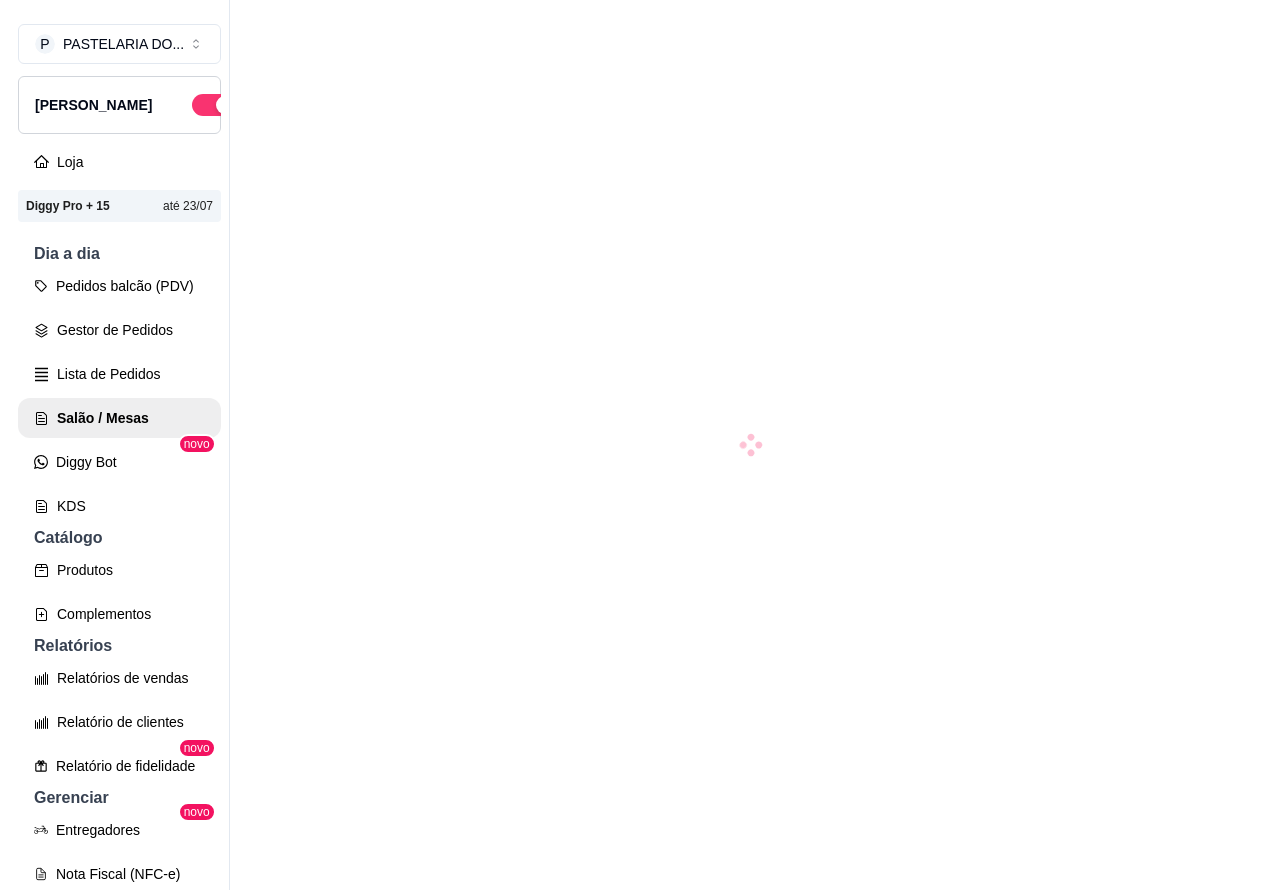 scroll, scrollTop: 0, scrollLeft: 0, axis: both 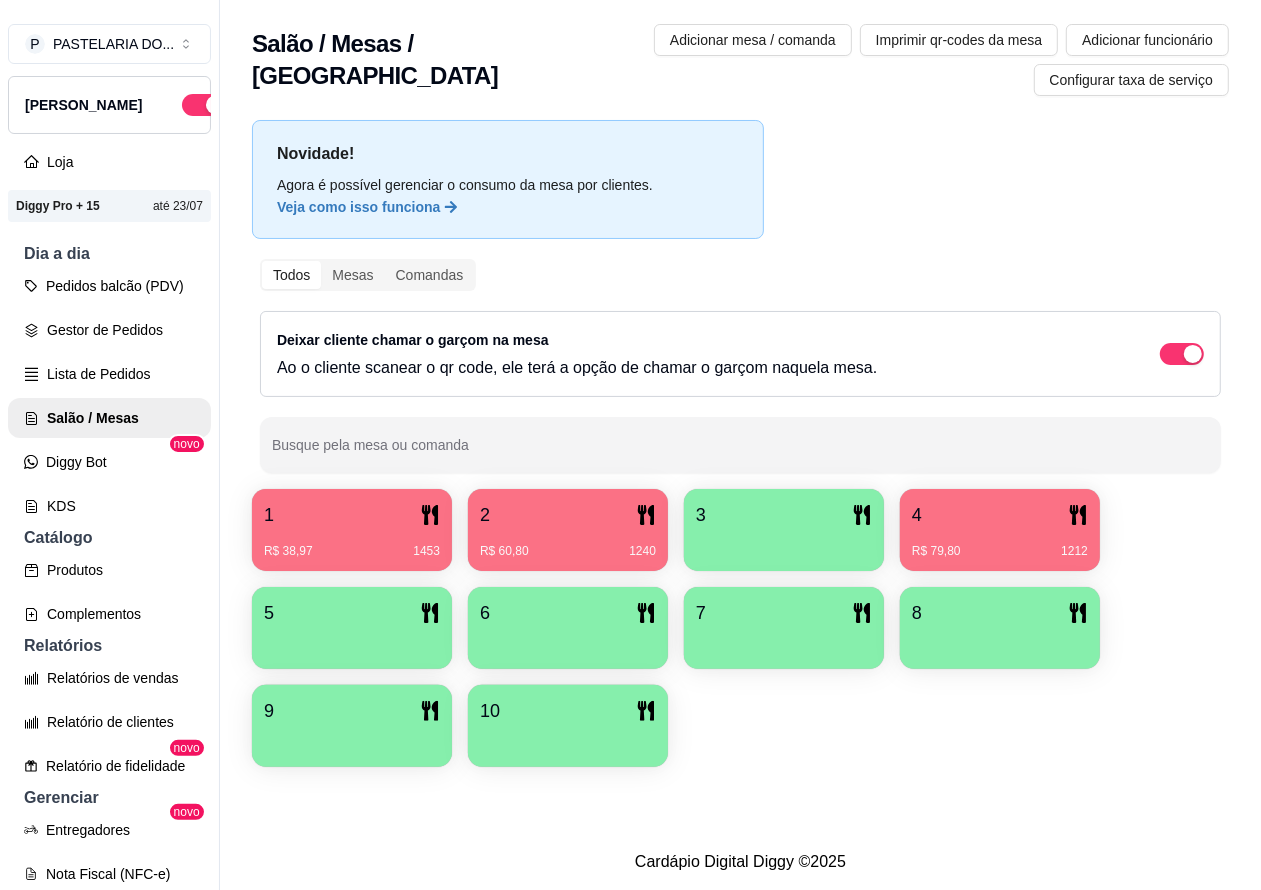 click on "R$ 79,80 1212" at bounding box center (1000, 544) 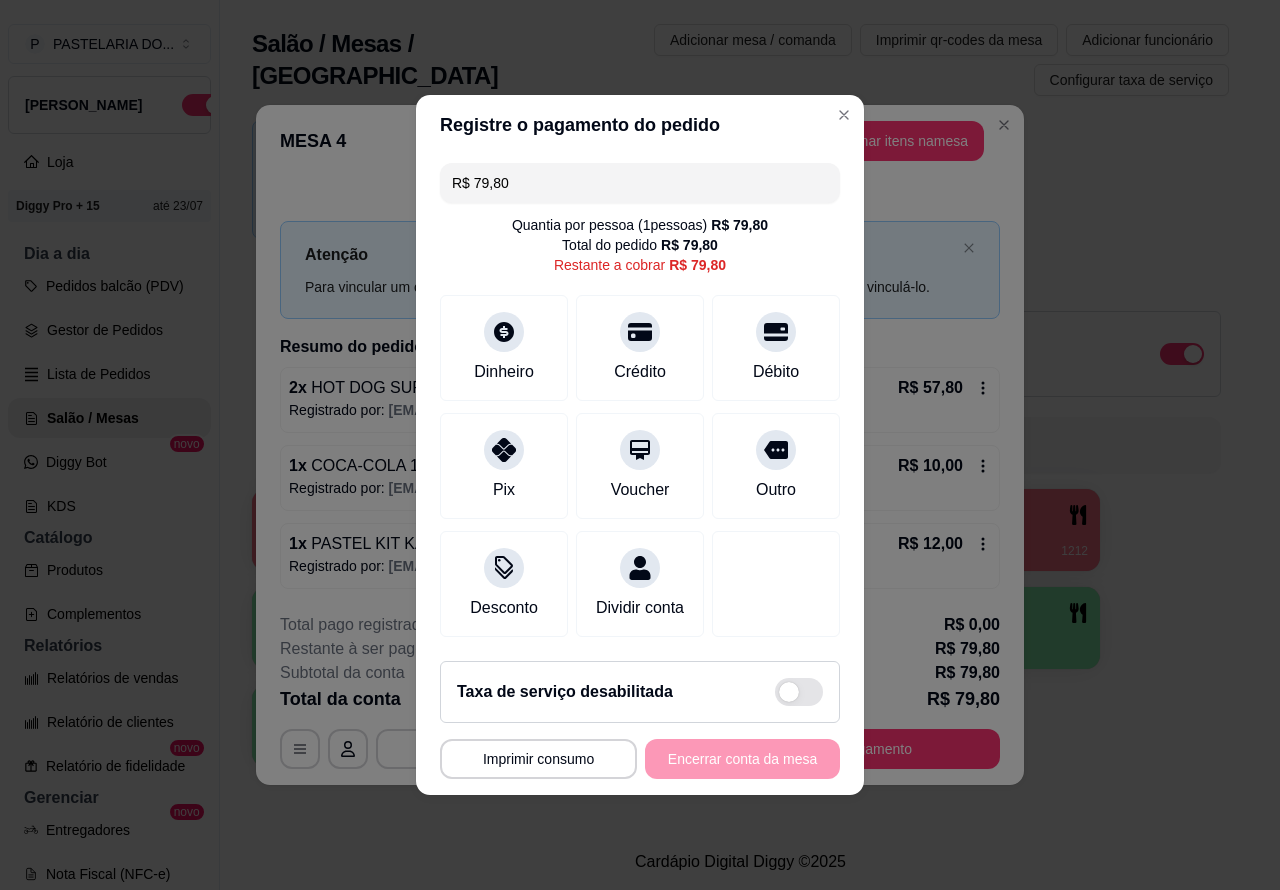 click on "**********" at bounding box center [640, 759] 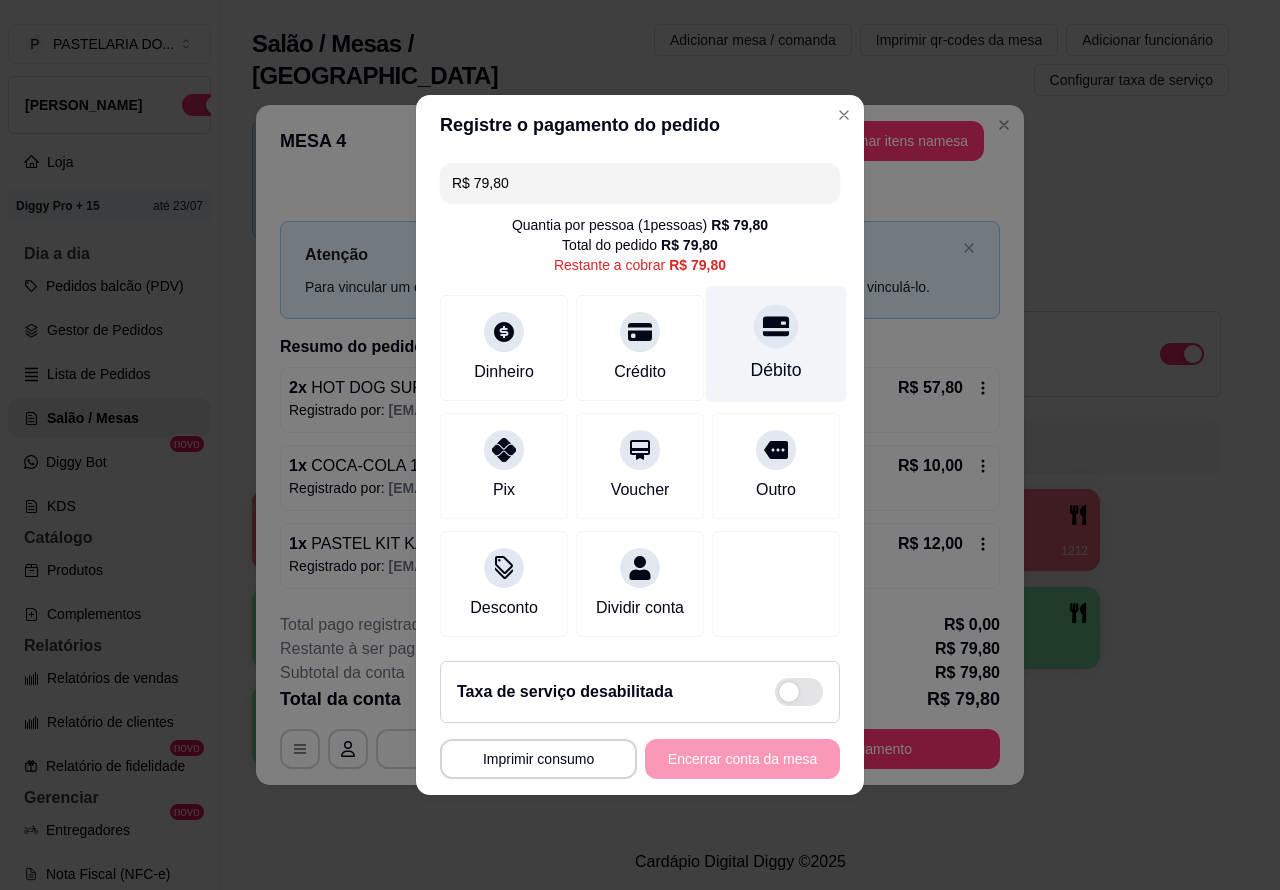 click on "Débito" at bounding box center (776, 344) 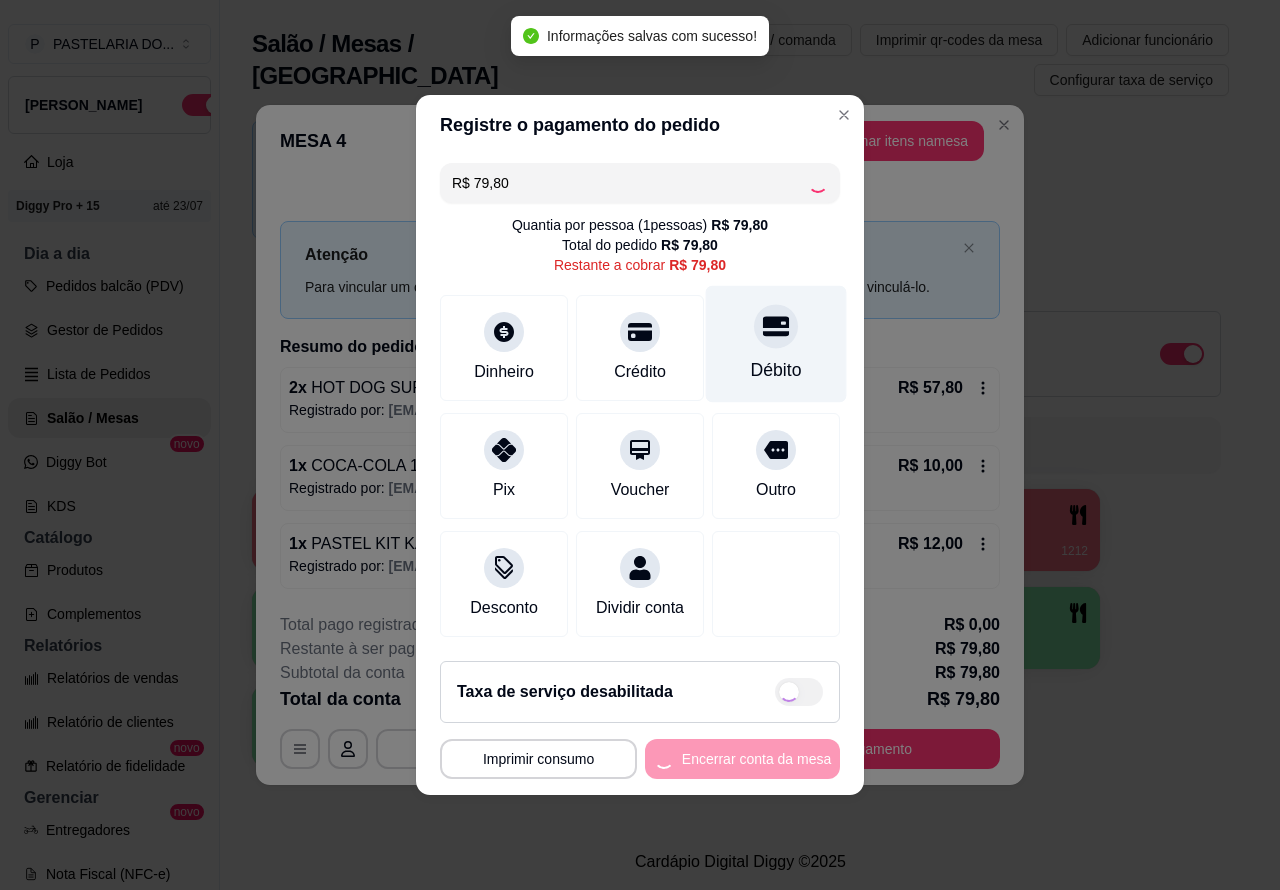 type on "R$ 0,00" 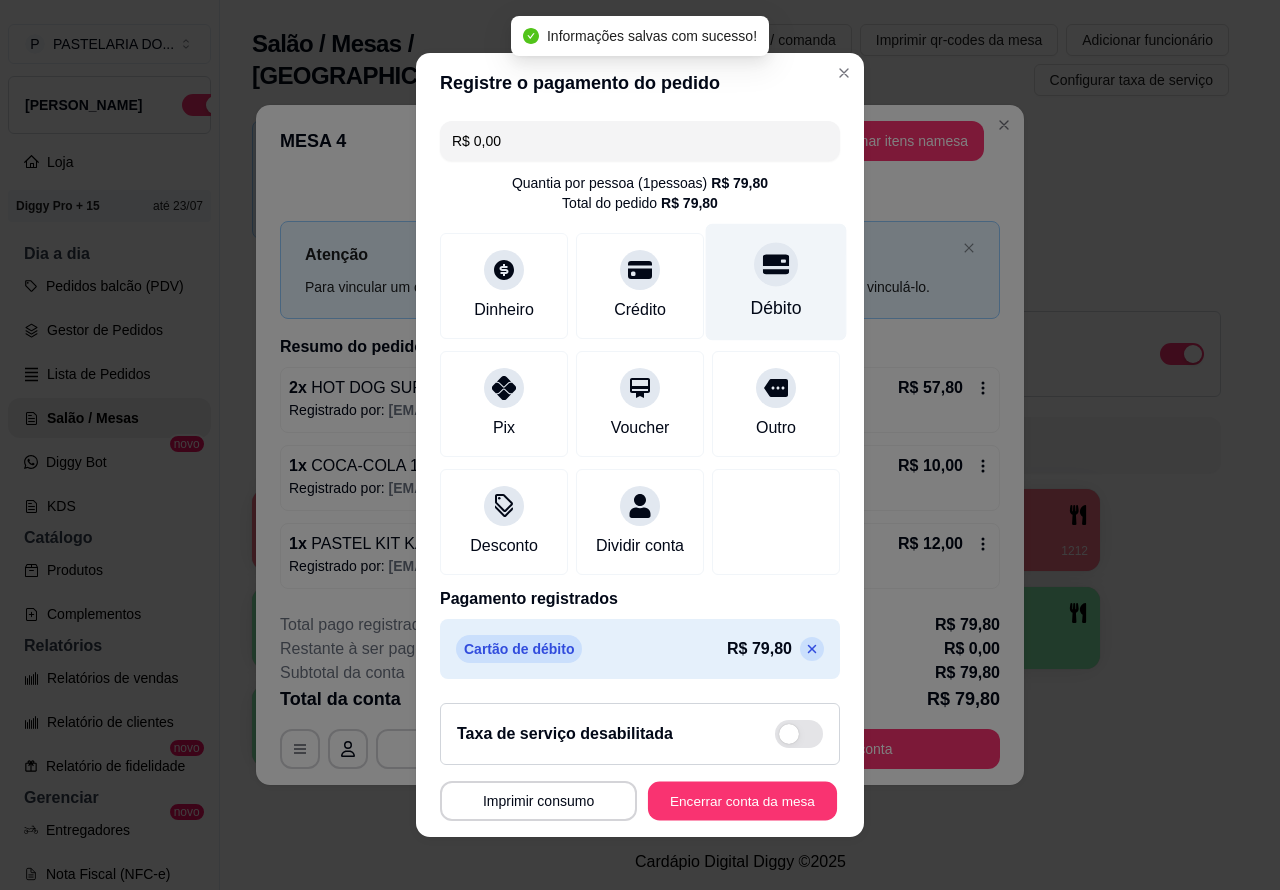 click on "Encerrar conta da mesa" at bounding box center [742, 801] 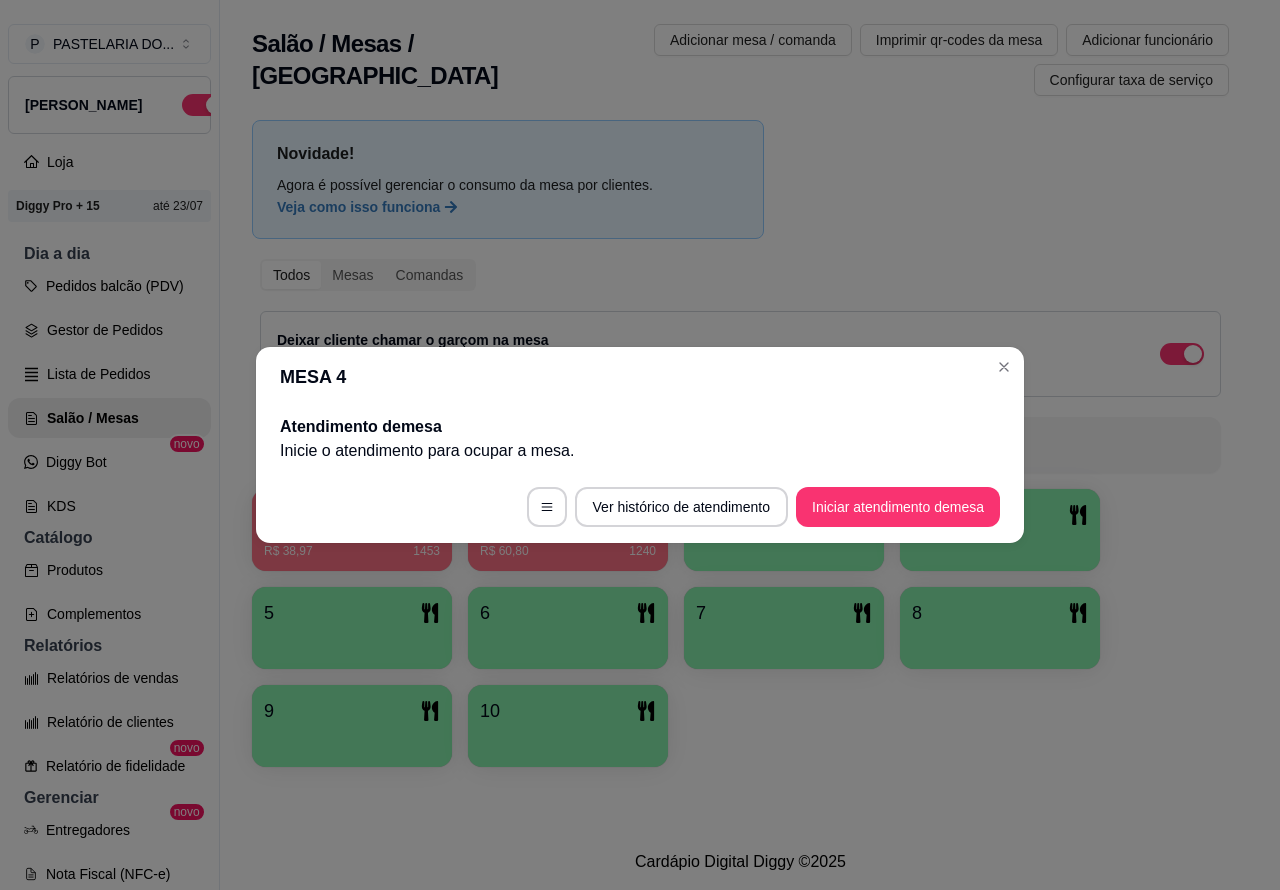 click on "Novidade! Agora é possível gerenciar o consumo da mesa por clientes.   Veja como isso funciona Todos Mesas Comandas Deixar cliente chamar o garçom na mesa Ao o cliente scanear o qr code, ele terá a opção de chamar o garçom naquela mesa. Busque pela mesa ou comanda
1 R$ 38,97 1453 2 R$ 60,80 1240 3 4 5 6 7 8 9 10" at bounding box center (740, 449) 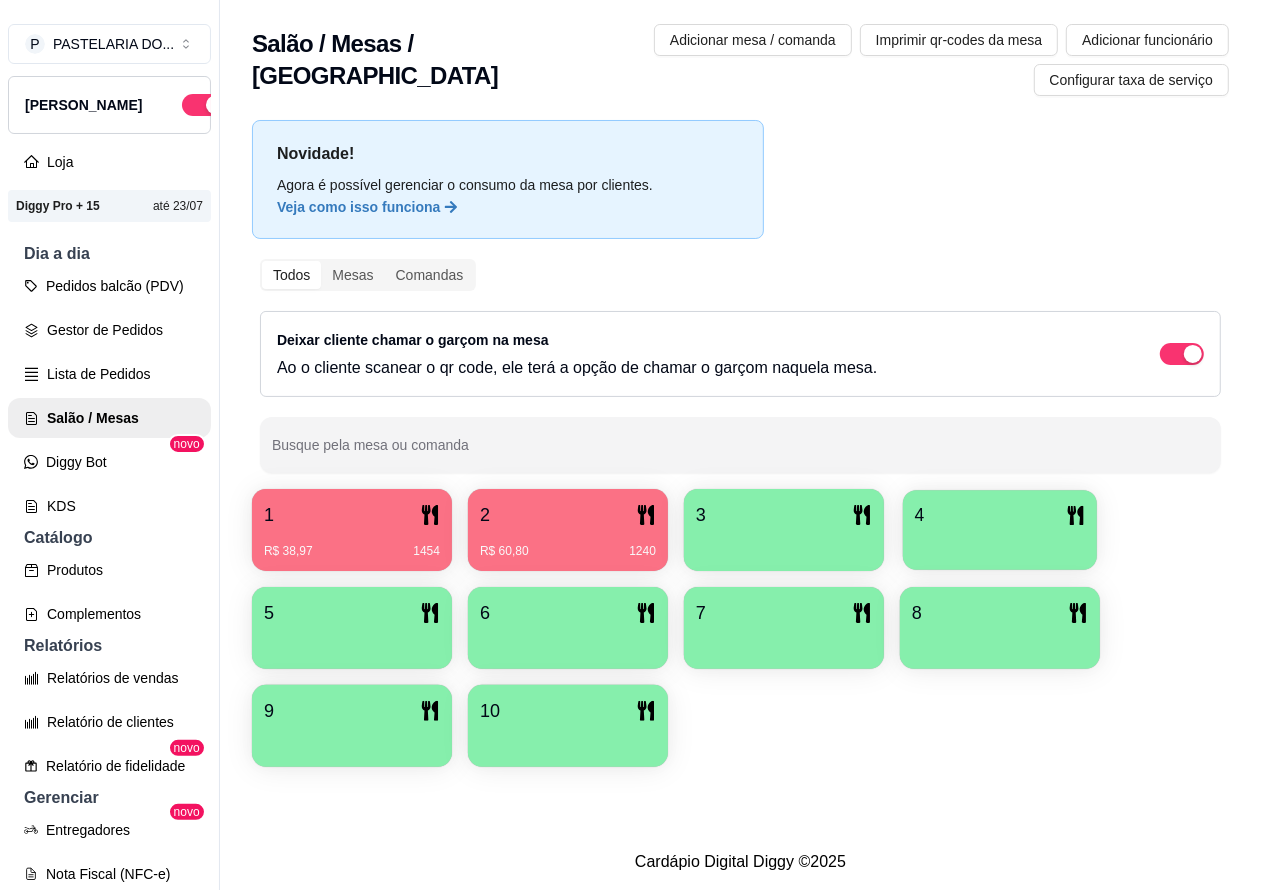 click at bounding box center [1000, 543] 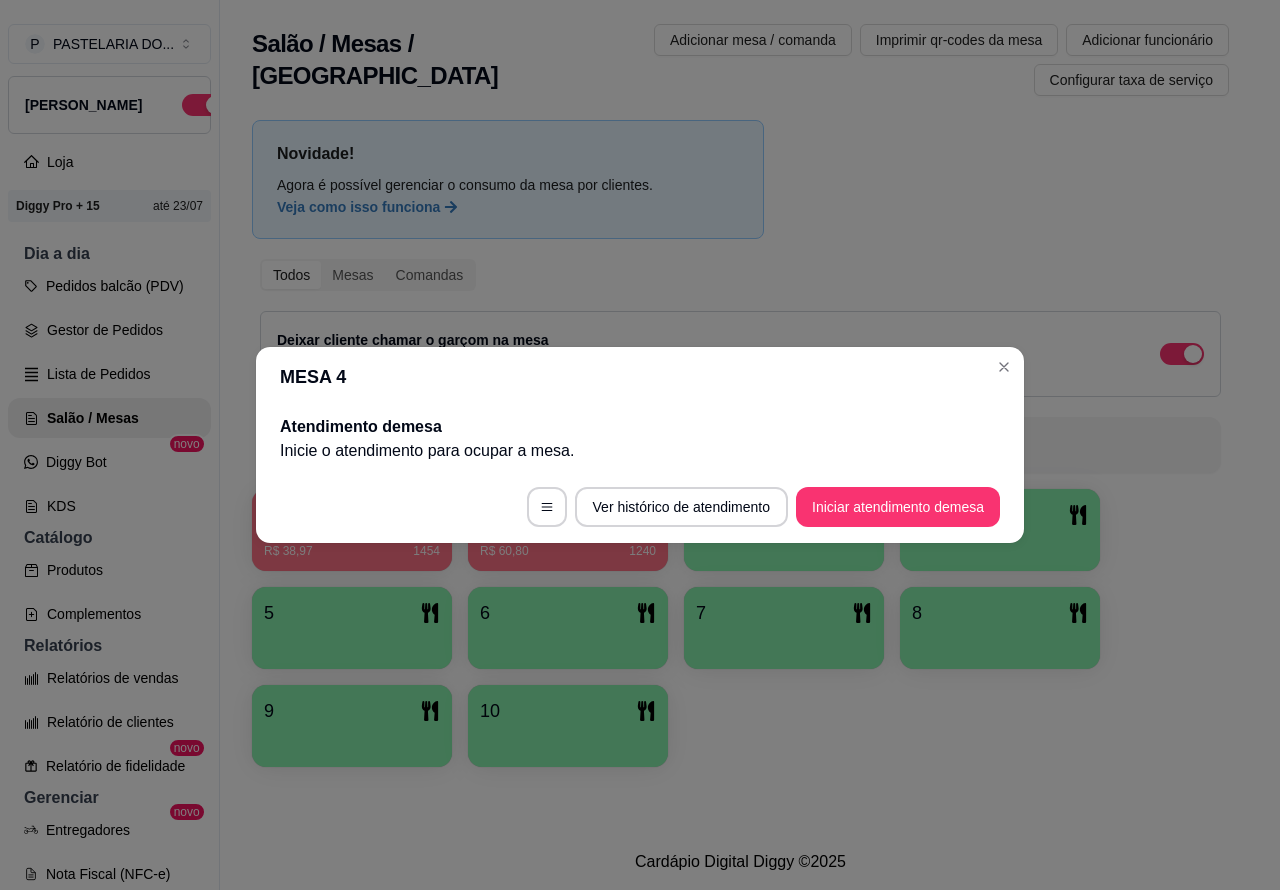 click on "Iniciar atendimento de  mesa" at bounding box center (898, 507) 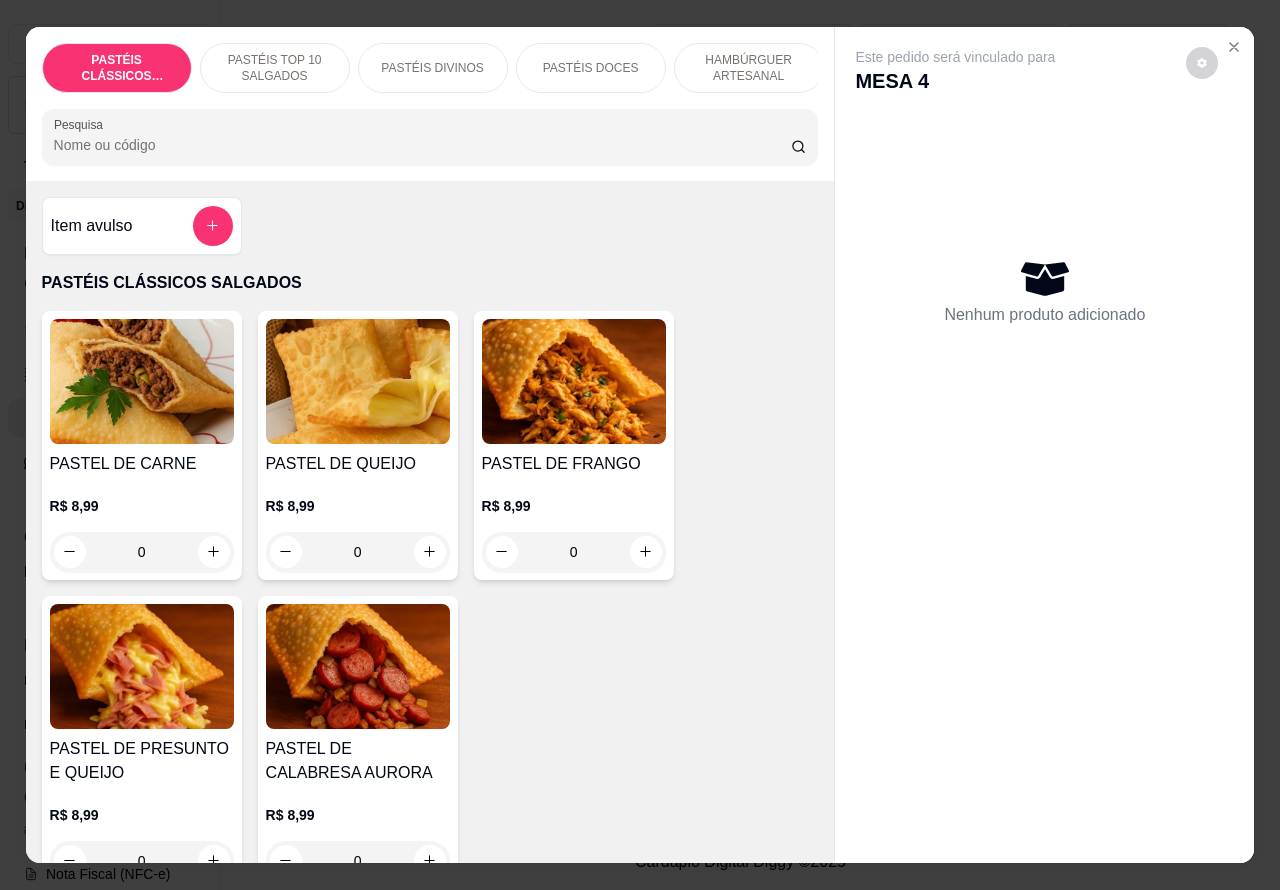 click 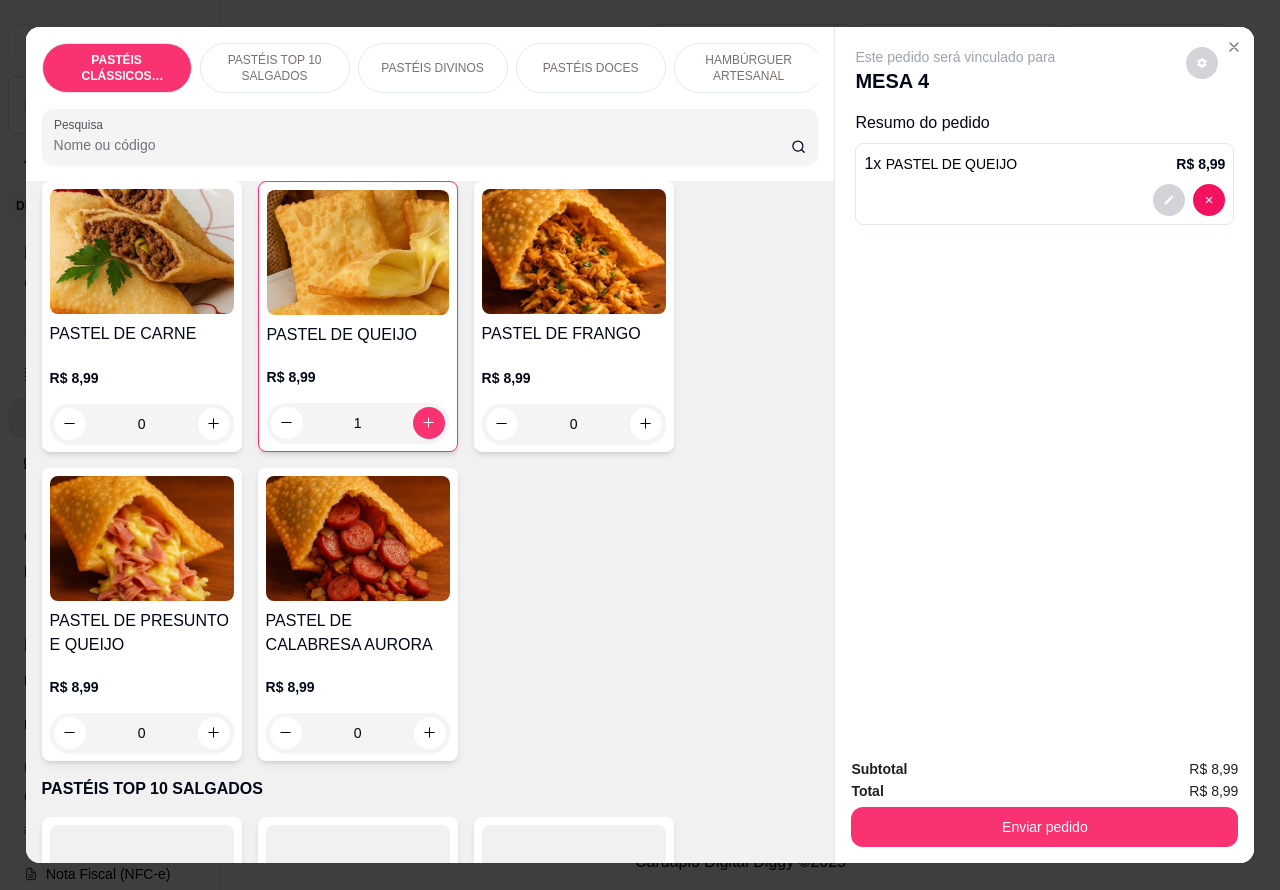 scroll, scrollTop: 141, scrollLeft: 0, axis: vertical 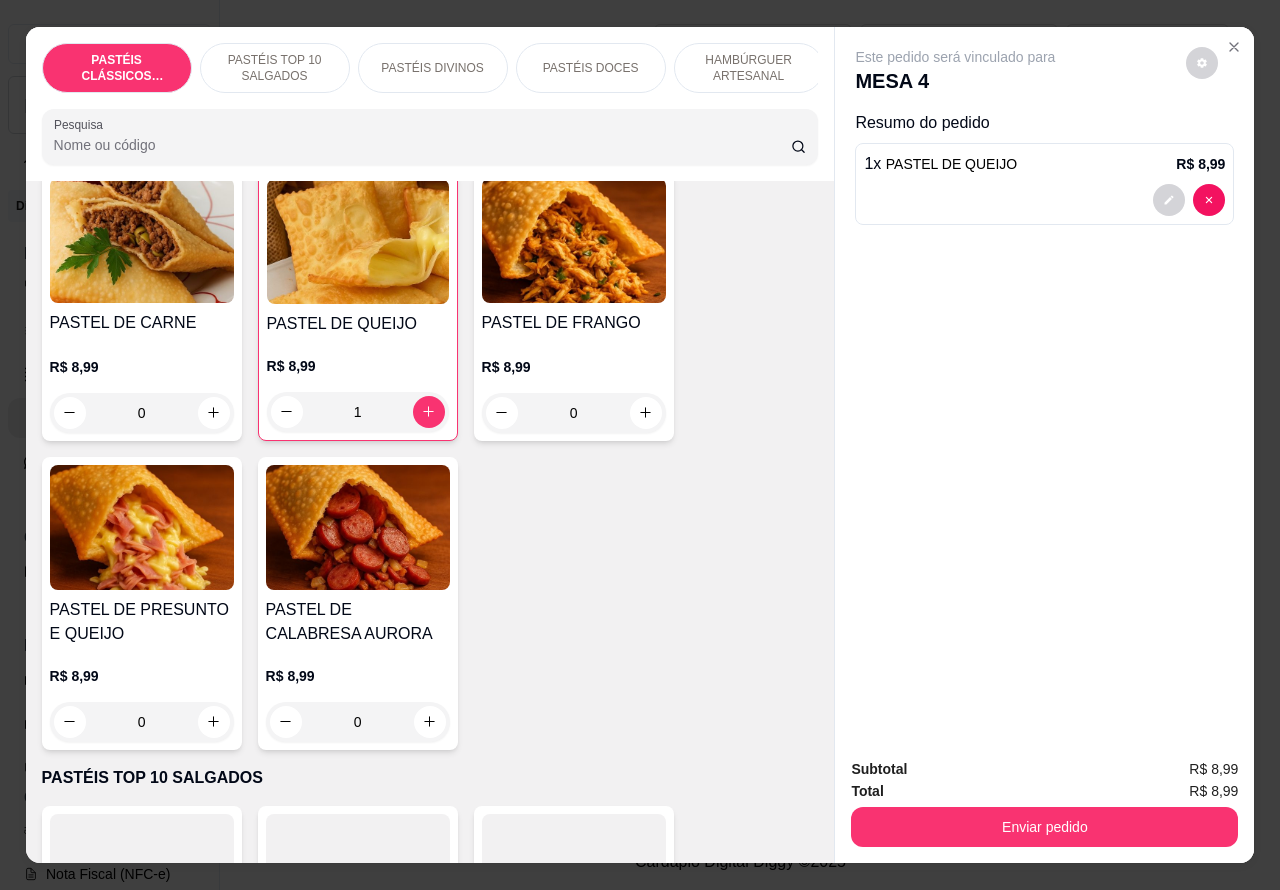 click 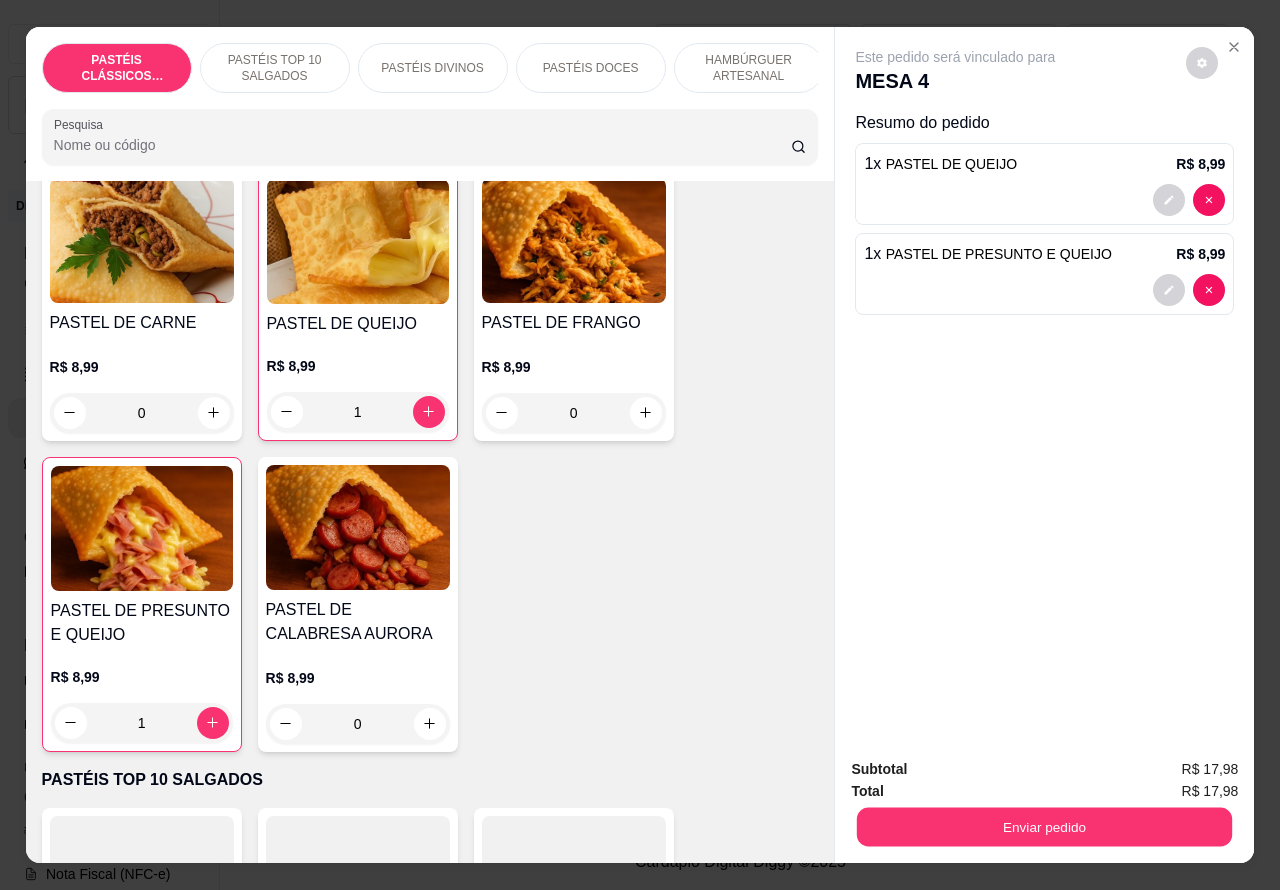 click on "Enviar pedido" at bounding box center [1044, 827] 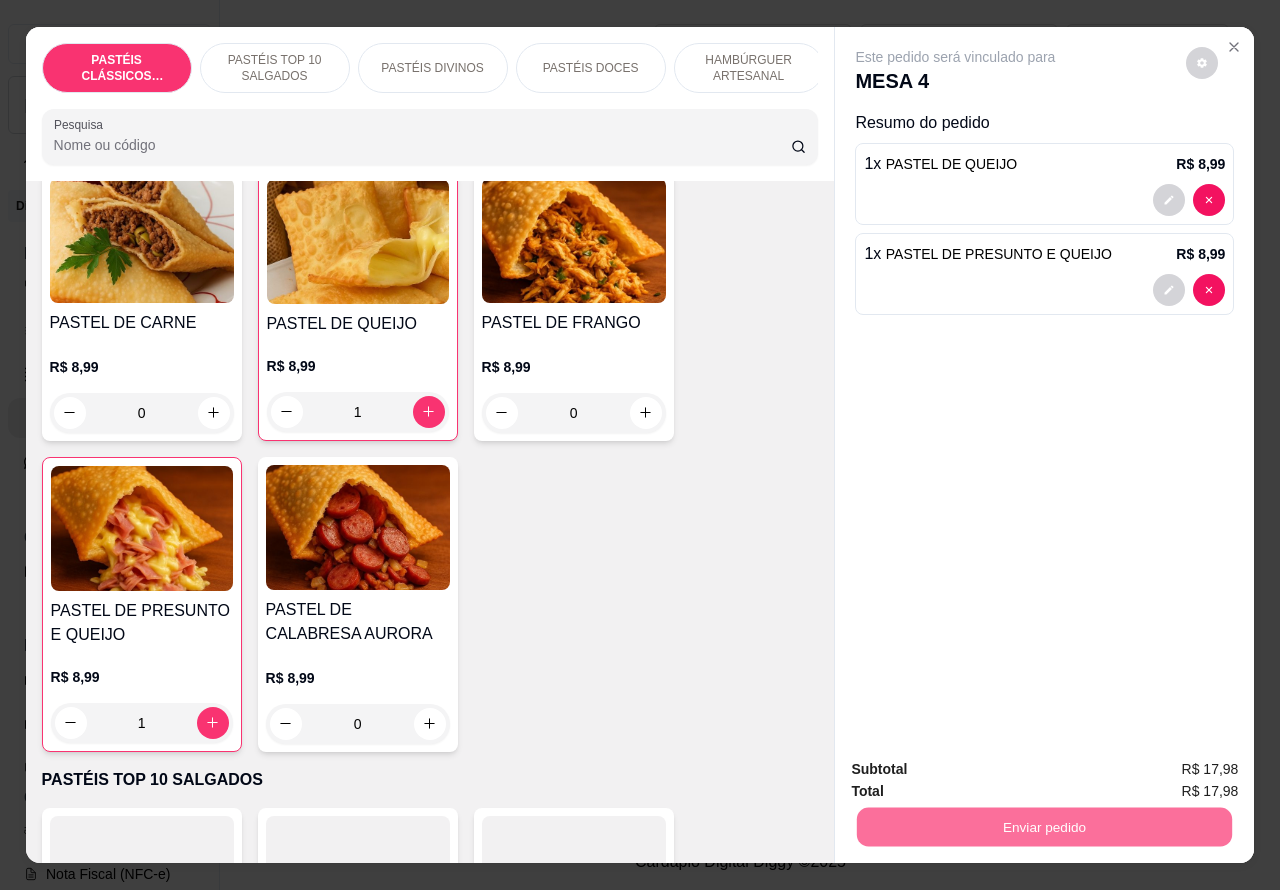 click on "Não registrar e enviar pedido" at bounding box center (977, 769) 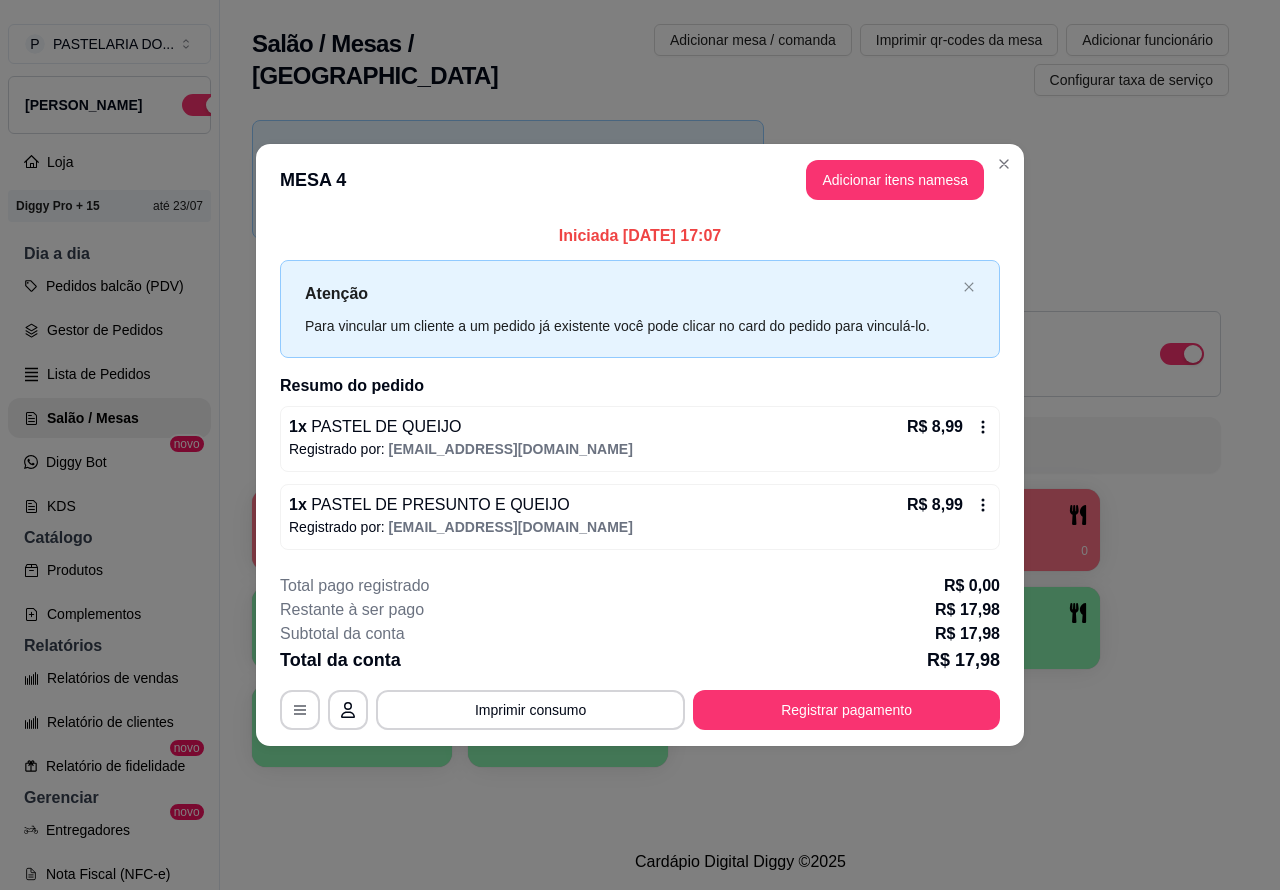 click on "1 R$ 38,97 1454 2 R$ 60,80 1240 3 4 R$ 0,00 0 5 6 7 8 9 10" at bounding box center (740, 628) 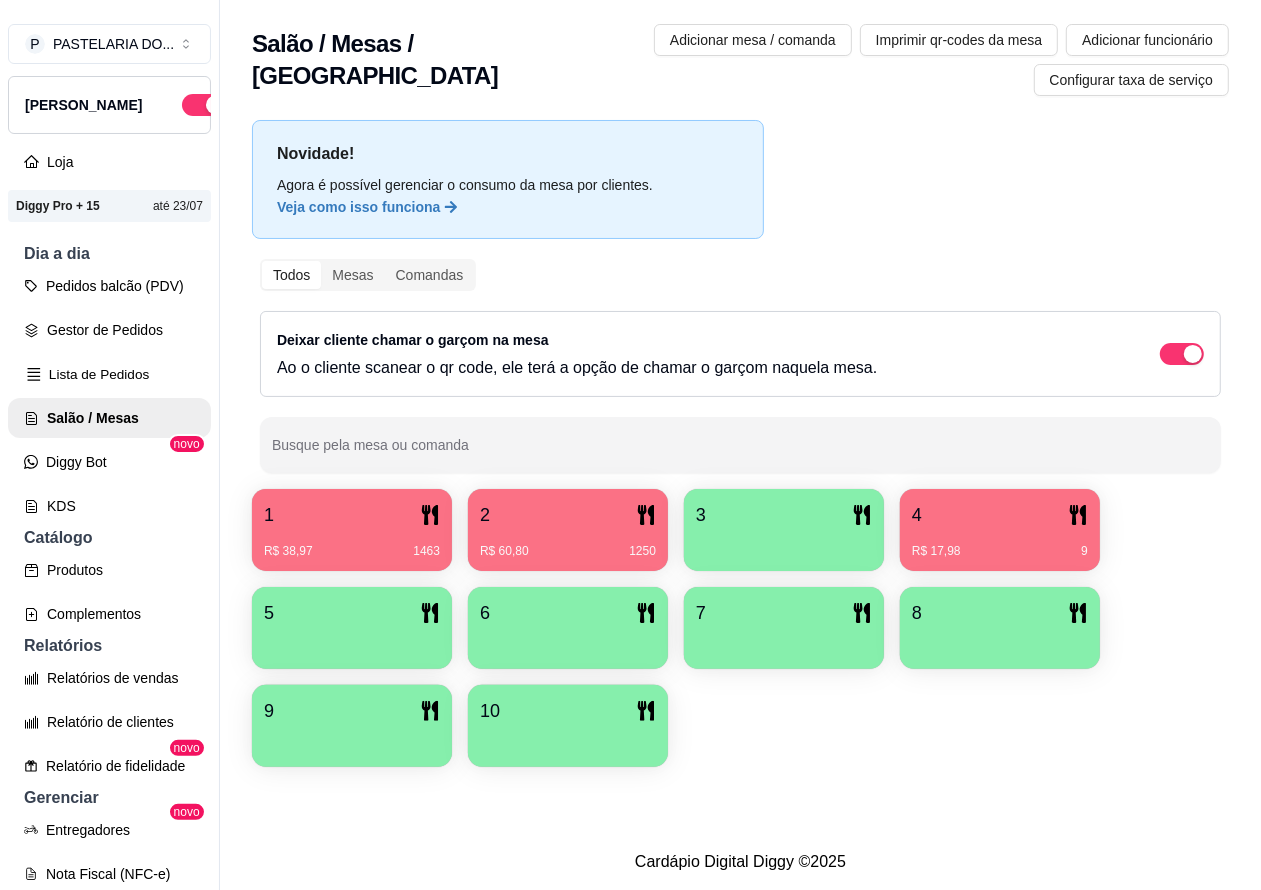 click on "Lista de Pedidos" at bounding box center (109, 374) 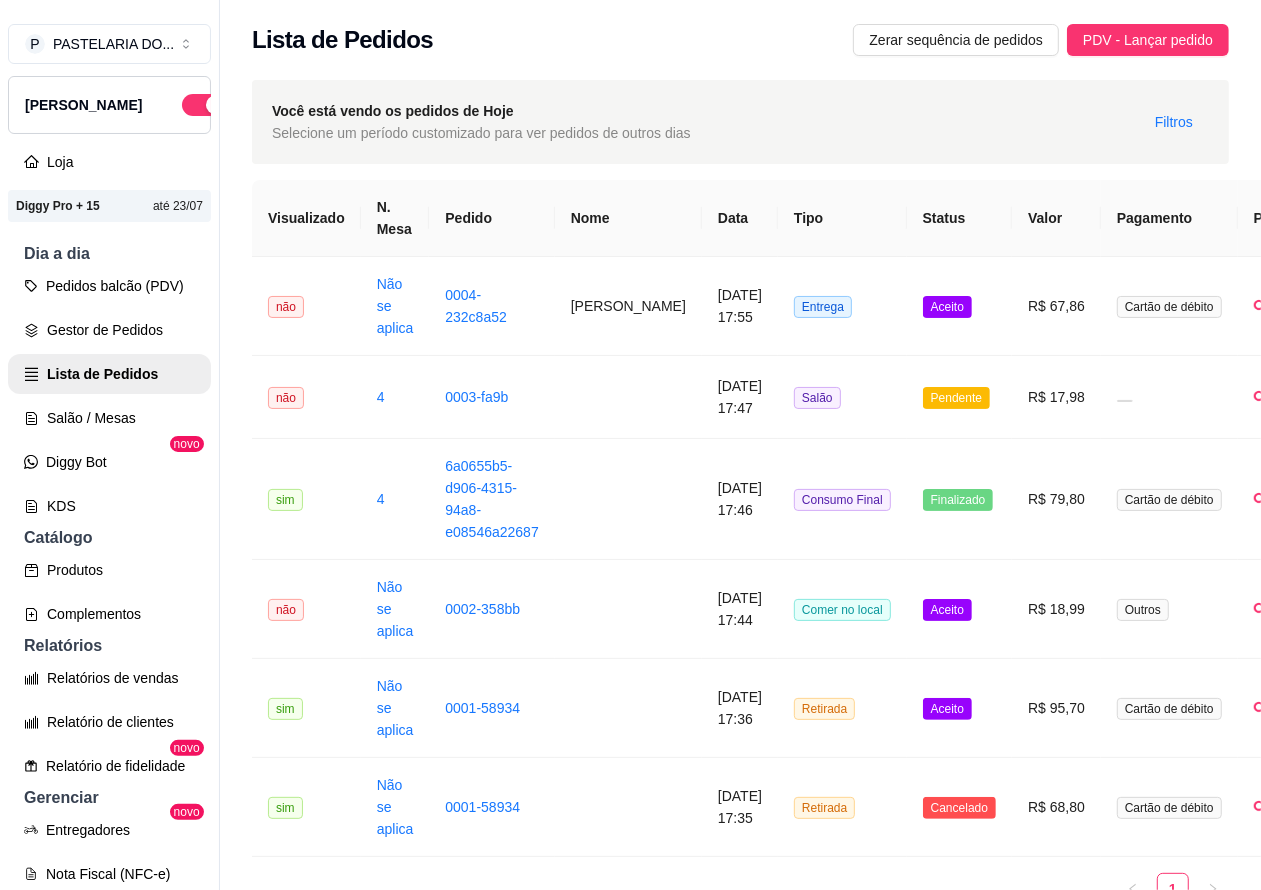 click on "R$ 67,86" at bounding box center [1056, 306] 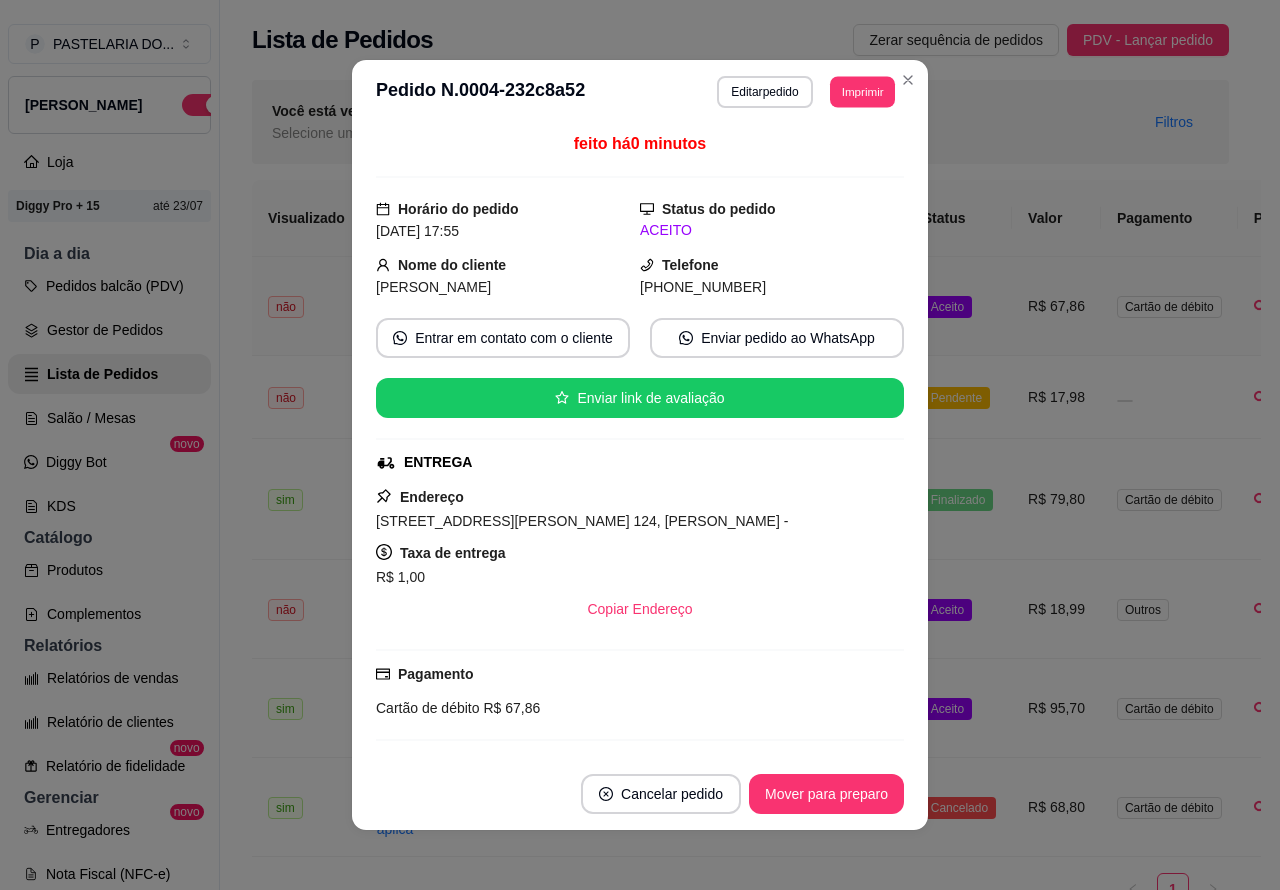 click on "Imprimir" at bounding box center (862, 91) 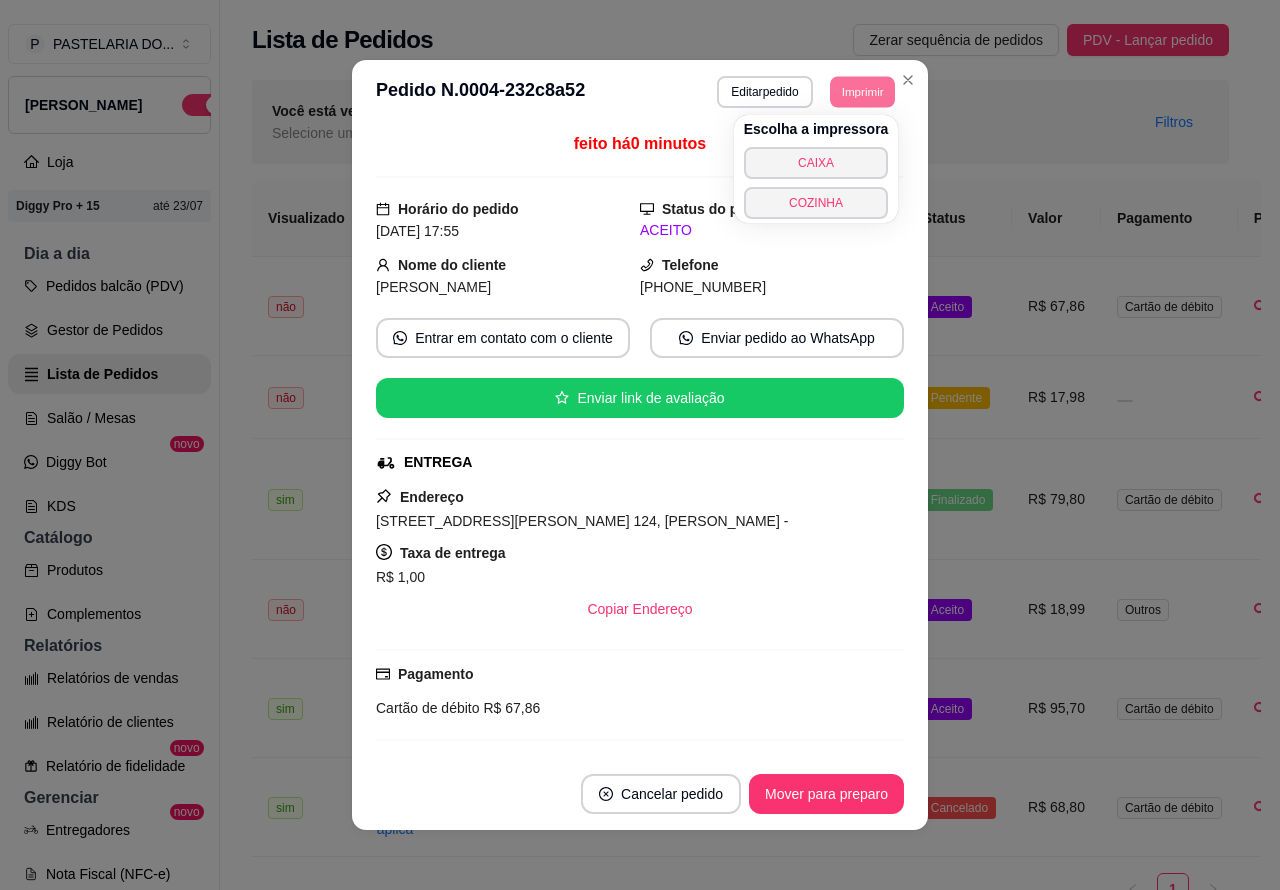 click on "COZINHA" at bounding box center (816, 203) 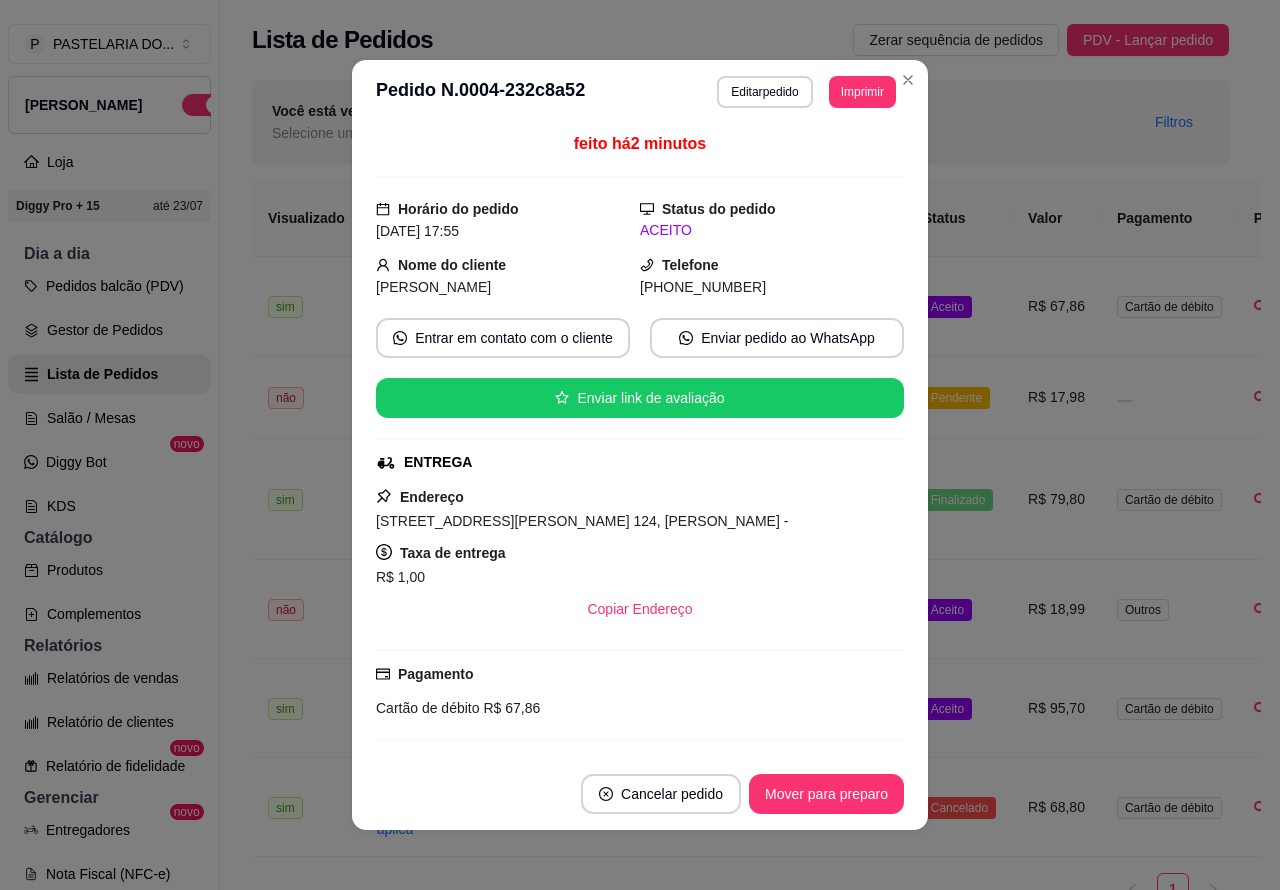 click at bounding box center (908, 80) 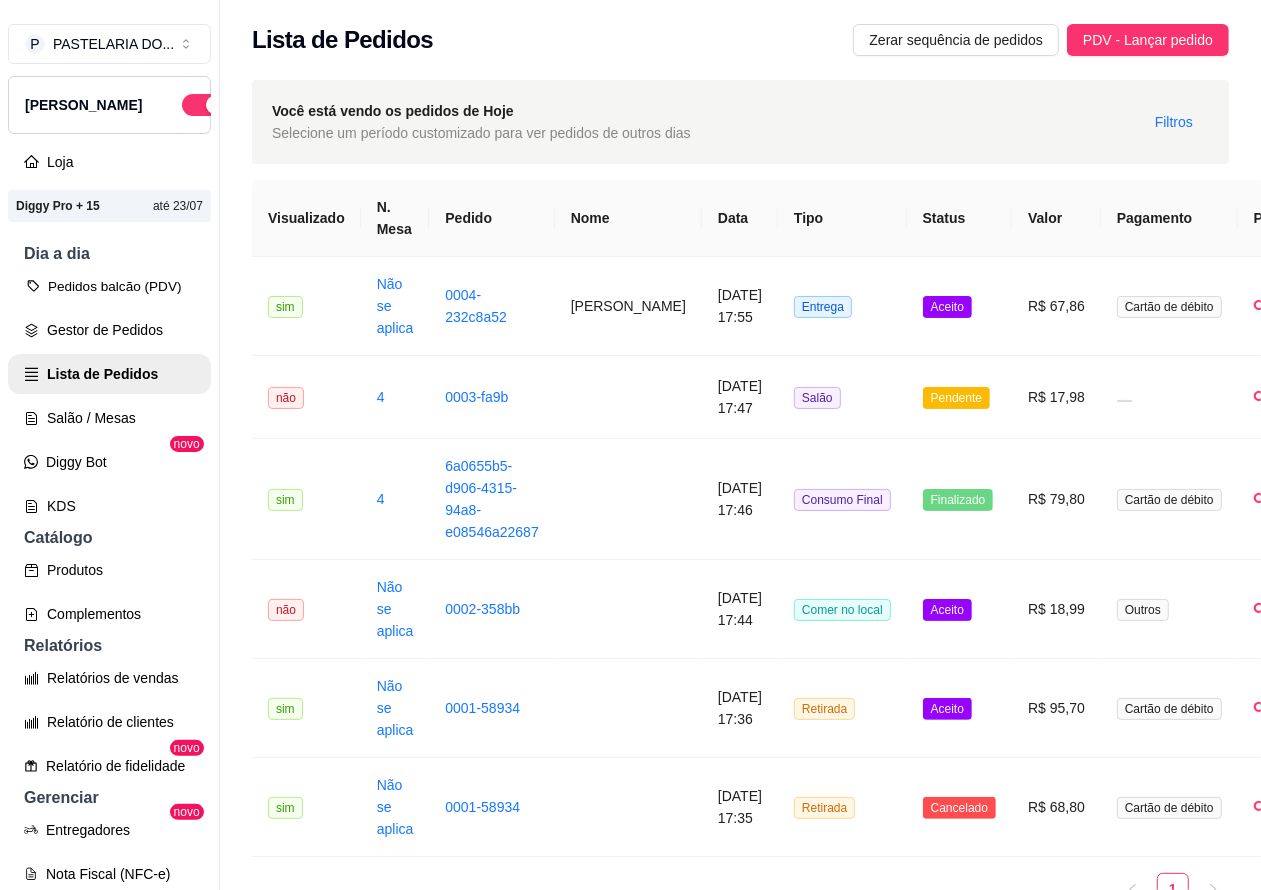 click on "Pedidos balcão (PDV)" at bounding box center [109, 286] 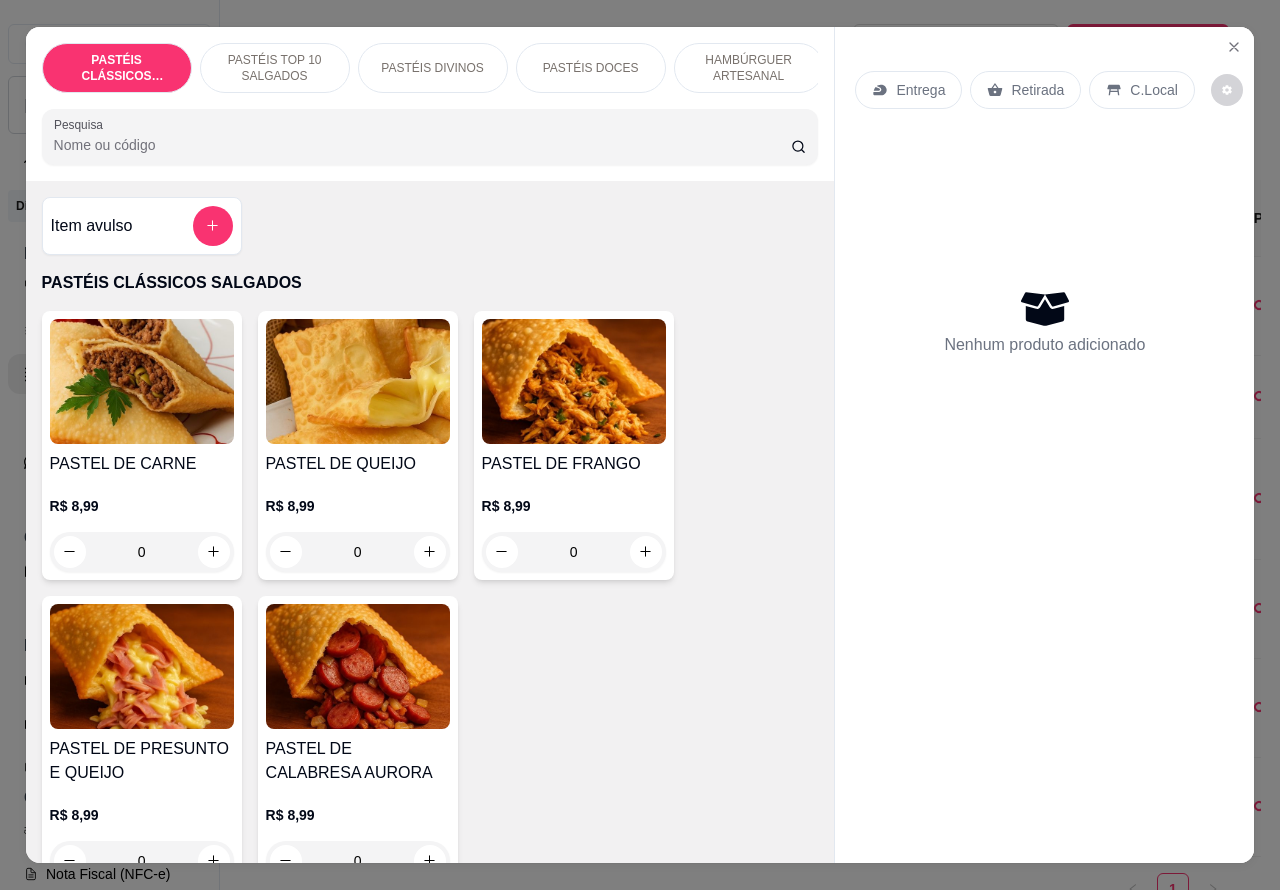 click on "HAMBÚRGUER ARTESANAL" at bounding box center (749, 68) 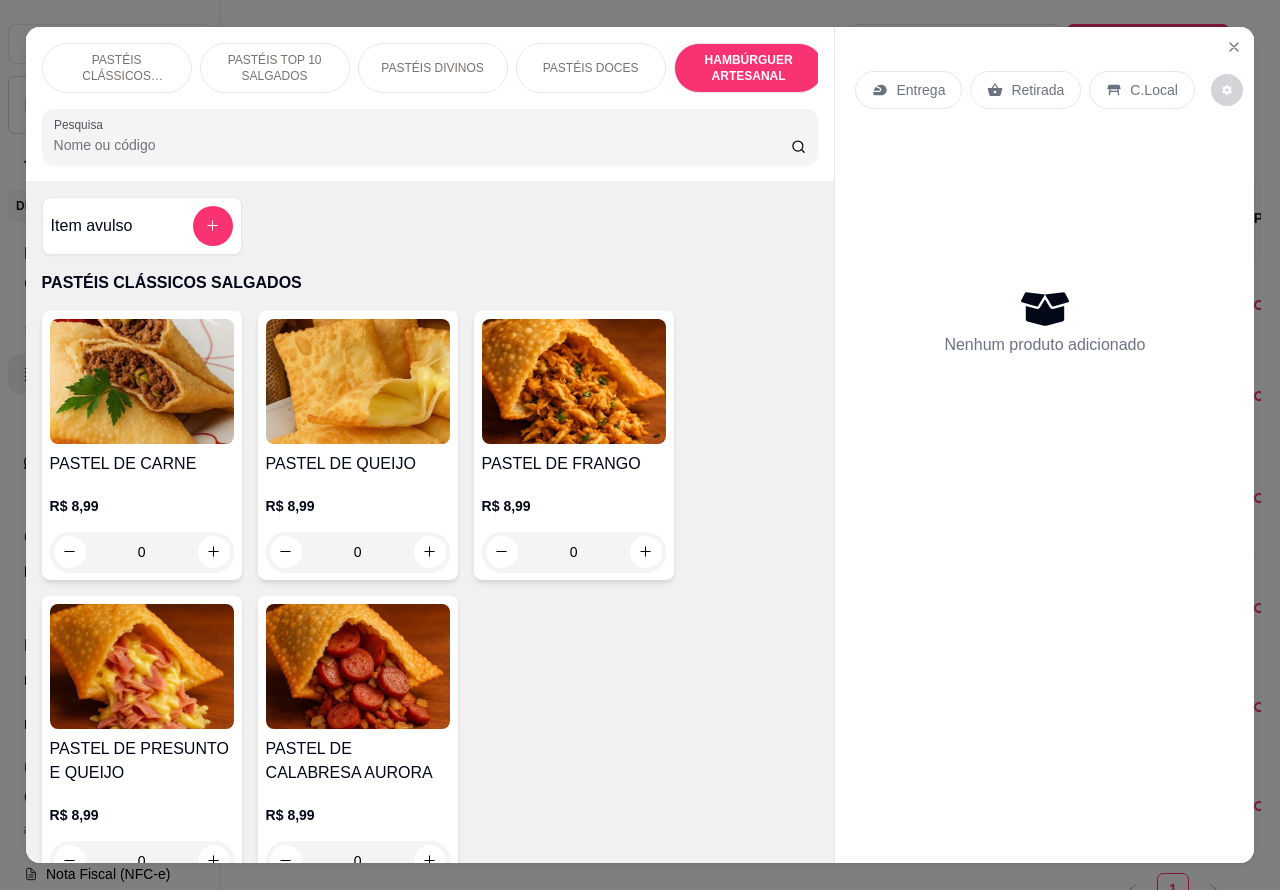 scroll, scrollTop: 4527, scrollLeft: 0, axis: vertical 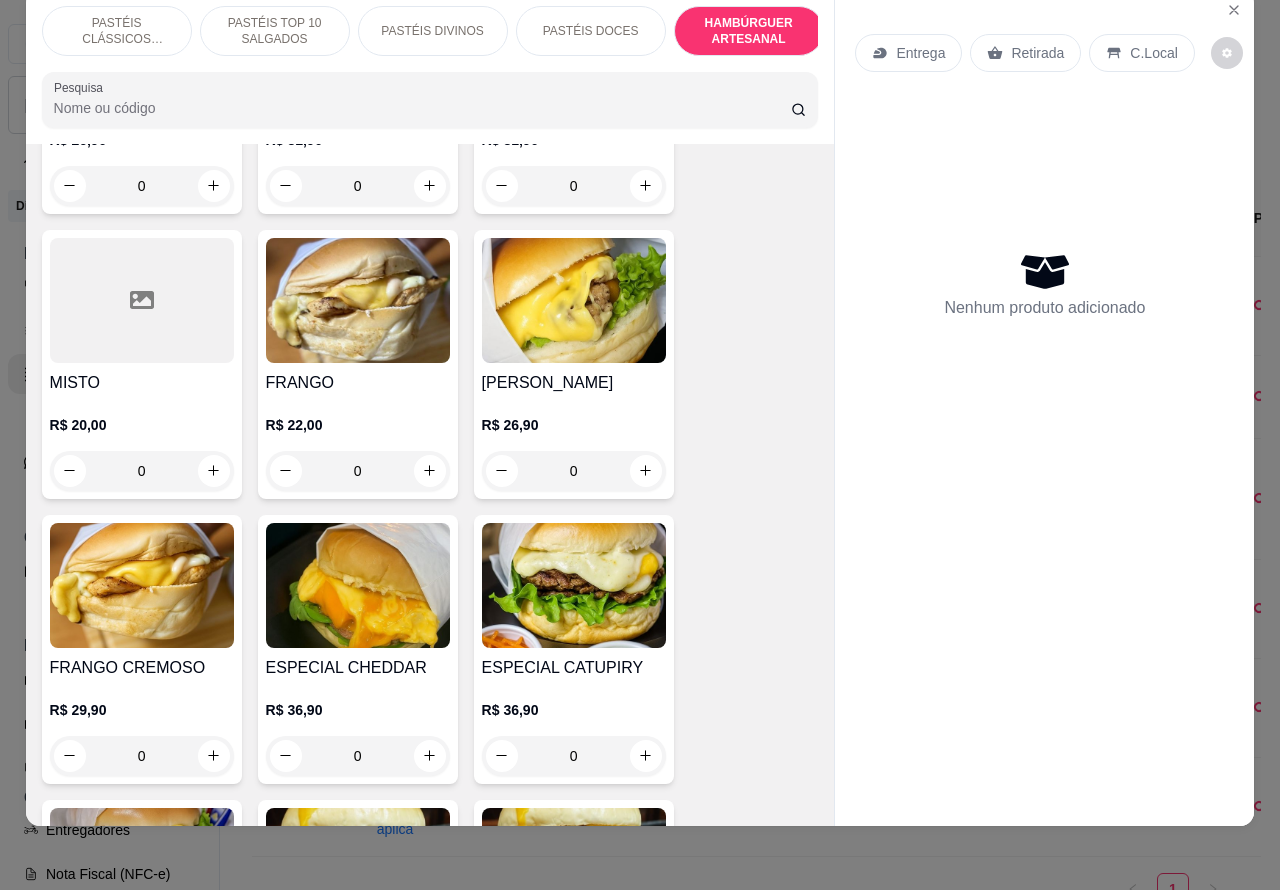 click on "R$ 26,90 0" at bounding box center [574, 443] 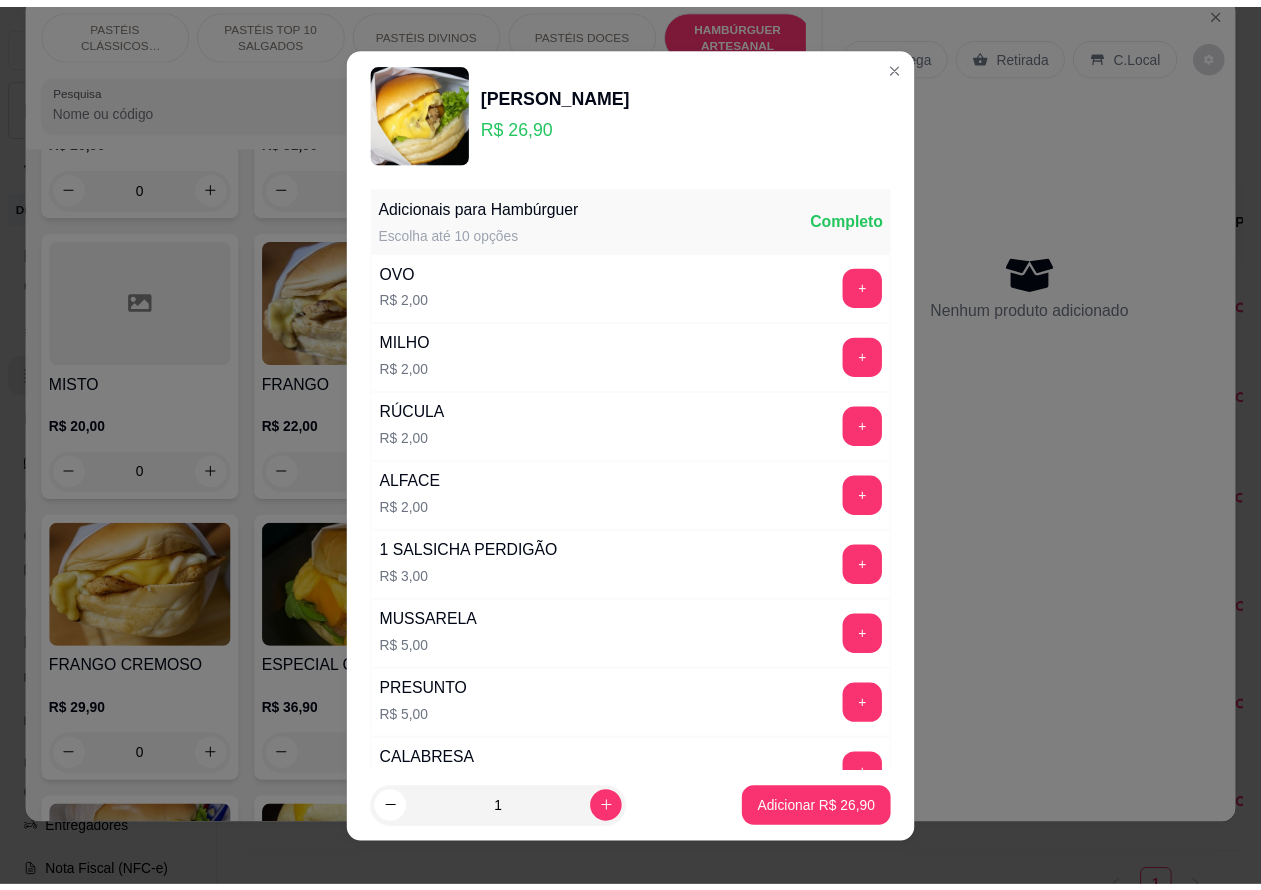 scroll, scrollTop: 170, scrollLeft: 0, axis: vertical 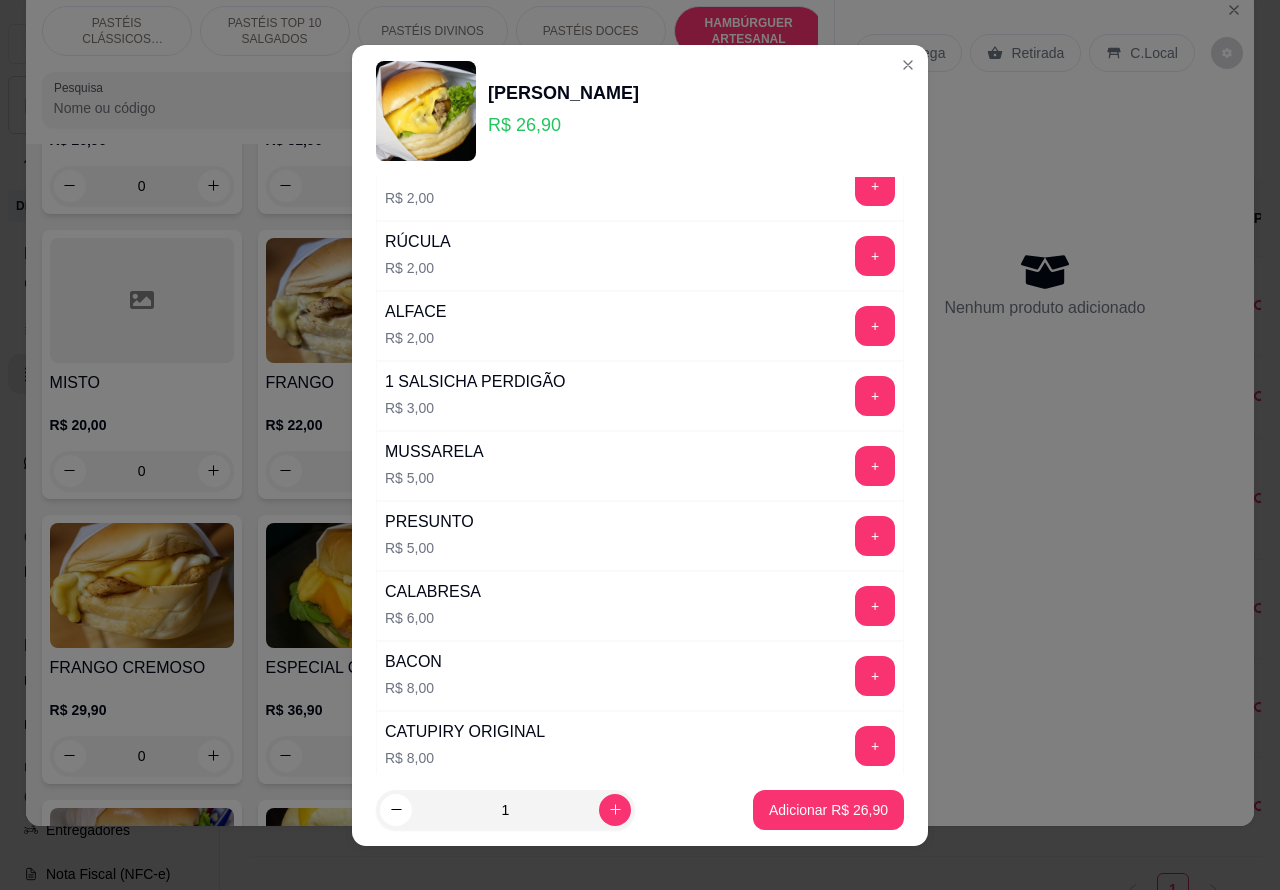 click on "+" at bounding box center [875, 606] 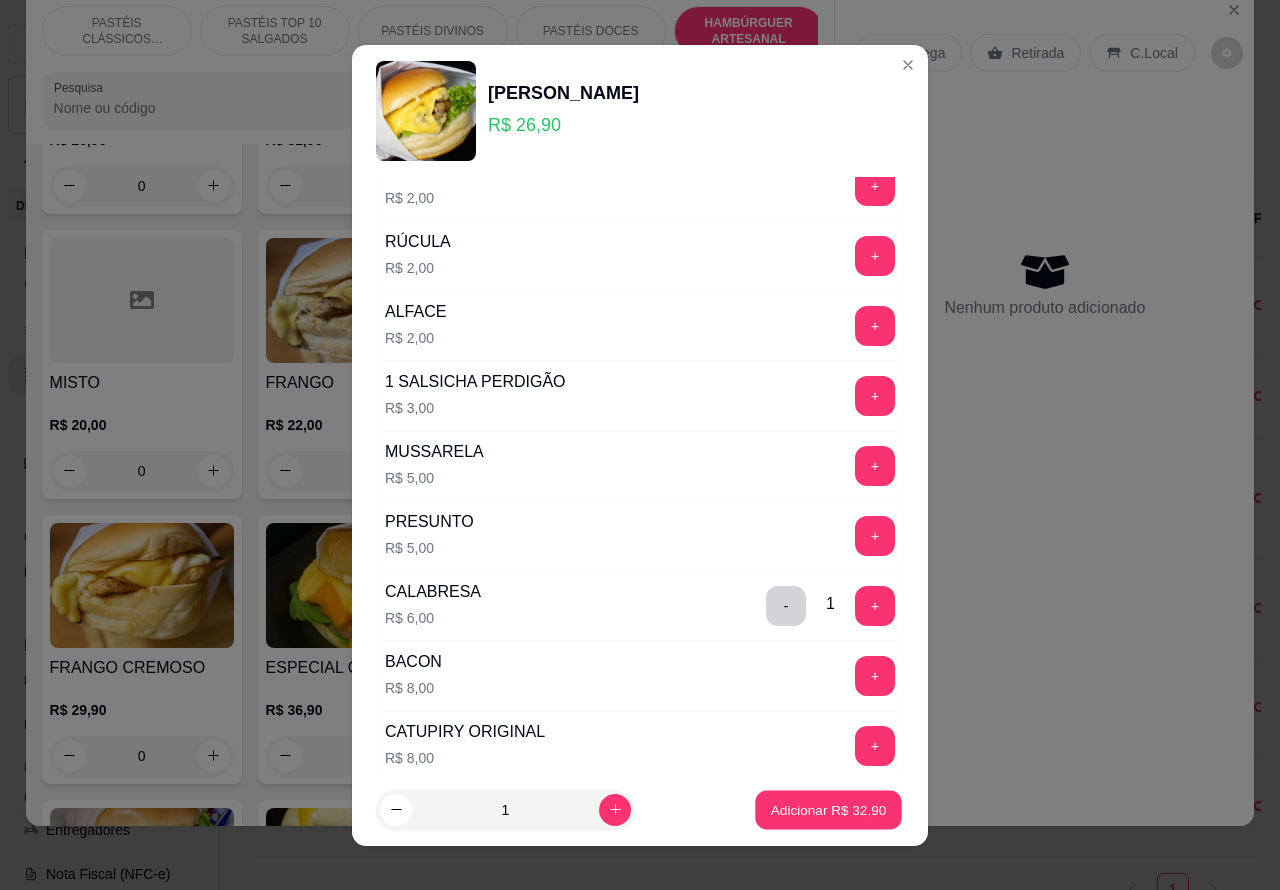 click on "Adicionar   R$ 32,90" at bounding box center [828, 809] 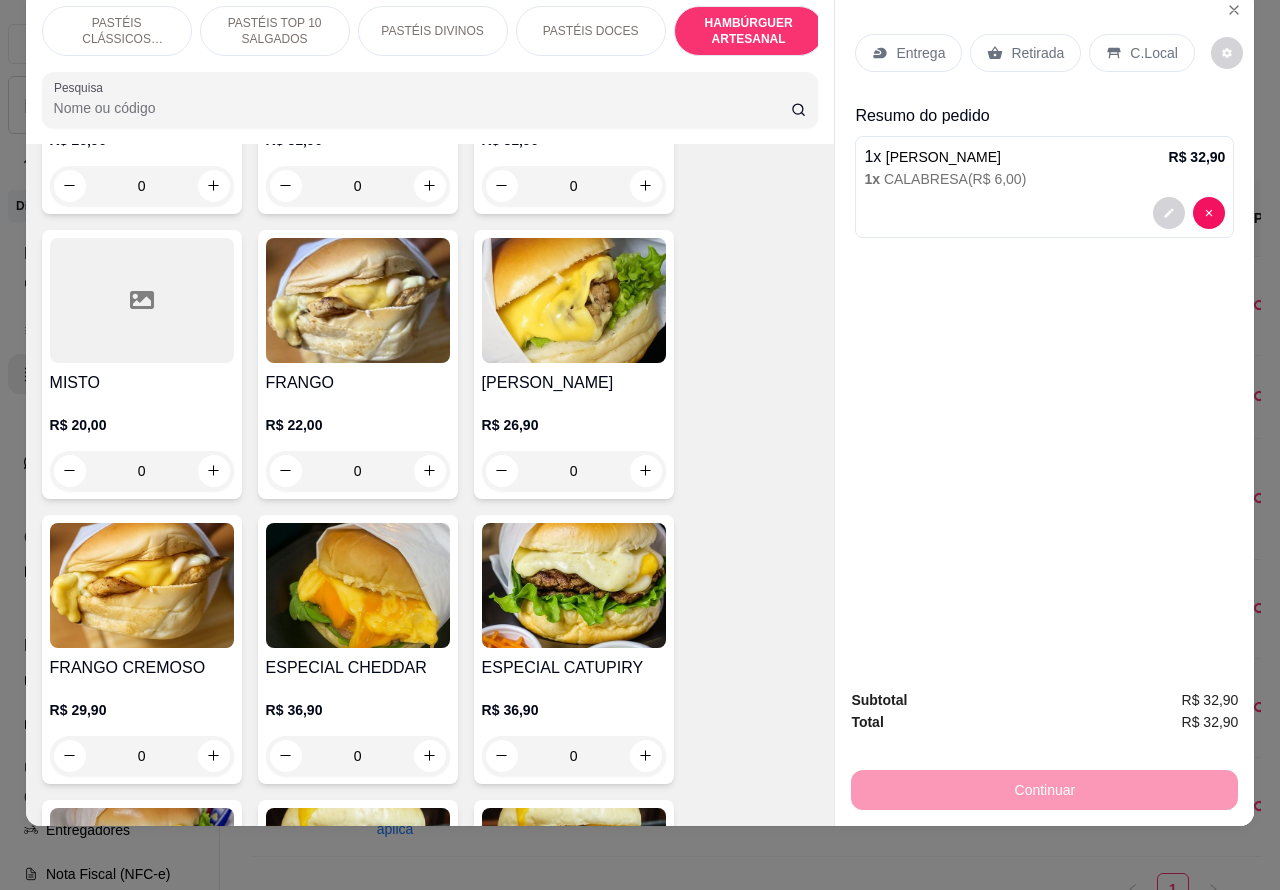 click on "R$ 26,90" at bounding box center (574, 425) 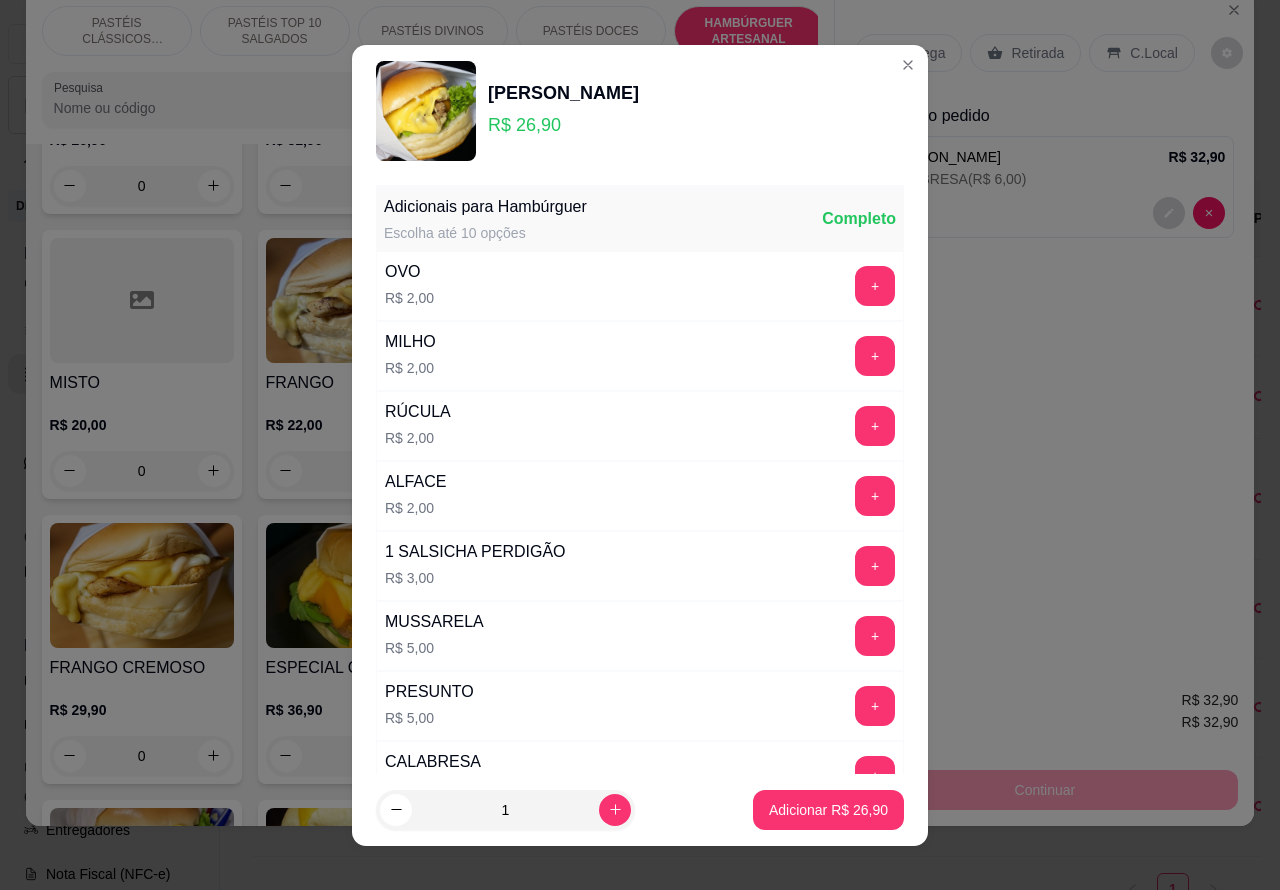 click on "+" at bounding box center (875, 286) 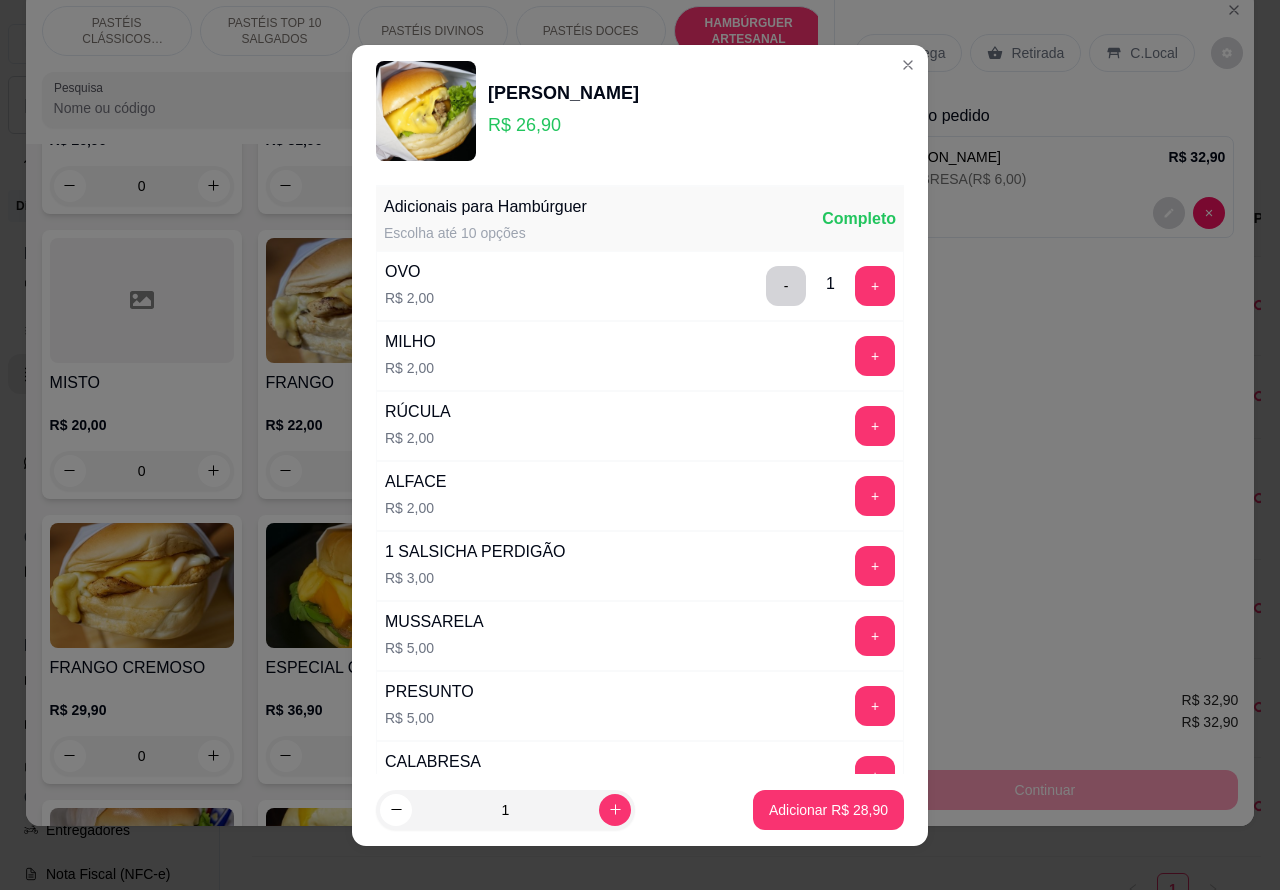click on "Adicionar   R$ 28,90" at bounding box center (828, 810) 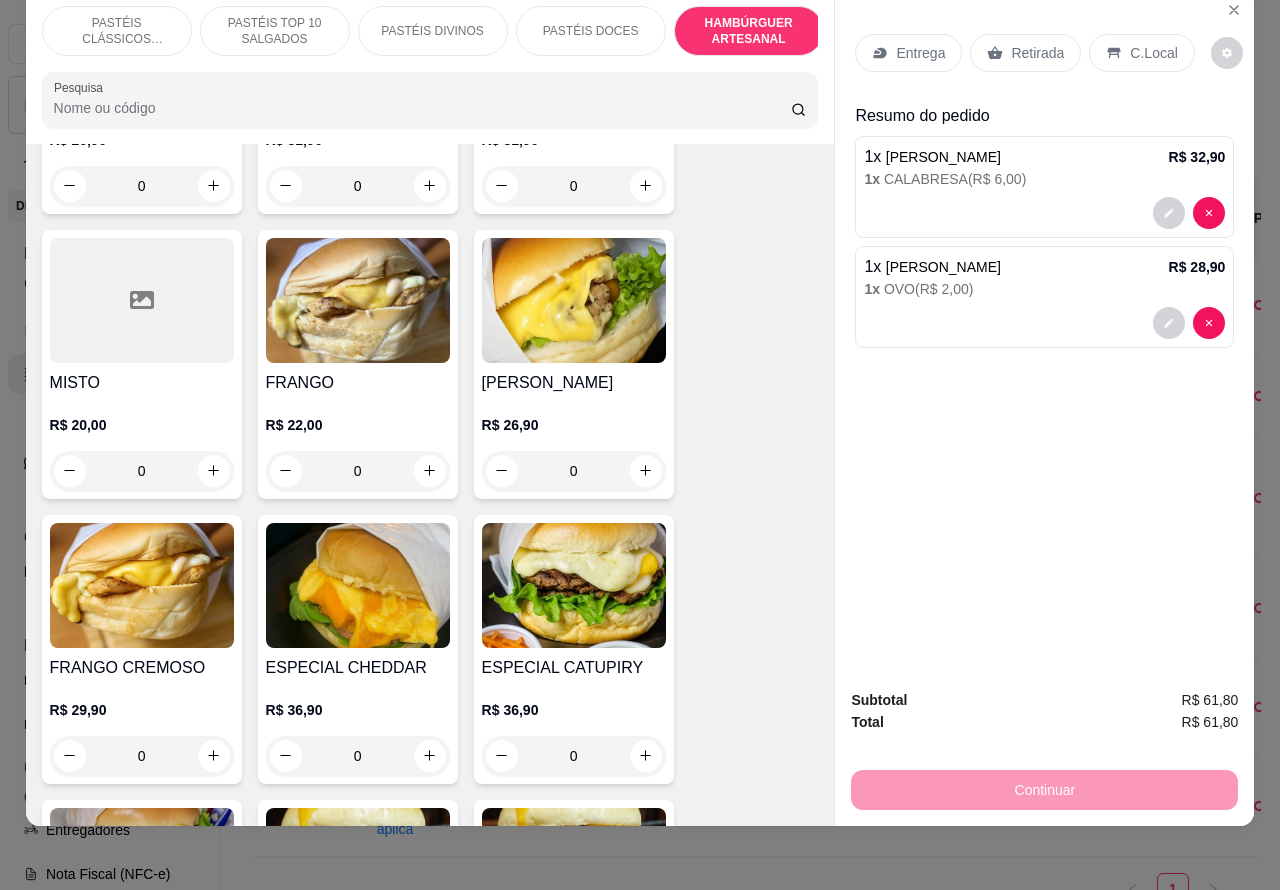 click on "Entrega" at bounding box center [920, 53] 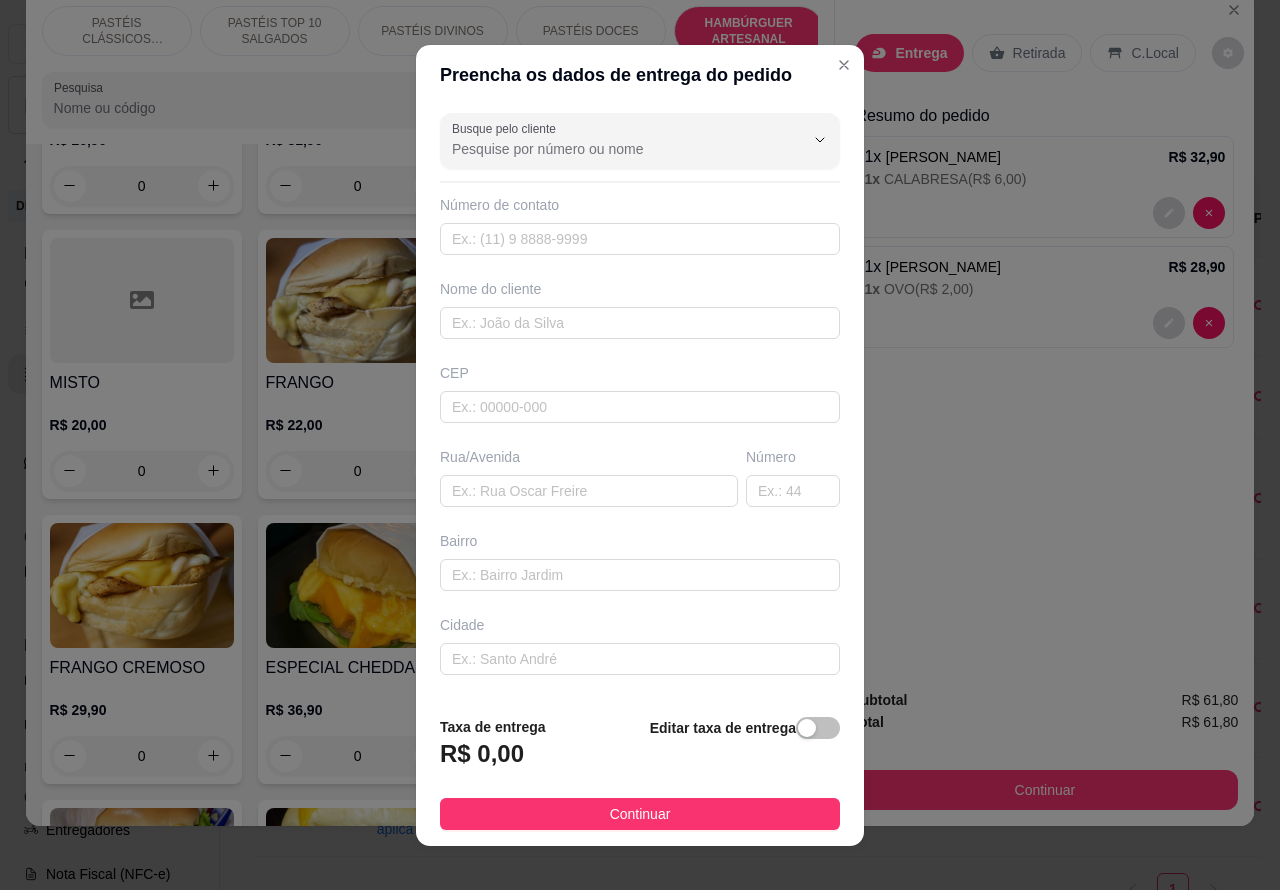 click on "Bairro" at bounding box center (640, 541) 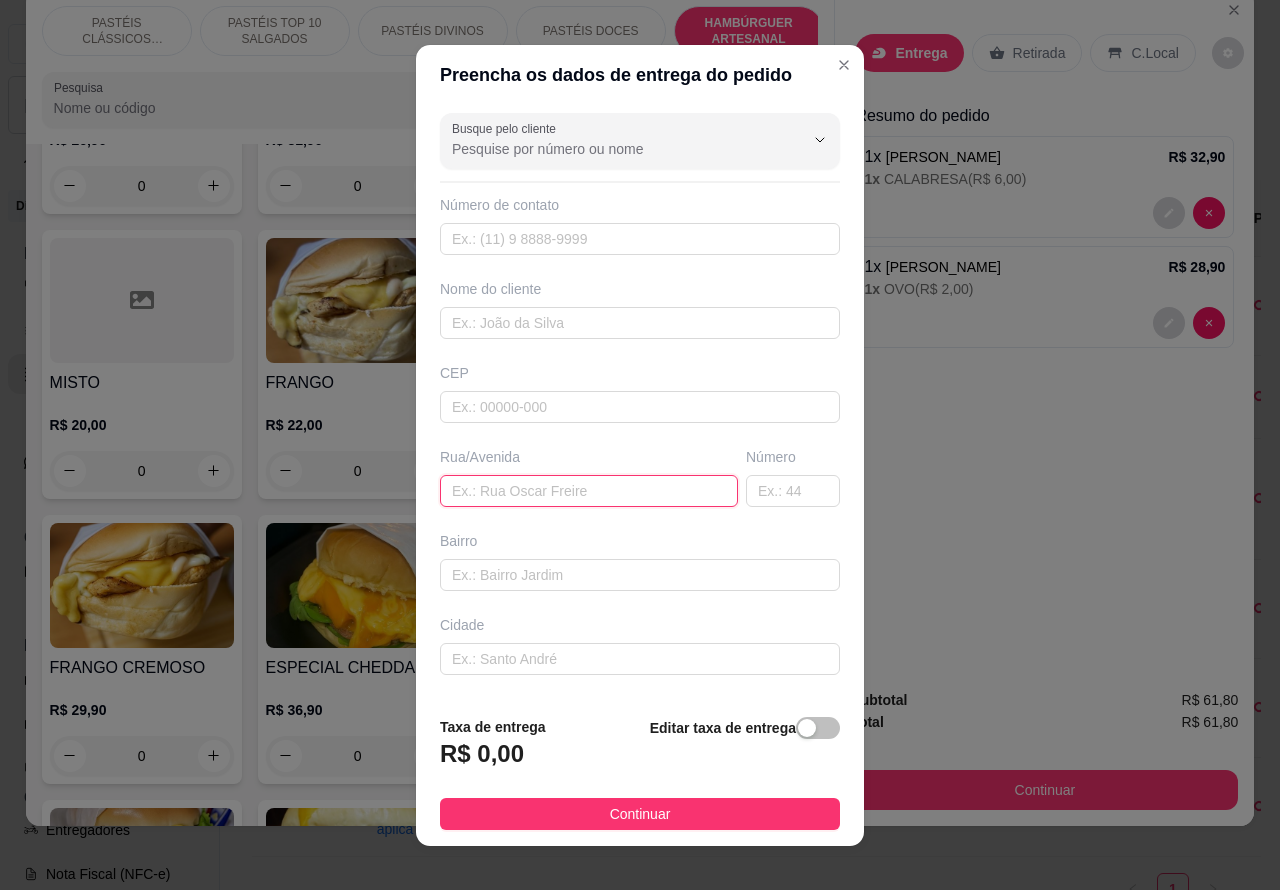 click at bounding box center [589, 491] 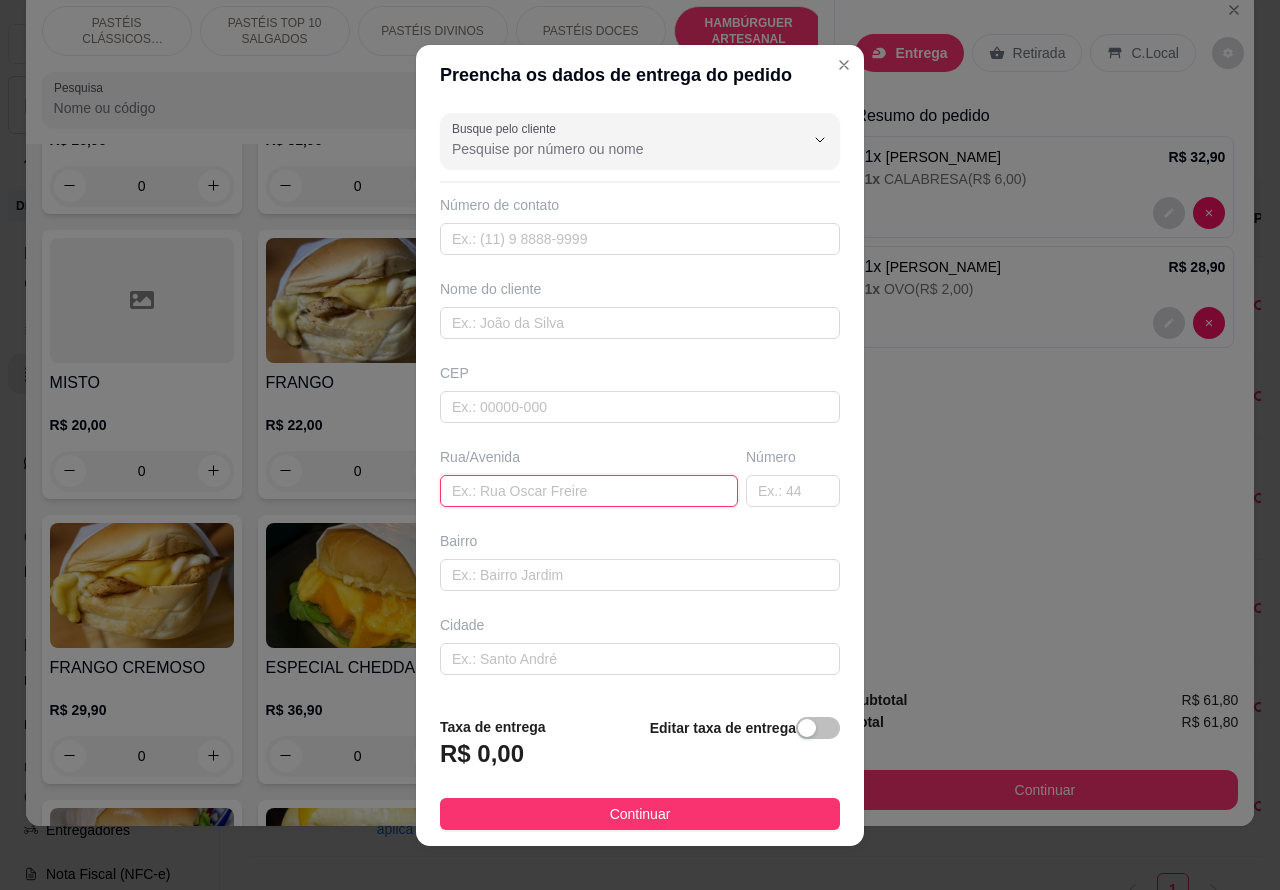 paste on "Márcio Sales Tavares 14" 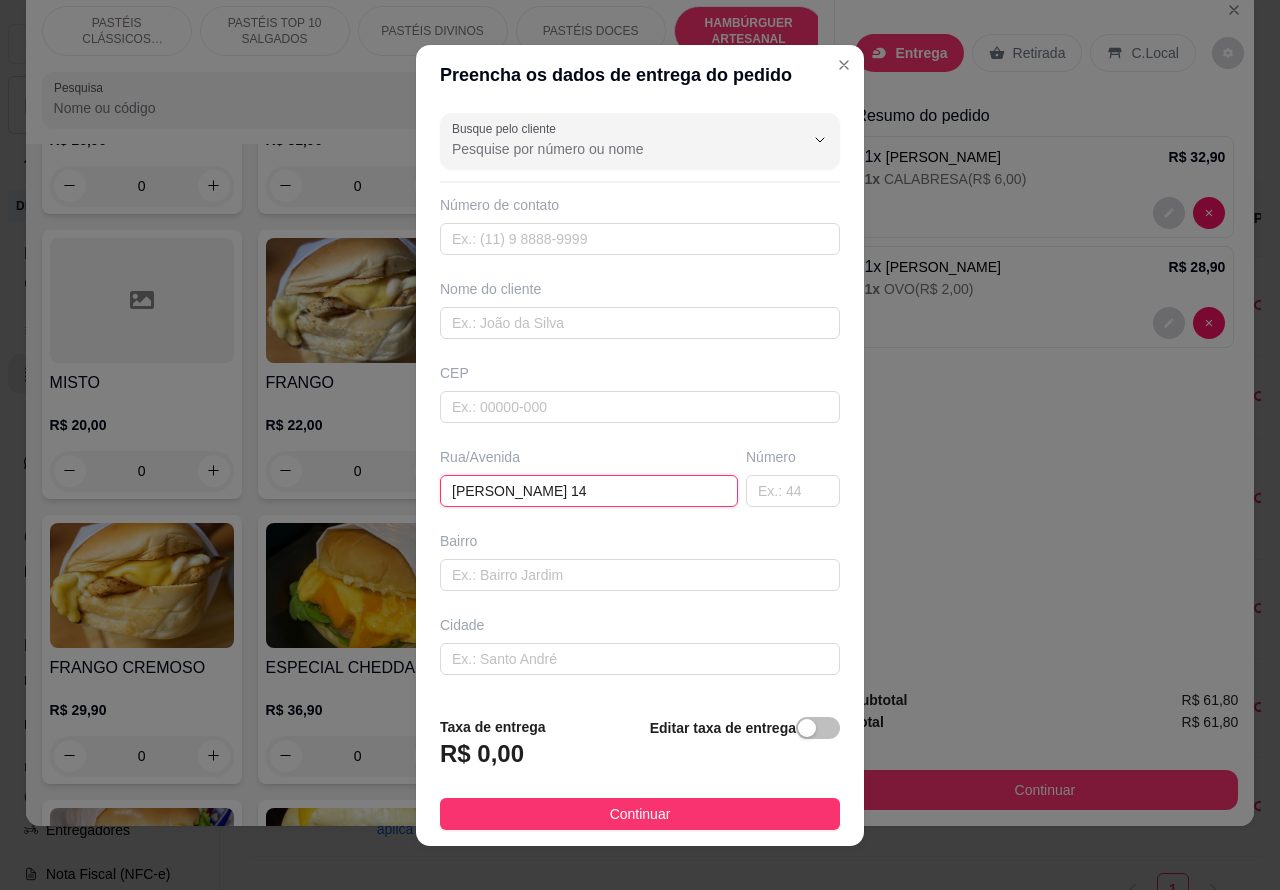 type on "Márcio Sales Tavares 14" 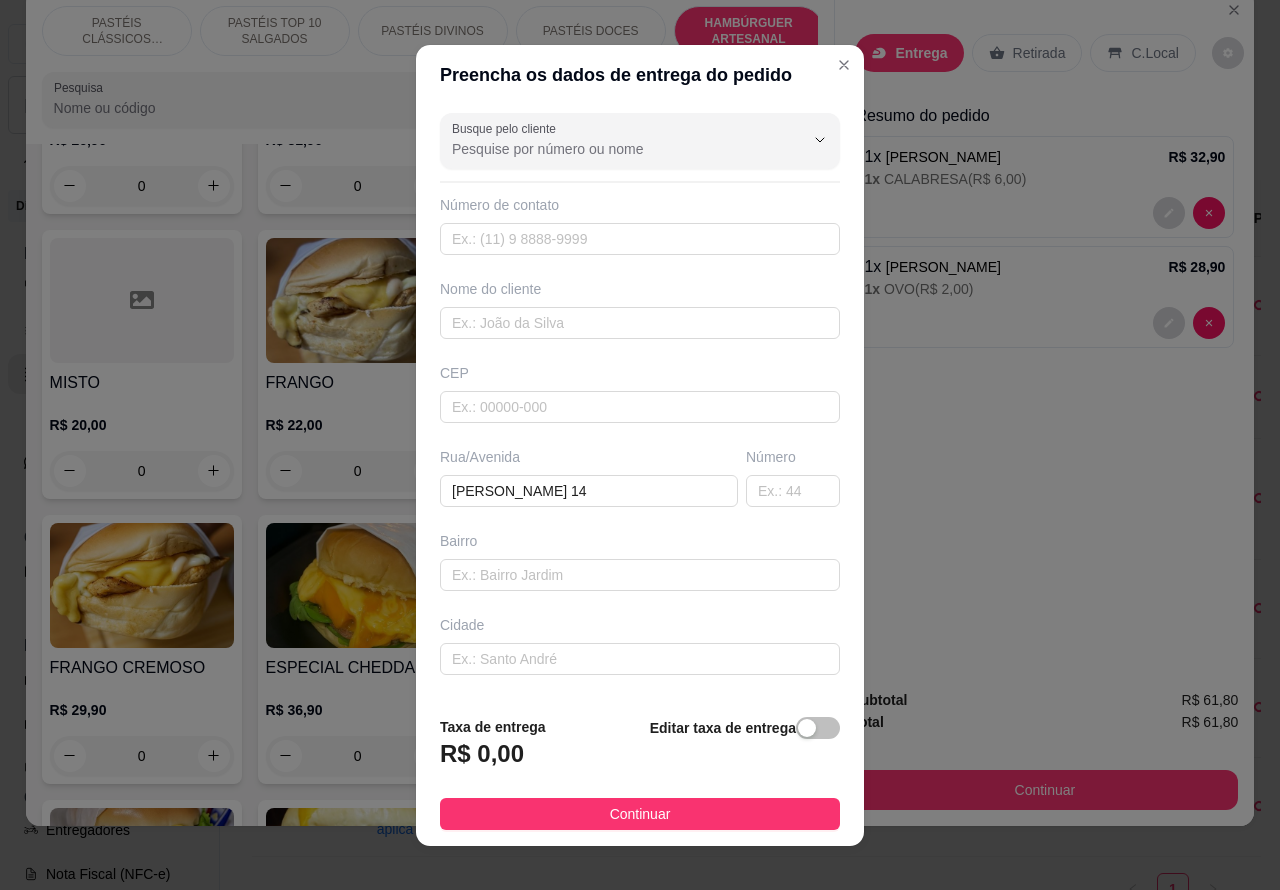 click on "R$ 0,00" at bounding box center [493, 760] 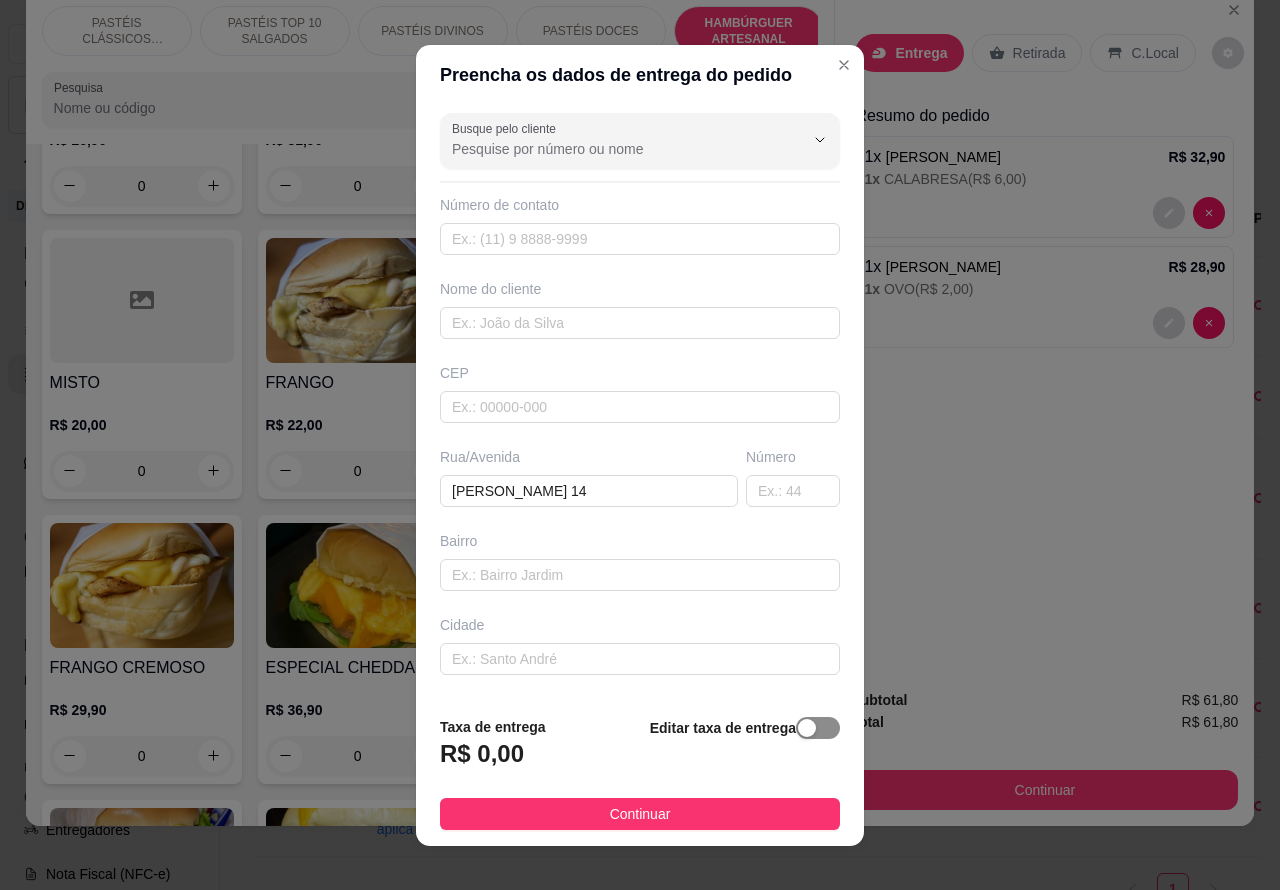 click at bounding box center [807, 728] 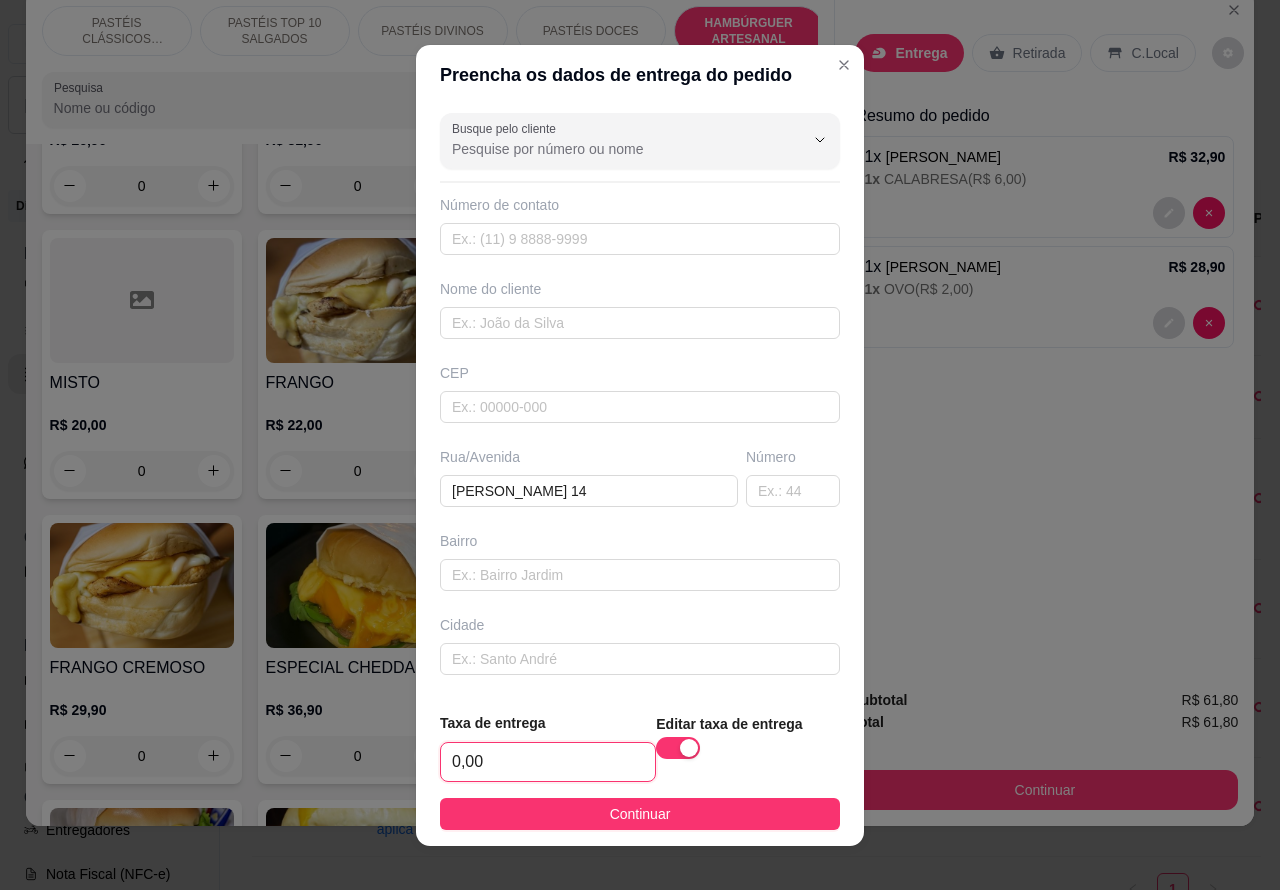click on "0,00" at bounding box center [548, 762] 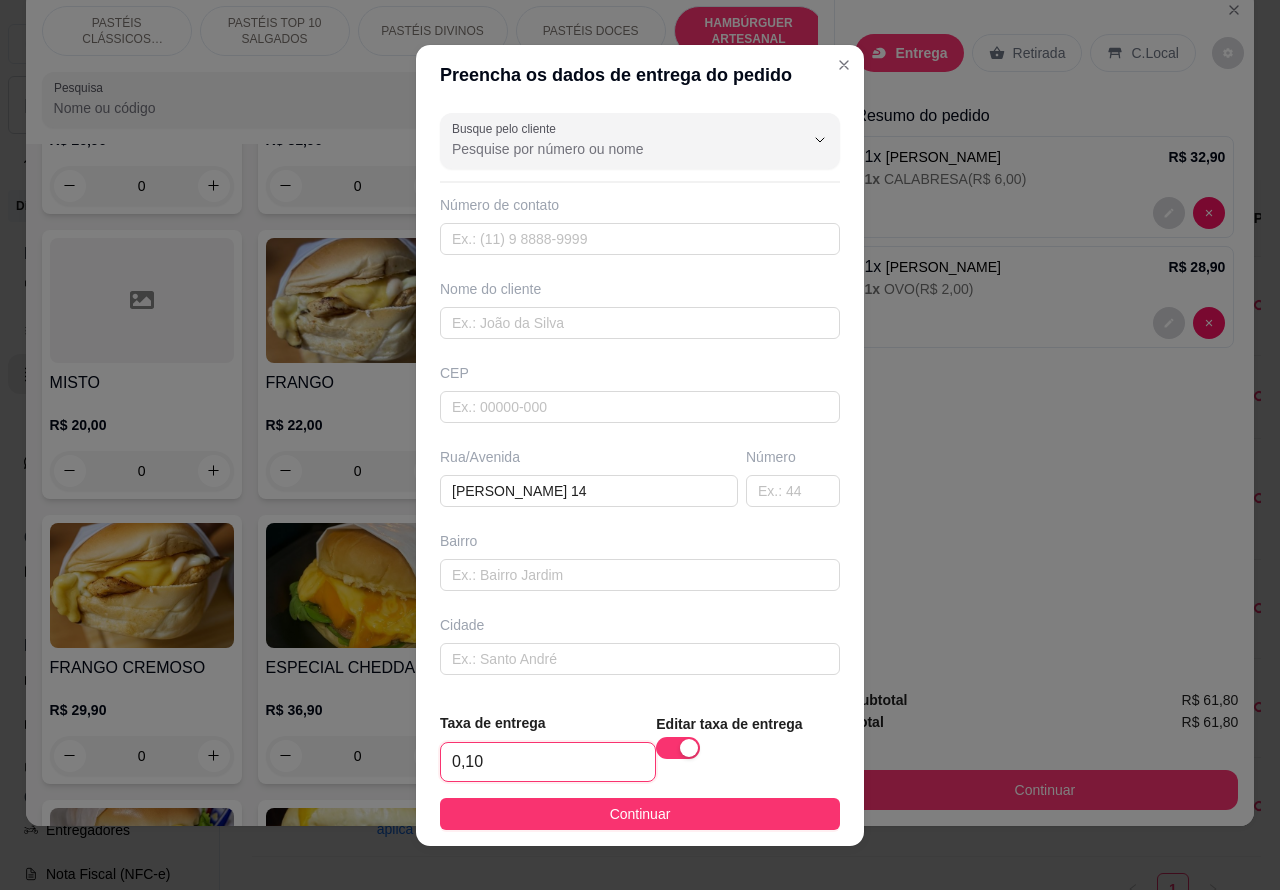 type on "1,00" 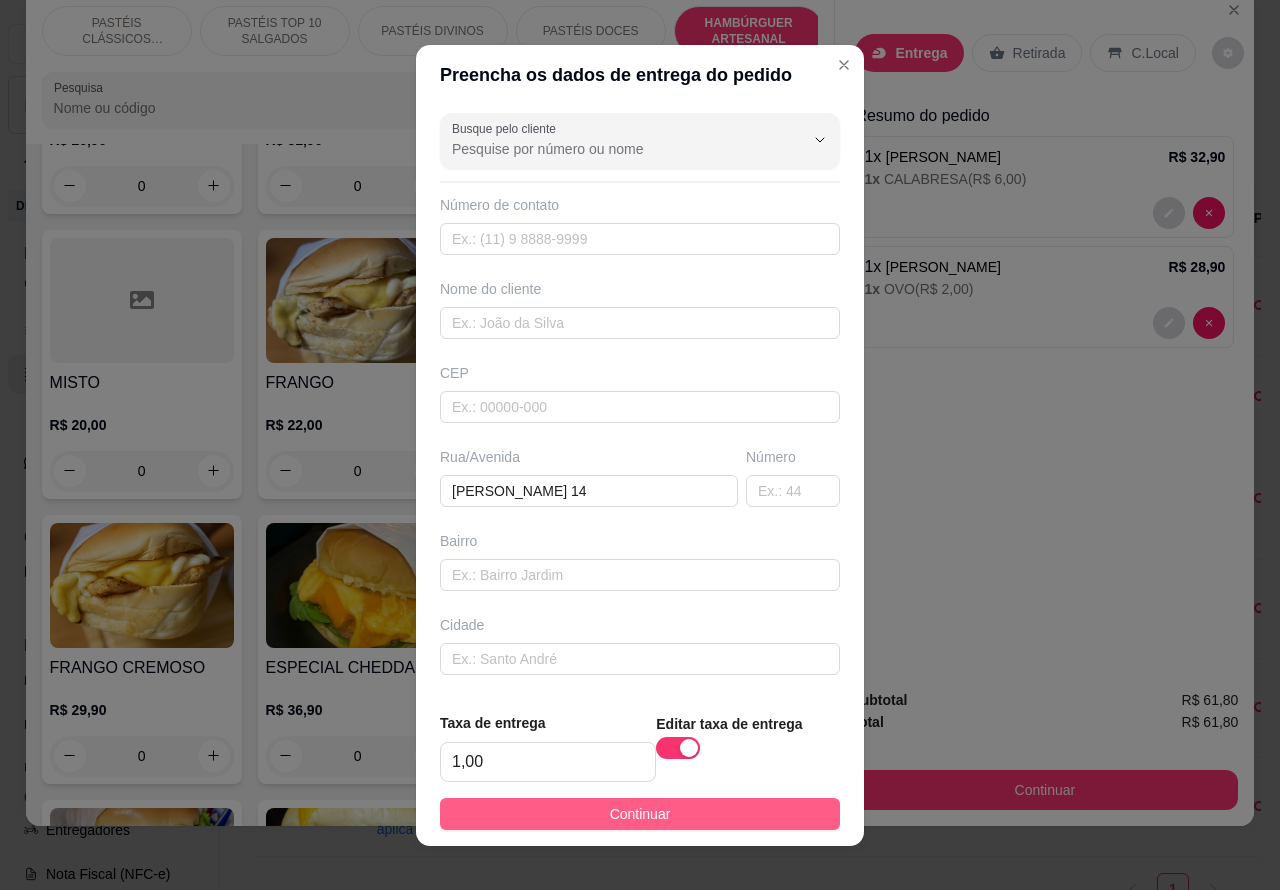 click on "Continuar" at bounding box center (640, 814) 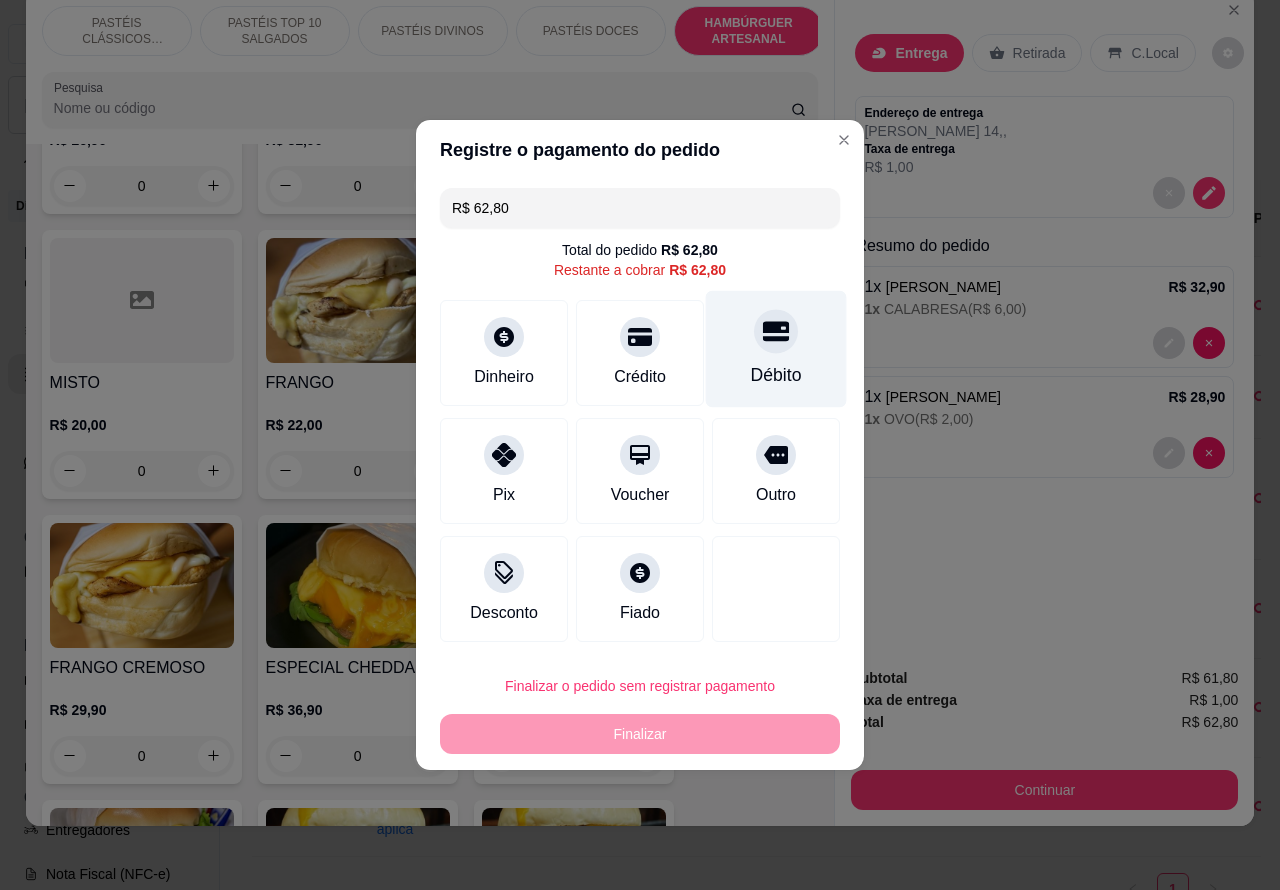 click at bounding box center [776, 331] 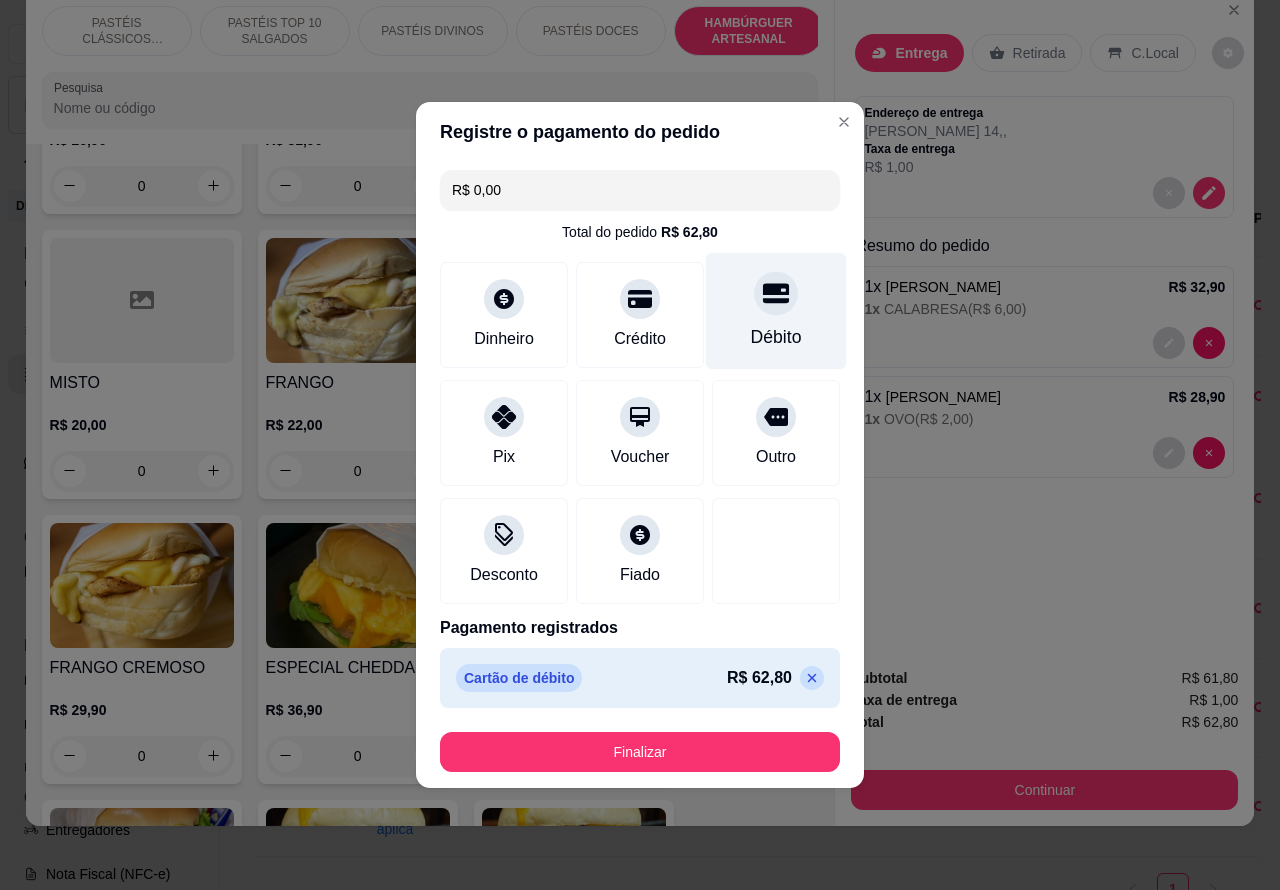 click on "Finalizar" at bounding box center (640, 752) 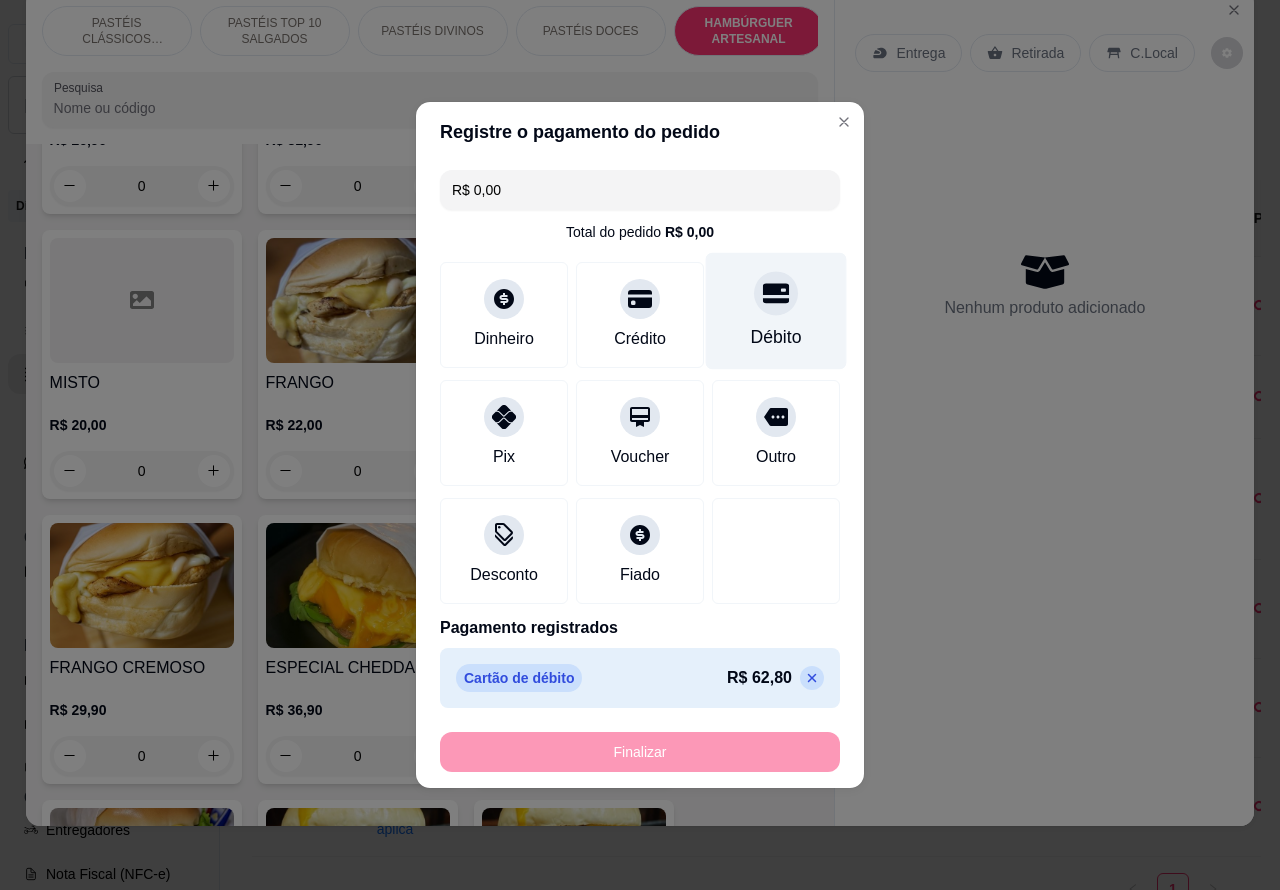 type on "-R$ 62,80" 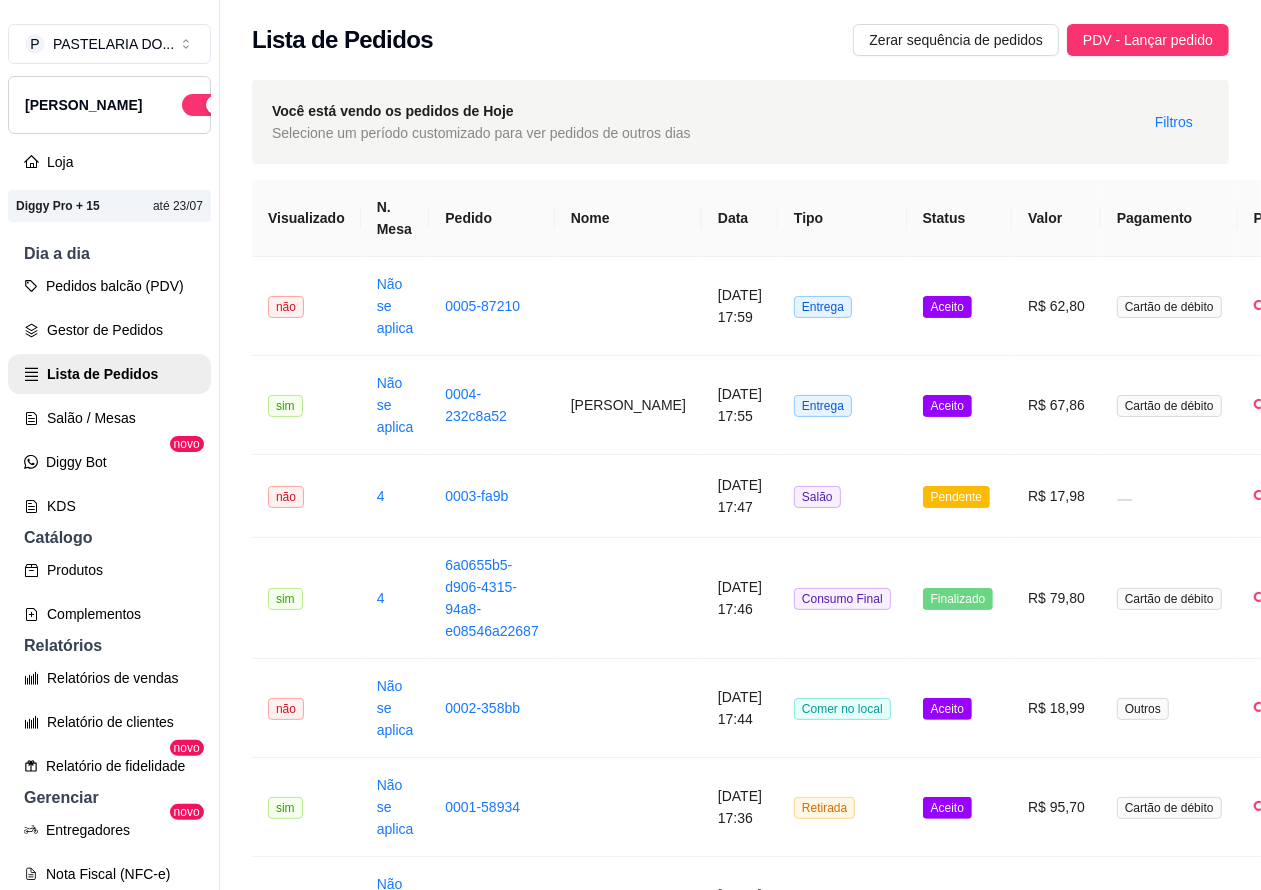 click at bounding box center [628, 496] 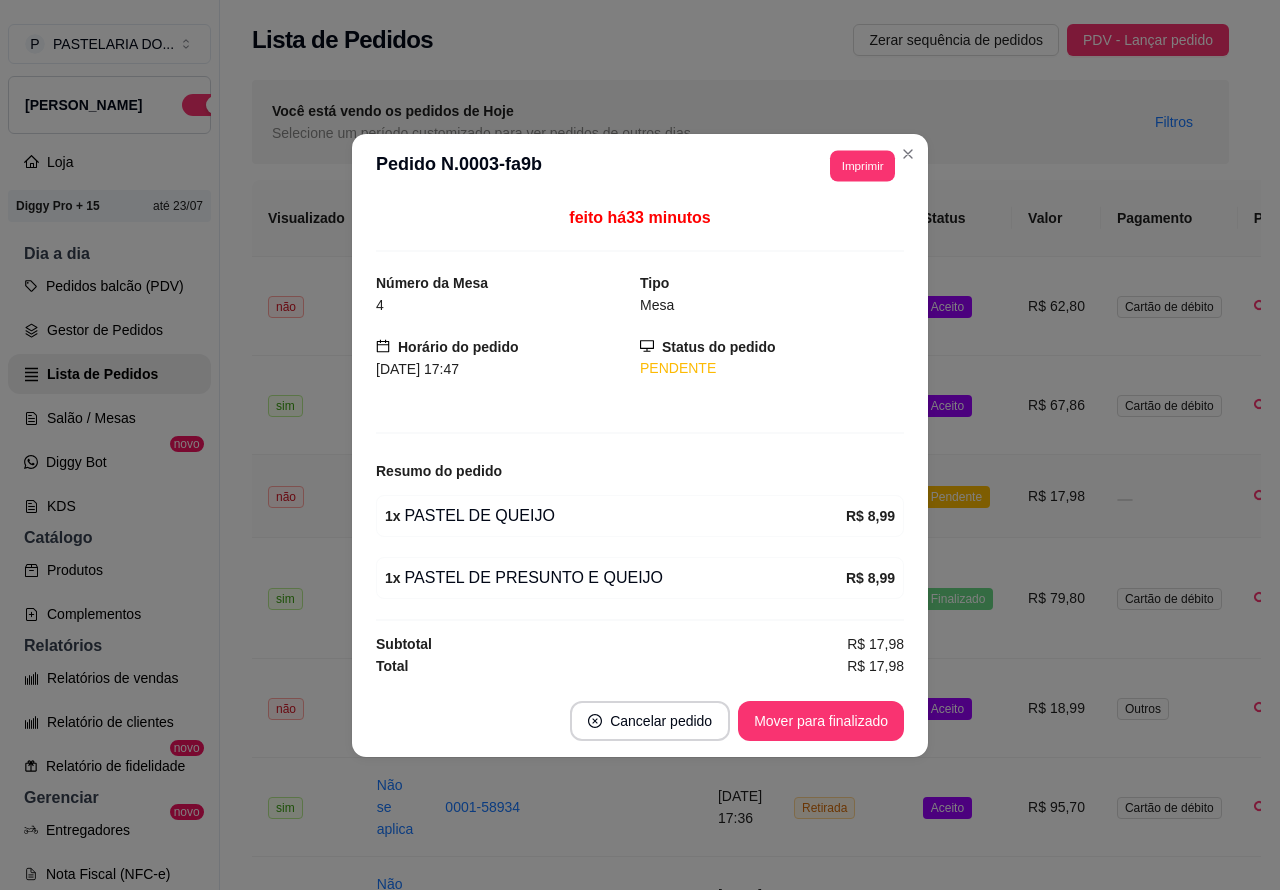 click on "Imprimir" at bounding box center (862, 165) 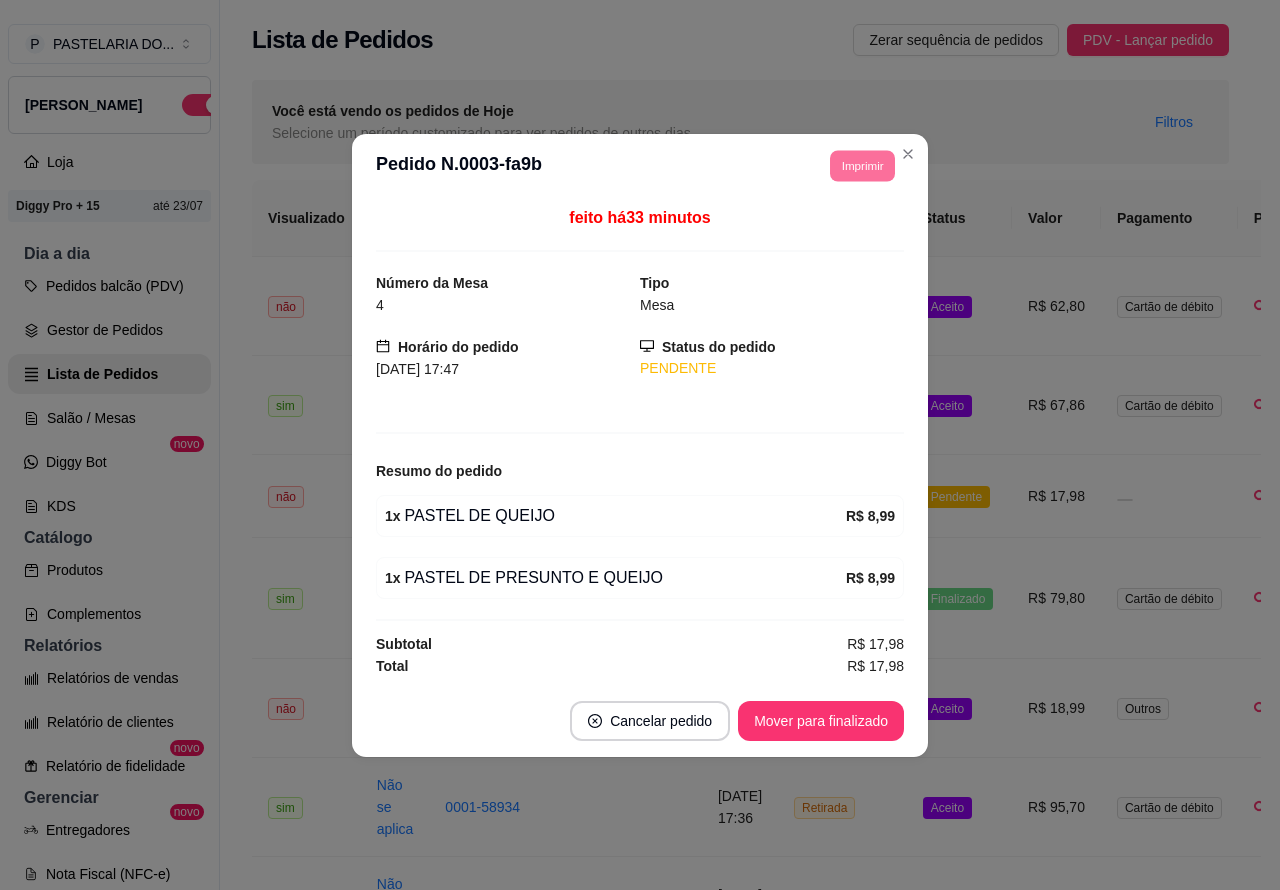 click on "feito há  33   minutos Número da   Mesa 4 Tipo Mesa Horário do pedido 11/07/2025 17:47 Status do pedido PENDENTE Resumo do pedido 1 x     PASTEL DE QUEIJO  R$ 8,99 1 x     PASTEL DE PRESUNTO E QUEIJO  R$ 8,99 Subtotal R$ 17,98 Total R$ 17,98" at bounding box center [640, 441] 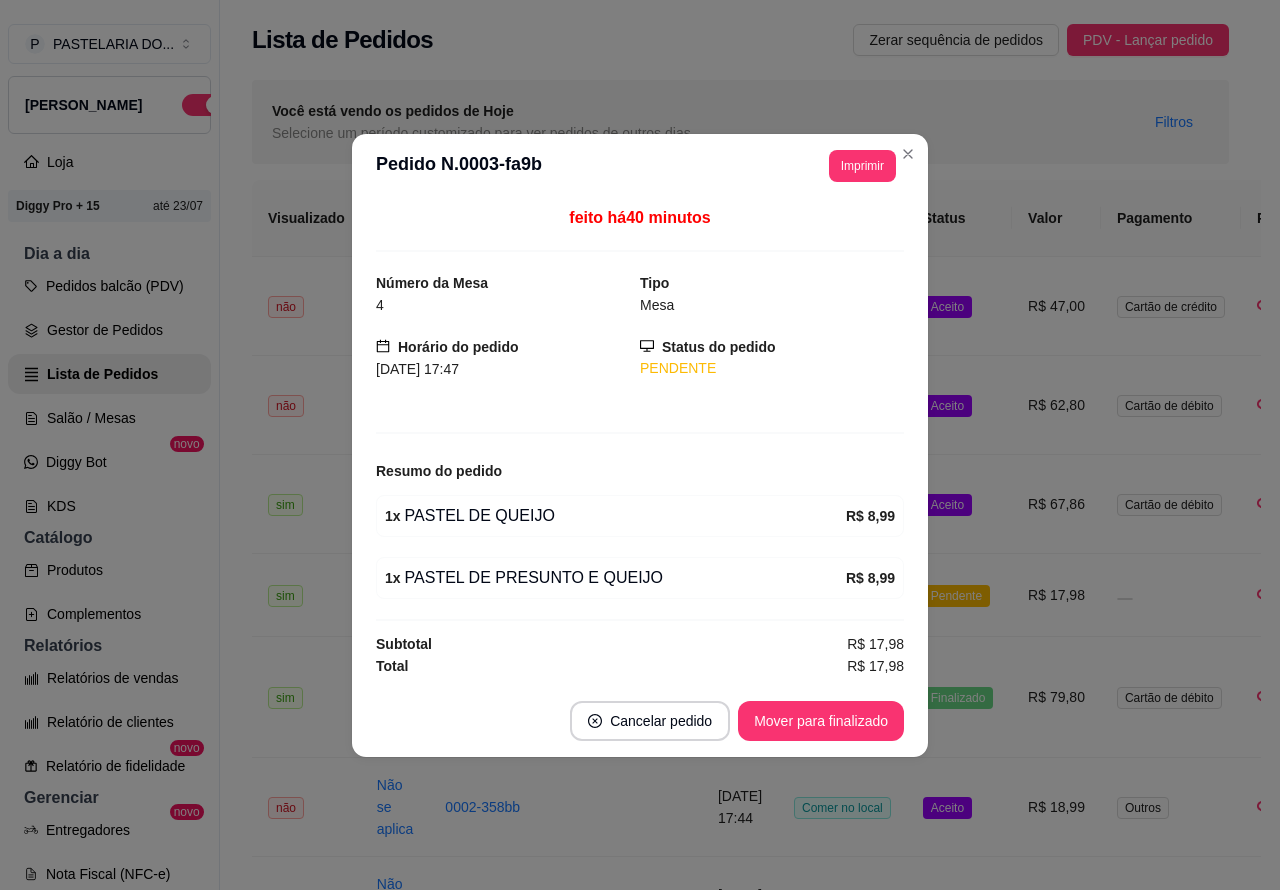click on "Gestor de Pedidos" at bounding box center [109, 330] 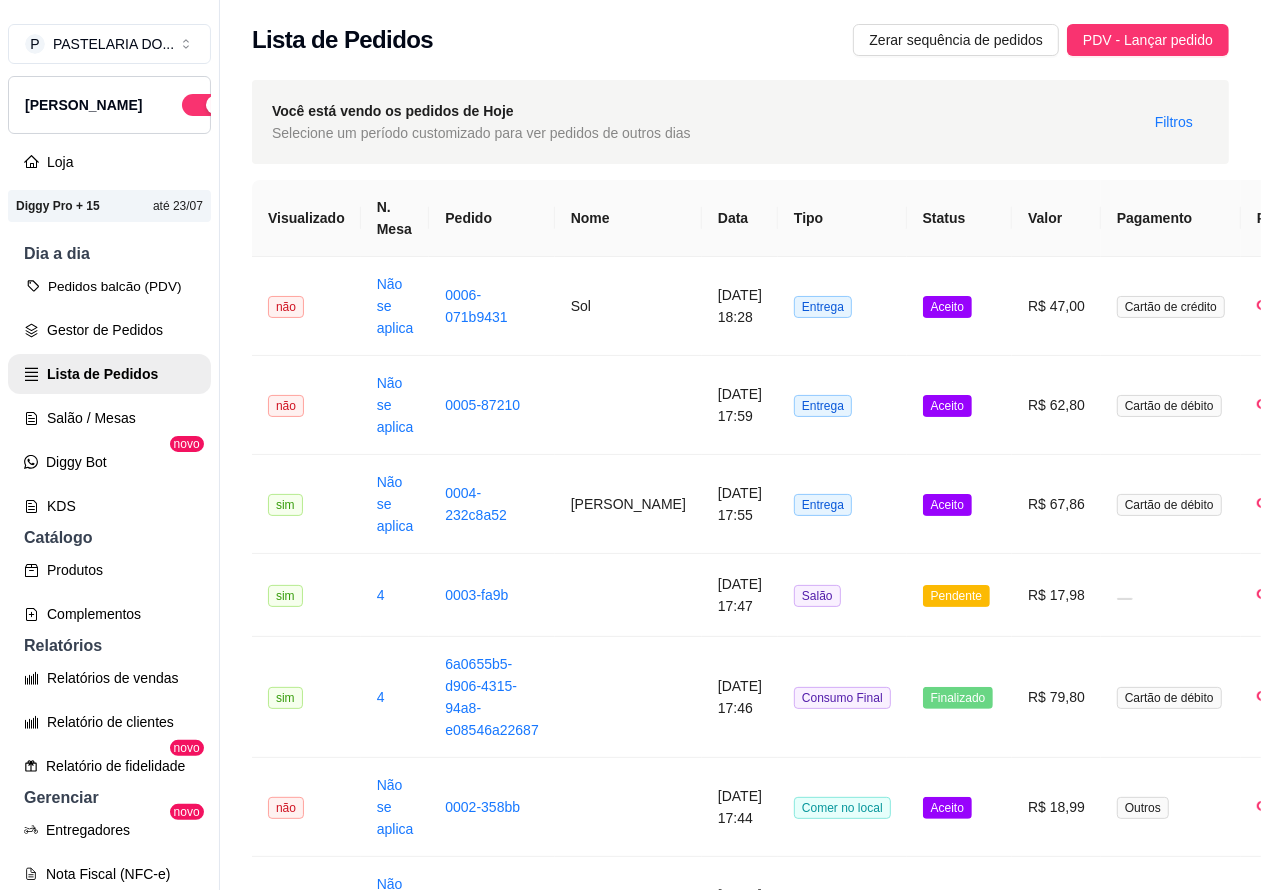 click on "Pedidos balcão (PDV)" at bounding box center [109, 286] 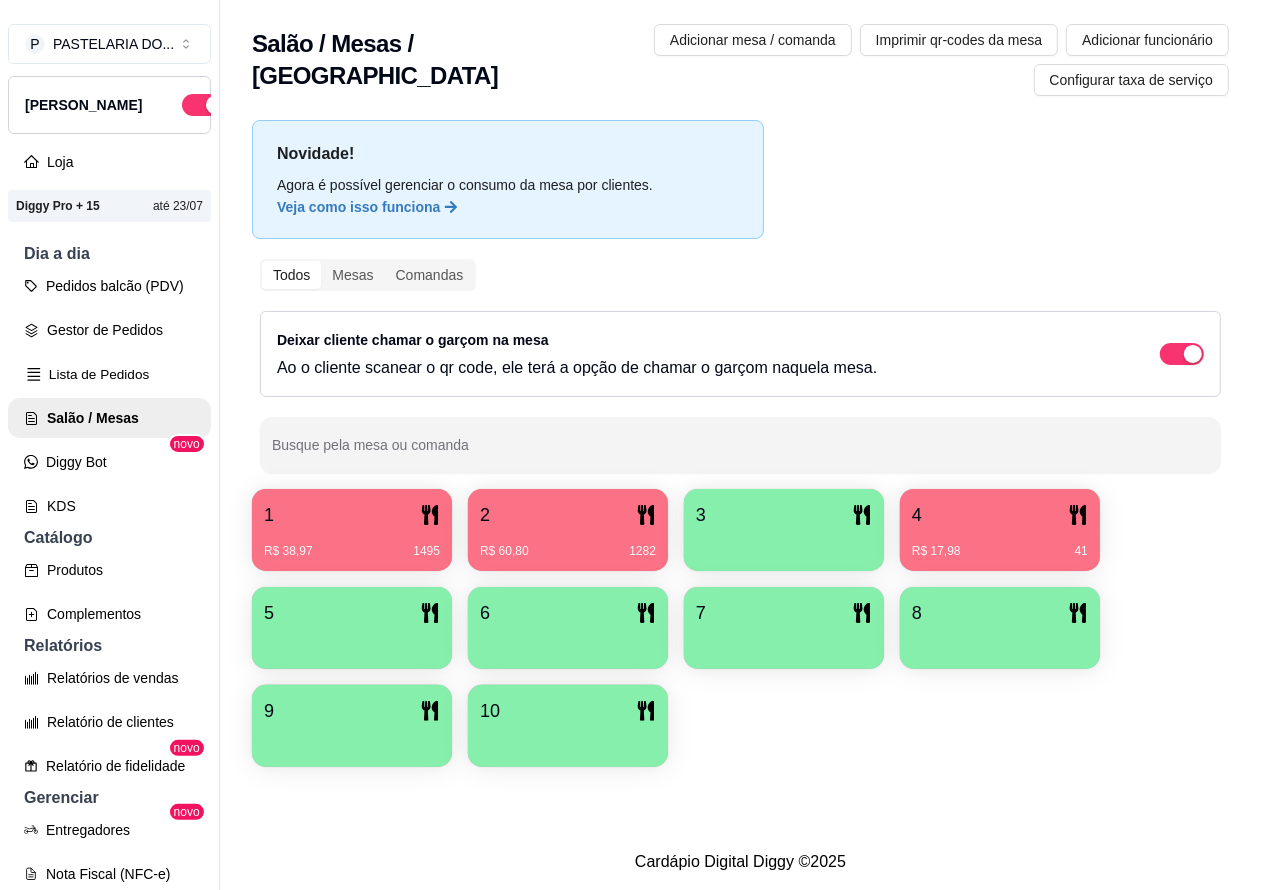 click on "Lista de Pedidos" at bounding box center (109, 374) 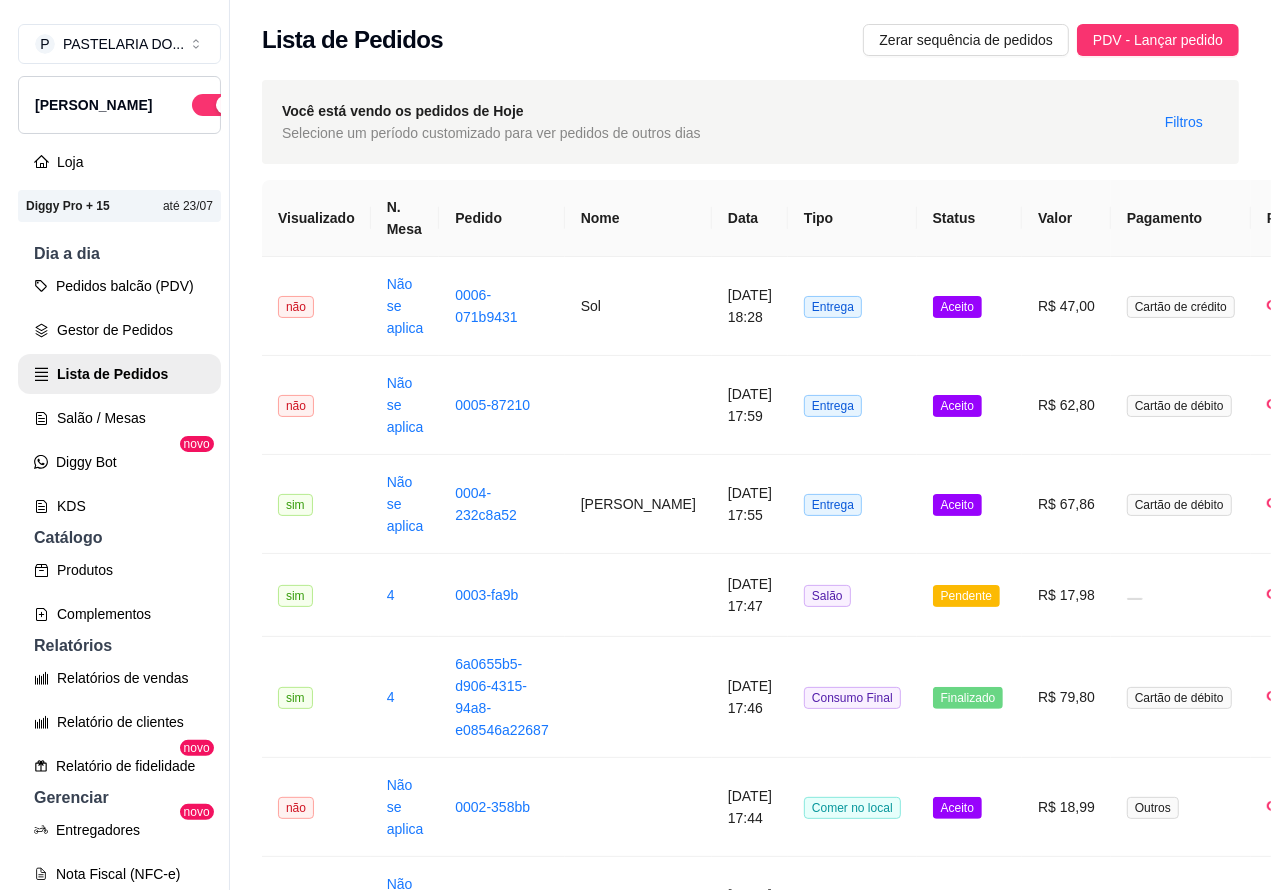 scroll, scrollTop: 0, scrollLeft: 137, axis: horizontal 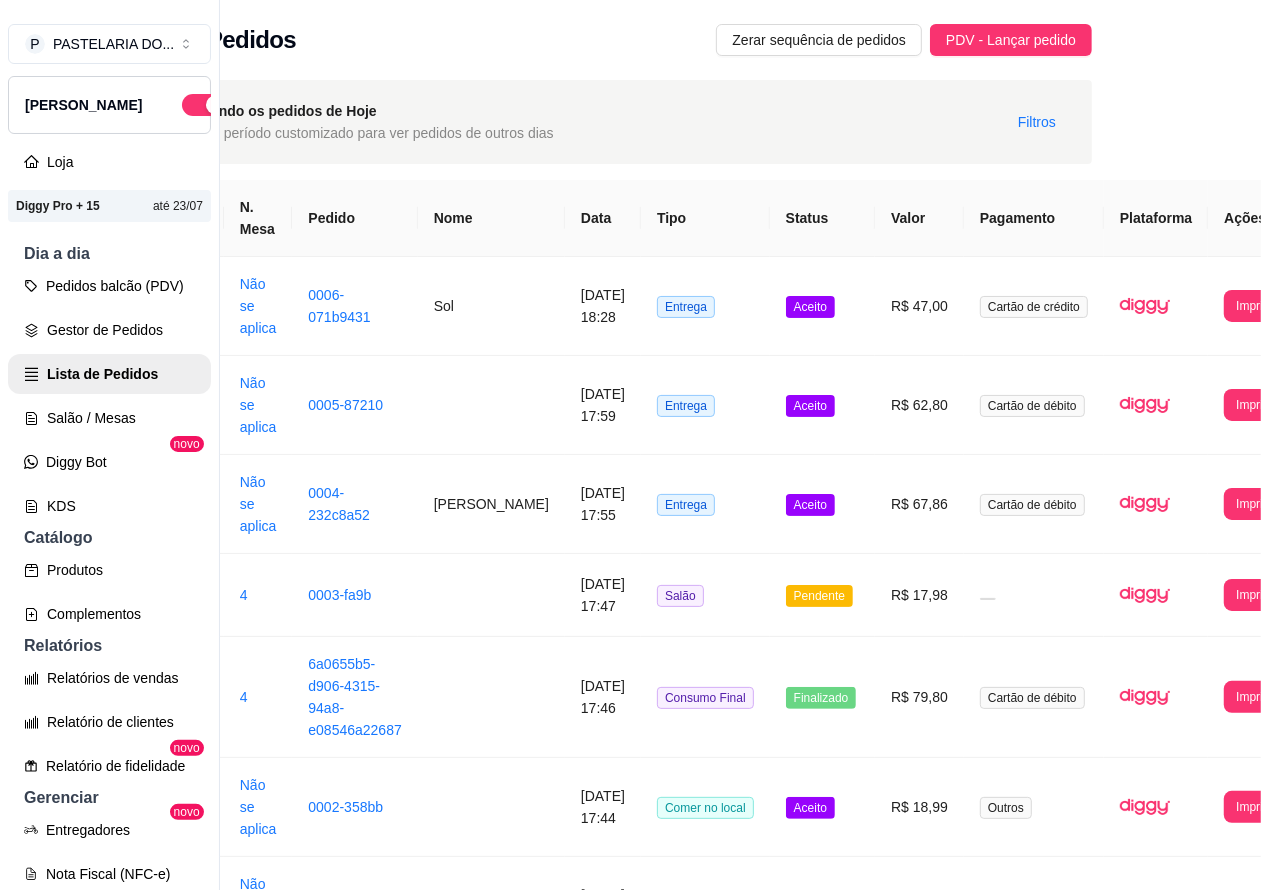 click on "Imprimir" at bounding box center (1257, 306) 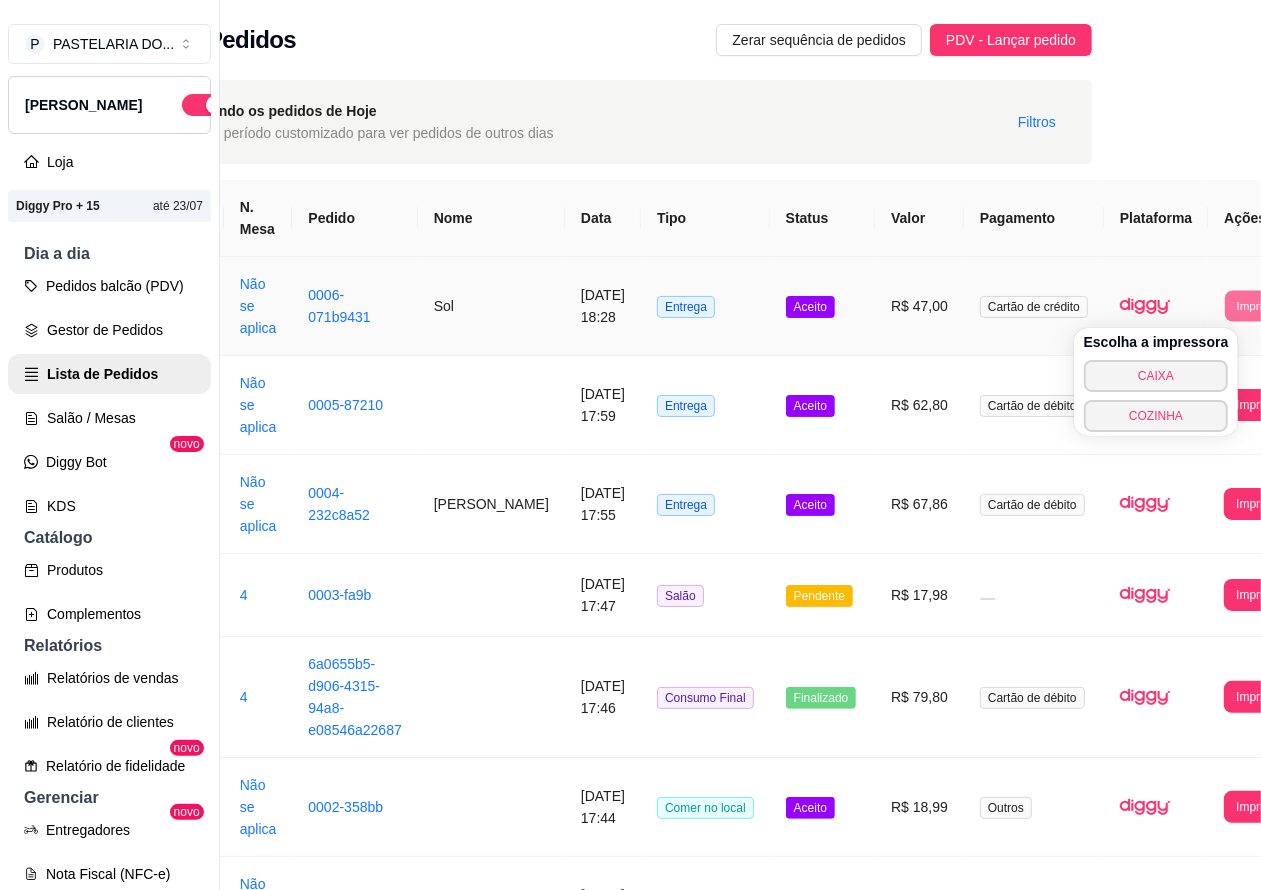 click on "COZINHA" at bounding box center (1156, 416) 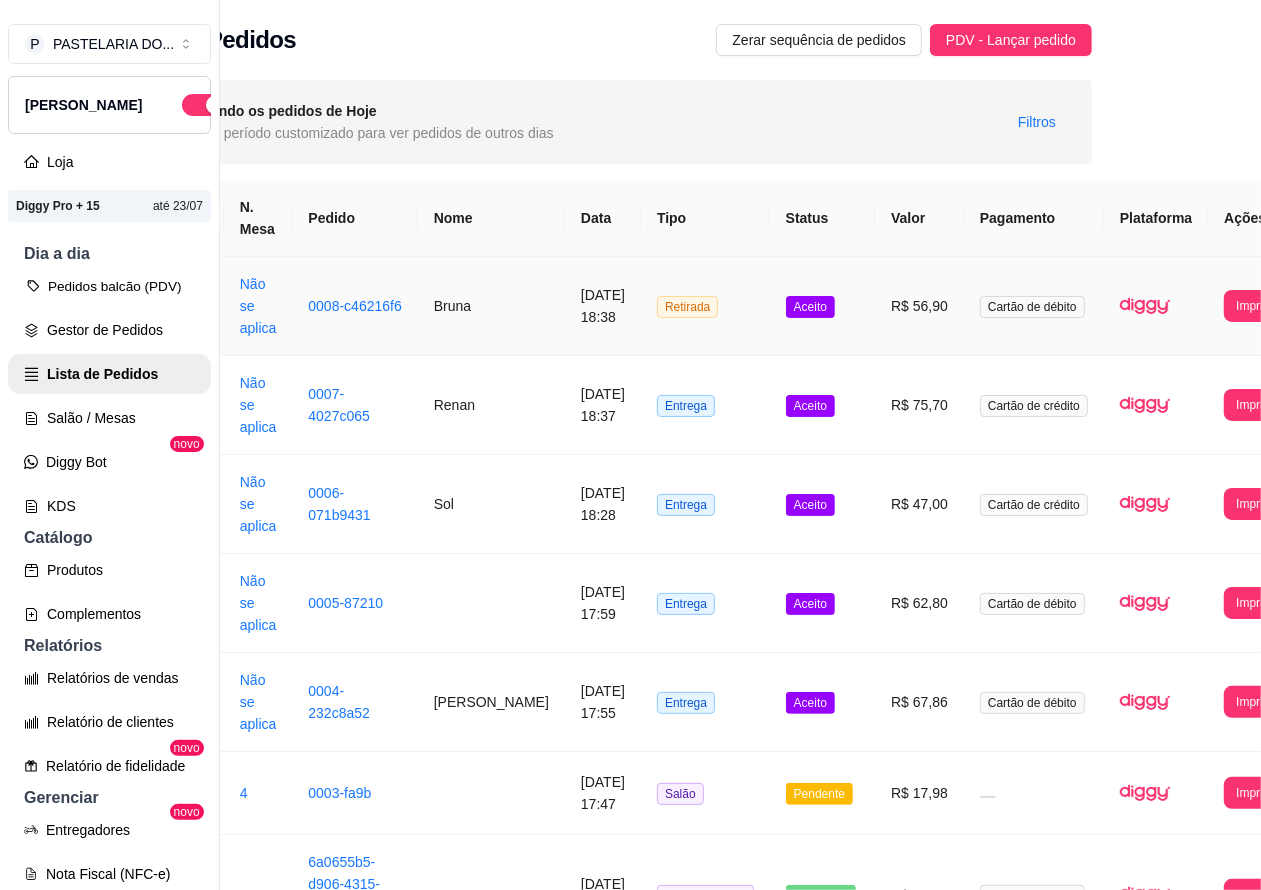 click on "Pedidos balcão (PDV)" at bounding box center [109, 286] 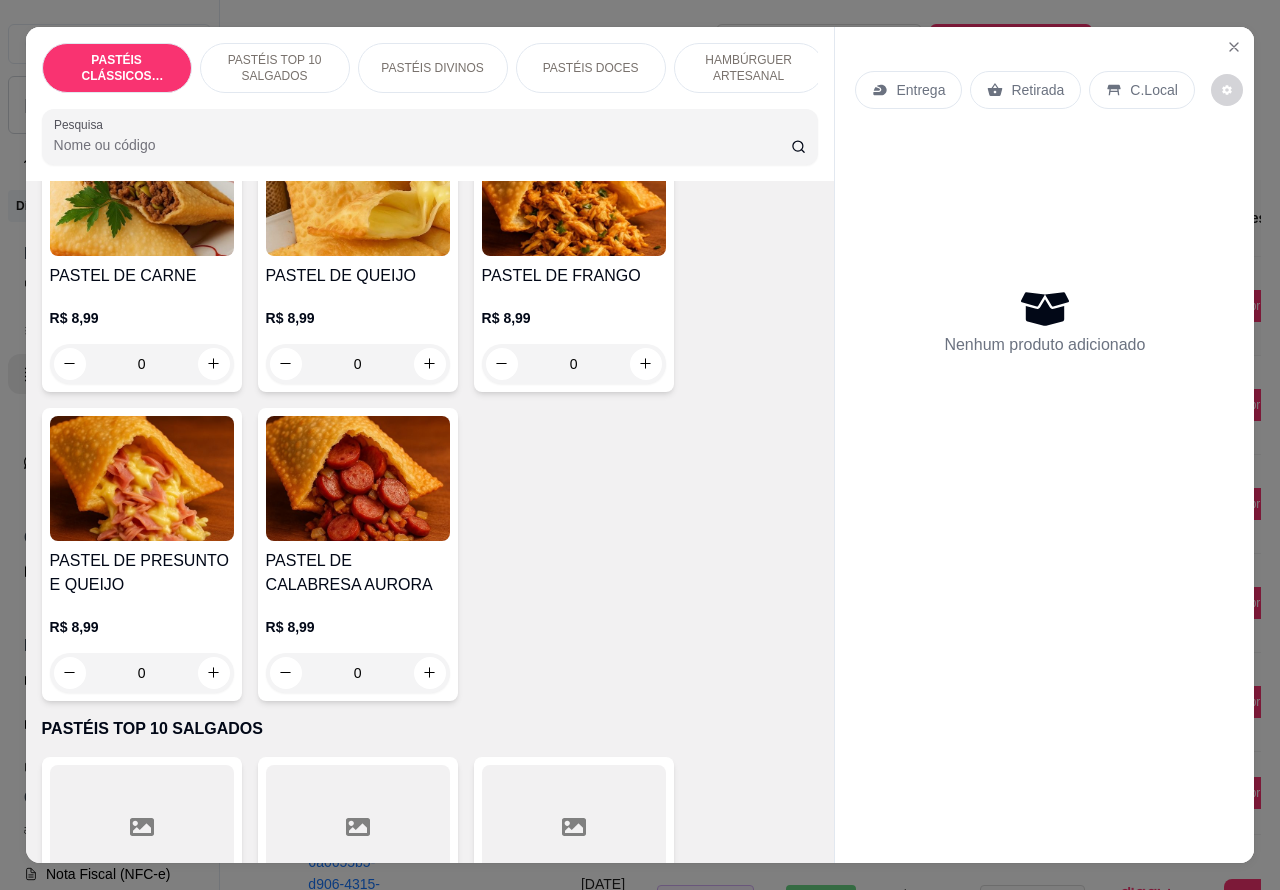 scroll, scrollTop: 192, scrollLeft: 0, axis: vertical 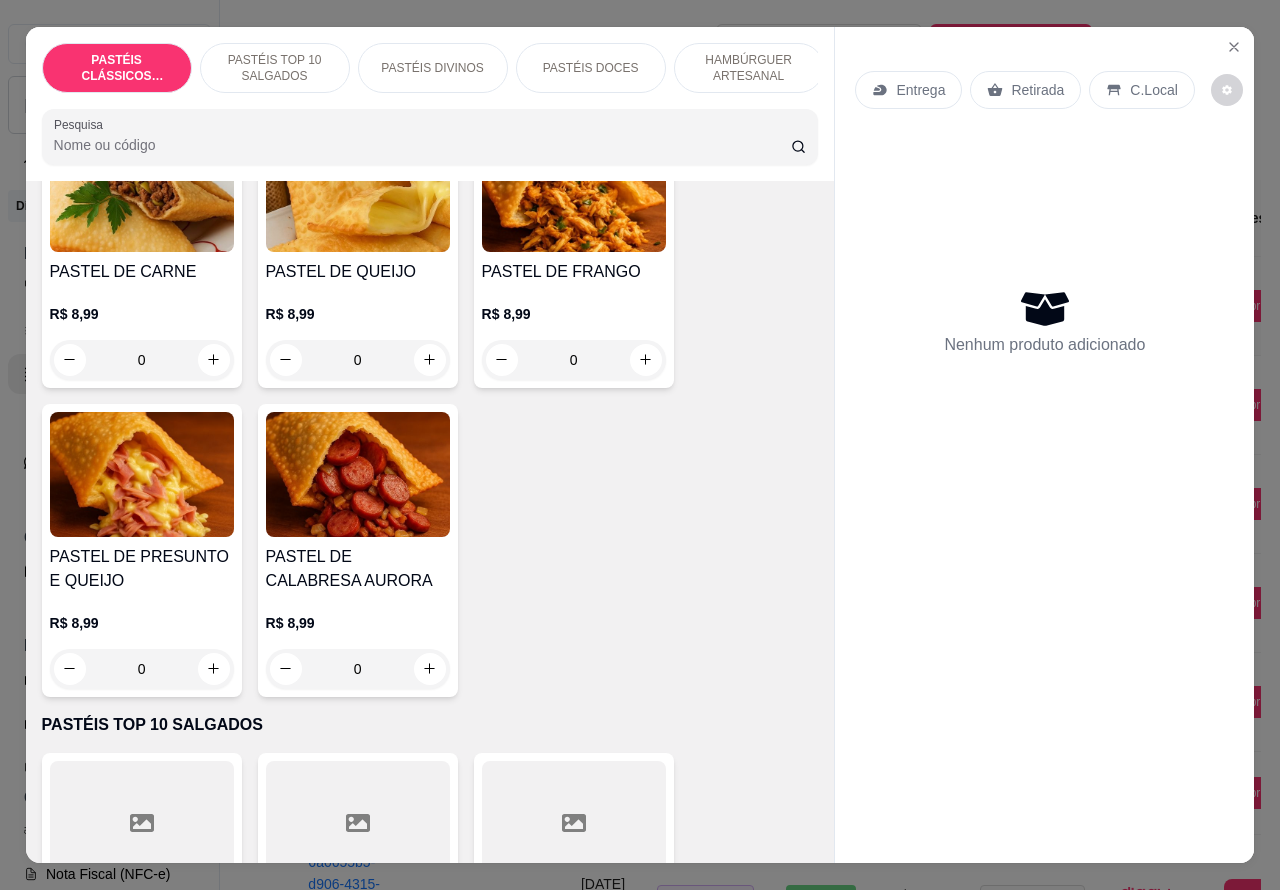 click 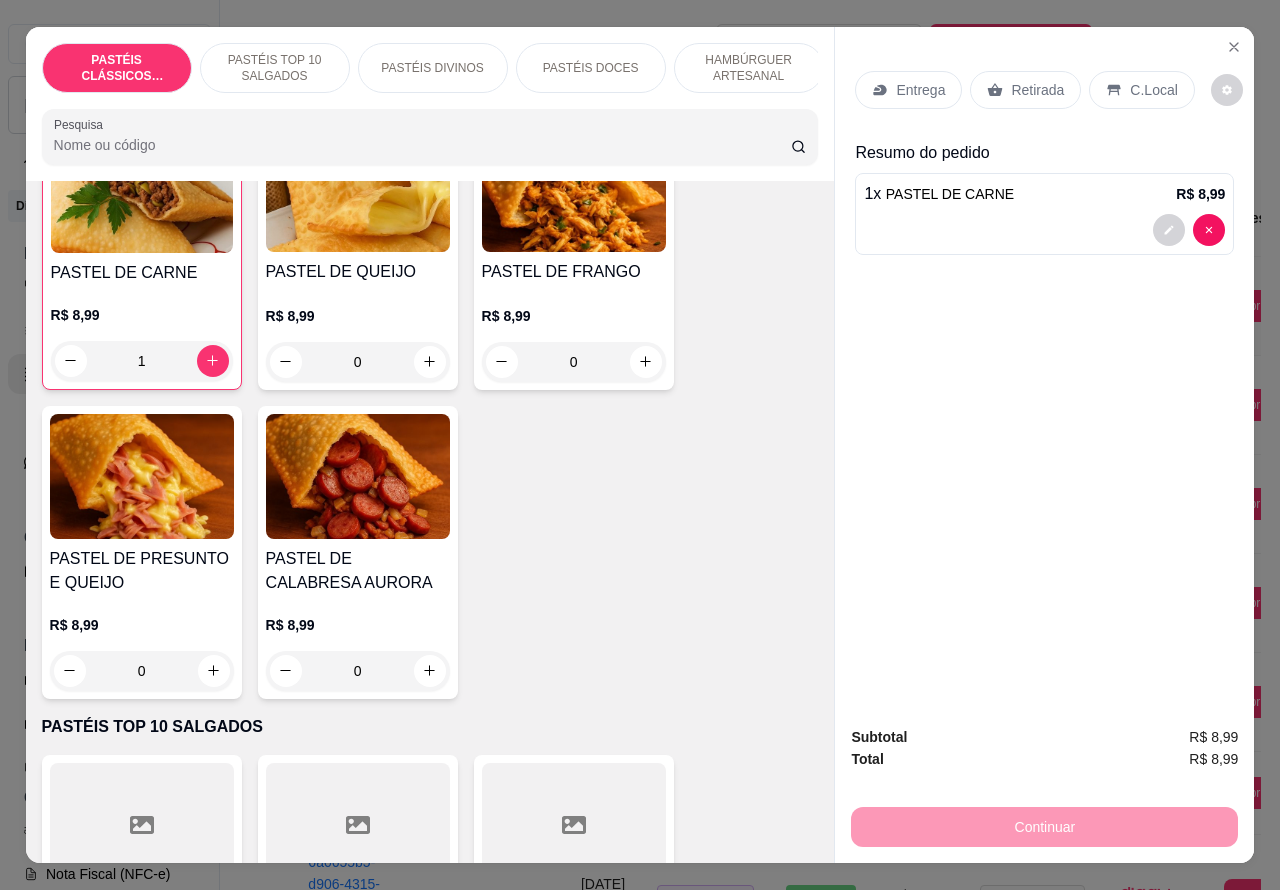 scroll, scrollTop: 193, scrollLeft: 0, axis: vertical 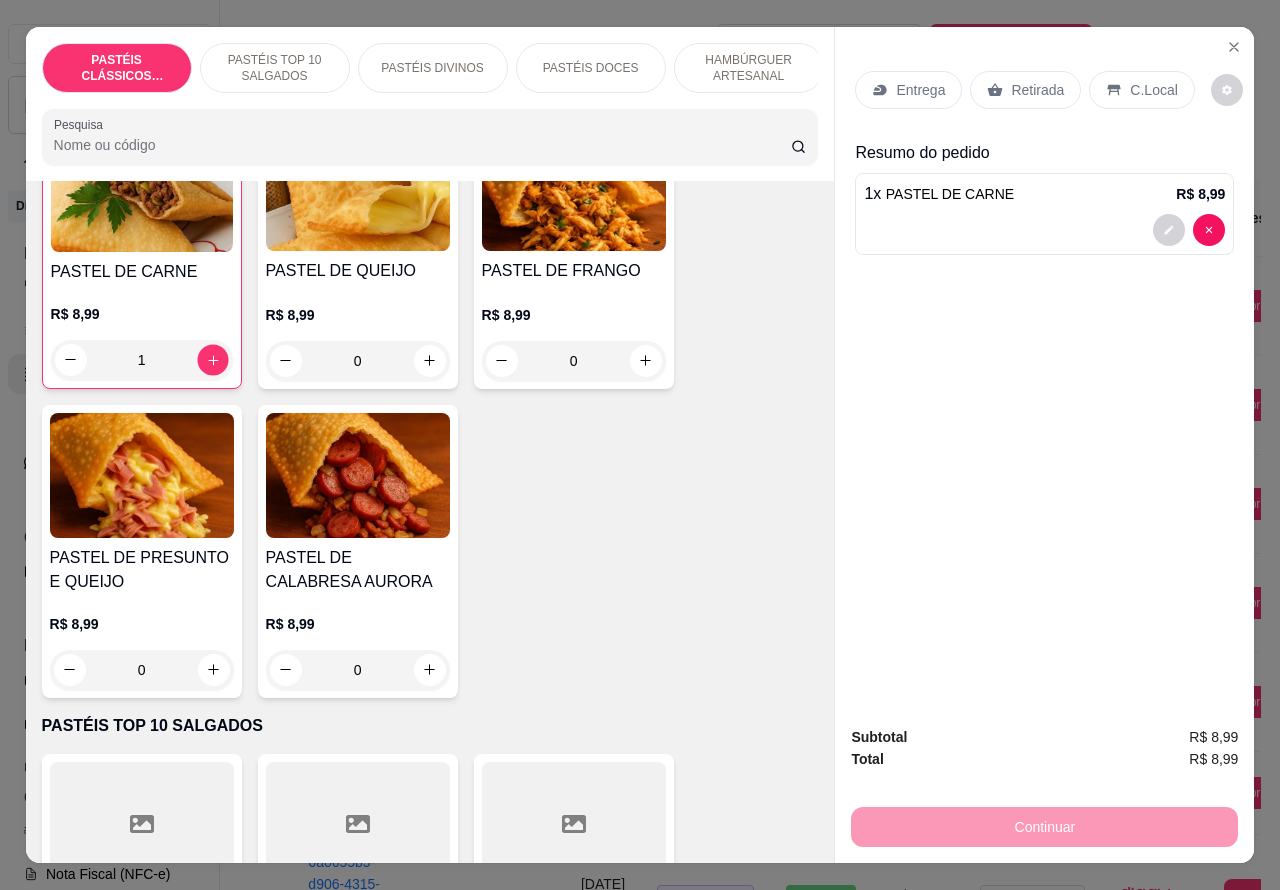 click 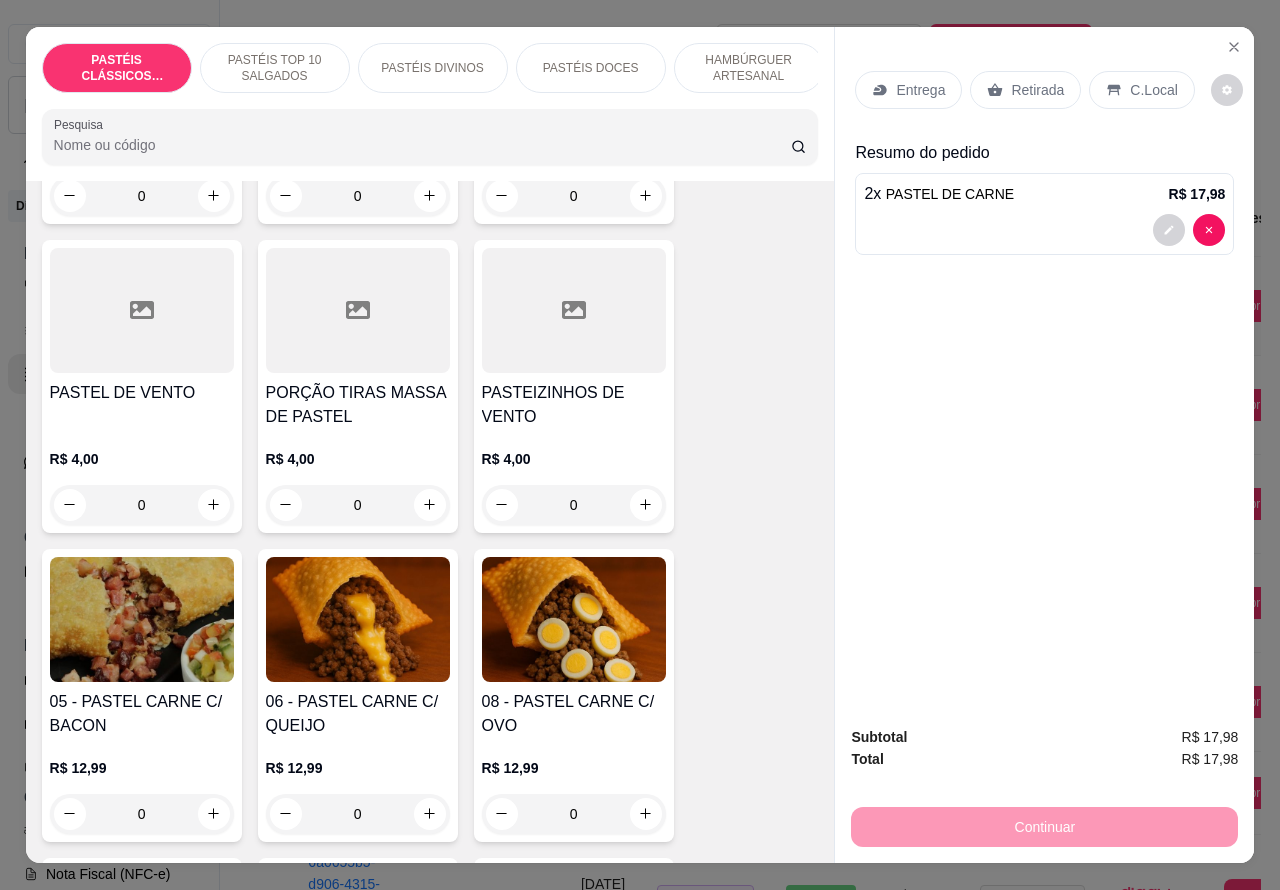click on "PASTÉIS TOP 10 SALGADOS" at bounding box center [275, 68] 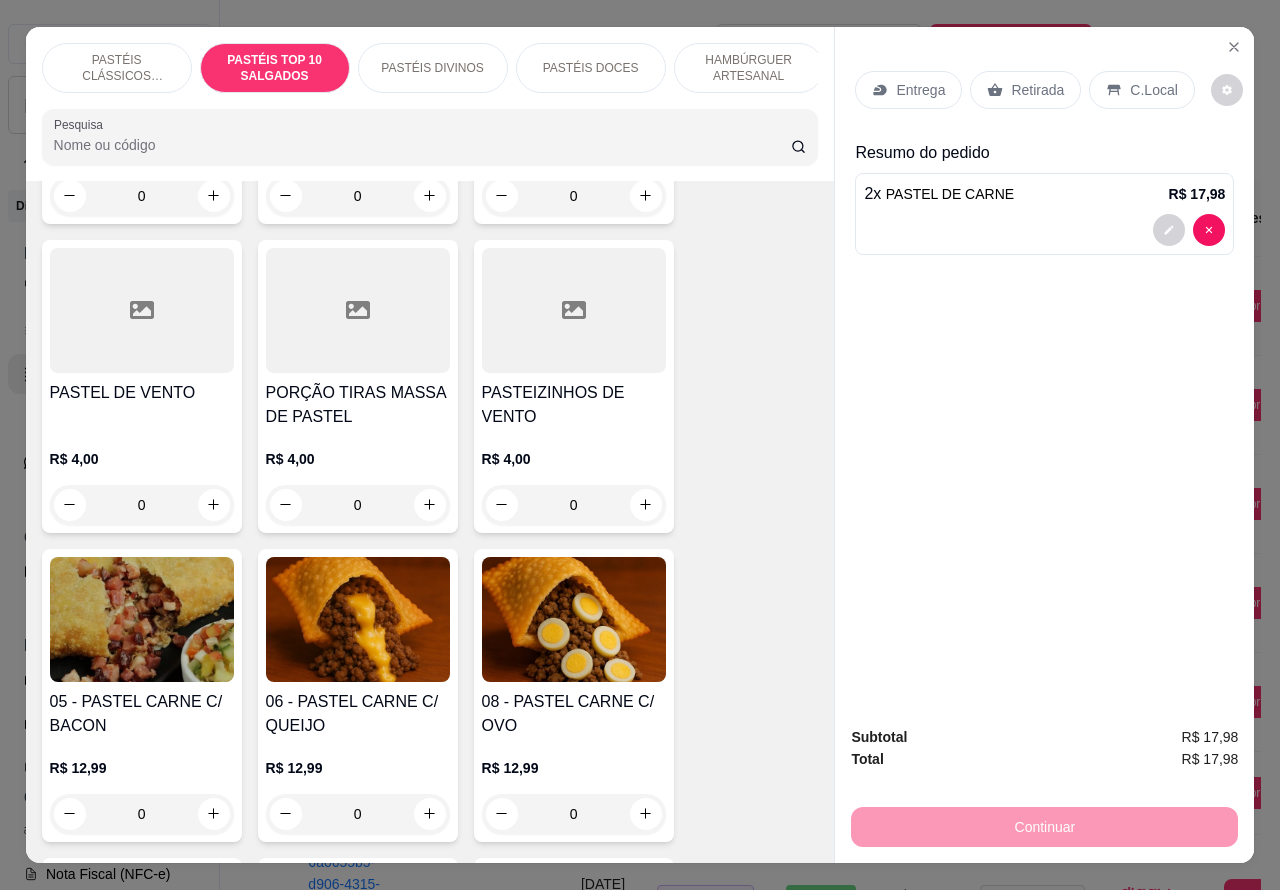 scroll, scrollTop: 726, scrollLeft: 0, axis: vertical 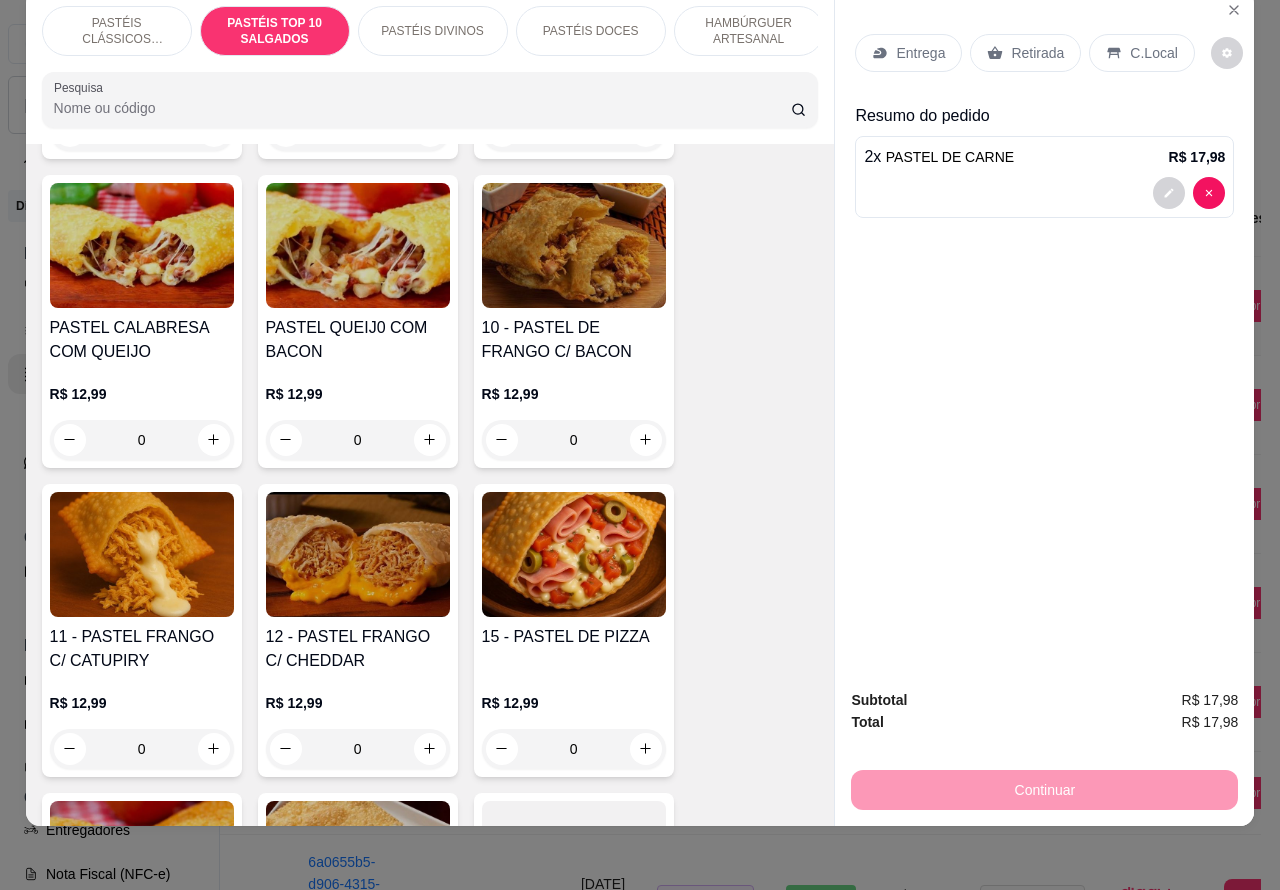 click on "0" at bounding box center [574, 749] 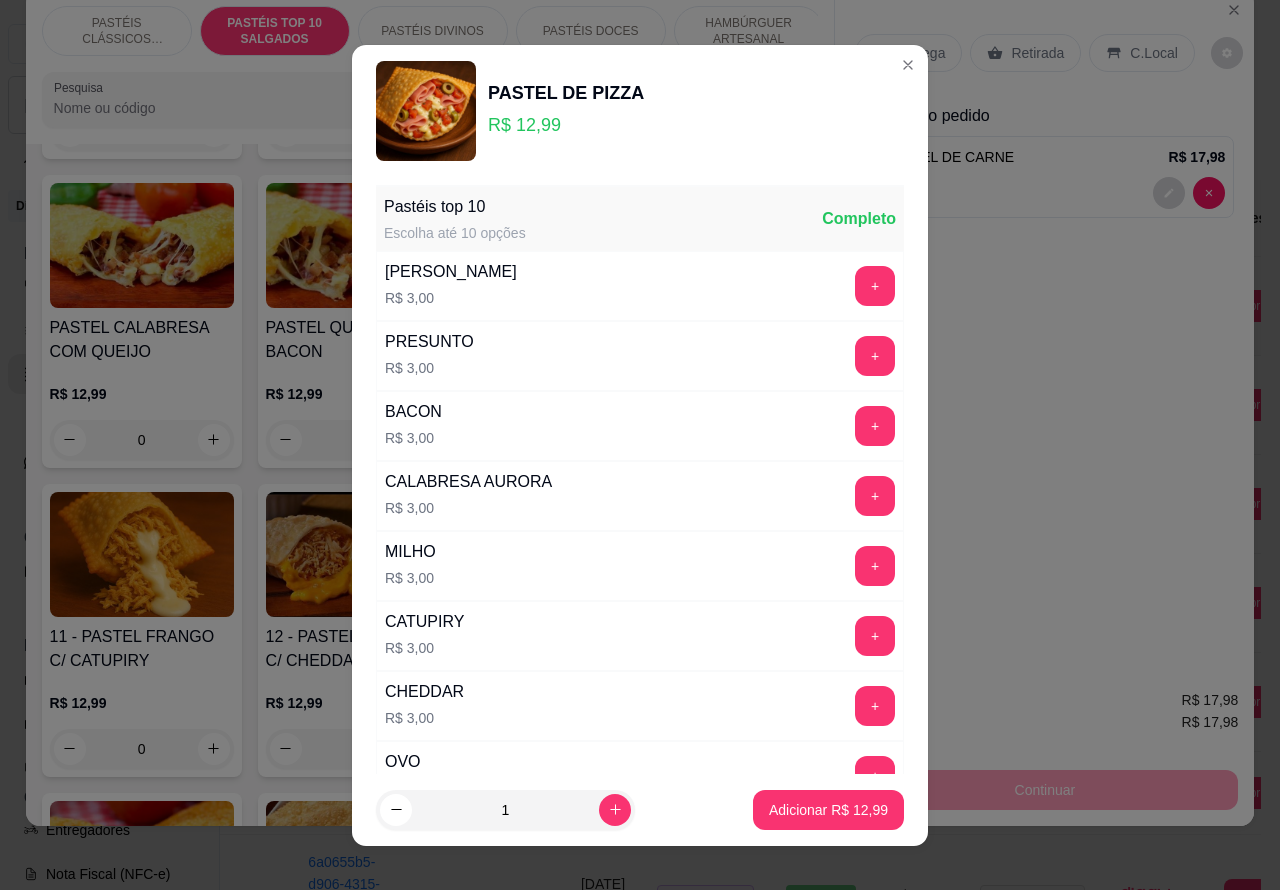 click on "Adicionar   R$ 12,99" at bounding box center [828, 810] 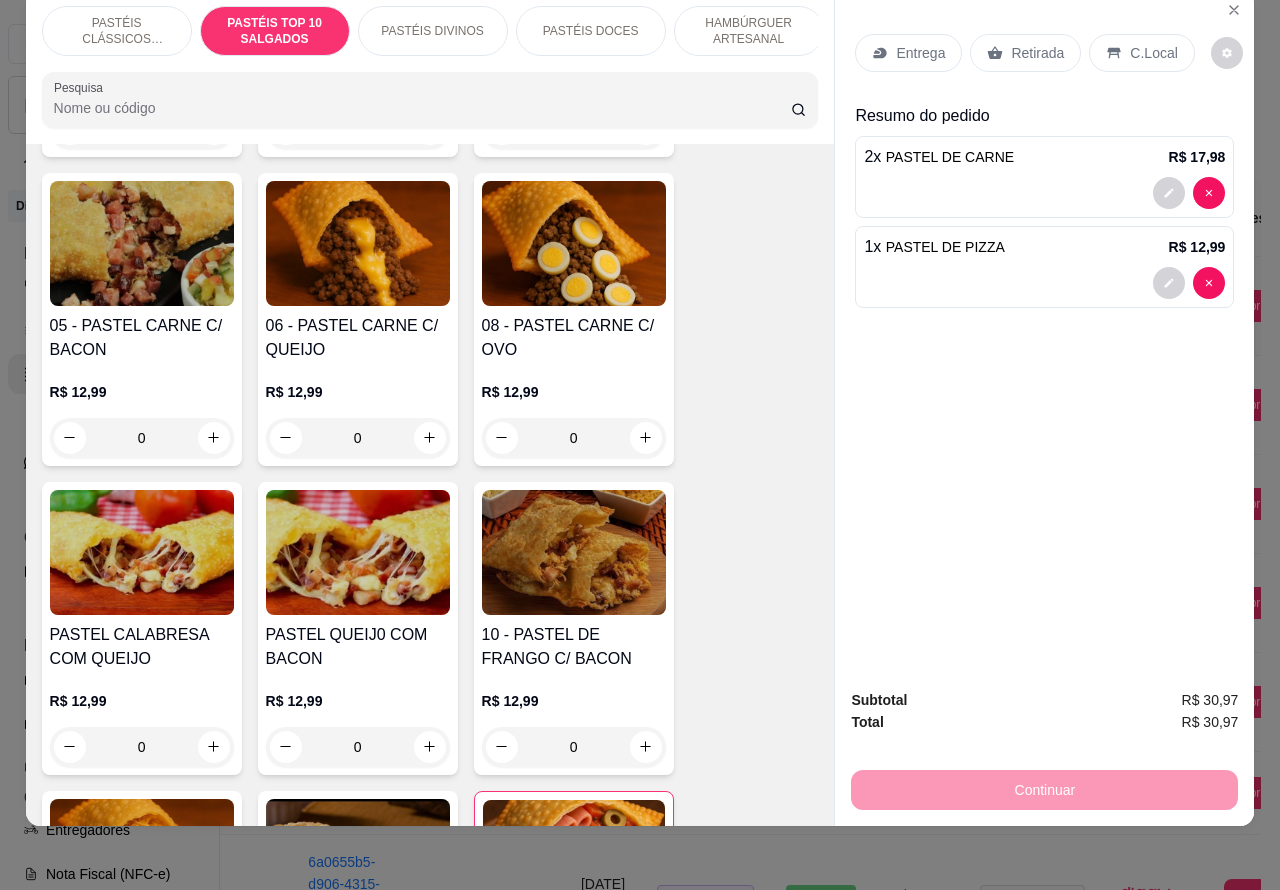 scroll, scrollTop: 1351, scrollLeft: 0, axis: vertical 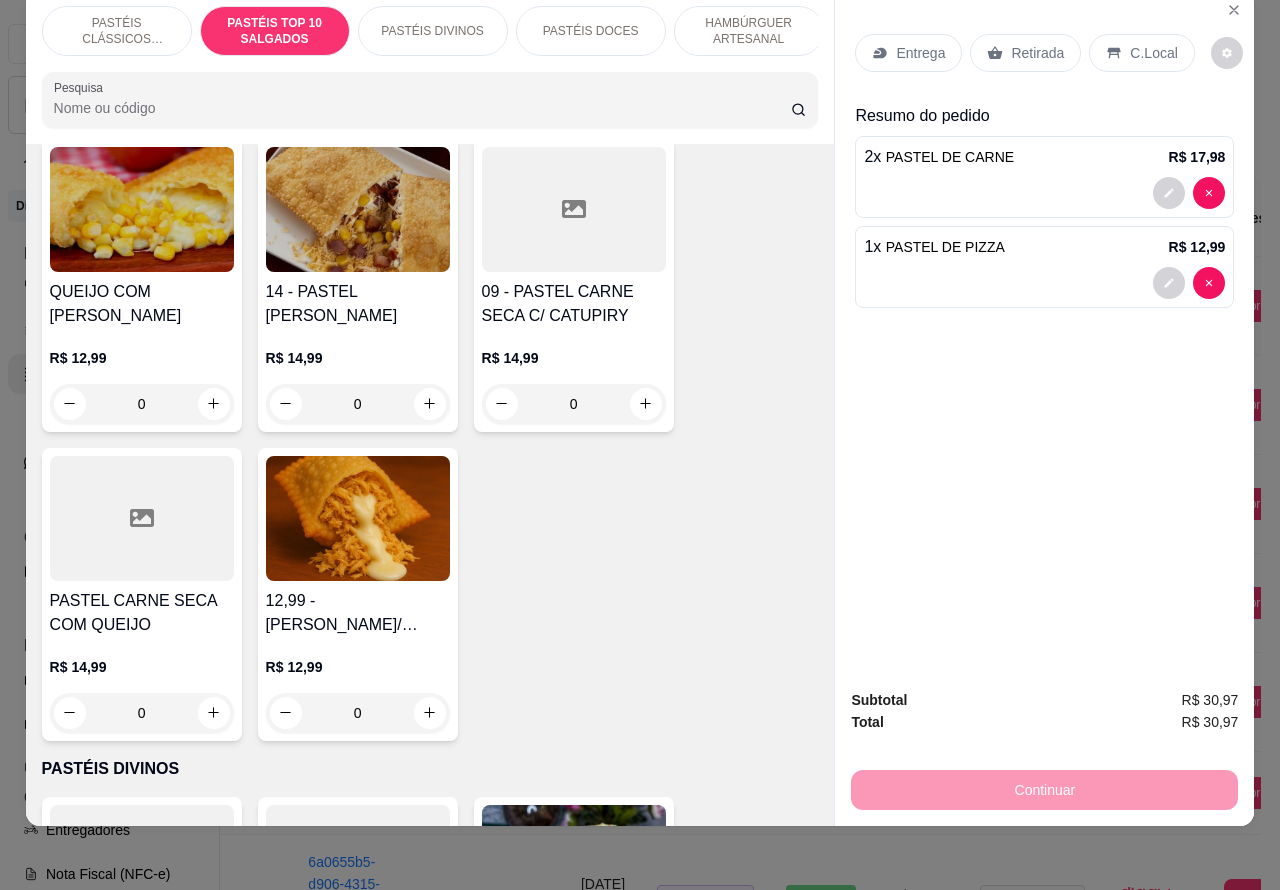 click on "0" at bounding box center (574, 404) 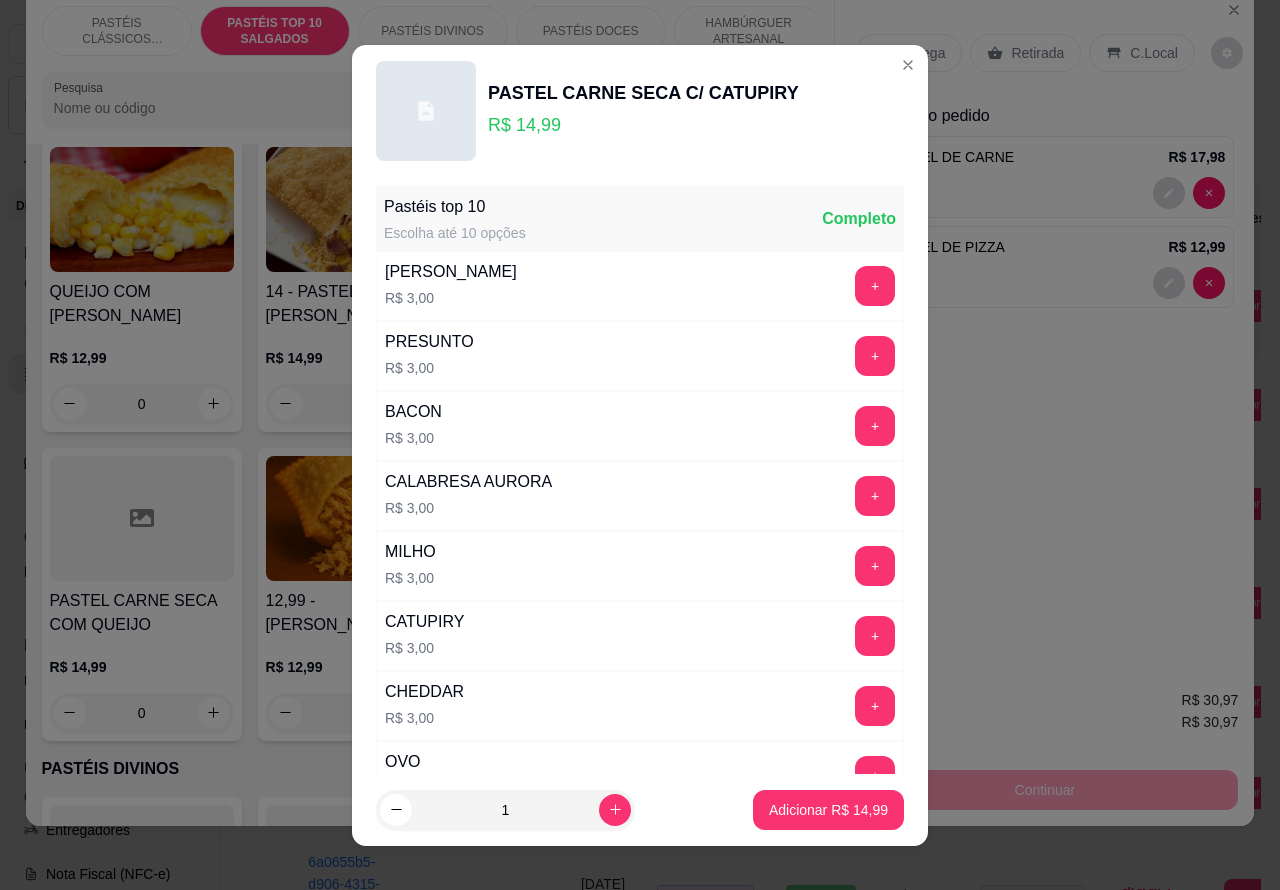 click on "Adicionar   R$ 14,99" at bounding box center [828, 810] 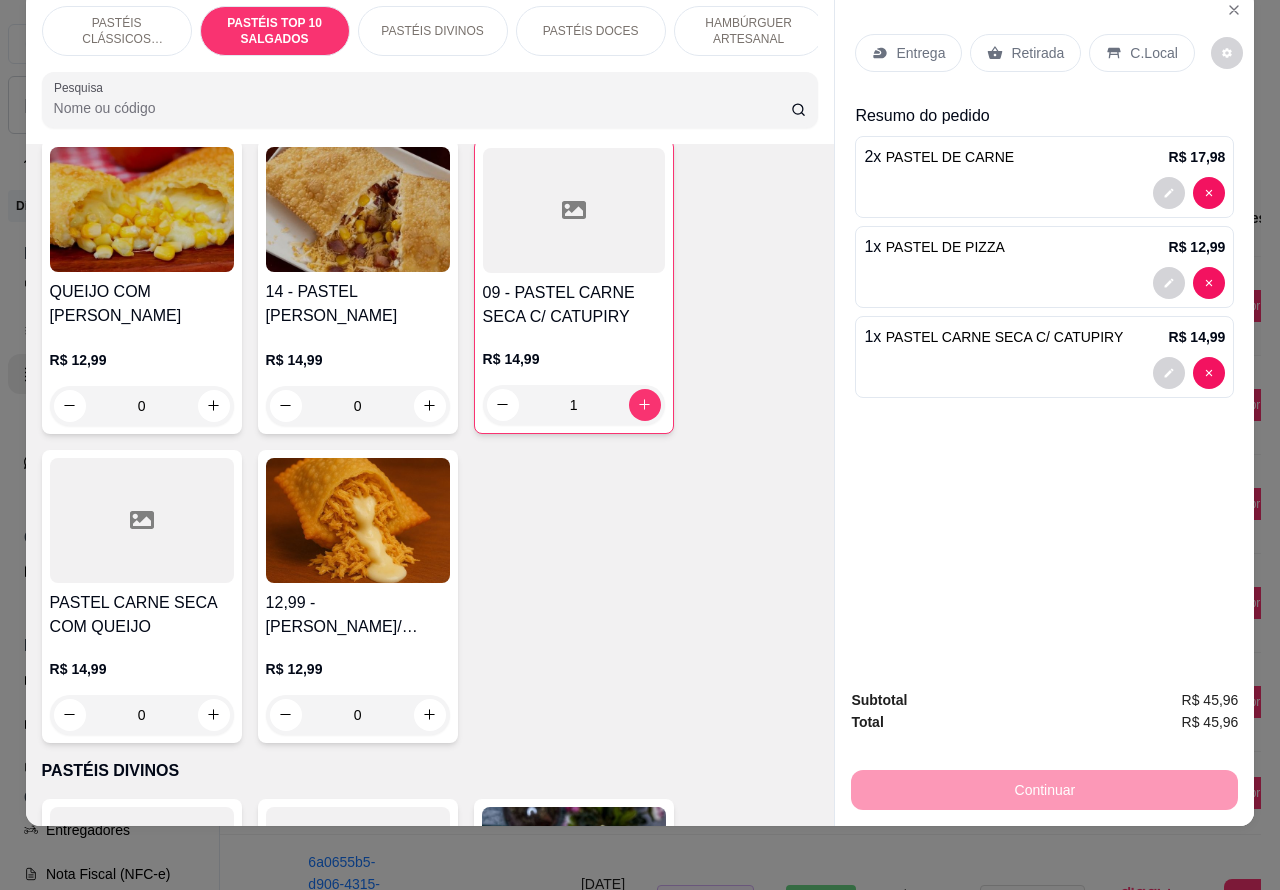 click on "Retirada" at bounding box center (1037, 53) 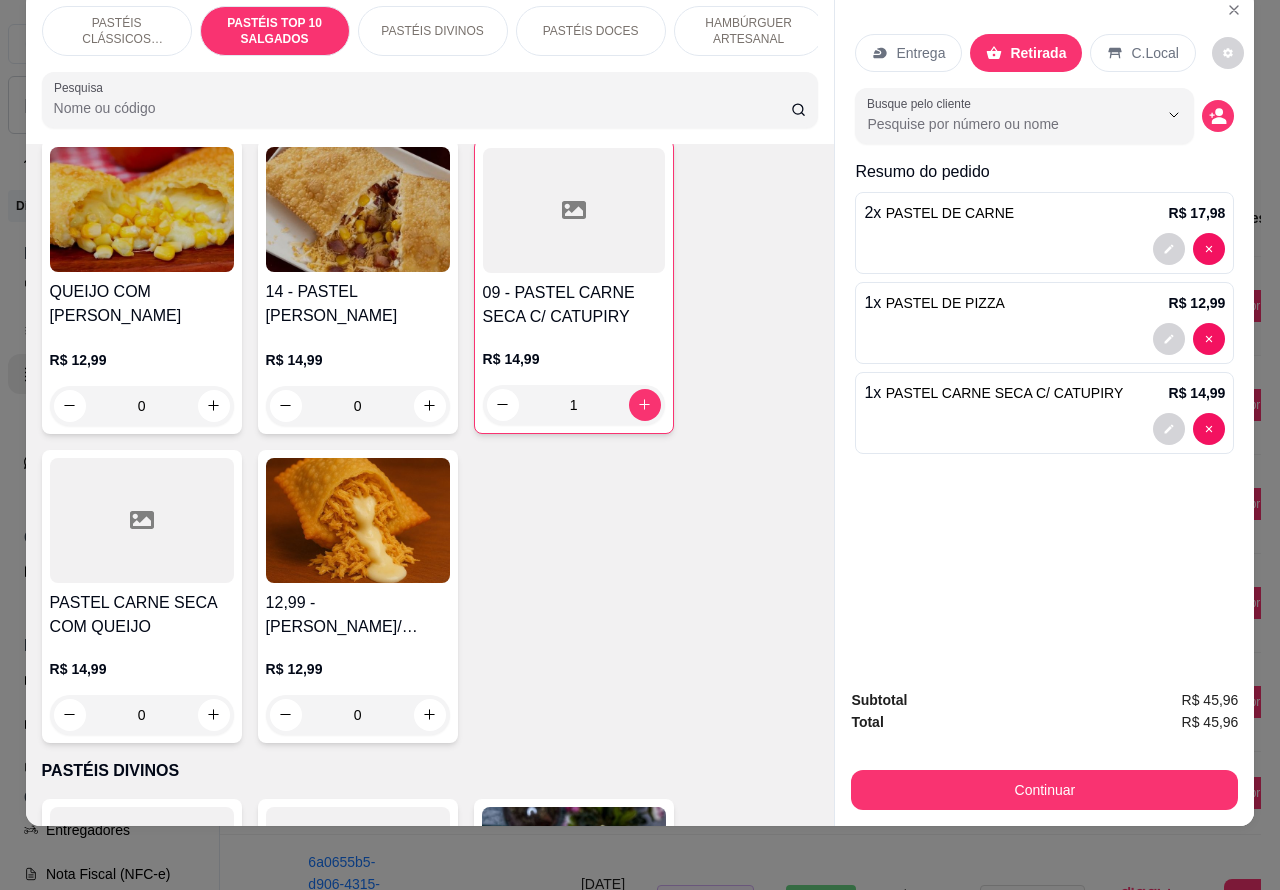 click at bounding box center (1044, 429) 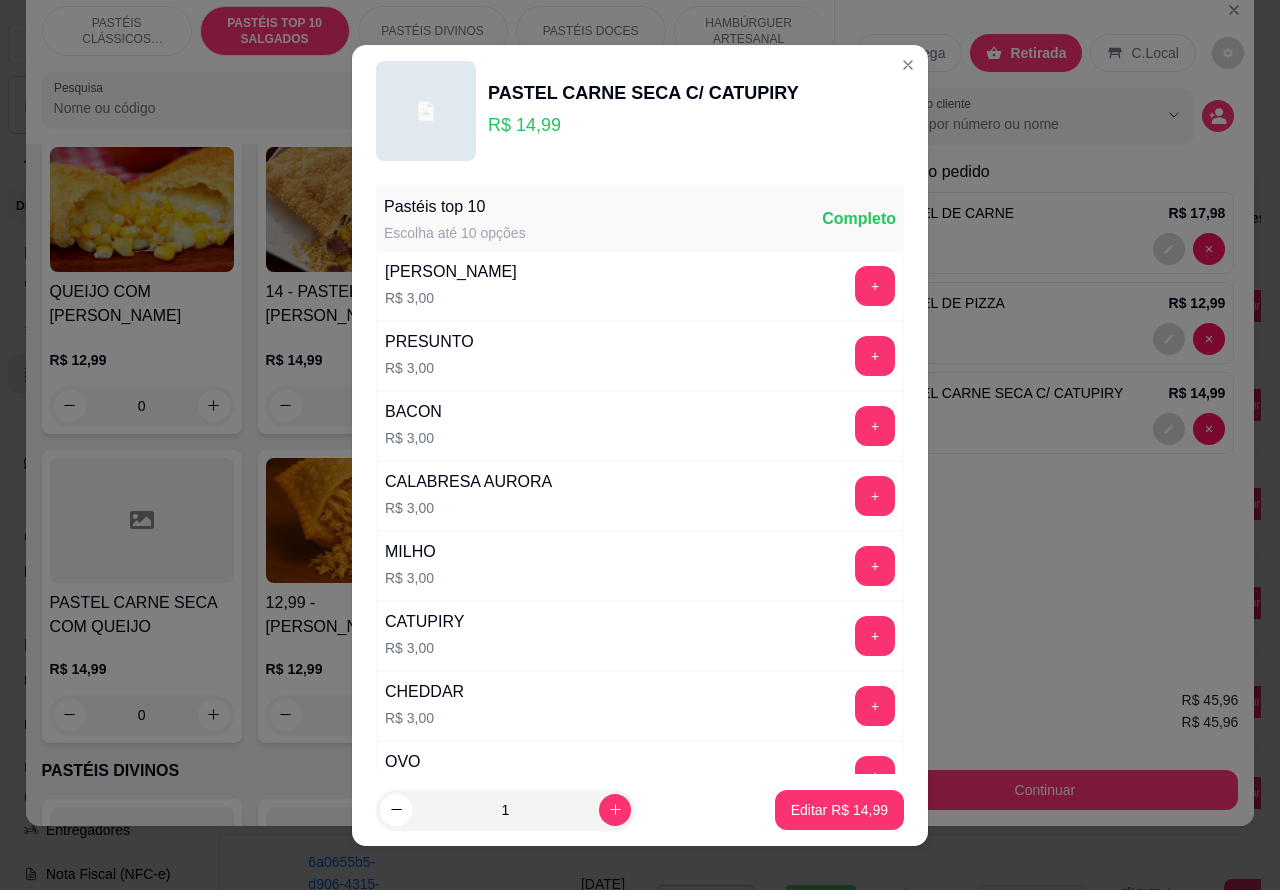 scroll, scrollTop: 261, scrollLeft: 0, axis: vertical 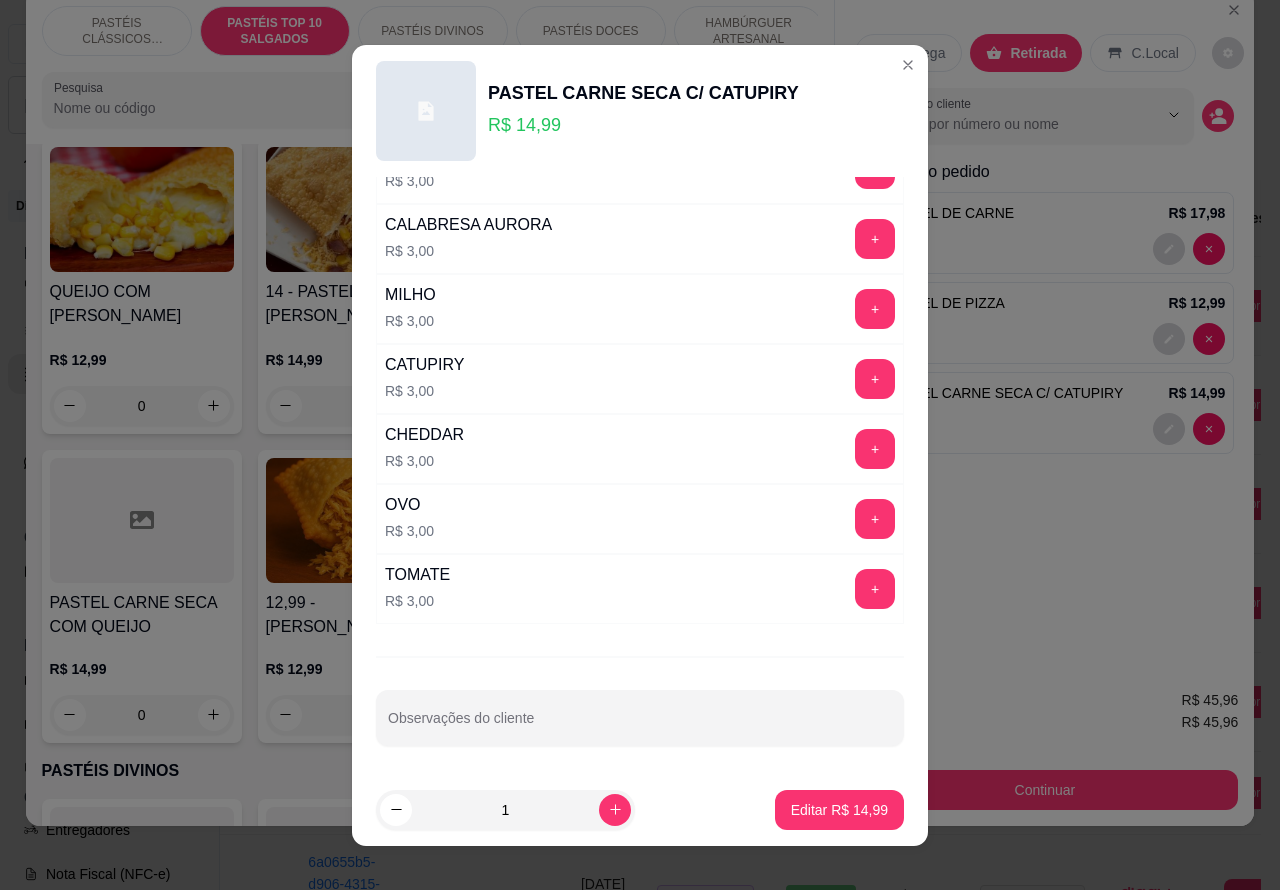 click on "Observações do cliente" at bounding box center [640, 726] 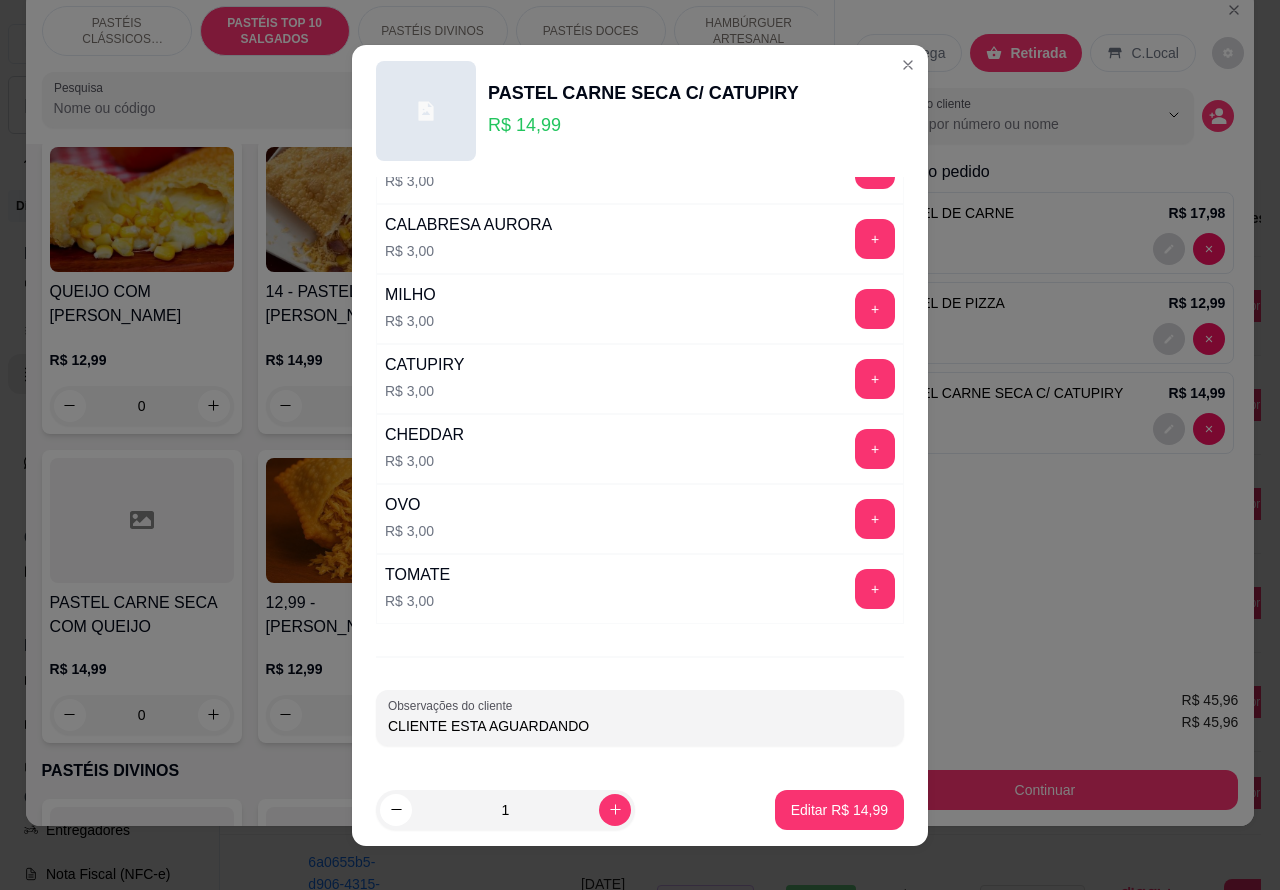 type on "CLIENTE ESTA AGUARDANDO" 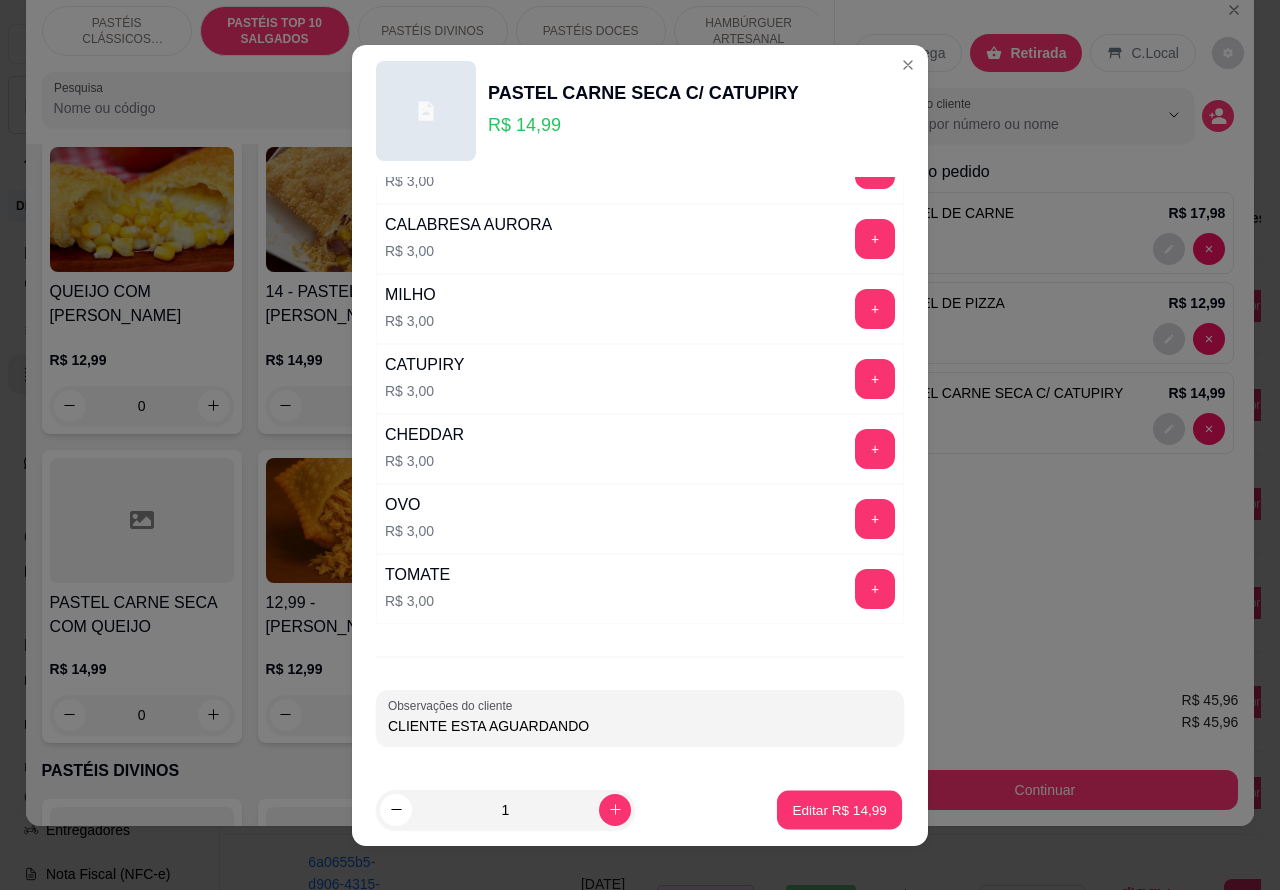click on "Editar   R$ 14,99" at bounding box center [839, 809] 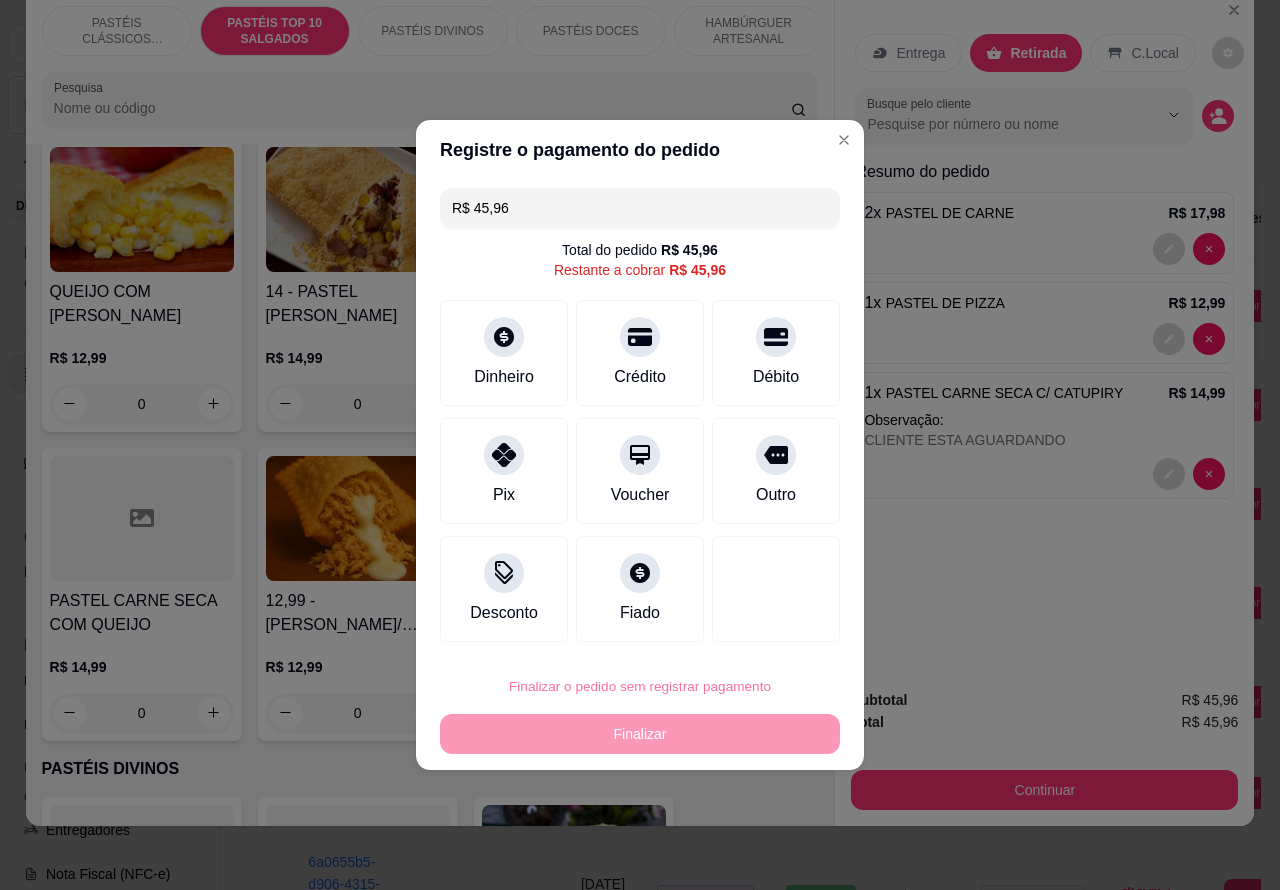 click on "Confirmar" at bounding box center [759, 630] 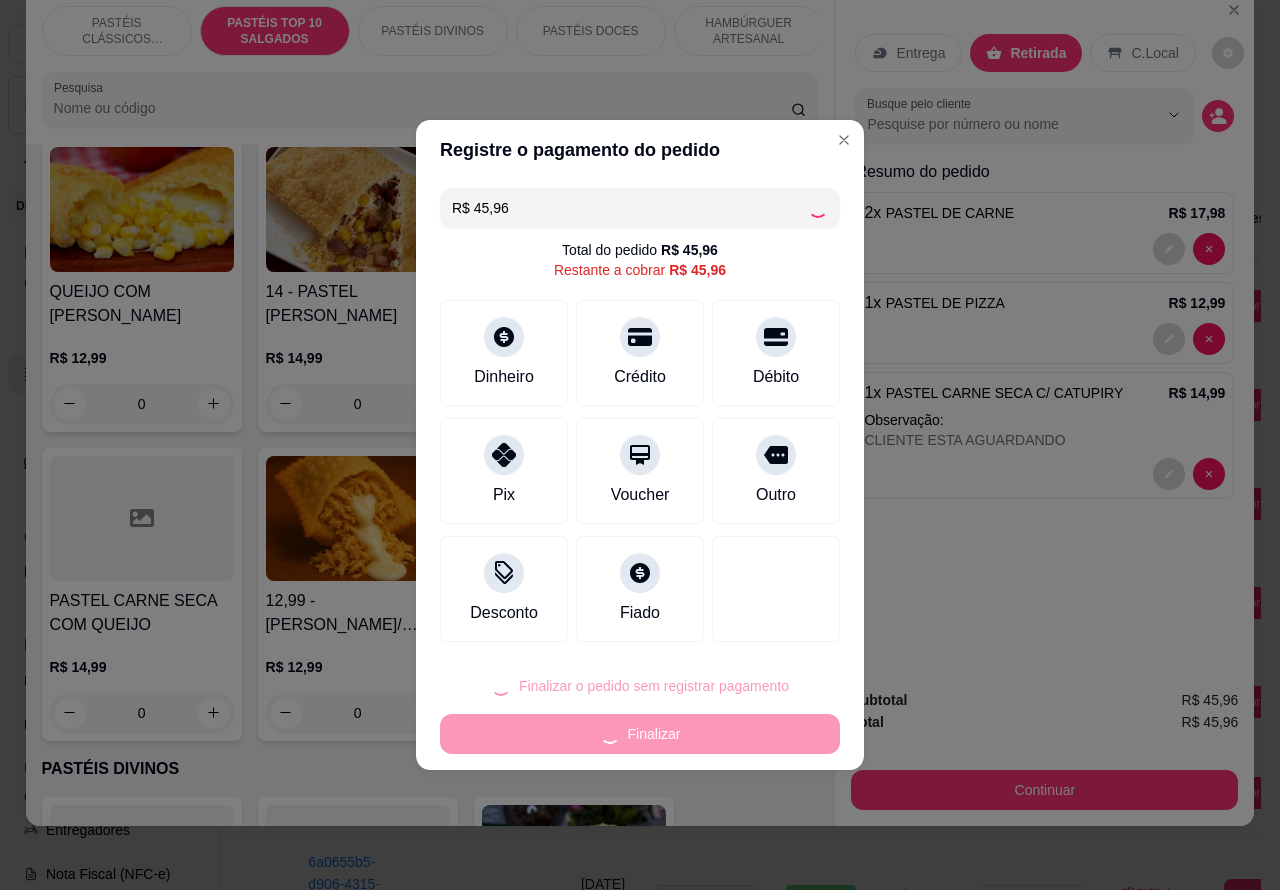 type on "0" 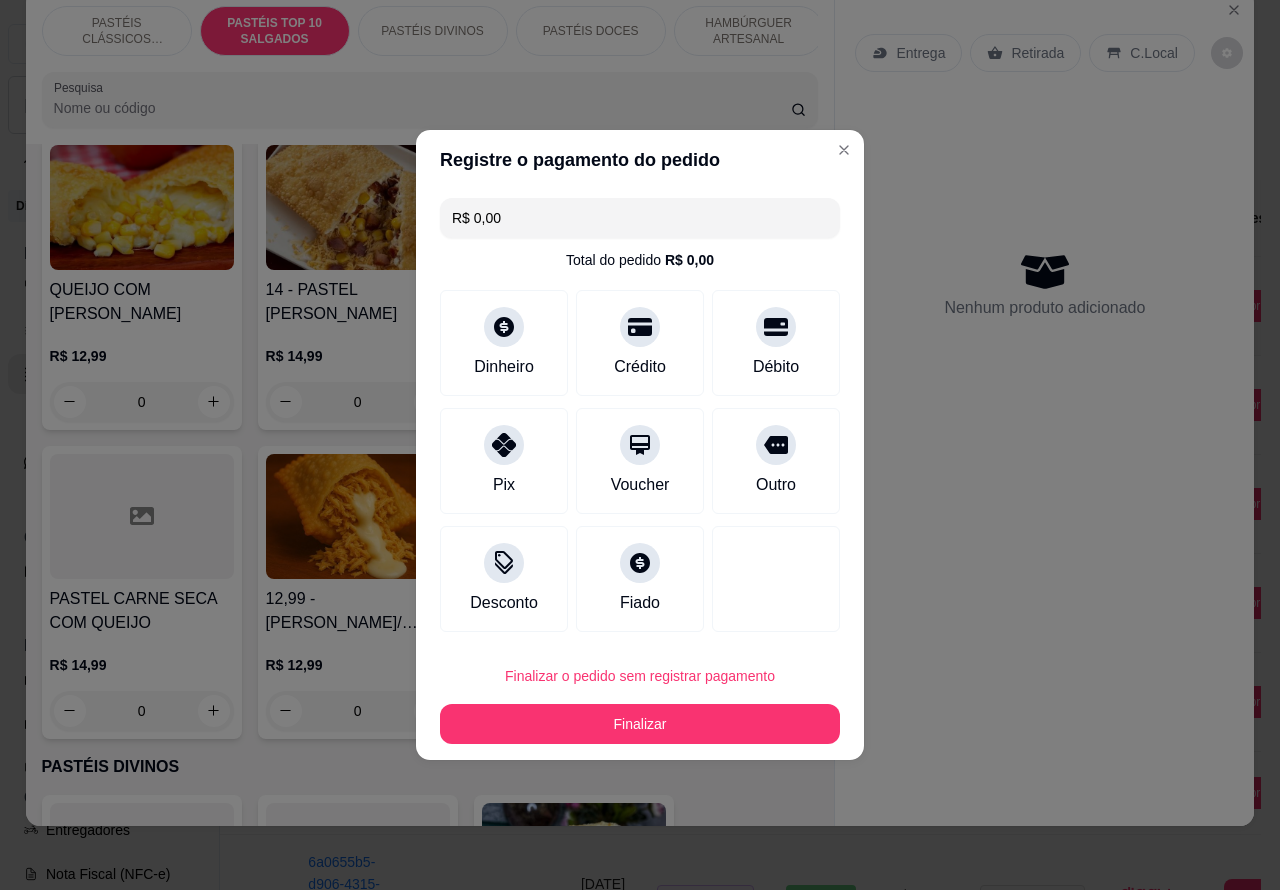 type on "R$ 0,00" 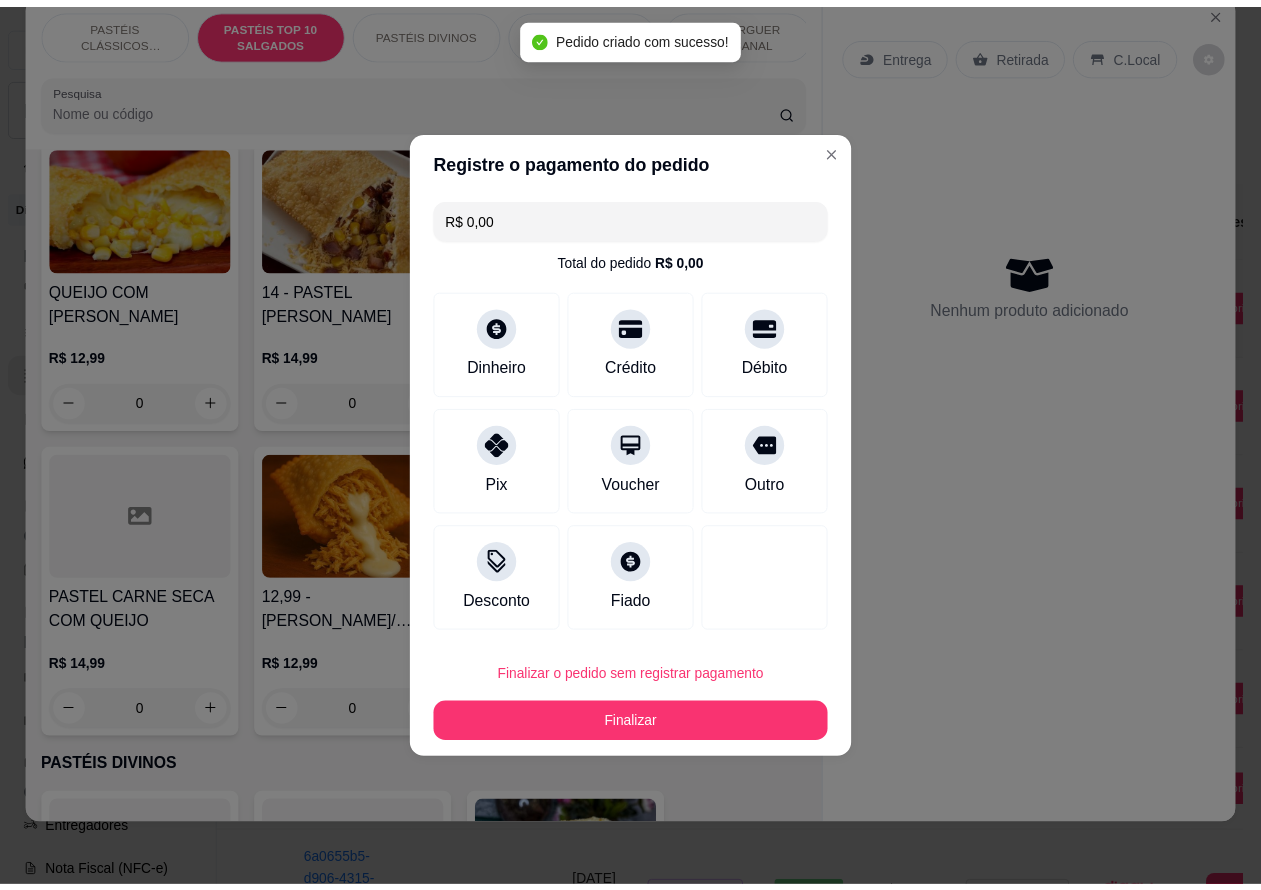 scroll, scrollTop: 2313, scrollLeft: 0, axis: vertical 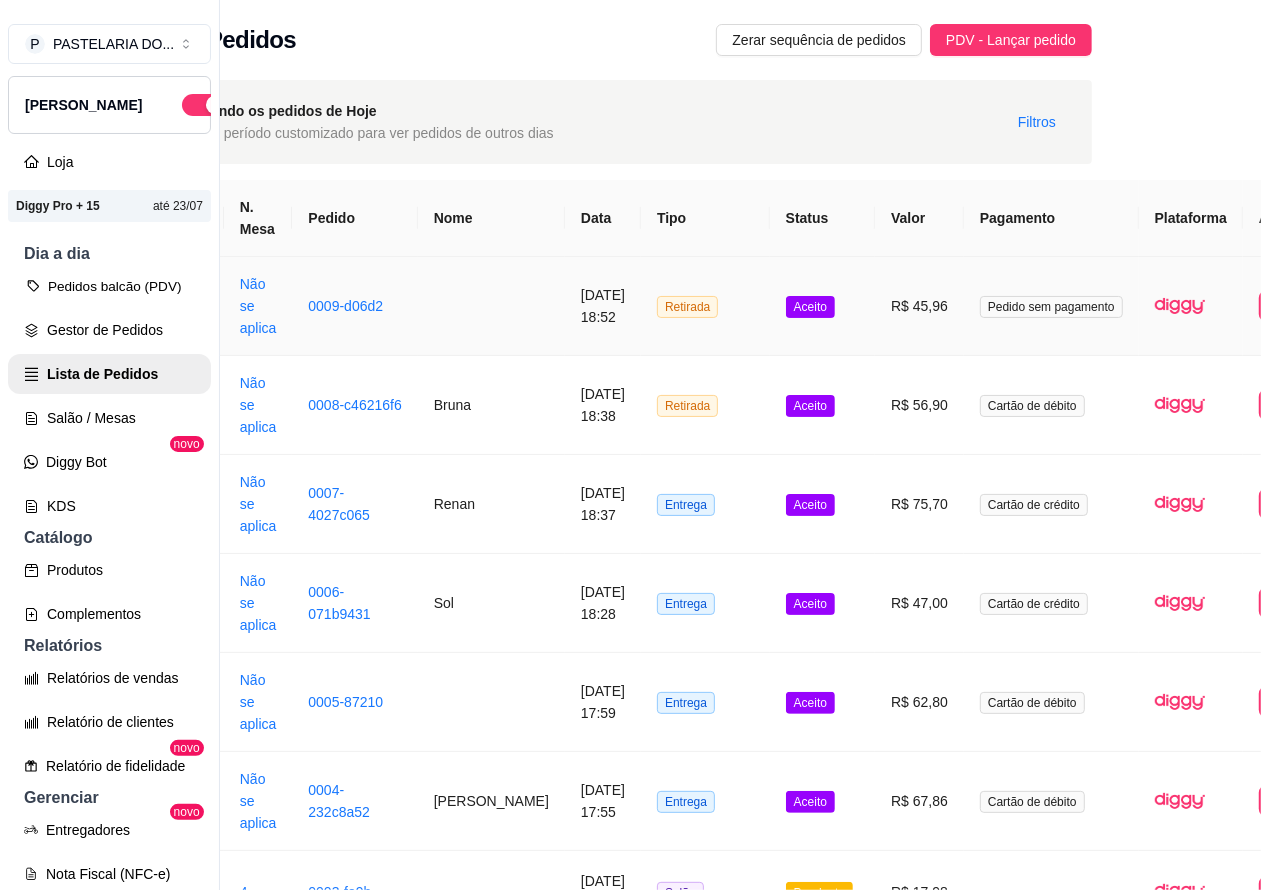 click on "Pedidos balcão (PDV)" at bounding box center [109, 286] 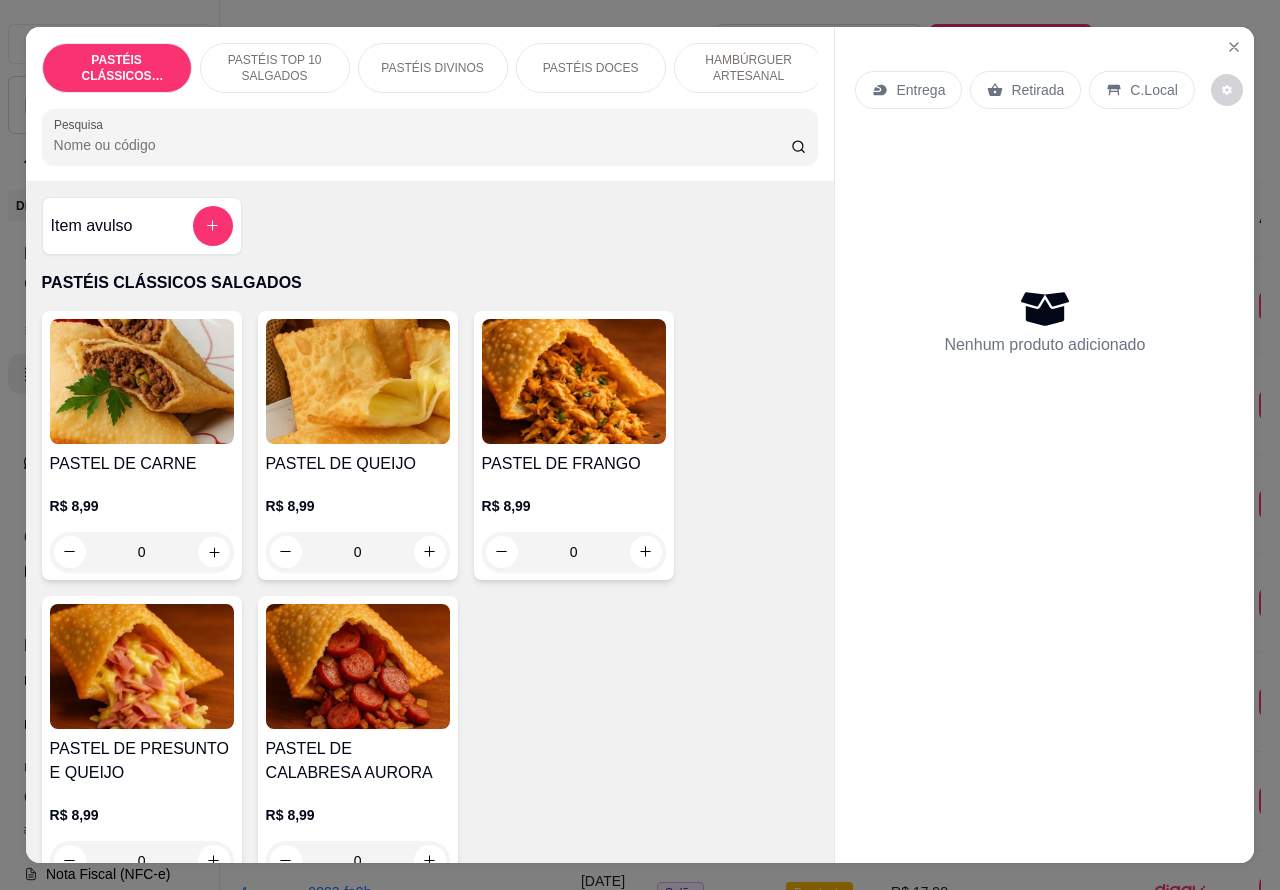 click 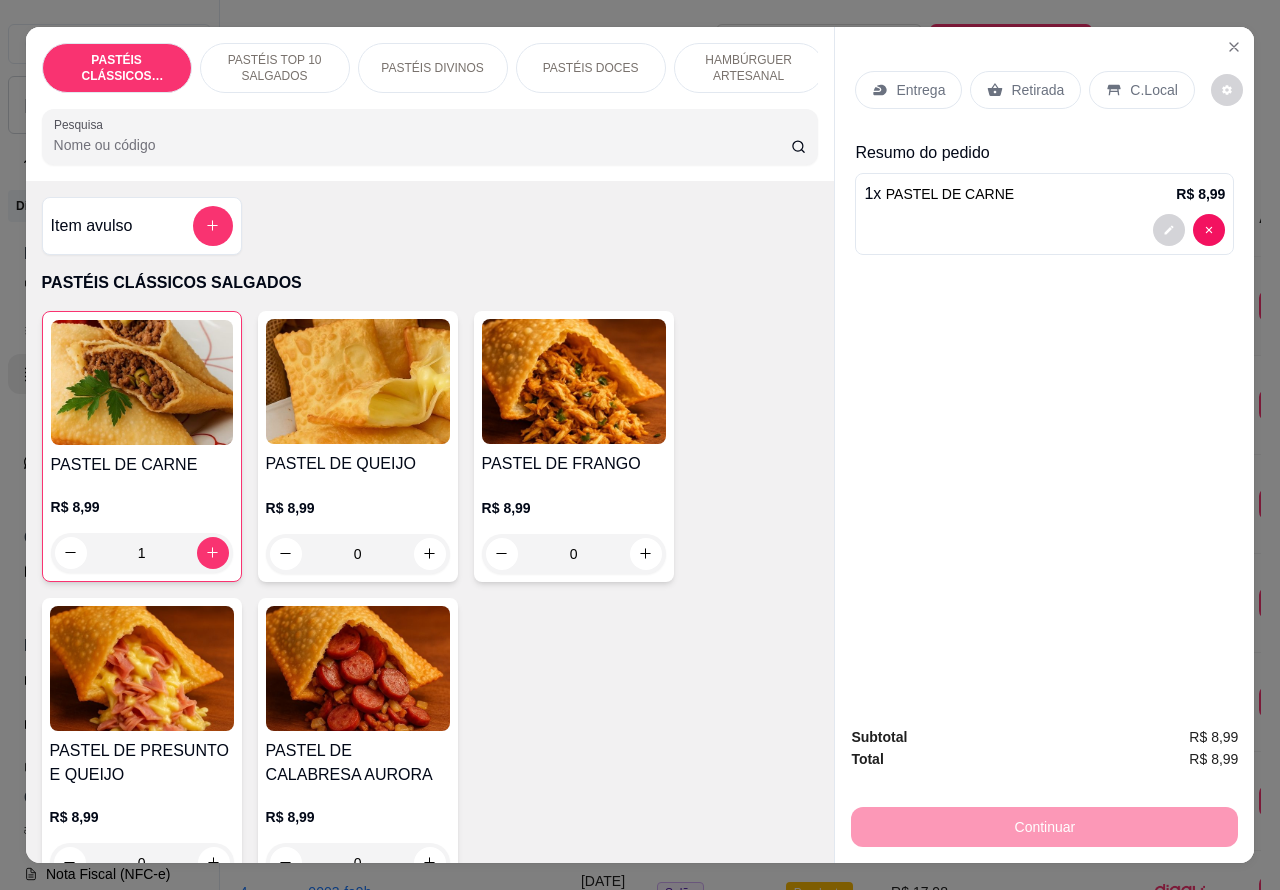 click on "1 x   PASTEL DE CARNE  R$ 8,99" at bounding box center [1044, 214] 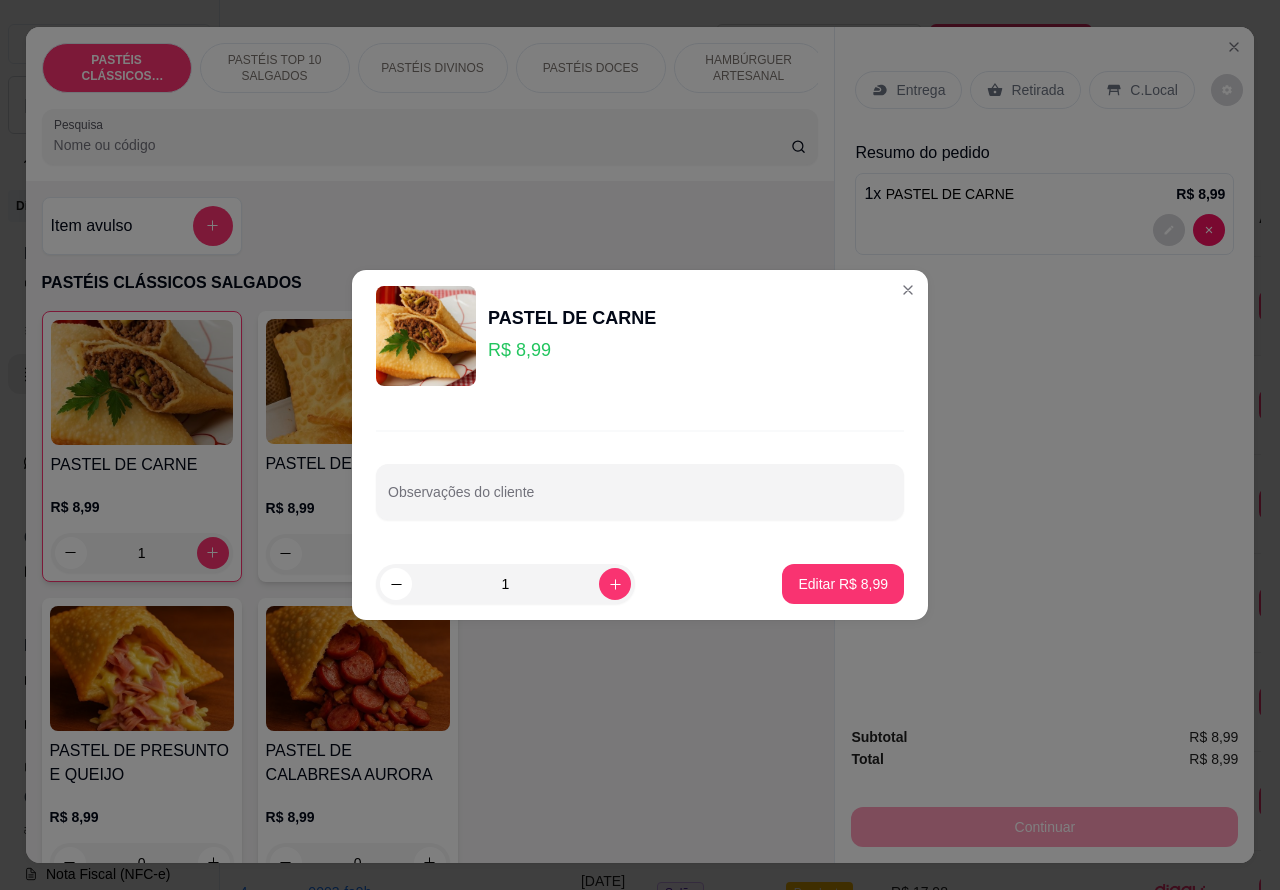 click on "Observações do cliente" at bounding box center [640, 500] 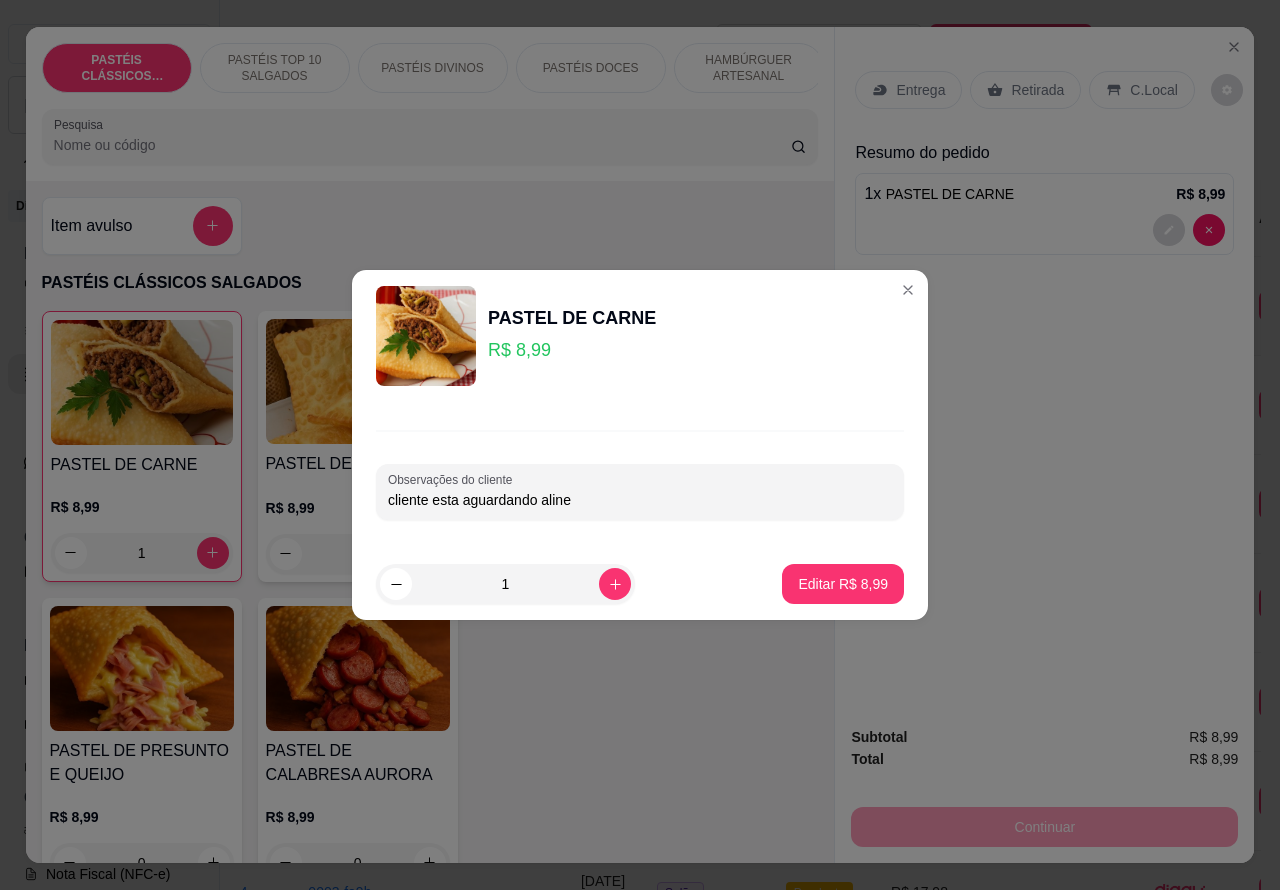 type on "cliente esta aguardando aline" 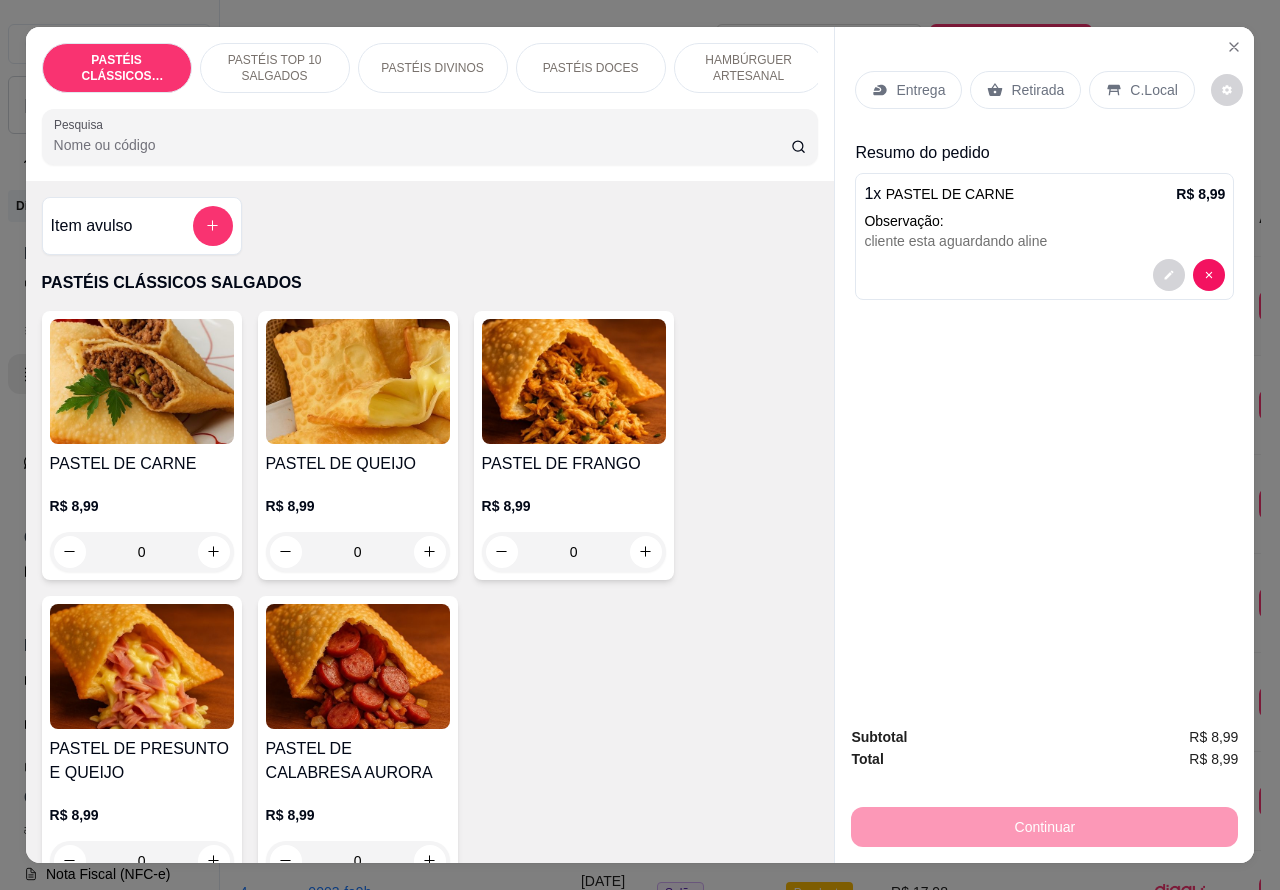 click on "Retirada" at bounding box center [1037, 90] 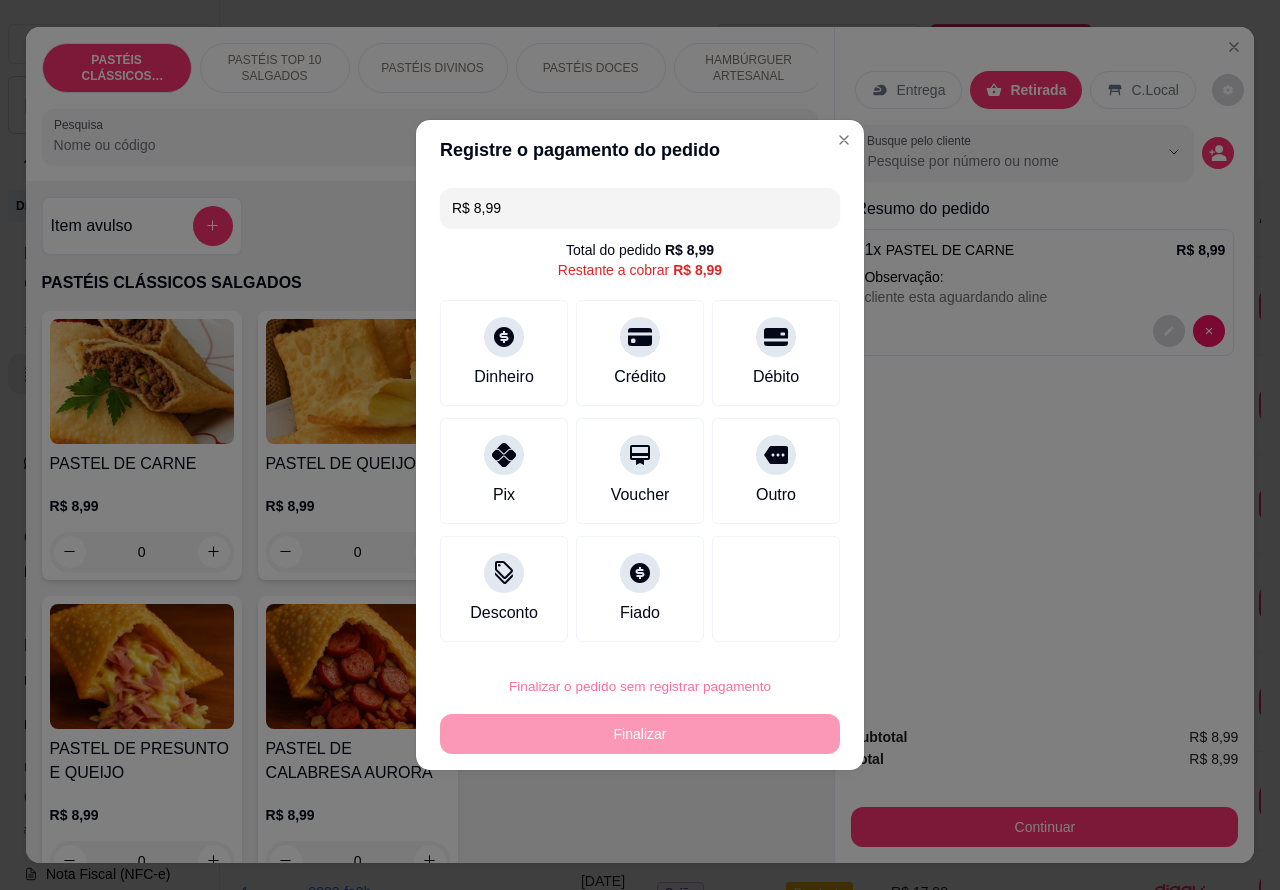 click on "Confirmar" at bounding box center [759, 630] 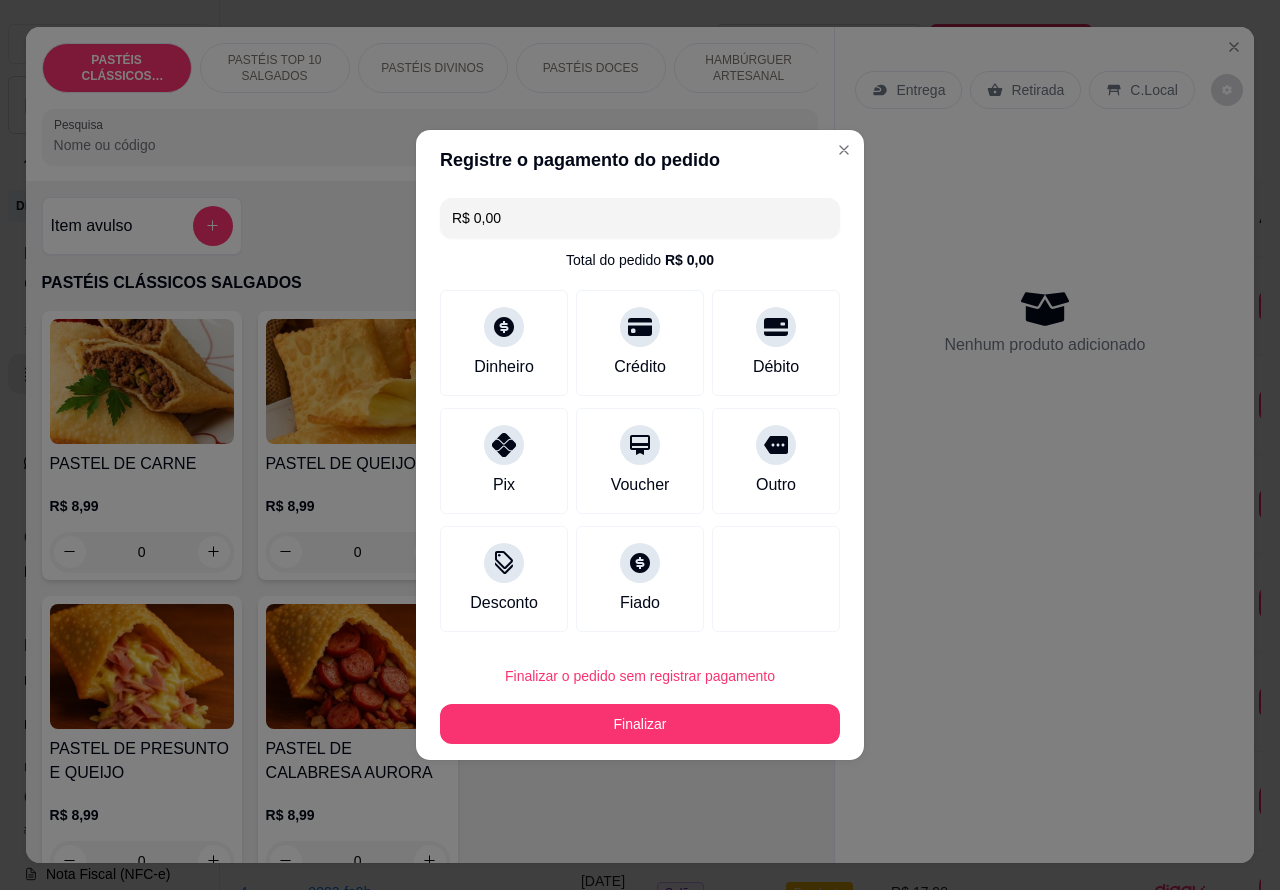 type on "R$ 0,00" 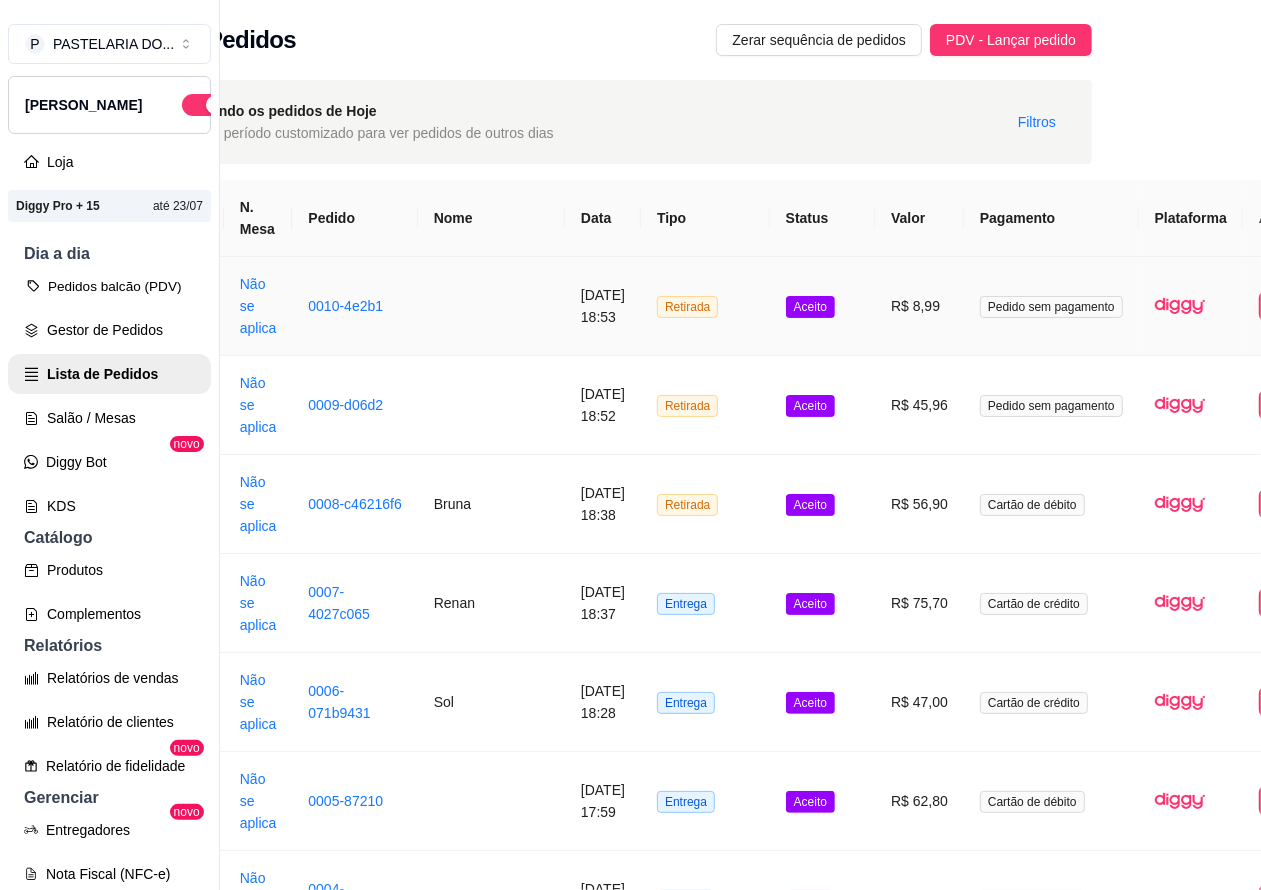 click on "Pedidos balcão (PDV)" at bounding box center (109, 286) 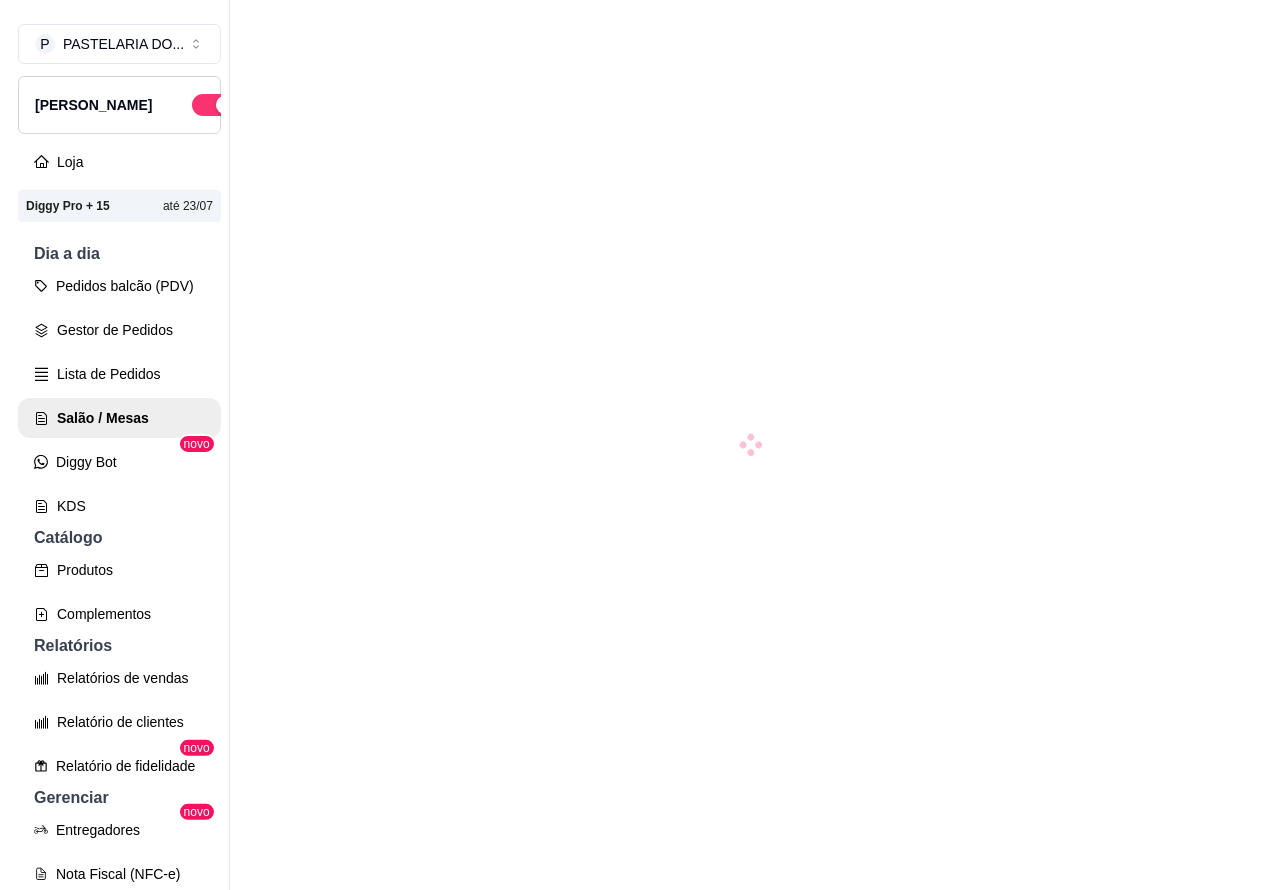 scroll, scrollTop: 0, scrollLeft: 0, axis: both 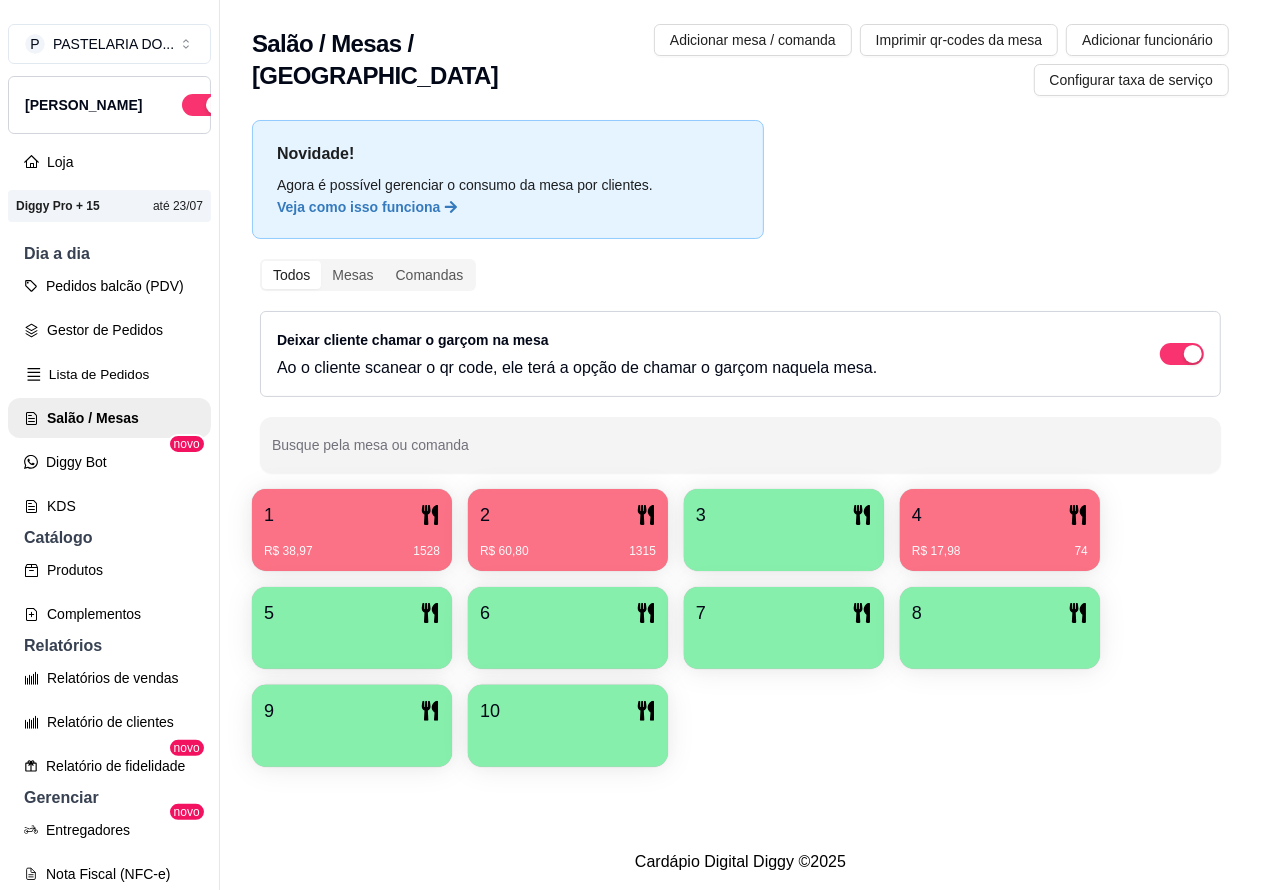 click on "Lista de Pedidos" at bounding box center (109, 374) 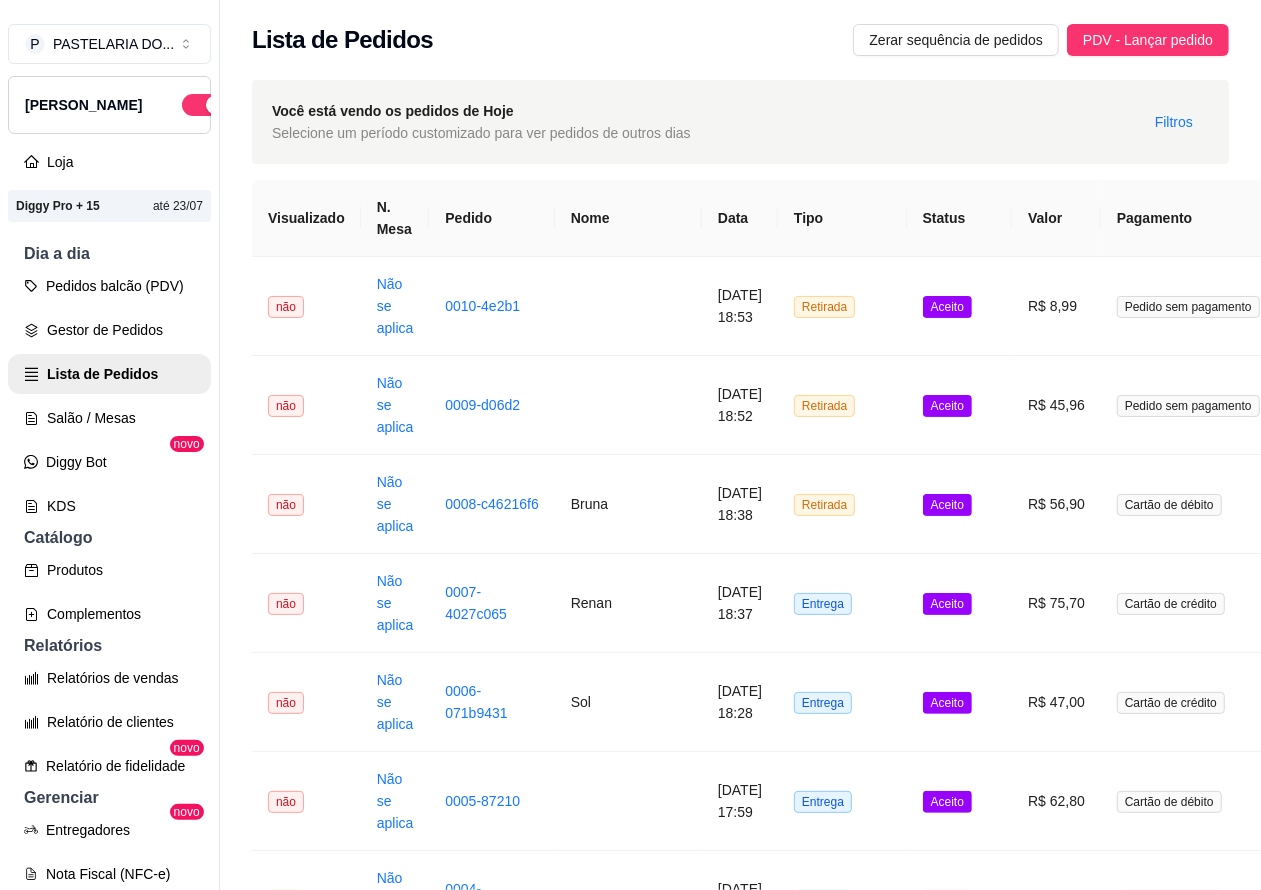 click on "Bruna" at bounding box center [628, 504] 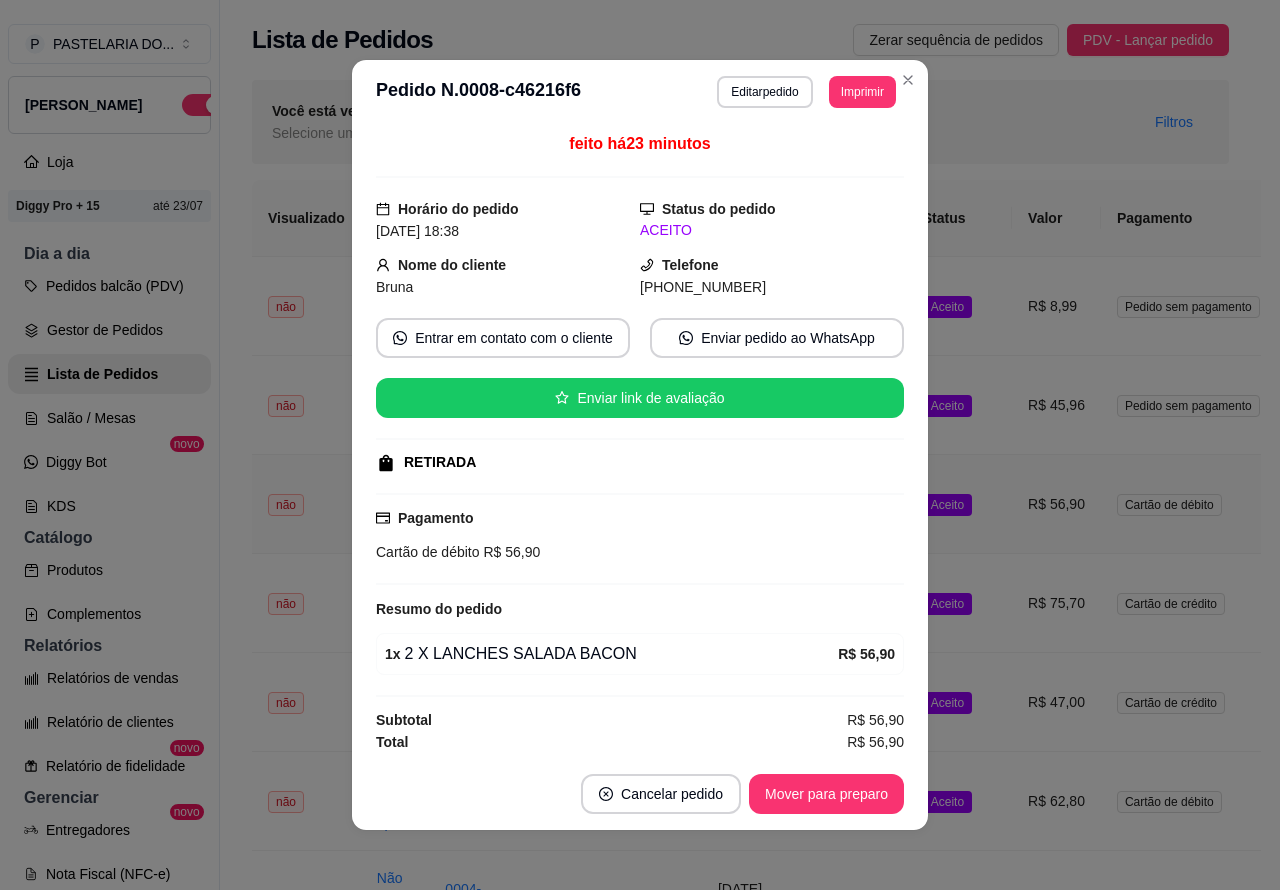 click on "Salão / Mesas" at bounding box center (109, 418) 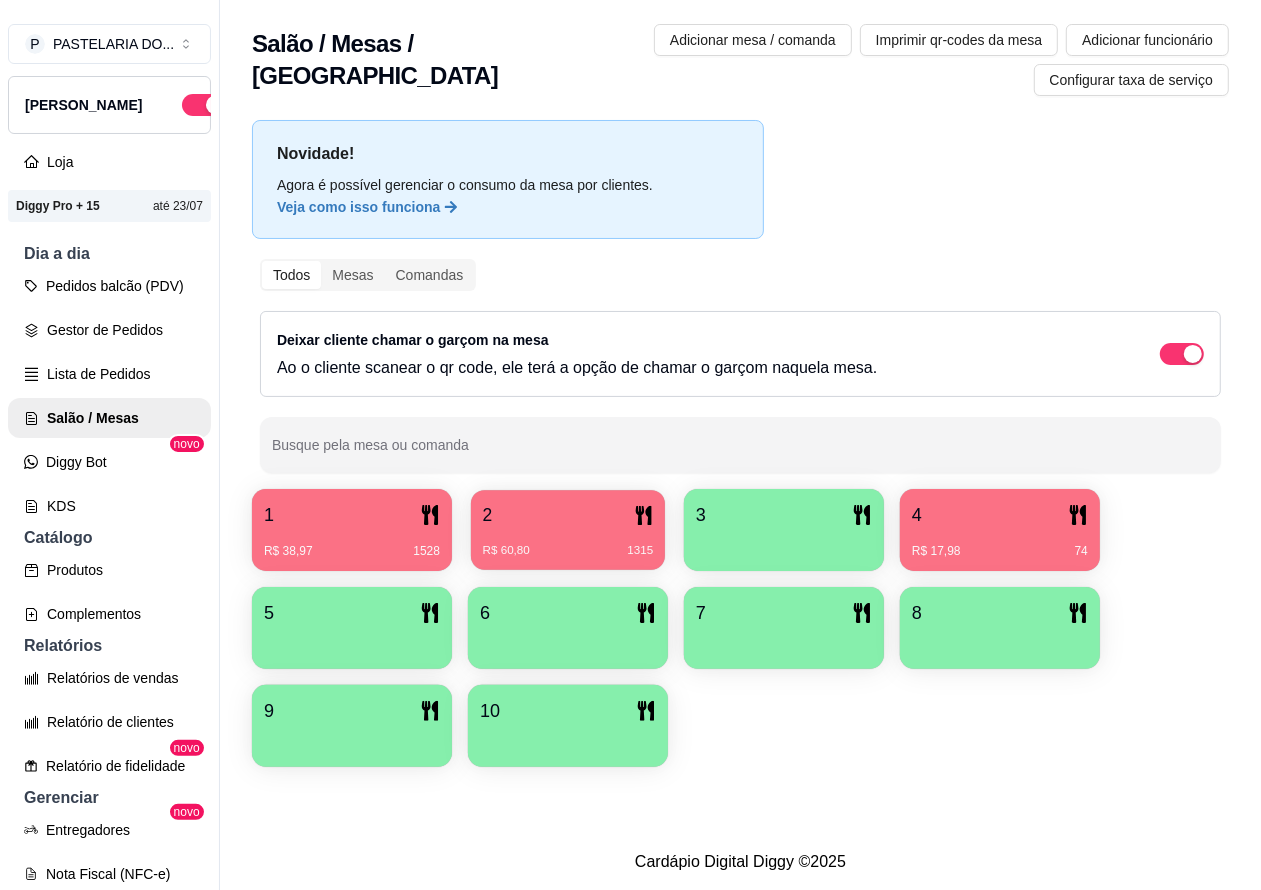 click on "2" at bounding box center [568, 515] 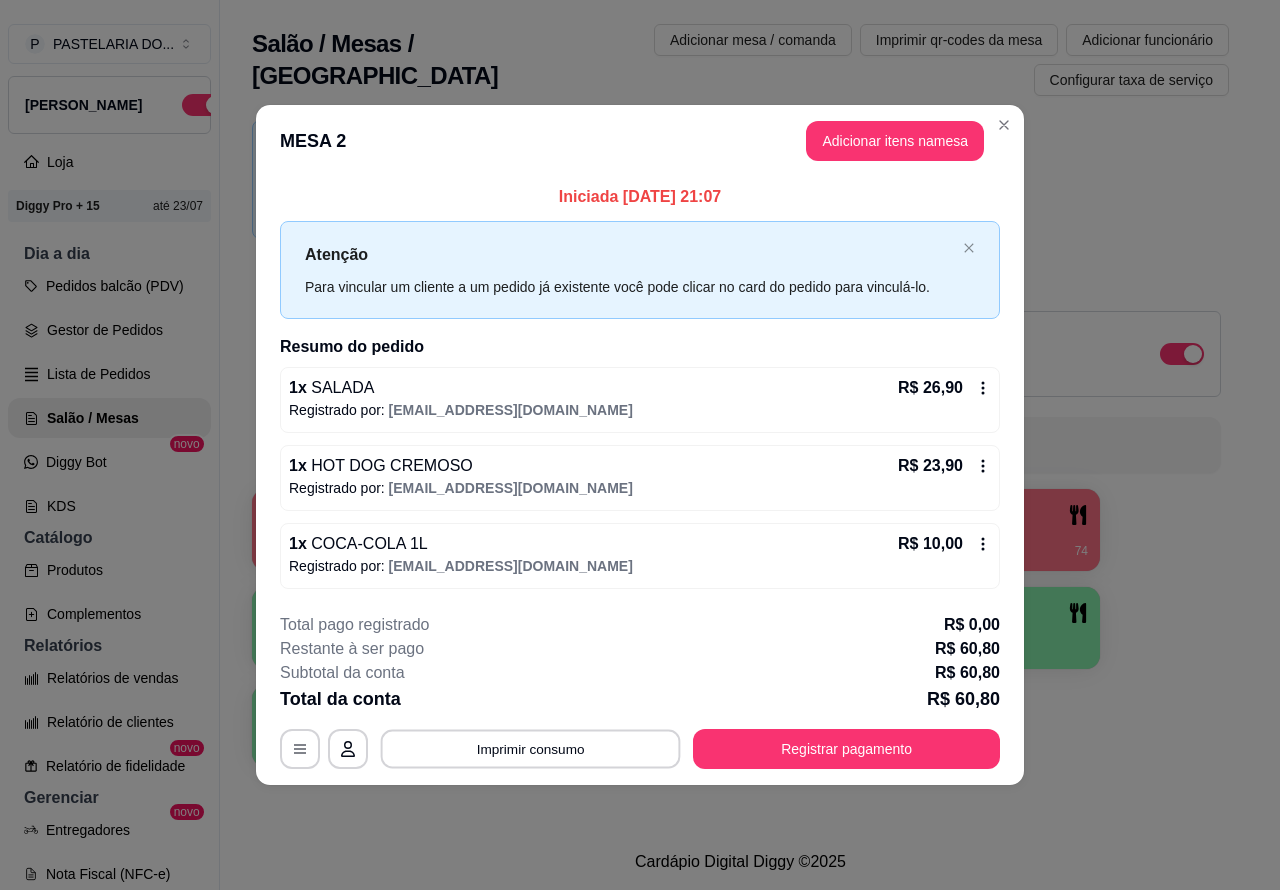 click on "Imprimir consumo" at bounding box center (531, 748) 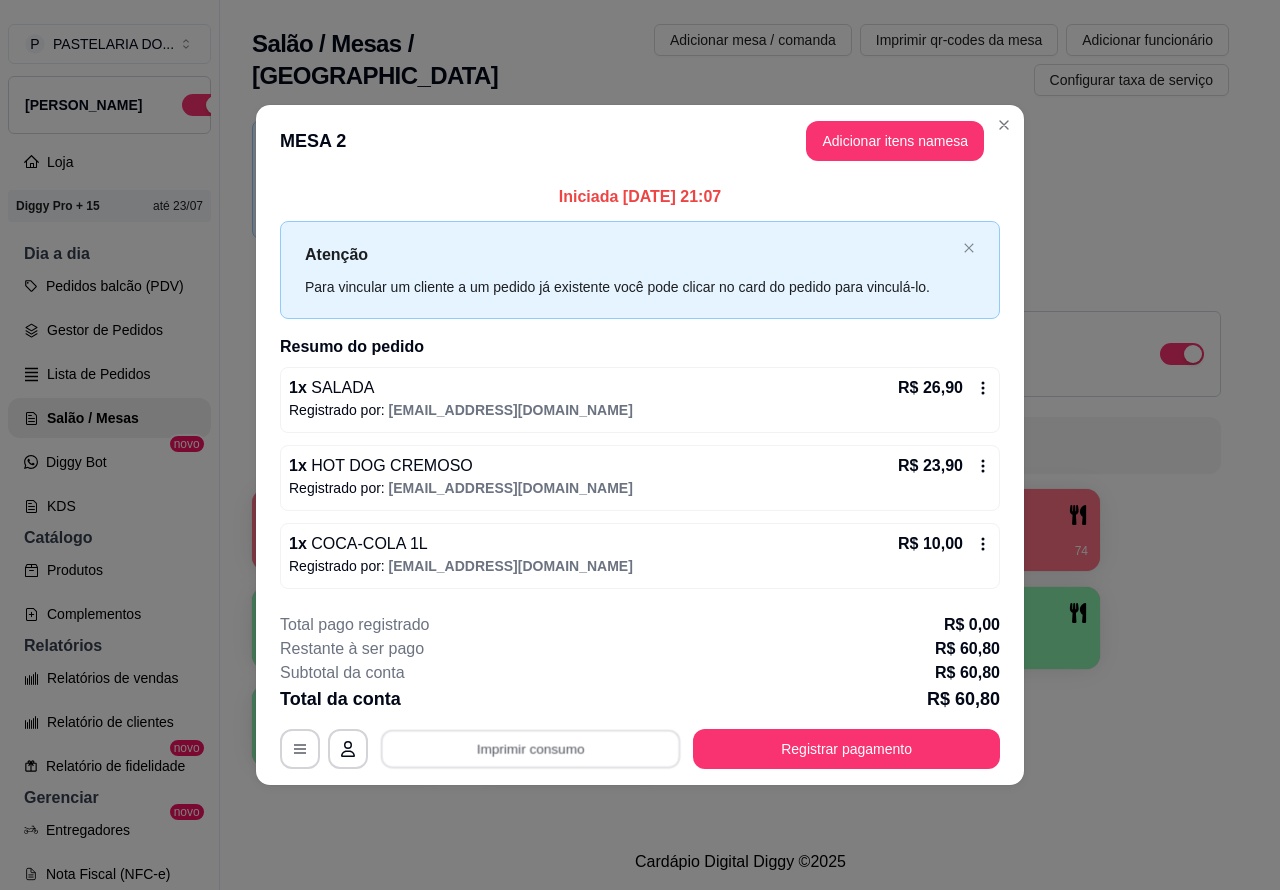 click on "1 x   COCA-COLA 1L  R$ 10,00 Registrado por:   deifsonrafaelsilvadias@gmail.com" at bounding box center (640, 556) 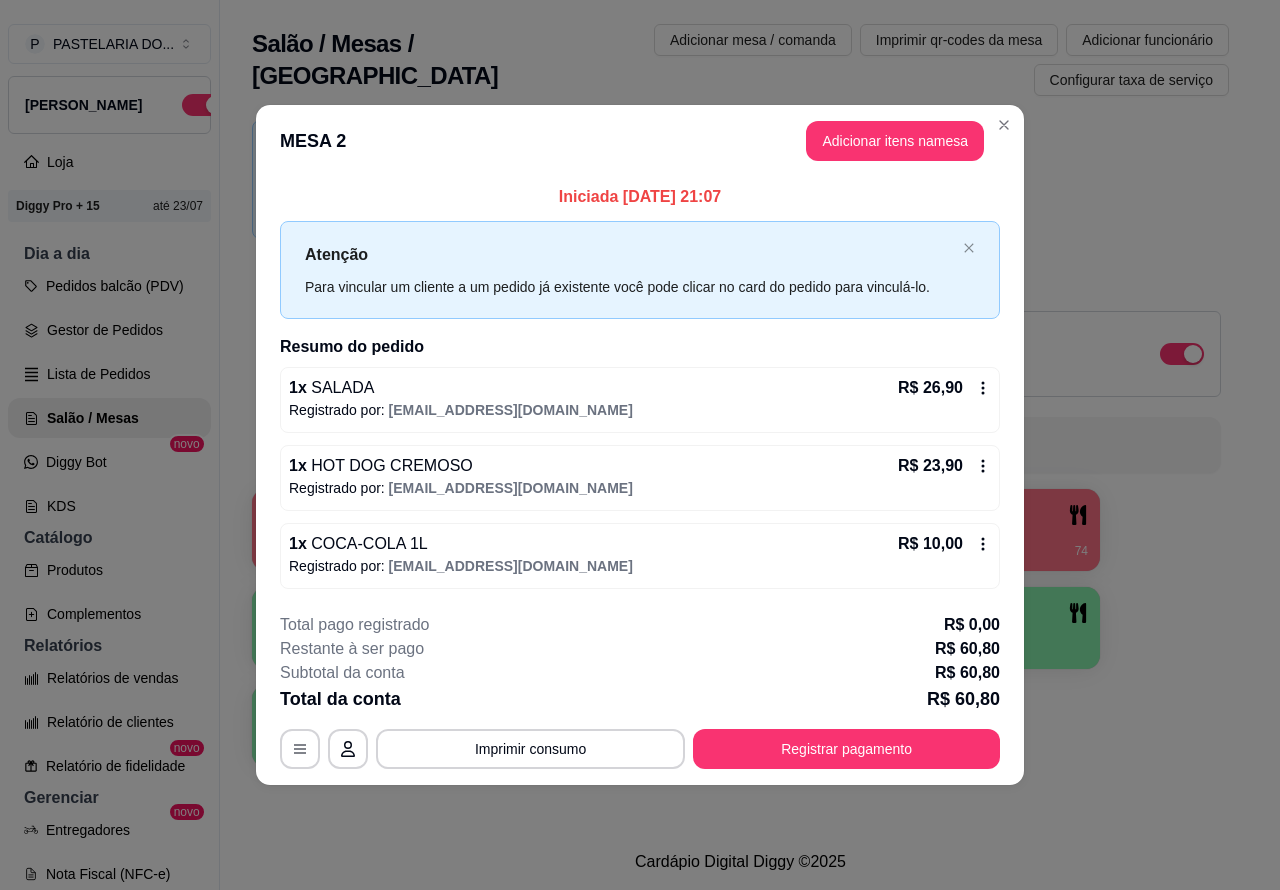 click on "Registrar pagamento" at bounding box center [846, 749] 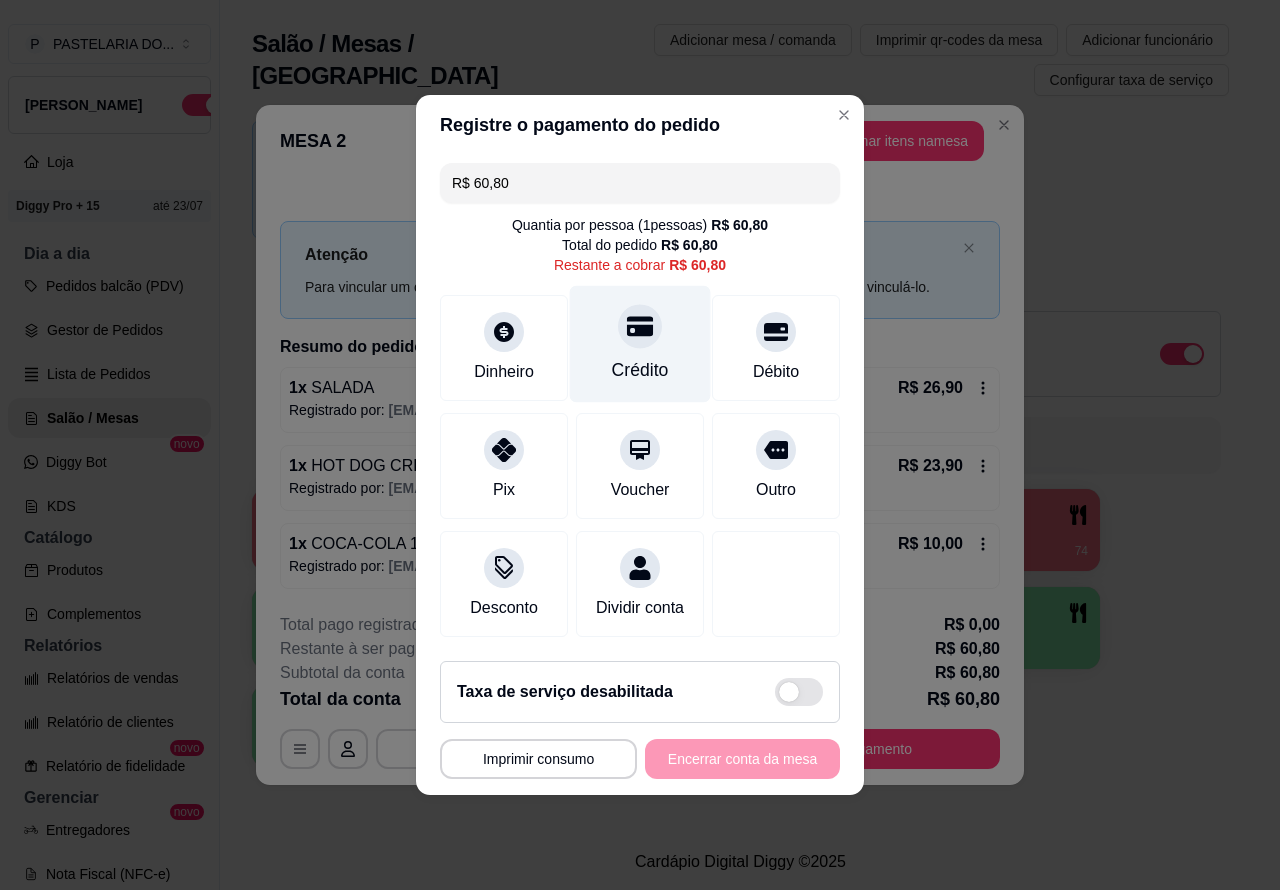 click at bounding box center (640, 326) 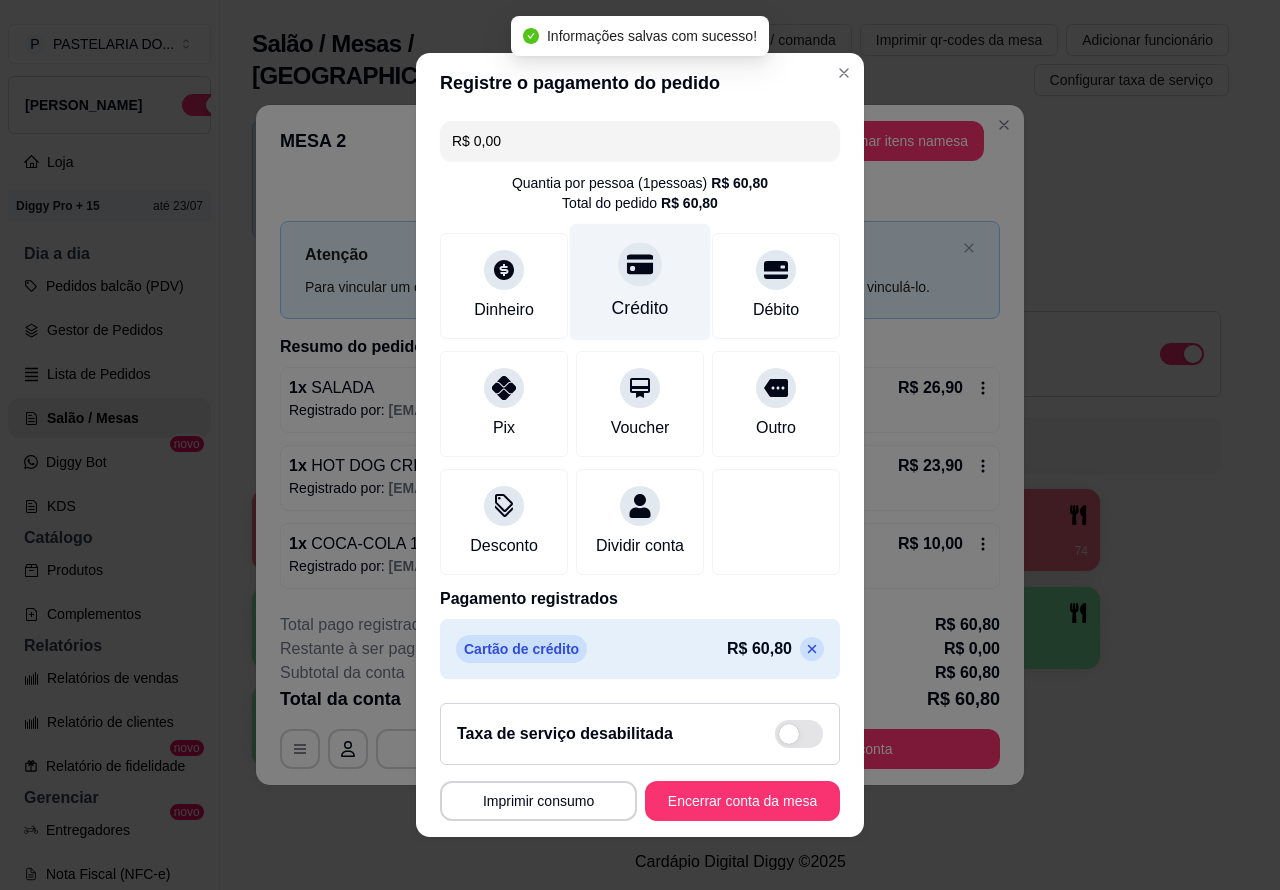 type on "R$ 0,00" 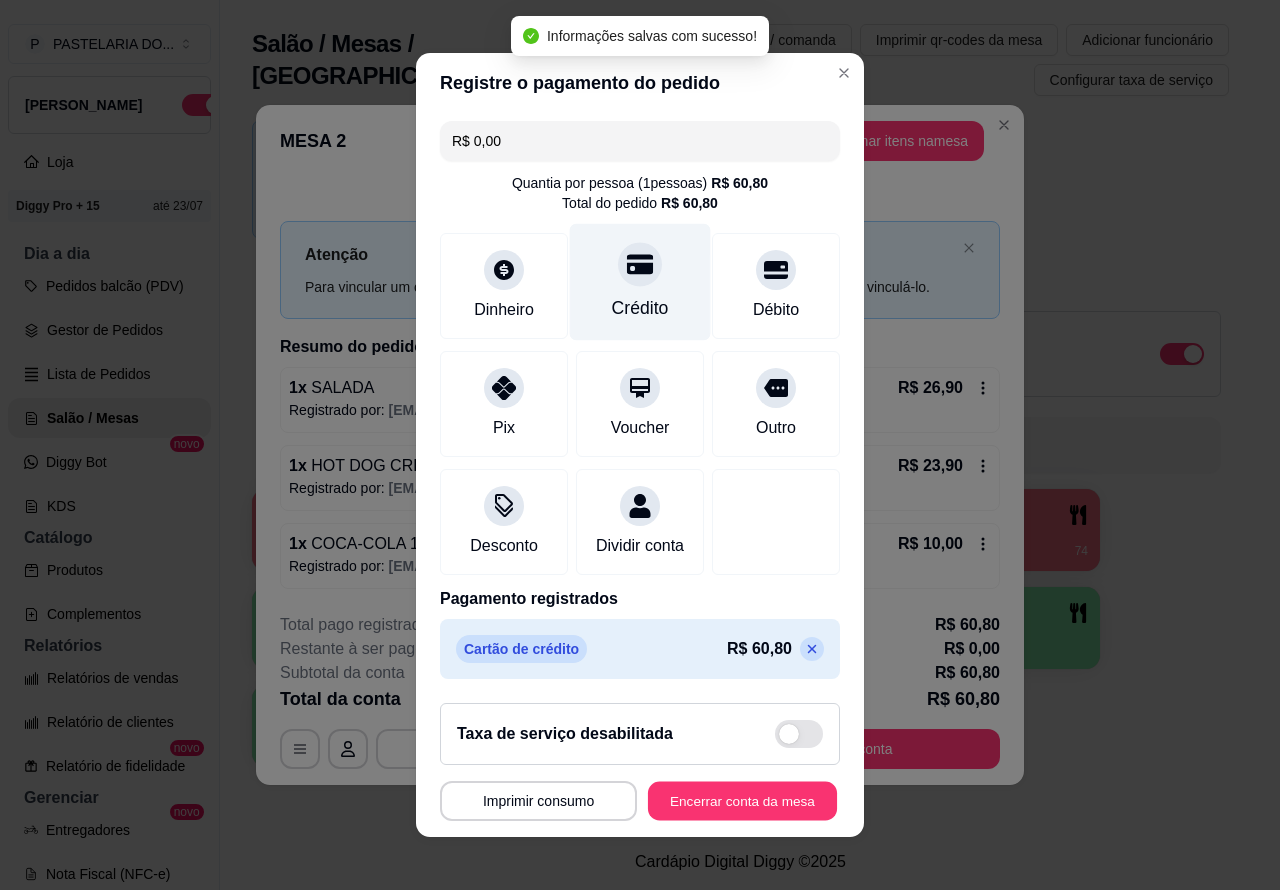 click on "Encerrar conta da mesa" at bounding box center (742, 801) 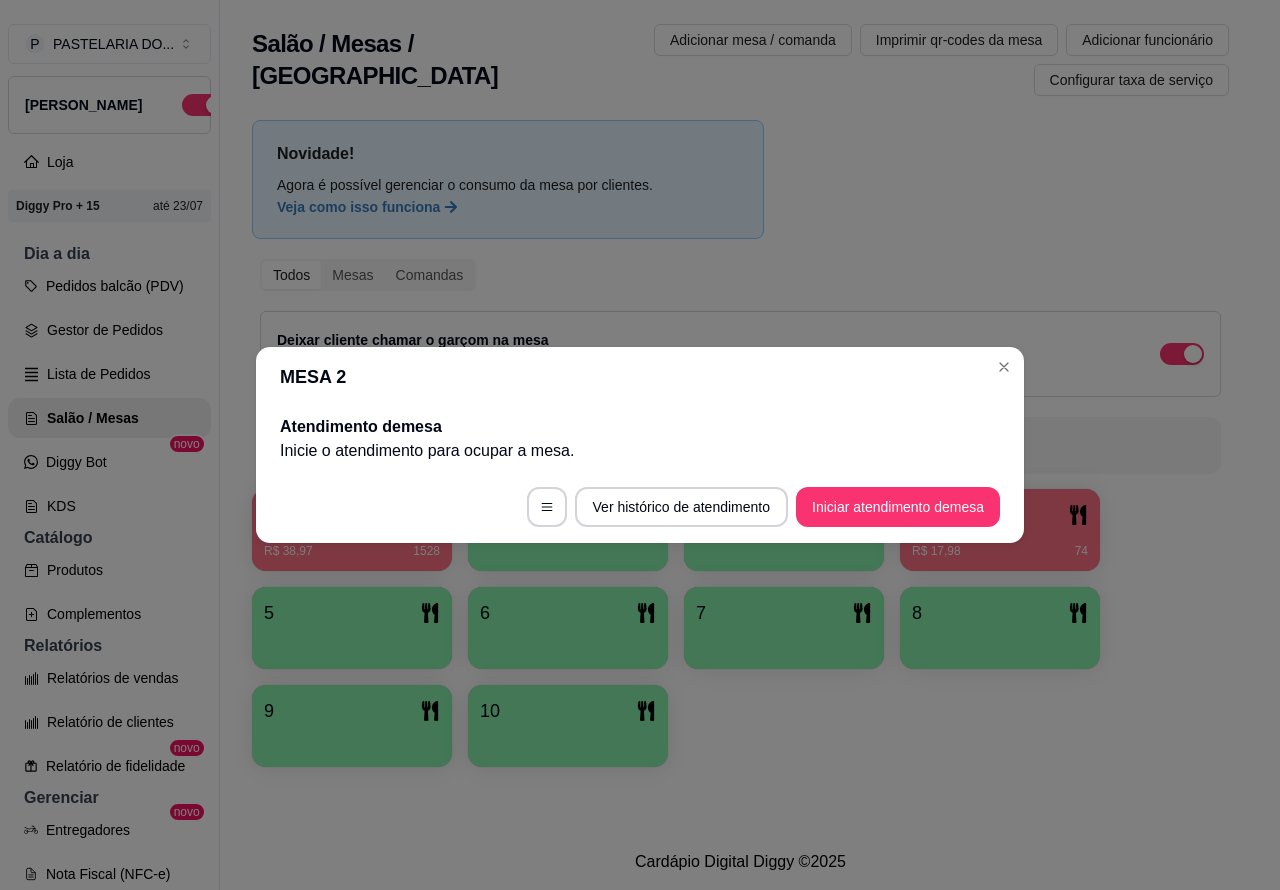 click on "Cardápio Digital Diggy © 2025" at bounding box center (740, 862) 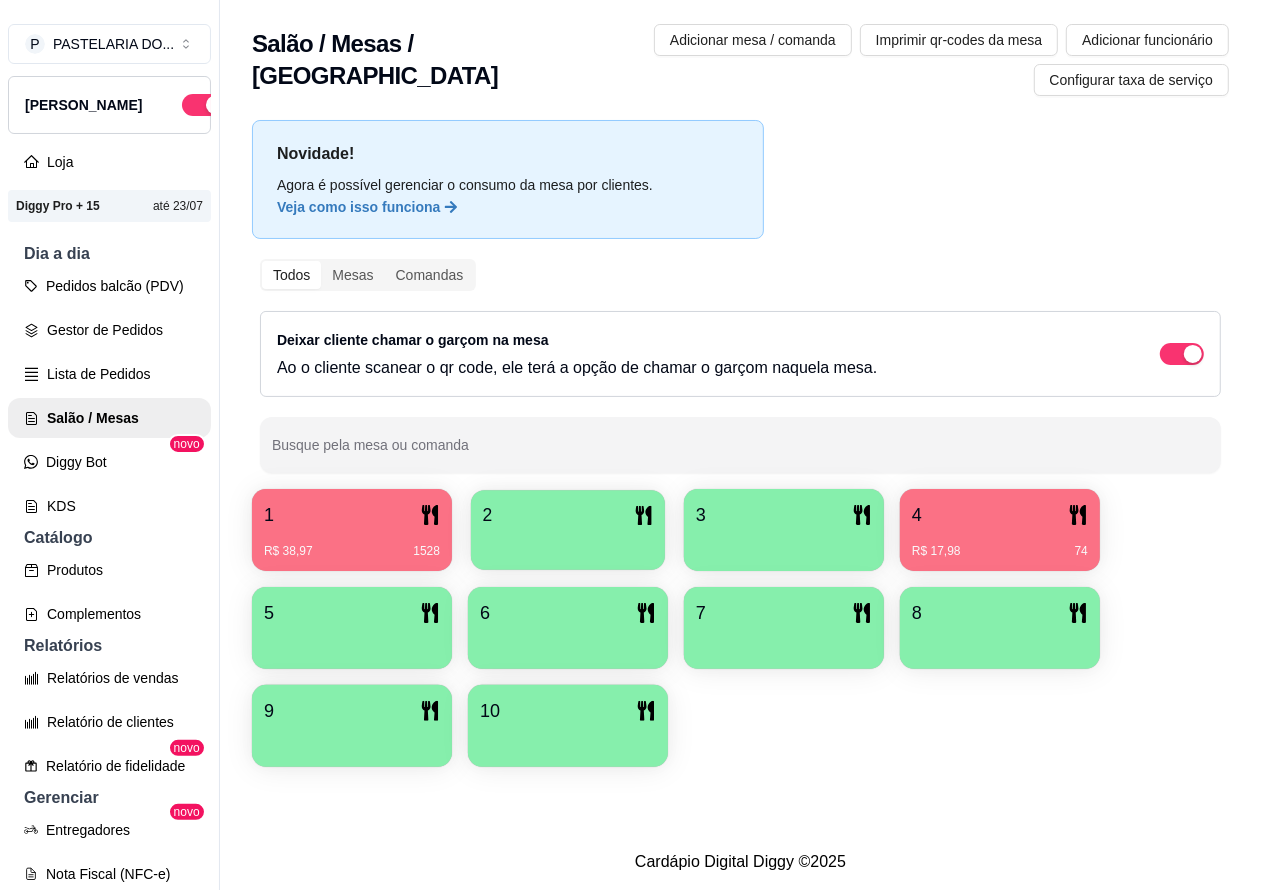 click on "2" at bounding box center (568, 515) 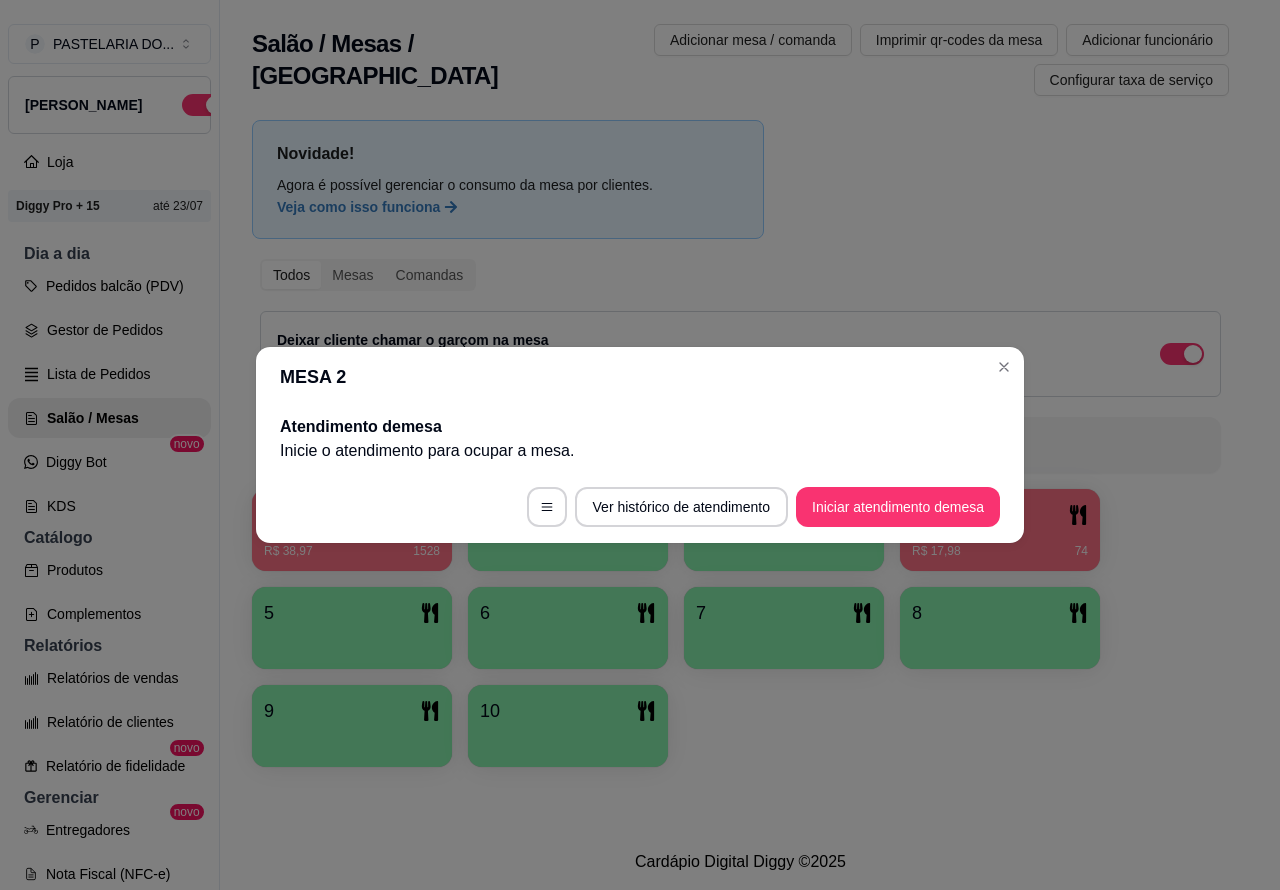 click on "Iniciar atendimento de  mesa" at bounding box center (898, 507) 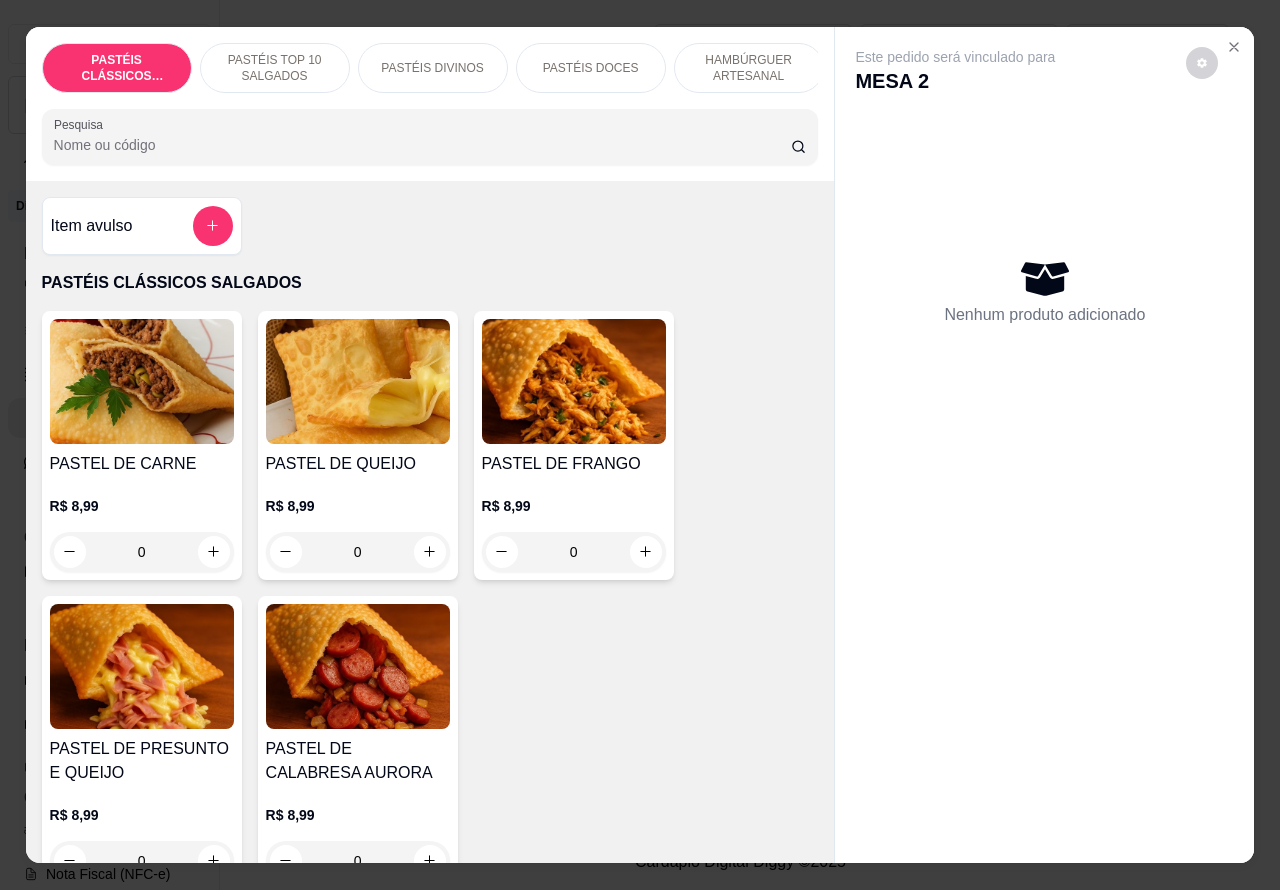 click on "PASTÉIS TOP 10 SALGADOS" at bounding box center (275, 68) 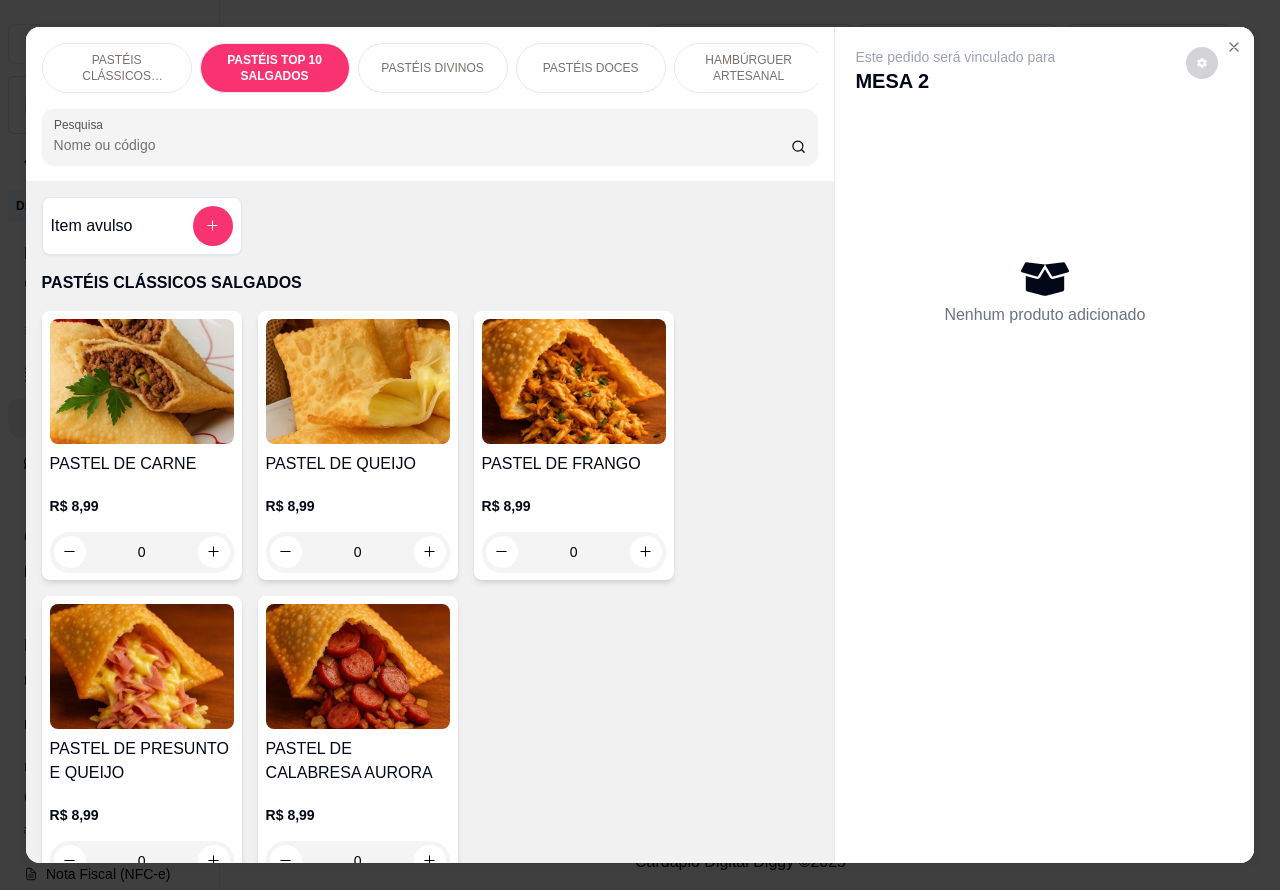 scroll, scrollTop: 723, scrollLeft: 0, axis: vertical 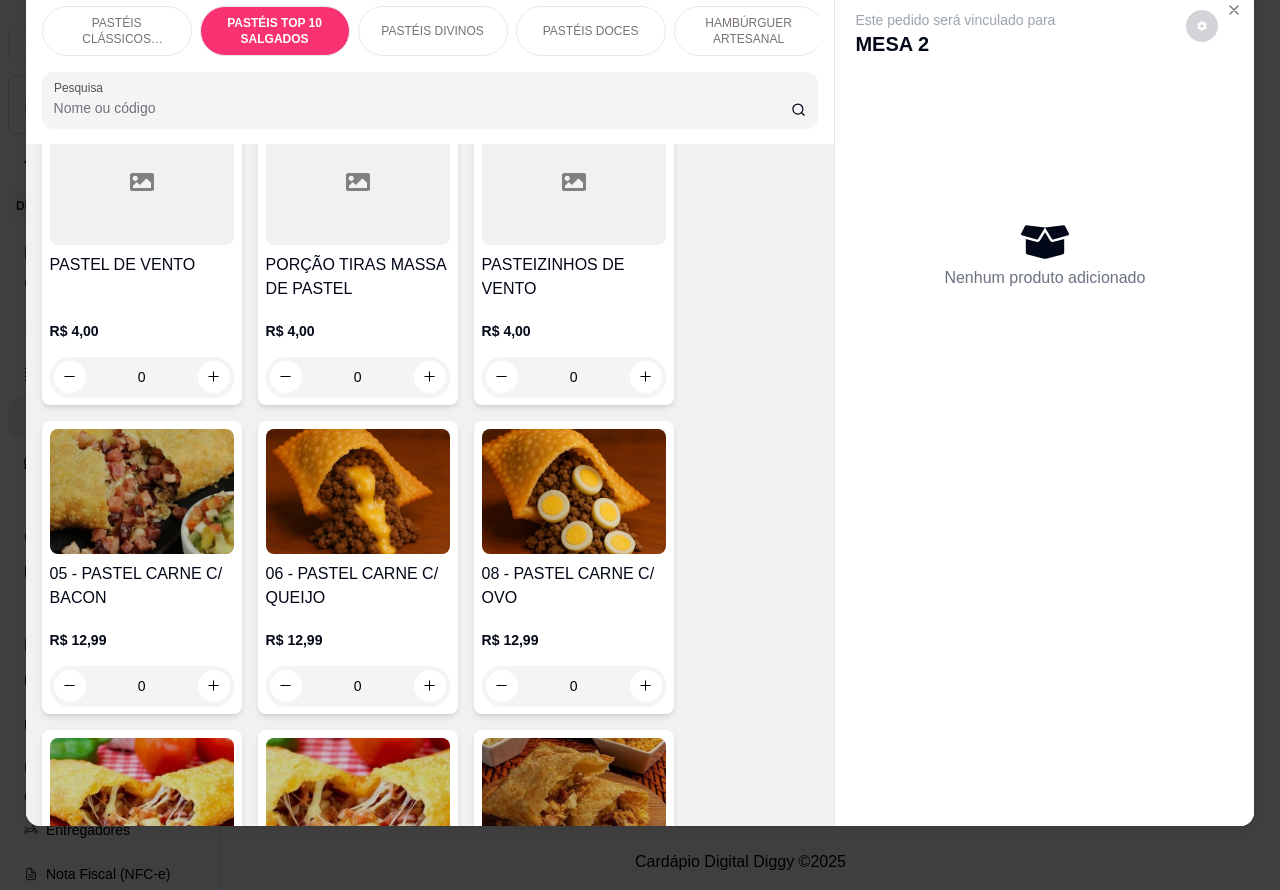 click on "PASTÉIS DIVINOS" at bounding box center [432, 31] 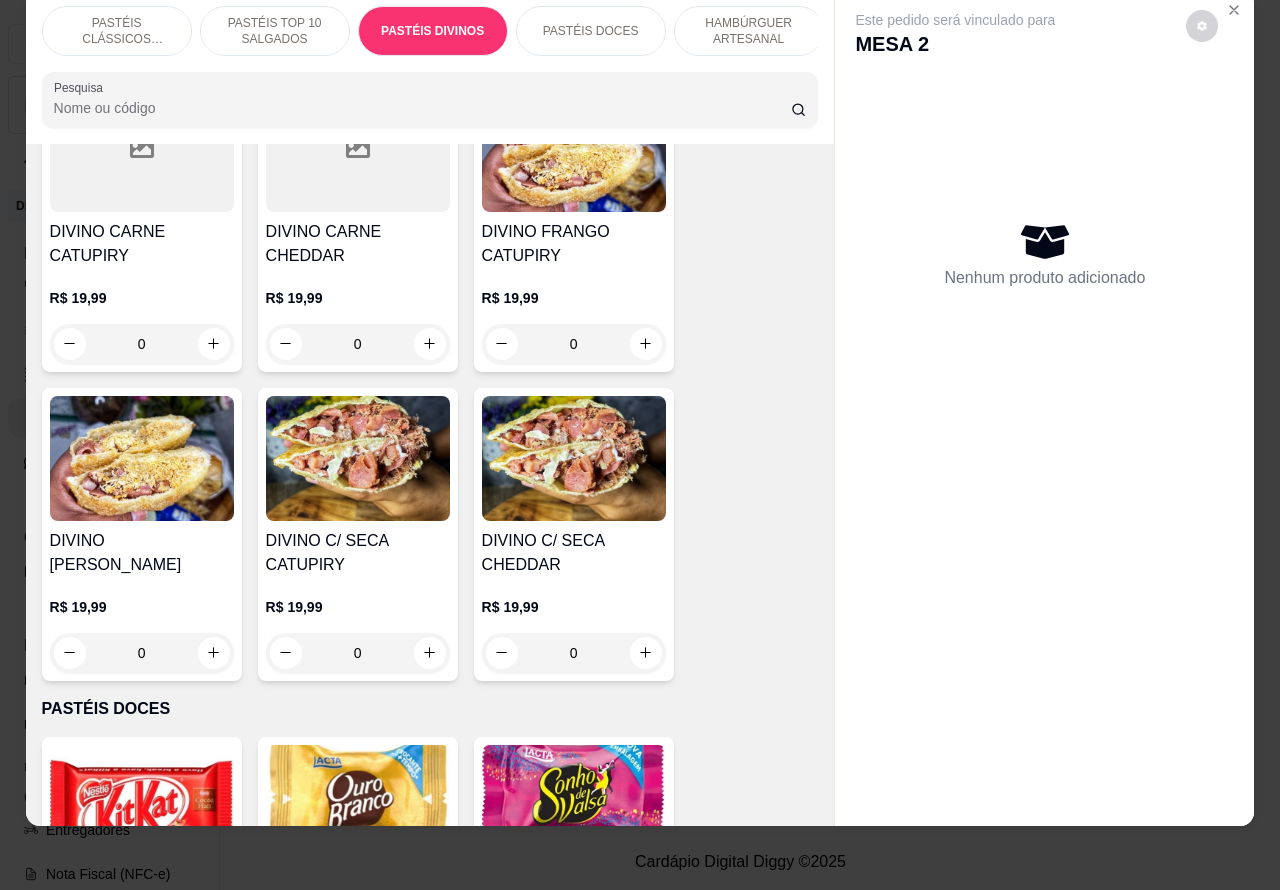 scroll, scrollTop: 2991, scrollLeft: 0, axis: vertical 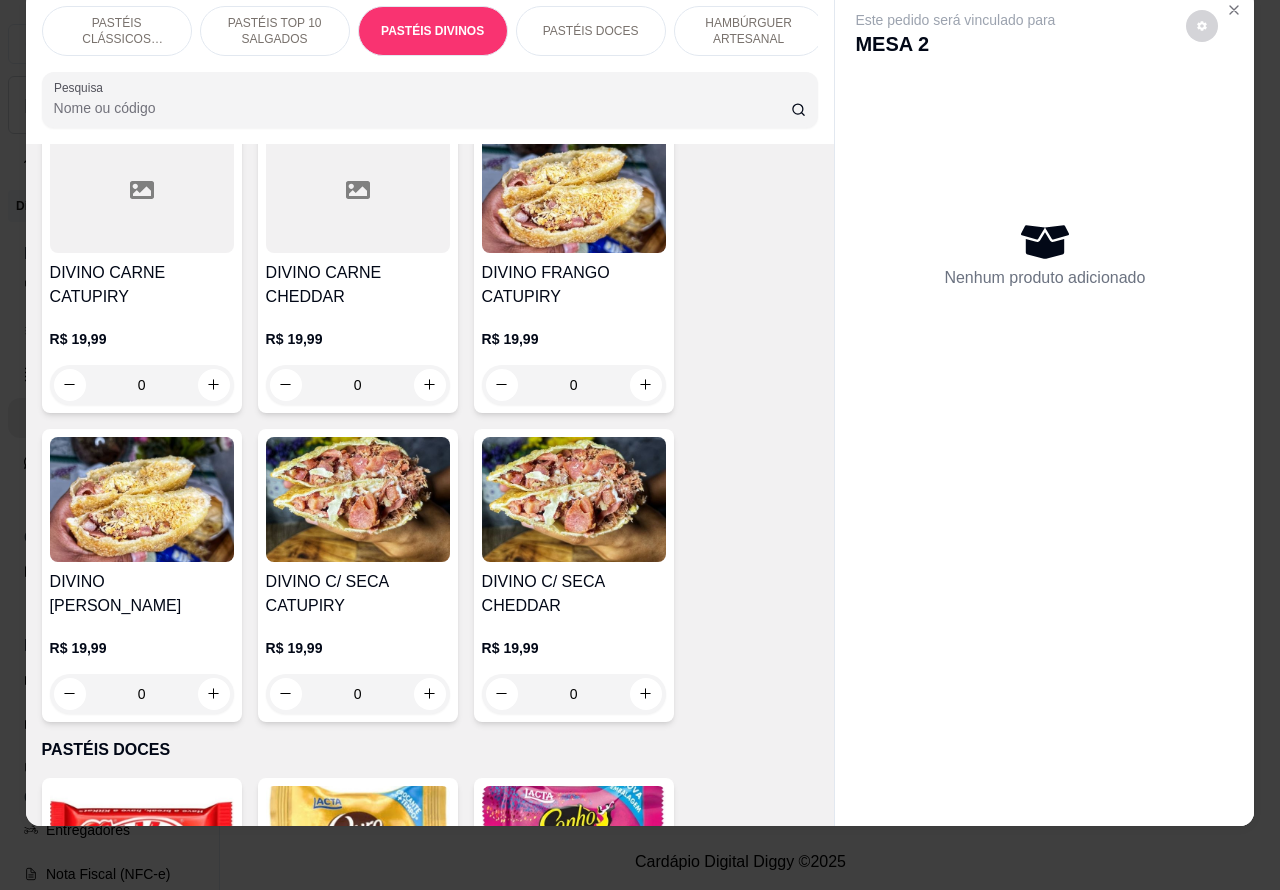 click on "0" at bounding box center (574, 385) 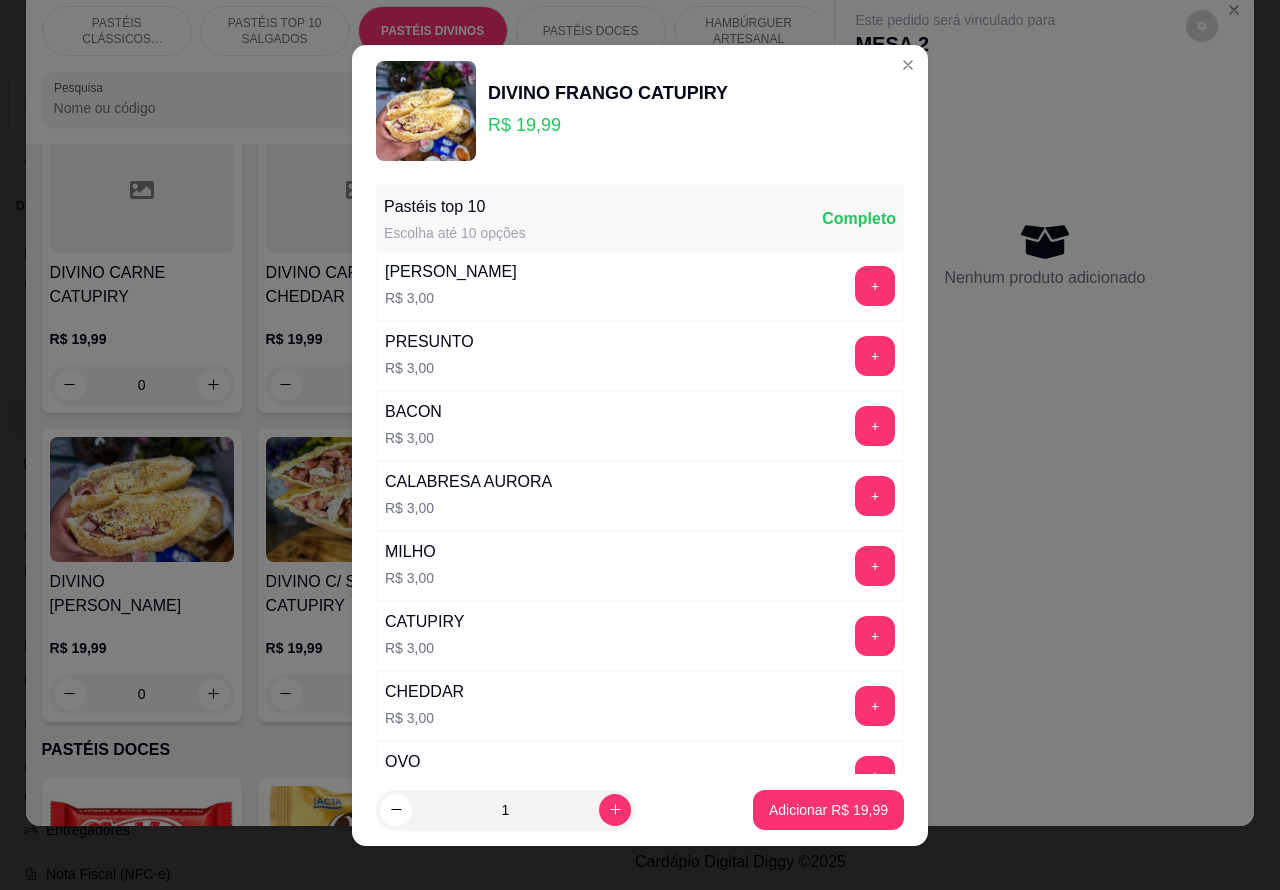 click on "Adicionar   R$ 19,99" at bounding box center [828, 810] 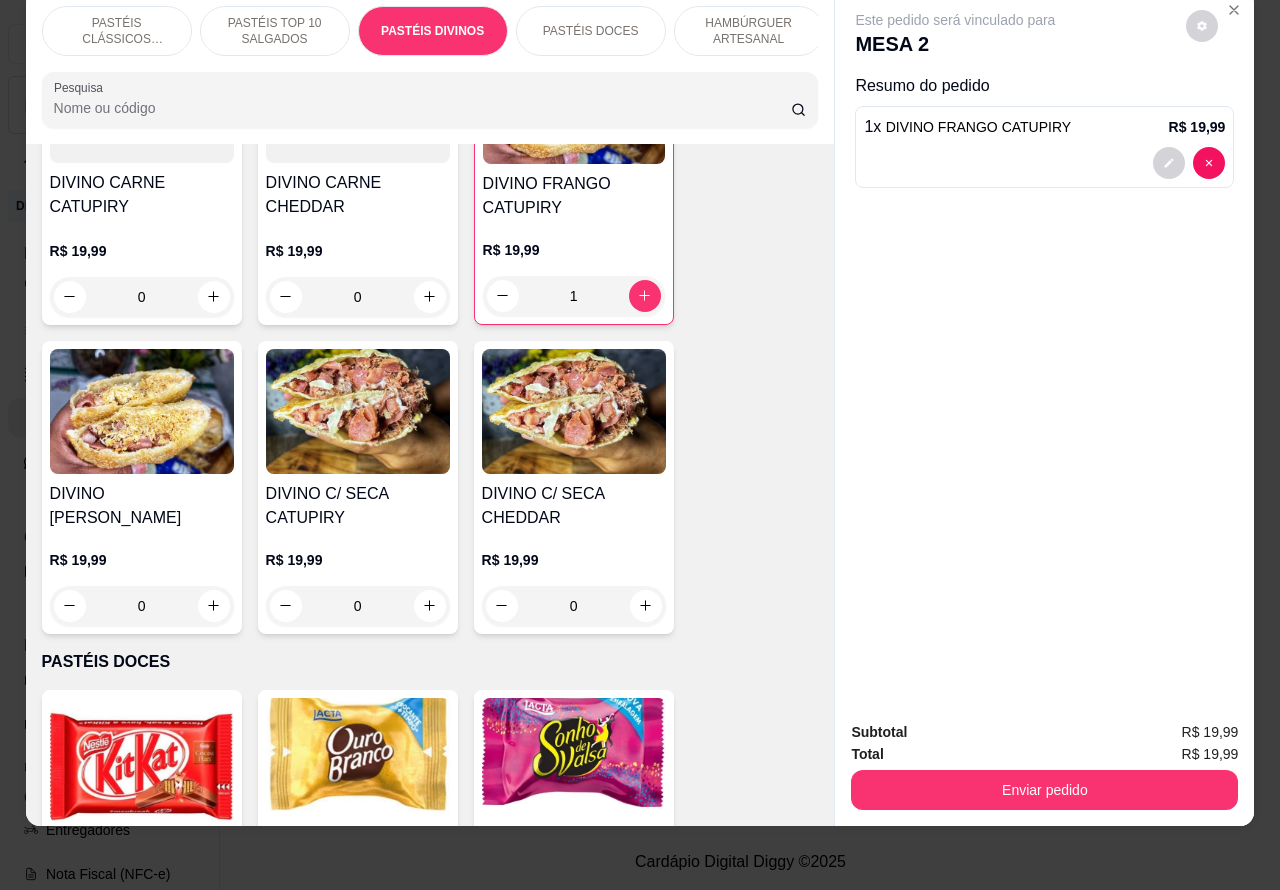 scroll, scrollTop: 3087, scrollLeft: 0, axis: vertical 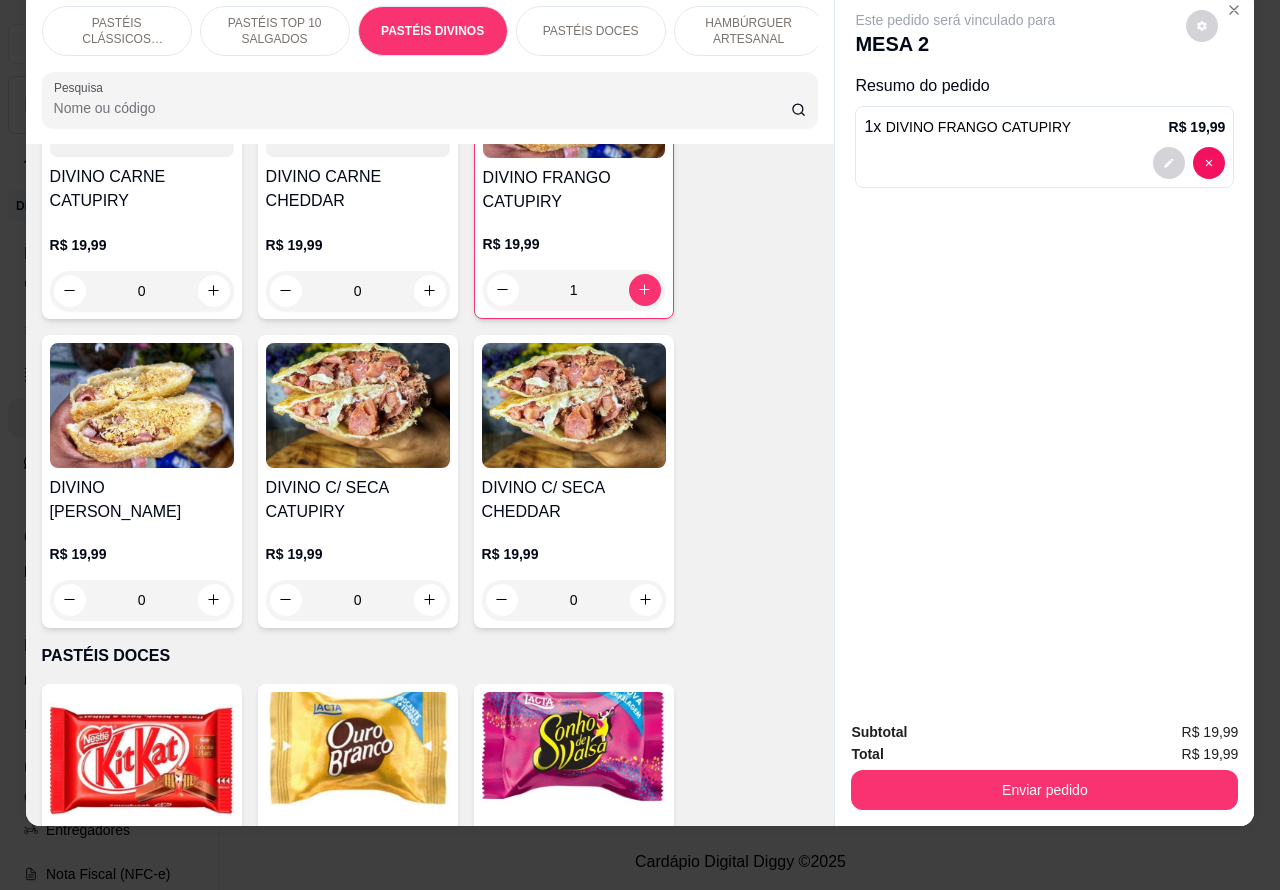 click on "0" at bounding box center [574, 600] 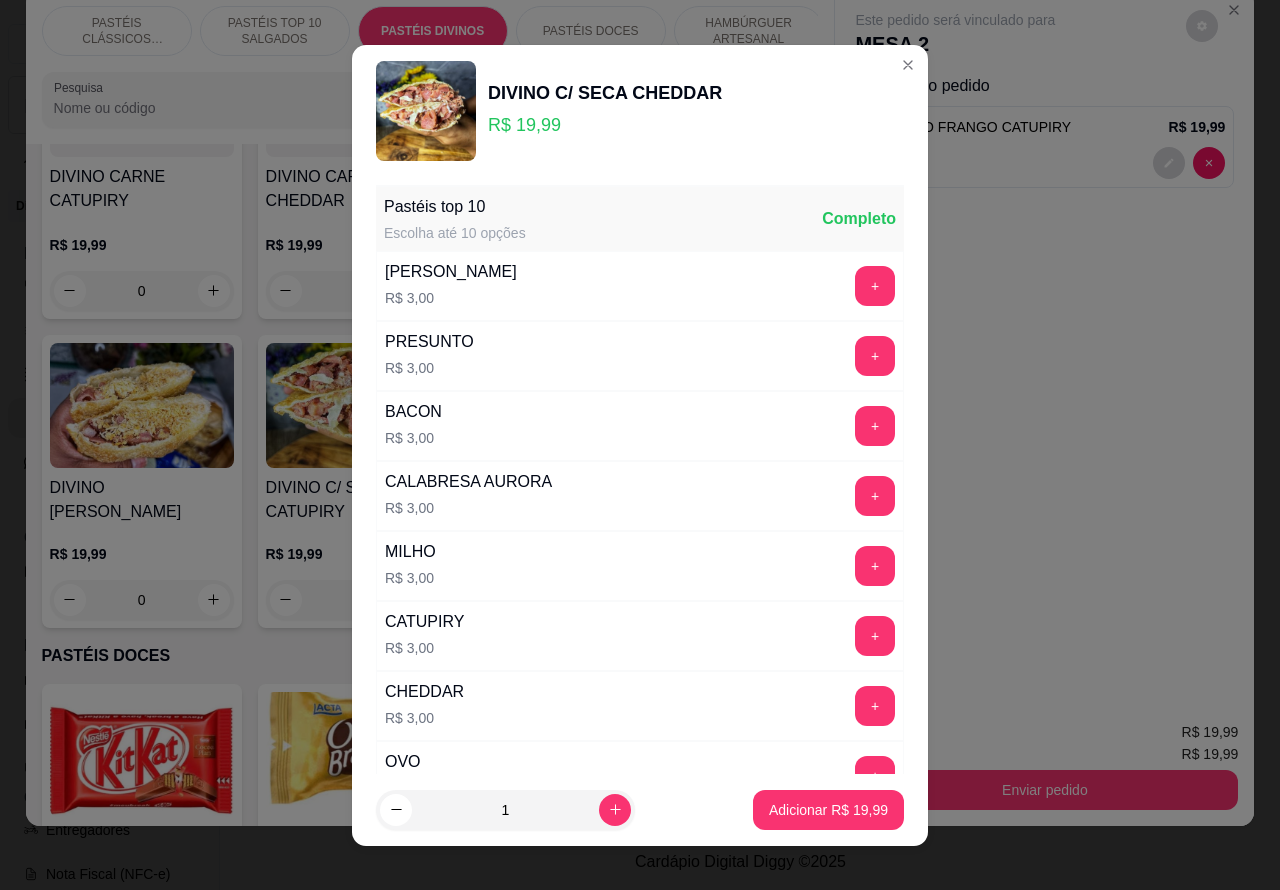 click on "Adicionar   R$ 19,99" at bounding box center (828, 810) 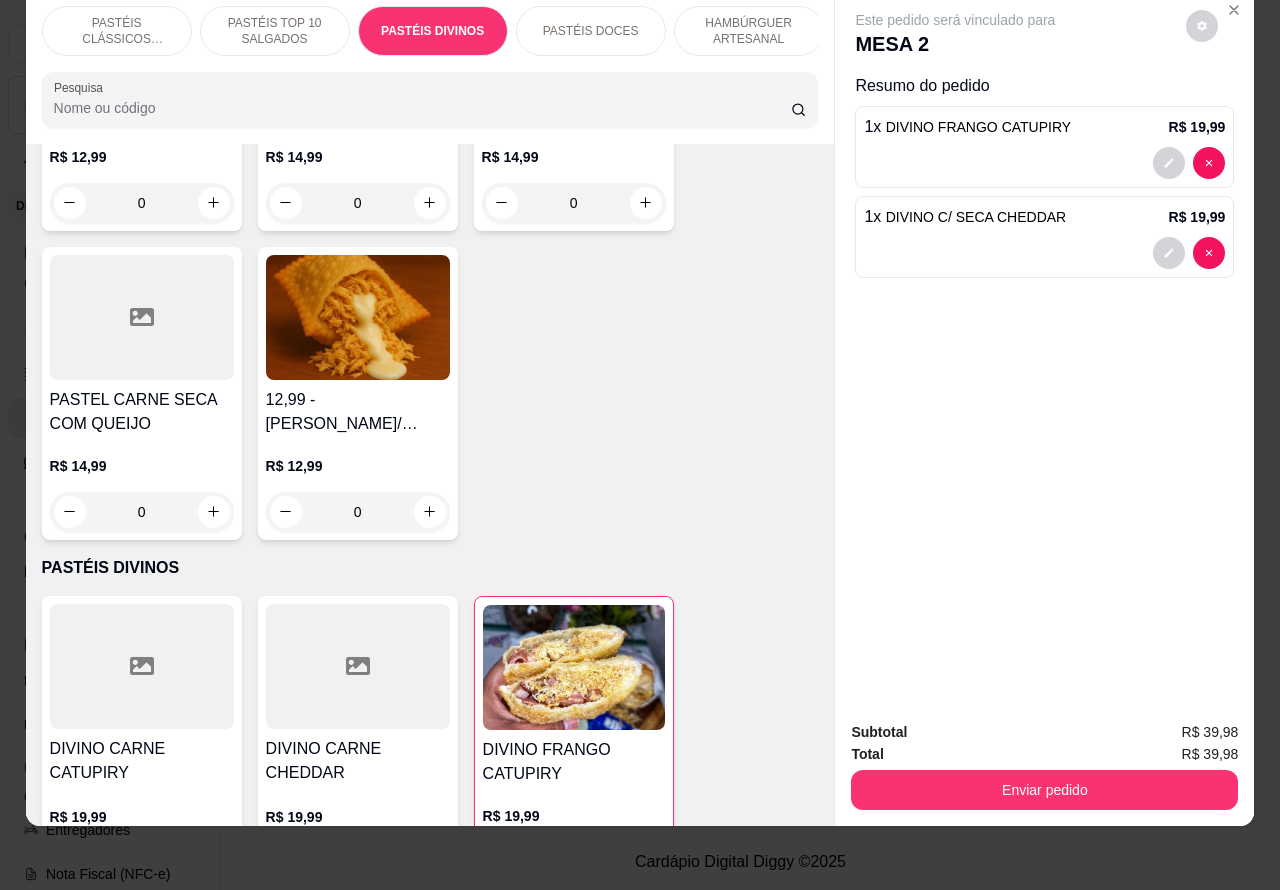 scroll, scrollTop: 2601, scrollLeft: 0, axis: vertical 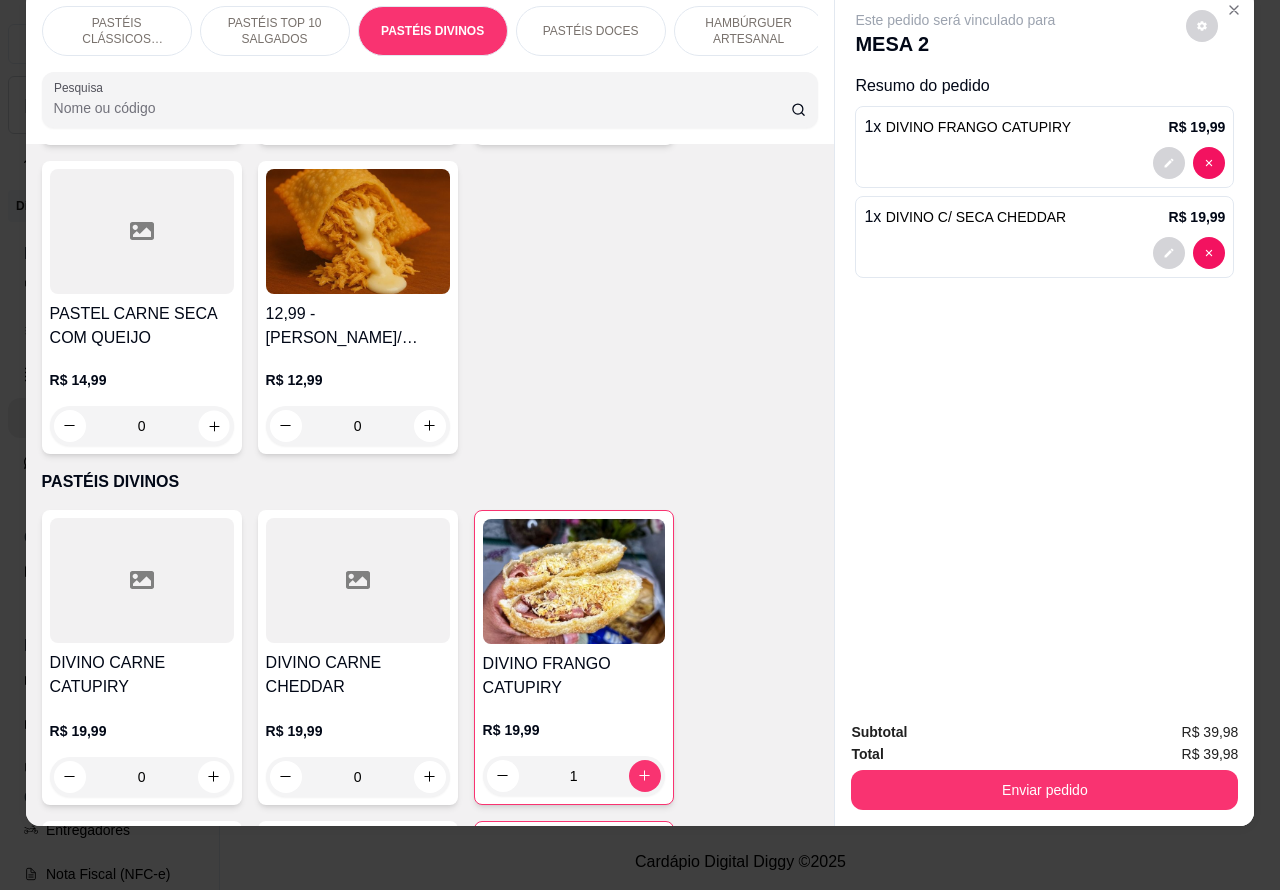 click 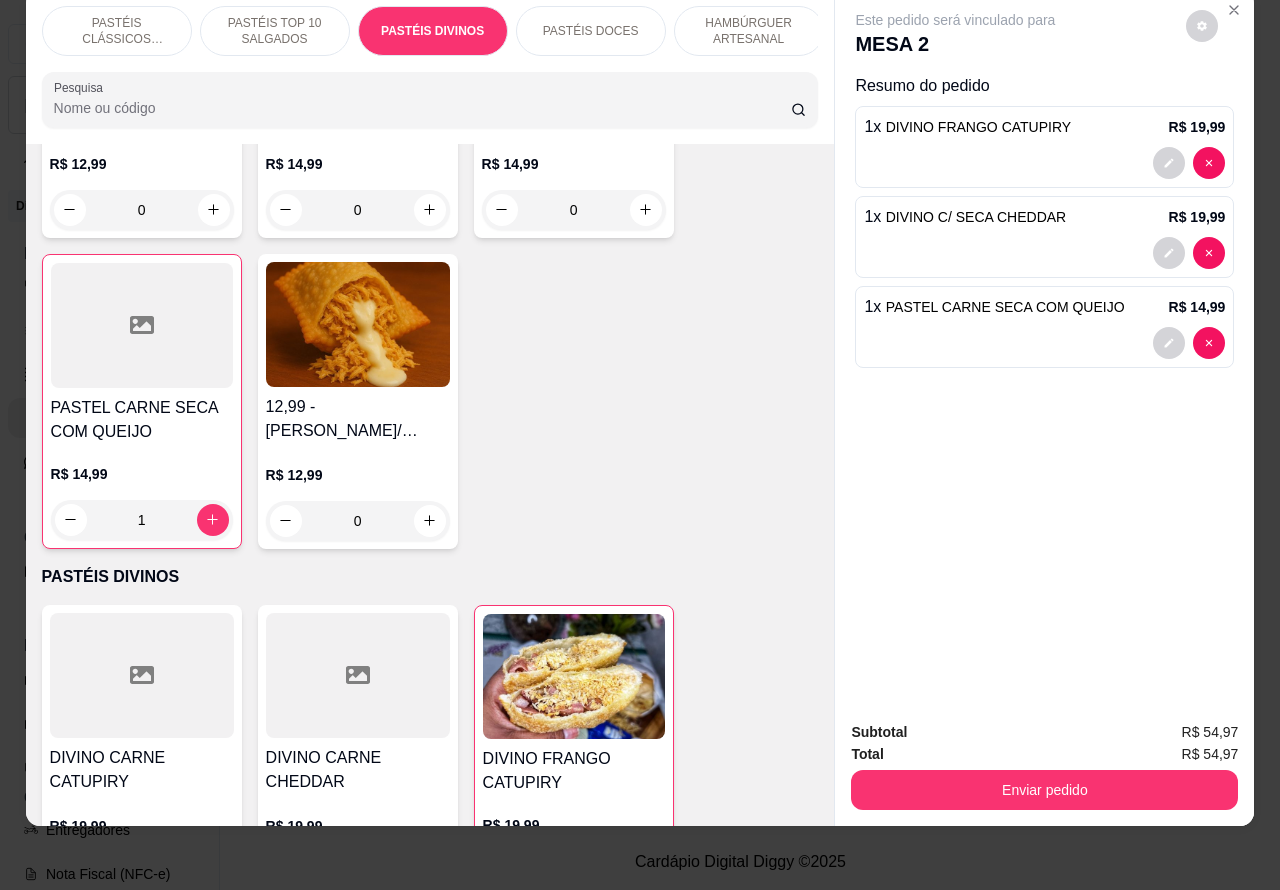 scroll, scrollTop: 2471, scrollLeft: 0, axis: vertical 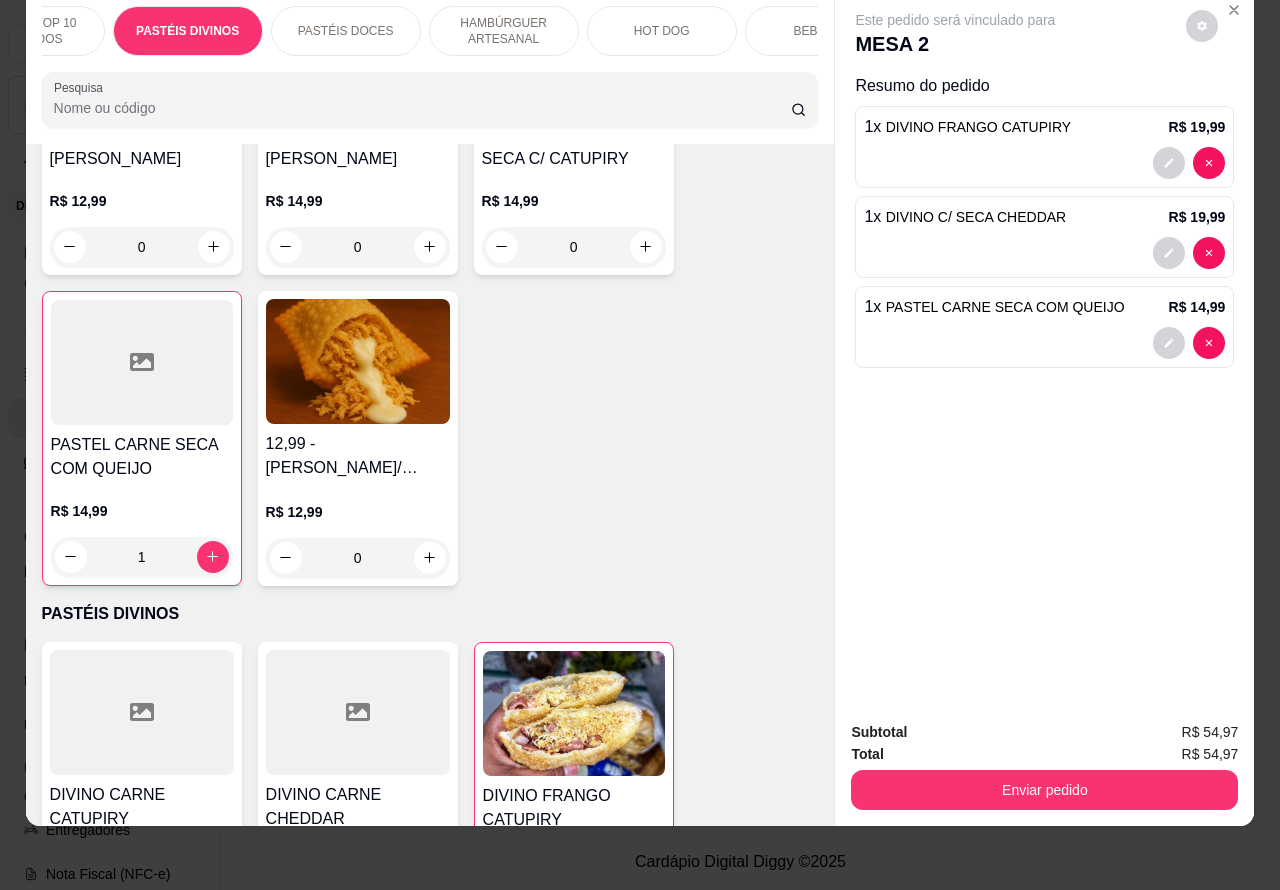 click on "PASTÉIS DOCES" at bounding box center [346, 31] 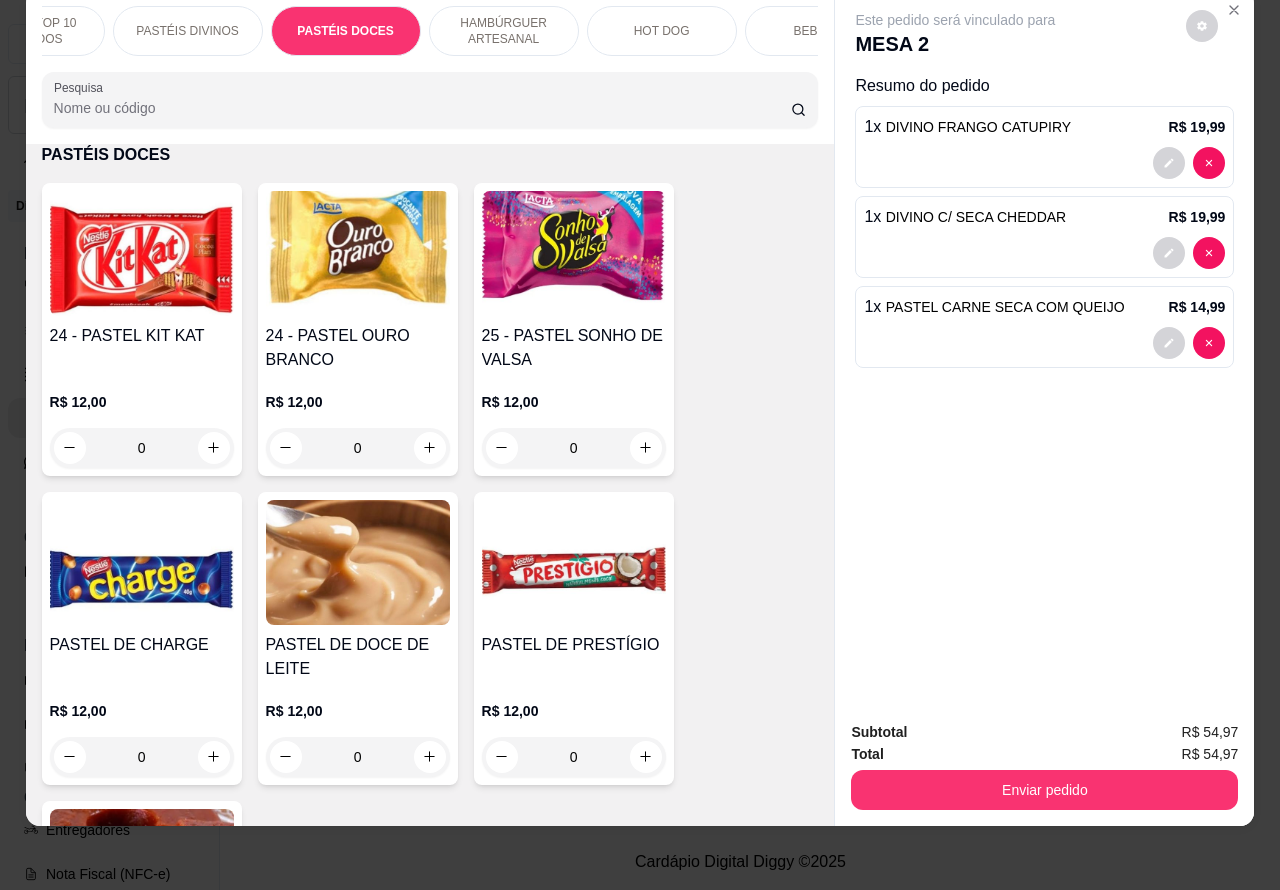 scroll, scrollTop: 3795, scrollLeft: 0, axis: vertical 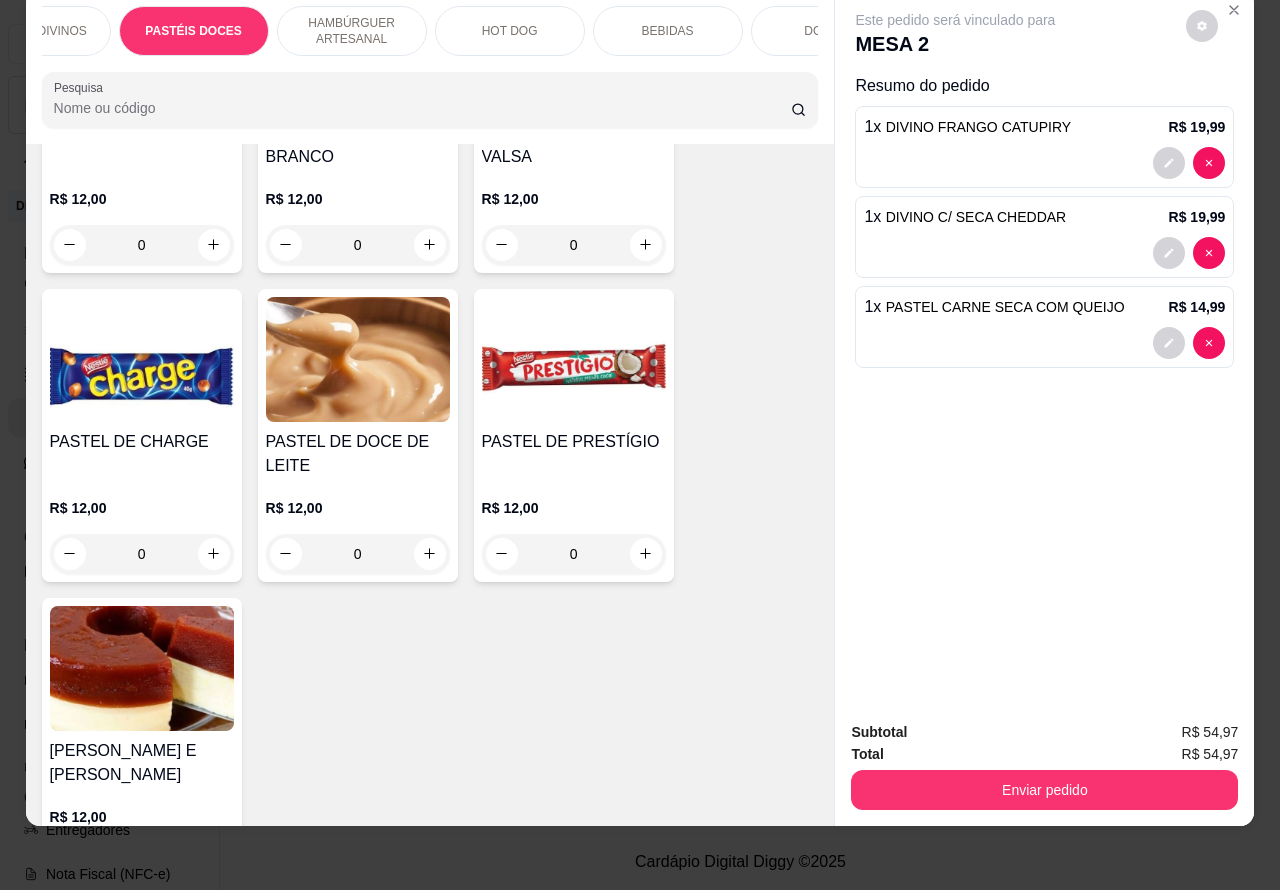 click on "BEBIDAS" at bounding box center [668, 31] 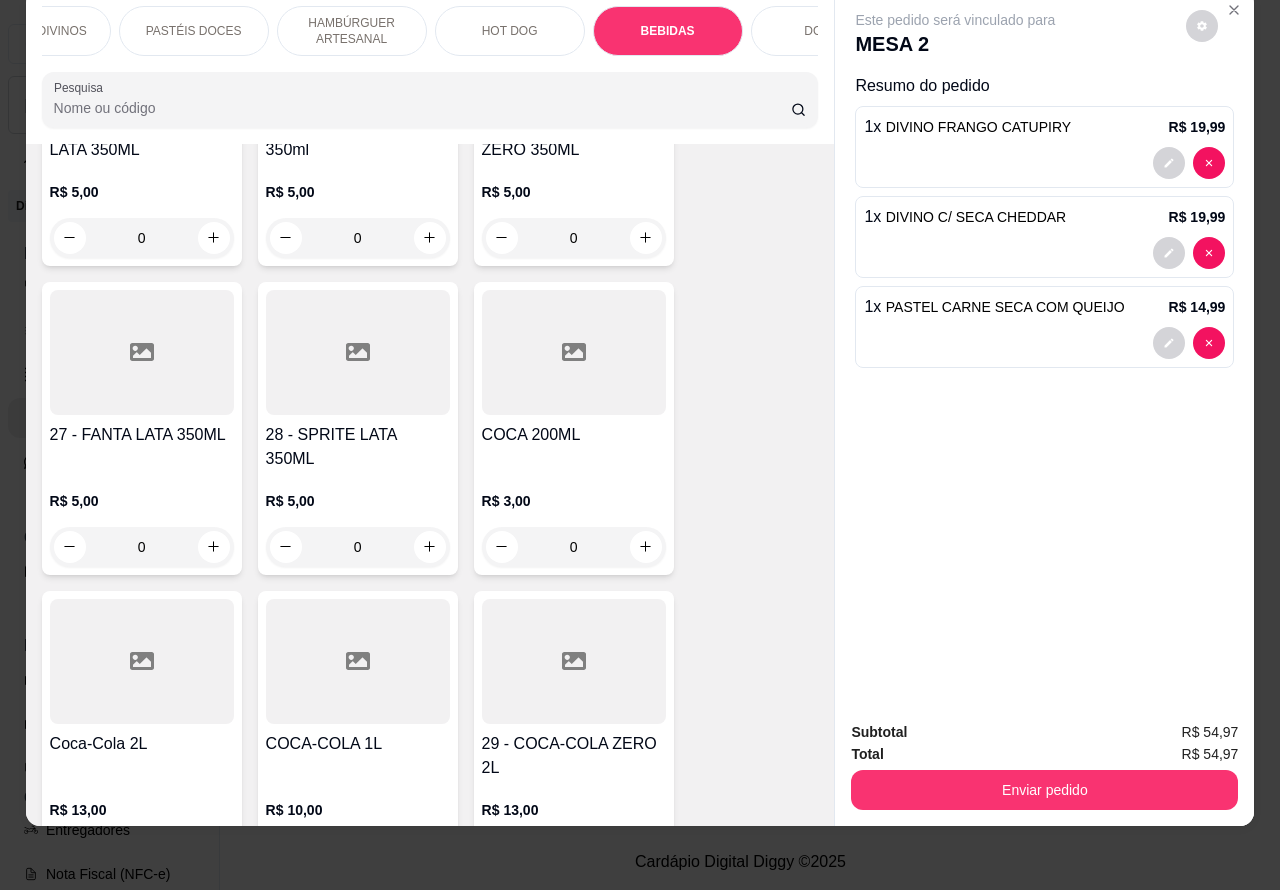 scroll, scrollTop: 6680, scrollLeft: 0, axis: vertical 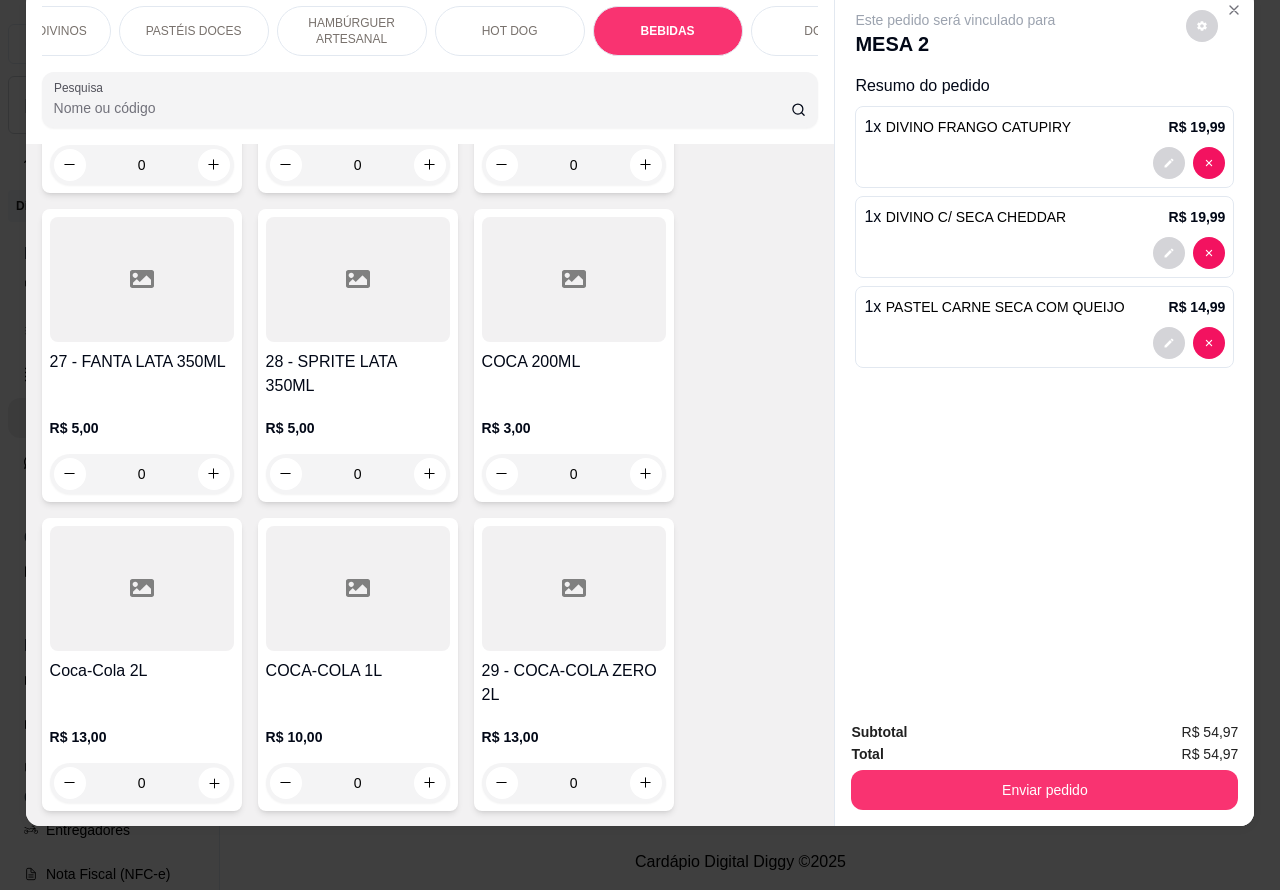 click 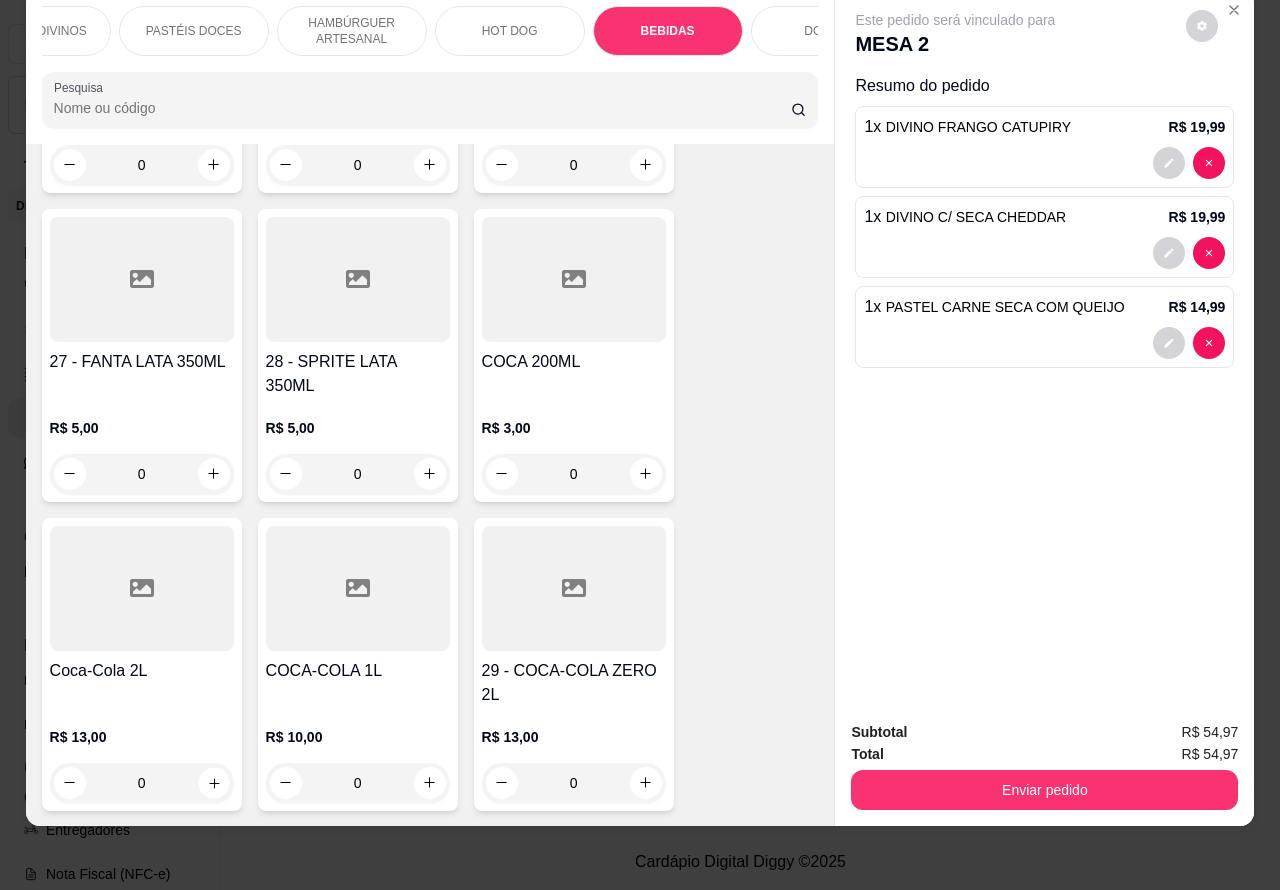 type on "1" 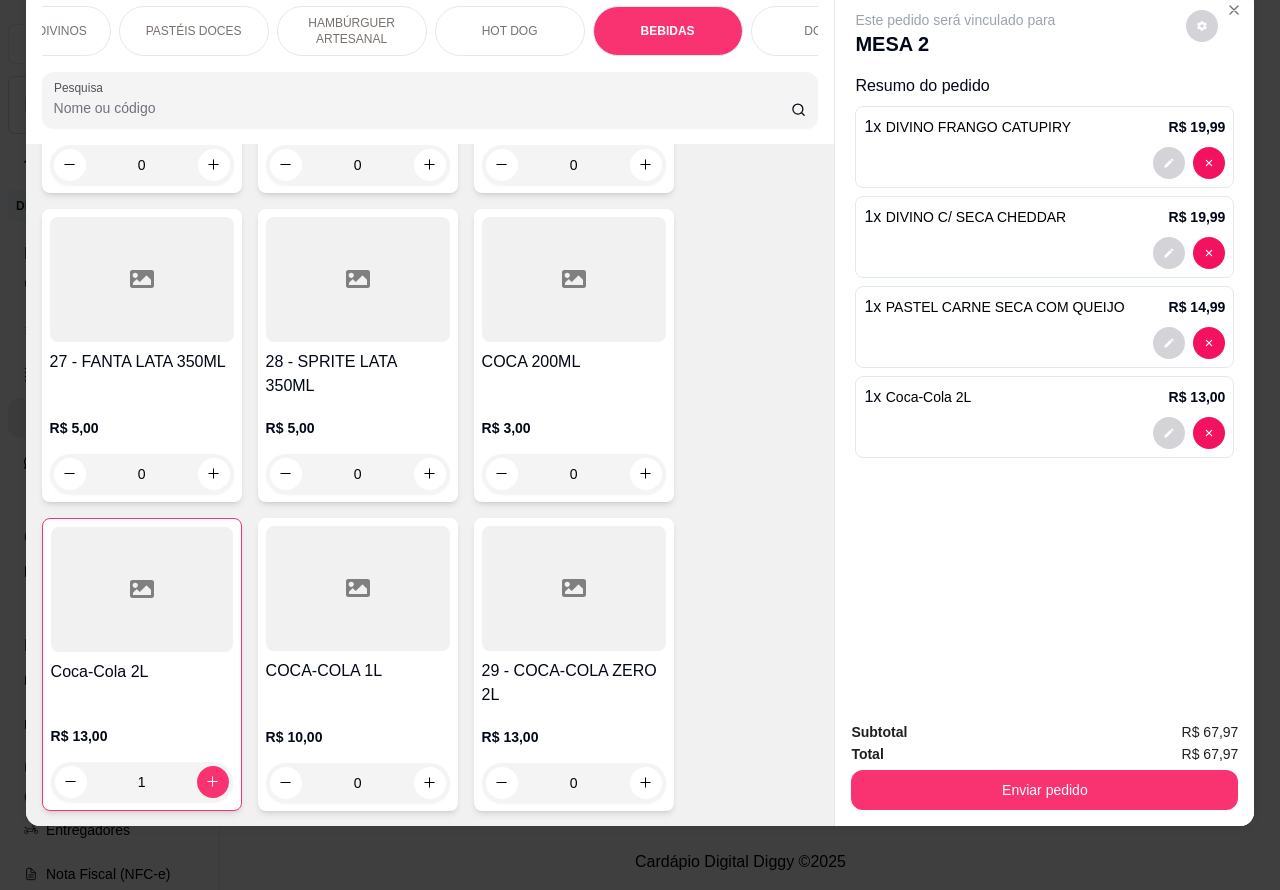 click on "Enviar pedido" at bounding box center [1044, 790] 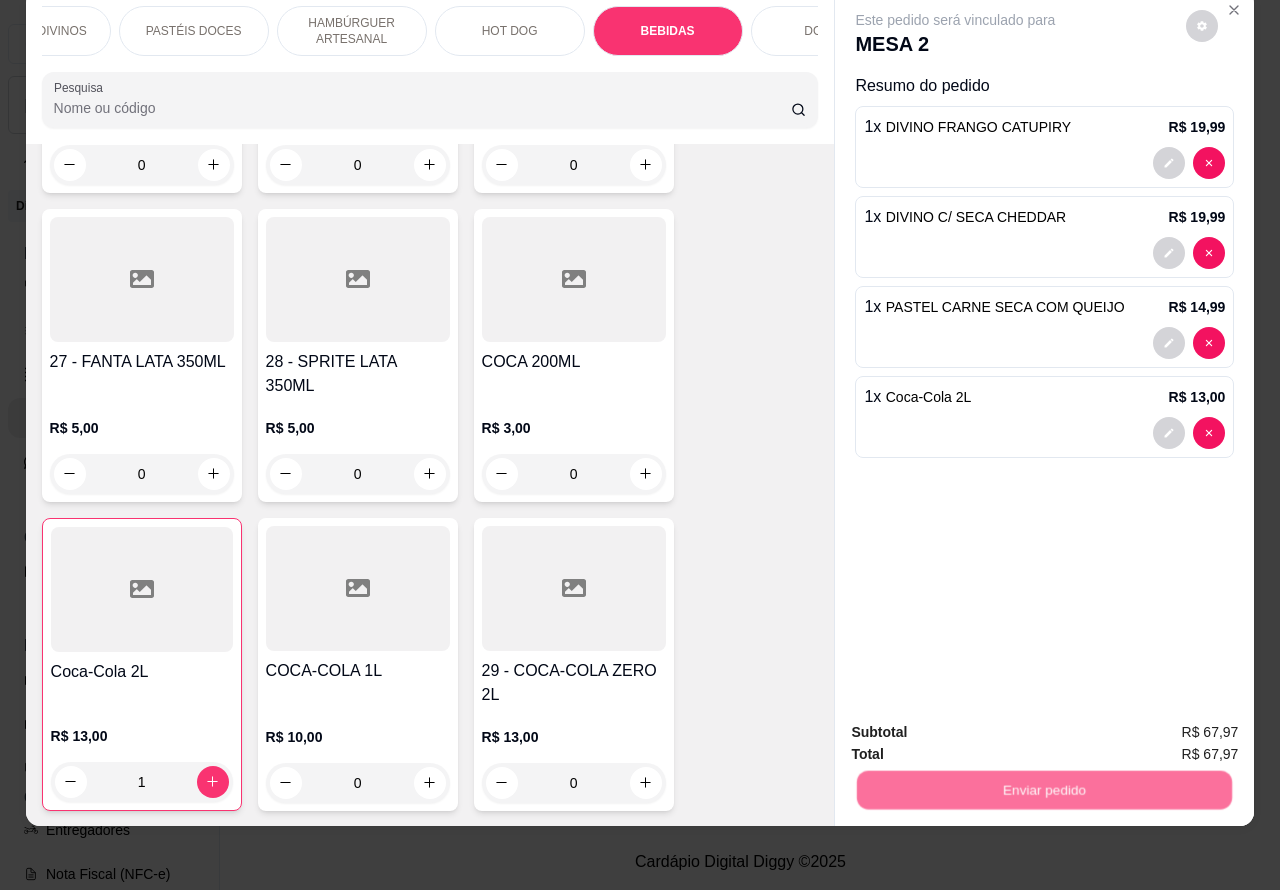 click on "Não registrar e enviar pedido" at bounding box center (977, 722) 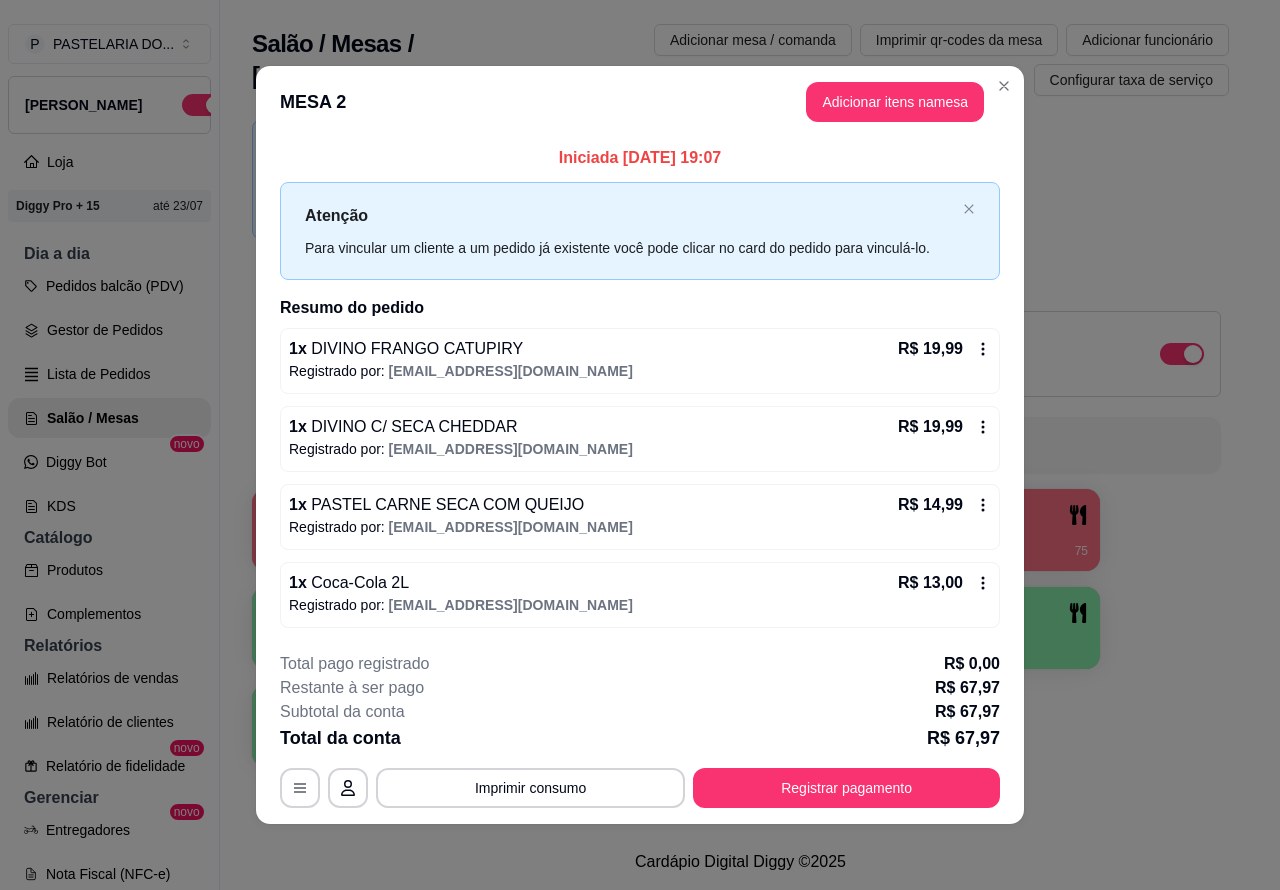 click on "Pedidos balcão (PDV)" at bounding box center [109, 286] 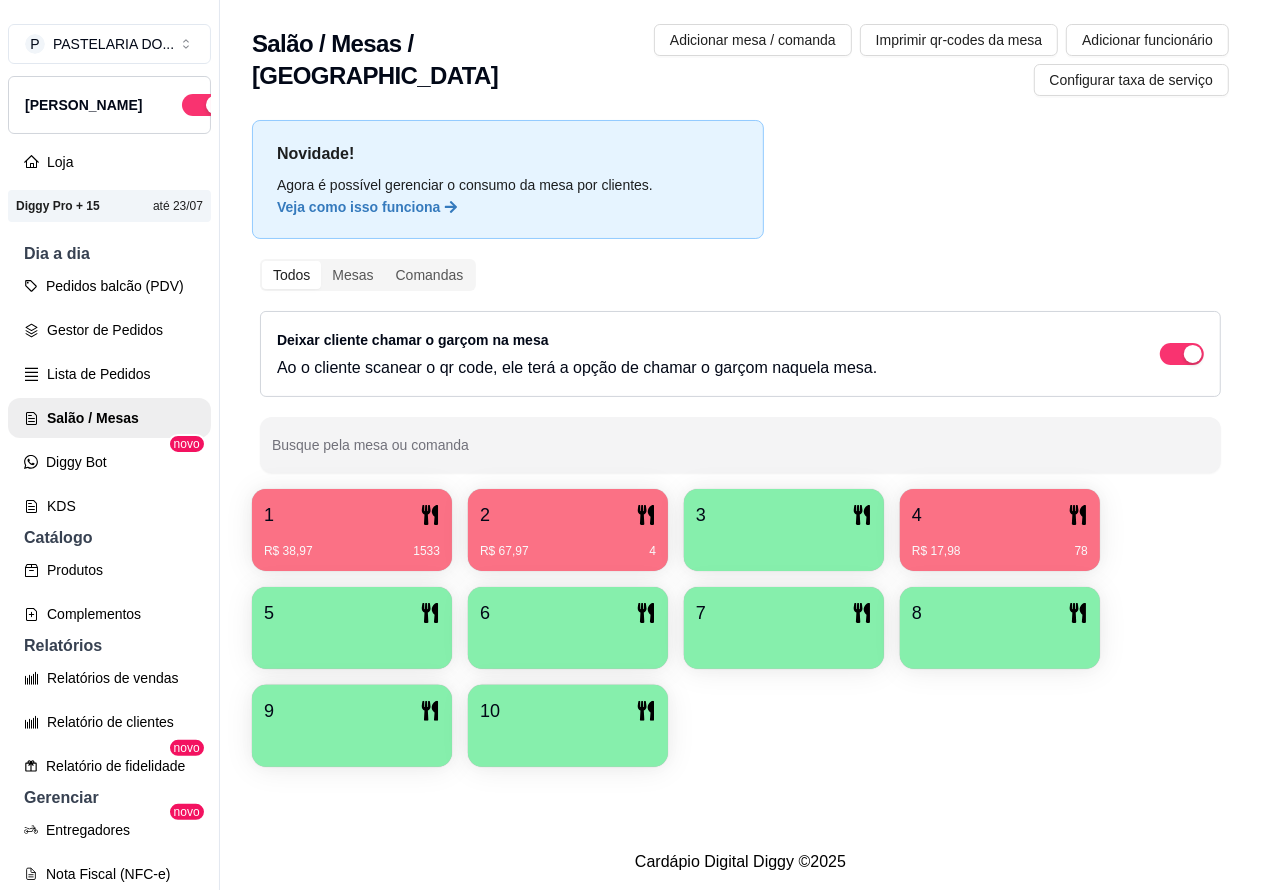 click on "Pedidos balcão (PDV)" at bounding box center (109, 286) 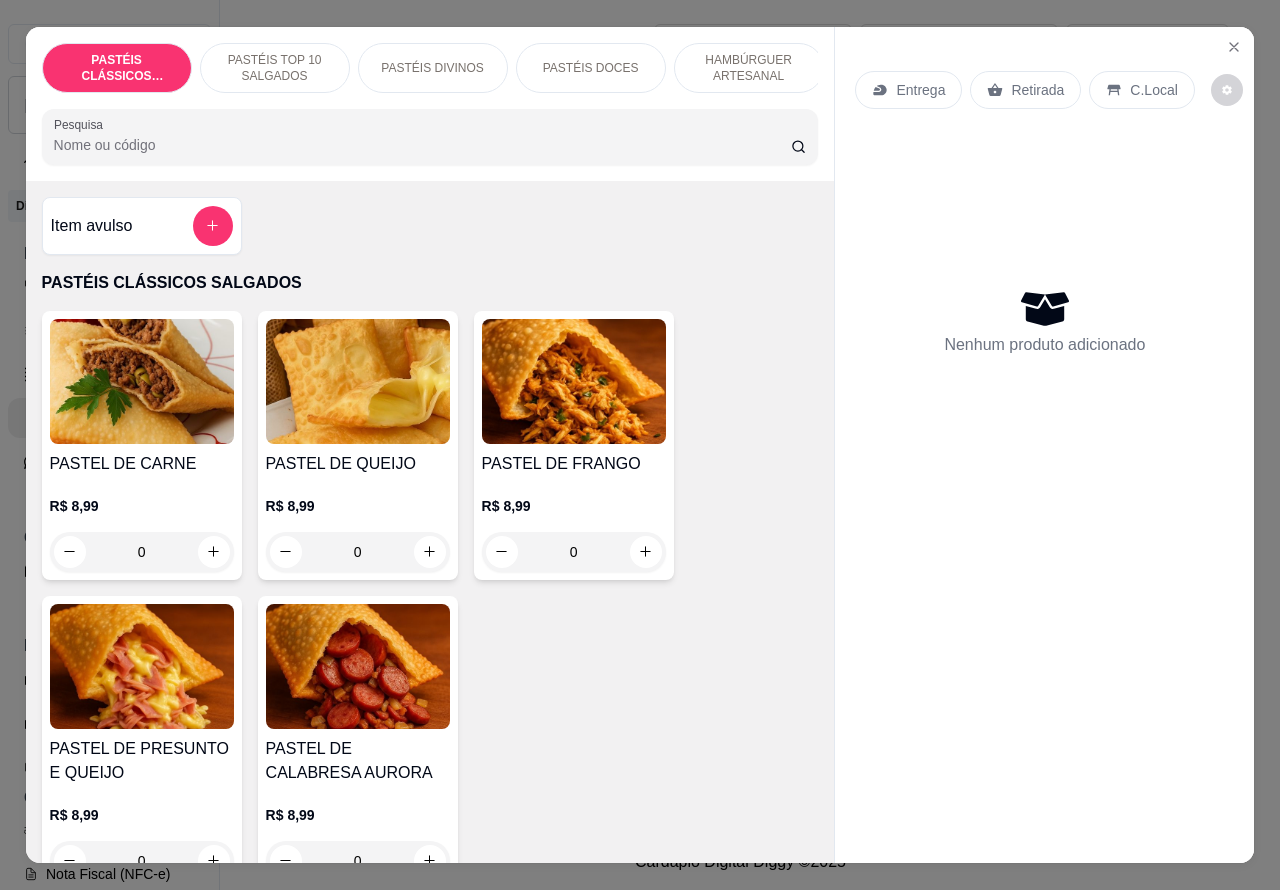 click on "Retirada" at bounding box center [1037, 90] 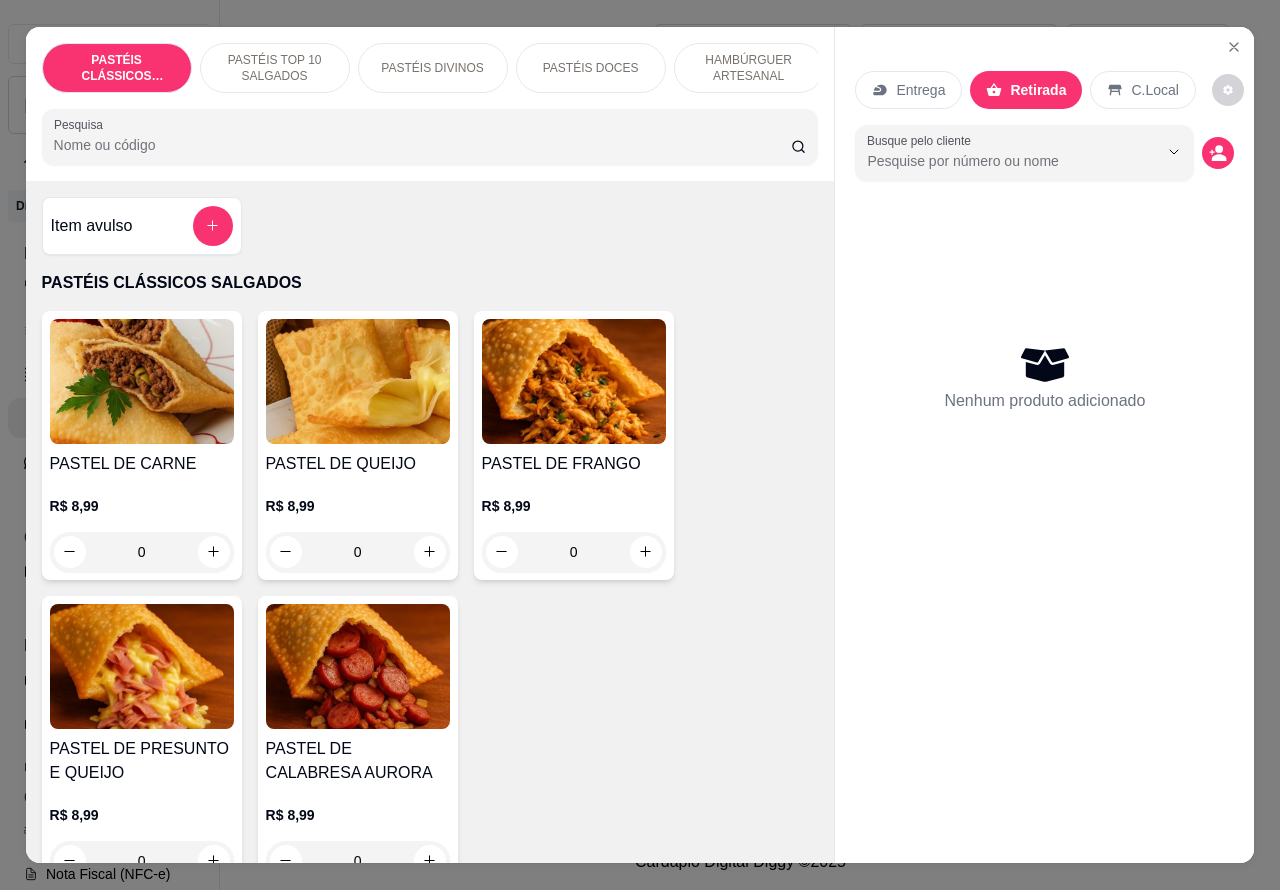 click on "Retirada" at bounding box center [1038, 90] 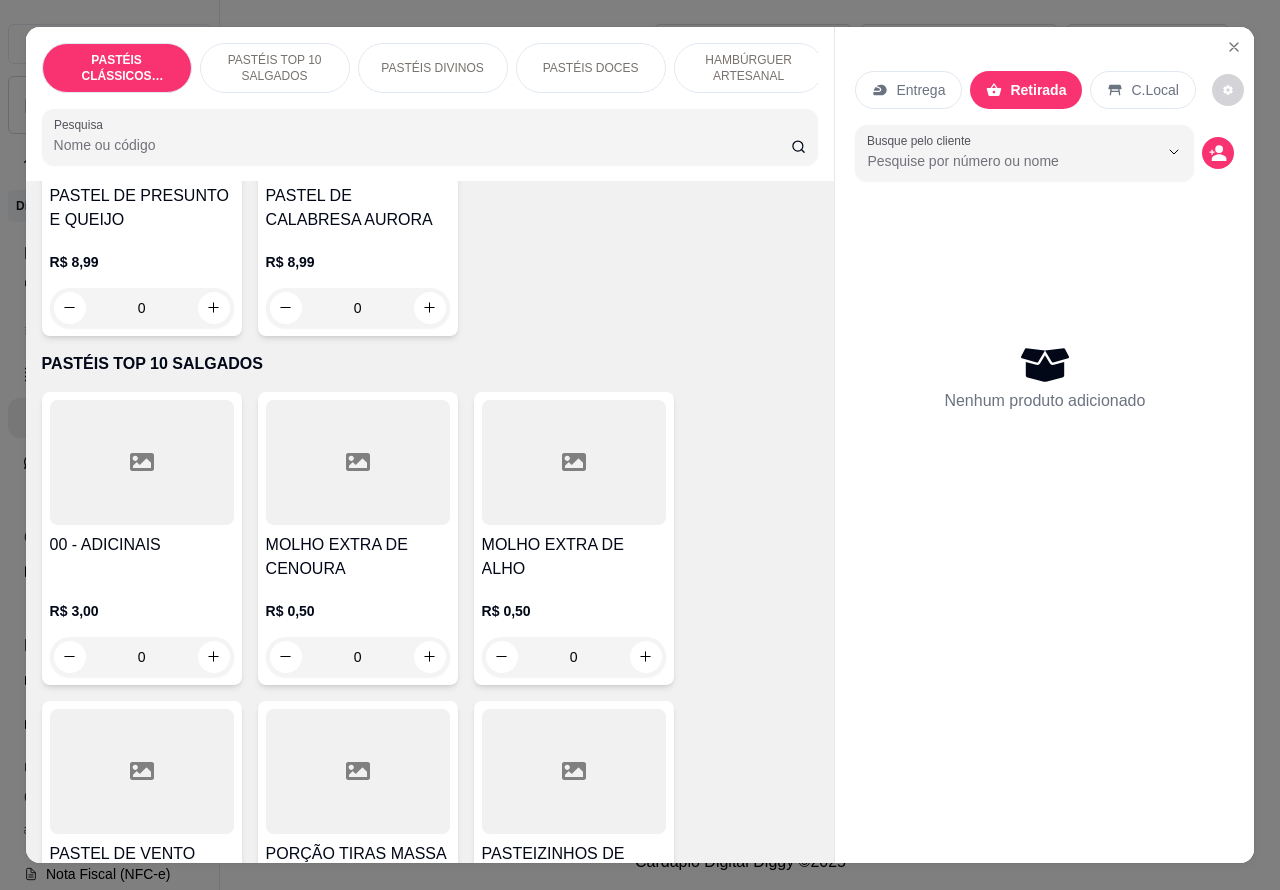 click on "PASTÉIS TOP 10 SALGADOS" at bounding box center (275, 68) 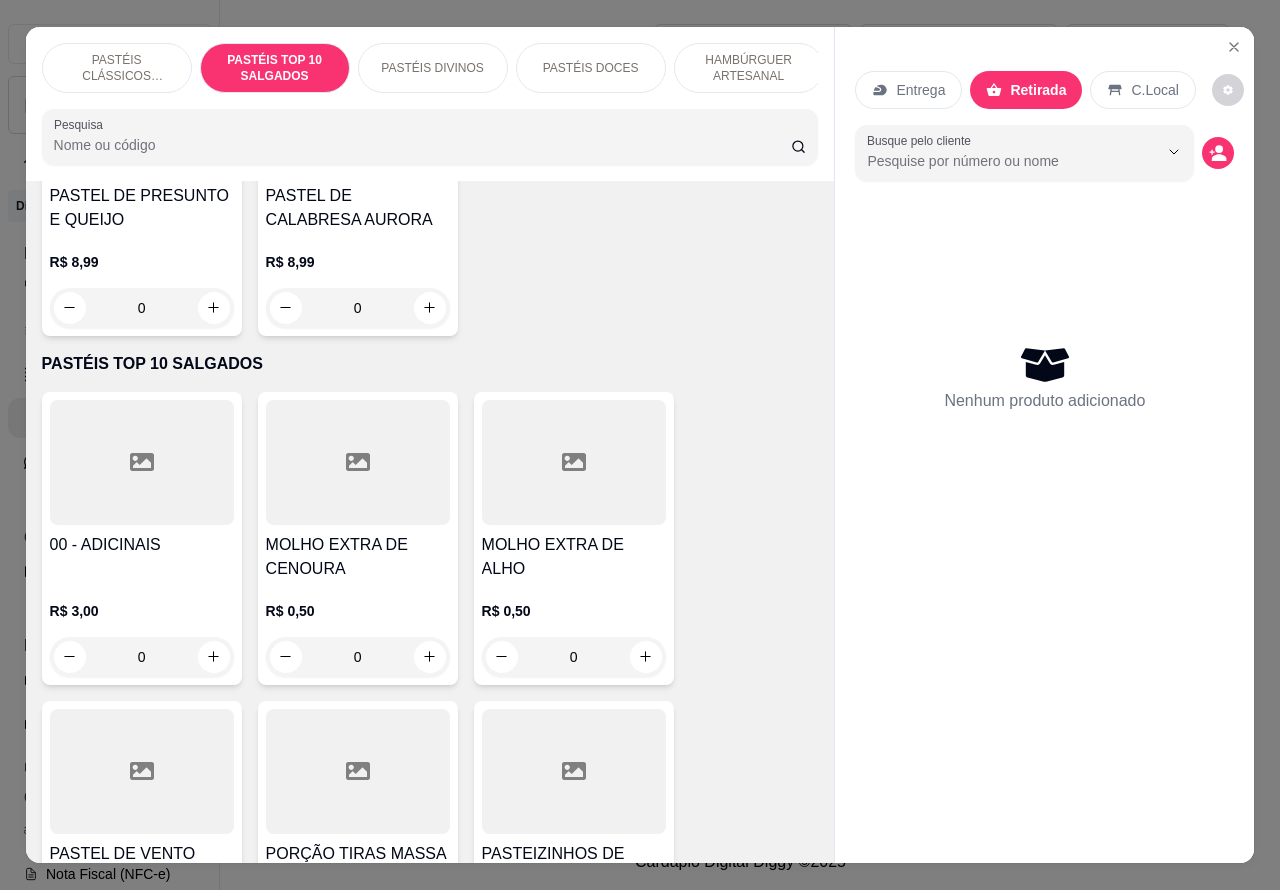 scroll, scrollTop: 723, scrollLeft: 0, axis: vertical 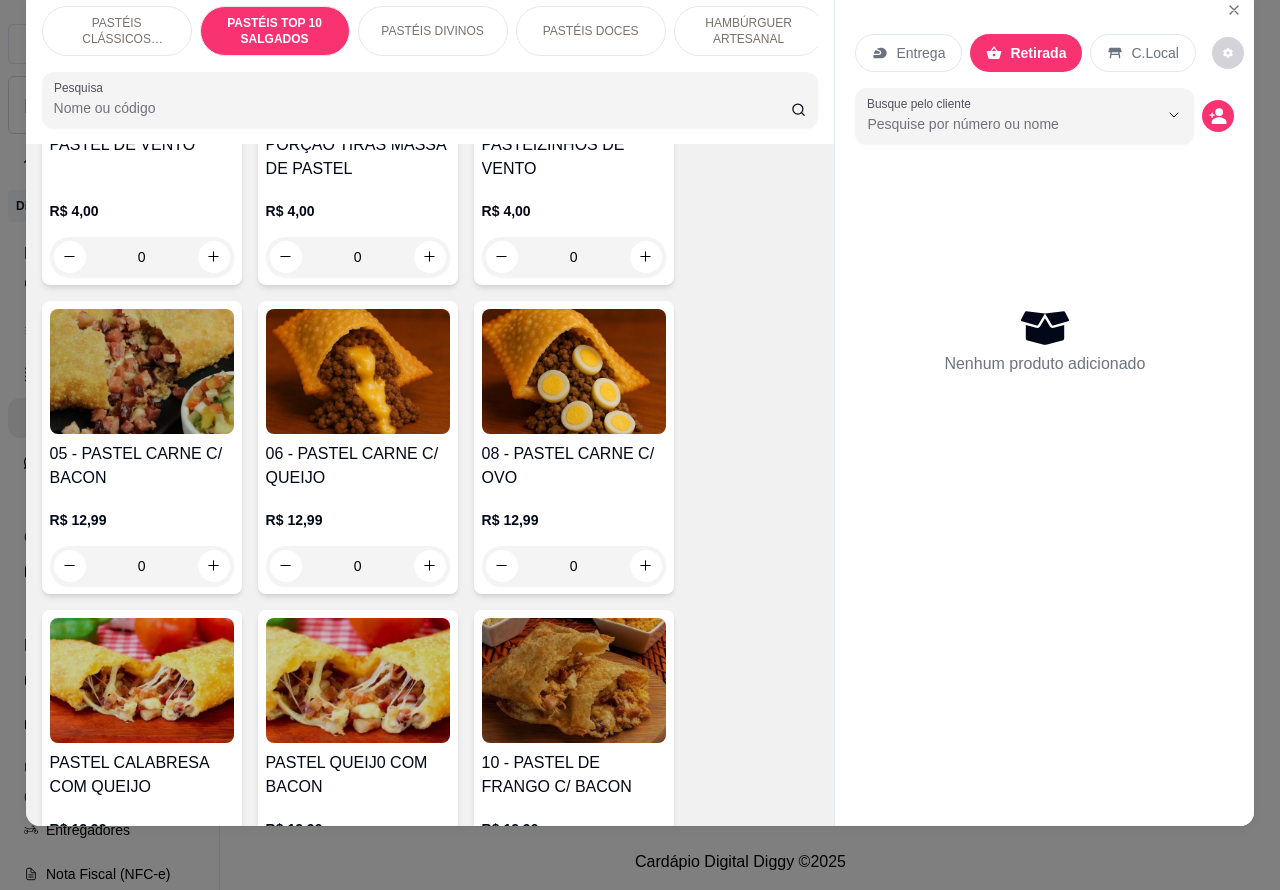 click on "0" at bounding box center (358, 566) 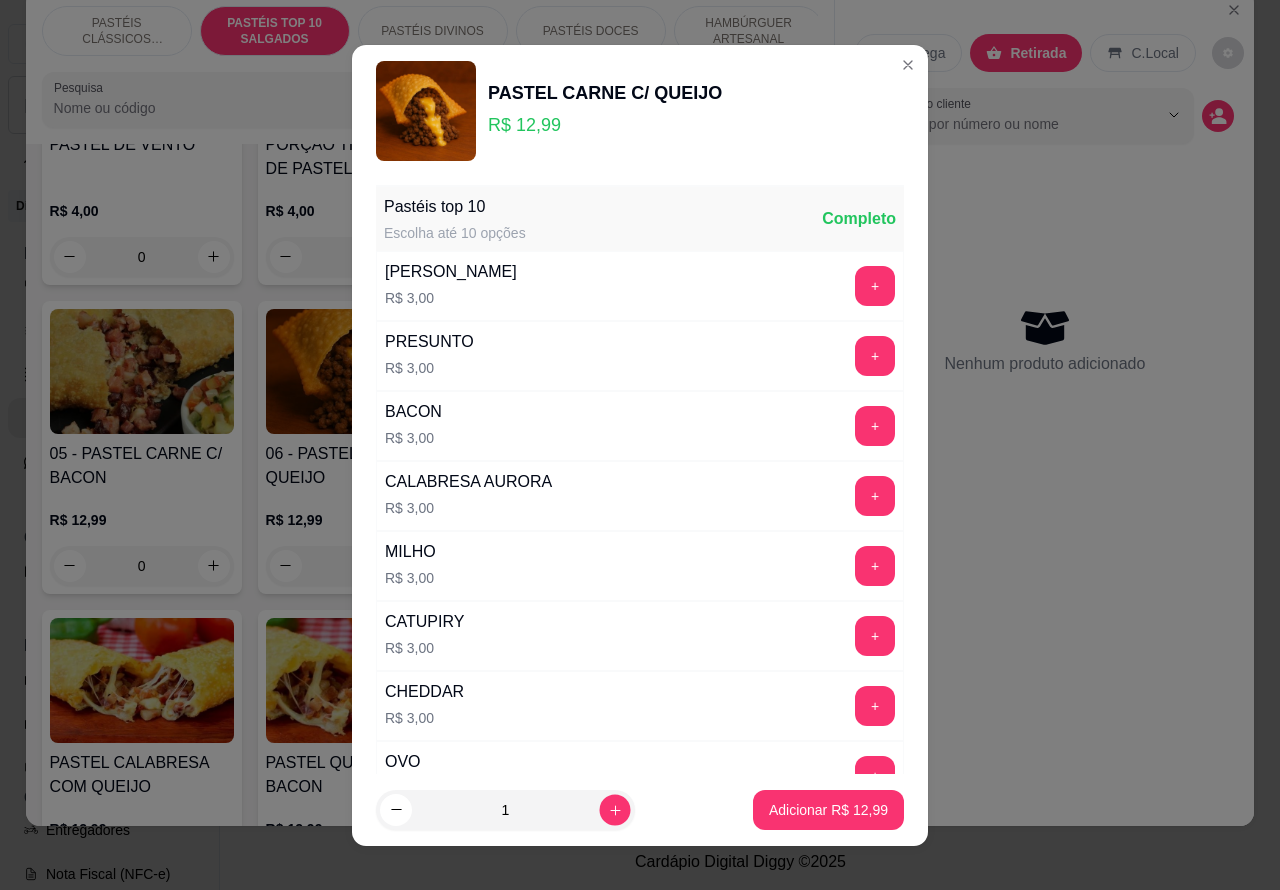click 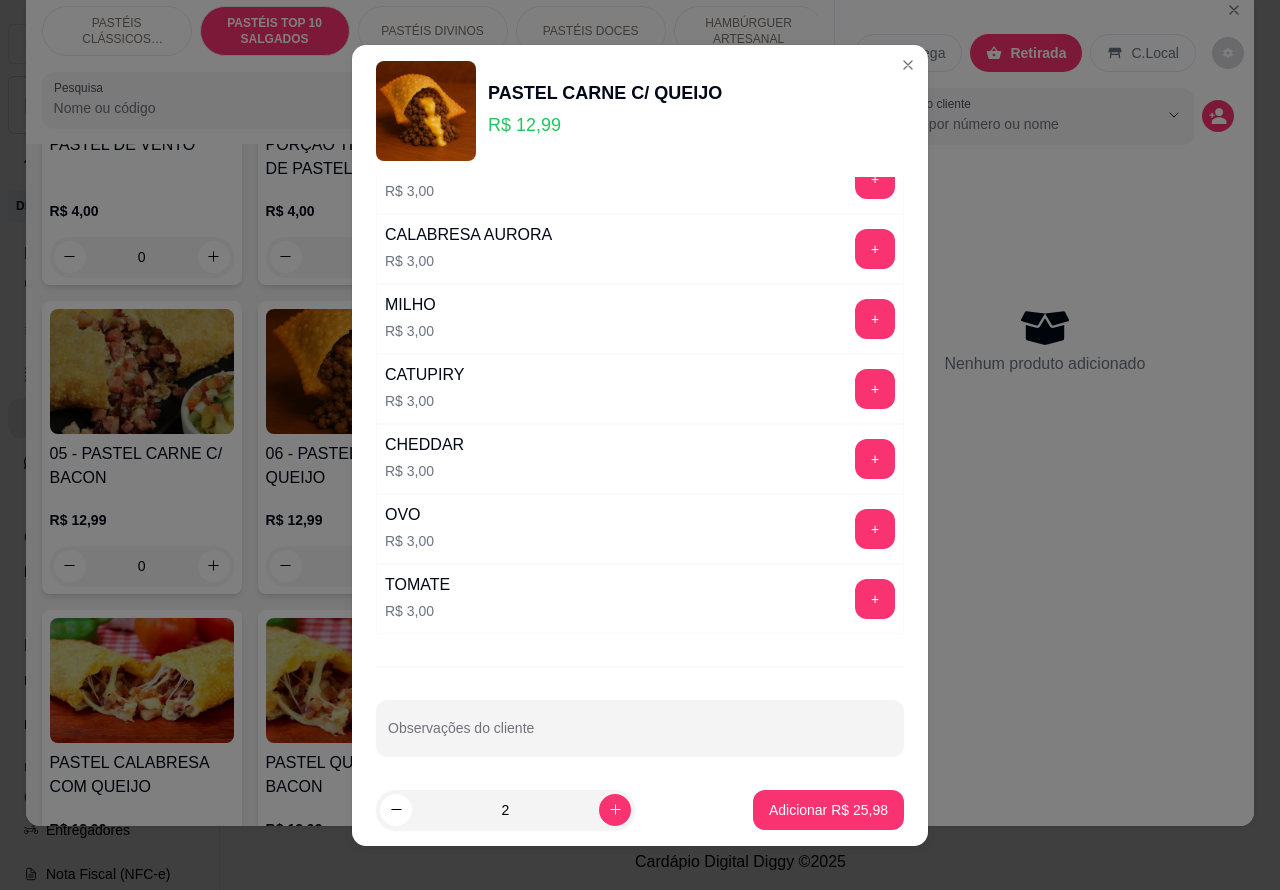 scroll, scrollTop: 261, scrollLeft: 0, axis: vertical 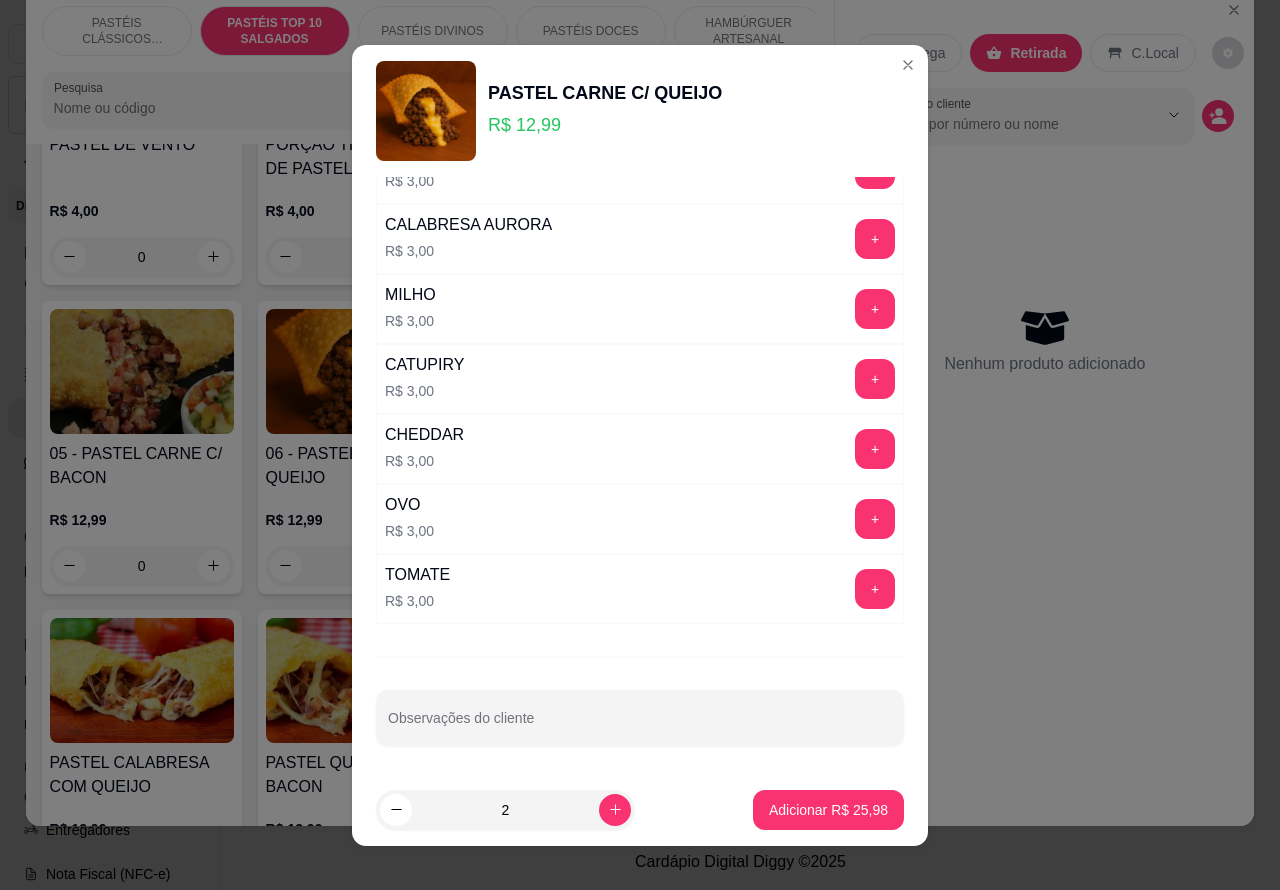 click on "Observações do cliente" at bounding box center [640, 726] 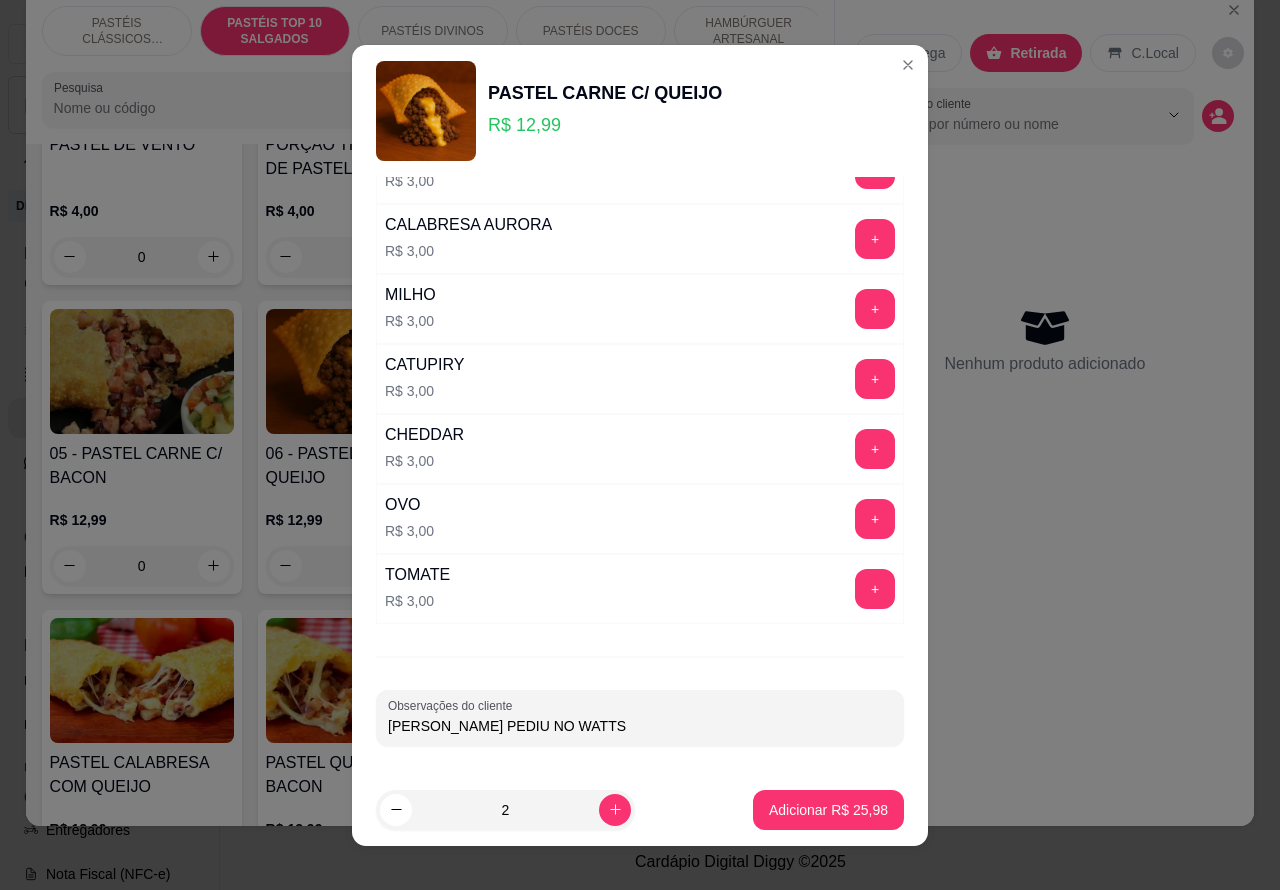 type on "[PERSON_NAME] PEDIU NO WATTS" 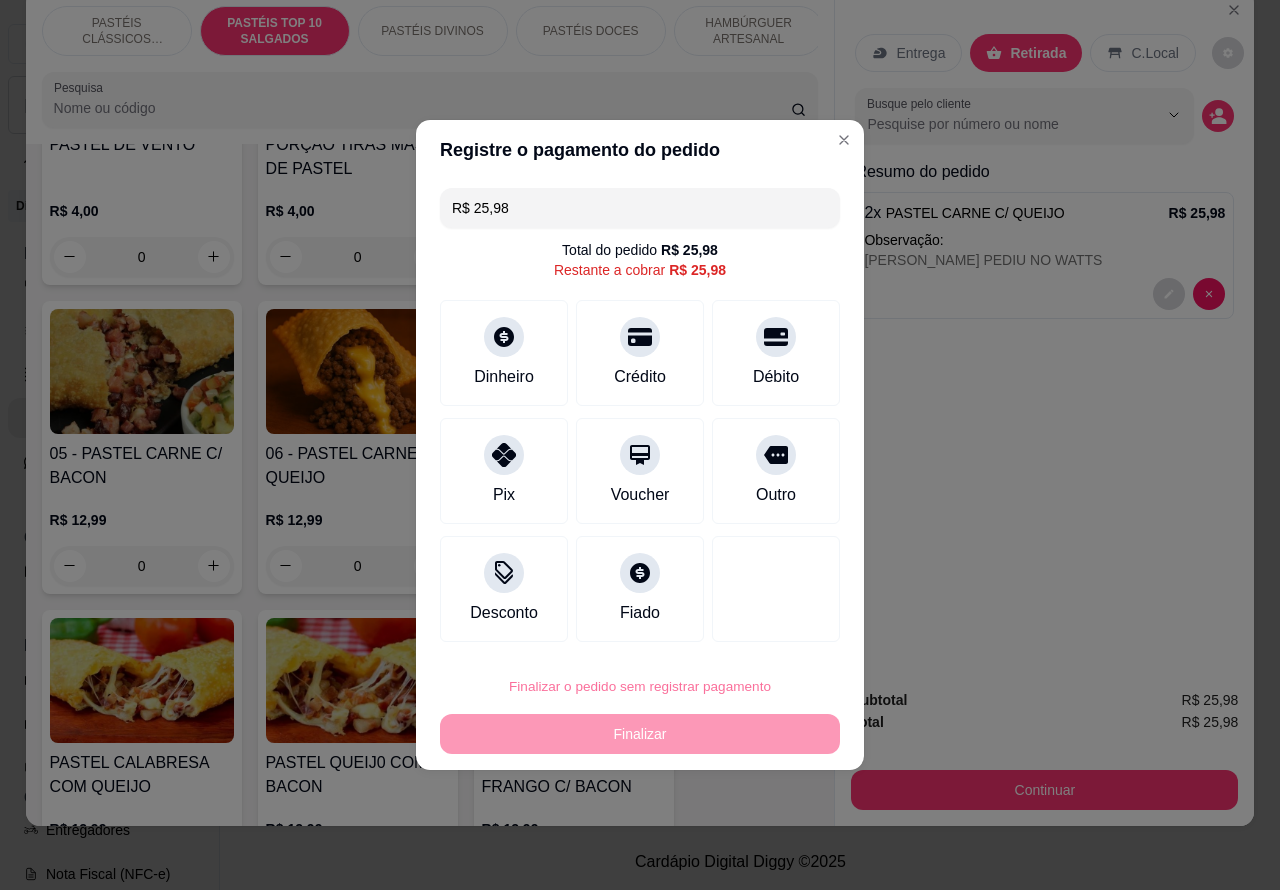 click on "Confirmar" at bounding box center [758, 630] 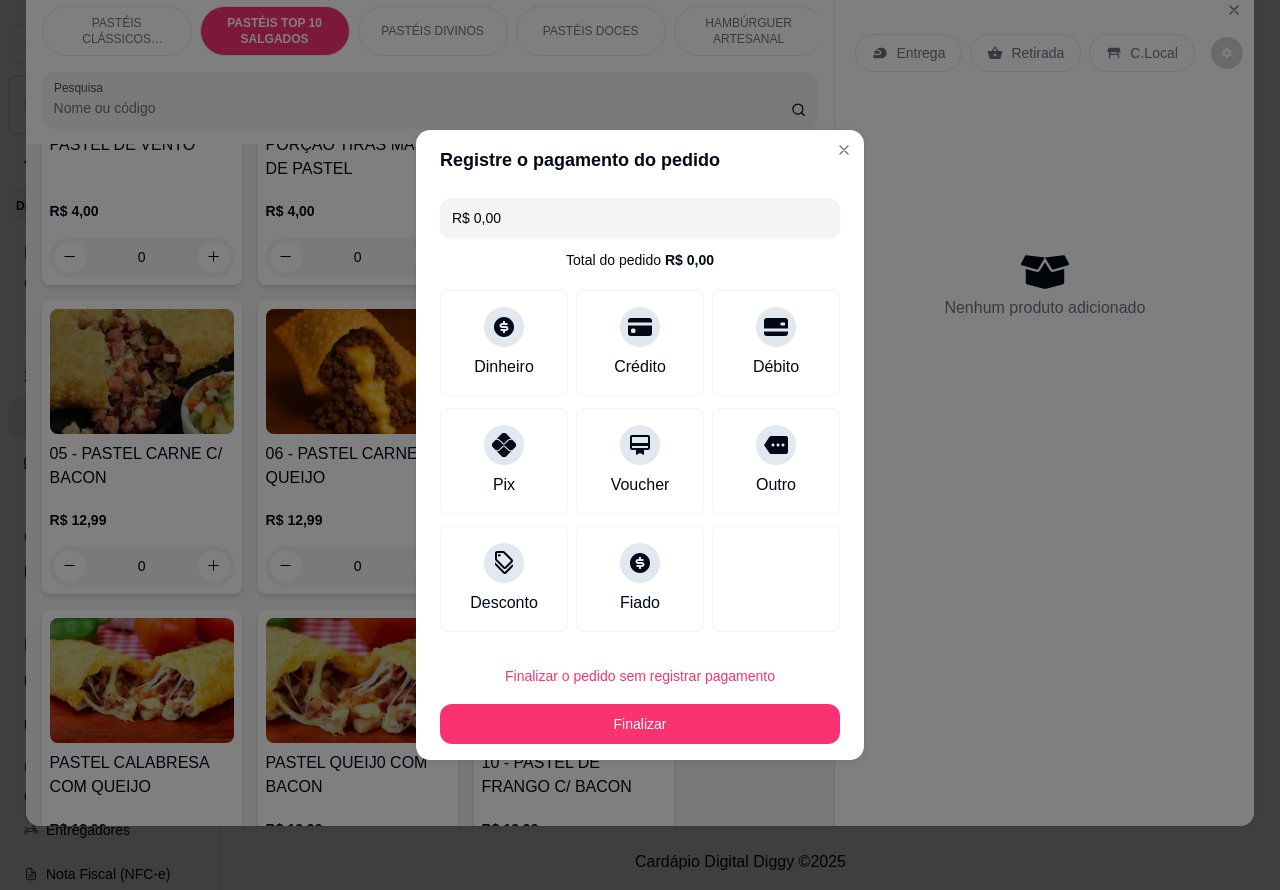 type on "R$ 0,00" 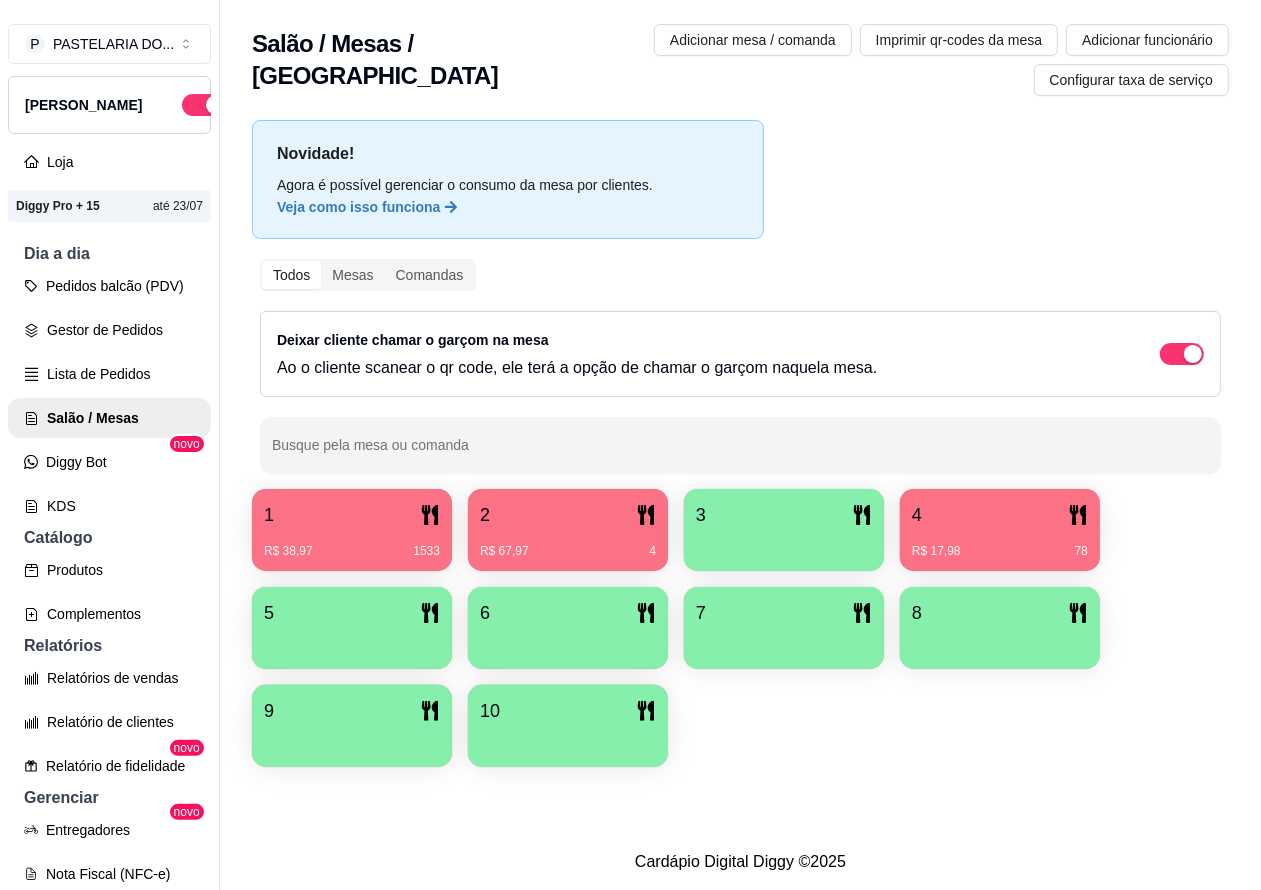 click on "1" at bounding box center [352, 515] 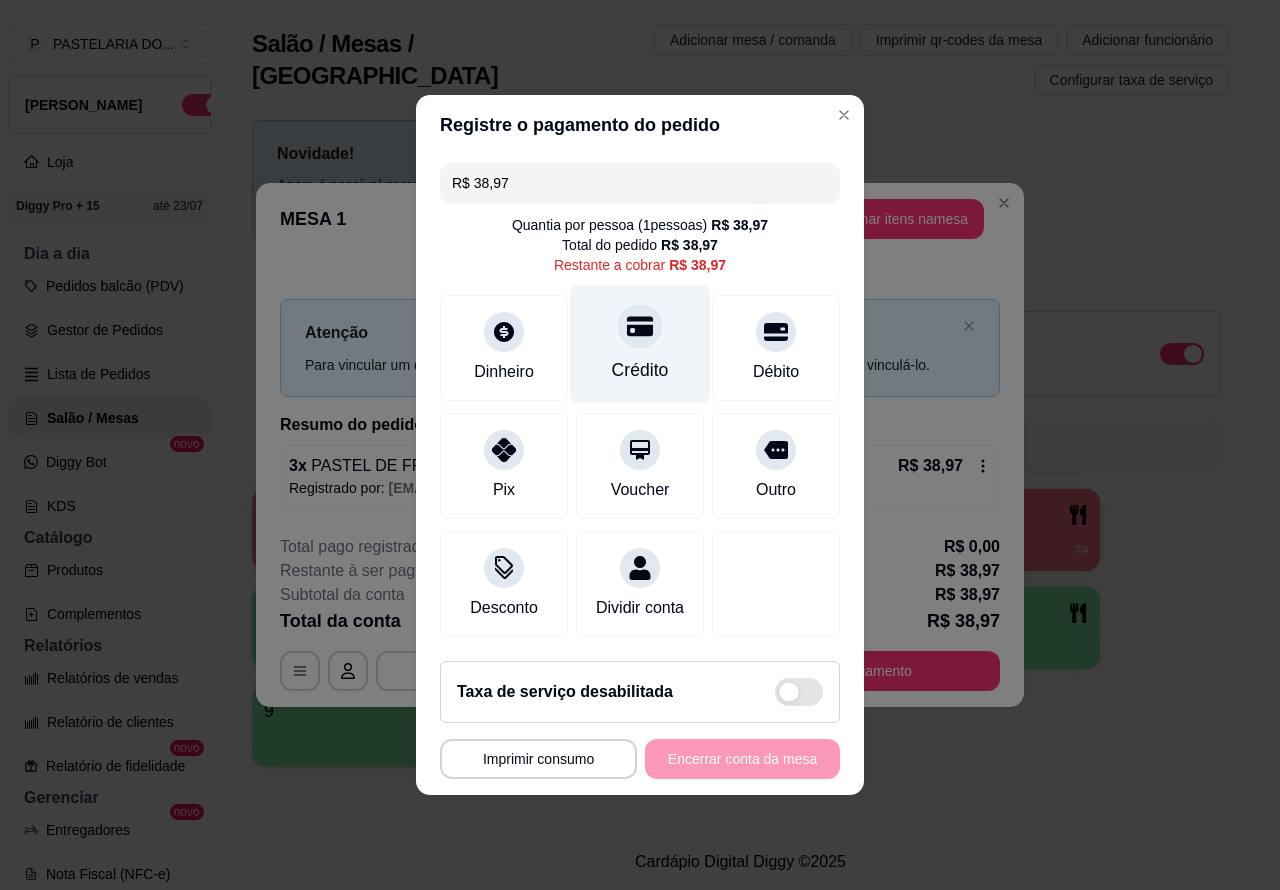 click at bounding box center (640, 326) 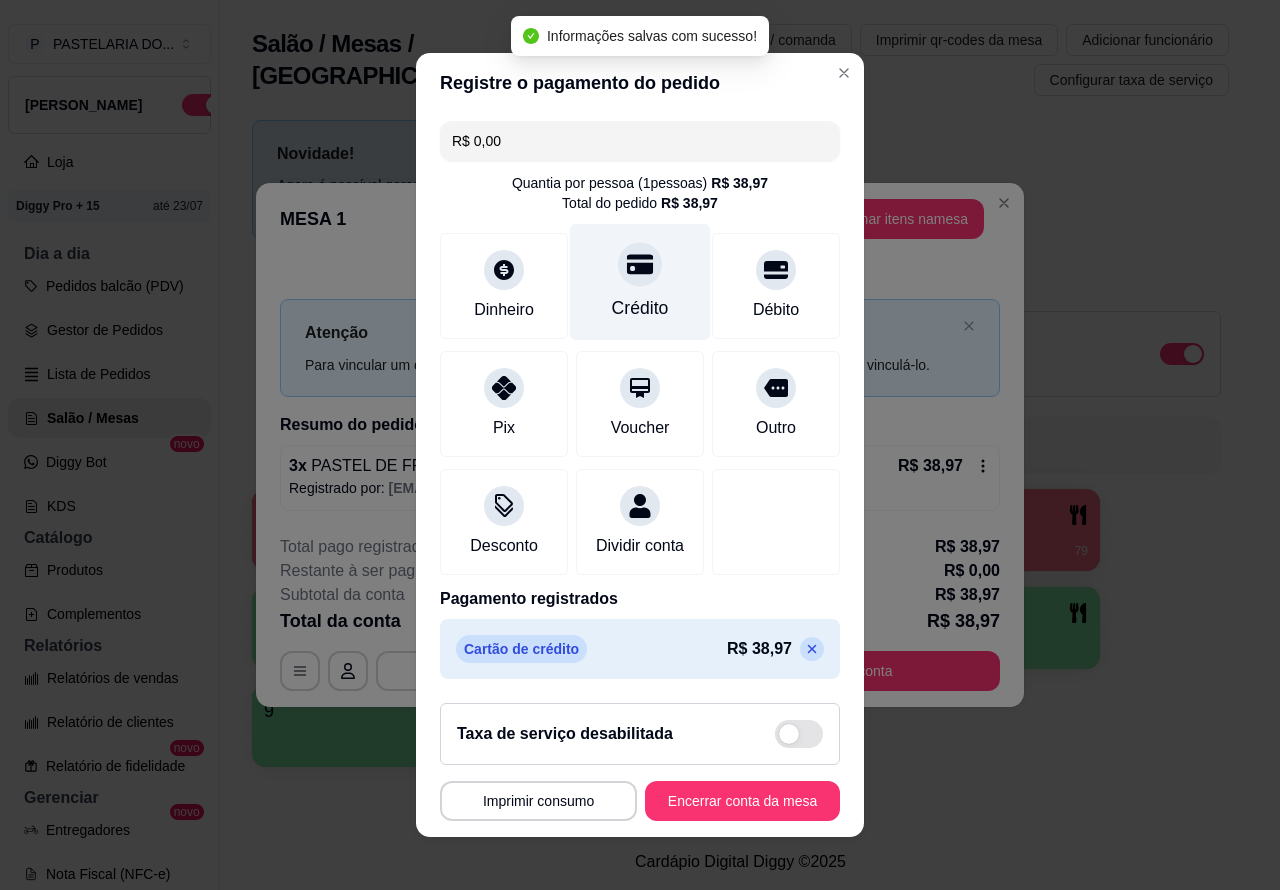 type on "R$ 0,00" 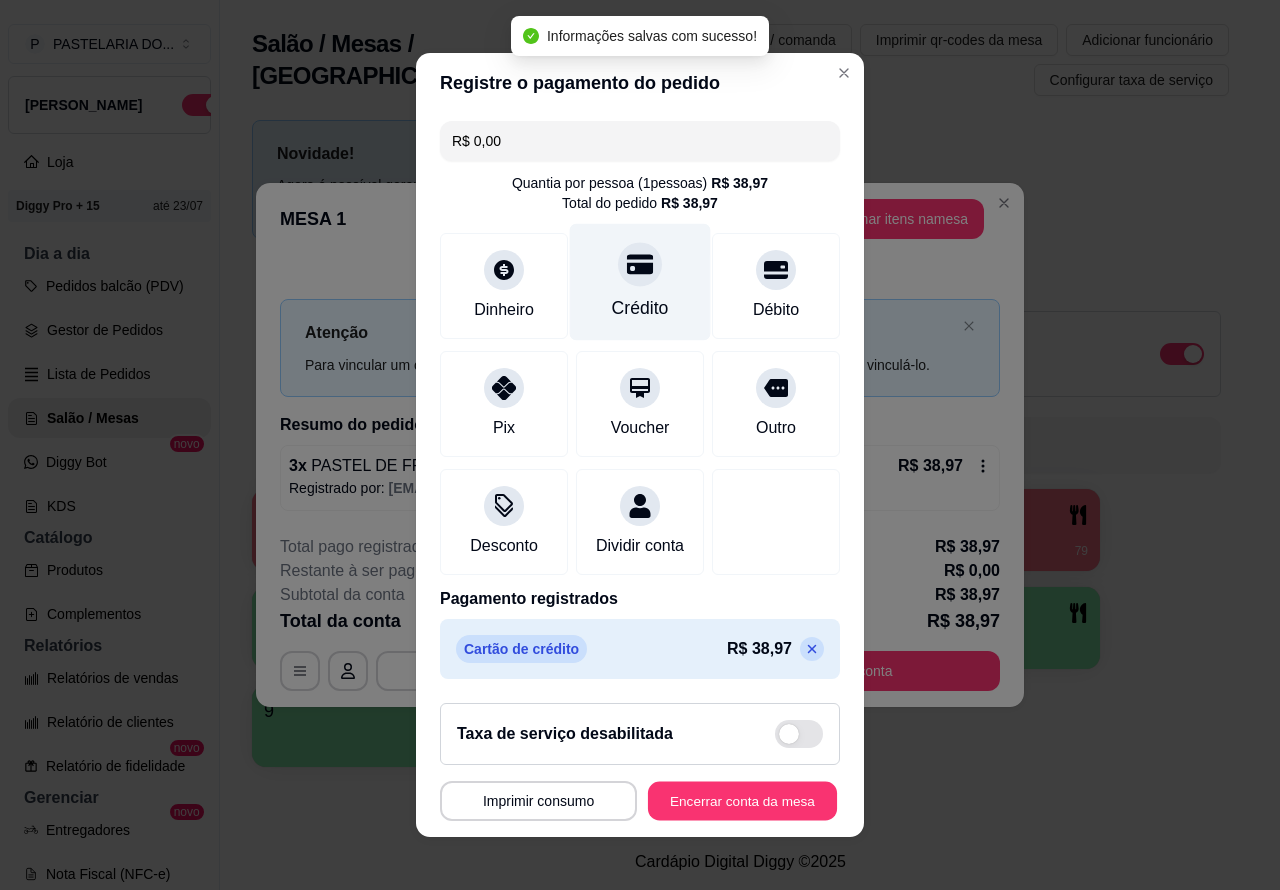 click on "Encerrar conta da mesa" at bounding box center [742, 801] 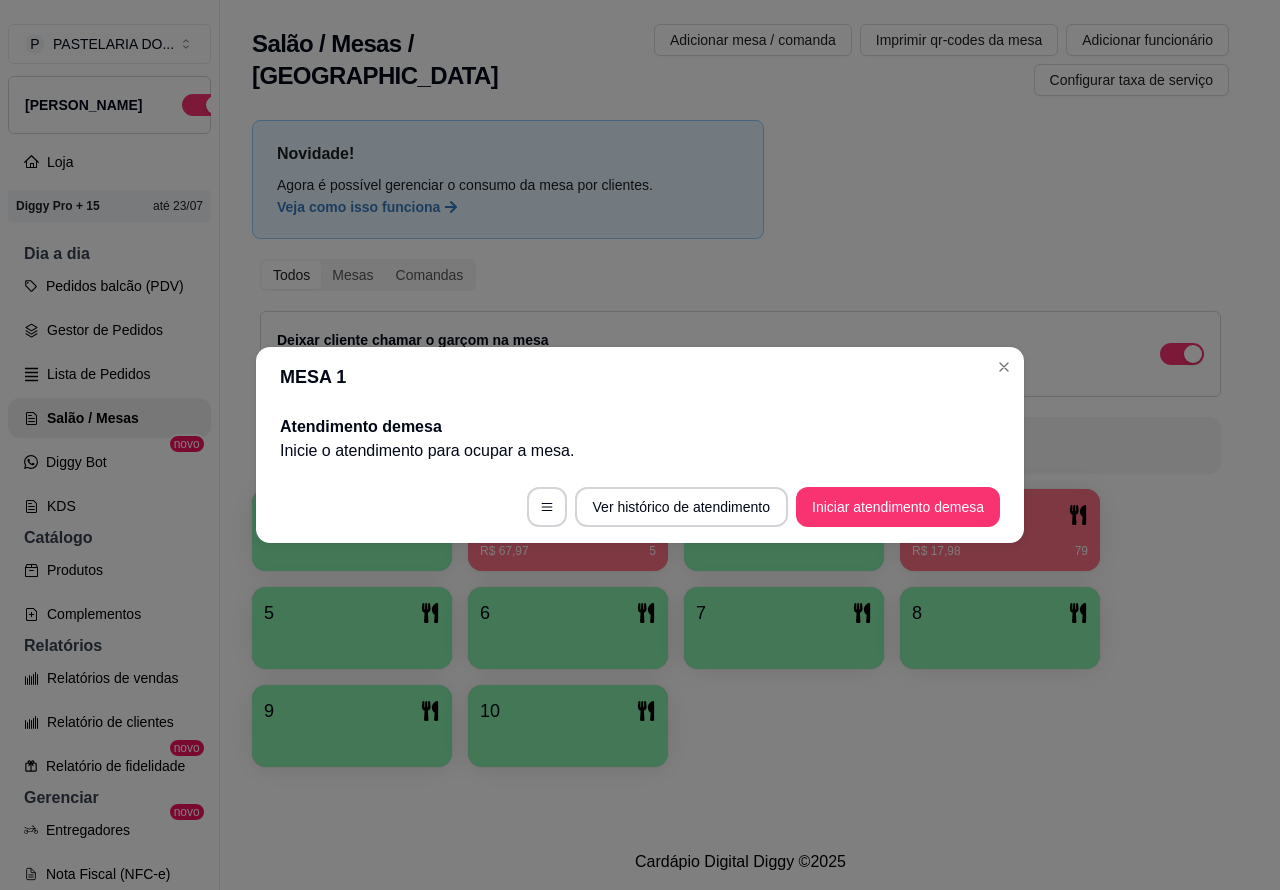 click on "1 2 R$ 67,97 5 3 4 R$ 17,98 79 5 6 7 8 9 10" at bounding box center [740, 628] 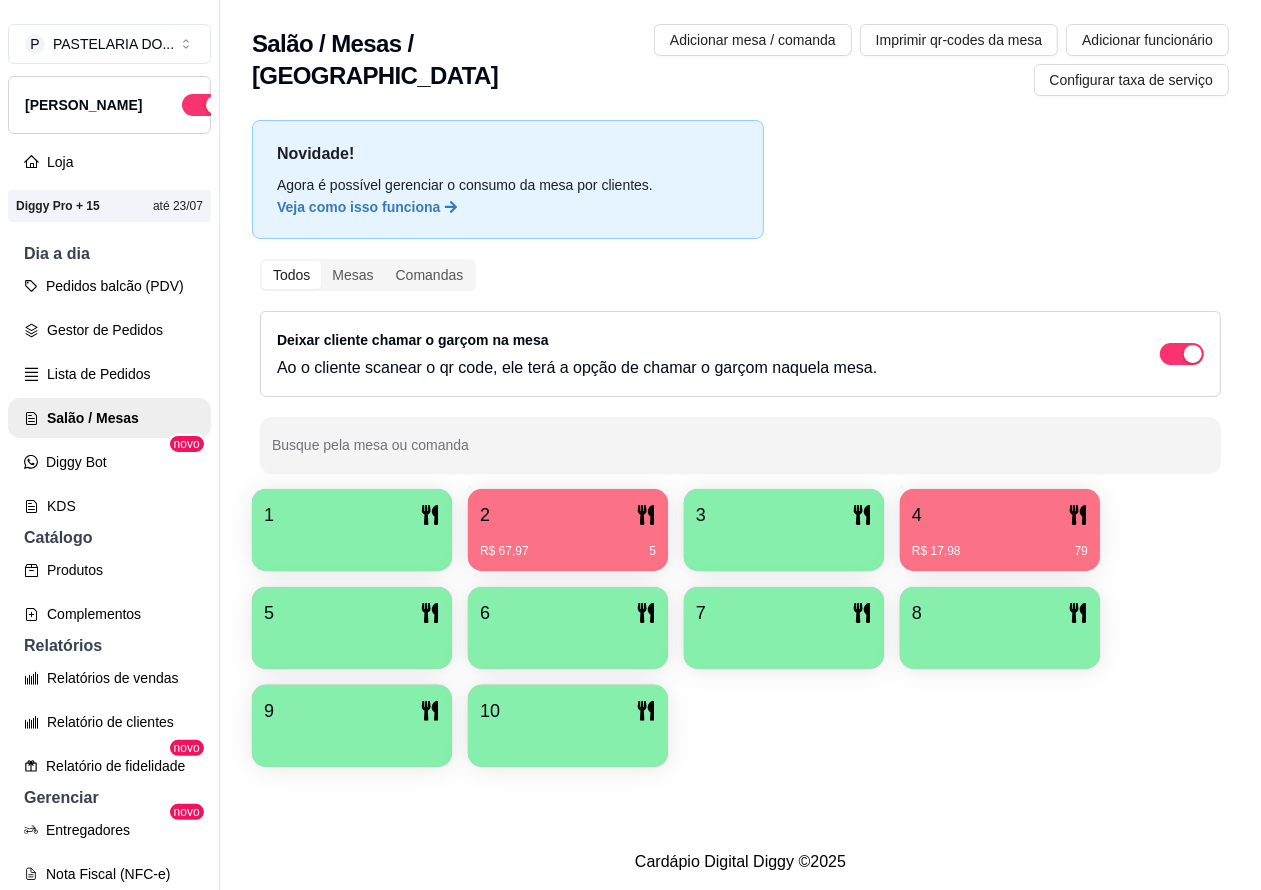 click on "4" at bounding box center (1000, 515) 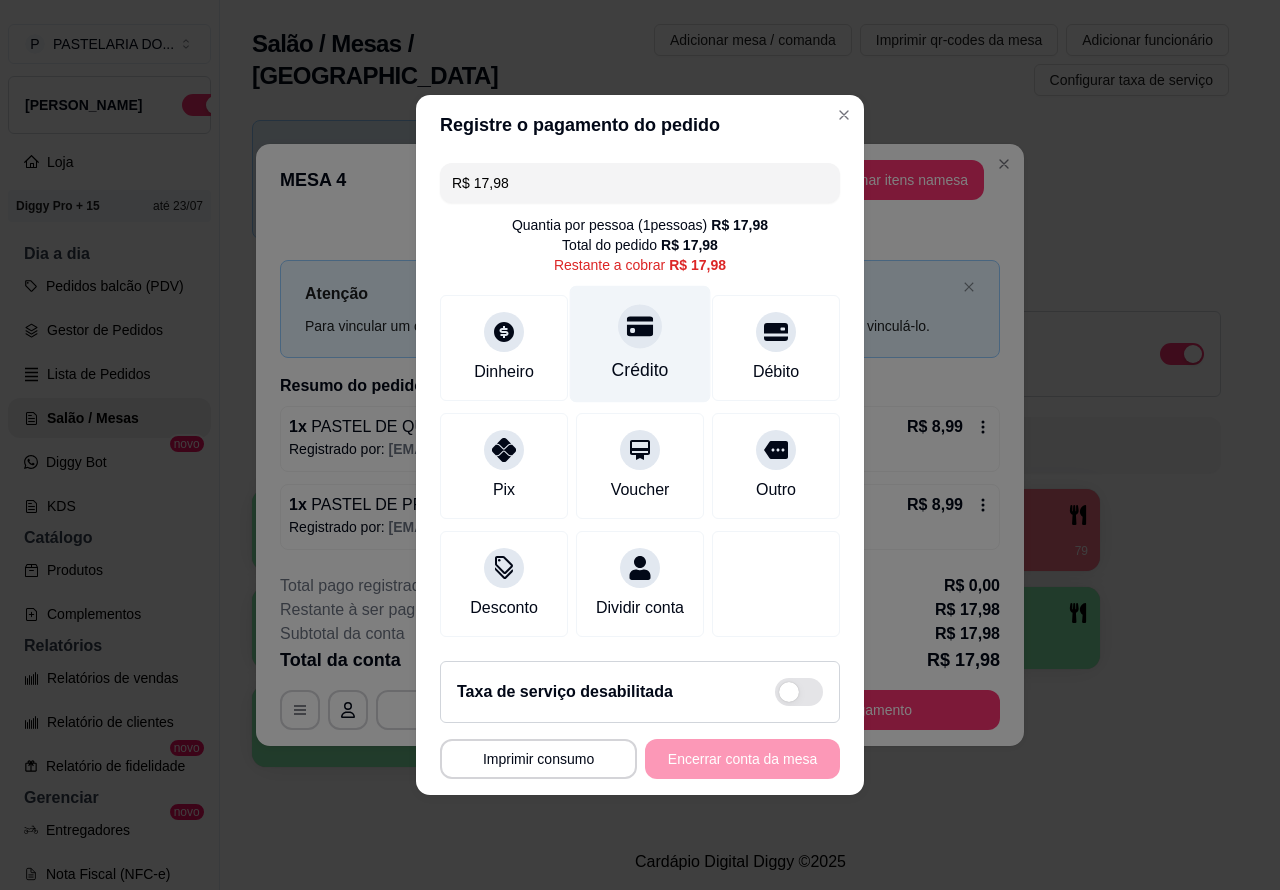 click 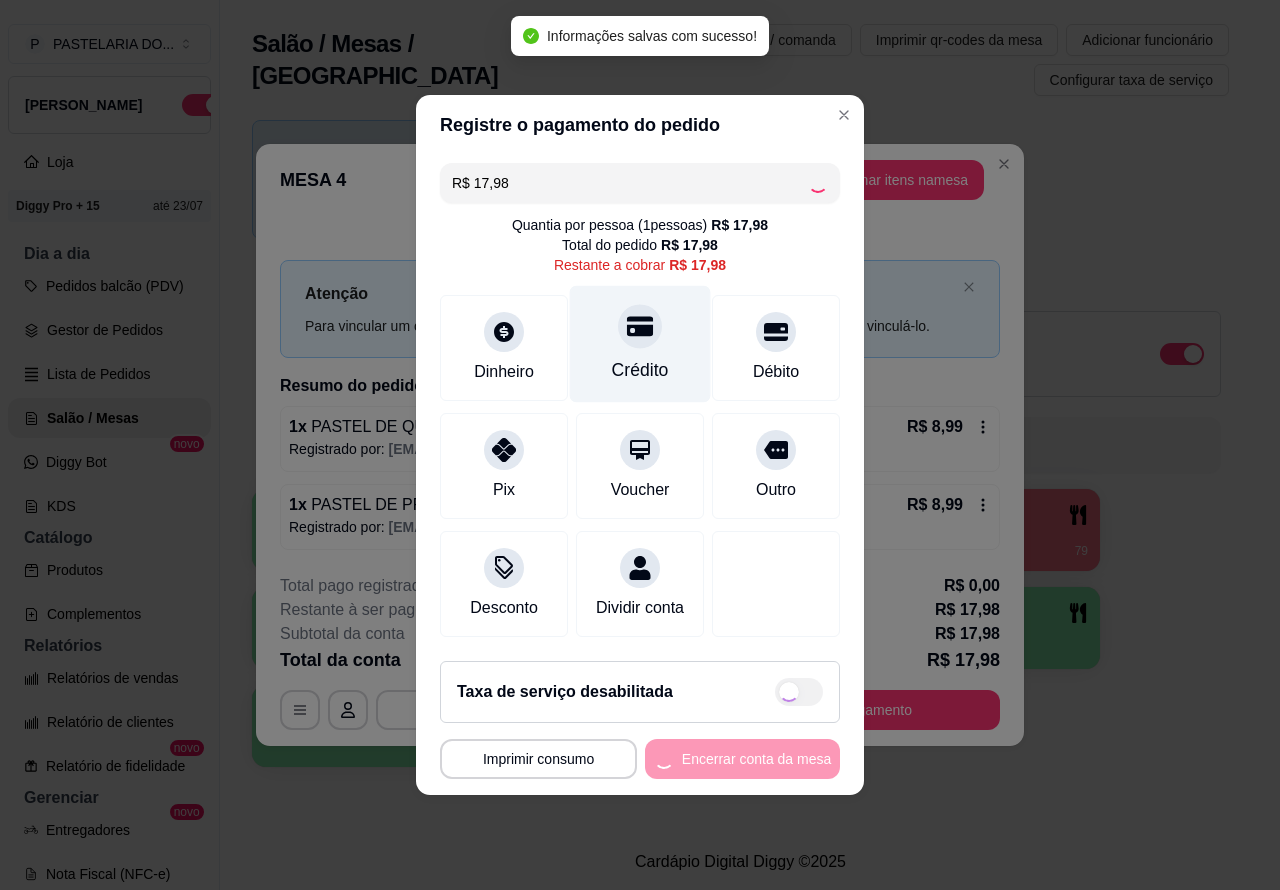 type on "R$ 0,00" 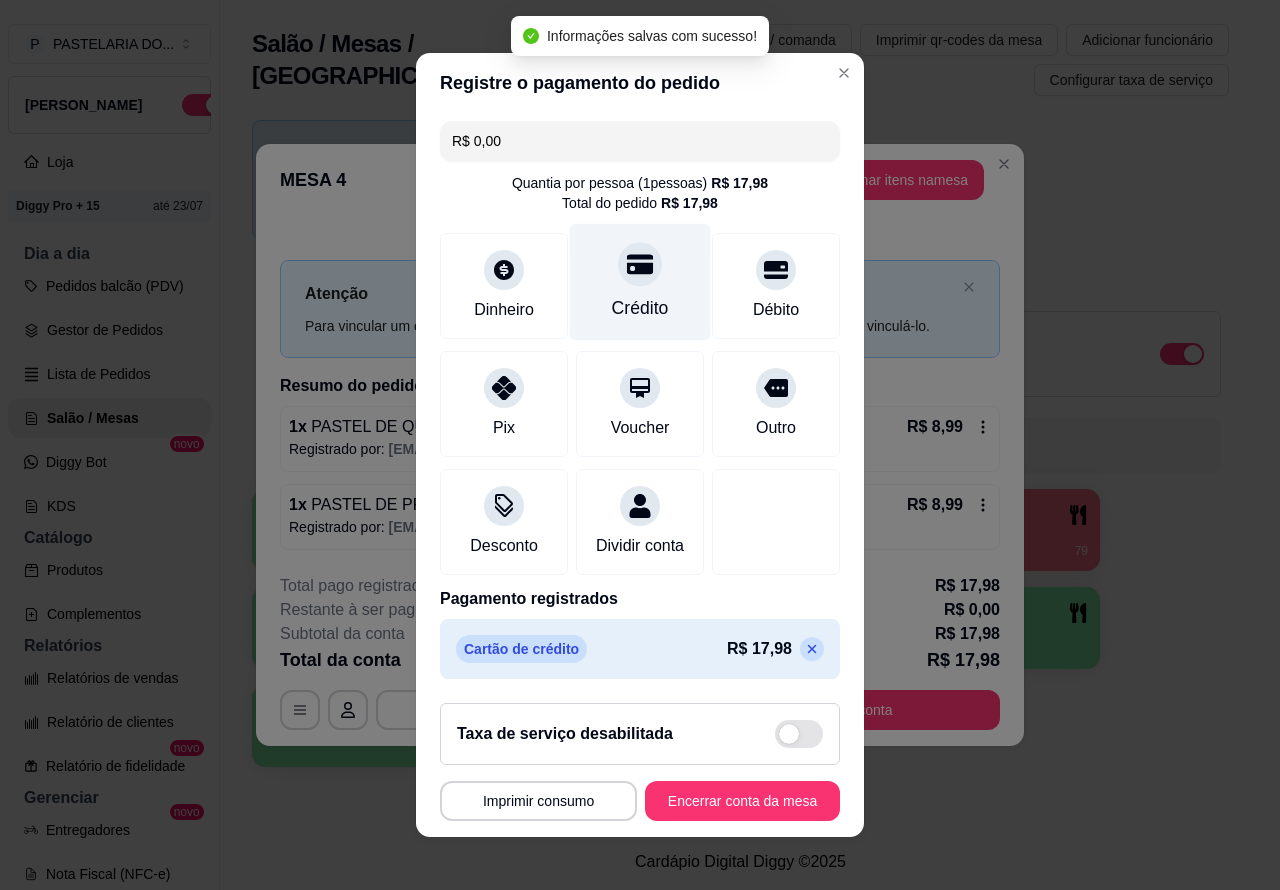click on "Encerrar conta da mesa" at bounding box center (742, 801) 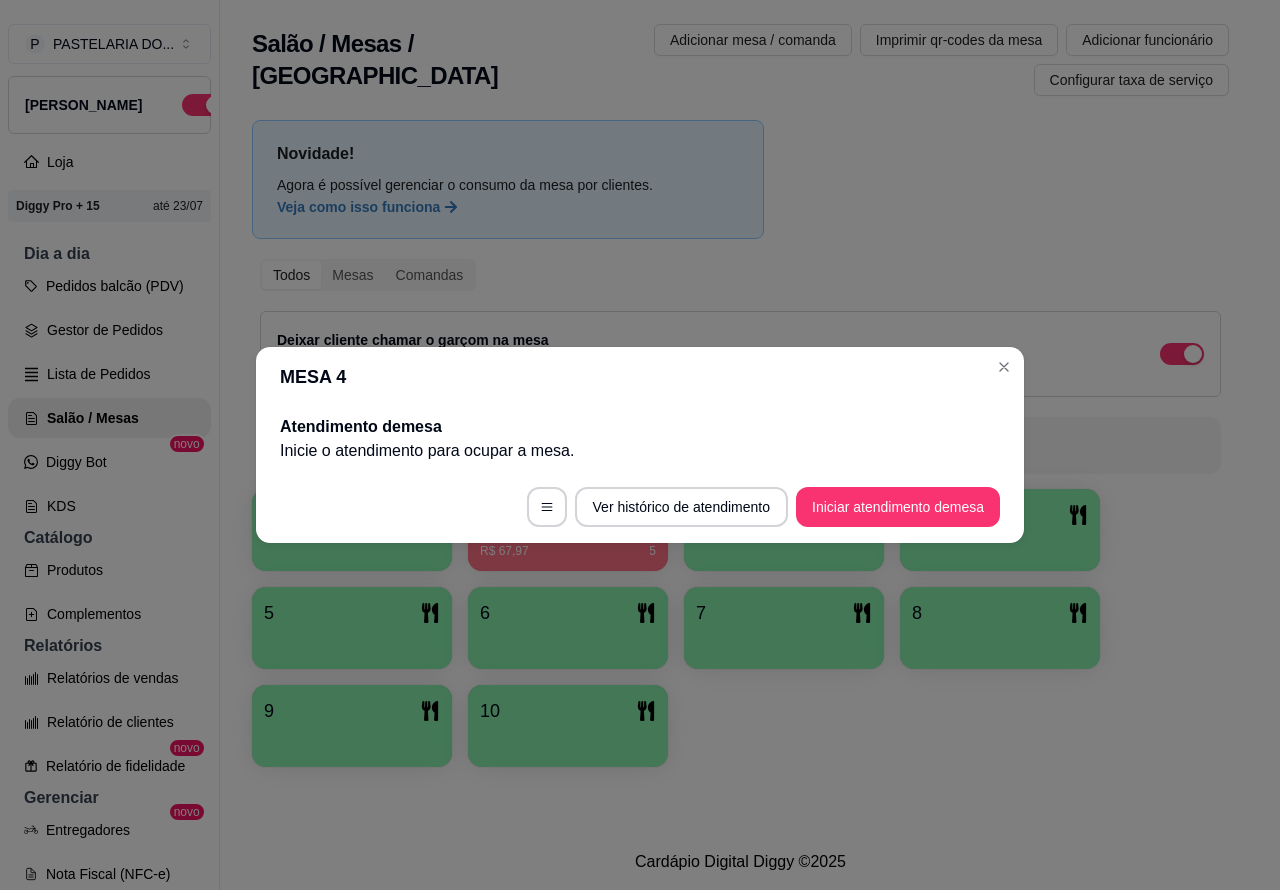 click on "Novidade! Agora é possível gerenciar o consumo da mesa por clientes.   Veja como isso funciona Todos Mesas Comandas Deixar cliente chamar o garçom na mesa Ao o cliente scanear o qr code, ele terá a opção de chamar o garçom naquela mesa. Busque pela mesa ou comanda
1 2 R$ 67,97 5 3 4 5 6 7 8 9 10" at bounding box center [740, 449] 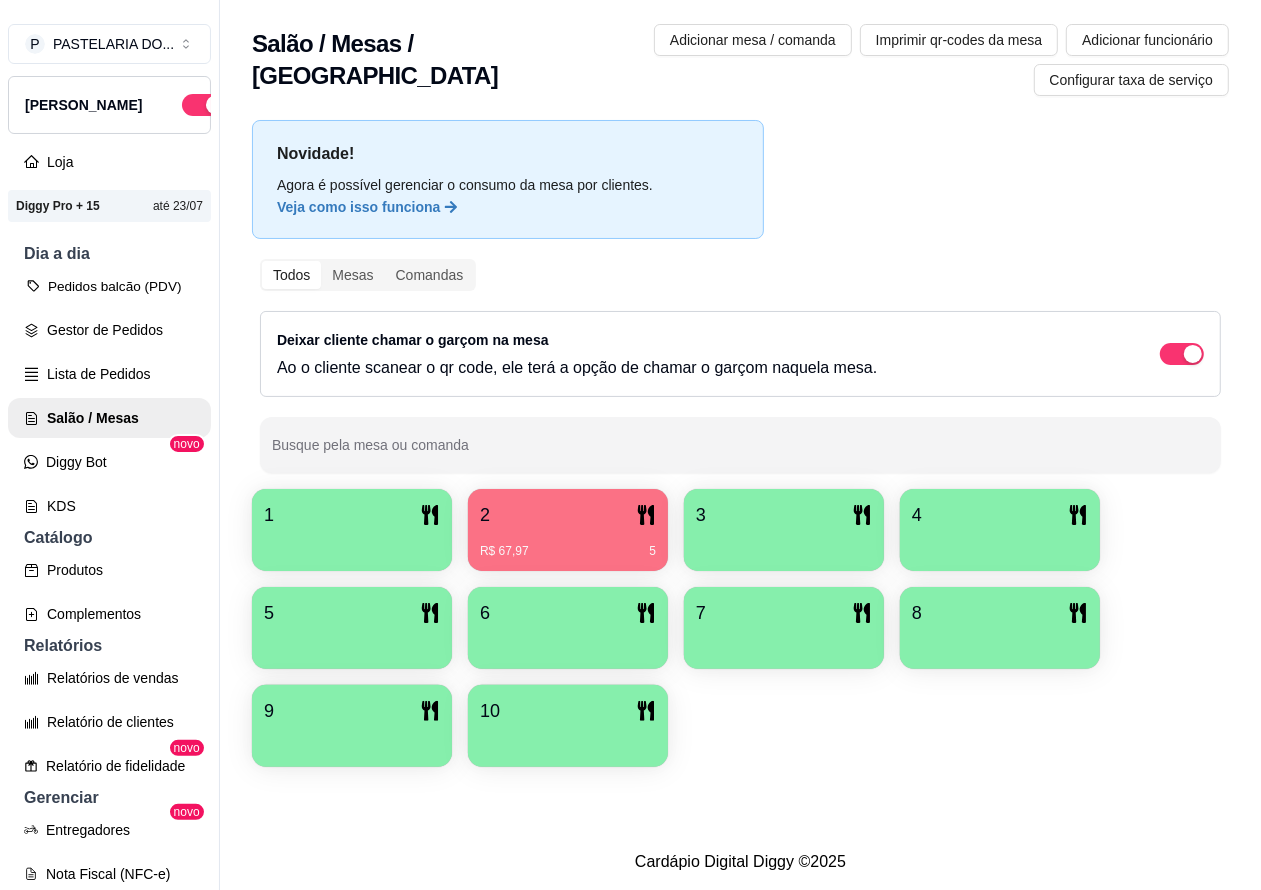 click on "Pedidos balcão (PDV)" at bounding box center (109, 286) 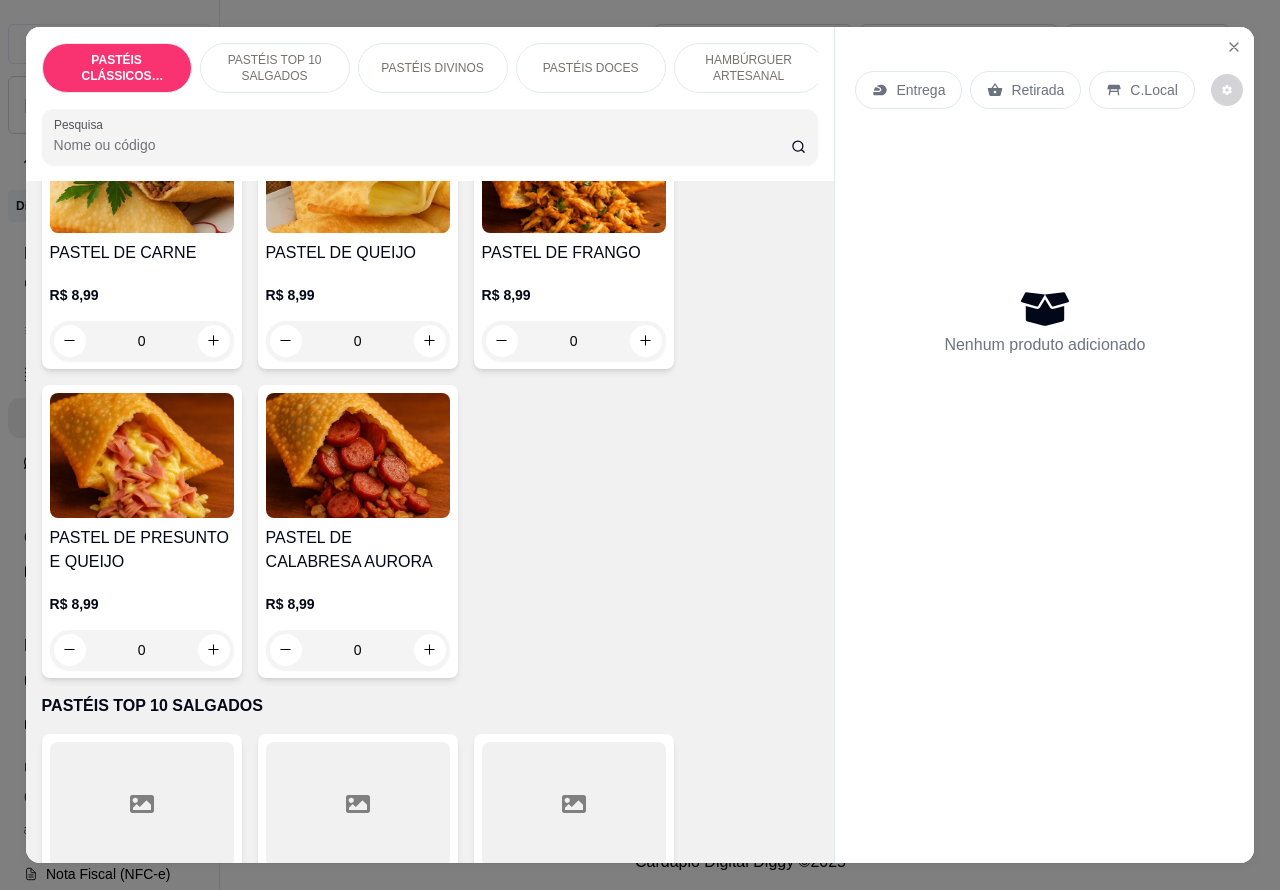scroll, scrollTop: 212, scrollLeft: 0, axis: vertical 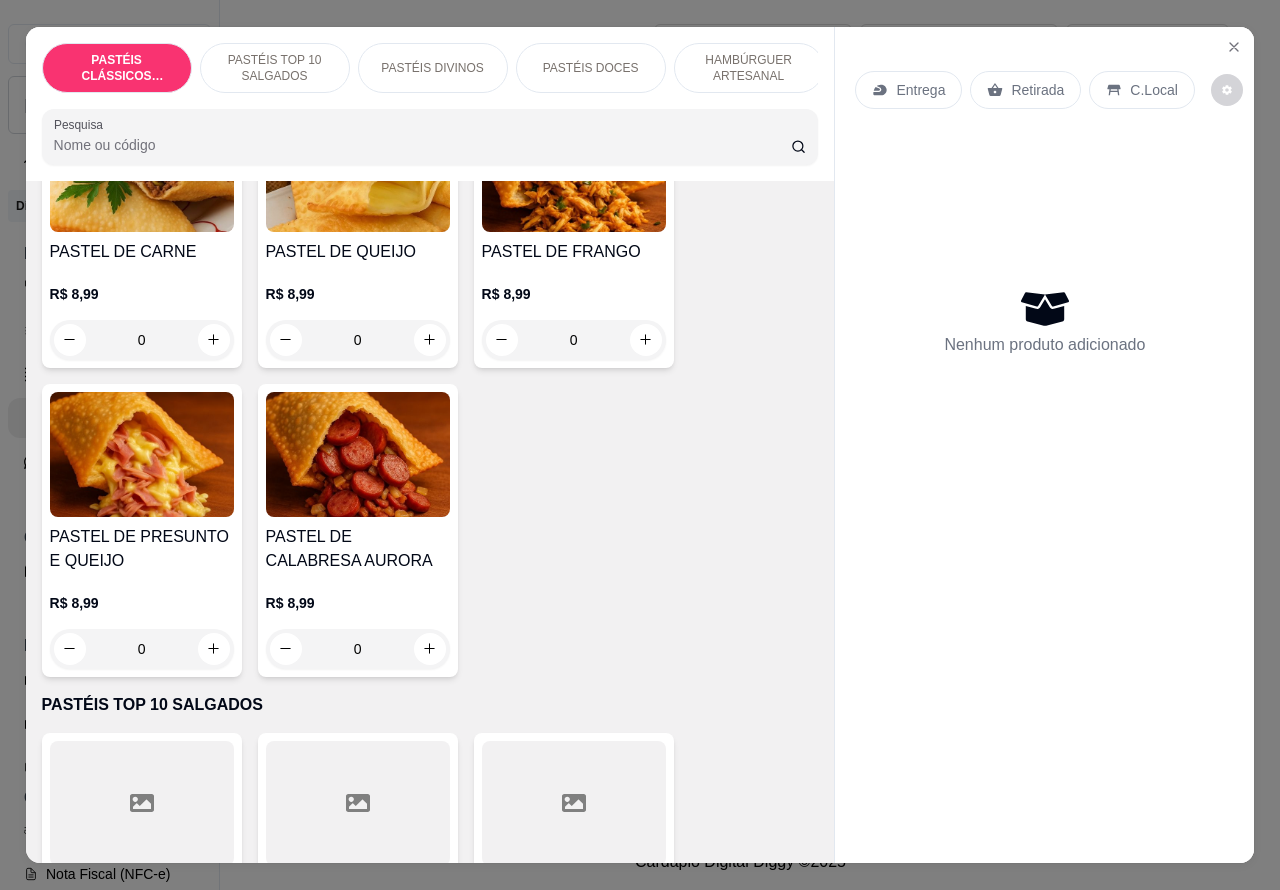 click on "PASTÉIS TOP 10 SALGADOS" at bounding box center (275, 68) 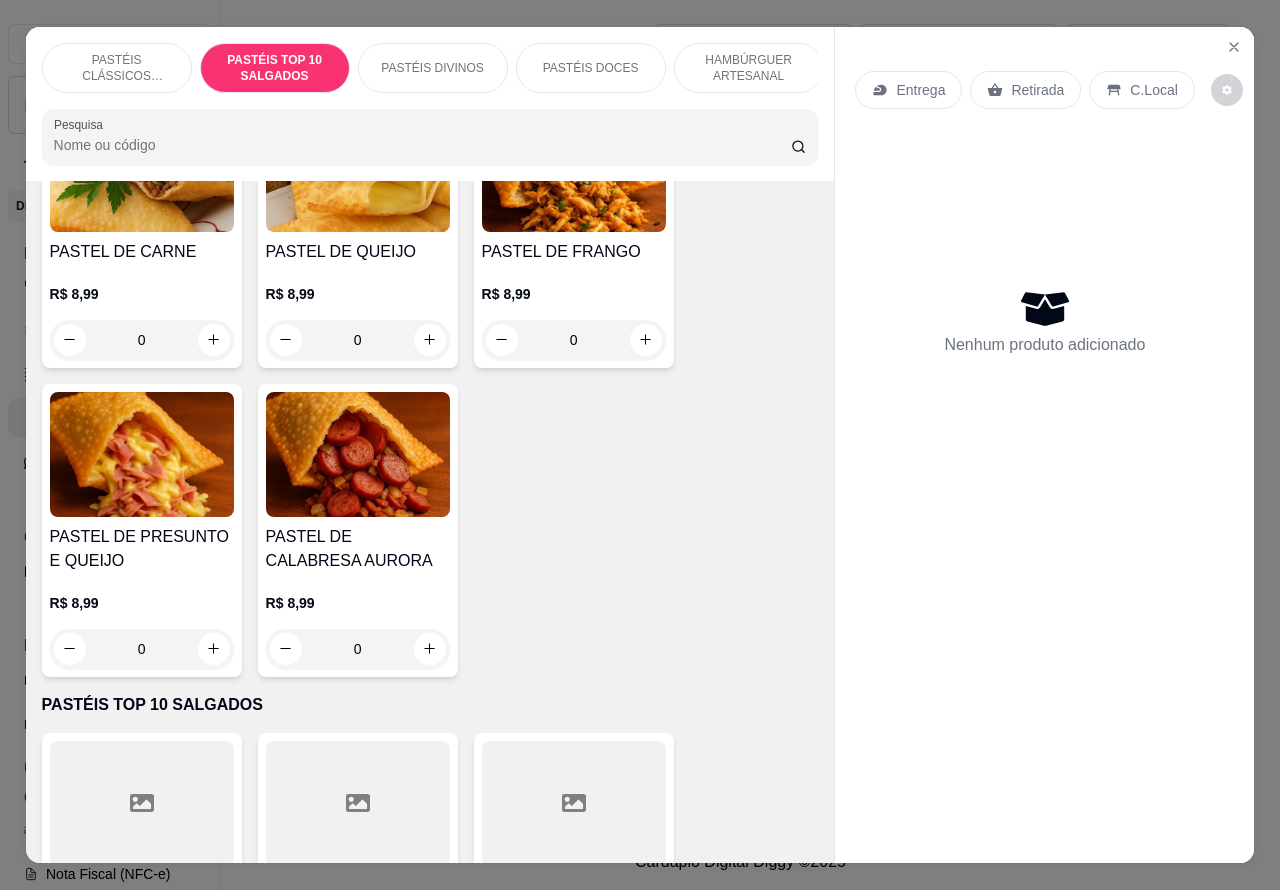 scroll, scrollTop: 723, scrollLeft: 0, axis: vertical 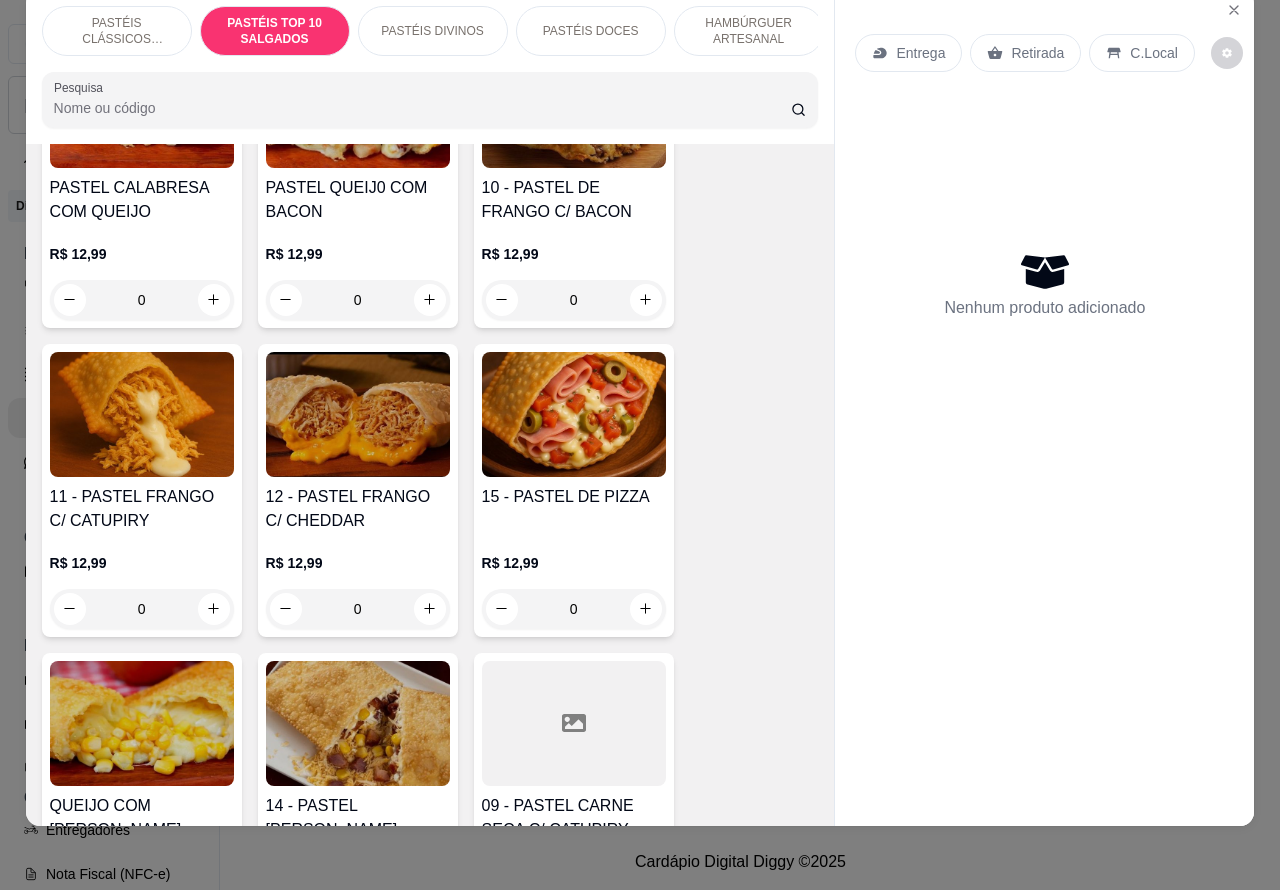 click on "0" at bounding box center (142, 609) 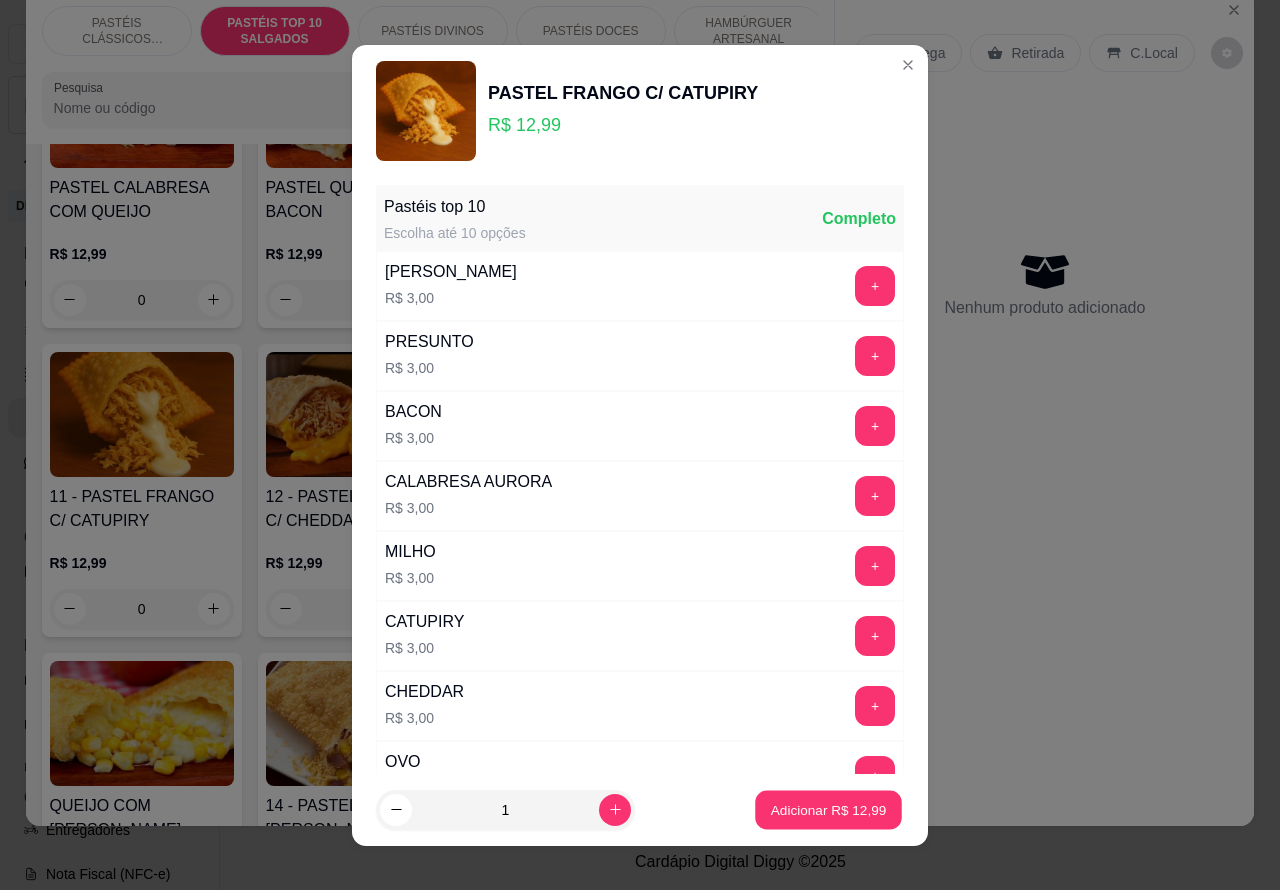 click on "Adicionar   R$ 12,99" at bounding box center (828, 809) 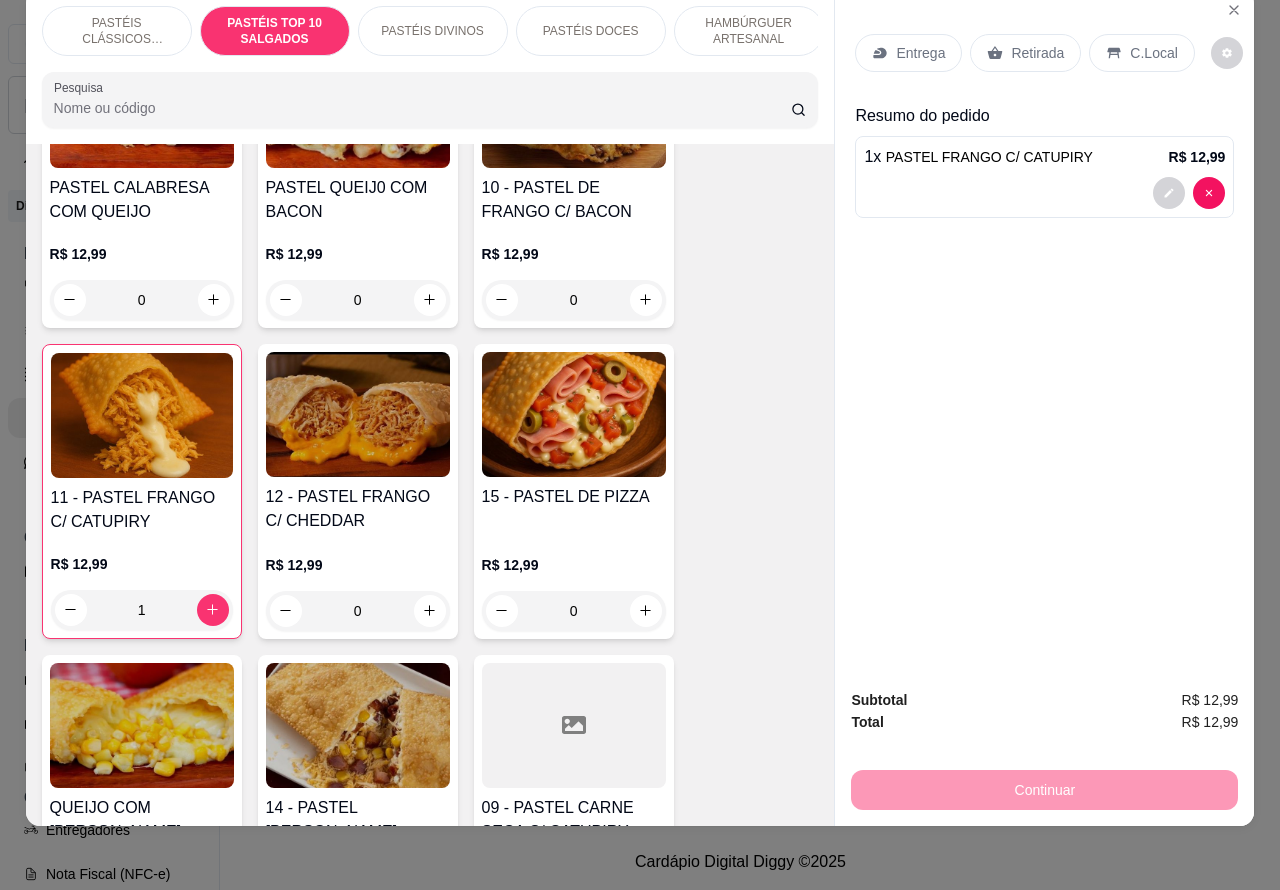click on "PASTÉIS DOCES" at bounding box center [591, 31] 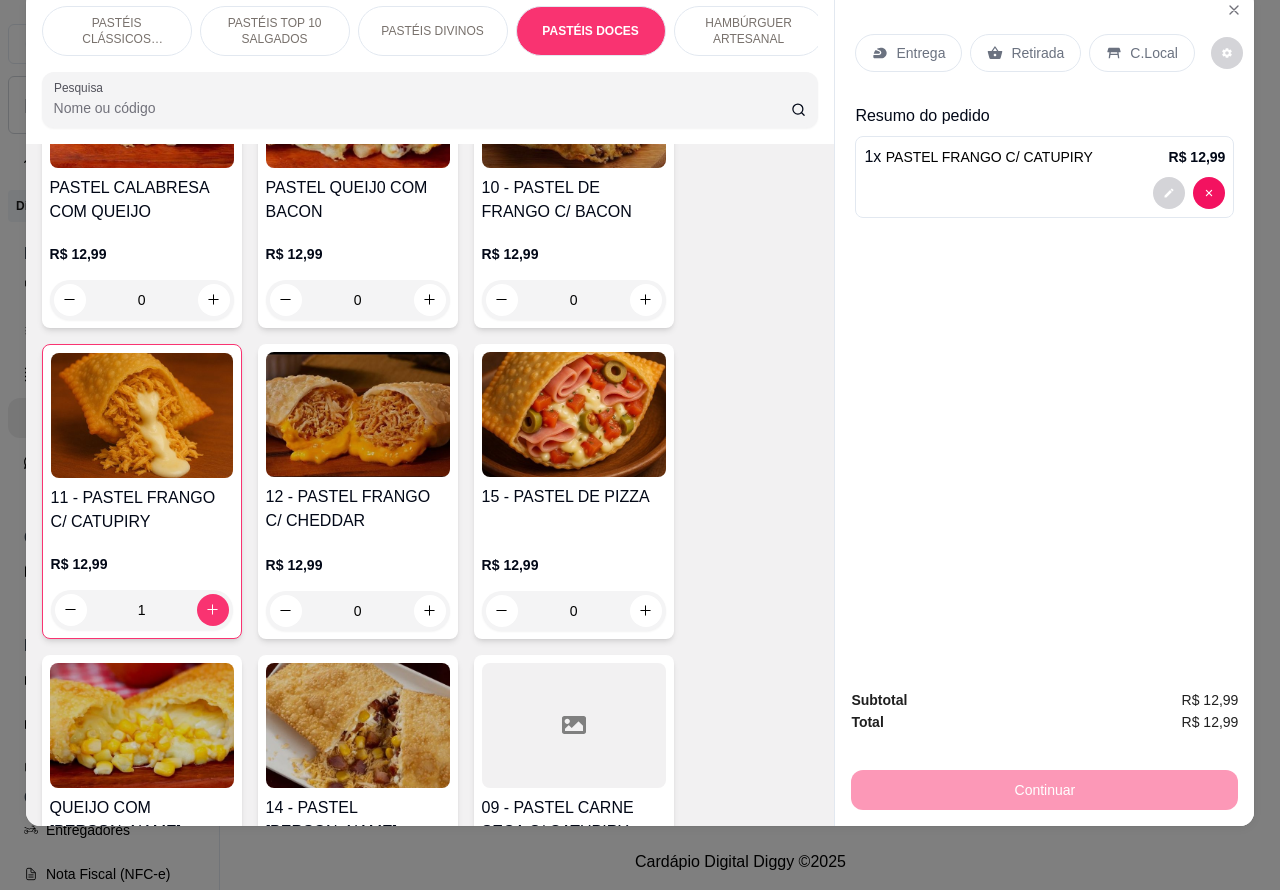 scroll, scrollTop: 3587, scrollLeft: 0, axis: vertical 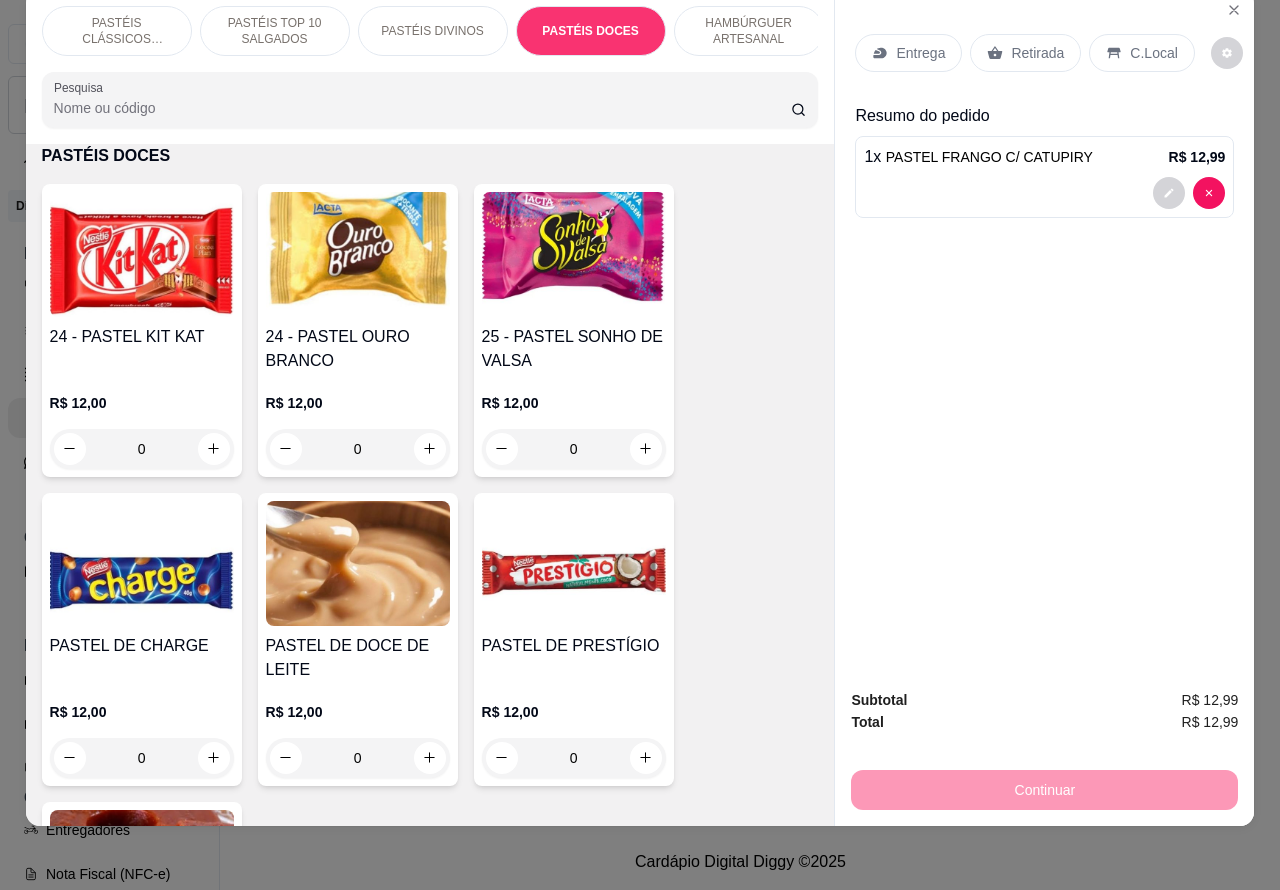 click 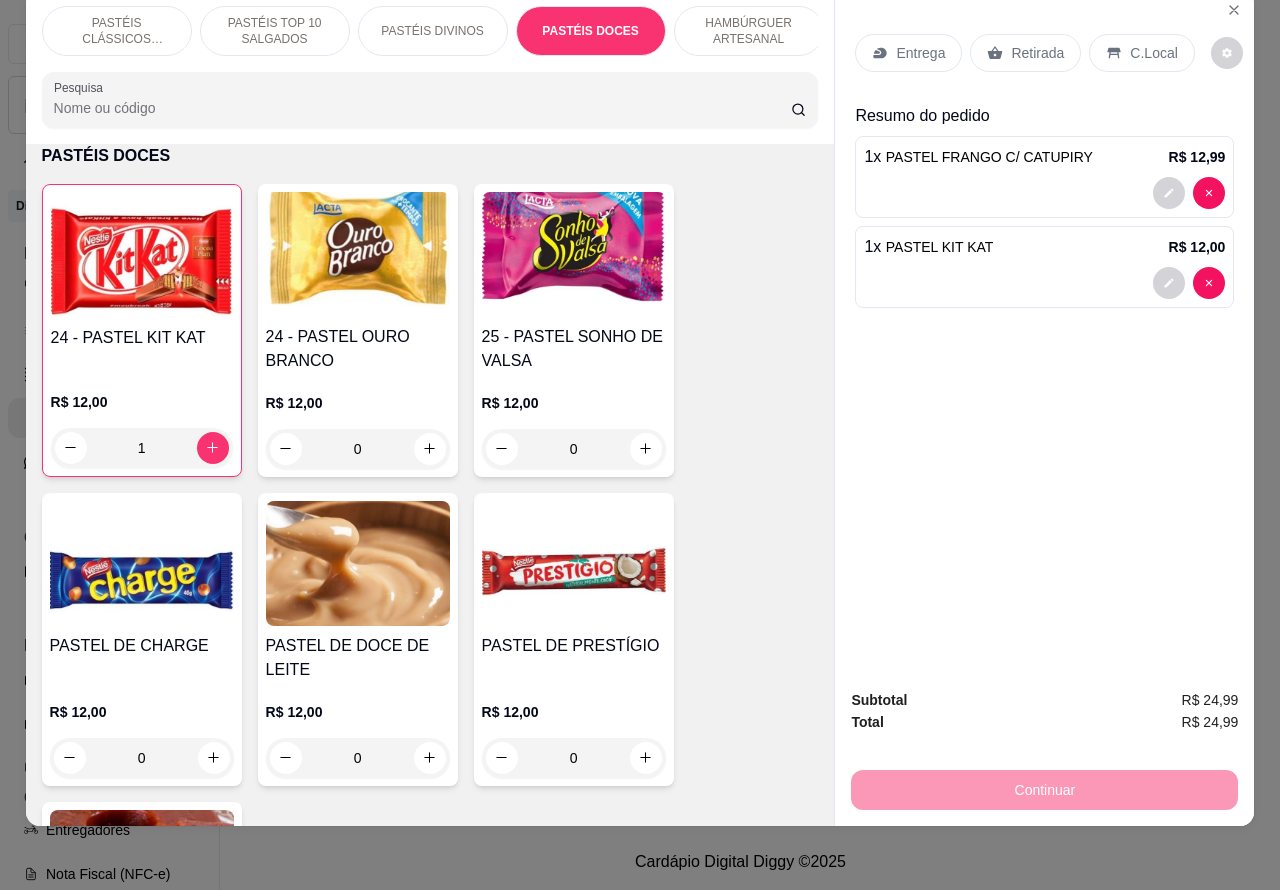type 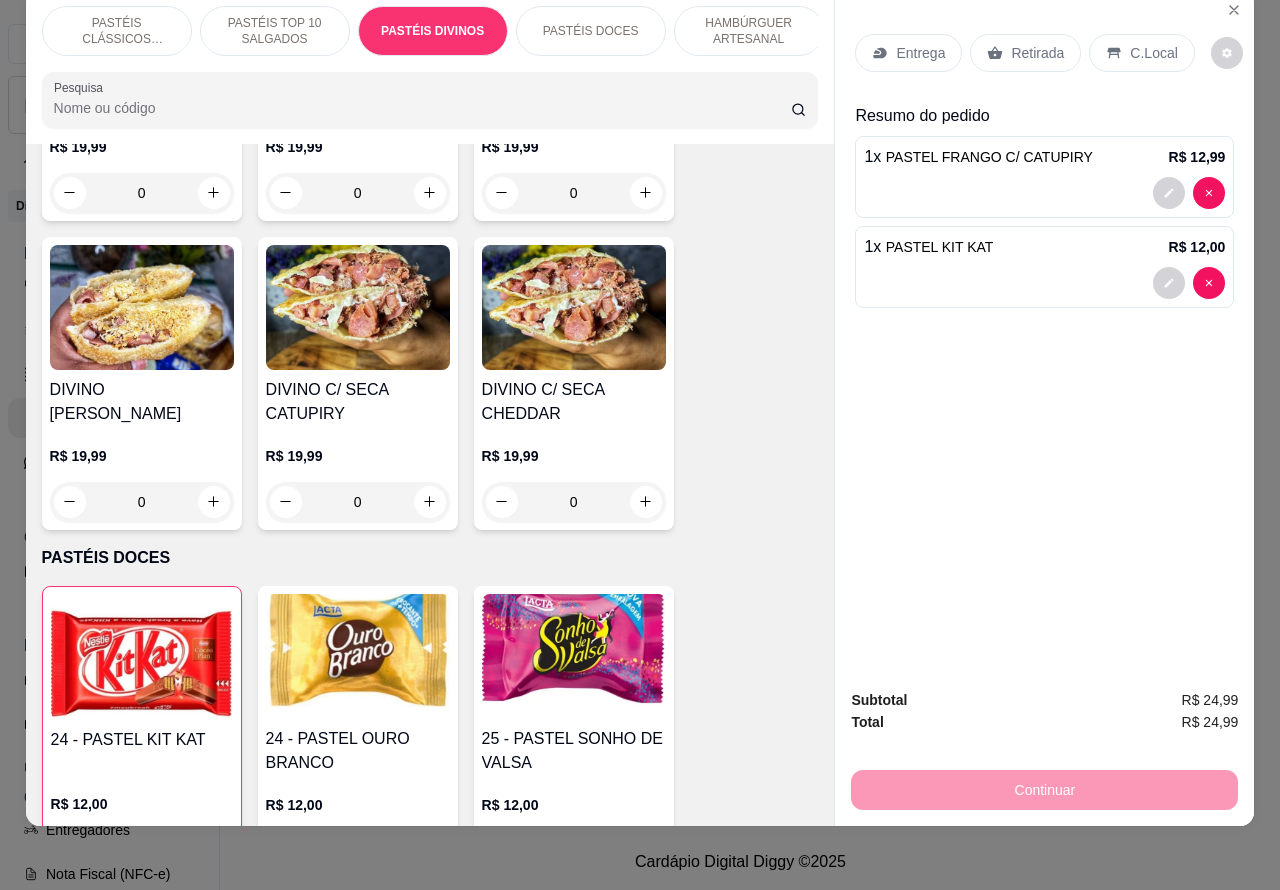 scroll, scrollTop: 3267, scrollLeft: 0, axis: vertical 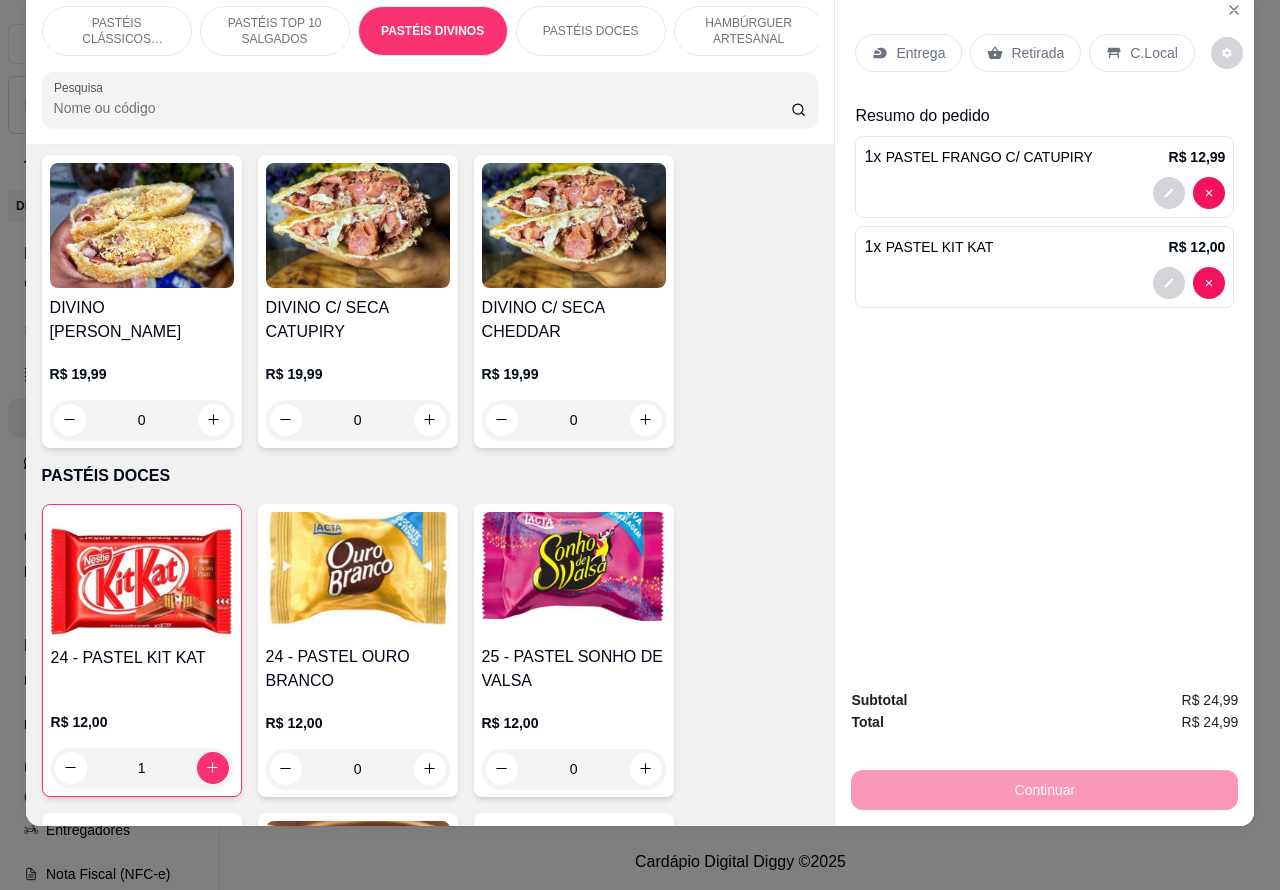 click on "0" at bounding box center (358, 420) 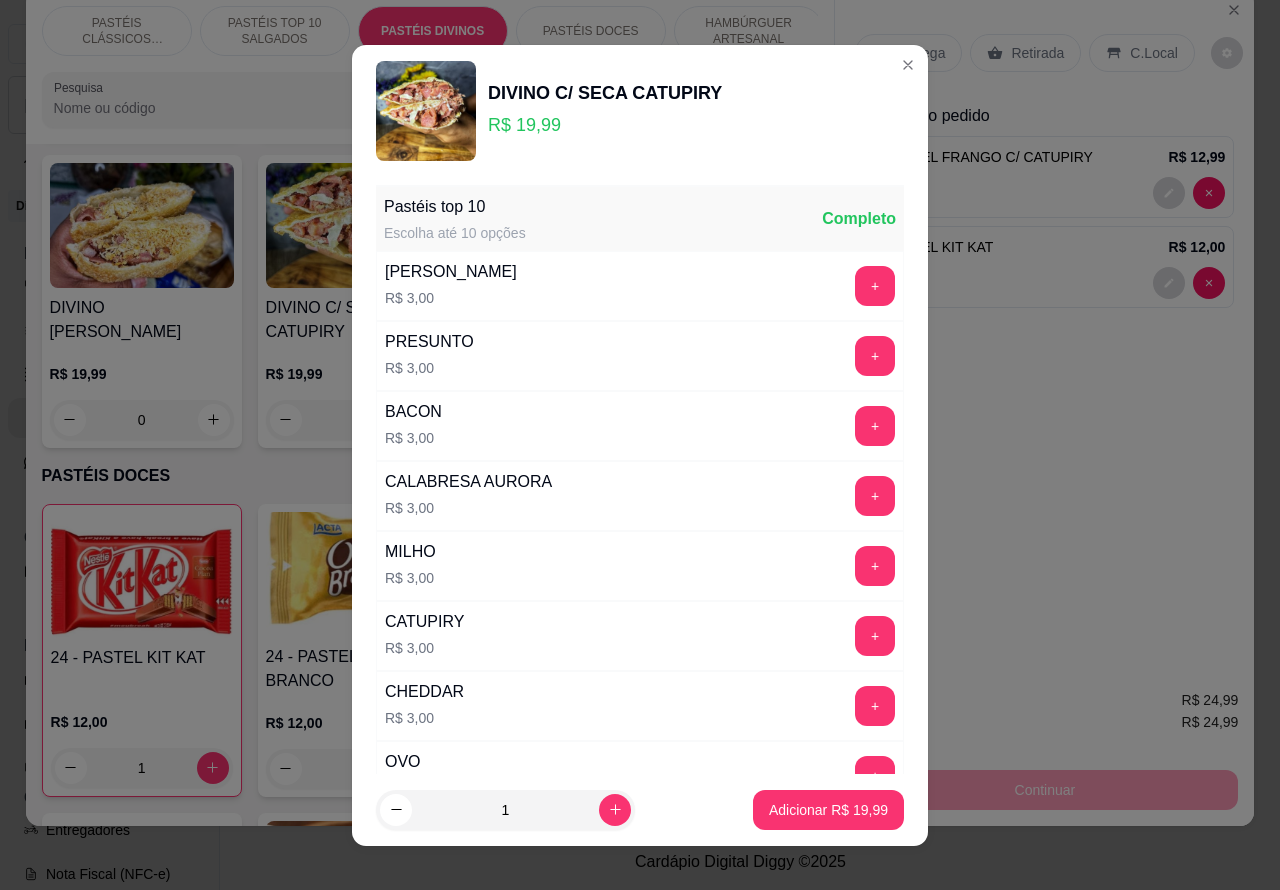 click on "Adicionar   R$ 19,99" at bounding box center [828, 810] 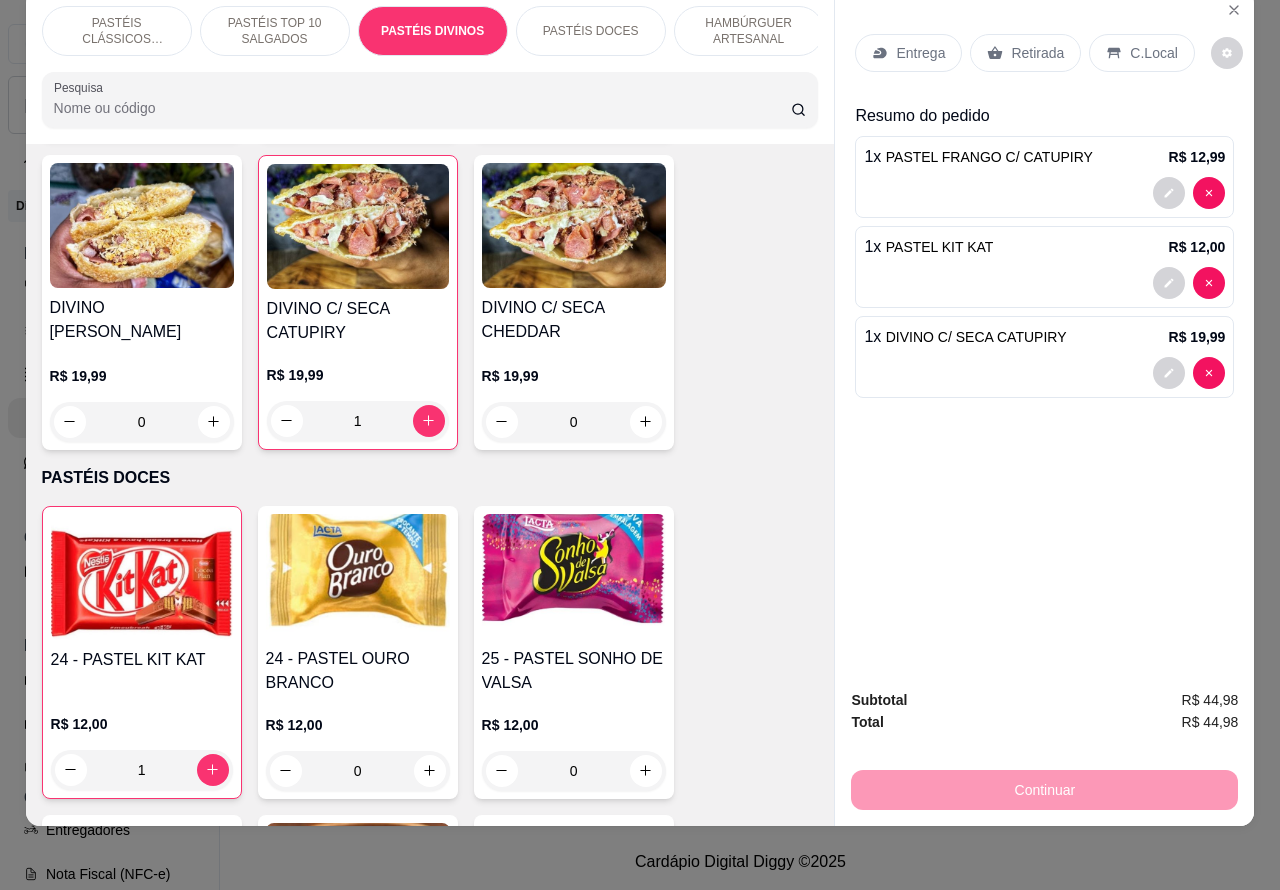 click at bounding box center [1044, 373] 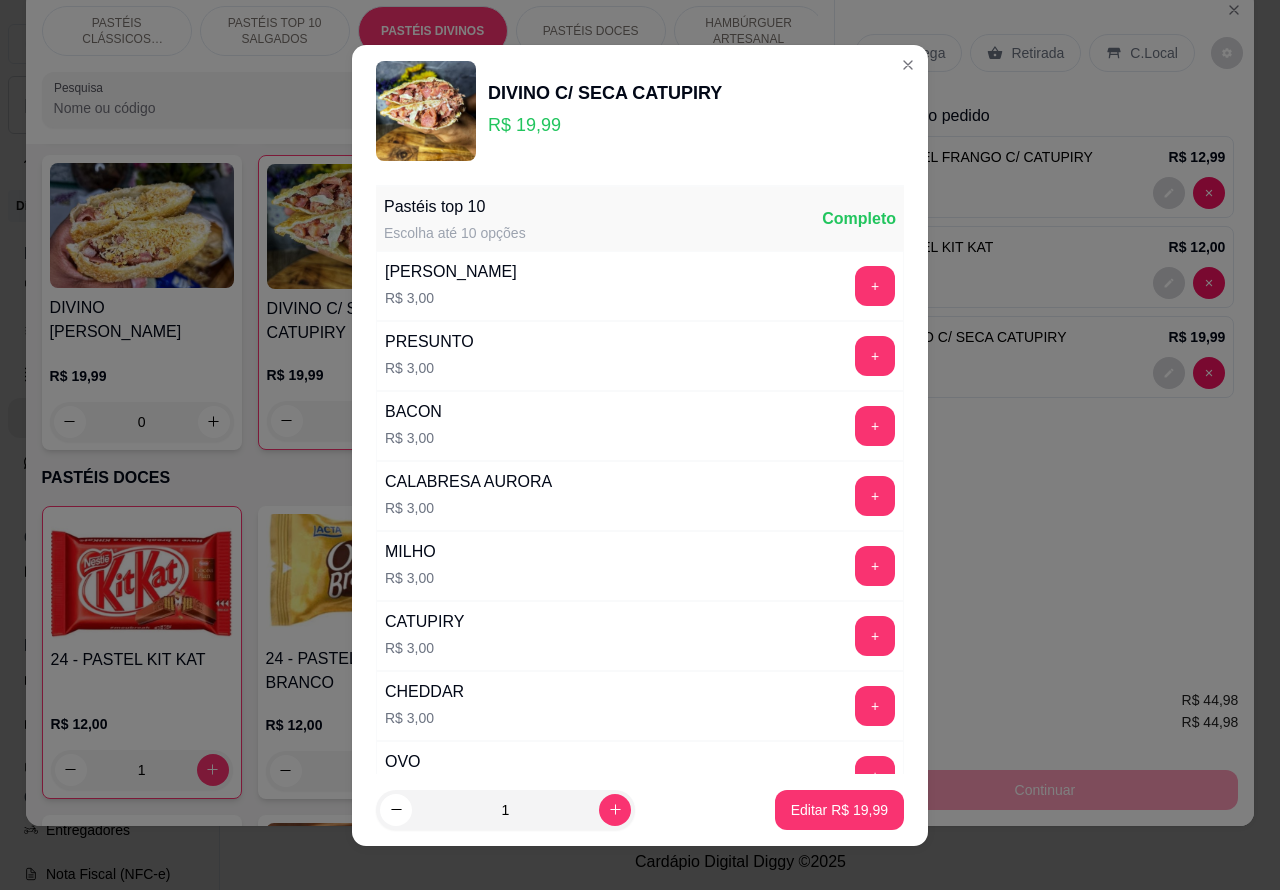 scroll, scrollTop: 261, scrollLeft: 0, axis: vertical 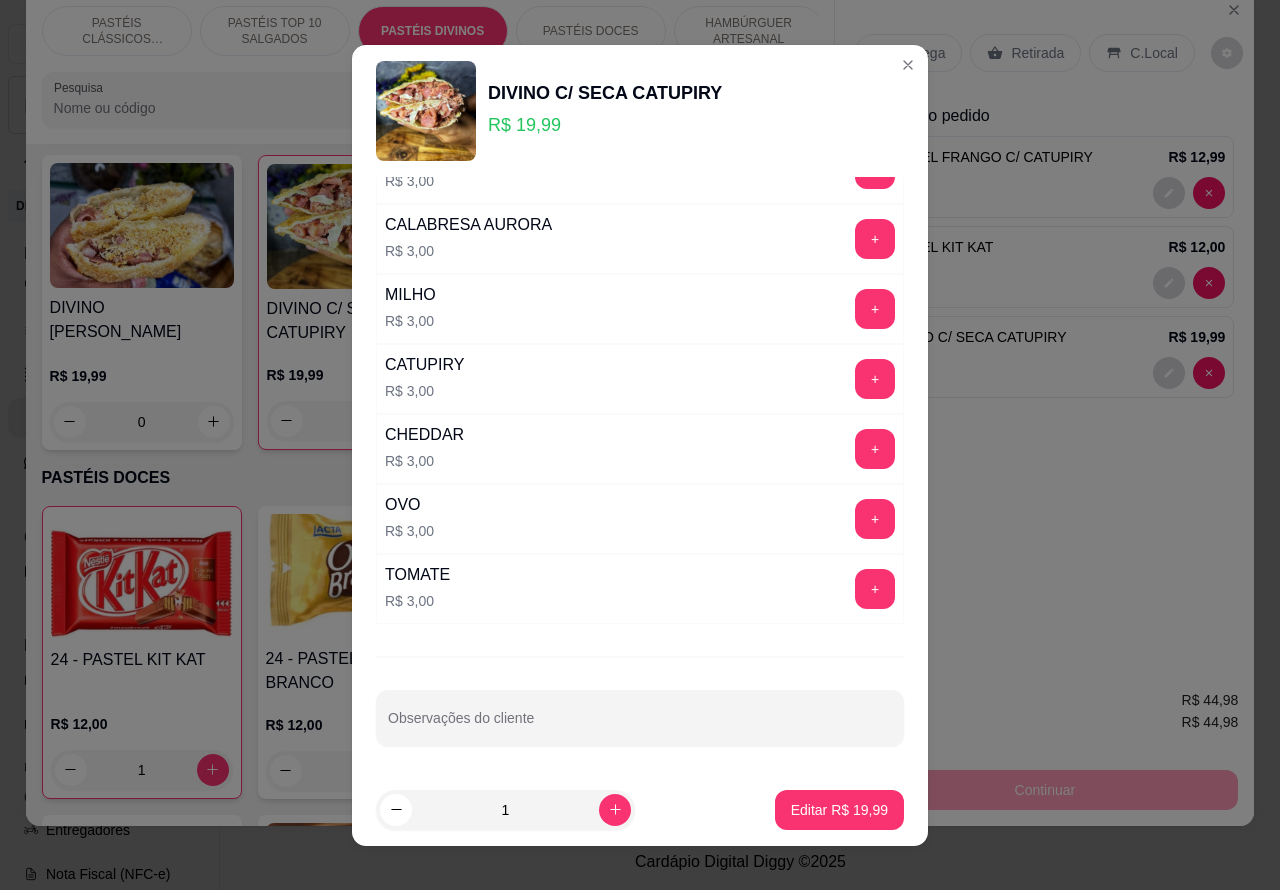 click on "Observações do cliente" at bounding box center [640, 726] 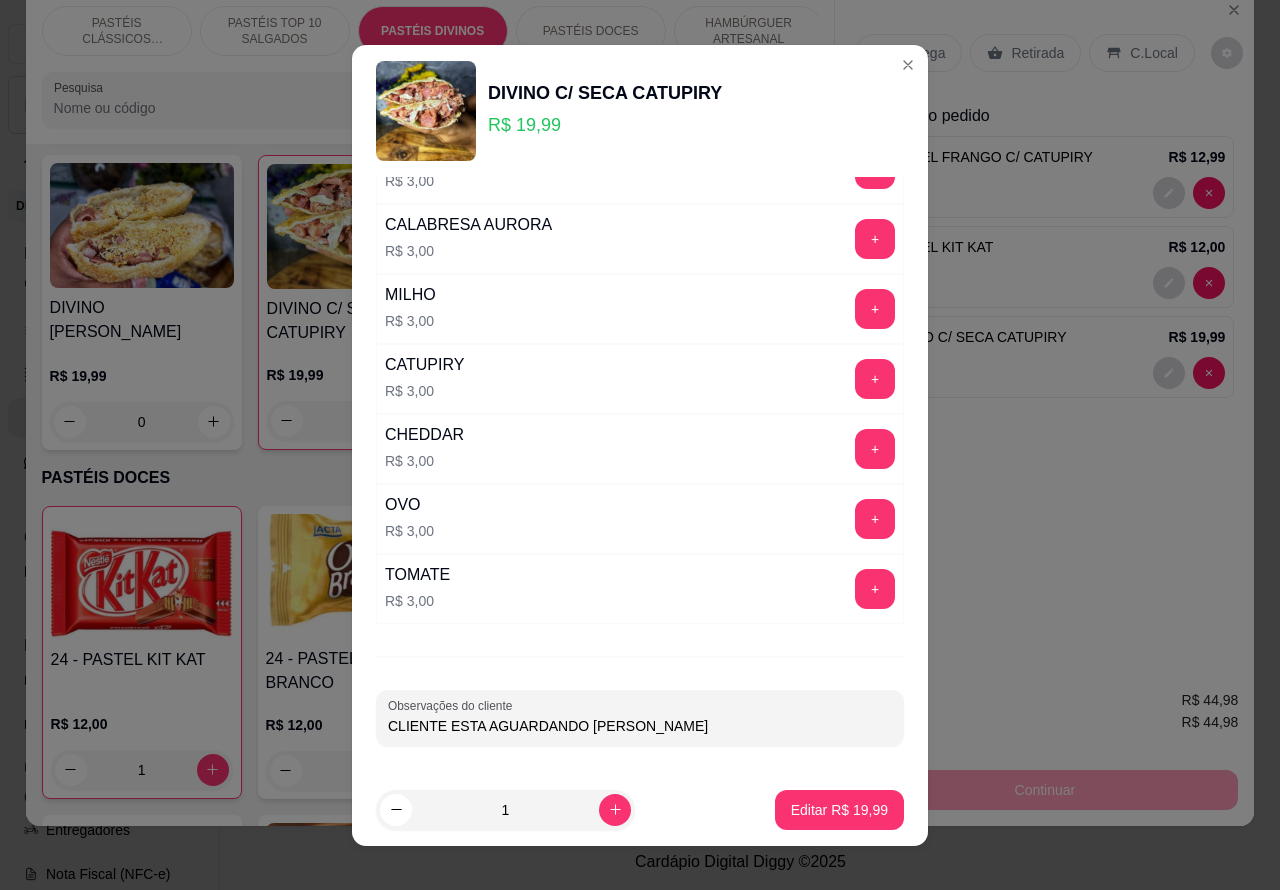 type on "CLIENTE ESTA AGUARDANDO [PERSON_NAME]" 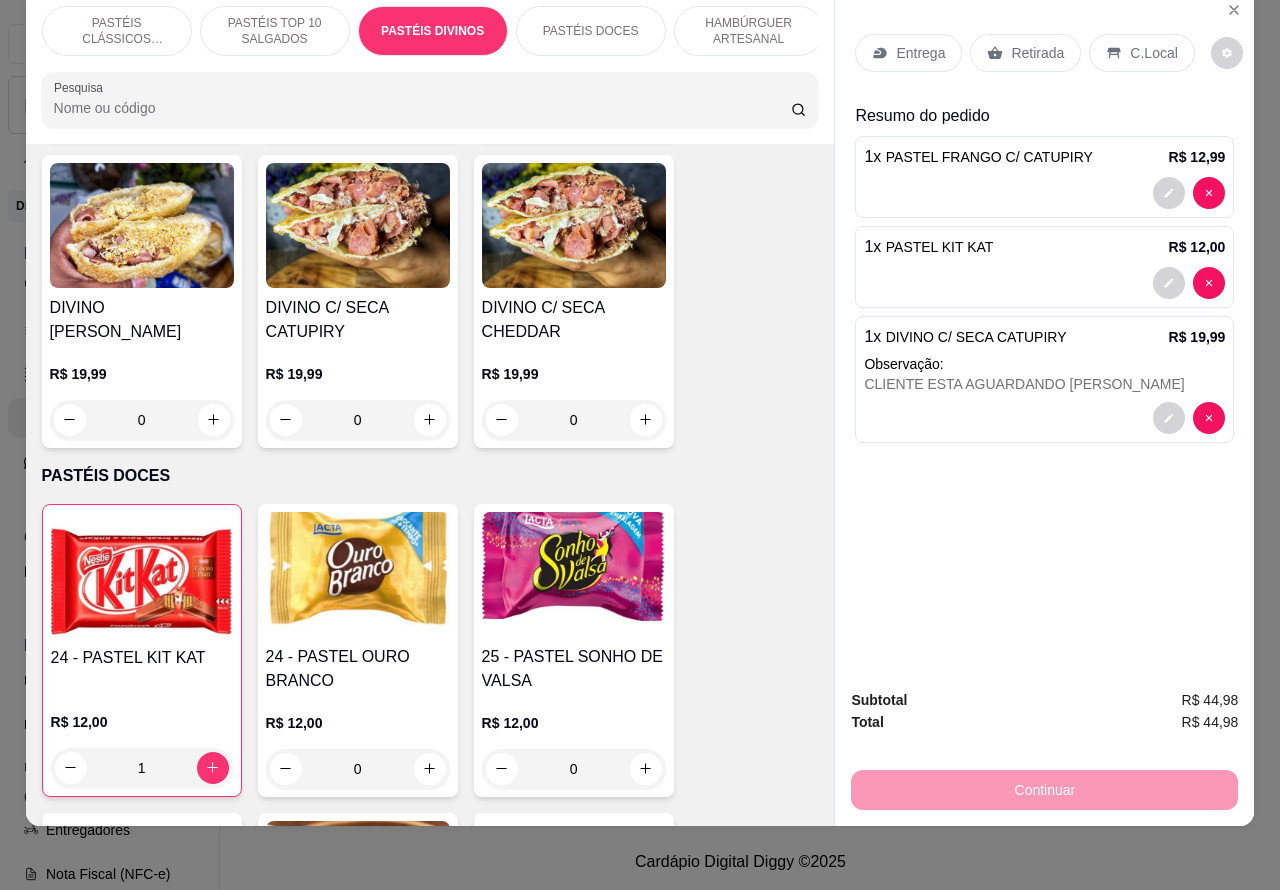 click on "Retirada" at bounding box center (1037, 53) 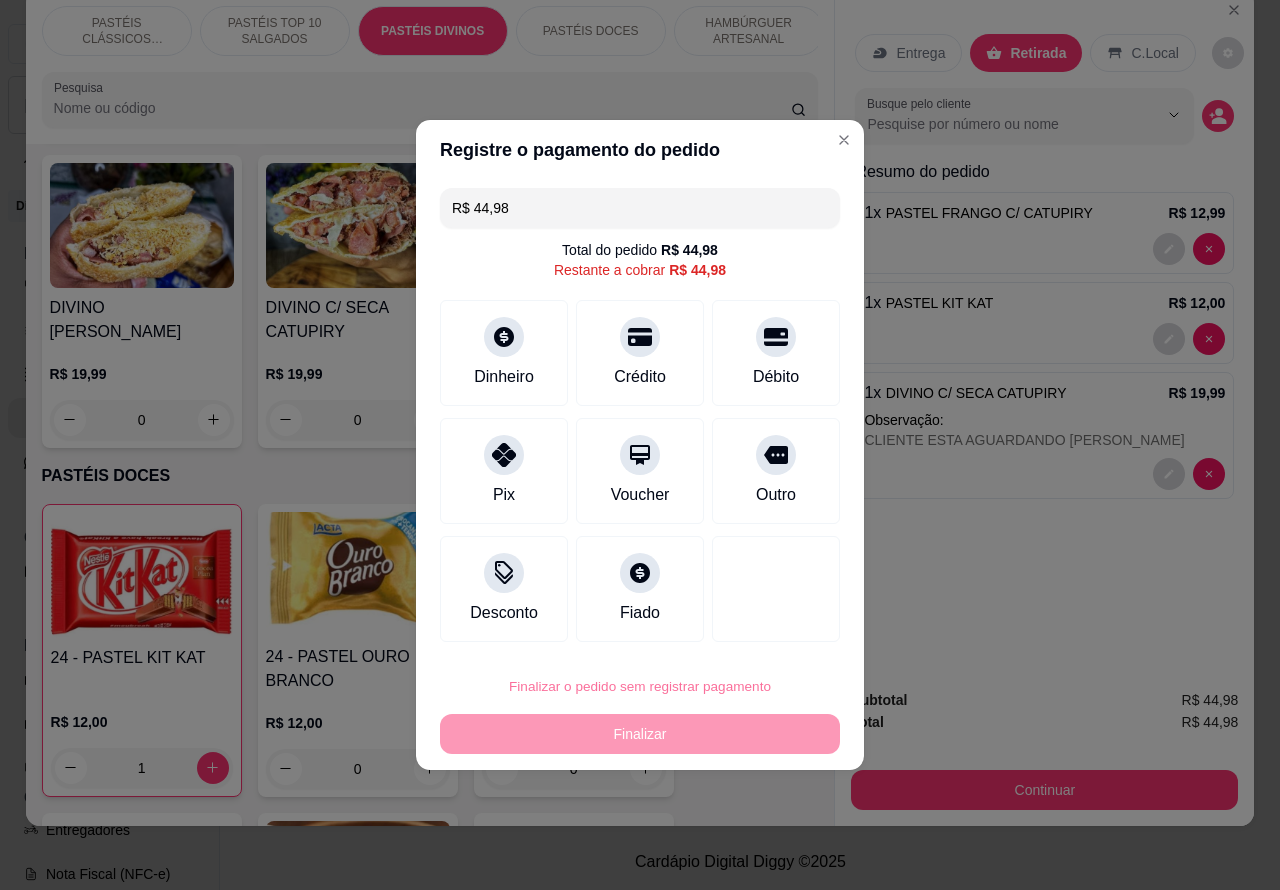 click on "Confirmar" at bounding box center (759, 630) 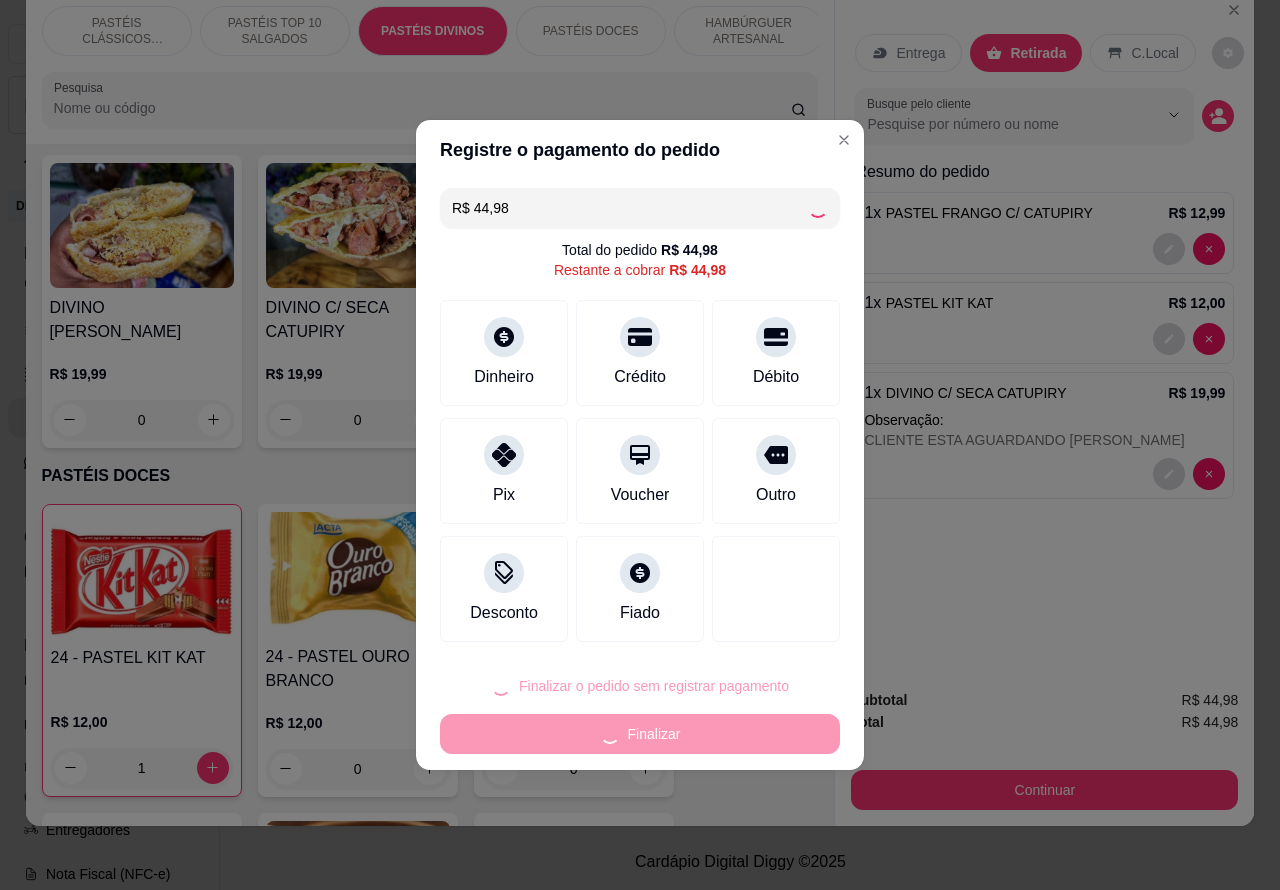 type on "0" 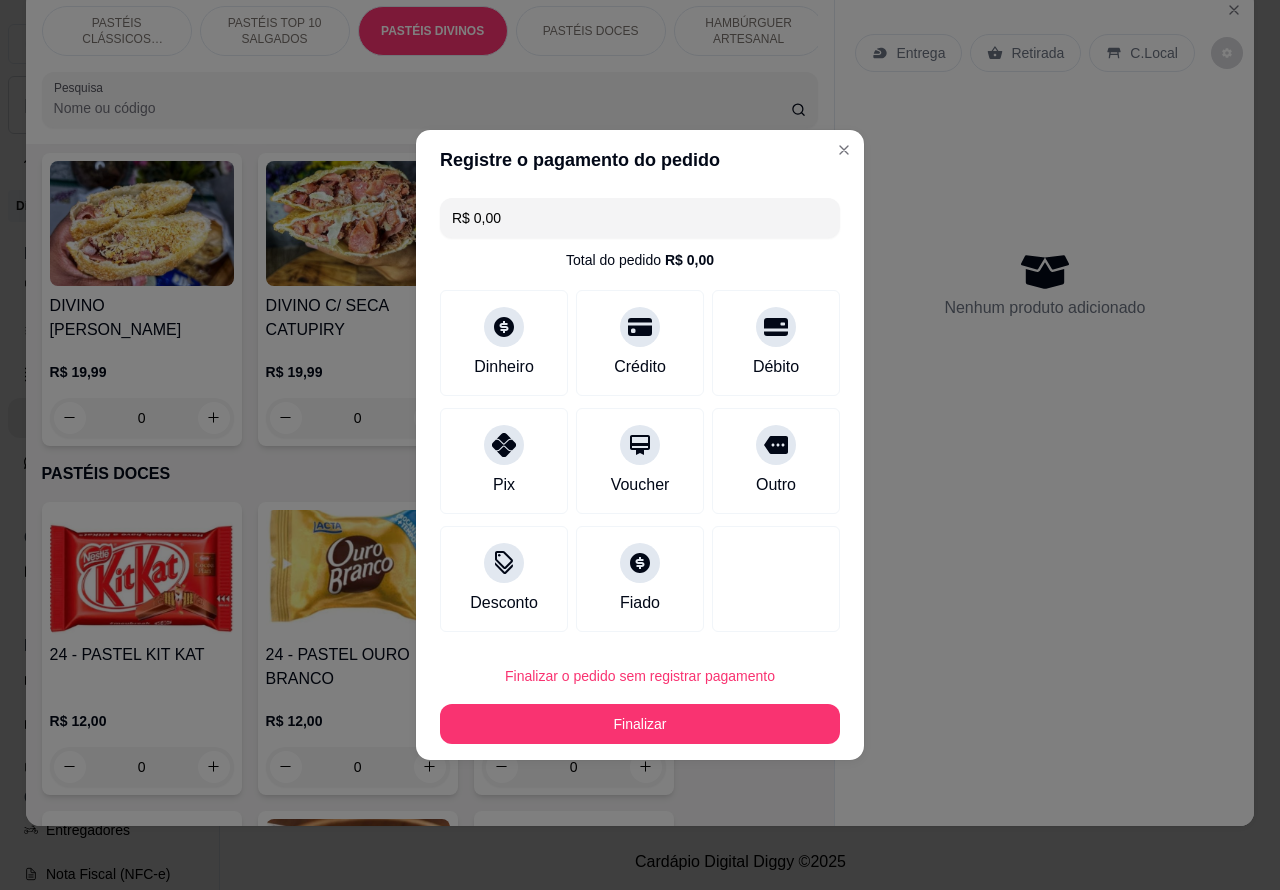 type on "R$ 0,00" 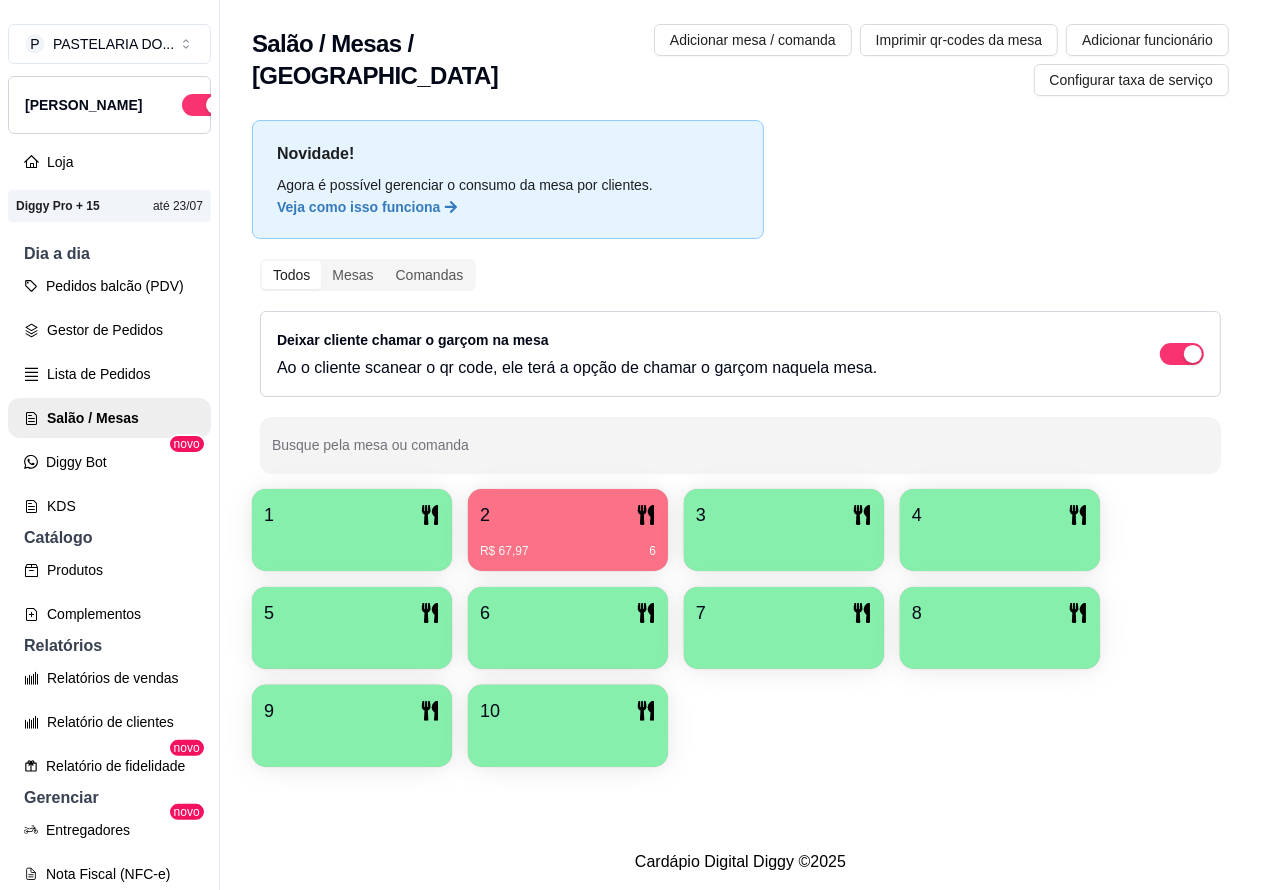 click on "Pedidos balcão (PDV)" at bounding box center (109, 286) 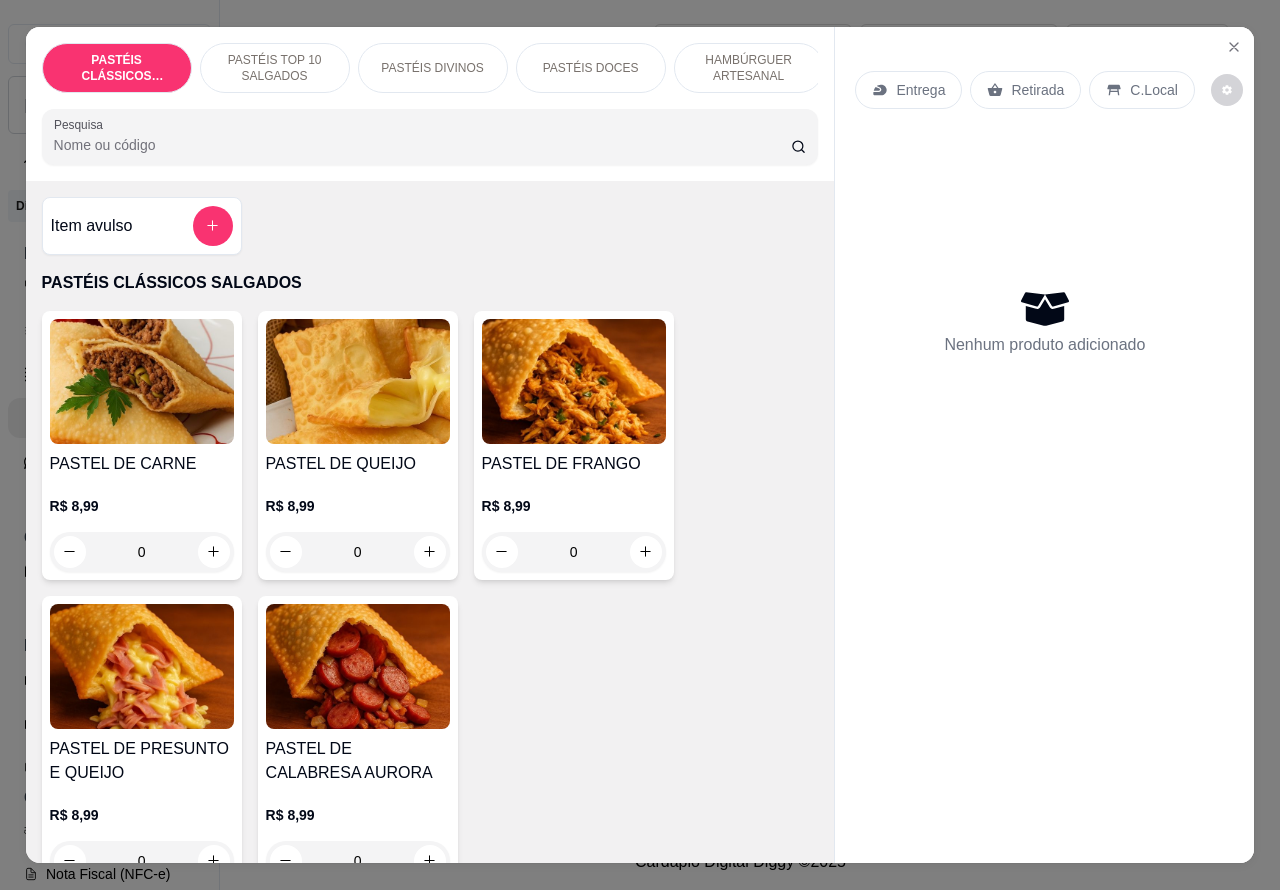 click on "Entrega" at bounding box center [920, 90] 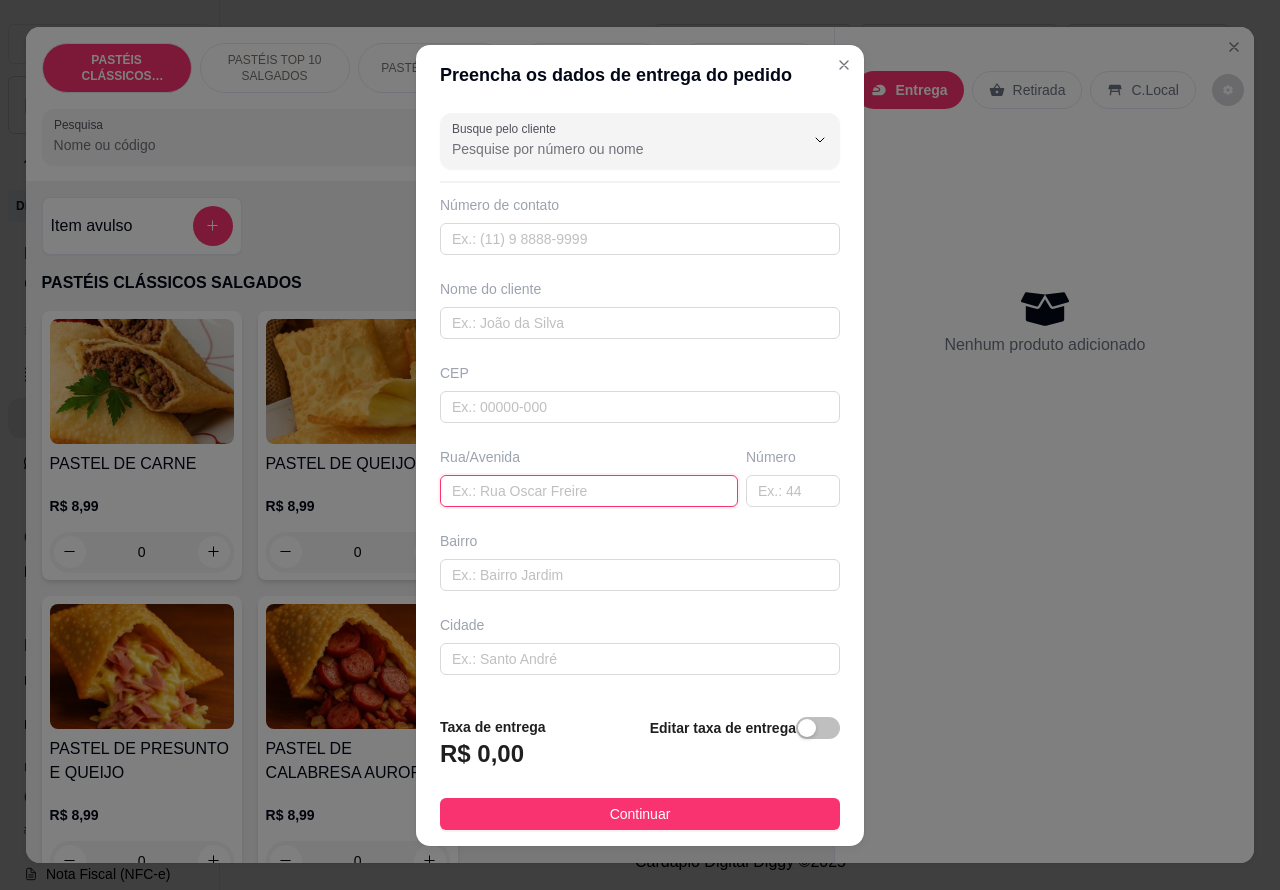paste on "[PERSON_NAME] andozia 1108" 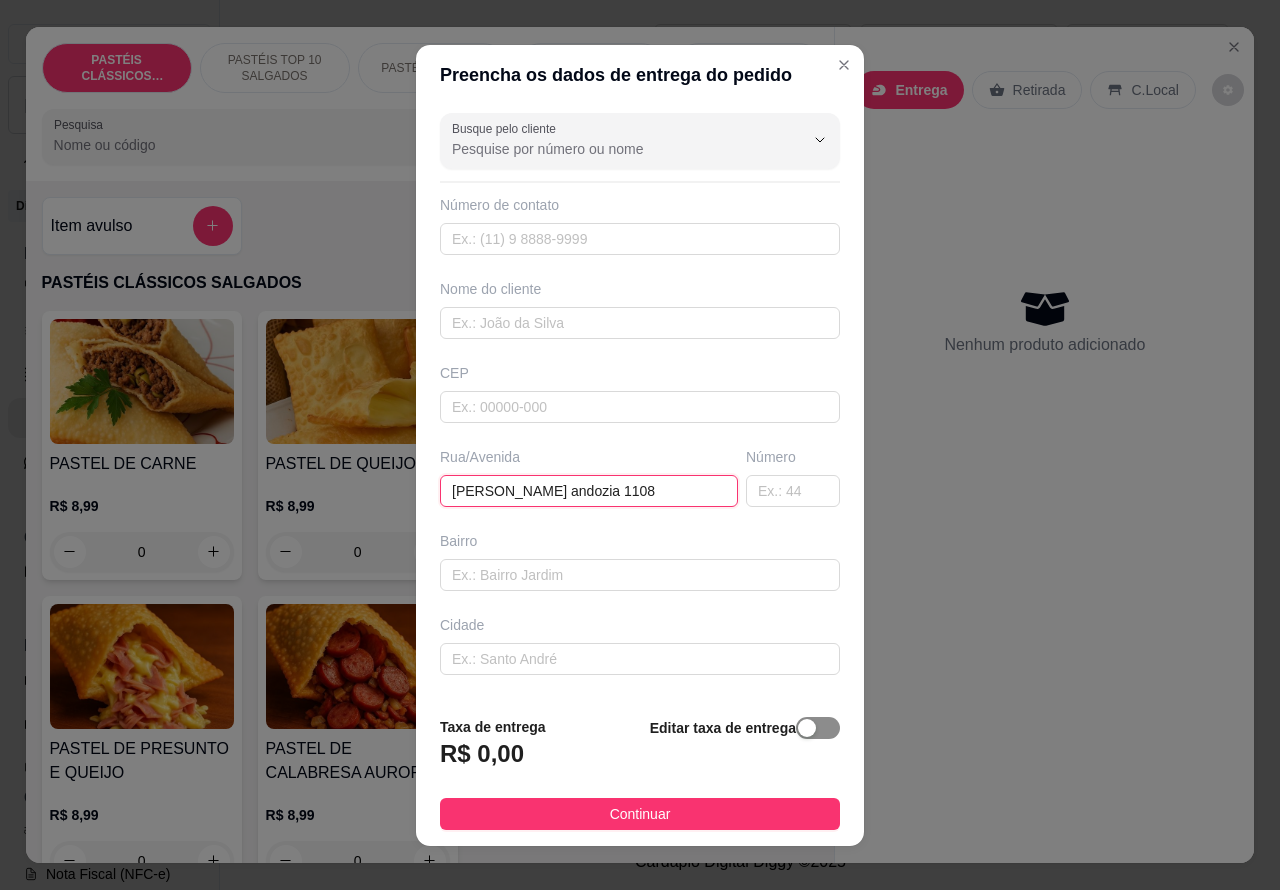 type on "[PERSON_NAME] andozia 1108" 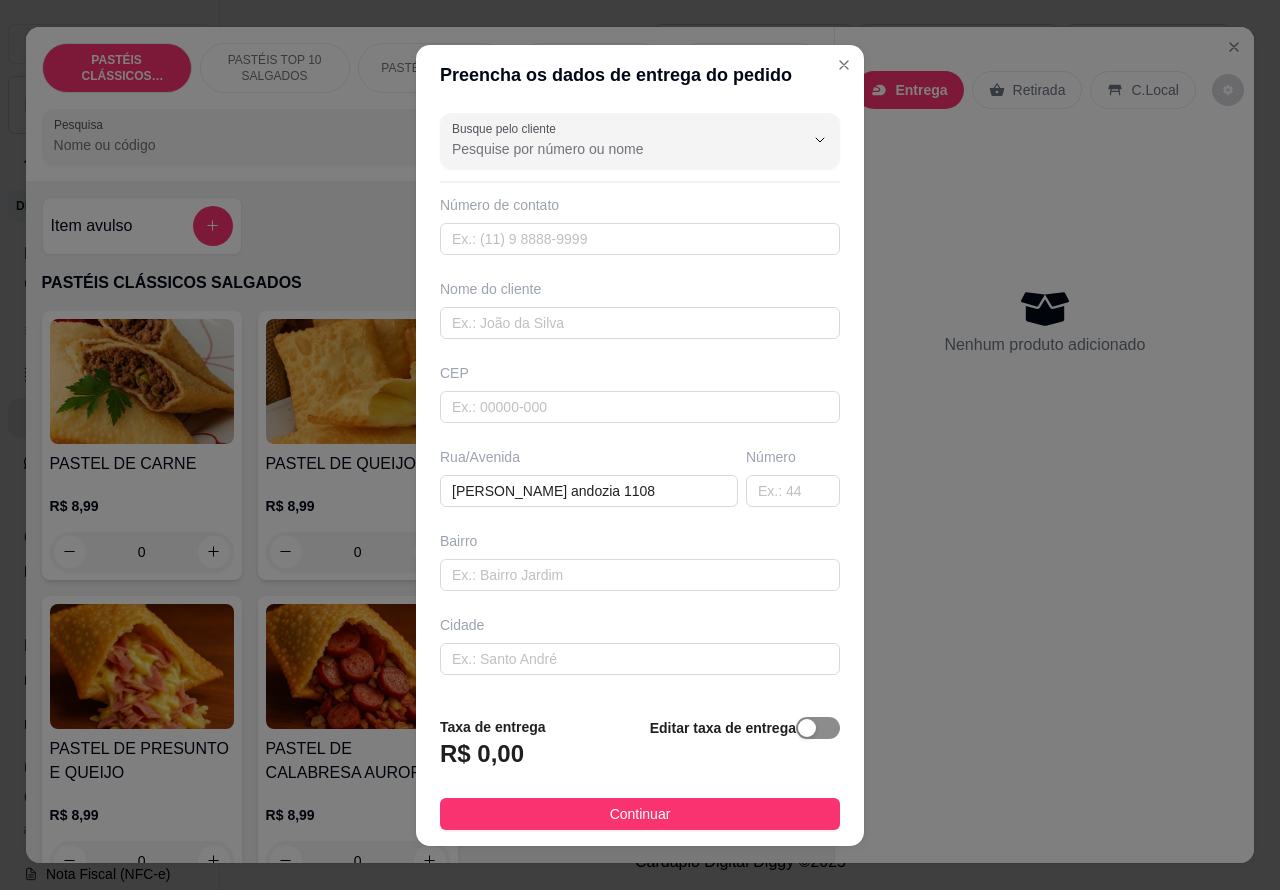 click at bounding box center [807, 728] 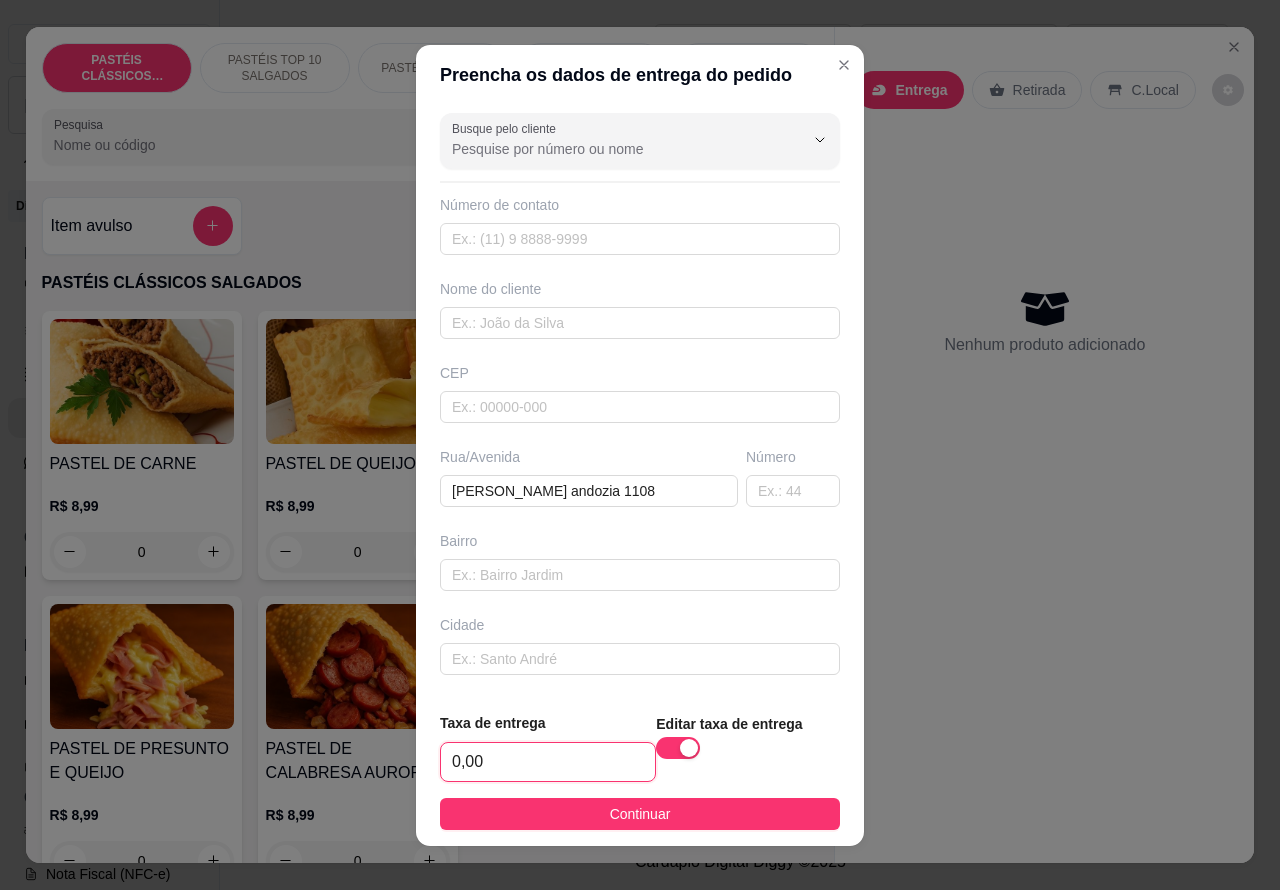 click on "0,00" at bounding box center (548, 762) 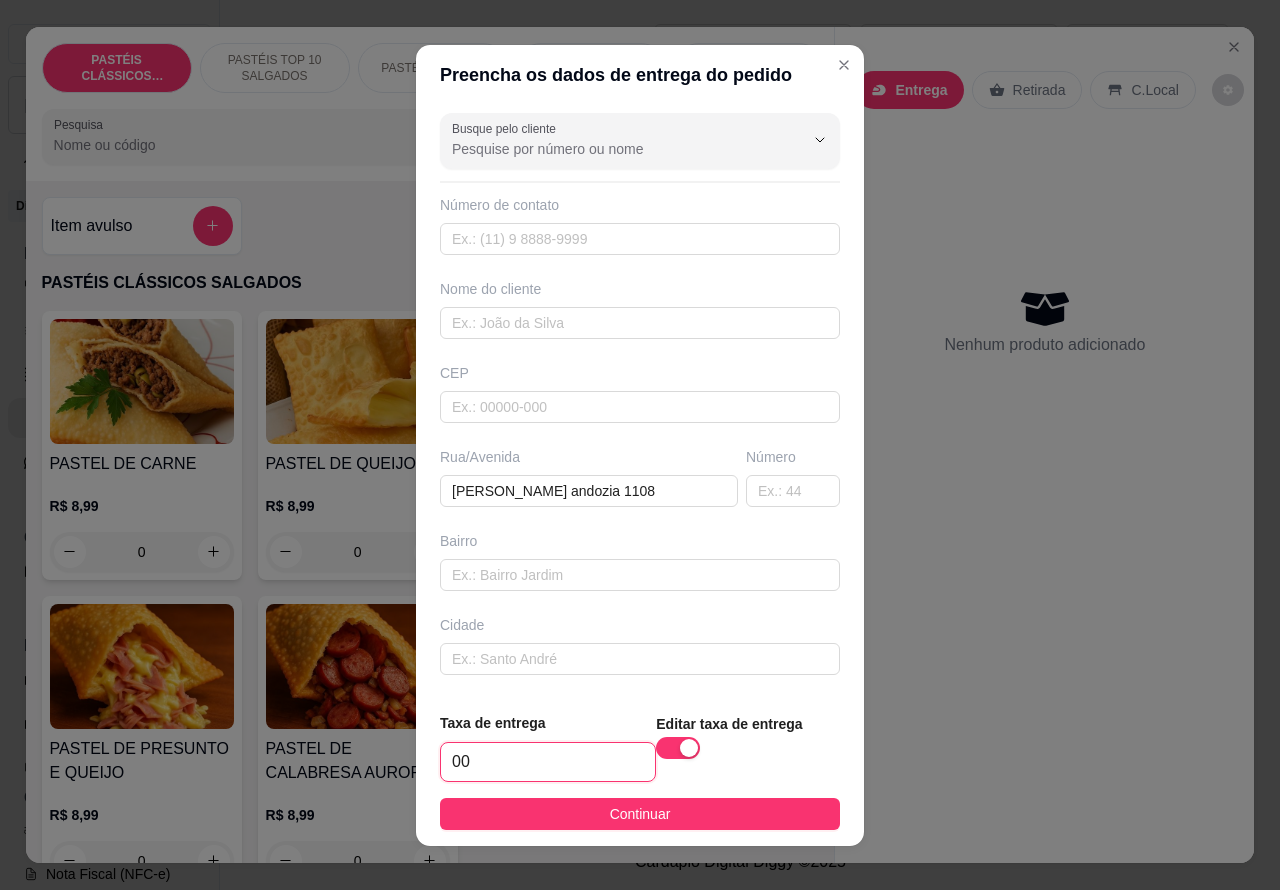 type on "5,00" 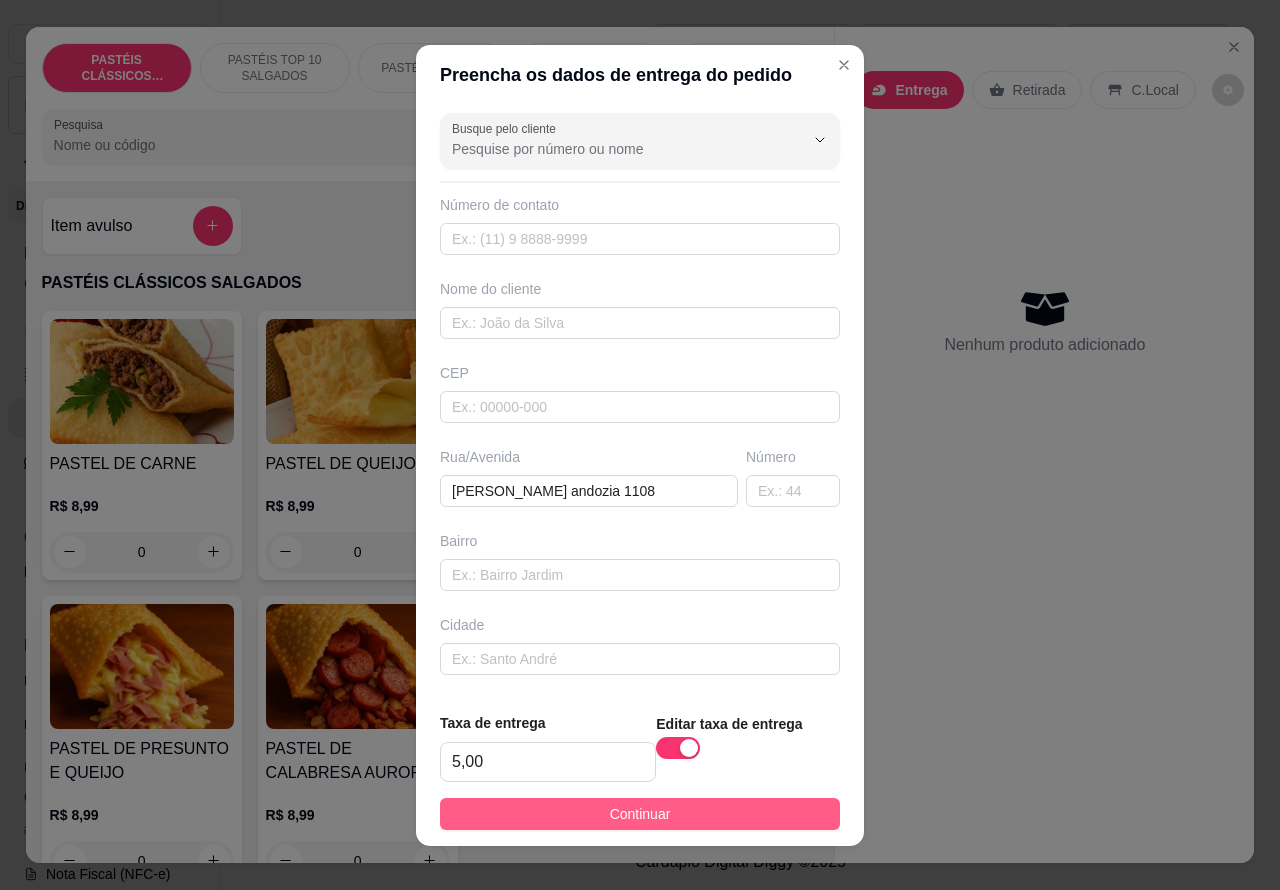 click on "Continuar" at bounding box center (640, 814) 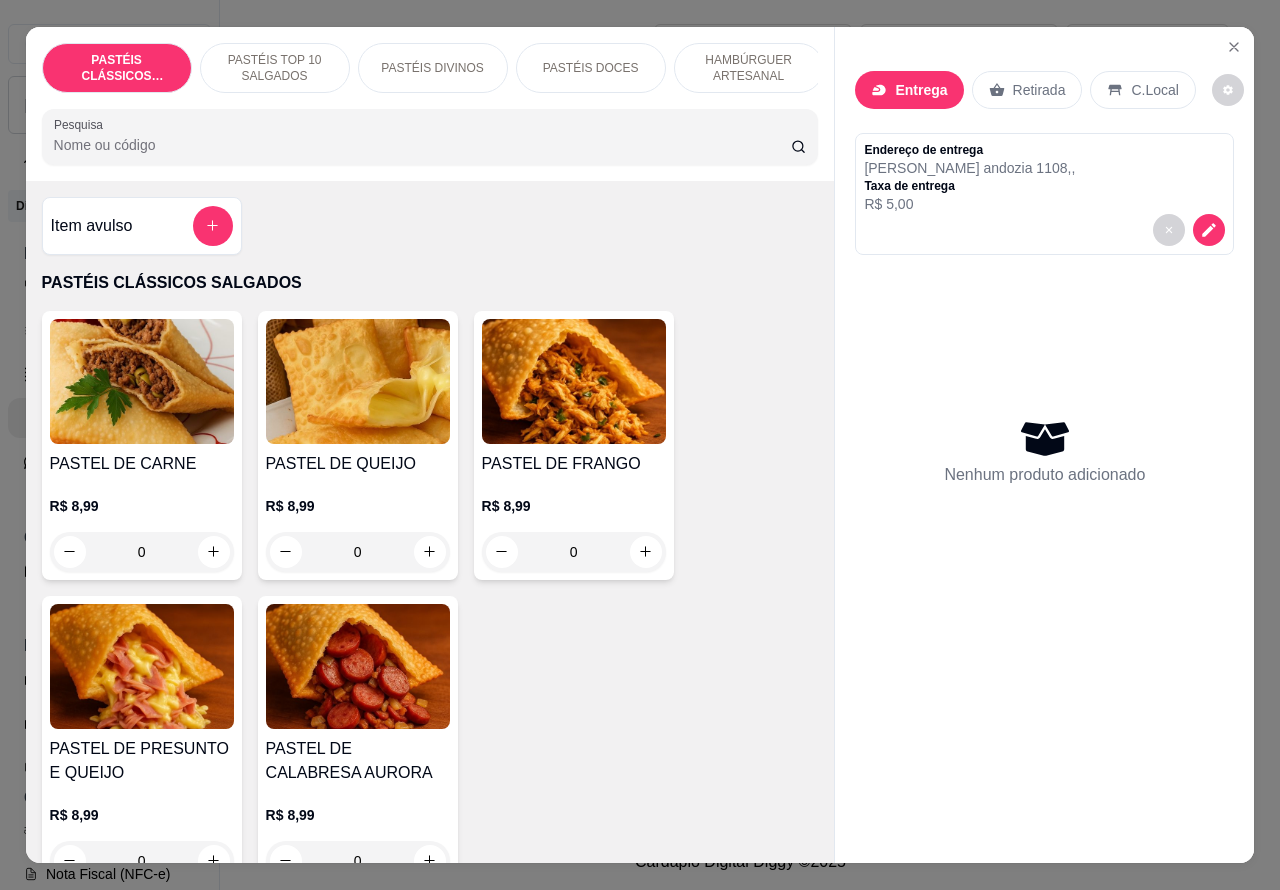 click on "HAMBÚRGUER ARTESANAL" at bounding box center (749, 68) 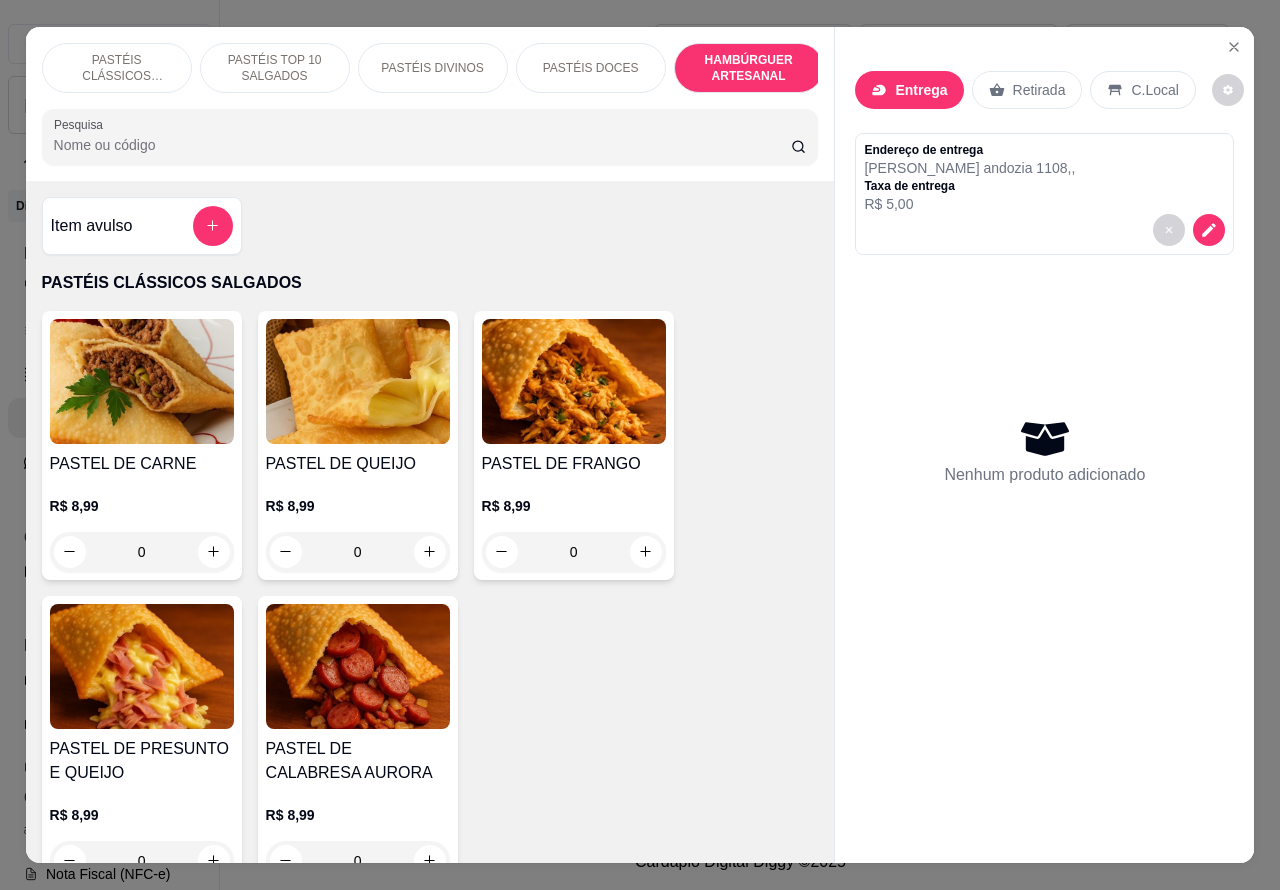 scroll, scrollTop: 4527, scrollLeft: 0, axis: vertical 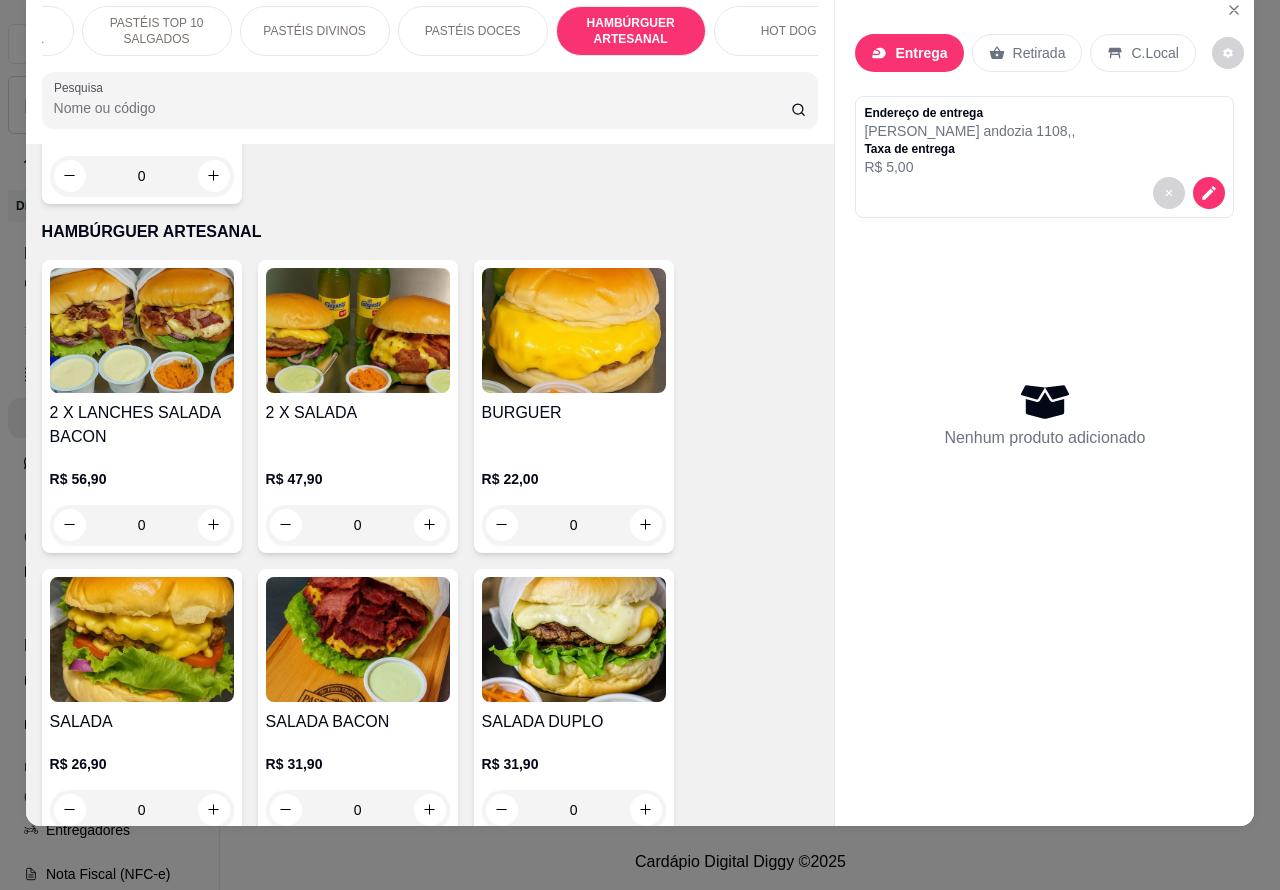 click on "HOT DOG" at bounding box center (789, 31) 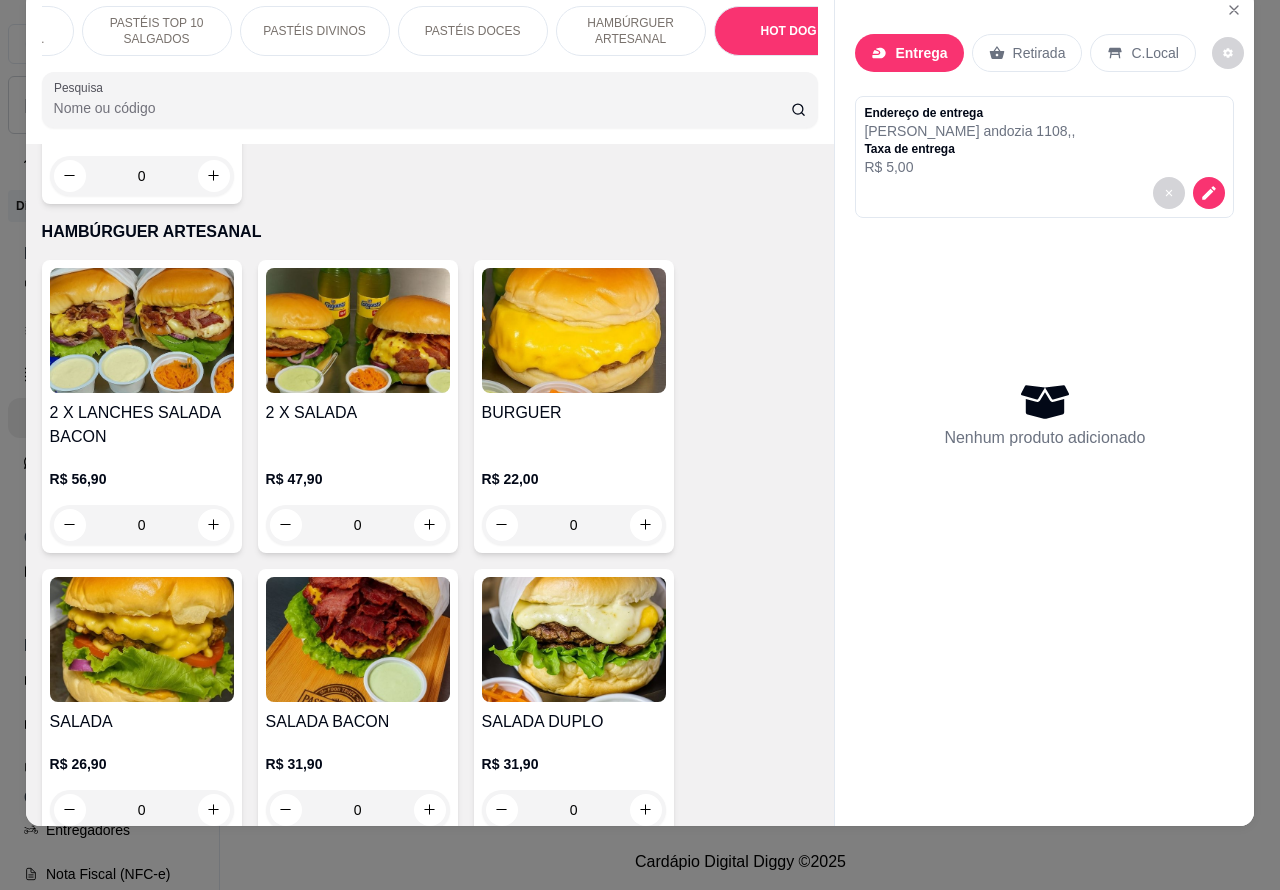scroll, scrollTop: 6040, scrollLeft: 0, axis: vertical 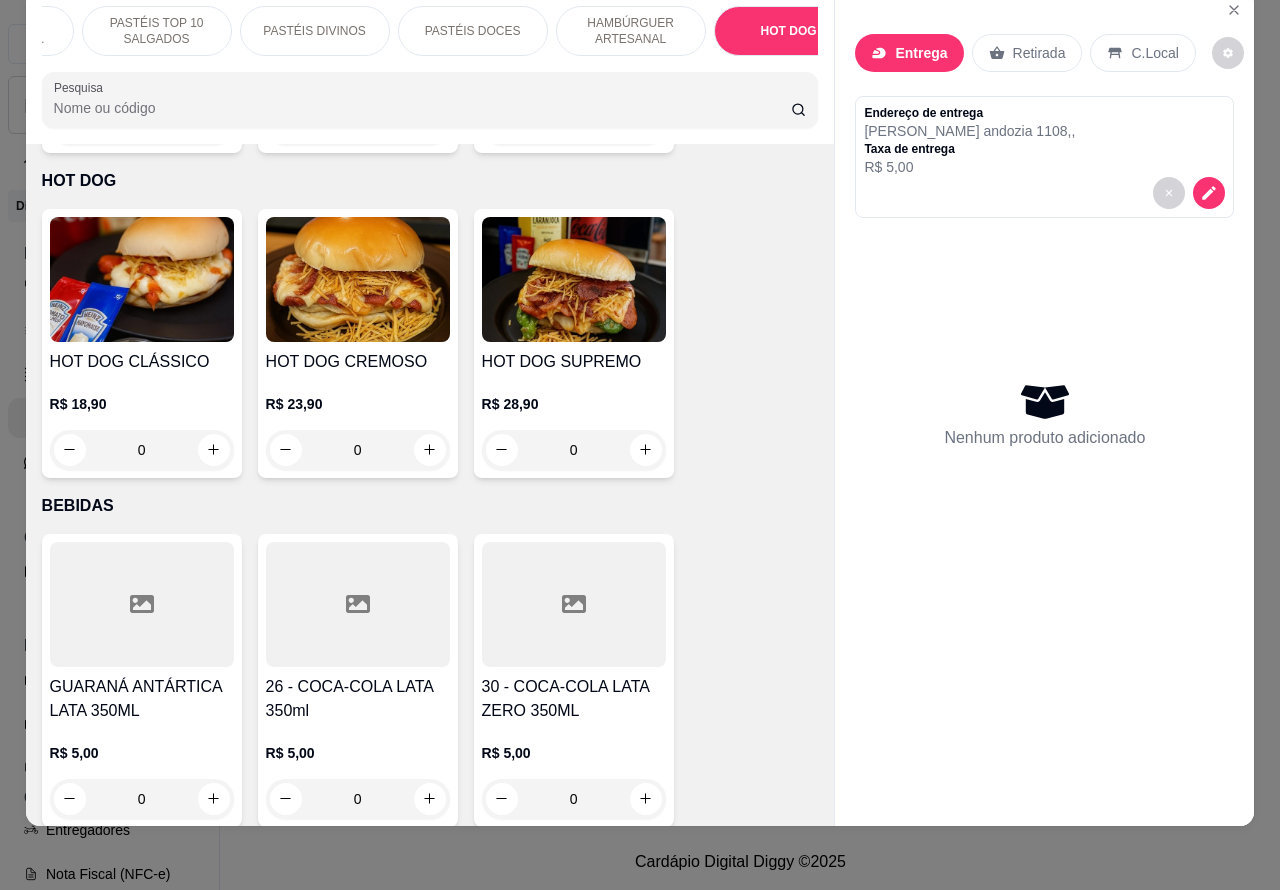 click on "HOT DOG CREMOSO" at bounding box center [358, 362] 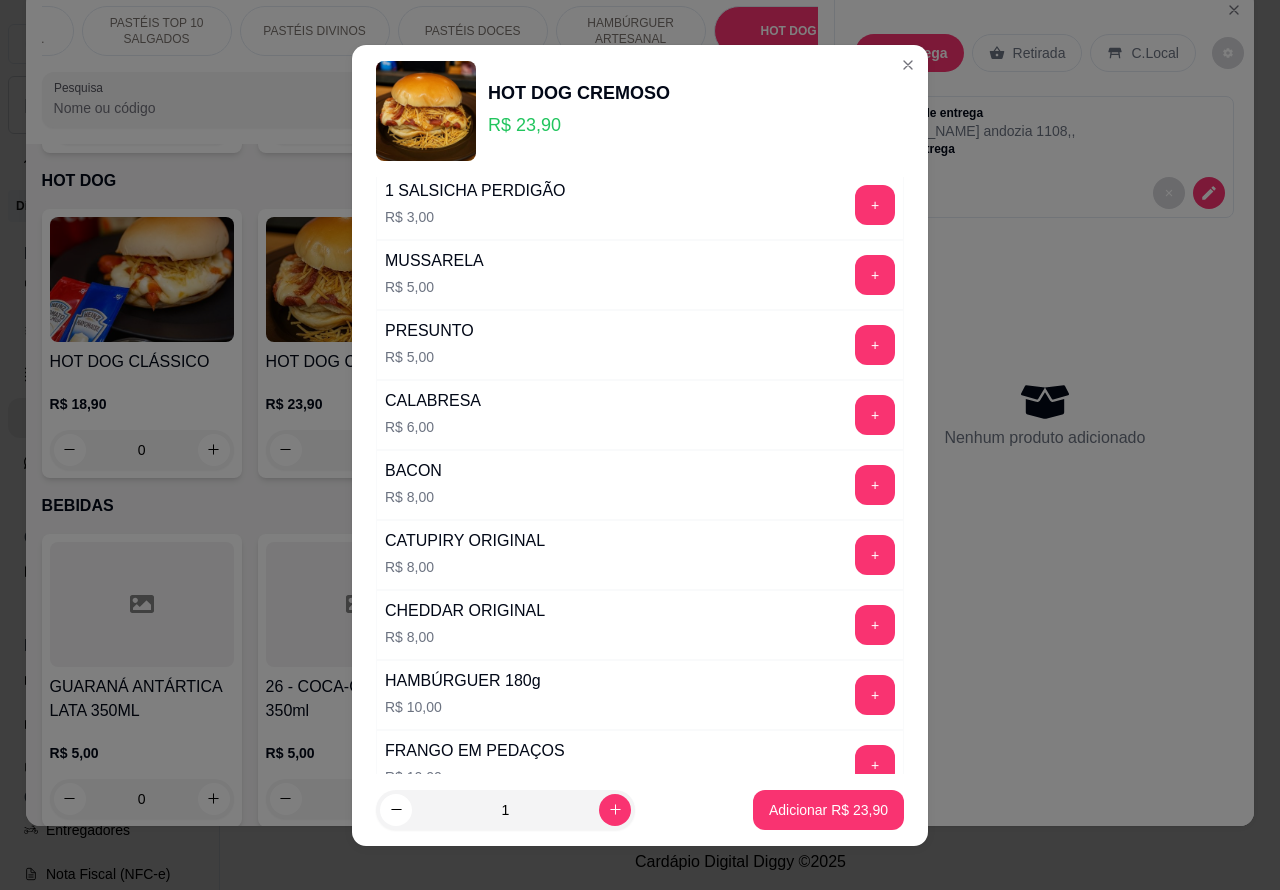 scroll, scrollTop: 542, scrollLeft: 0, axis: vertical 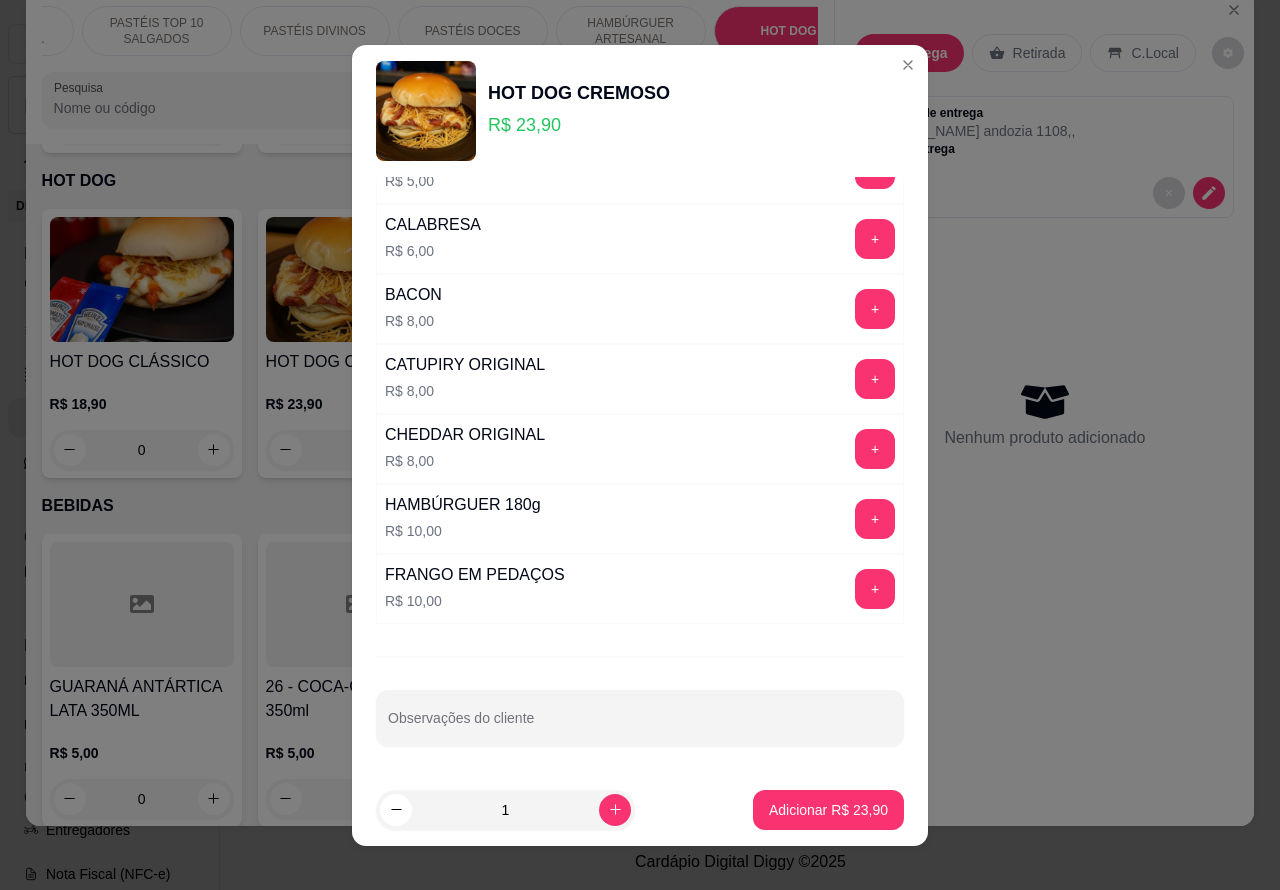 click on "Observações do cliente" at bounding box center (640, 726) 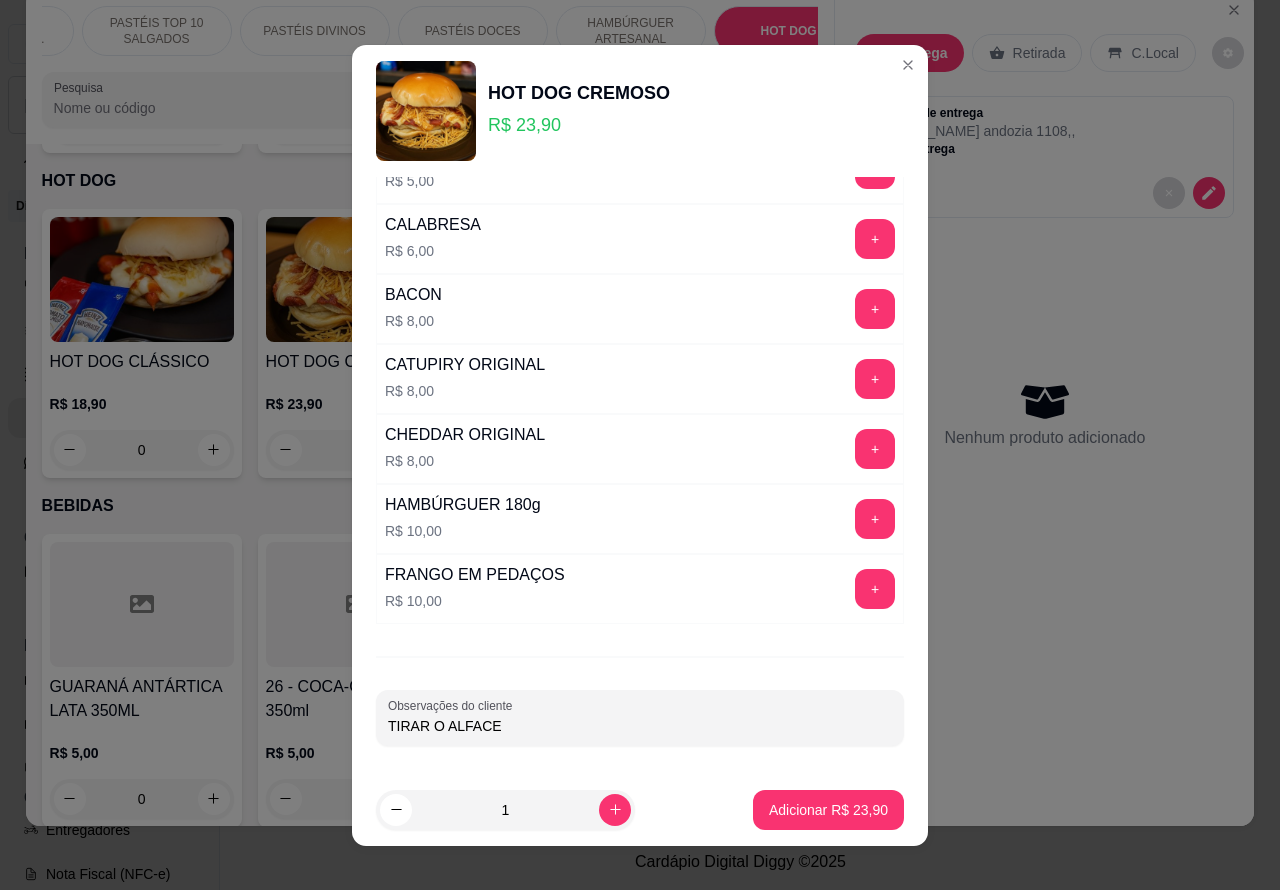 type on "TIRAR O ALFACE" 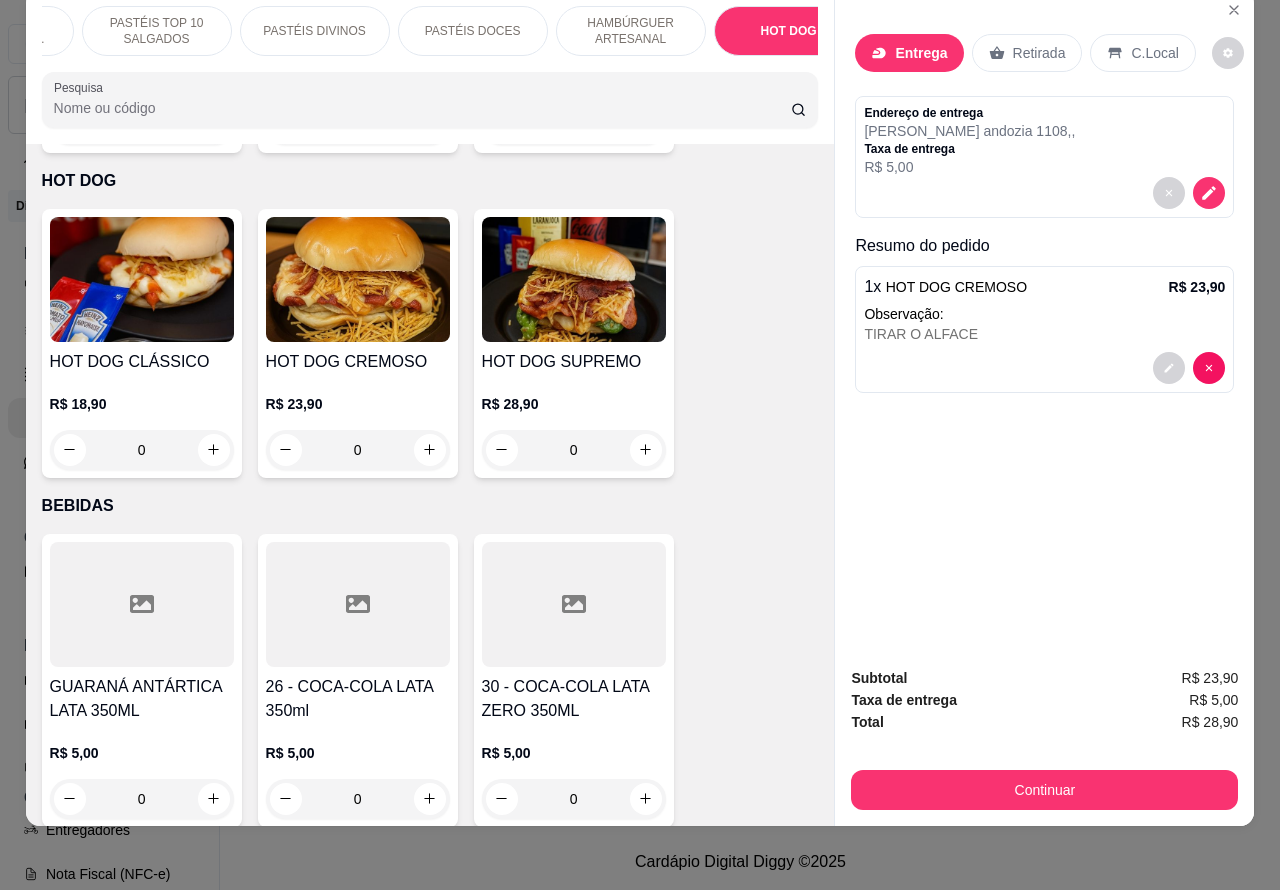 click on "0" at bounding box center (358, 450) 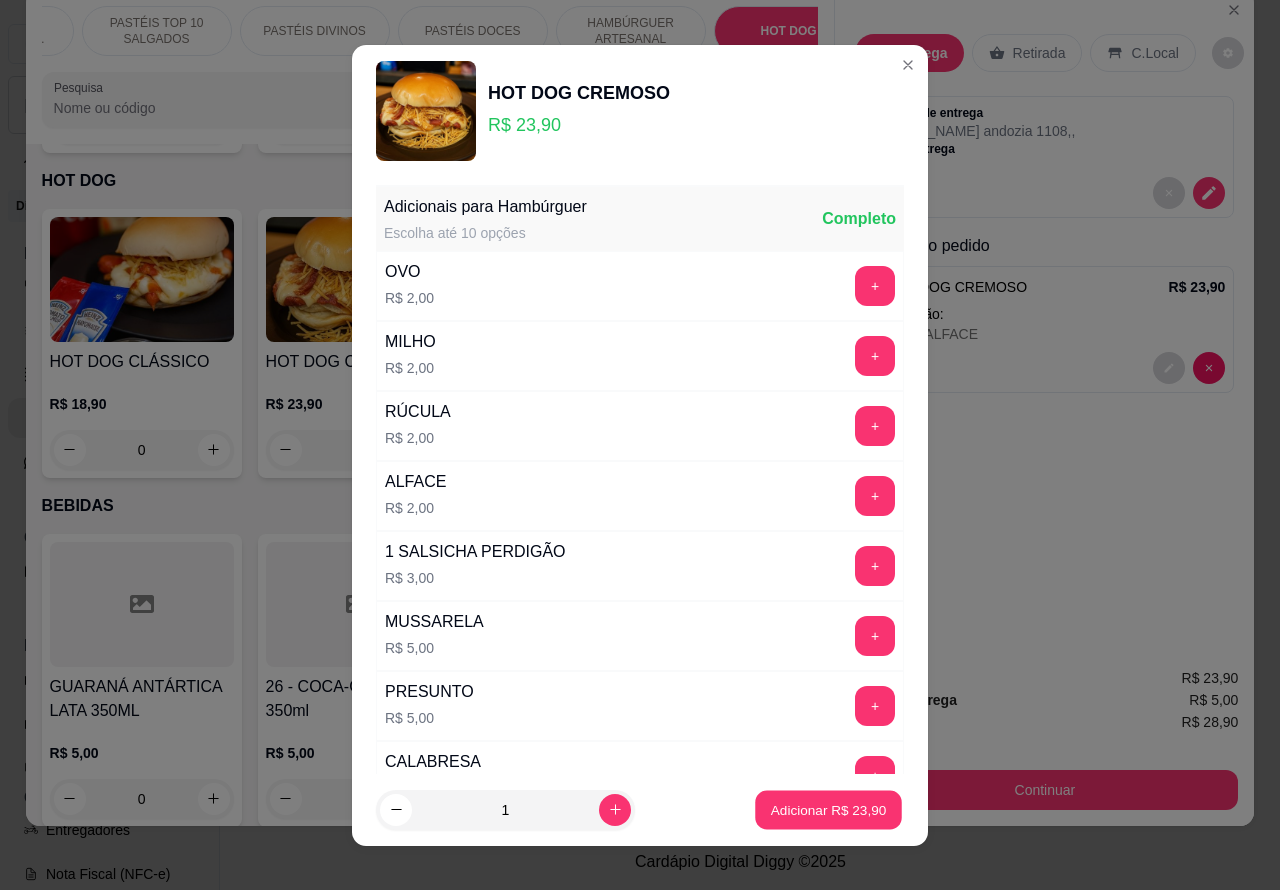 click on "Adicionar   R$ 23,90" at bounding box center (828, 809) 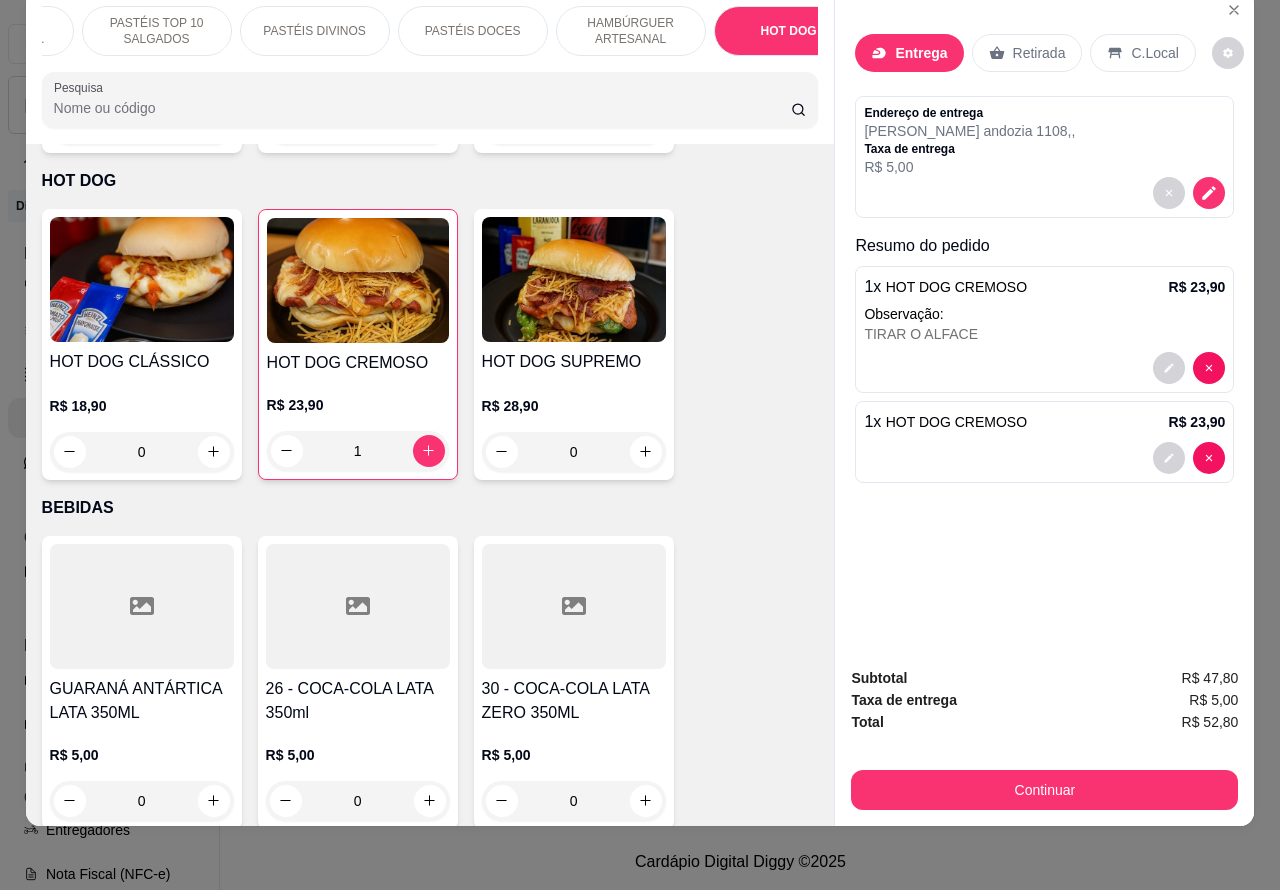 scroll, scrollTop: 0, scrollLeft: 0, axis: both 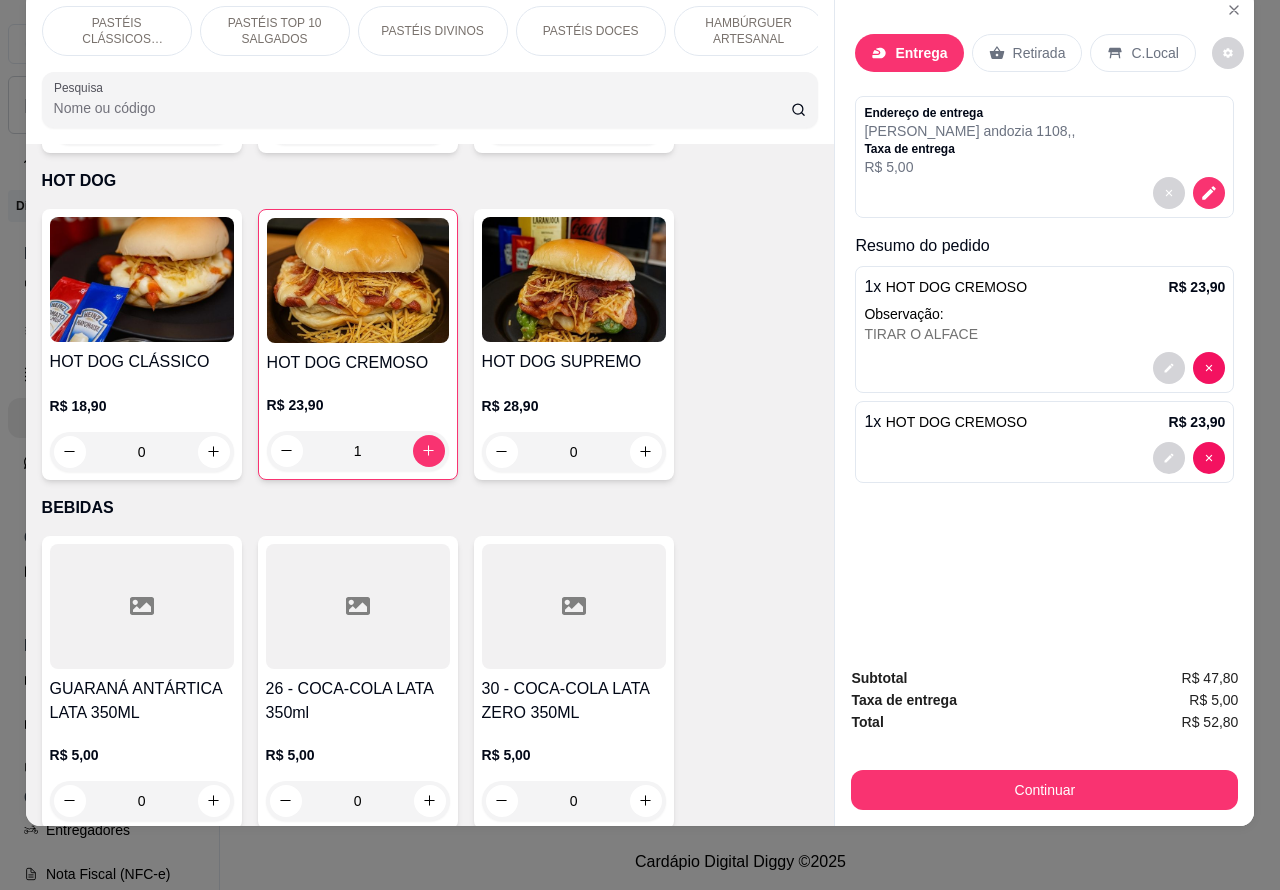 click on "PASTÉIS CLÁSSICOS SALGADOS" at bounding box center [117, 31] 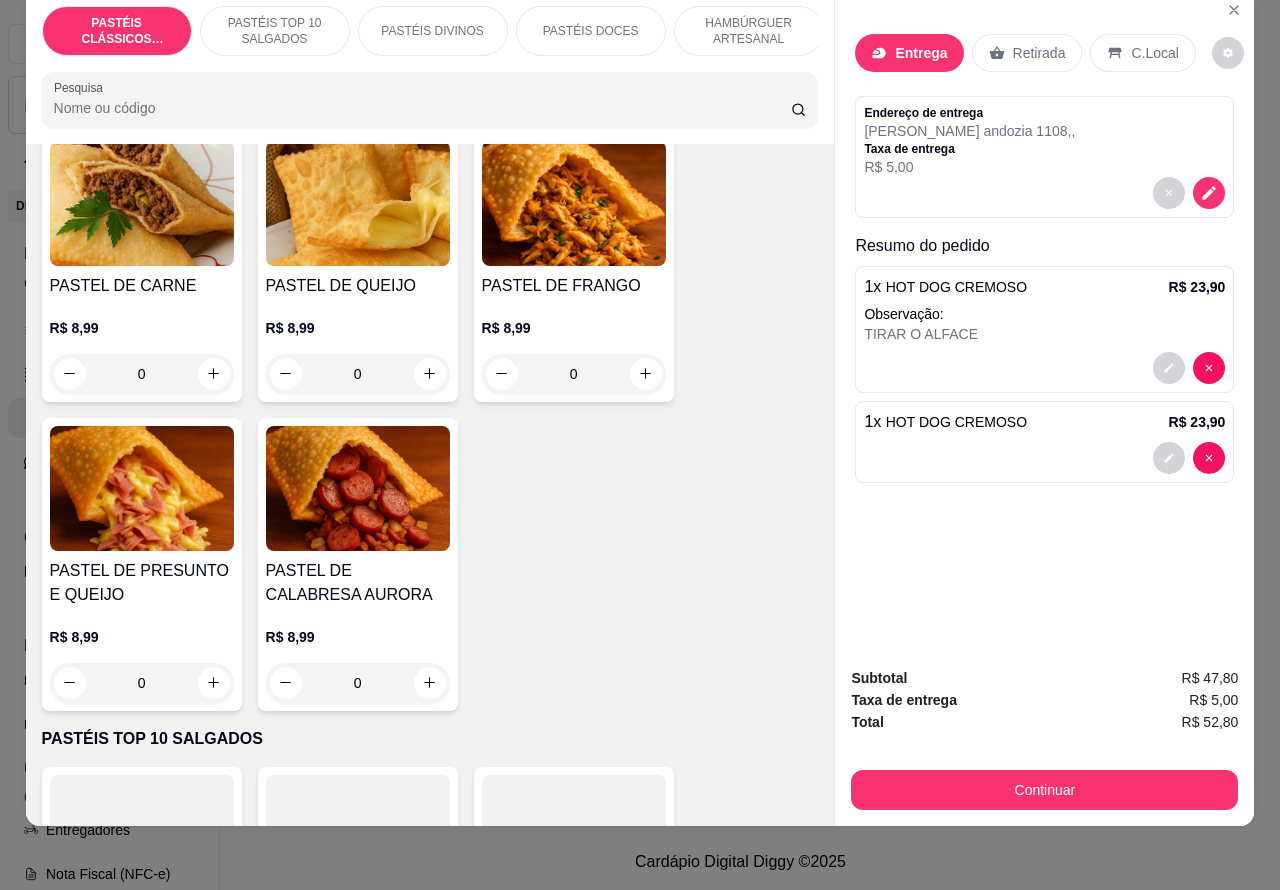 scroll, scrollTop: 241, scrollLeft: 0, axis: vertical 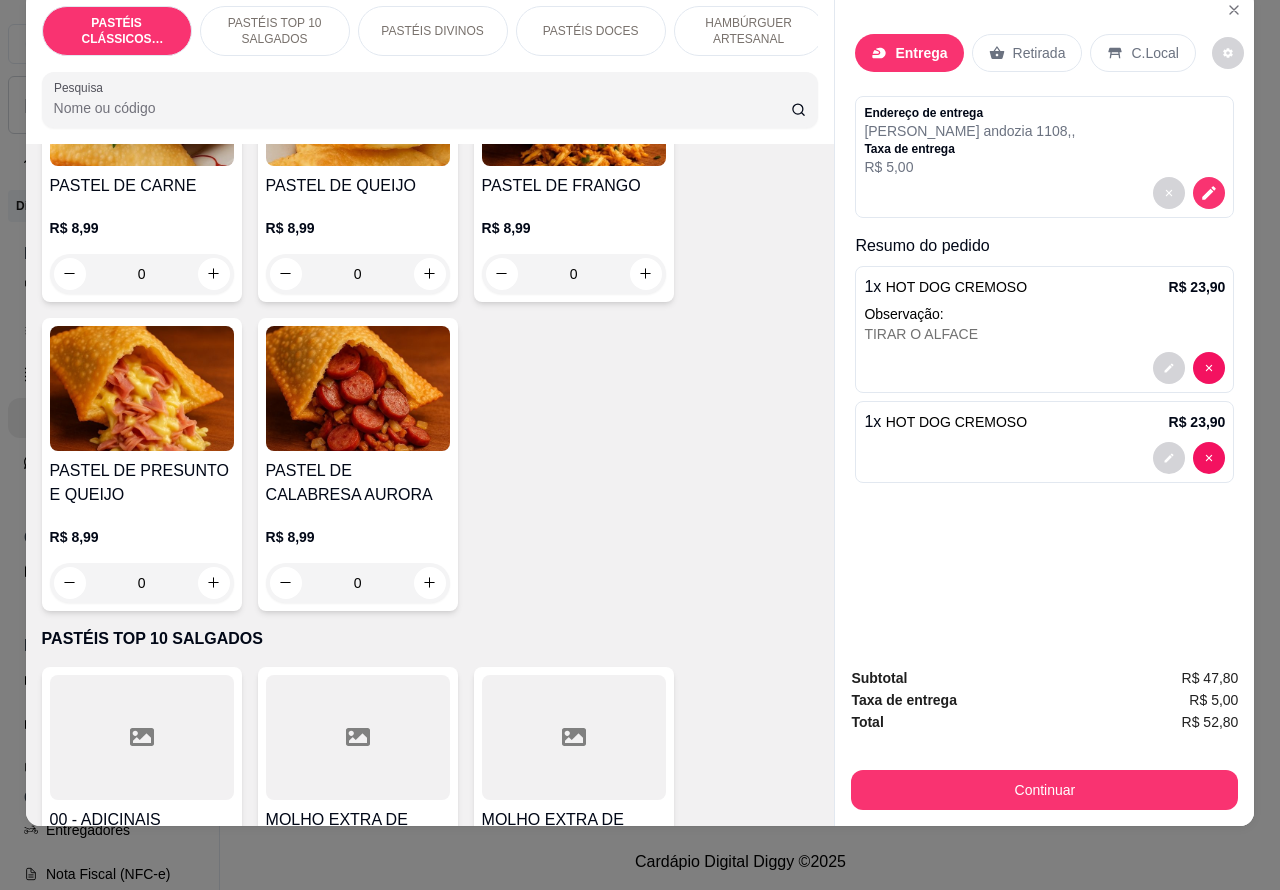 click 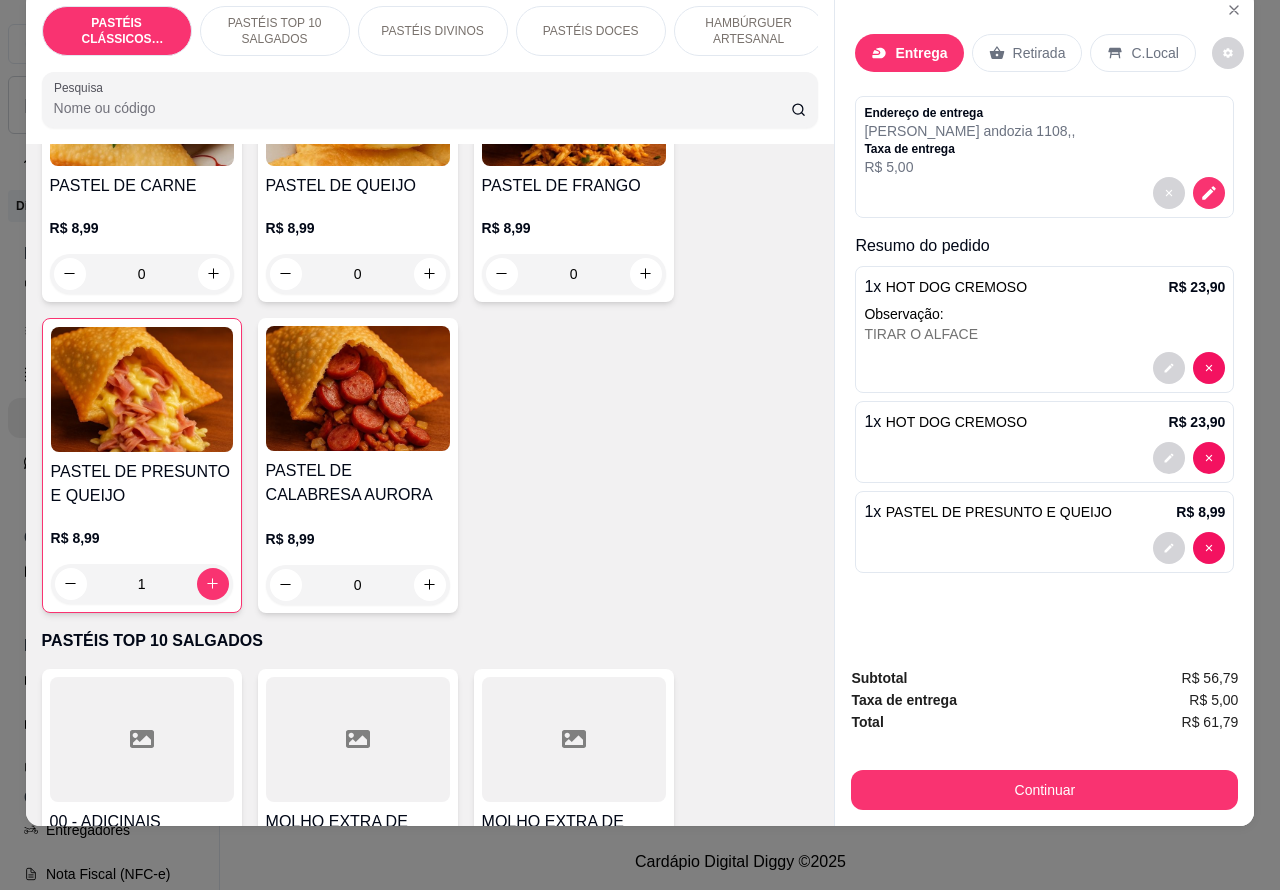 click 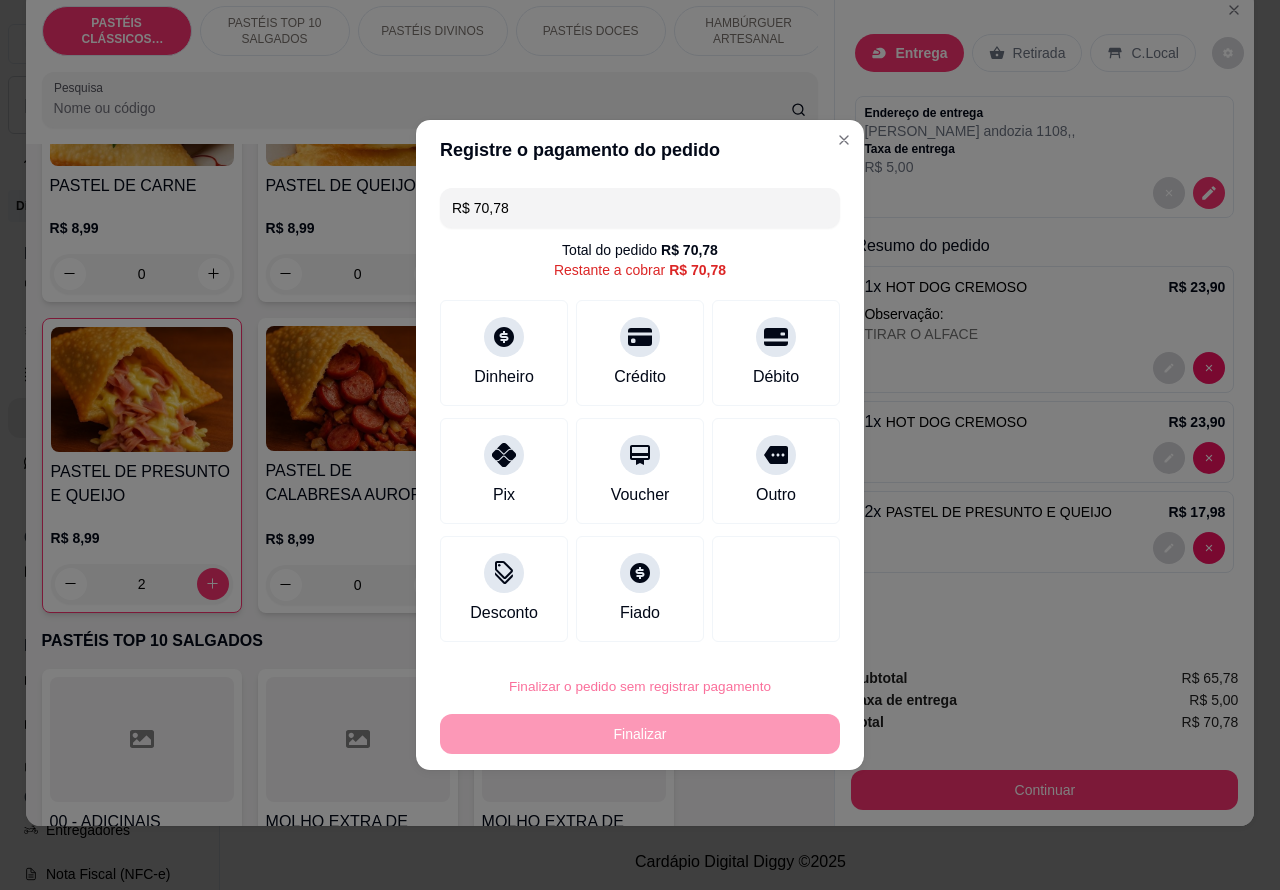 click on "Confirmar" at bounding box center [758, 630] 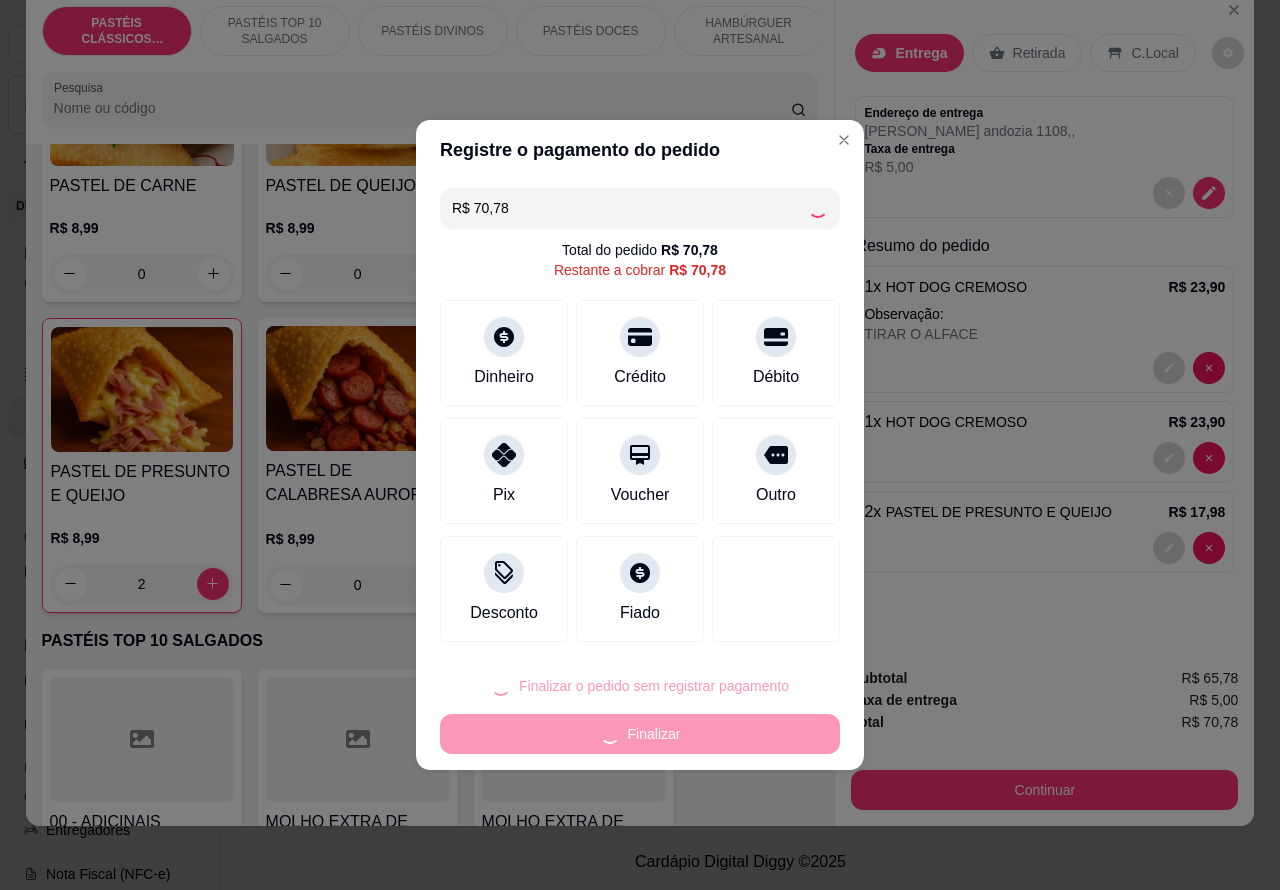 type on "0" 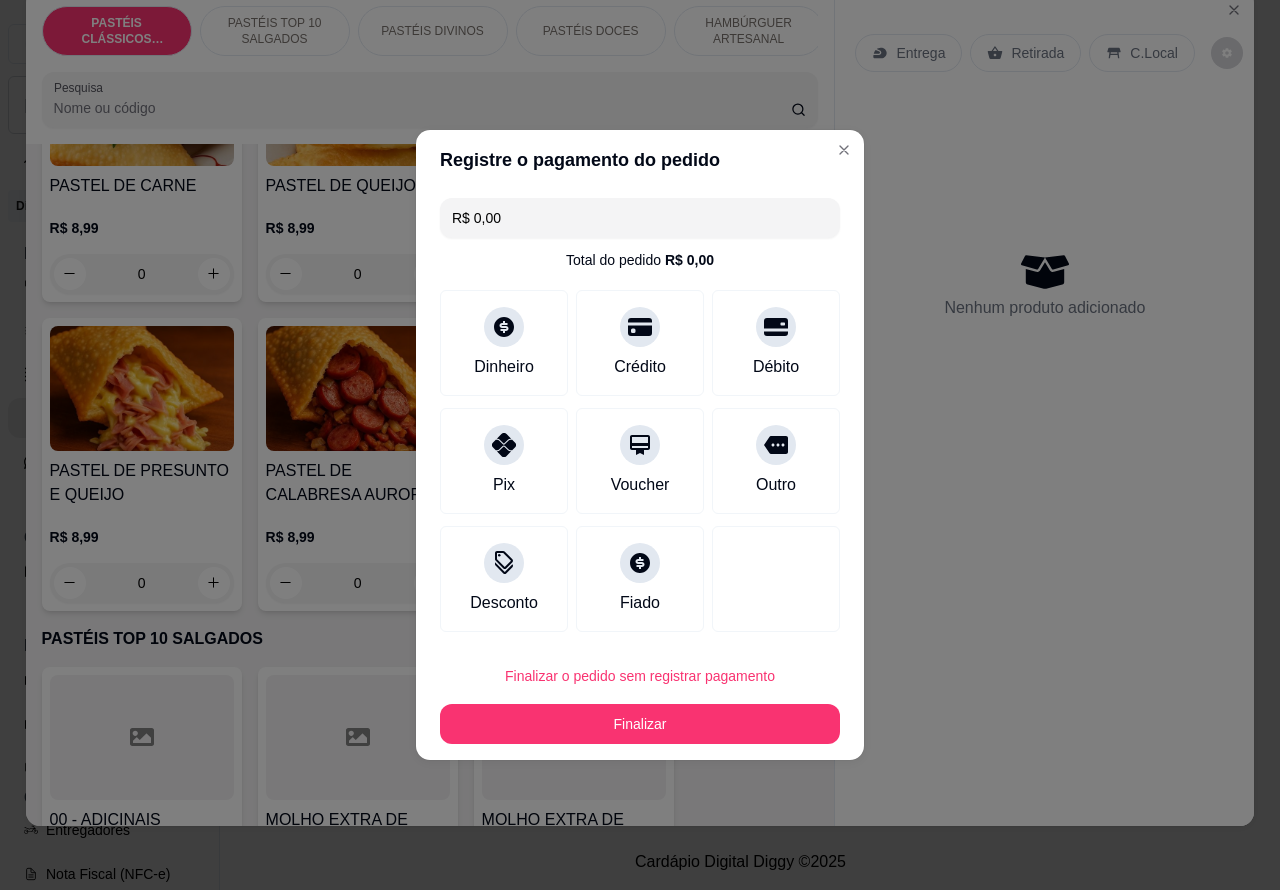 type on "R$ 0,00" 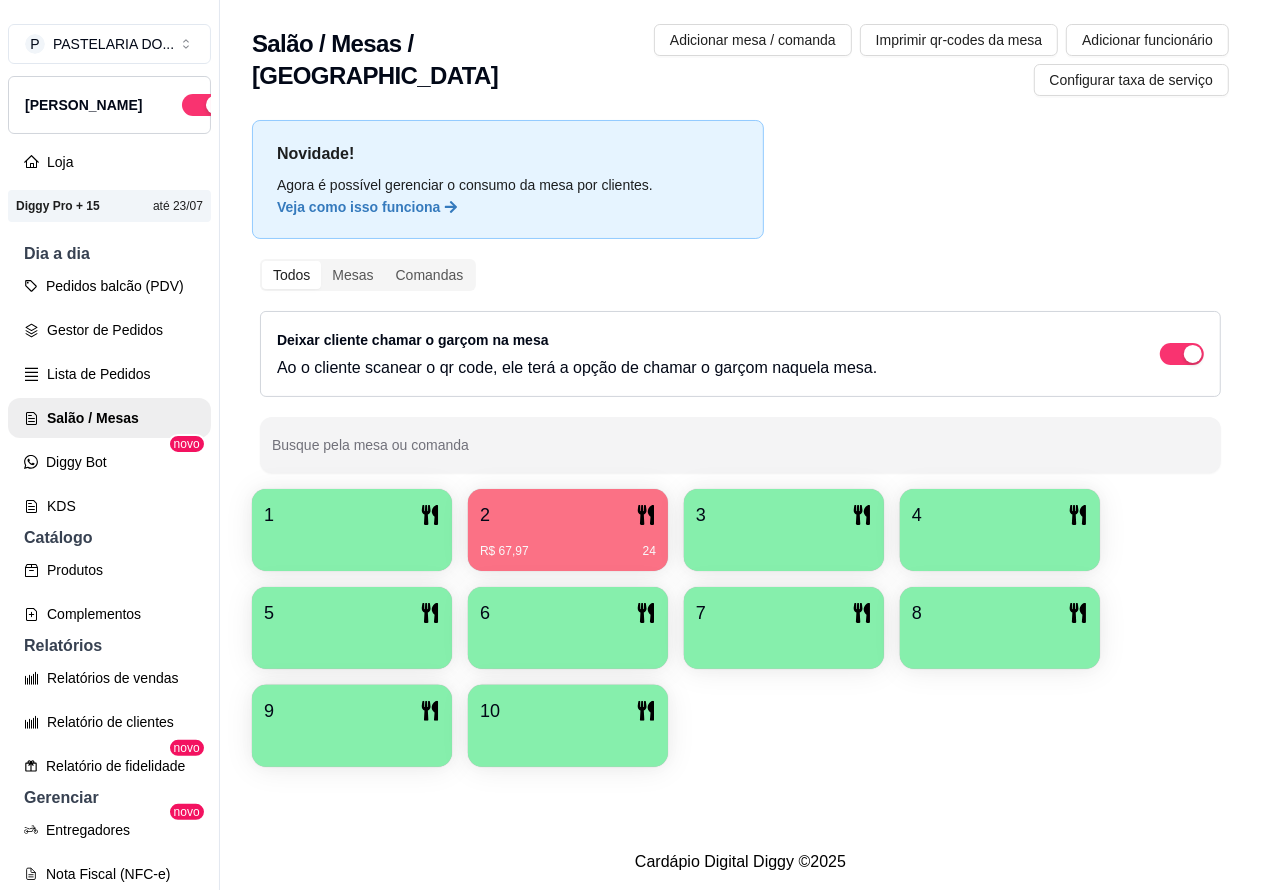 click on "Lista de Pedidos" at bounding box center [109, 374] 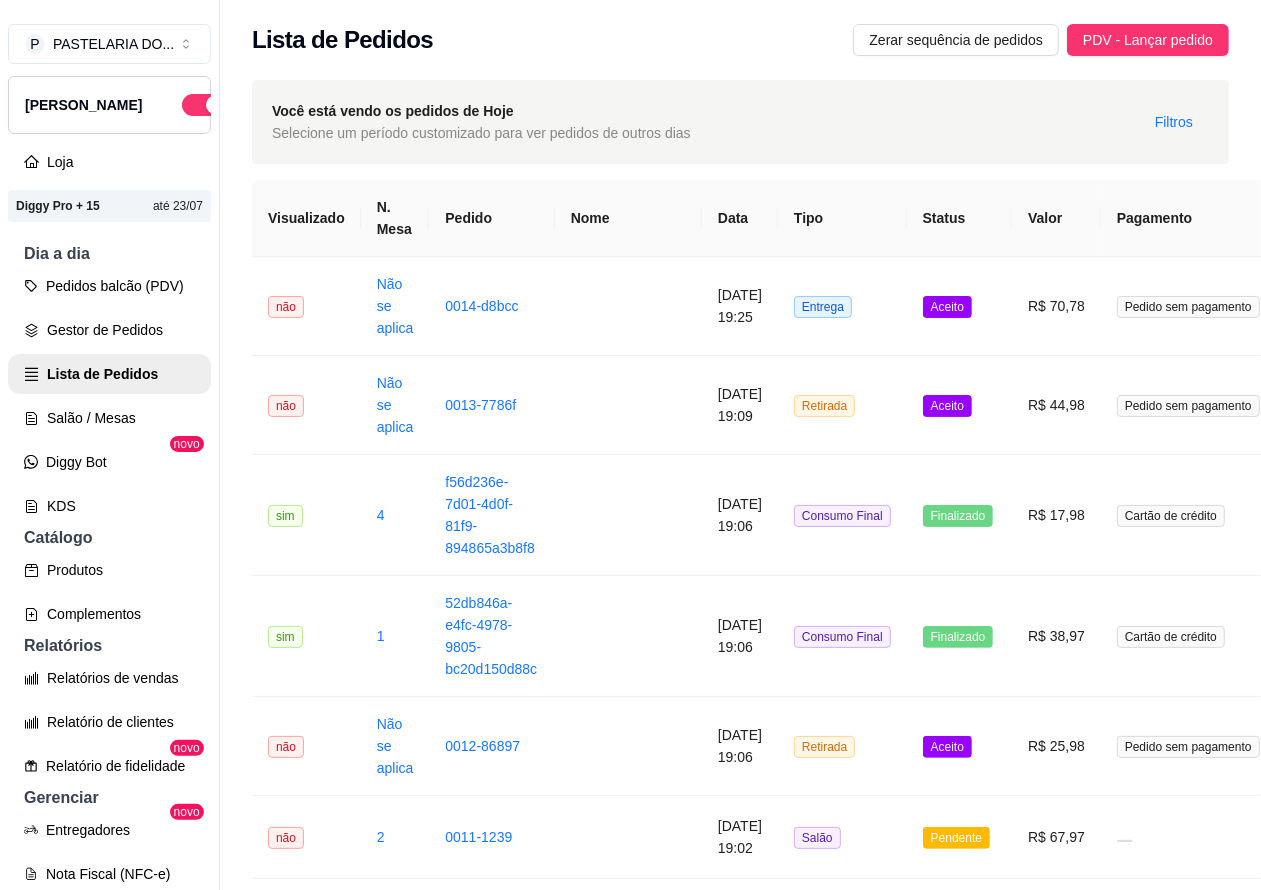 click on "R$ 70,78" at bounding box center [1056, 306] 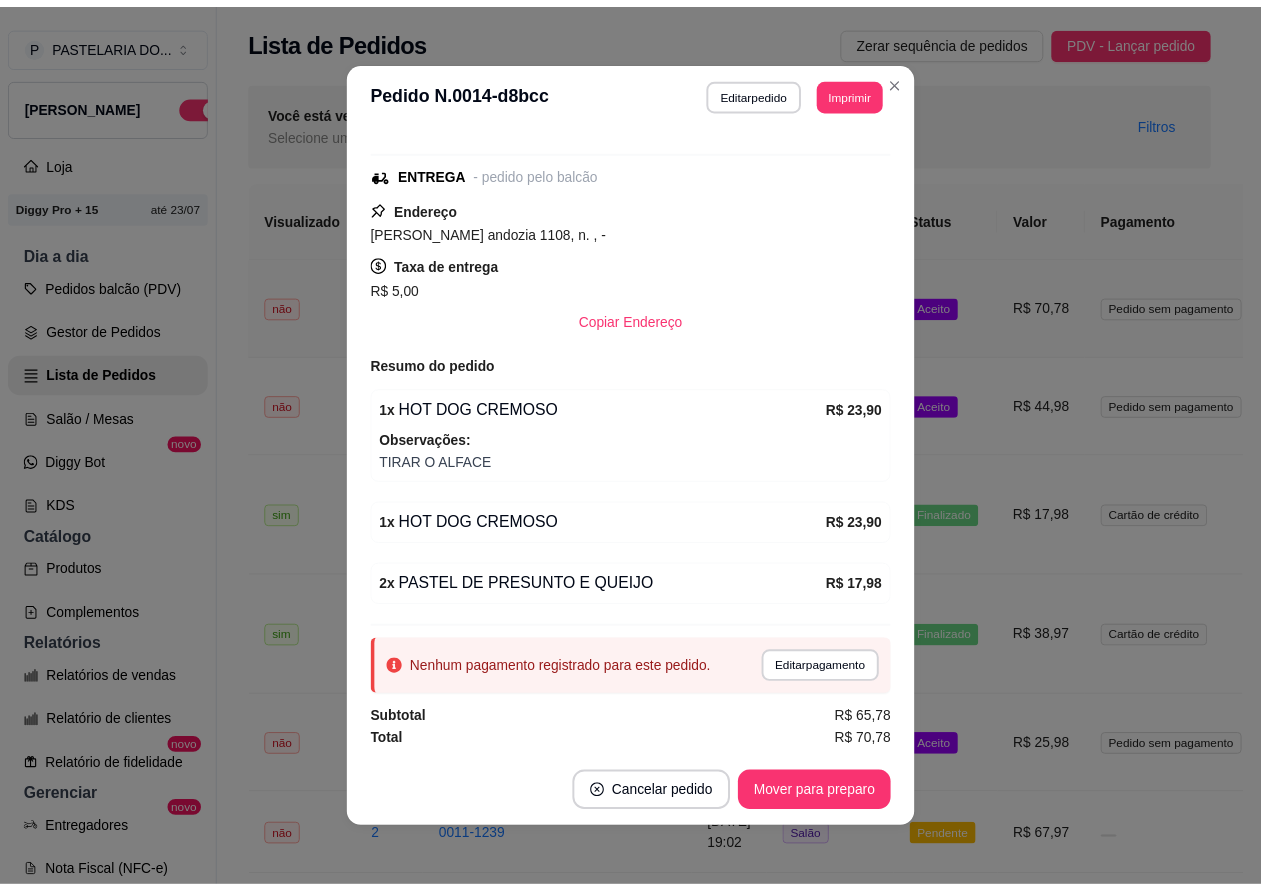 scroll, scrollTop: 195, scrollLeft: 0, axis: vertical 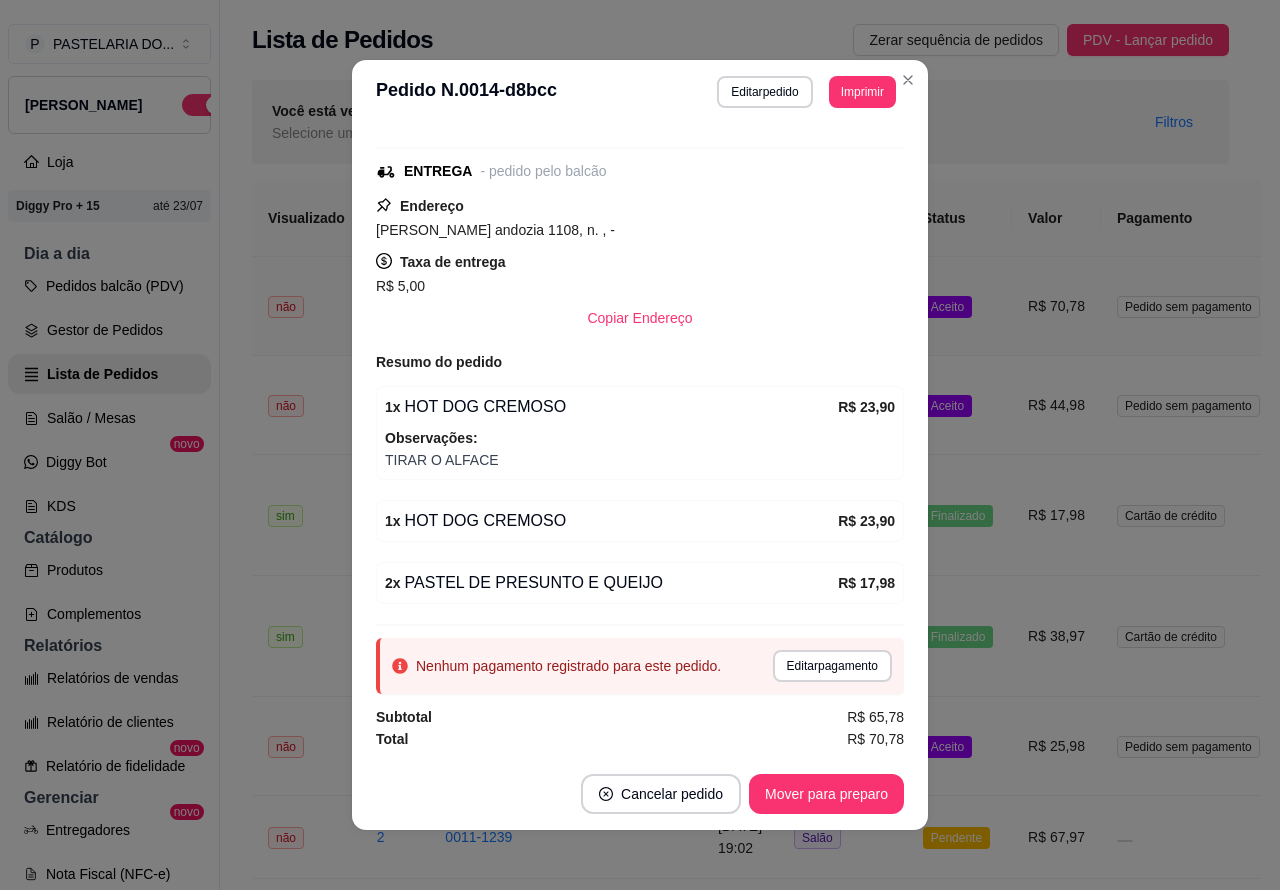 click on "Imprimir" at bounding box center (862, 92) 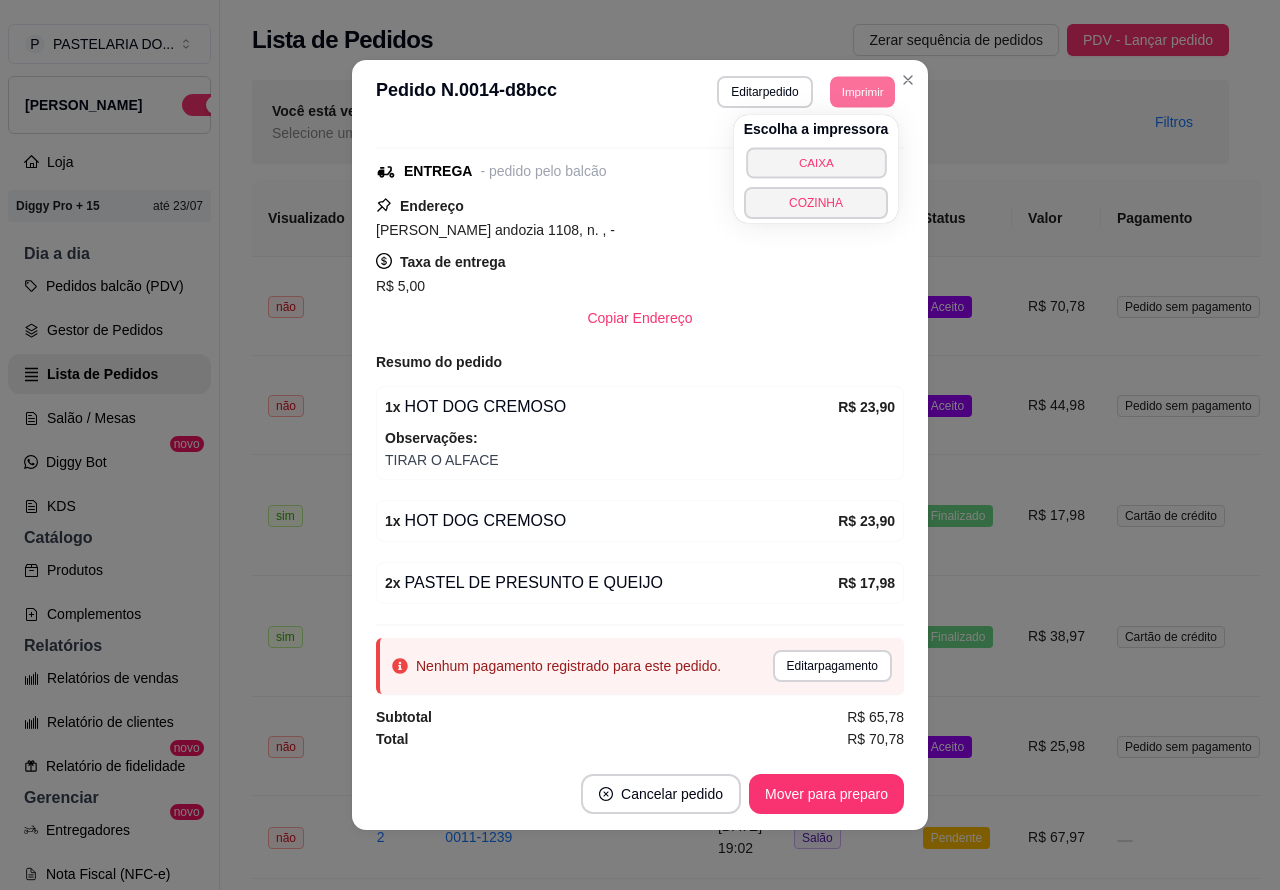 click on "CAIXA" at bounding box center (816, 162) 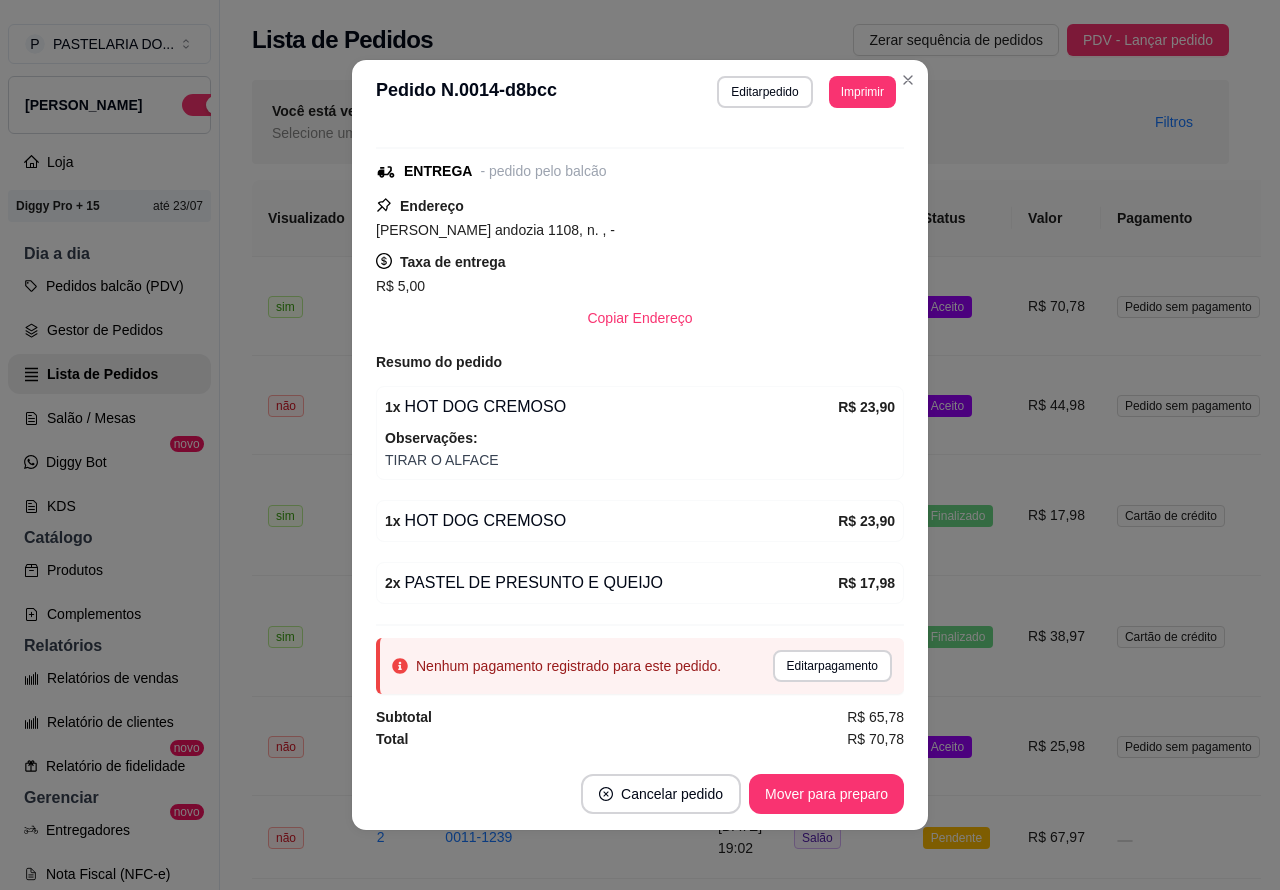 click on "Você está vendo os pedidos de   Hoje Selecione um período customizado para ver pedidos de outros dias Filtros" at bounding box center [740, 122] 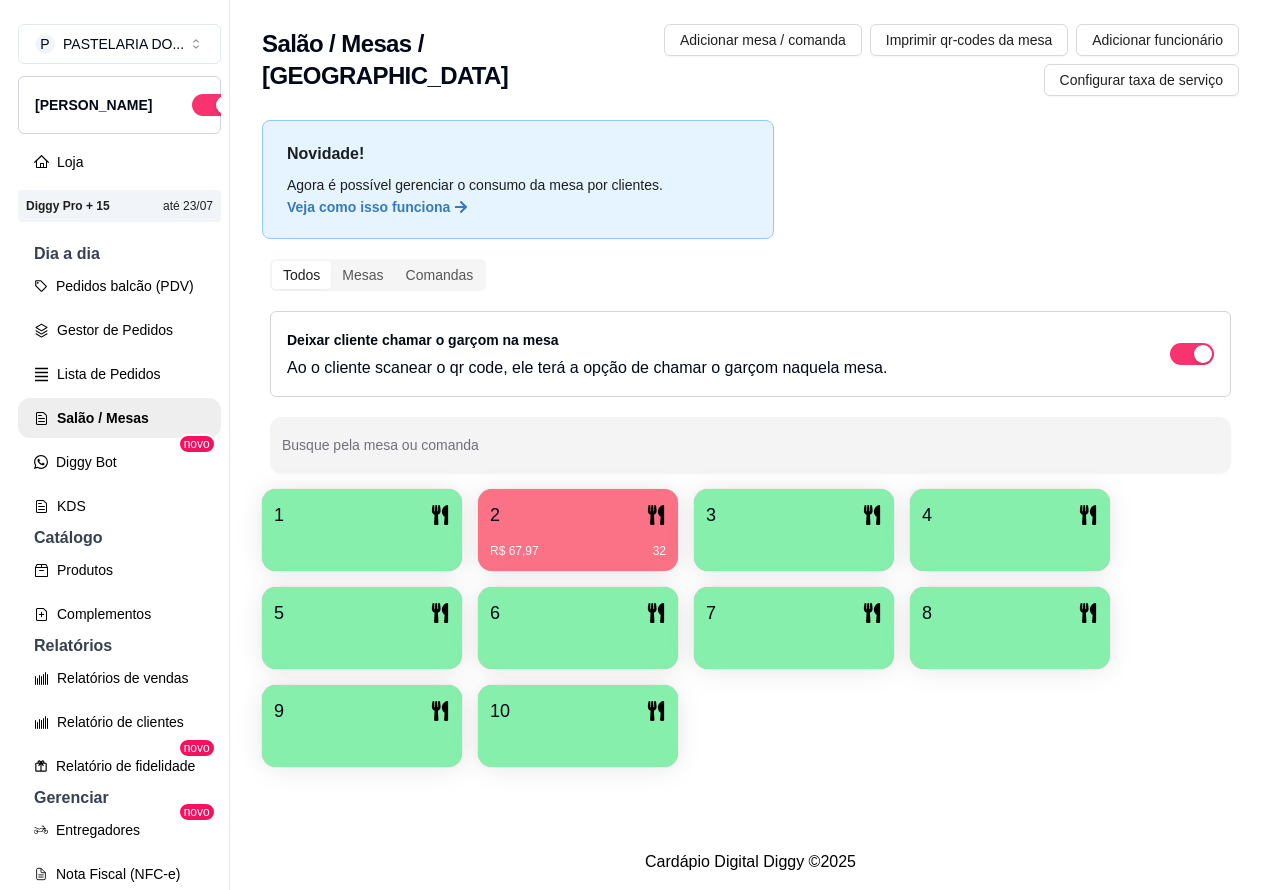 scroll, scrollTop: 0, scrollLeft: 0, axis: both 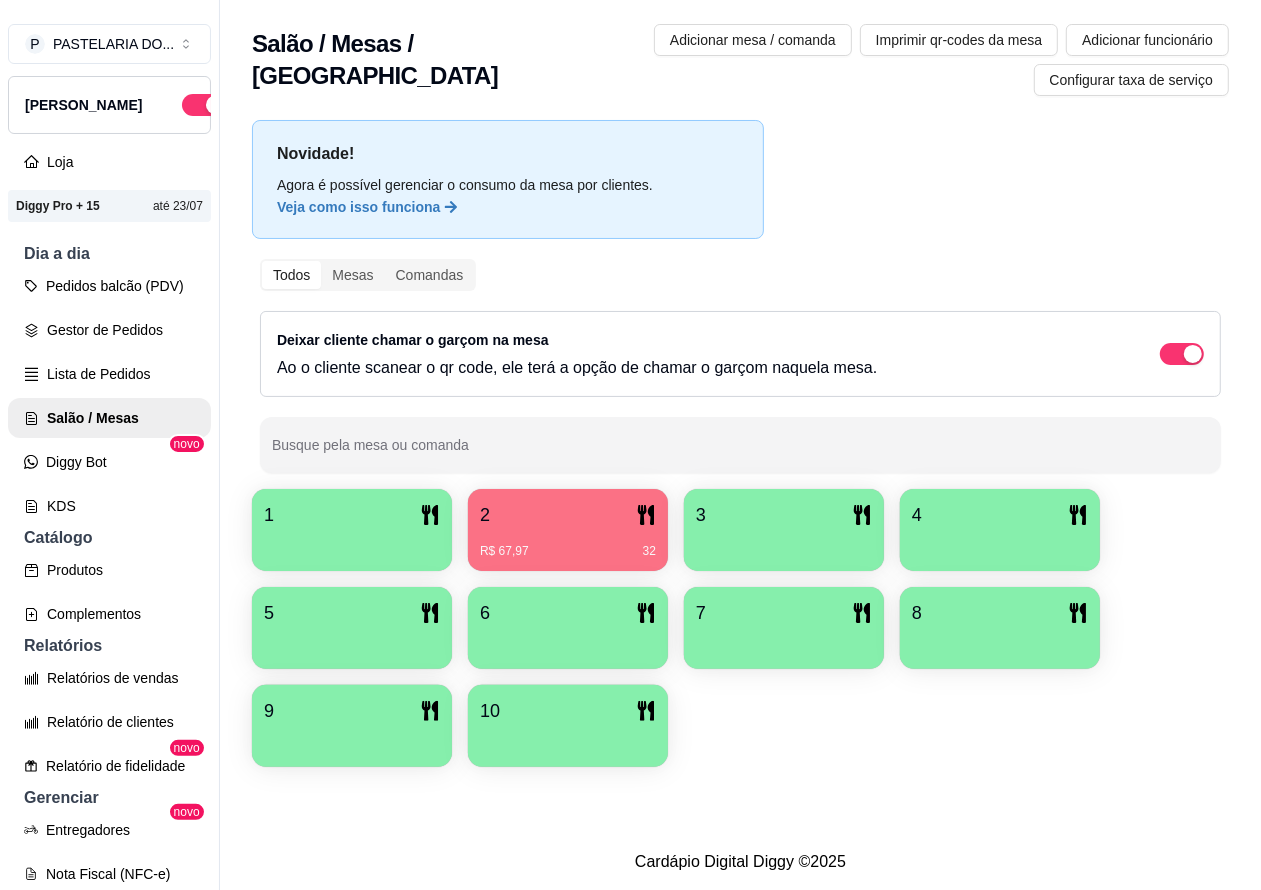 click on "R$ 67,97 32" at bounding box center (568, 544) 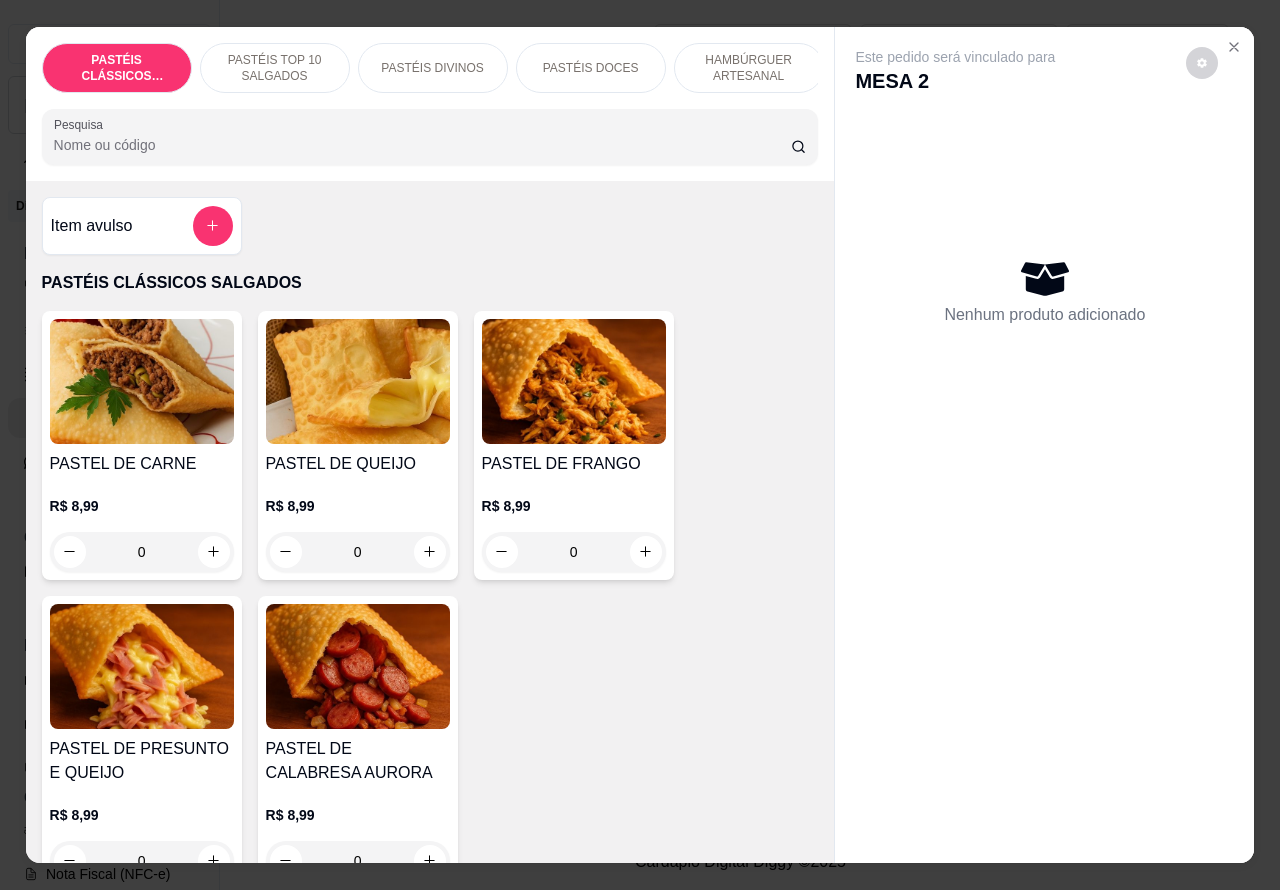 scroll, scrollTop: 0, scrollLeft: 220, axis: horizontal 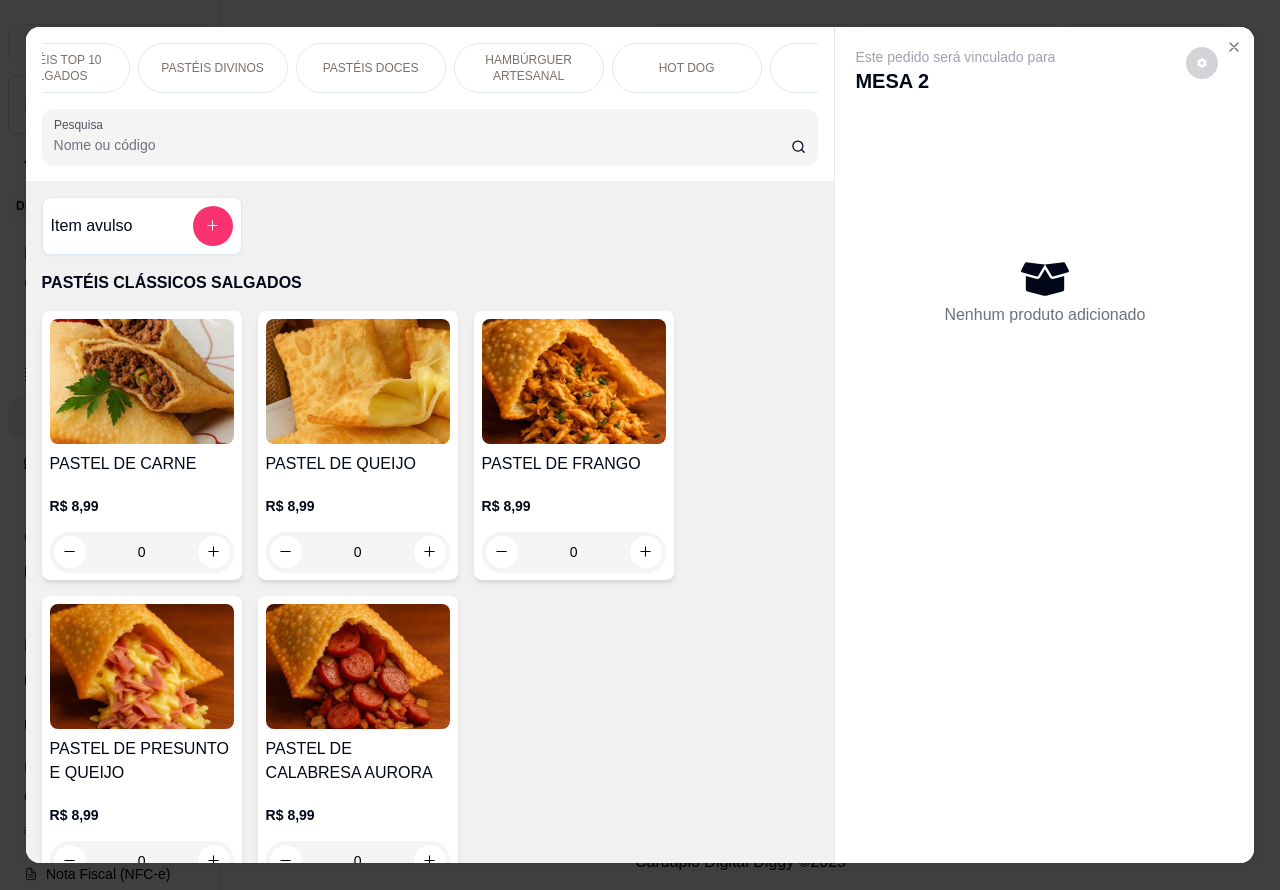 click on "PASTÉIS TOP 10 SALGADOS" at bounding box center [55, 68] 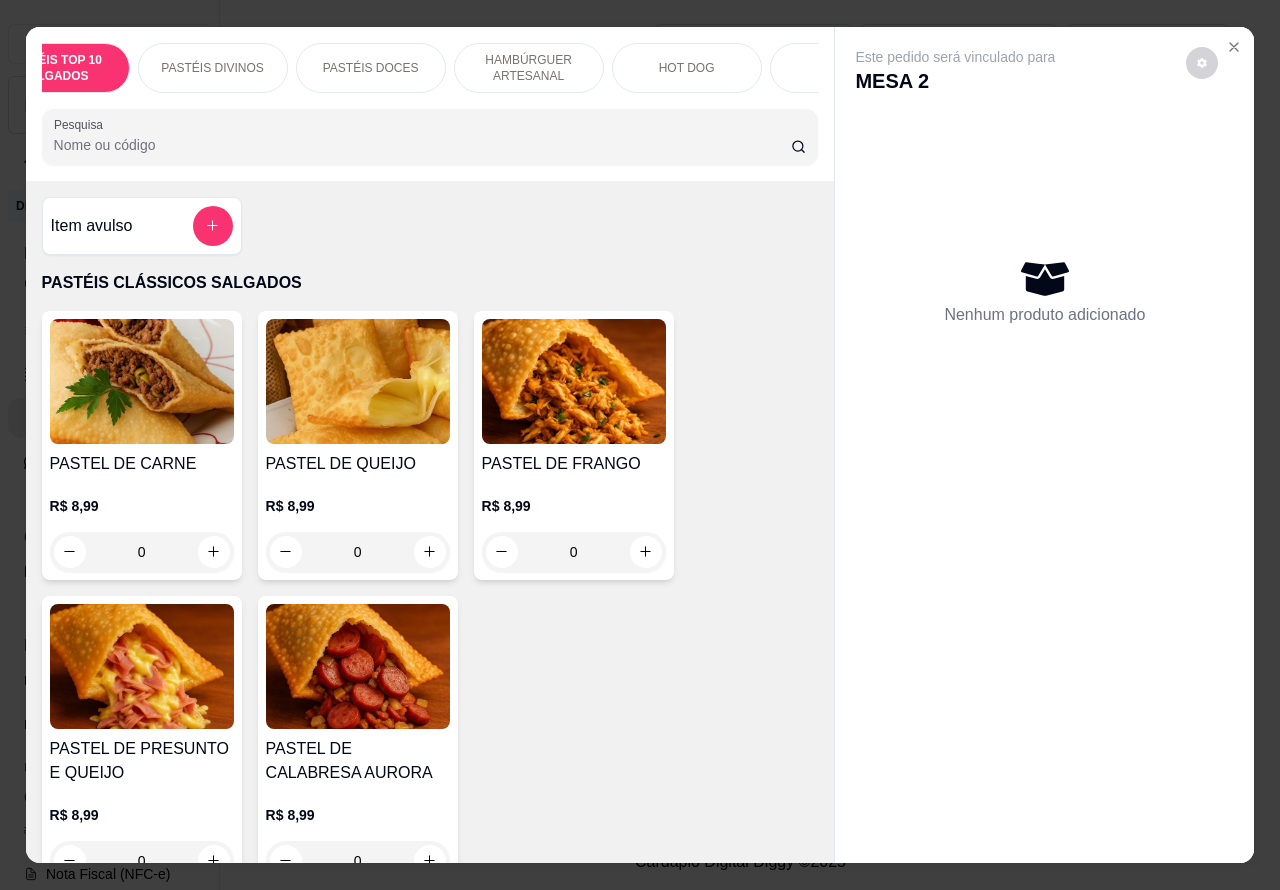 scroll, scrollTop: 723, scrollLeft: 0, axis: vertical 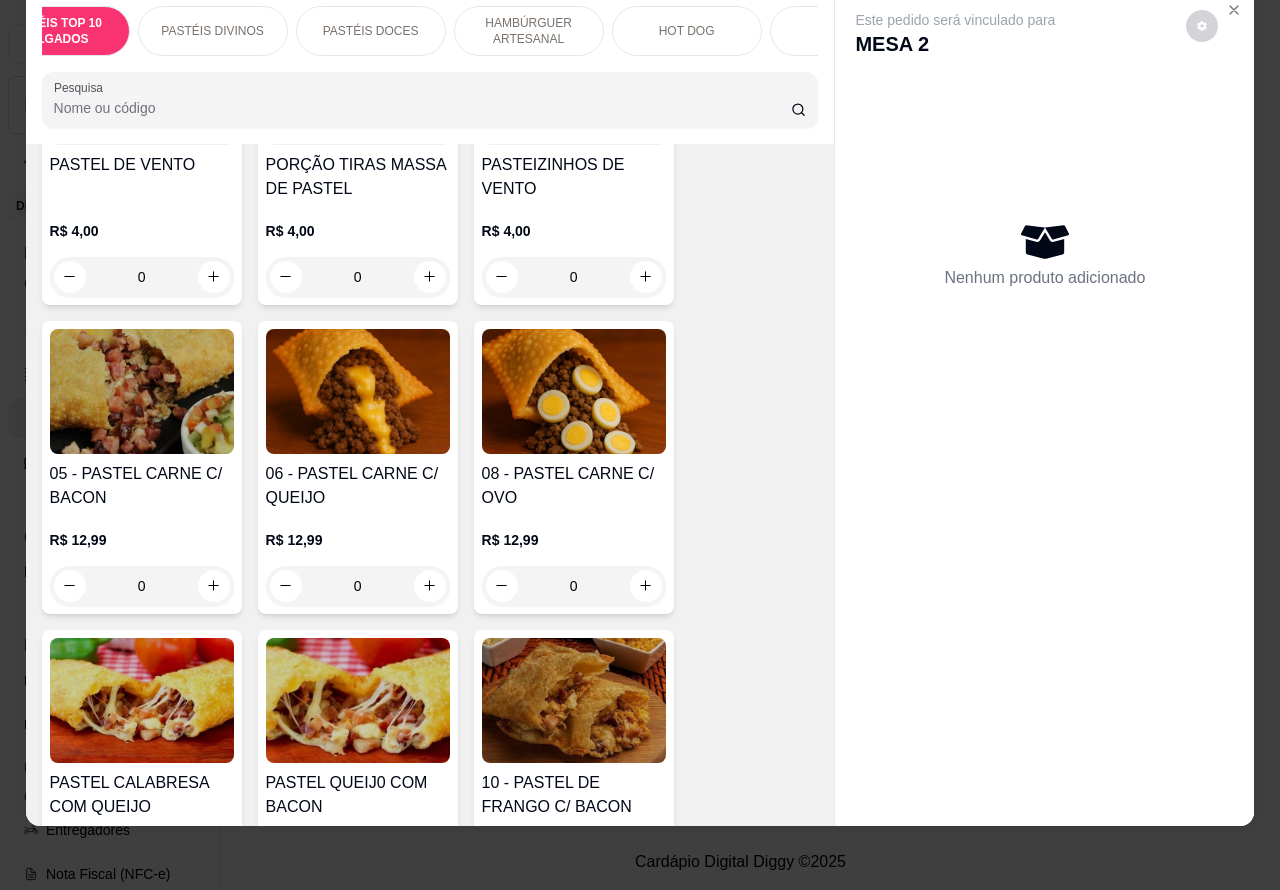 click on "0" at bounding box center [574, 586] 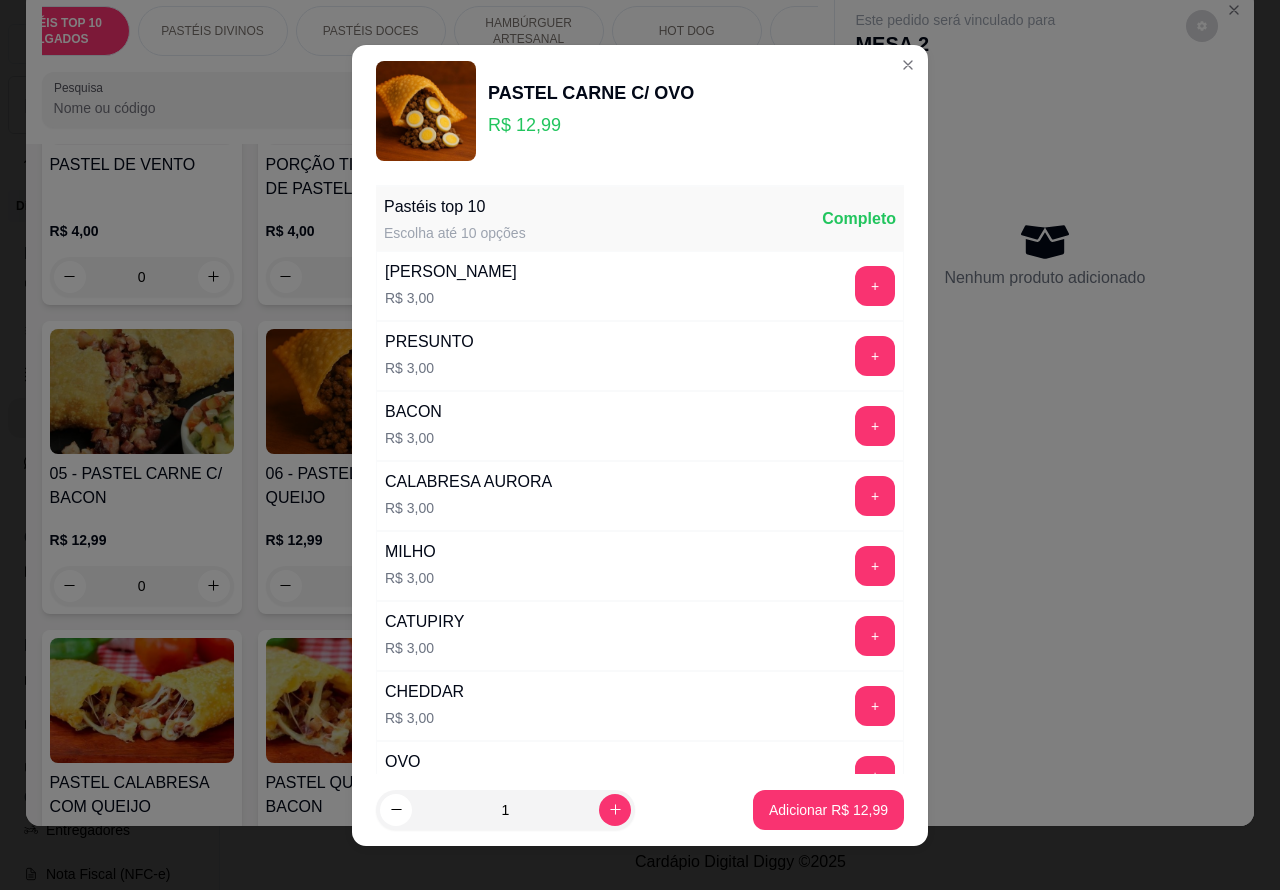 click on "Adicionar   R$ 12,99" at bounding box center (828, 810) 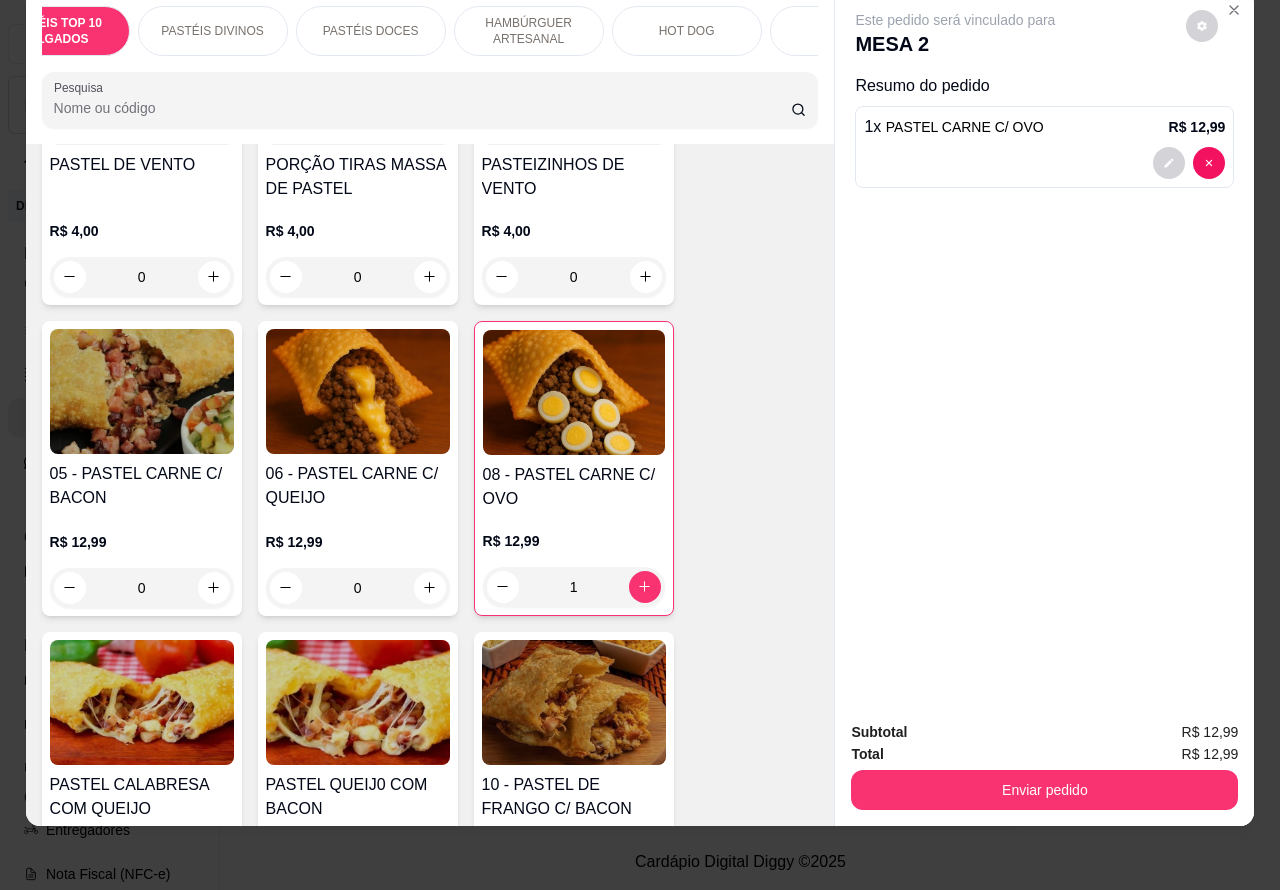 type on "1" 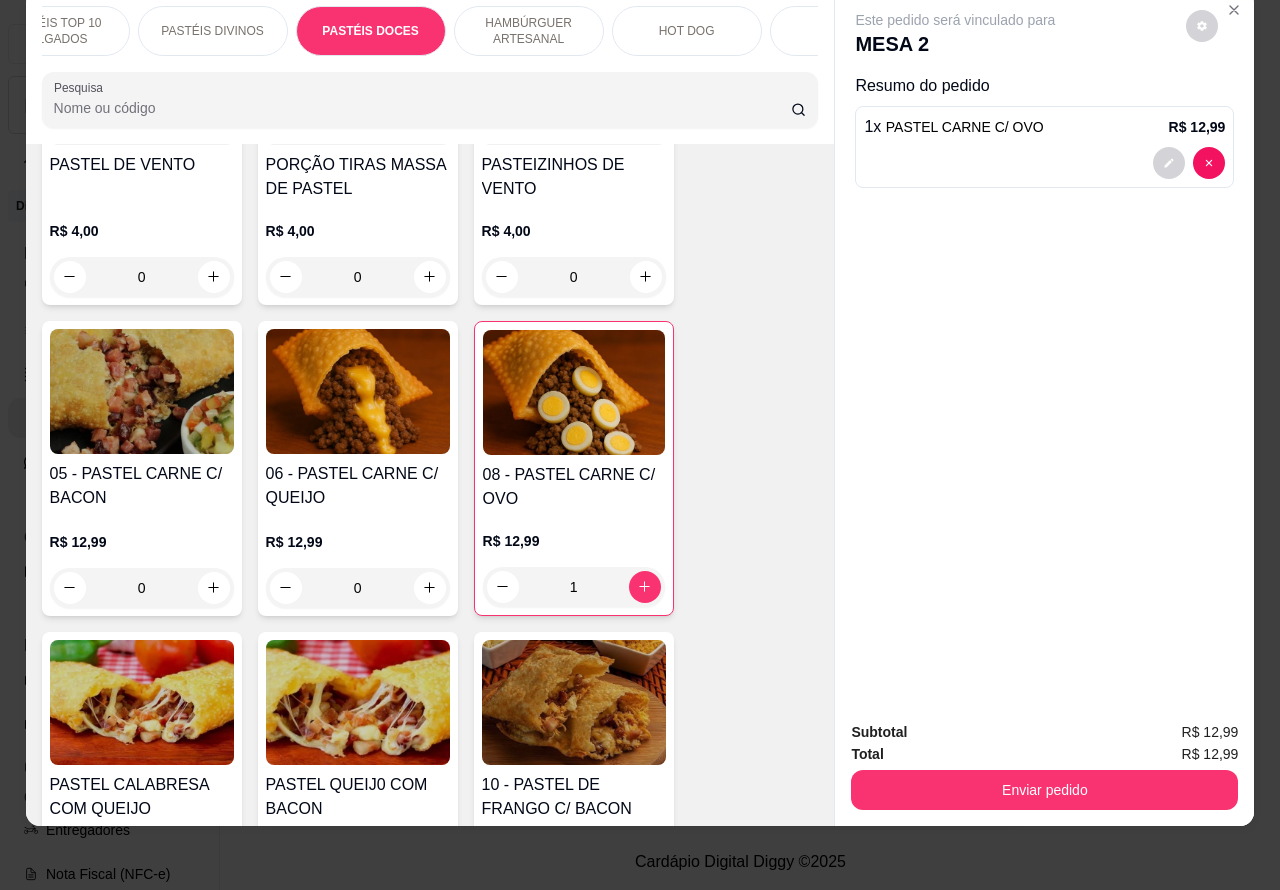 scroll, scrollTop: 3587, scrollLeft: 0, axis: vertical 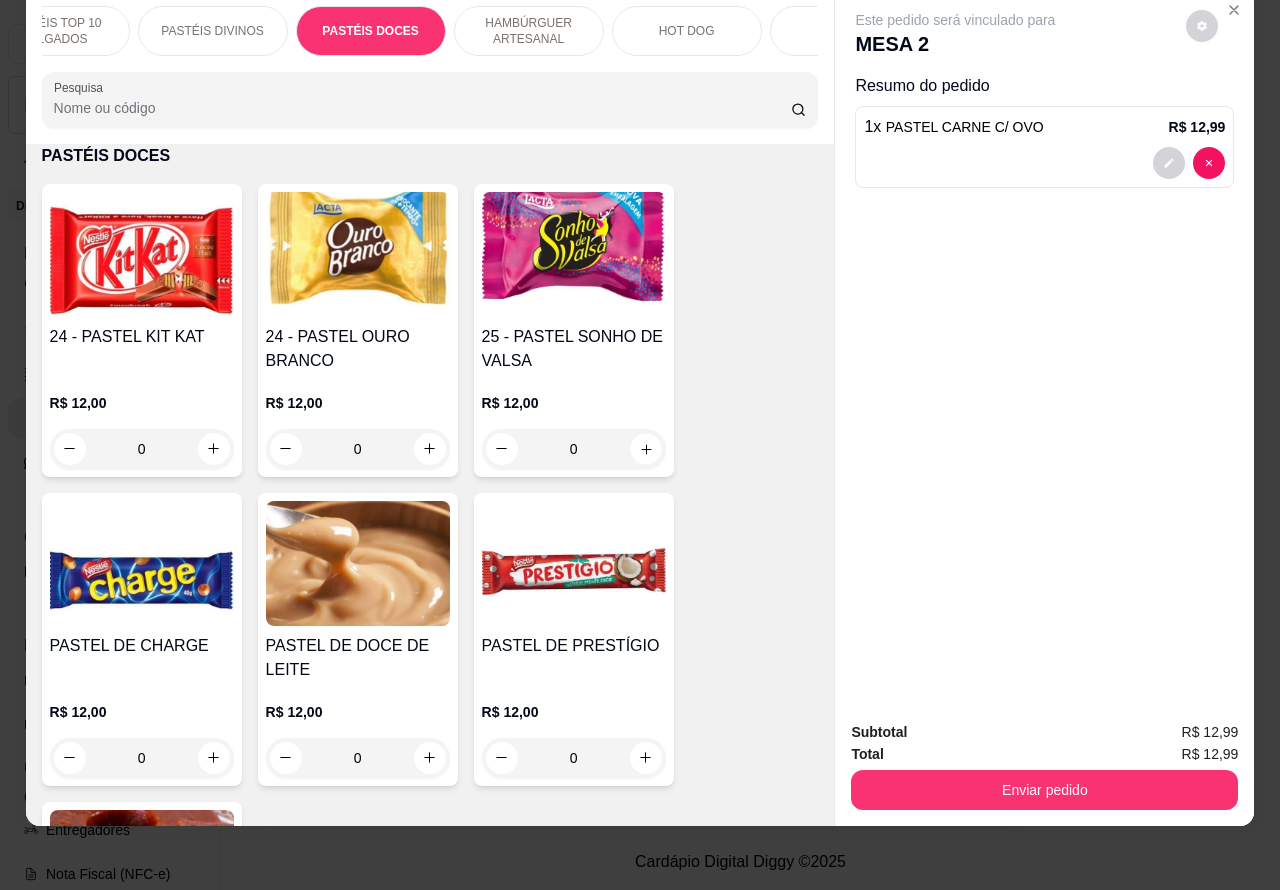click 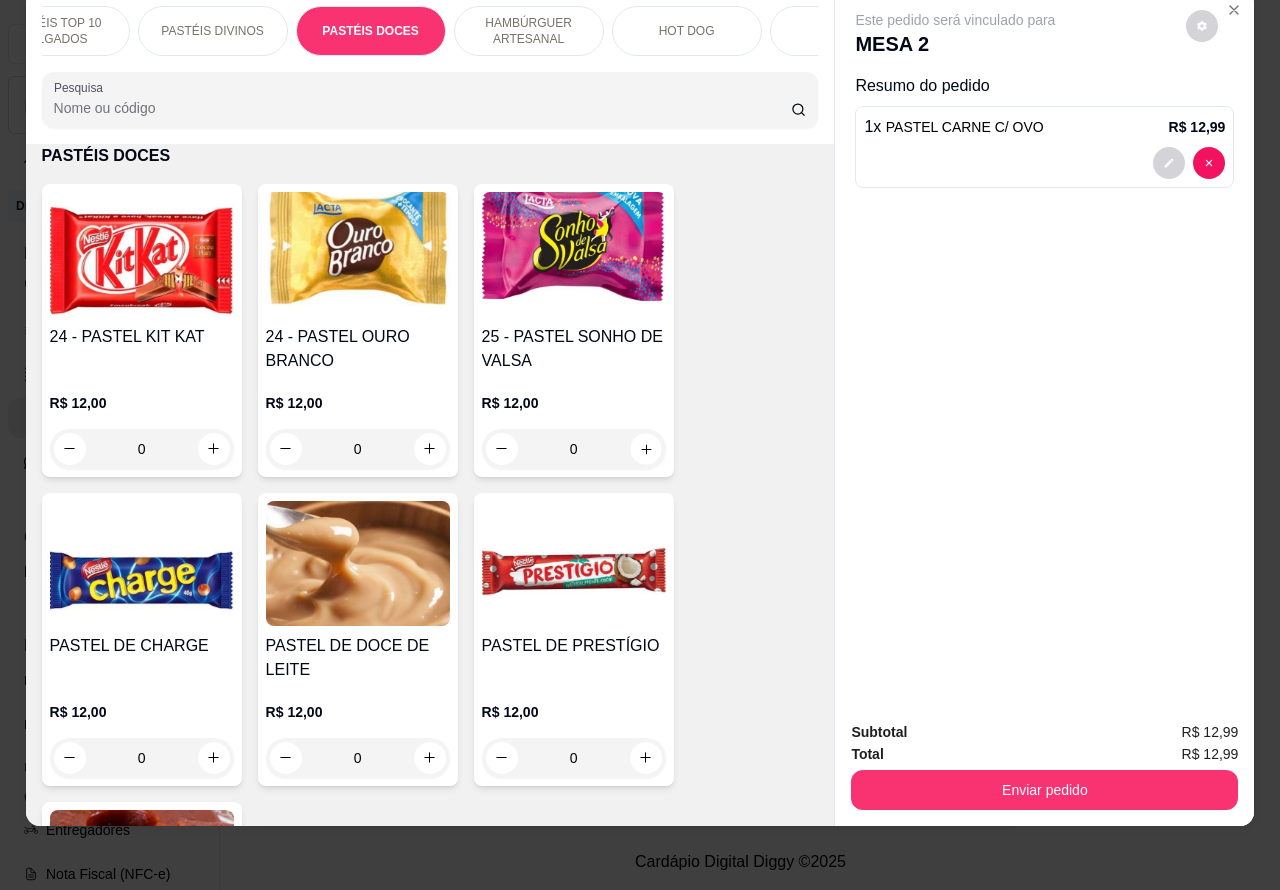 type on "1" 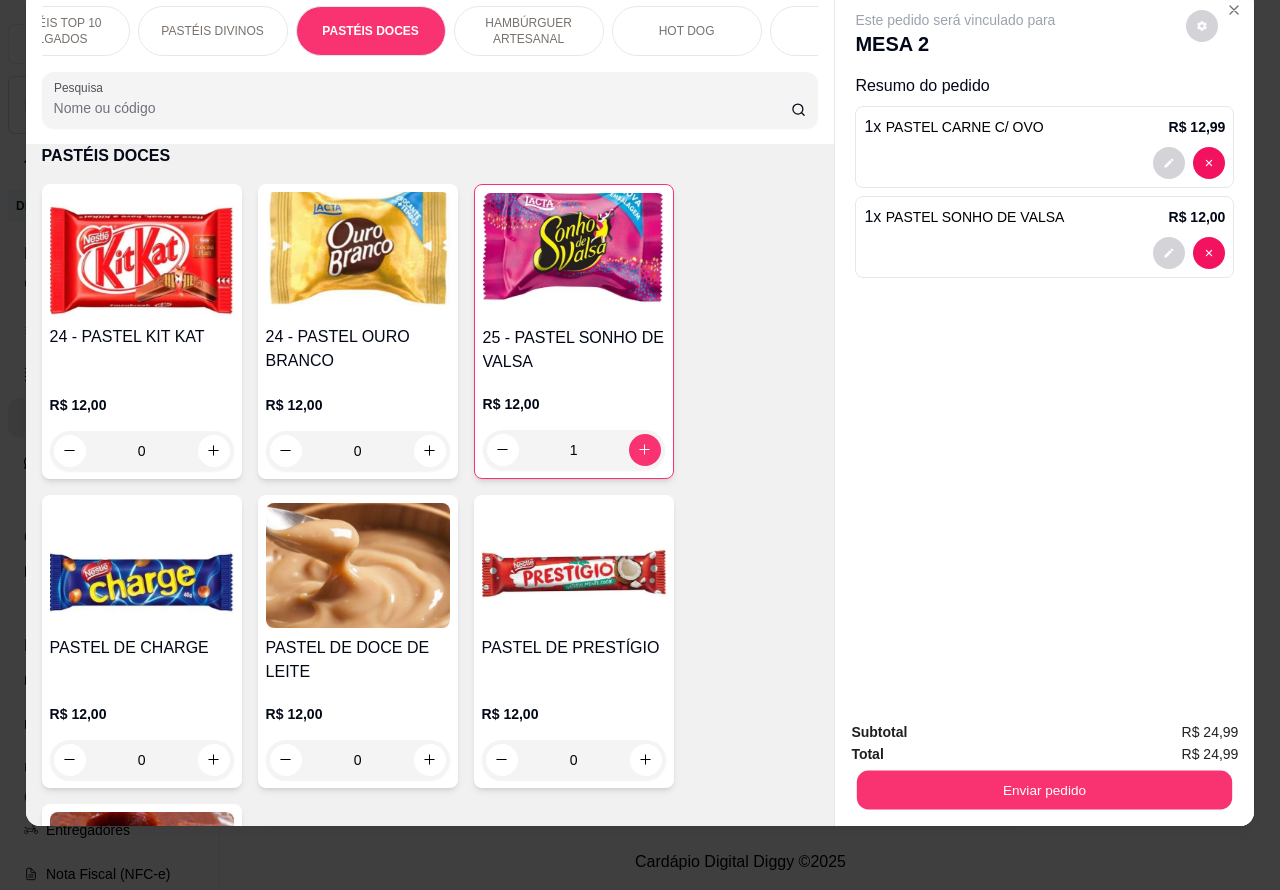 click on "Enviar pedido" at bounding box center [1044, 790] 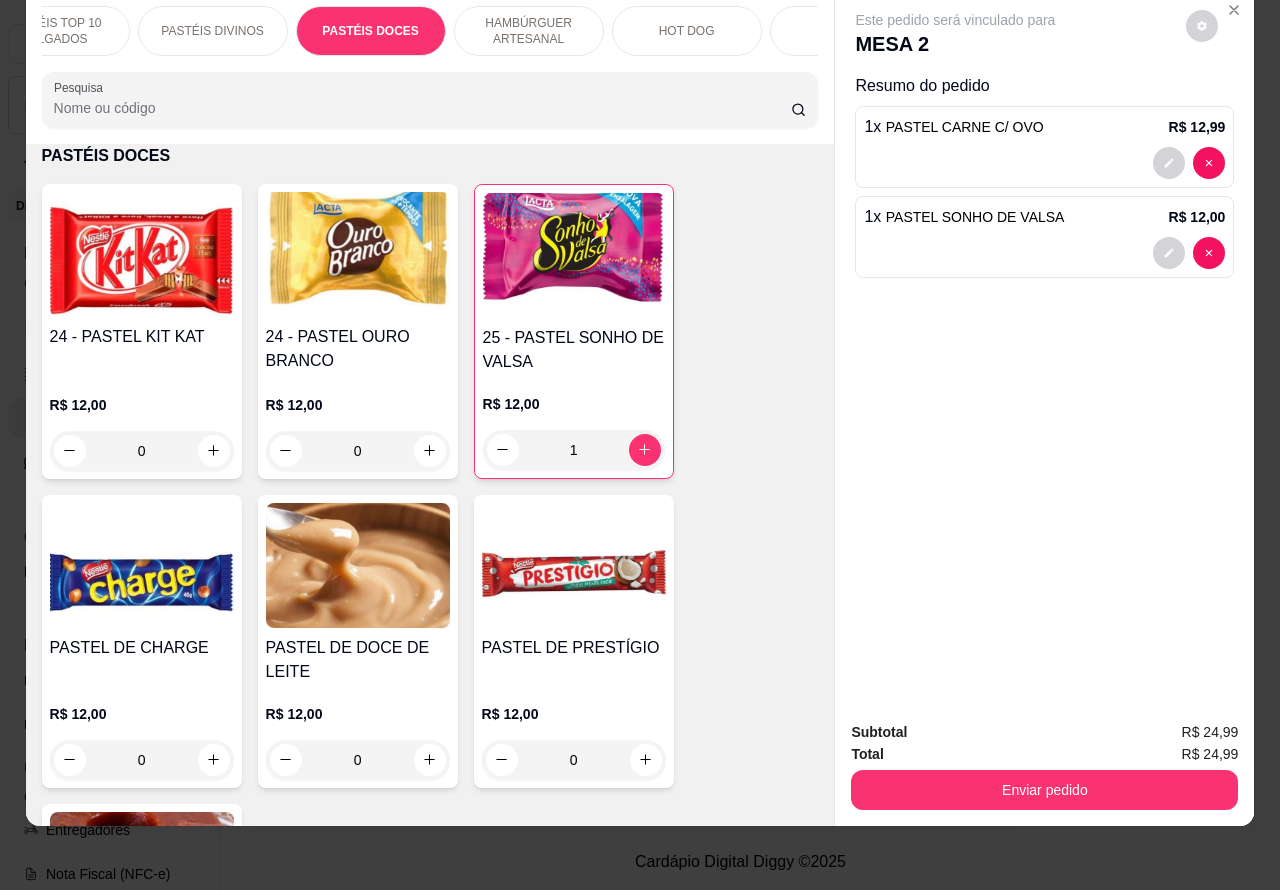 click on "Enviar pedido" at bounding box center (1044, 790) 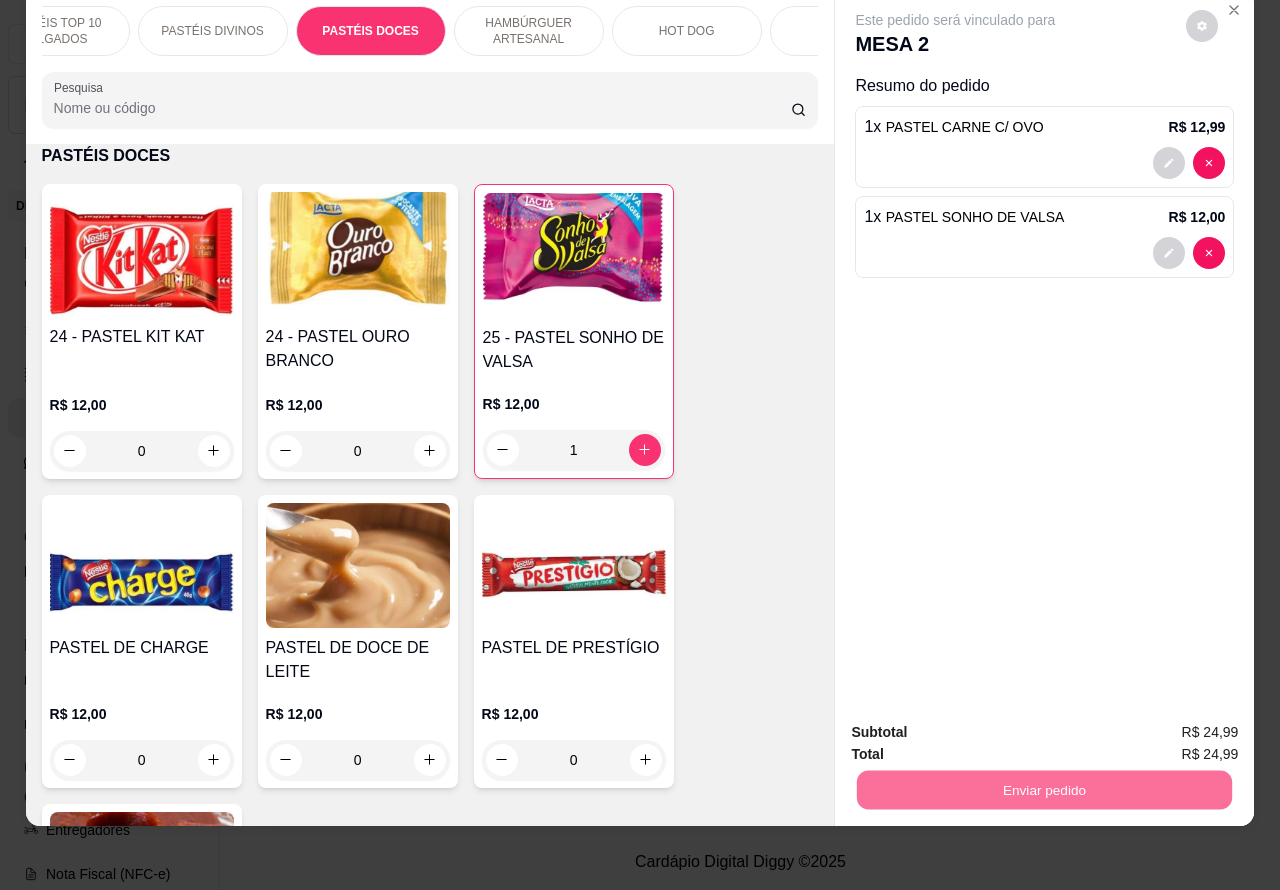 click on "Sim, quero registrar" at bounding box center [1167, 722] 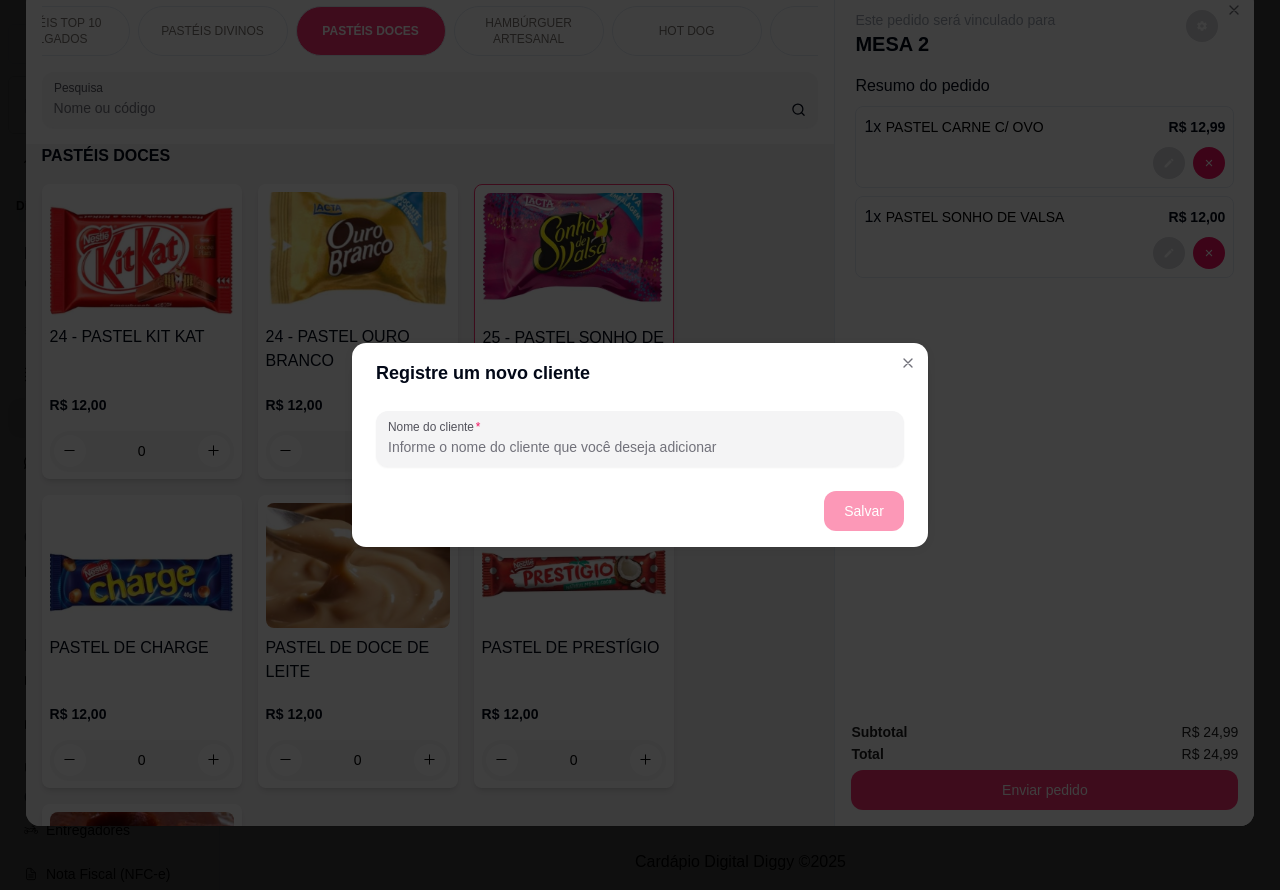 click on "Registre um novo cliente" at bounding box center [640, 373] 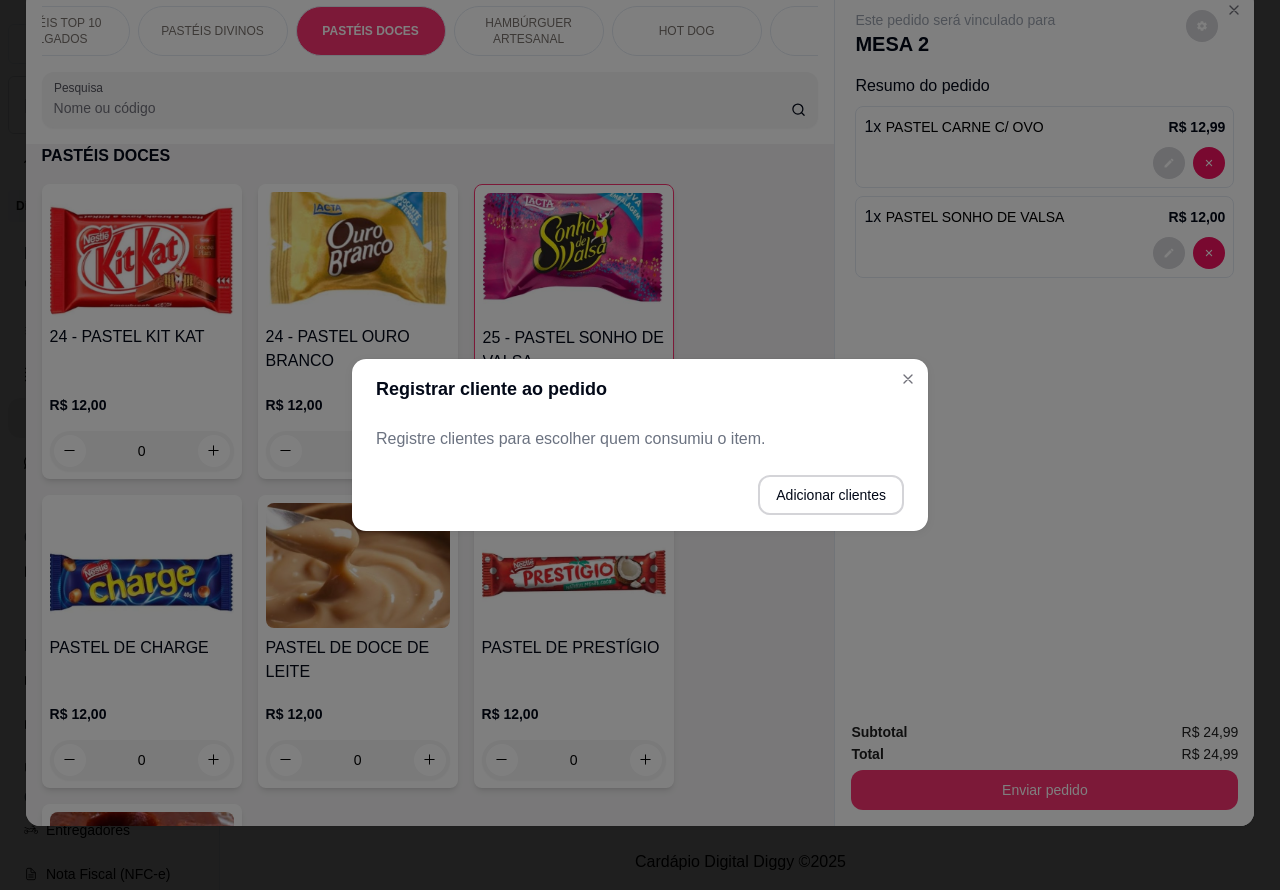 click on "Este pedido será vinculado para   MESA 2 Resumo do pedido 1 x   PASTEL CARNE C/ OVO R$ 12,99 1 x   PASTEL SONHO DE VALSA  R$ 12,00" at bounding box center (1044, 348) 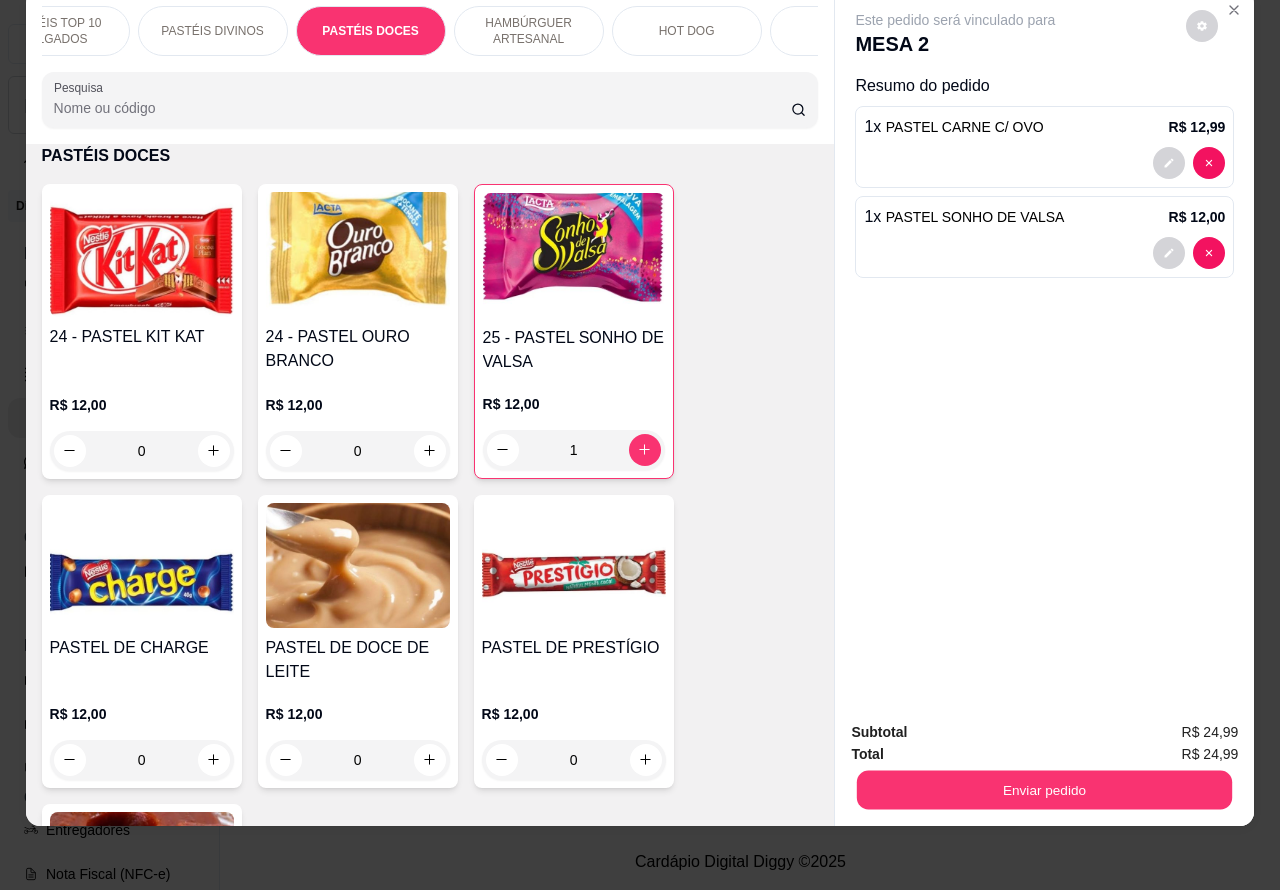 click on "Enviar pedido" at bounding box center (1044, 790) 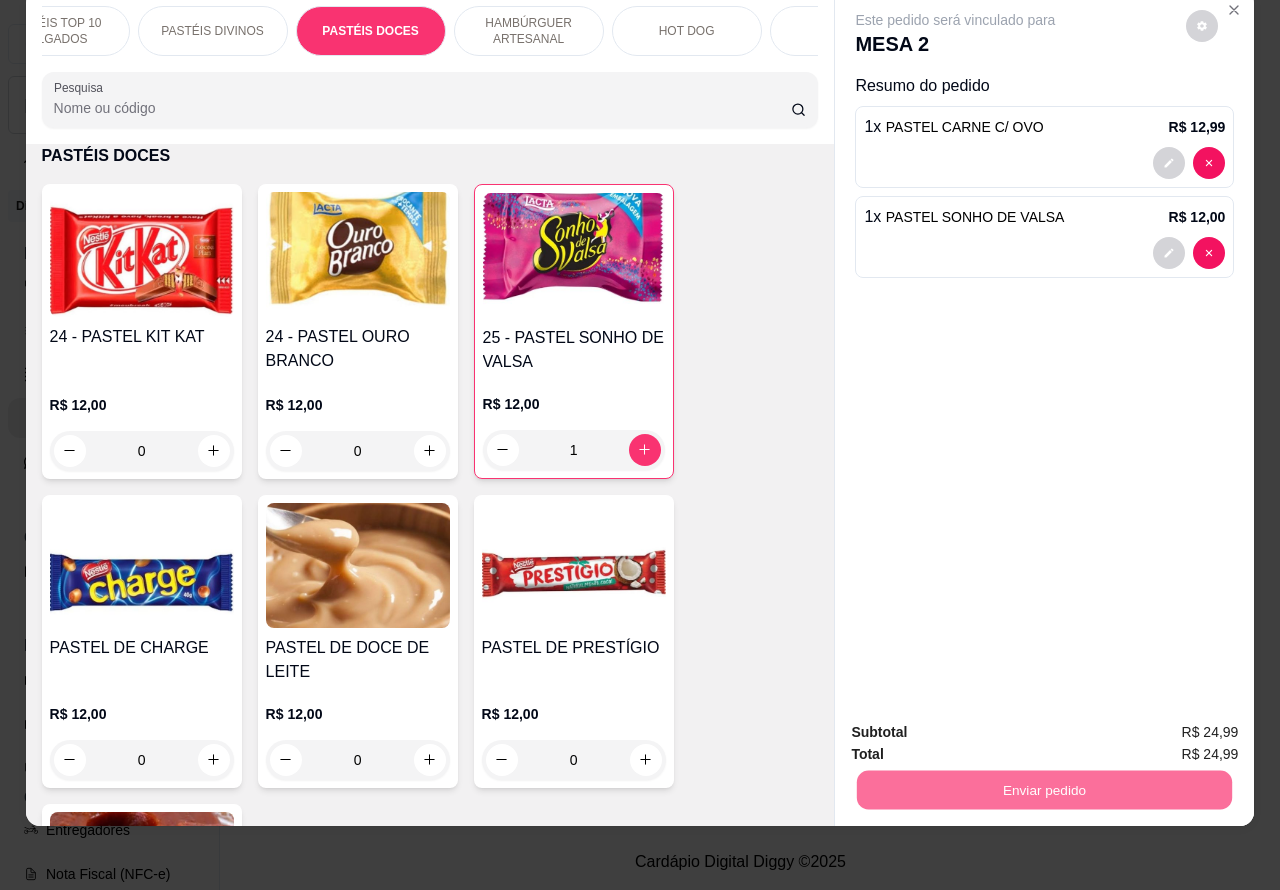 click on "Não registrar e enviar pedido" at bounding box center (977, 722) 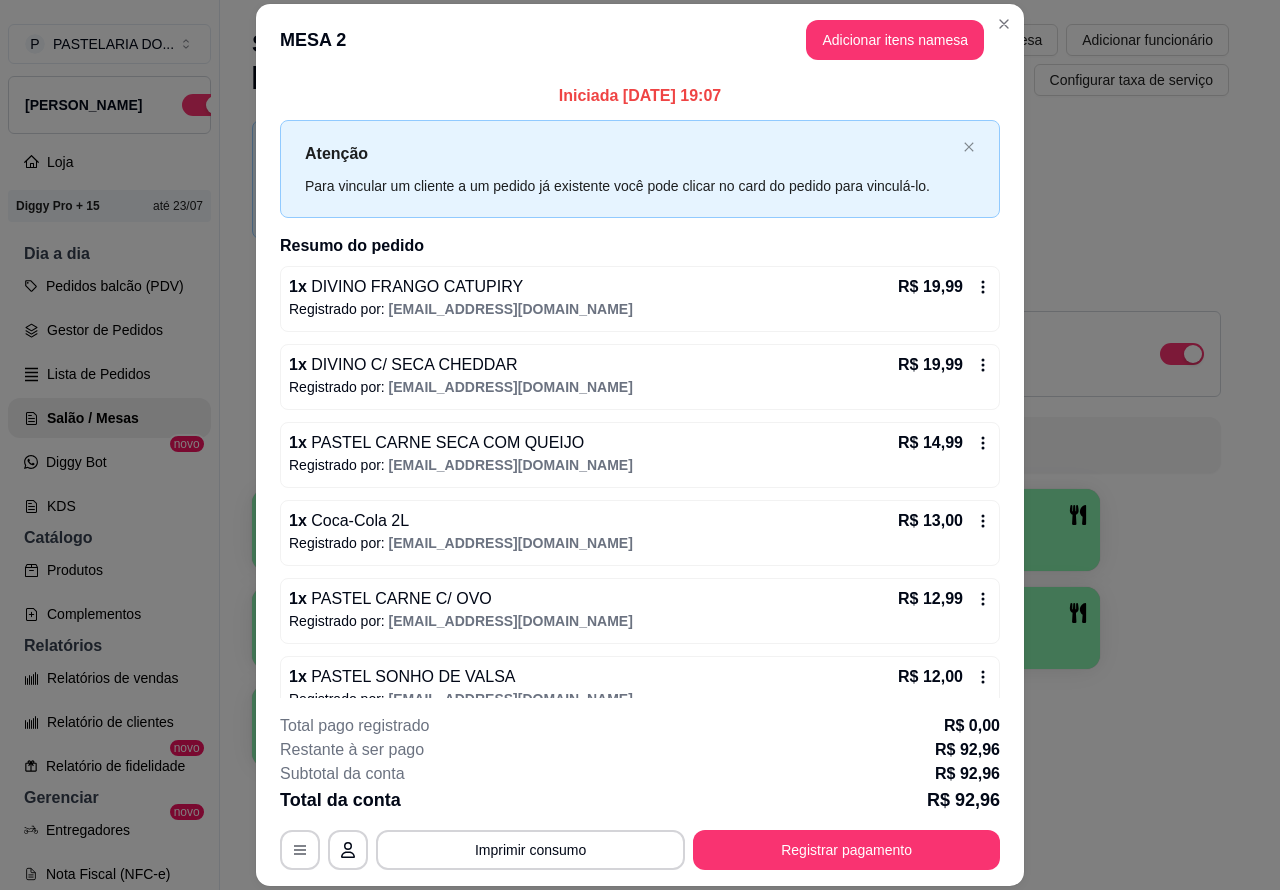 click on "Novidade! Agora é possível gerenciar o consumo da mesa por clientes.   Veja como isso funciona Todos Mesas Comandas Deixar cliente chamar o garçom na mesa Ao o cliente scanear o qr code, ele terá a opção de chamar o garçom naquela mesa. Busque pela mesa ou comanda
1 2 R$ 92,96 33 3 4 5 6 7 8 9 10" at bounding box center [740, 449] 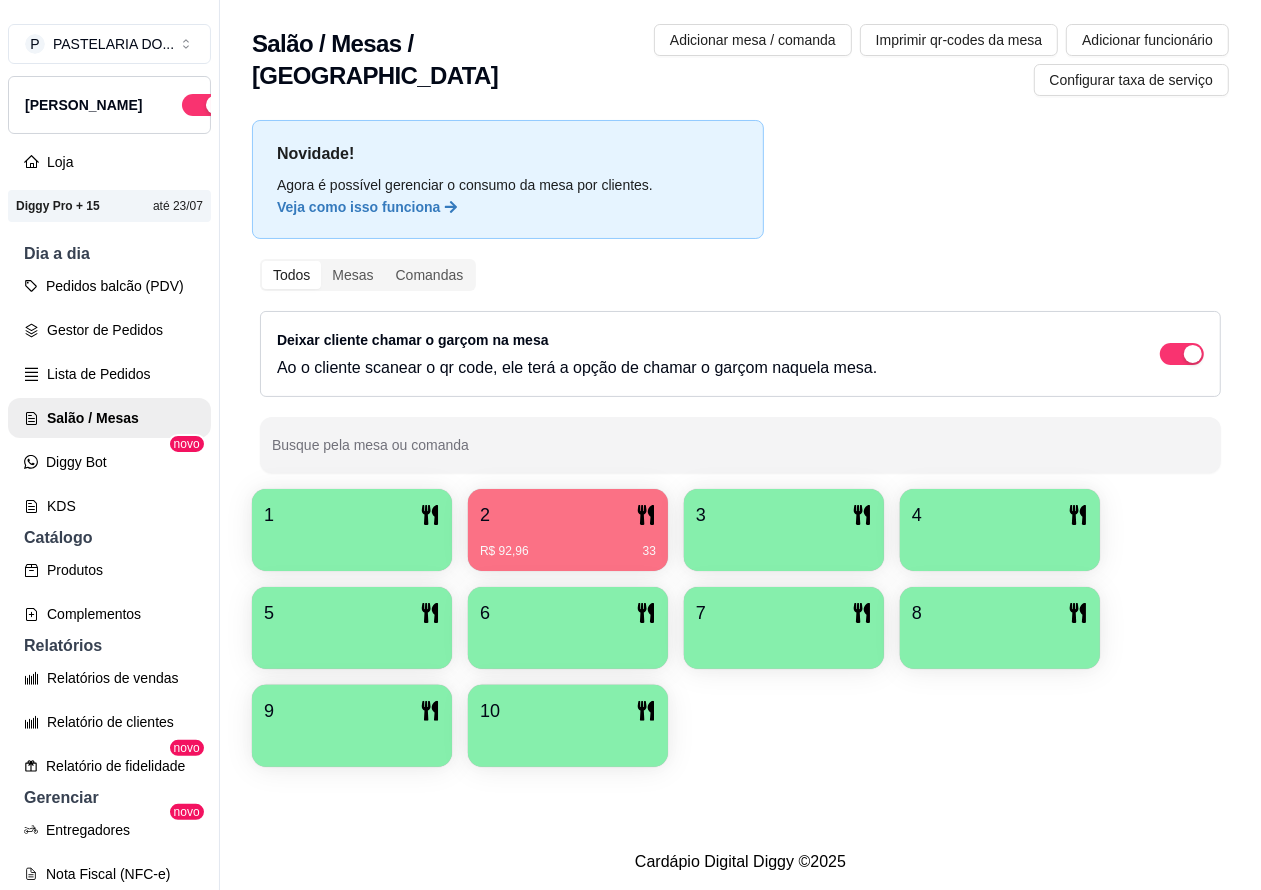 click on "2" at bounding box center [568, 515] 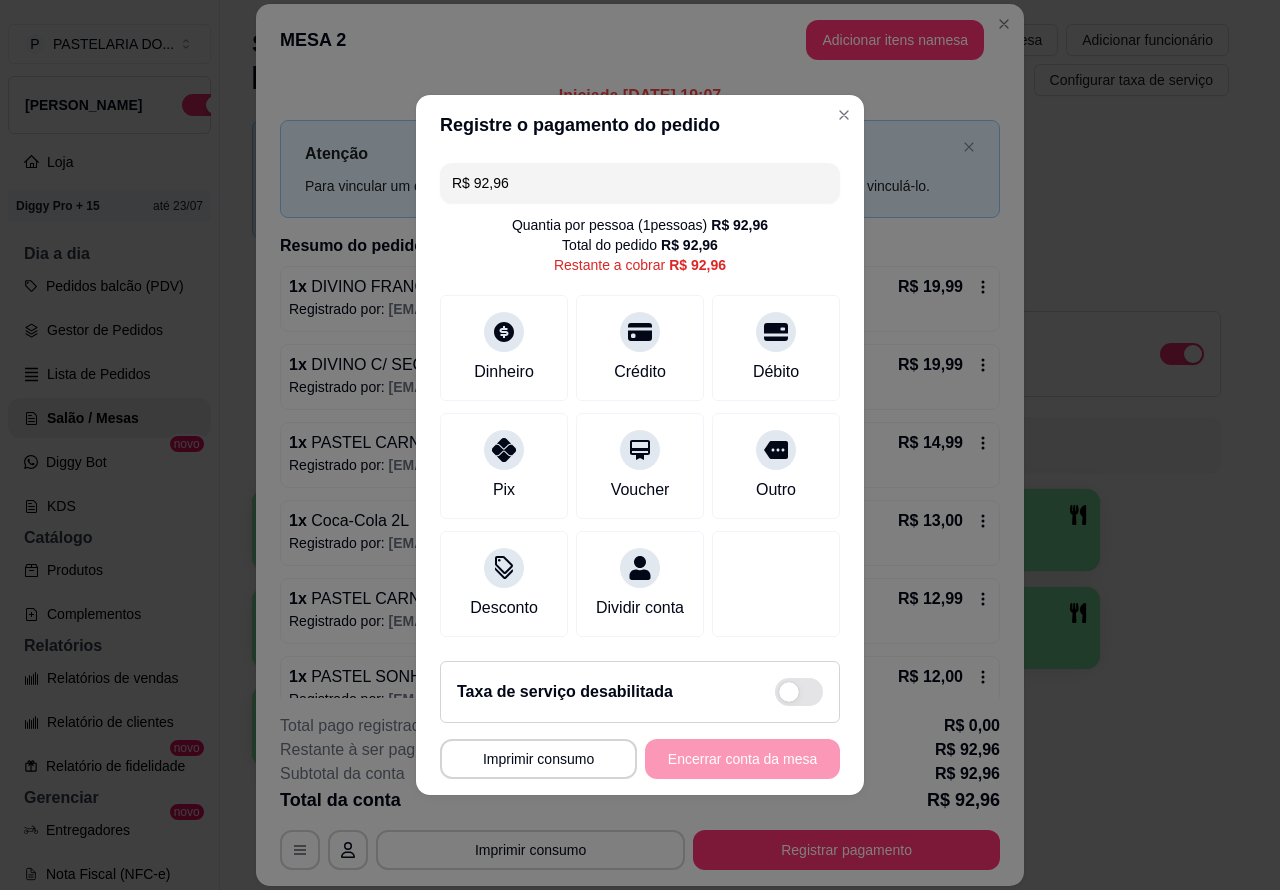 click on "MESA 2 Adicionar itens na  mesa Iniciada   11/07/2025 às 19:07 Atenção Para vincular um cliente a um pedido já existente você pode clicar no card do pedido para vinculá-lo. Resumo do pedido 1 x   DIVINO FRANGO CATUPIRY  R$ 19,99 Registrado por:   deifsonrafaelsilvadias@gmail.com 1 x   DIVINO C/ SECA CHEDDAR R$ 19,99 Registrado por:   deifsonrafaelsilvadias@gmail.com 1 x   PASTEL CARNE SECA COM QUEIJO R$ 14,99 Registrado por:   deifsonrafaelsilvadias@gmail.com 1 x   Coca-Cola 2L R$ 13,00 Registrado por:   deifsonrafaelsilvadias@gmail.com 1 x   PASTEL CARNE C/ OVO R$ 12,99 Registrado por:   deifsonrafaelsilvadias@gmail.com 1 x   PASTEL SONHO DE VALSA  R$ 12,00 Registrado por:   deifsonrafaelsilvadias@gmail.com Total pago registrado R$ 0,00 Restante à ser pago R$ 92,96 Subtotal da conta R$ 92,96 Total da conta R$ 92,96 MESA  2 Tempo de permanência:   34  minutos Cod. Segurança:   6332 Qtd. de Pedidos:   2 Clientes da mesa:   ** CONSUMO ** Produto Qtd Preco DIVINO FRANGO CATUPIRY  1 R$ 19,99 1" at bounding box center [640, 445] 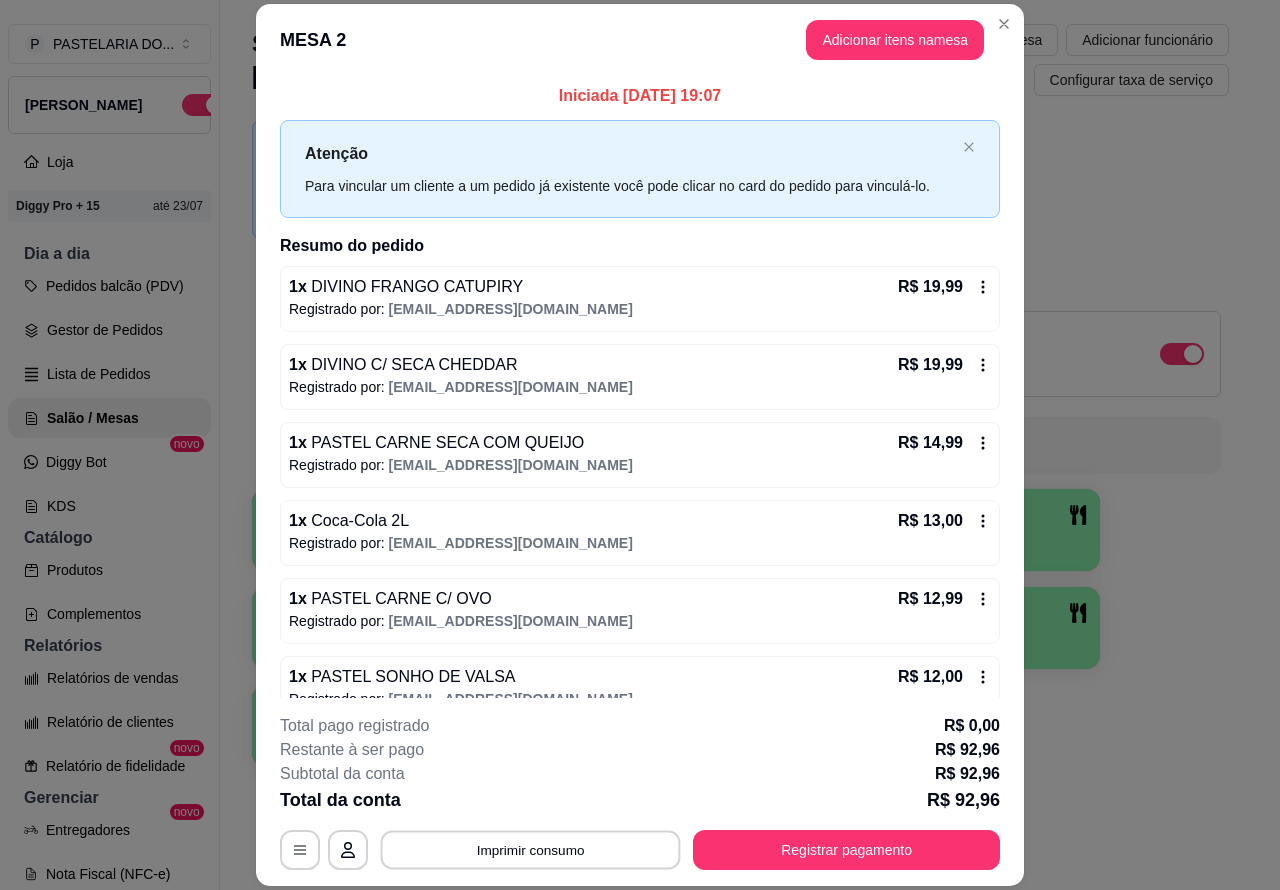 click on "Imprimir consumo" at bounding box center (531, 849) 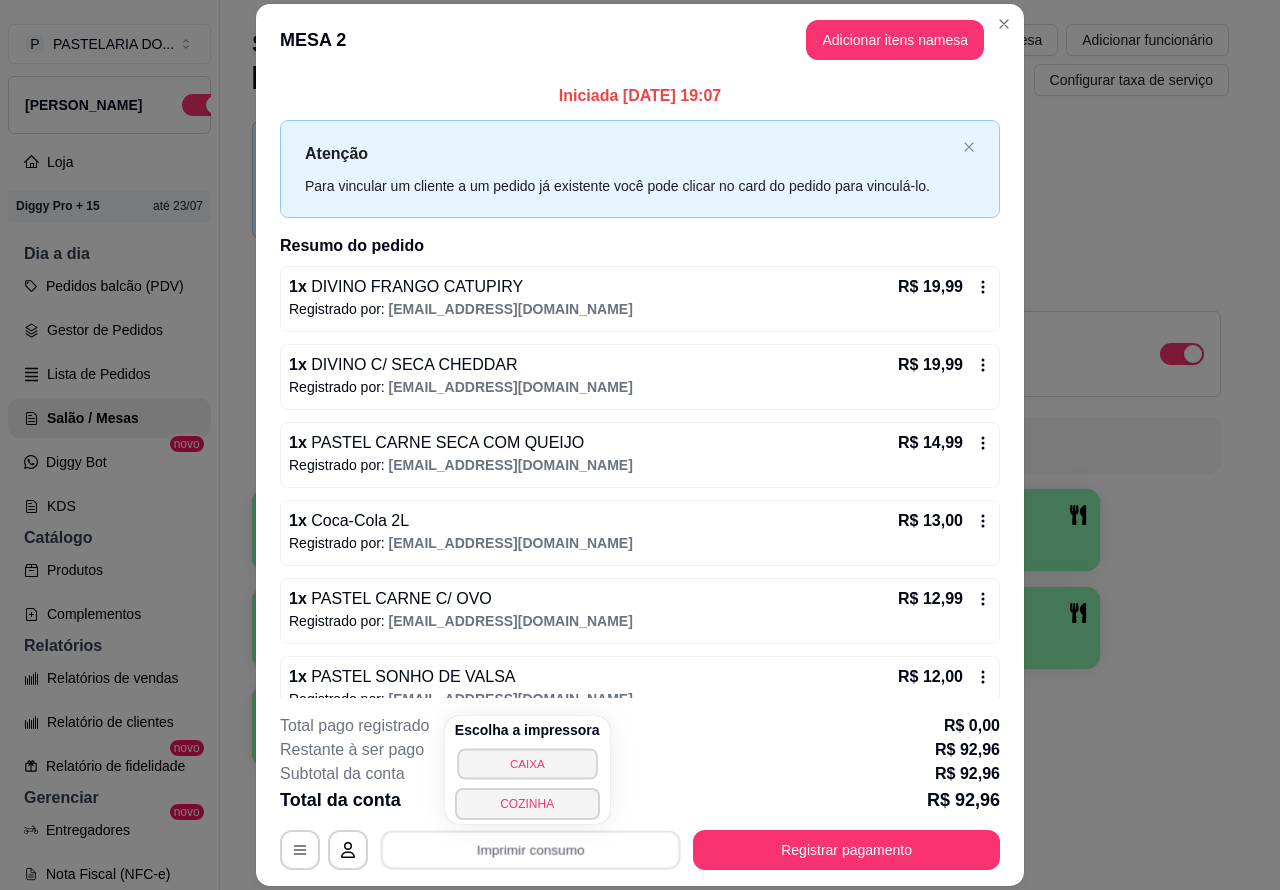 click on "CAIXA" at bounding box center [527, 763] 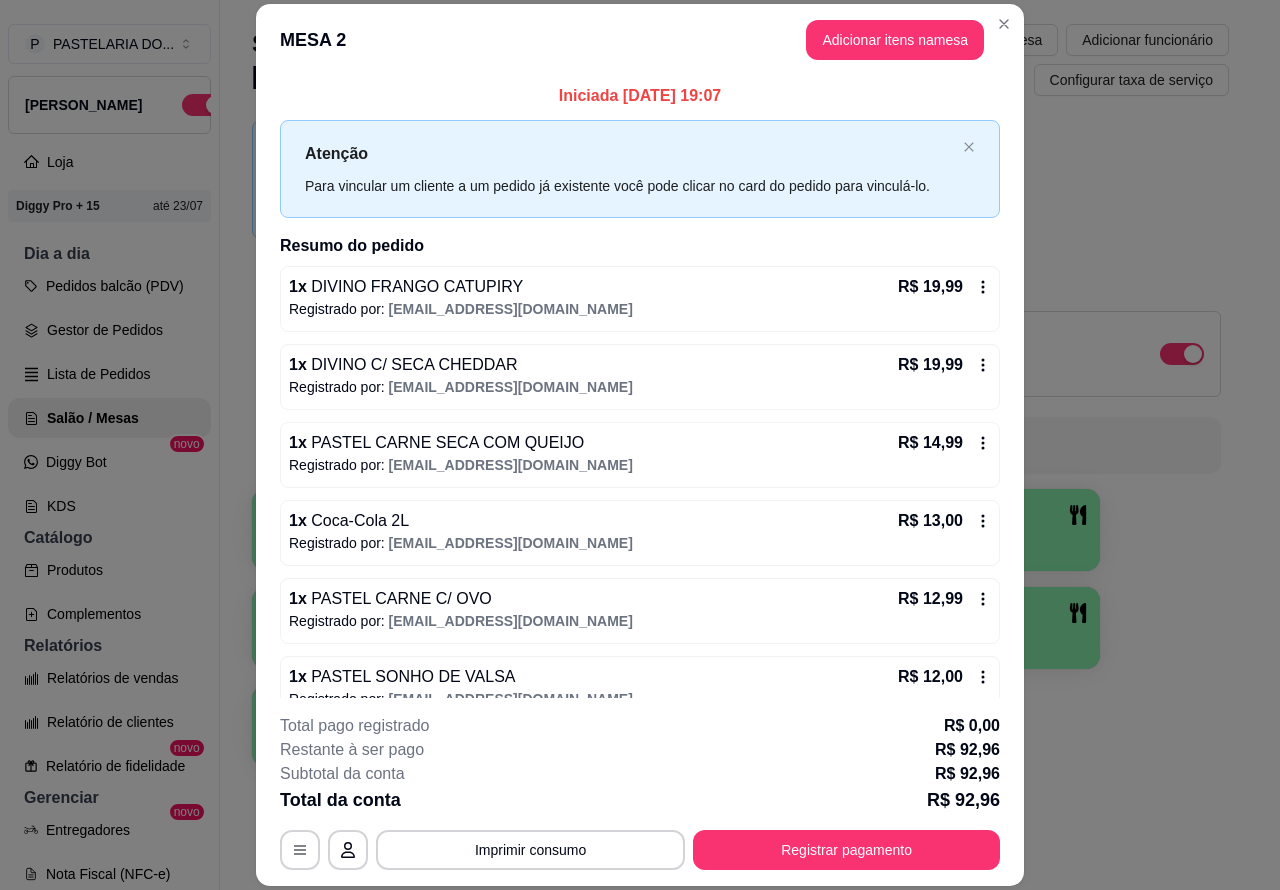 click on "Salão / Mesas / Comandas Adicionar mesa / comanda Imprimir qr-codes da mesa Adicionar funcionário Configurar taxa de serviço" at bounding box center [740, 54] 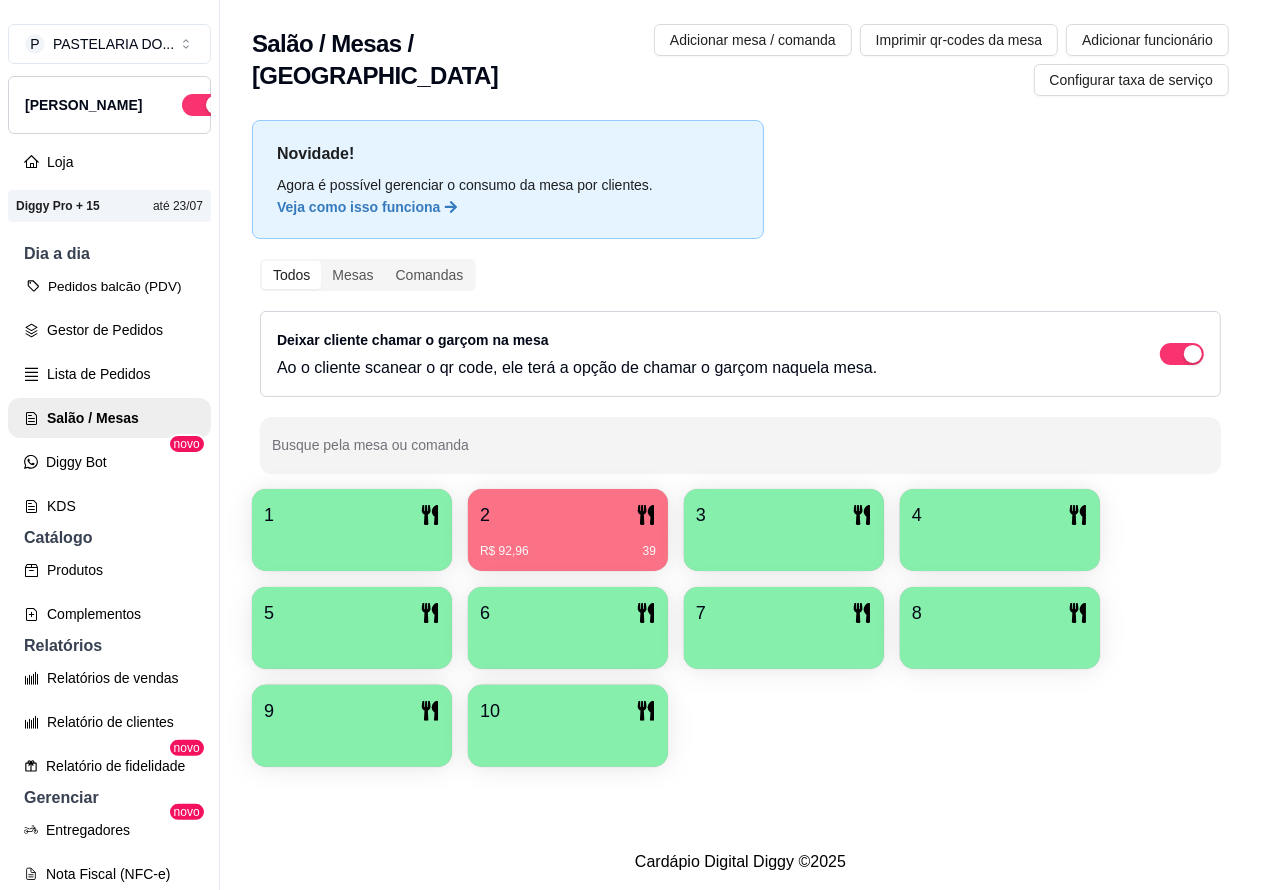 click on "Pedidos balcão (PDV)" at bounding box center (109, 286) 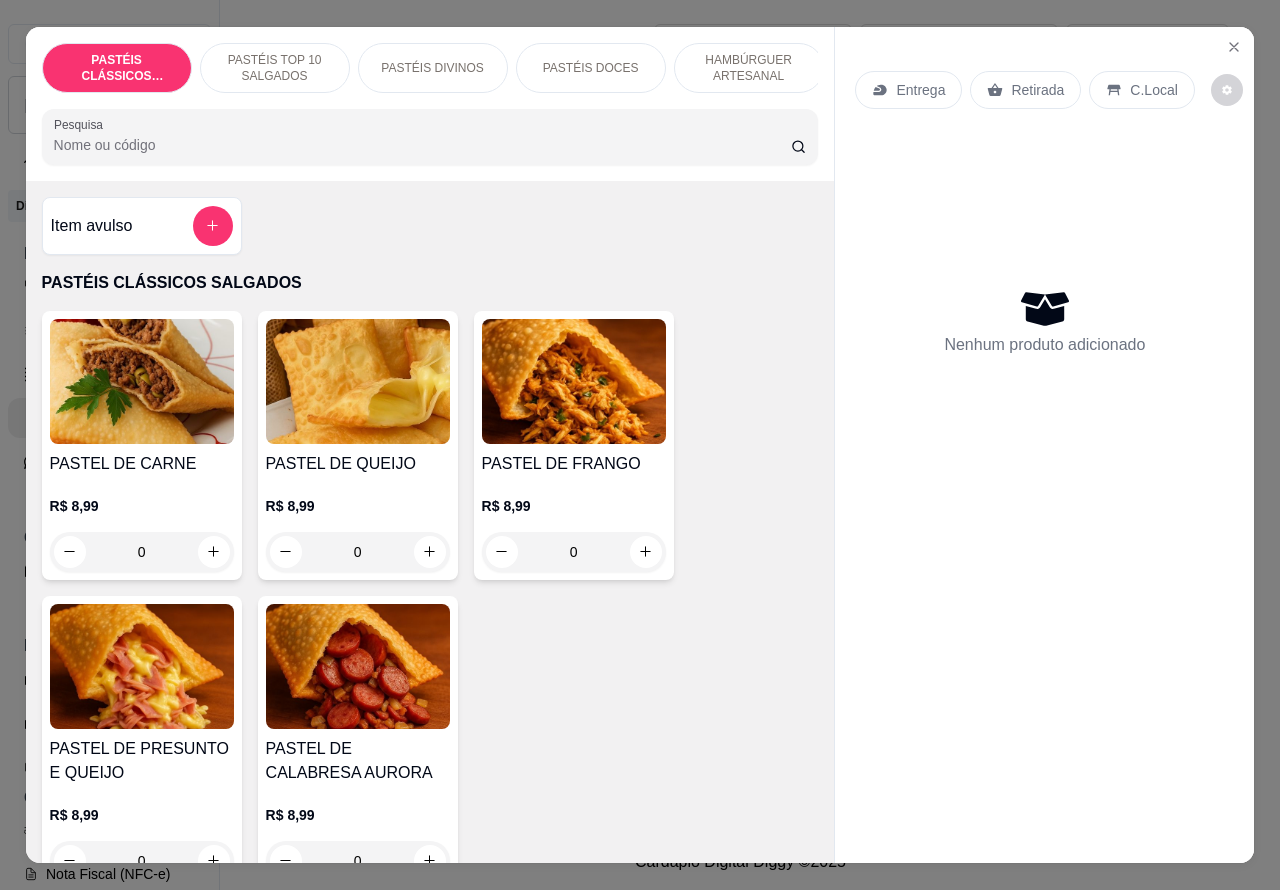 click on "Retirada" at bounding box center [1037, 90] 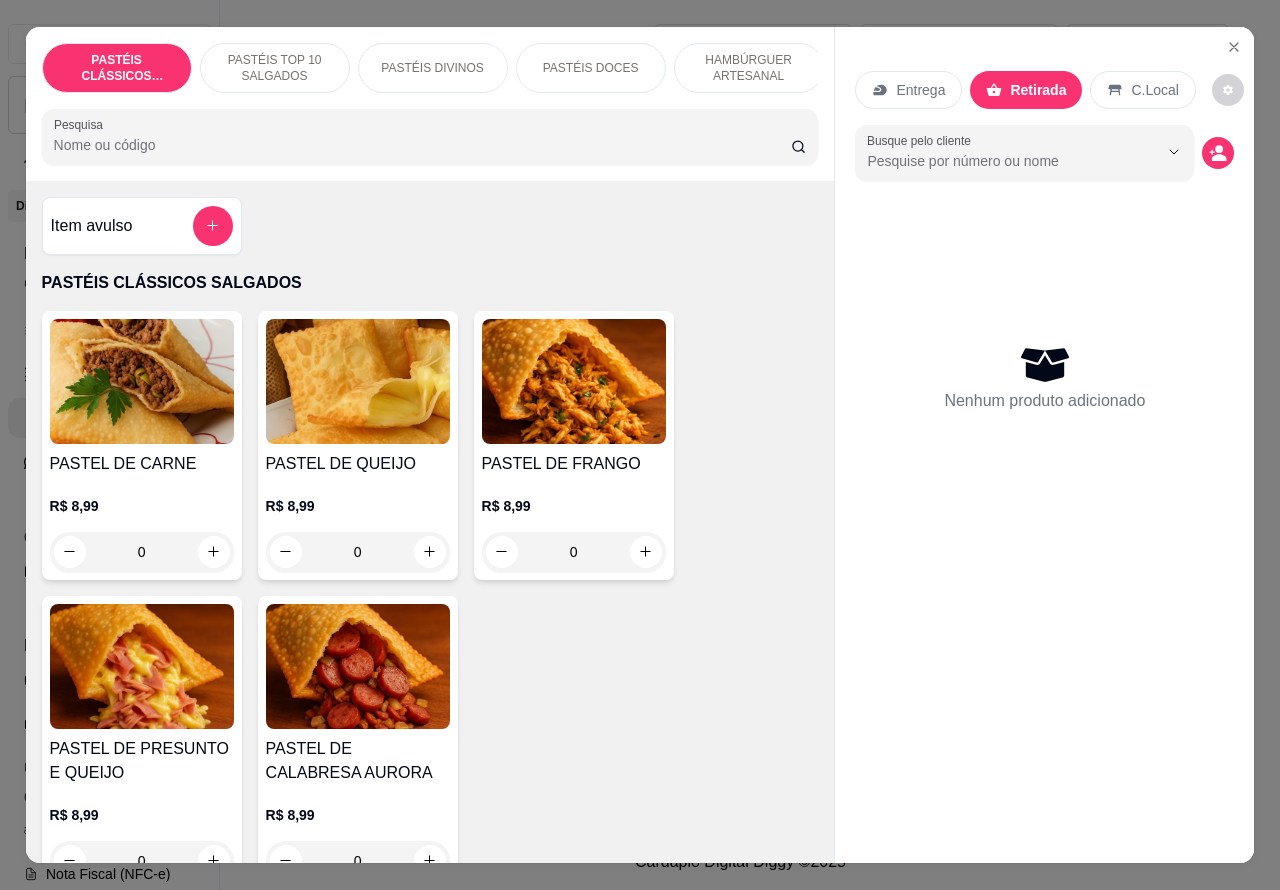 click on "Entrega" at bounding box center [920, 90] 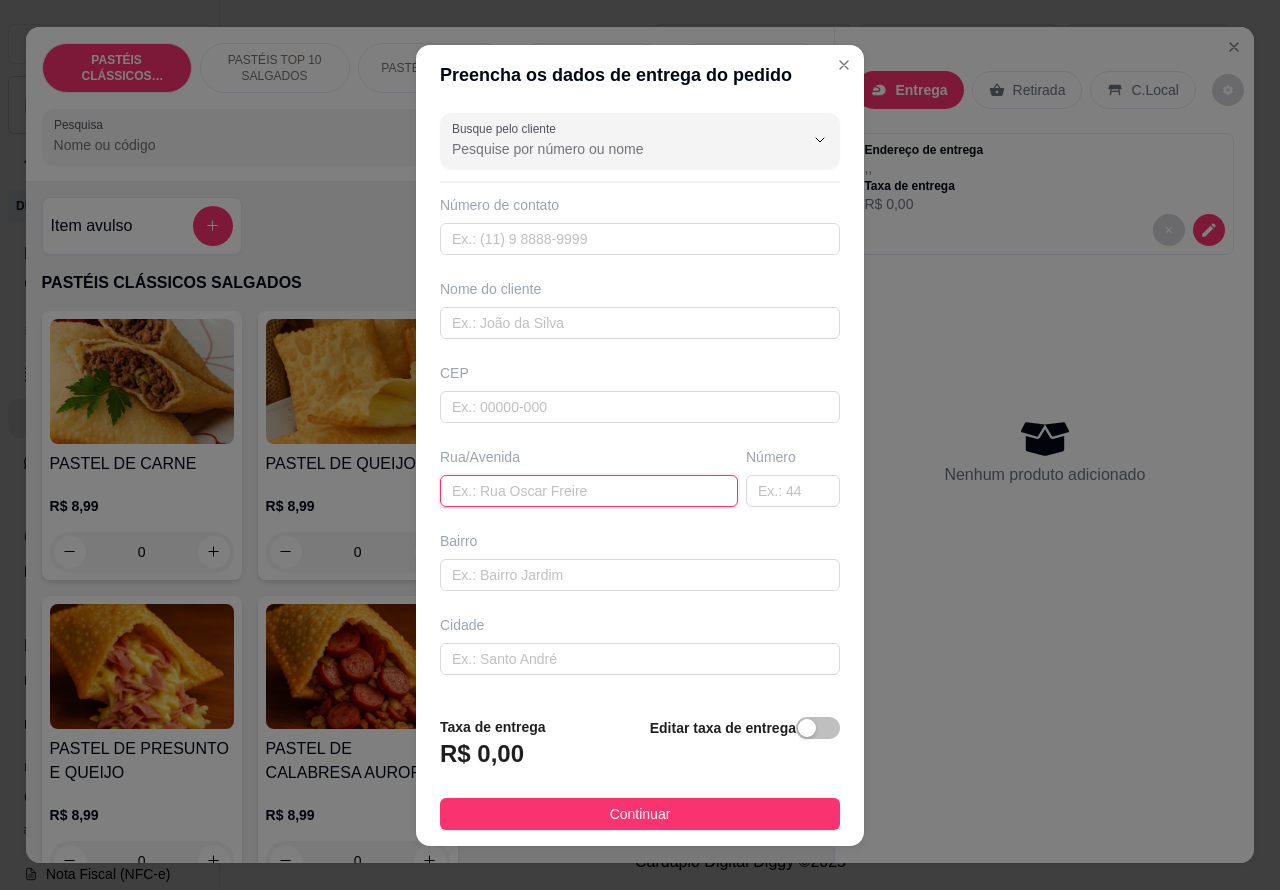 paste on "[PERSON_NAME] 531" 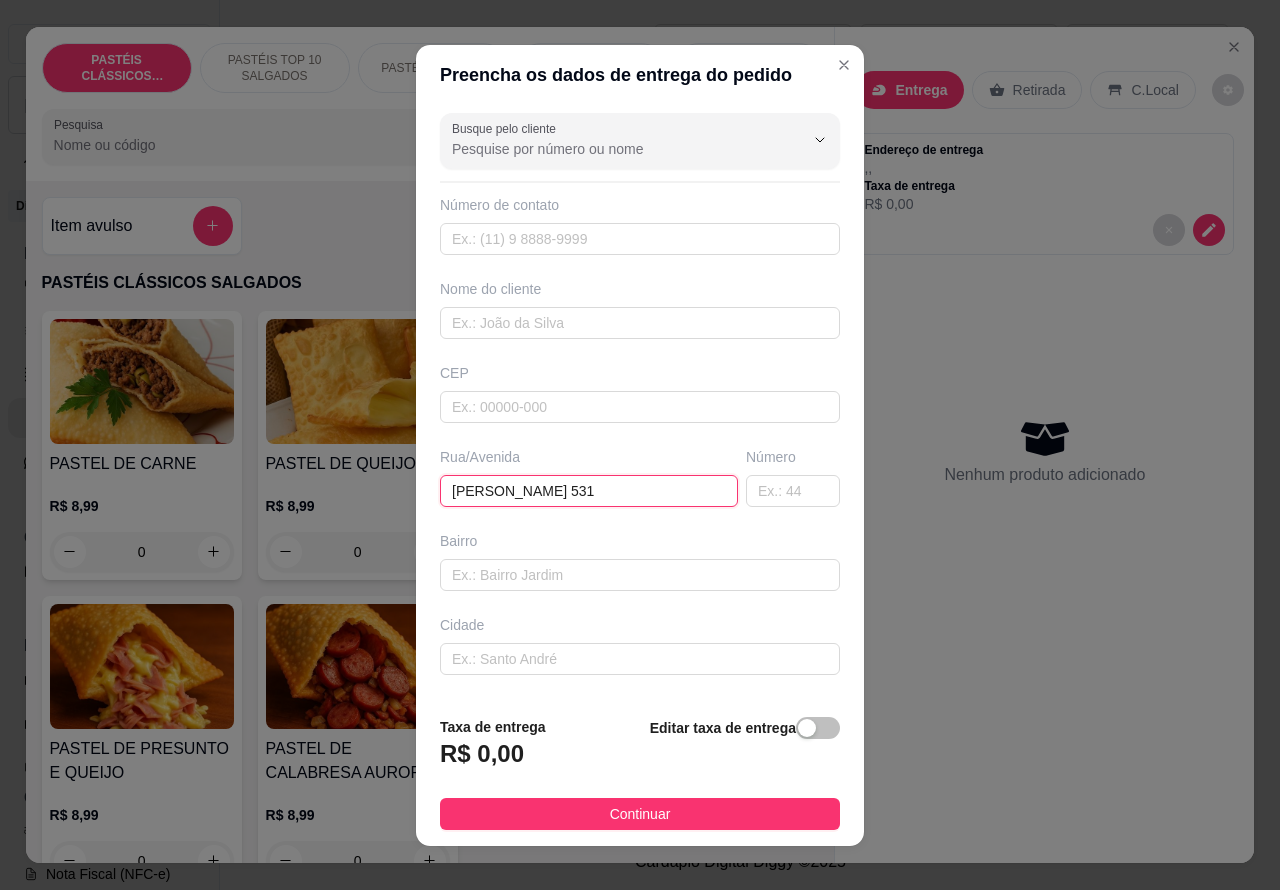 type on "[PERSON_NAME] 531" 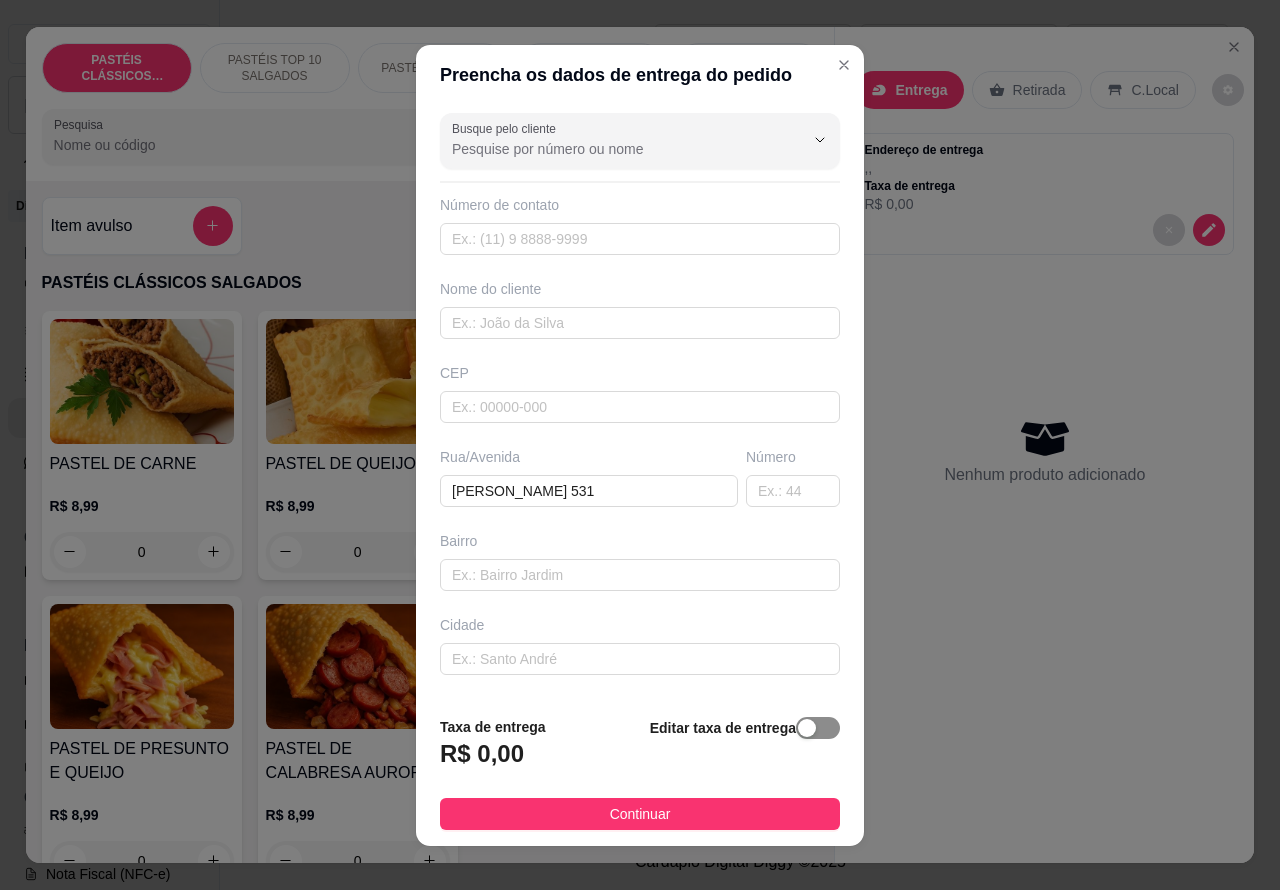 click at bounding box center (807, 728) 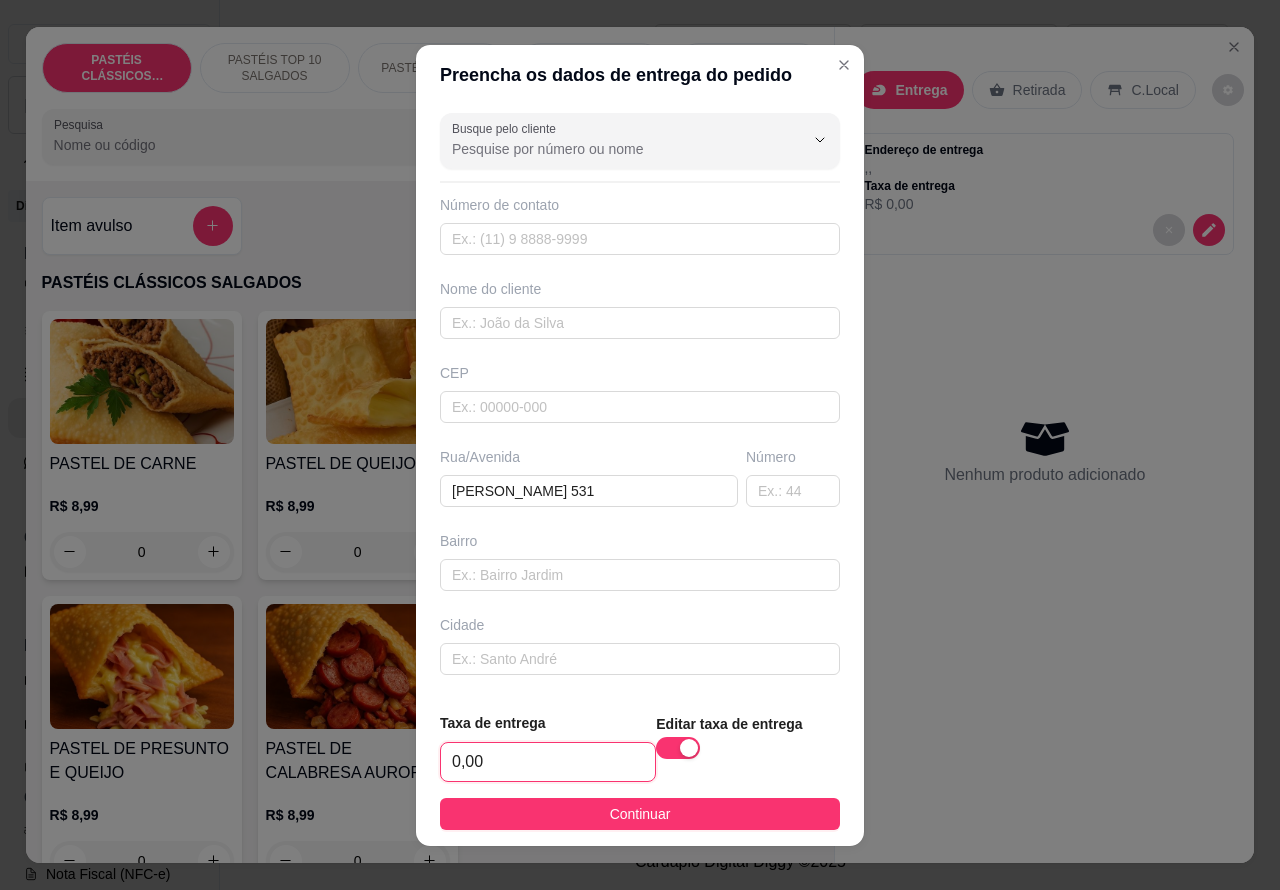 click on "0,00" at bounding box center [548, 762] 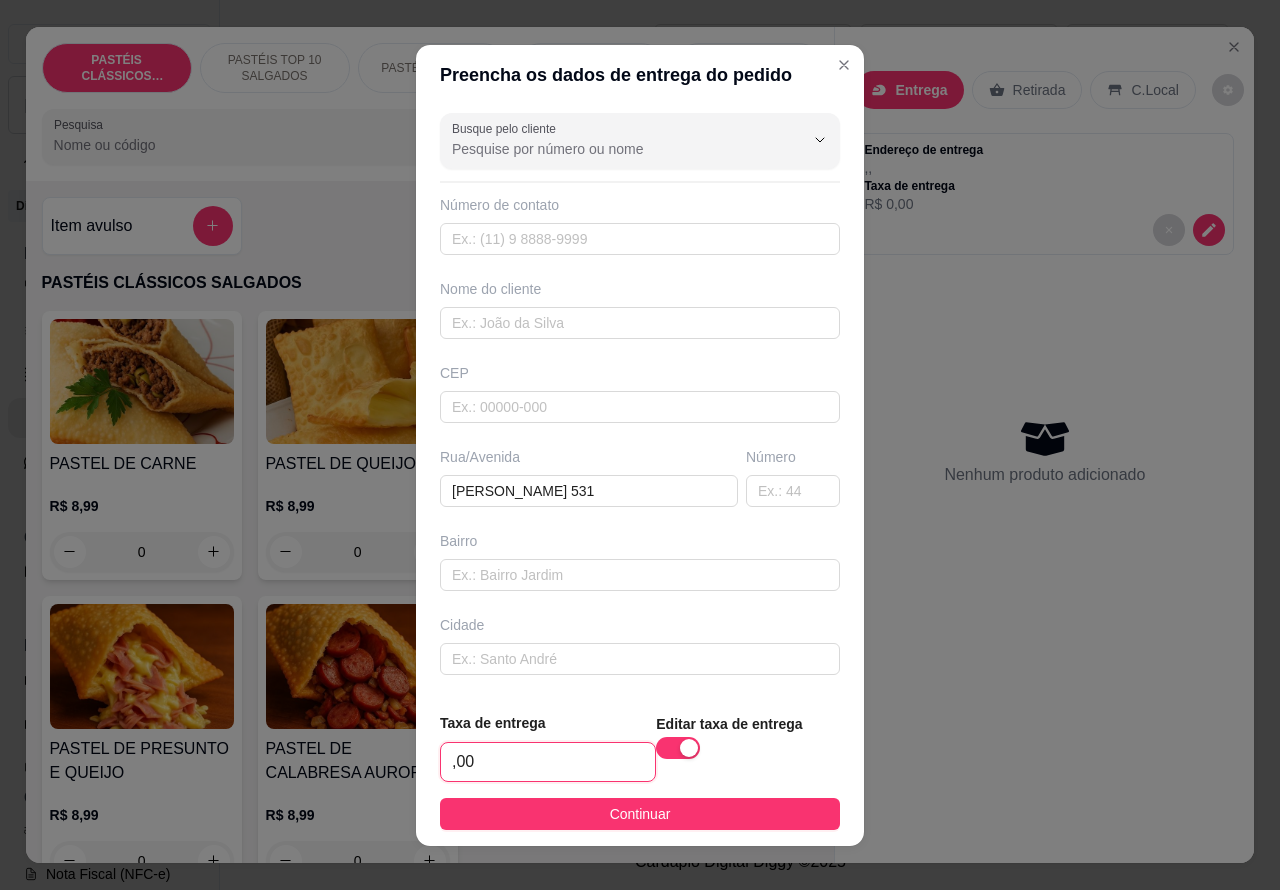 type on "2,00" 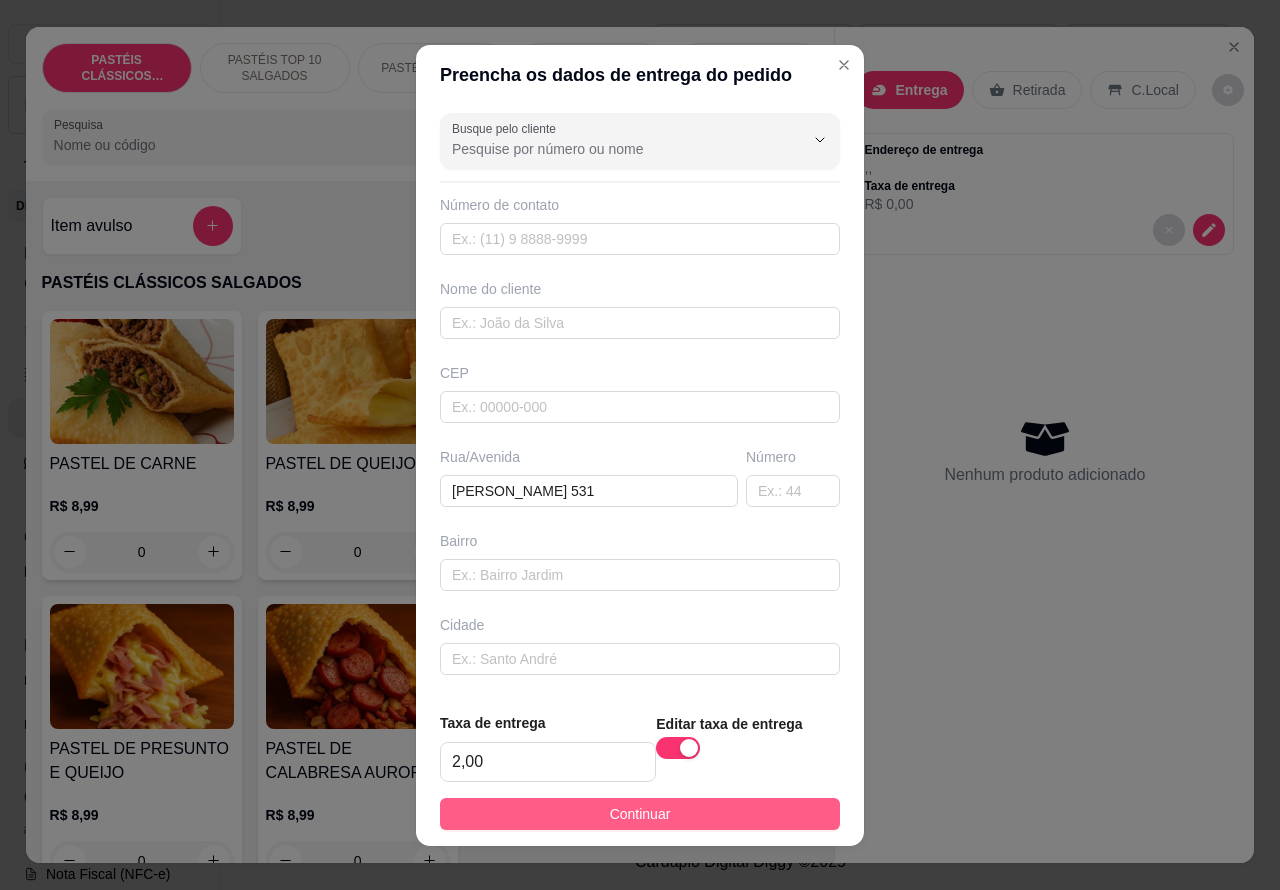 click on "Continuar" at bounding box center (640, 814) 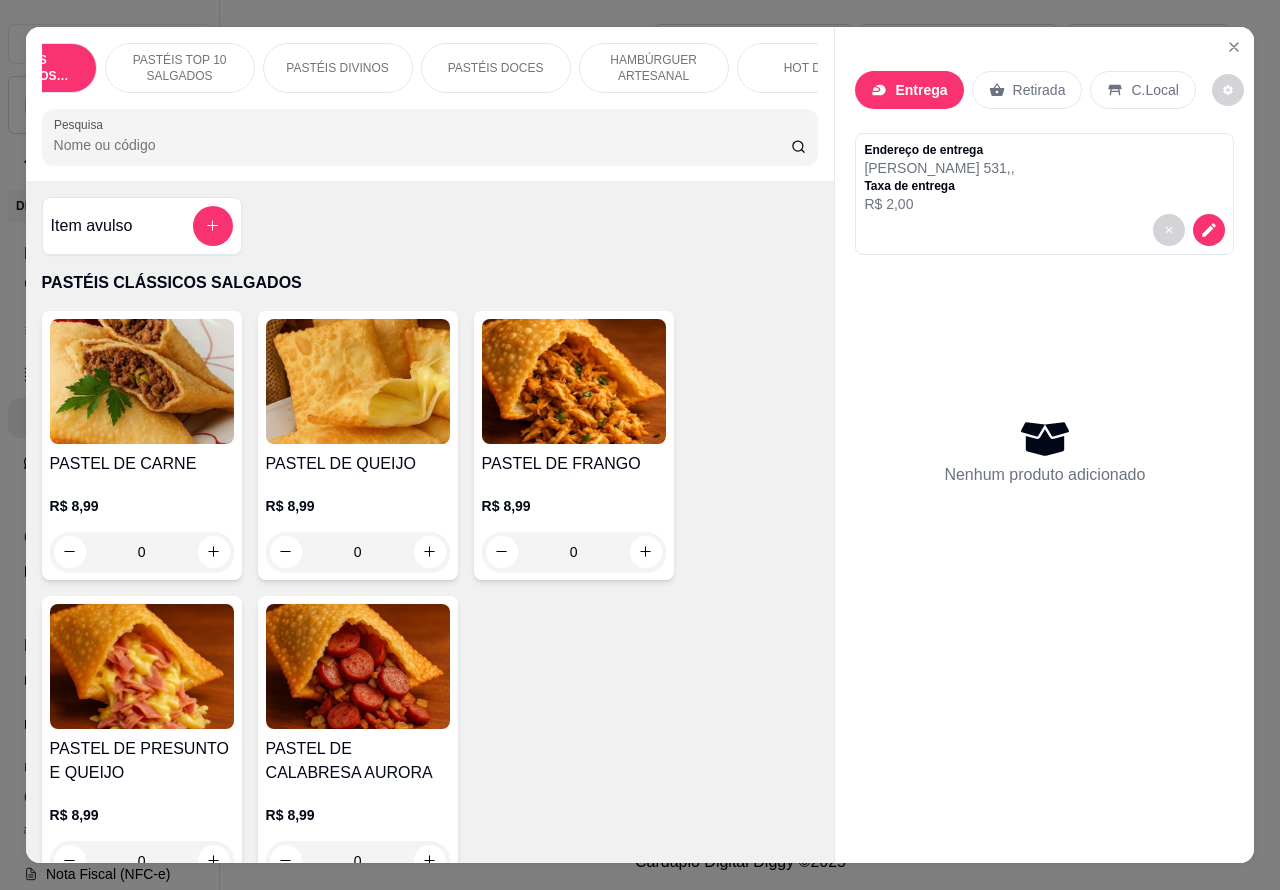 scroll, scrollTop: 0, scrollLeft: 108, axis: horizontal 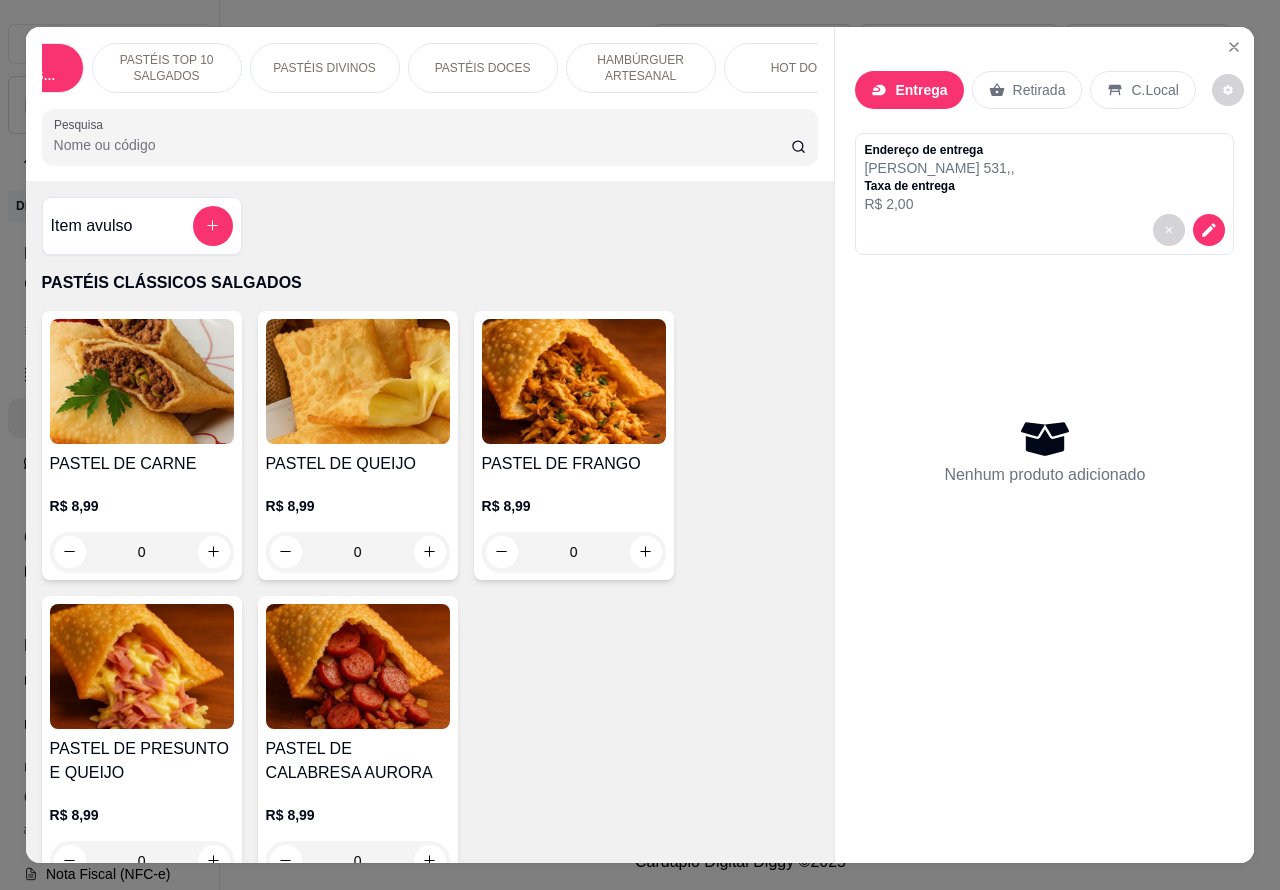 click on "HAMBÚRGUER ARTESANAL" at bounding box center (641, 68) 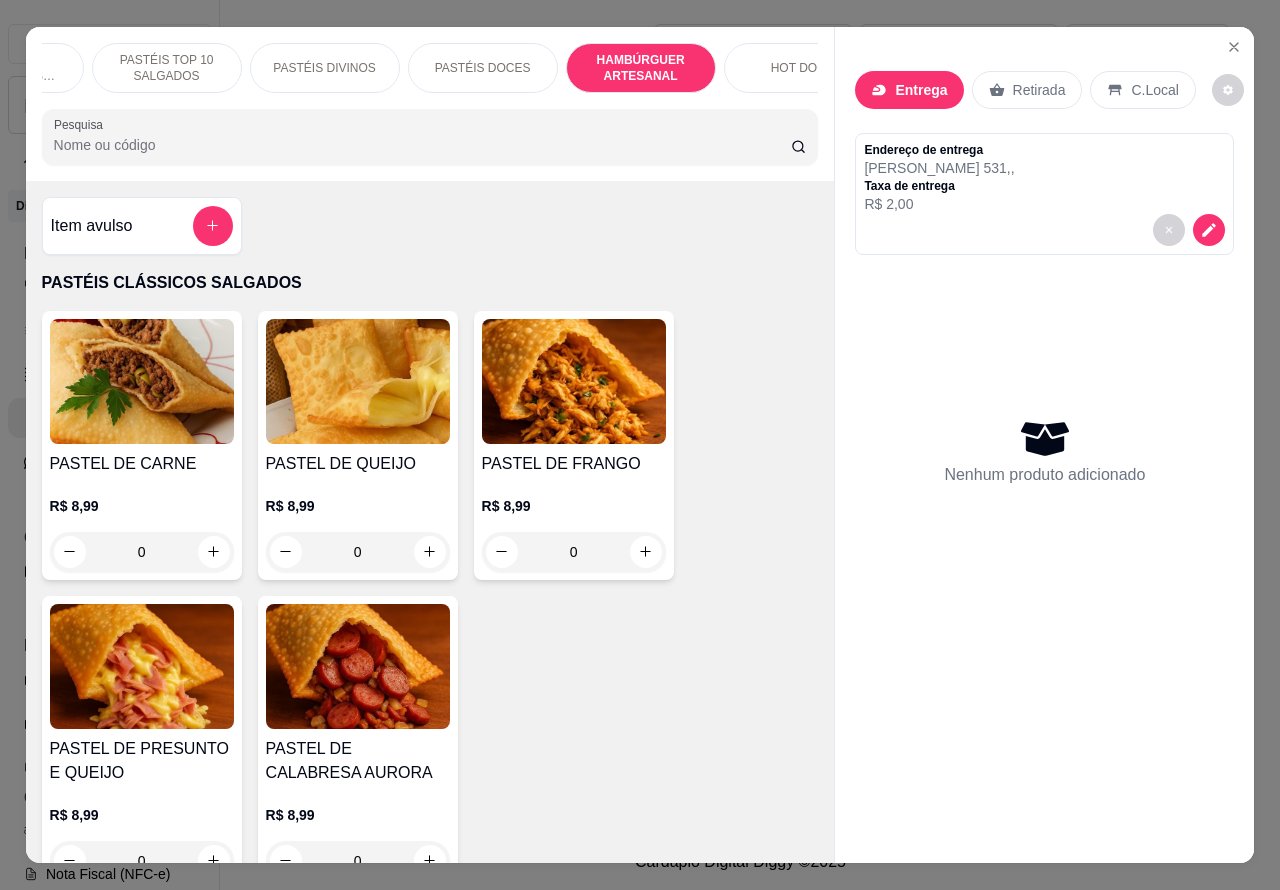 scroll, scrollTop: 4527, scrollLeft: 0, axis: vertical 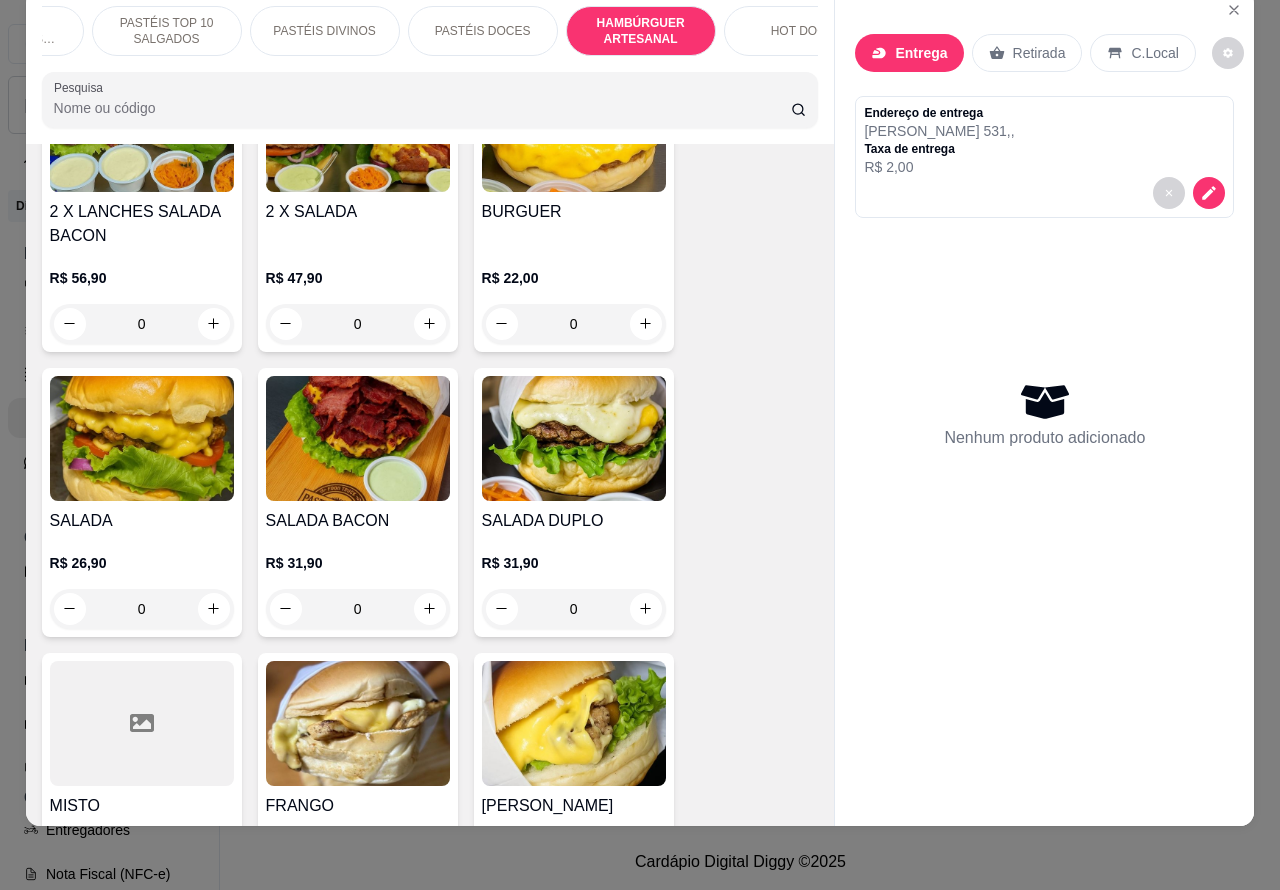 click on "0" at bounding box center [358, 609] 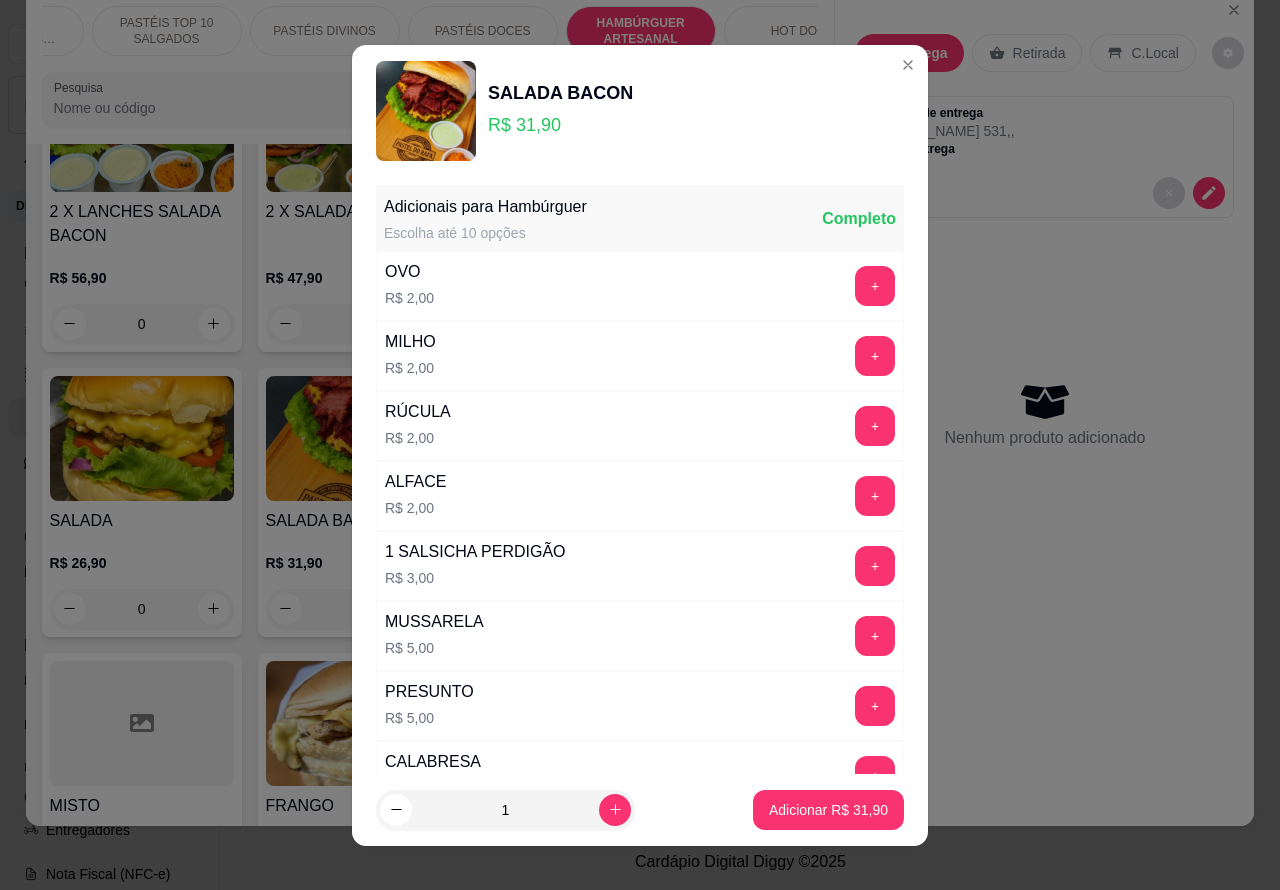 click on "Adicionar   R$ 31,90" at bounding box center [828, 810] 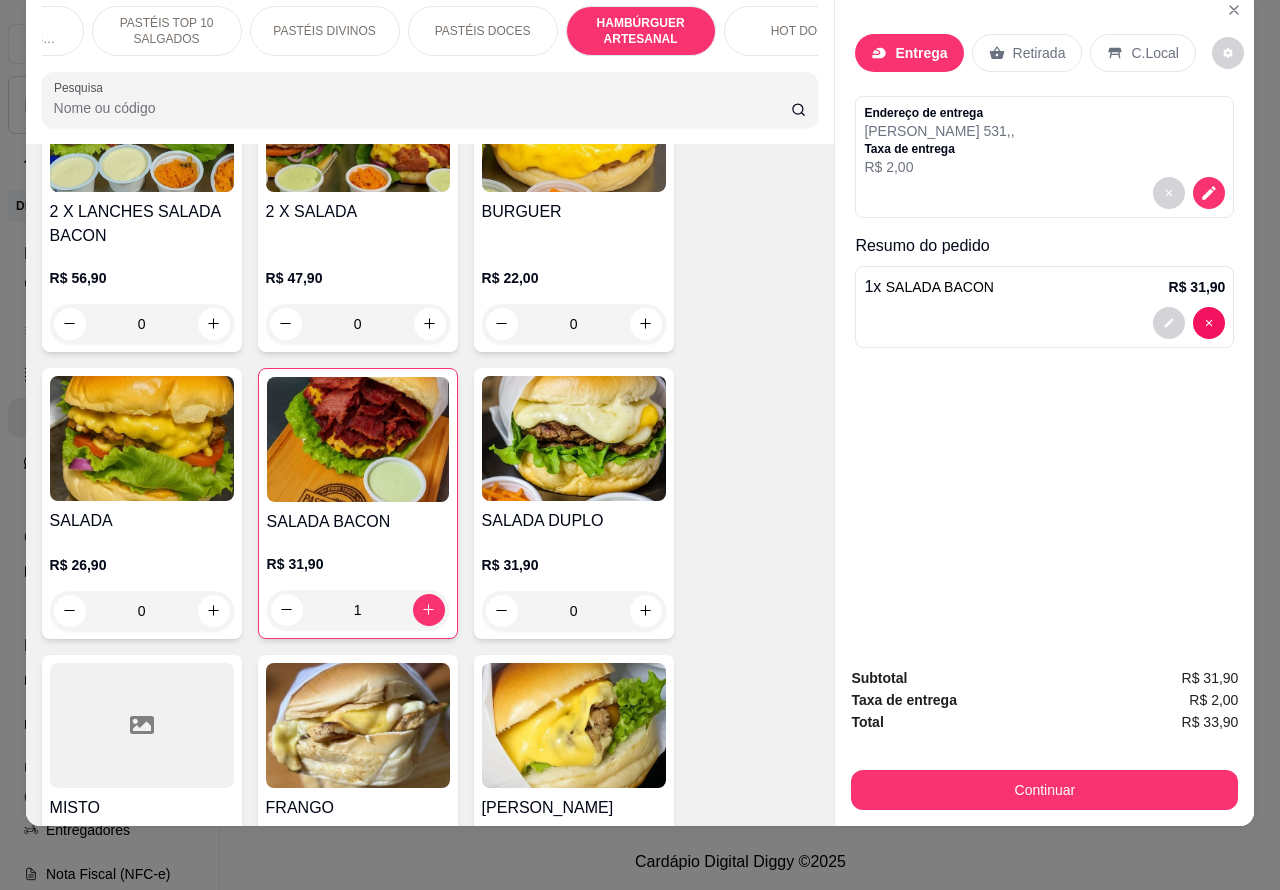 click on "HOT DOG" at bounding box center [799, 31] 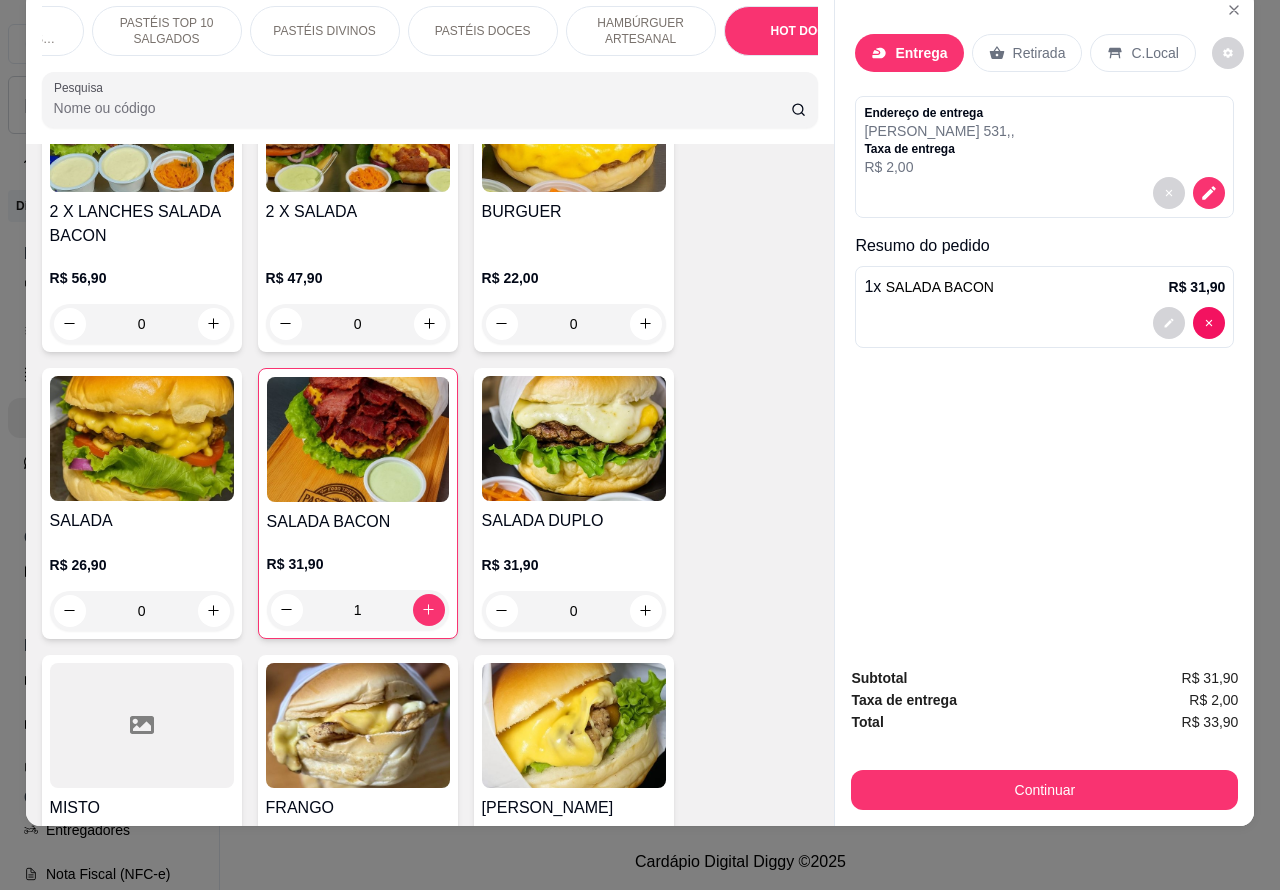 scroll, scrollTop: 6042, scrollLeft: 0, axis: vertical 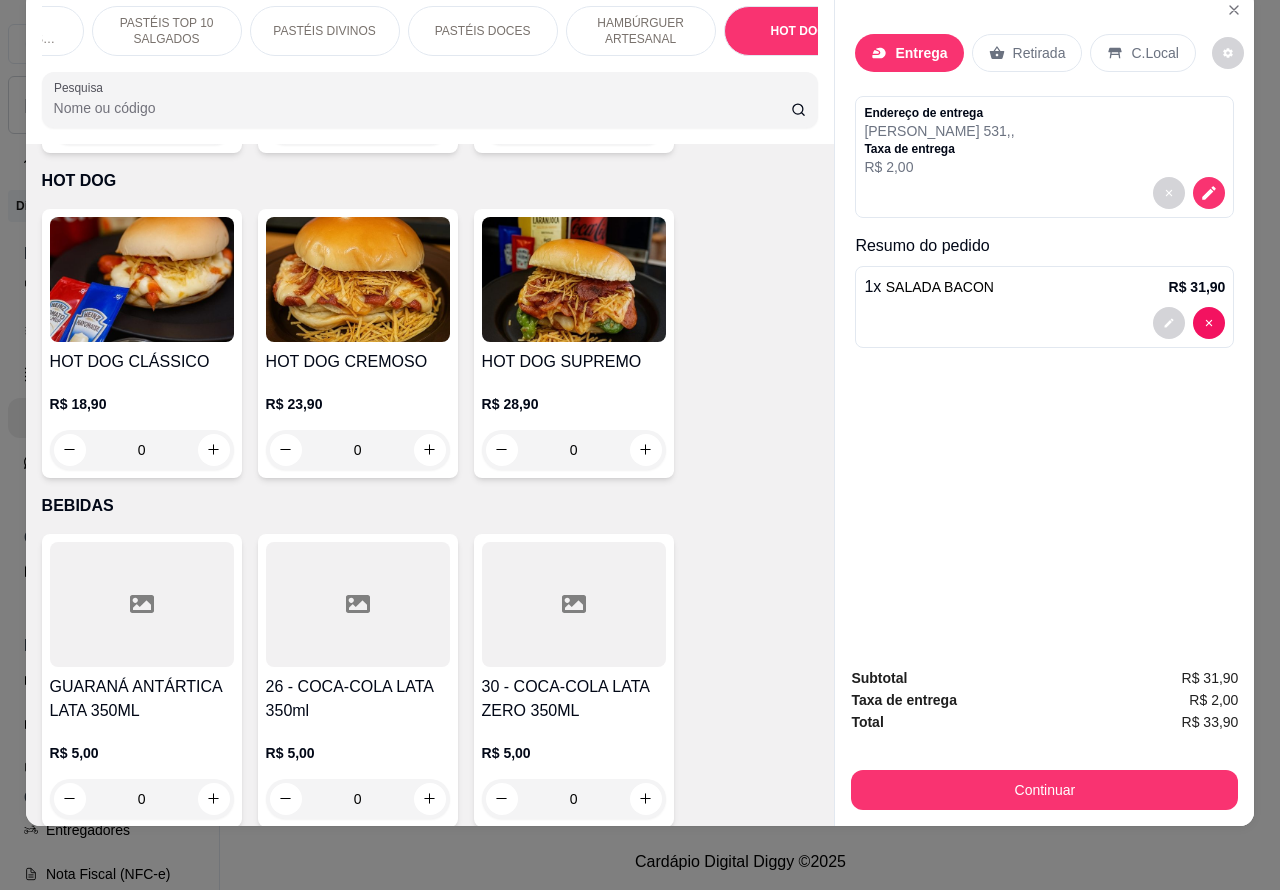 click on "0" at bounding box center (142, 450) 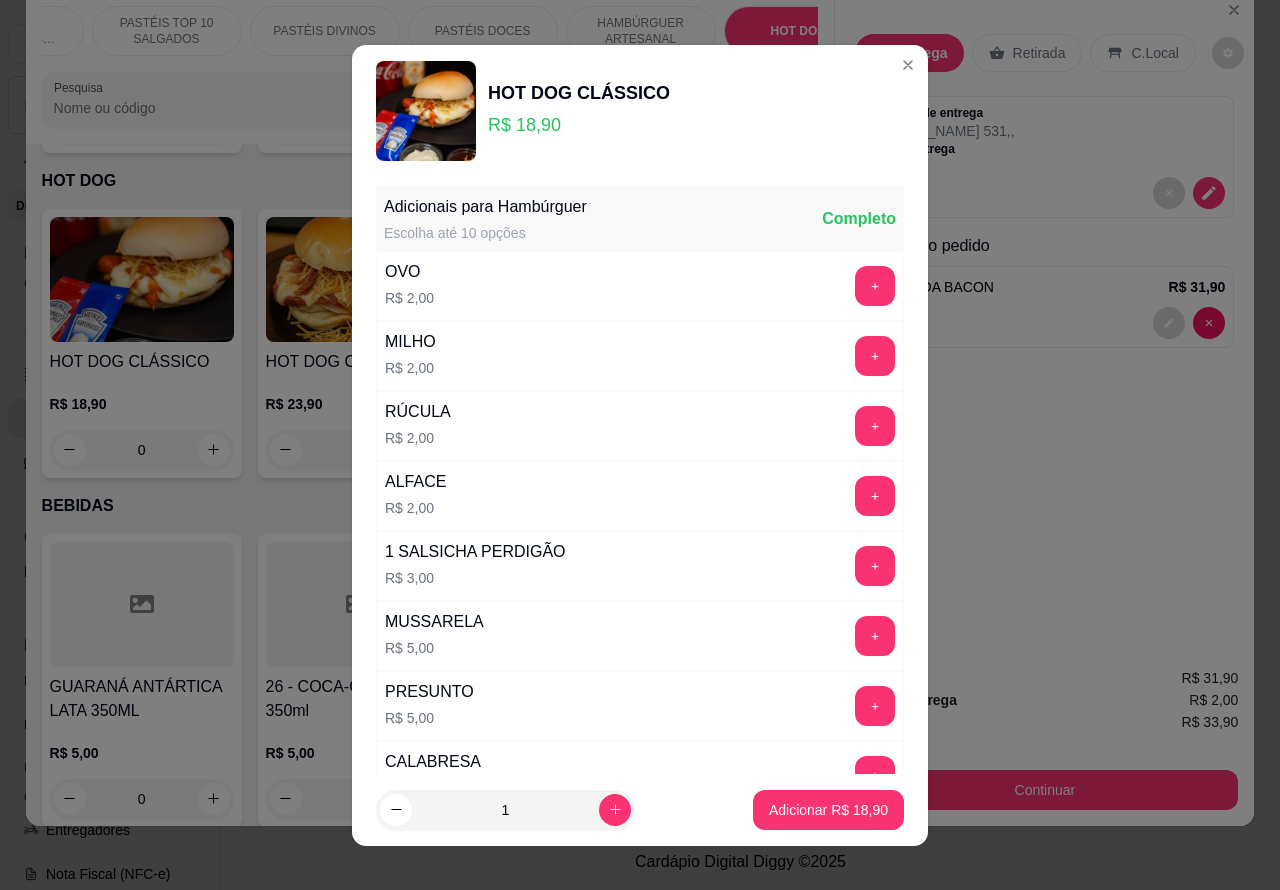 click on "Adicionar   R$ 18,90" at bounding box center (828, 810) 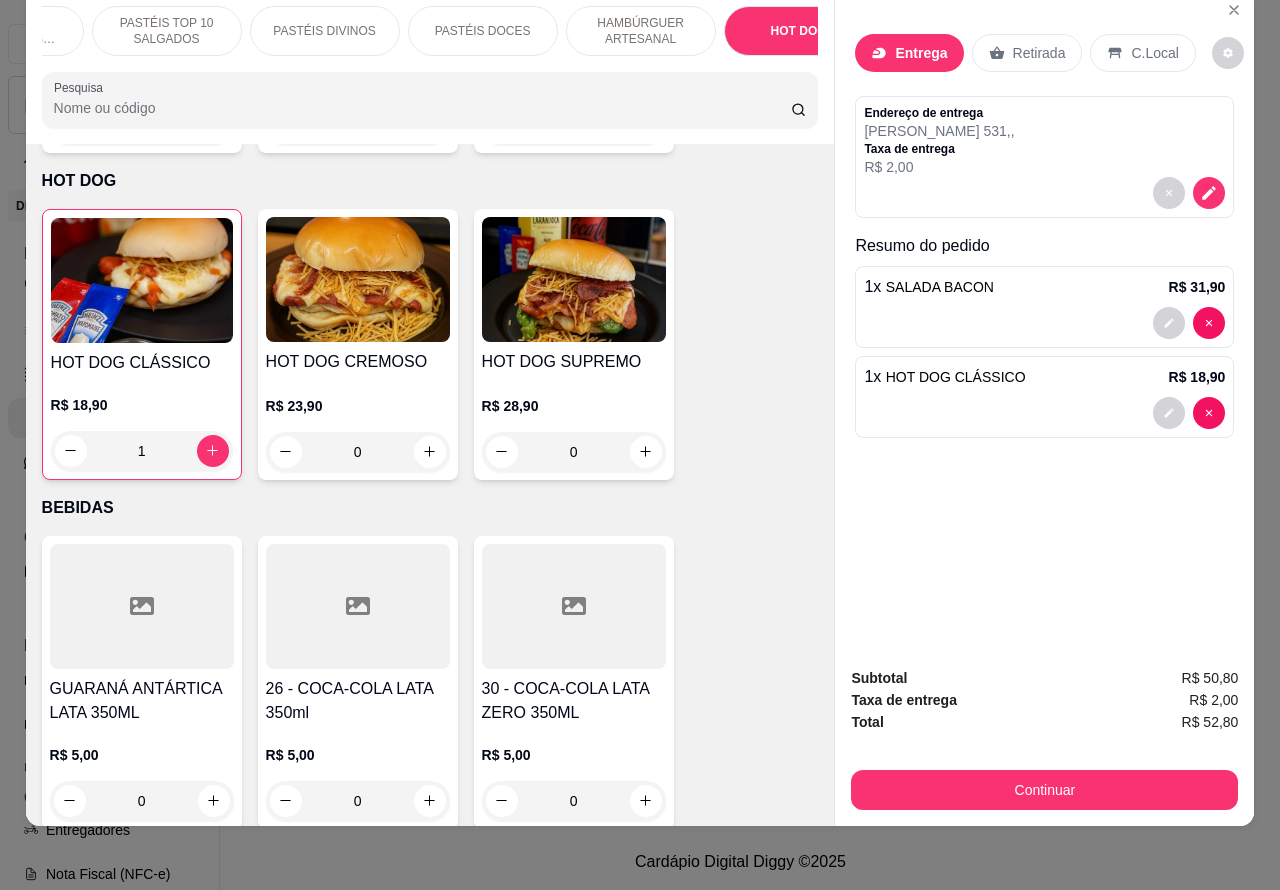 click on "PASTÉIS TOP 10 SALGADOS" at bounding box center (167, 31) 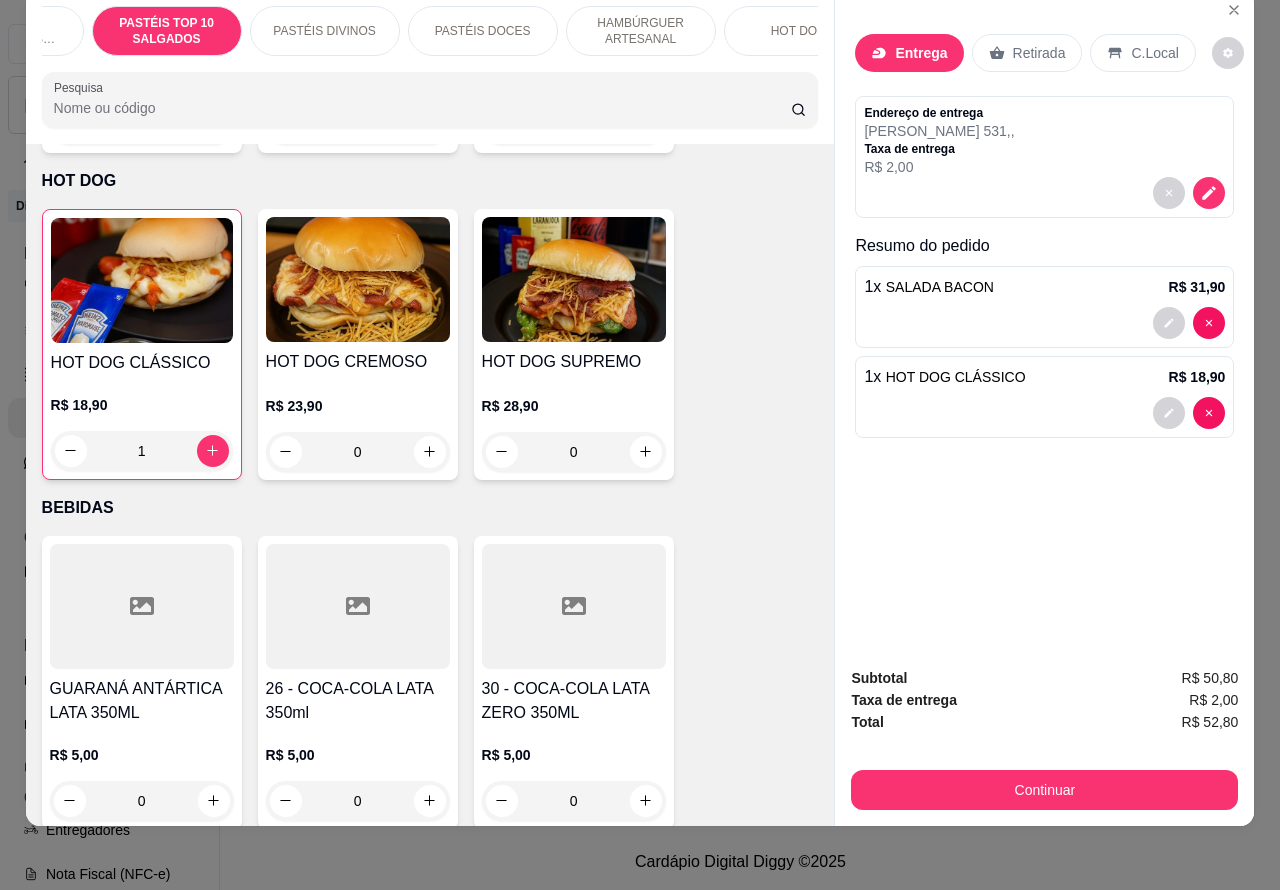 scroll, scrollTop: 723, scrollLeft: 0, axis: vertical 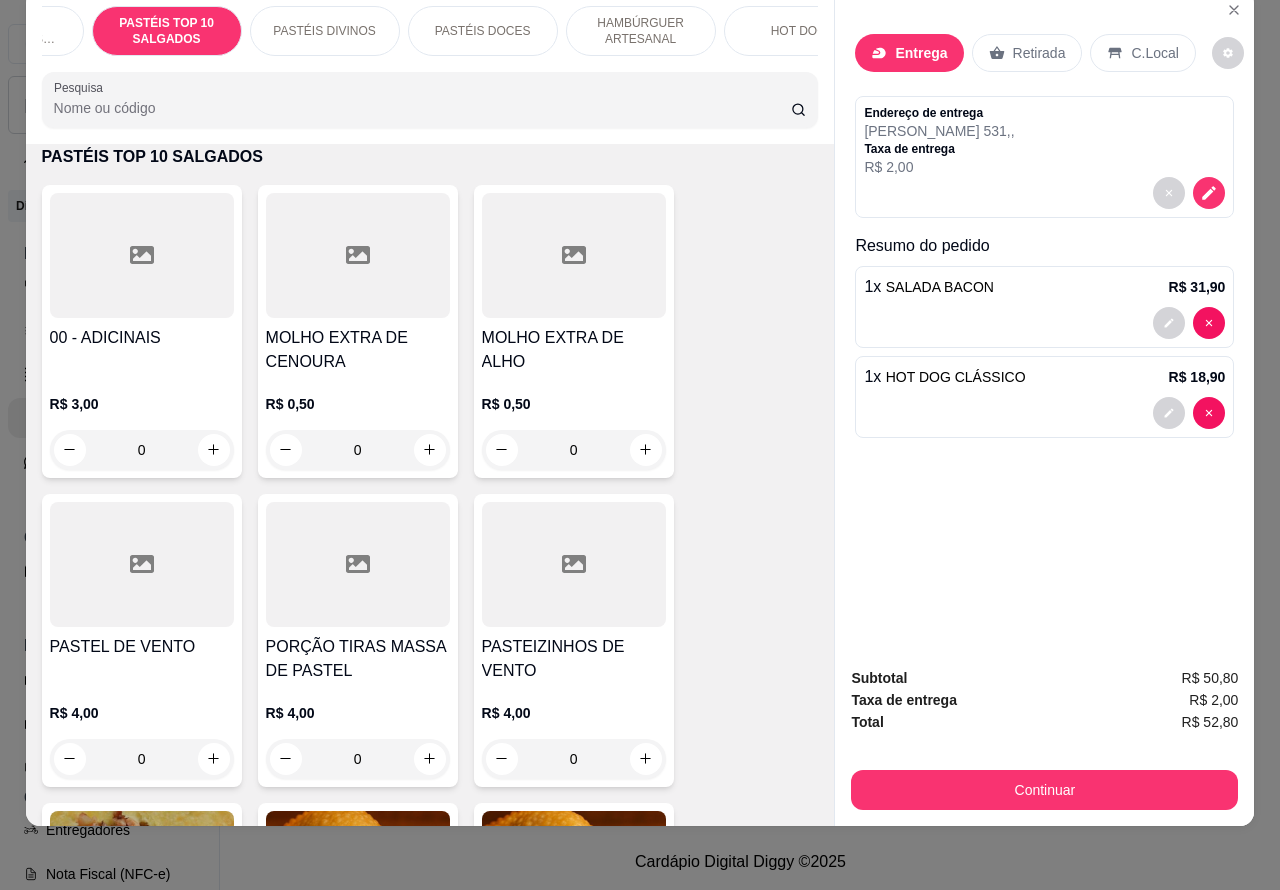click on "PASTÉIS CLÁSSICOS SALGADOS" at bounding box center (9, 31) 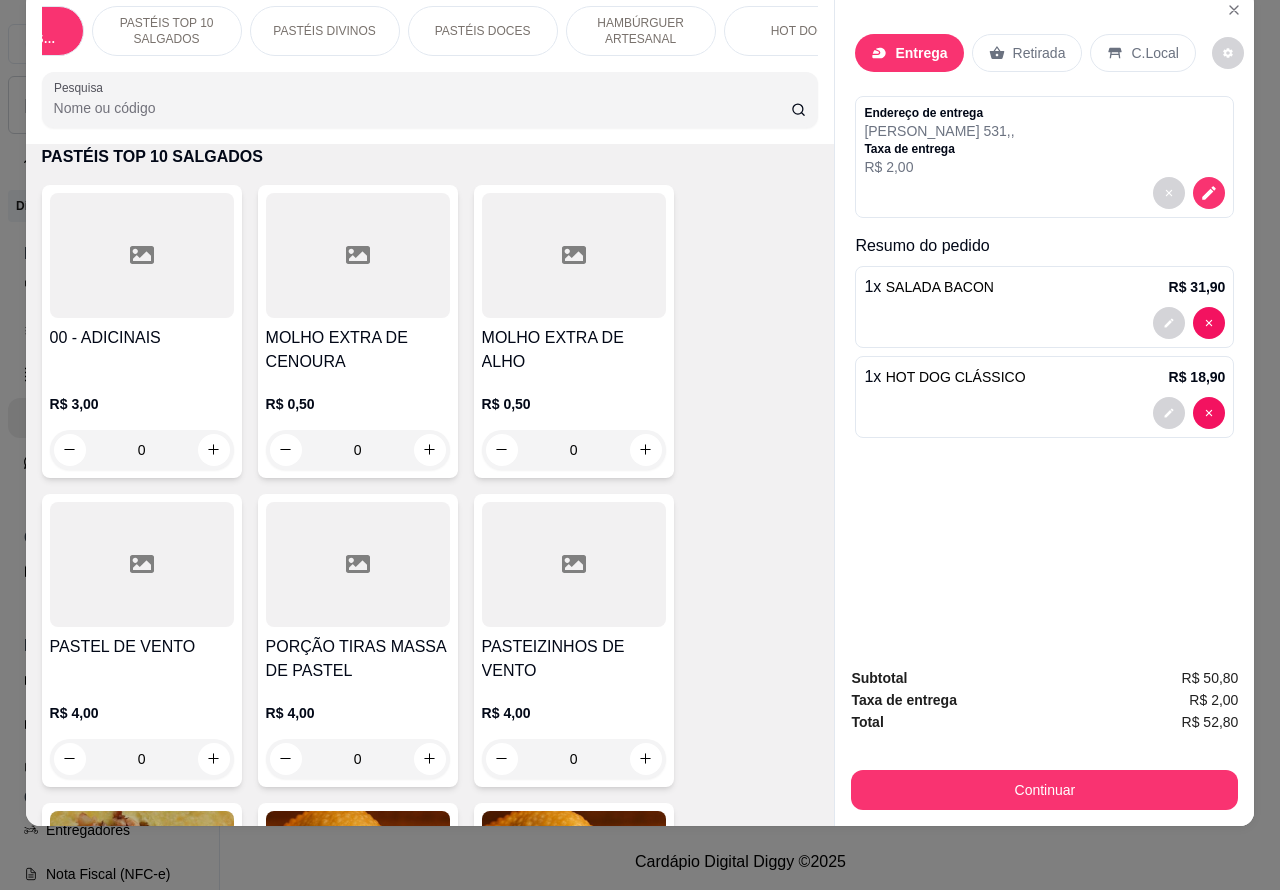 scroll, scrollTop: 90, scrollLeft: 0, axis: vertical 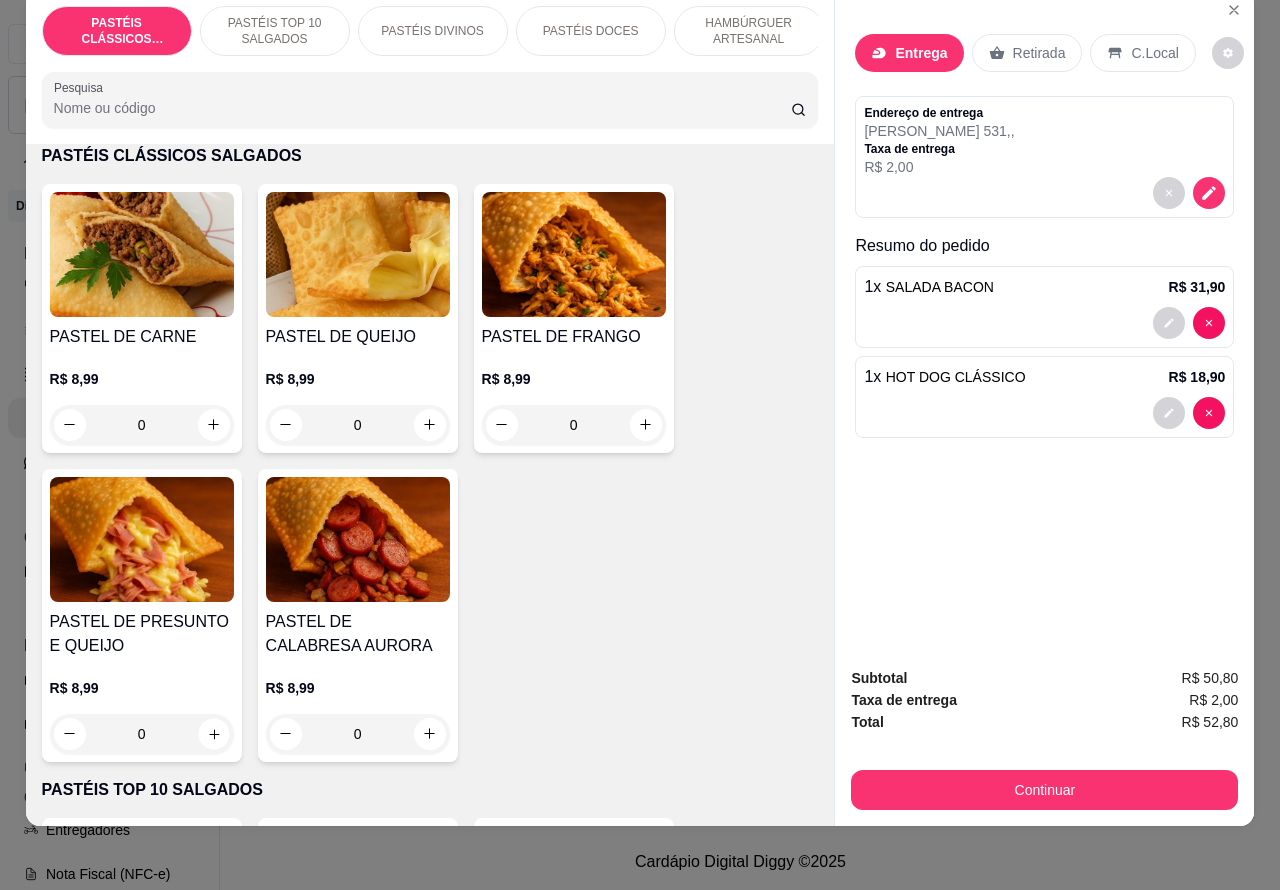click 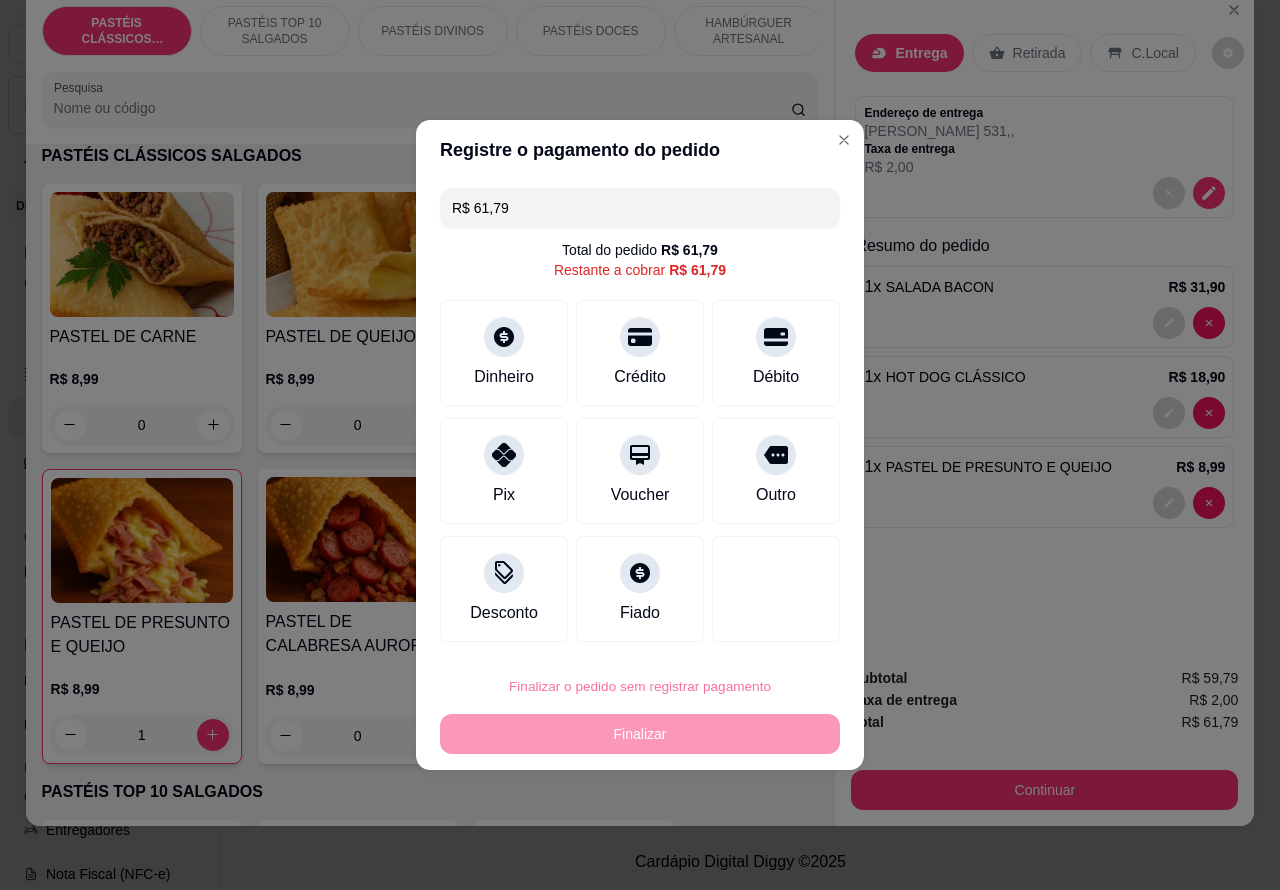 click on "Confirmar" at bounding box center [764, 629] 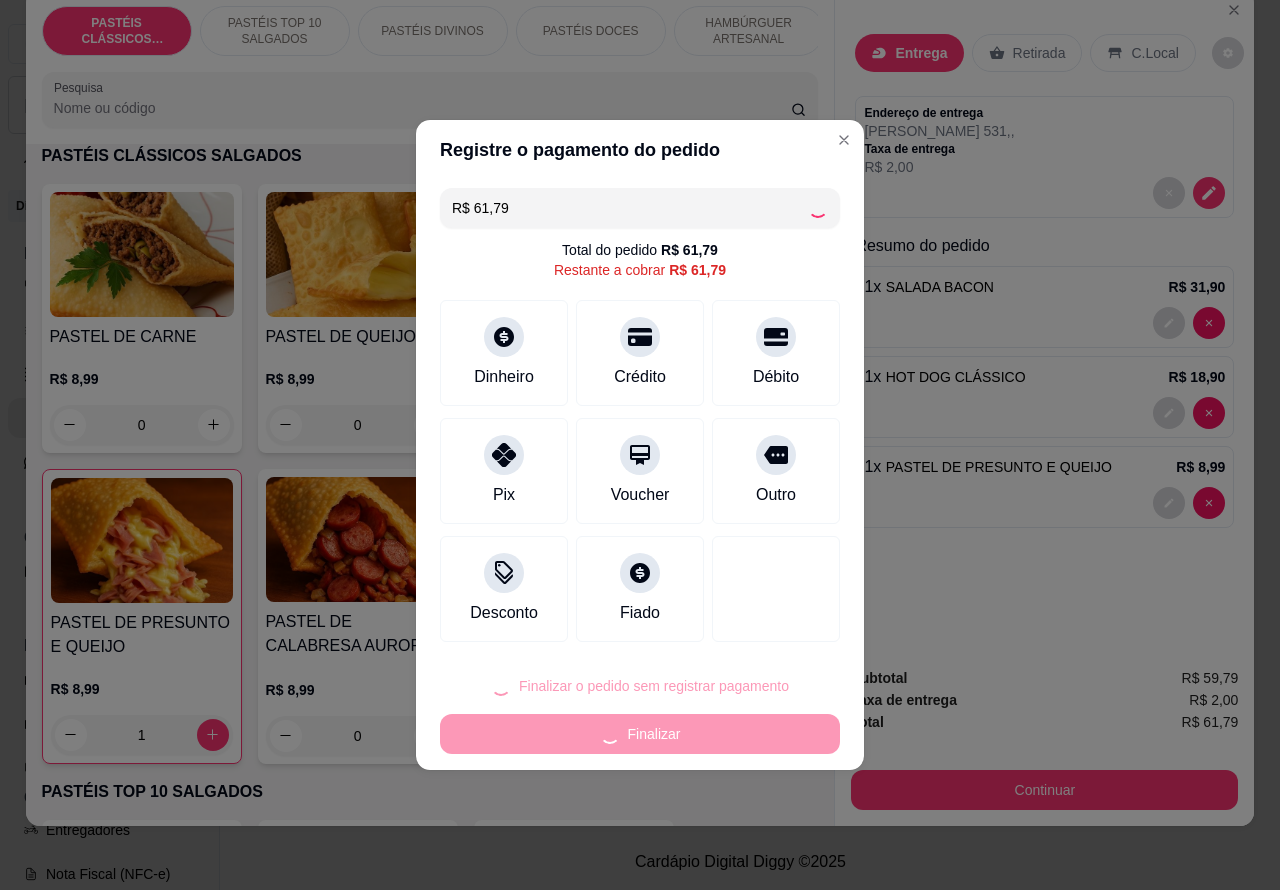 type on "0" 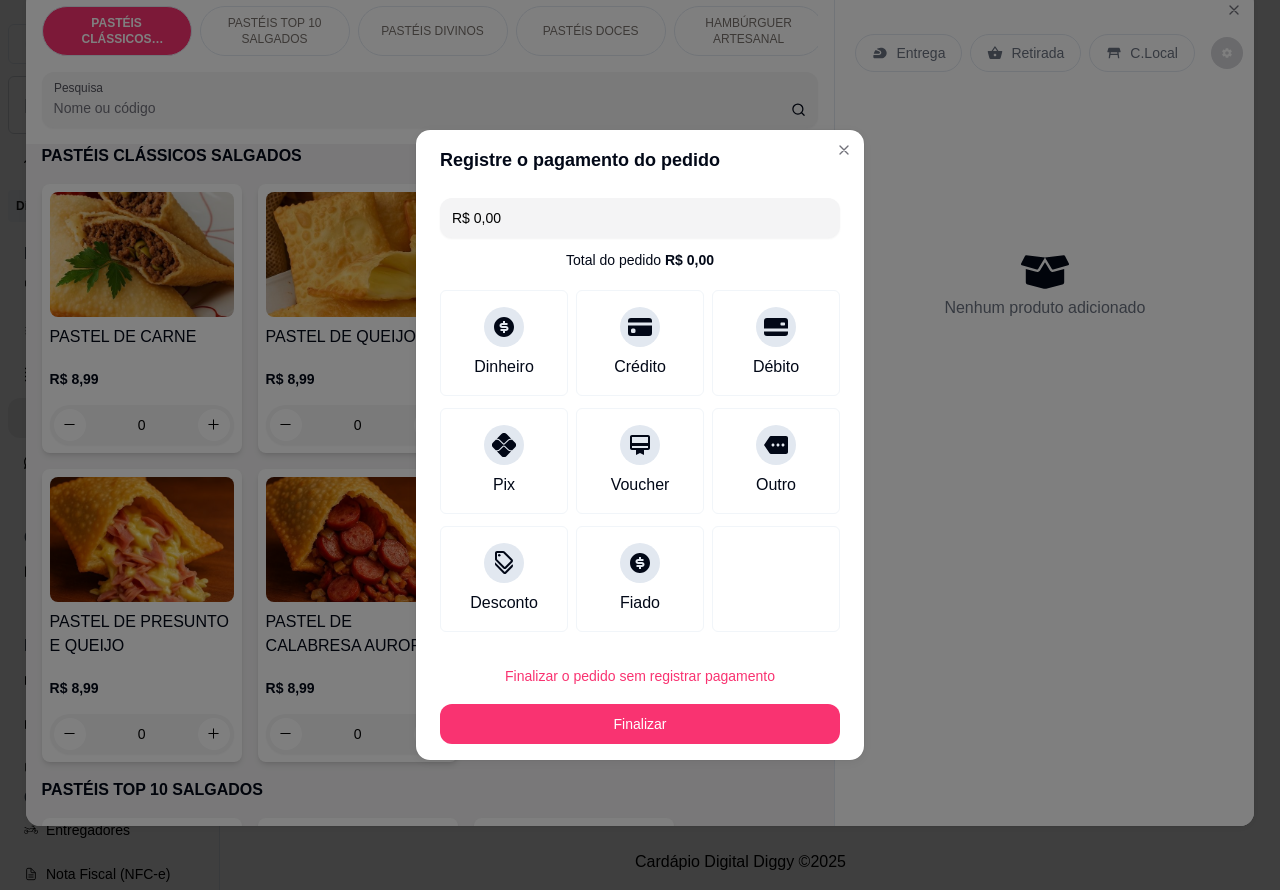 type on "R$ 0,00" 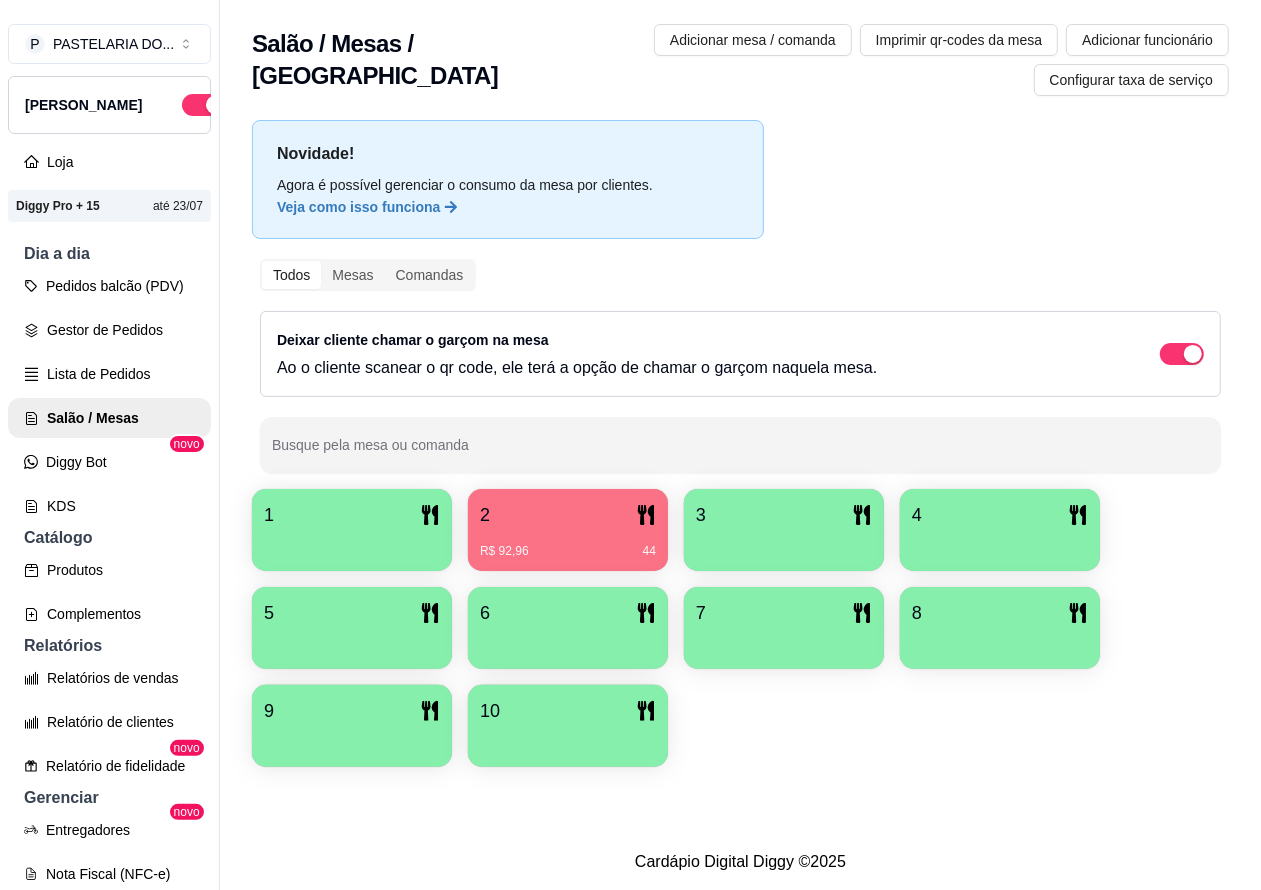 click on "Lista de Pedidos" at bounding box center (109, 374) 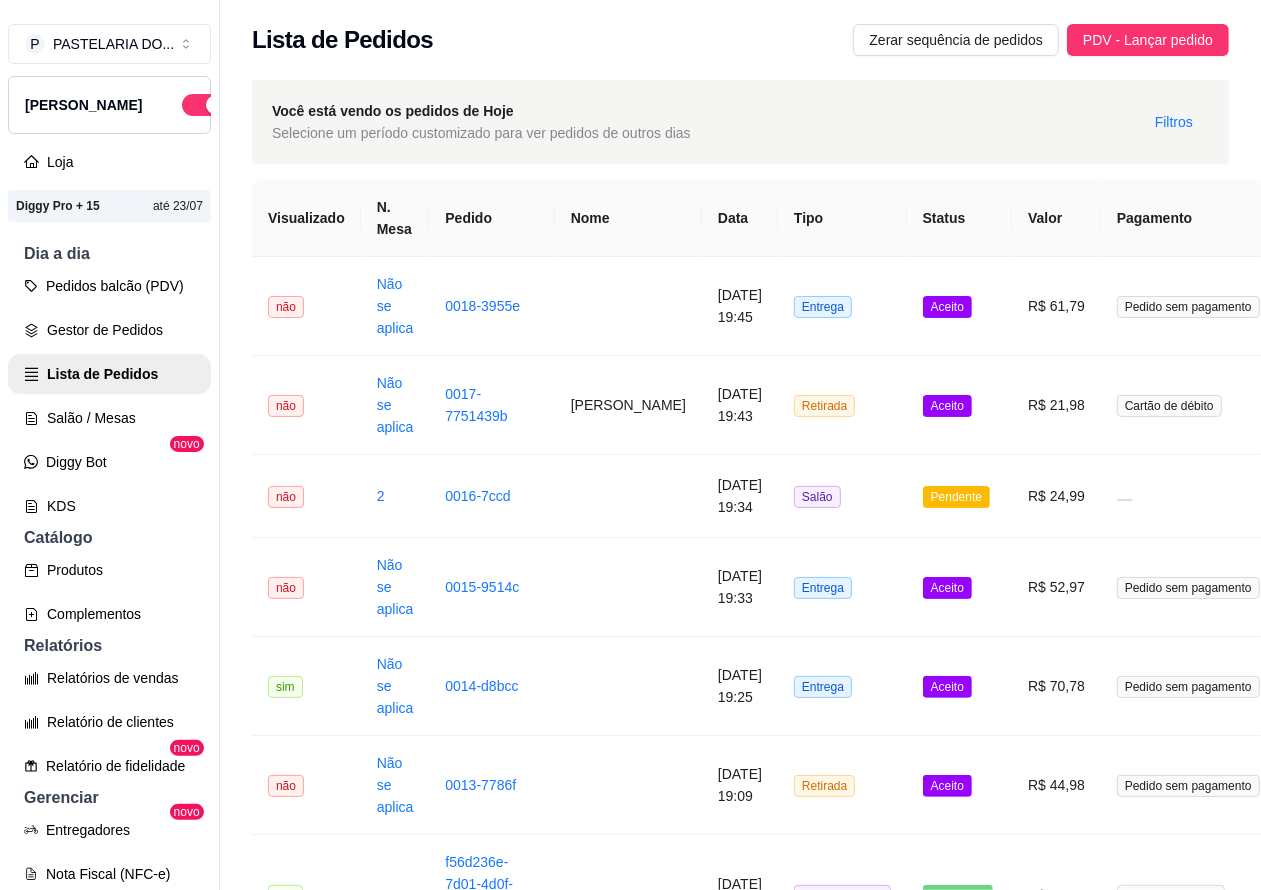 click at bounding box center [628, 306] 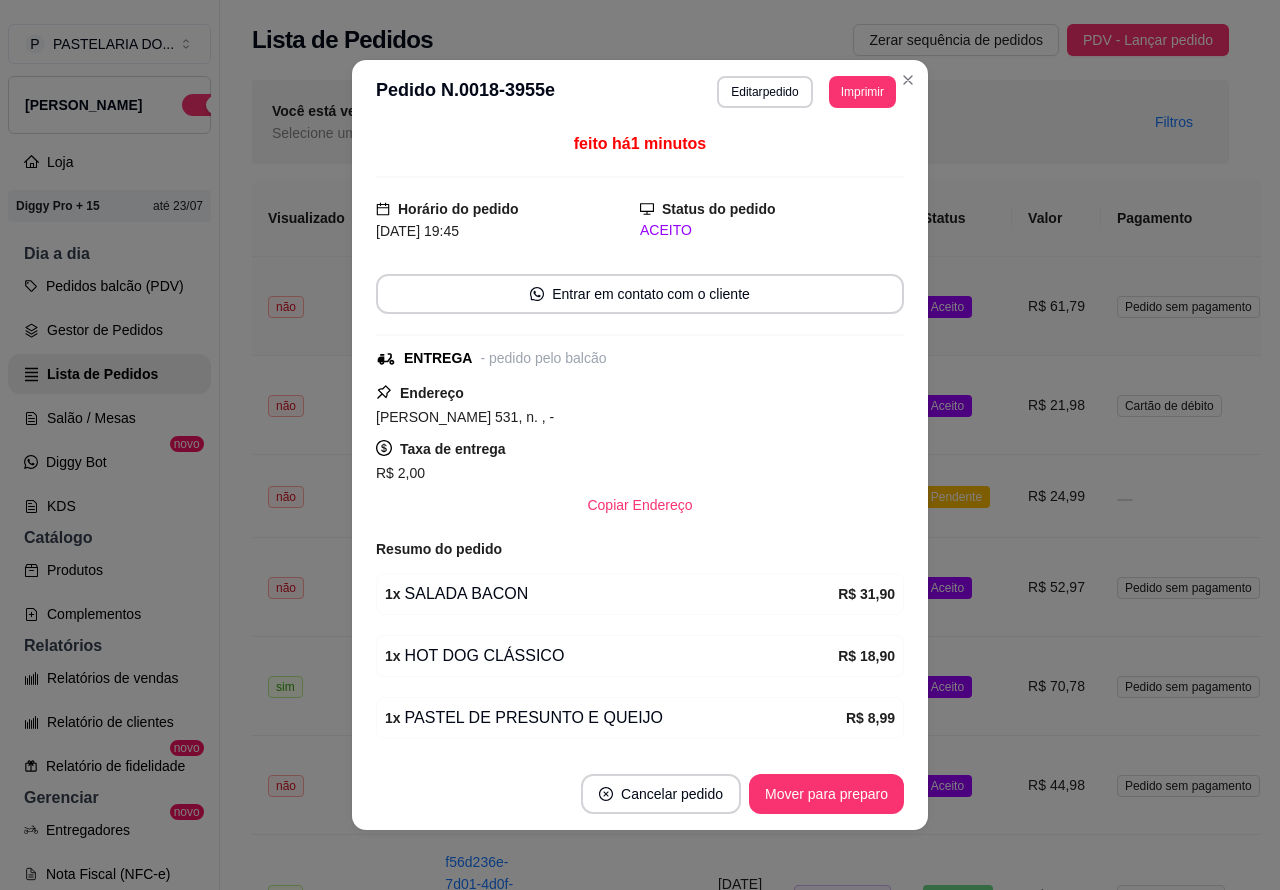 click on "Imprimir" at bounding box center [862, 92] 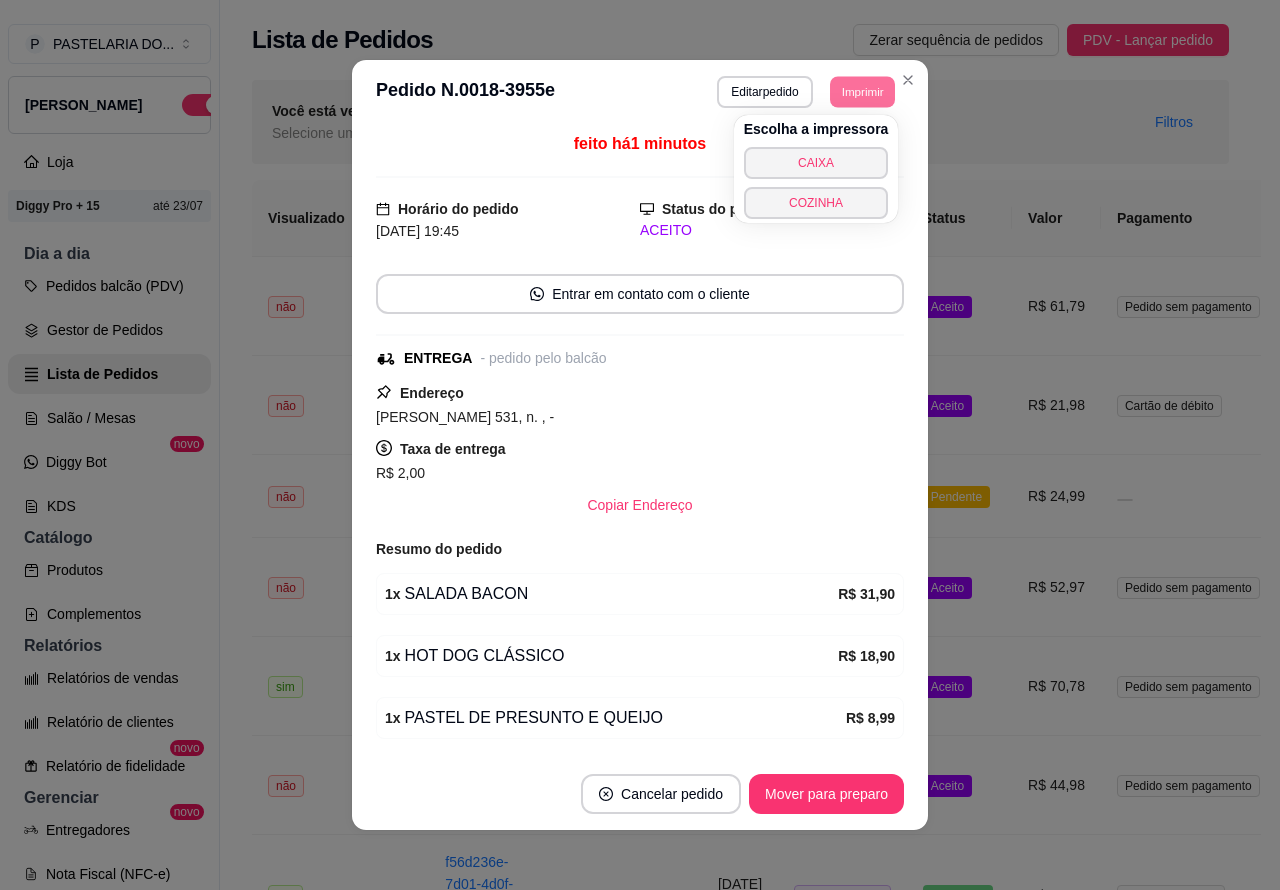 click on "COZINHA" at bounding box center (816, 203) 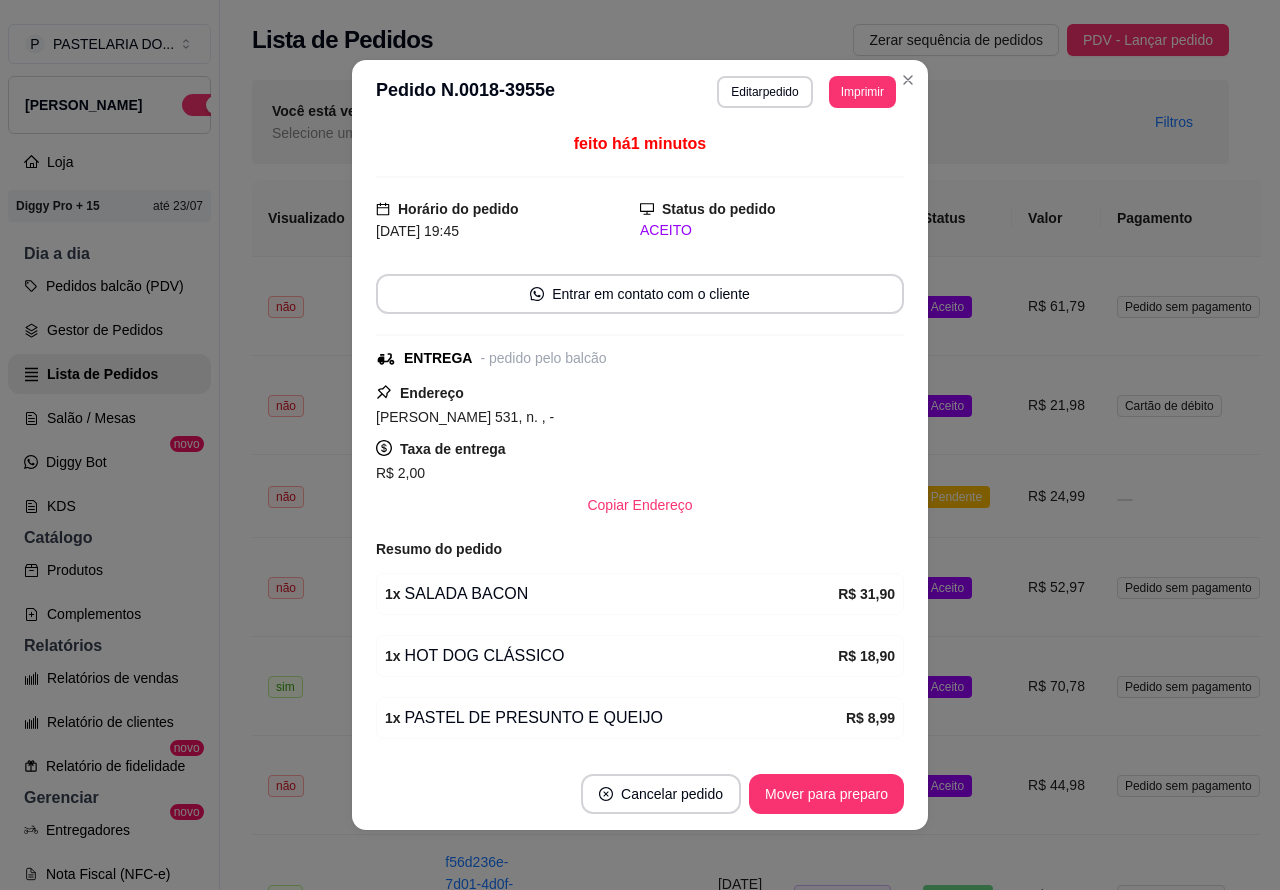 click on "Pedidos balcão (PDV)" at bounding box center [109, 286] 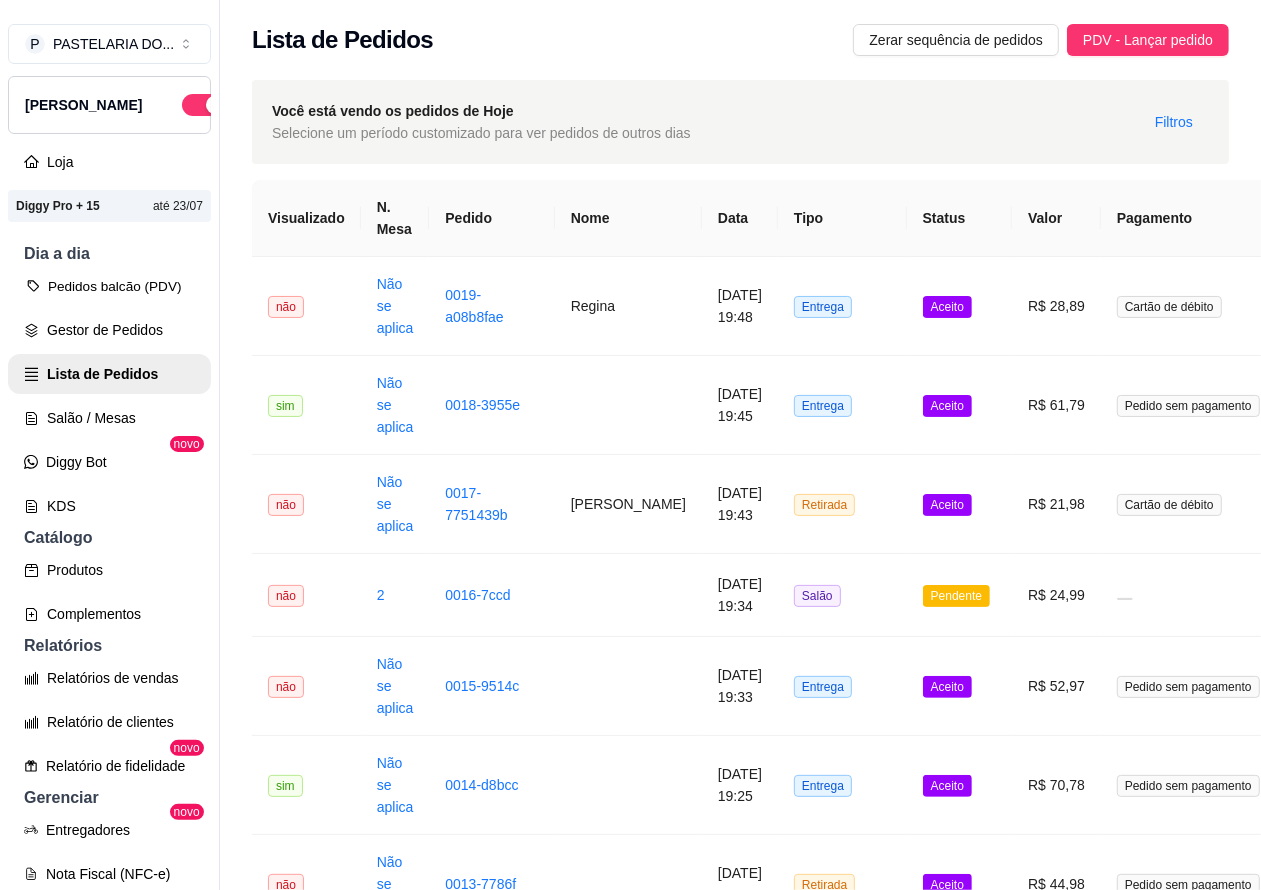 click on "Pedidos balcão (PDV)" at bounding box center [109, 286] 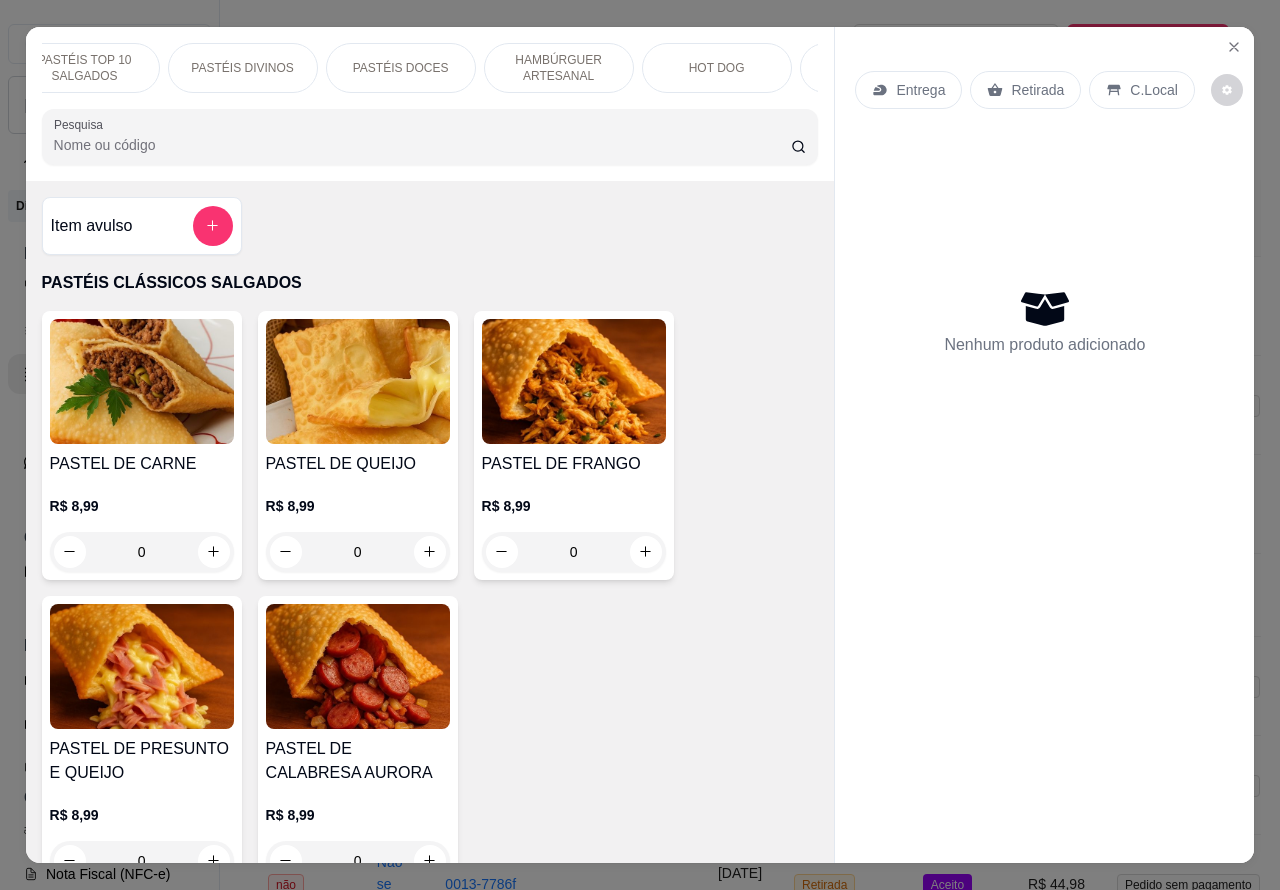 scroll, scrollTop: 0, scrollLeft: 233, axis: horizontal 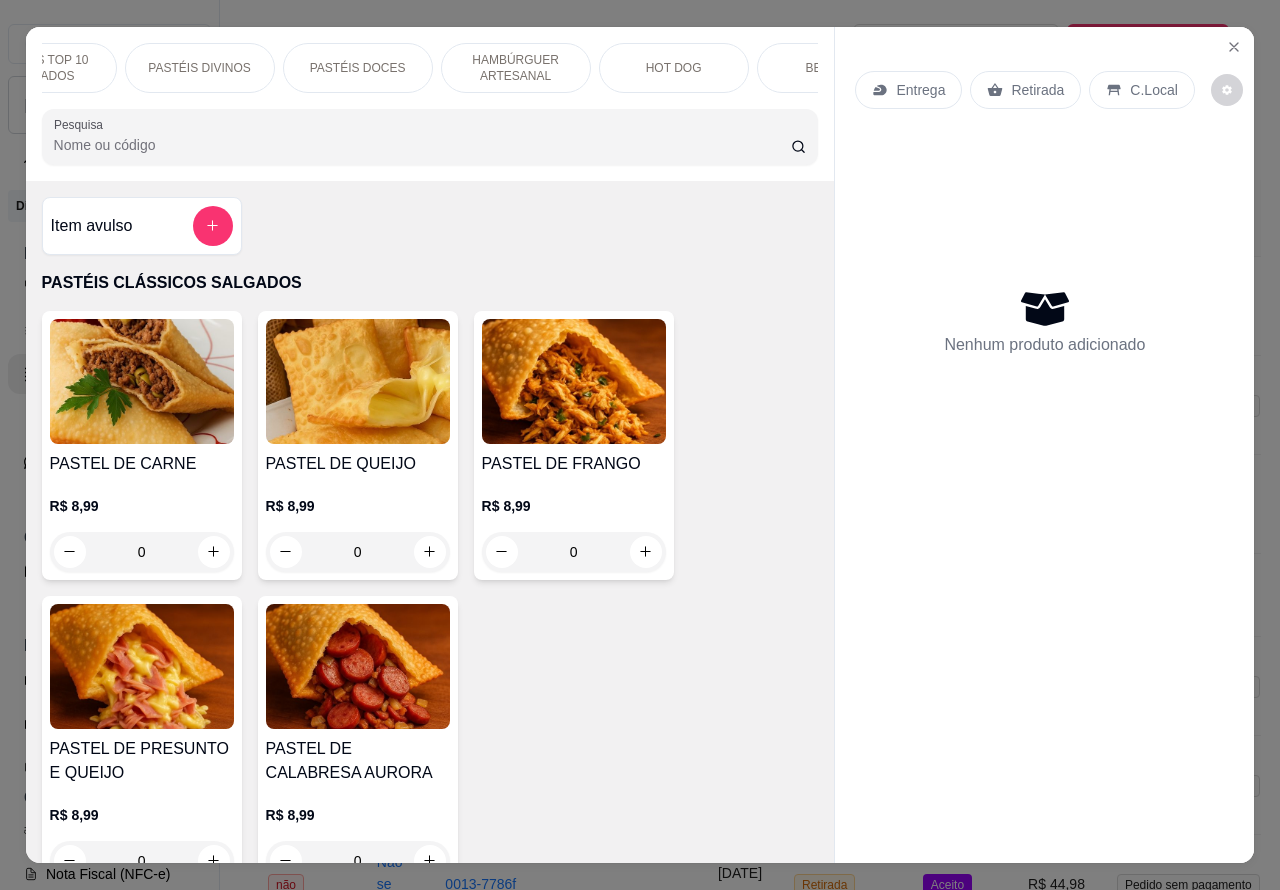 click on "HOT DOG" at bounding box center (674, 68) 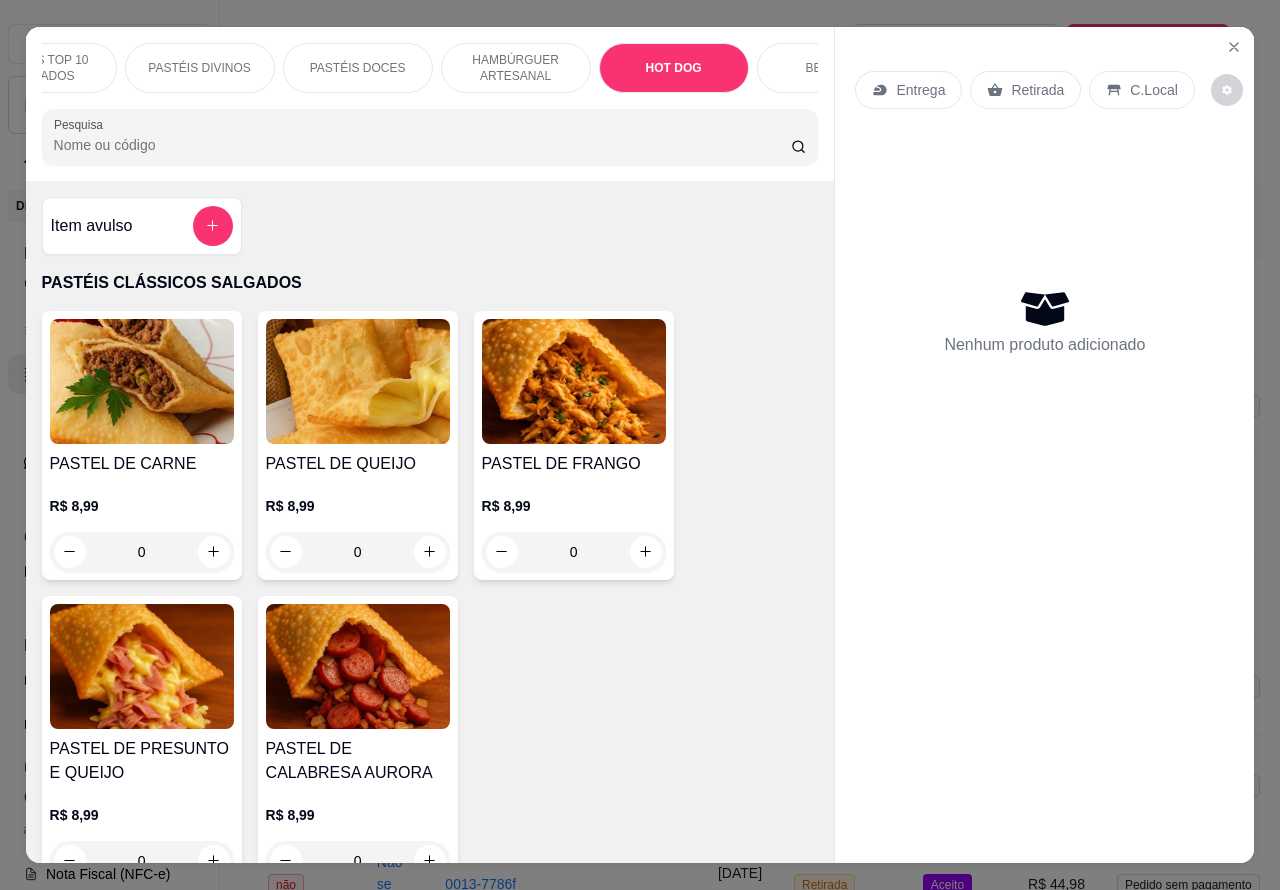 scroll, scrollTop: 6040, scrollLeft: 0, axis: vertical 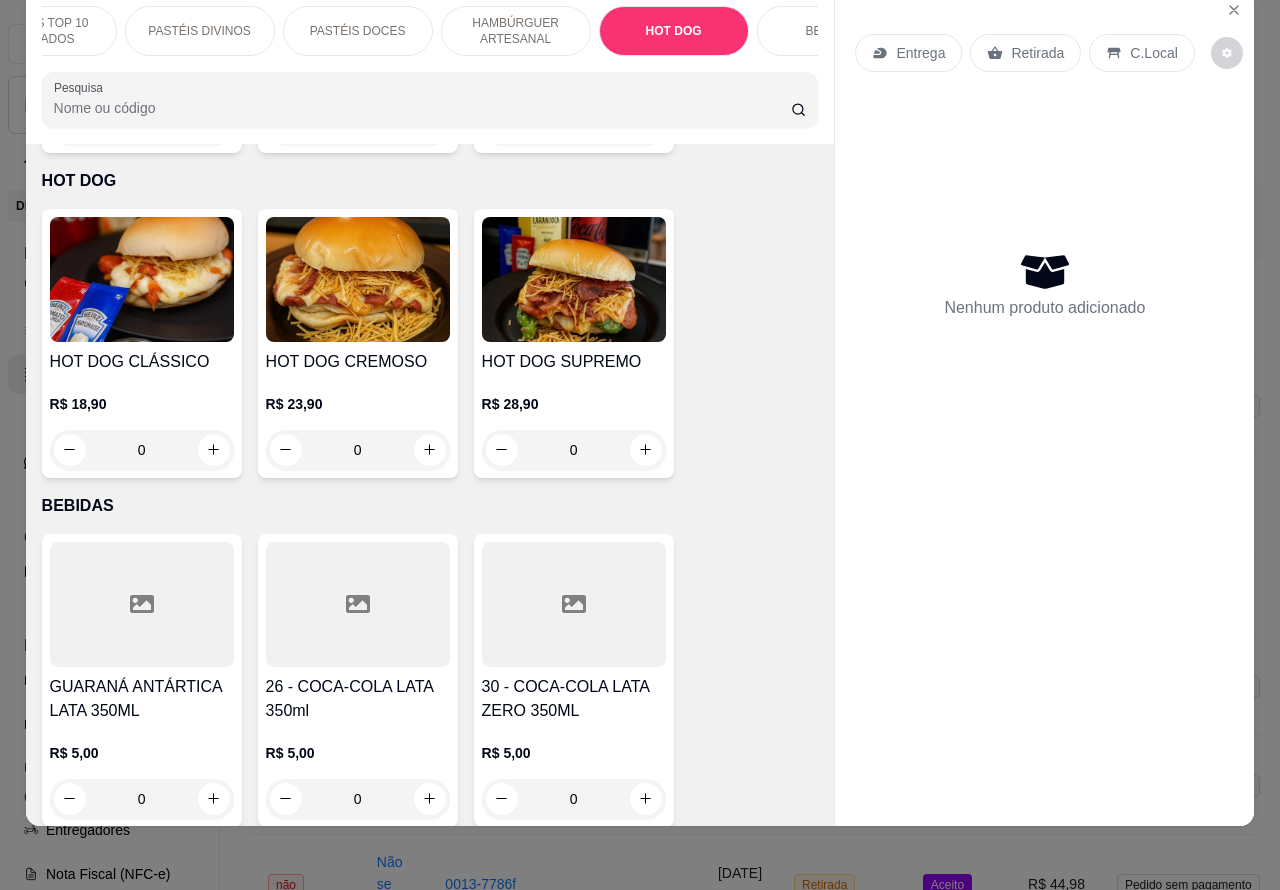 click on "0" at bounding box center (574, 450) 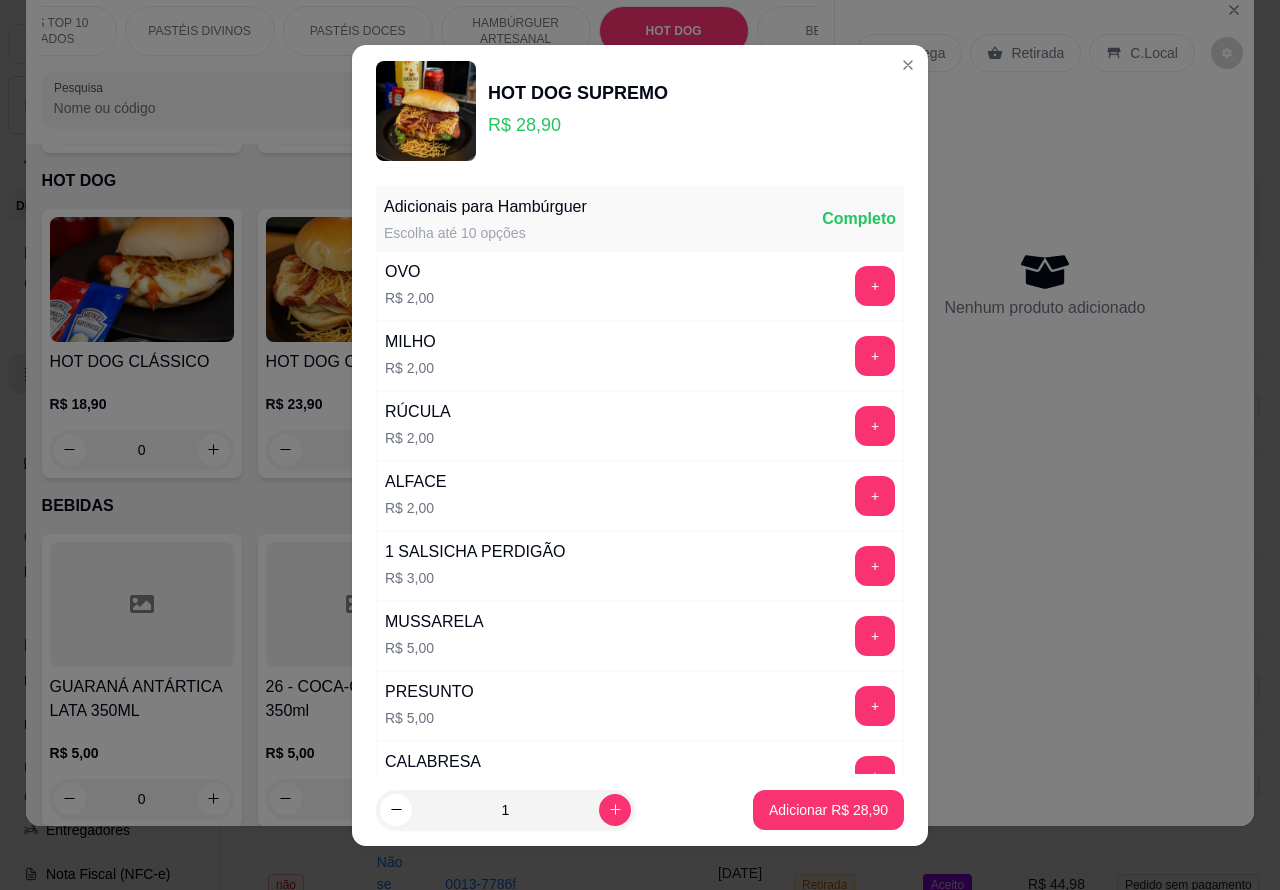 click on "Adicionar   R$ 28,90" at bounding box center (828, 810) 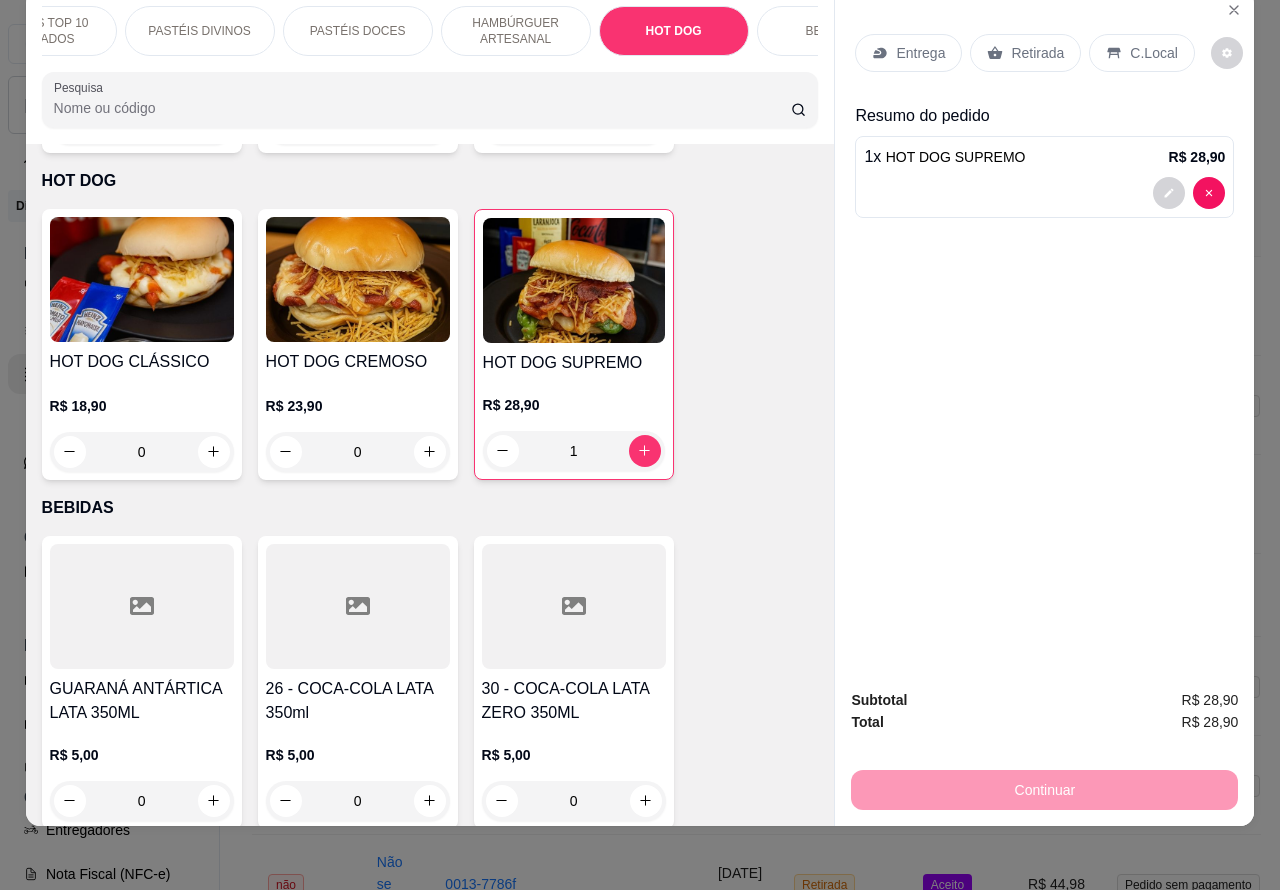 click on "R$ 18,90 0" at bounding box center [142, 424] 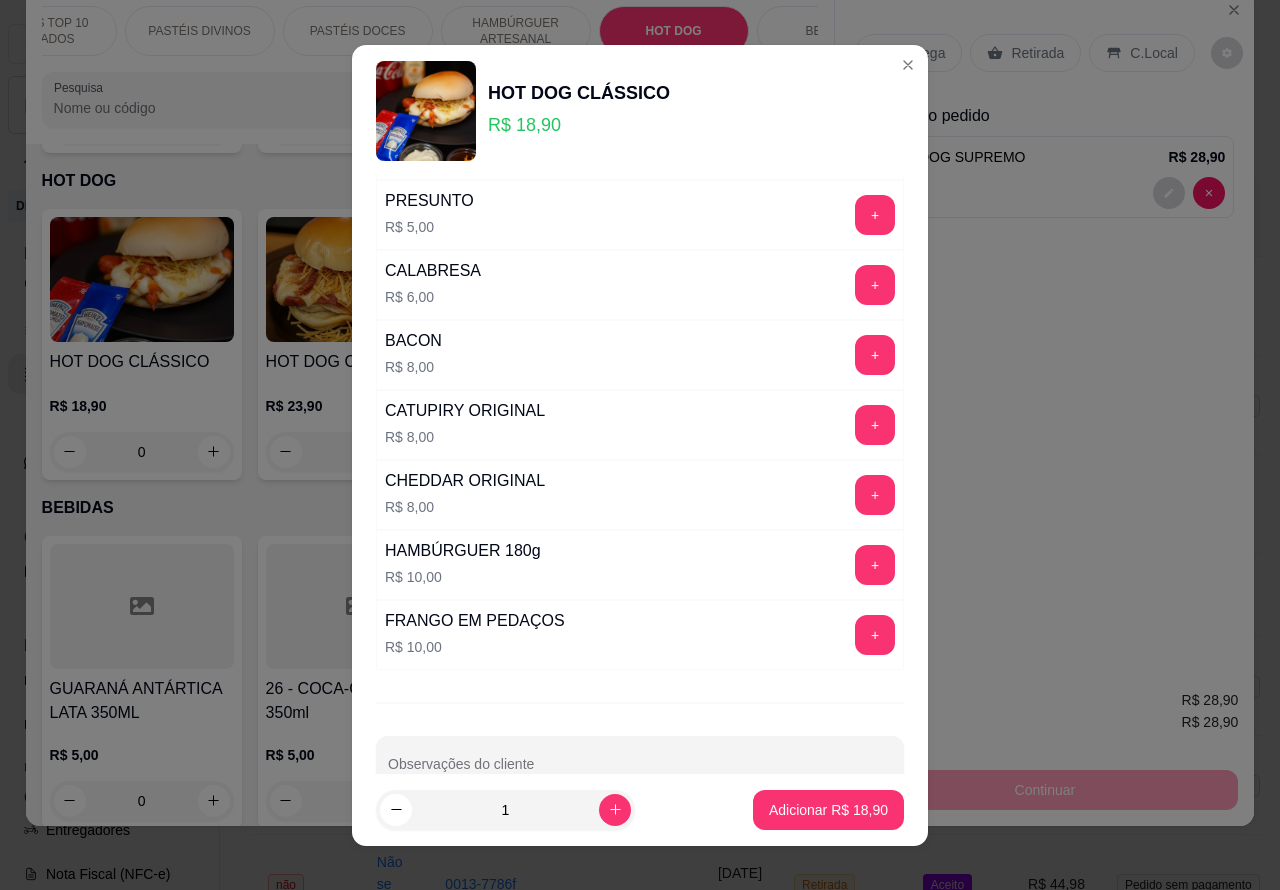 scroll, scrollTop: 542, scrollLeft: 0, axis: vertical 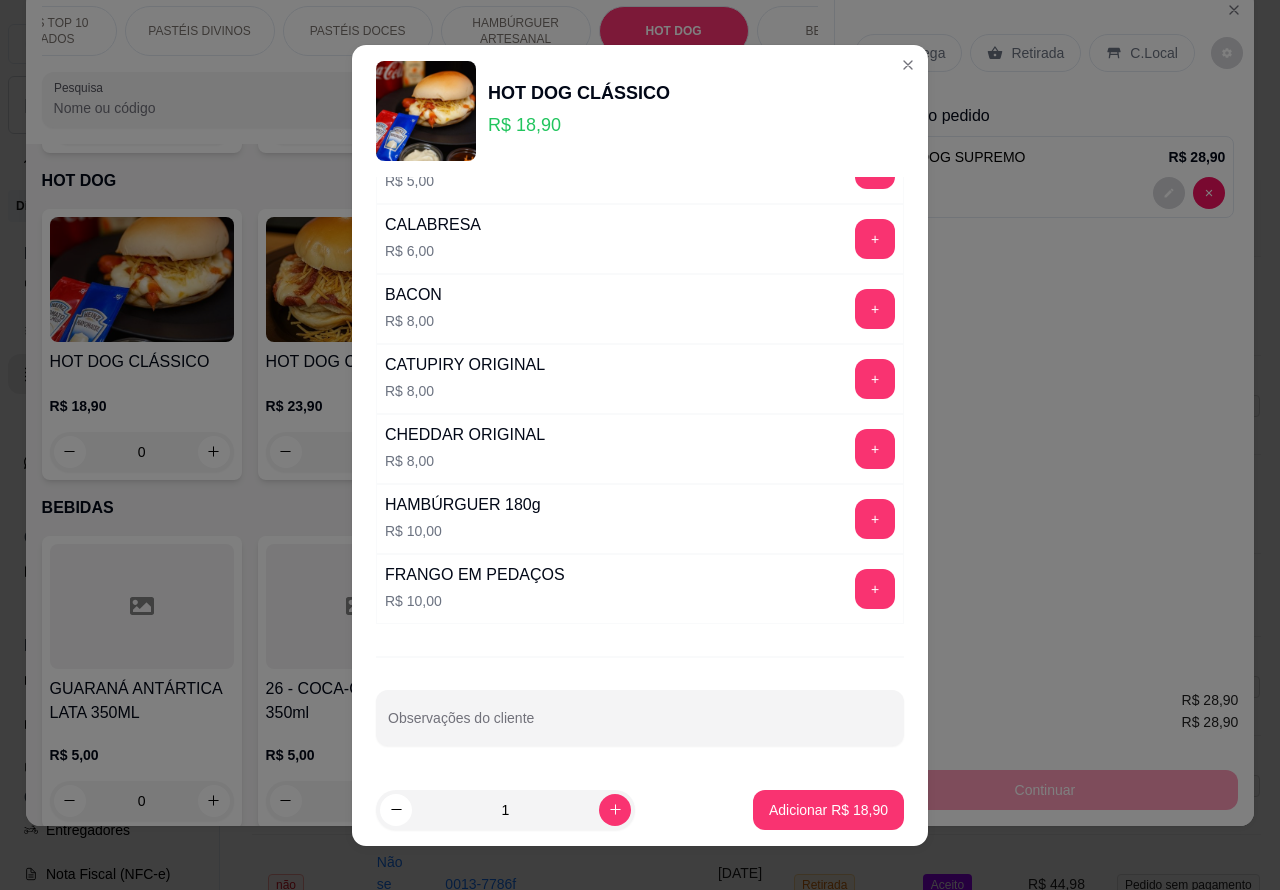 click on "Observações do cliente" at bounding box center (640, 726) 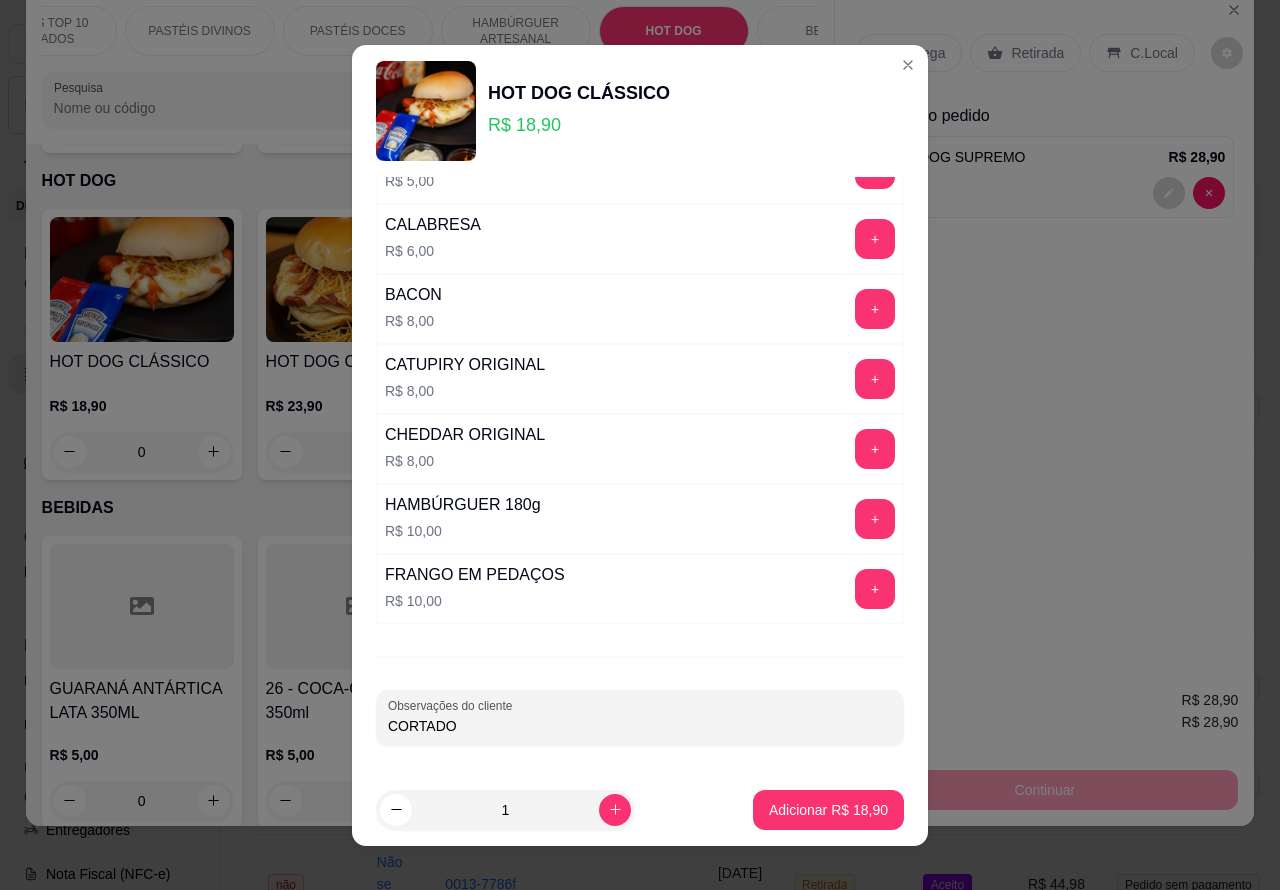 type on "CORTADO" 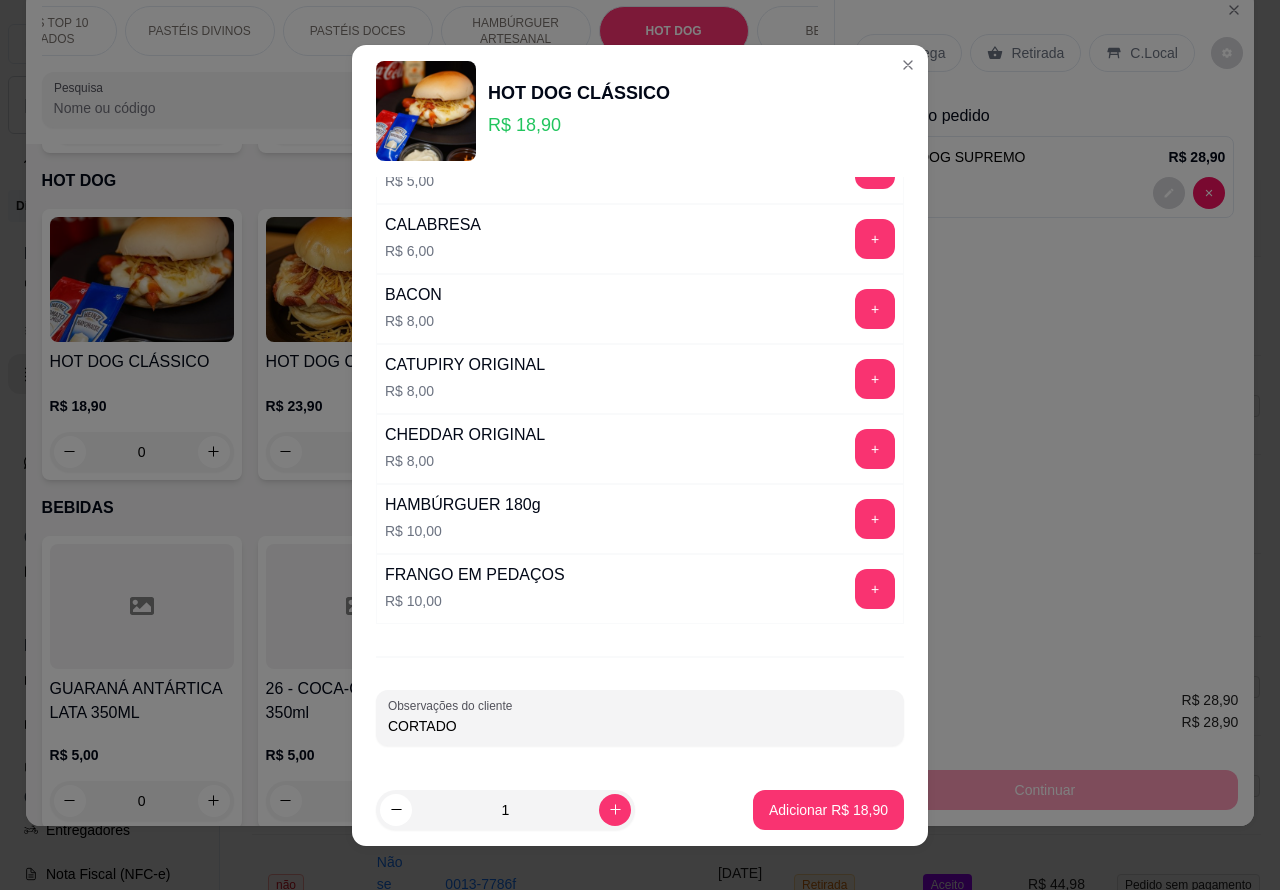 click on "Adicionar   R$ 18,90" at bounding box center (828, 810) 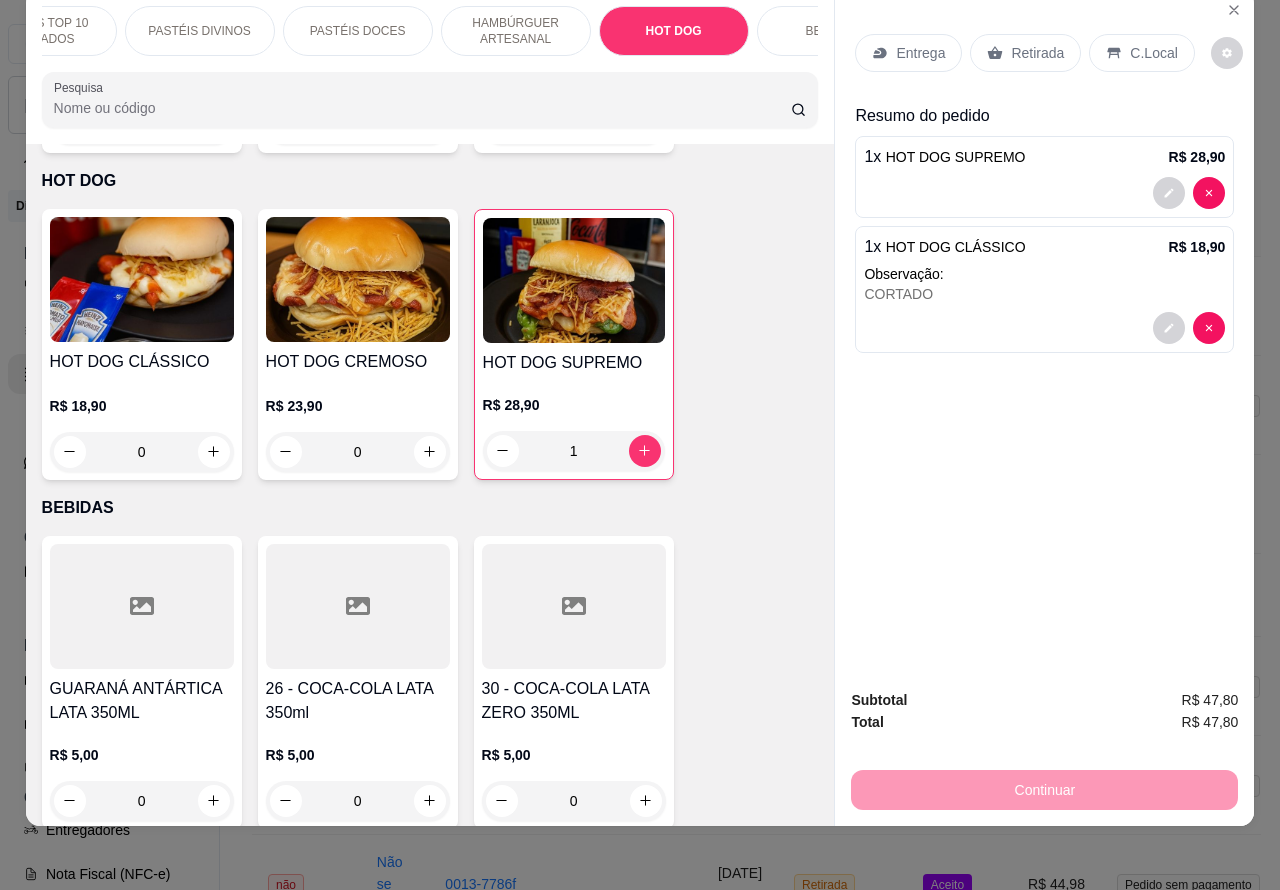 click on "1 x   HOT DOG CLÁSSICO R$ 18,90 Observação:  CORTADO" at bounding box center (1044, 289) 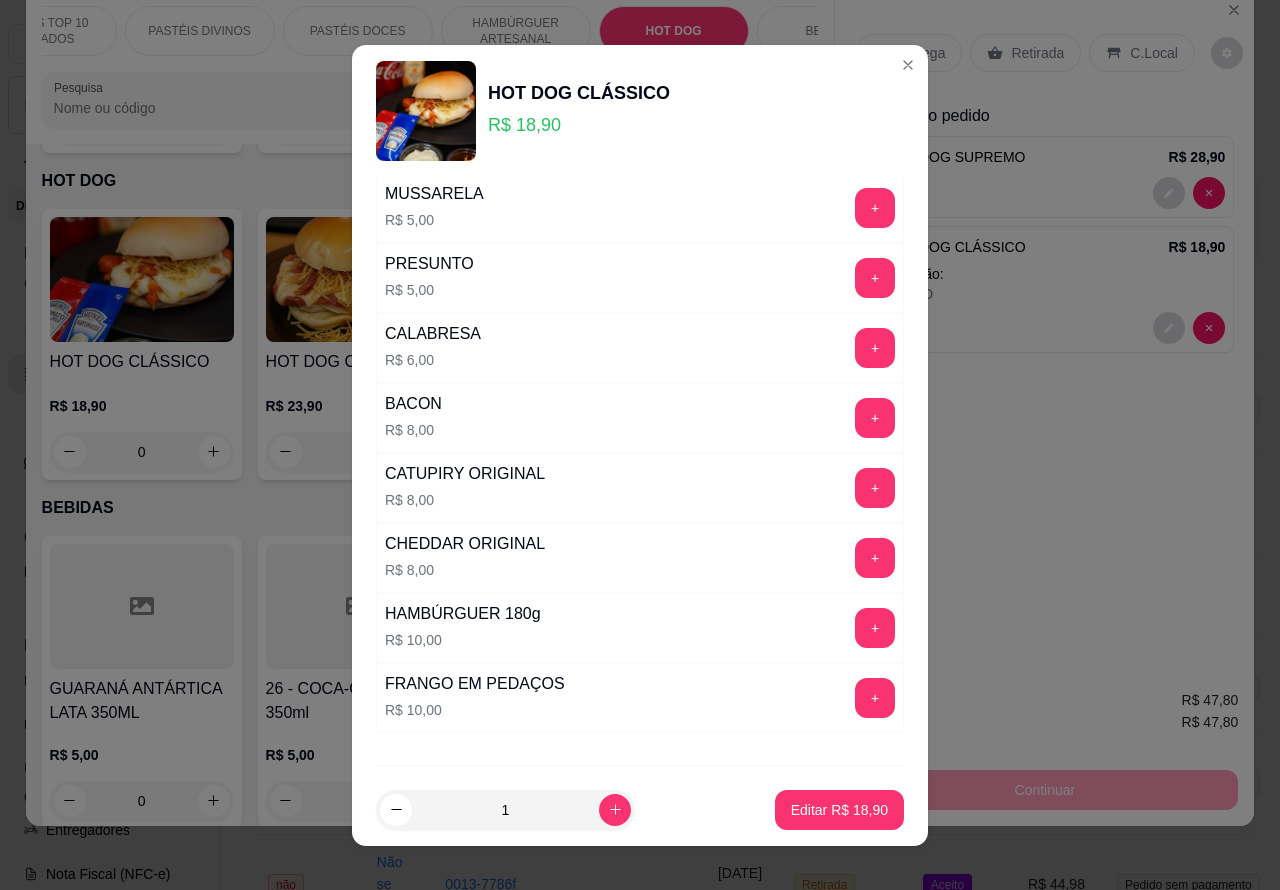 scroll, scrollTop: 542, scrollLeft: 0, axis: vertical 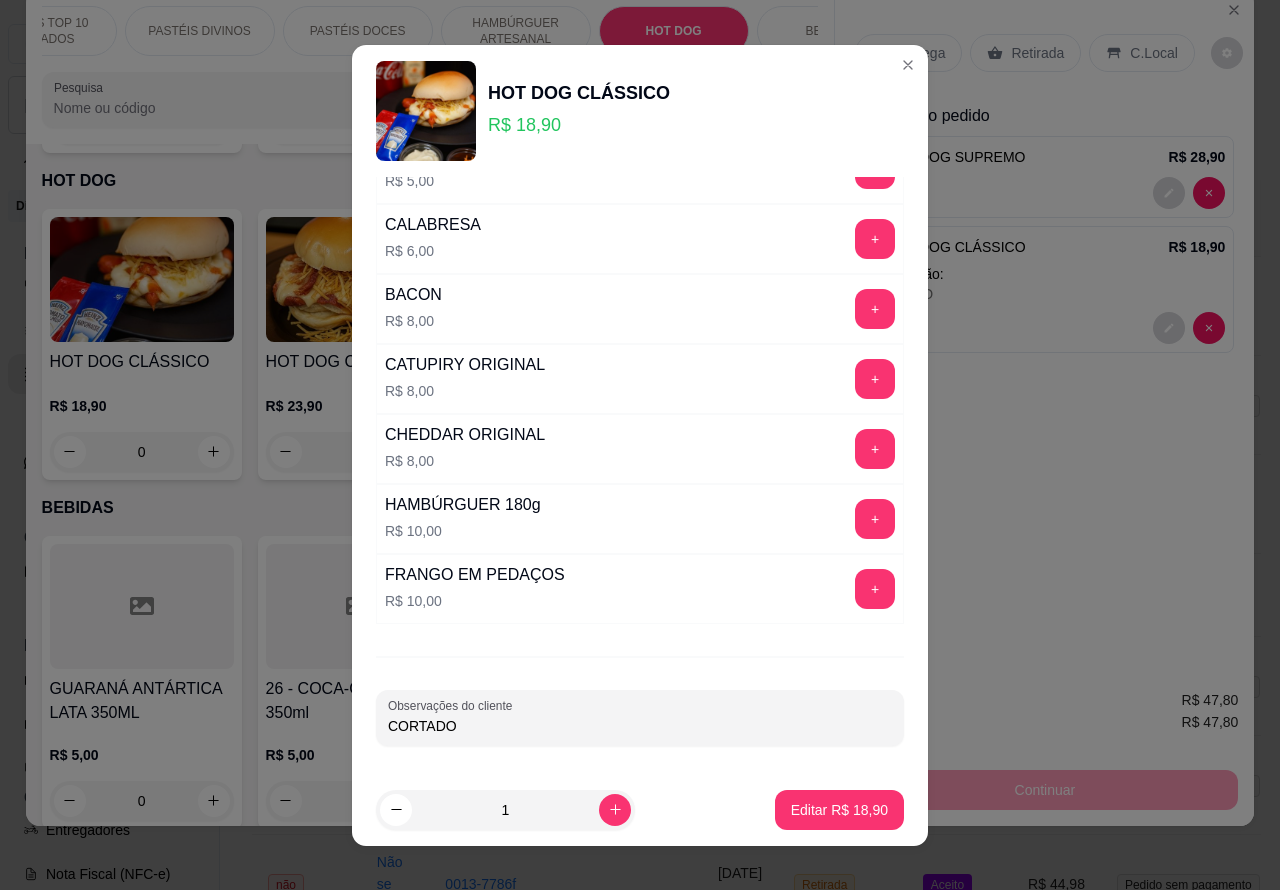 click on "CORTADO" at bounding box center (640, 726) 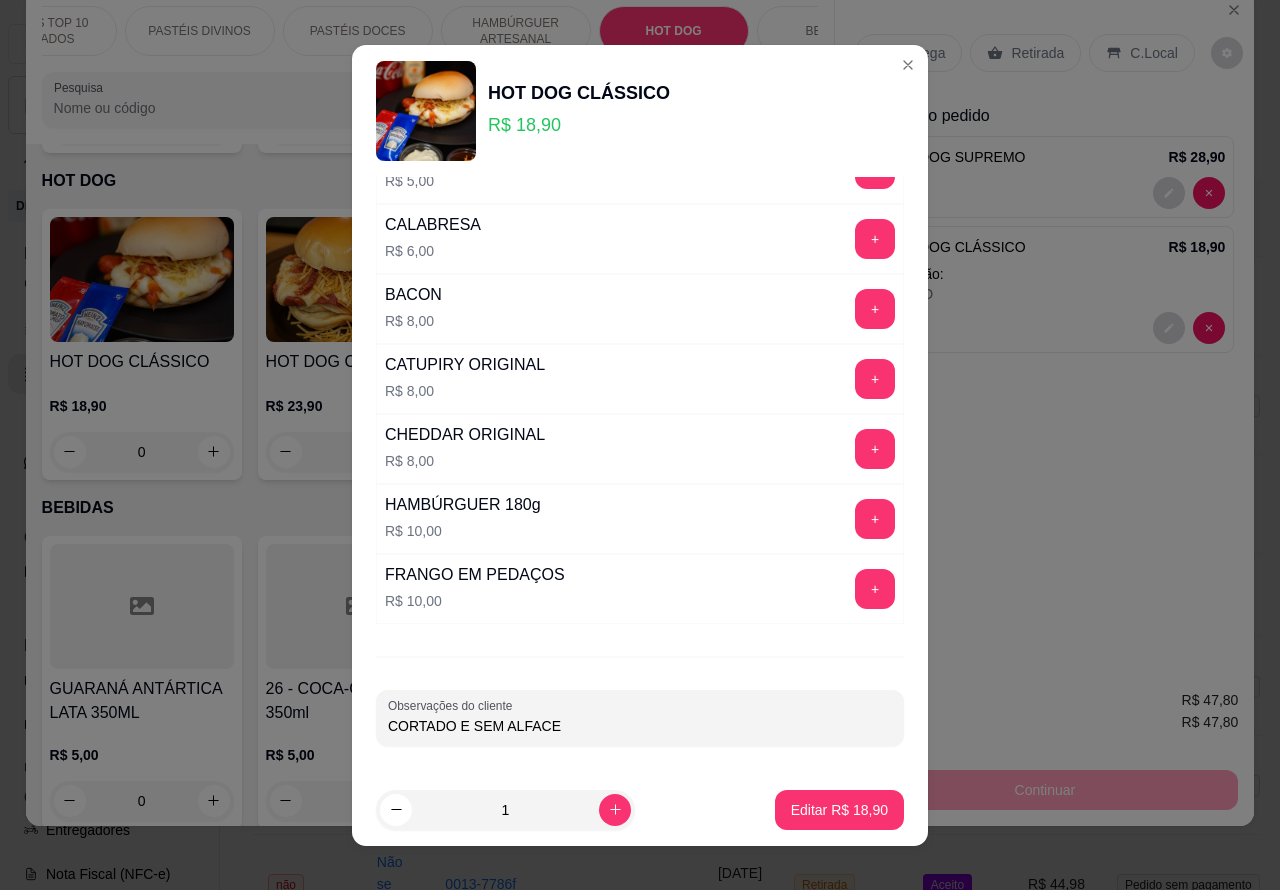 type on "CORTADO E SEM ALFACE" 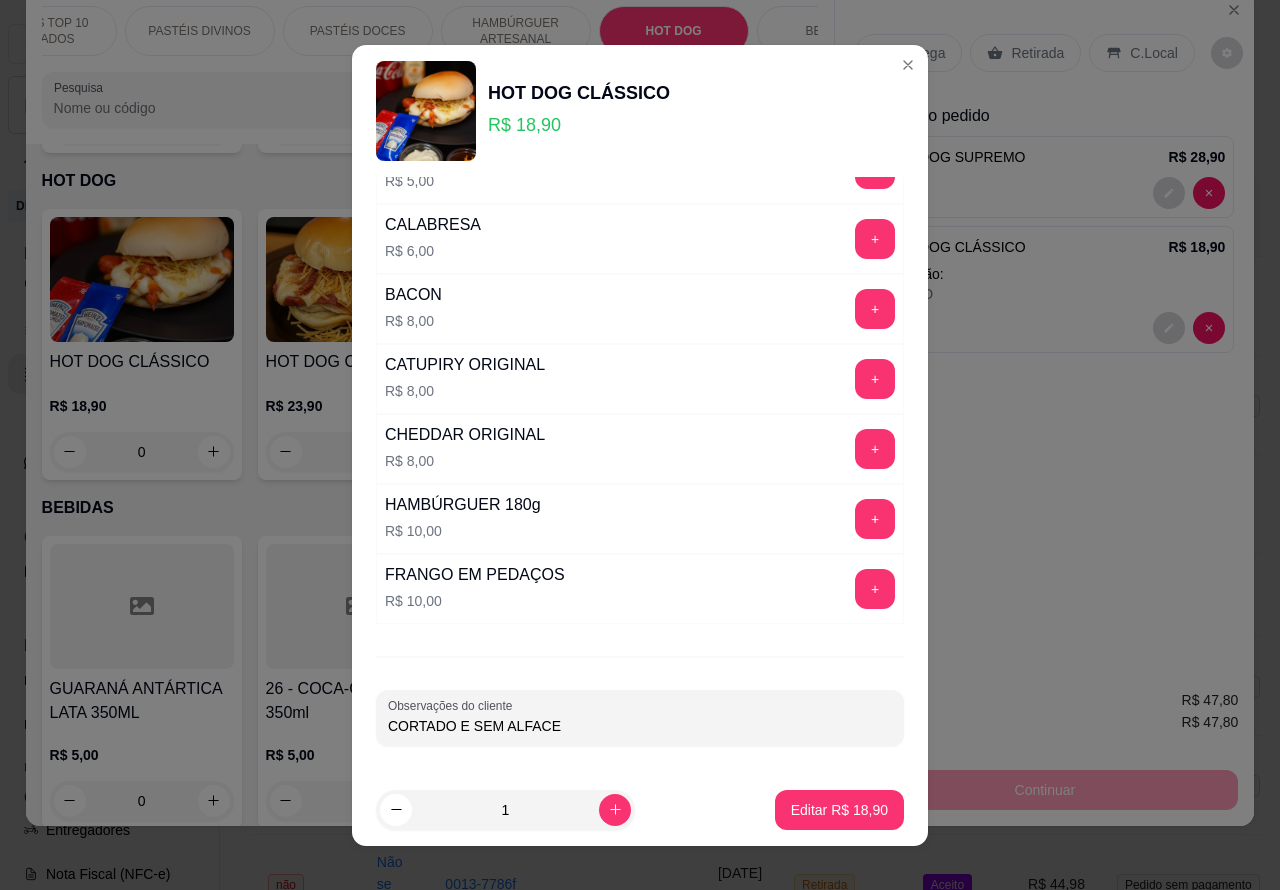 click on "Editar   R$ 18,90" at bounding box center (839, 810) 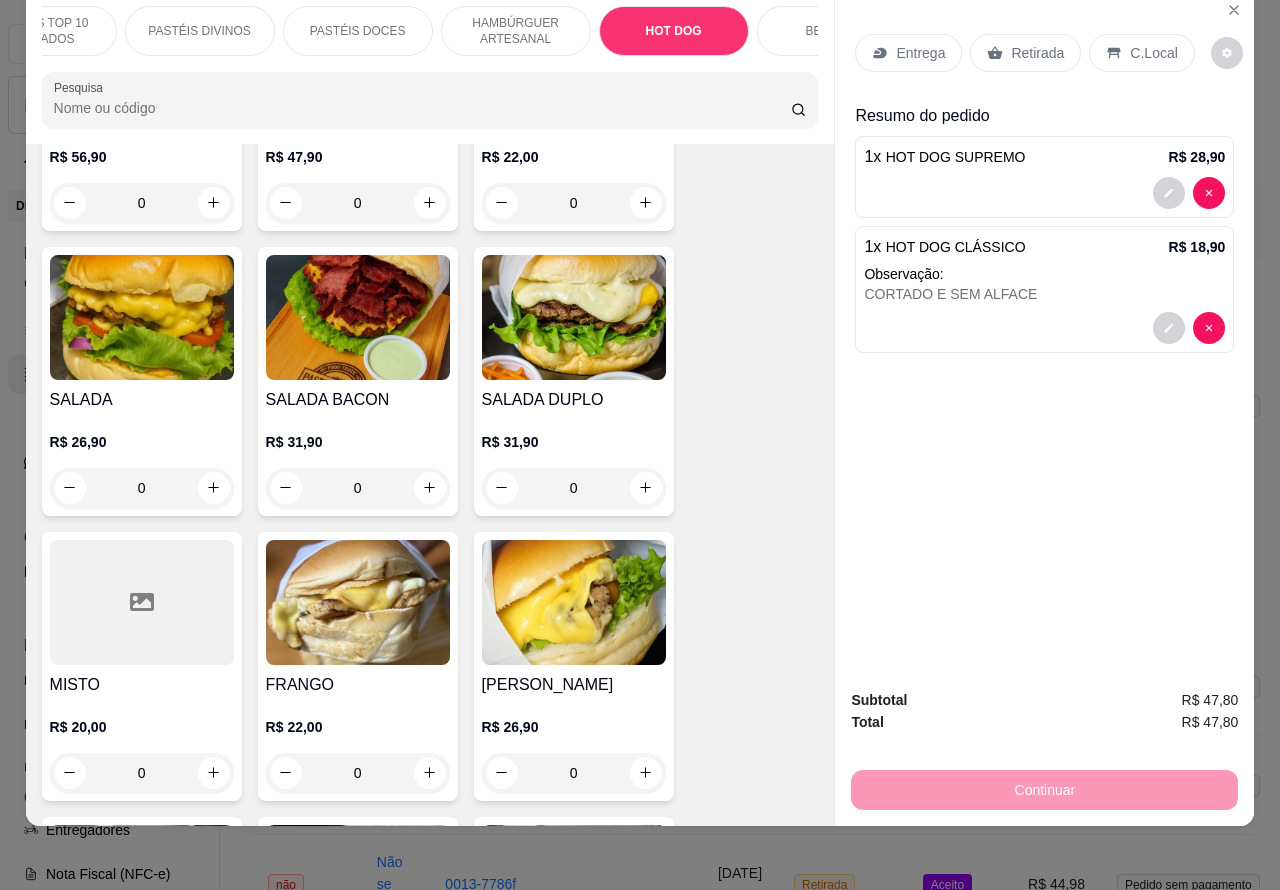 scroll, scrollTop: 4786, scrollLeft: 0, axis: vertical 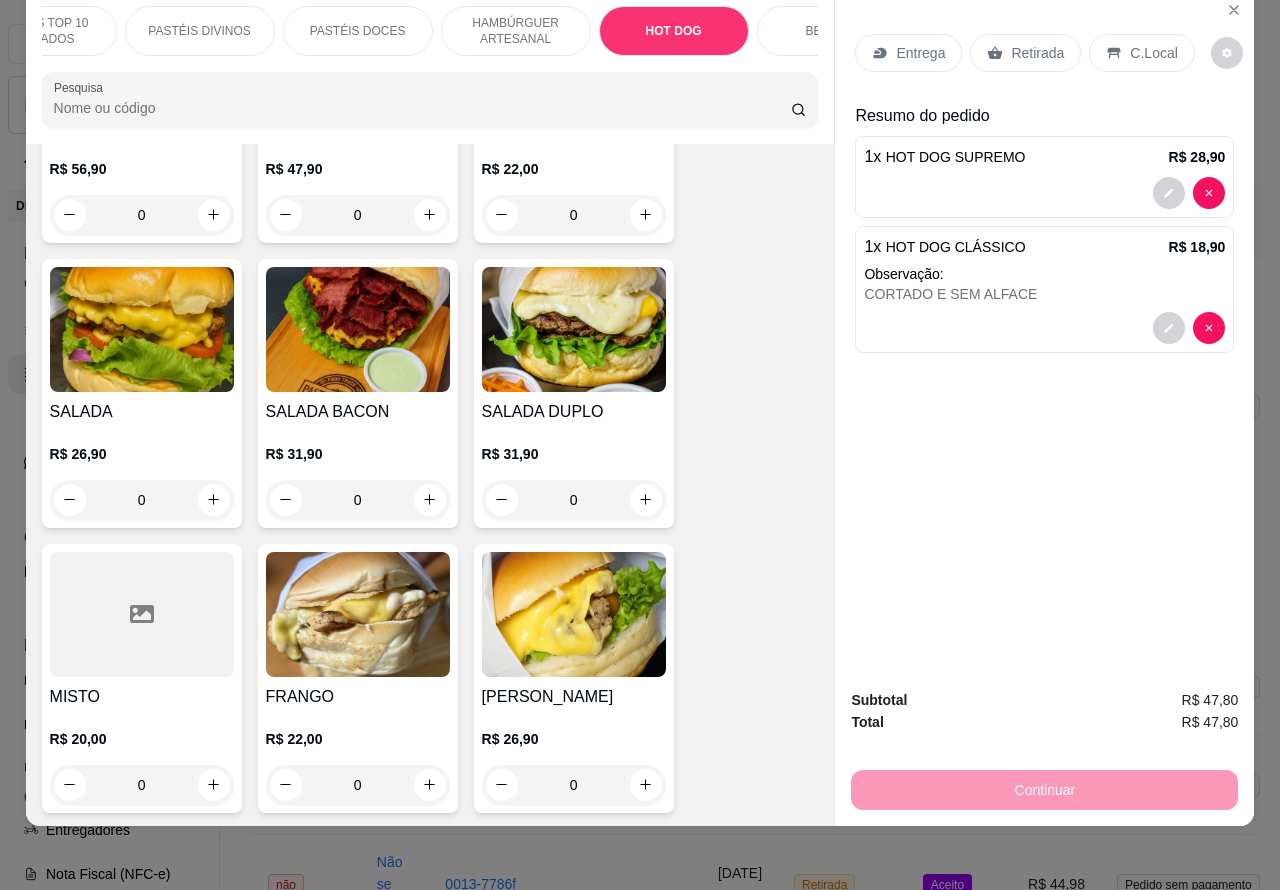 click on "0" at bounding box center [358, 500] 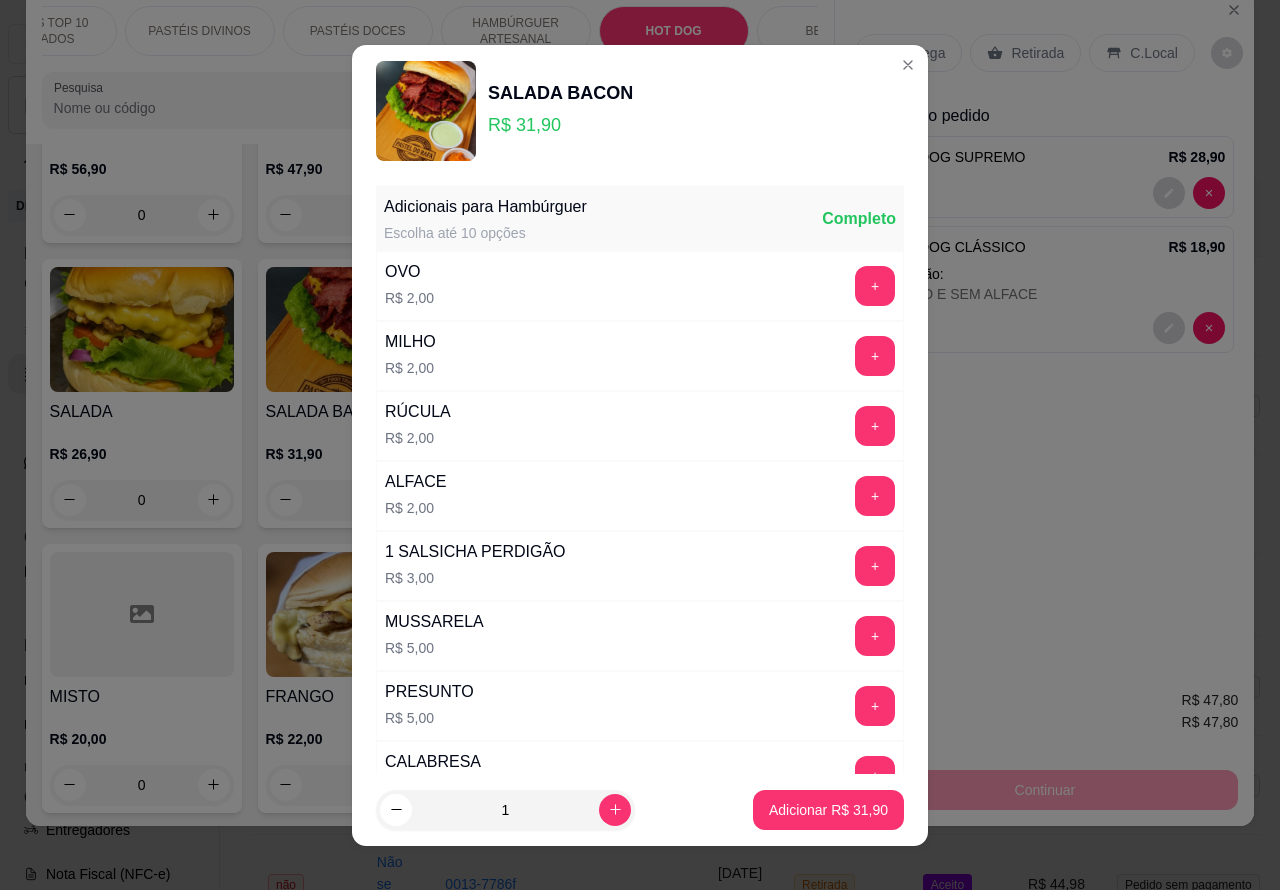 click on "Adicionar   R$ 31,90" at bounding box center (828, 810) 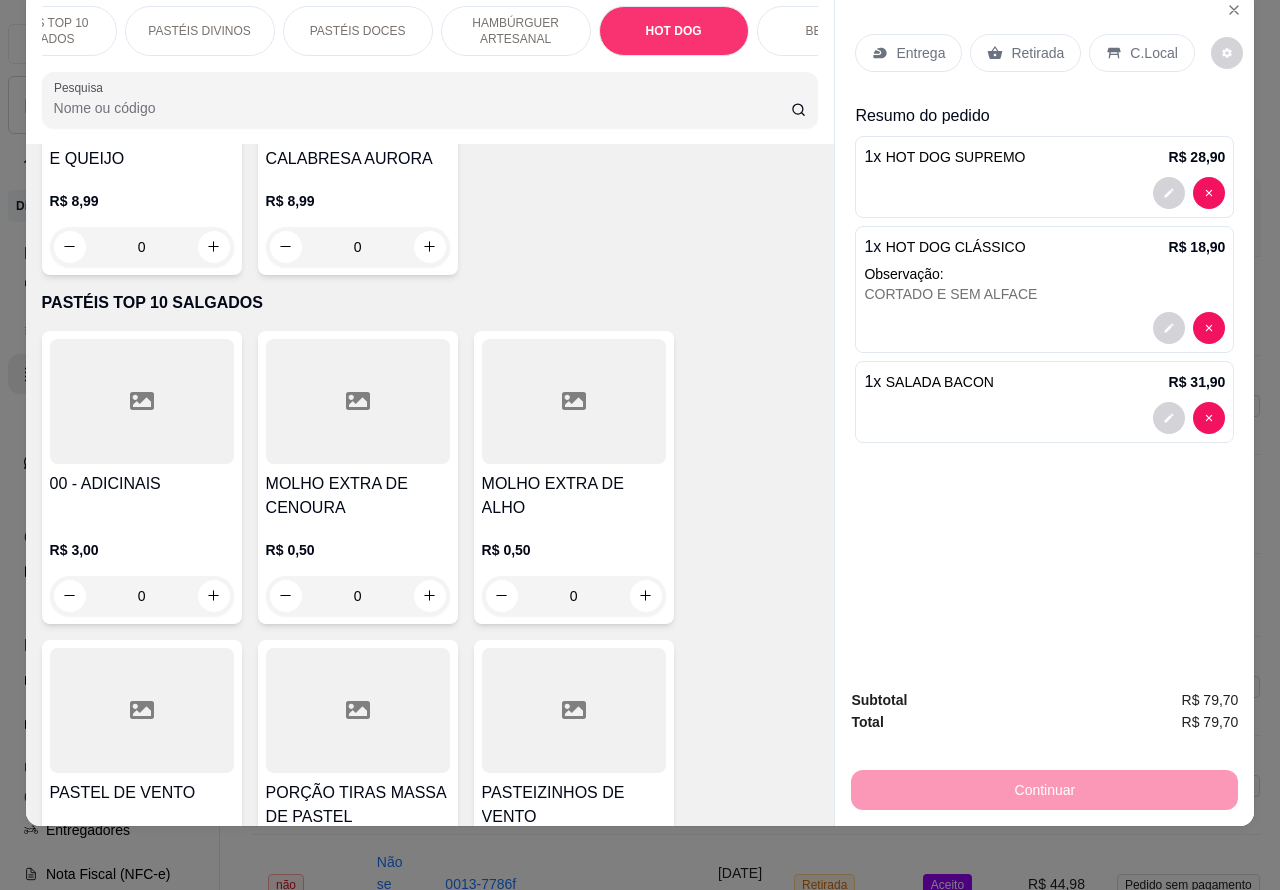 scroll, scrollTop: 487, scrollLeft: 0, axis: vertical 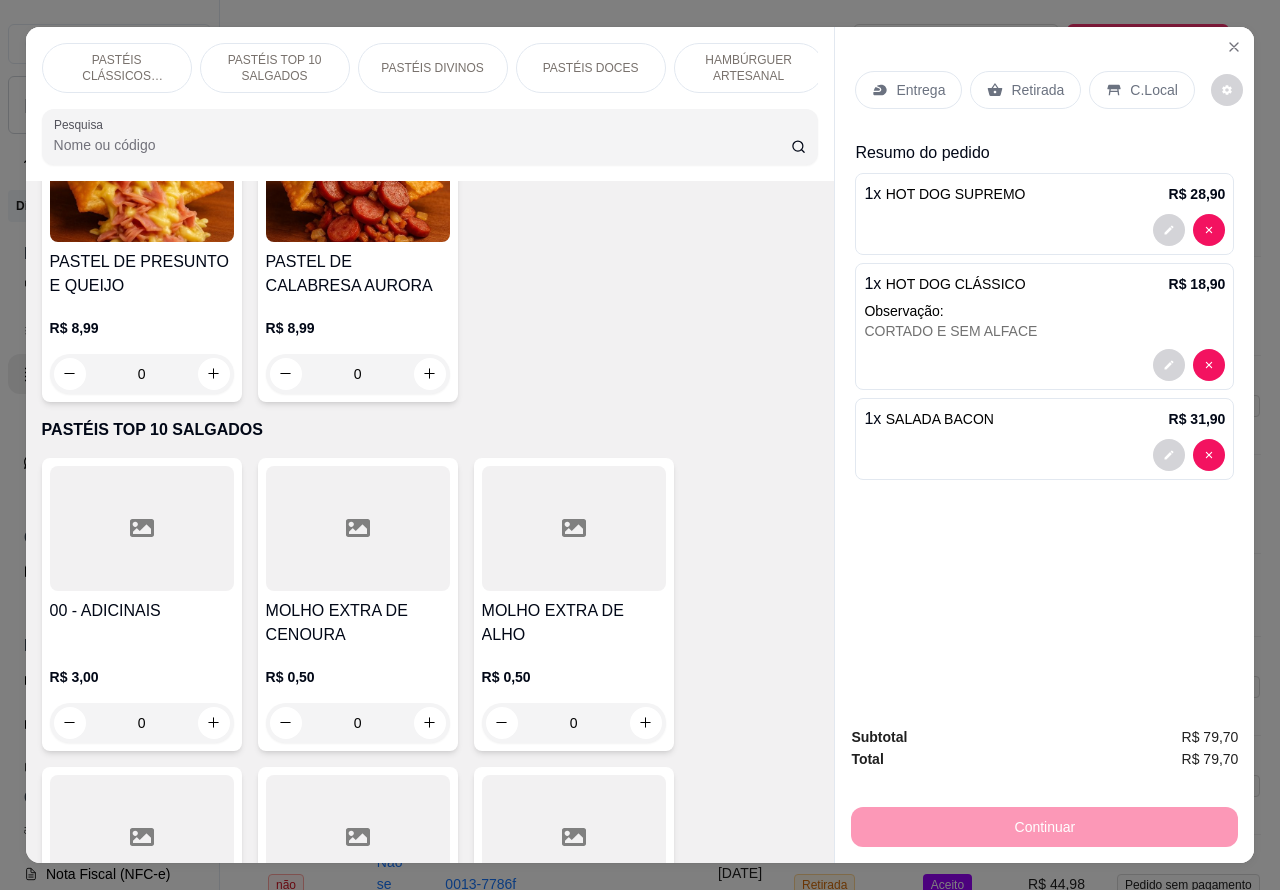 click on "PASTÉIS CLÁSSICOS SALGADOS" at bounding box center (117, 68) 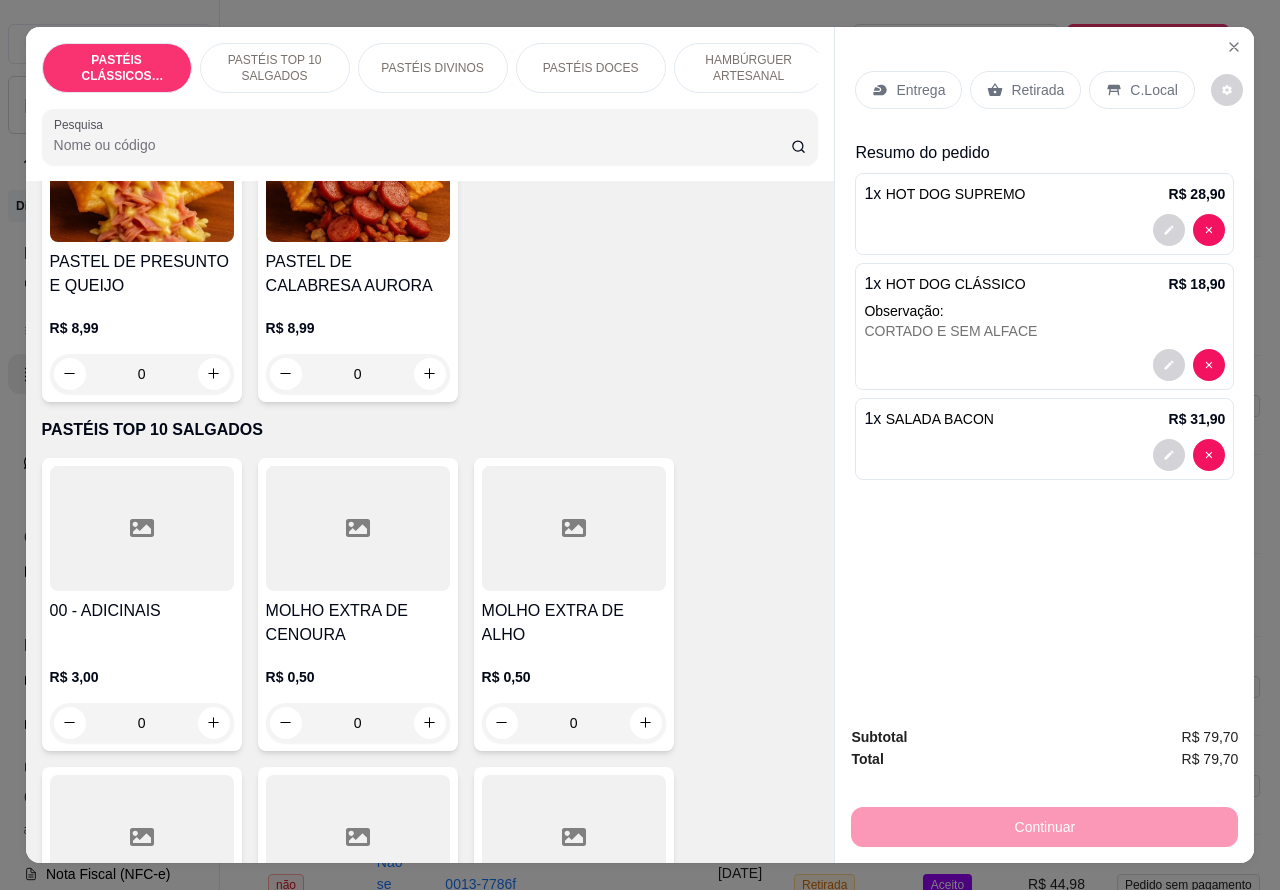 scroll, scrollTop: 90, scrollLeft: 0, axis: vertical 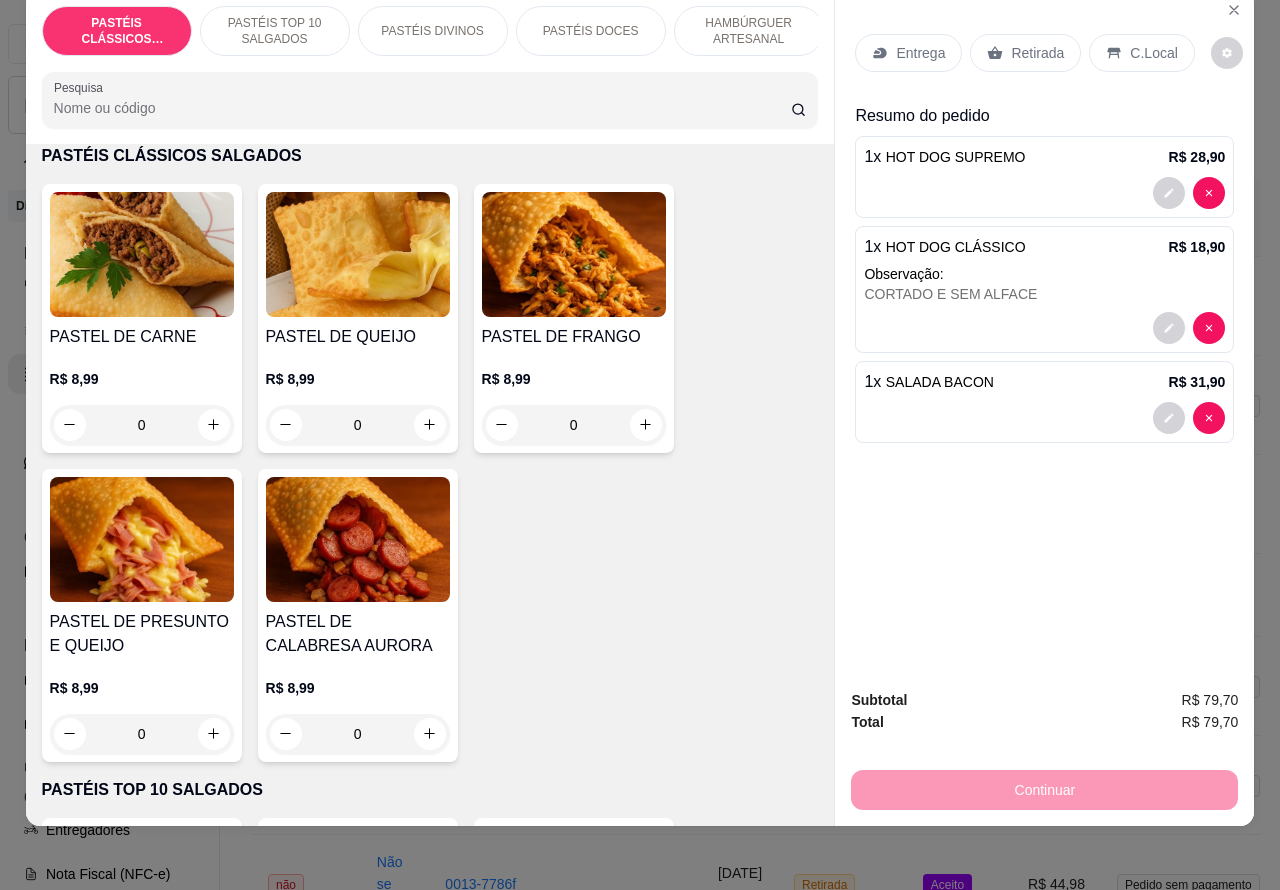click at bounding box center [214, 734] 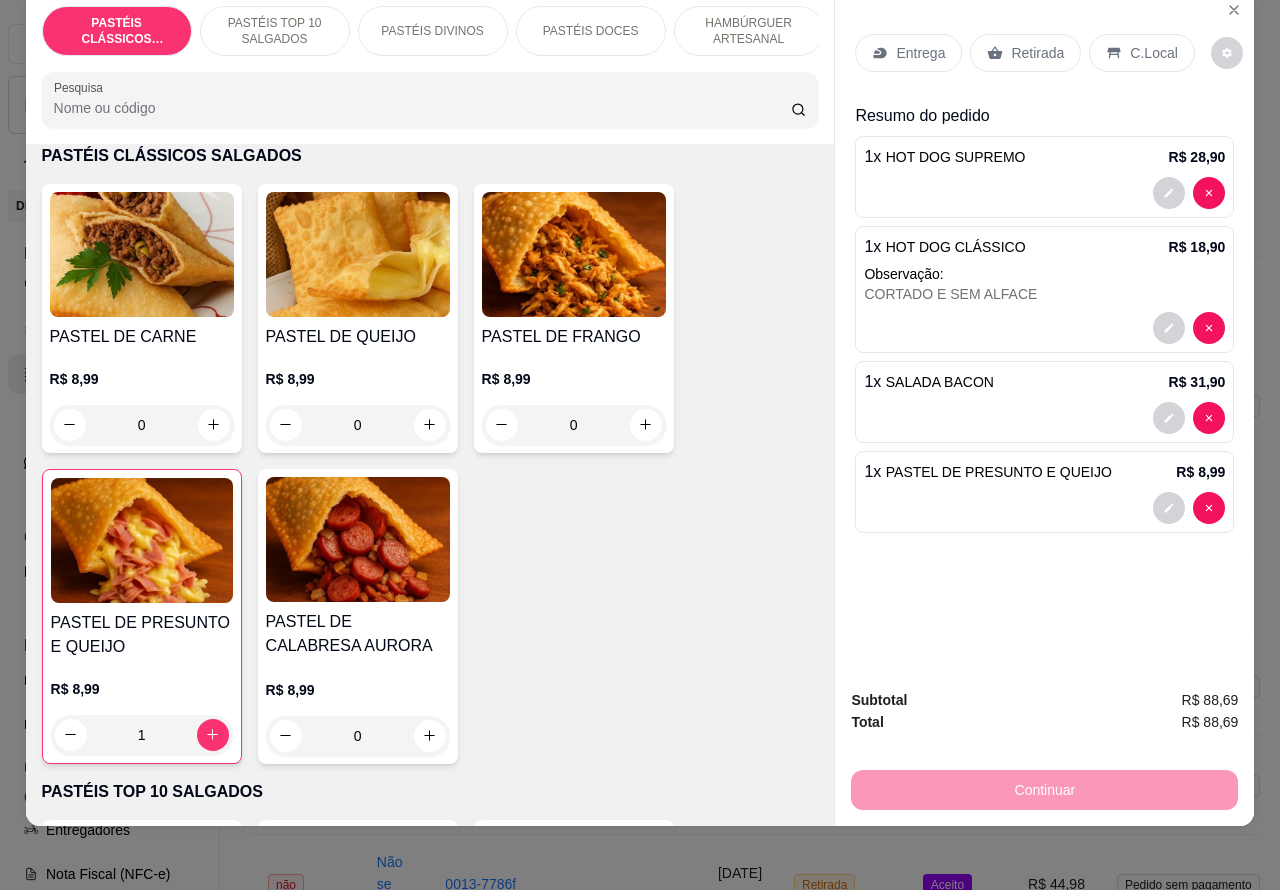 click 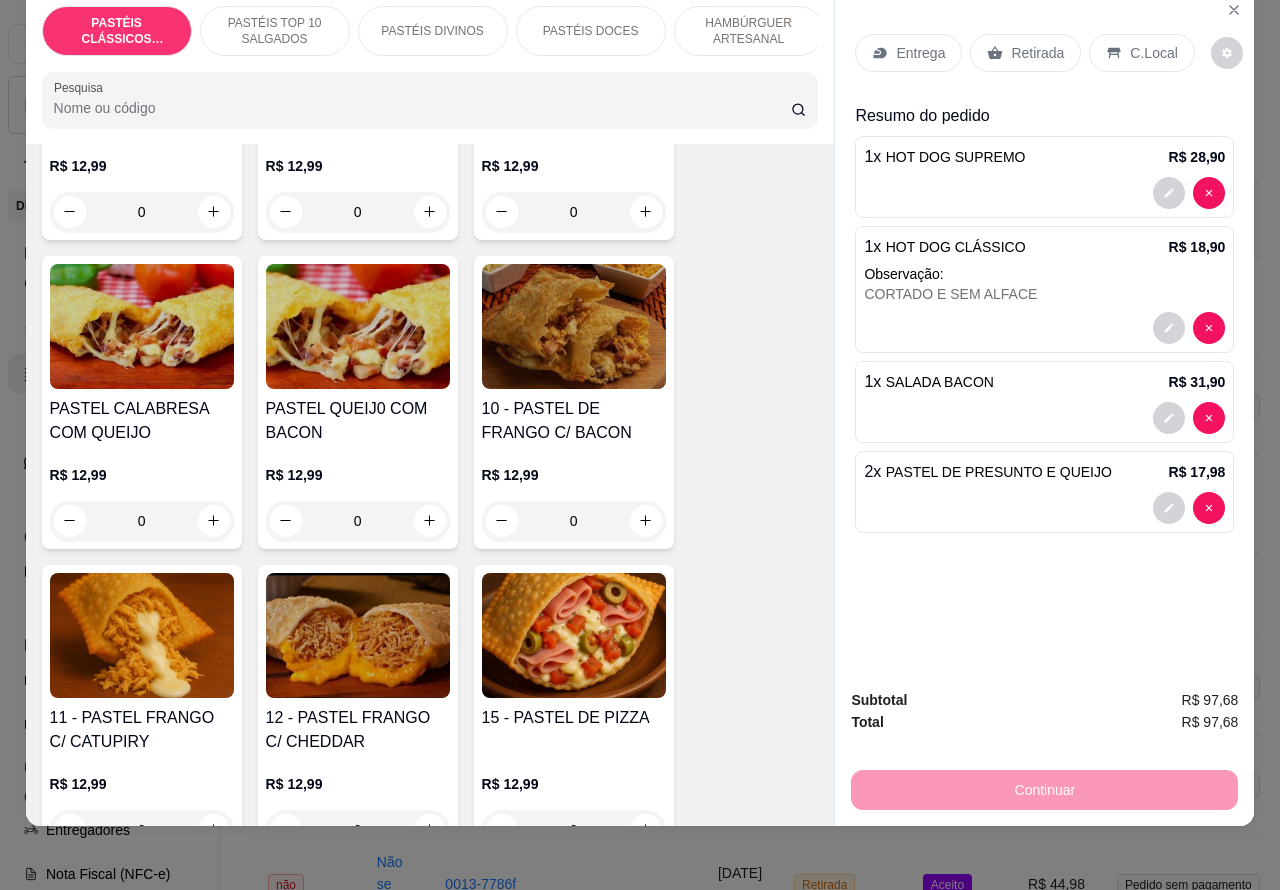 scroll, scrollTop: 1670, scrollLeft: 0, axis: vertical 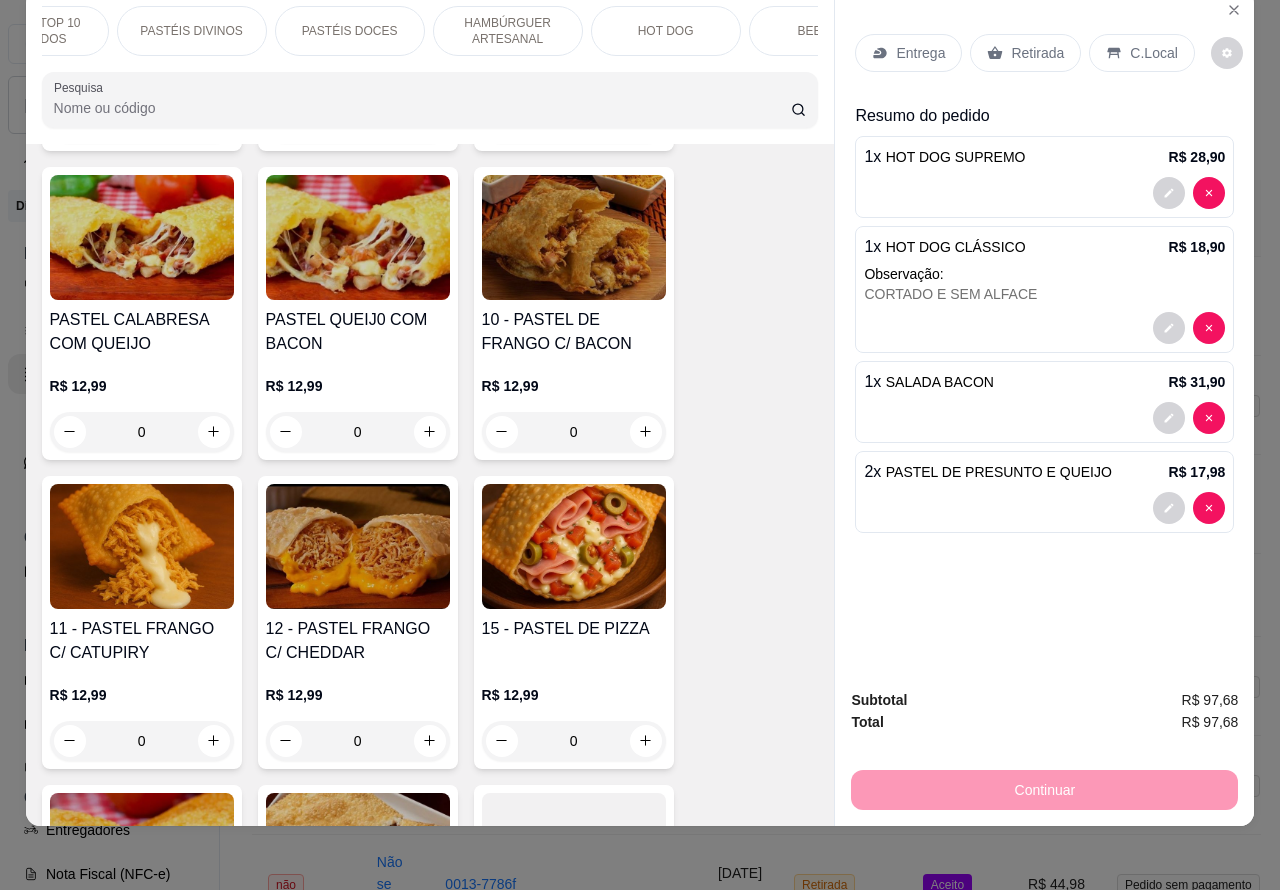 click on "PASTÉIS DOCES" at bounding box center [350, 31] 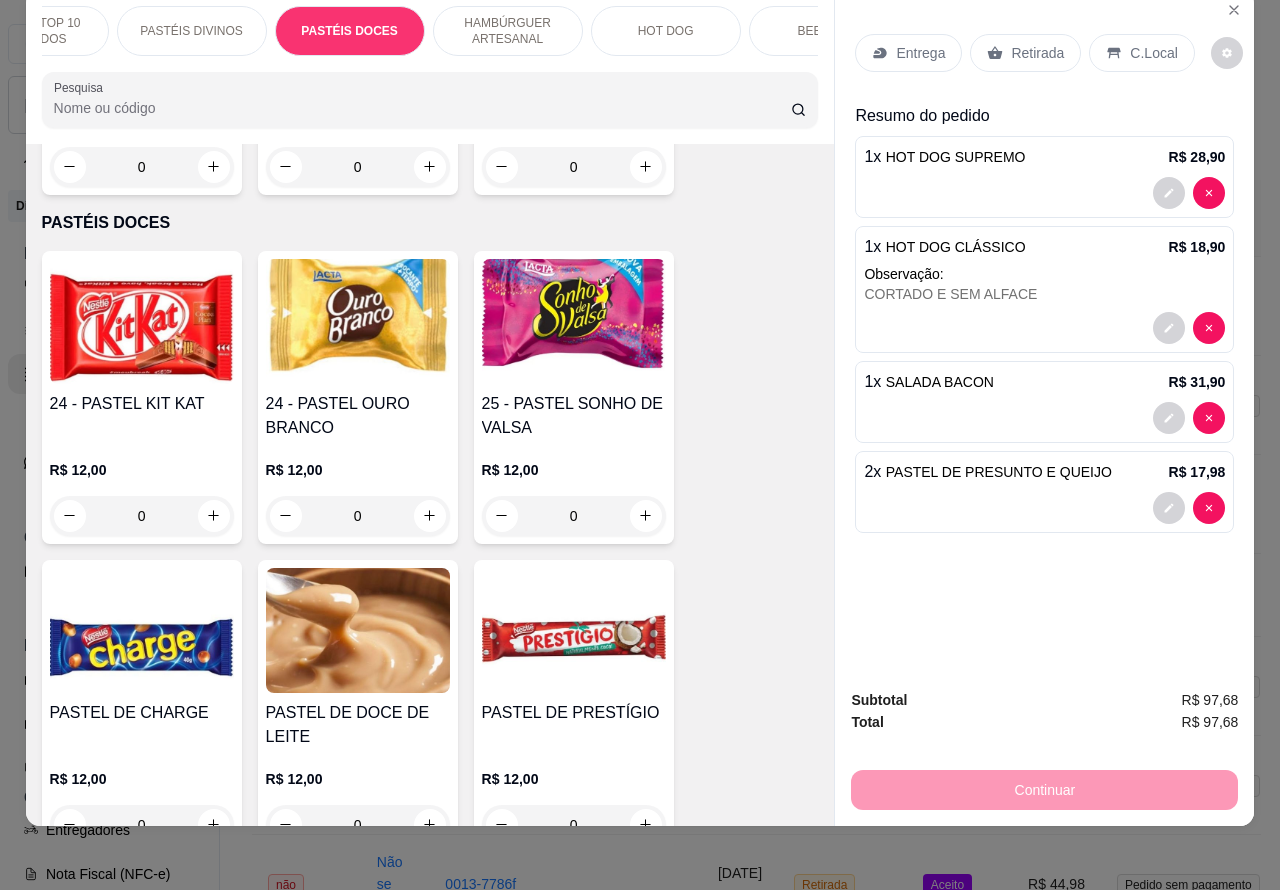 scroll, scrollTop: 3513, scrollLeft: 0, axis: vertical 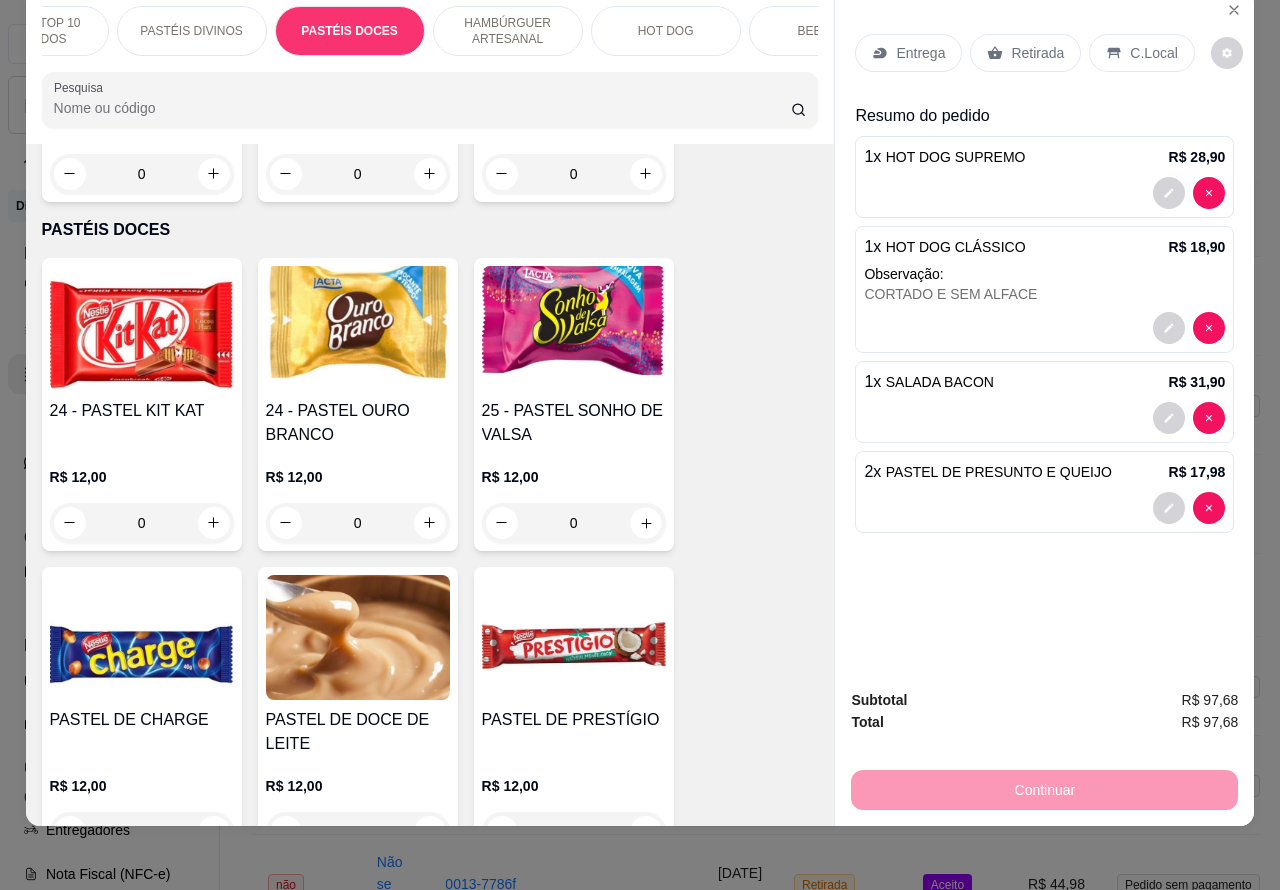 click 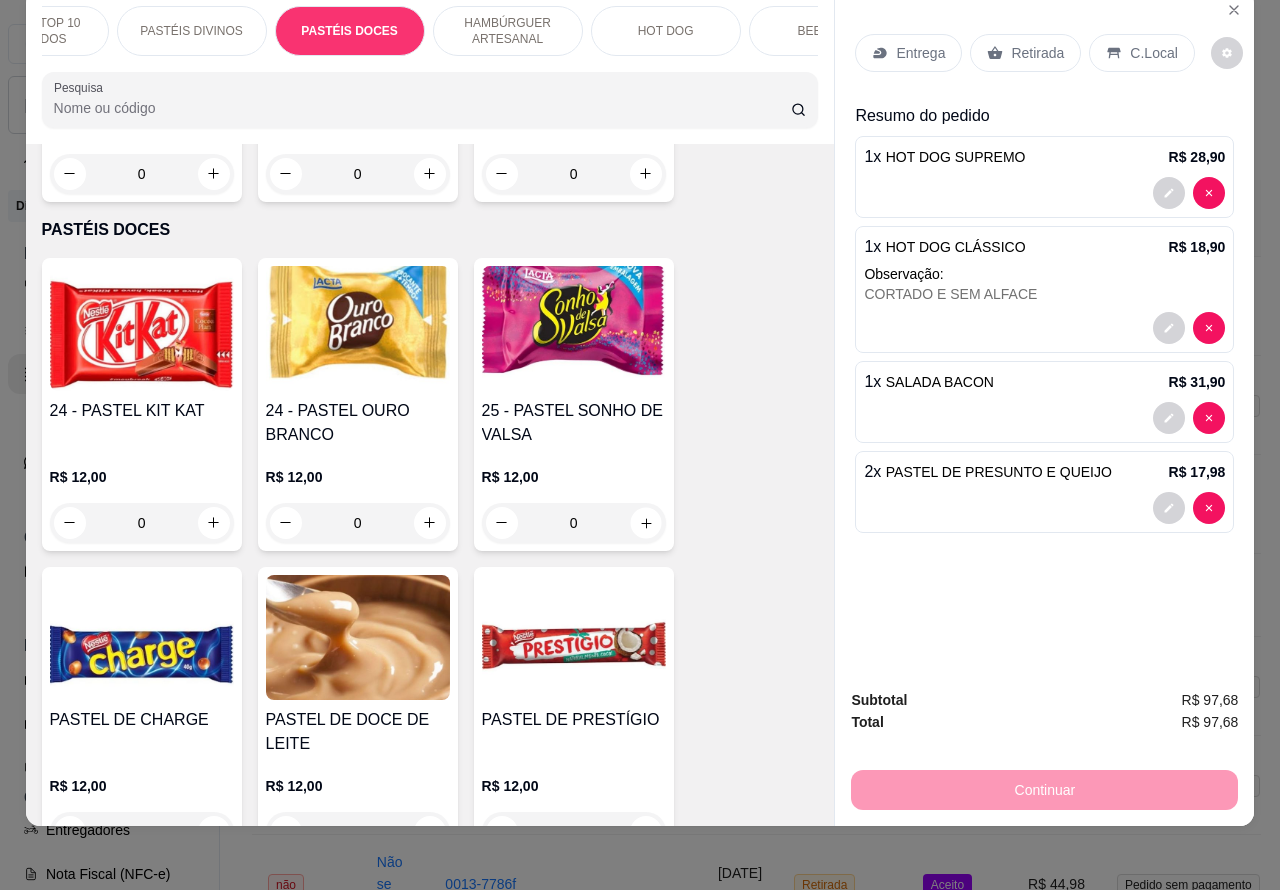 type on "1" 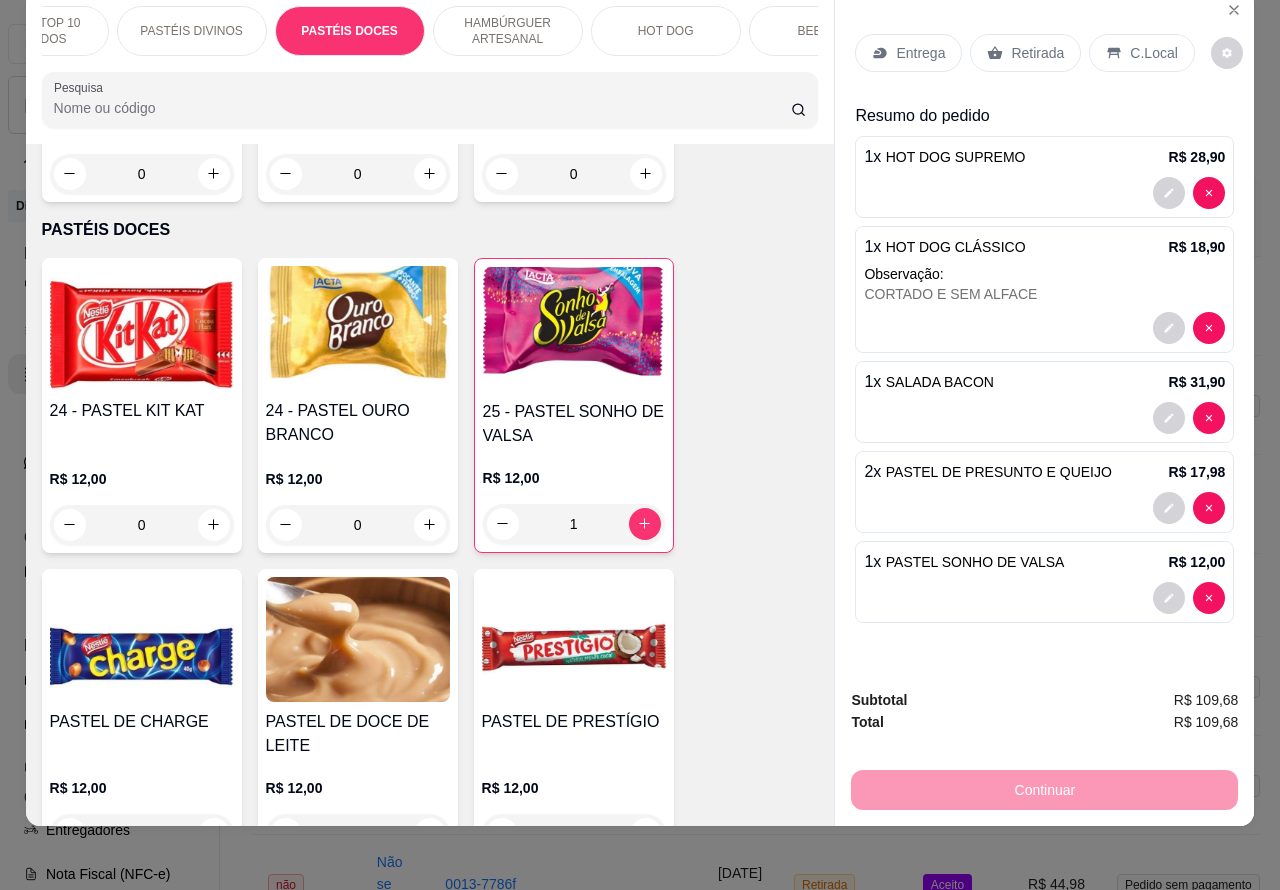 click on "Entrega" at bounding box center [920, 53] 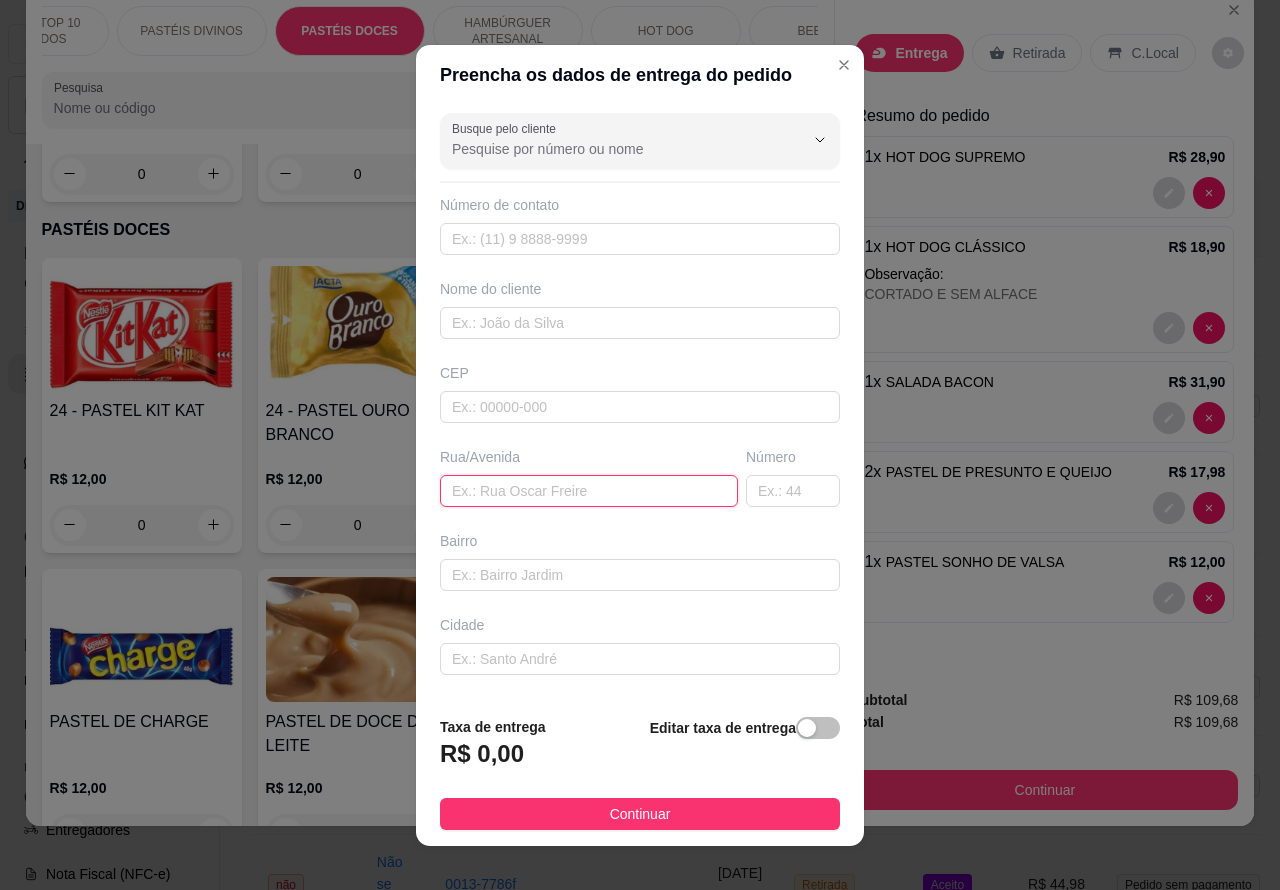 paste on "[STREET_ADDRESS][PERSON_NAME]" 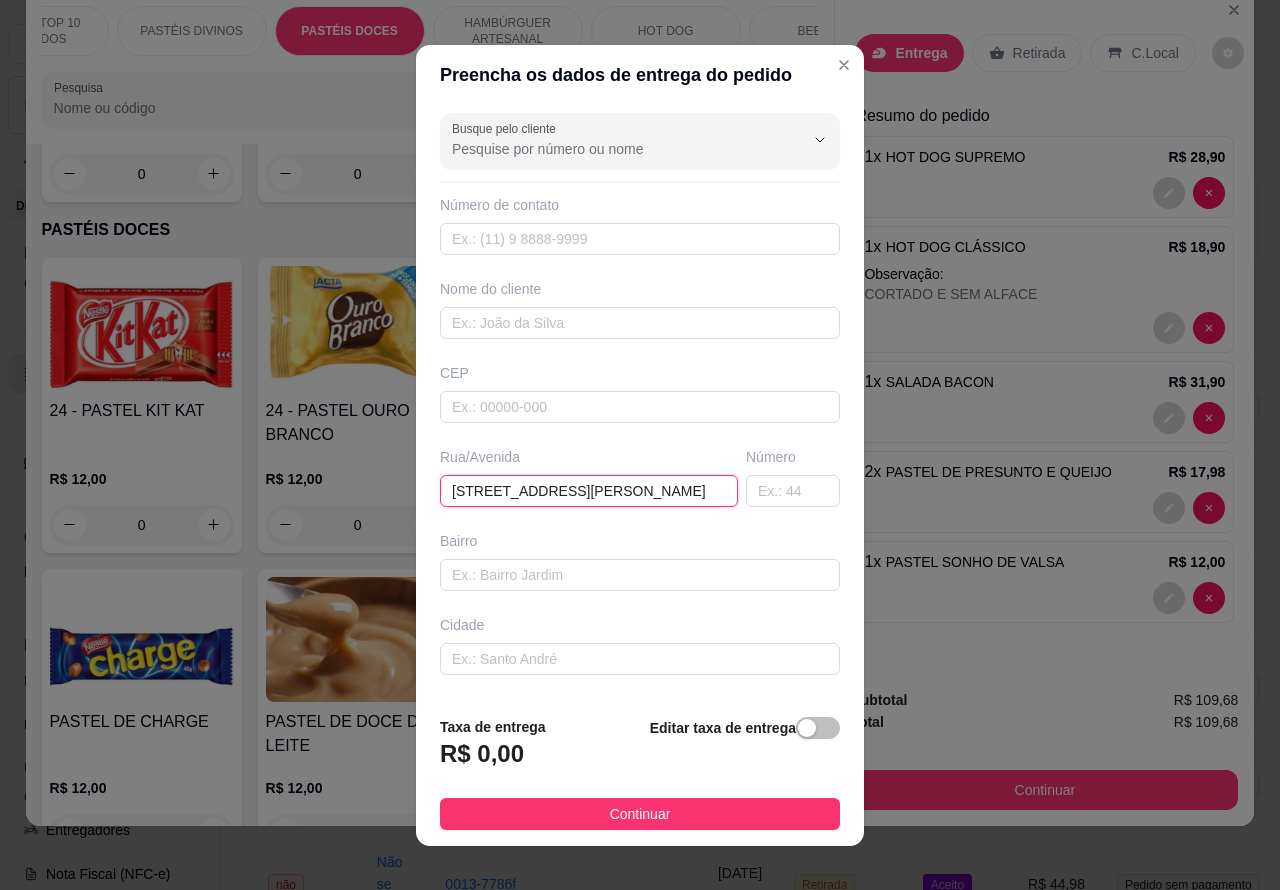 scroll, scrollTop: 0, scrollLeft: 37, axis: horizontal 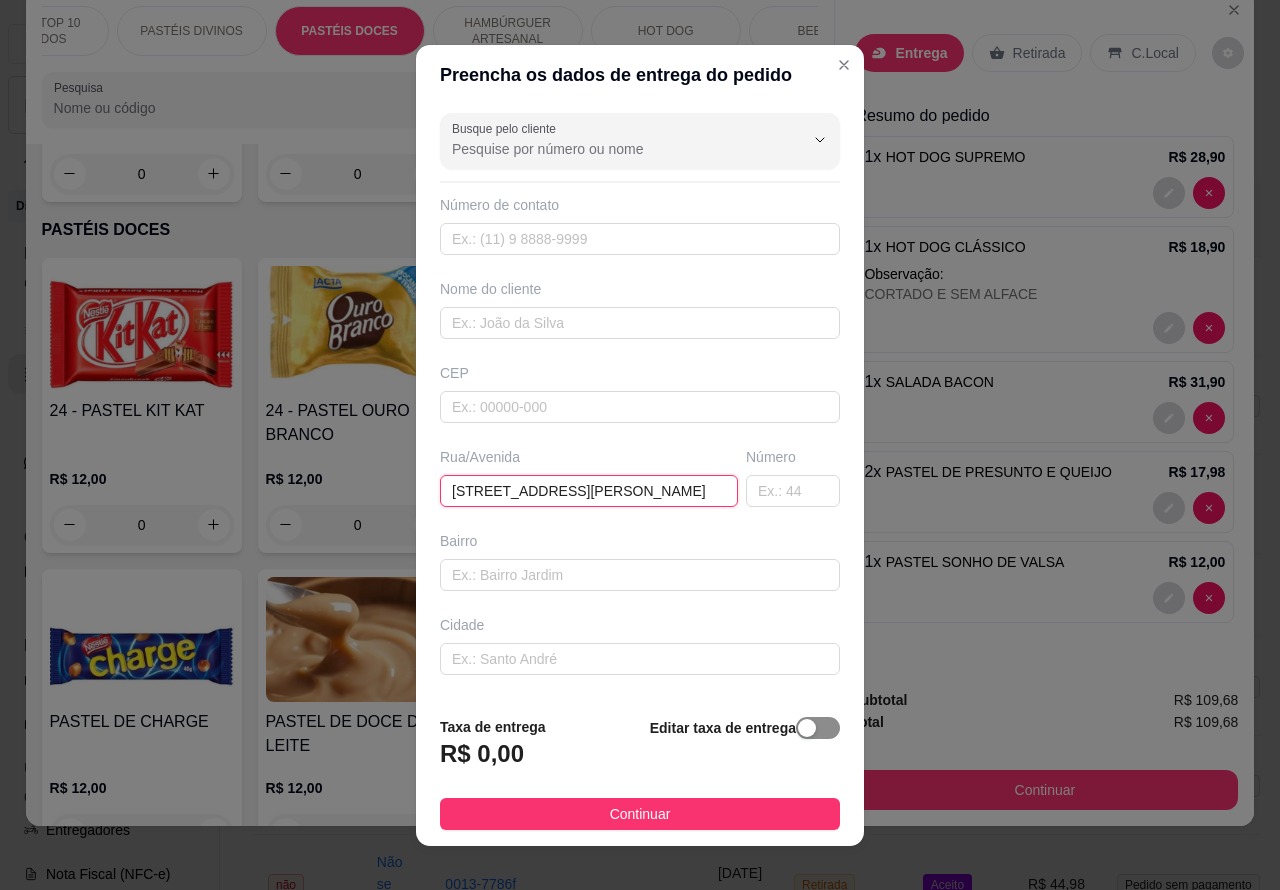 type on "[STREET_ADDRESS][PERSON_NAME]" 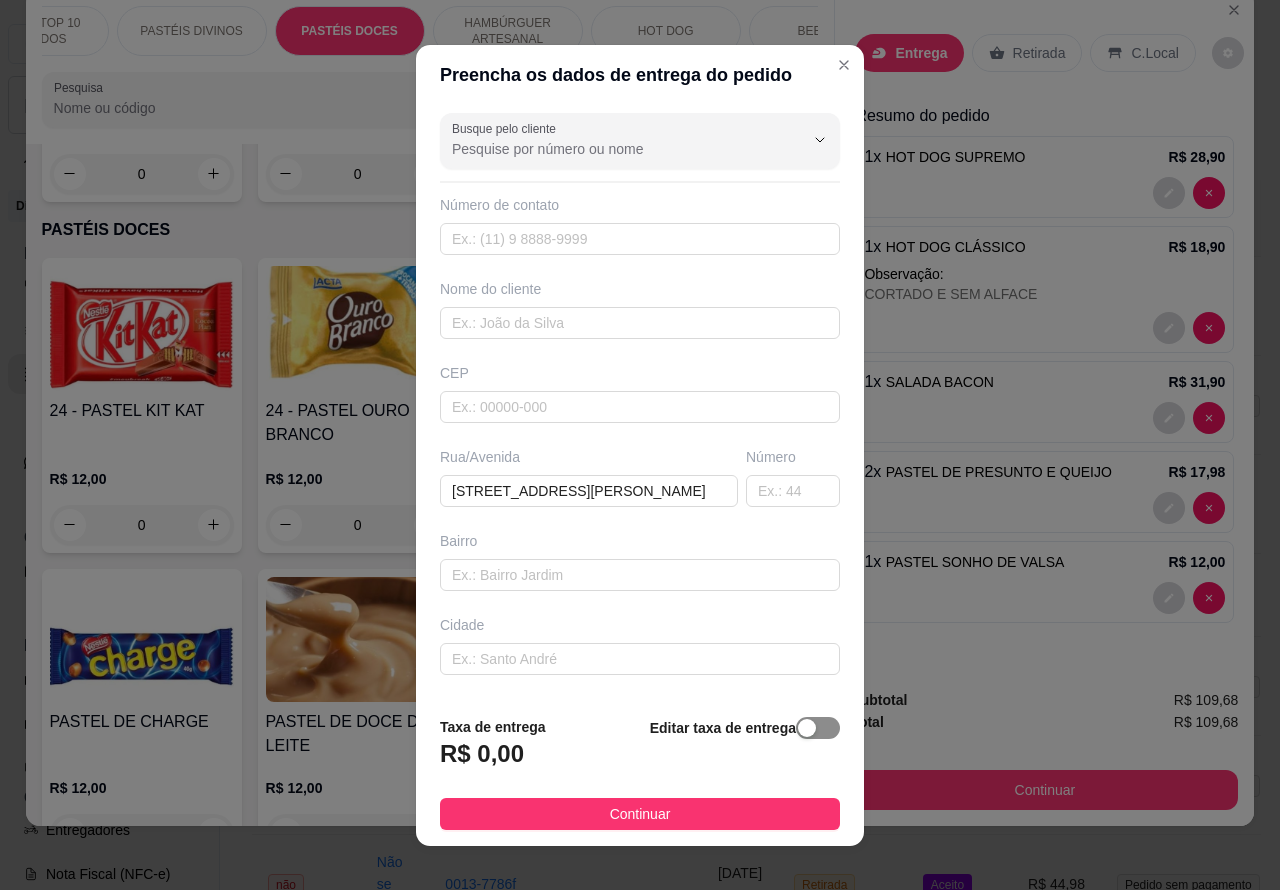 click at bounding box center [807, 728] 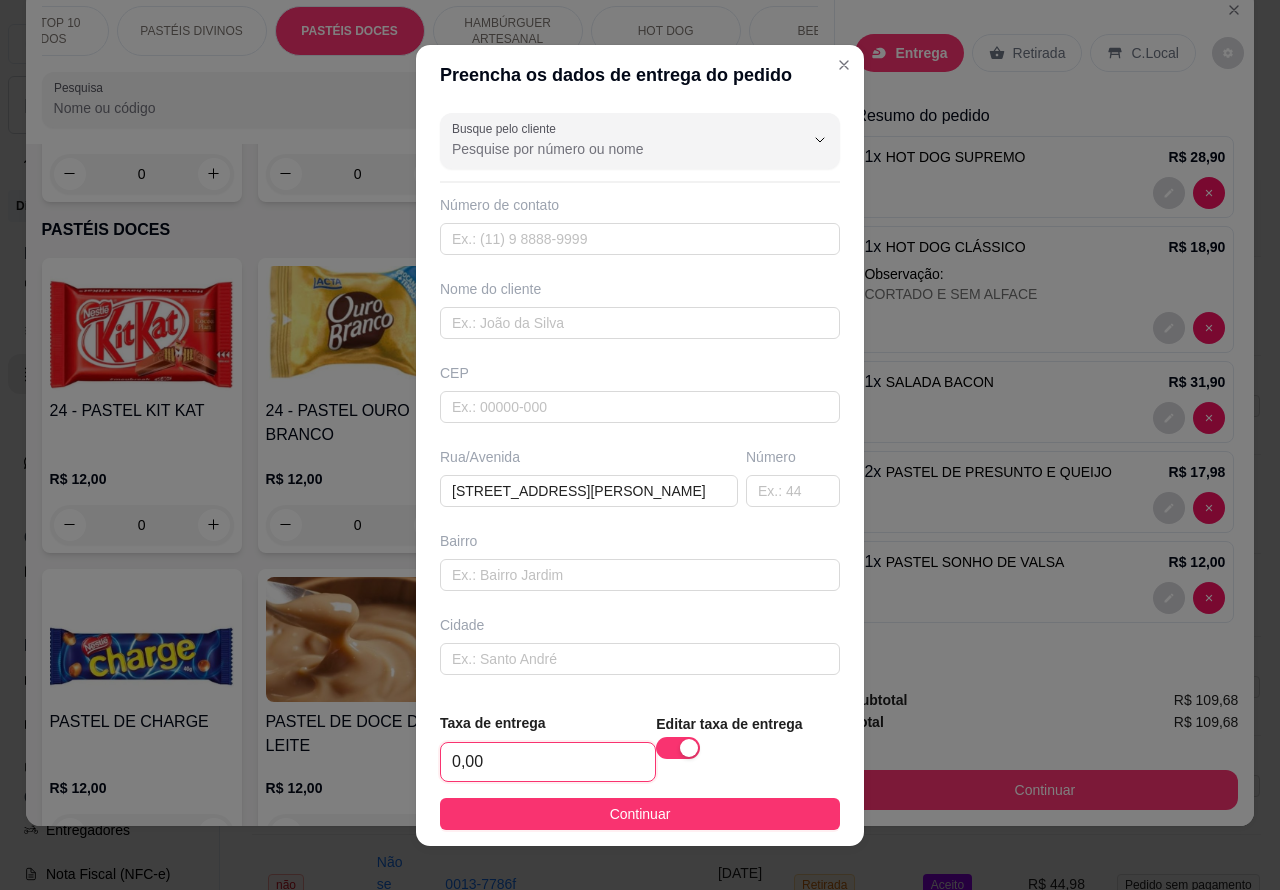 click on "0,00" at bounding box center [548, 762] 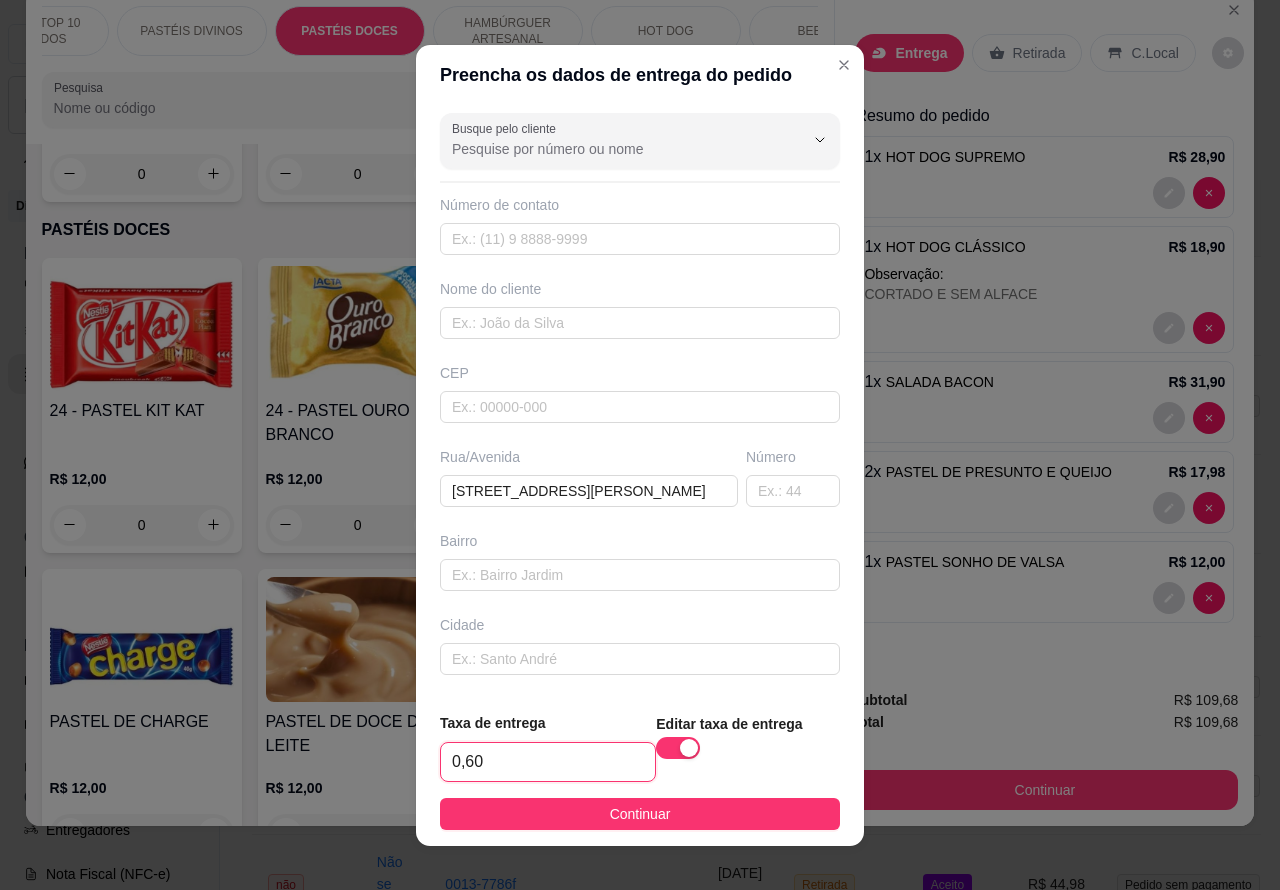 type on "6,00" 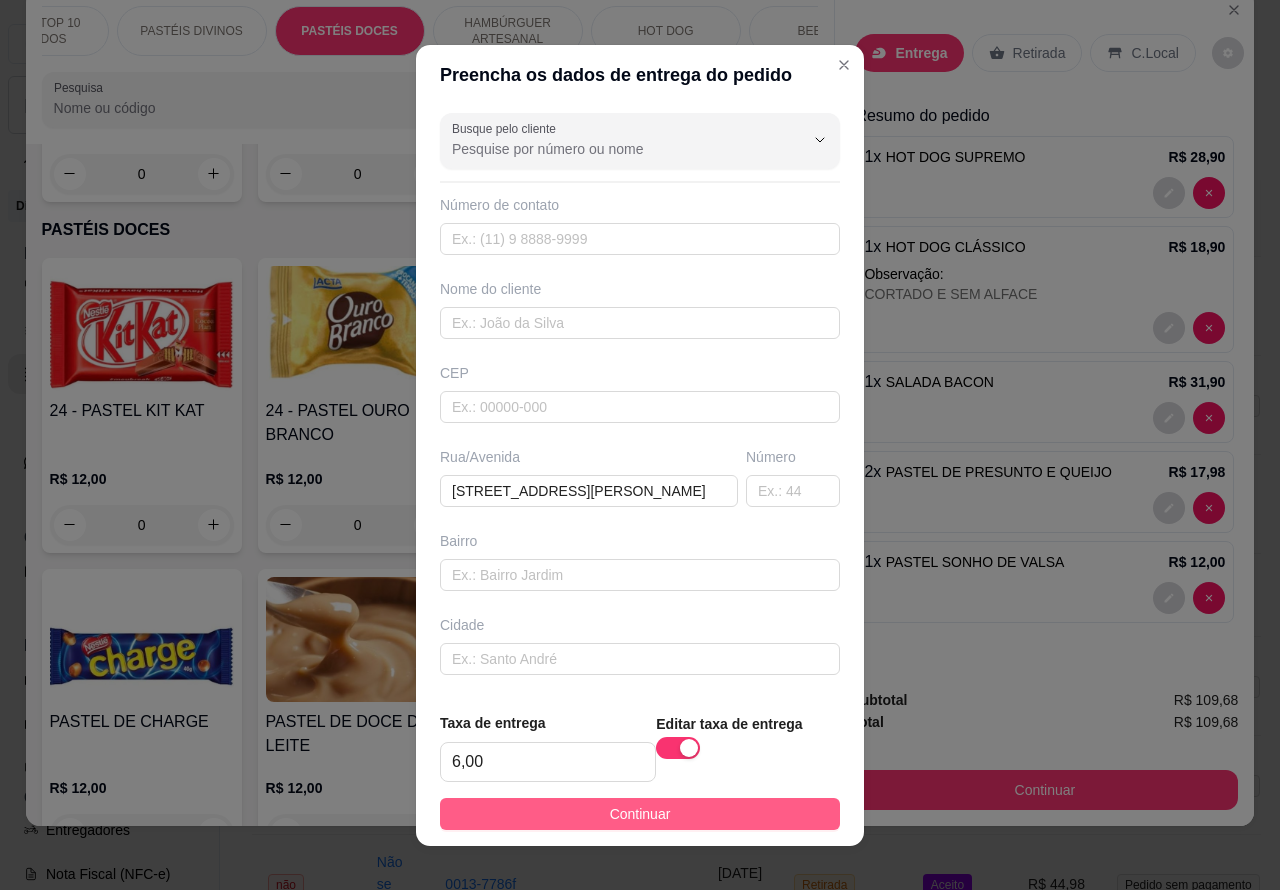 click on "Continuar" at bounding box center (640, 814) 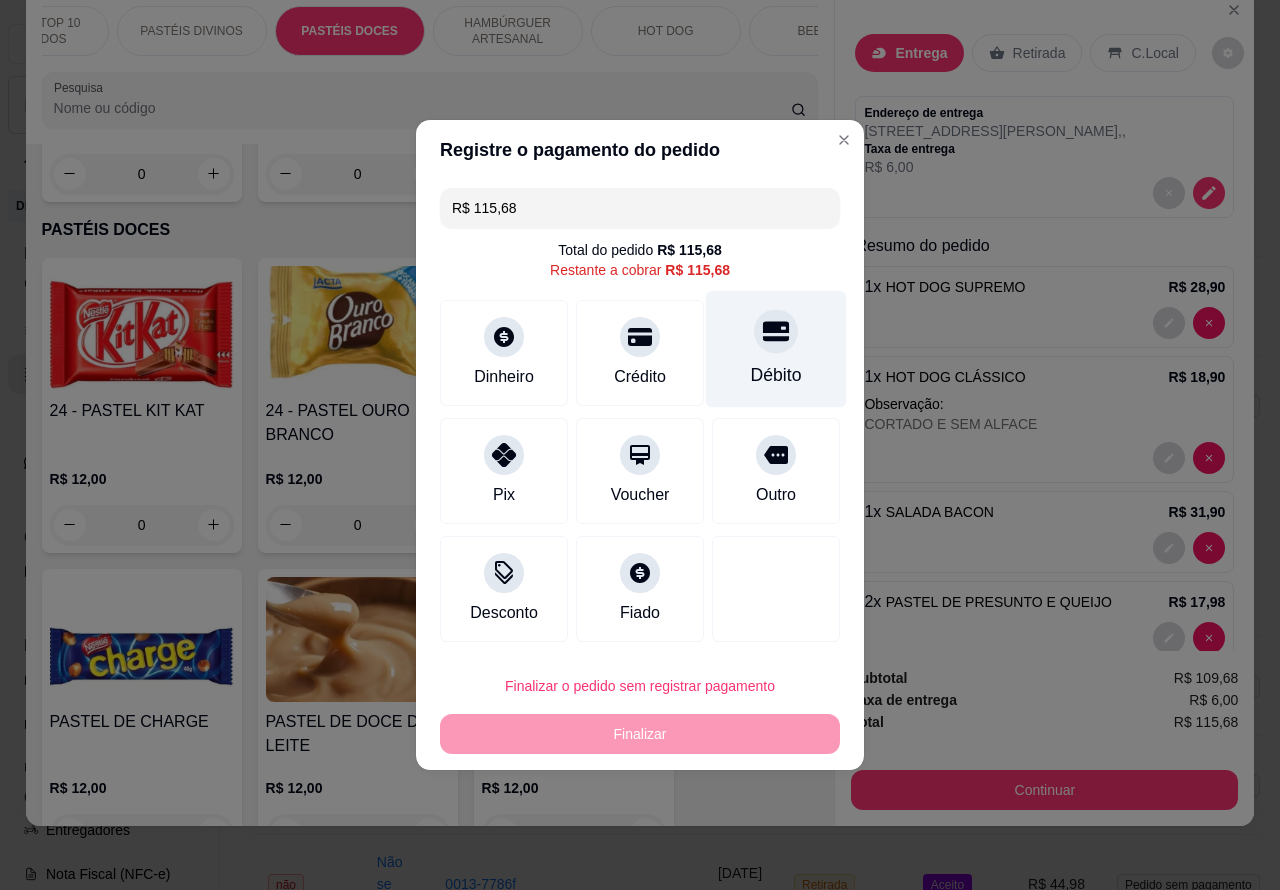 click at bounding box center (776, 331) 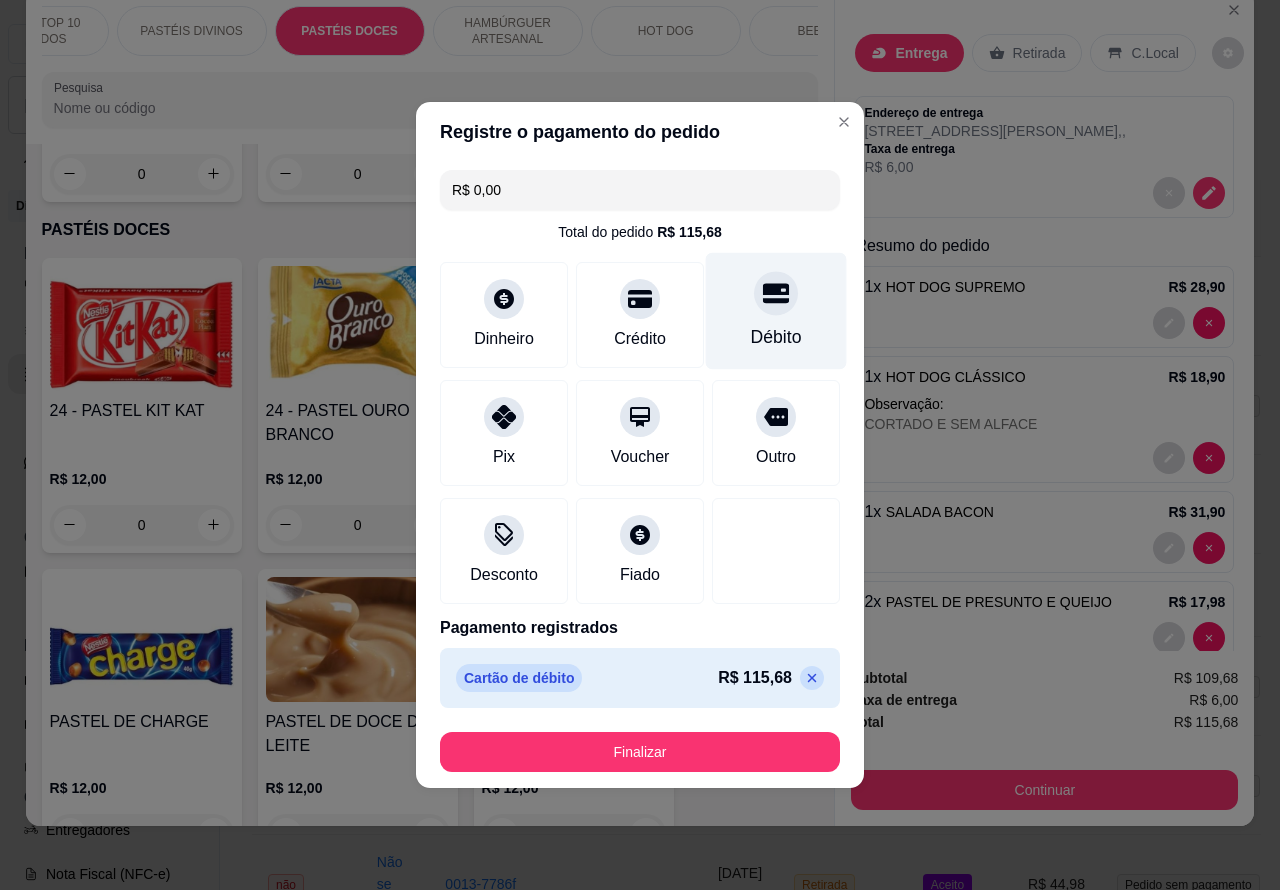 click on "Finalizar" at bounding box center (640, 752) 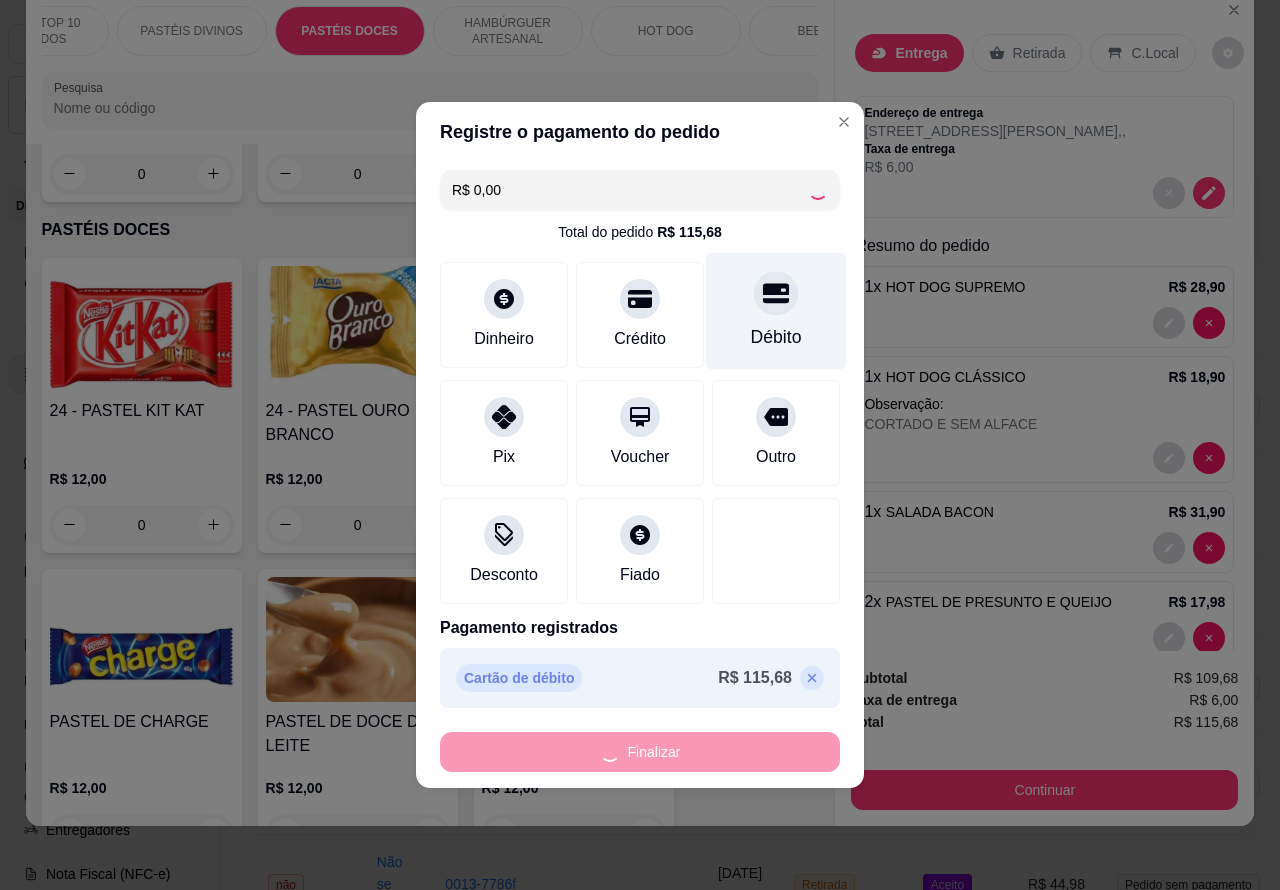 type on "0" 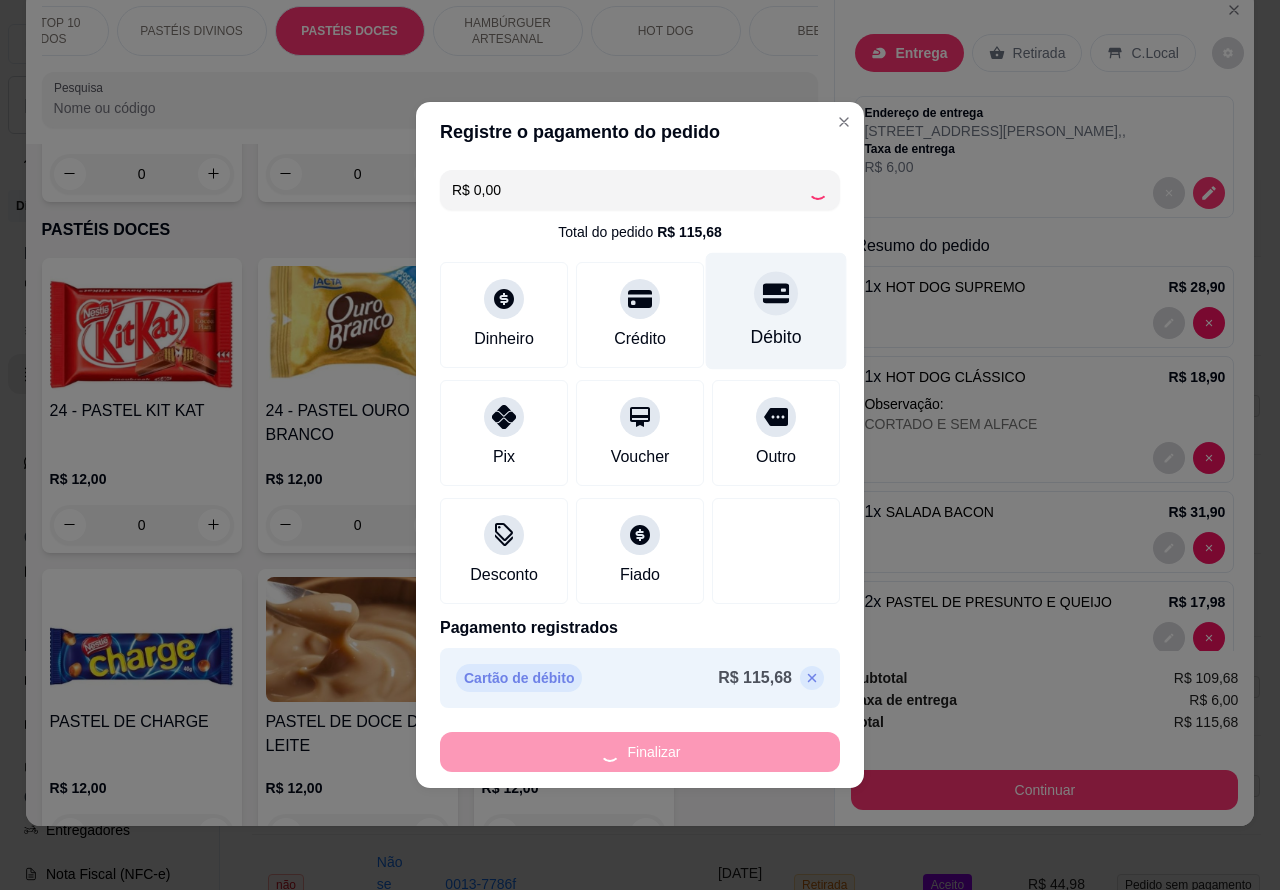 type on "0" 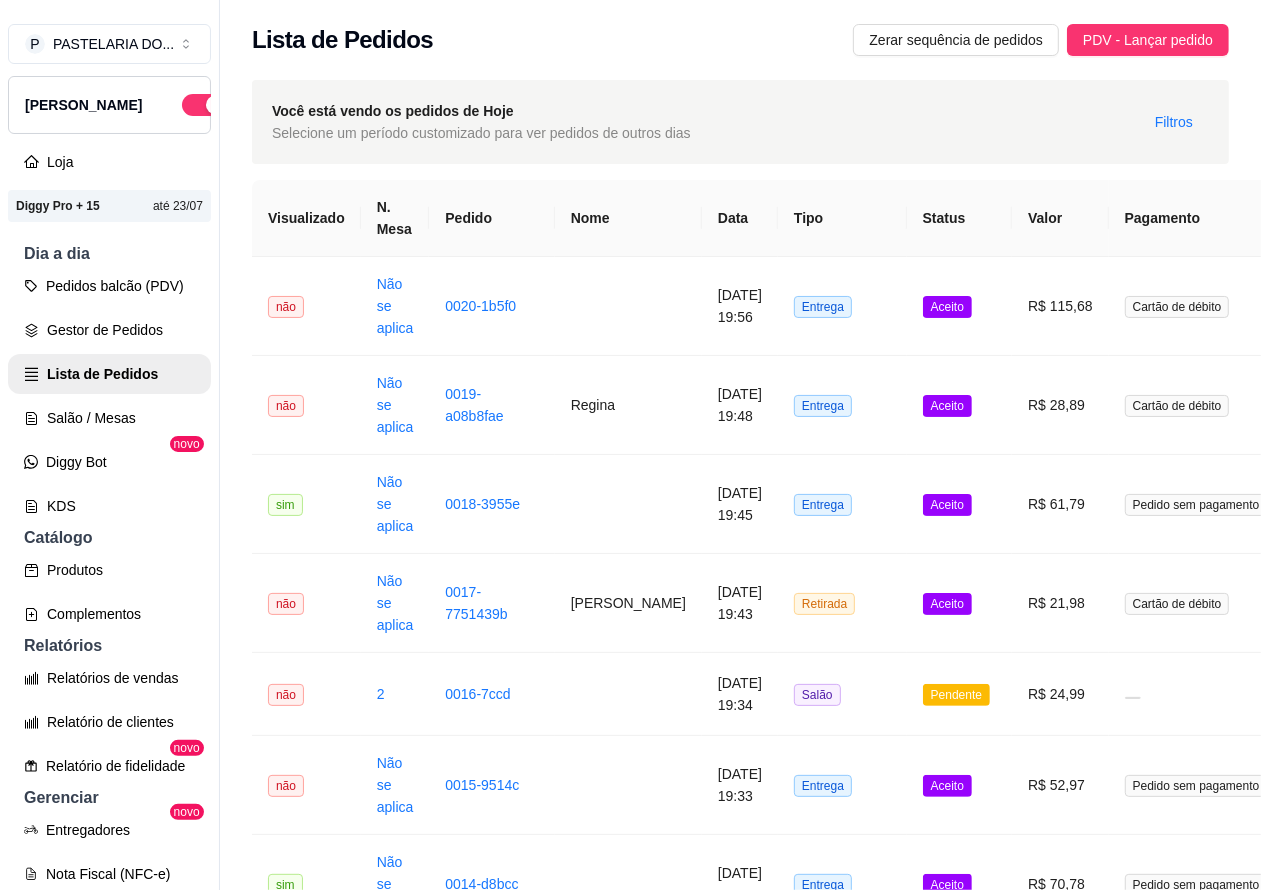click at bounding box center (628, 306) 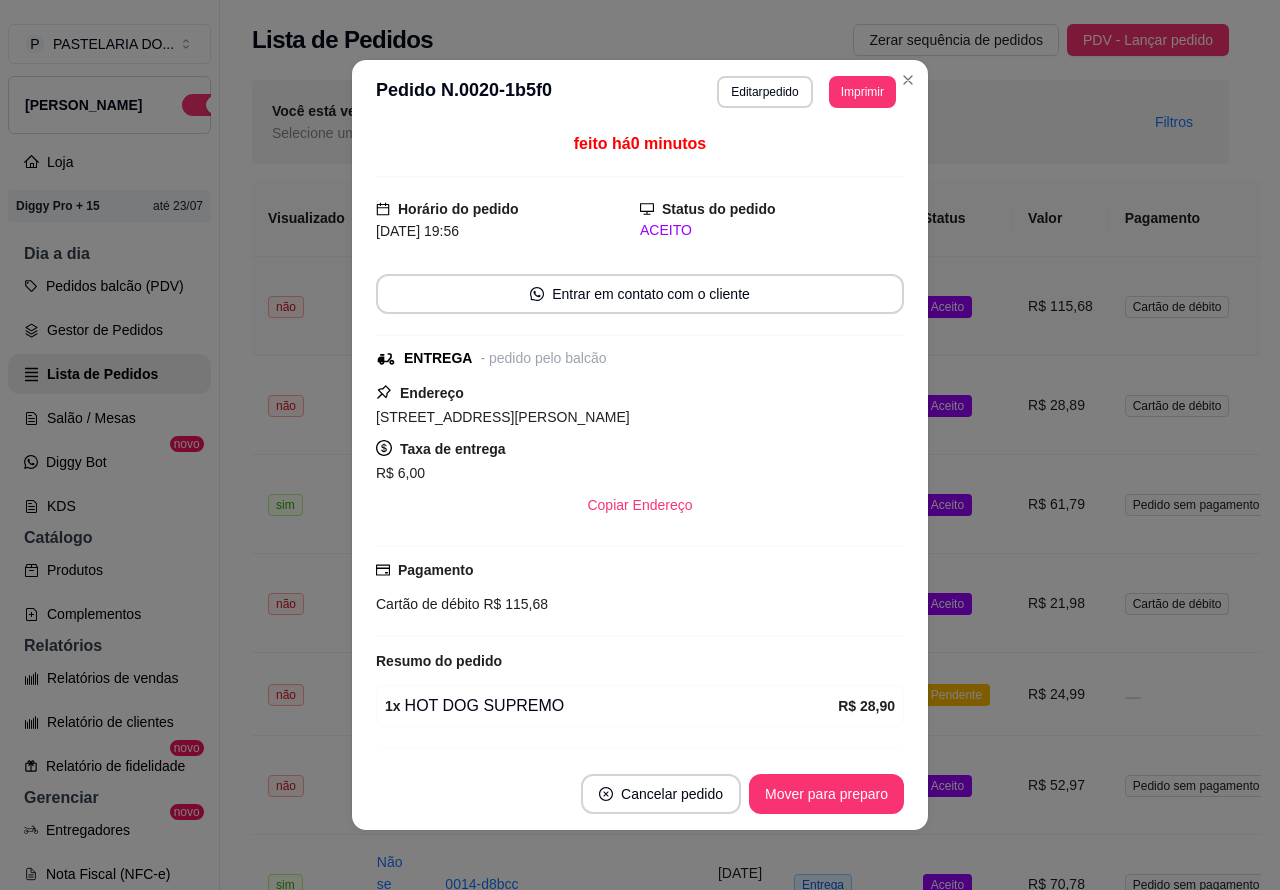 click on "Imprimir" at bounding box center [862, 92] 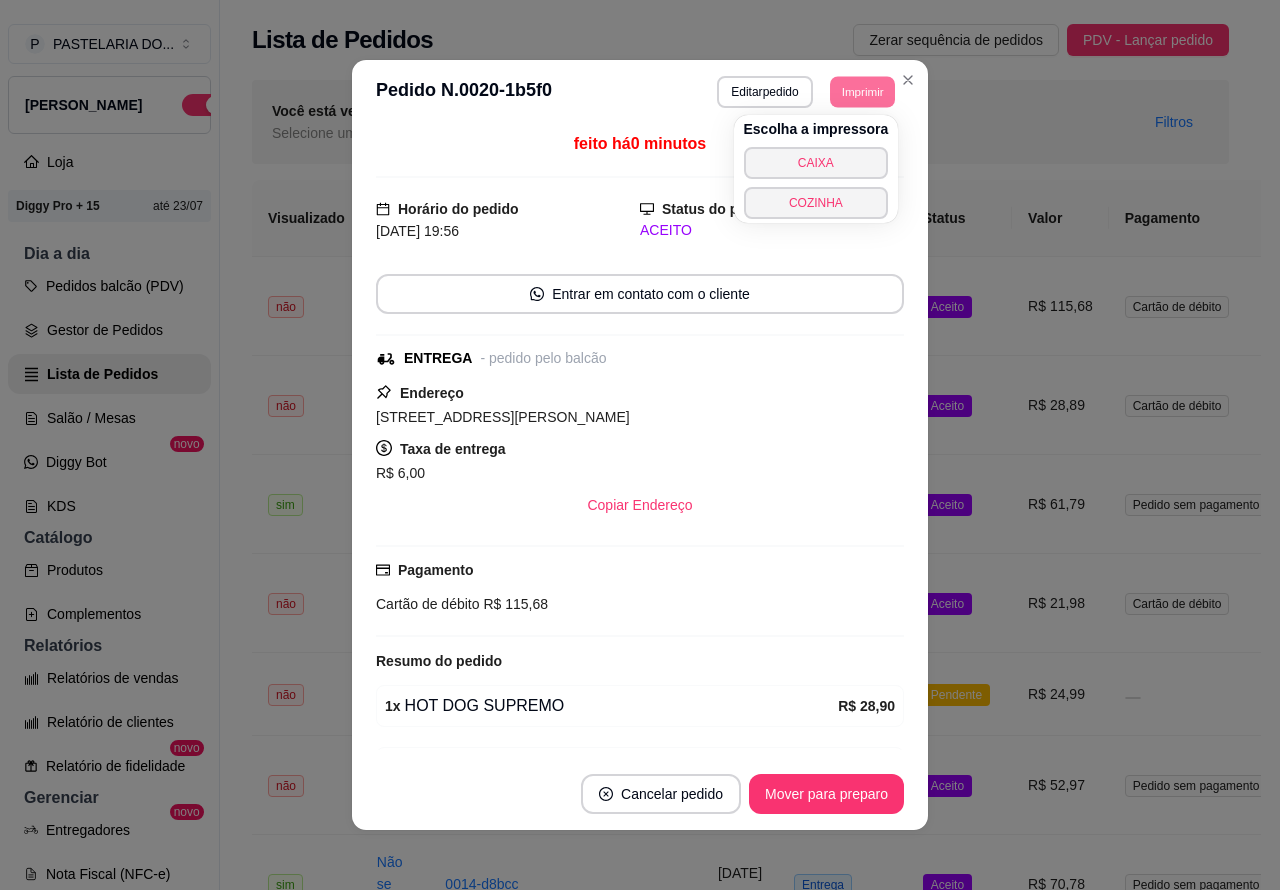 click on "CAIXA" at bounding box center [816, 163] 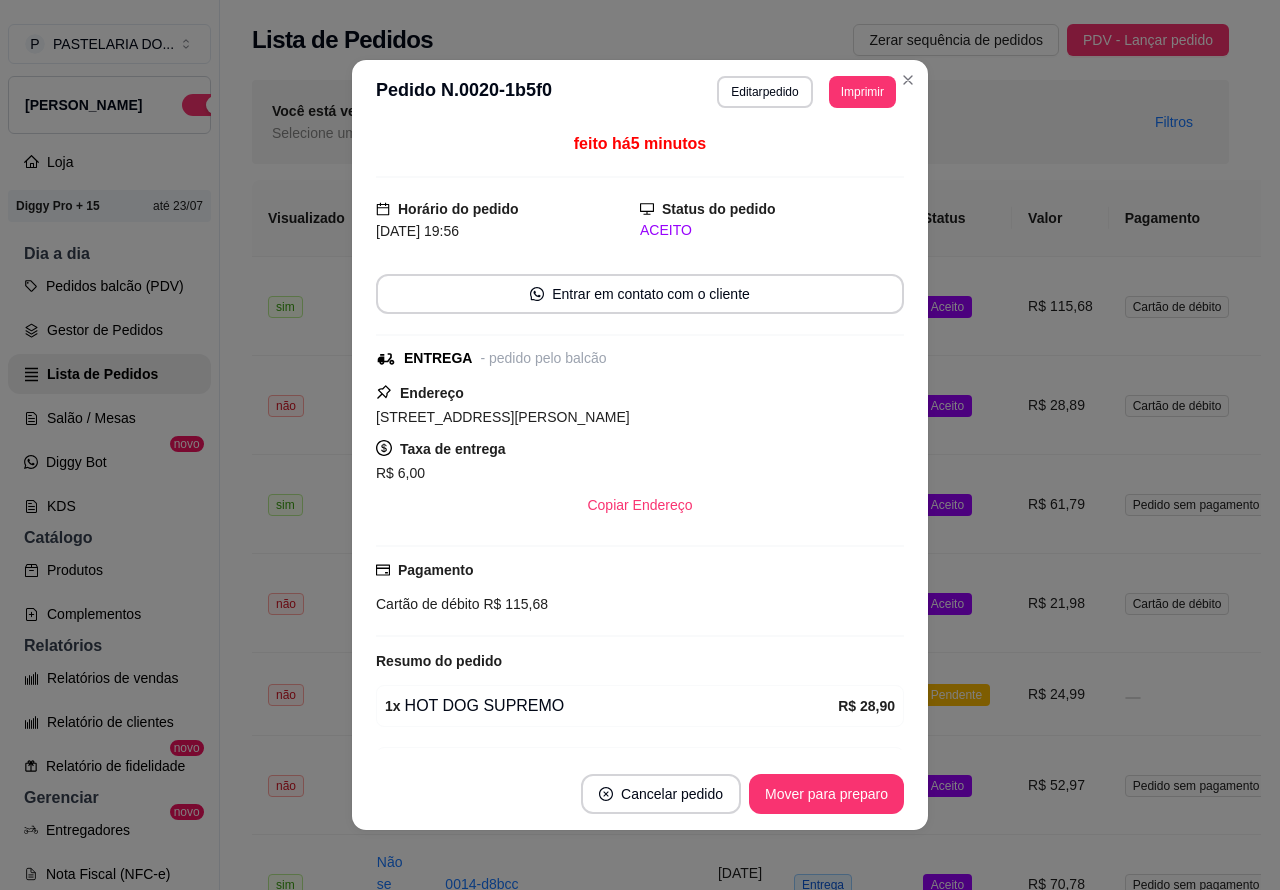 click on "Pedido sem pagamento" at bounding box center [1196, 884] 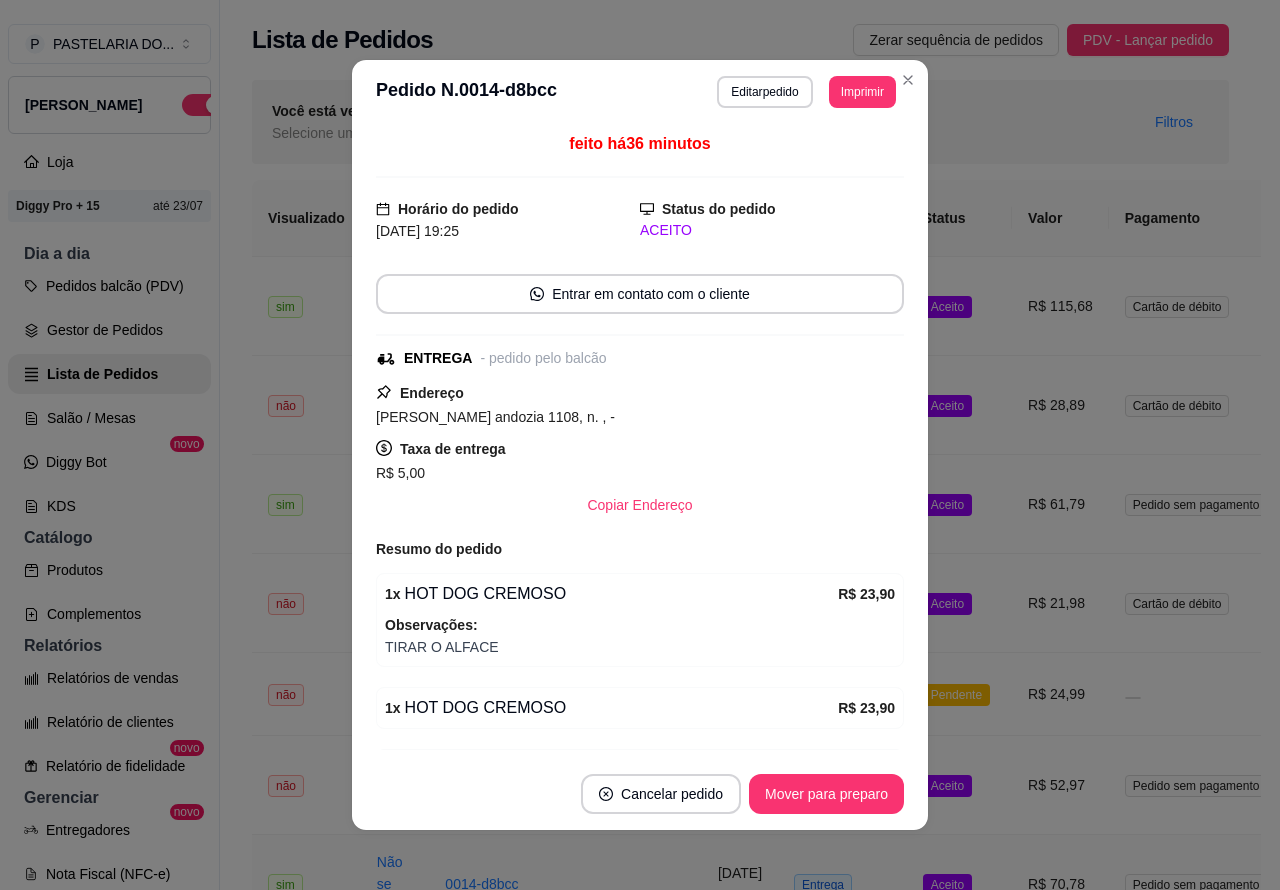 click on "**********" at bounding box center [740, 1464] 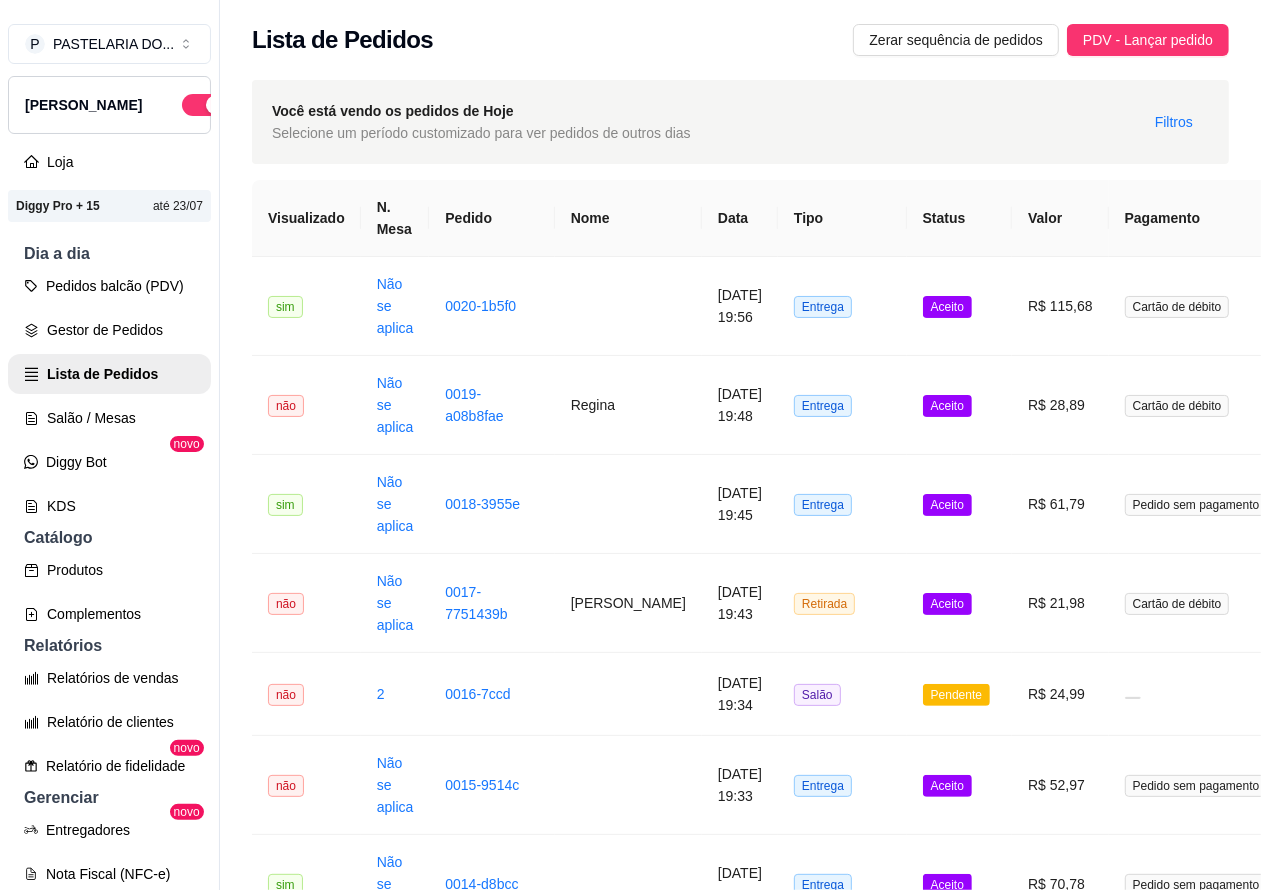 click on "Pedidos balcão (PDV)" at bounding box center (109, 286) 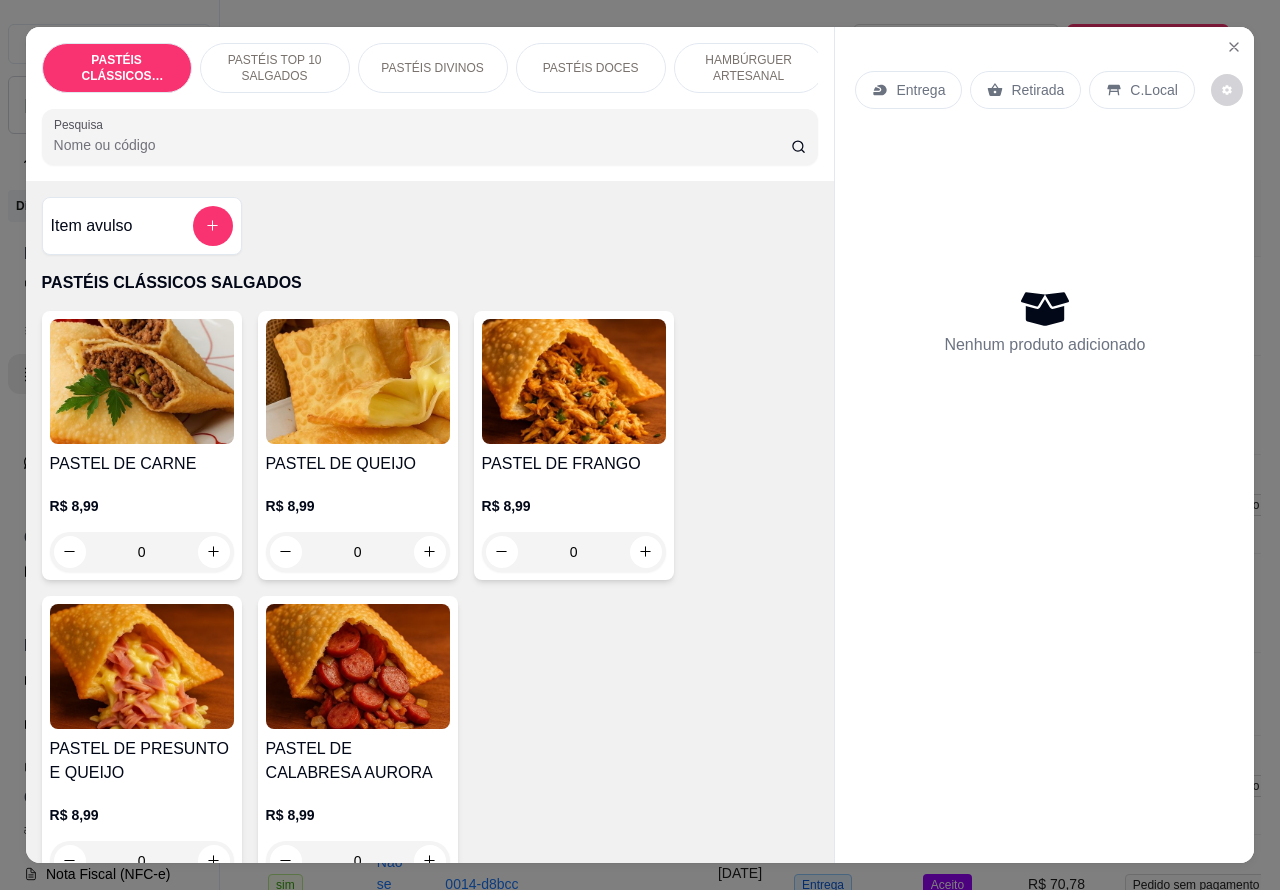 click on "HAMBÚRGUER ARTESANAL" at bounding box center (749, 68) 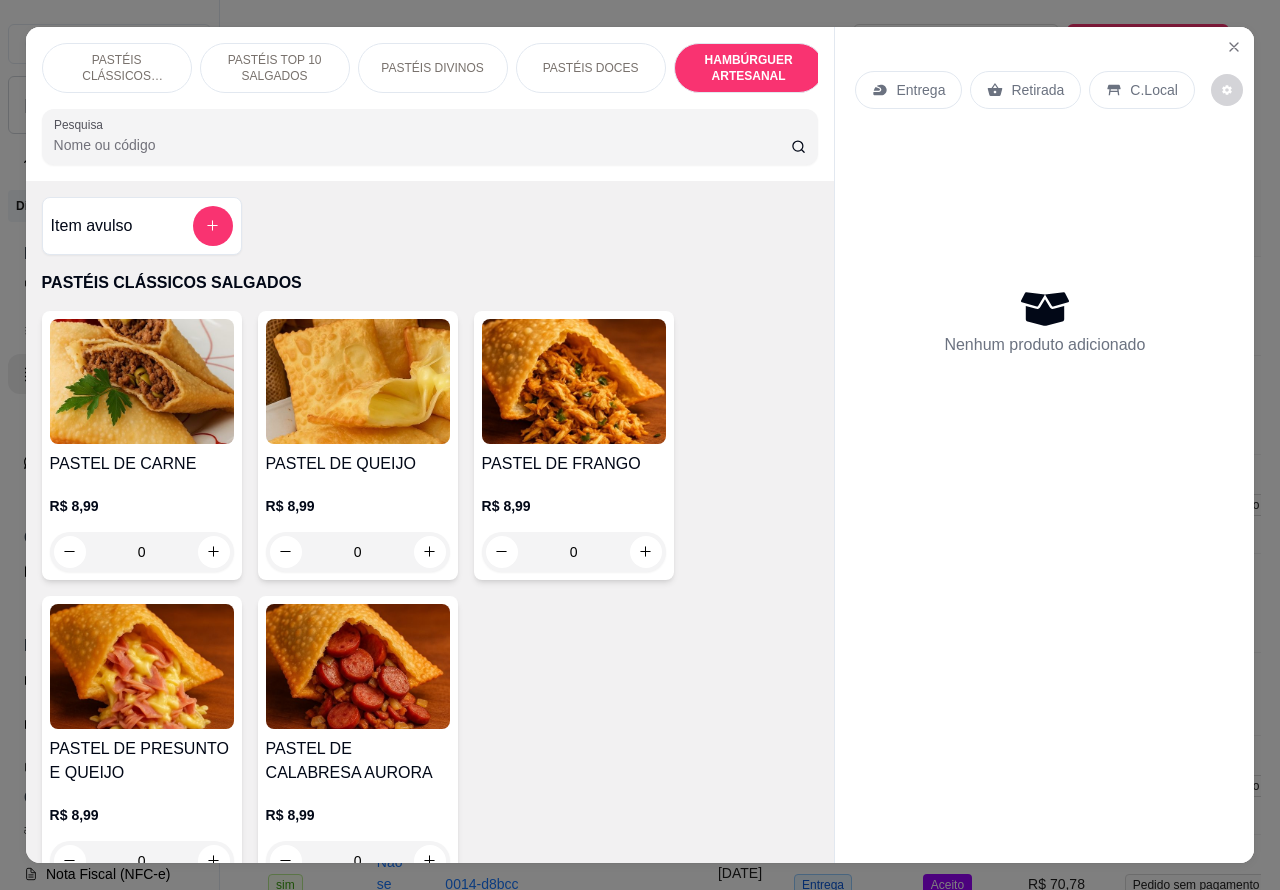 scroll, scrollTop: 4527, scrollLeft: 0, axis: vertical 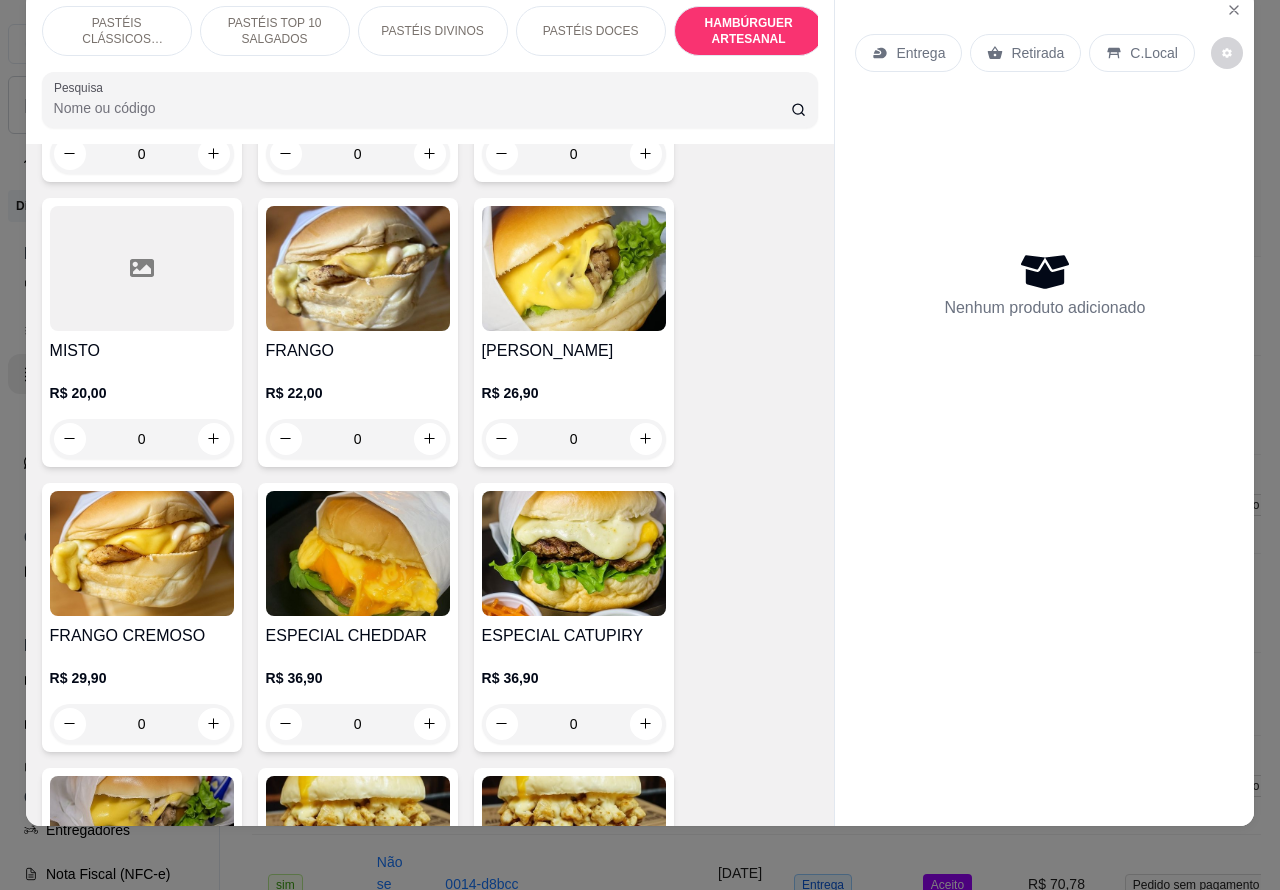 click on "R$ 36,90 0" at bounding box center [358, 696] 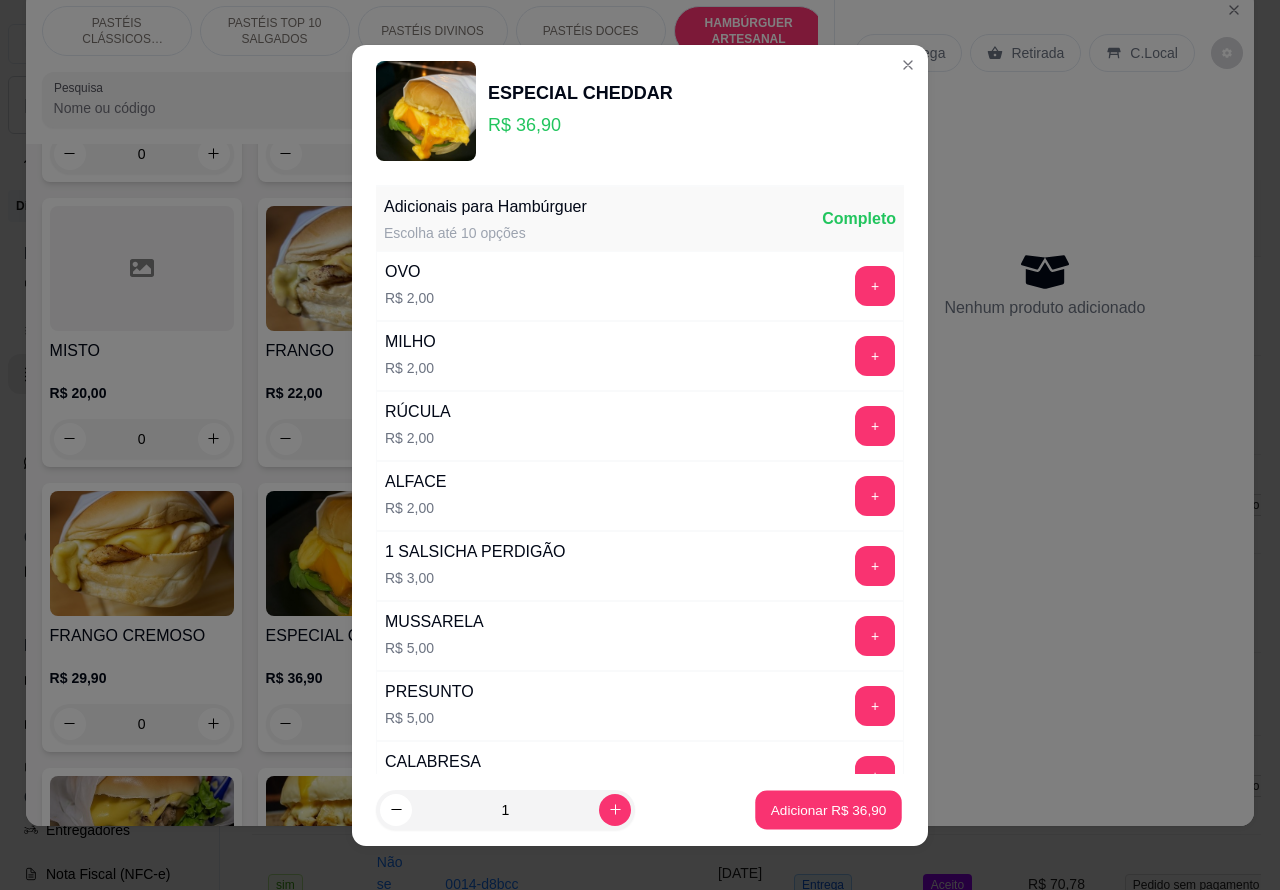 click on "Adicionar   R$ 36,90" at bounding box center [829, 809] 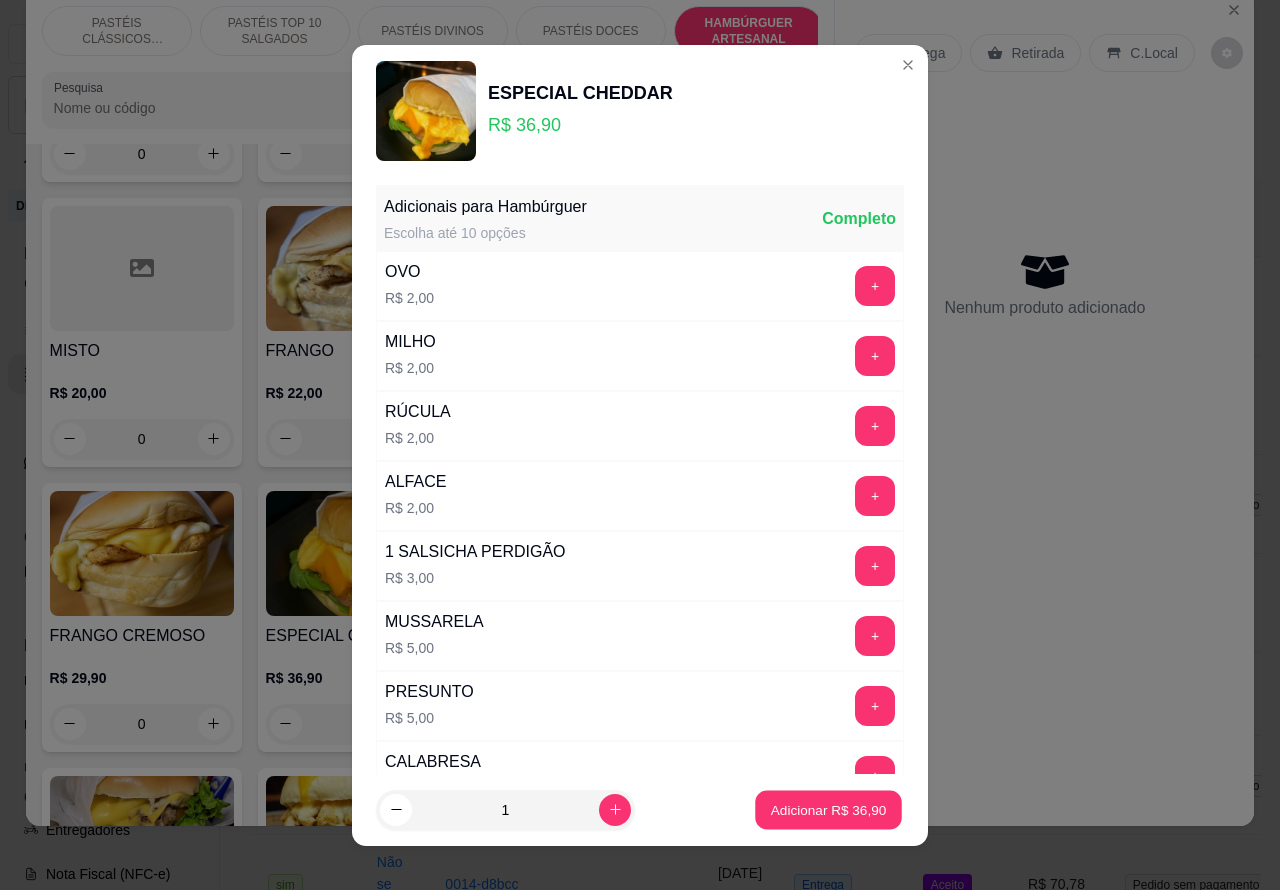 type on "1" 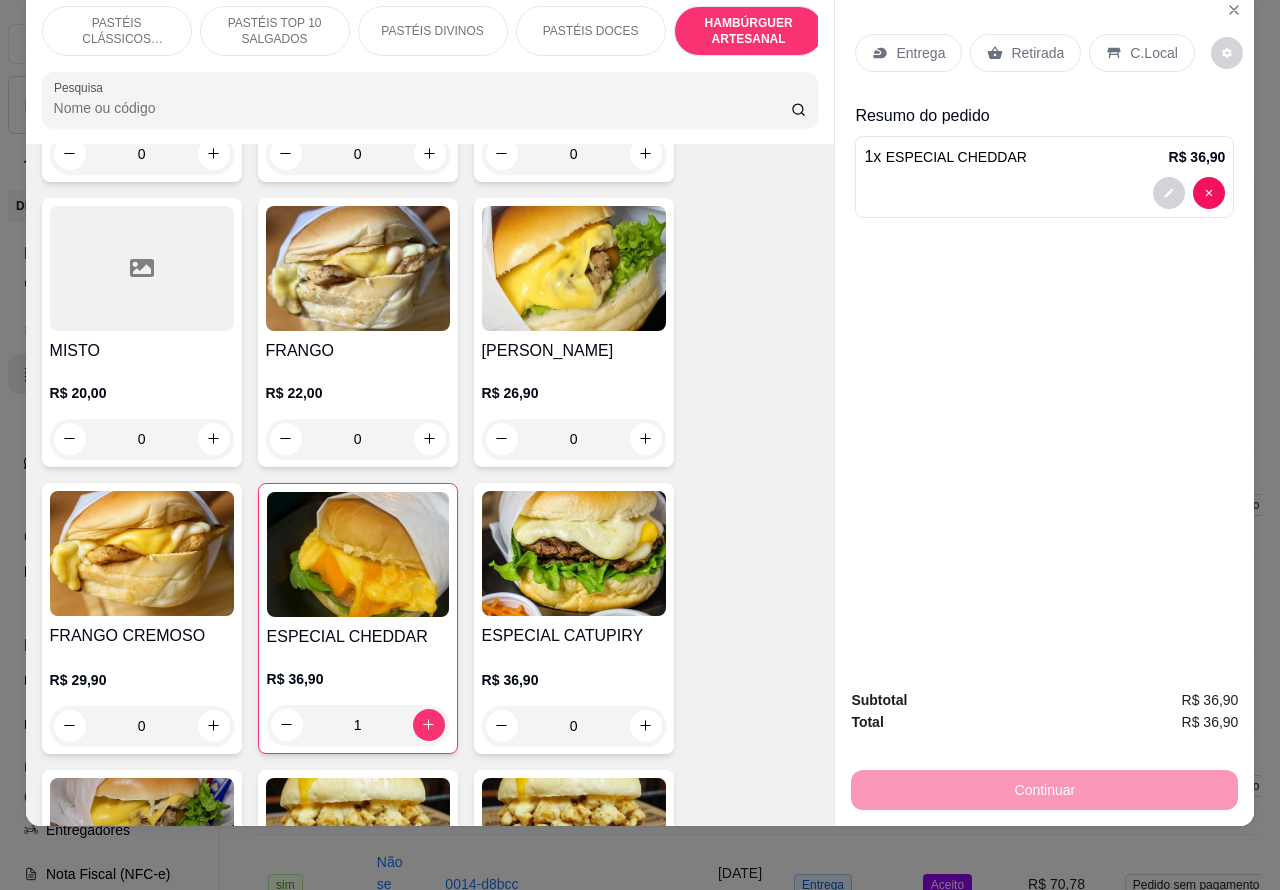 click on "Entrega" at bounding box center [908, 53] 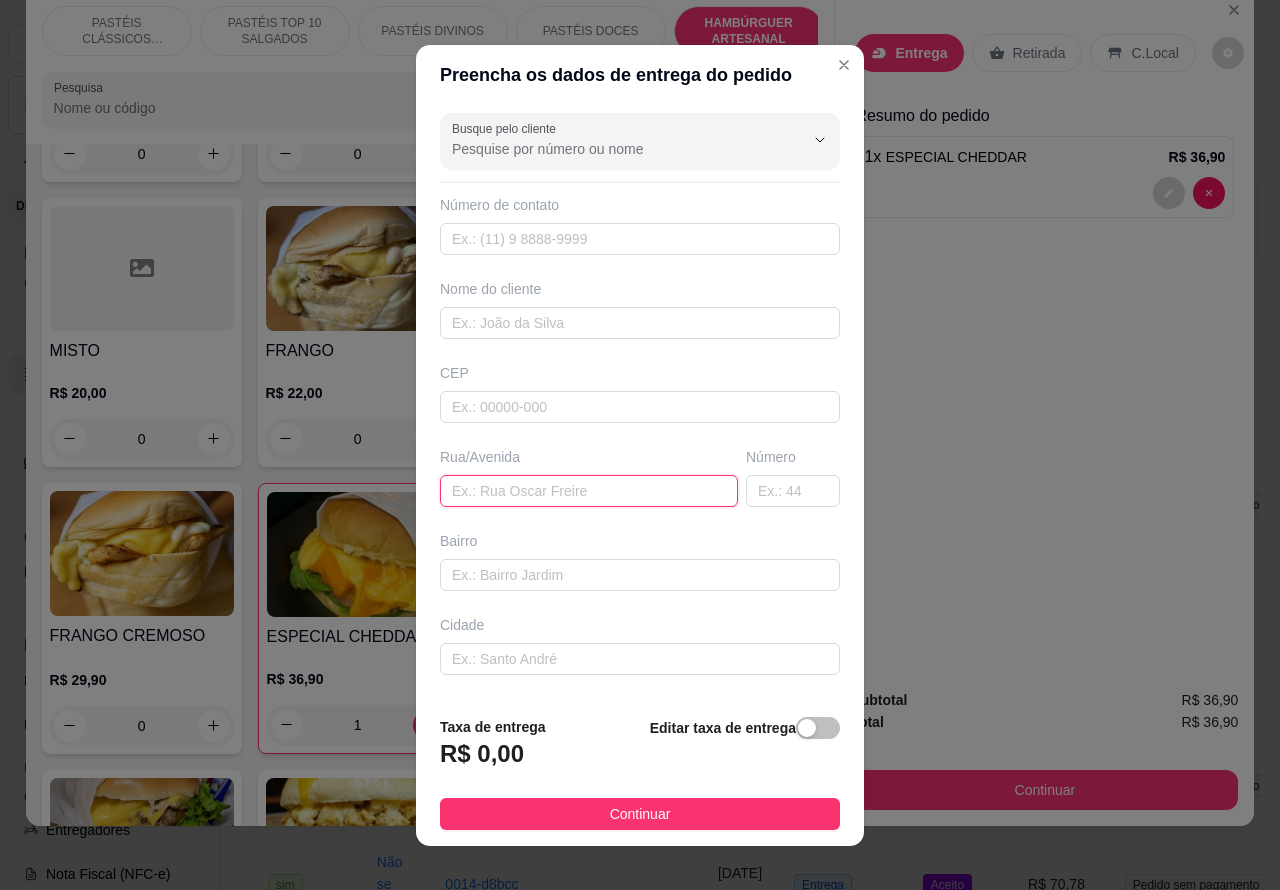 click at bounding box center [589, 491] 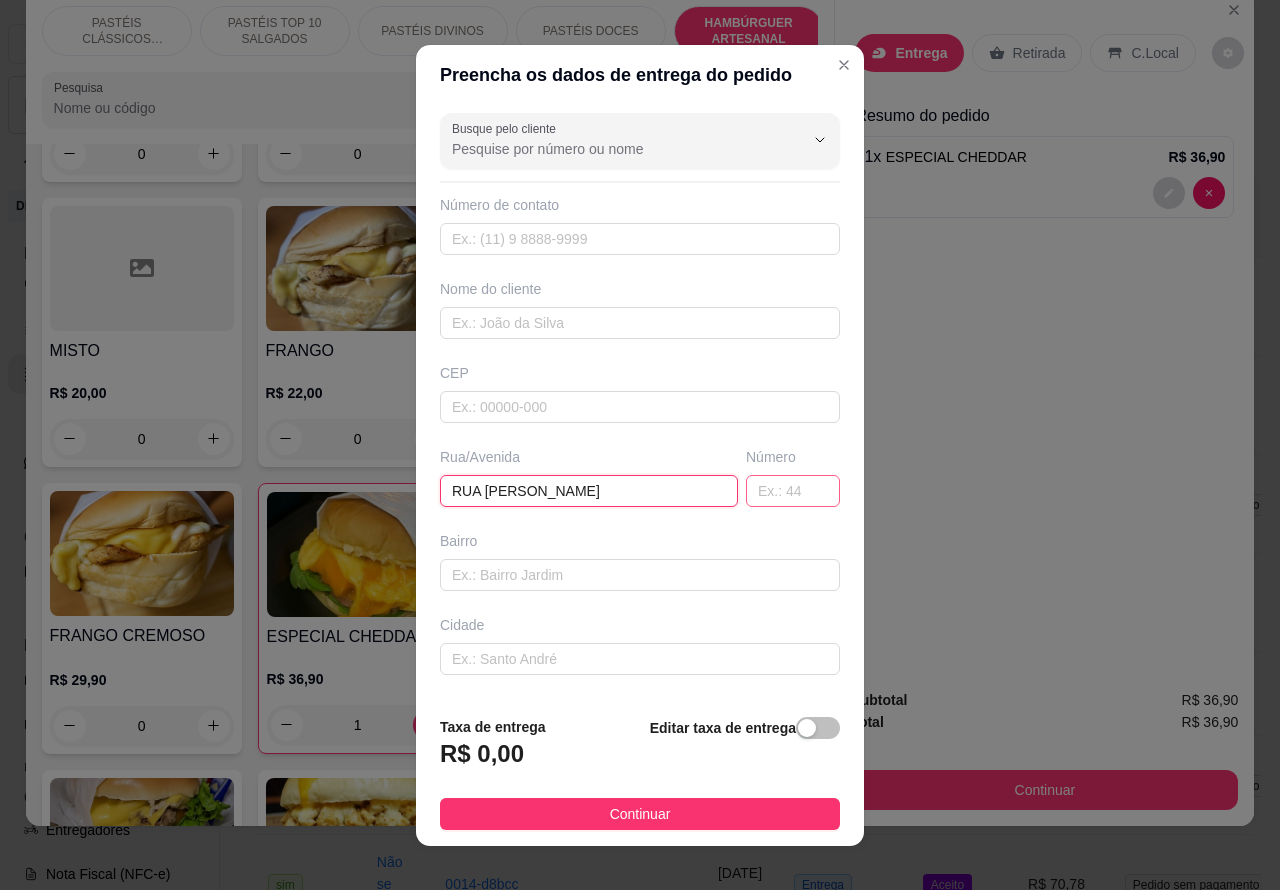 type on "RUA [PERSON_NAME]" 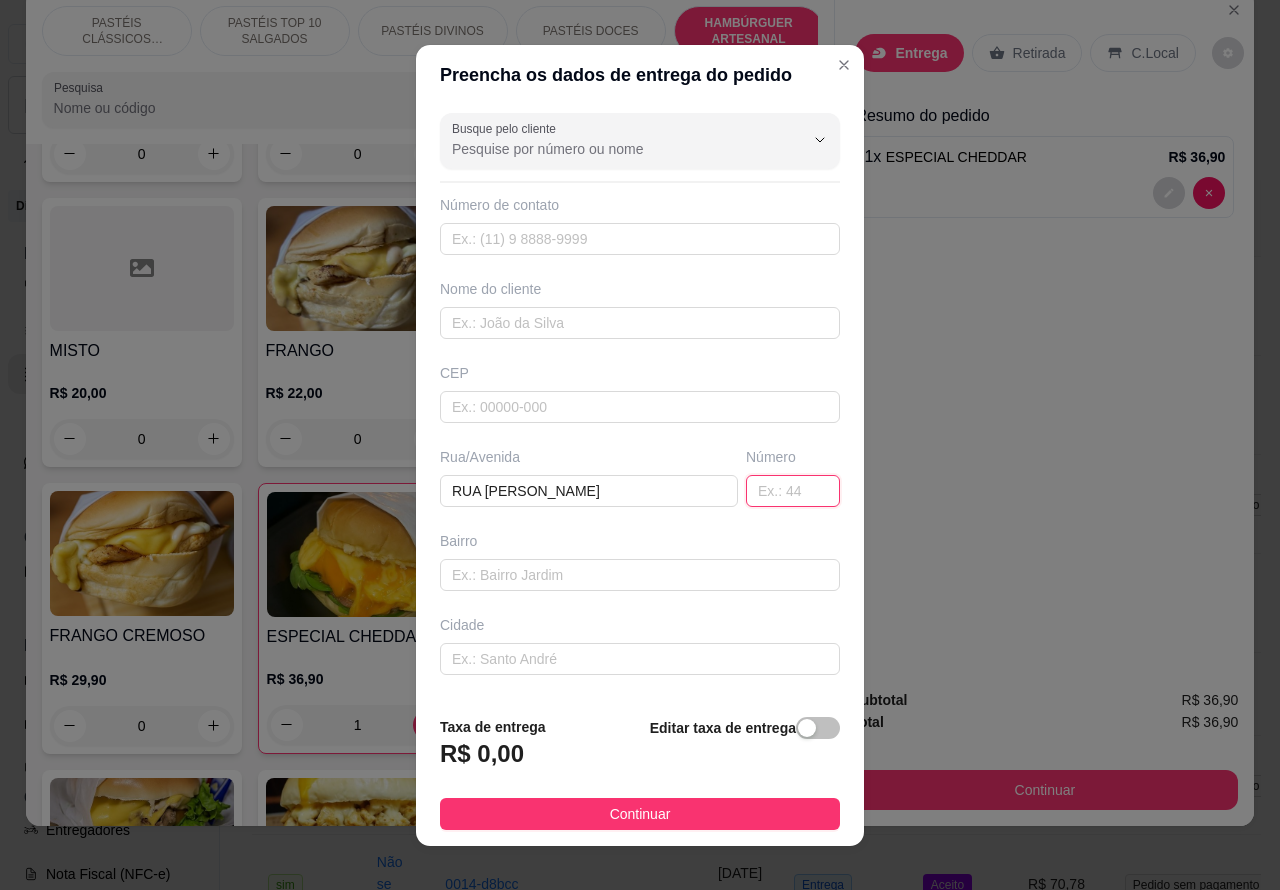 click at bounding box center (793, 491) 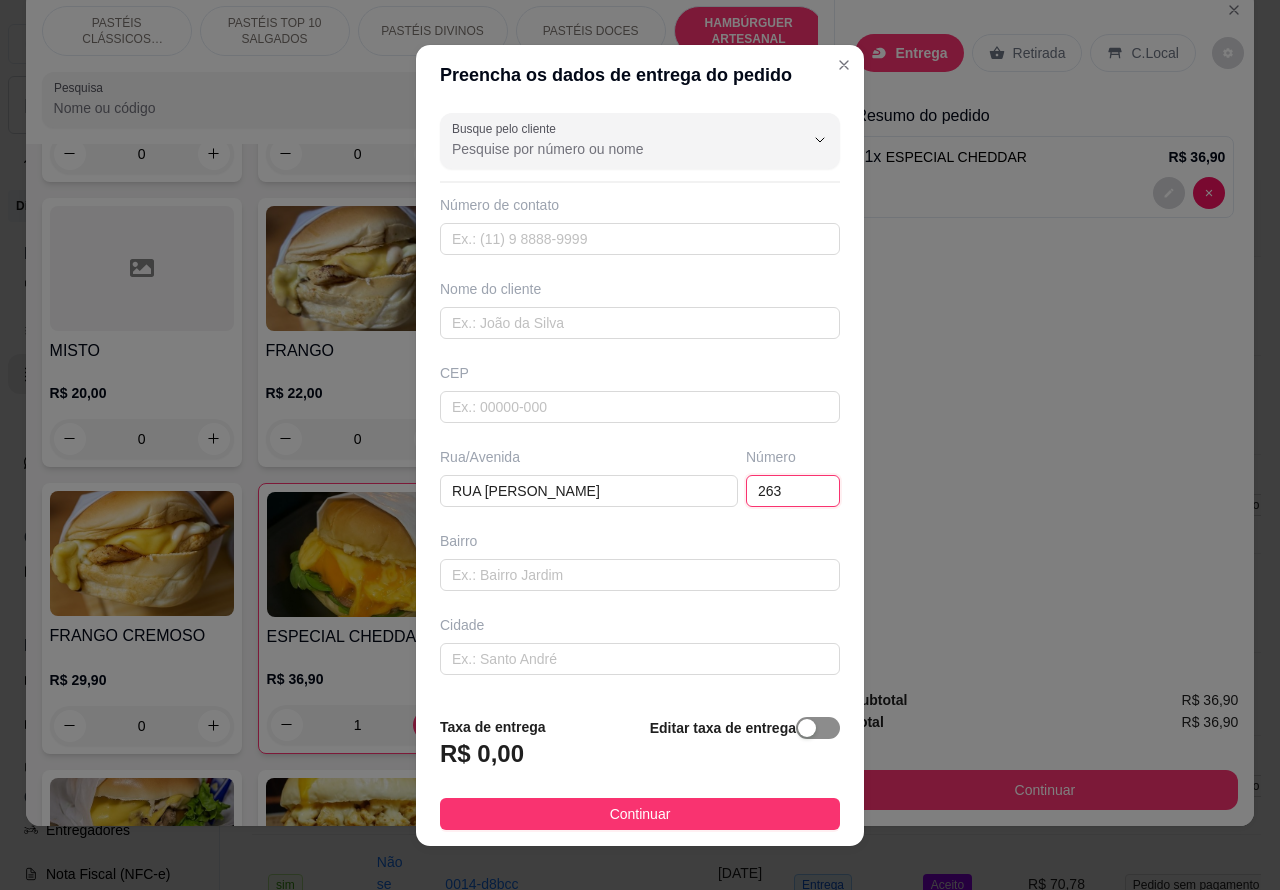 type on "263" 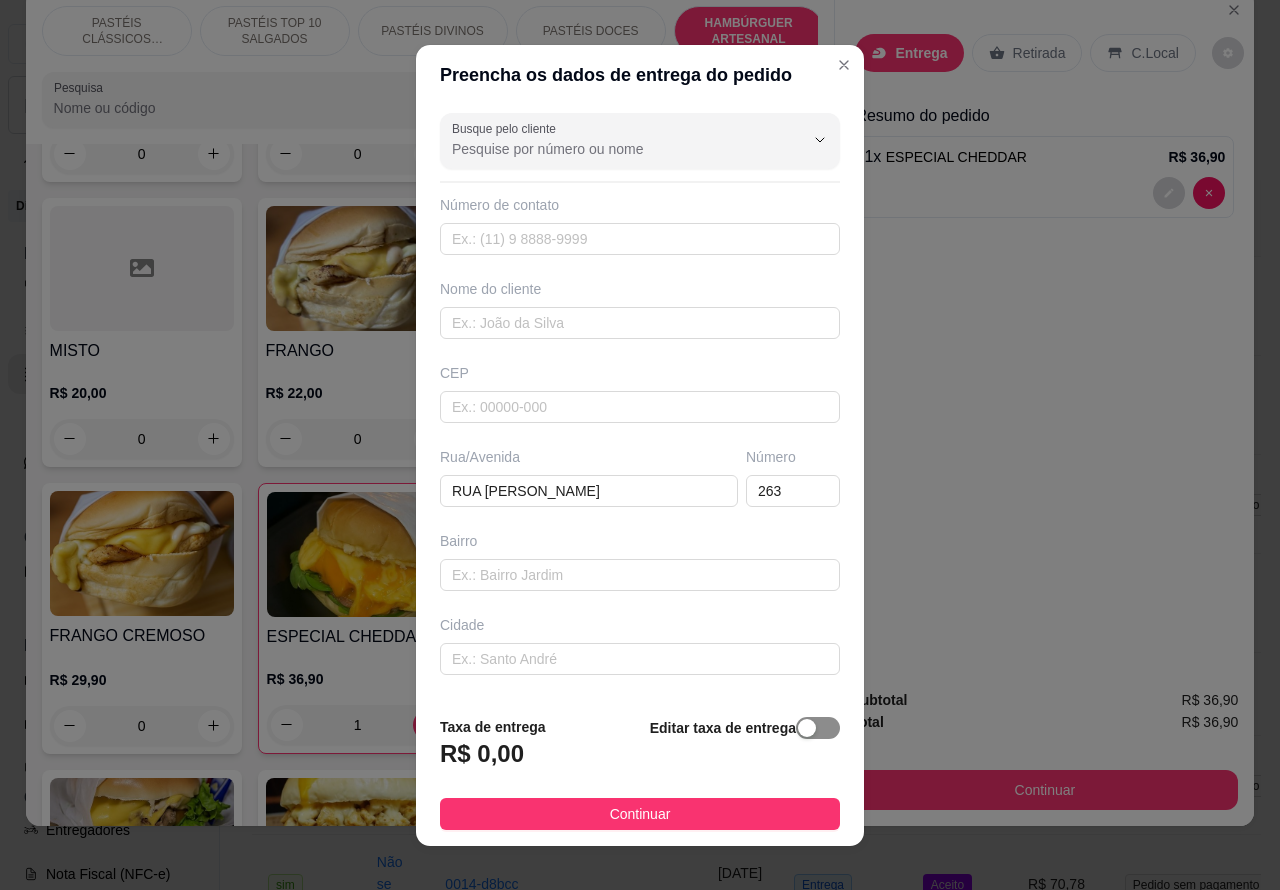click at bounding box center (818, 728) 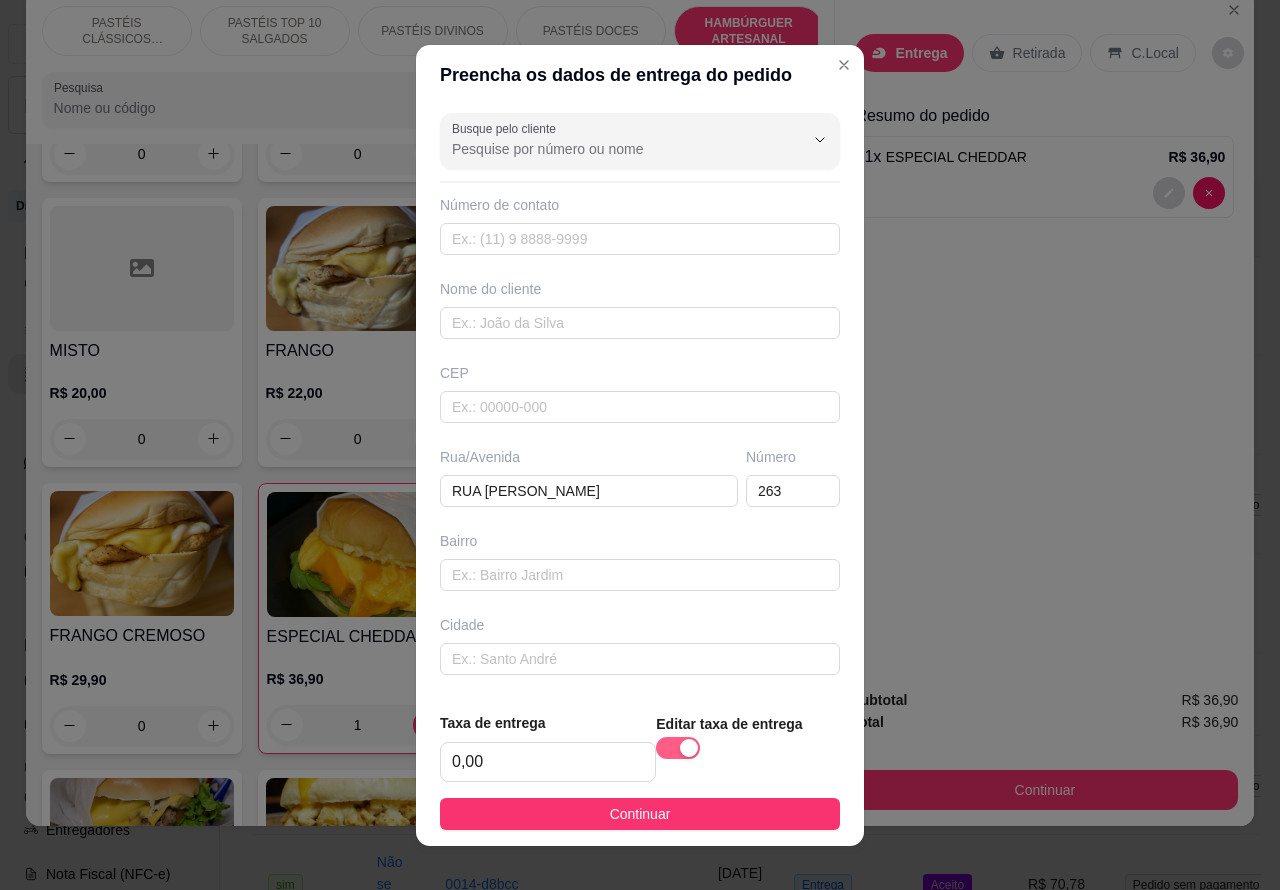 type 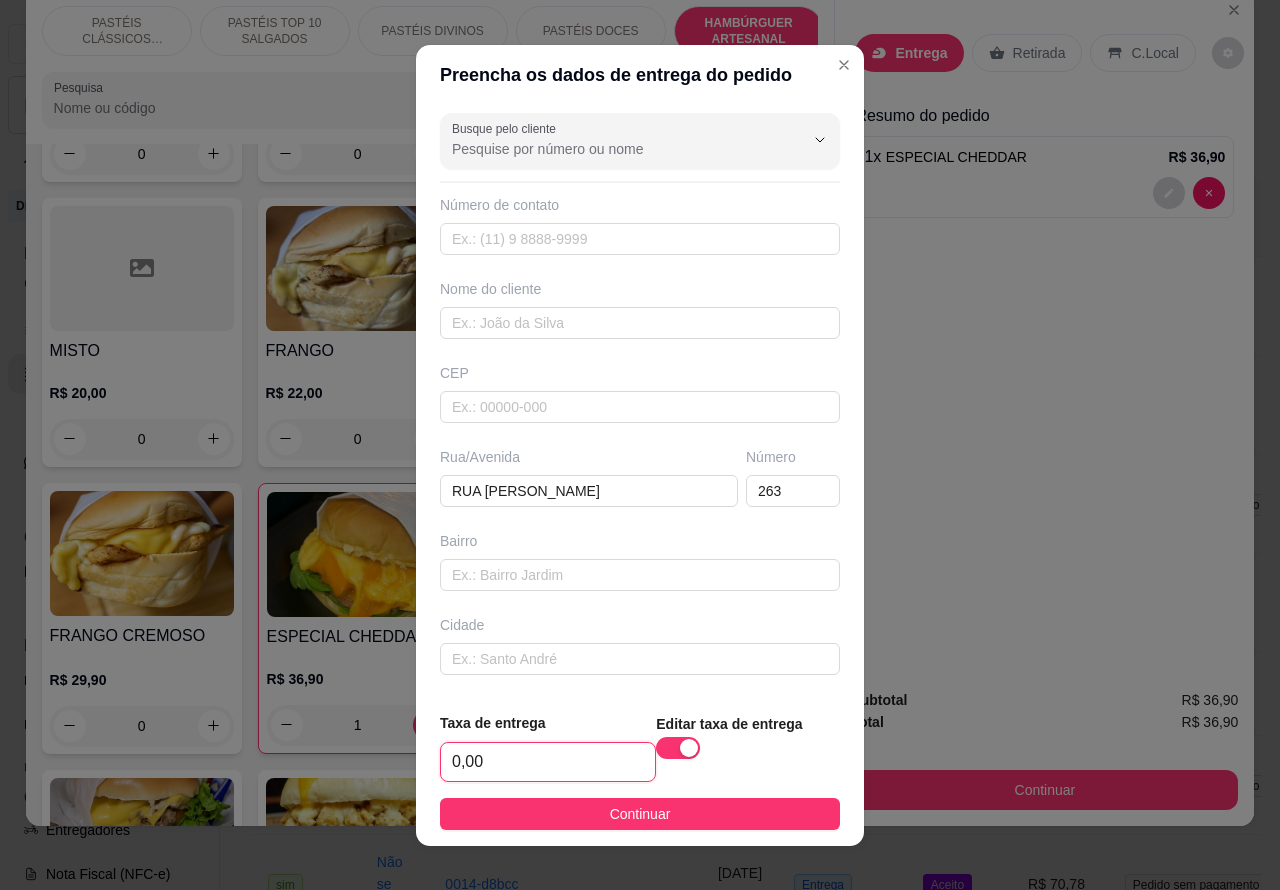 click on "0,00" at bounding box center [548, 762] 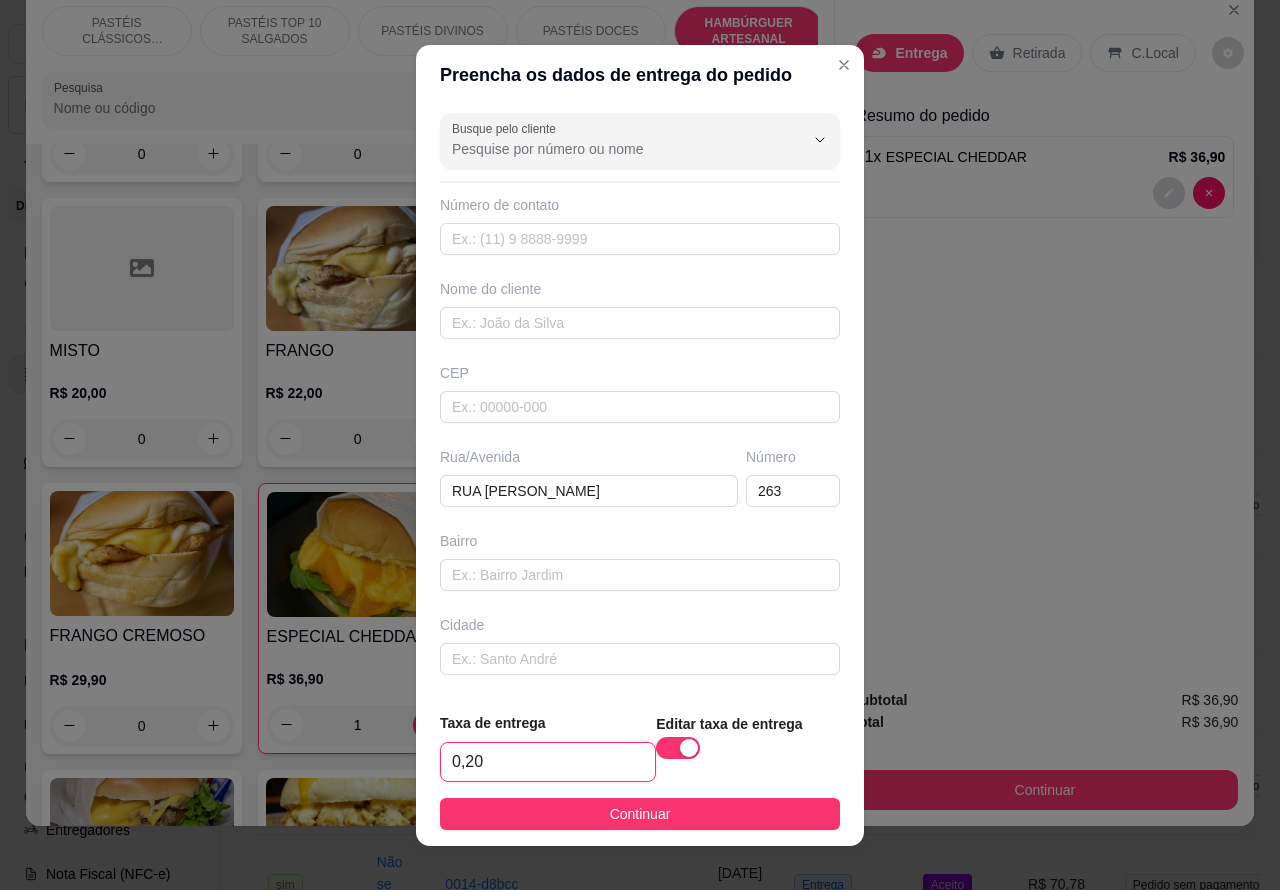 type on "2,00" 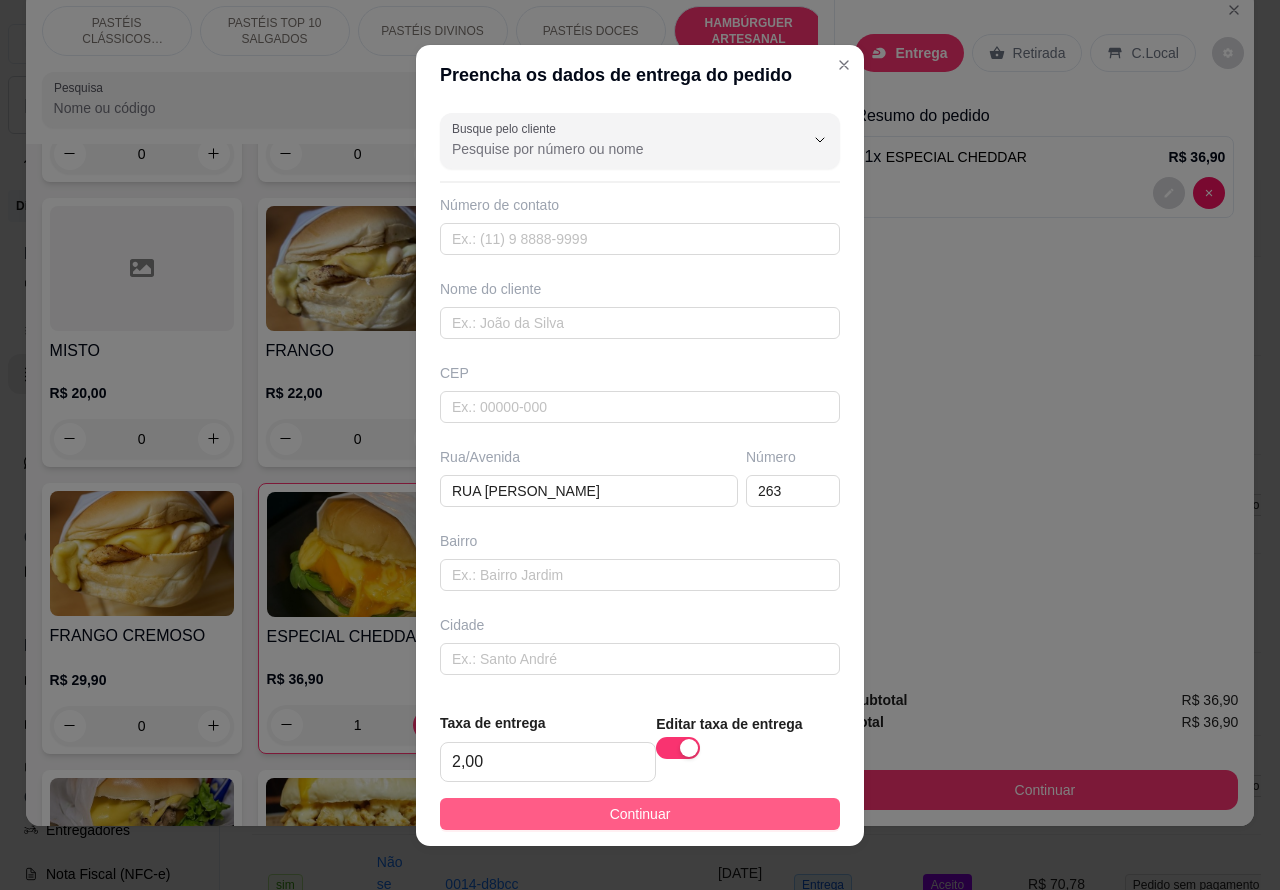 click on "Continuar" at bounding box center (640, 814) 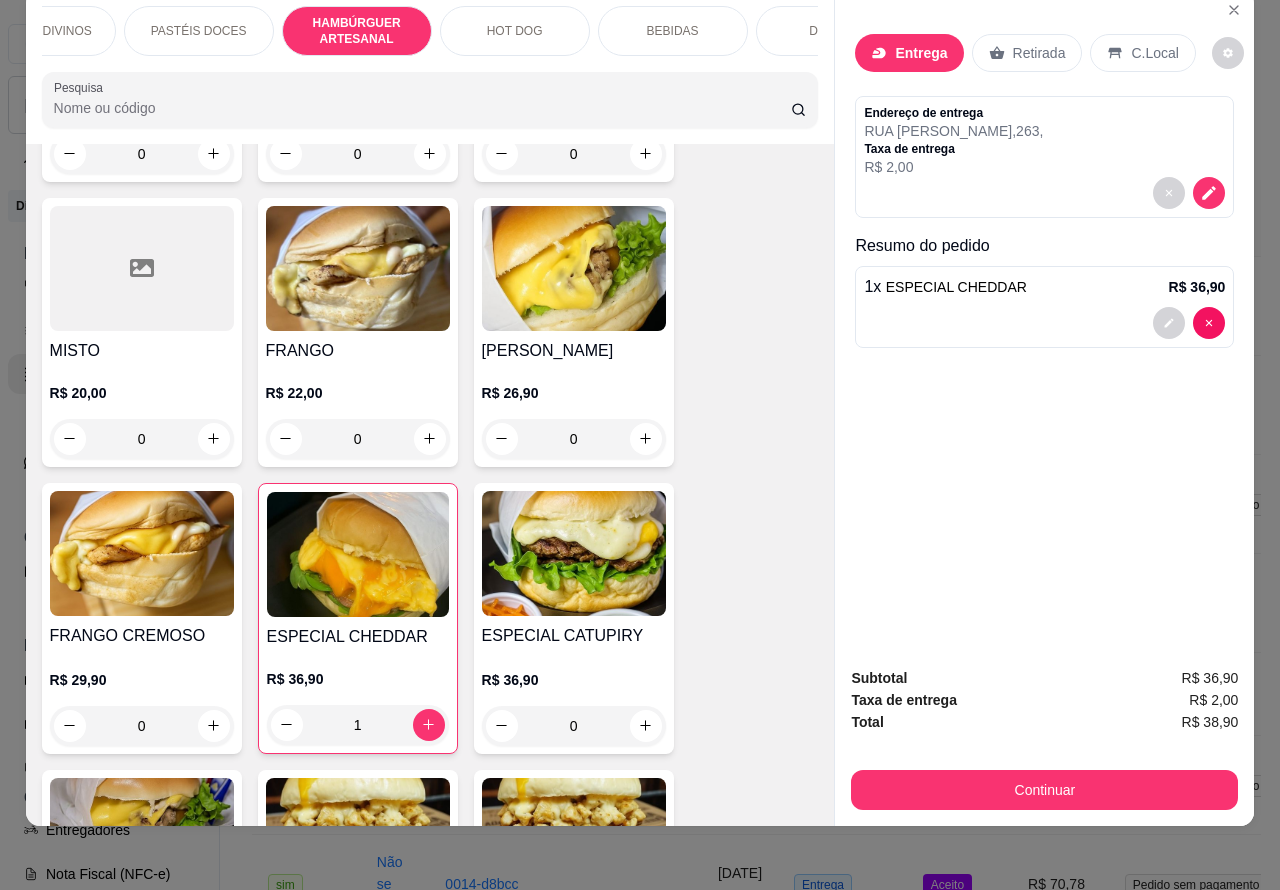 scroll, scrollTop: 0, scrollLeft: 403, axis: horizontal 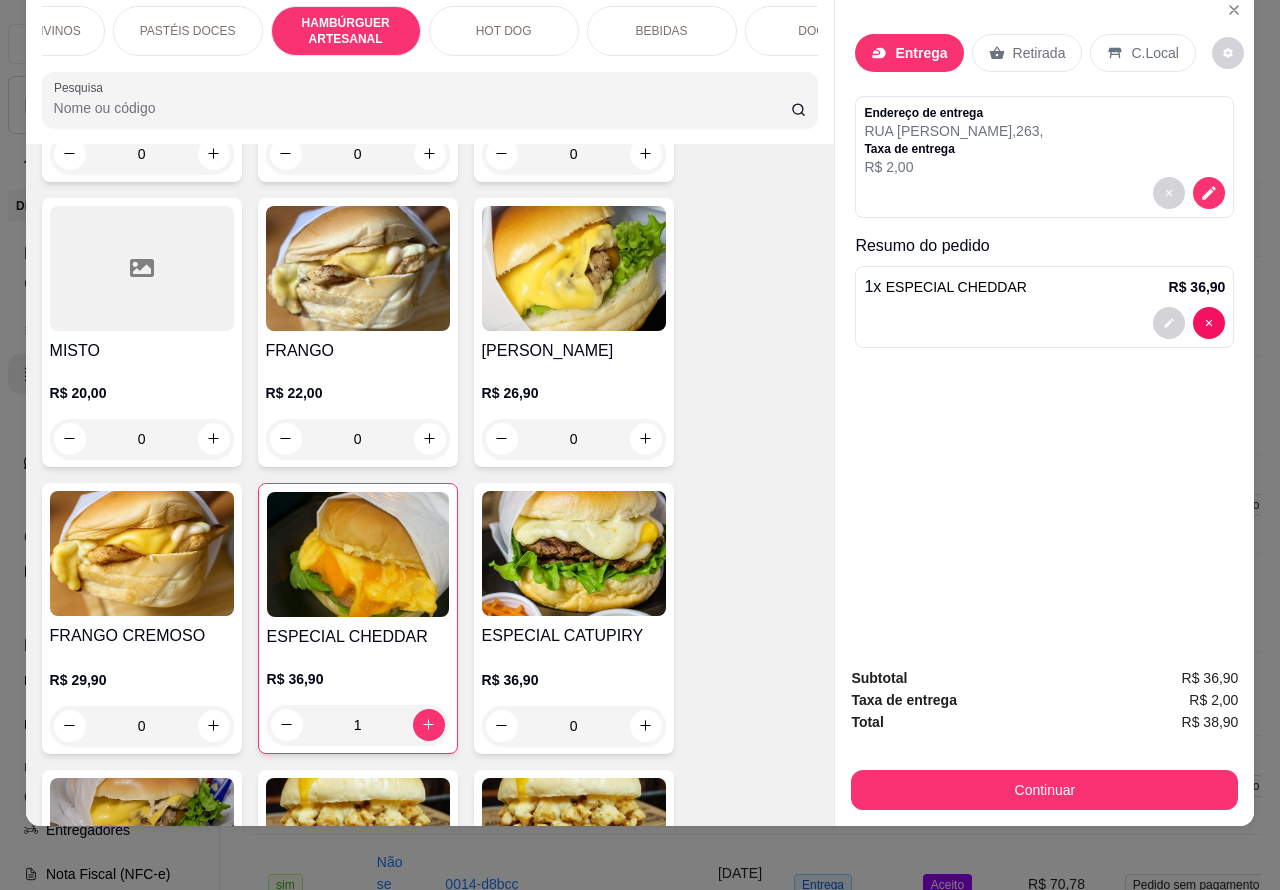 click on "BEBIDAS" at bounding box center [662, 31] 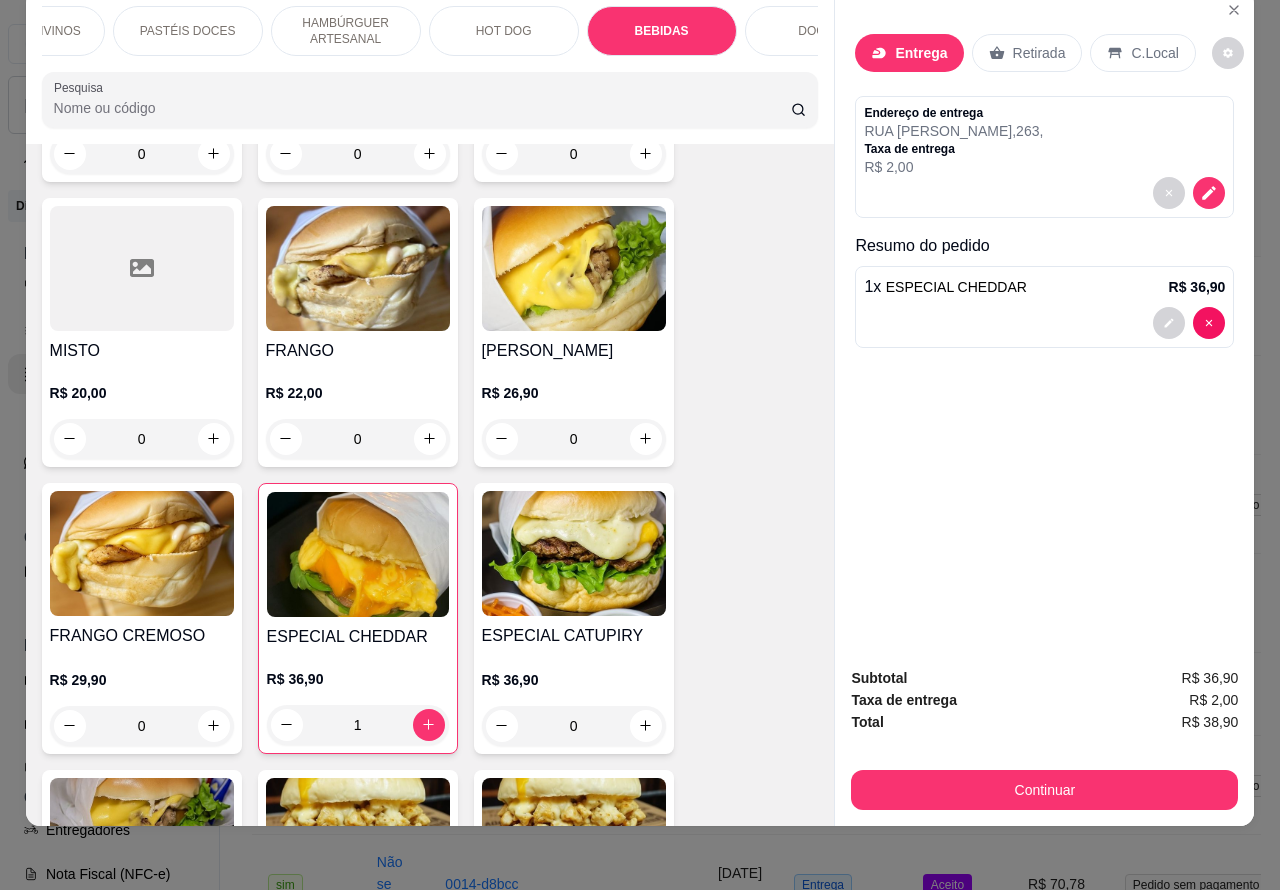 scroll, scrollTop: 6367, scrollLeft: 0, axis: vertical 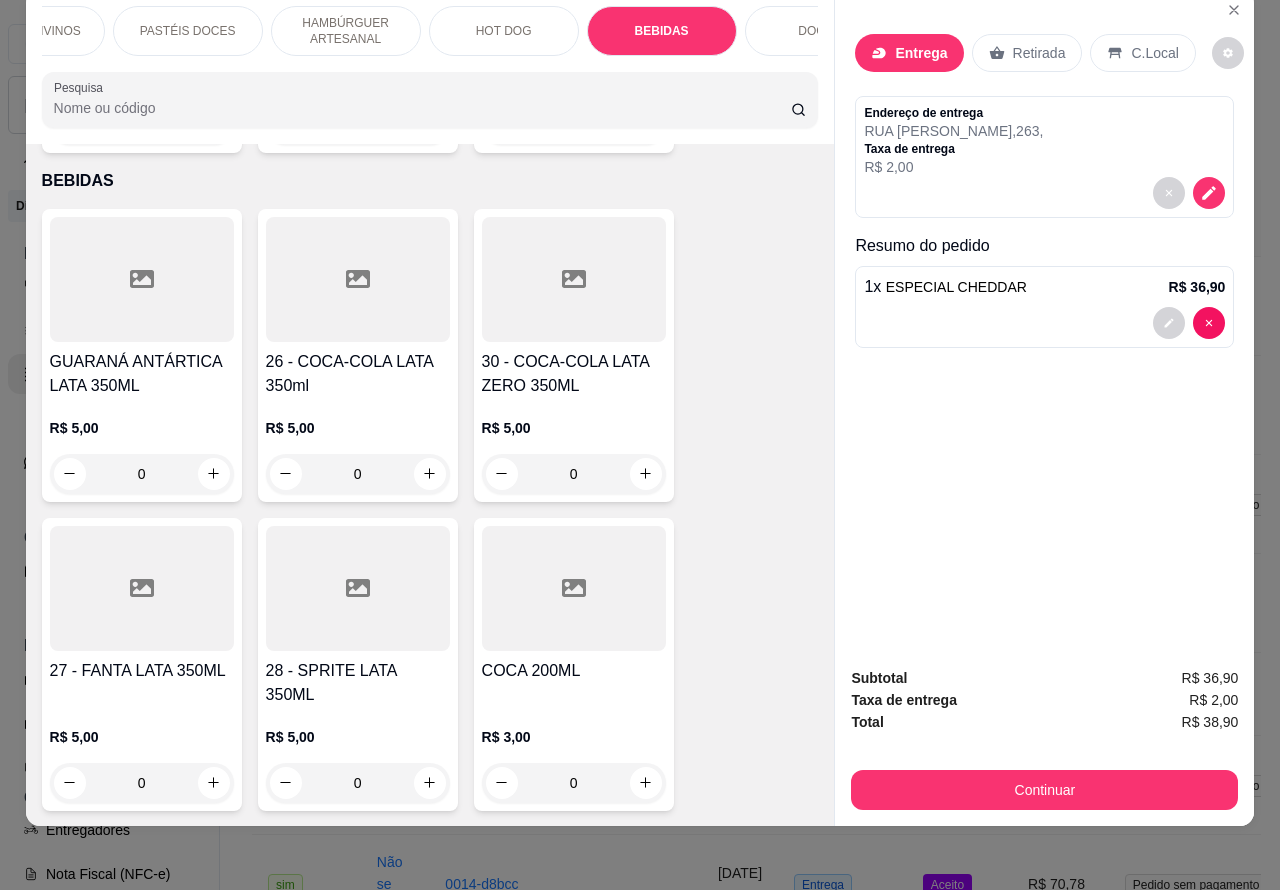 click 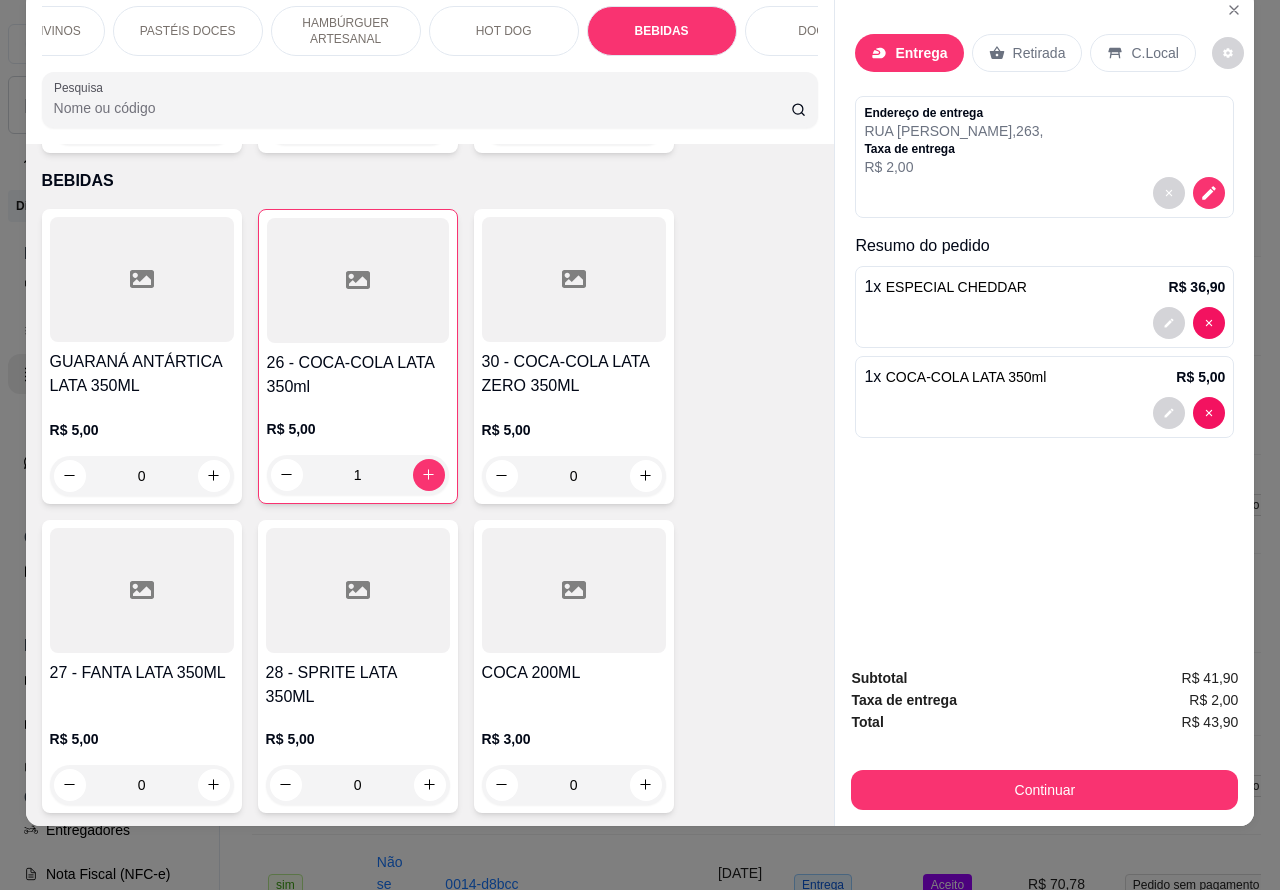type on "1" 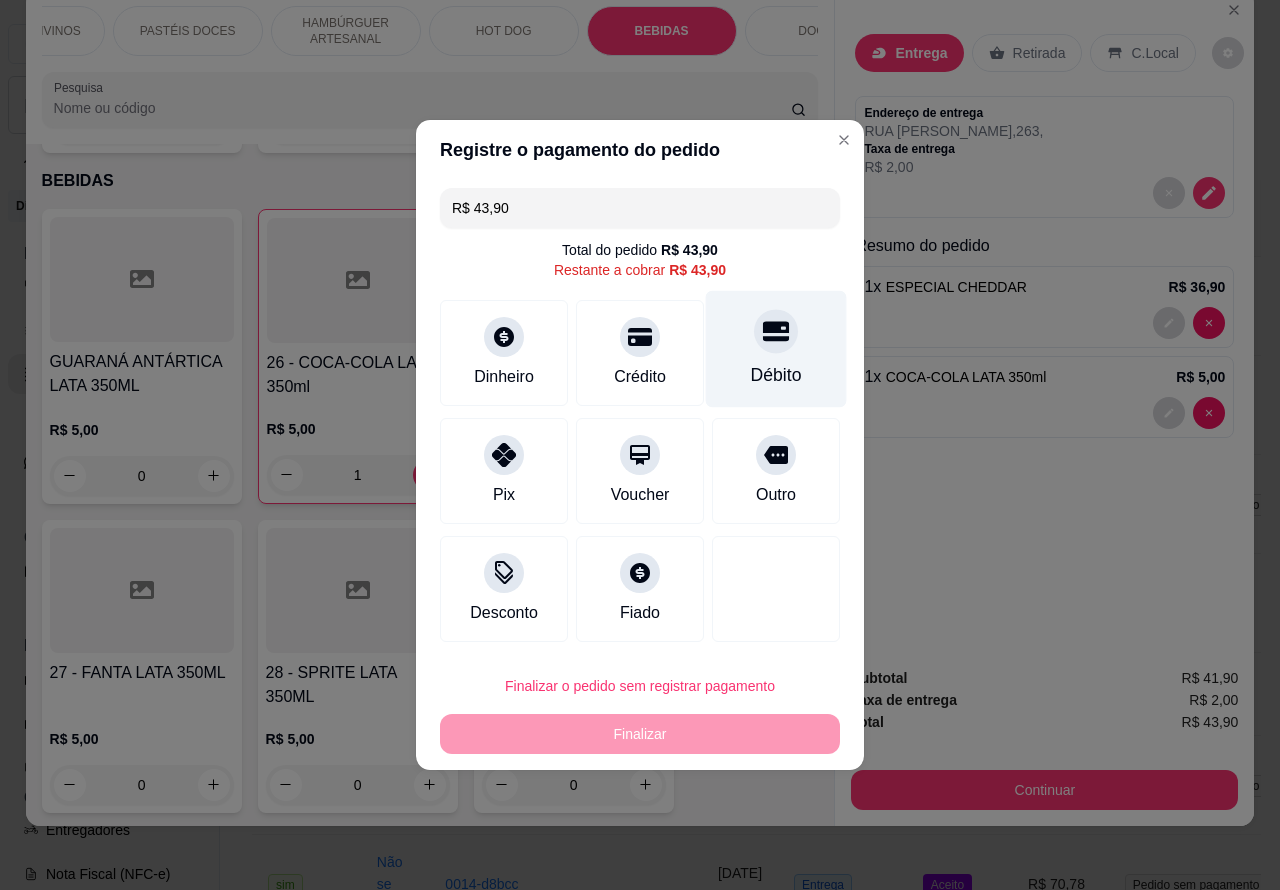 click on "Débito" at bounding box center (776, 349) 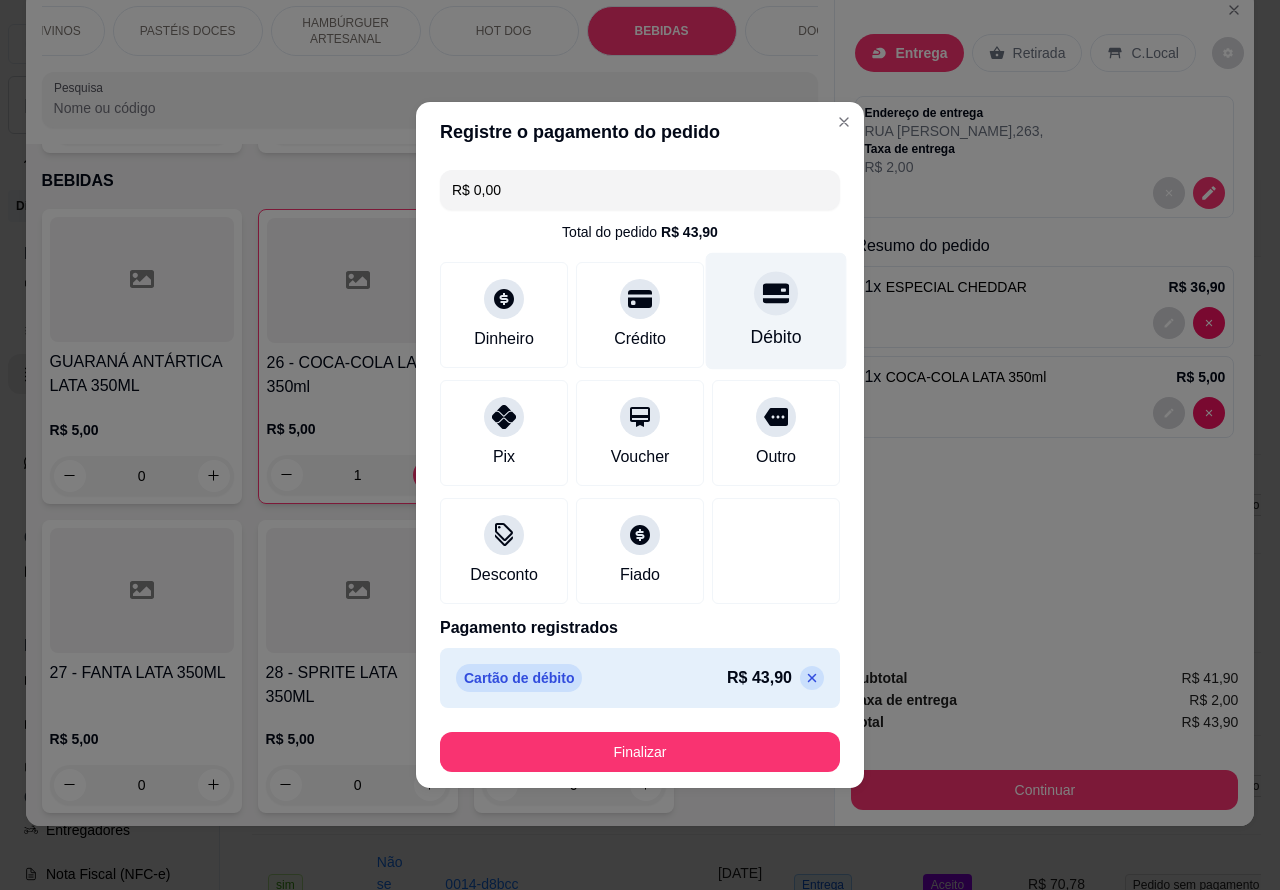 click on "Finalizar" at bounding box center (640, 752) 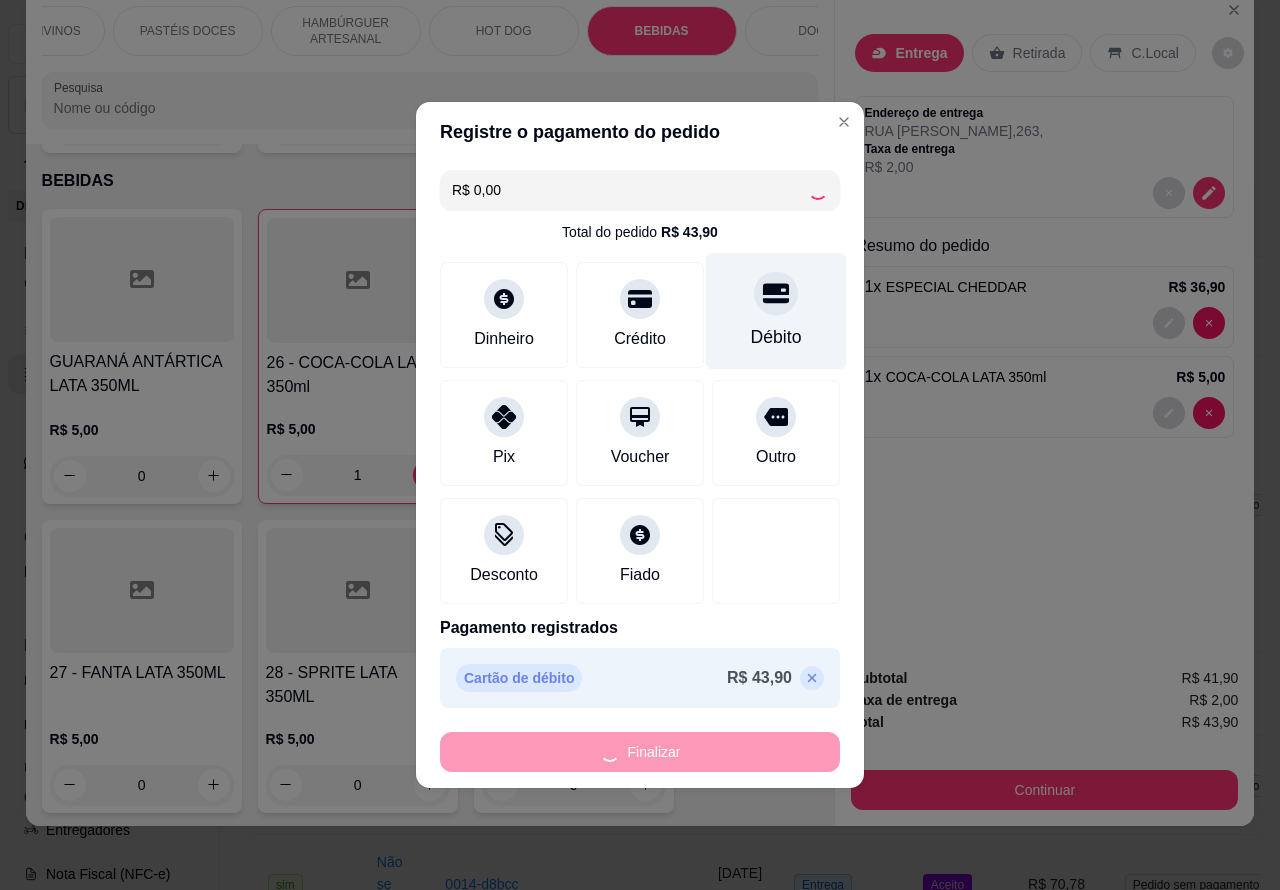 type on "0" 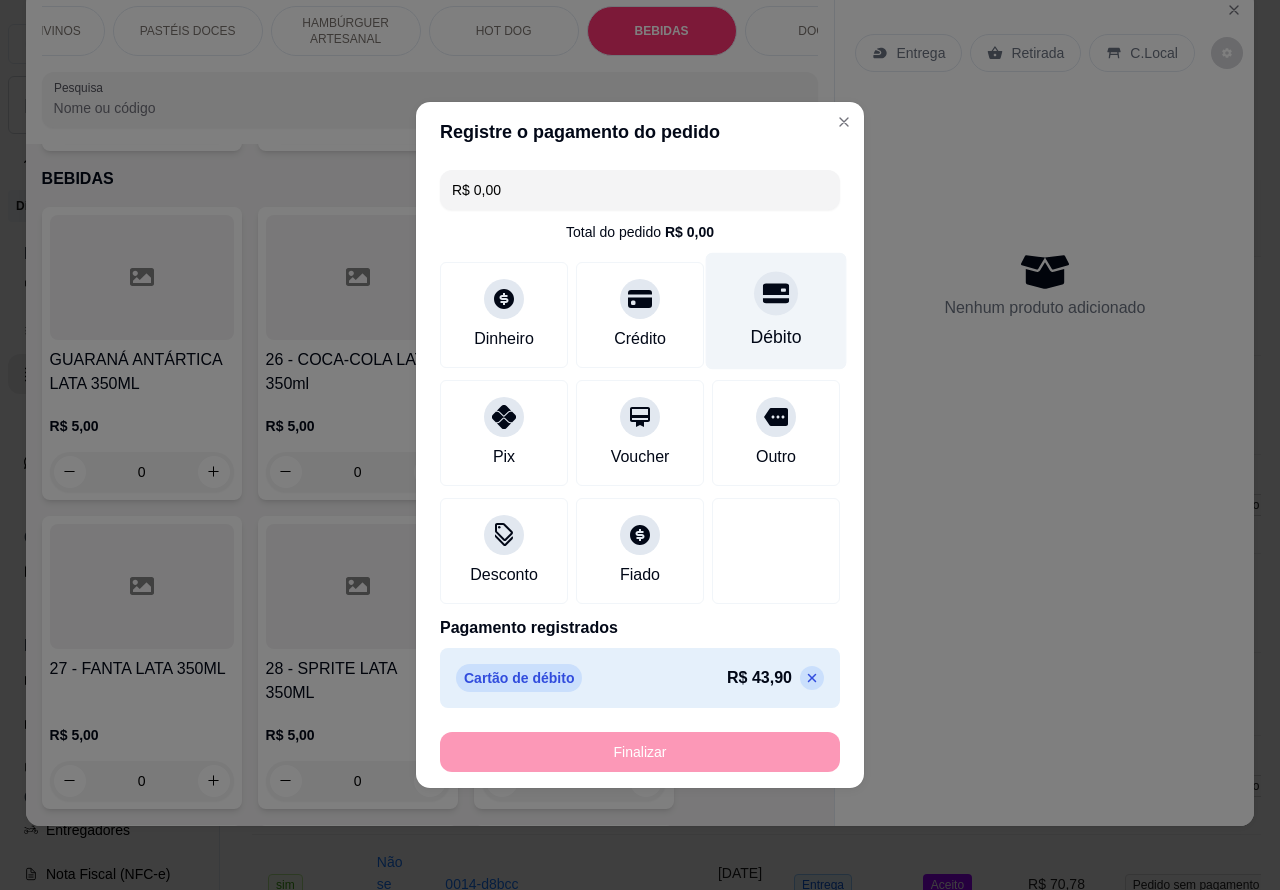 type on "-R$ 43,90" 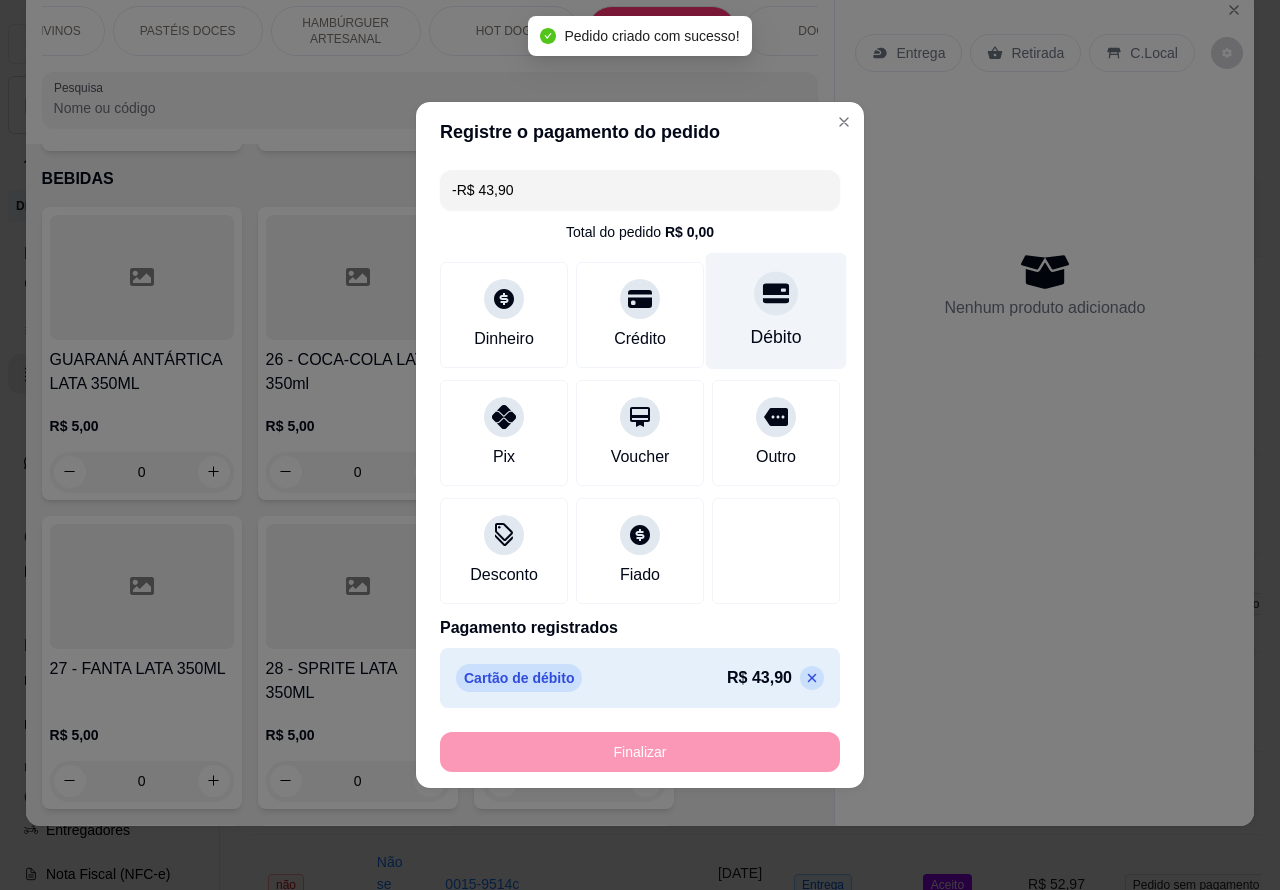 scroll, scrollTop: 6365, scrollLeft: 0, axis: vertical 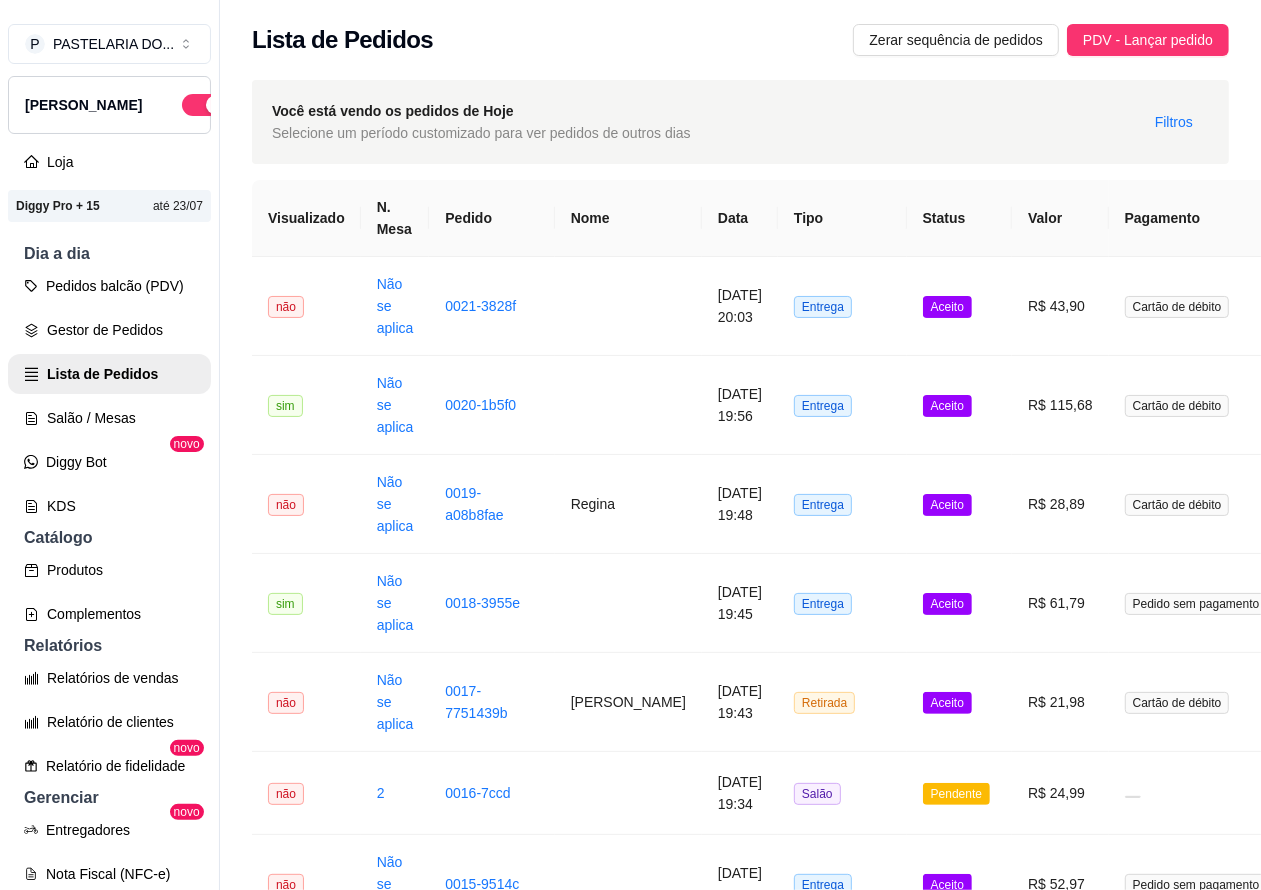 click on "Salão / Mesas" at bounding box center [109, 418] 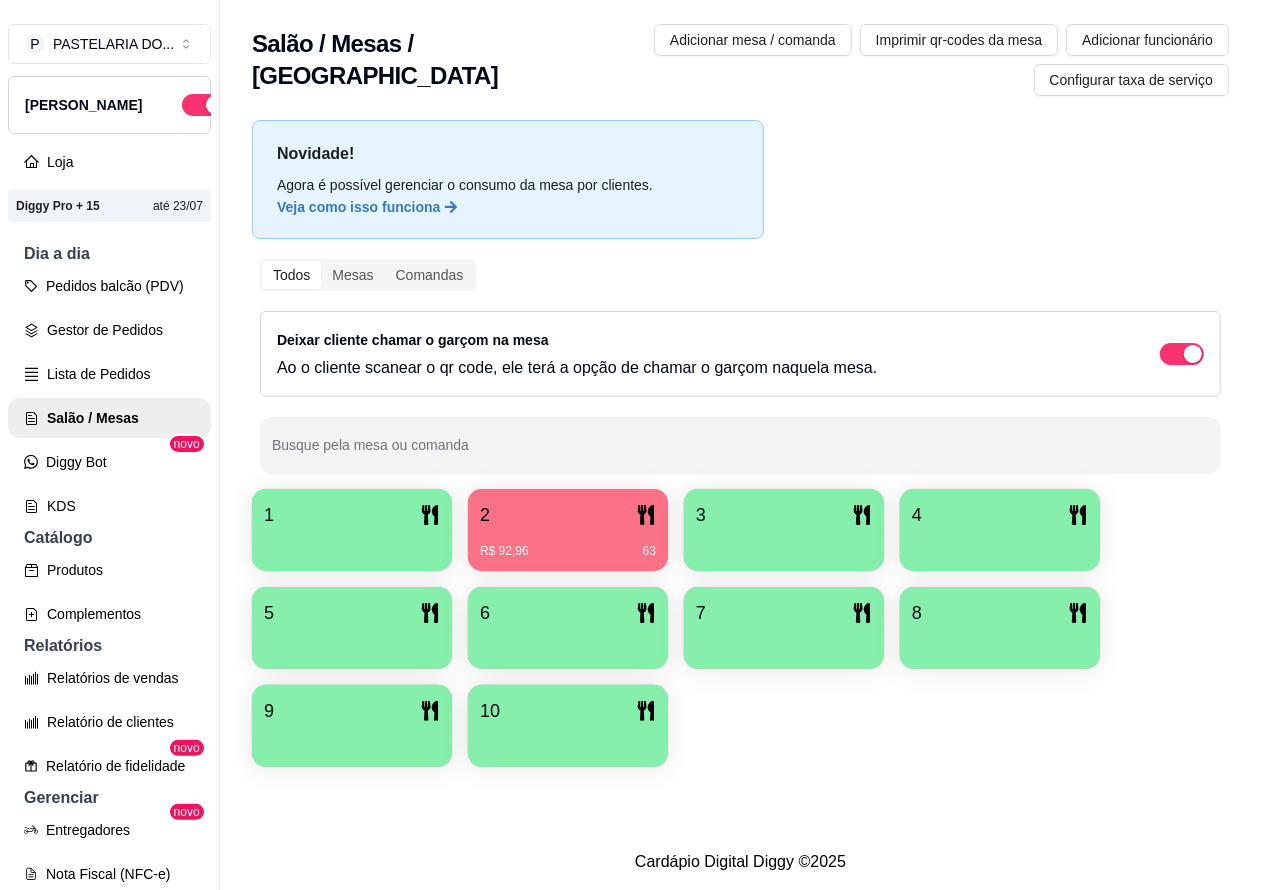click on "R$ 92,96 63" at bounding box center (568, 544) 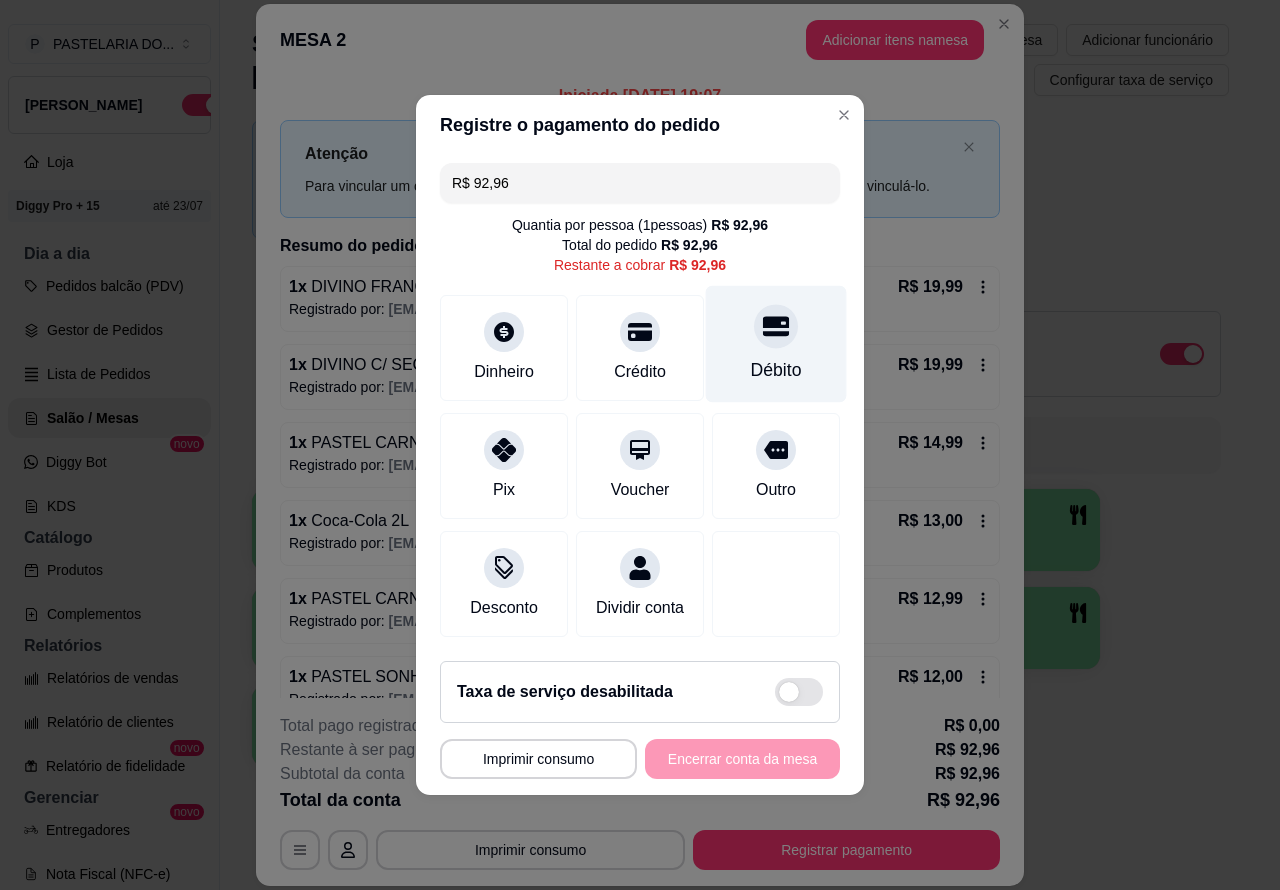 click 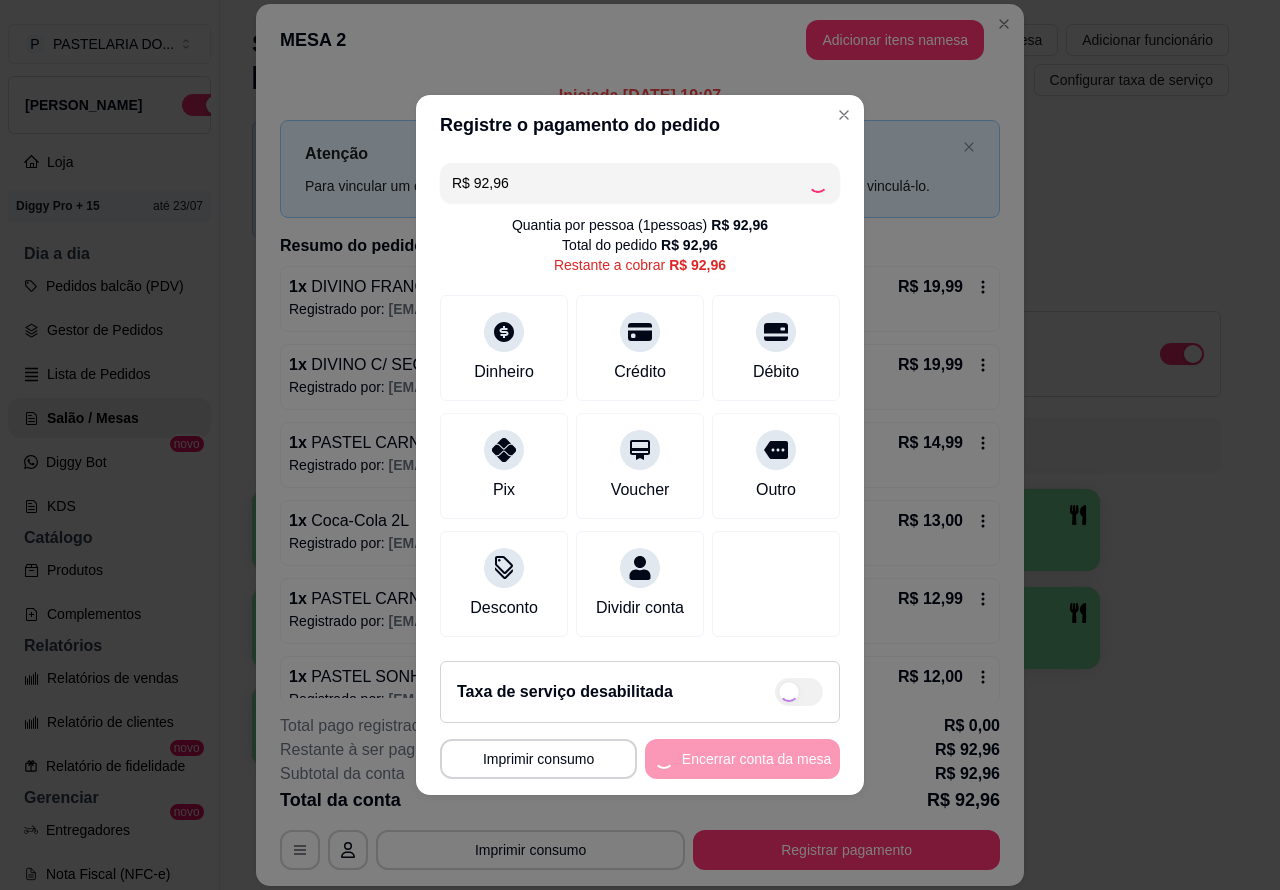 click on "Taxa de serviço   desabilitada" at bounding box center [640, 692] 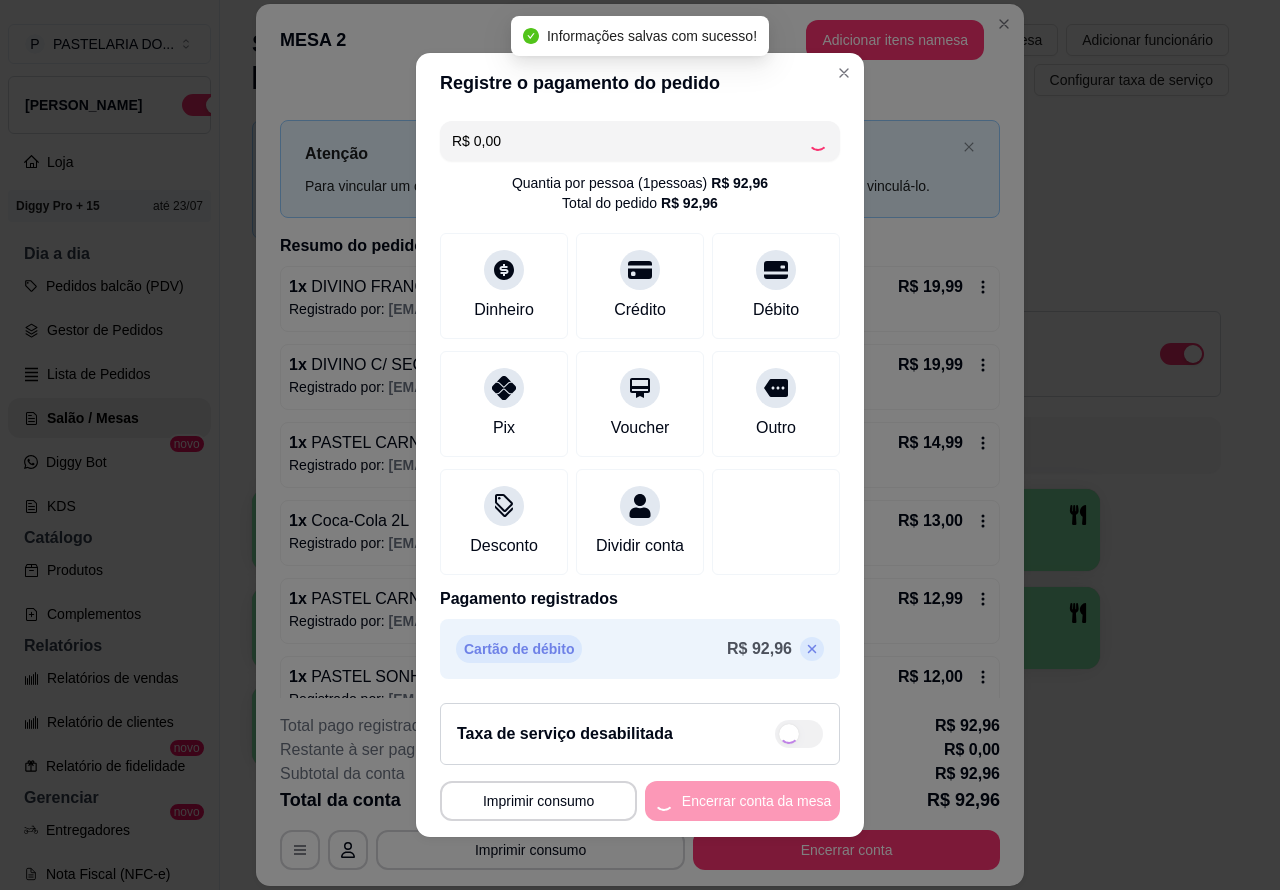 type on "R$ 0,00" 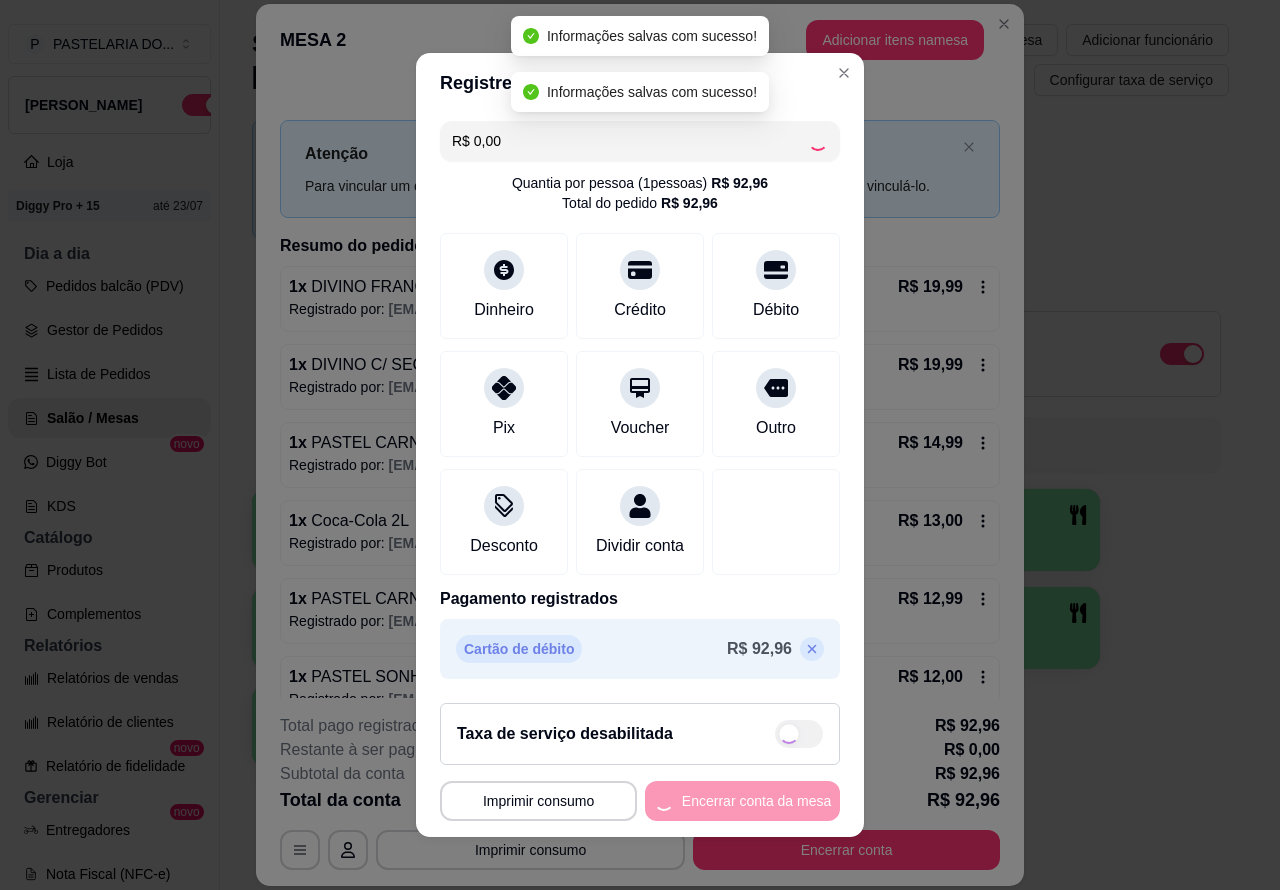 checkbox on "true" 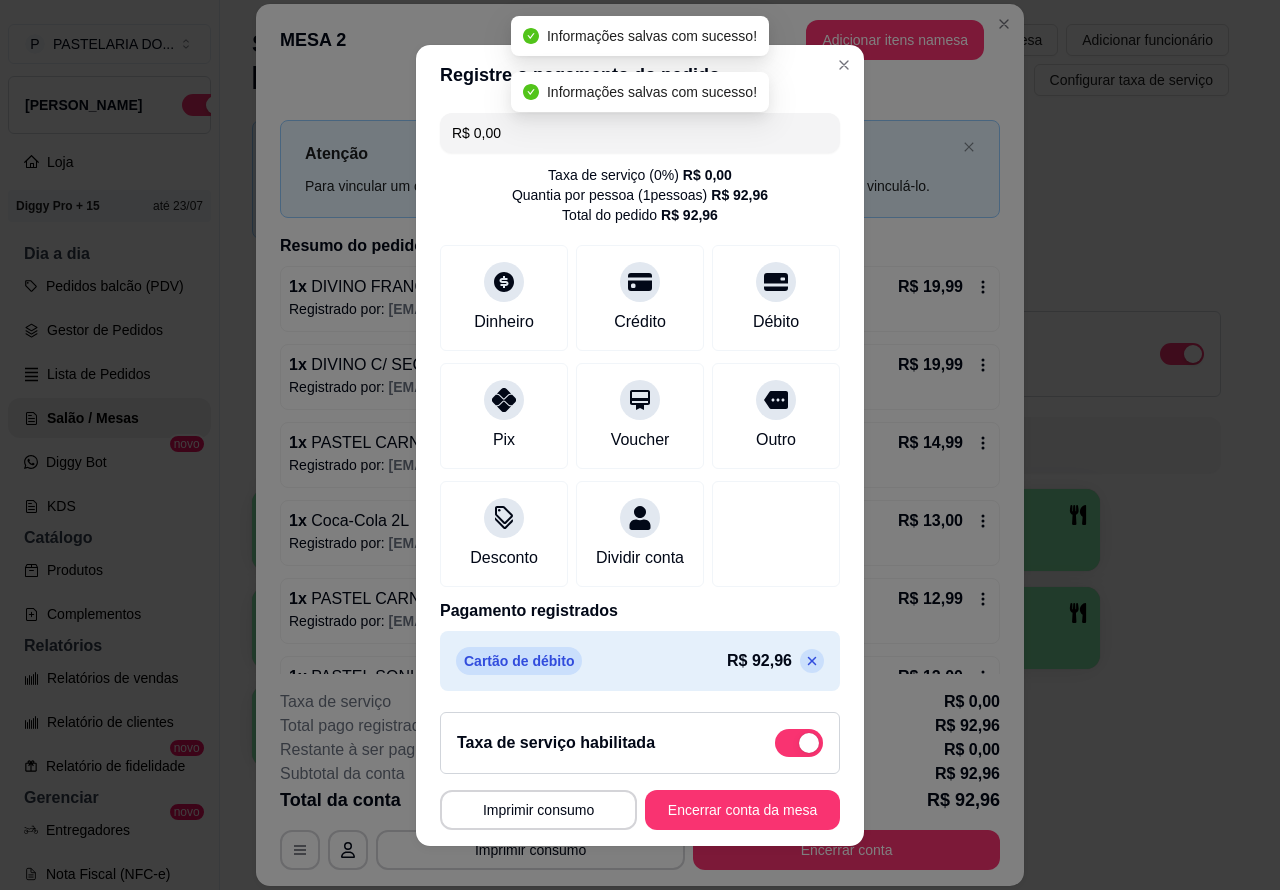click on "Encerrar conta da mesa" at bounding box center [742, 810] 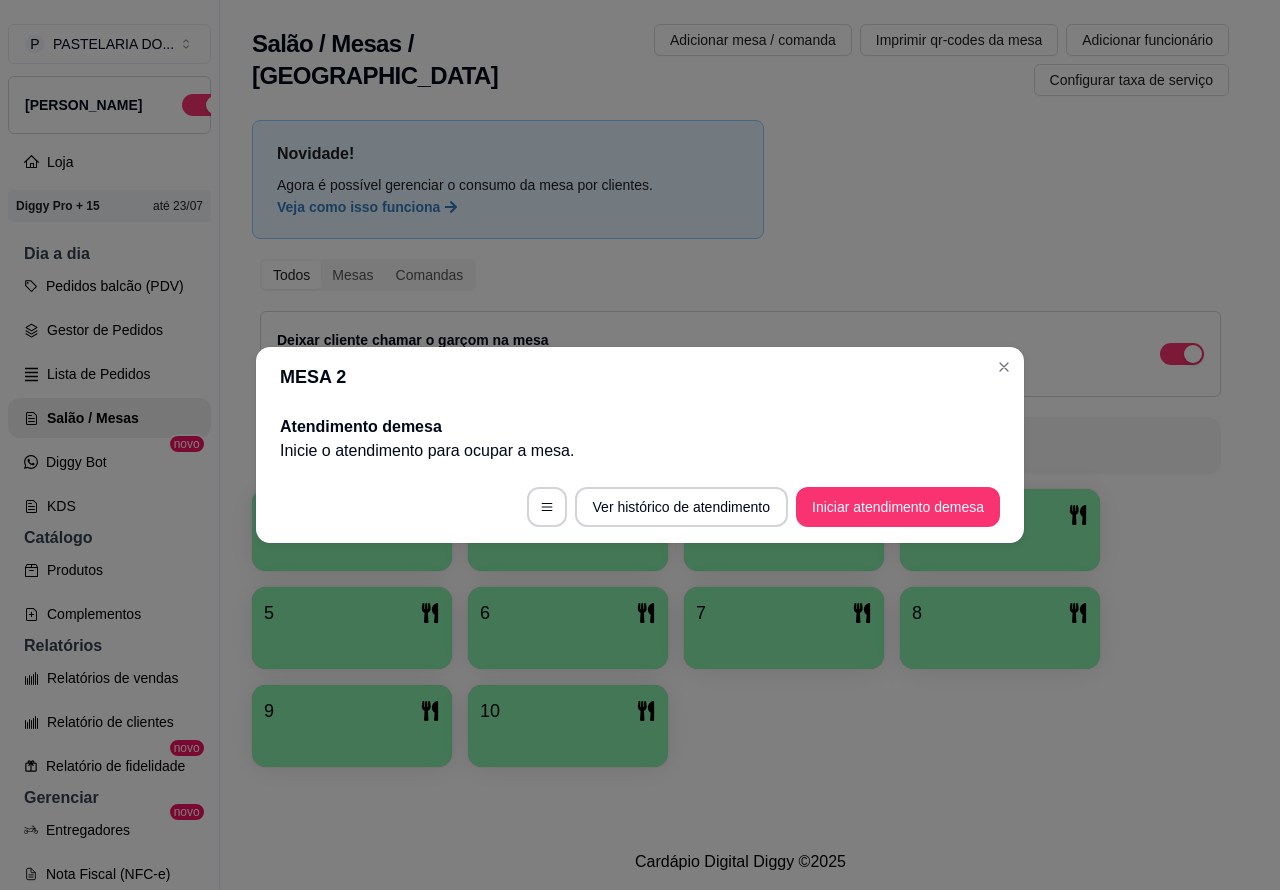 click on "1 2 3 4 5 6 7 8 9 10" at bounding box center [740, 628] 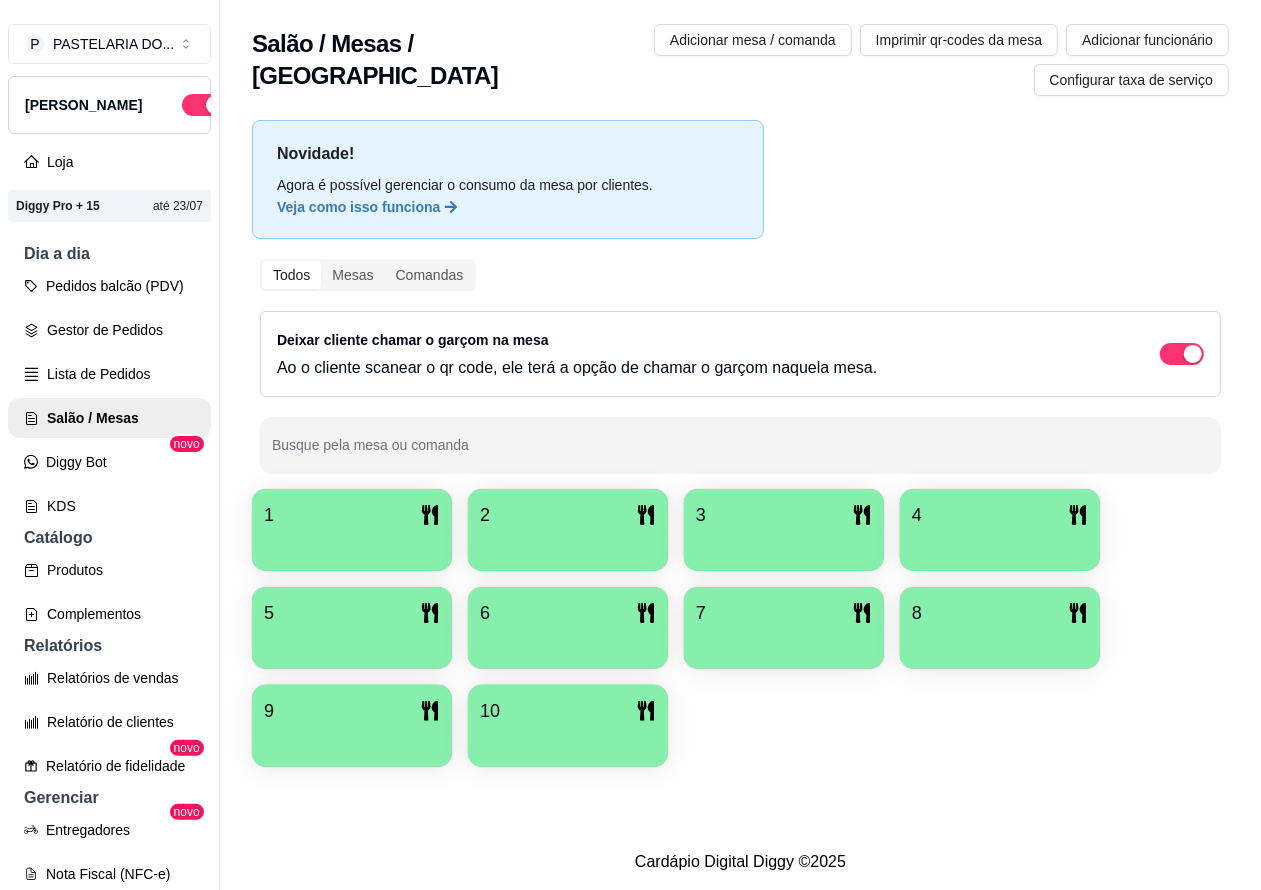 click on "Pedidos balcão (PDV)" at bounding box center [109, 286] 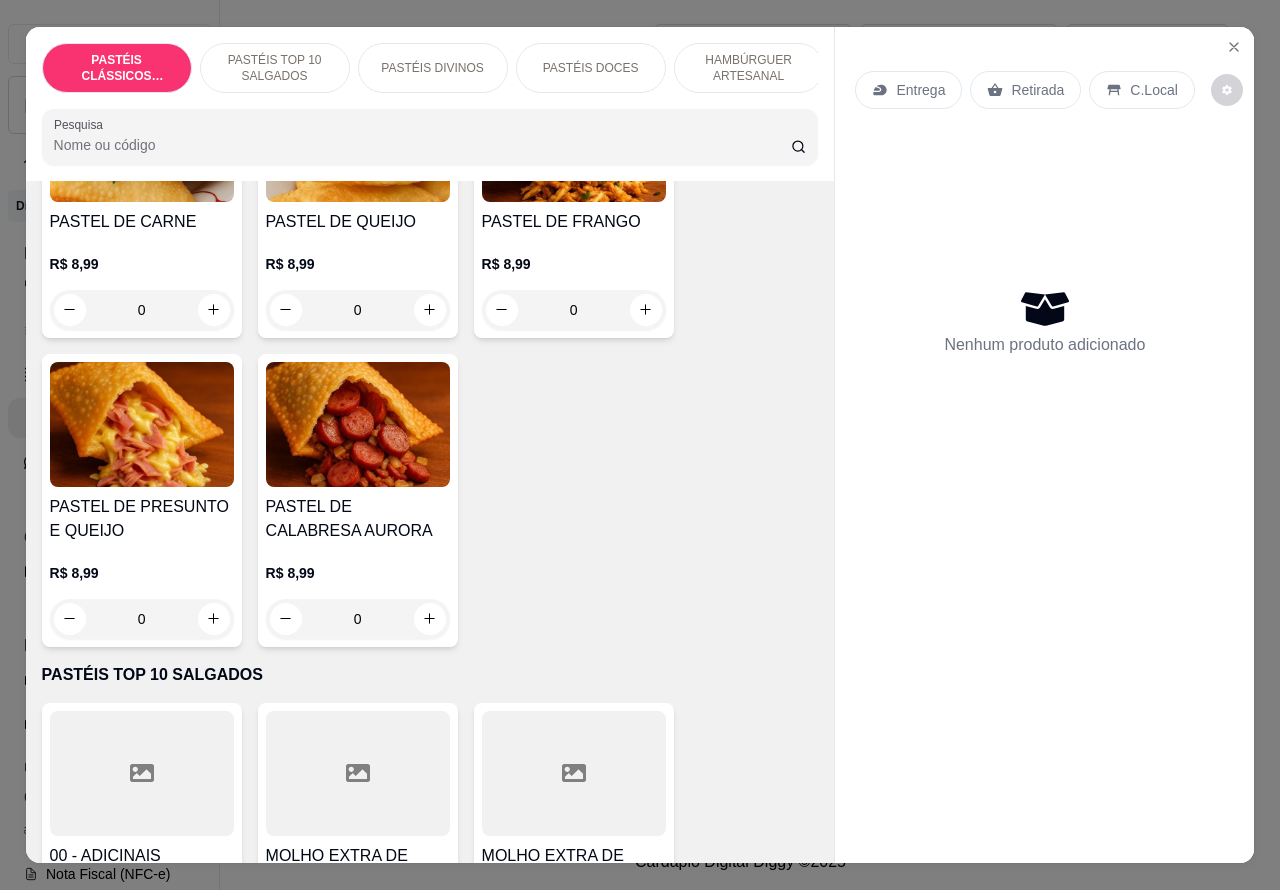 click on "HAMBÚRGUER ARTESANAL" at bounding box center [749, 68] 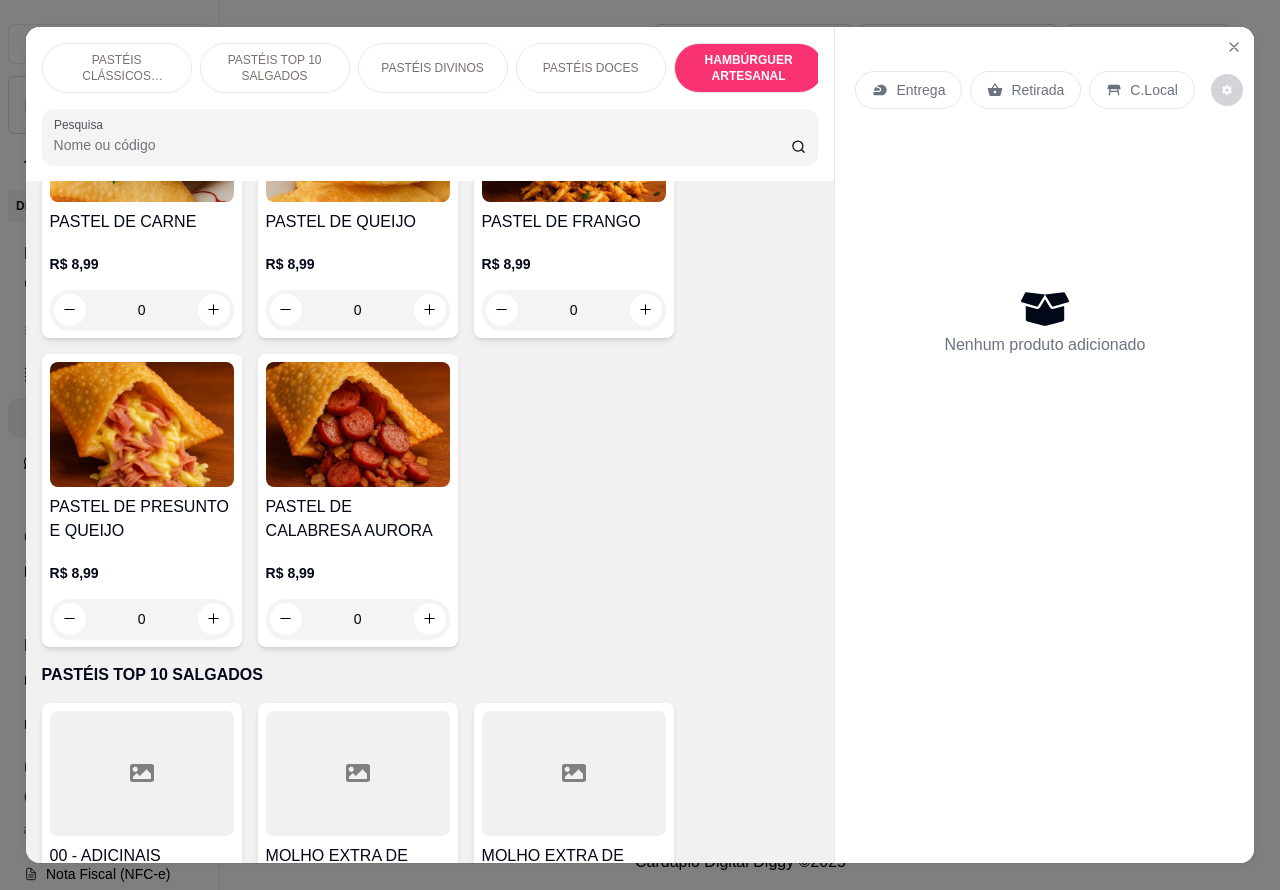 scroll, scrollTop: 4527, scrollLeft: 0, axis: vertical 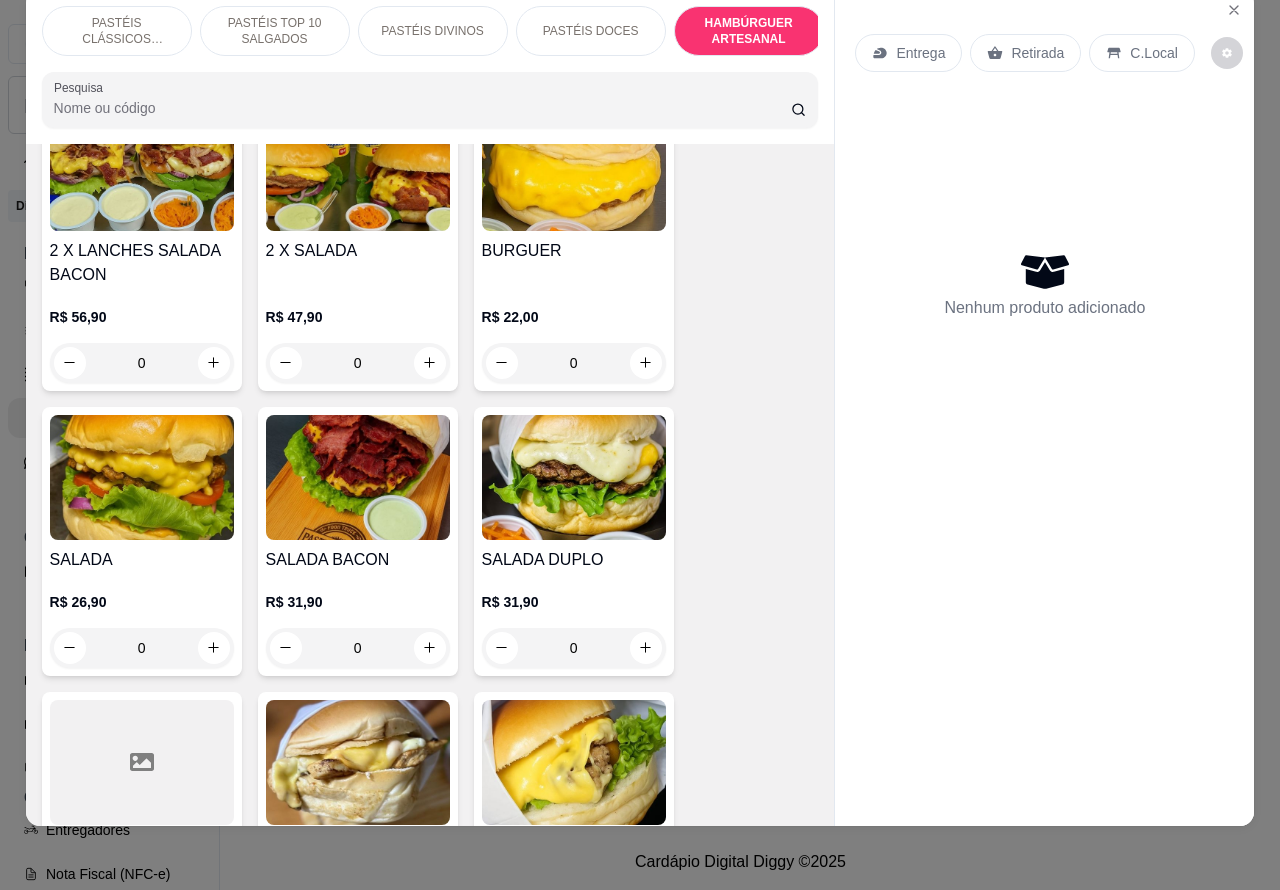 click on "0" at bounding box center (358, 648) 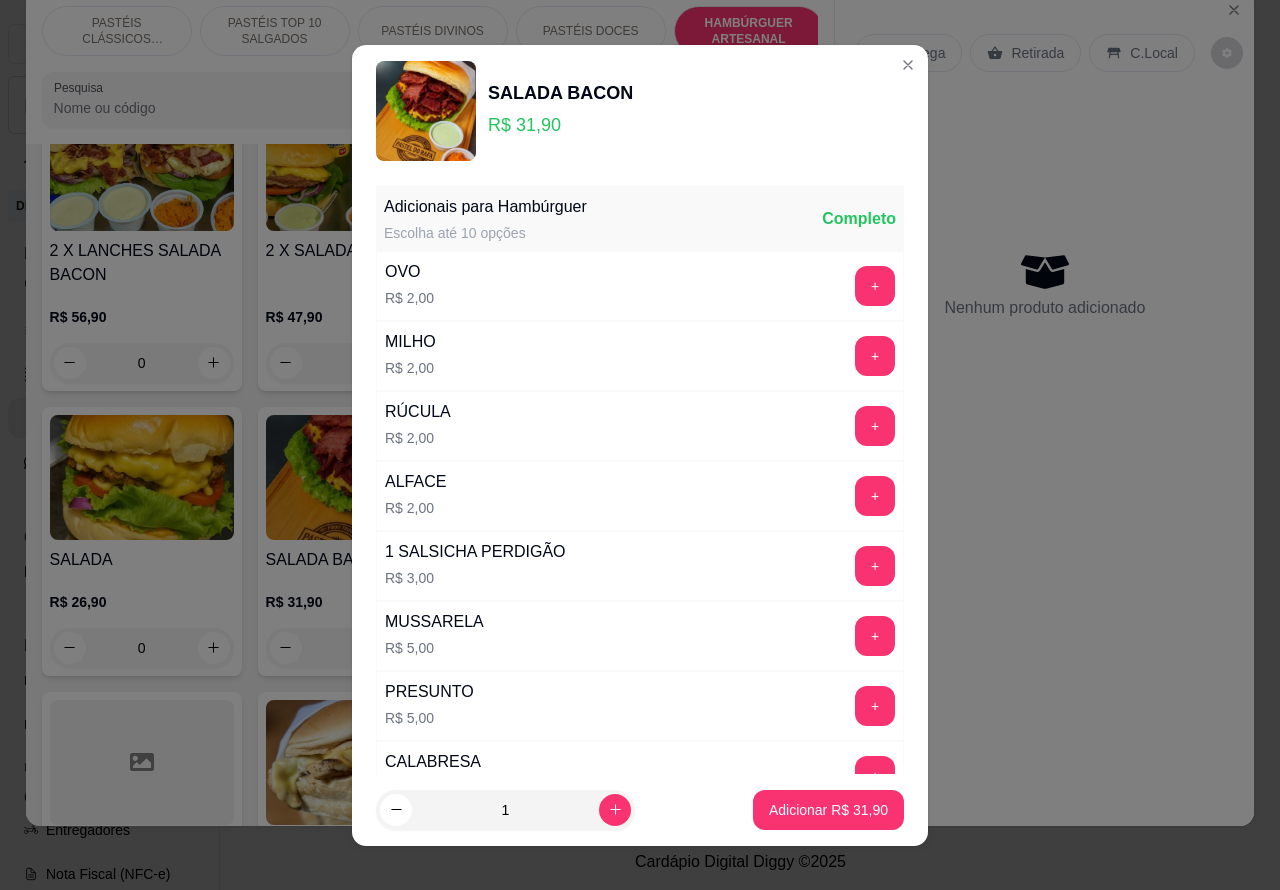 click 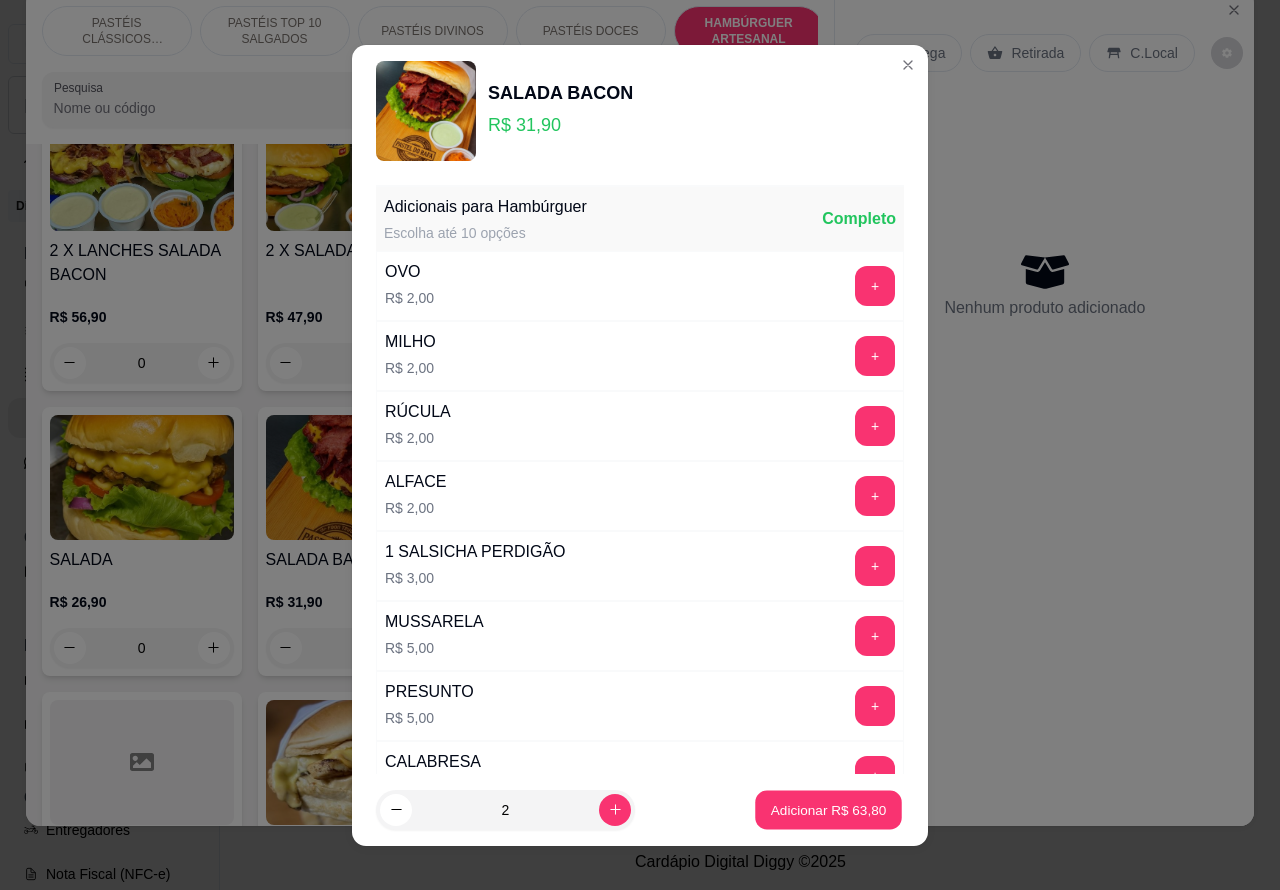 click on "Adicionar   R$ 63,80" at bounding box center (829, 809) 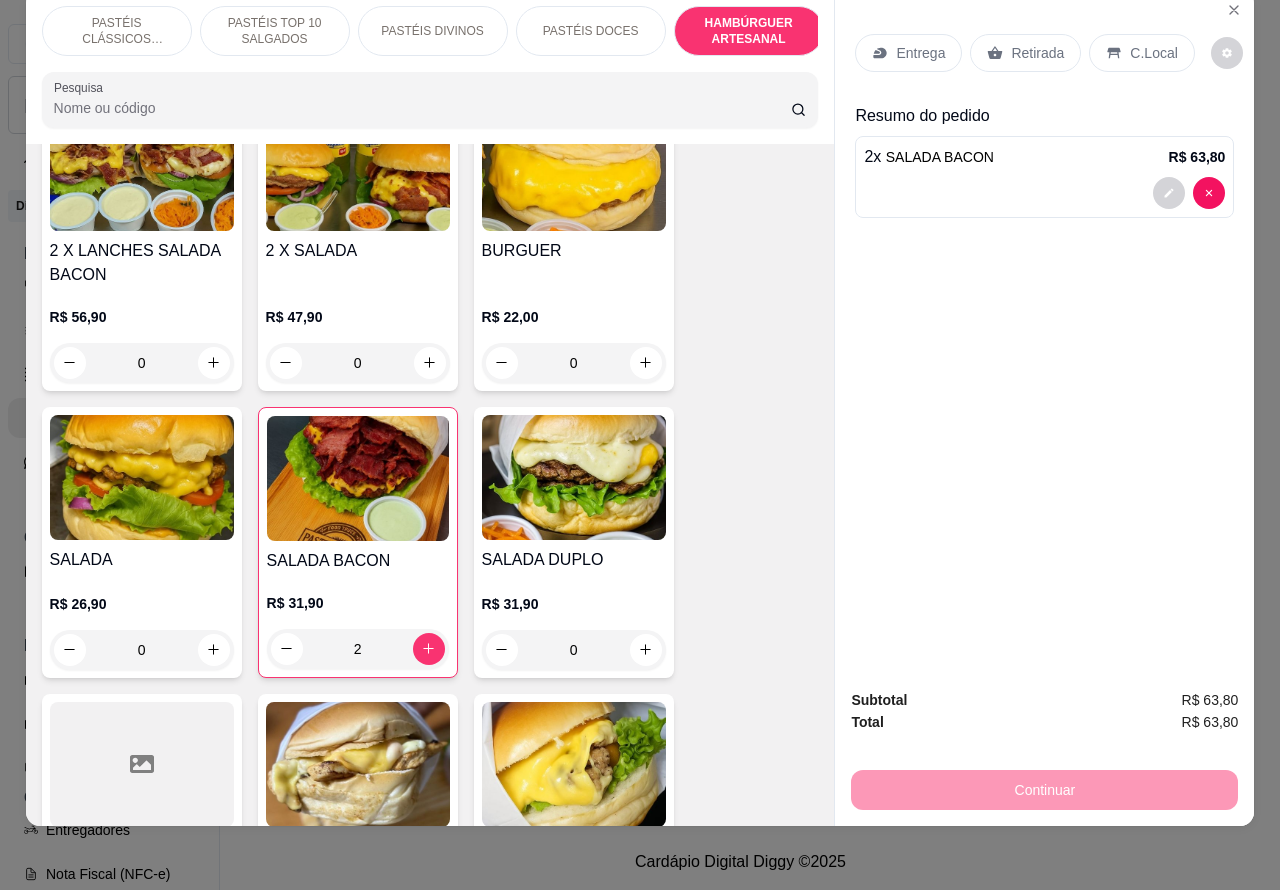 click at bounding box center (1044, 193) 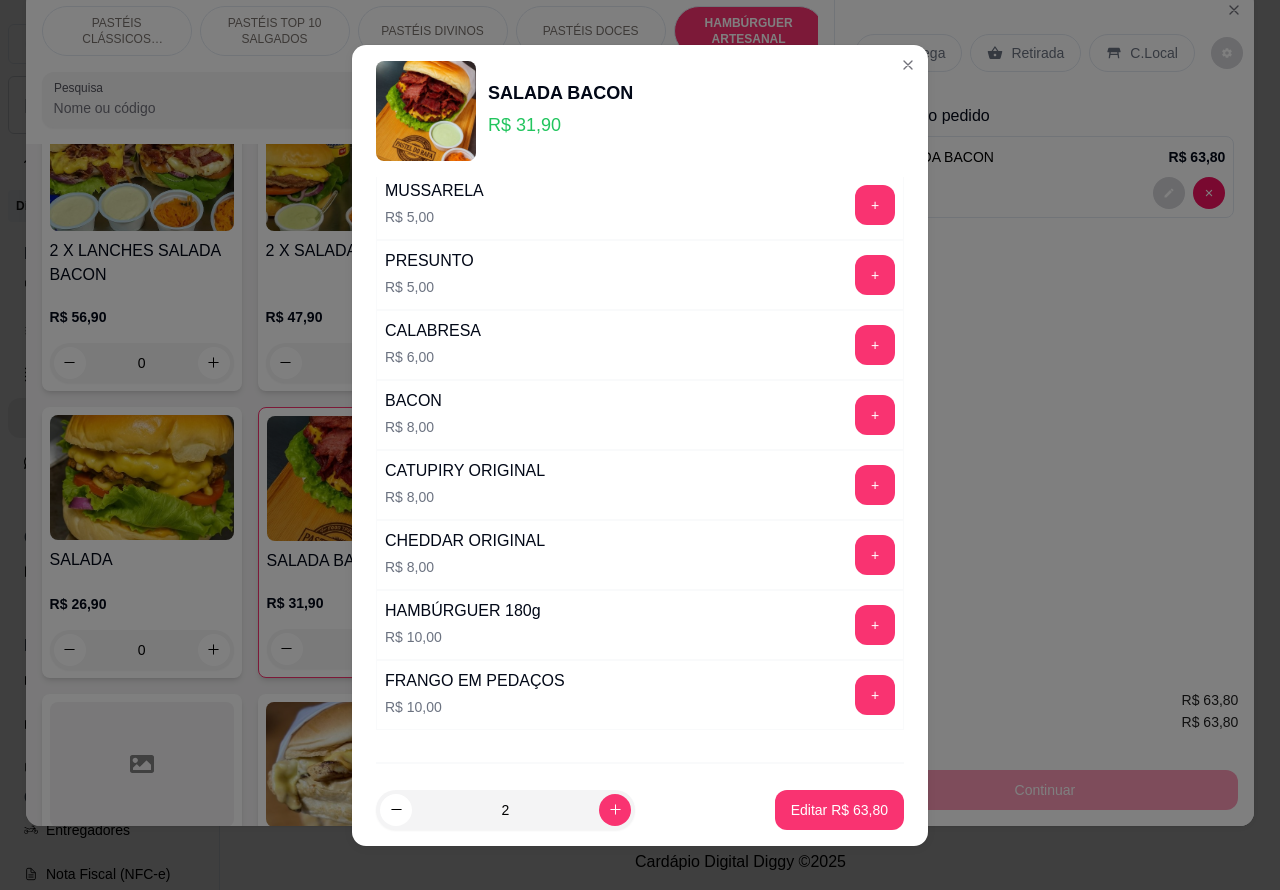 scroll, scrollTop: 542, scrollLeft: 0, axis: vertical 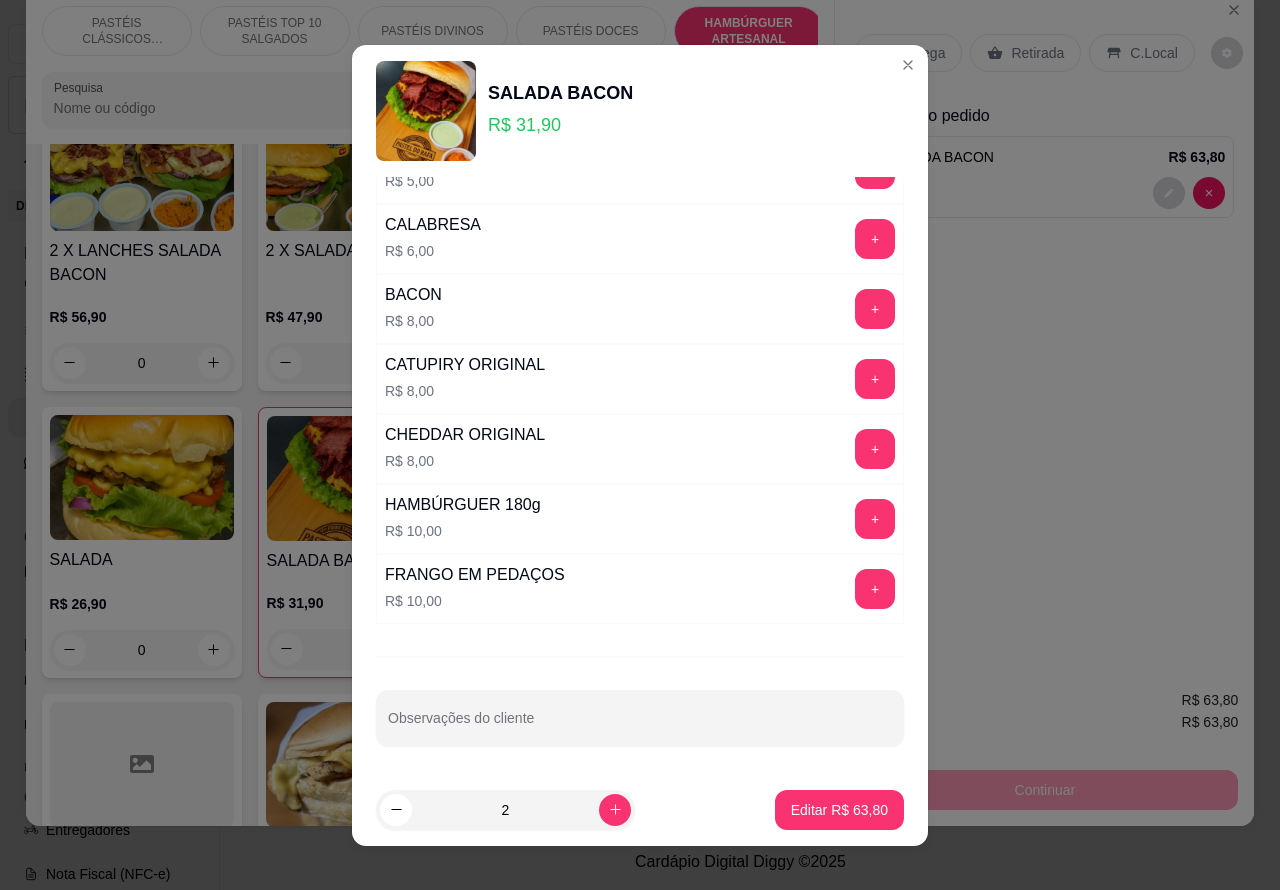 click on "Observações do cliente" at bounding box center (640, 726) 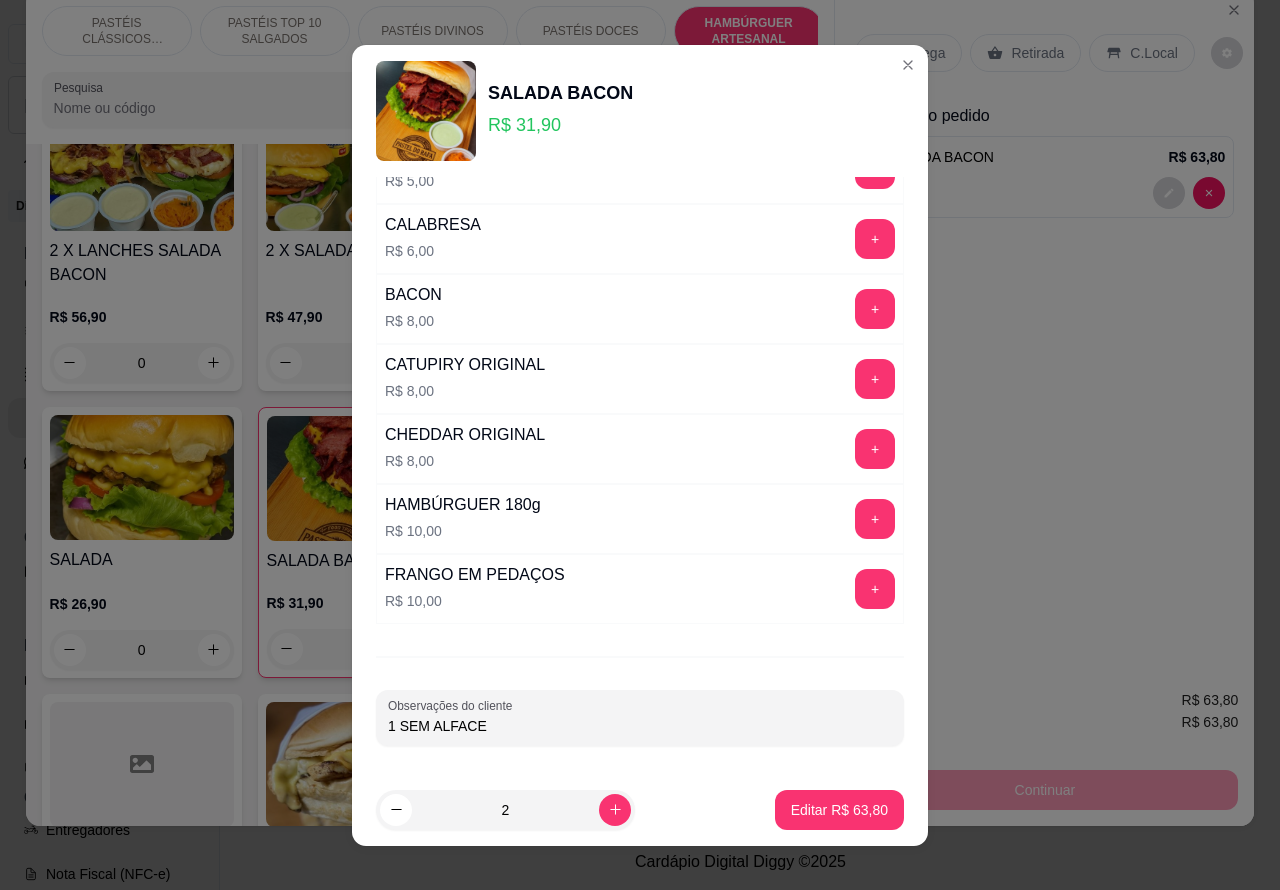 type on "1 SEM ALFACE" 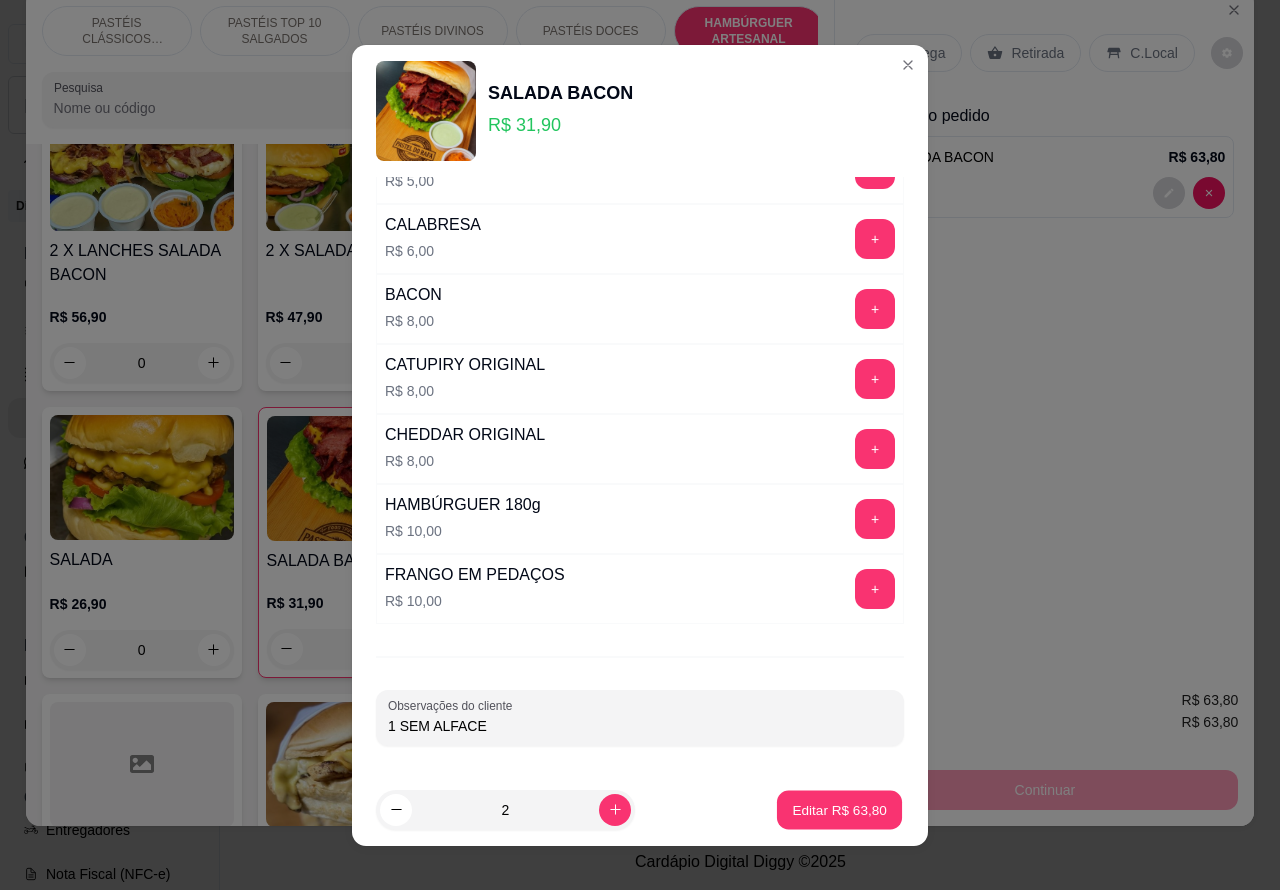 click on "Editar   R$ 63,80" at bounding box center (839, 809) 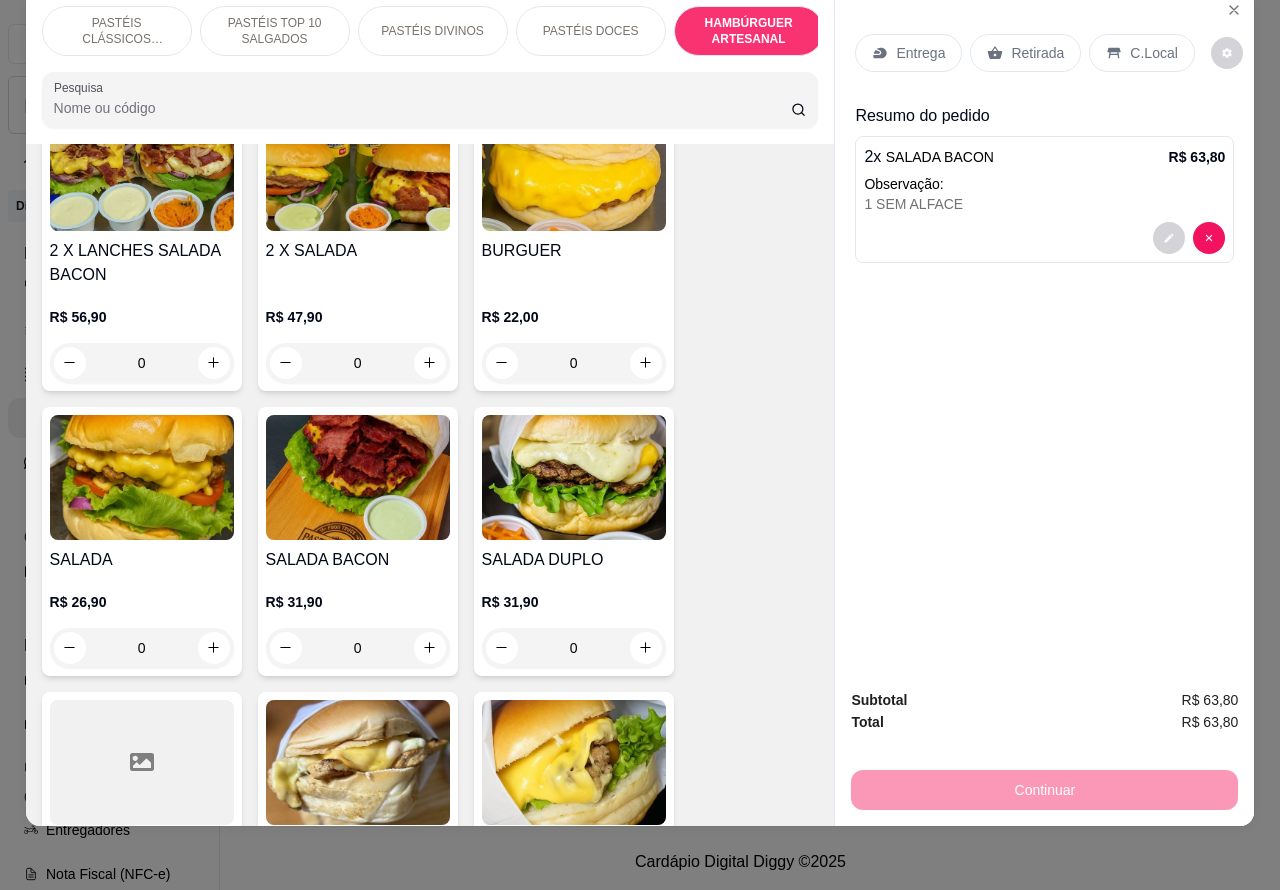 click on "Retirada" at bounding box center (1037, 53) 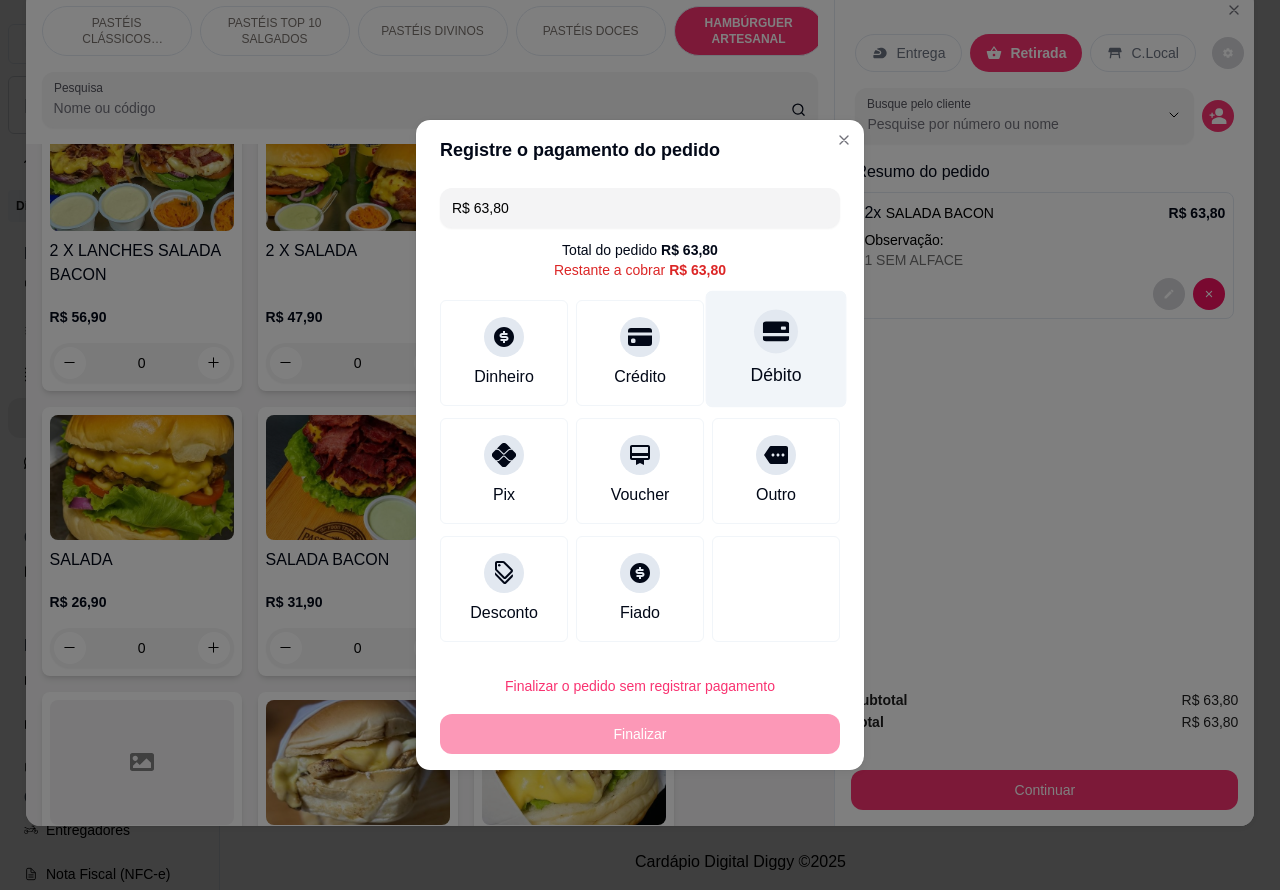 click on "Débito" at bounding box center [776, 349] 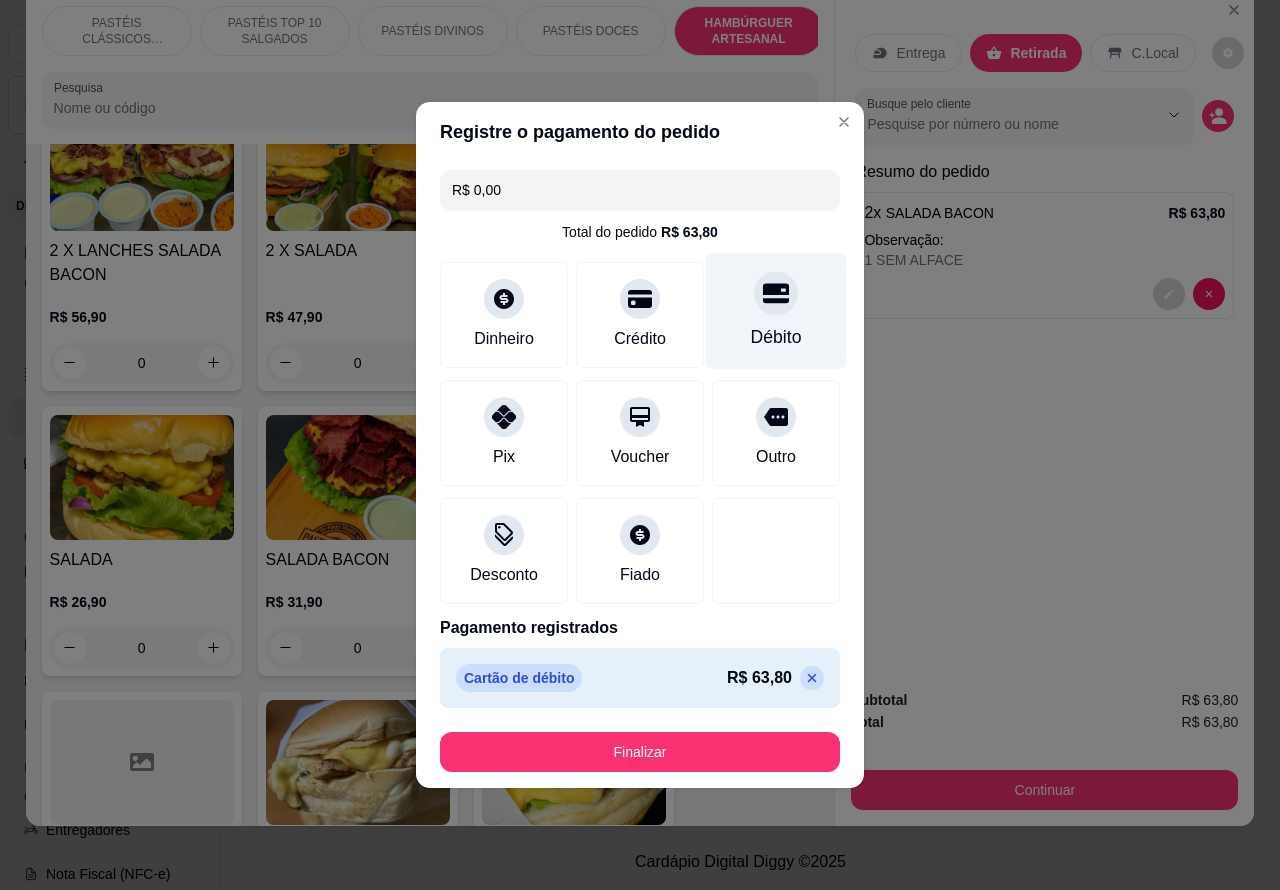 click on "Finalizar" at bounding box center (640, 752) 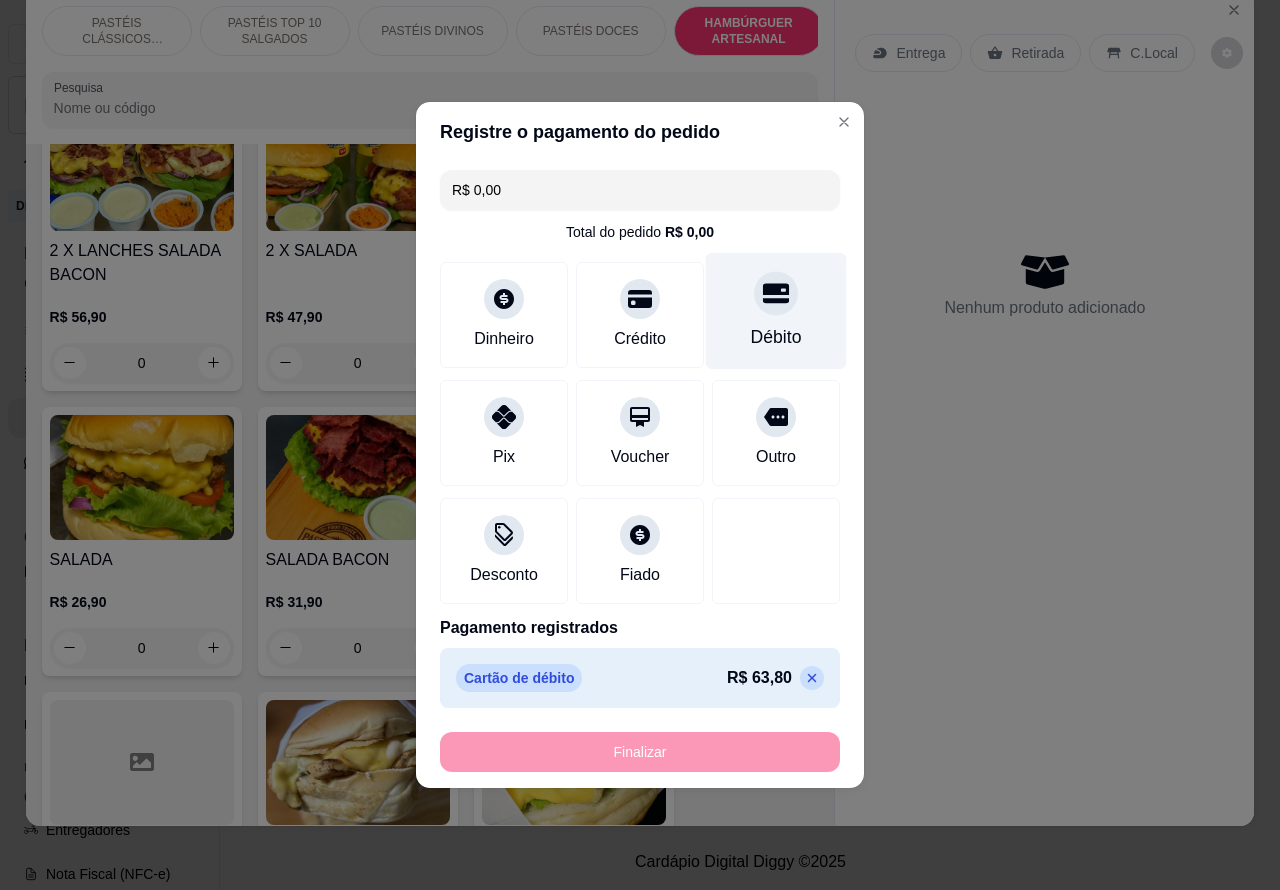 type on "-R$ 63,80" 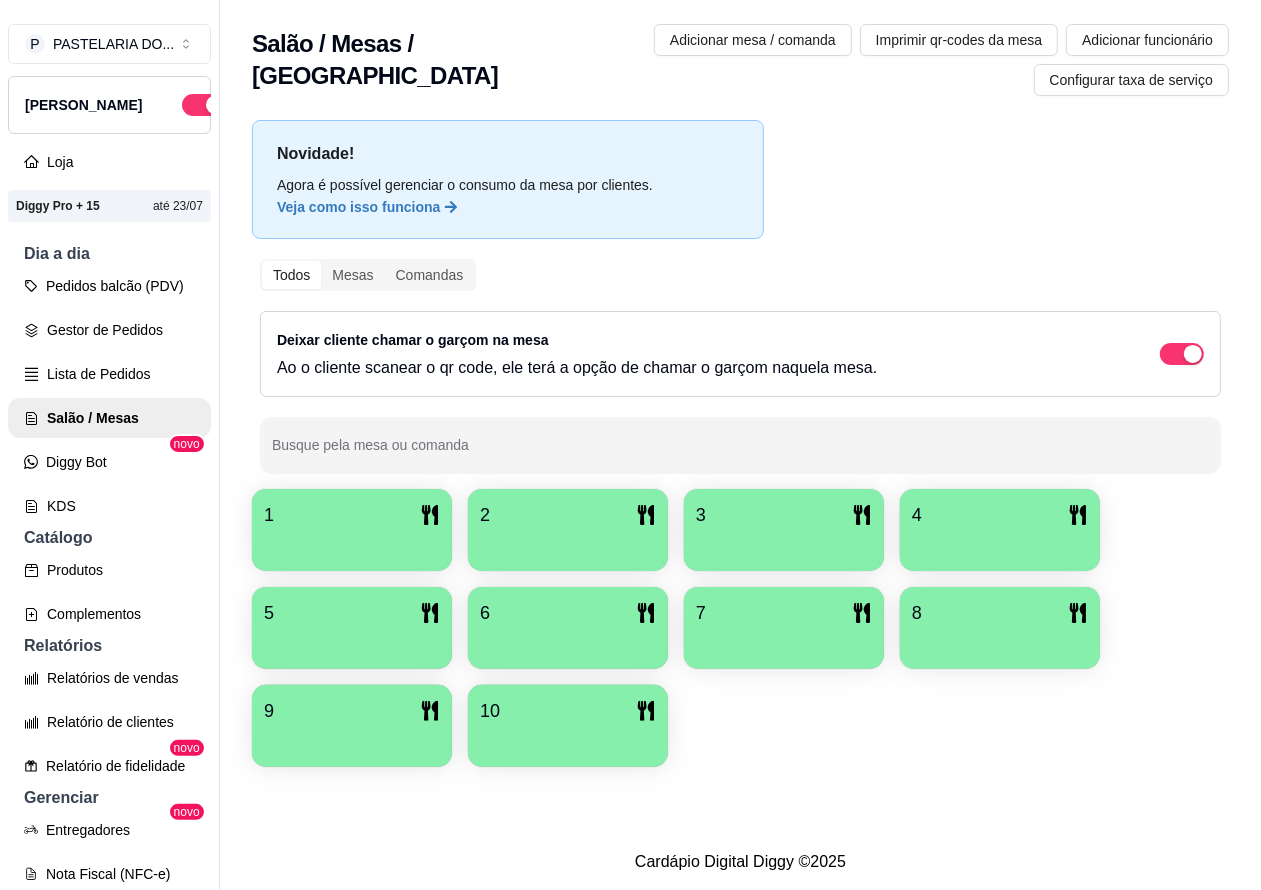 click on "Pedidos balcão (PDV)" at bounding box center [109, 286] 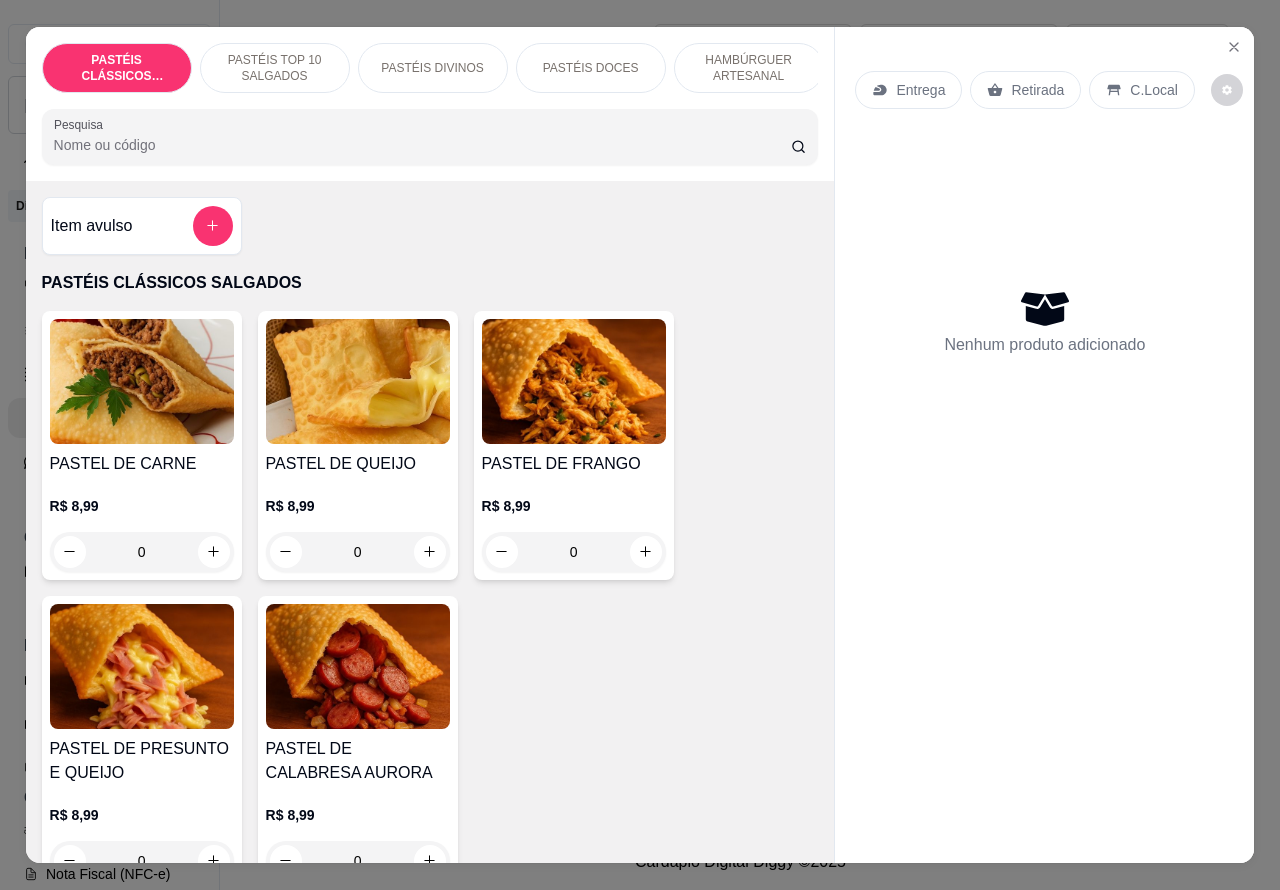 click 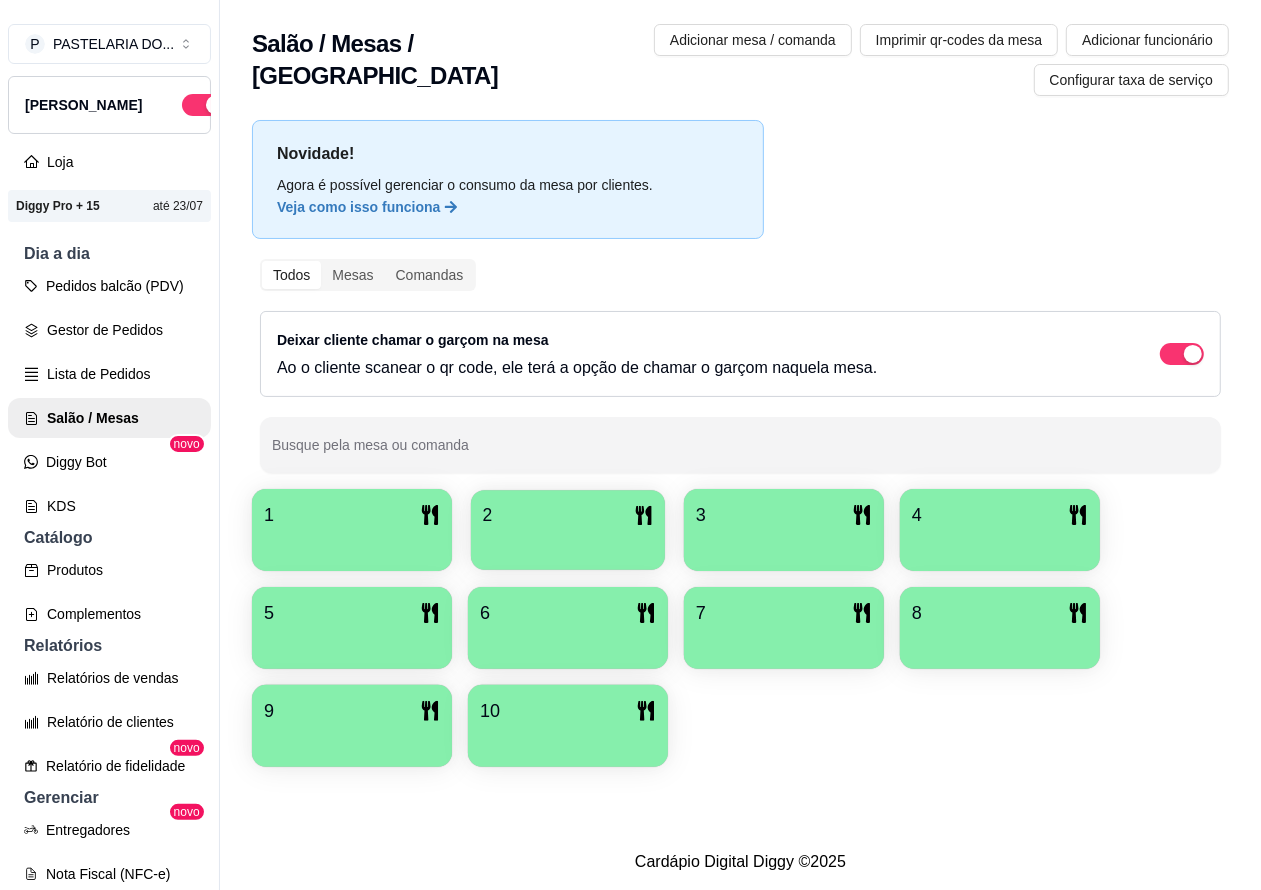click at bounding box center (568, 543) 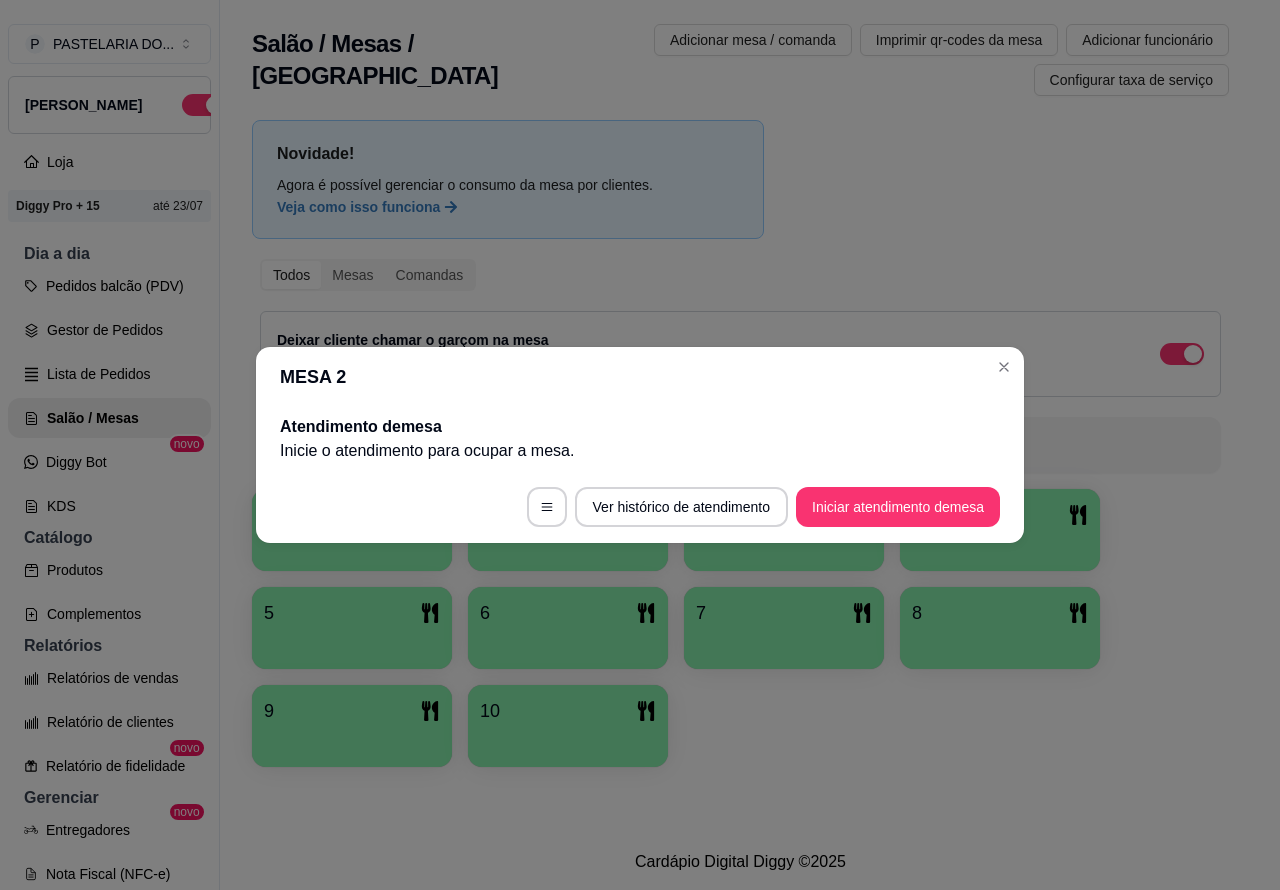 click on "Iniciar atendimento de  mesa" at bounding box center [898, 507] 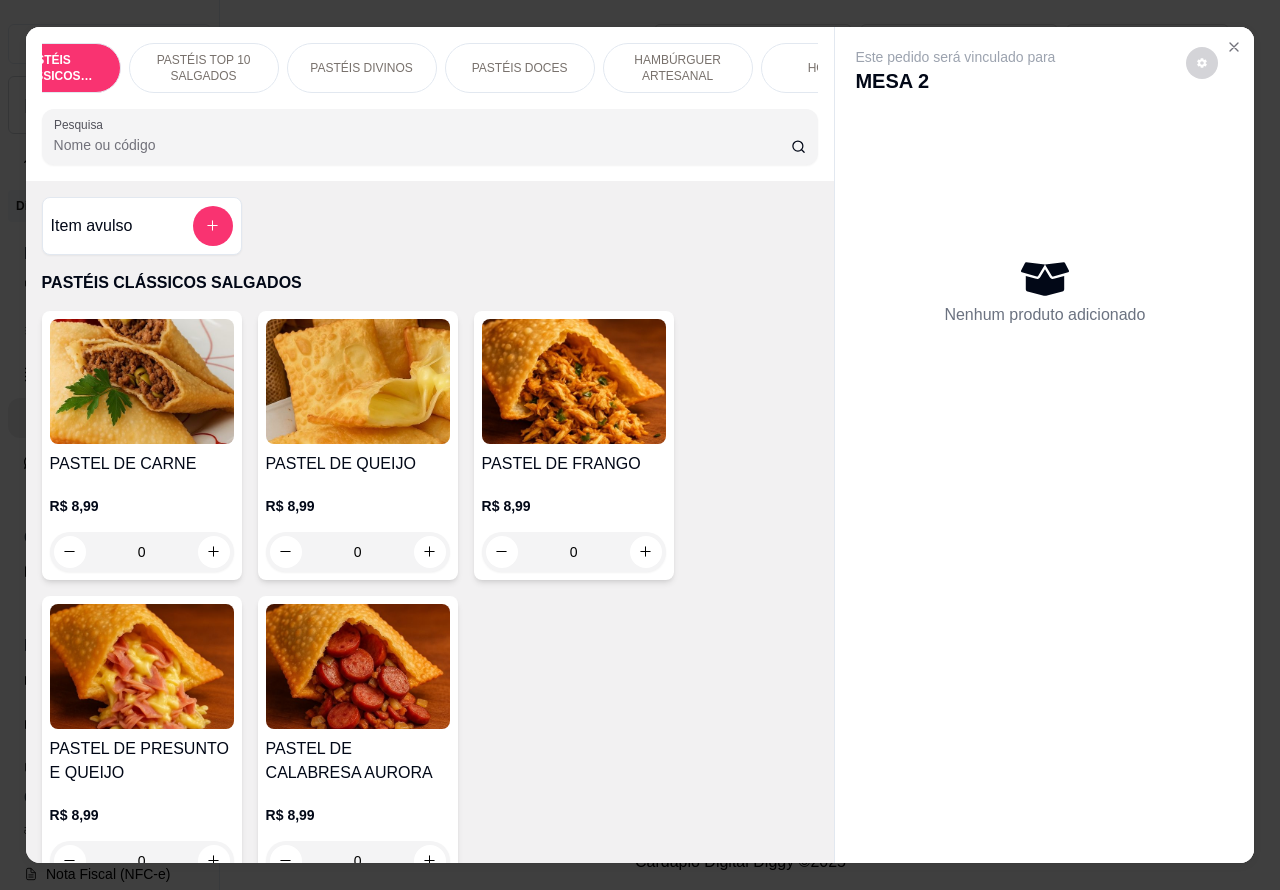 scroll, scrollTop: 0, scrollLeft: 117, axis: horizontal 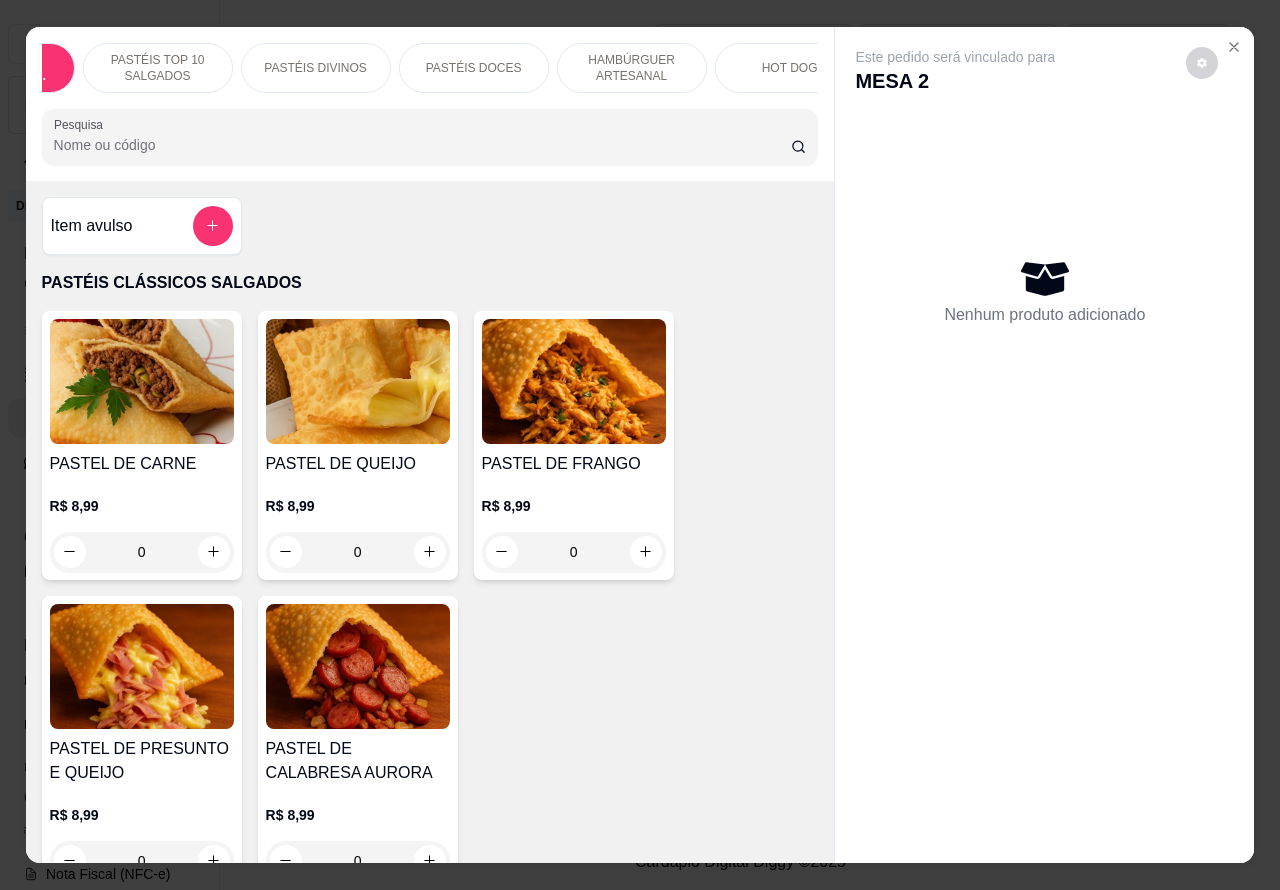click on "HAMBÚRGUER ARTESANAL" at bounding box center [632, 68] 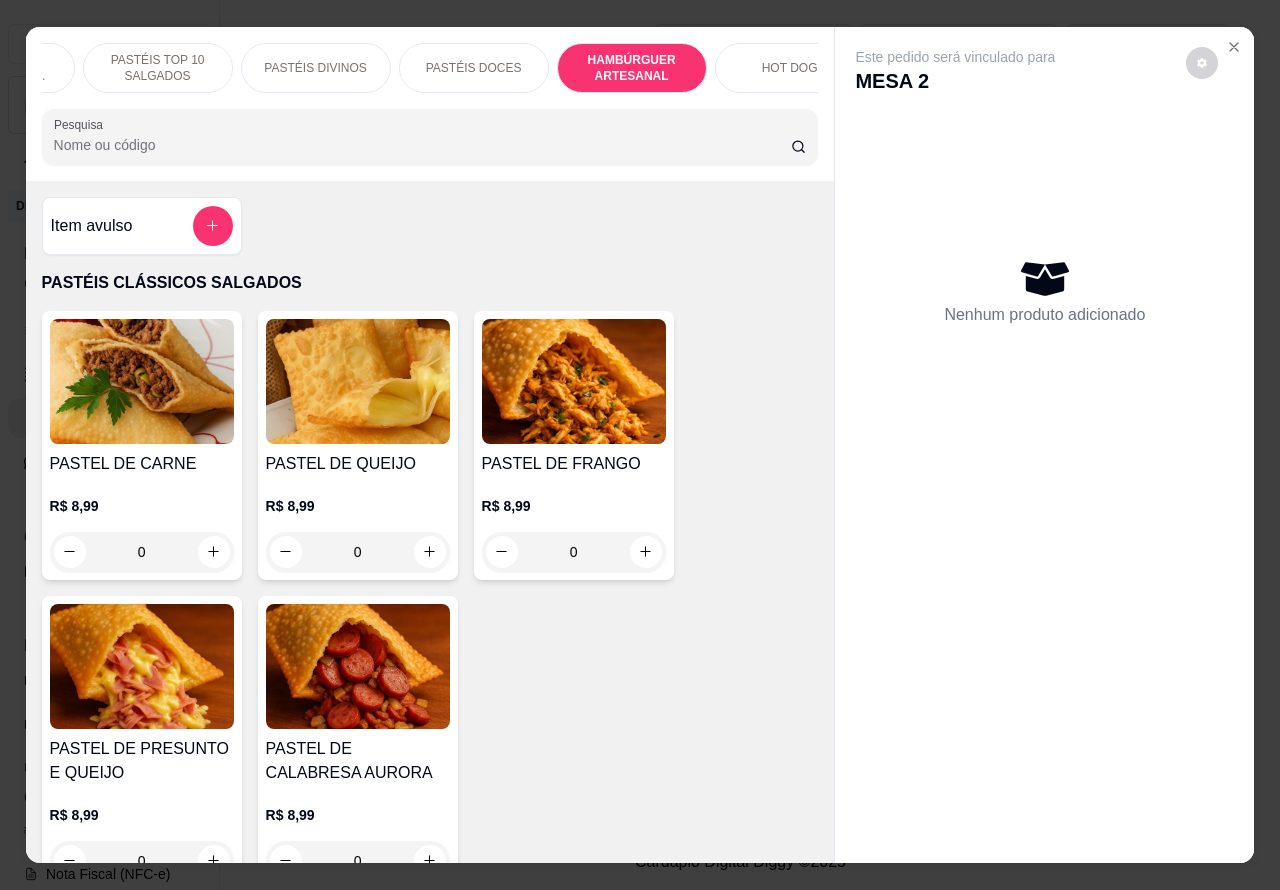 scroll, scrollTop: 4527, scrollLeft: 0, axis: vertical 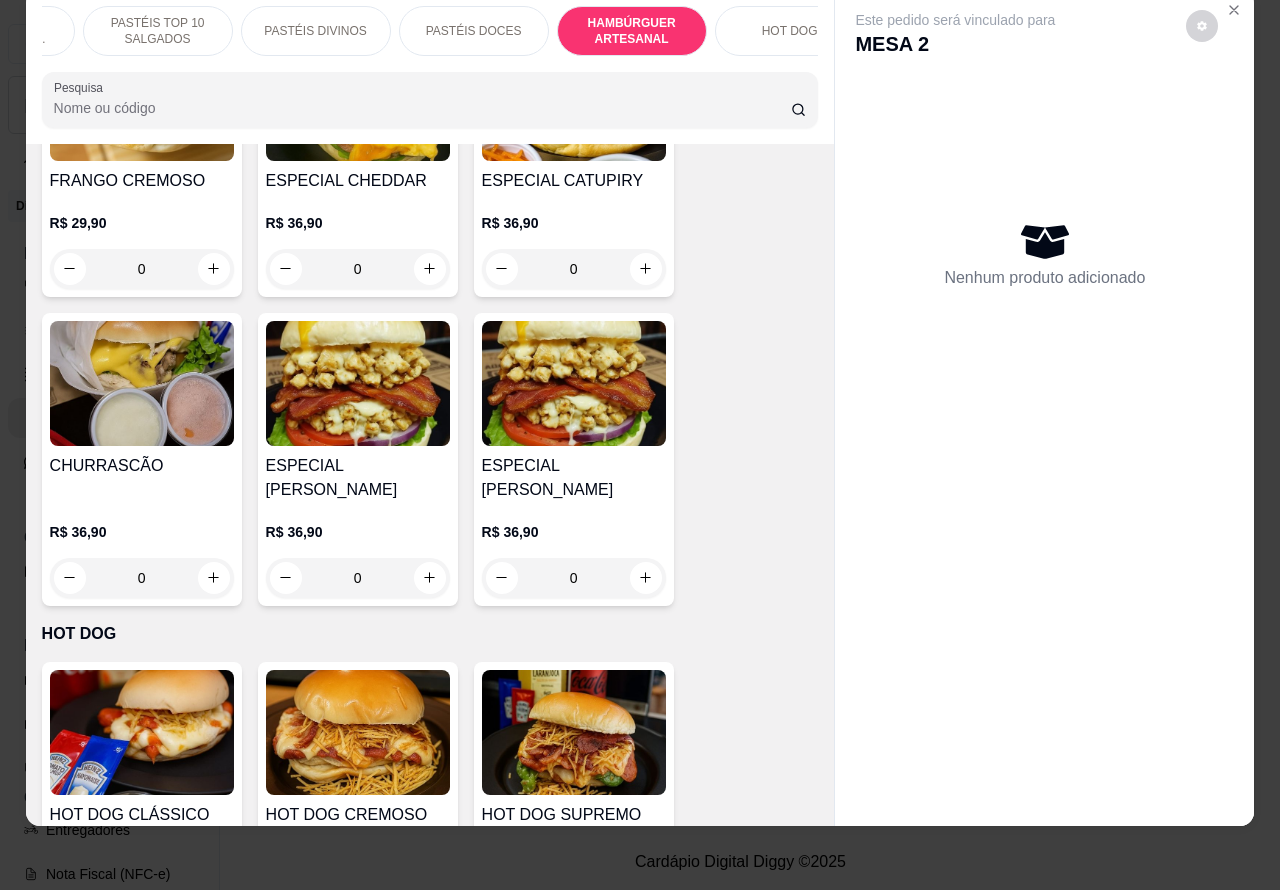 click on "R$ 36,90 0" at bounding box center (142, 550) 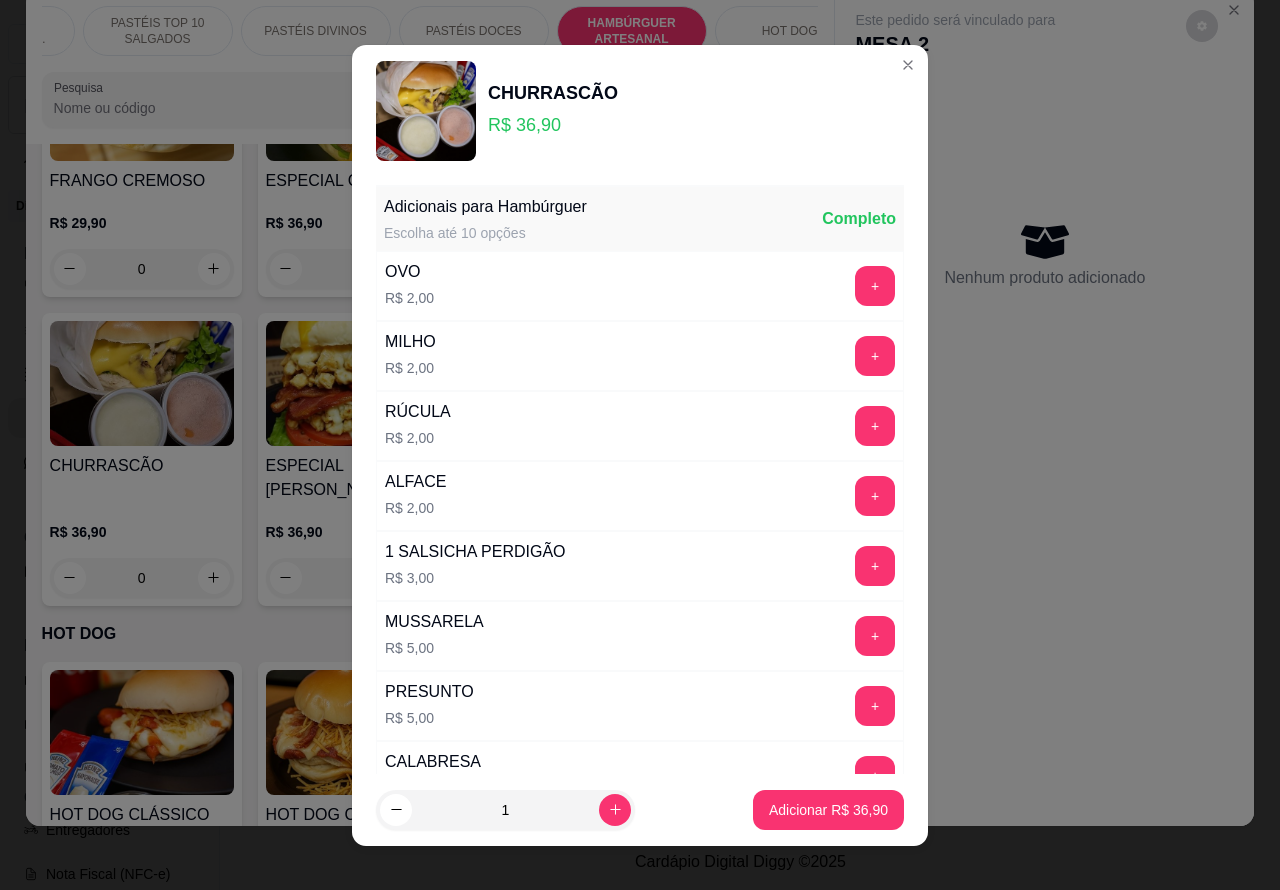 click on "Adicionar   R$ 36,90" at bounding box center (828, 810) 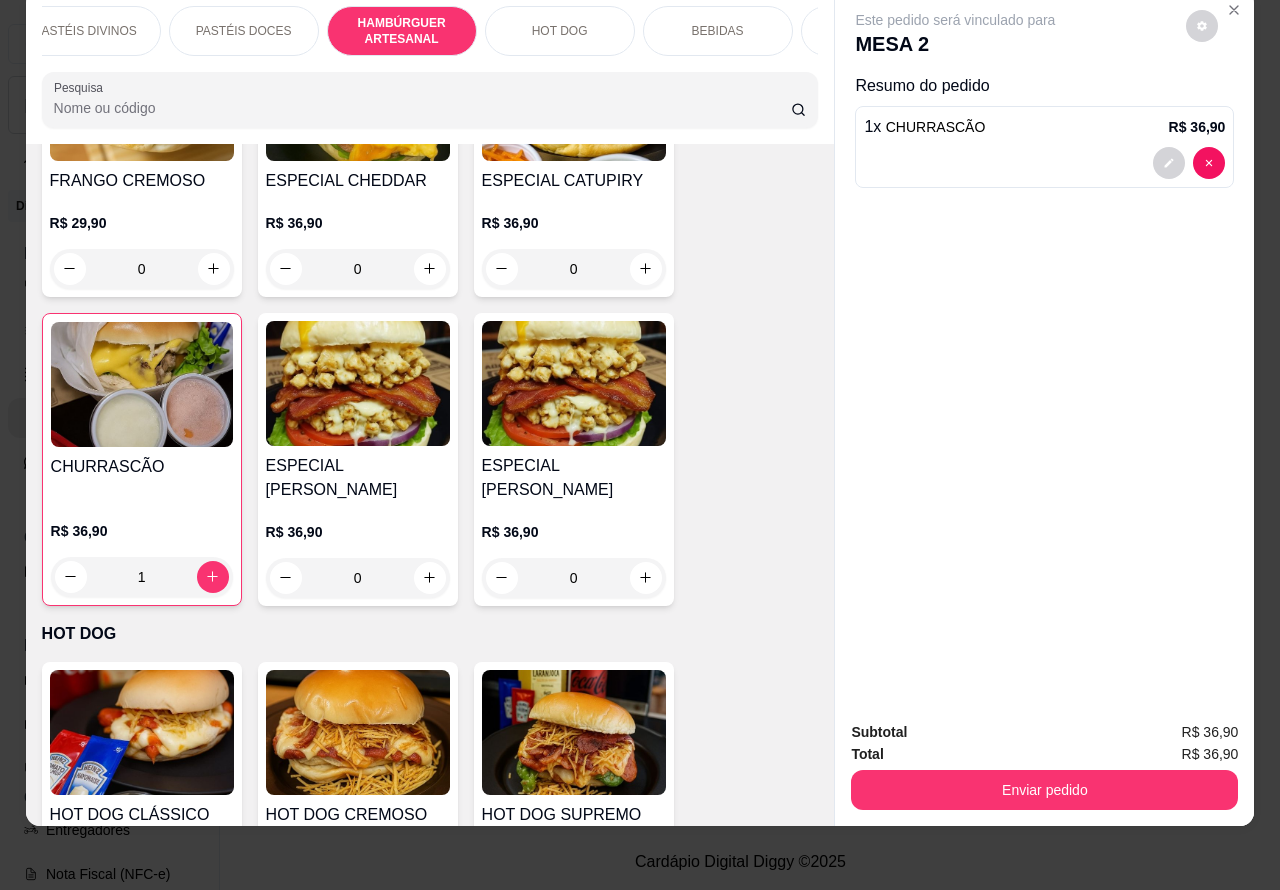 scroll, scrollTop: 0, scrollLeft: 353, axis: horizontal 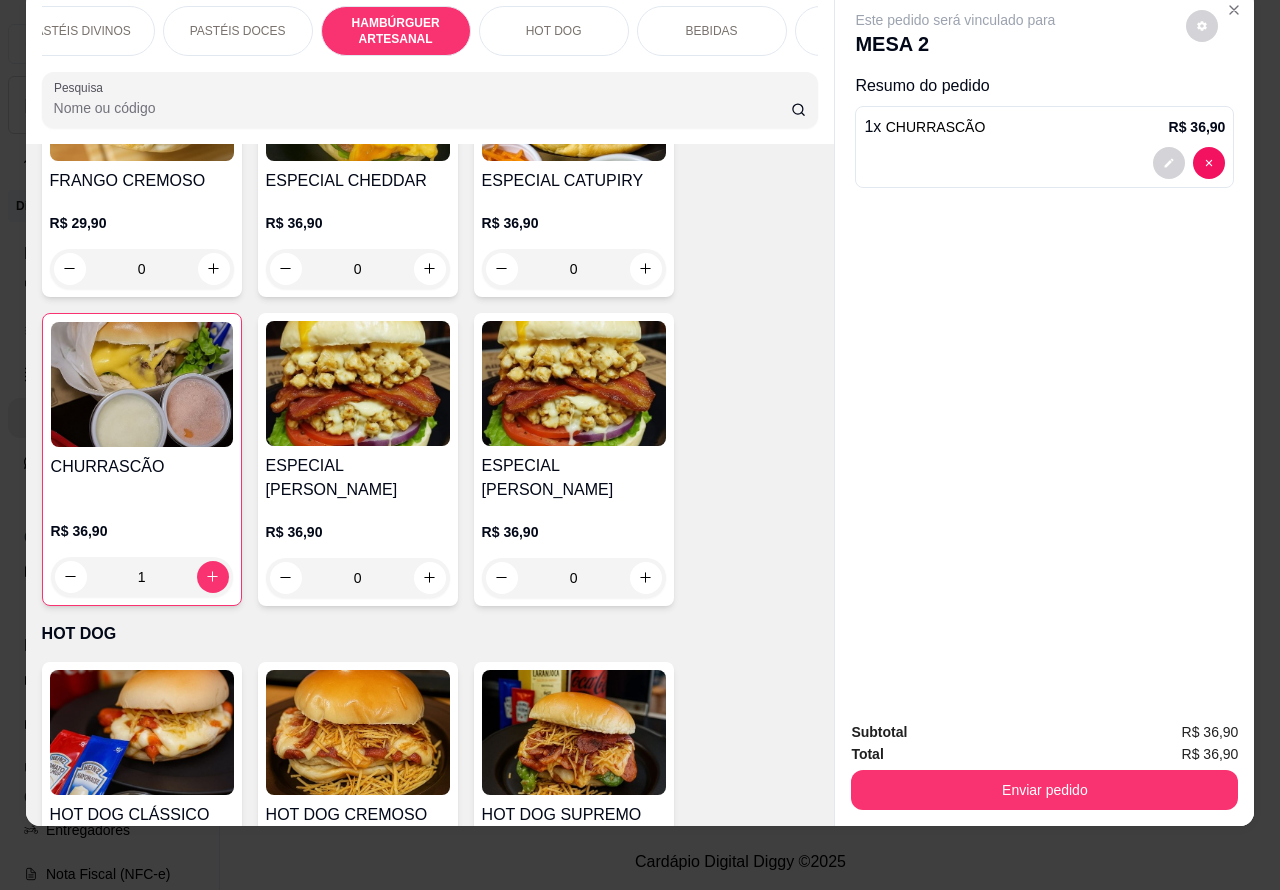 click on "BEBIDAS" at bounding box center (712, 31) 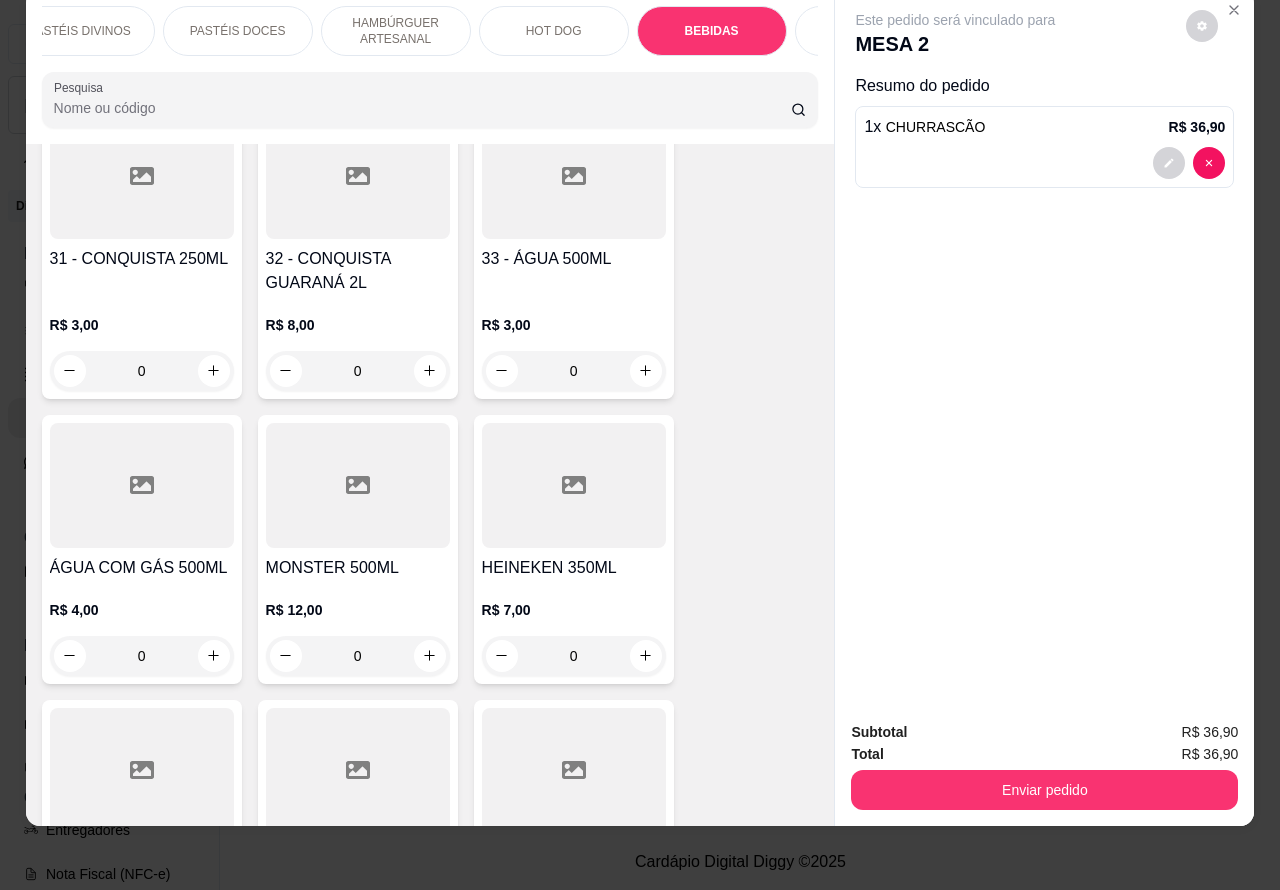 scroll, scrollTop: 7418, scrollLeft: 0, axis: vertical 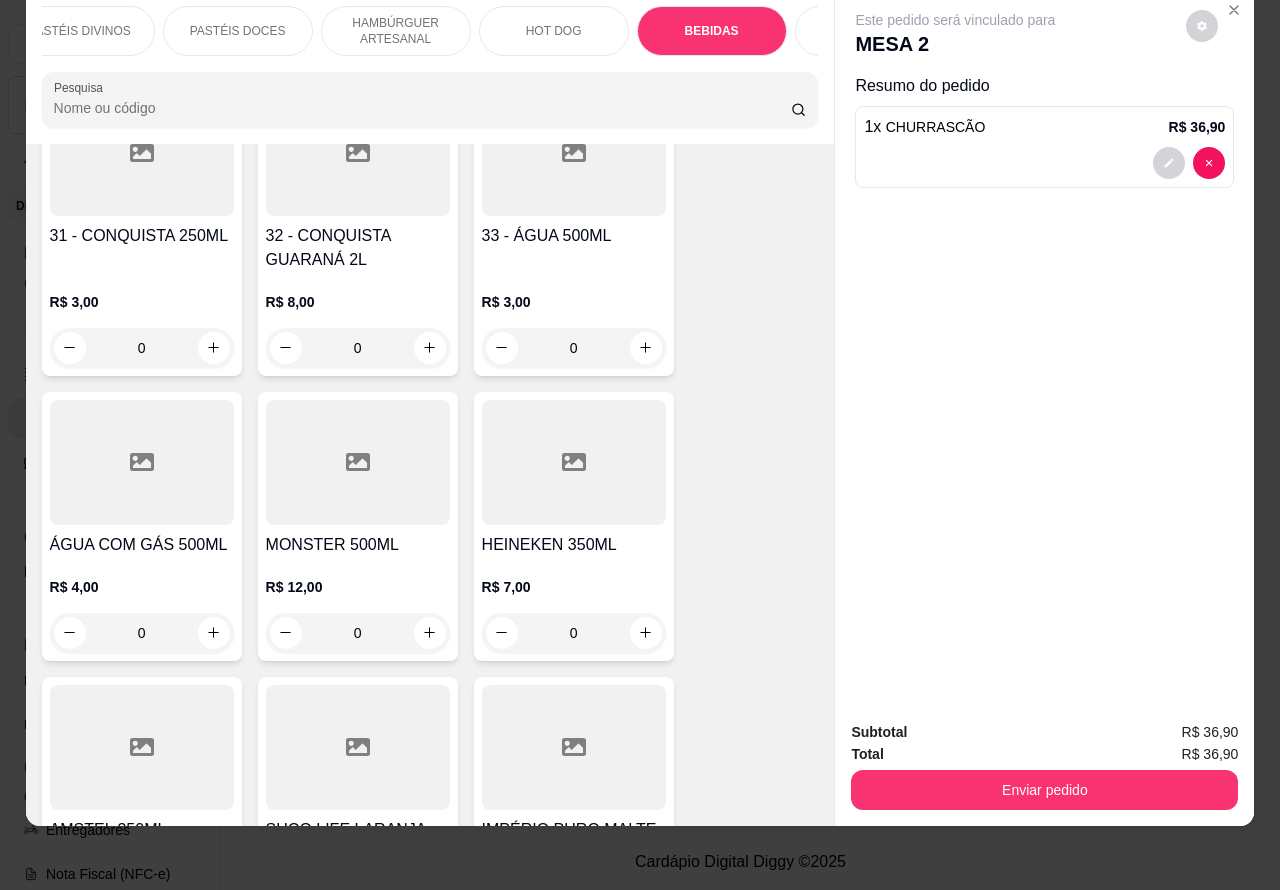 click 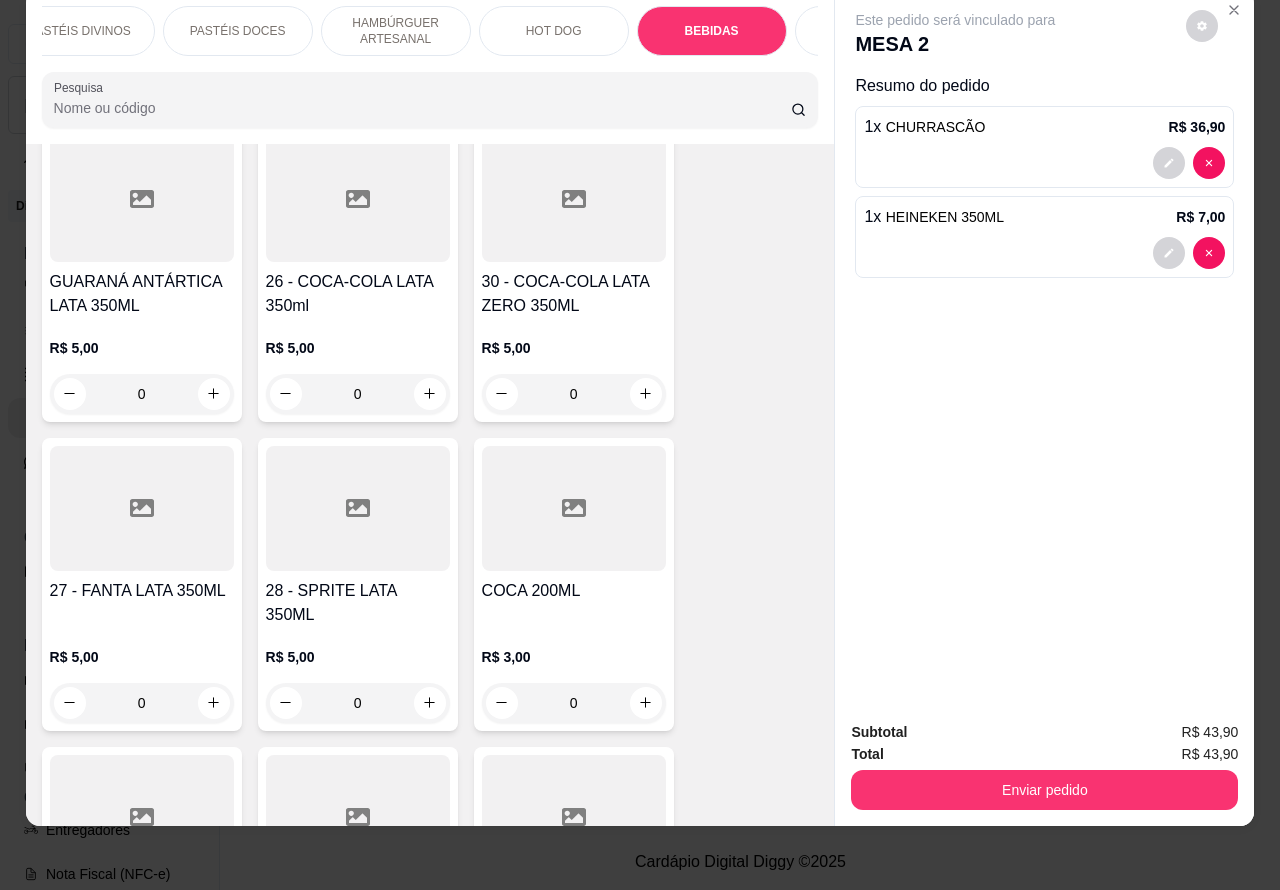 scroll, scrollTop: 6431, scrollLeft: 0, axis: vertical 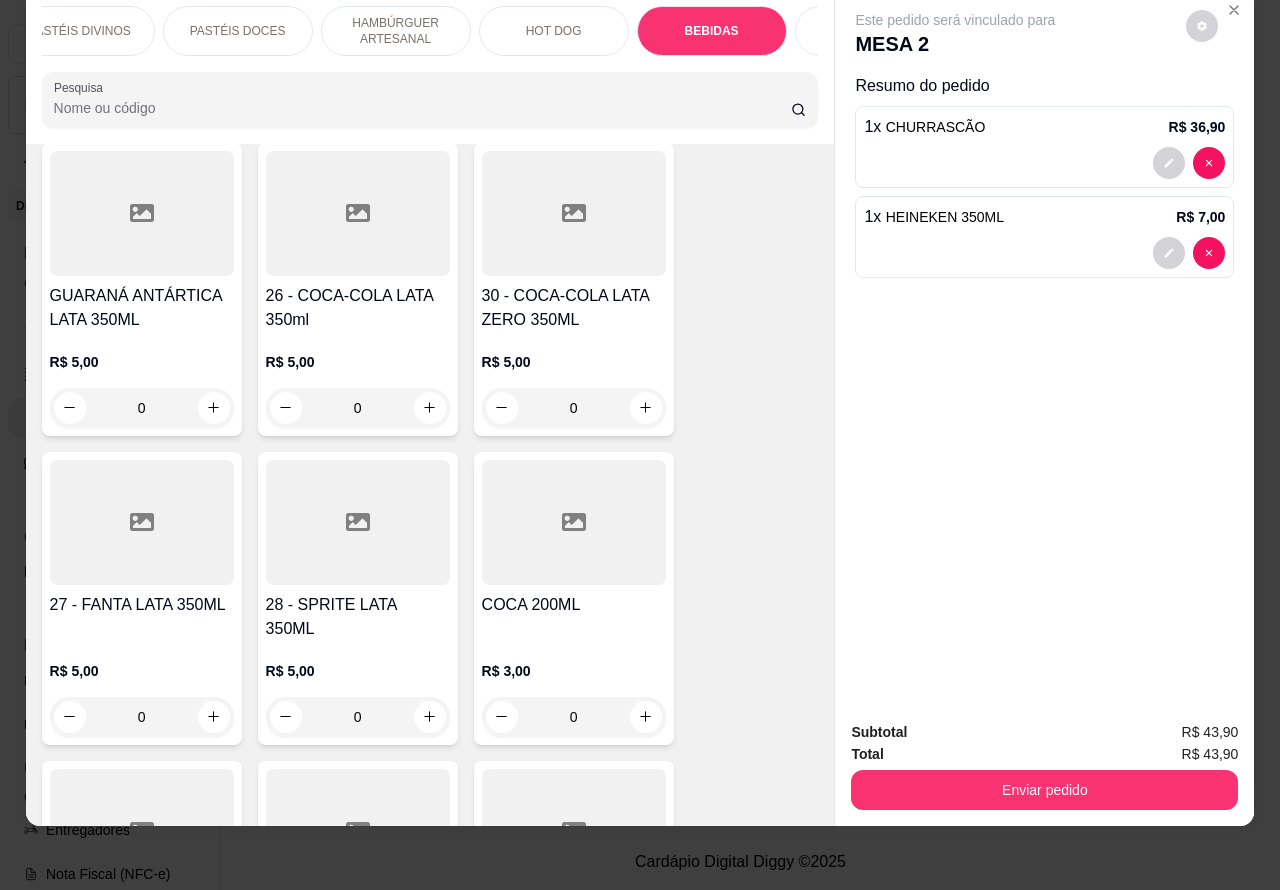 click 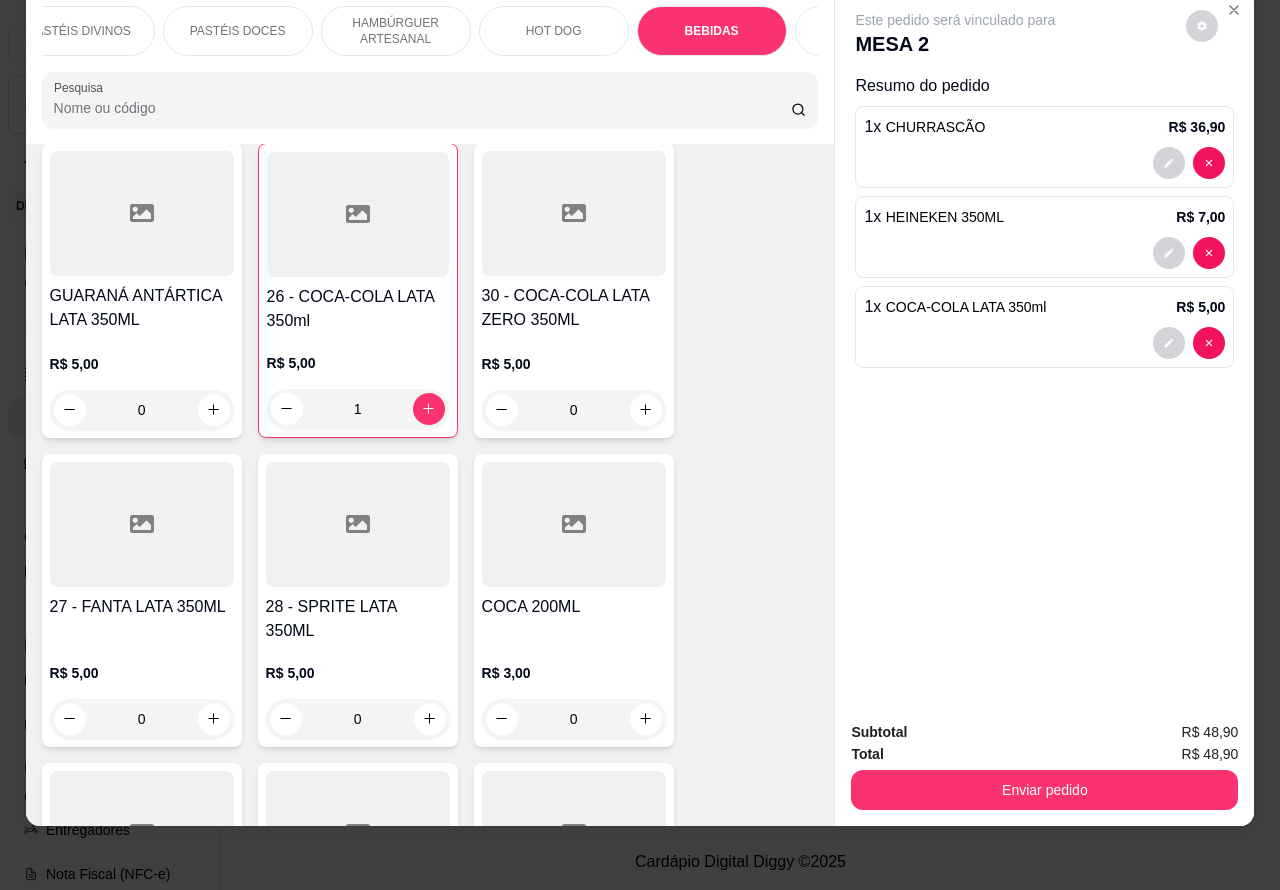 scroll, scrollTop: 0, scrollLeft: 0, axis: both 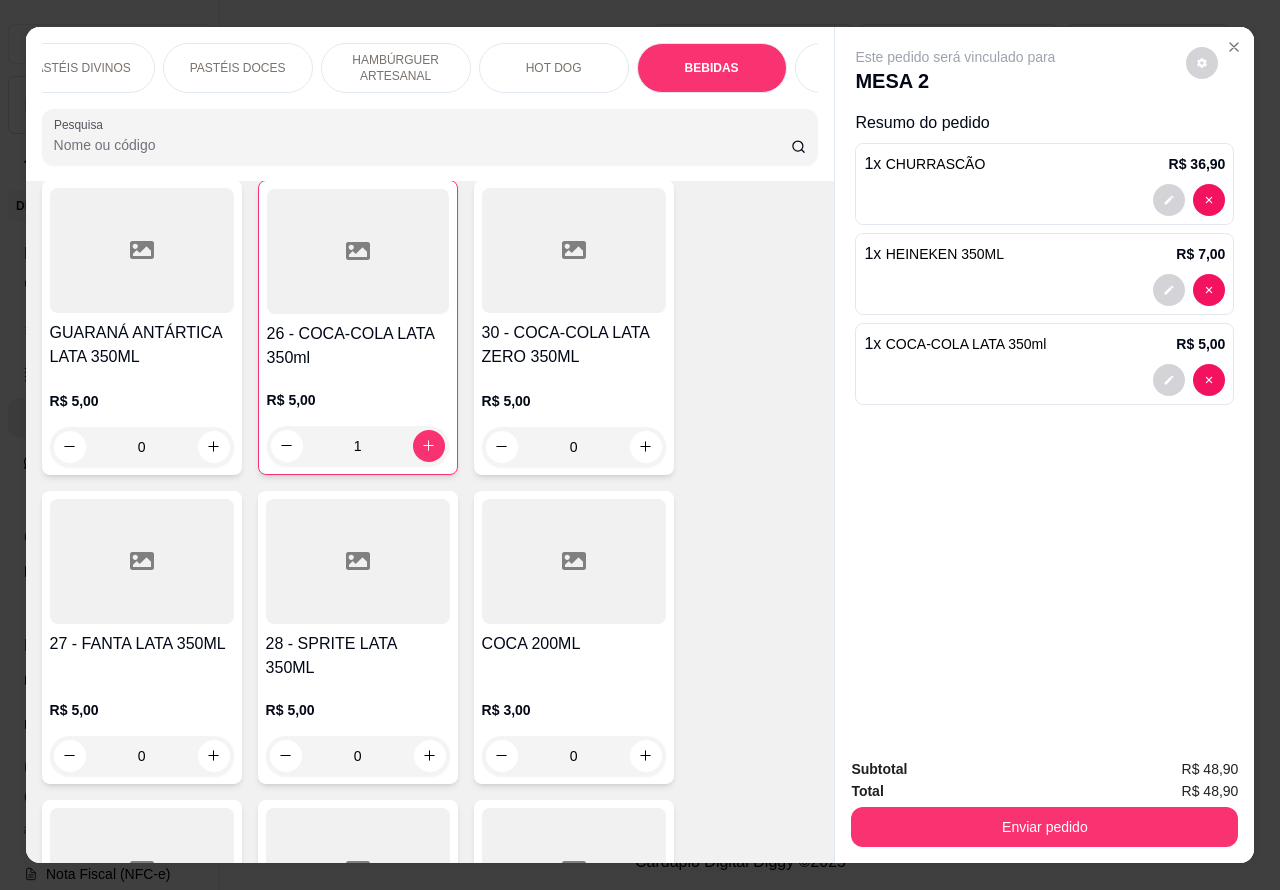 click on "Enviar pedido" at bounding box center [1044, 827] 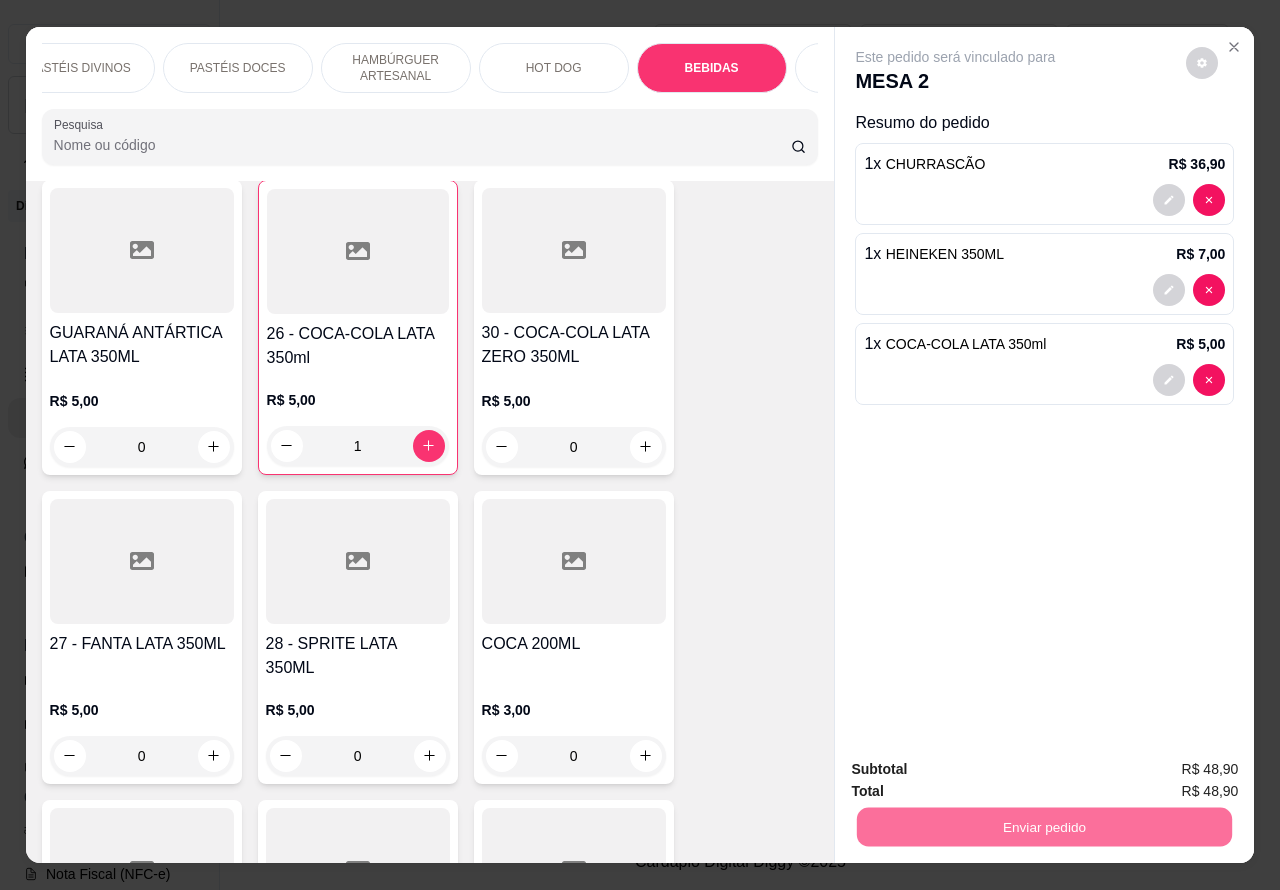 click on "Não registrar e enviar pedido" at bounding box center (977, 769) 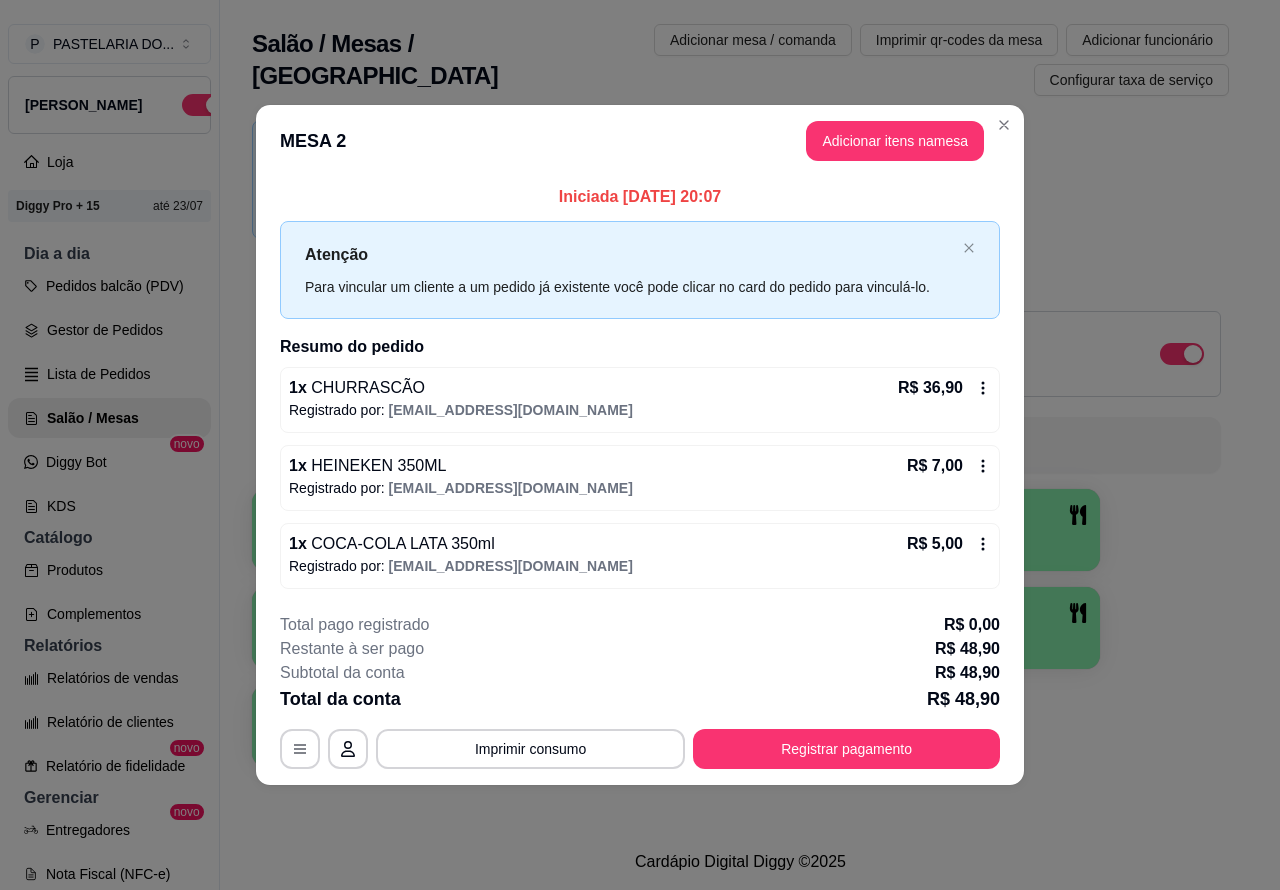 click on "Salão / Mesas / Comandas Adicionar mesa / comanda Imprimir qr-codes da mesa Adicionar funcionário Configurar taxa de serviço Novidade! Agora é possível gerenciar o consumo da mesa por clientes.   Veja como isso funciona Todos Mesas Comandas Deixar cliente chamar o garçom na mesa Ao o cliente scanear o qr code, ele terá a opção de chamar o garçom naquela mesa. Busque pela mesa ou comanda
1 2 R$ 0,00 0 3 4 5 6 7 8 9 10" at bounding box center (740, 417) 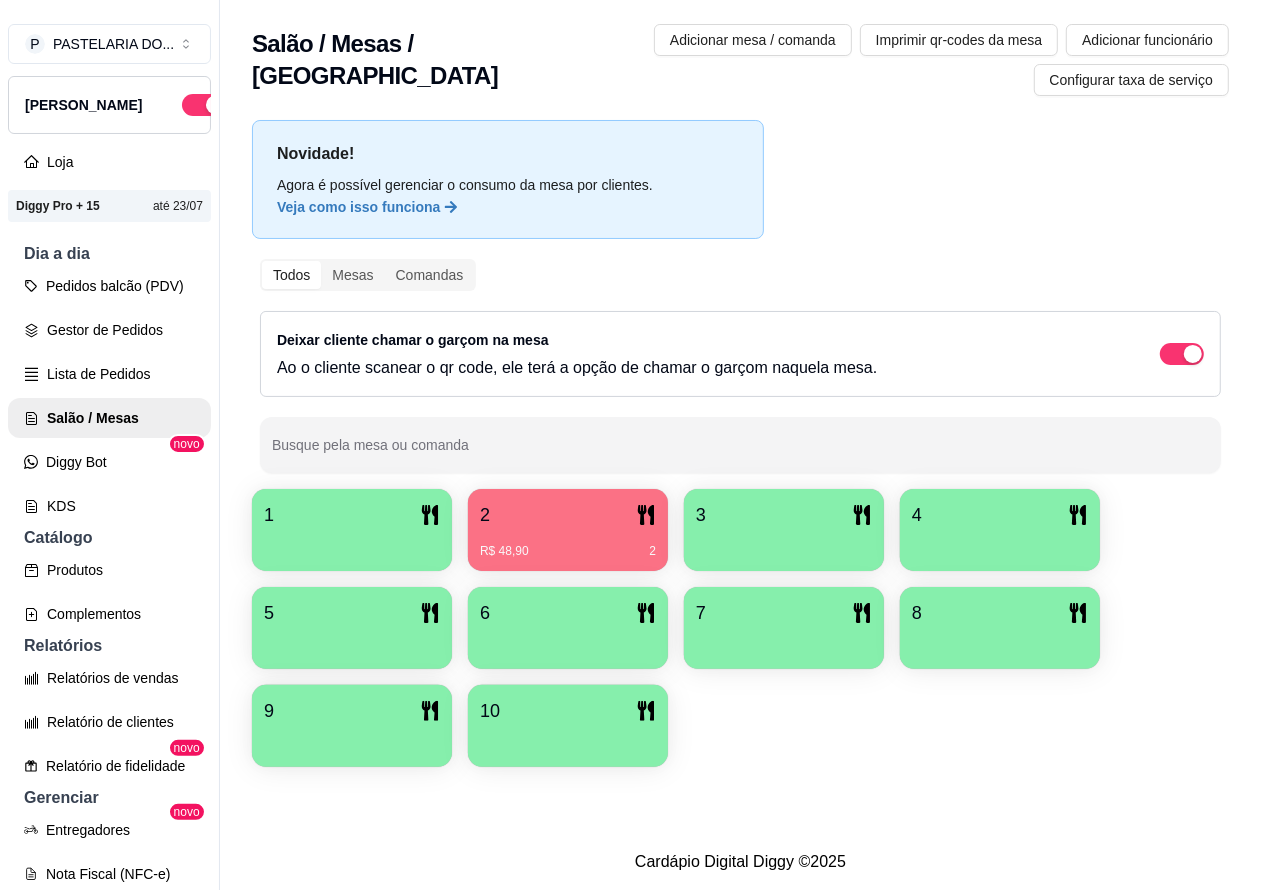 click at bounding box center (352, 544) 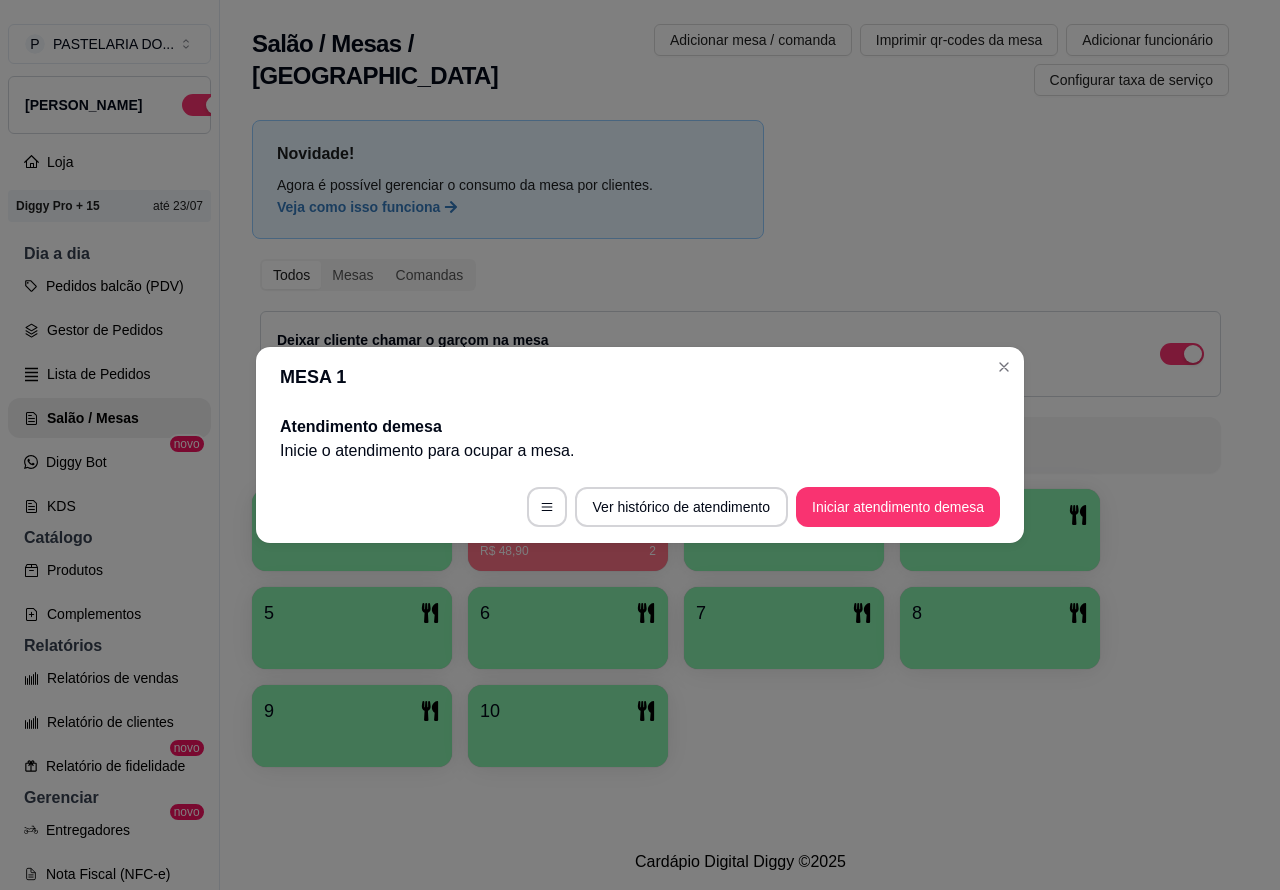 click on "Iniciar atendimento de  mesa" at bounding box center (898, 507) 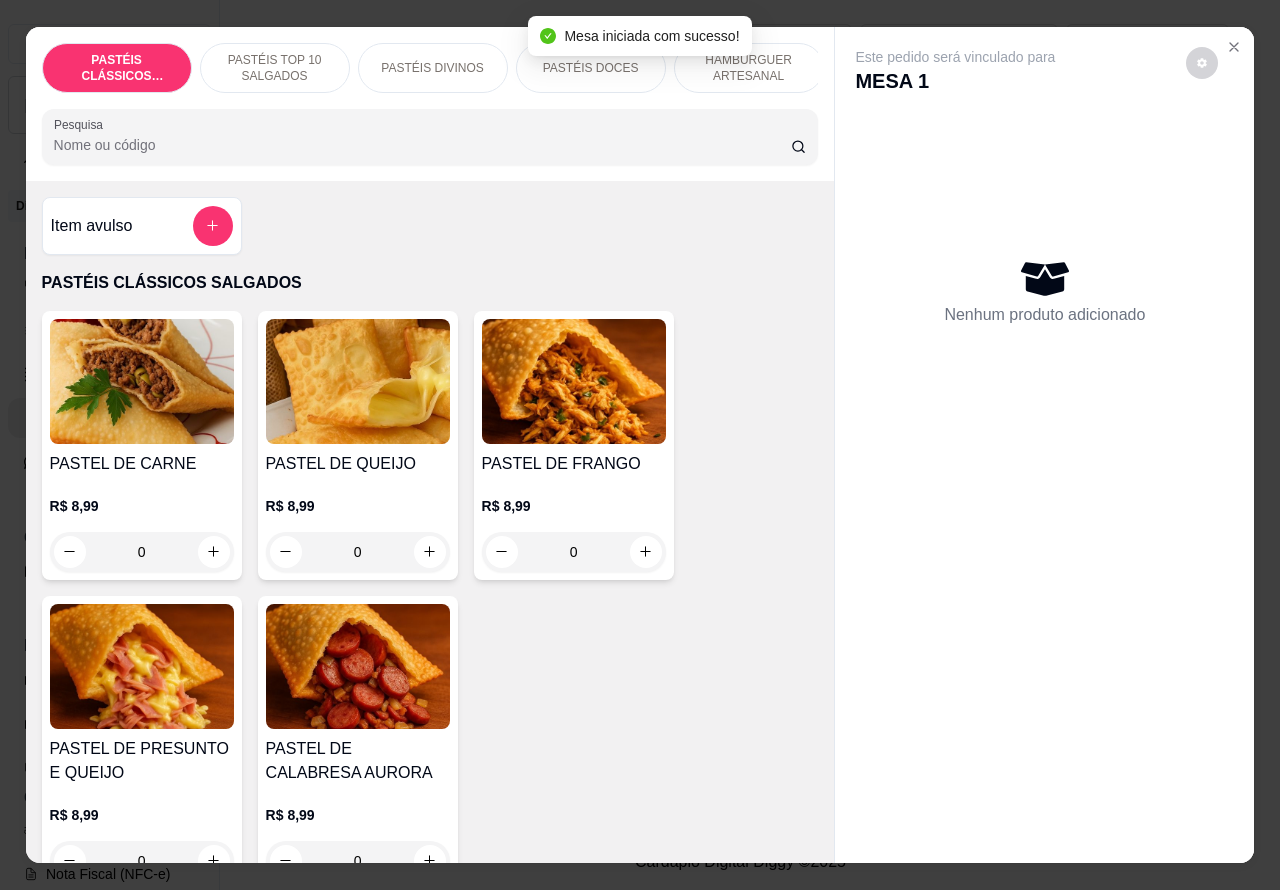 scroll, scrollTop: 0, scrollLeft: 227, axis: horizontal 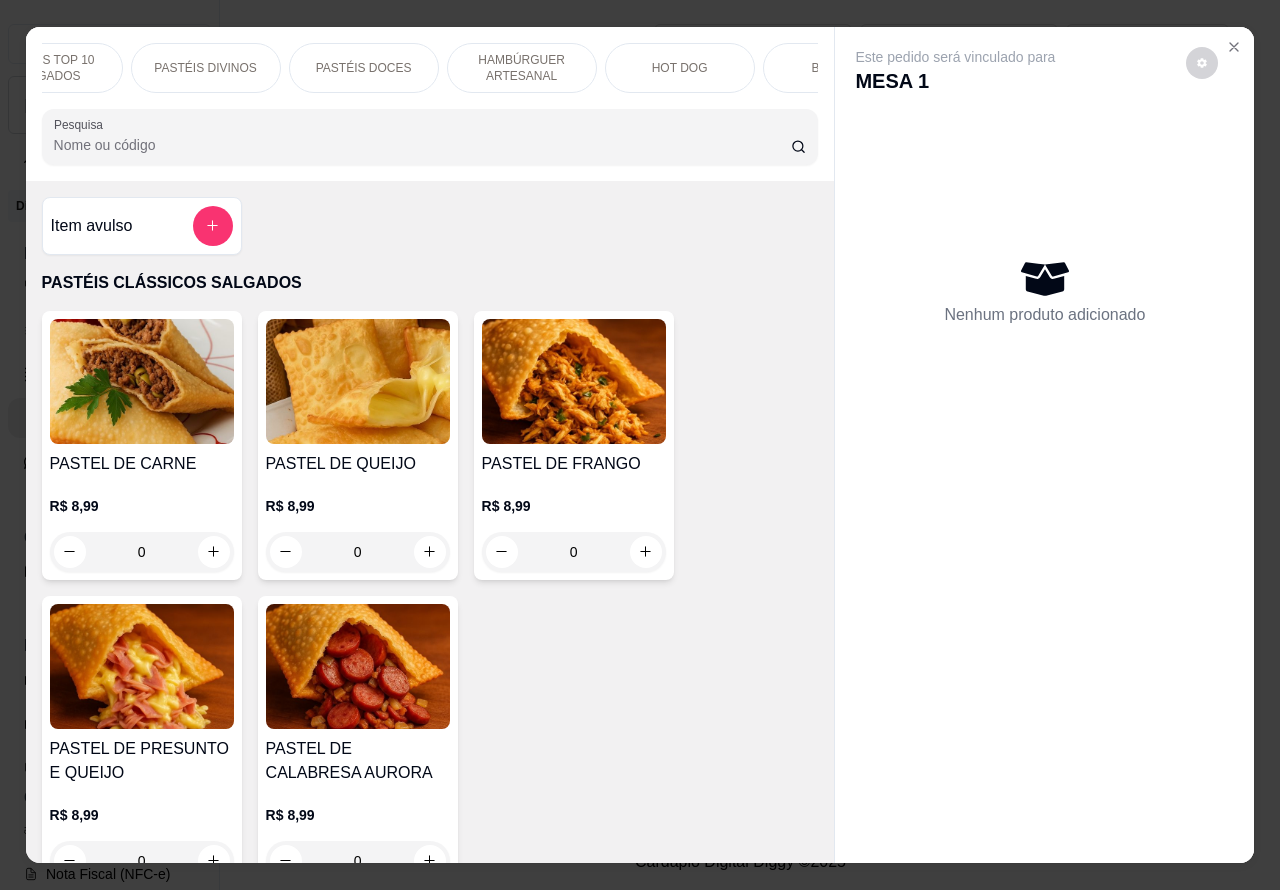 click on "HAMBÚRGUER ARTESANAL" at bounding box center (522, 68) 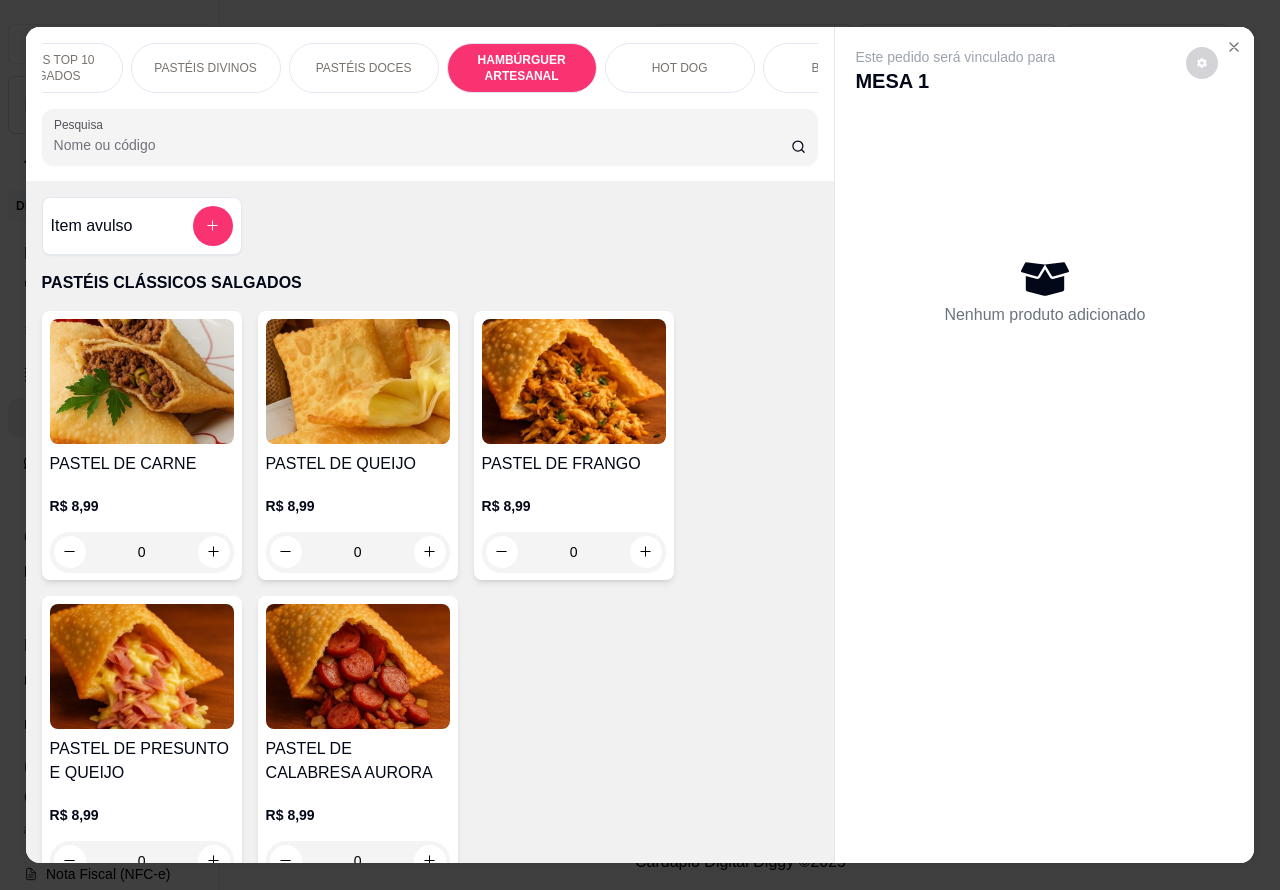 scroll, scrollTop: 4527, scrollLeft: 0, axis: vertical 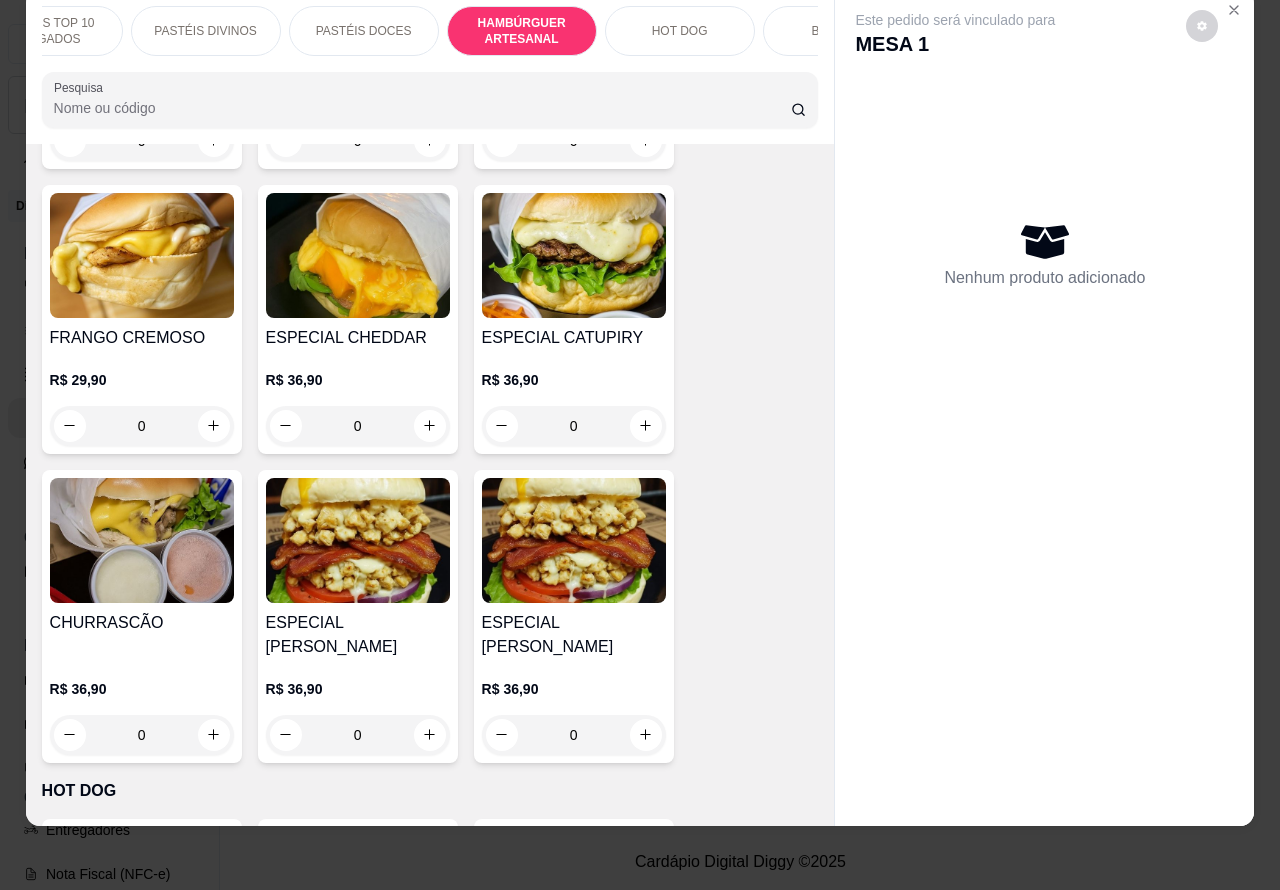 click on "0" at bounding box center (142, 735) 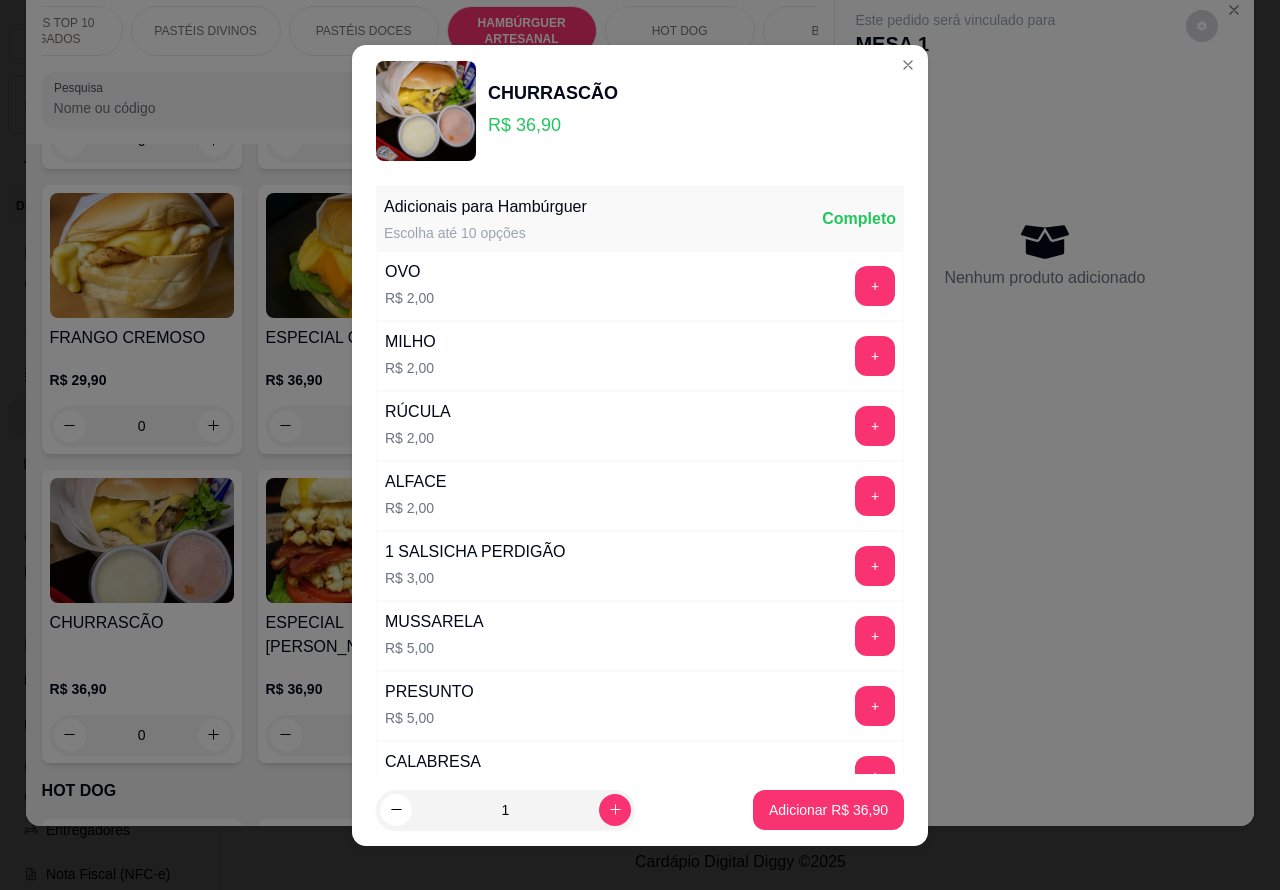 click on "Adicionar   R$ 36,90" at bounding box center (828, 810) 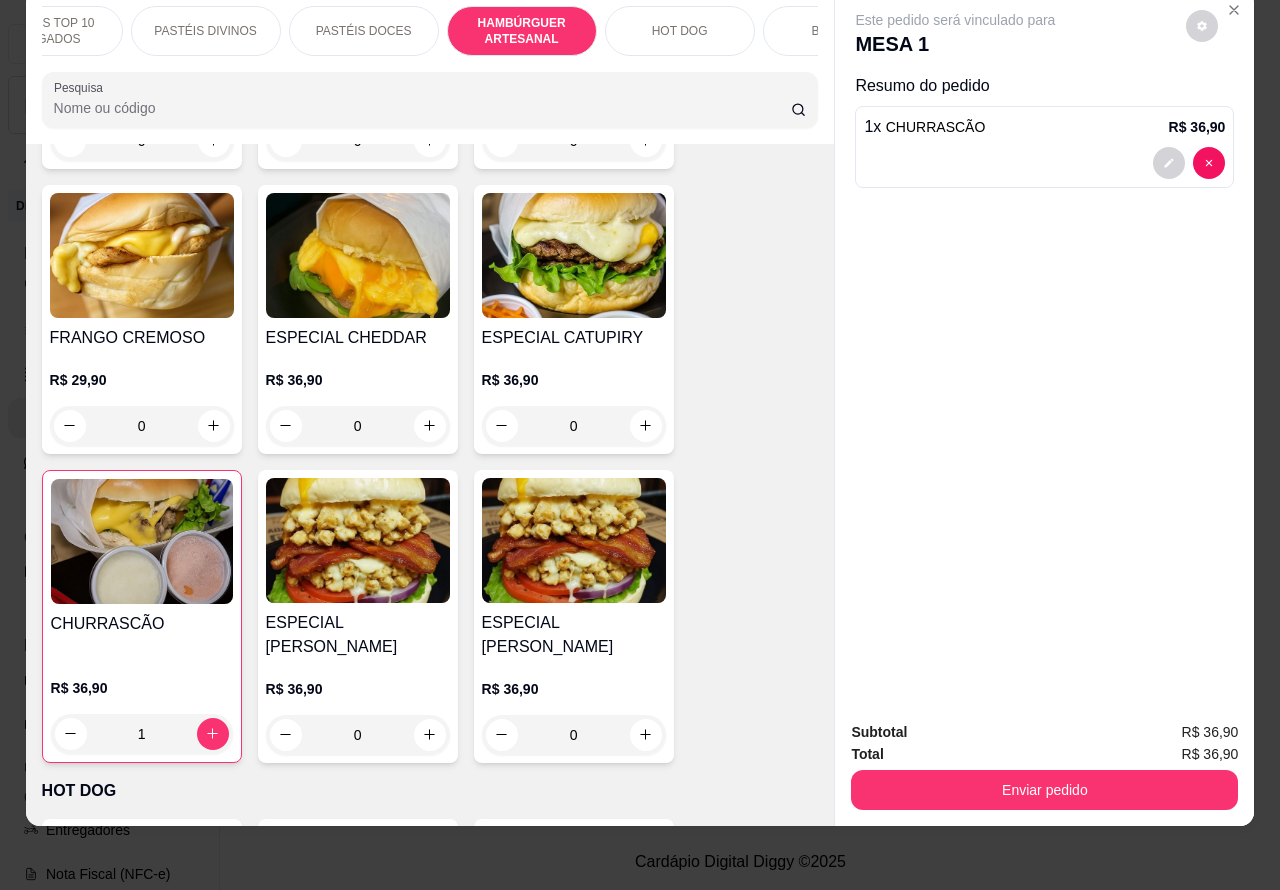 click on "Enviar pedido" at bounding box center (1044, 790) 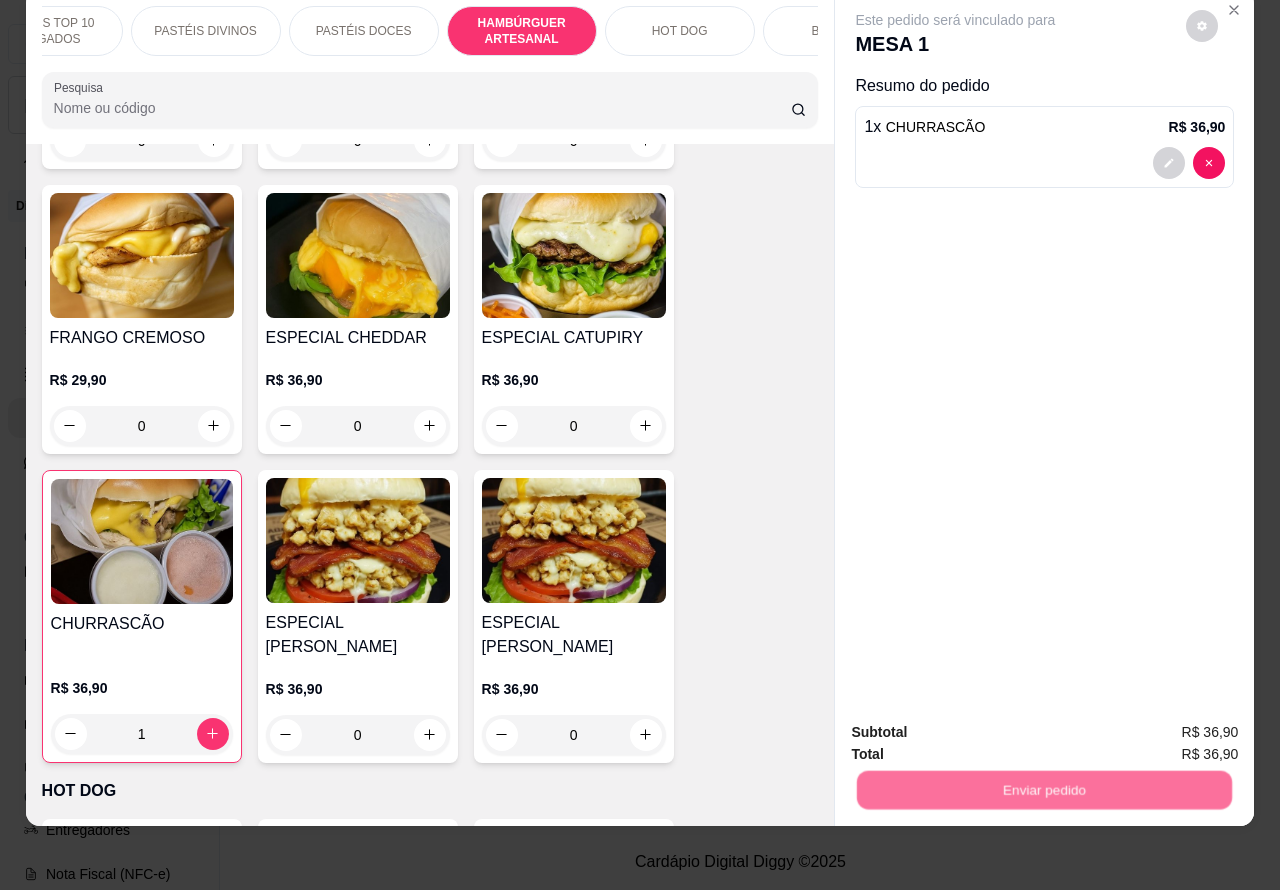 click on "Não registrar e enviar pedido" at bounding box center [977, 723] 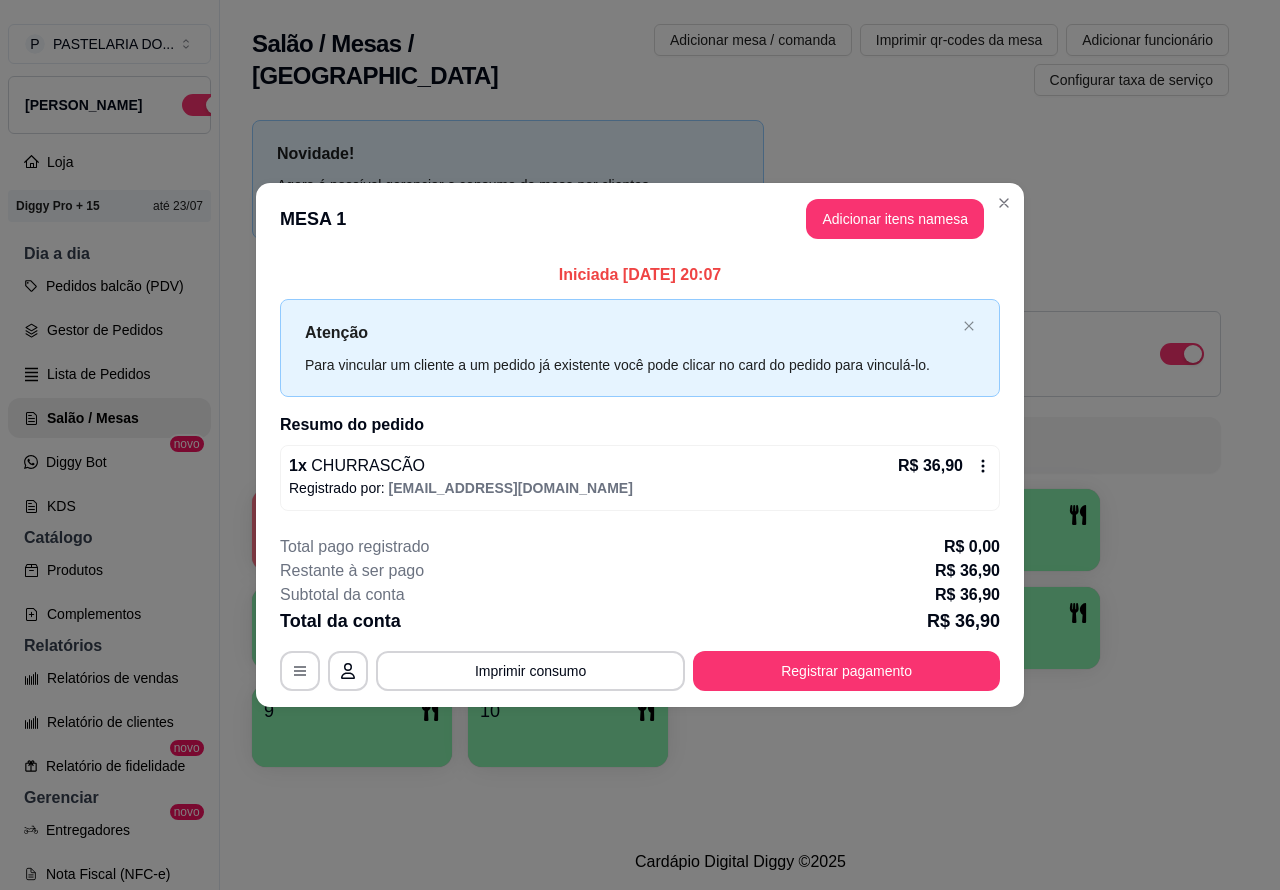 click on "Novidade! Agora é possível gerenciar o consumo da mesa por clientes.   Veja como isso funciona Todos Mesas Comandas Deixar cliente chamar o garçom na mesa Ao o cliente scanear o qr code, ele terá a opção de chamar o garçom naquela mesa. Busque pela mesa ou comanda
1 R$ 36,90 0 2 R$ 48,90 3 3 4 5 6 7 8 9 10" at bounding box center (740, 449) 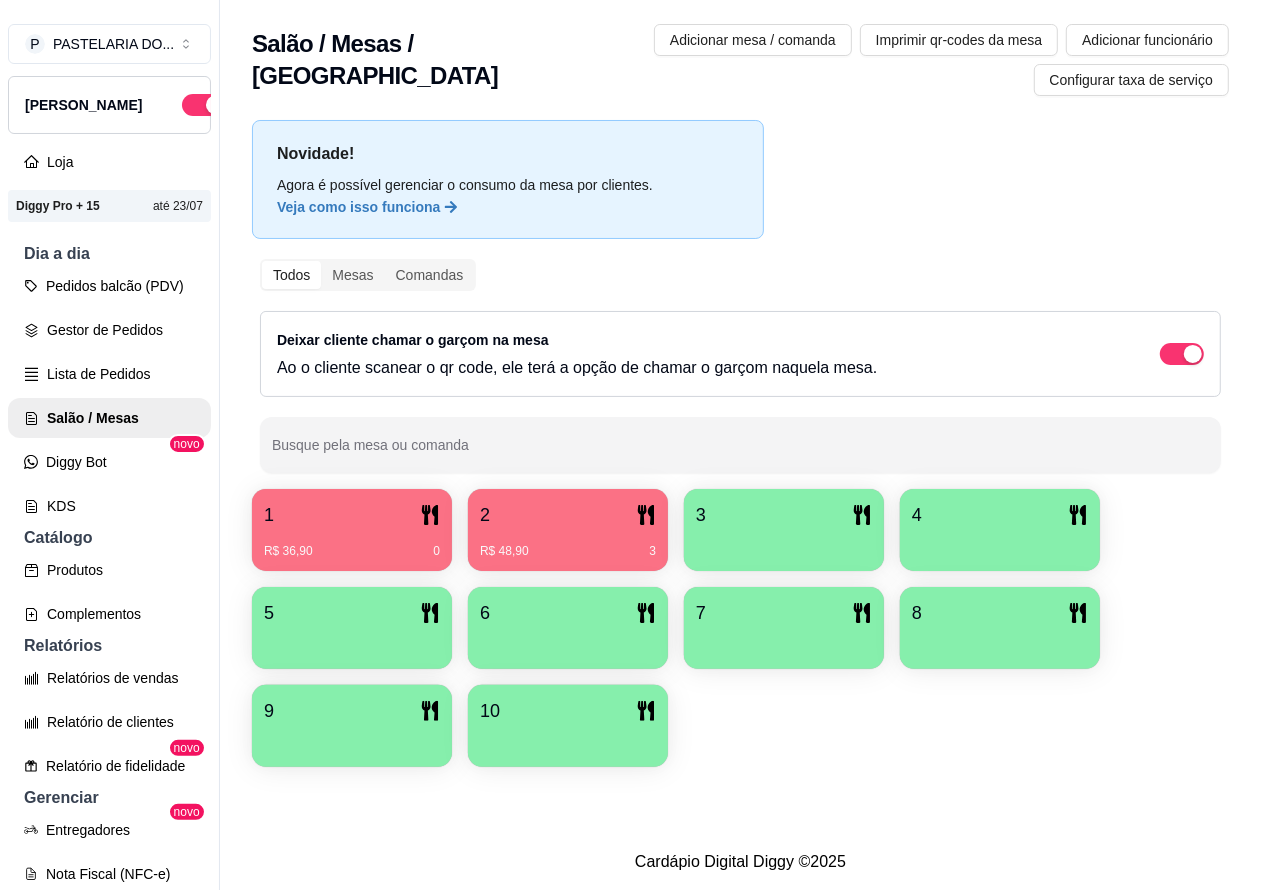 click on "1" at bounding box center [352, 515] 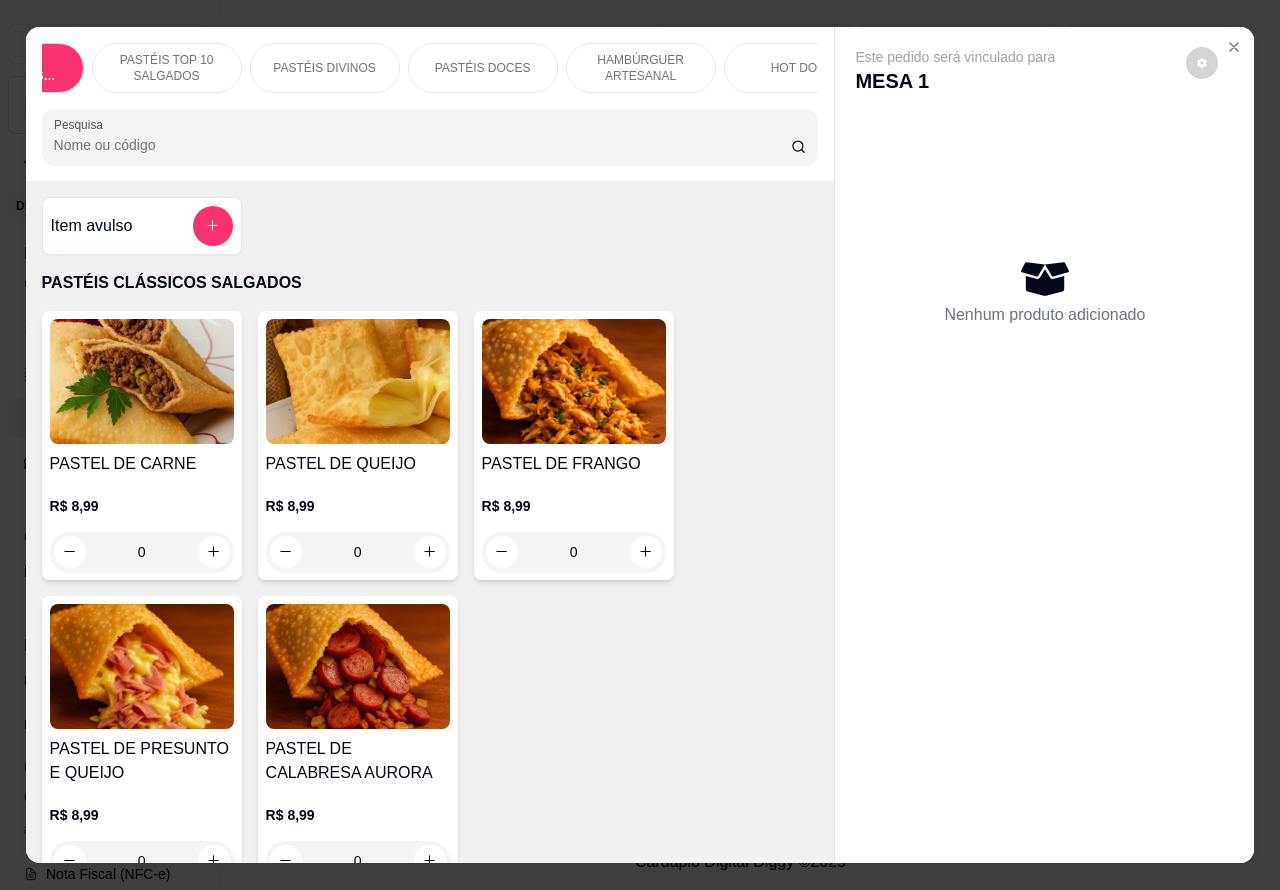 scroll, scrollTop: 0, scrollLeft: 146, axis: horizontal 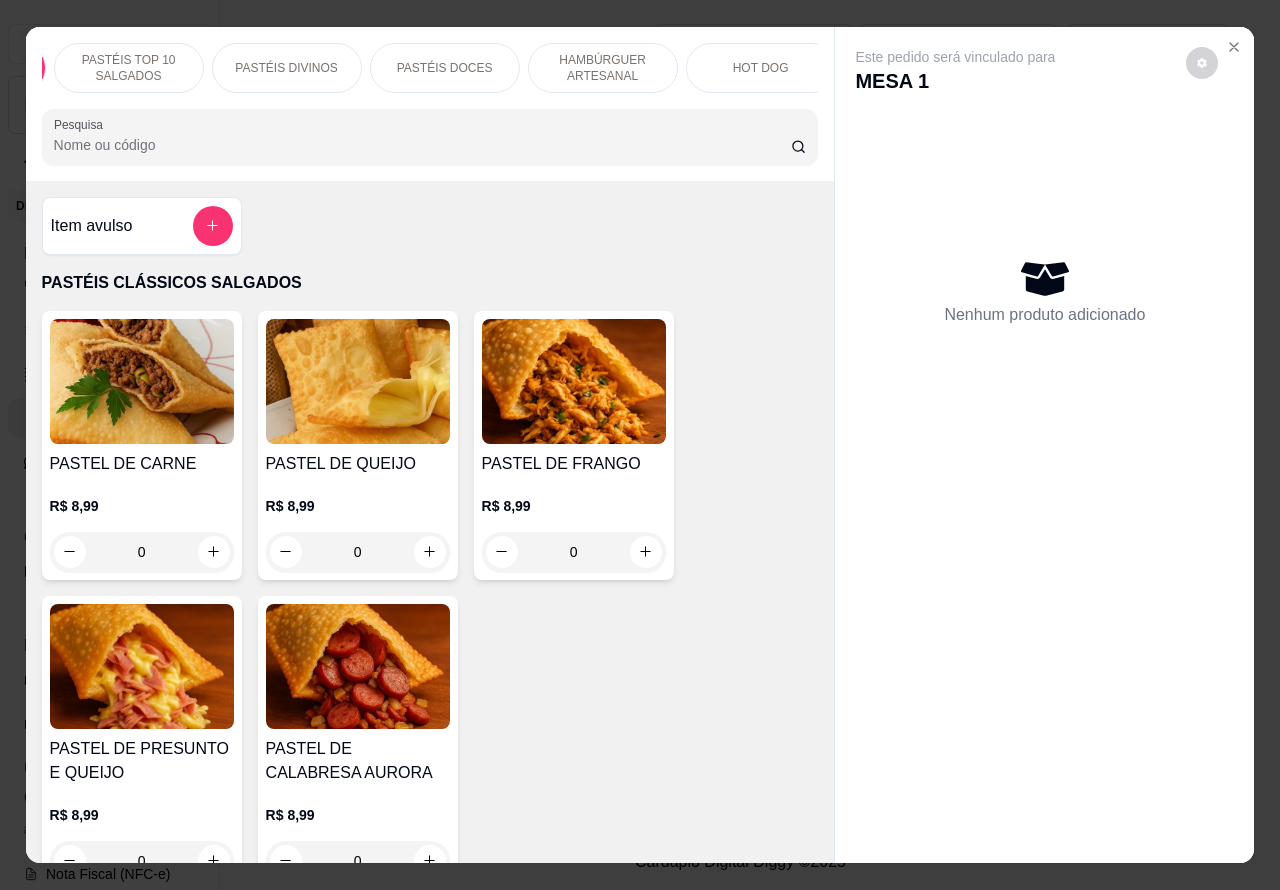 click on "HAMBÚRGUER ARTESANAL" at bounding box center (603, 68) 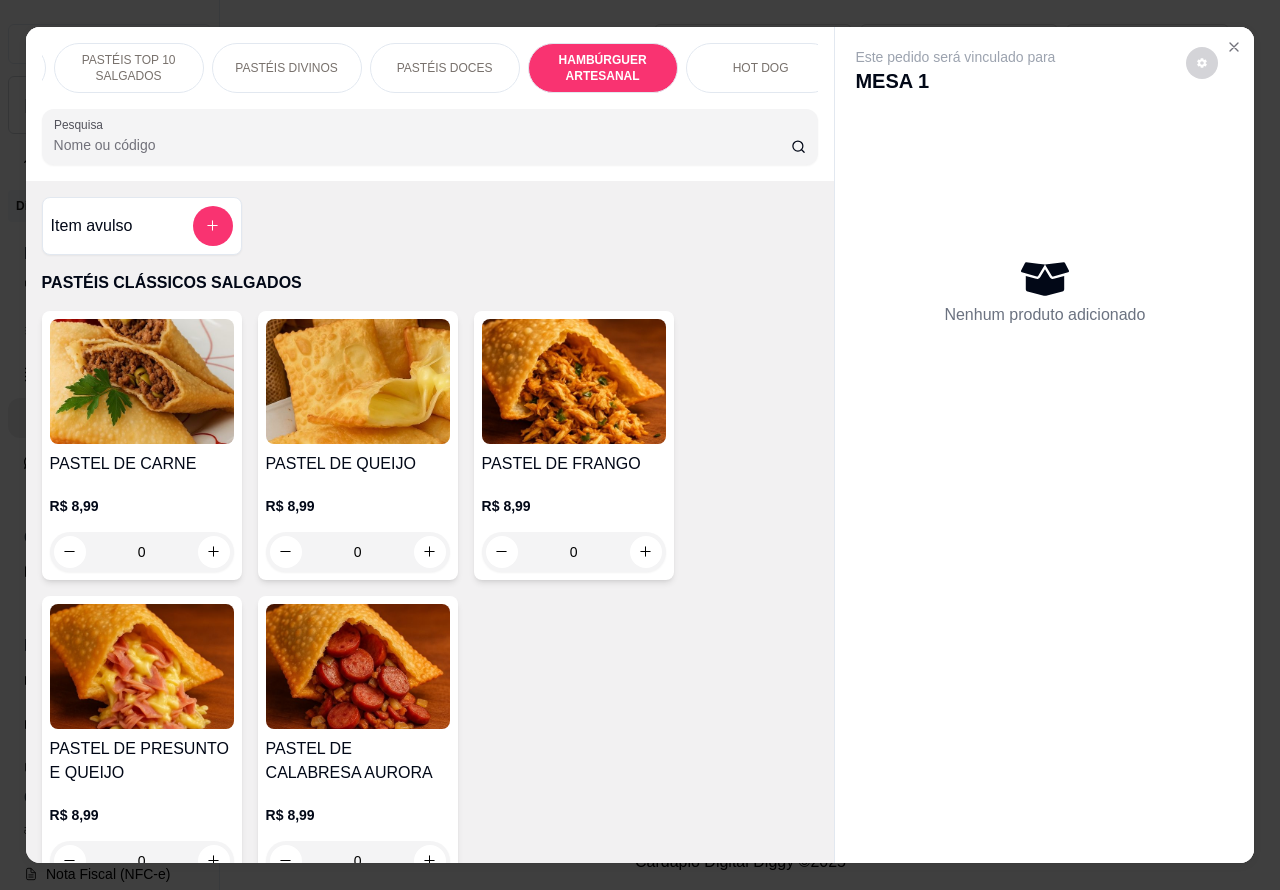 scroll, scrollTop: 4527, scrollLeft: 0, axis: vertical 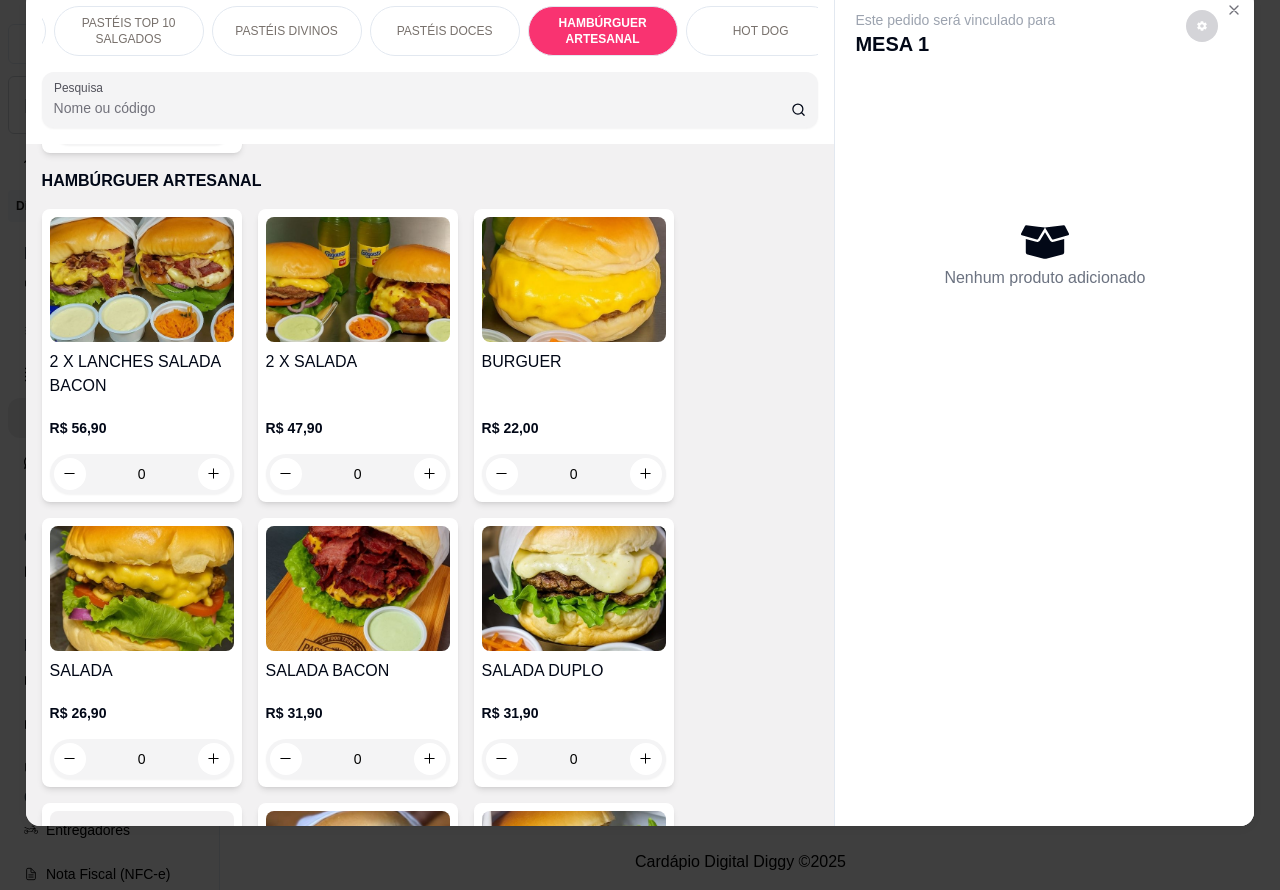 click on "0" at bounding box center [142, 759] 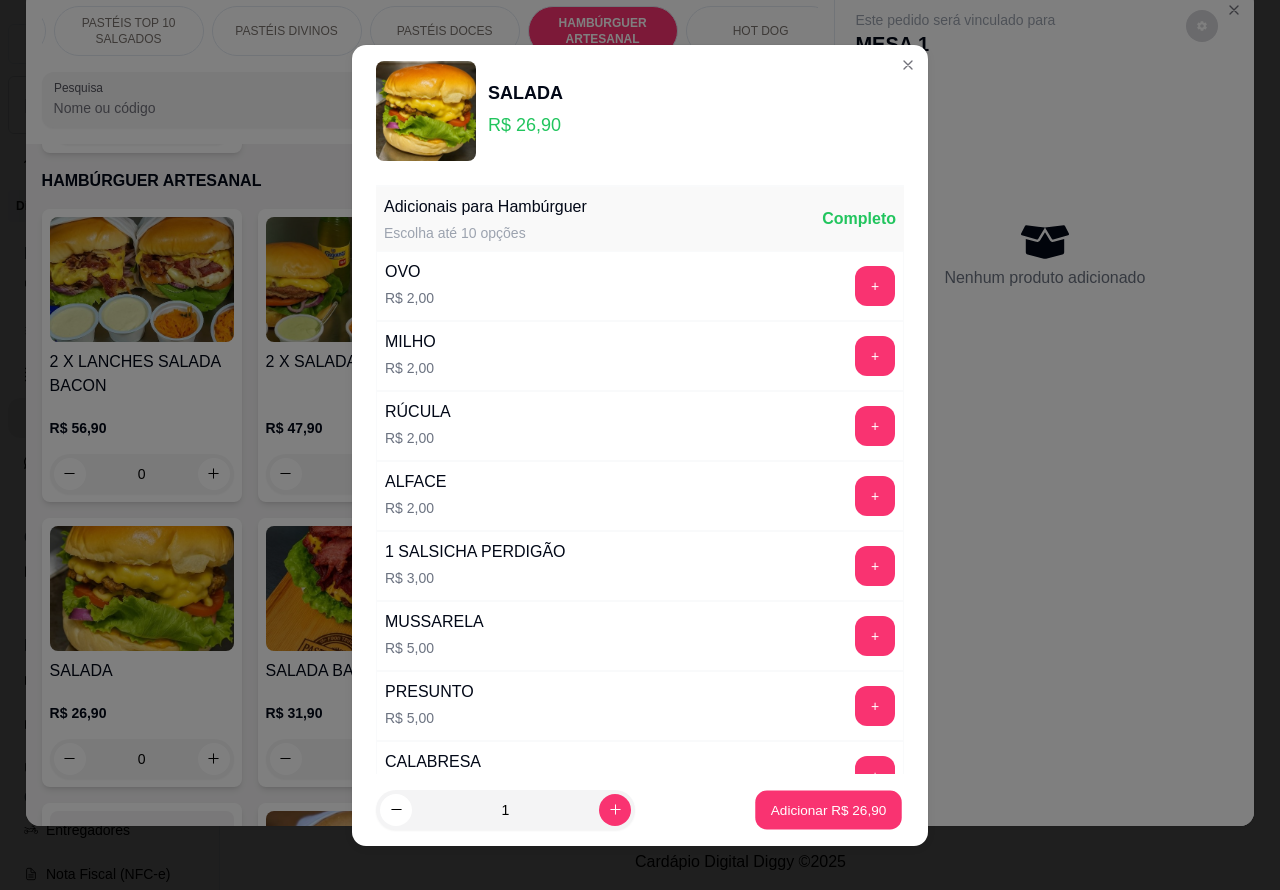 click on "Adicionar   R$ 26,90" at bounding box center [828, 809] 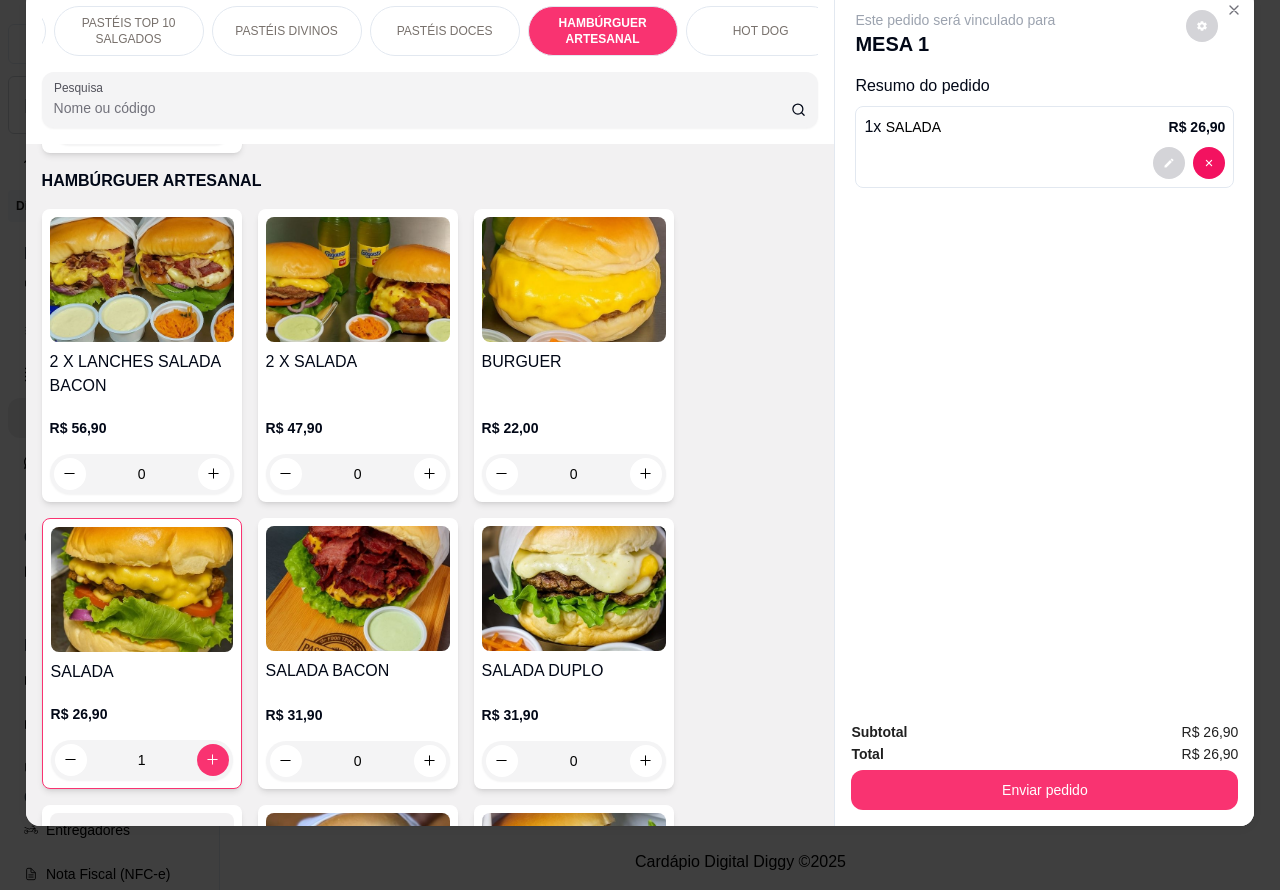 click on "Enviar pedido" at bounding box center [1044, 790] 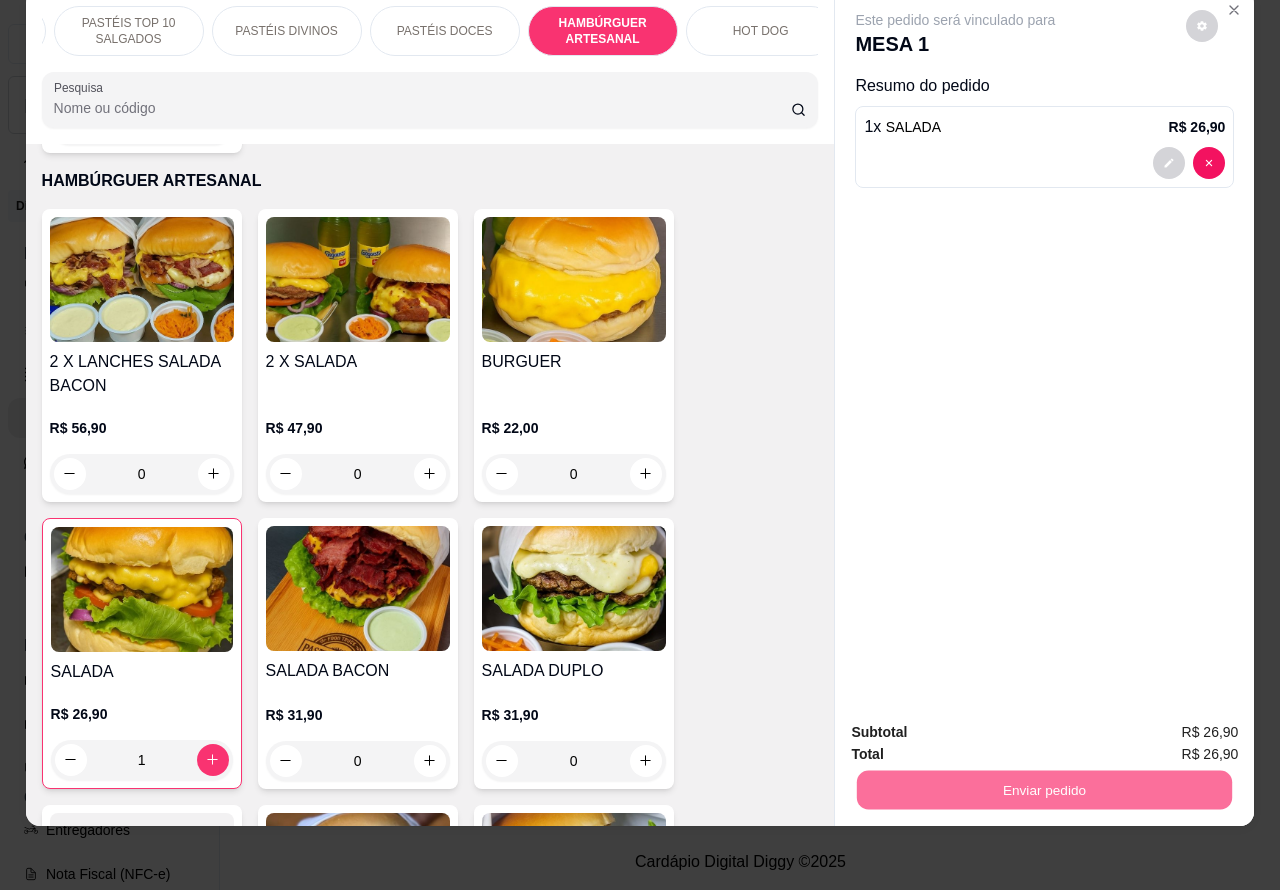 click on "Não registrar e enviar pedido" at bounding box center (977, 723) 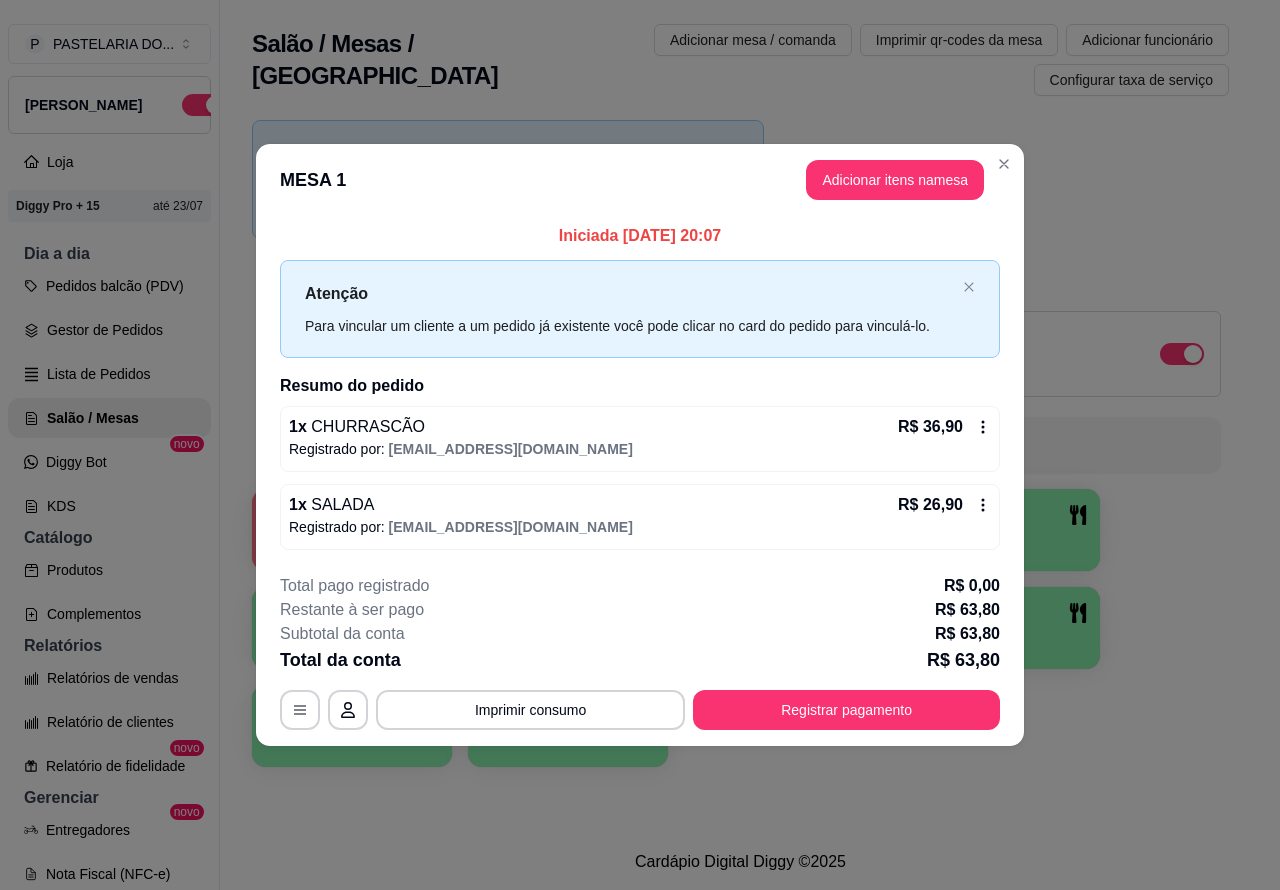 click on "Novidade! Agora é possível gerenciar o consumo da mesa por clientes.   Veja como isso funciona Todos Mesas Comandas Deixar cliente chamar o garçom na mesa Ao o cliente scanear o qr code, ele terá a opção de chamar o garçom naquela mesa. Busque pela mesa ou comanda
1 R$ 63,80 7 2 R$ 48,90 10 3 4 5 6 7 8 9 10" at bounding box center (740, 449) 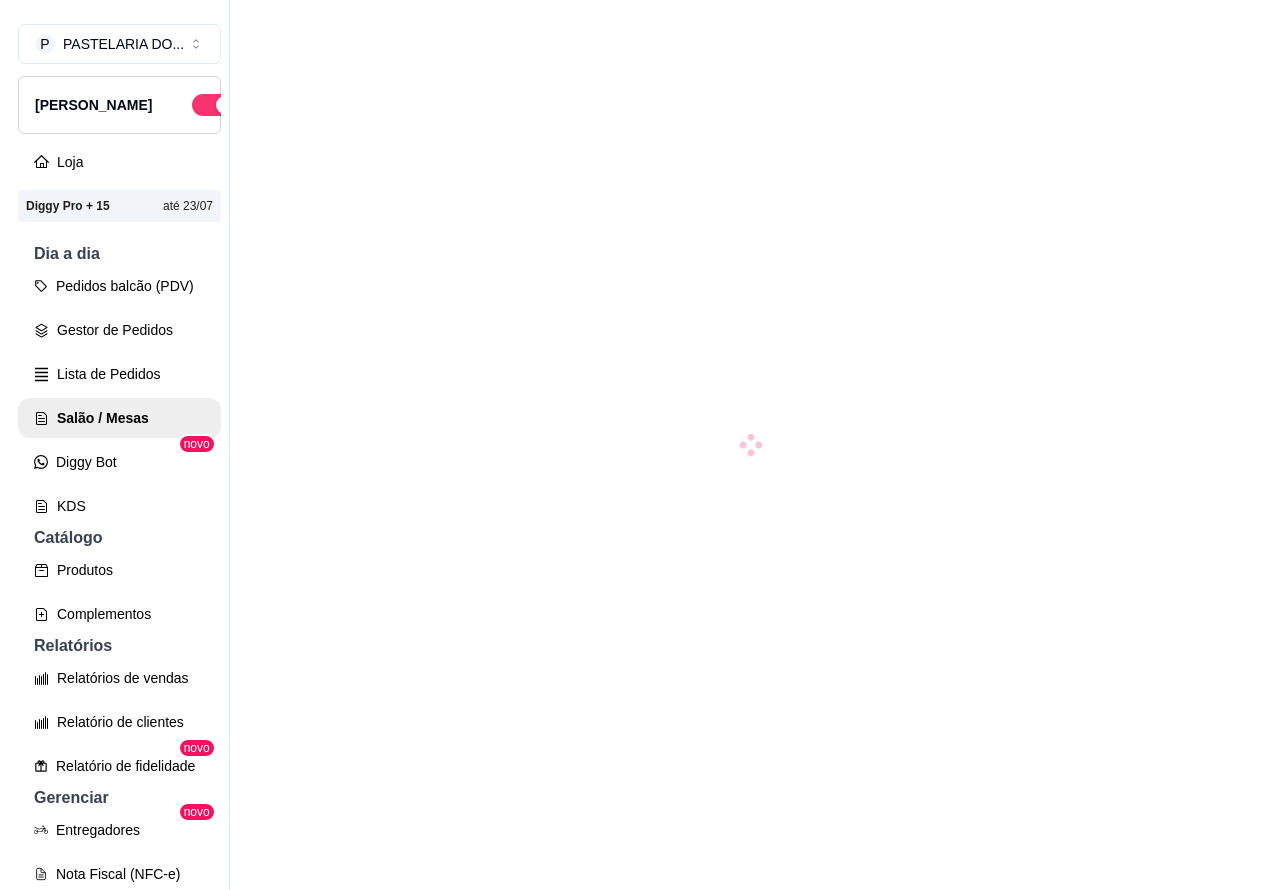 scroll, scrollTop: 0, scrollLeft: 0, axis: both 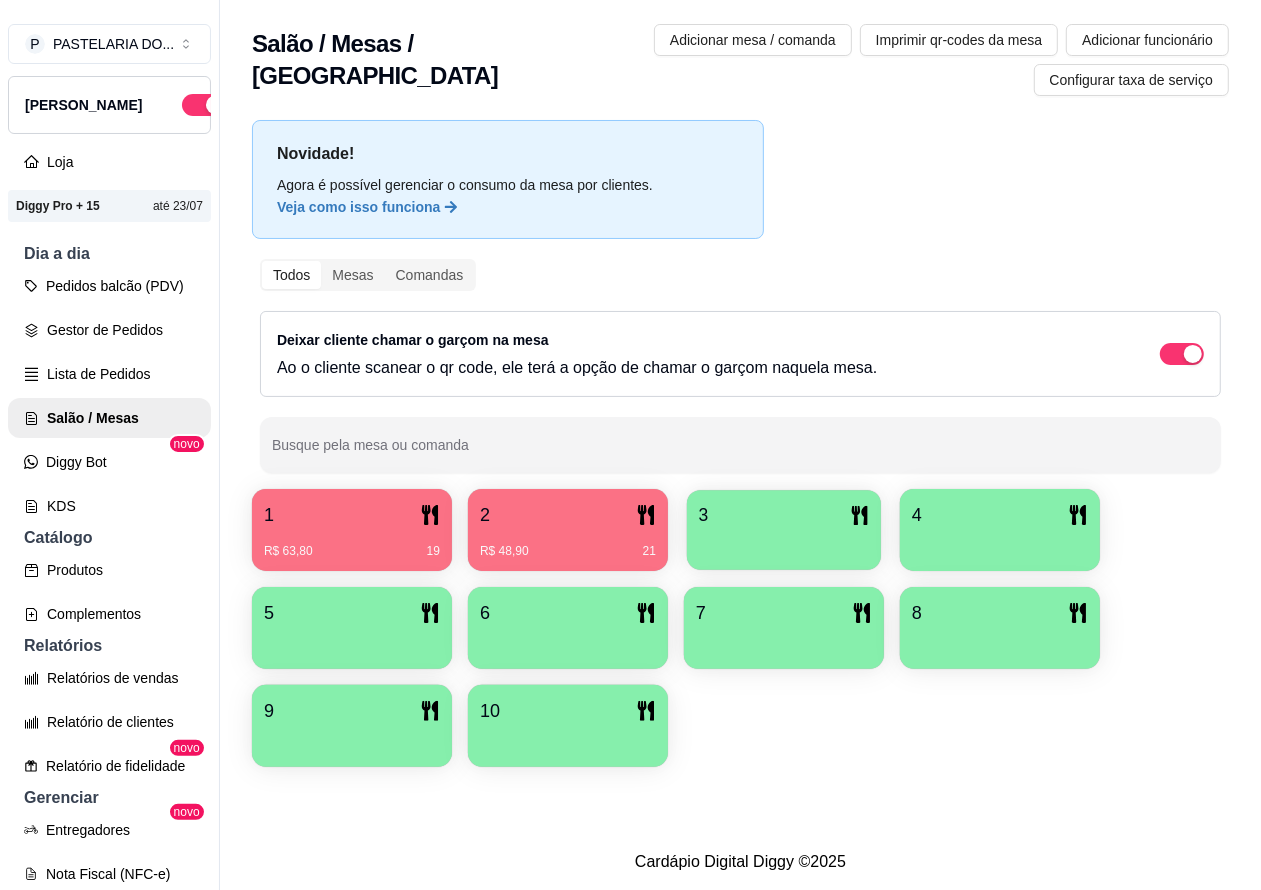 click on "3" at bounding box center (784, 515) 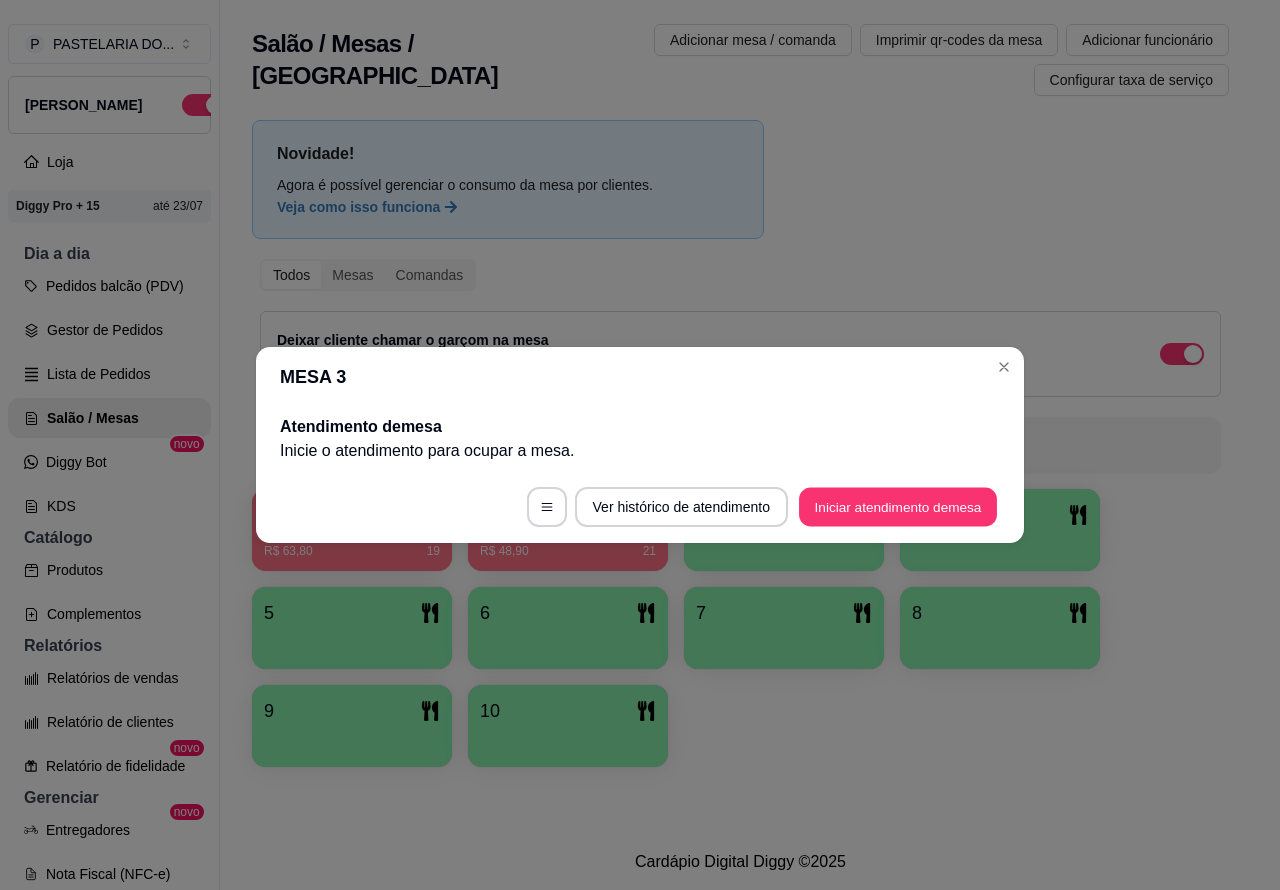 click on "Iniciar atendimento de  mesa" at bounding box center (898, 507) 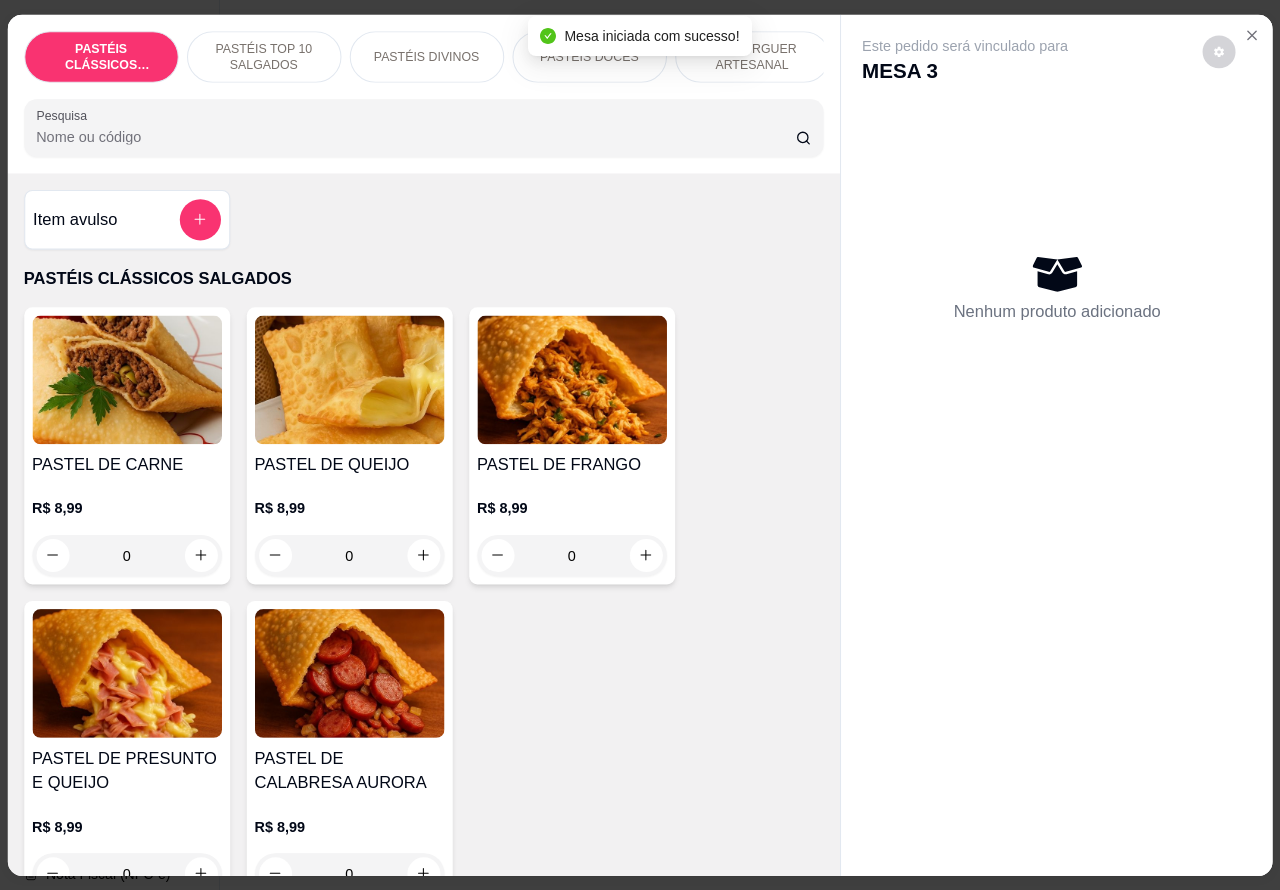 click on "Nenhum produto adicionado" at bounding box center [1057, 286] 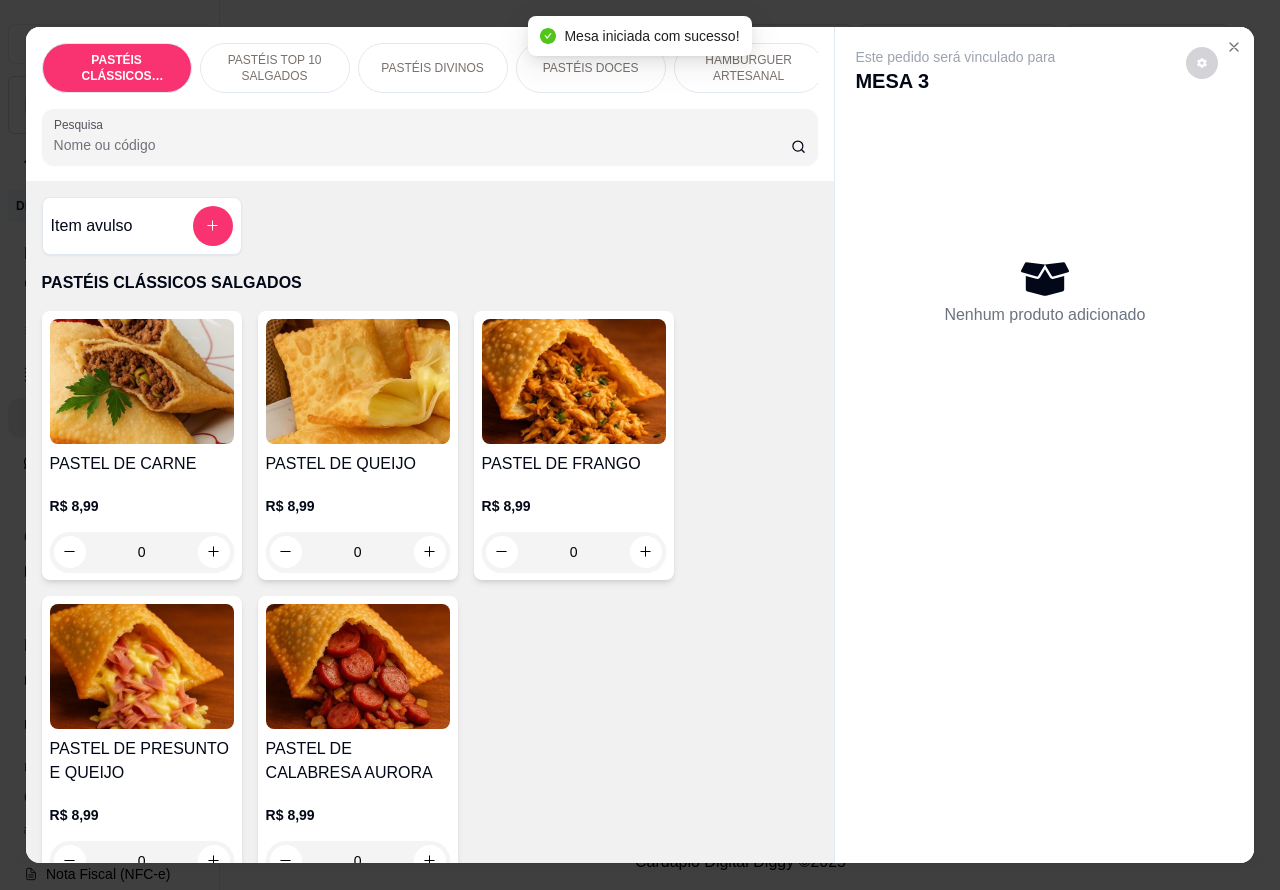 click on "PASTÉIS TOP 10 SALGADOS" at bounding box center [275, 68] 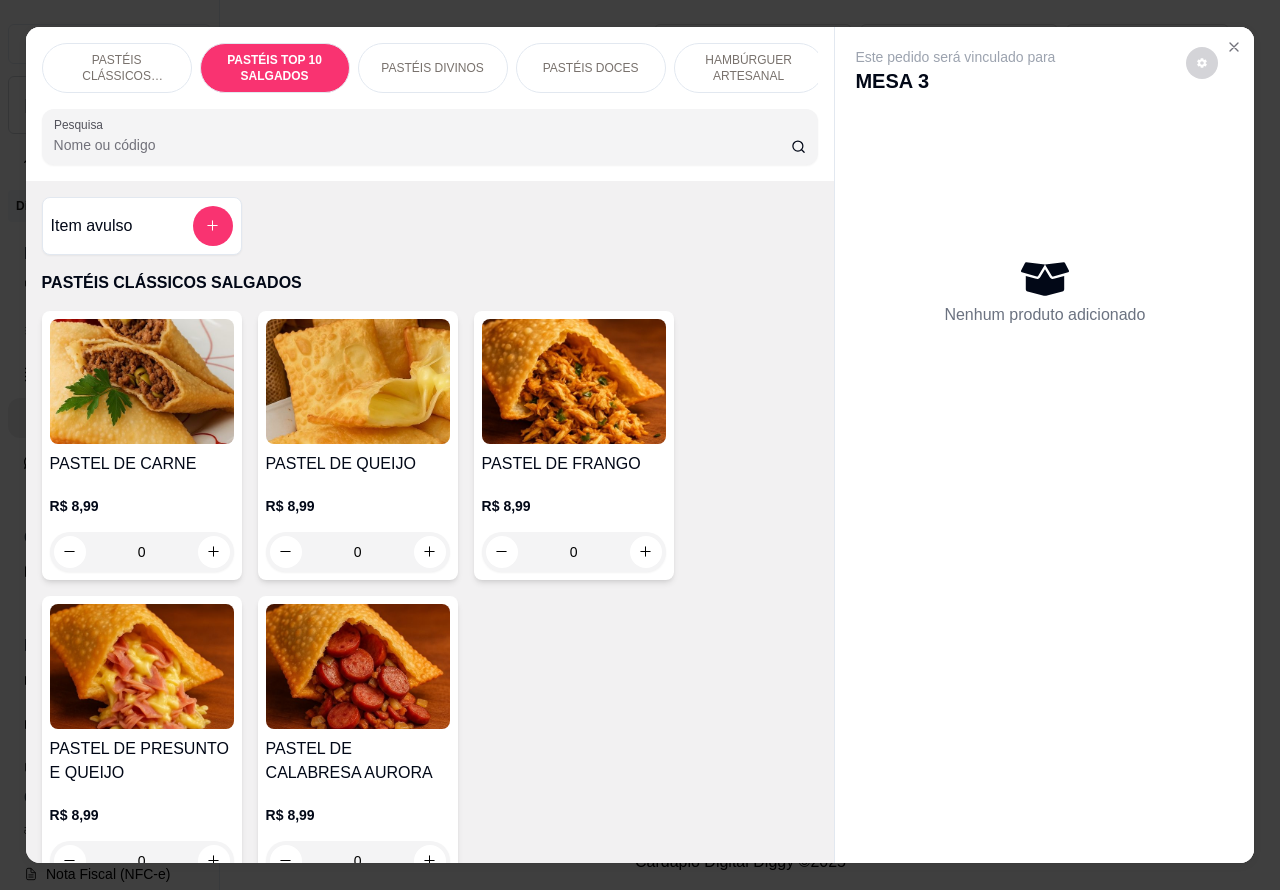 scroll, scrollTop: 723, scrollLeft: 0, axis: vertical 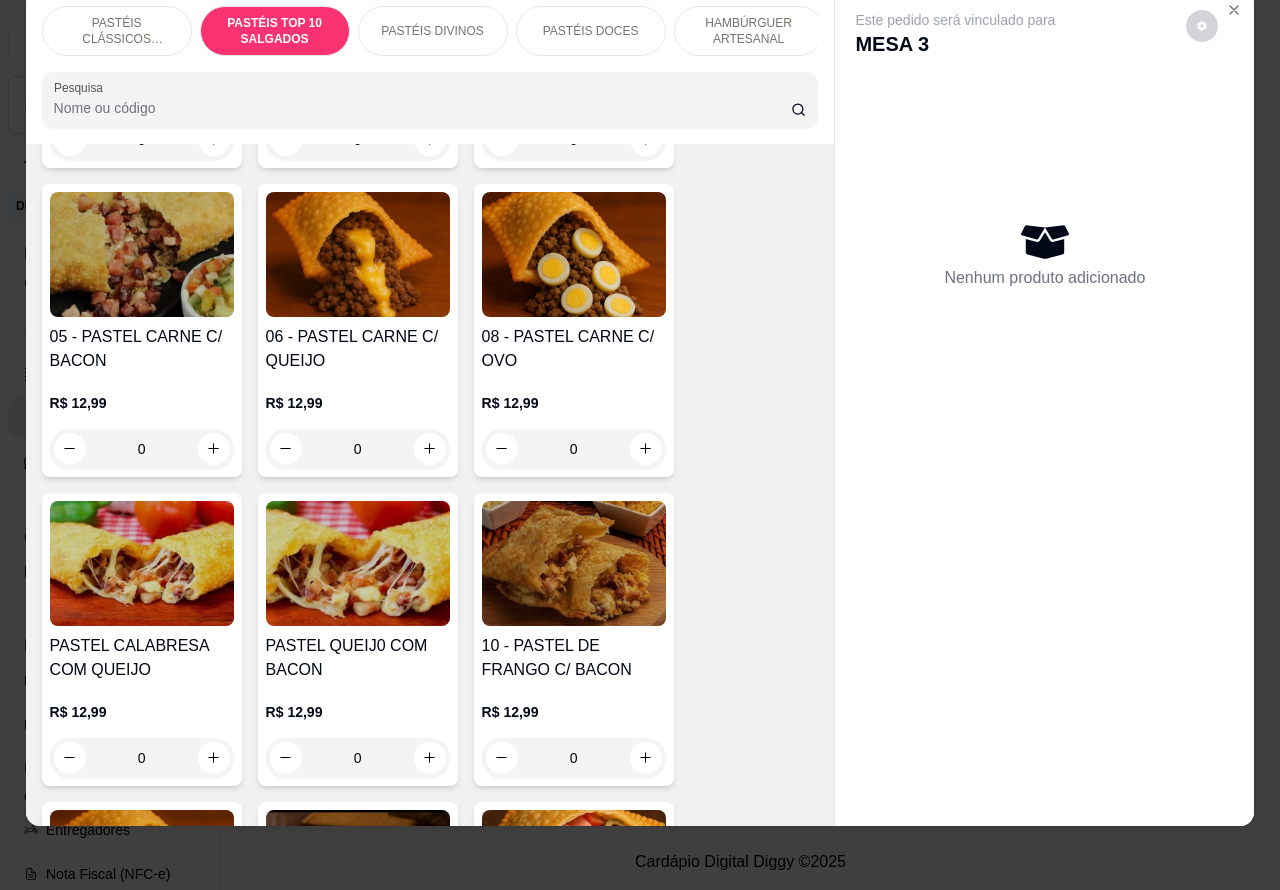 click on "0" at bounding box center [358, 449] 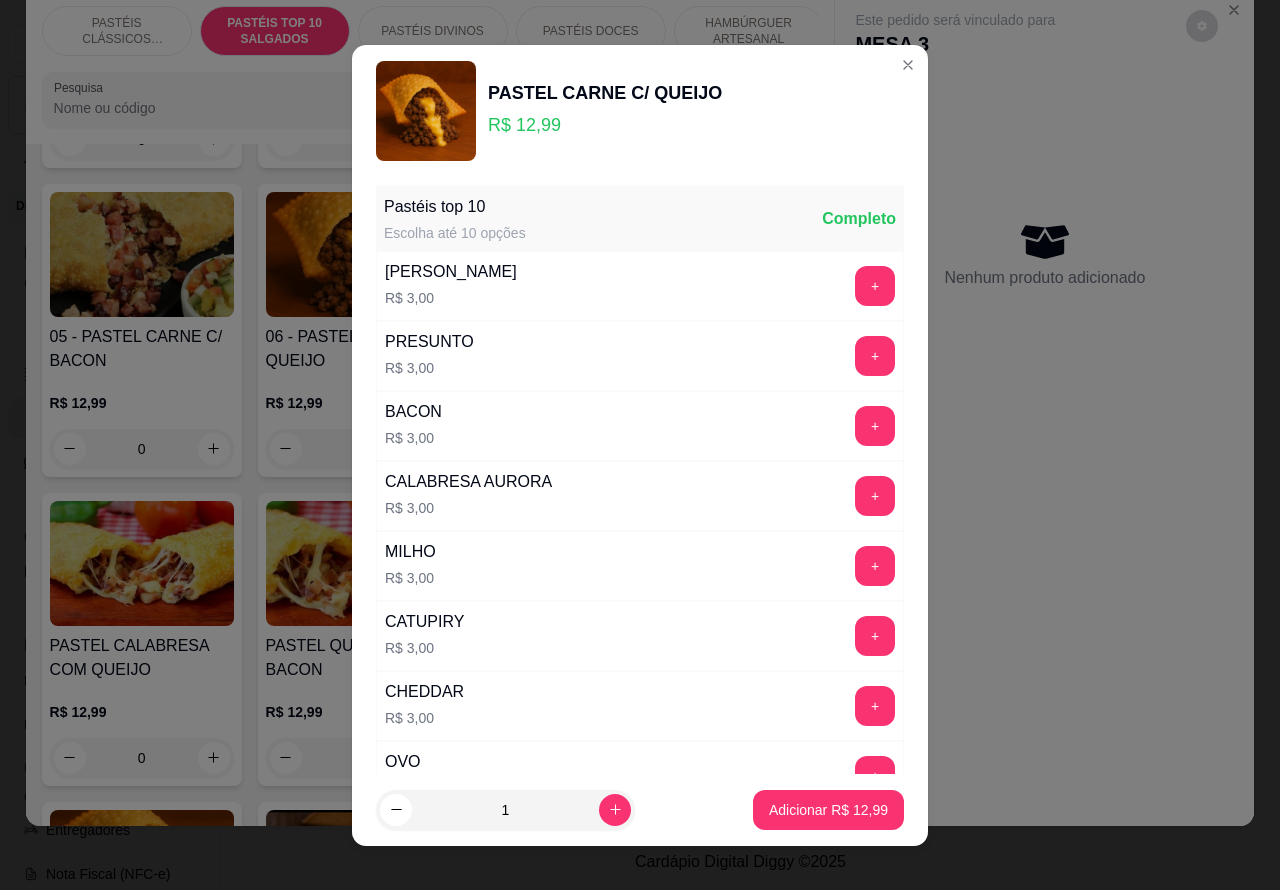 click on "Adicionar   R$ 12,99" at bounding box center (828, 810) 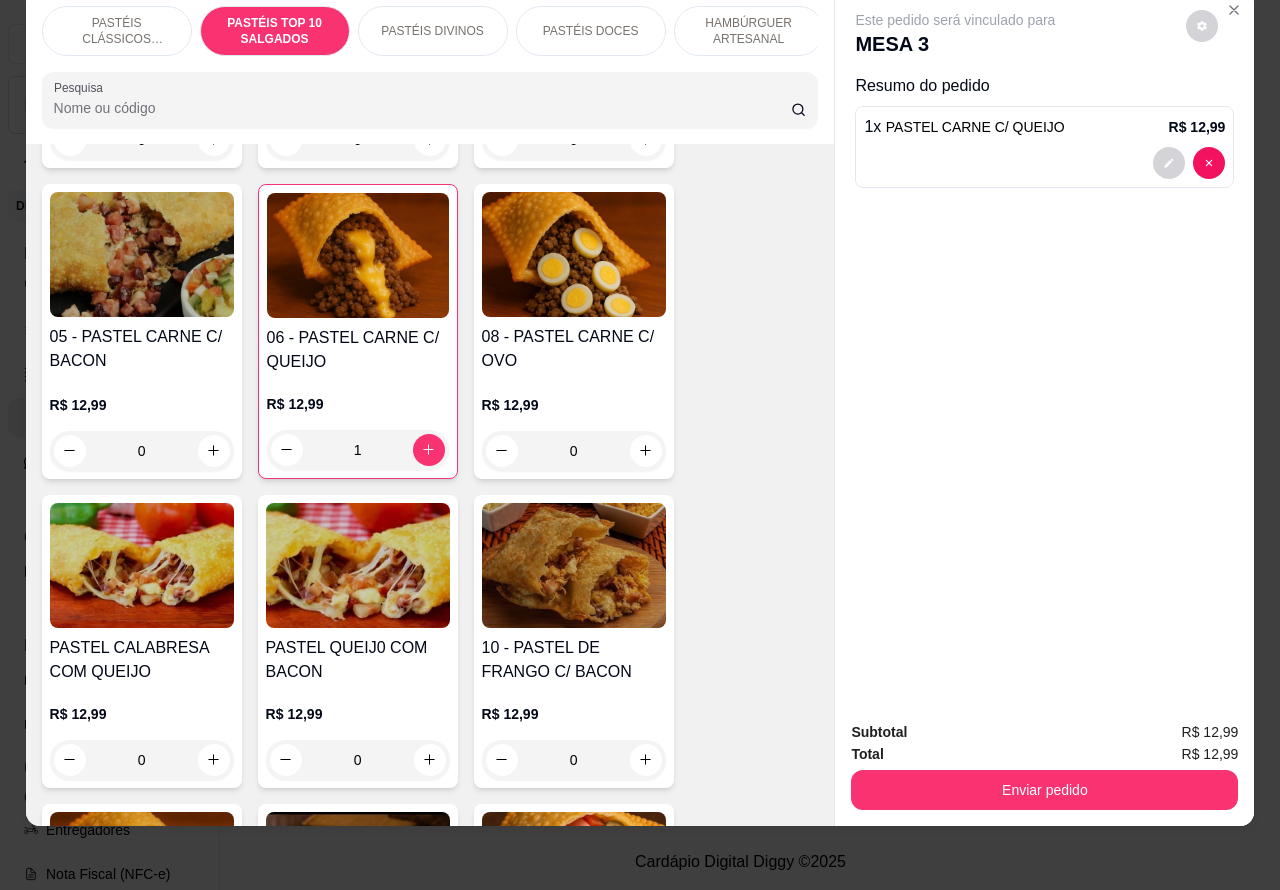 click on "Enviar pedido" at bounding box center [1044, 790] 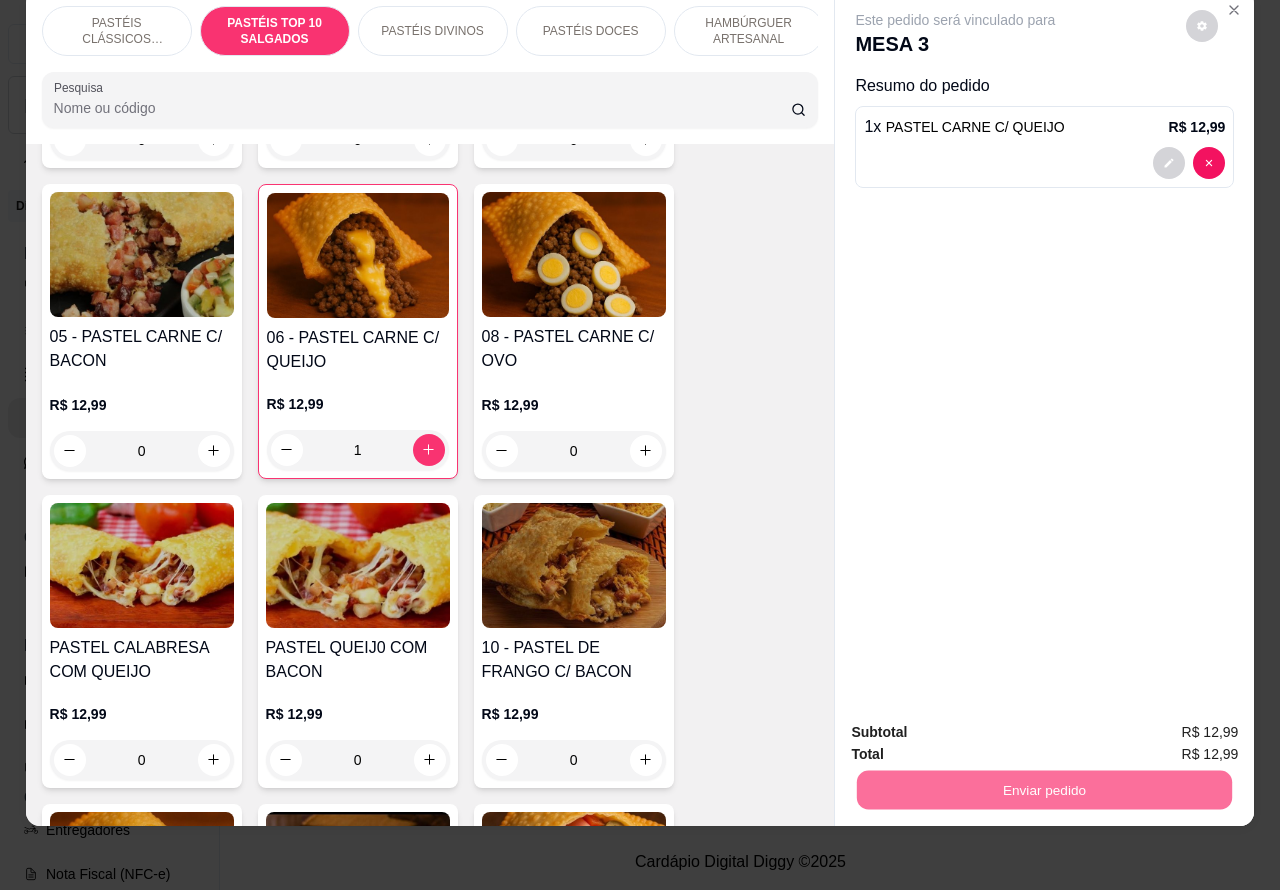 click on "Não registrar e enviar pedido" at bounding box center [977, 723] 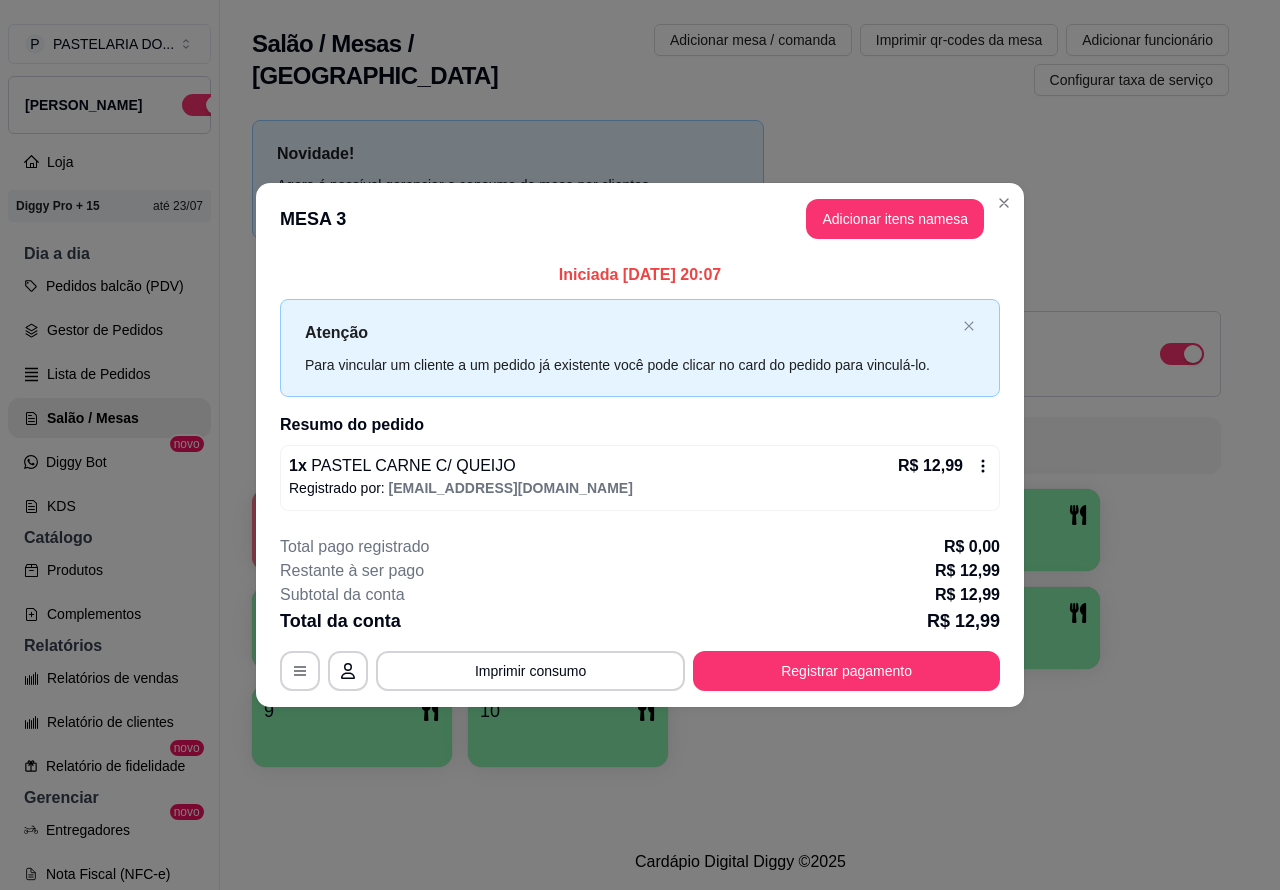 click on "Pedidos balcão (PDV)" at bounding box center [109, 286] 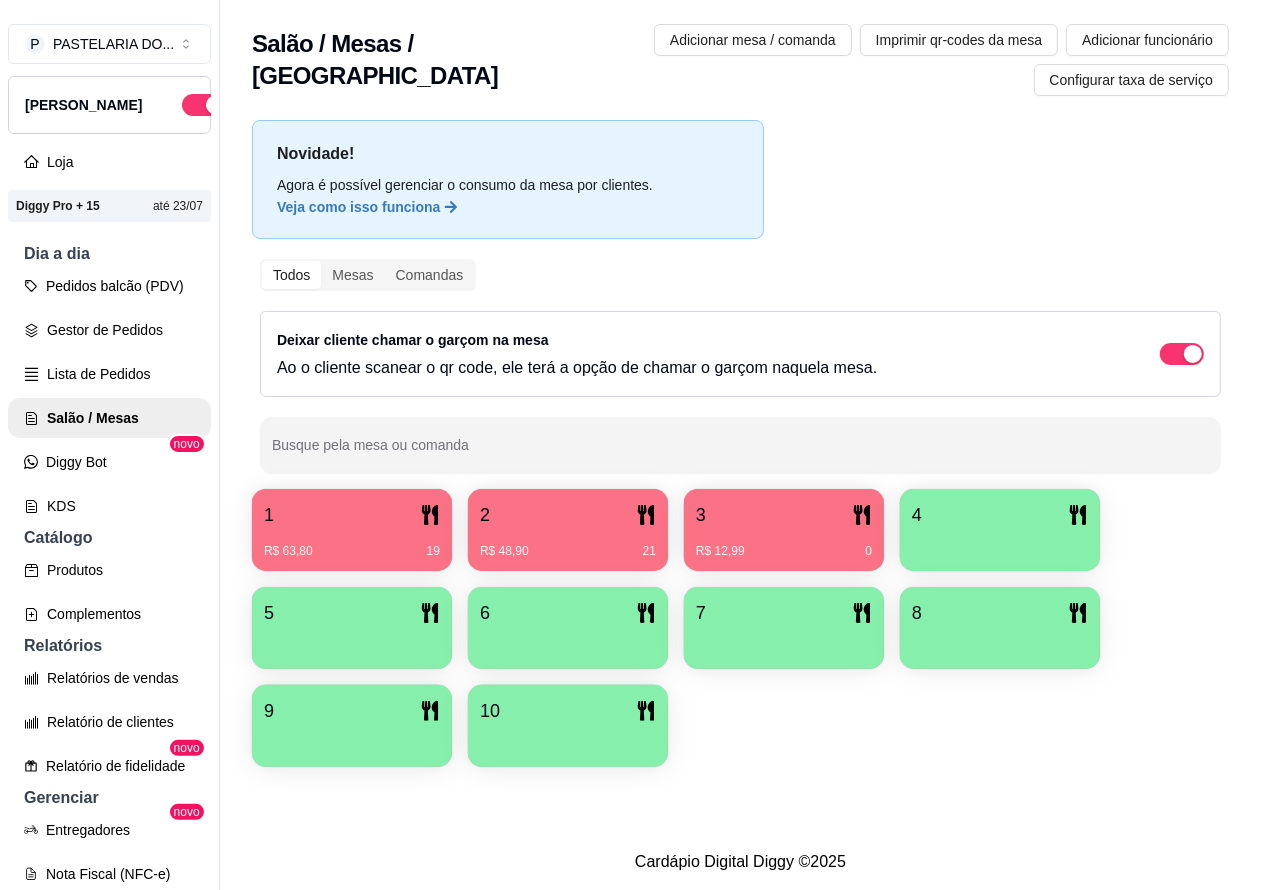 click on "Pedidos balcão (PDV)" at bounding box center [109, 286] 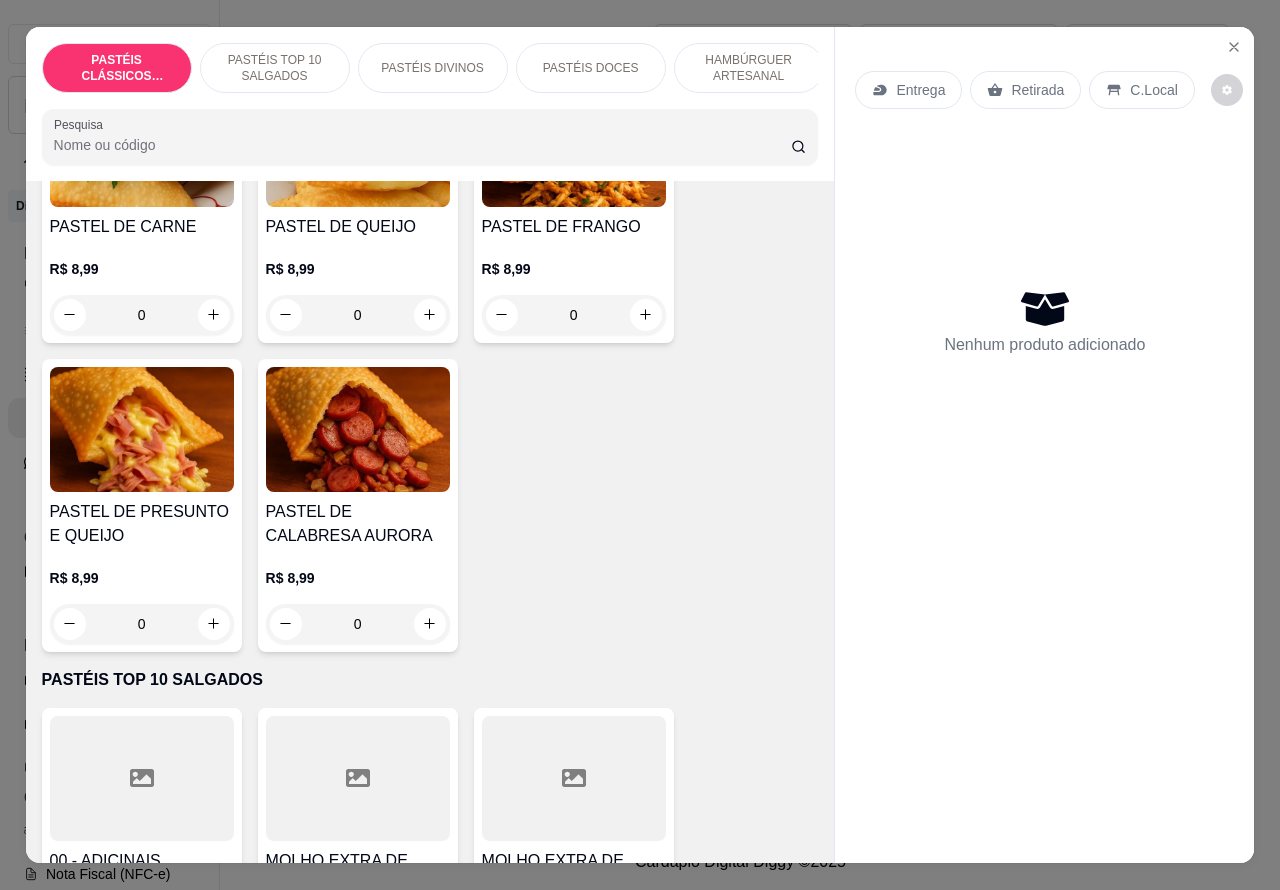 scroll, scrollTop: 285, scrollLeft: 0, axis: vertical 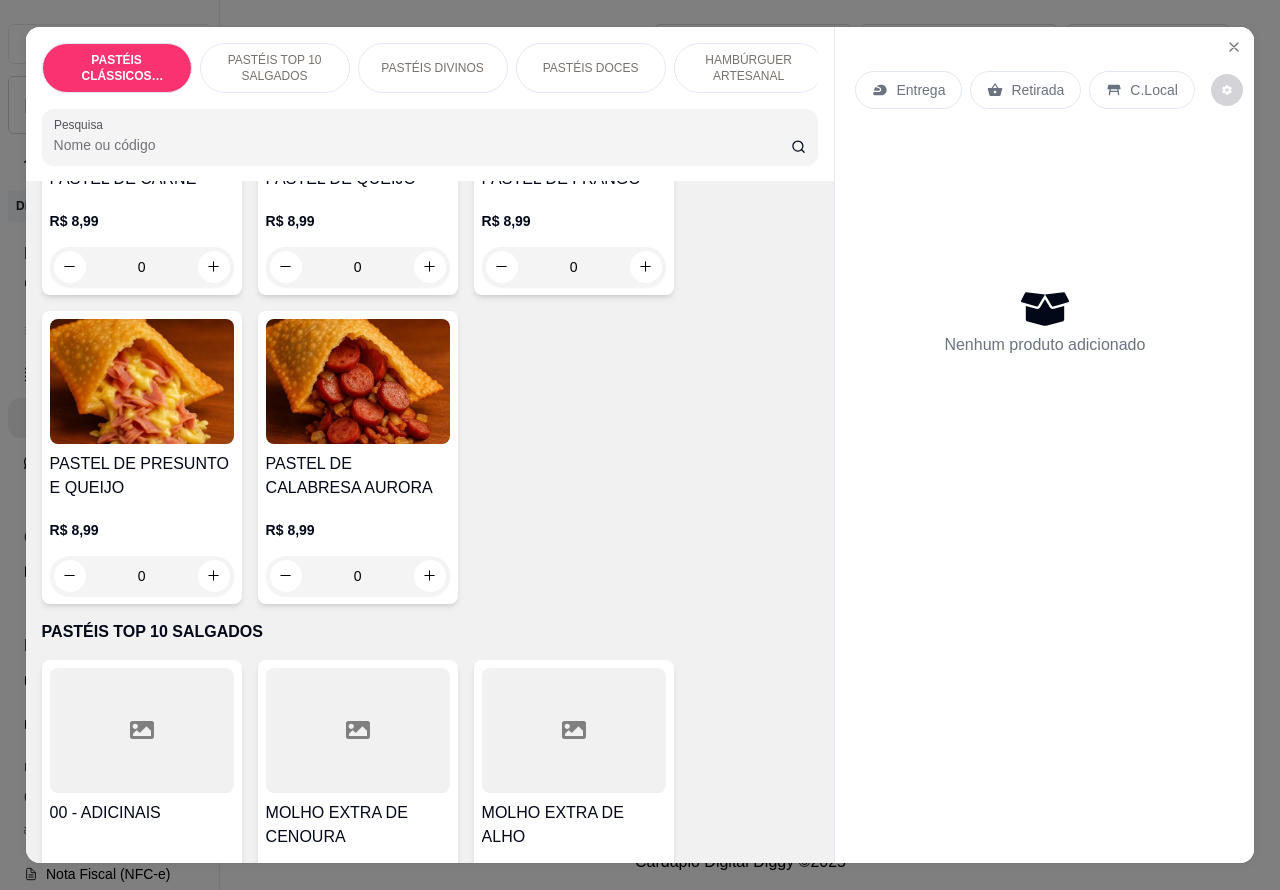 click 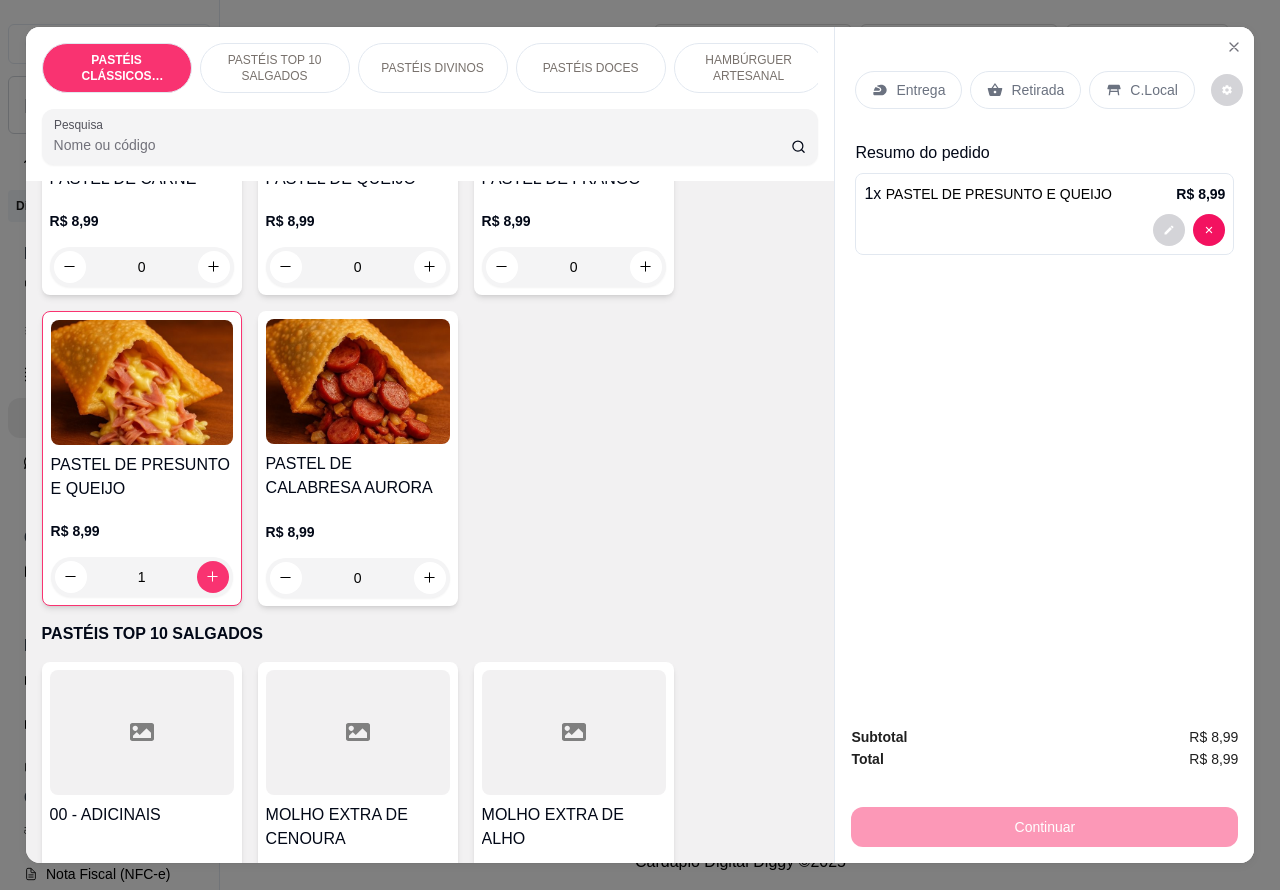 click at bounding box center (1044, 230) 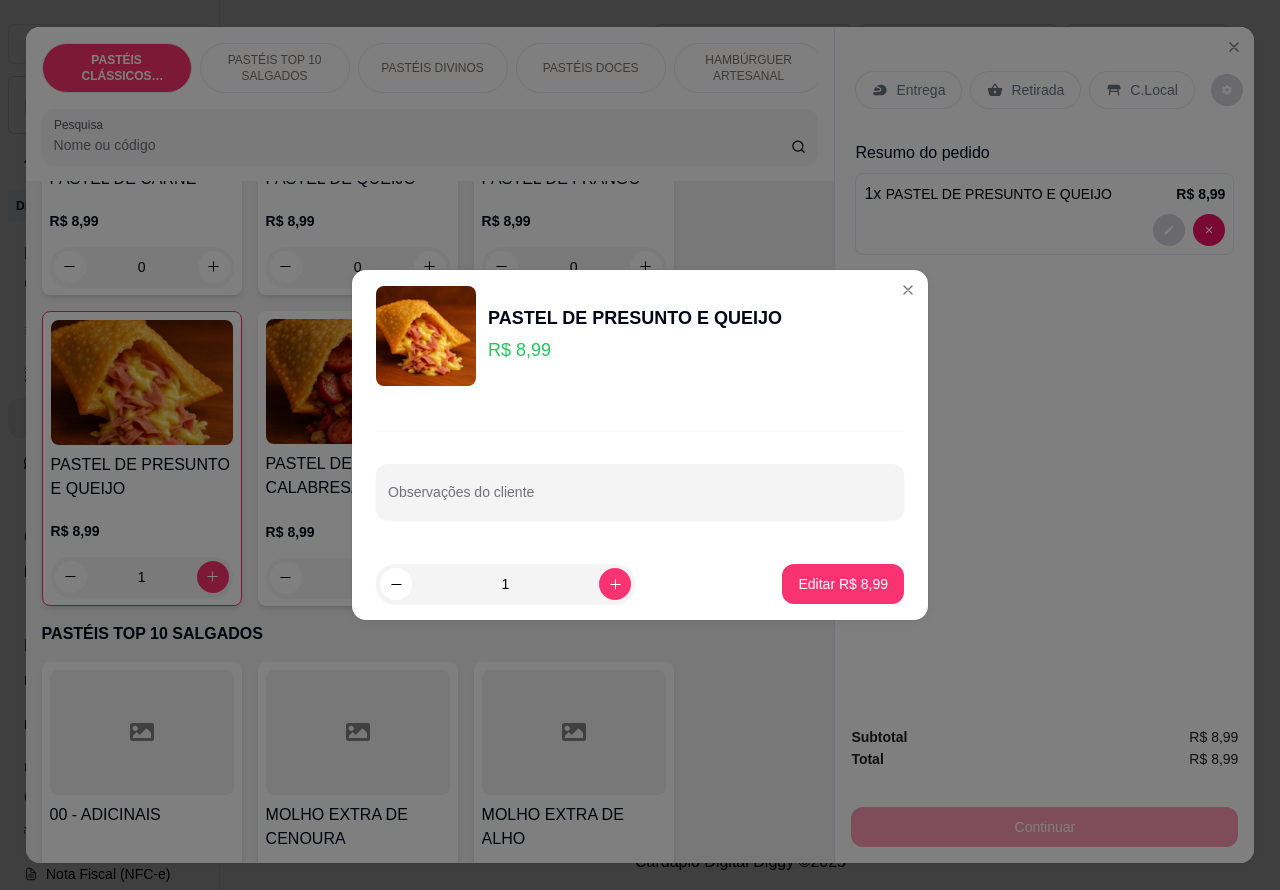 click on "Observações do cliente" at bounding box center [640, 492] 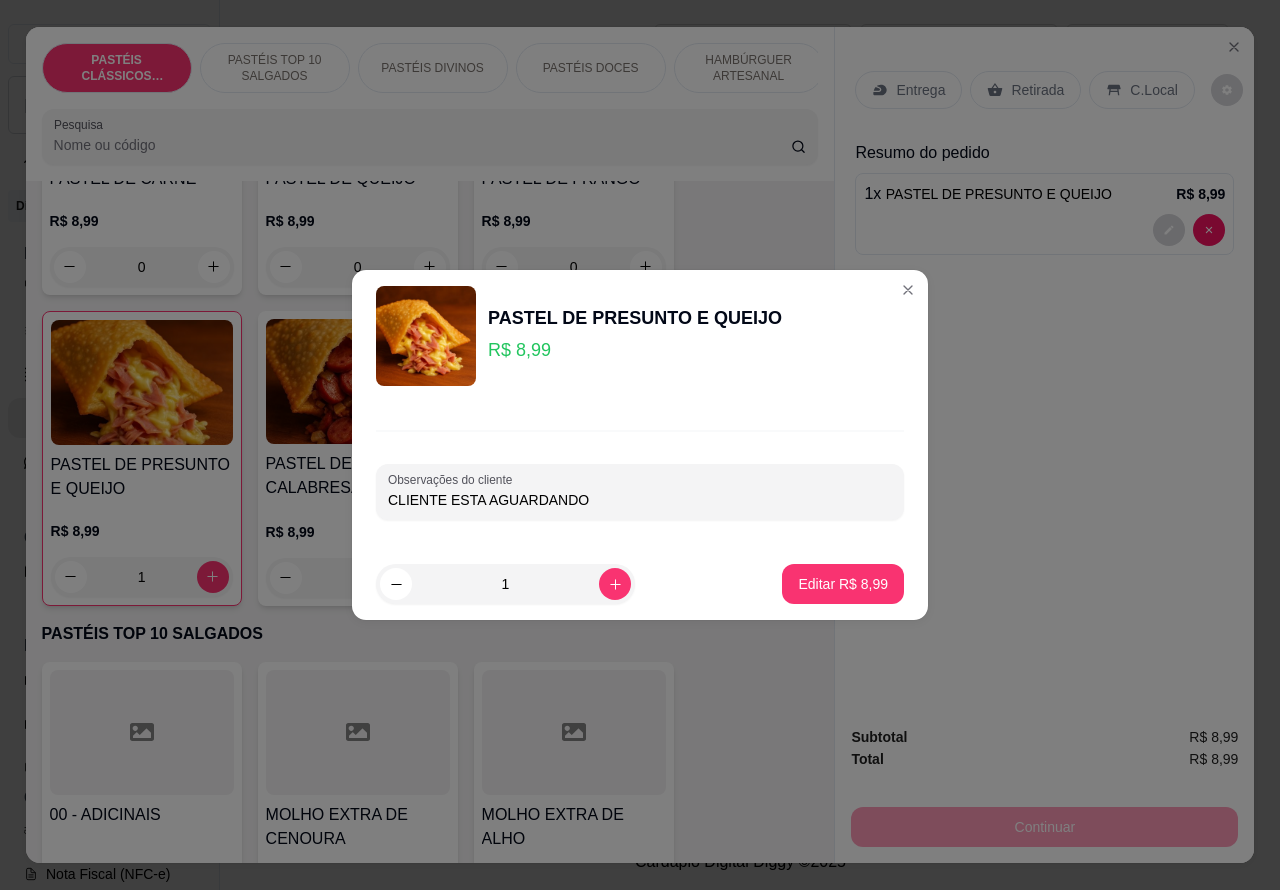 click on "Editar   R$ 8,99" at bounding box center (843, 584) 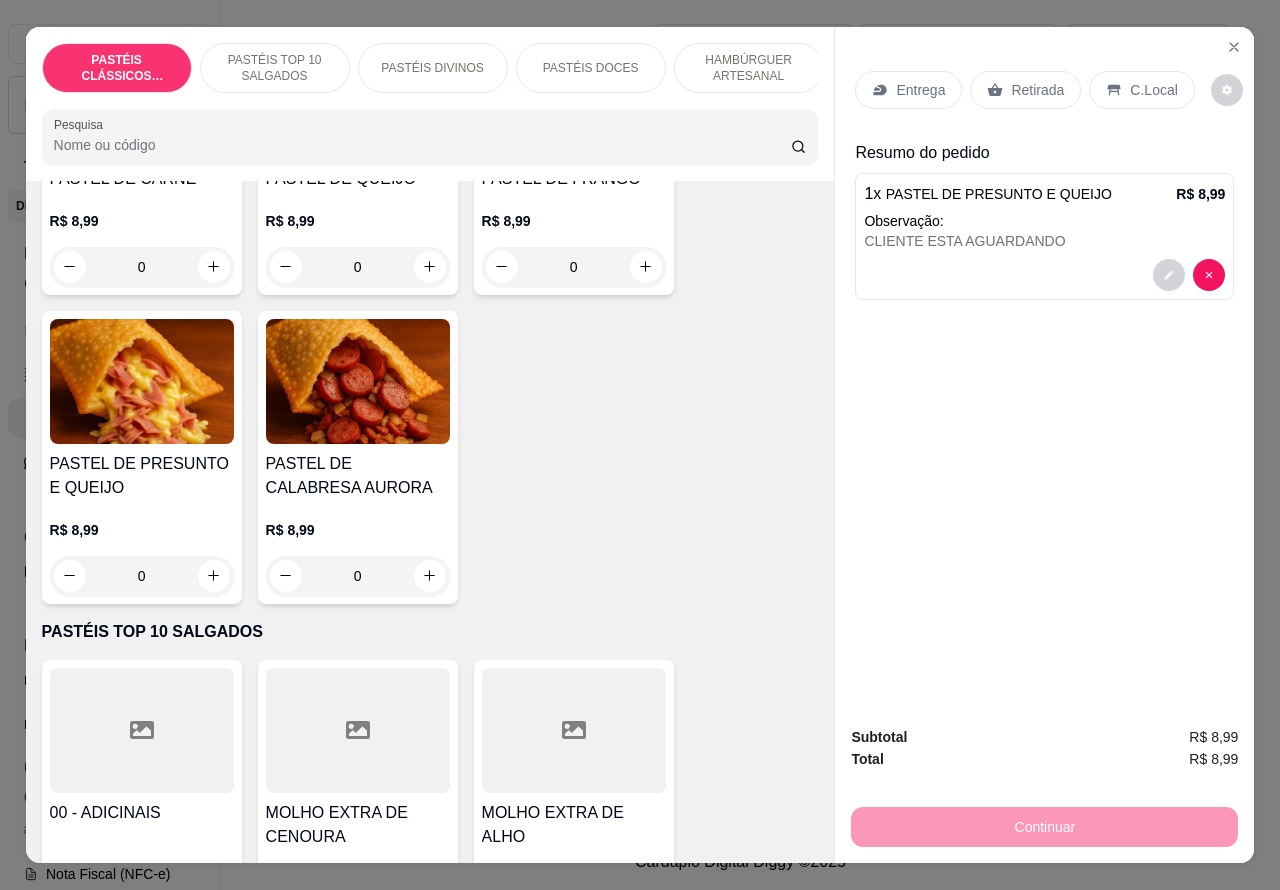click on "Retirada" at bounding box center [1037, 90] 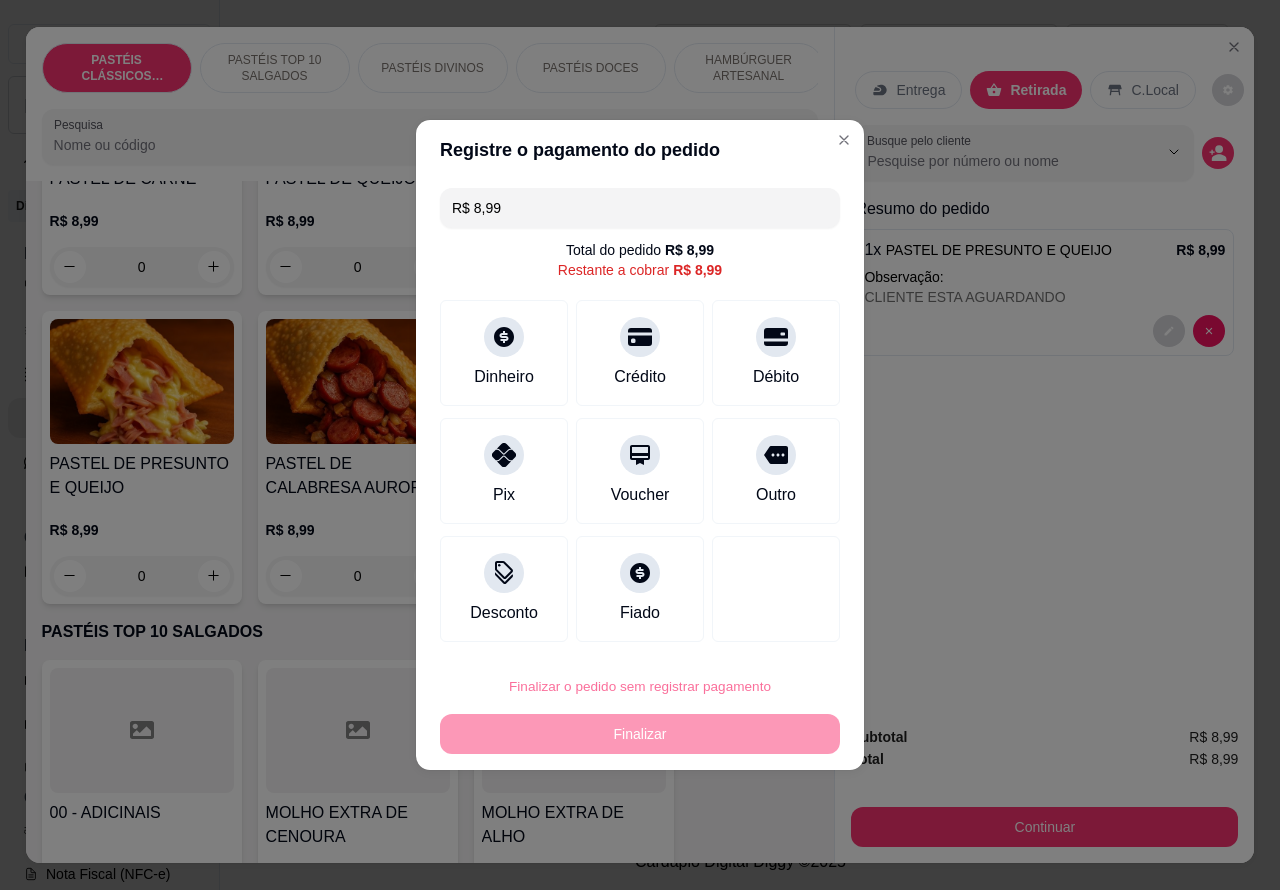 click on "Confirmar" at bounding box center (760, 630) 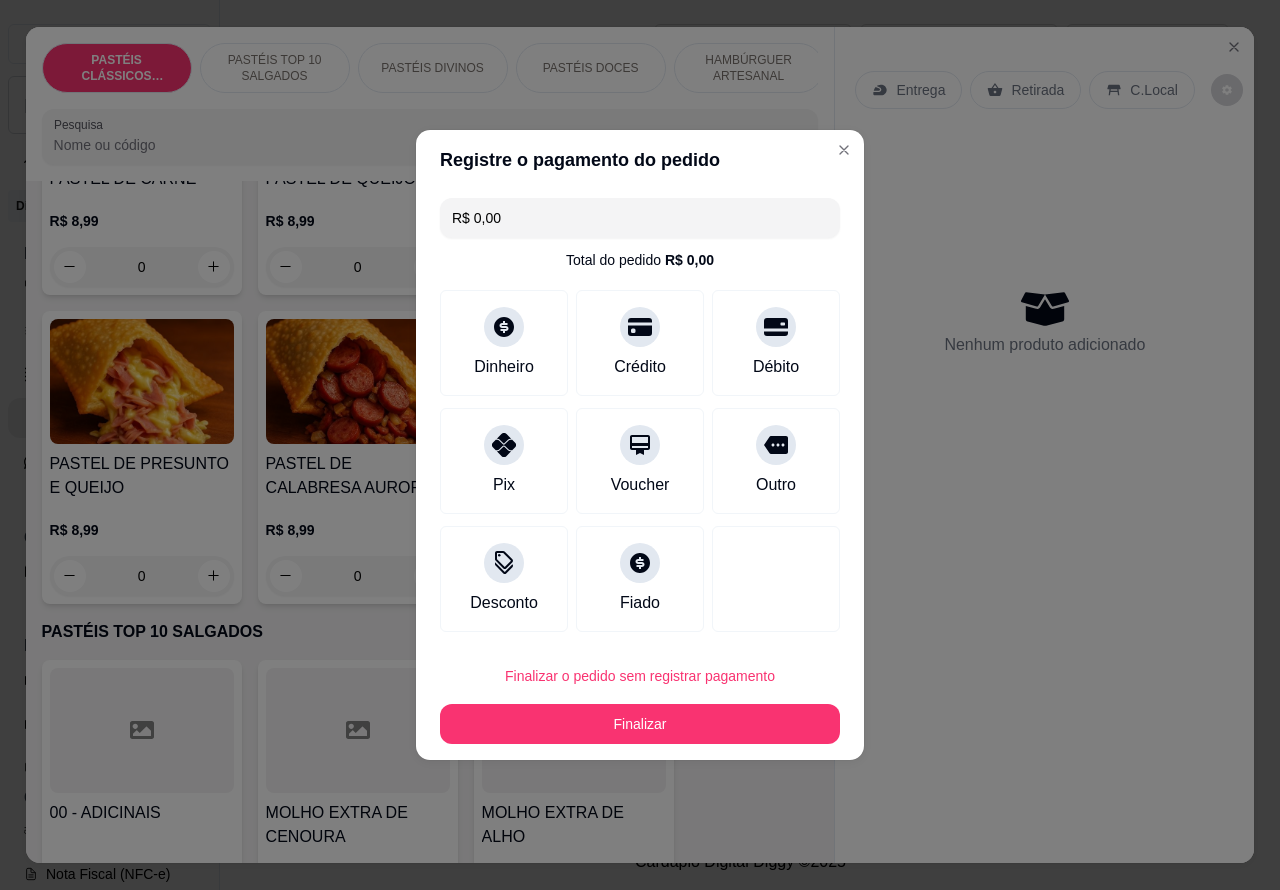 type on "R$ 0,00" 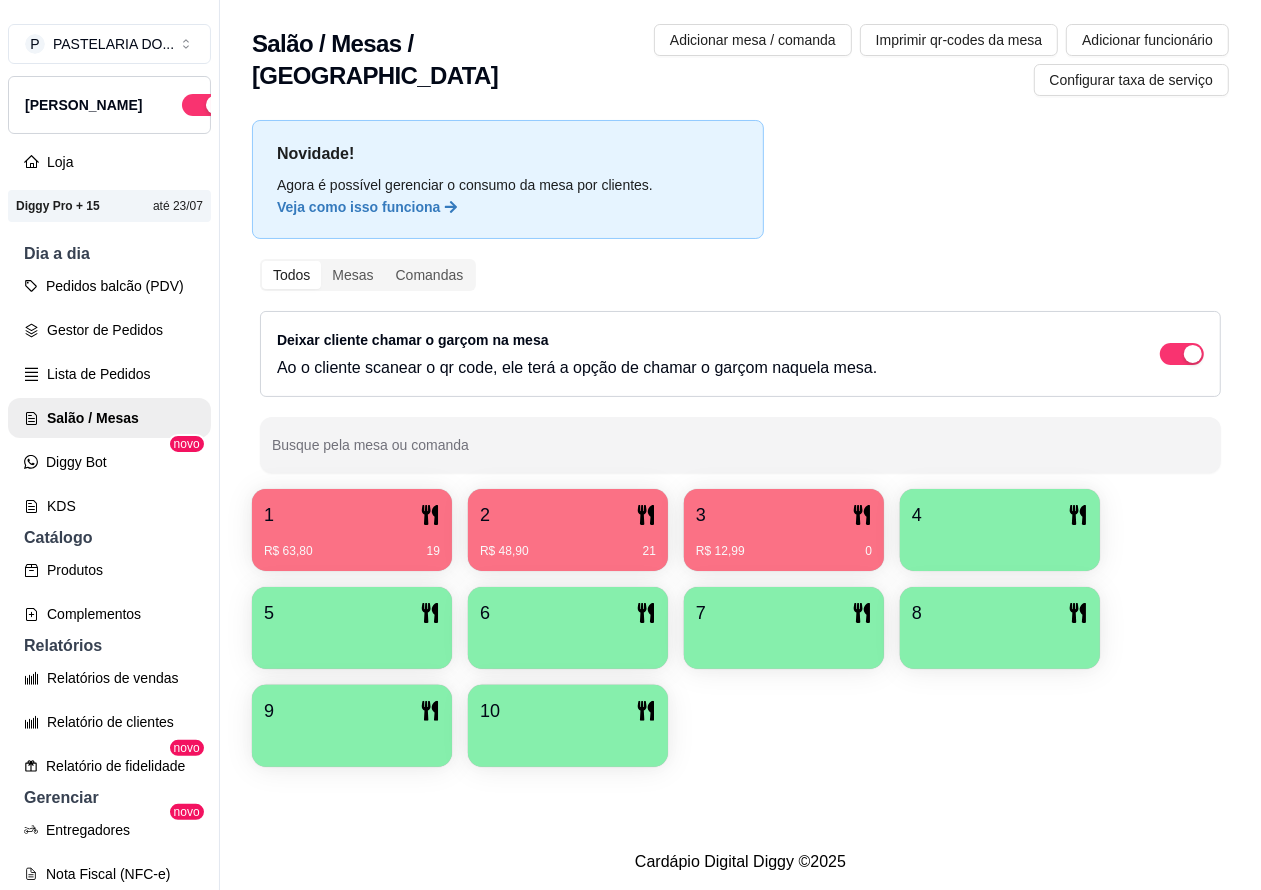 click on "R$ 12,99 0" at bounding box center (784, 544) 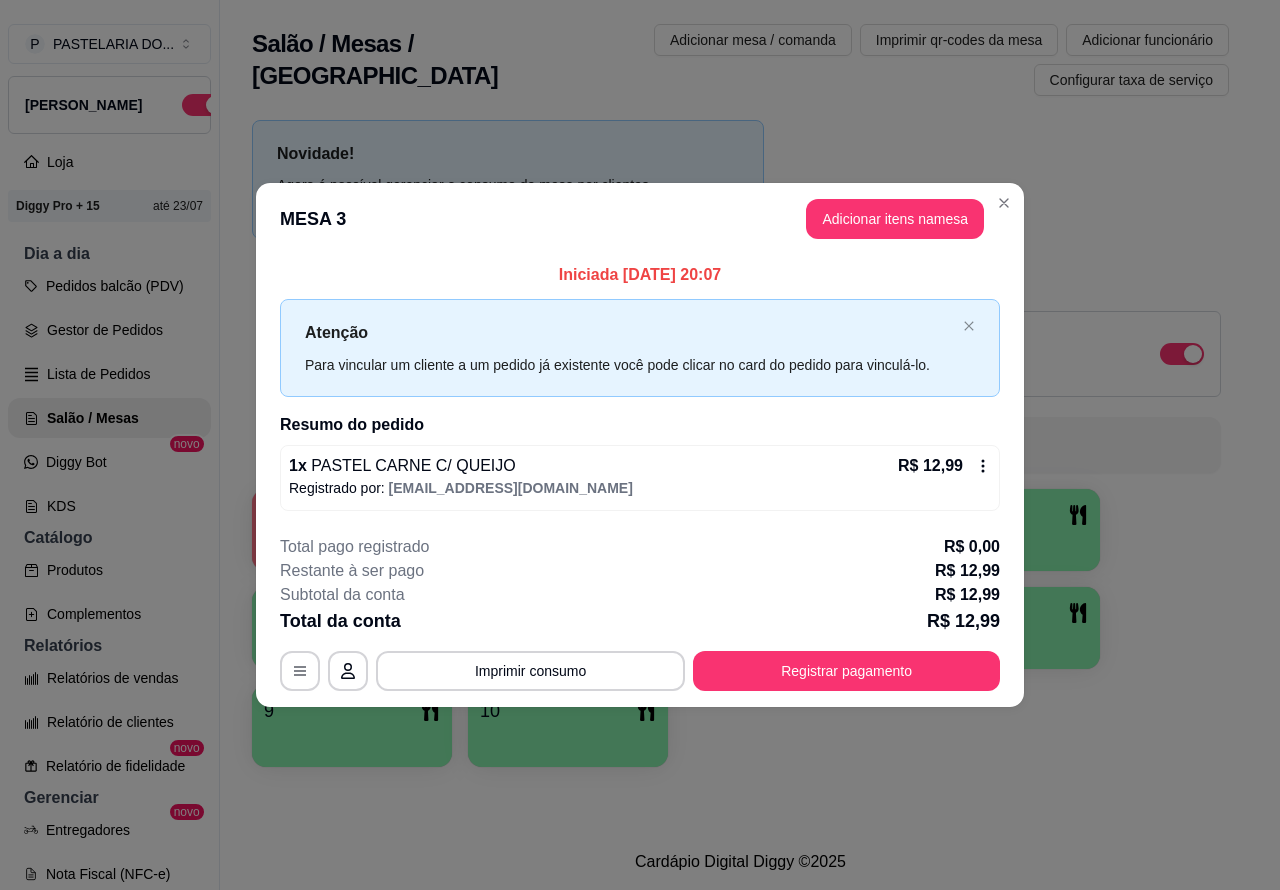 click on "Cardápio Digital Diggy © 2025" at bounding box center [740, 862] 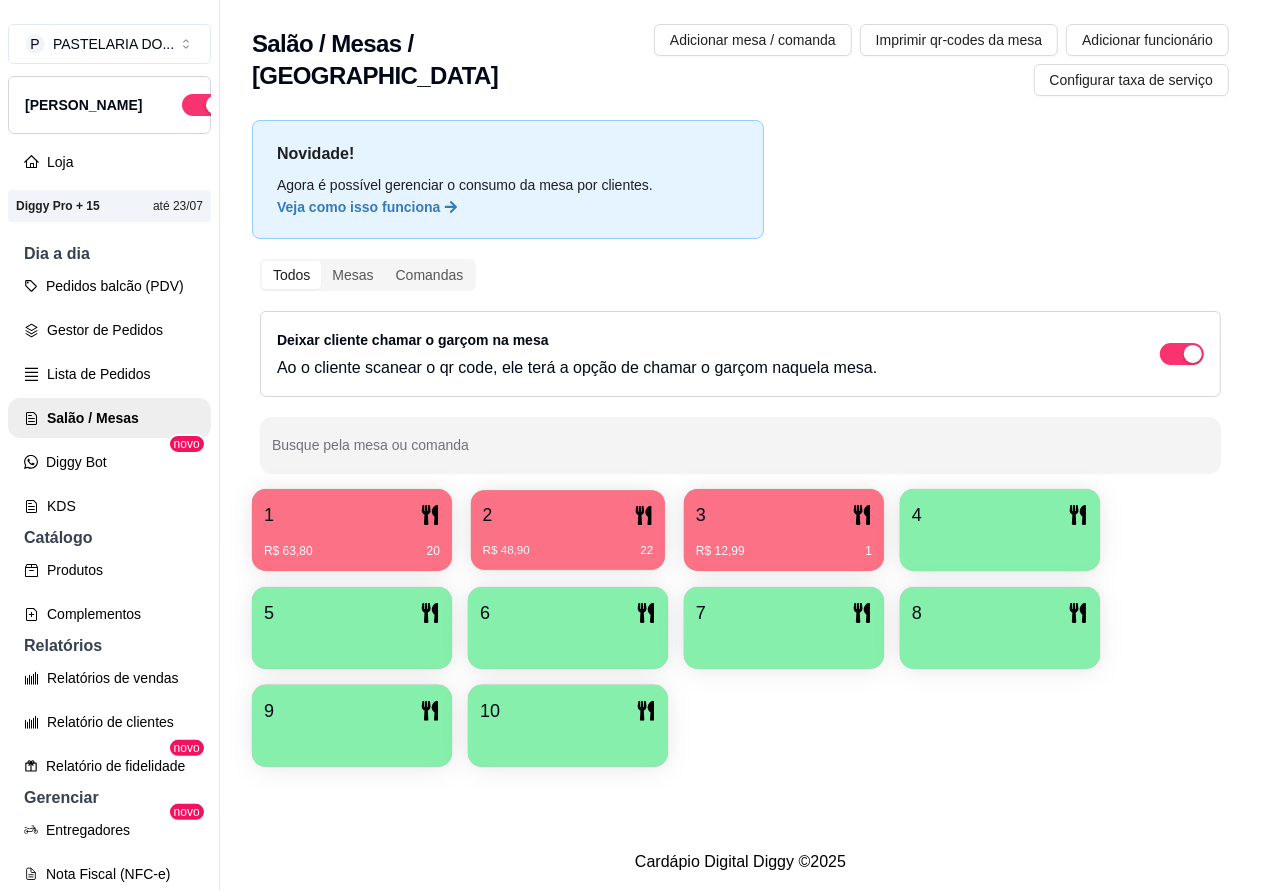 click on "R$ 48,90 22" at bounding box center (568, 543) 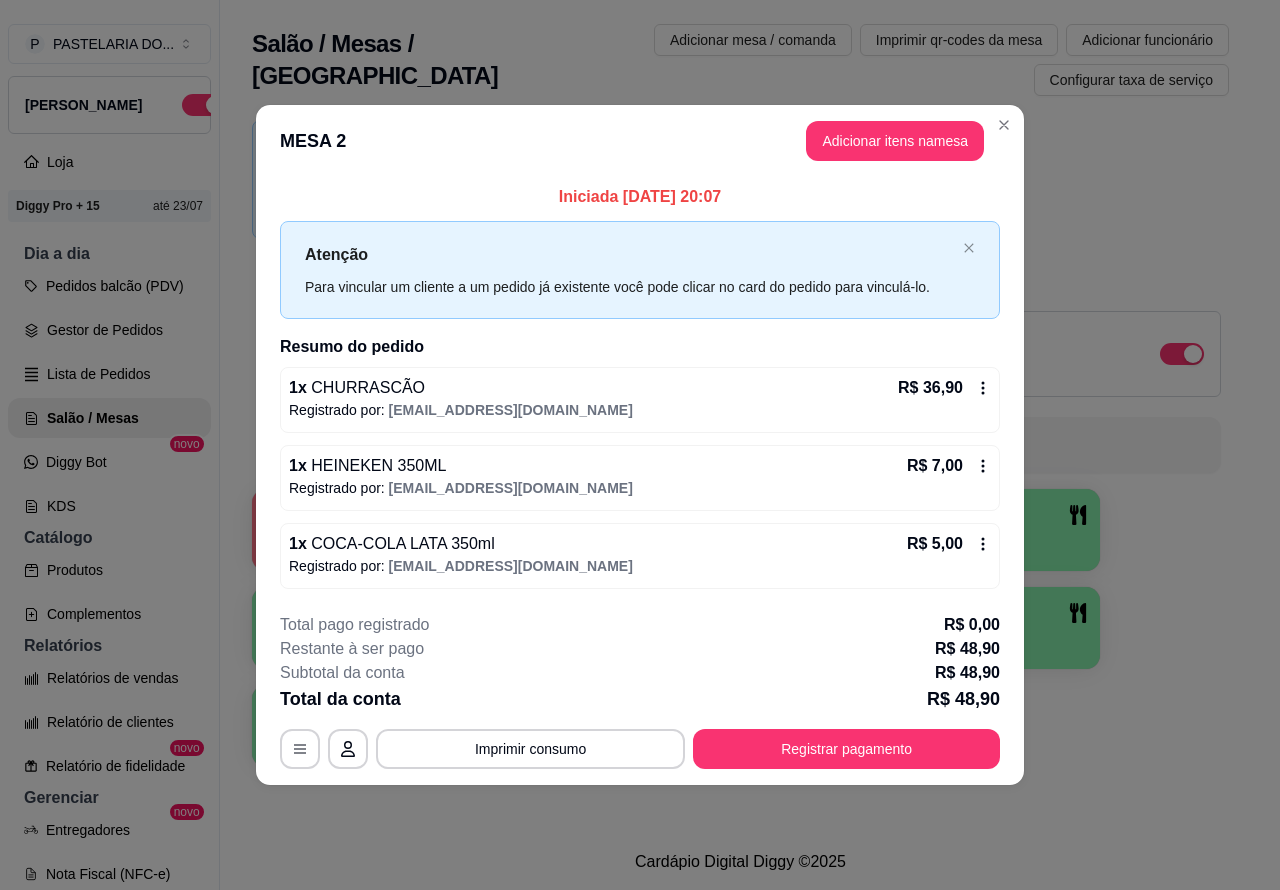 click on "1 R$ 63,80 20 2 R$ 48,90 22 3 R$ 12,99 1 4 5 6 7 8 9 10" at bounding box center (740, 628) 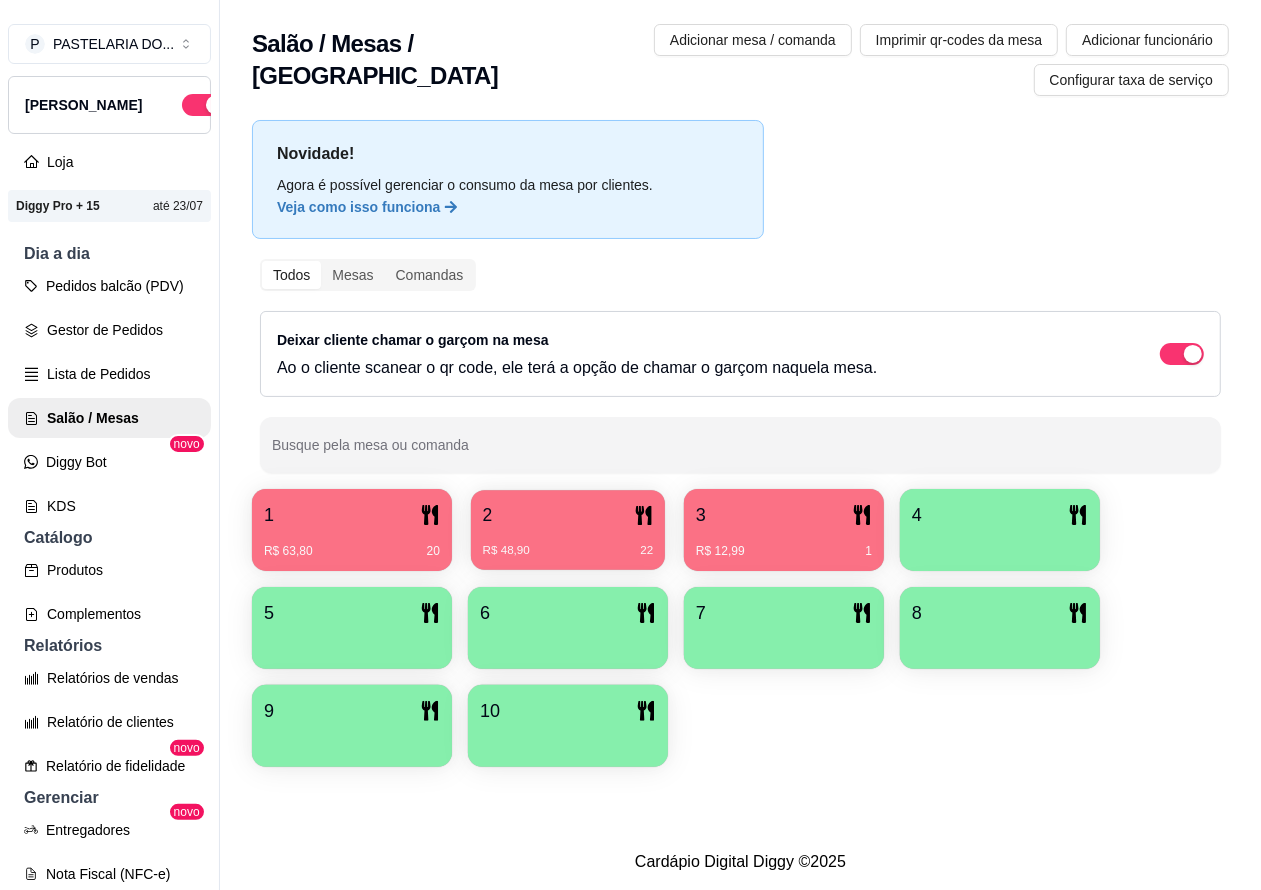 click on "2" at bounding box center [568, 515] 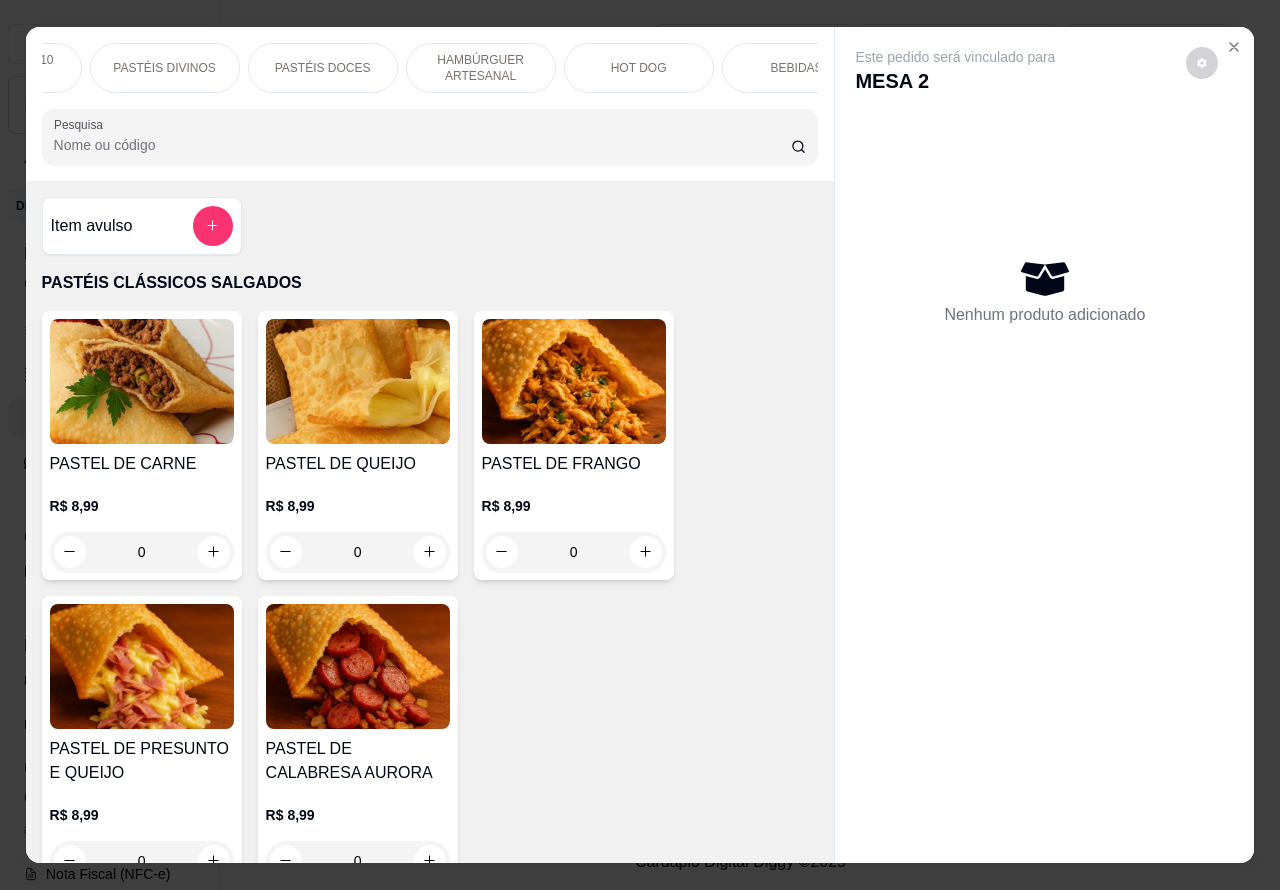 scroll, scrollTop: 0, scrollLeft: 295, axis: horizontal 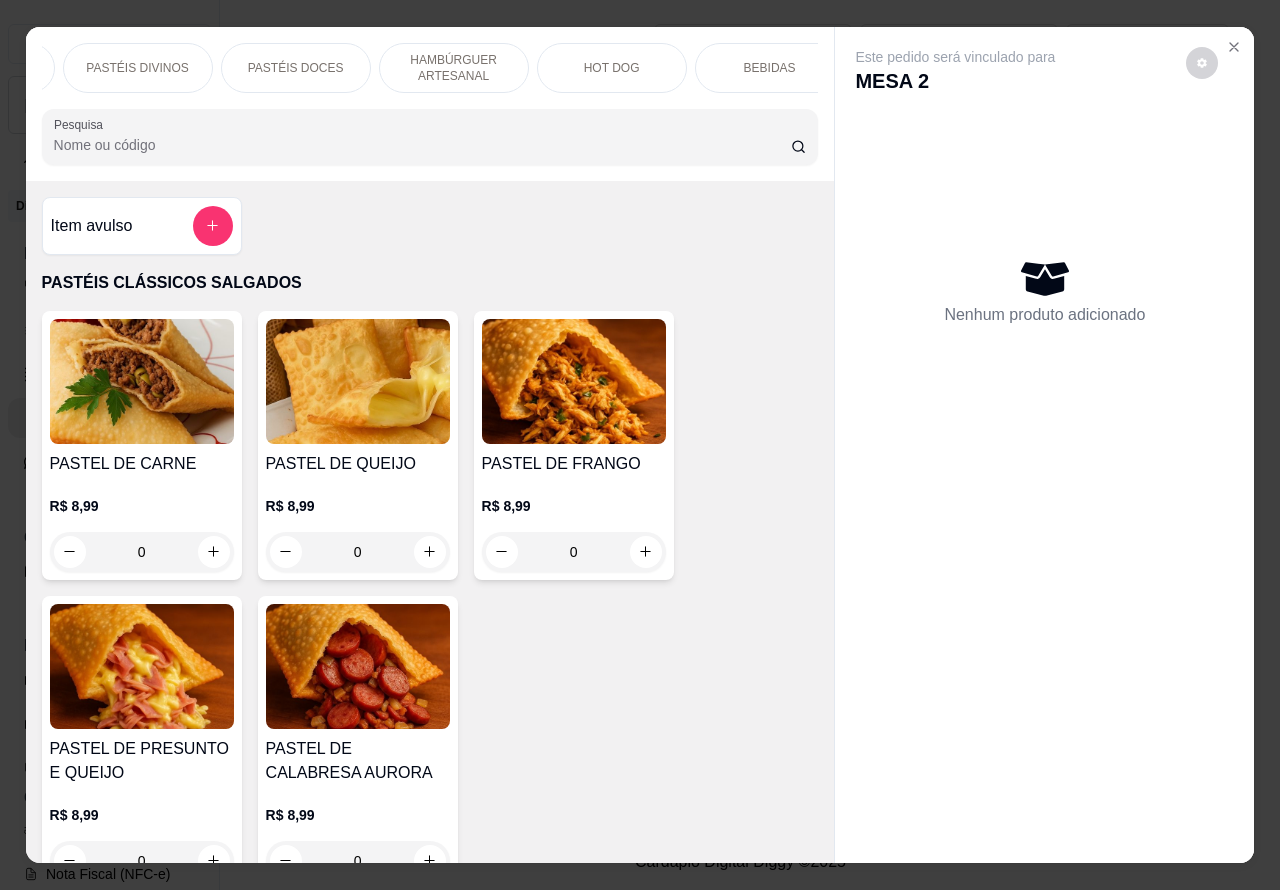 click on "BEBIDAS" at bounding box center [770, 68] 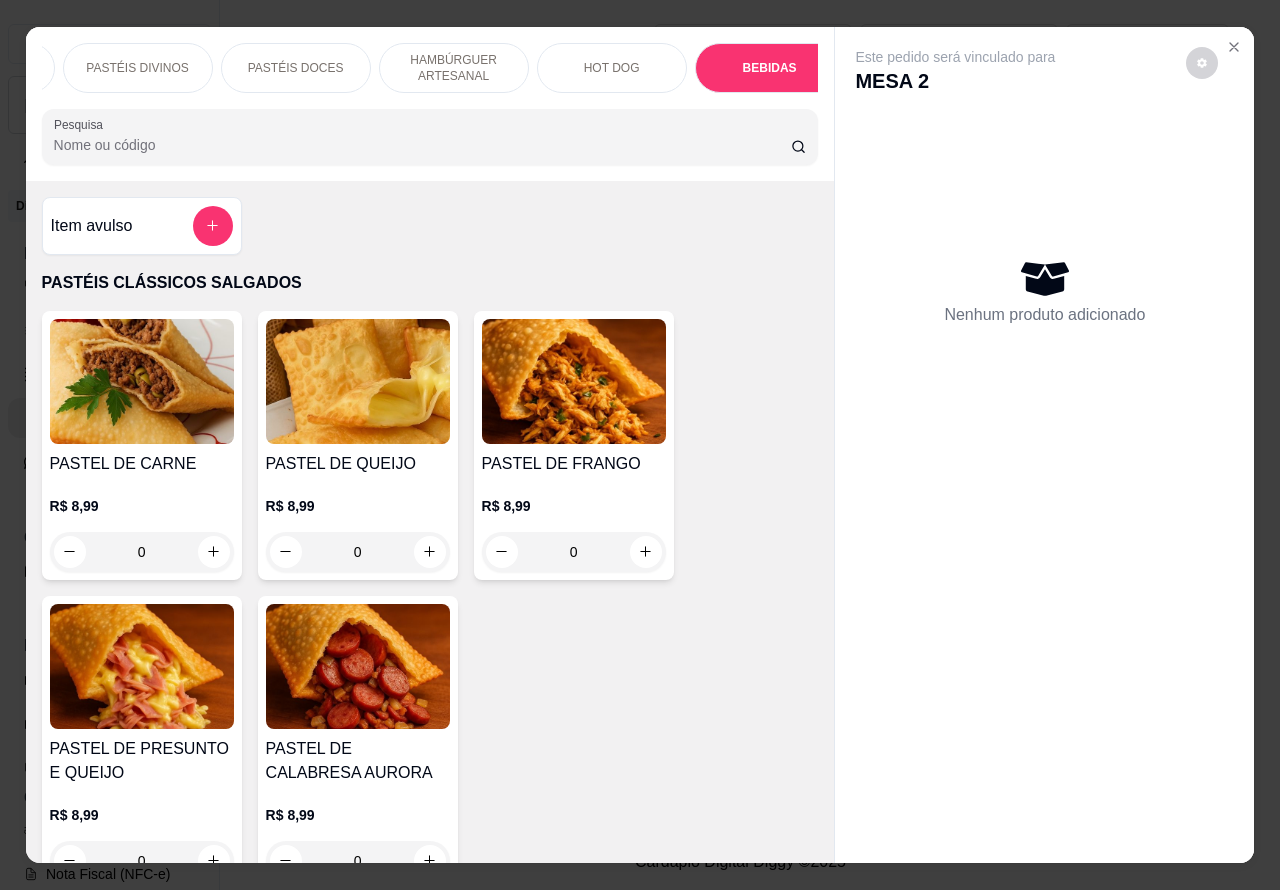 scroll, scrollTop: 6365, scrollLeft: 0, axis: vertical 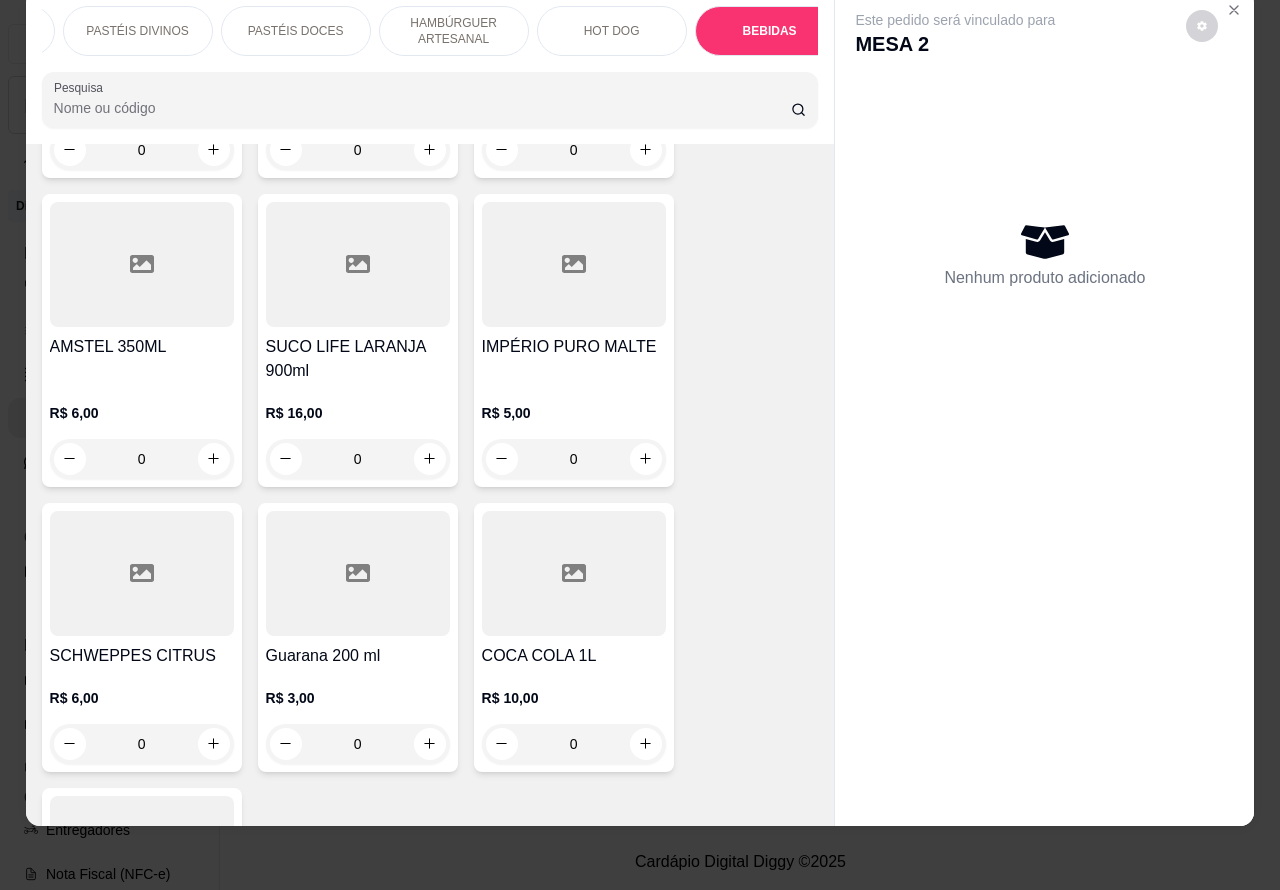 click 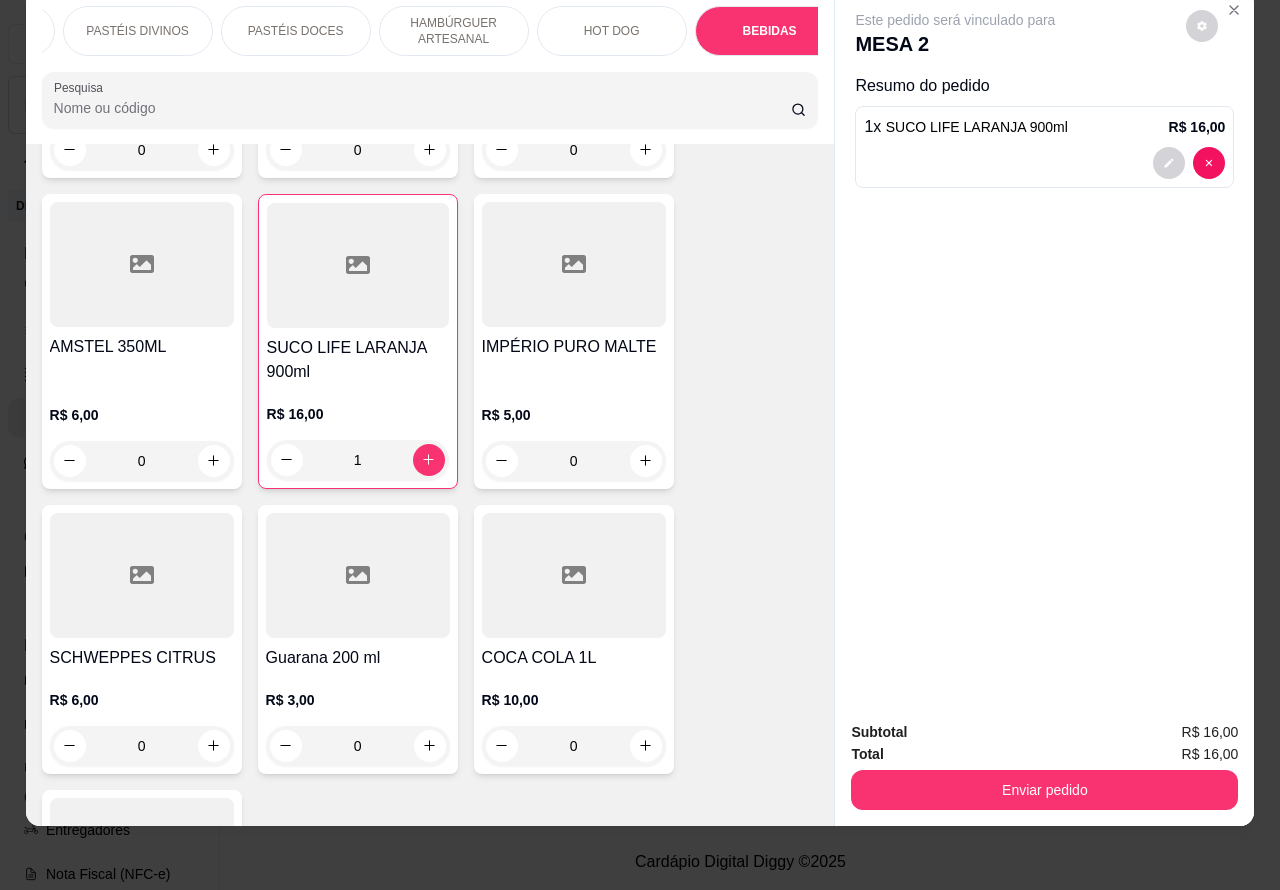 click on "Enviar pedido" at bounding box center (1044, 790) 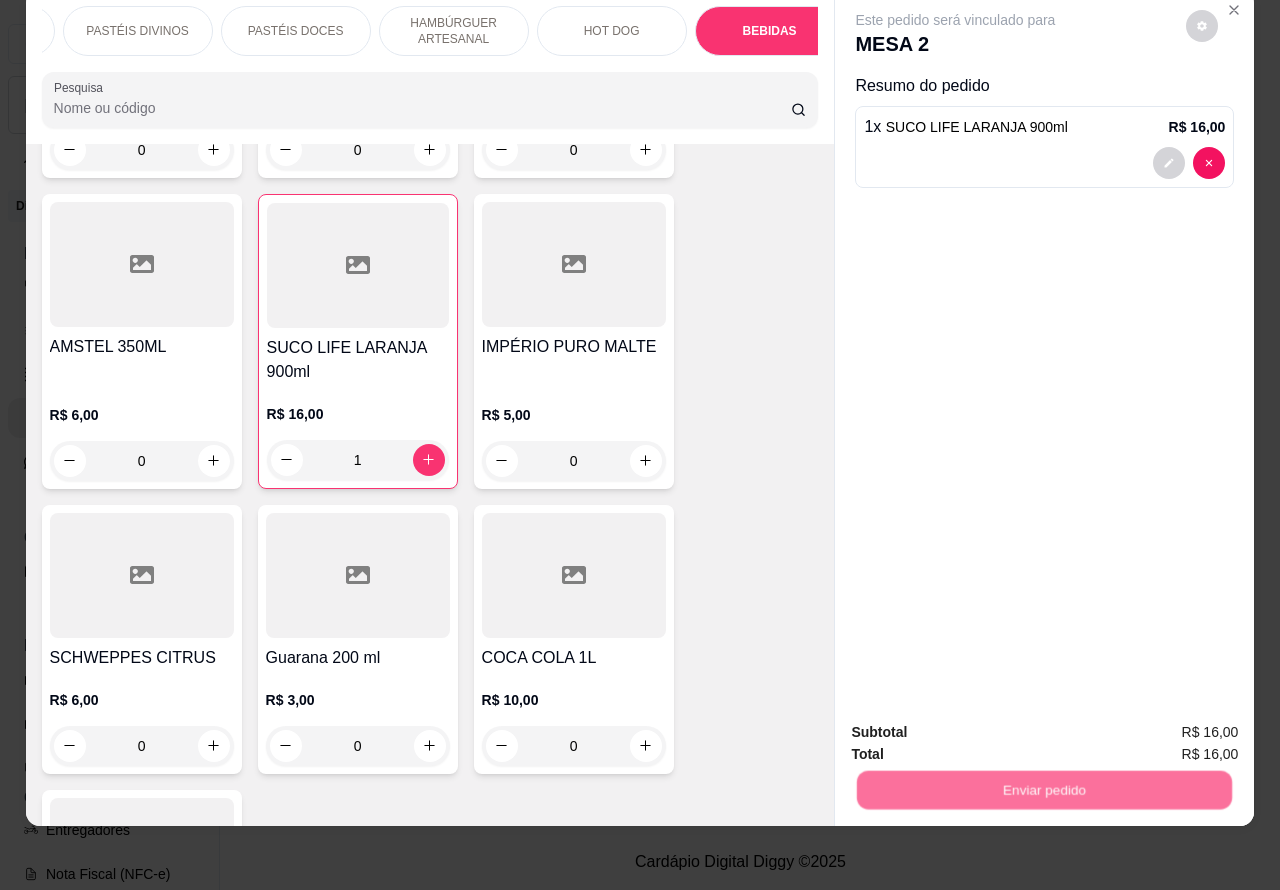 click on "Não registrar e enviar pedido" at bounding box center (977, 721) 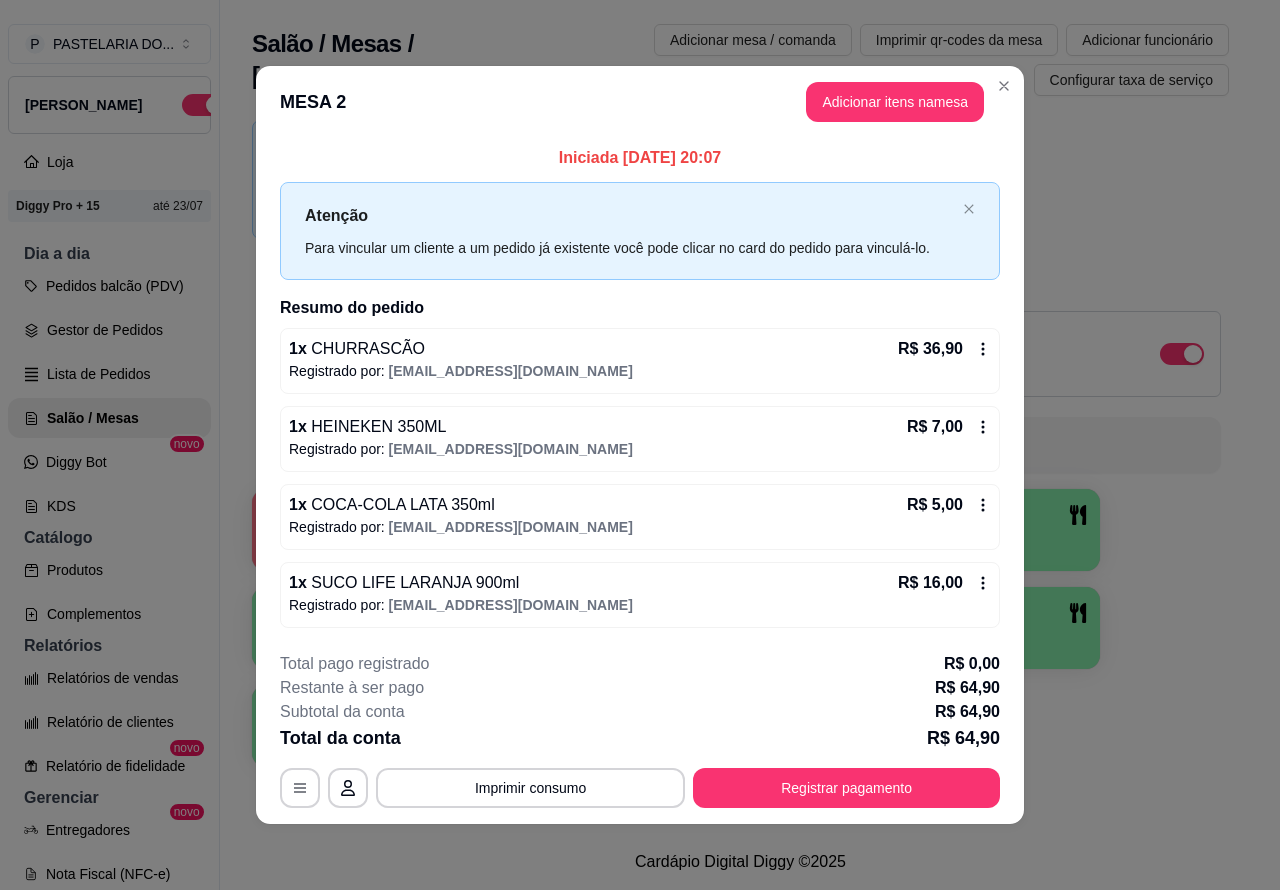 click on "Gestor de Pedidos" at bounding box center (109, 330) 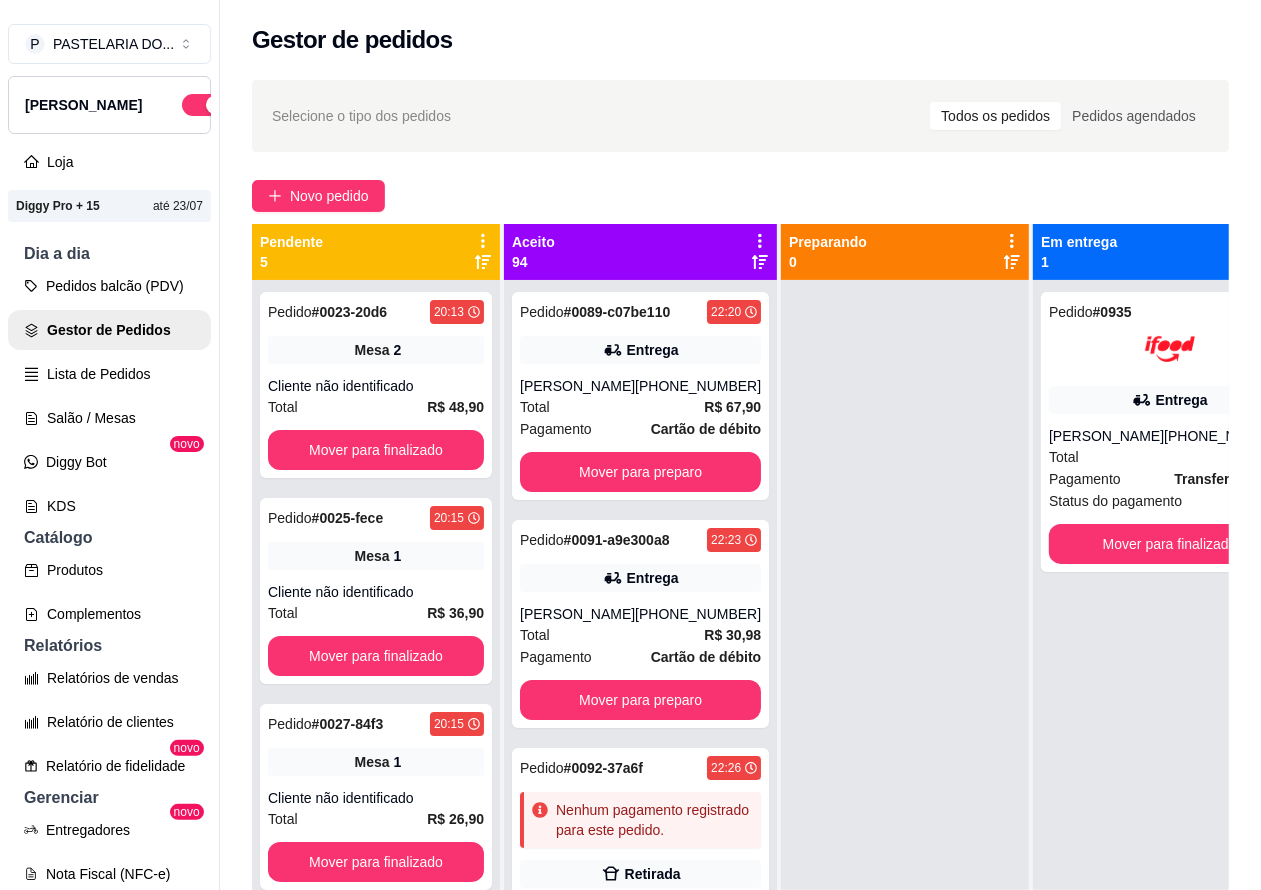 click on "Salão / Mesas" at bounding box center (109, 418) 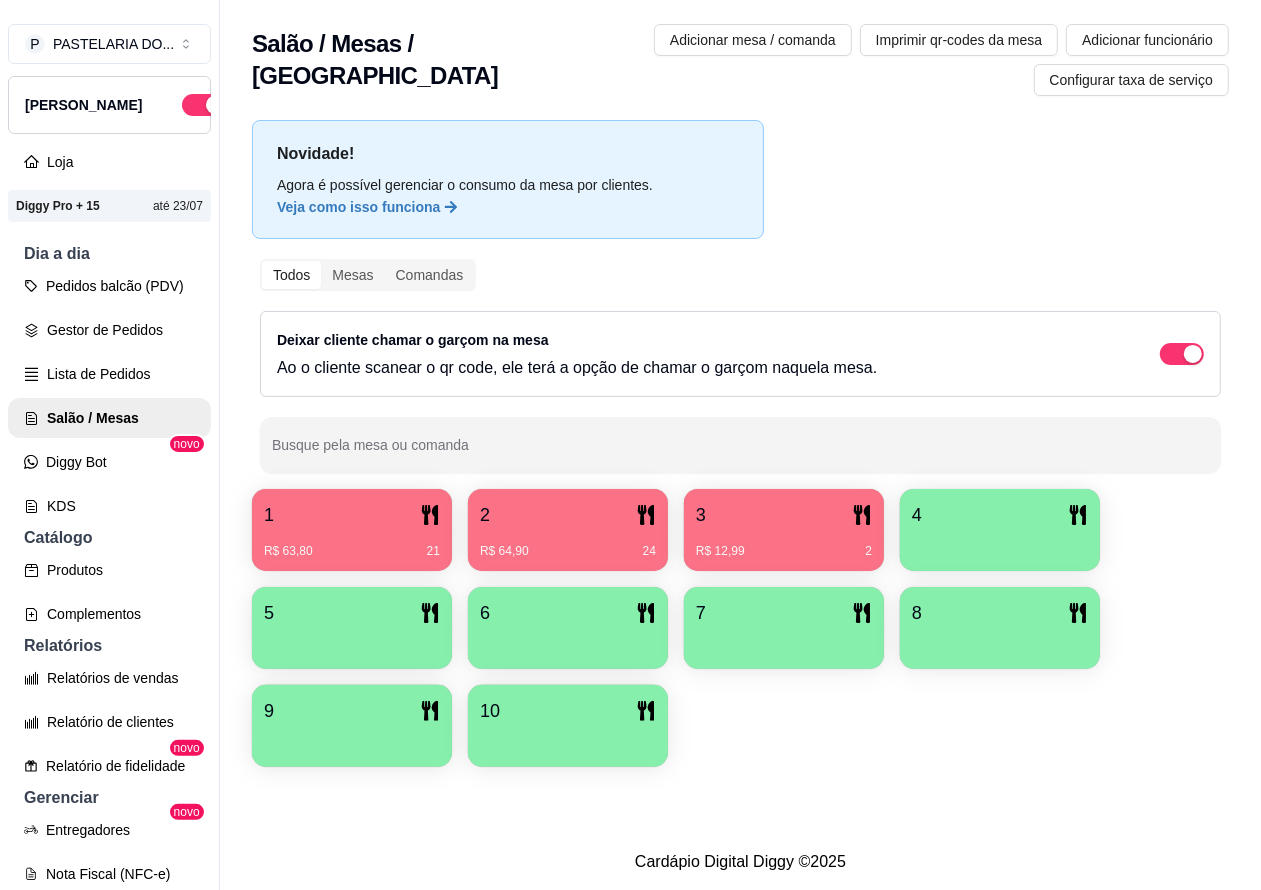 click on "R$ 12,99 2" at bounding box center [784, 551] 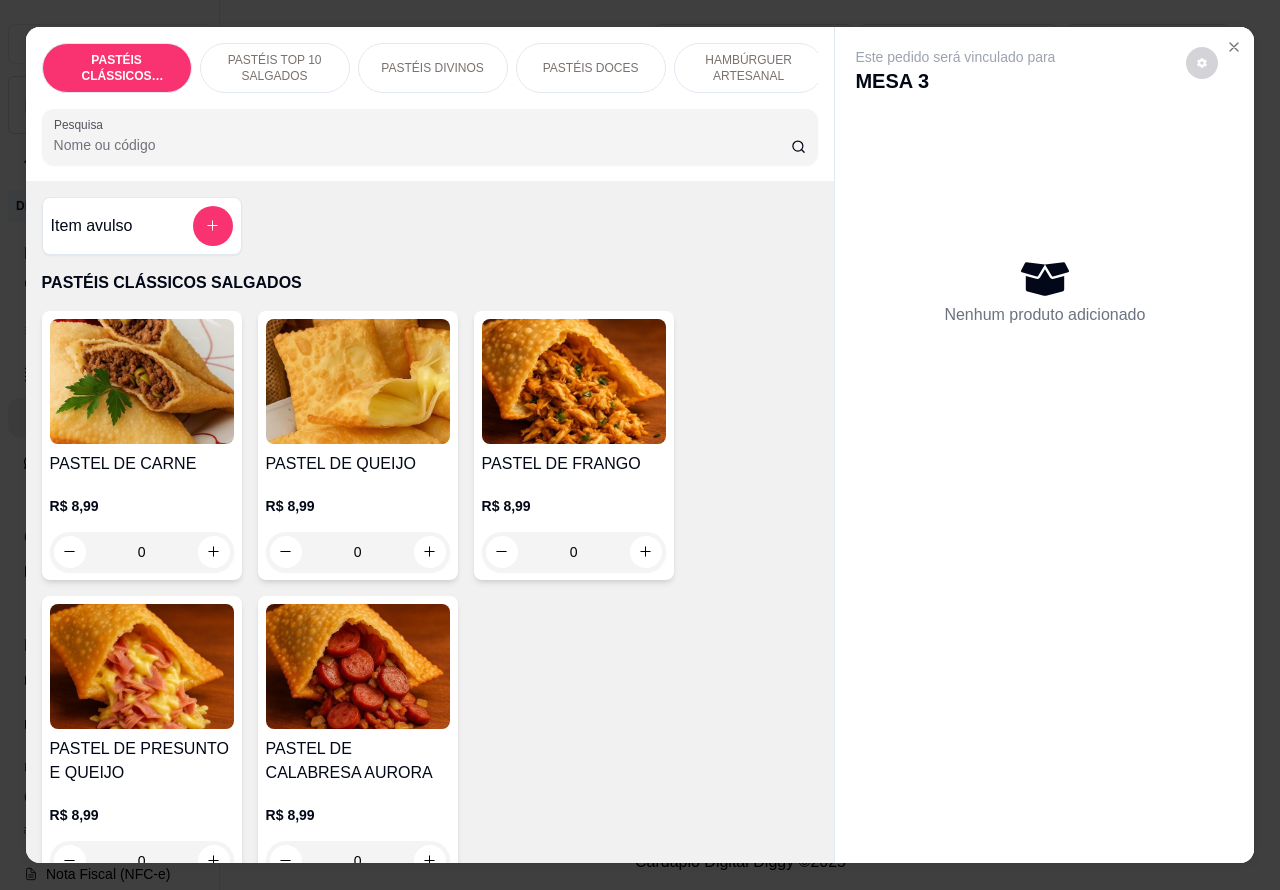 click 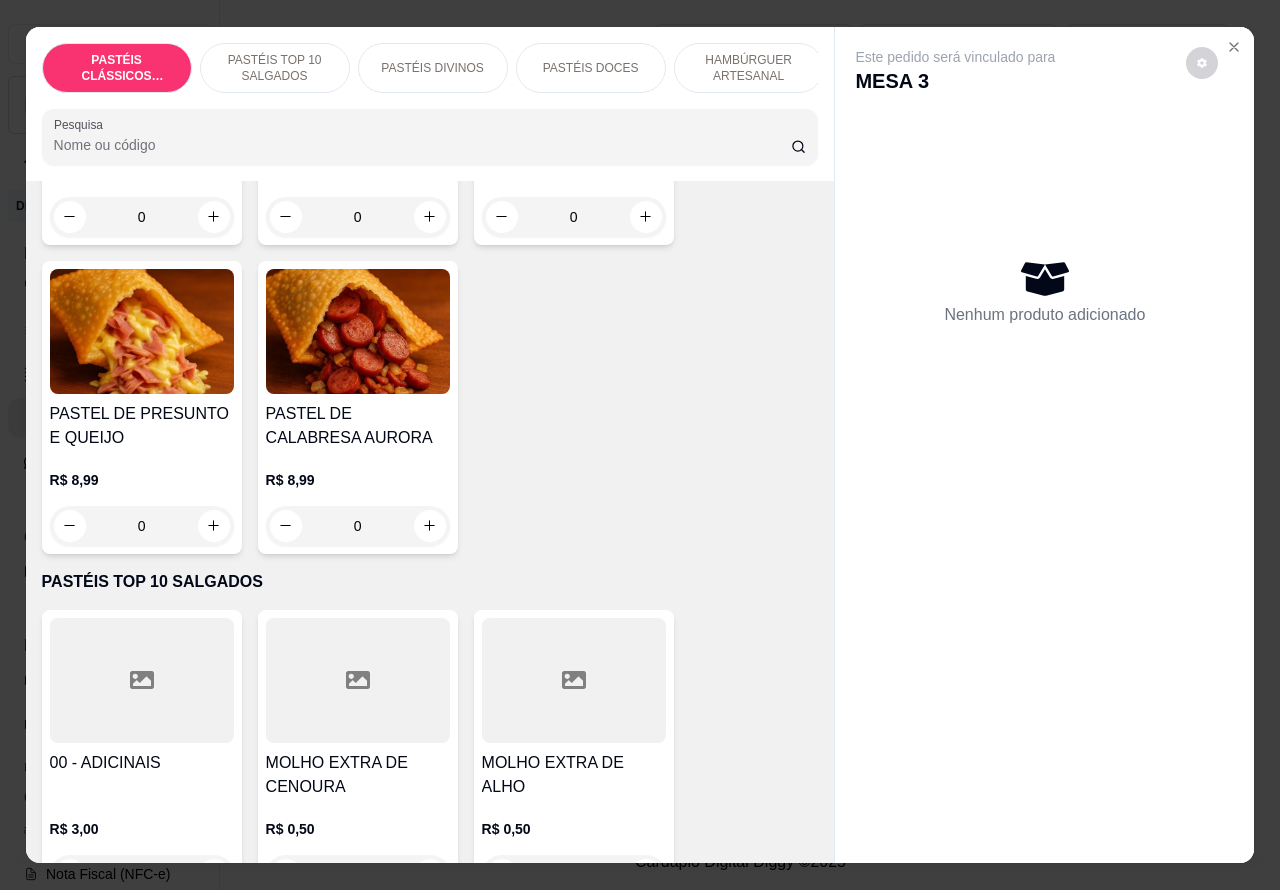 click on "PASTÉIS TOP 10 SALGADOS" at bounding box center (275, 68) 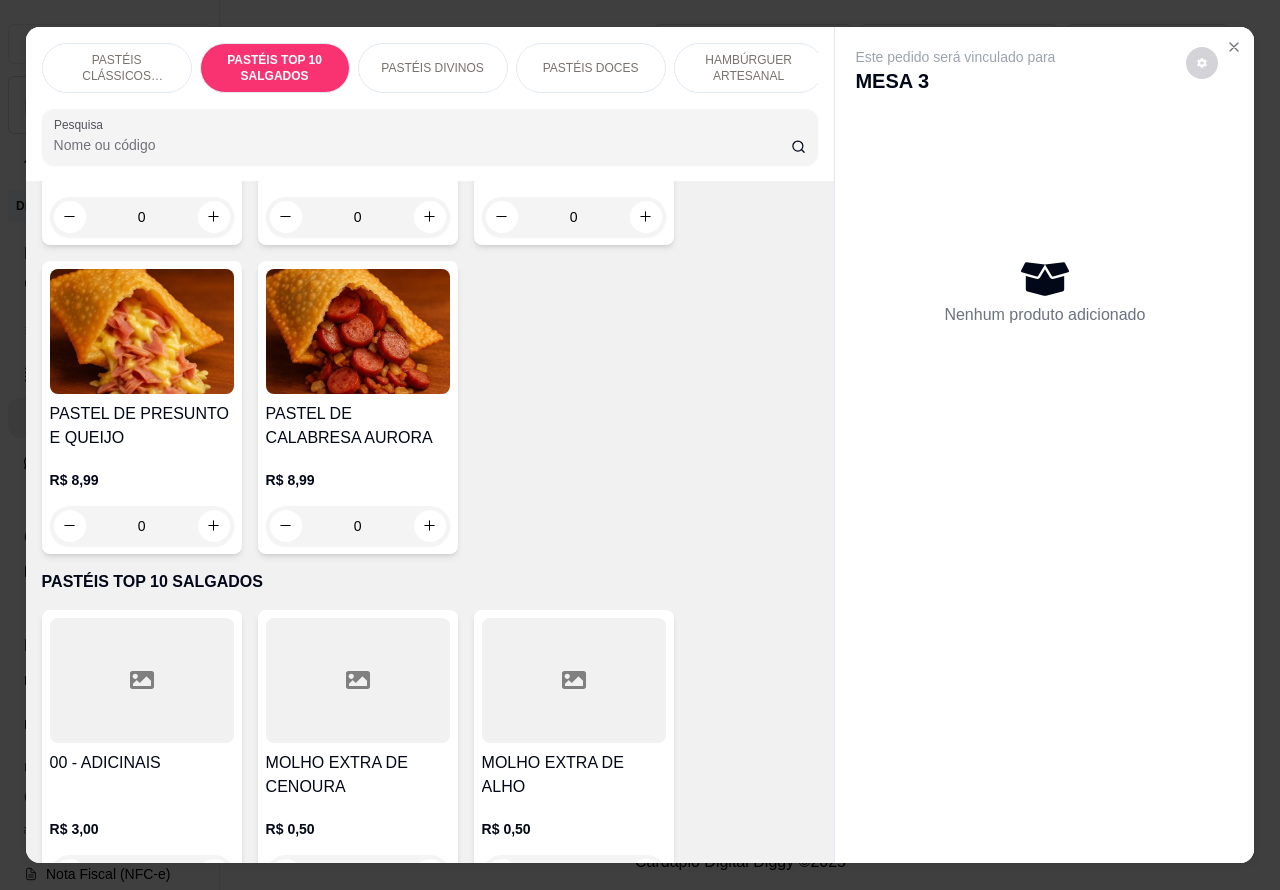 scroll, scrollTop: 723, scrollLeft: 0, axis: vertical 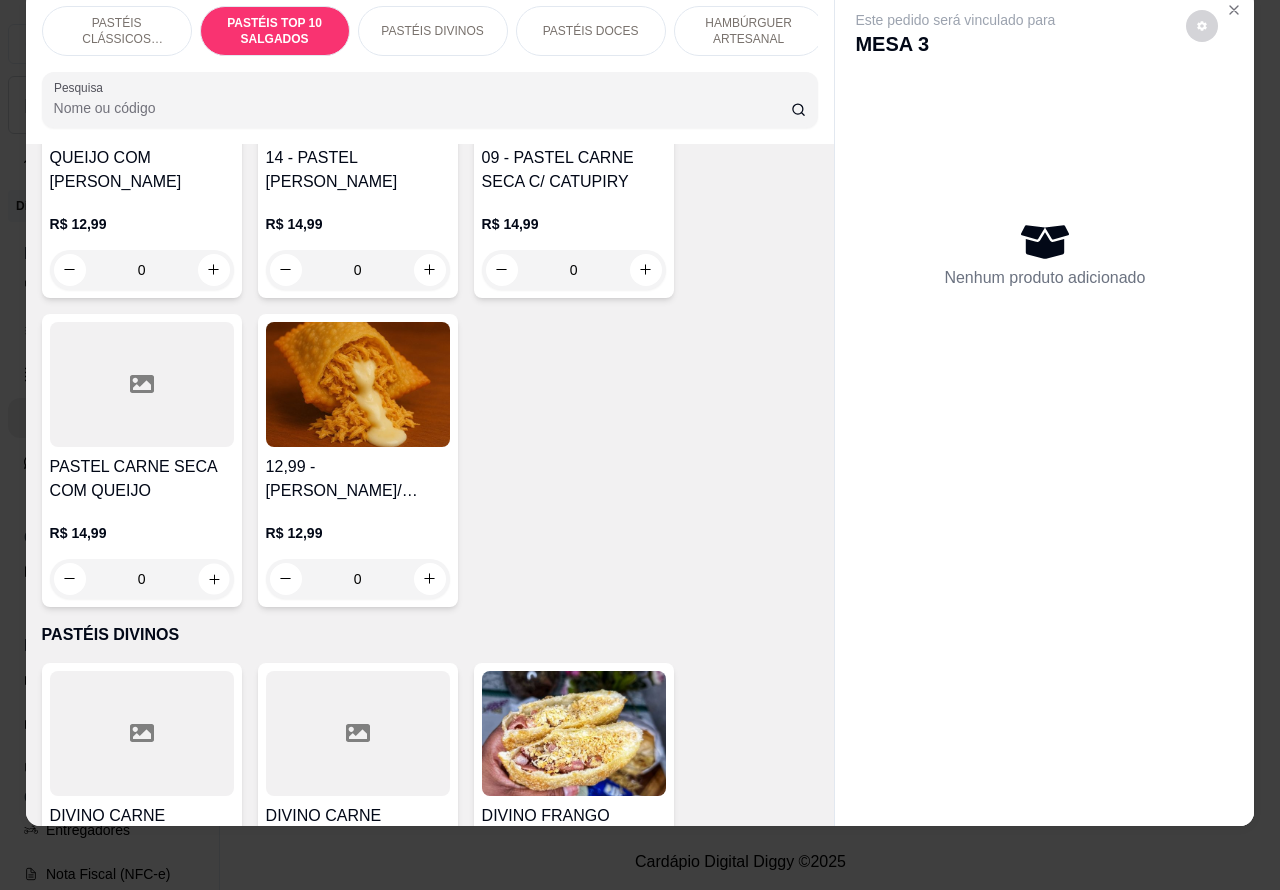 click 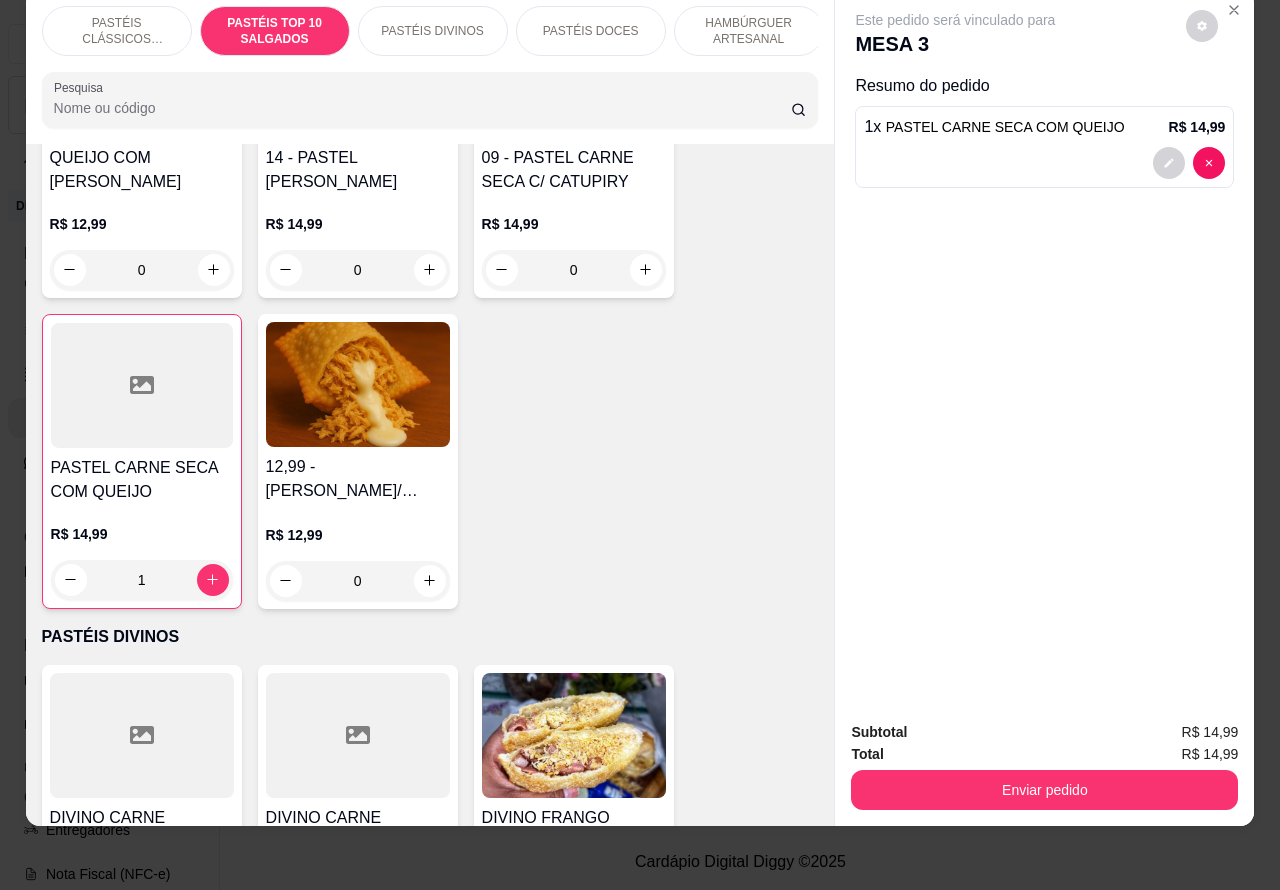 click on "Enviar pedido" at bounding box center [1044, 790] 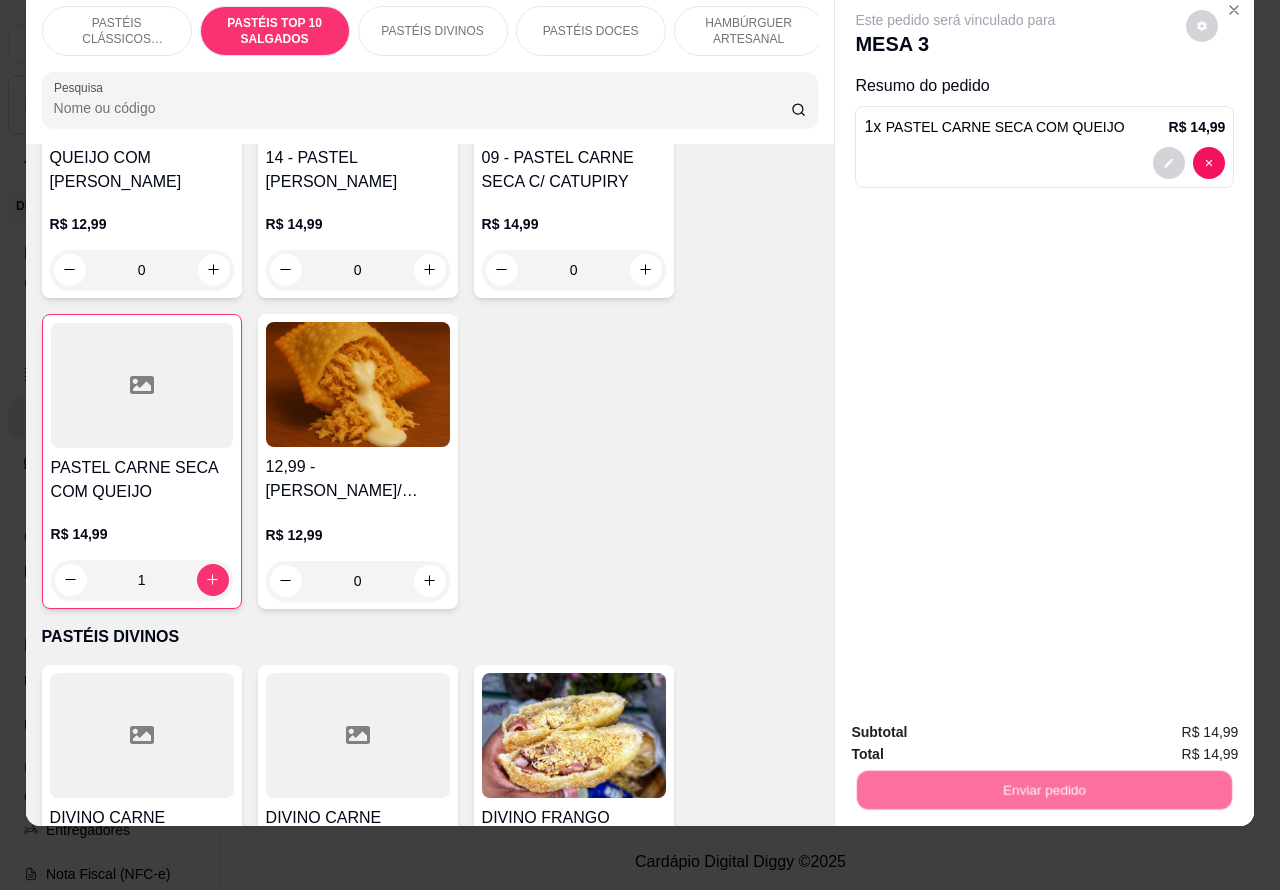 click on "Não registrar e enviar pedido" at bounding box center (977, 723) 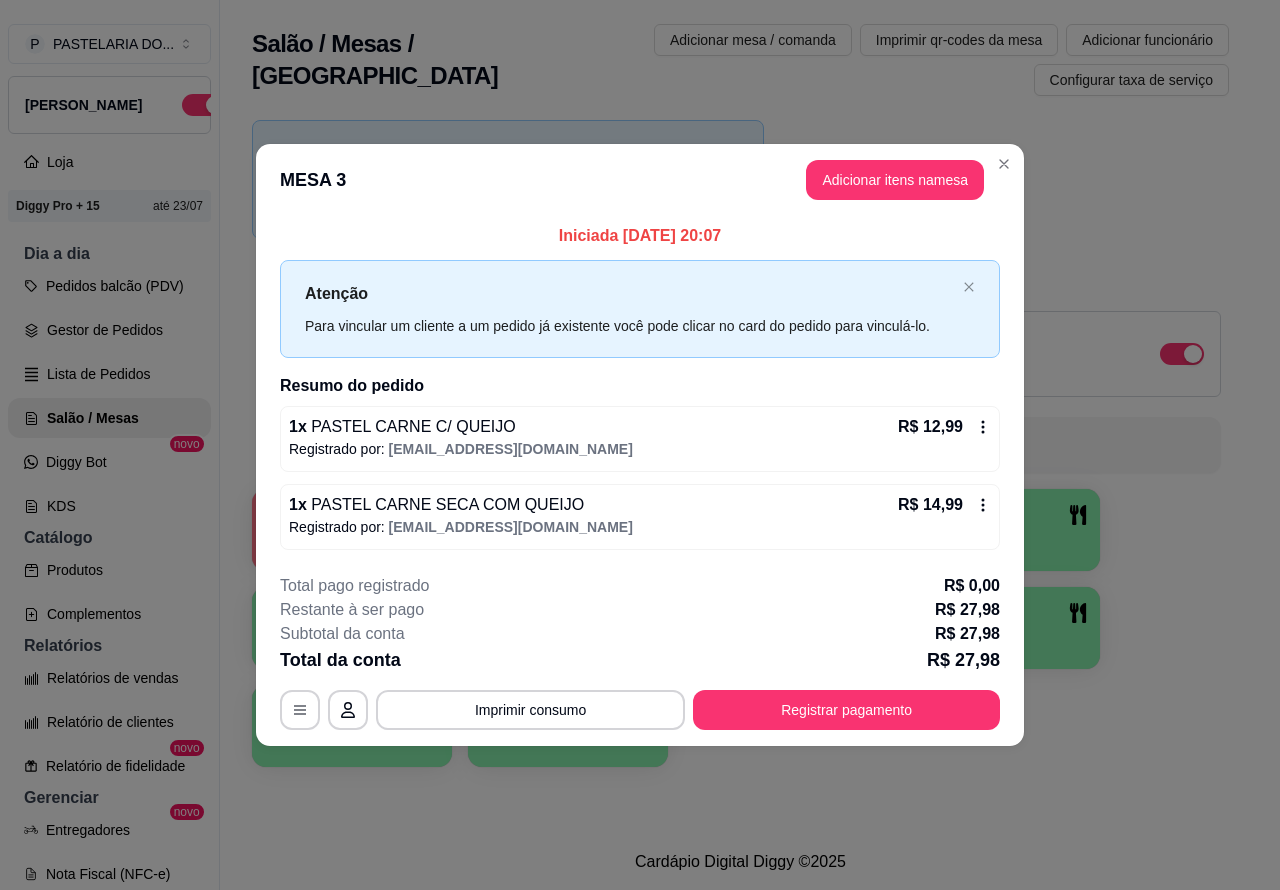 click on "Novidade! Agora é possível gerenciar o consumo da mesa por clientes.   Veja como isso funciona Todos Mesas Comandas Deixar cliente chamar o garçom na mesa Ao o cliente scanear o qr code, ele terá a opção de chamar o garçom naquela mesa. Busque pela mesa ou comanda
1 R$ 63,80 22 2 R$ 64,90 25 3 R$ 27,98 3 4 5 6 7 8 9 10" at bounding box center [740, 449] 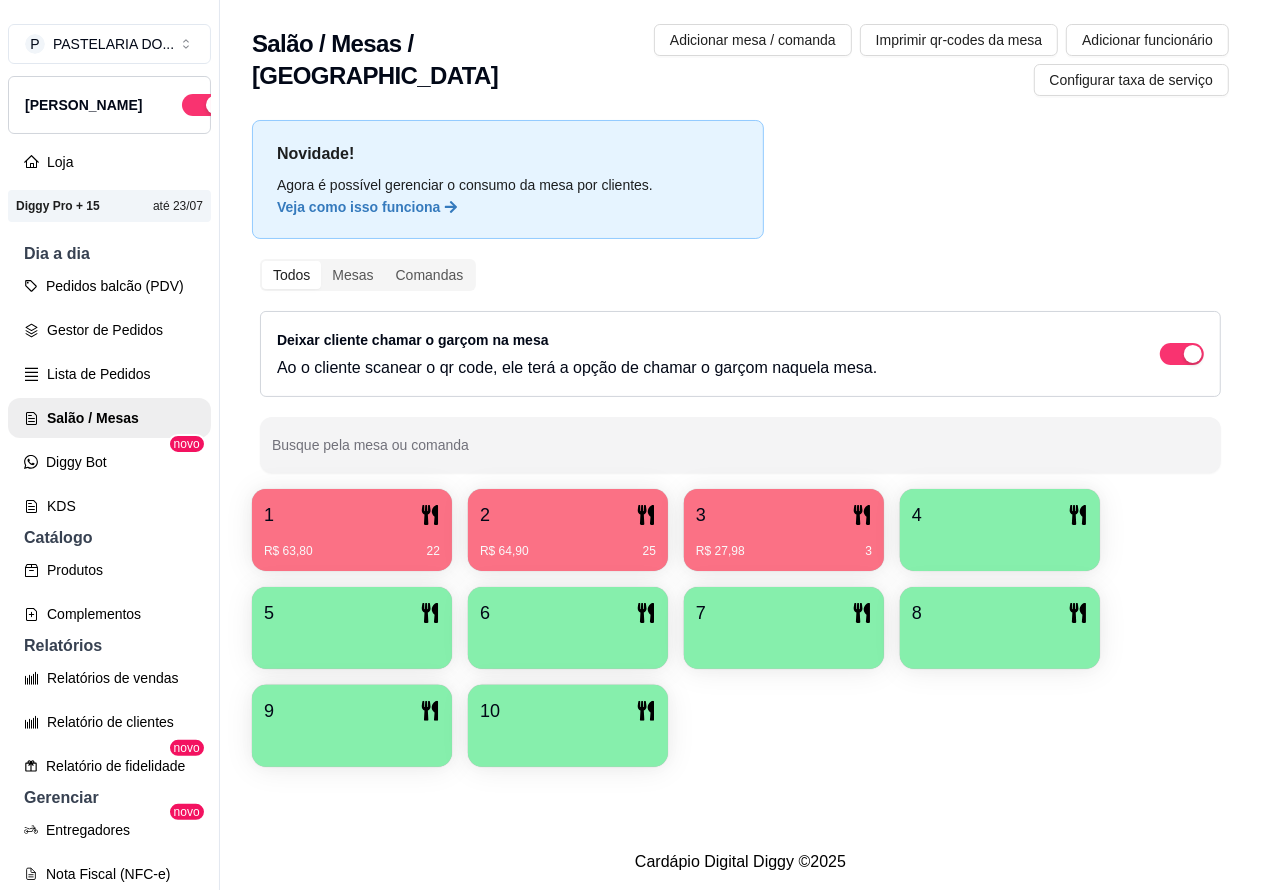 click on "R$ 63,80 22" at bounding box center (352, 551) 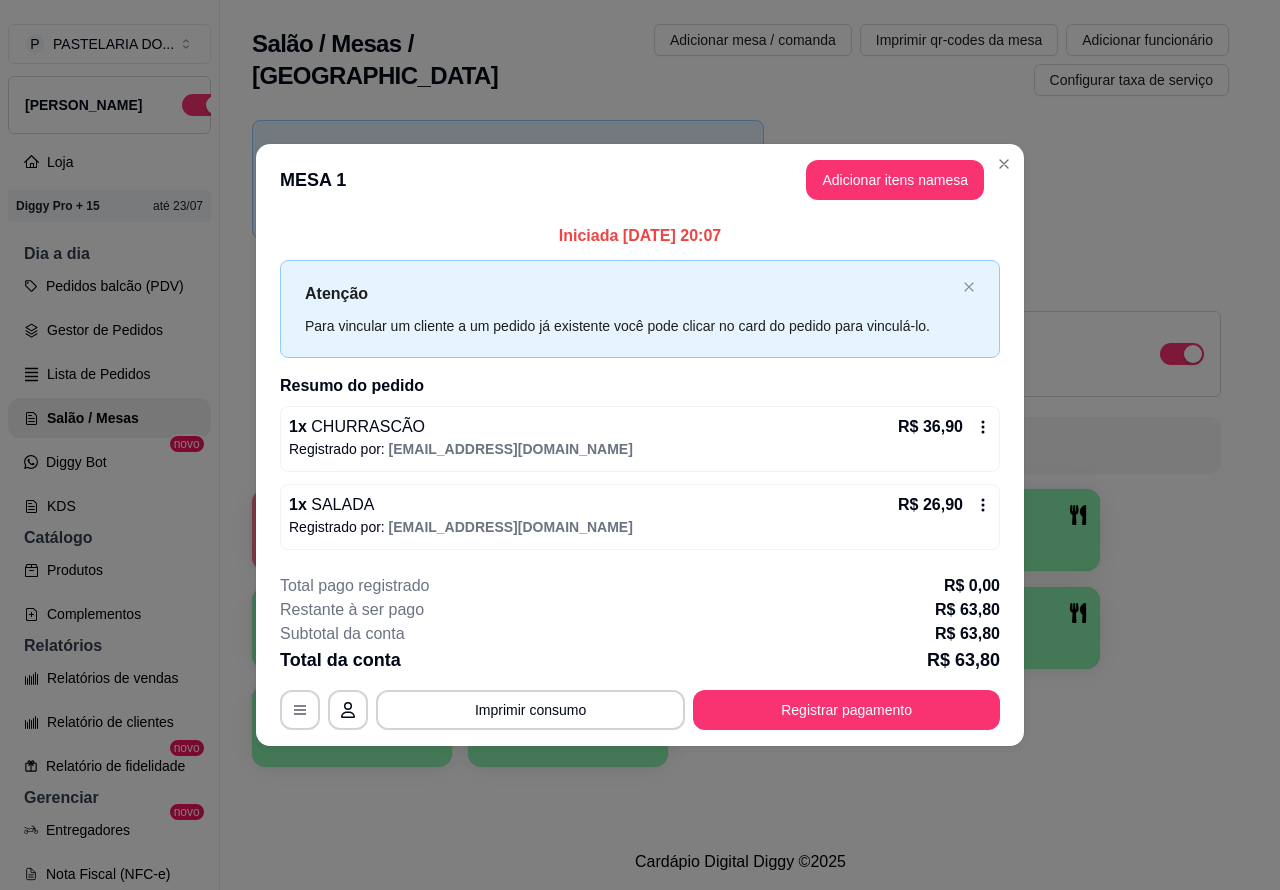 click on "Cardápio Digital Diggy © 2025" at bounding box center [740, 862] 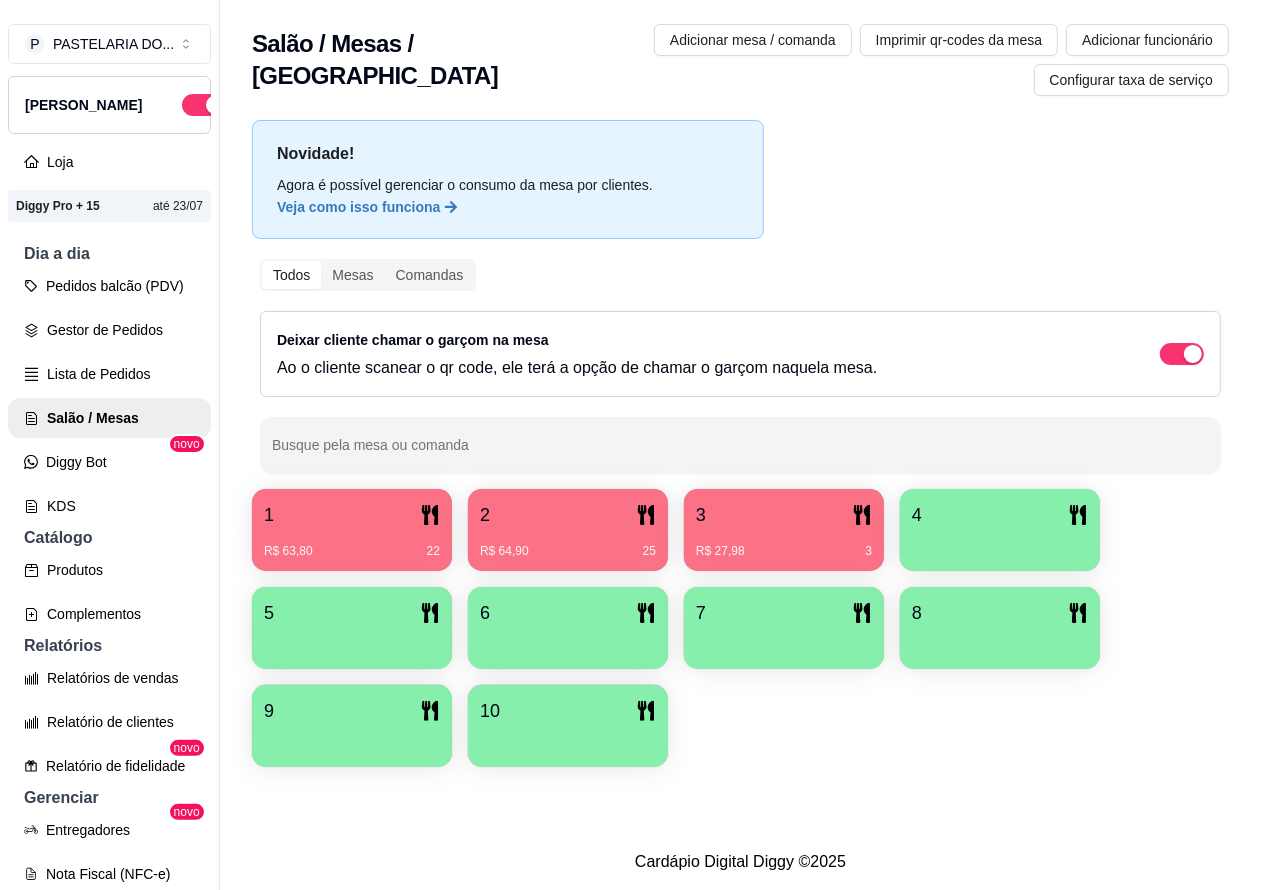 click on "R$ 64,90 25" at bounding box center (568, 544) 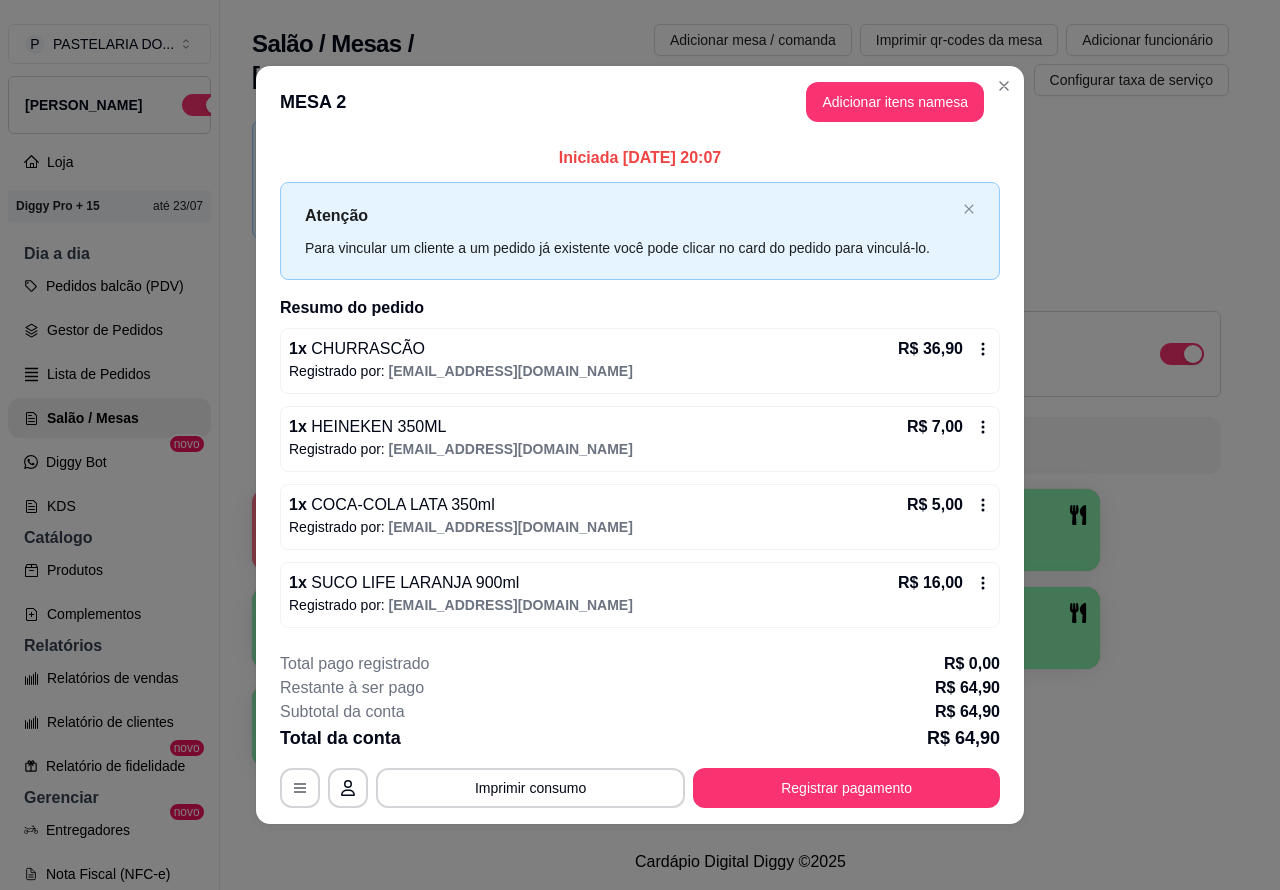 click 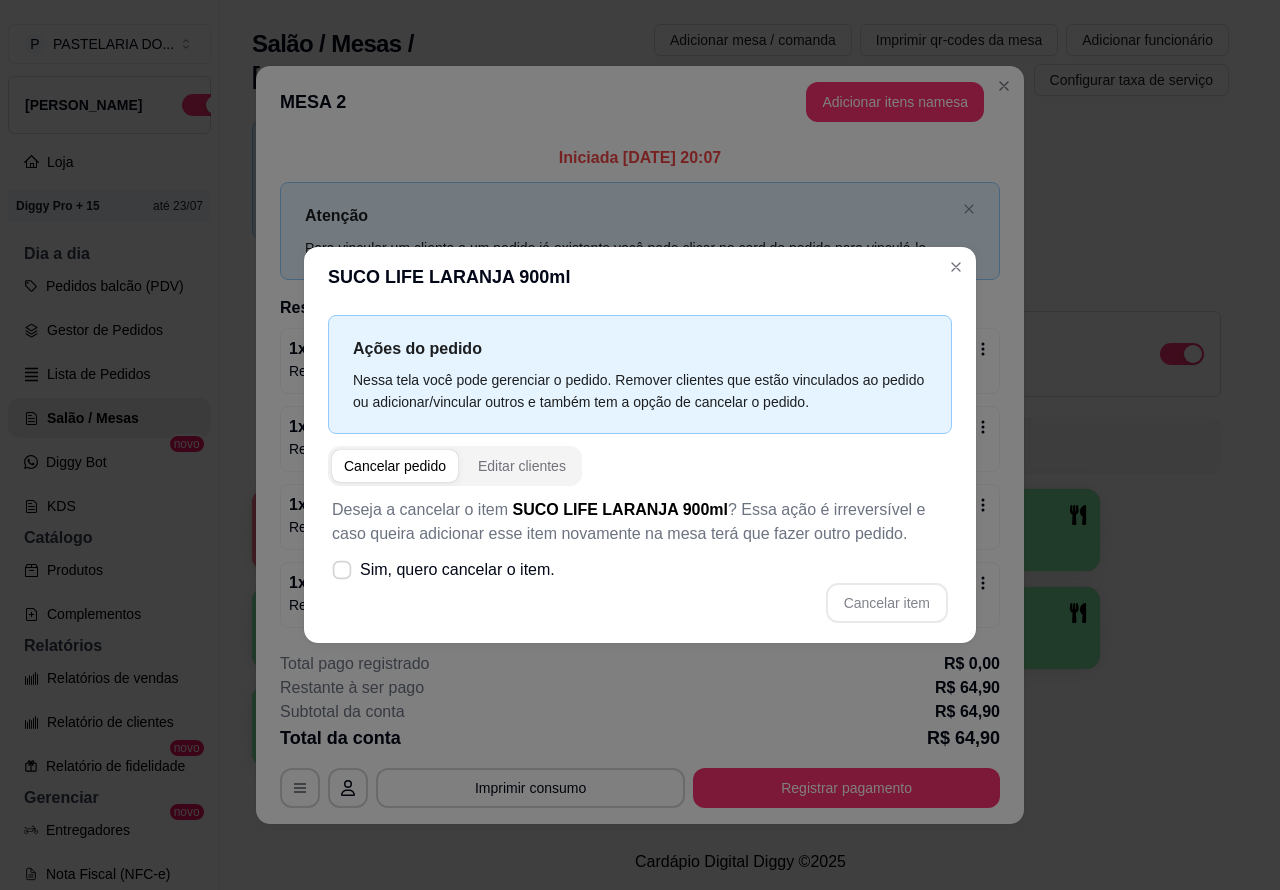 click 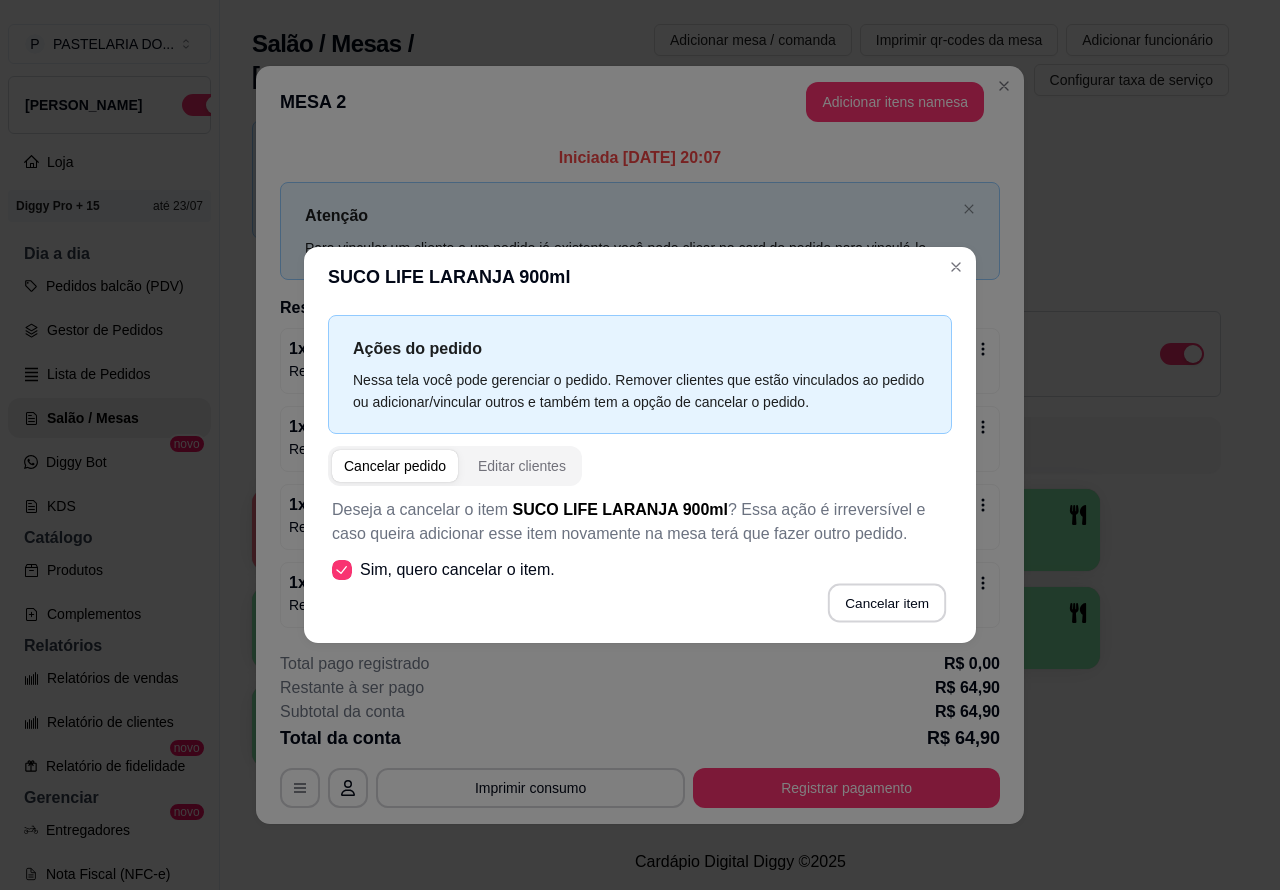 click on "Cancelar item" at bounding box center [886, 603] 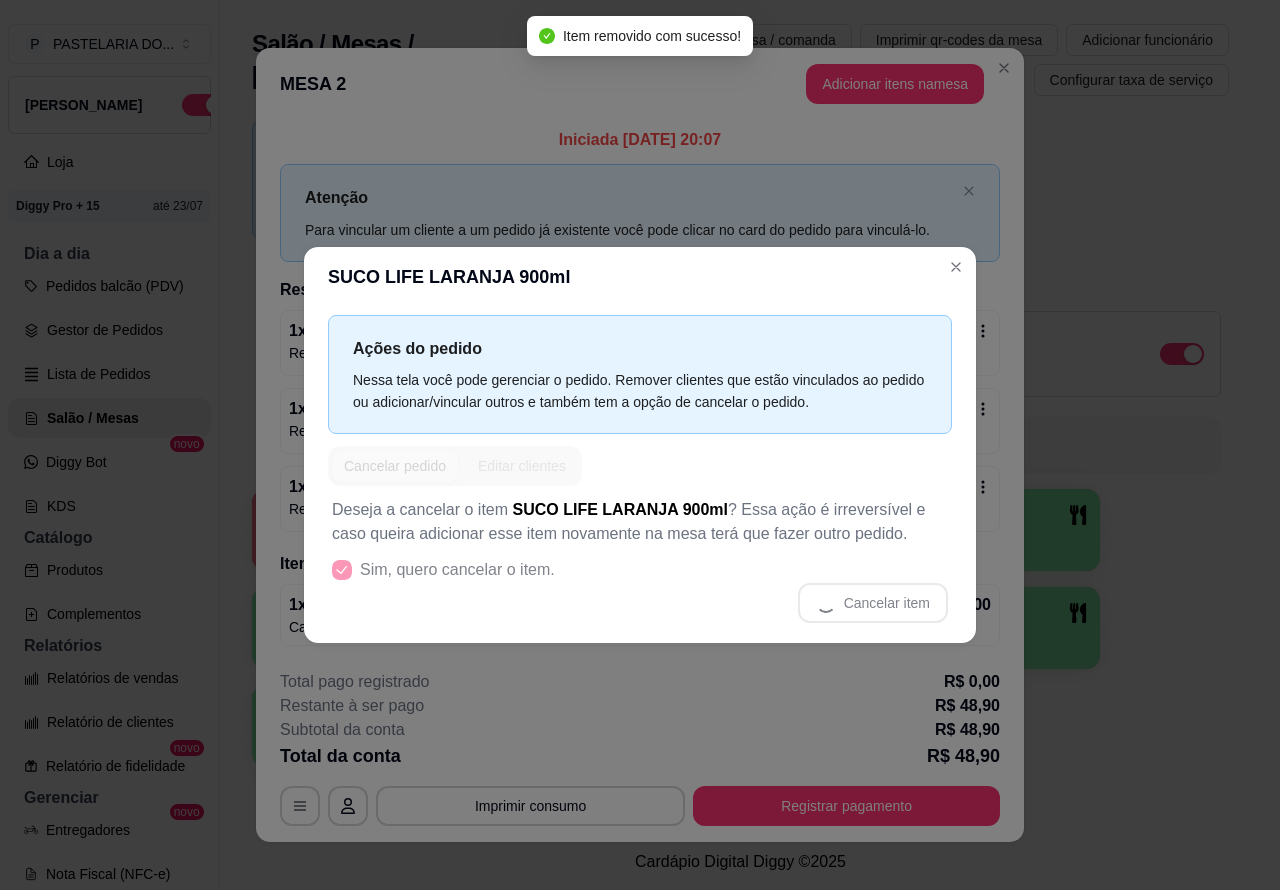 click on "**********" at bounding box center [640, 445] 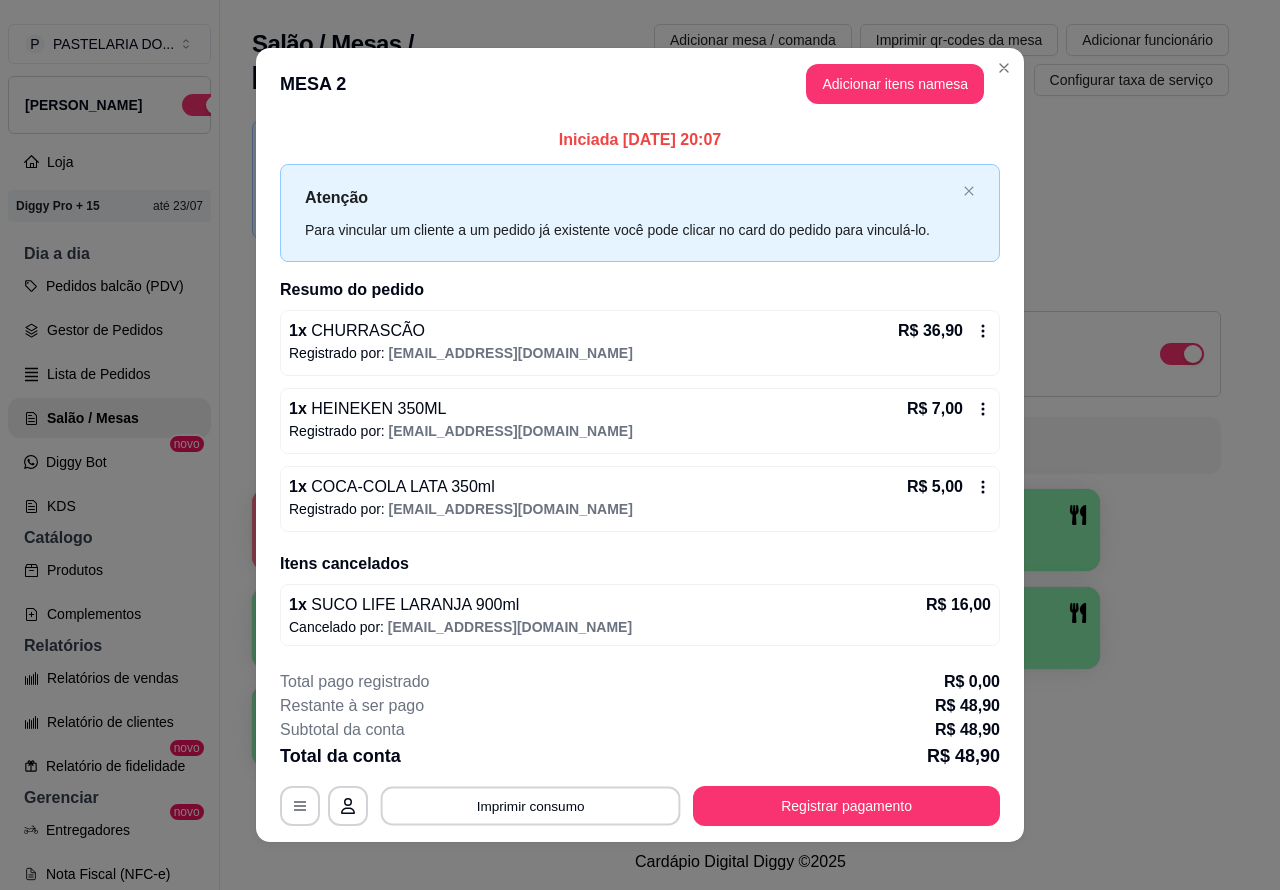 click on "Imprimir consumo" at bounding box center [531, 805] 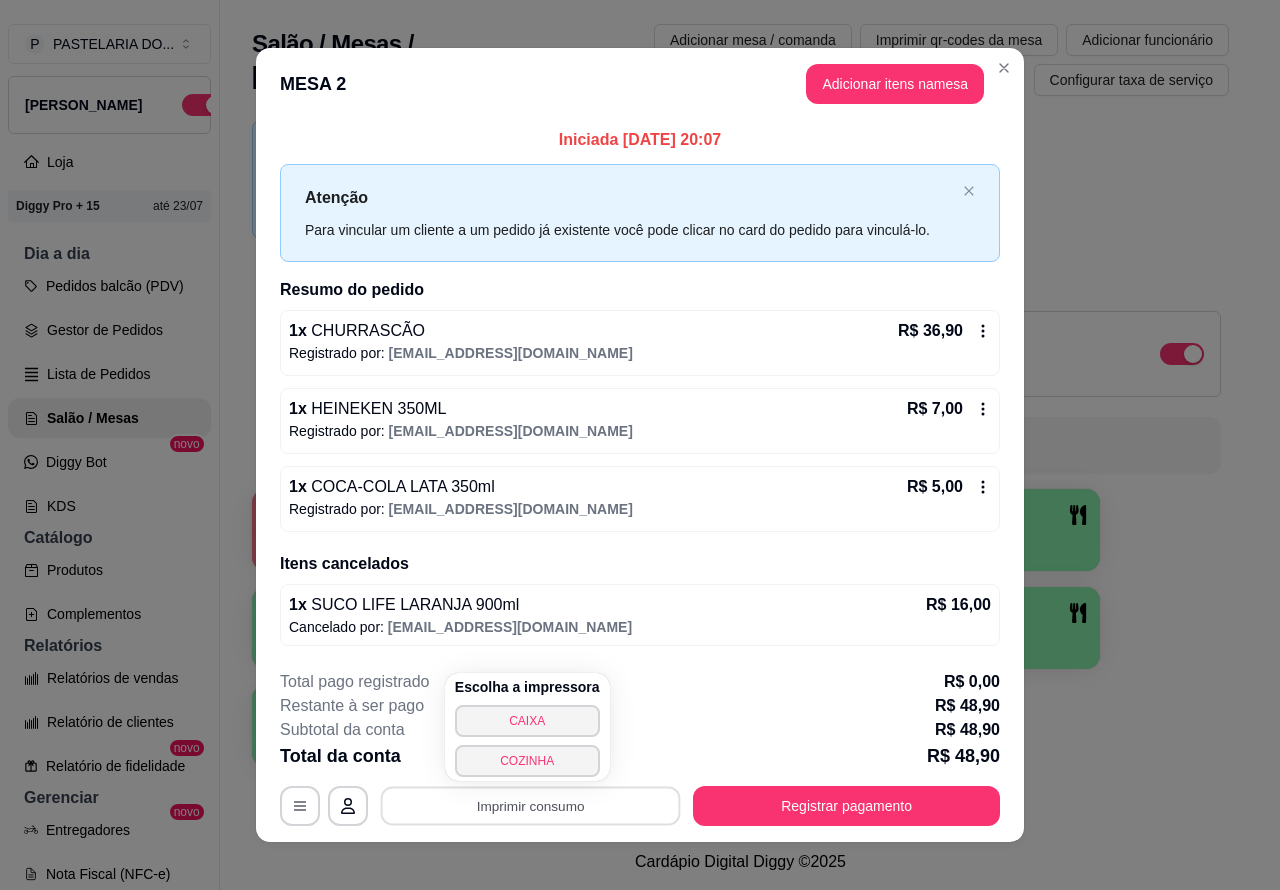click on "CAIXA" at bounding box center [527, 721] 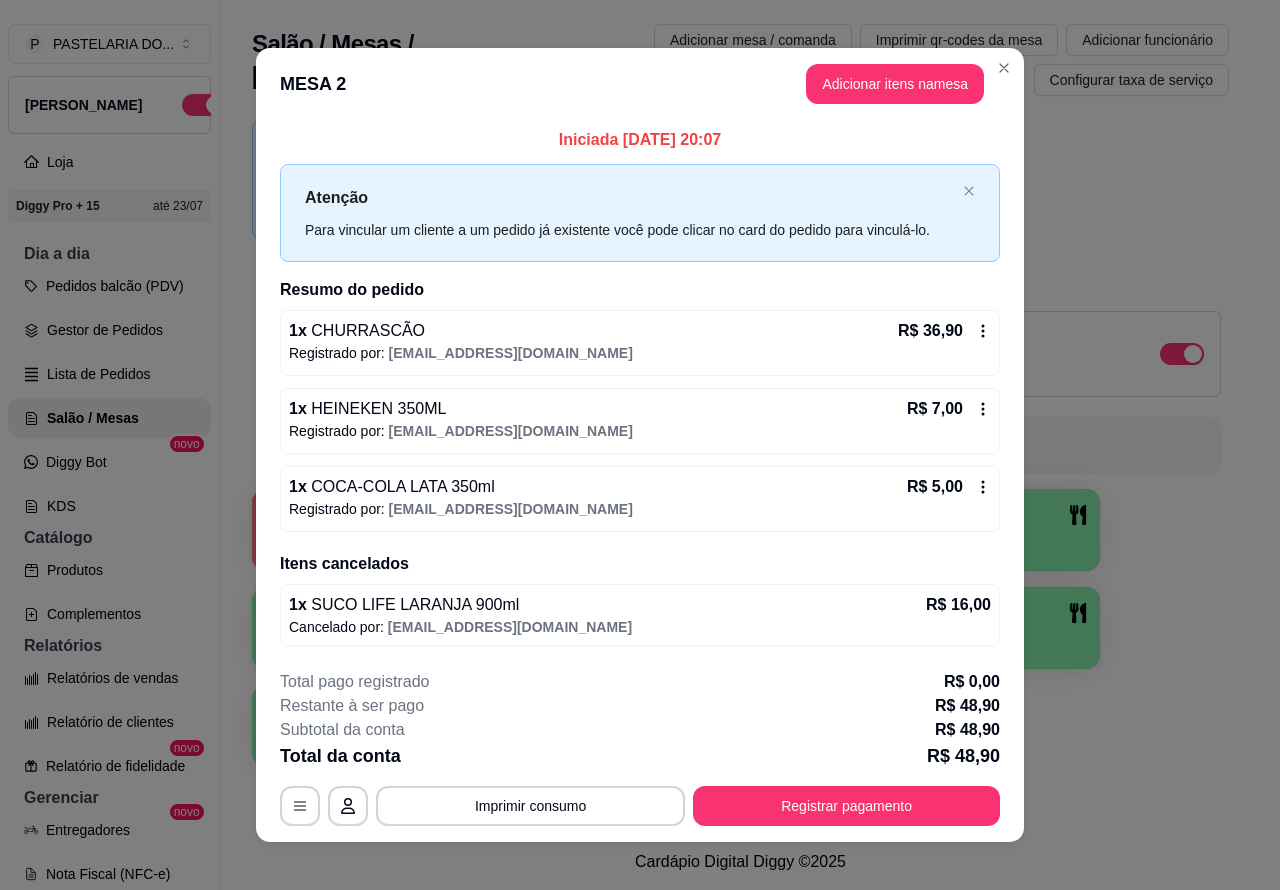 click 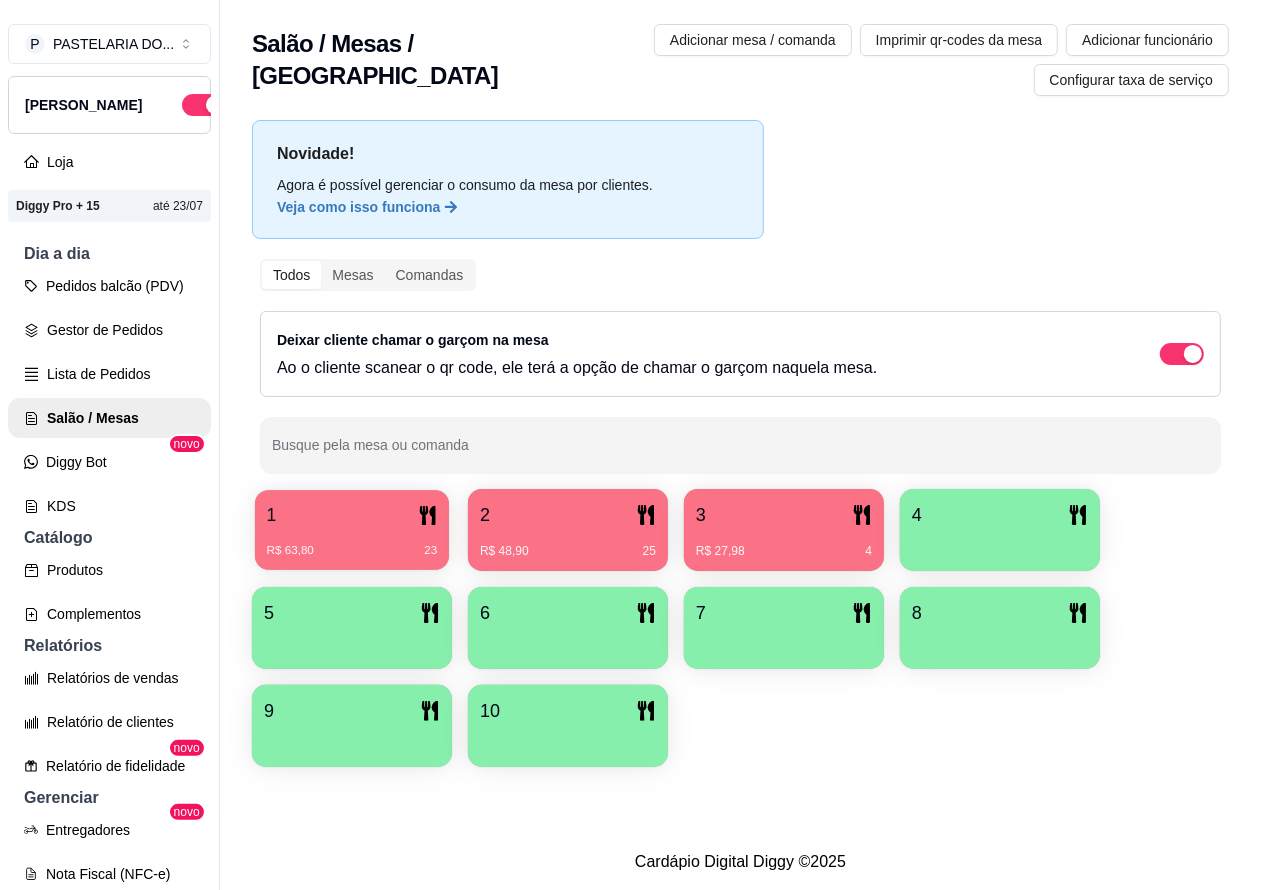 click on "1" at bounding box center [352, 515] 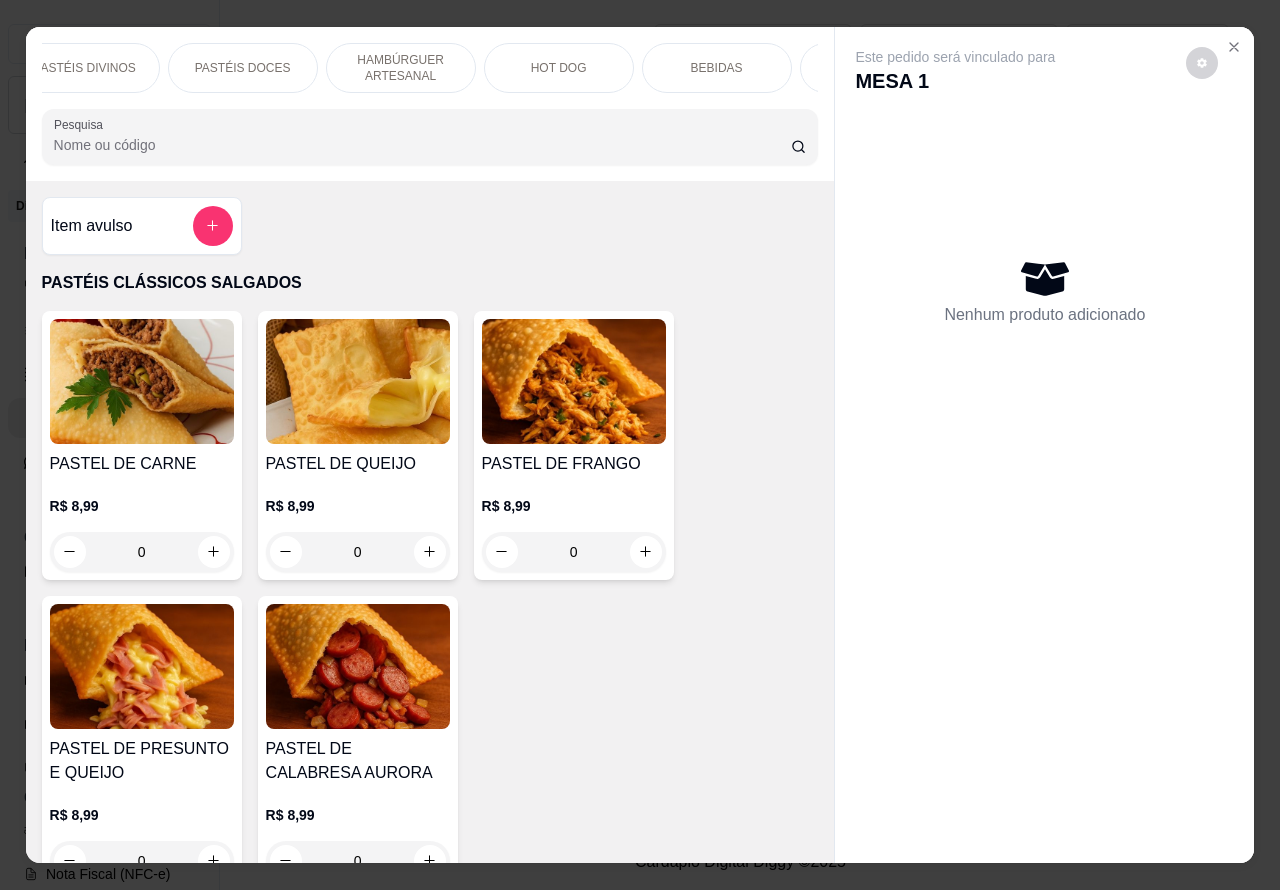 scroll, scrollTop: 0, scrollLeft: 412, axis: horizontal 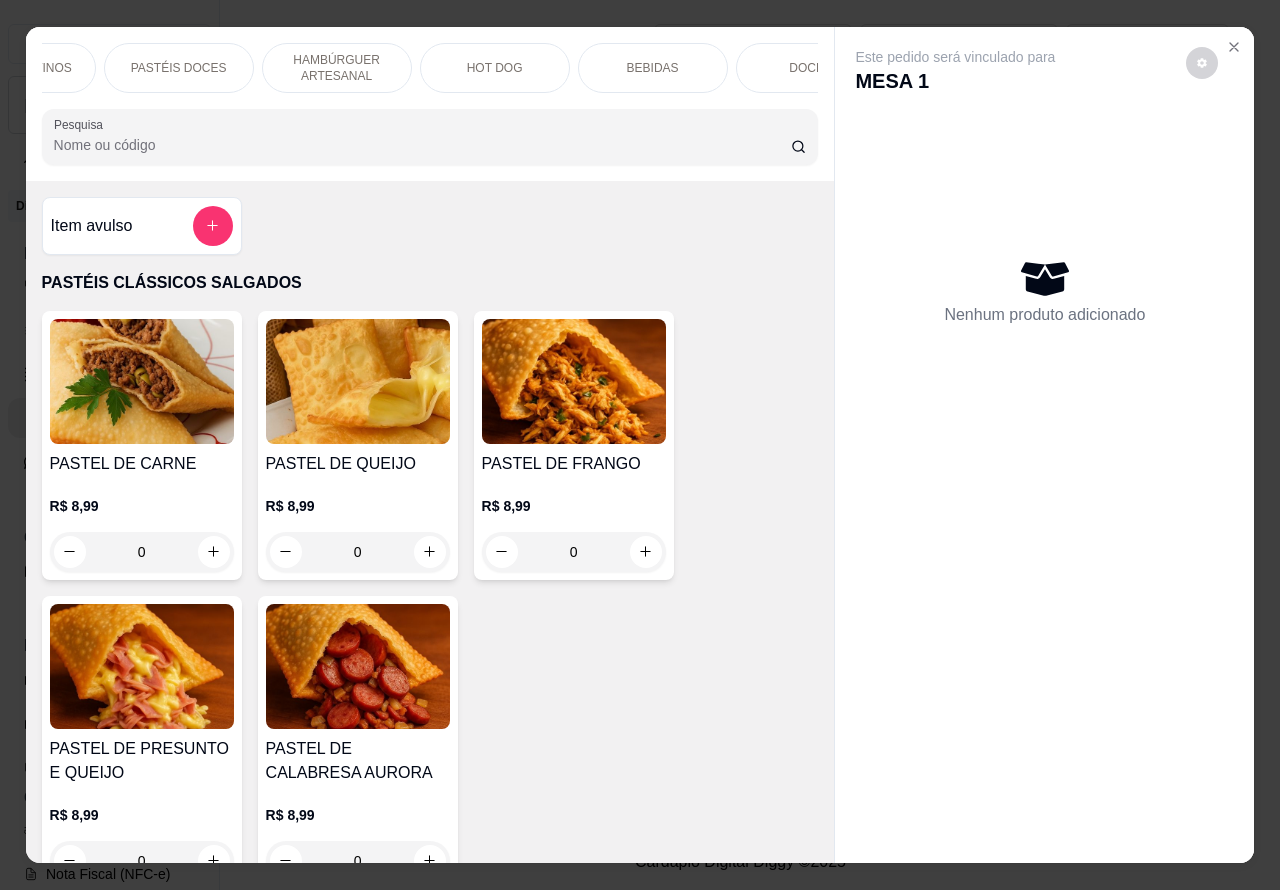 click on "BEBIDAS" at bounding box center (653, 68) 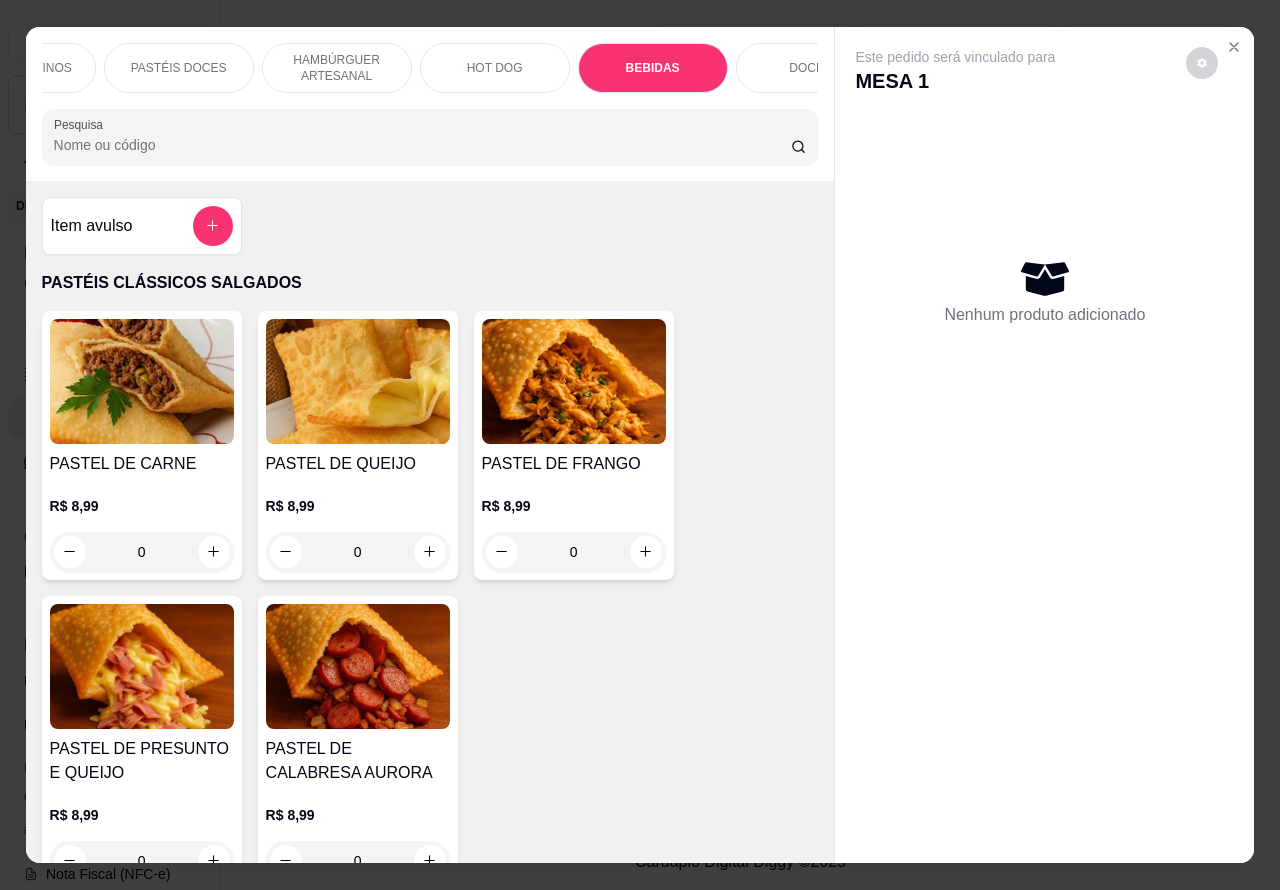 scroll, scrollTop: 6365, scrollLeft: 0, axis: vertical 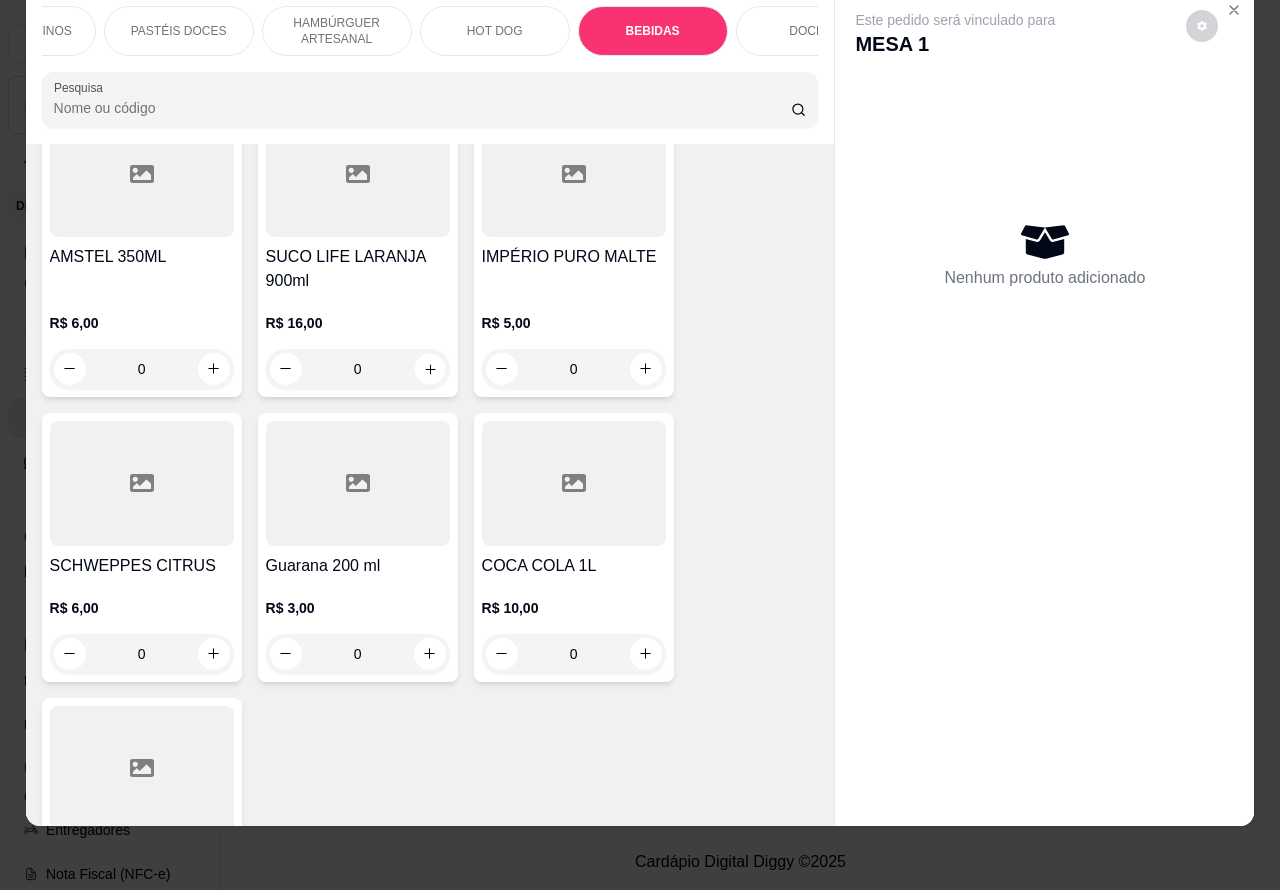 click 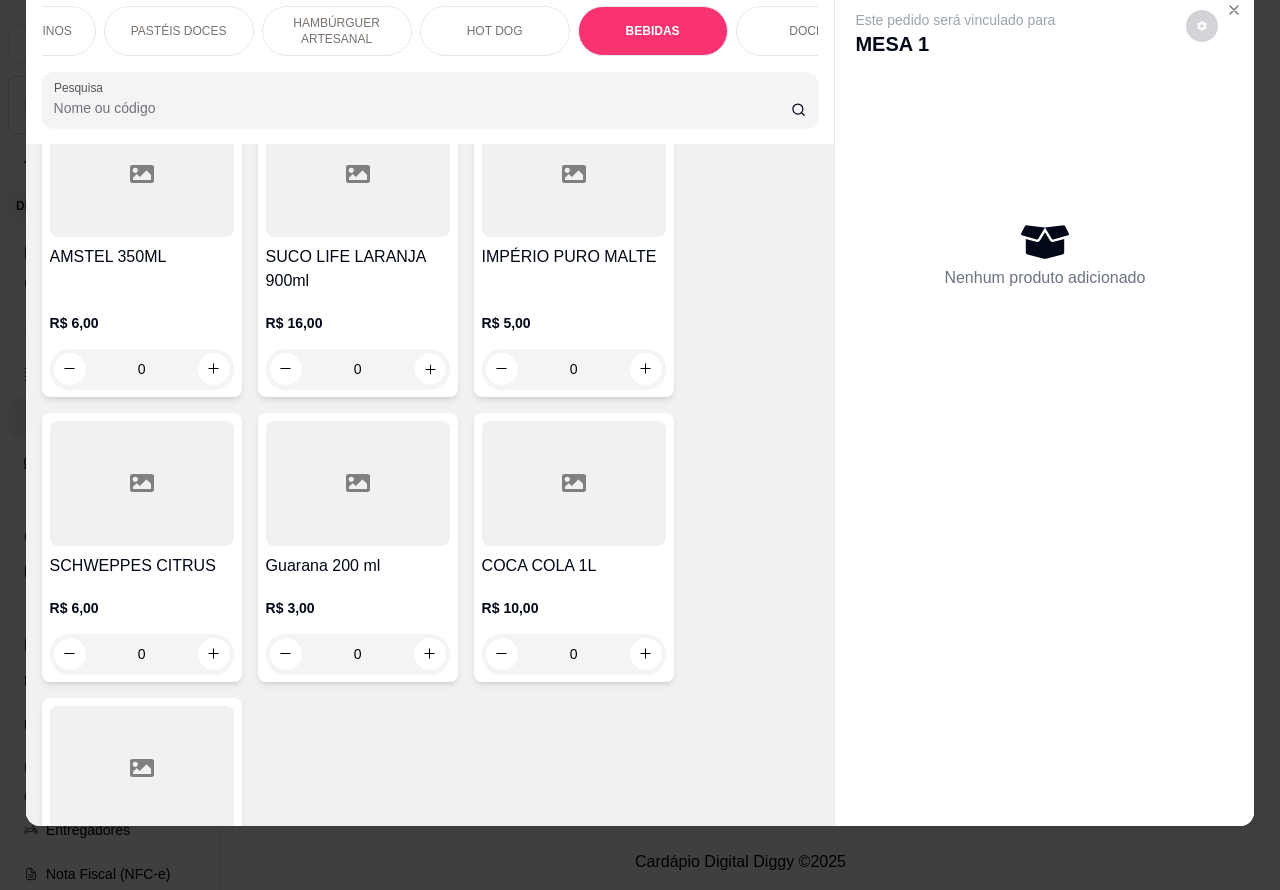 type on "1" 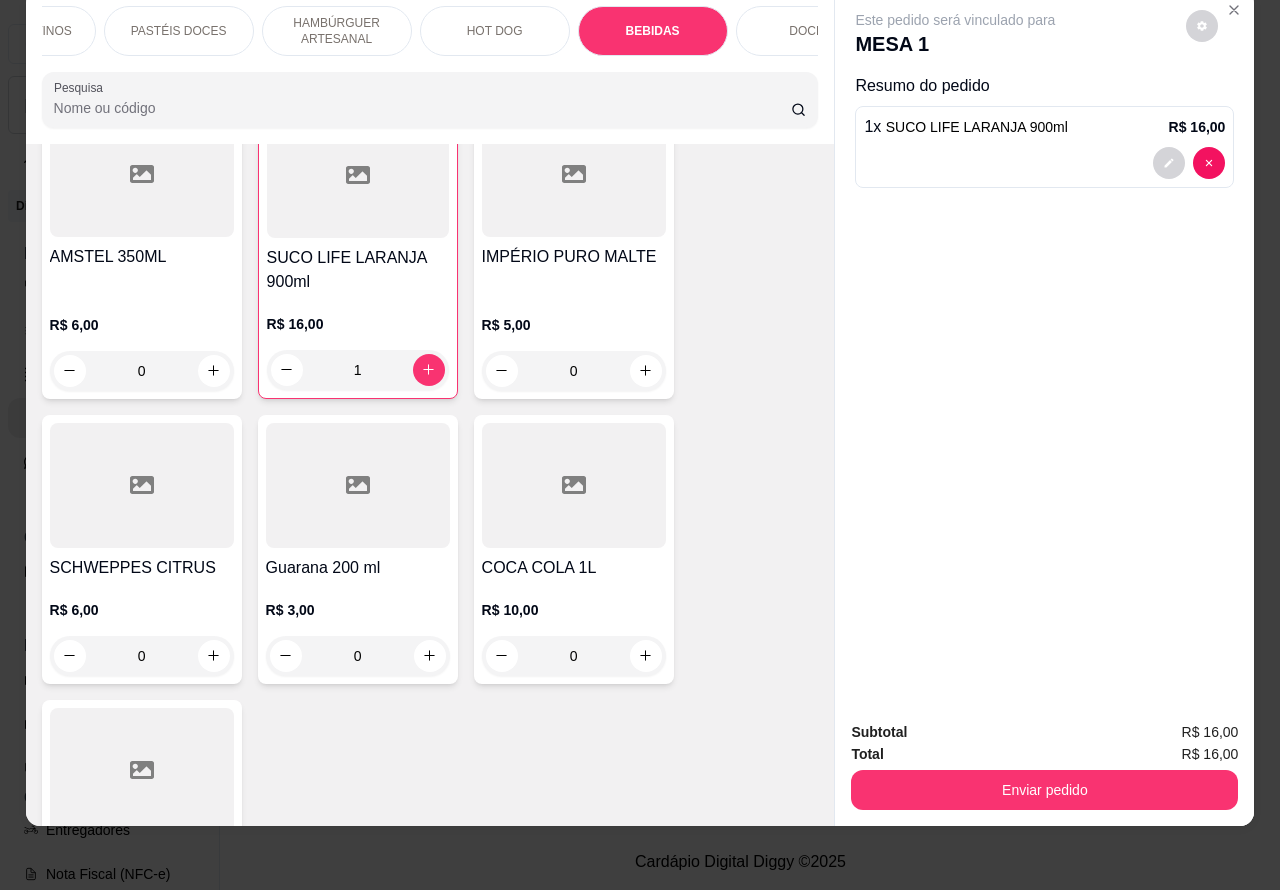 click on "Enviar pedido" at bounding box center (1044, 790) 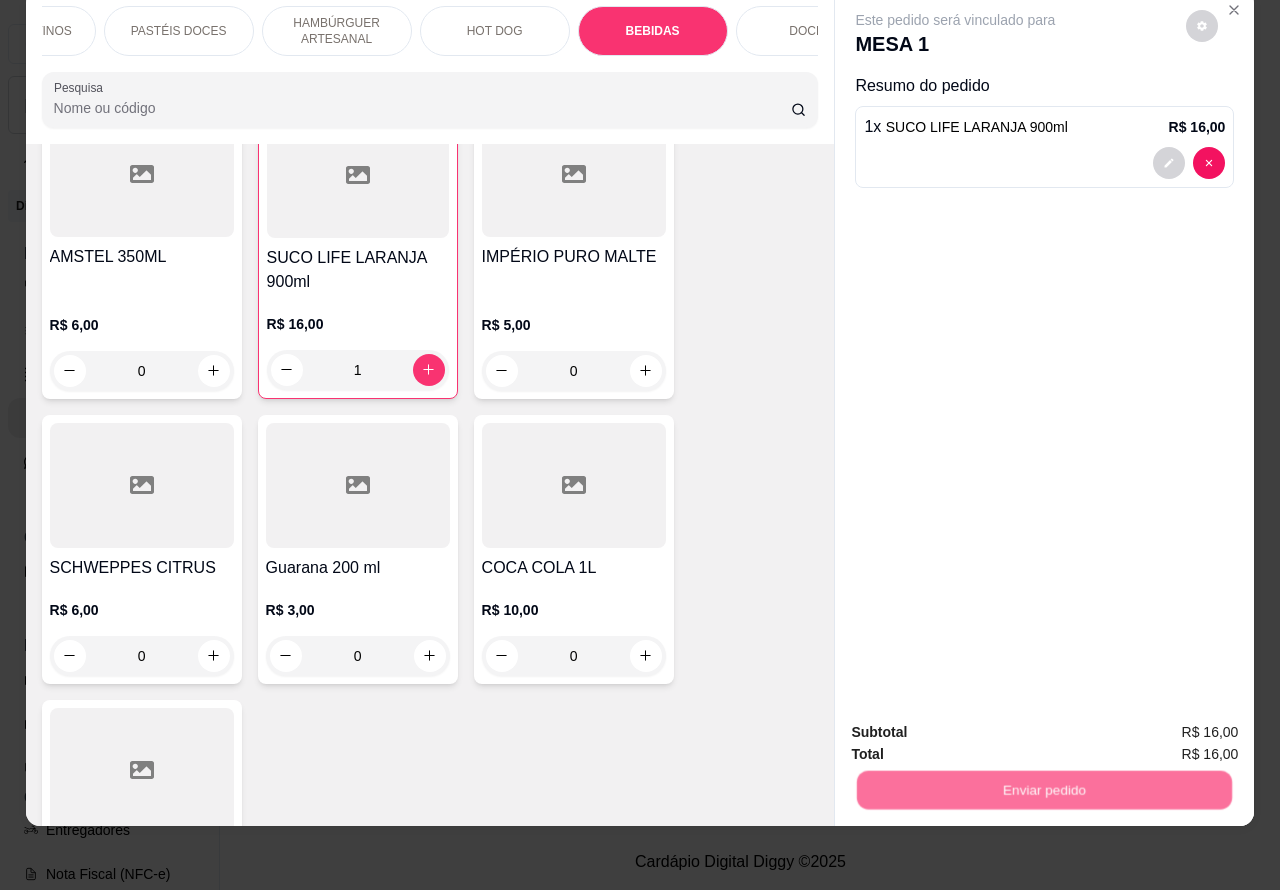 click on "Não registrar e enviar pedido" at bounding box center (977, 722) 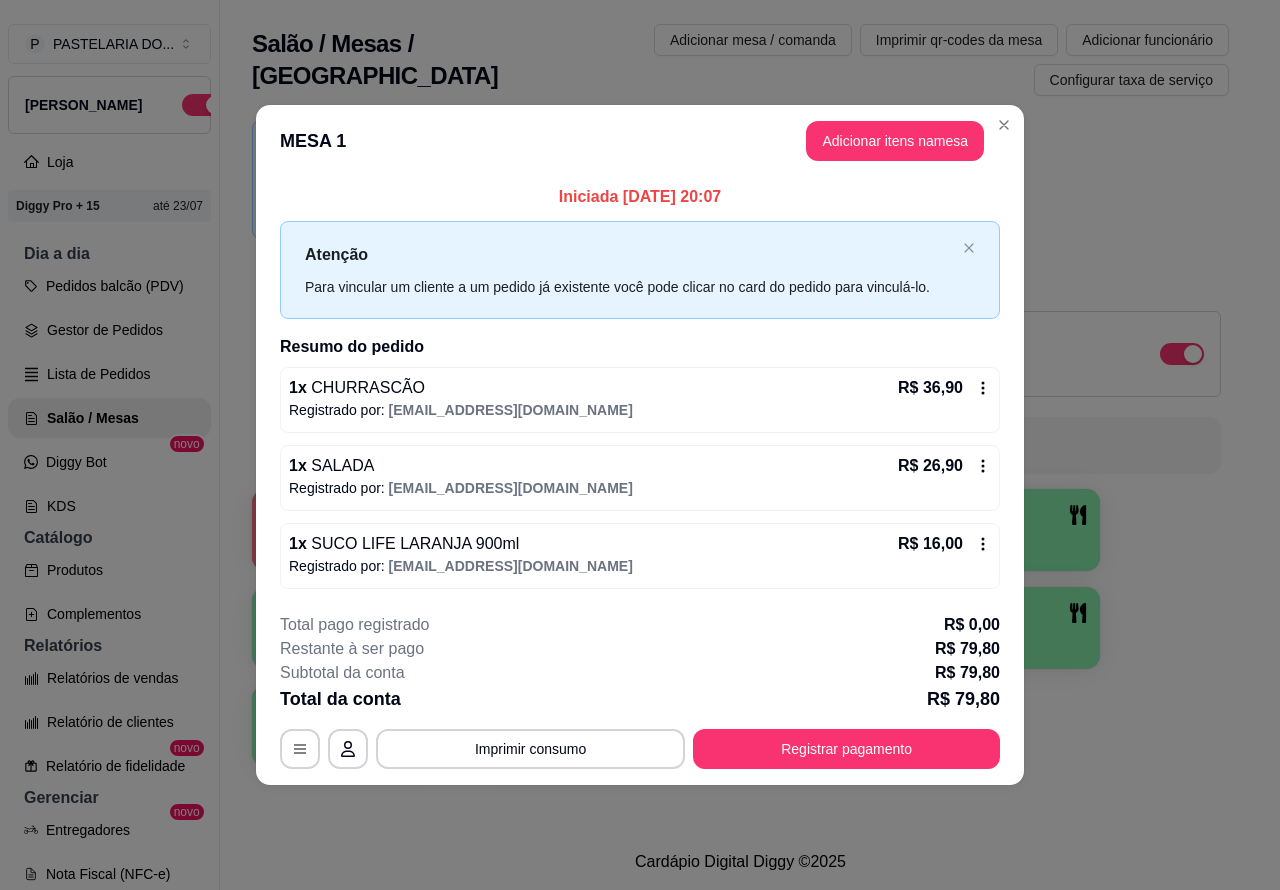 click on "1 R$ 63,80 23 2 R$ 48,90 25 3 R$ 27,98 4 4 5 6 7 8 9 10" at bounding box center (740, 628) 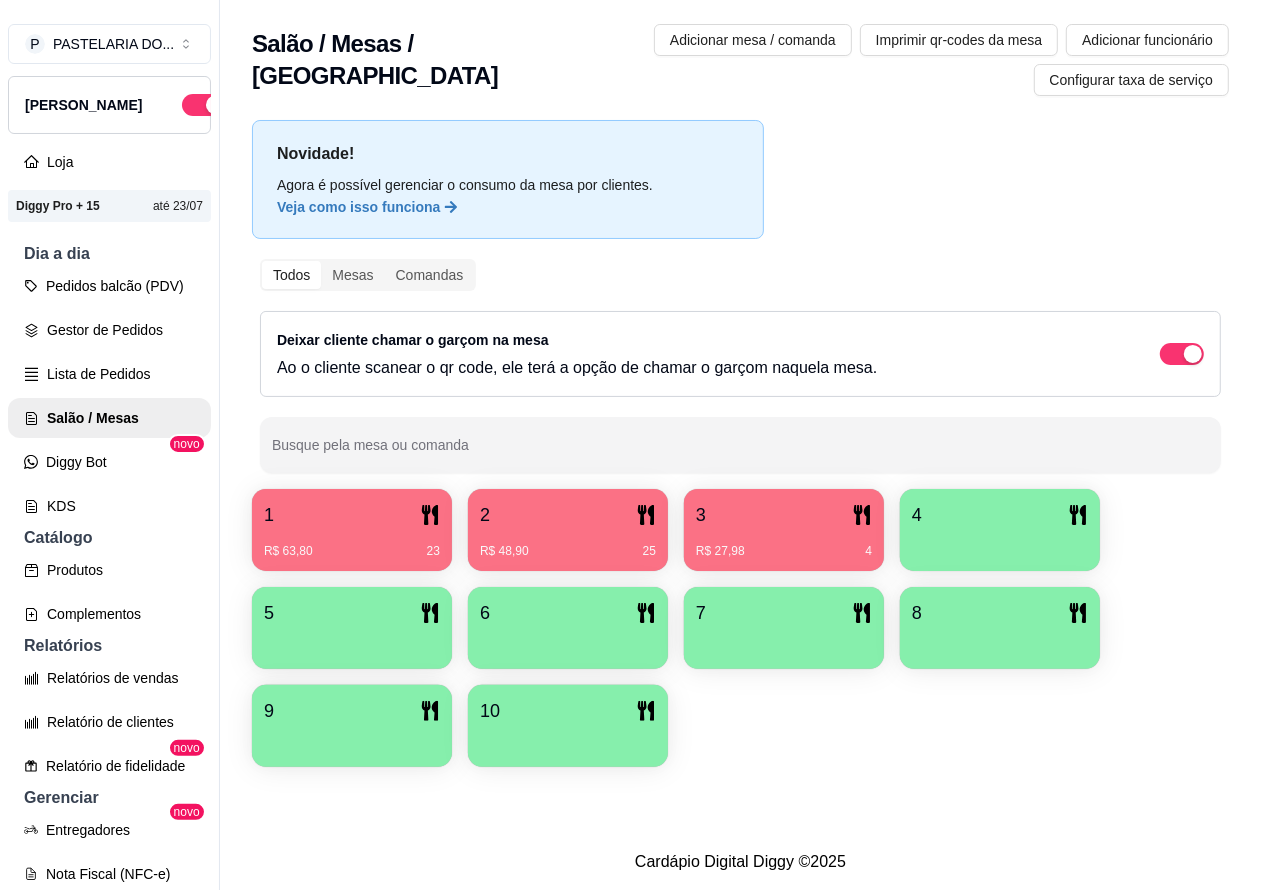 click on "1" at bounding box center [352, 515] 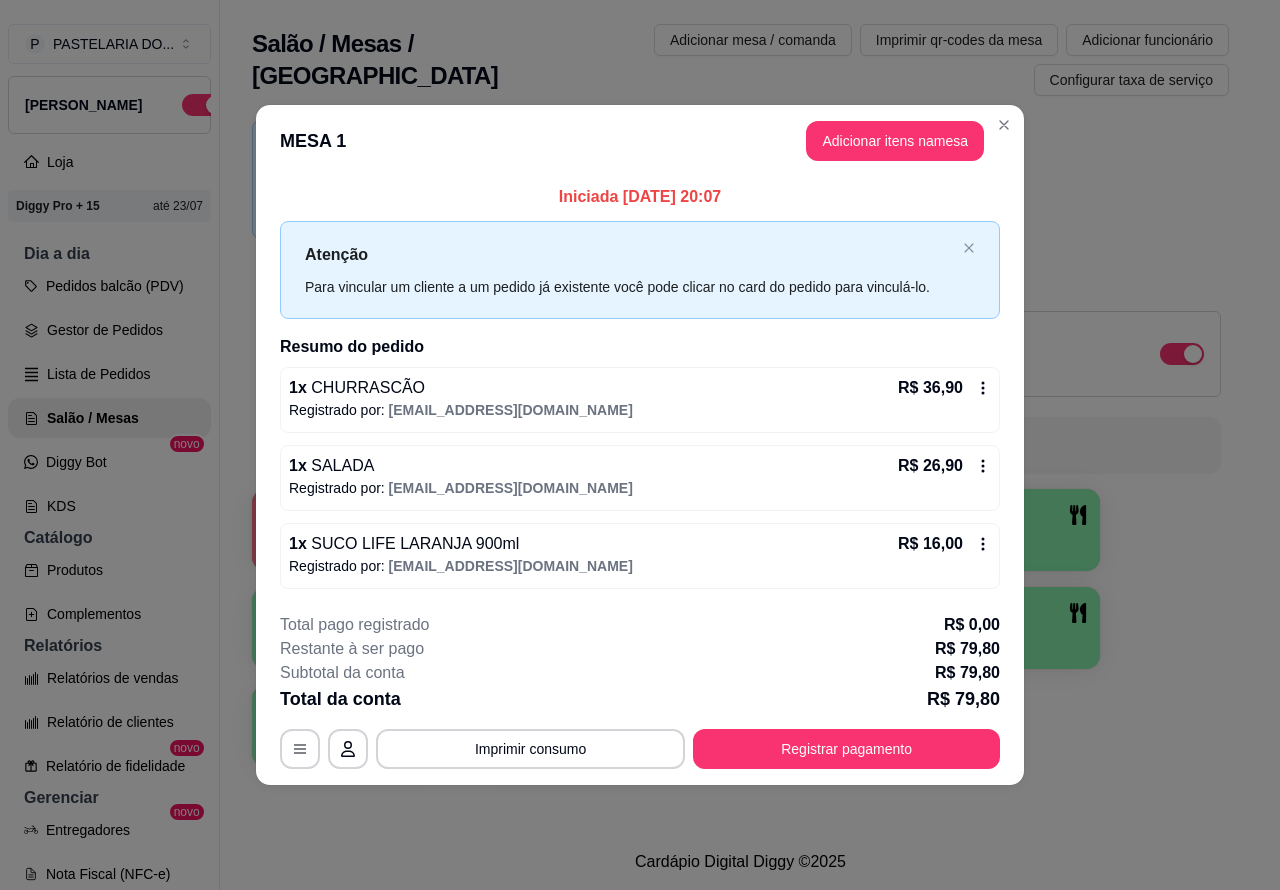 click on "Novidade! Agora é possível gerenciar o consumo da mesa por clientes.   Veja como isso funciona Todos Mesas Comandas Deixar cliente chamar o garçom na mesa Ao o cliente scanear o qr code, ele terá a opção de chamar o garçom naquela mesa. Busque pela mesa ou comanda
1 R$ 79,80 25 2 R$ 48,90 27 3 R$ 27,98 6 4 5 6 7 8 9 10" at bounding box center (740, 449) 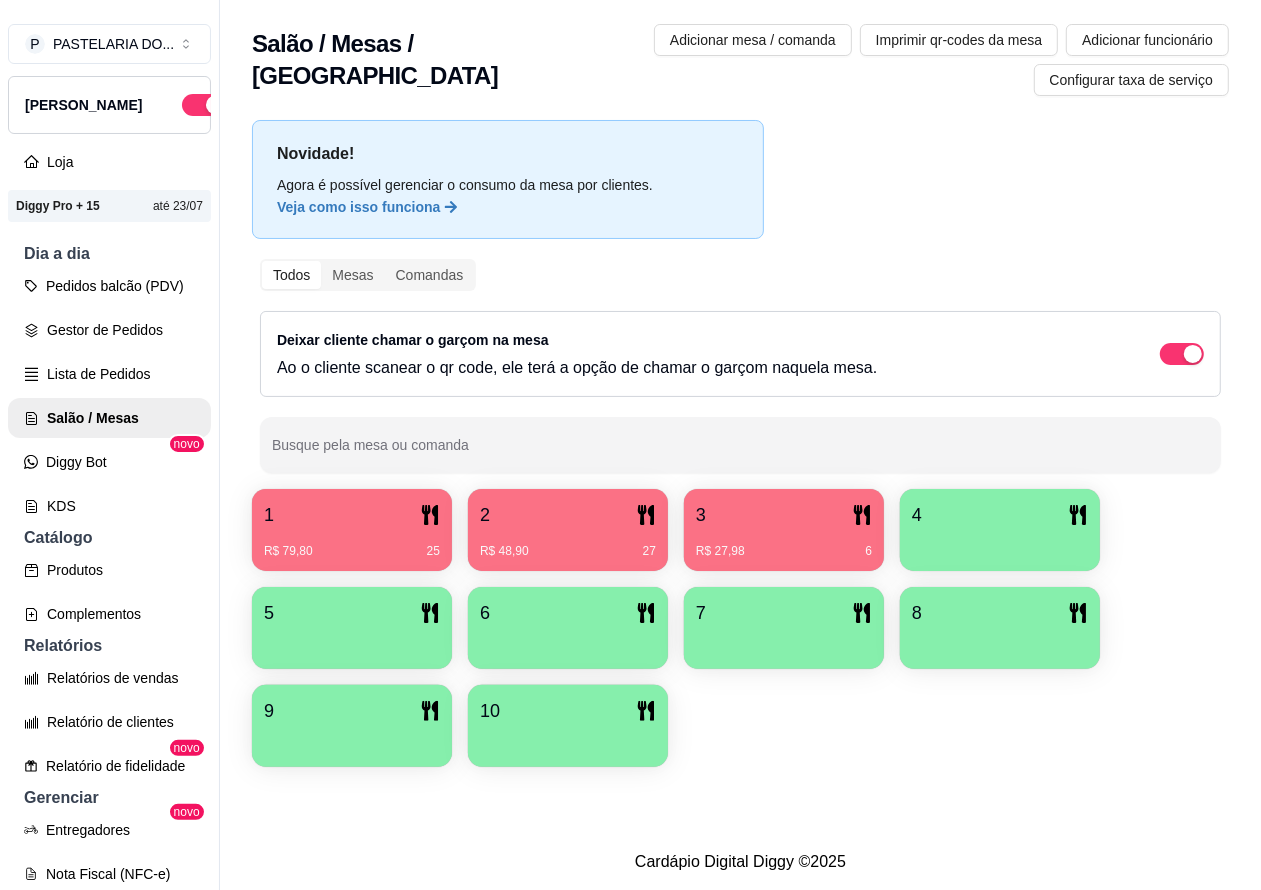 click on "Pedidos balcão (PDV)" at bounding box center [109, 286] 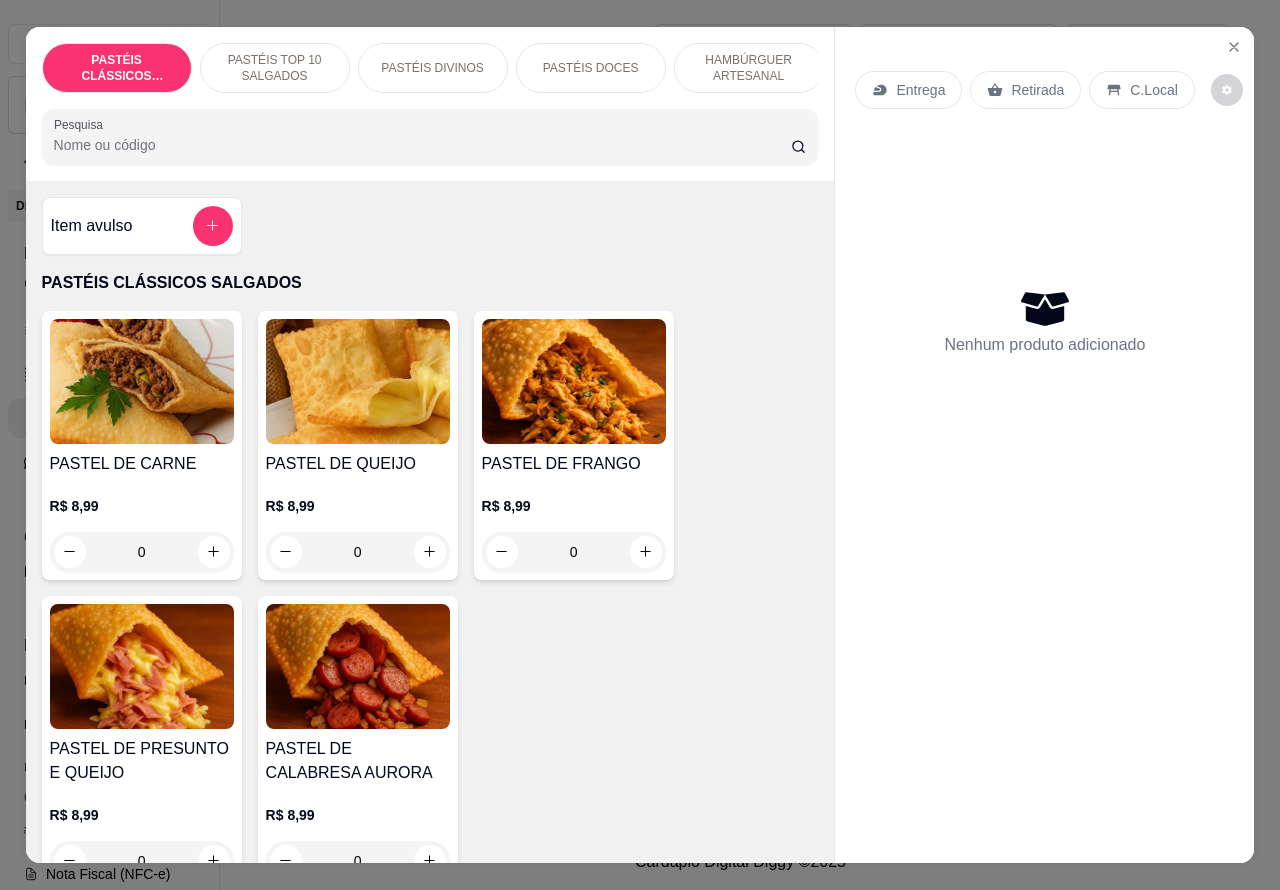 click on "HAMBÚRGUER ARTESANAL" at bounding box center [749, 68] 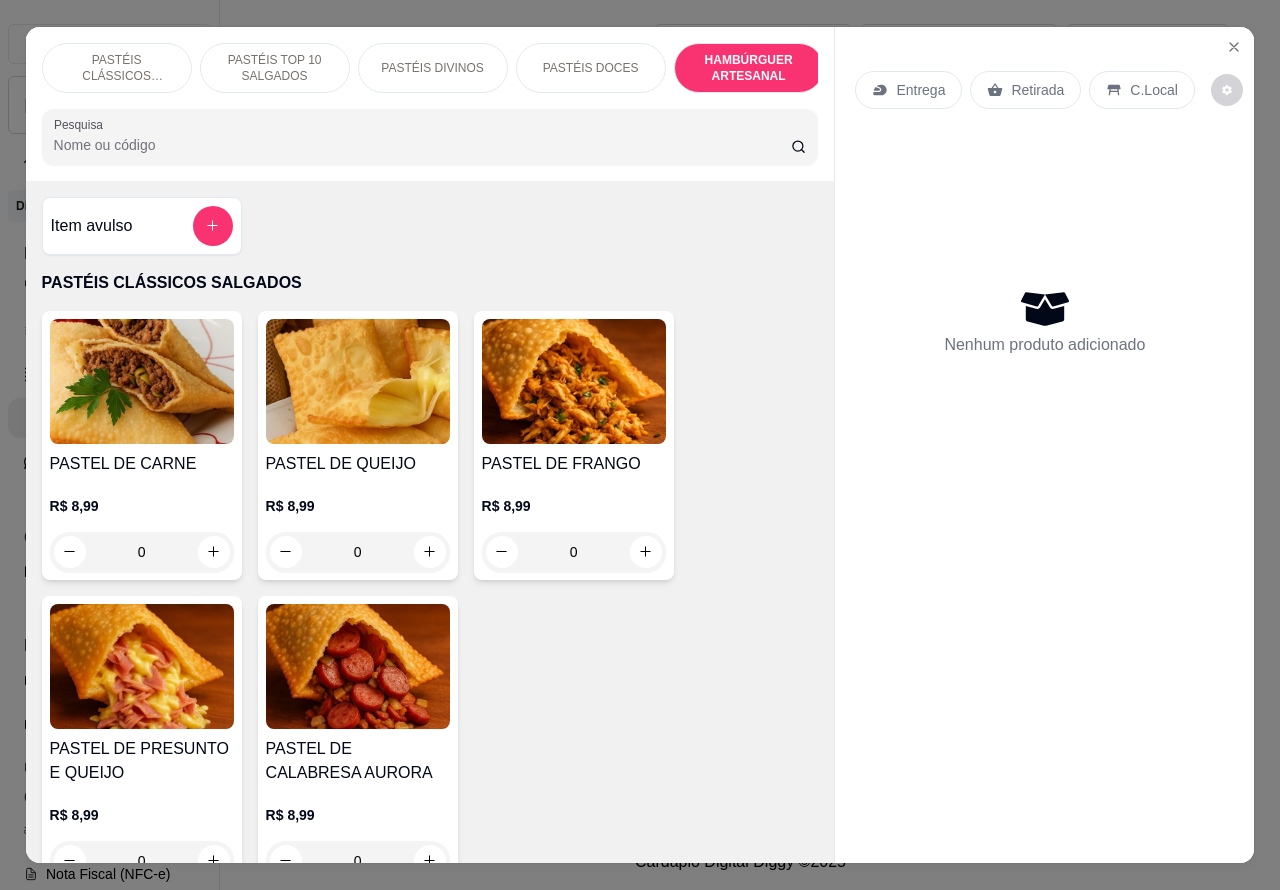 scroll, scrollTop: 4527, scrollLeft: 0, axis: vertical 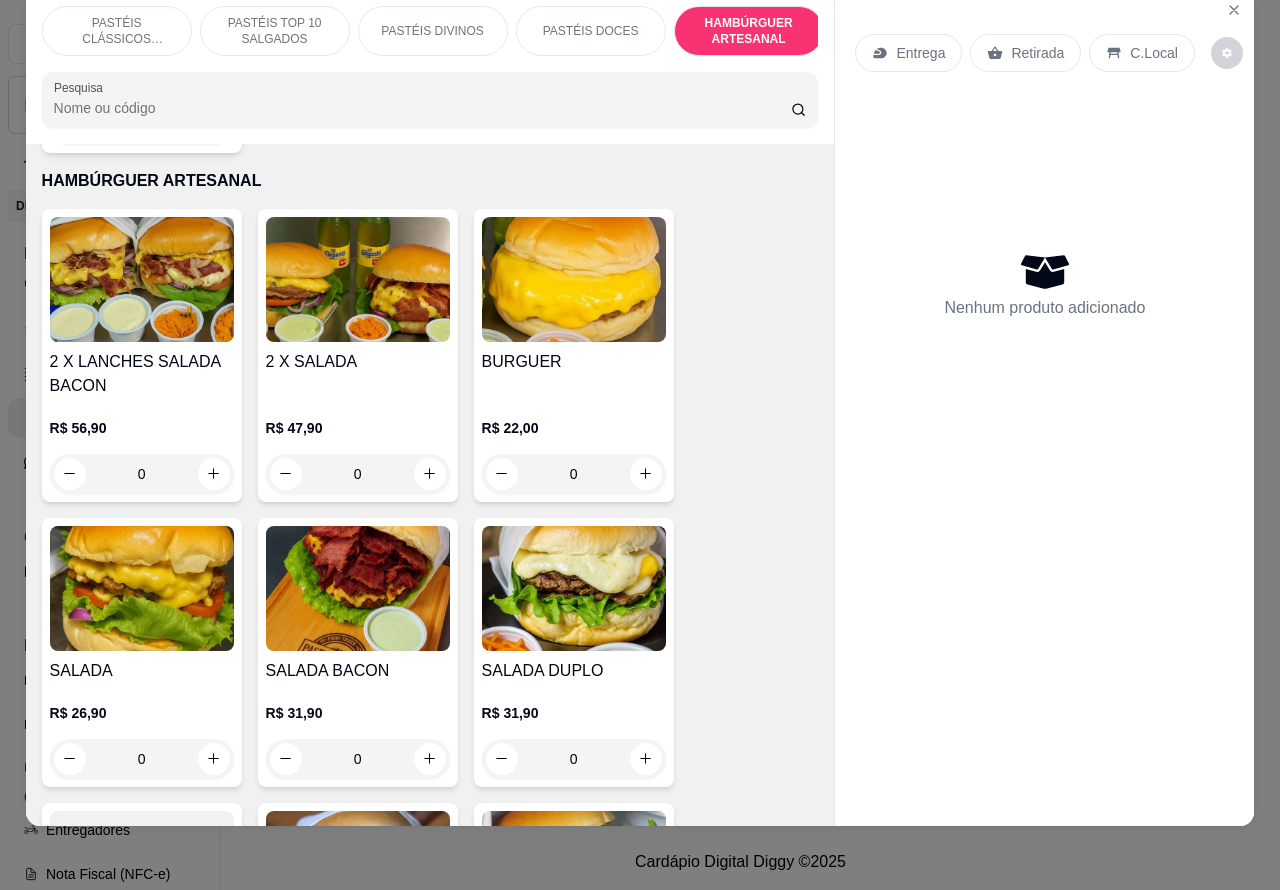 click on "PASTÉIS CLÁSSICOS SALGADOS" at bounding box center (117, 31) 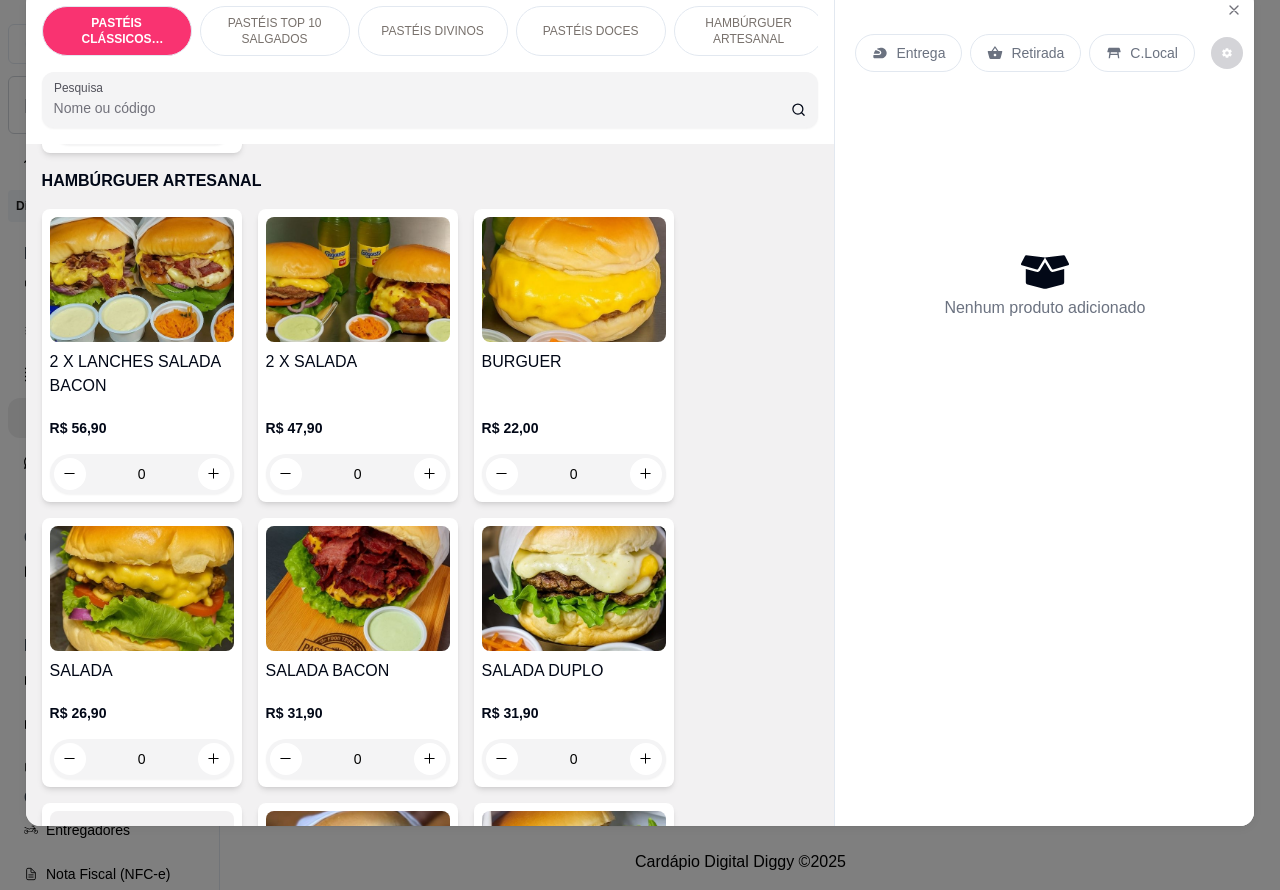 scroll, scrollTop: 90, scrollLeft: 0, axis: vertical 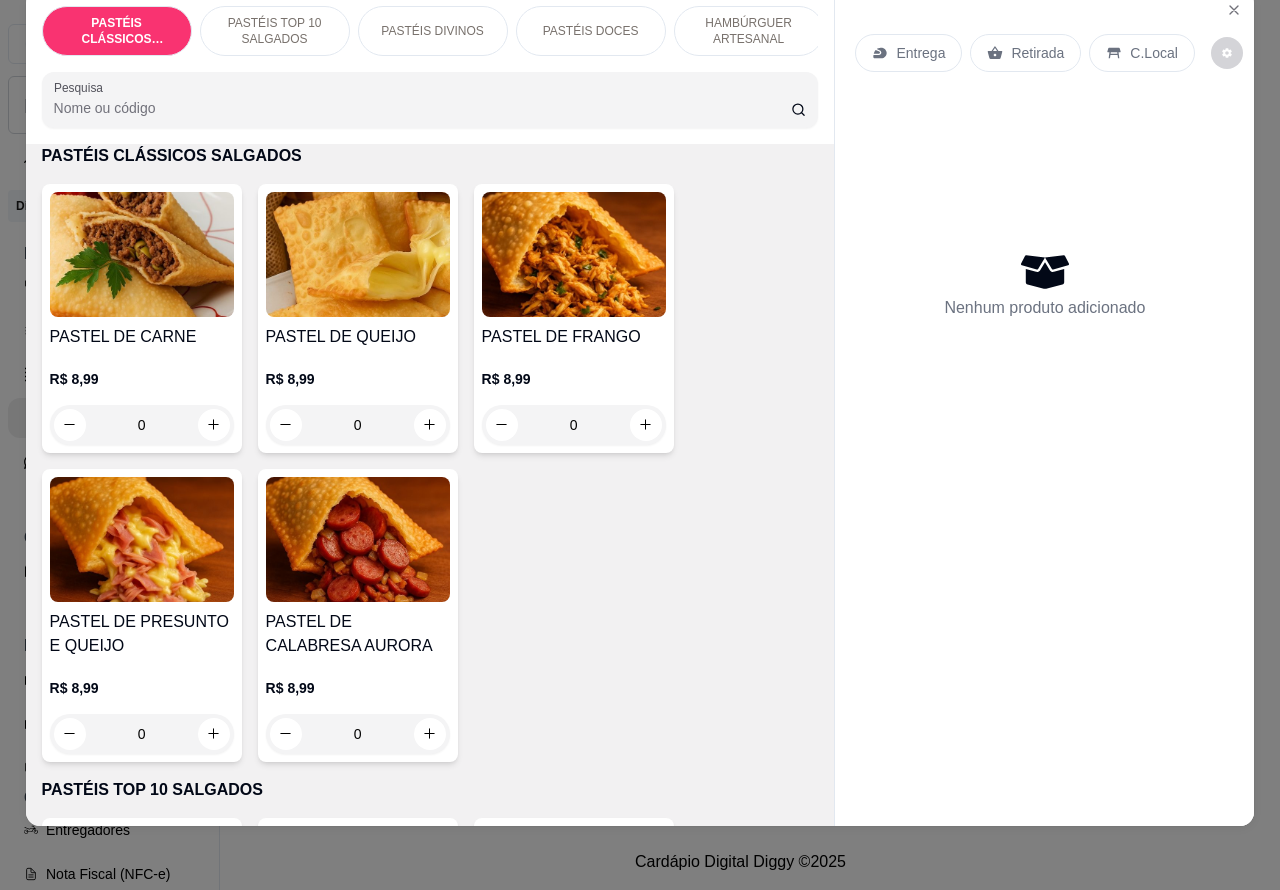 click 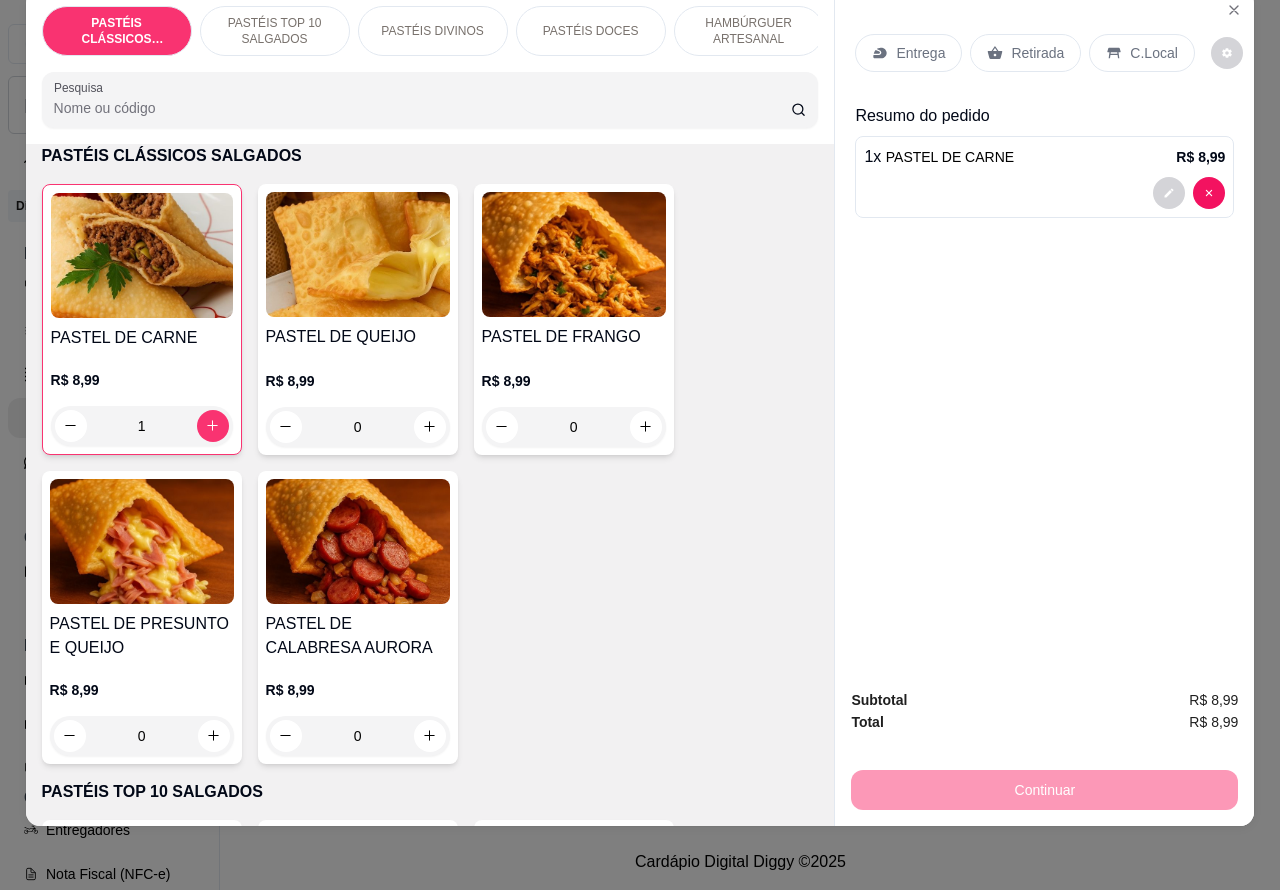 click at bounding box center (430, 427) 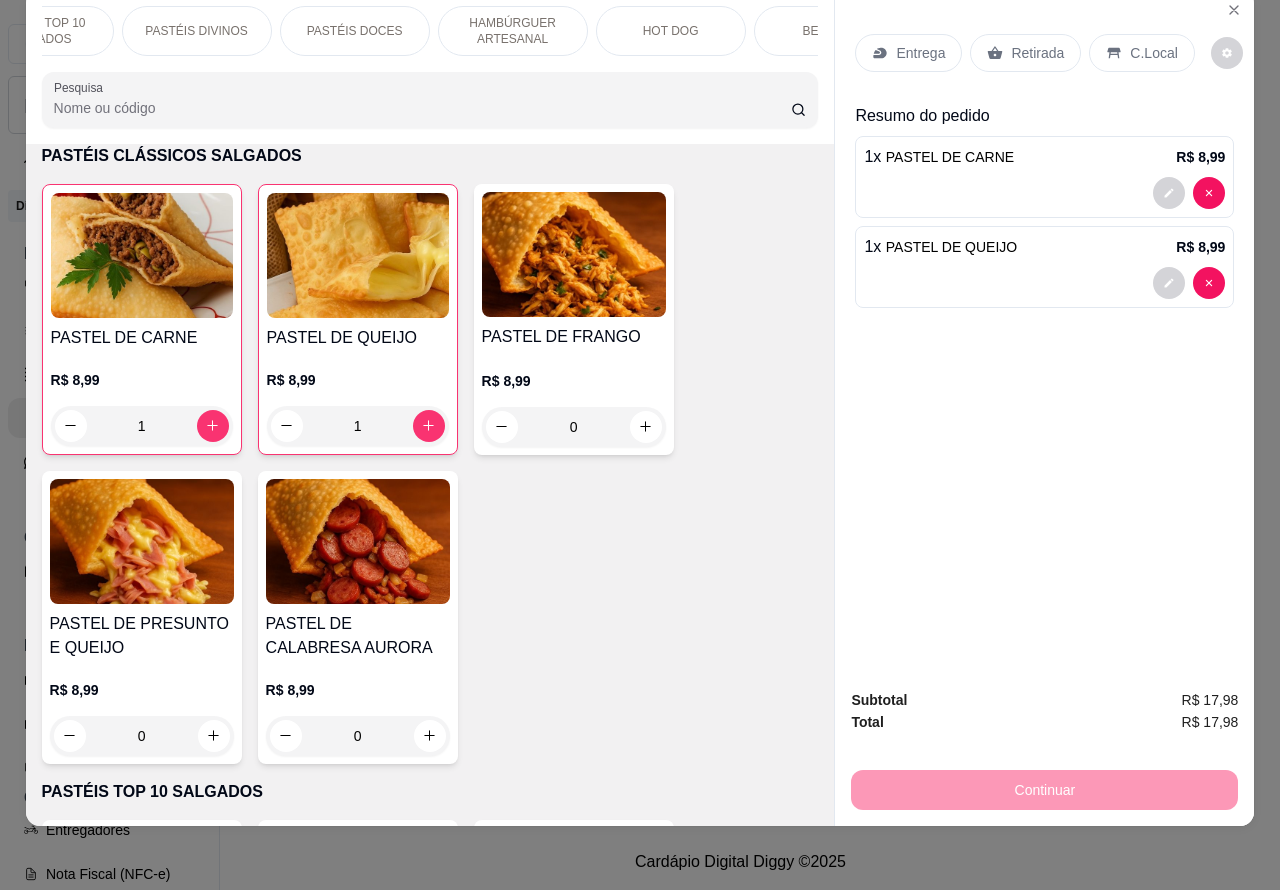 scroll, scrollTop: 0, scrollLeft: 241, axis: horizontal 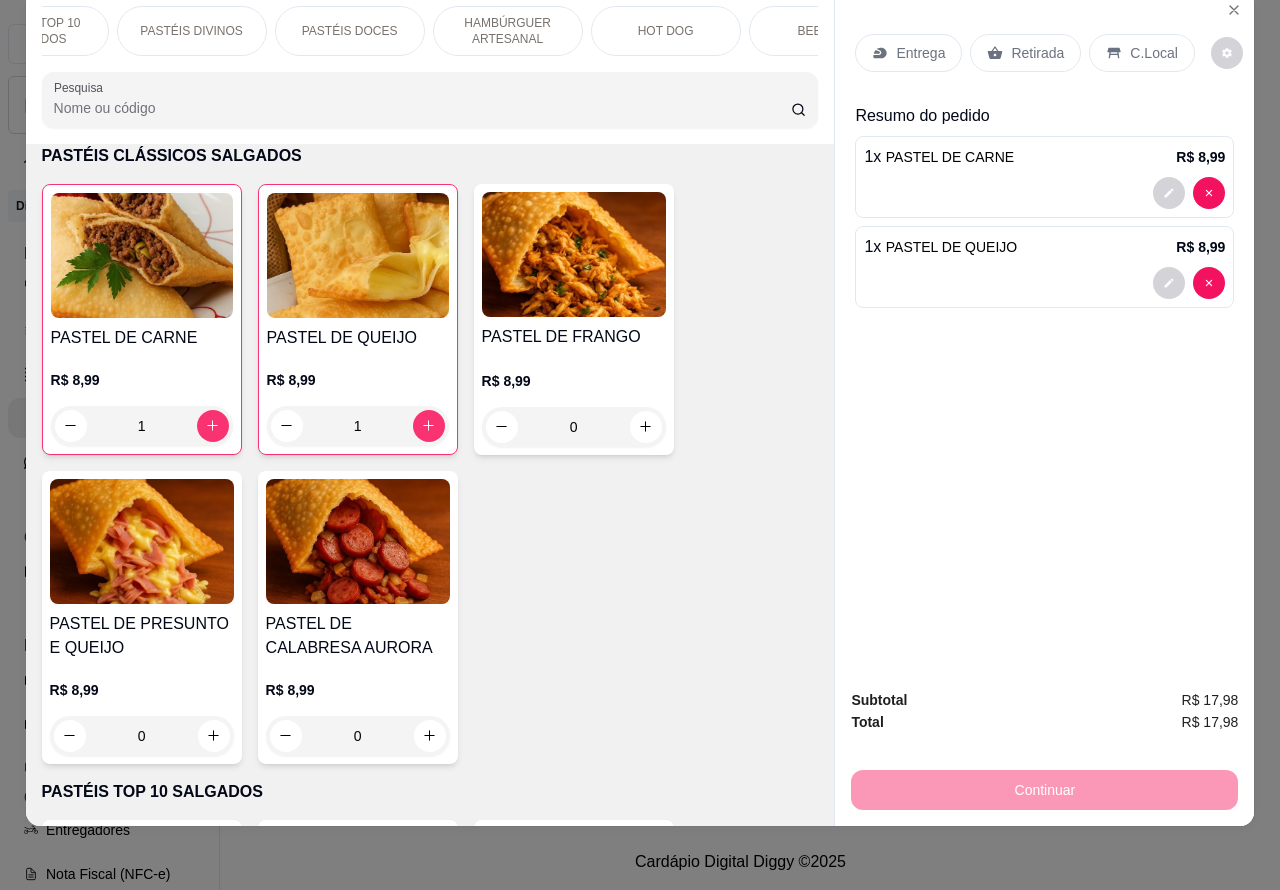 click on "HAMBÚRGUER ARTESANAL" at bounding box center [508, 31] 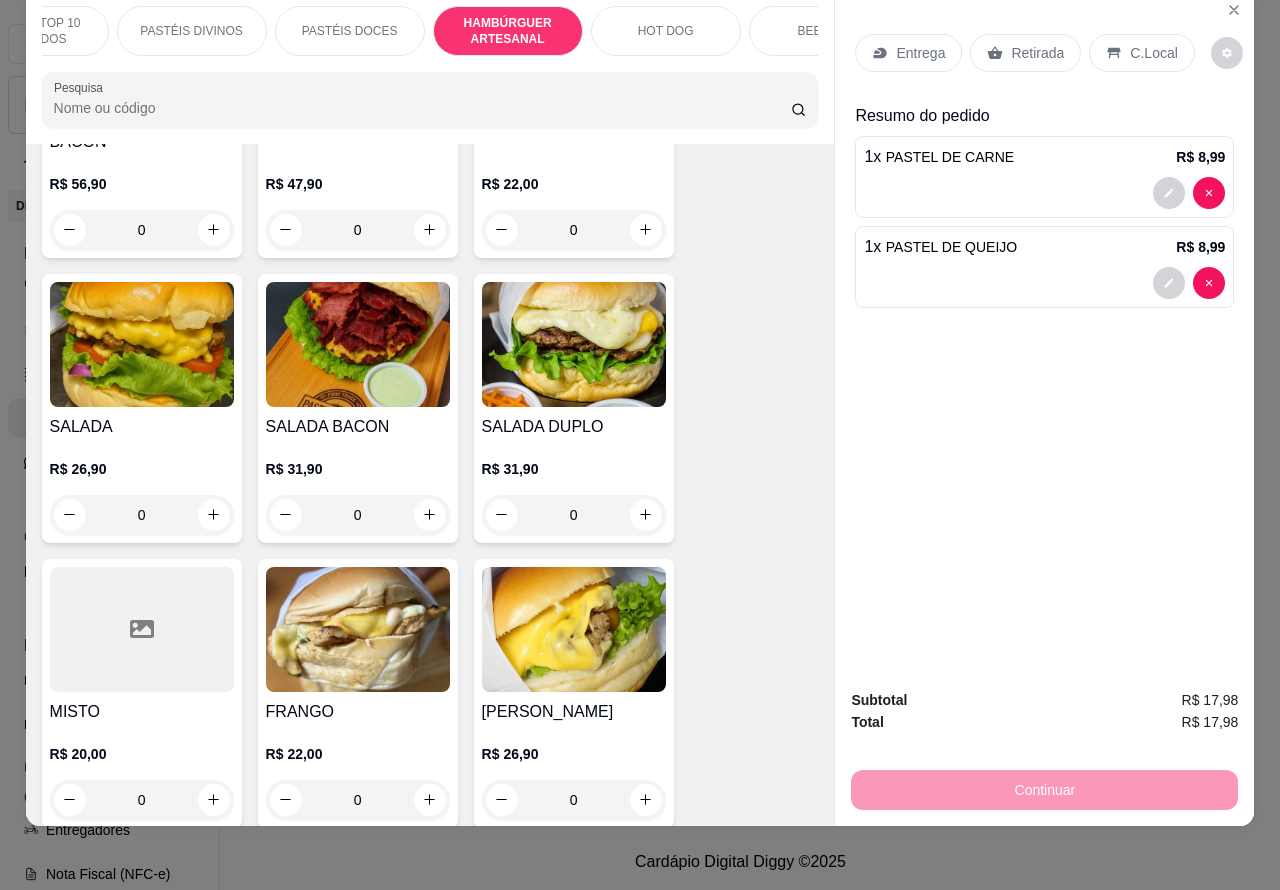 scroll, scrollTop: 4793, scrollLeft: 0, axis: vertical 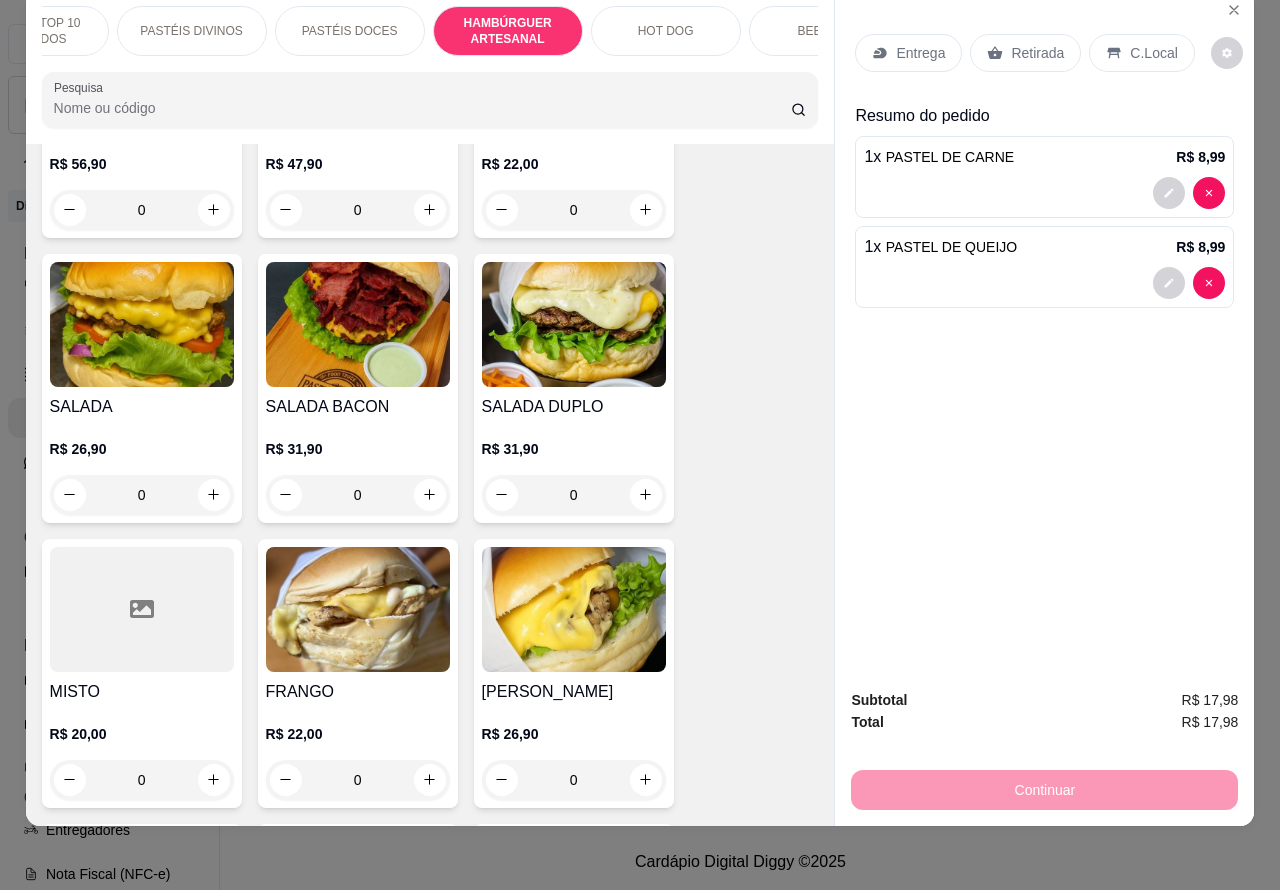 click on "0" at bounding box center [574, 495] 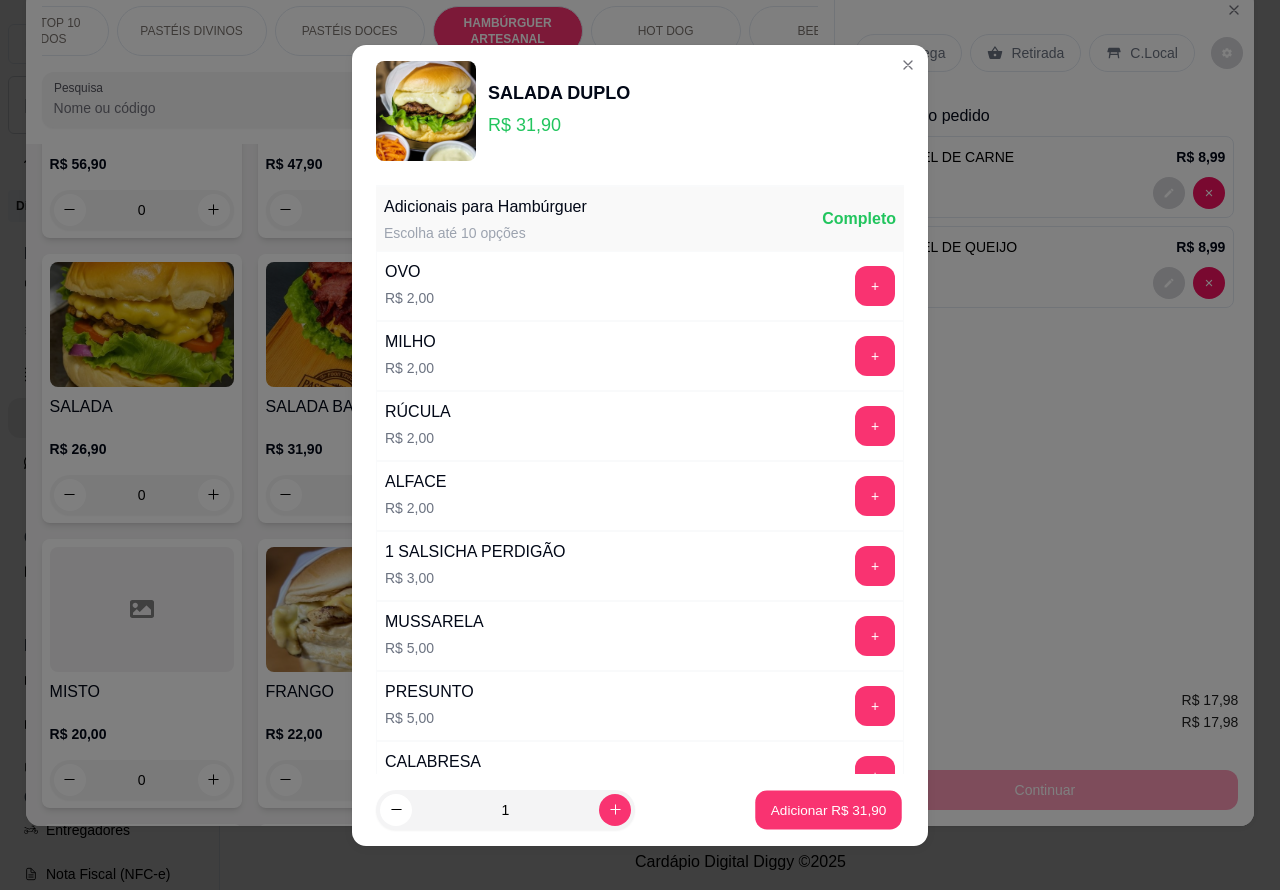 click on "Adicionar   R$ 31,90" at bounding box center (829, 809) 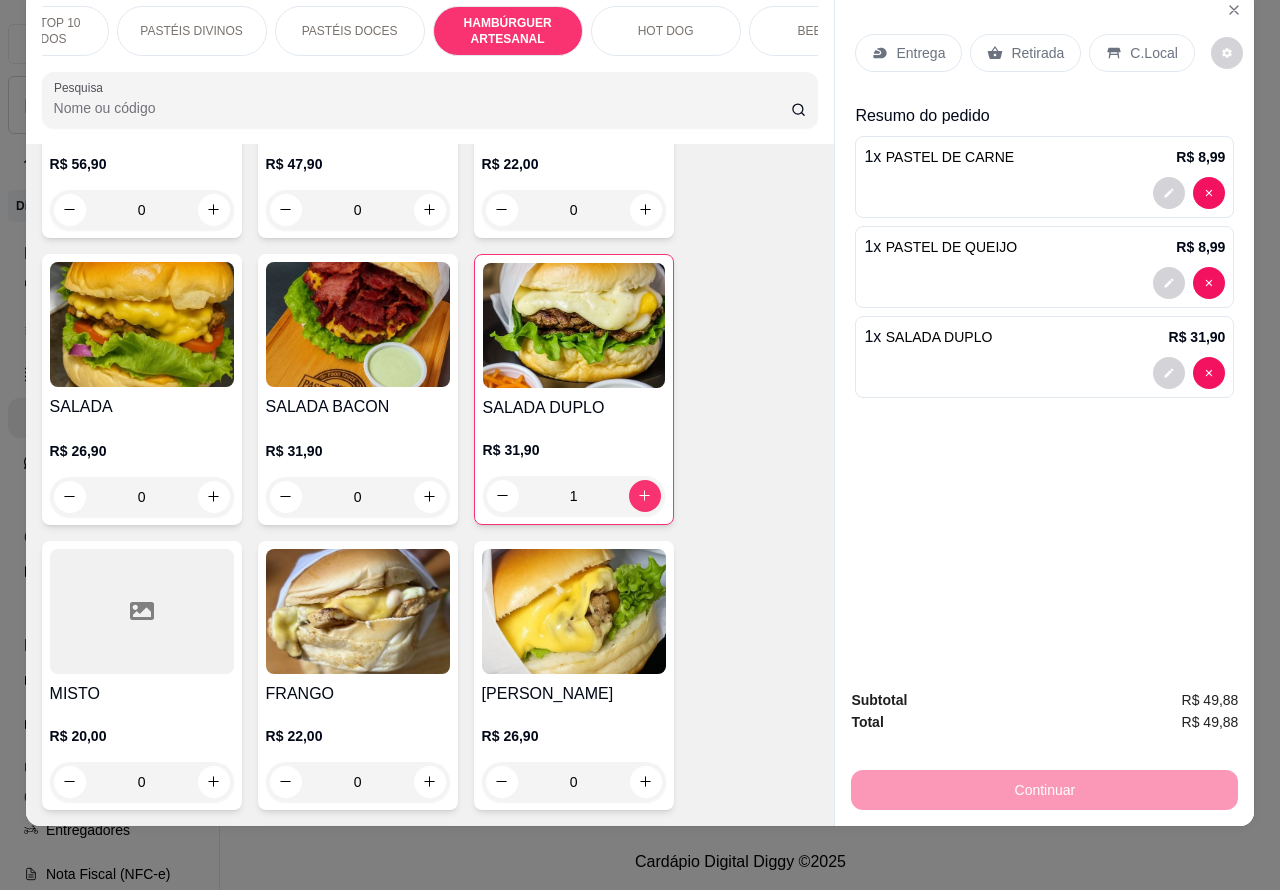 click at bounding box center [1044, 373] 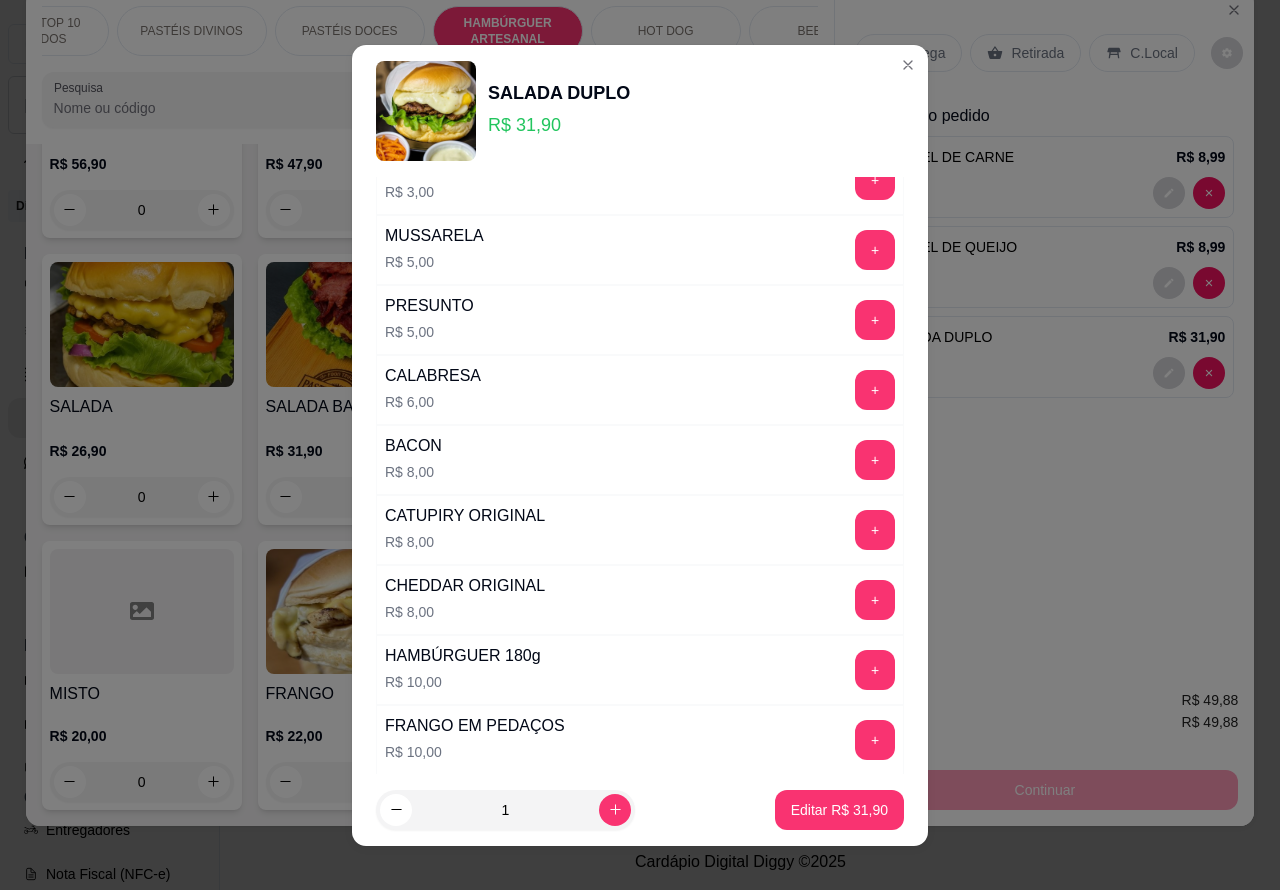 scroll, scrollTop: 542, scrollLeft: 0, axis: vertical 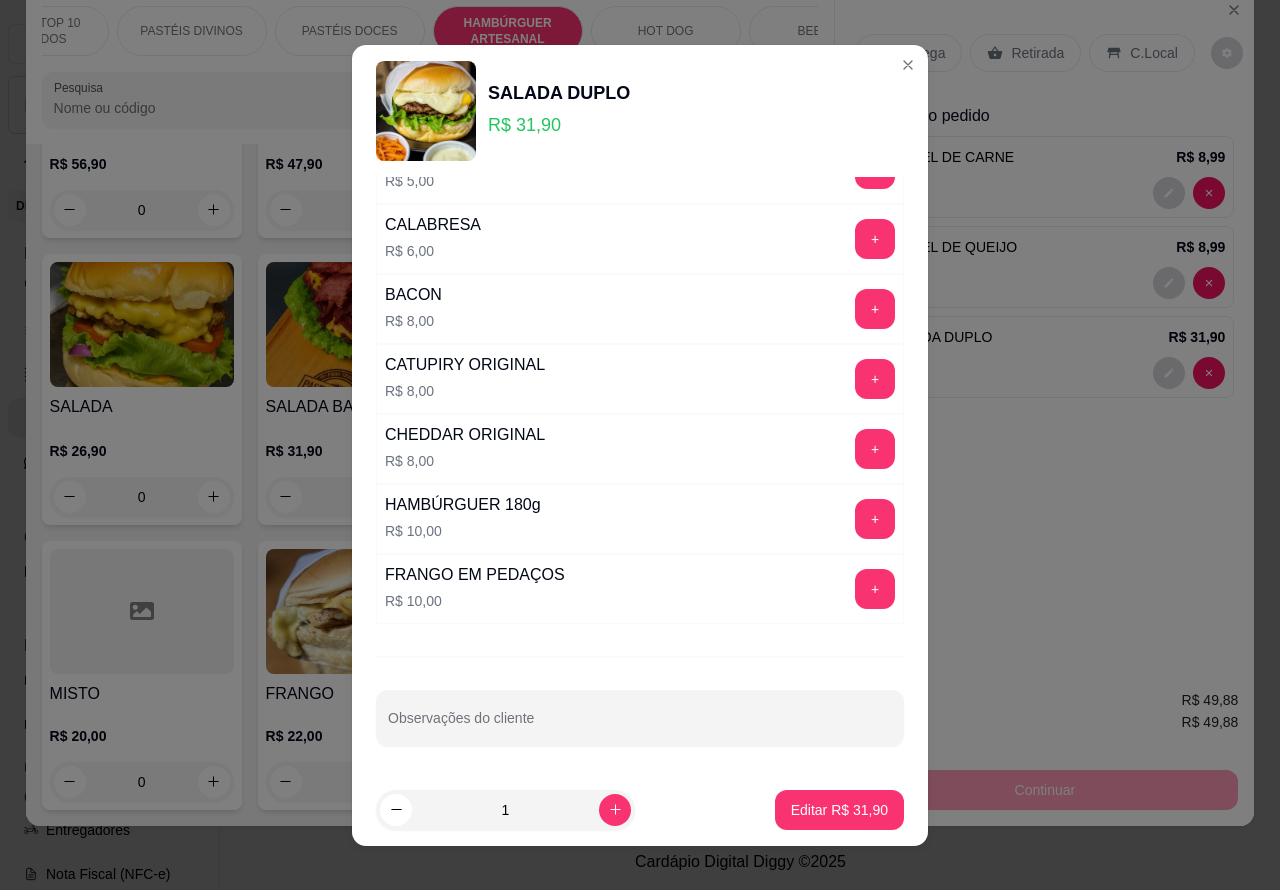 click on "Observações do cliente" at bounding box center (640, 726) 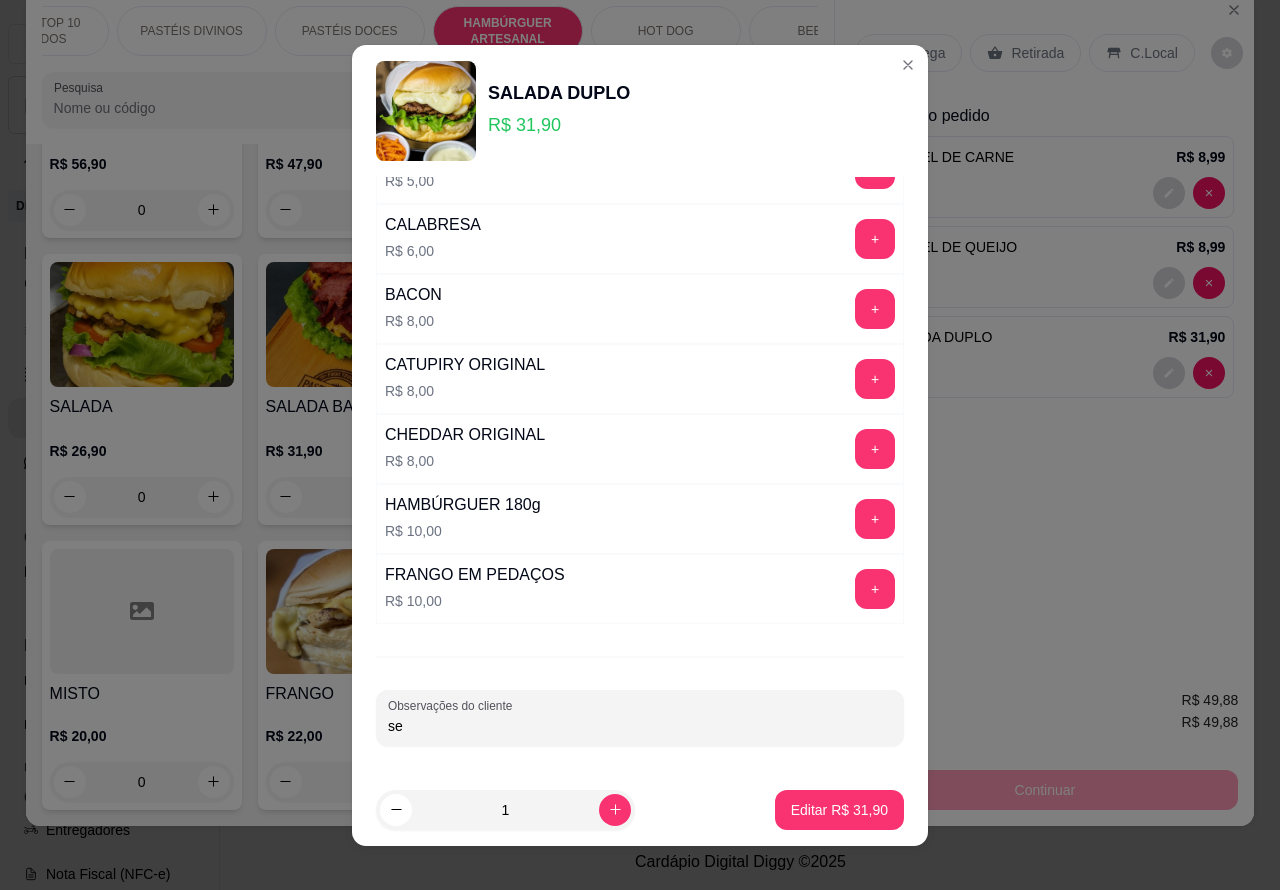 type on "s" 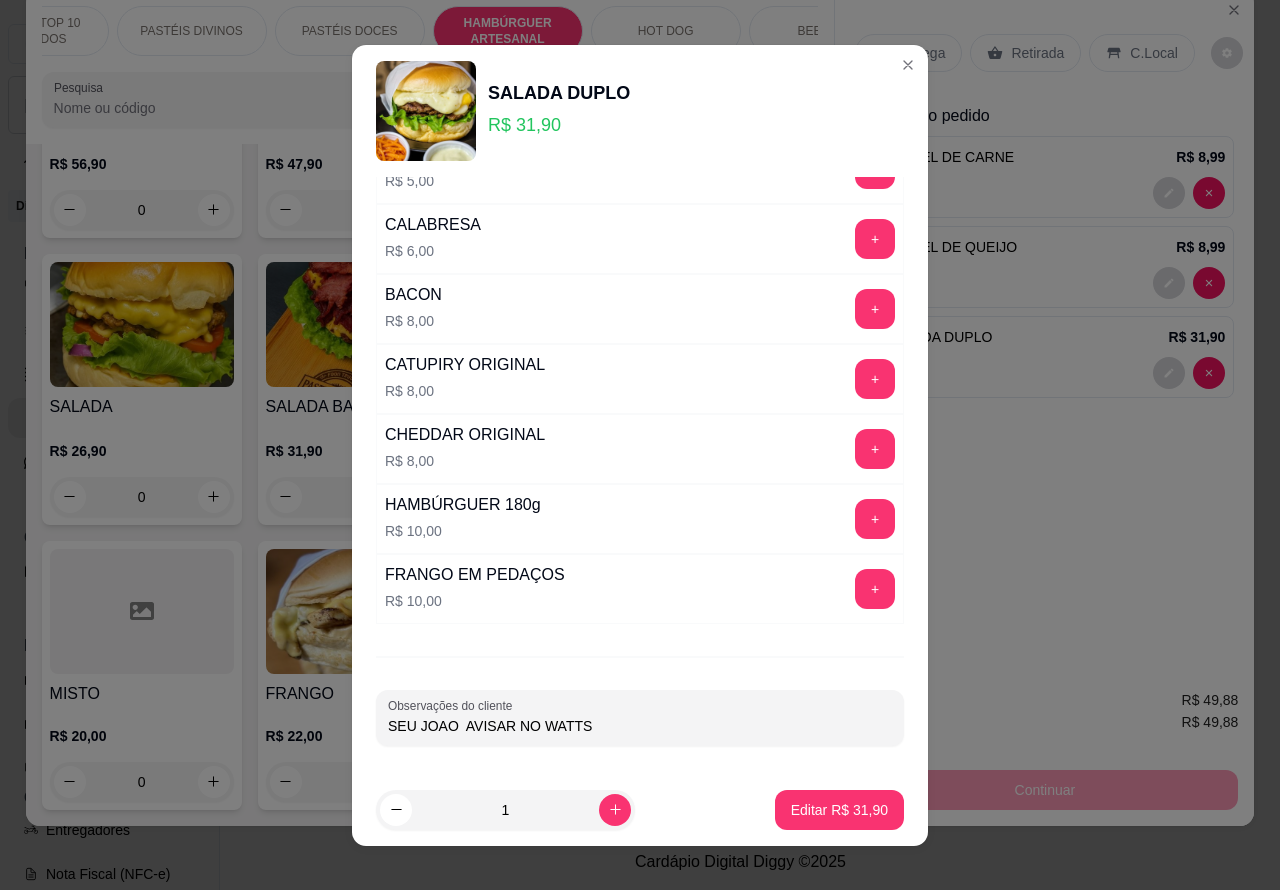 type on "SEU JOAO  AVISAR NO WATTS" 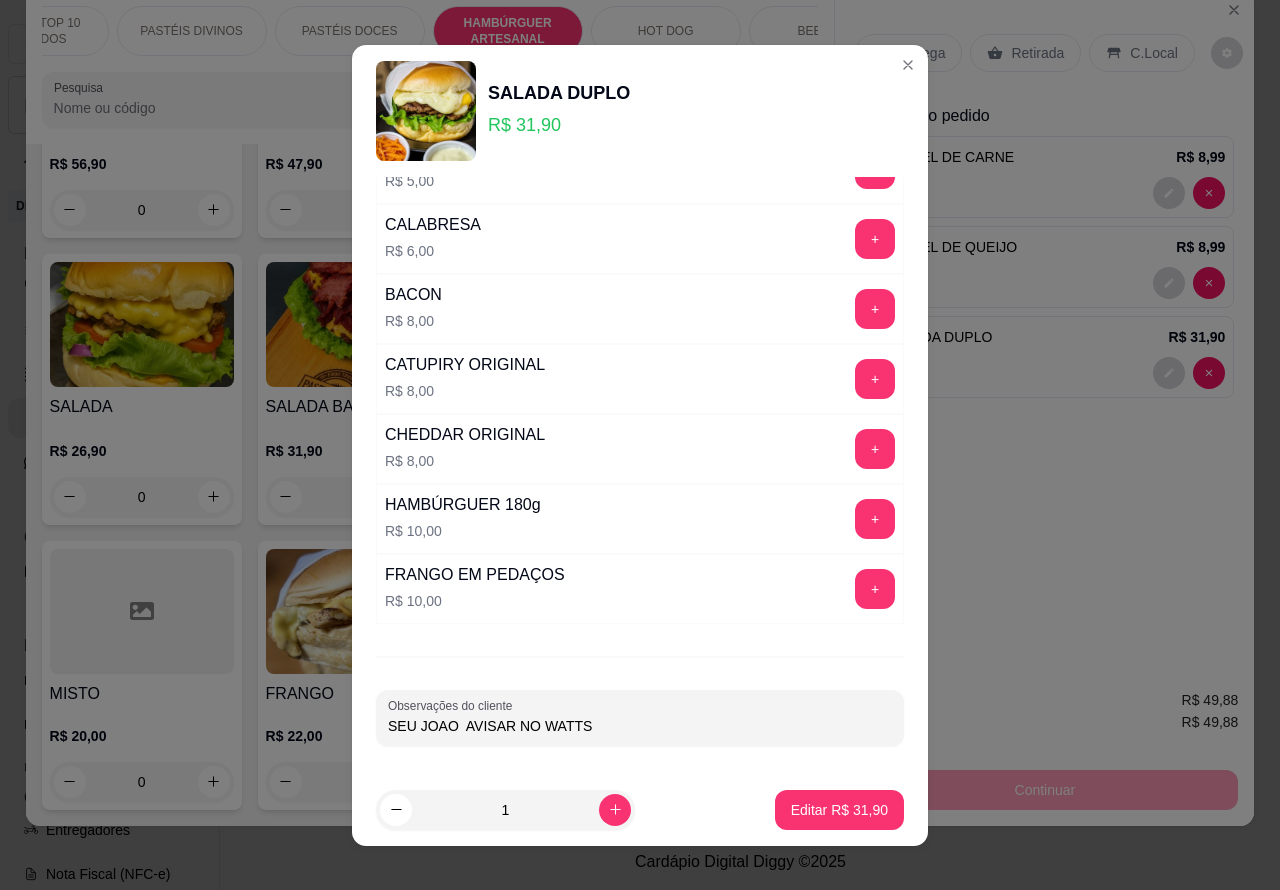 click on "Editar   R$ 31,90" at bounding box center [839, 810] 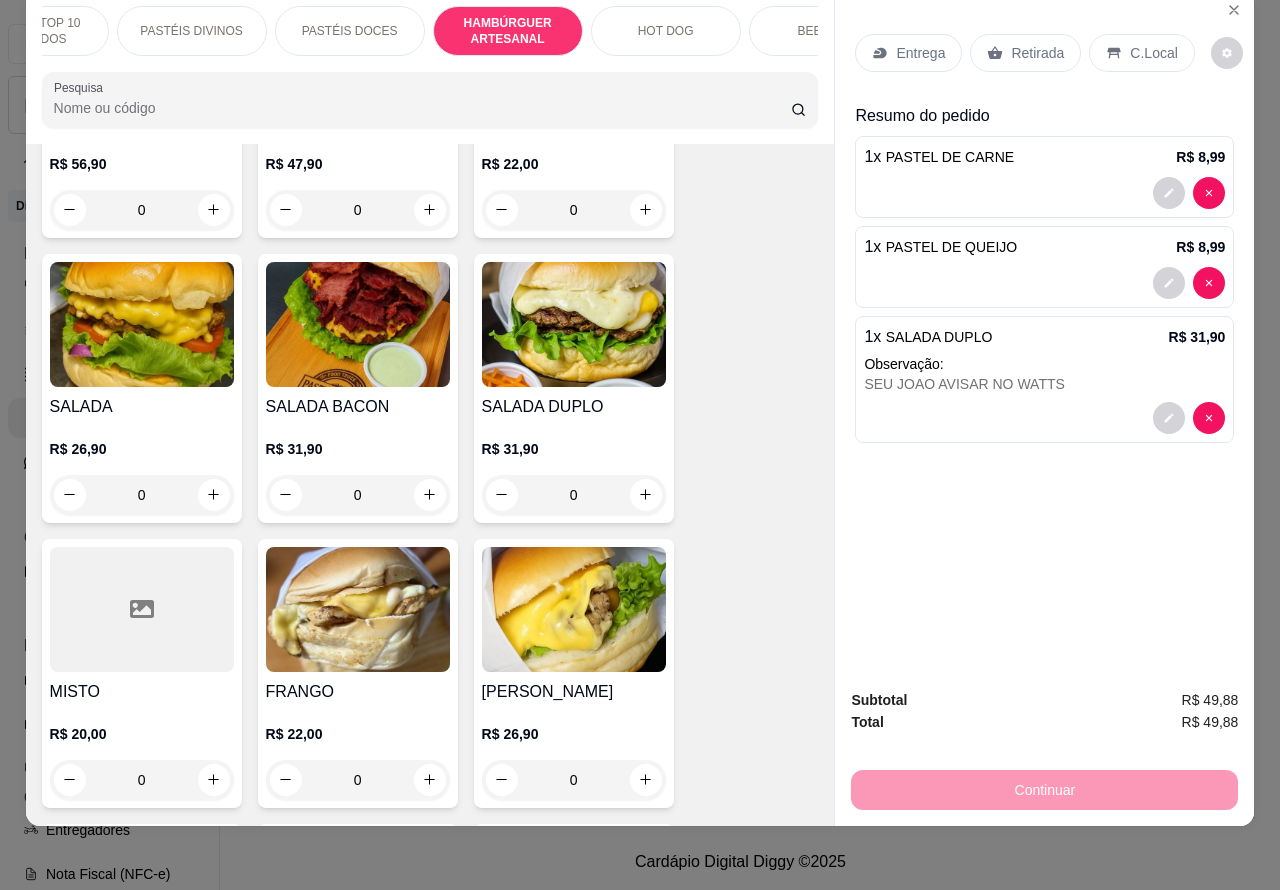 click on "Retirada" at bounding box center [1037, 53] 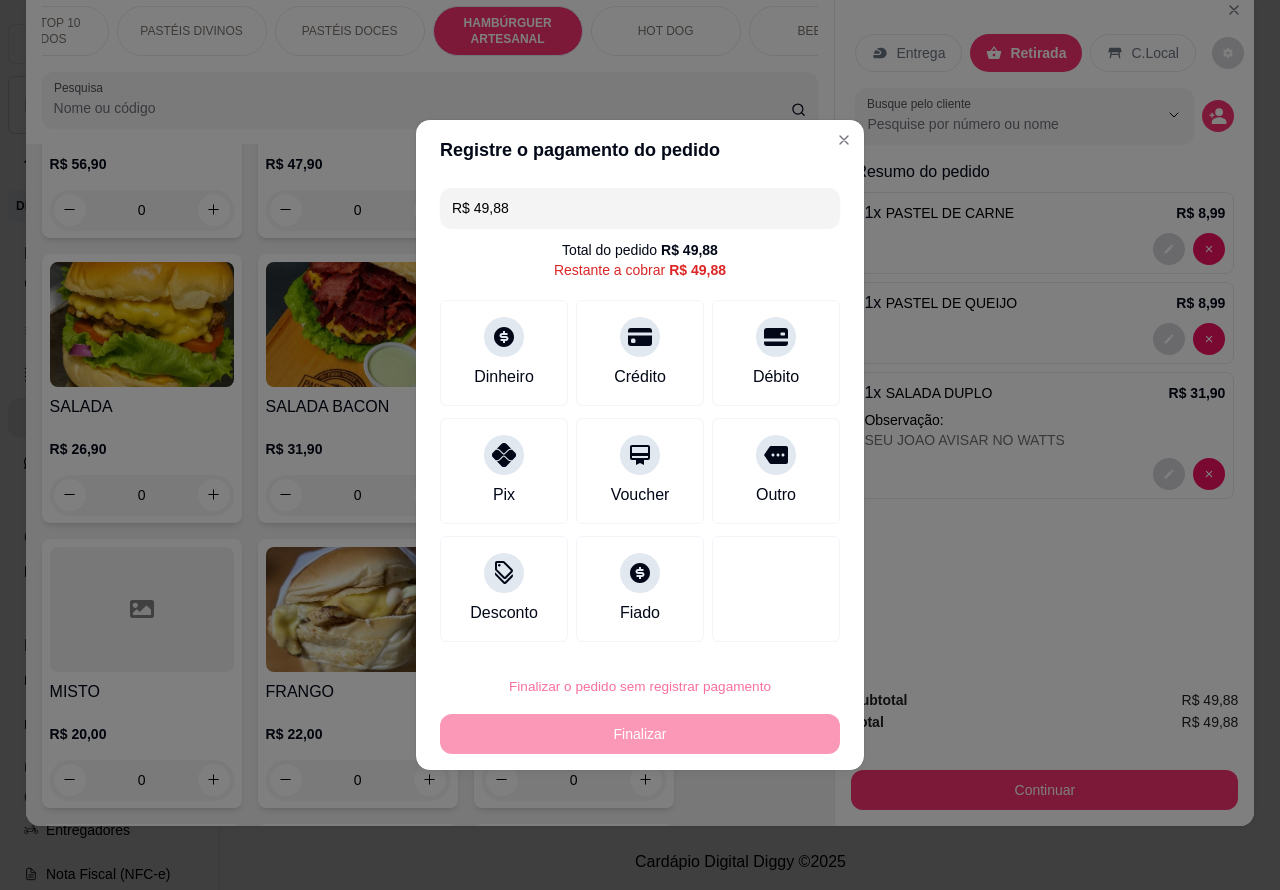 click on "Confirmar" at bounding box center [759, 630] 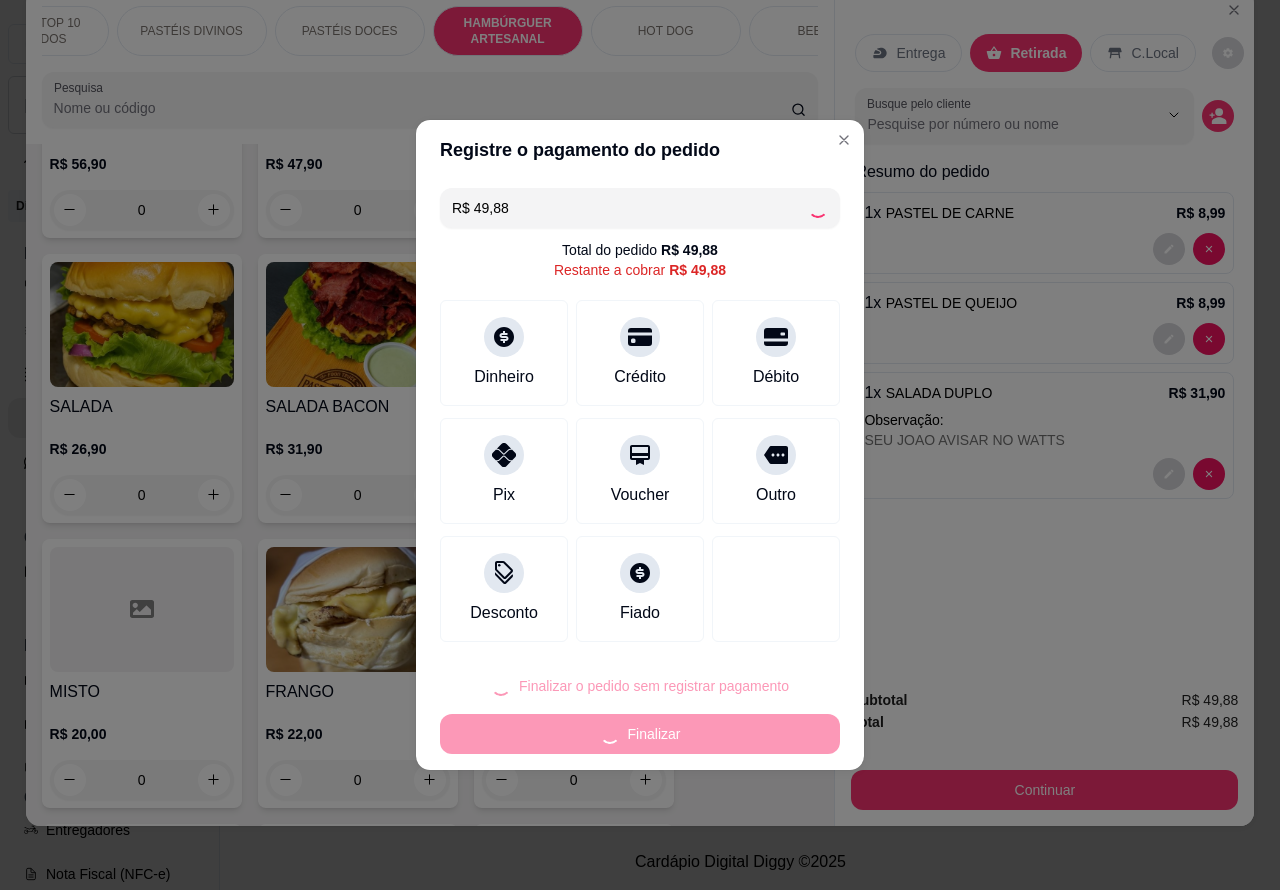 type on "0" 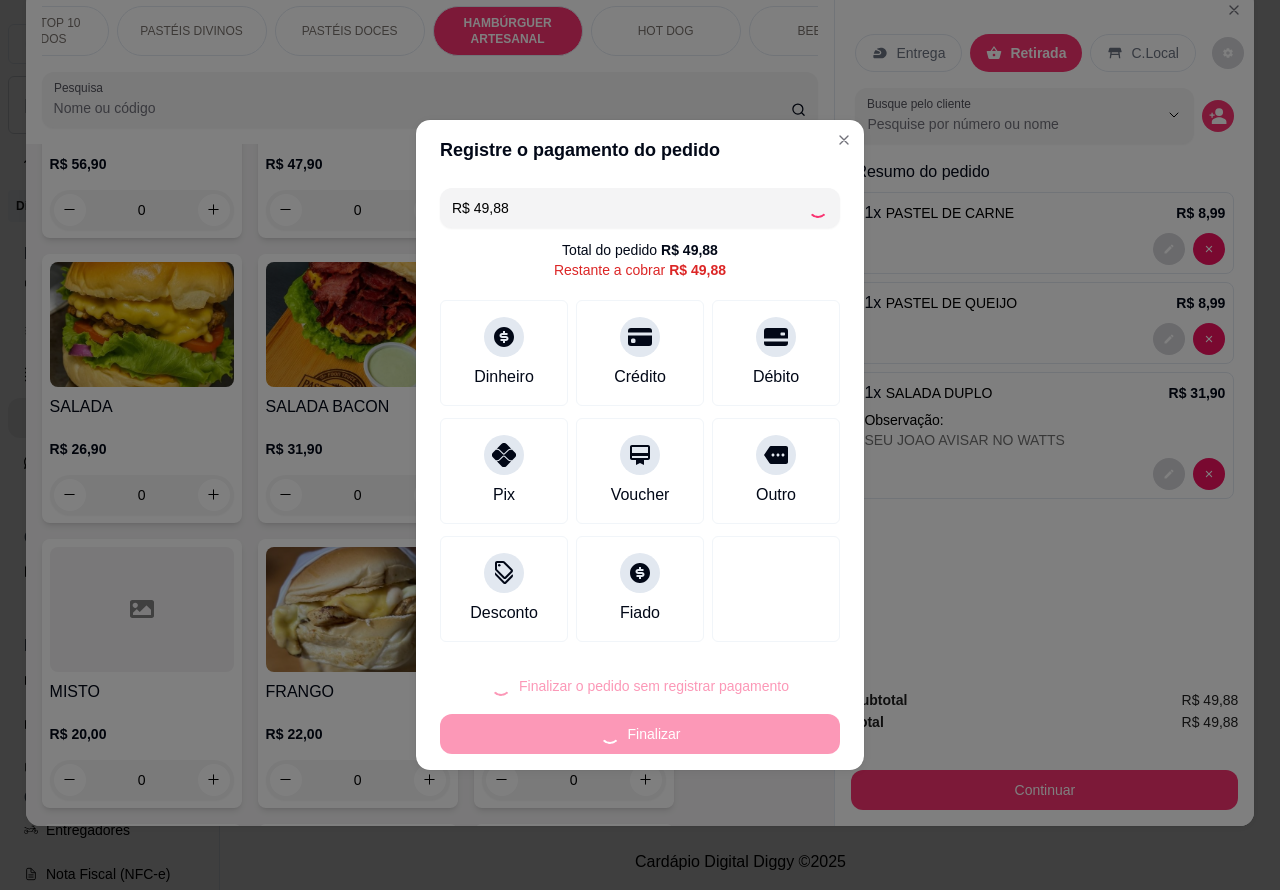type on "0" 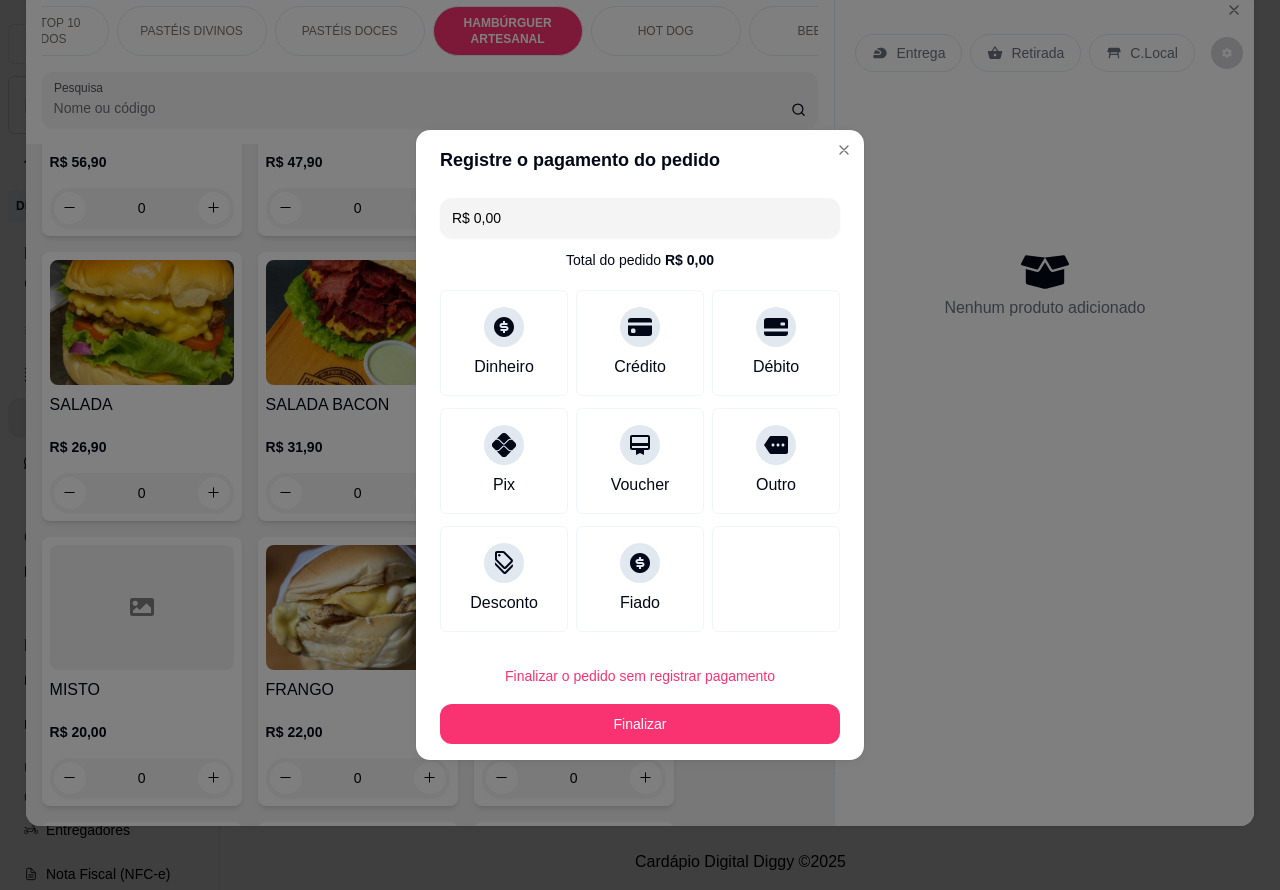 type on "R$ 0,00" 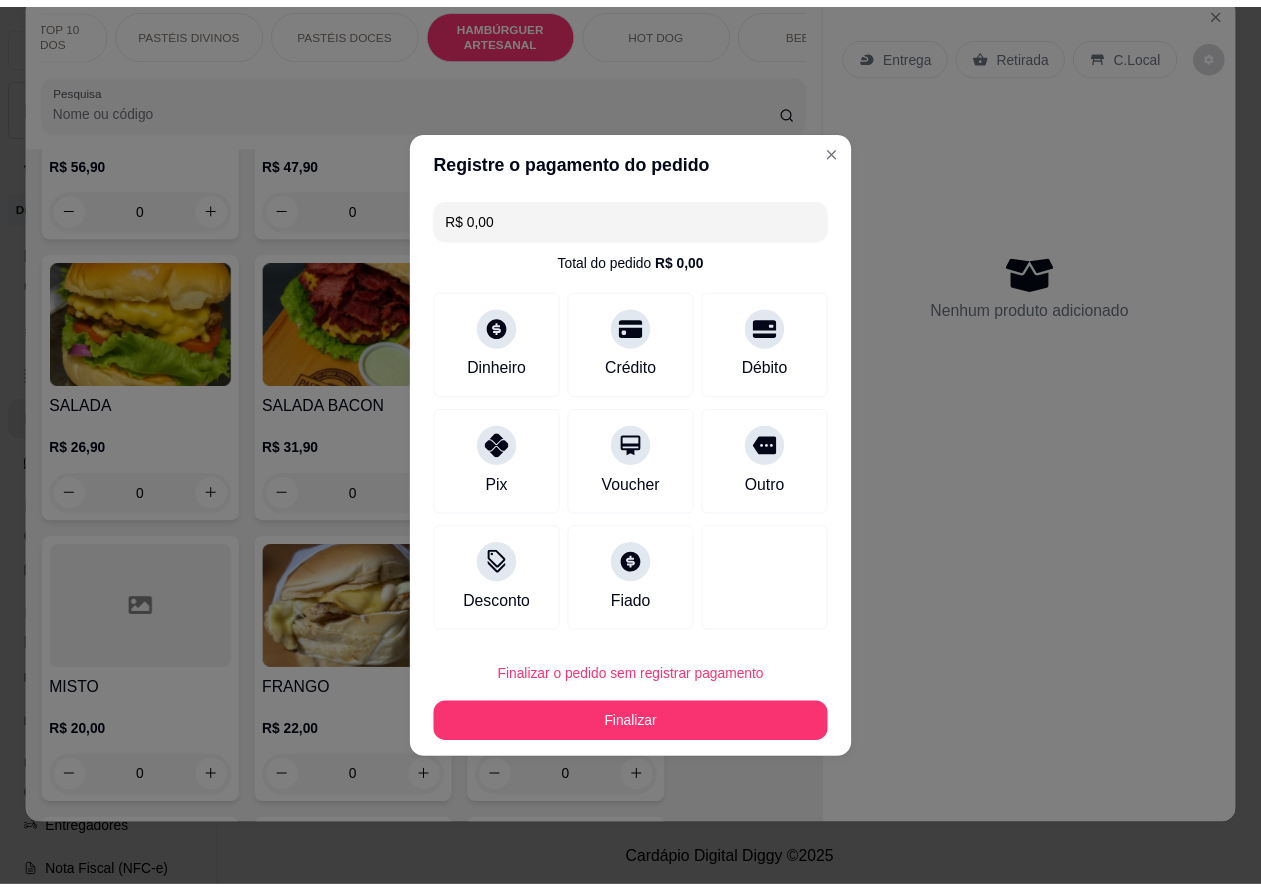 scroll, scrollTop: 4791, scrollLeft: 0, axis: vertical 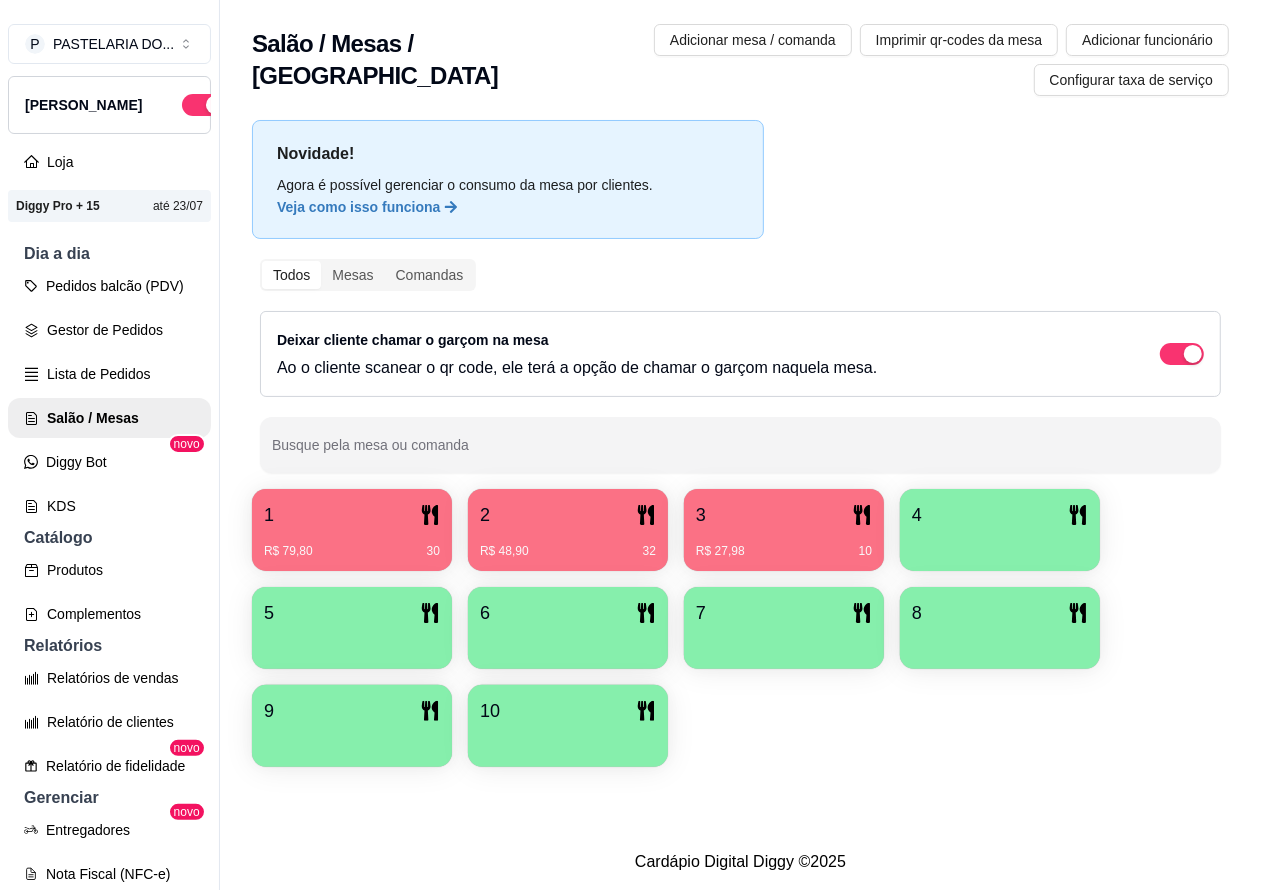click on "Lista de Pedidos" at bounding box center (109, 374) 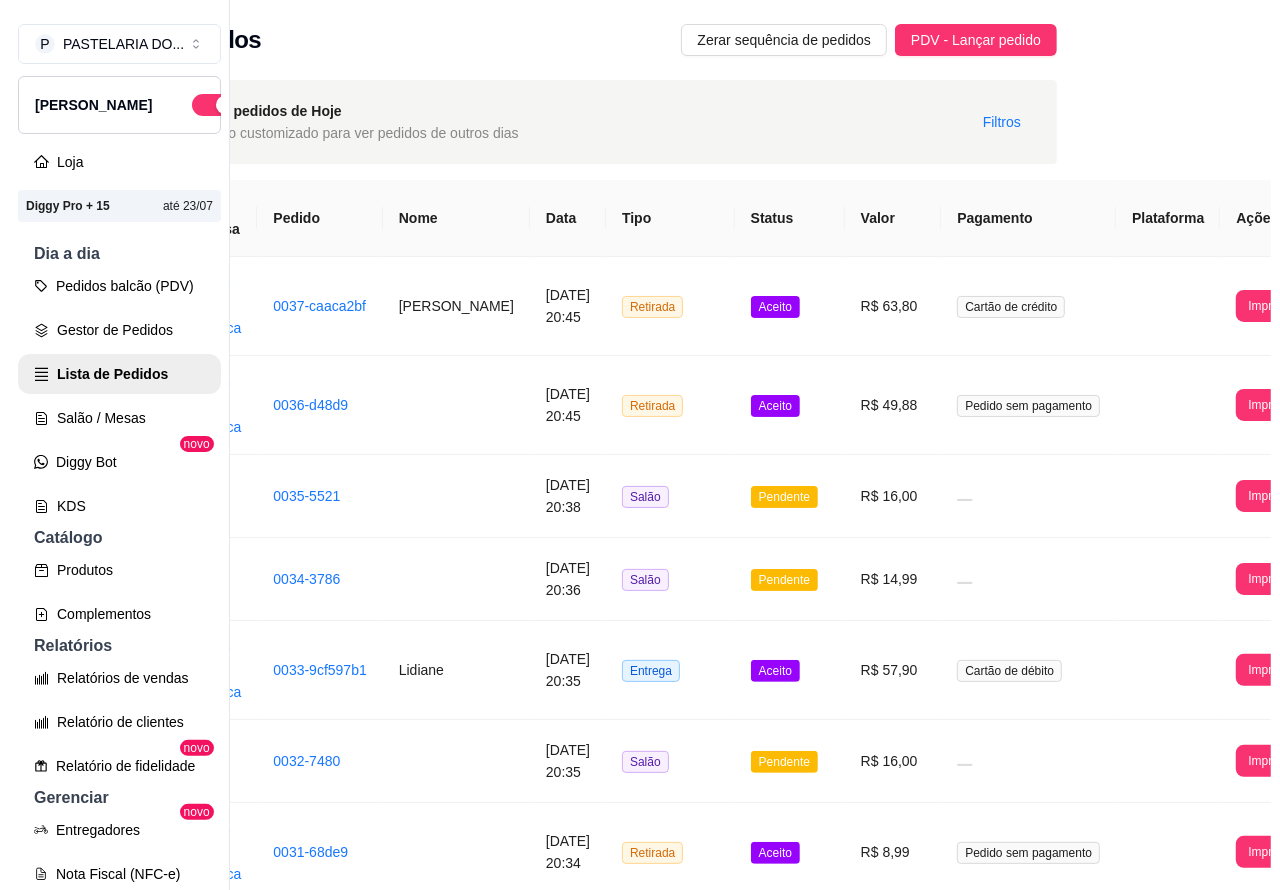 scroll, scrollTop: 0, scrollLeft: 183, axis: horizontal 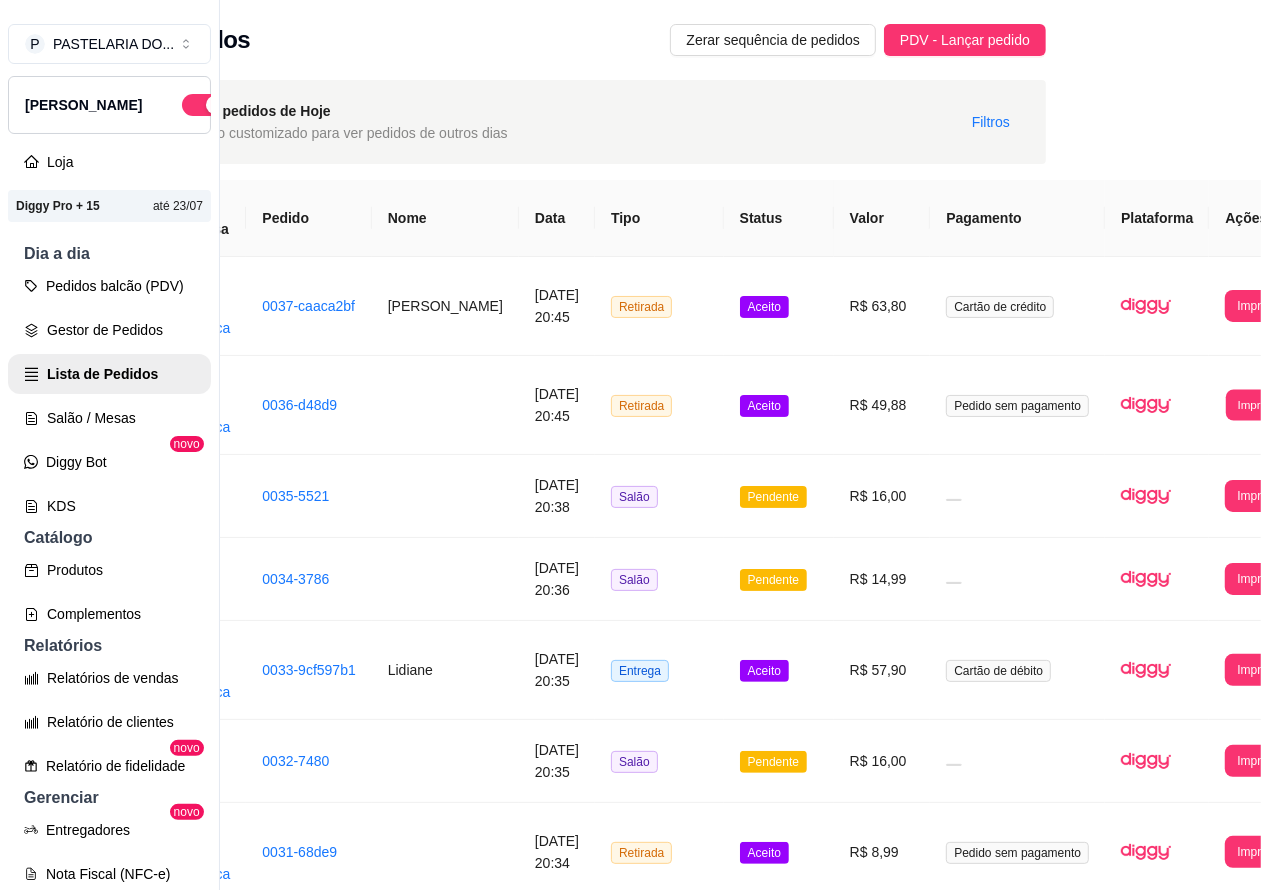 click on "Imprimir" at bounding box center [1258, 404] 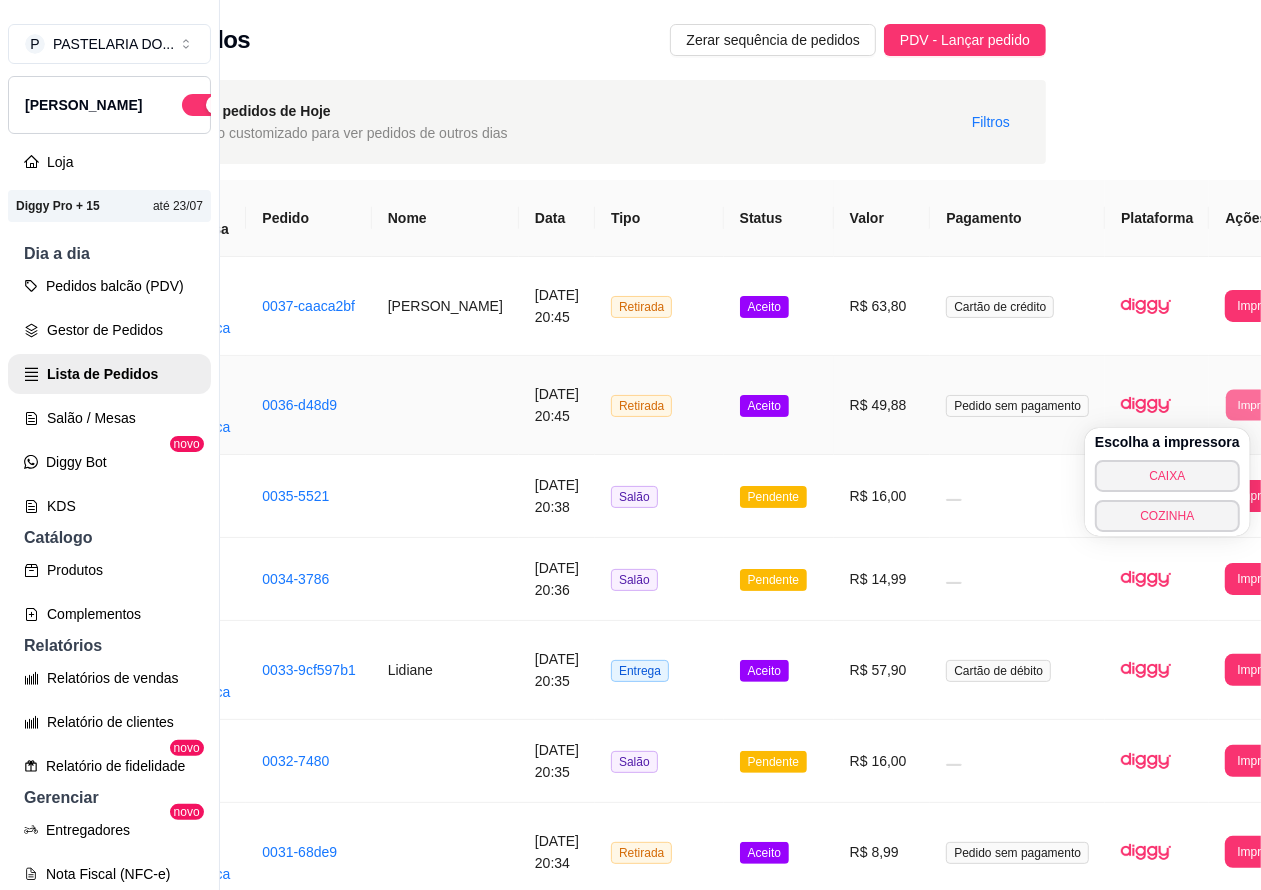 click on "COZINHA" at bounding box center (1167, 516) 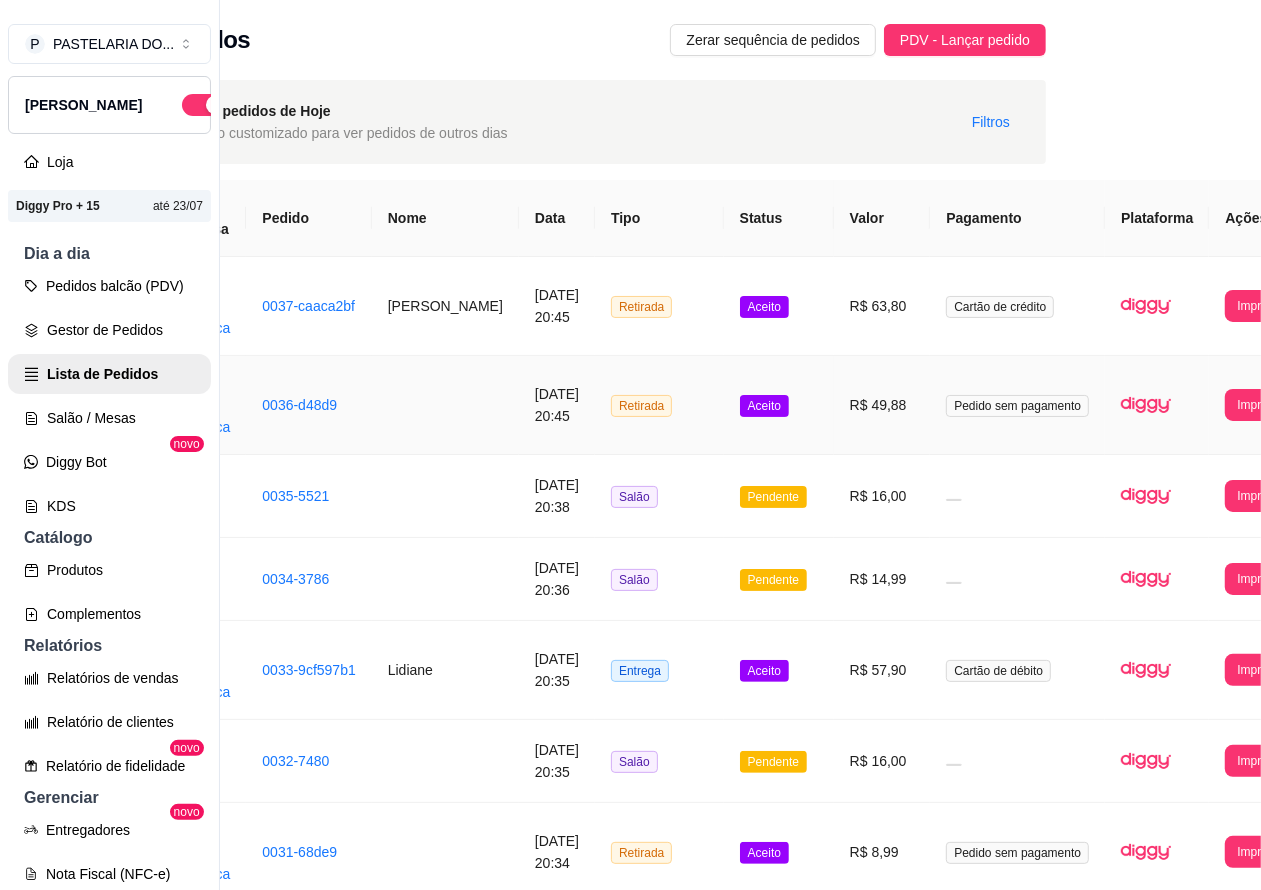 click on "Pedidos balcão (PDV)" at bounding box center (109, 286) 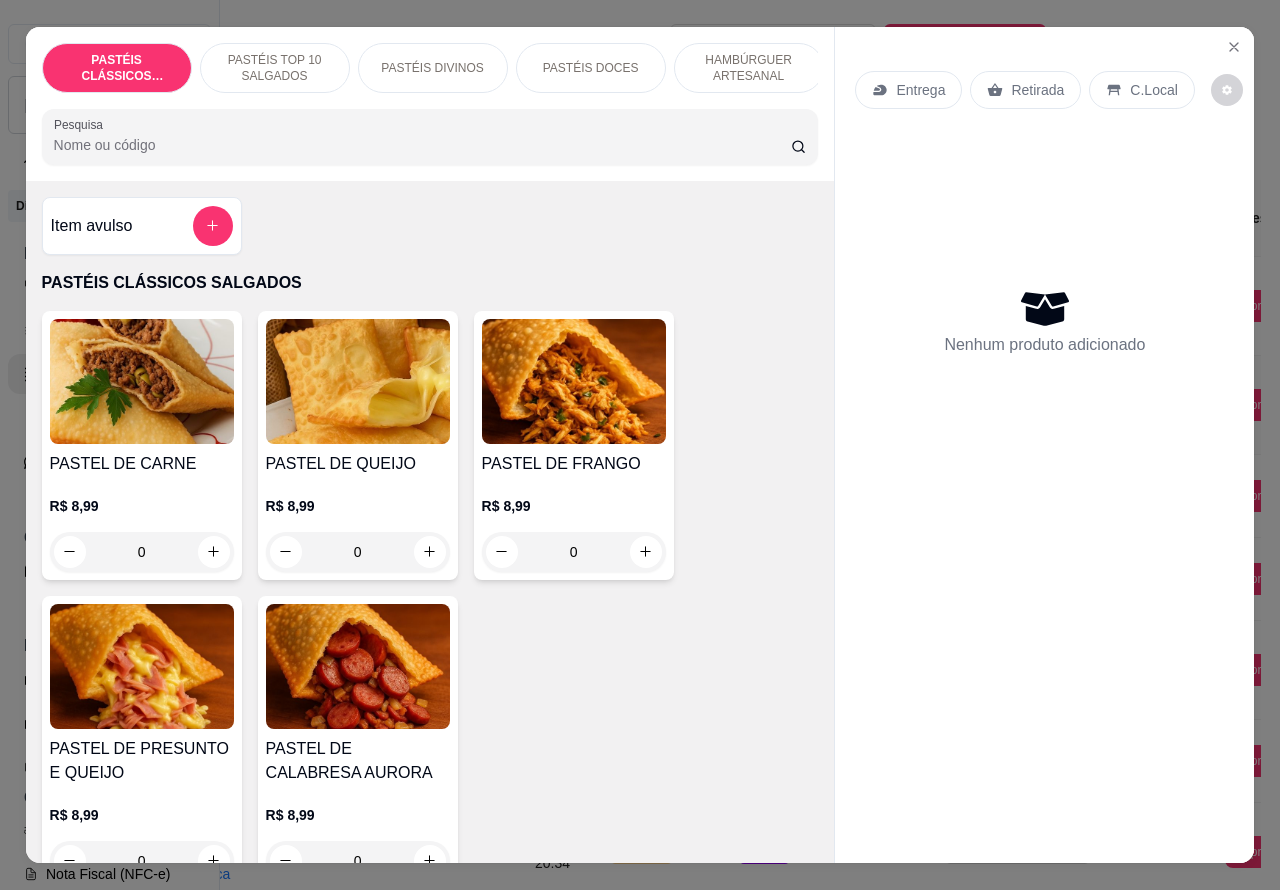 click on "HAMBÚRGUER ARTESANAL" at bounding box center [749, 68] 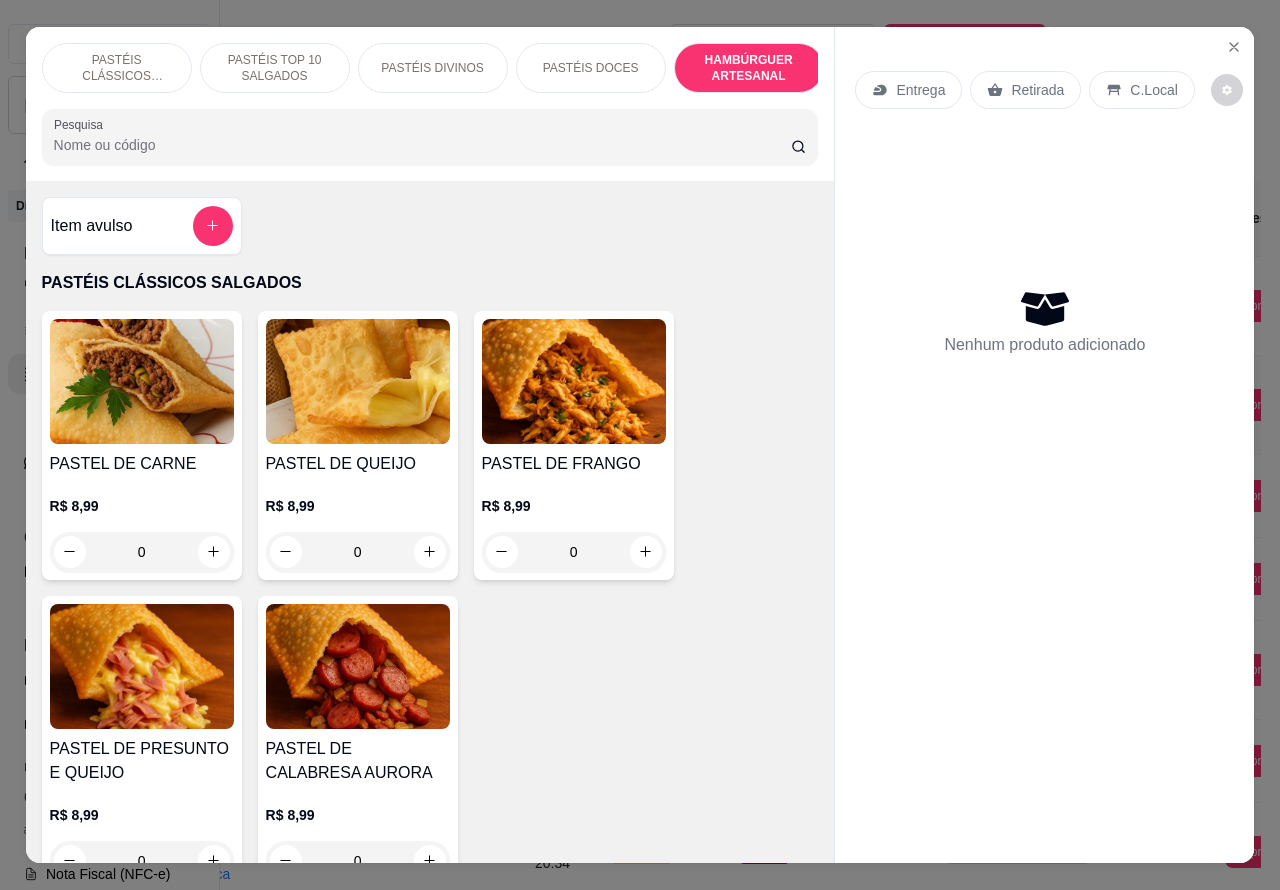 scroll, scrollTop: 4527, scrollLeft: 0, axis: vertical 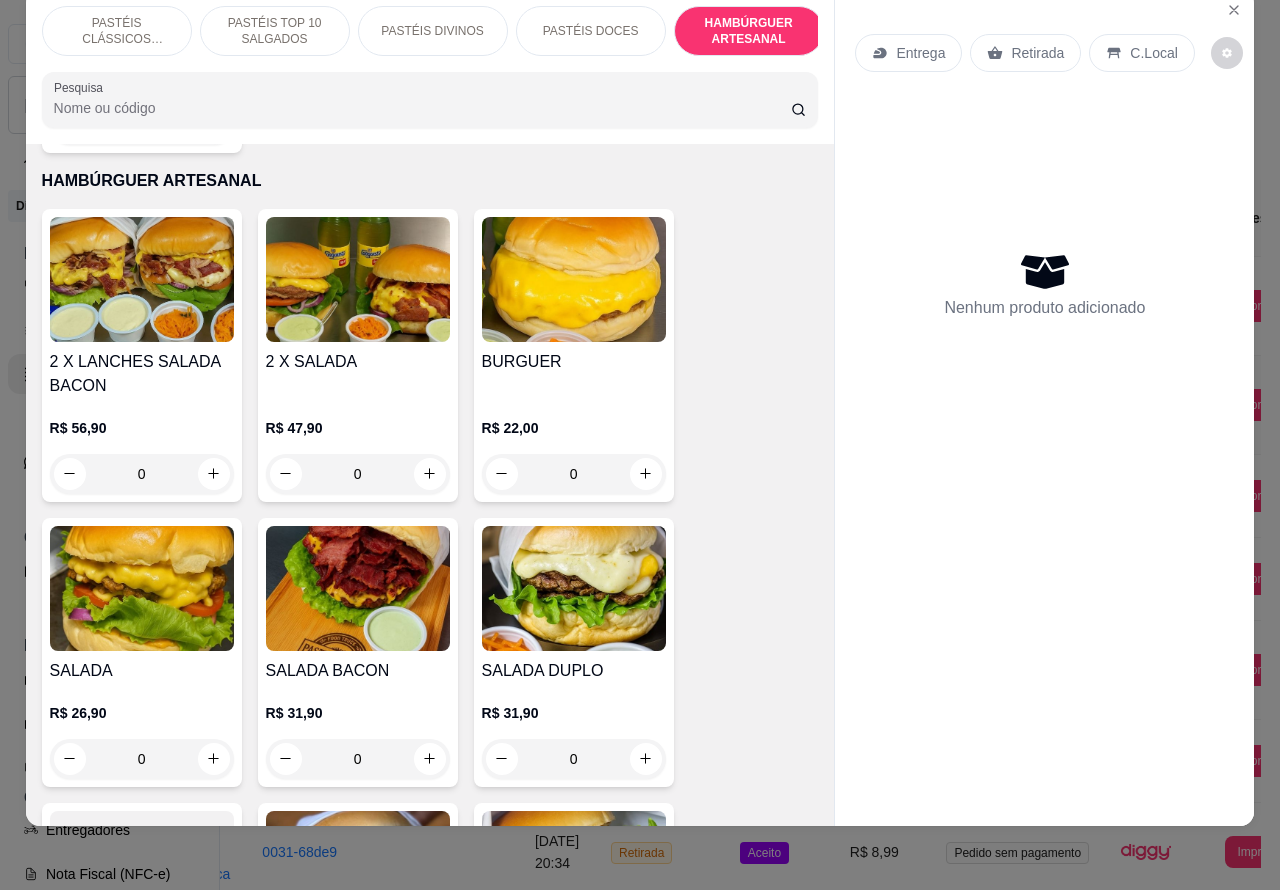 click at bounding box center (358, 279) 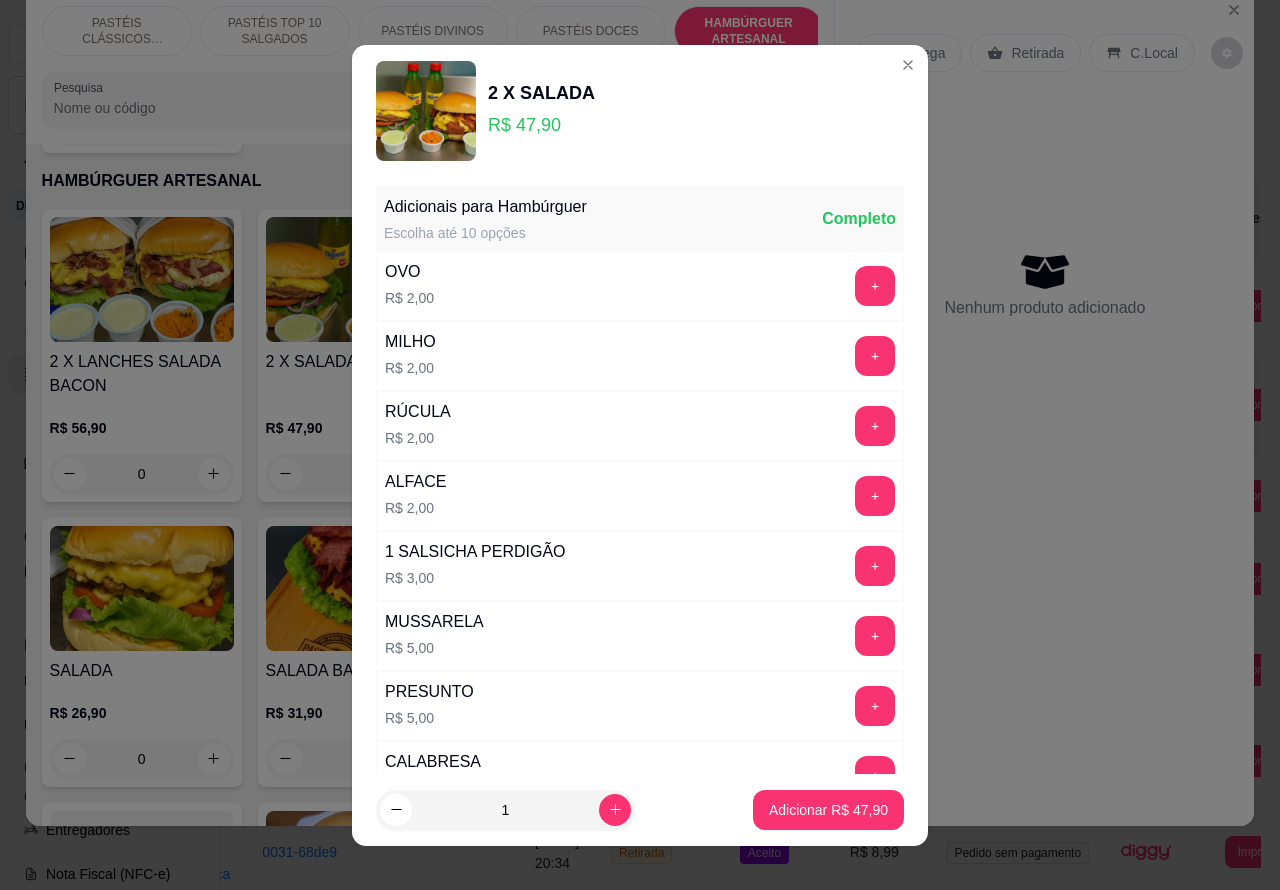 scroll, scrollTop: 542, scrollLeft: 0, axis: vertical 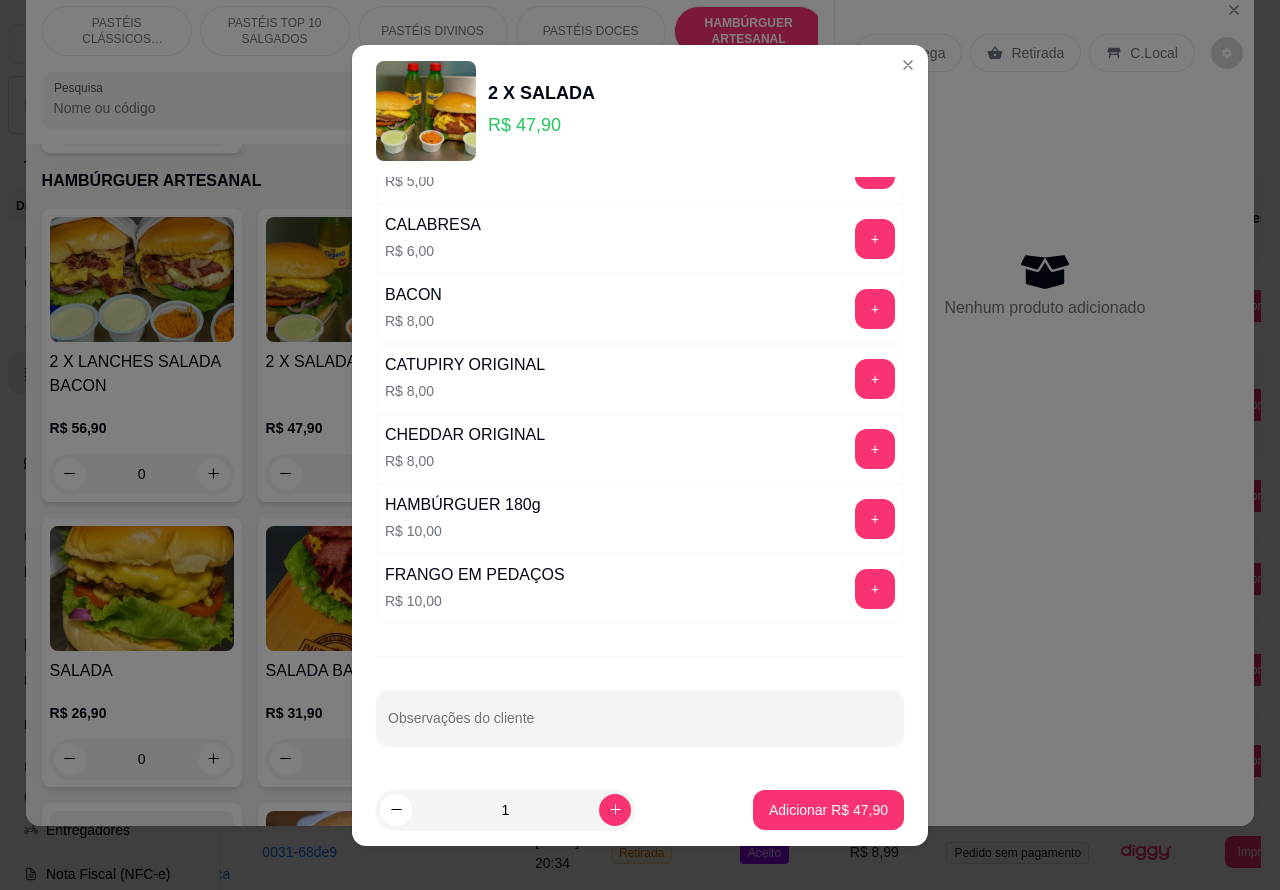 click on "Observações do cliente" at bounding box center [640, 726] 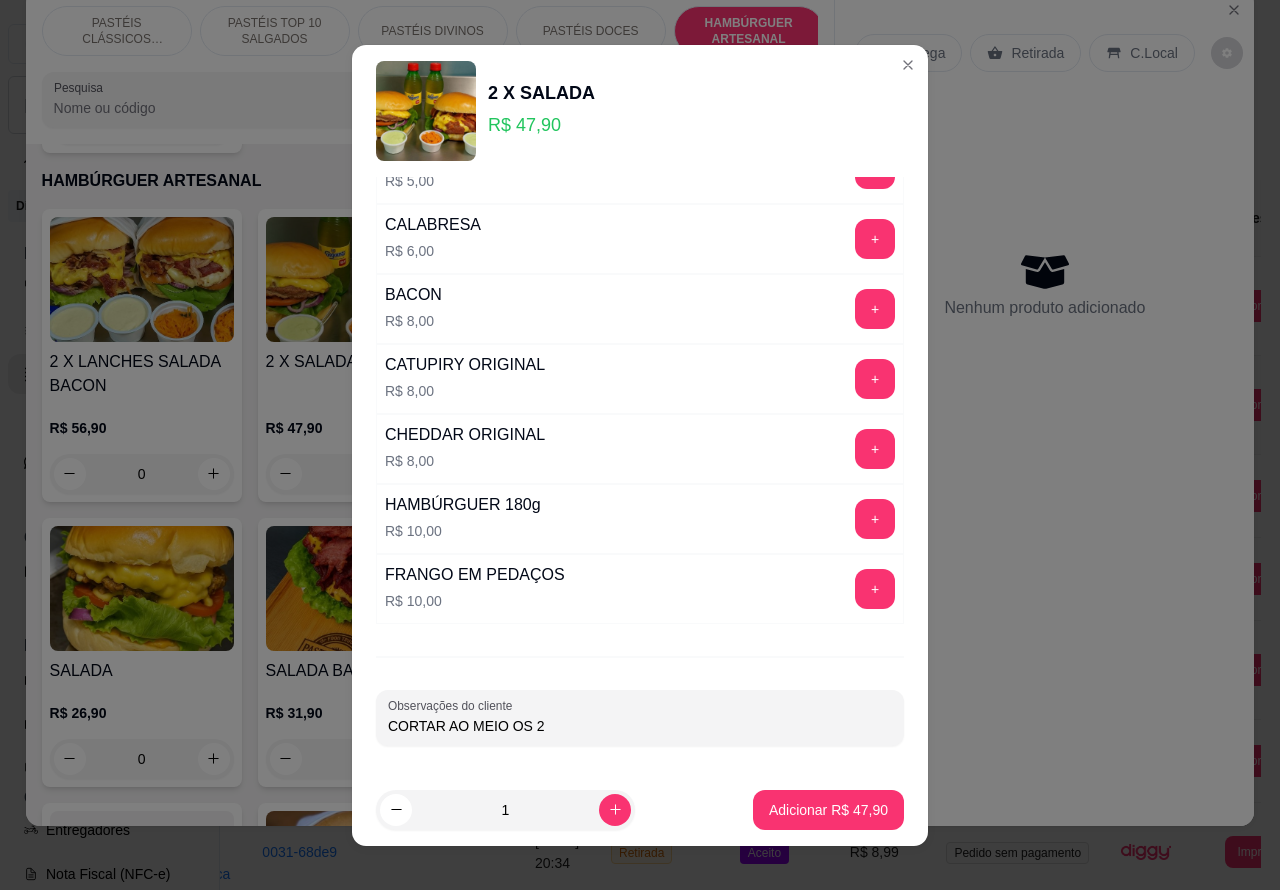 type on "CORTAR AO MEIO OS 2" 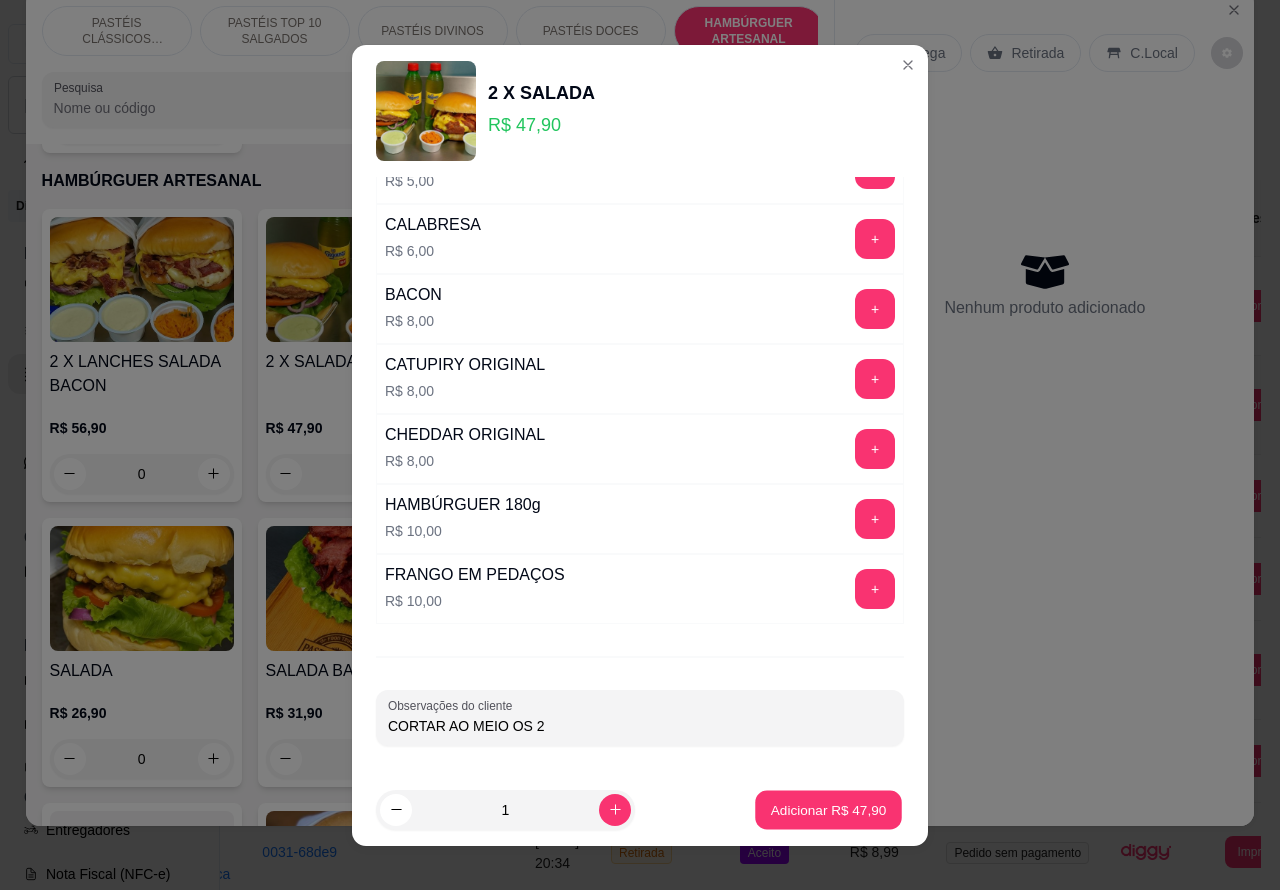 click on "Adicionar   R$ 47,90" at bounding box center (829, 809) 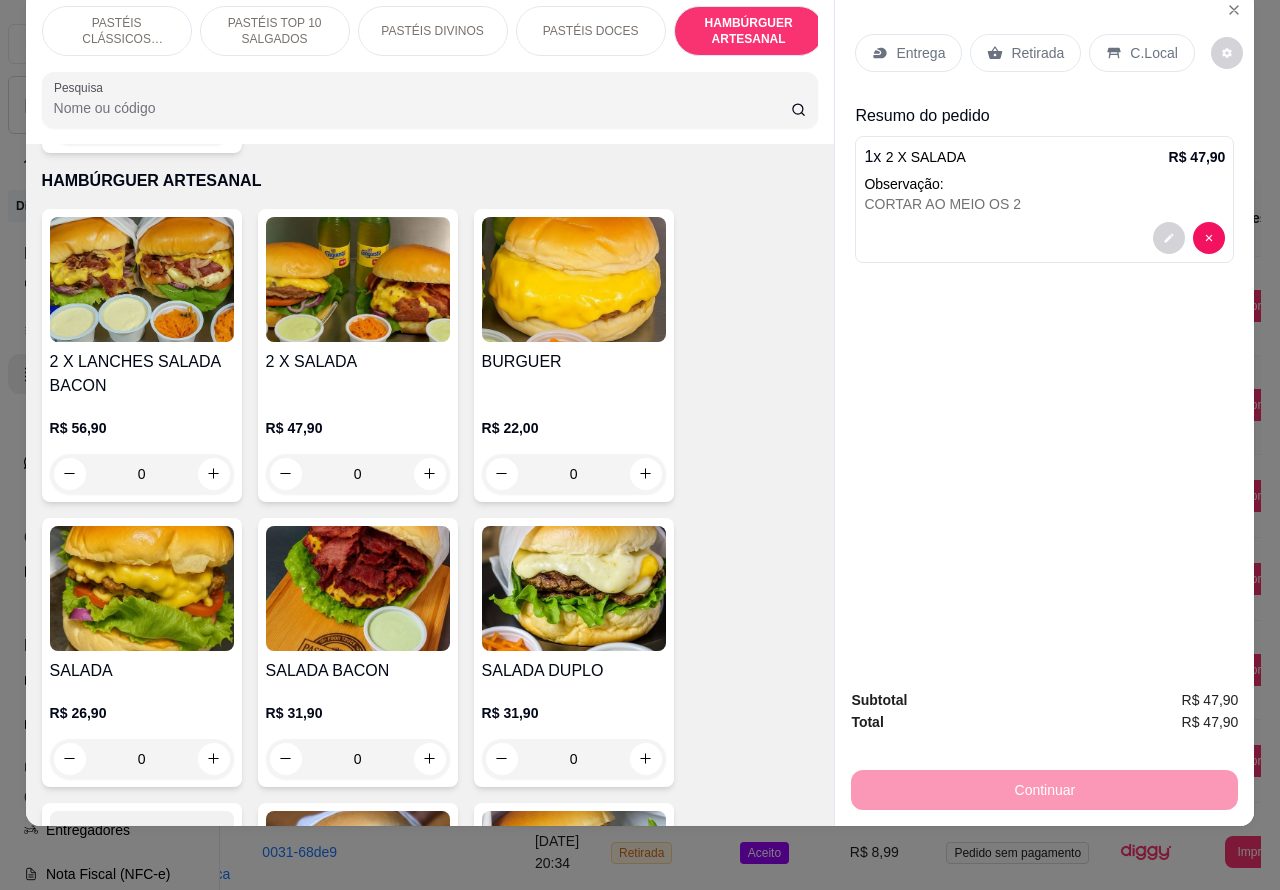 click at bounding box center [1044, 238] 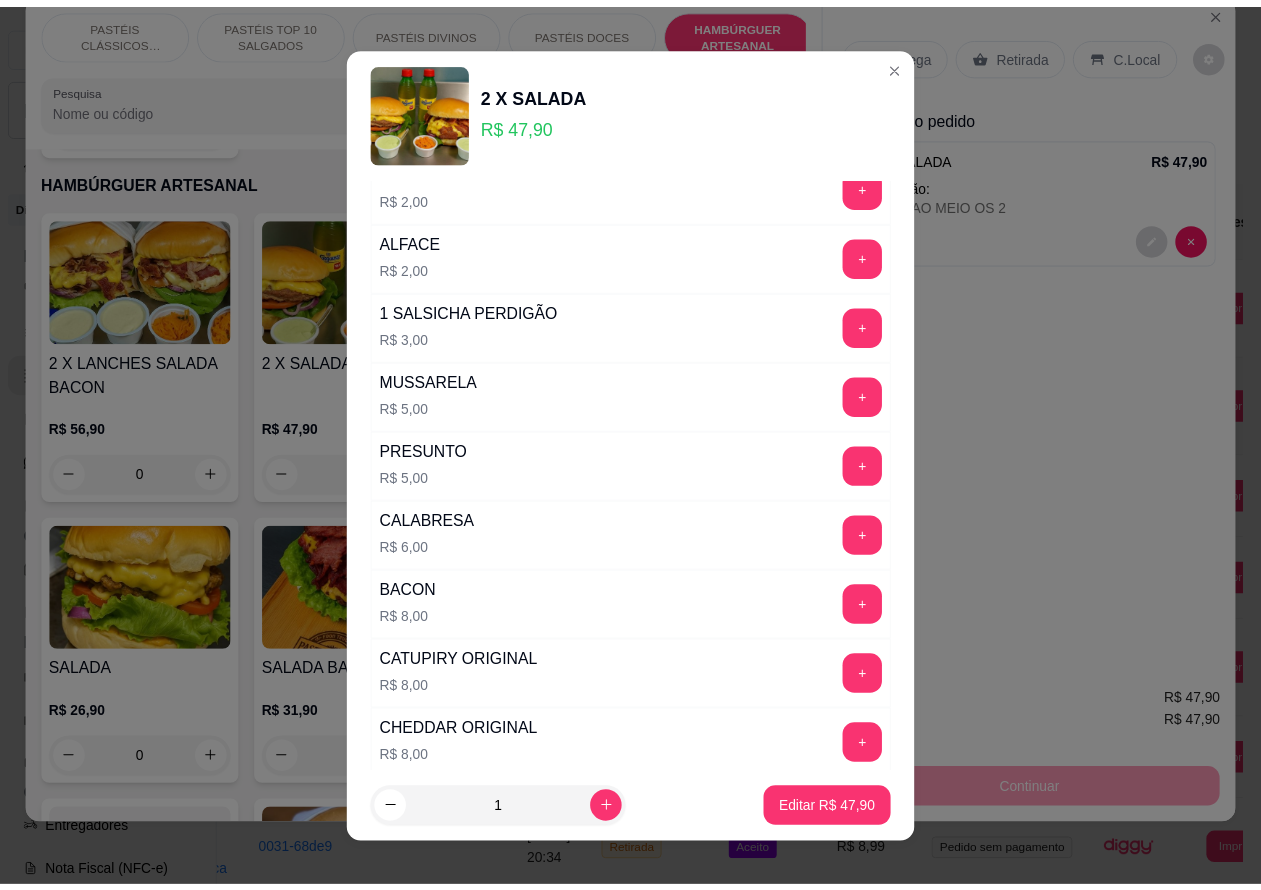 scroll, scrollTop: 542, scrollLeft: 0, axis: vertical 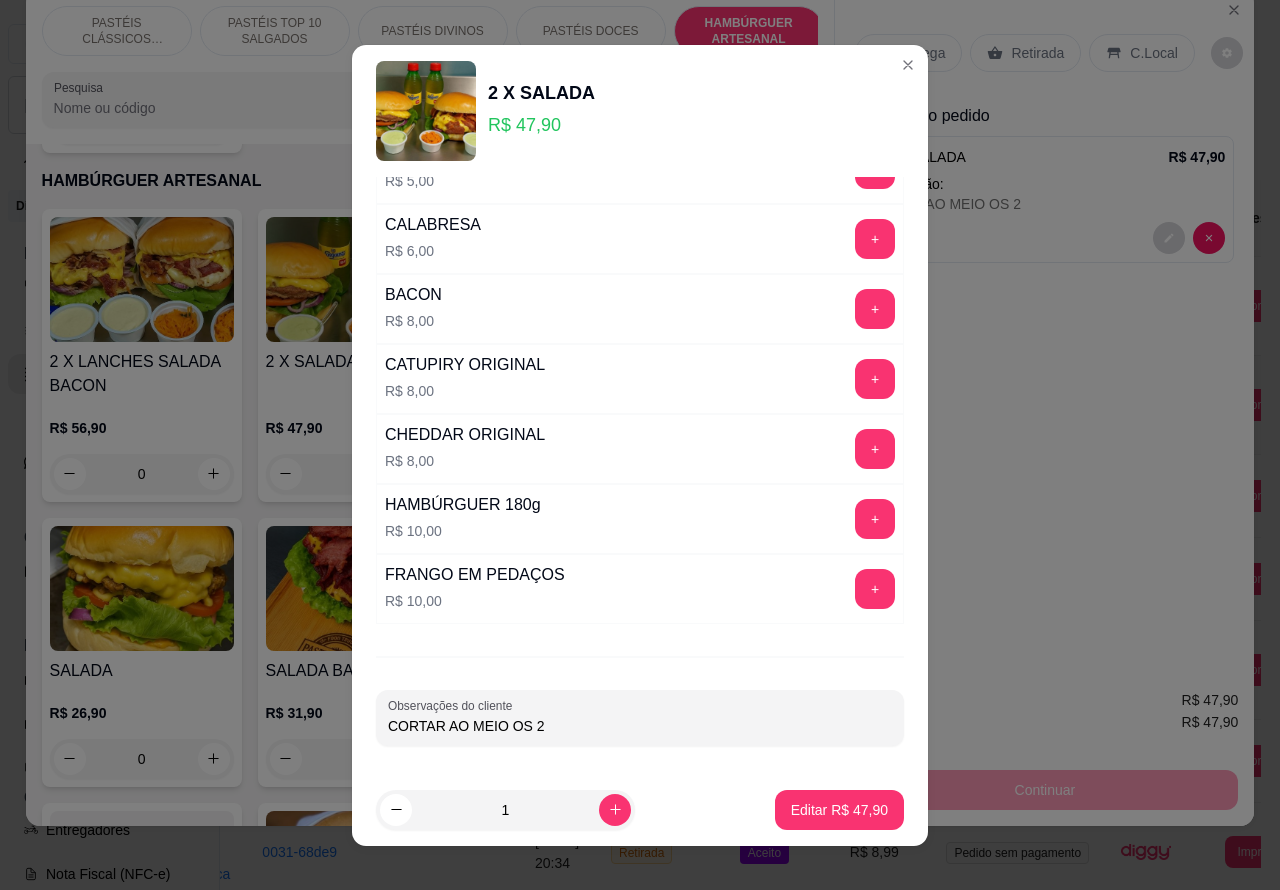 click on "CORTAR AO MEIO OS 2" at bounding box center [640, 726] 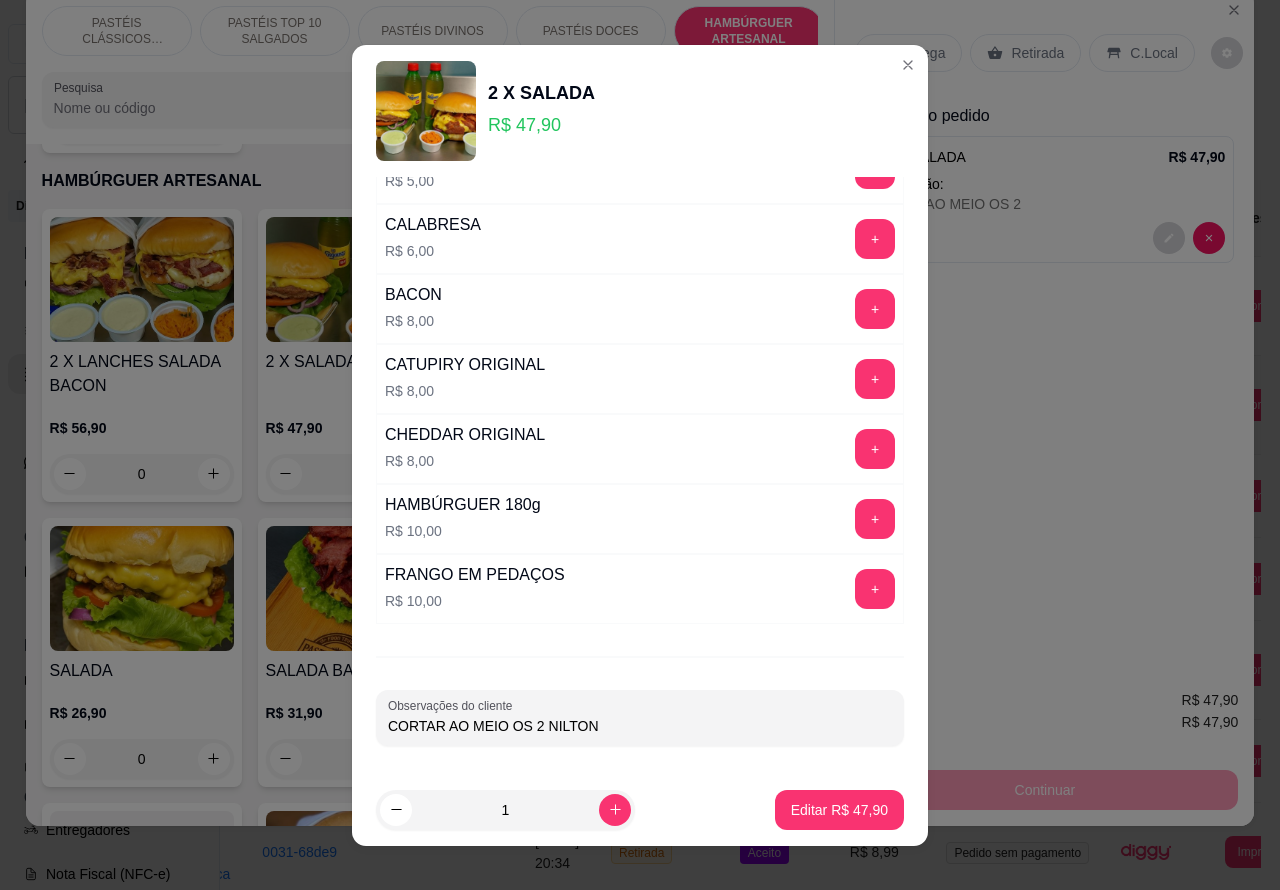 type on "CORTAR AO MEIO OS 2 NILTON" 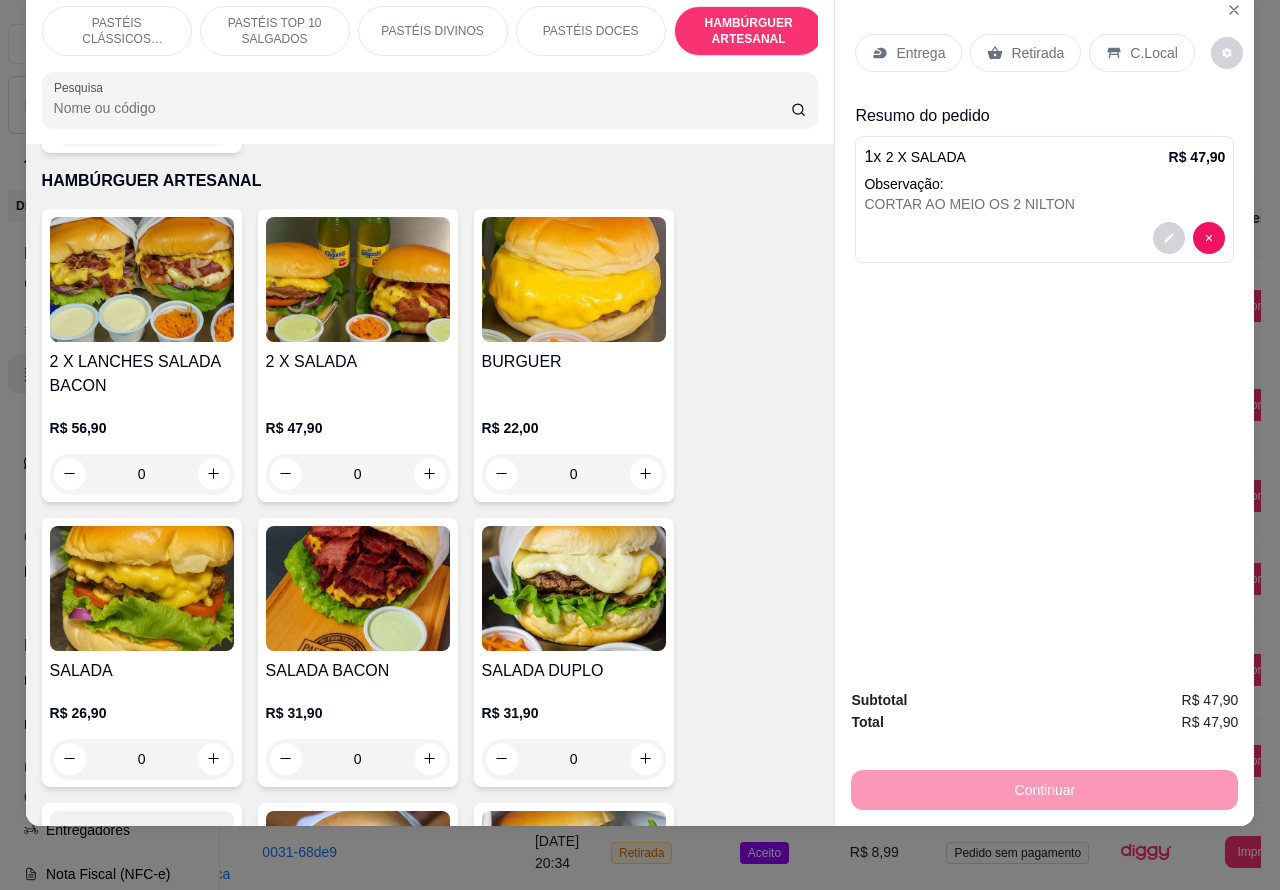 click on "Retirada" at bounding box center [1037, 53] 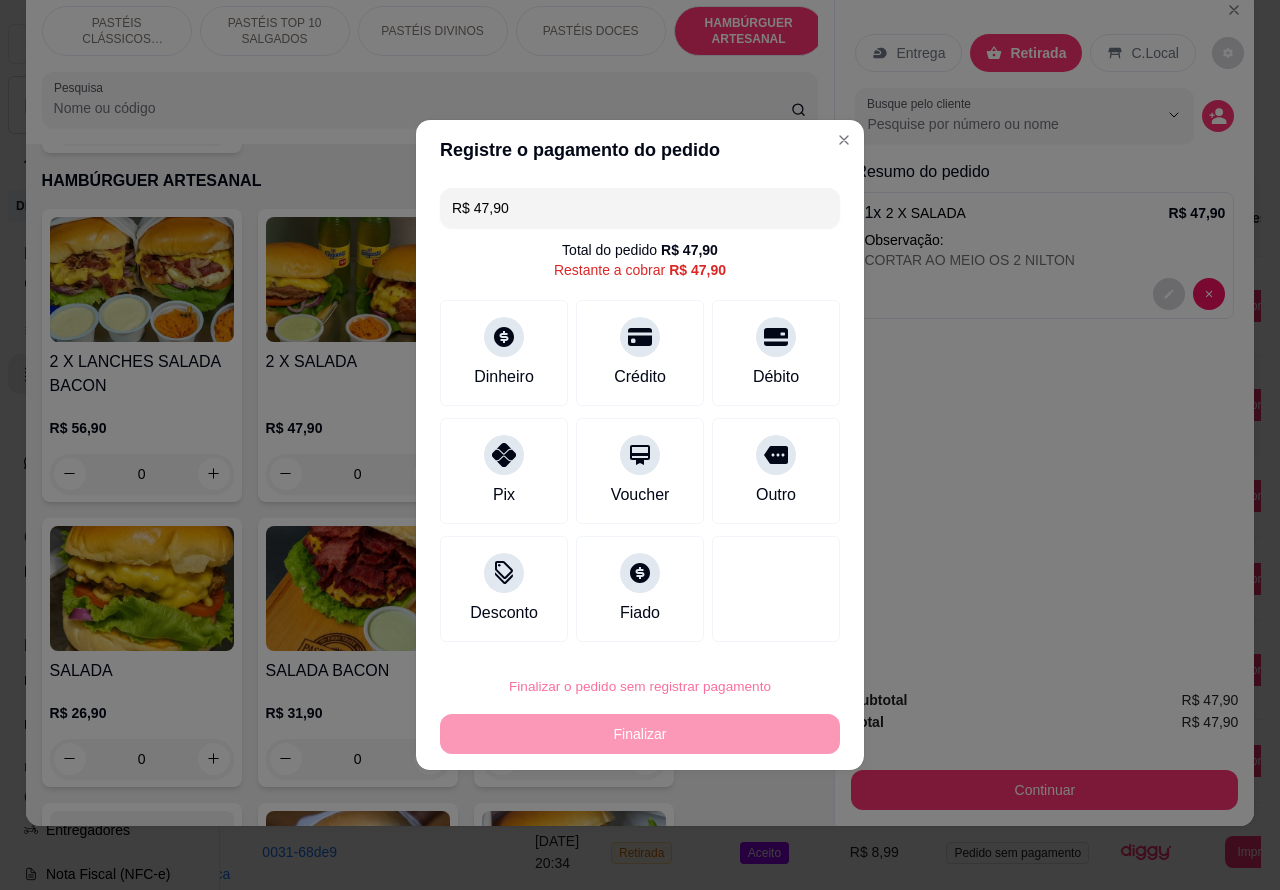 click on "Confirmar" at bounding box center [760, 630] 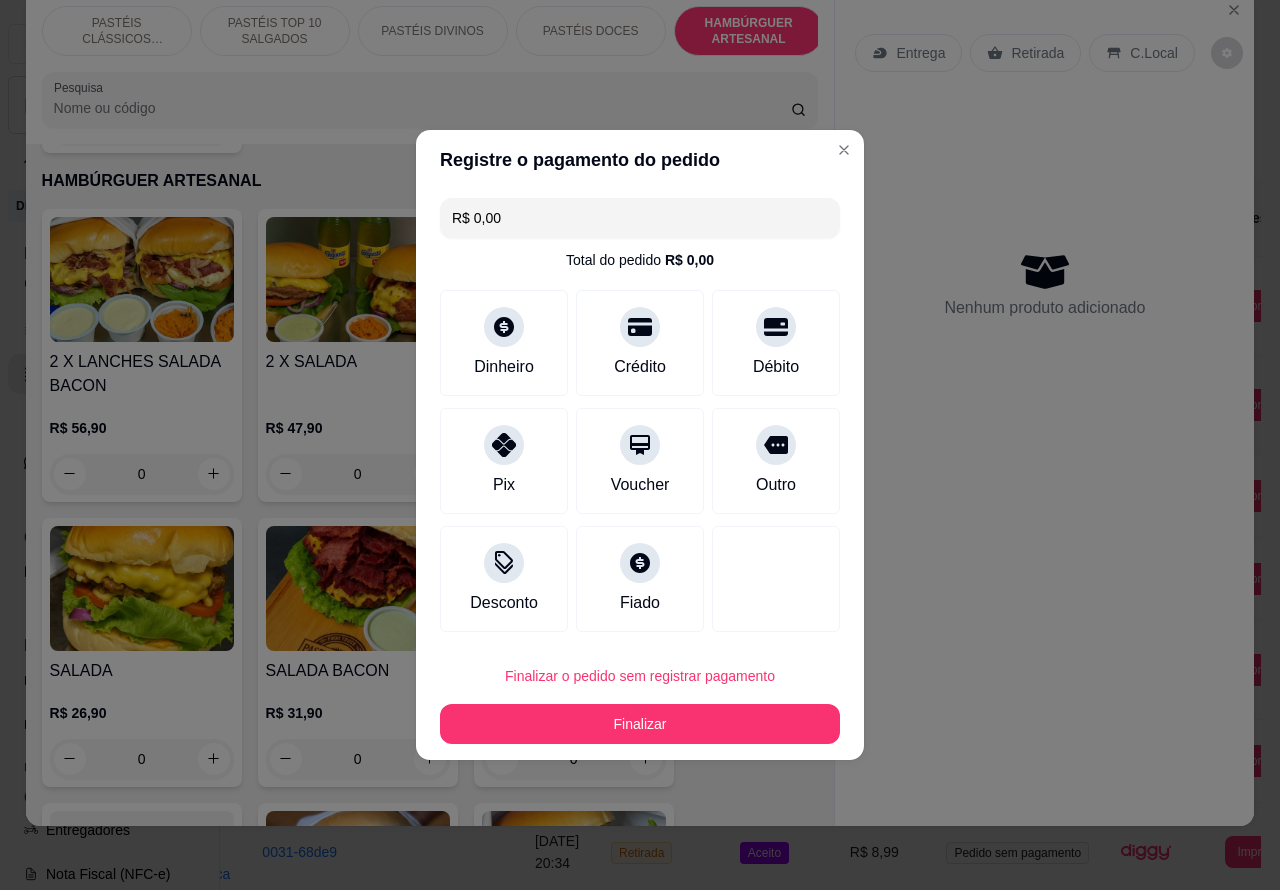 type on "R$ 0,00" 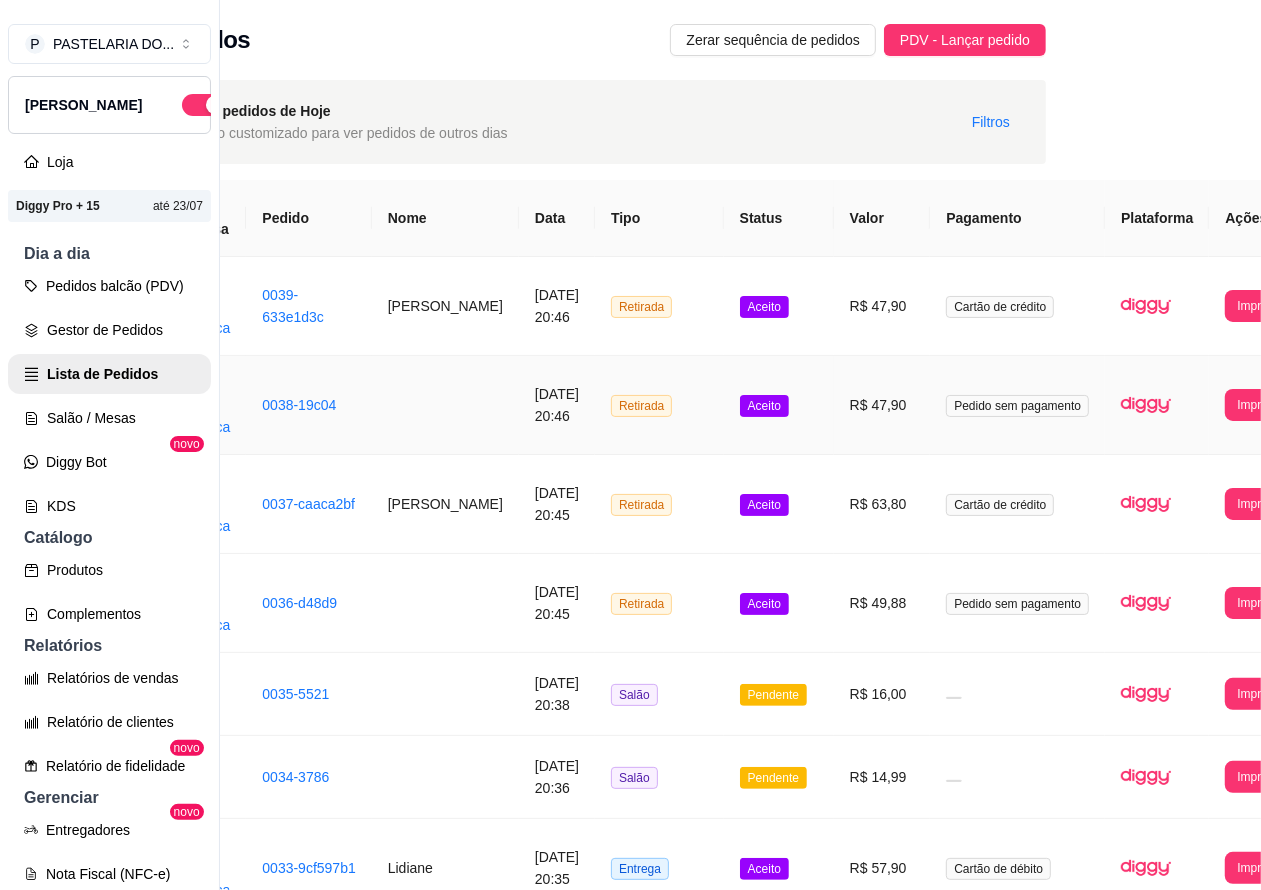 scroll, scrollTop: 0, scrollLeft: 176, axis: horizontal 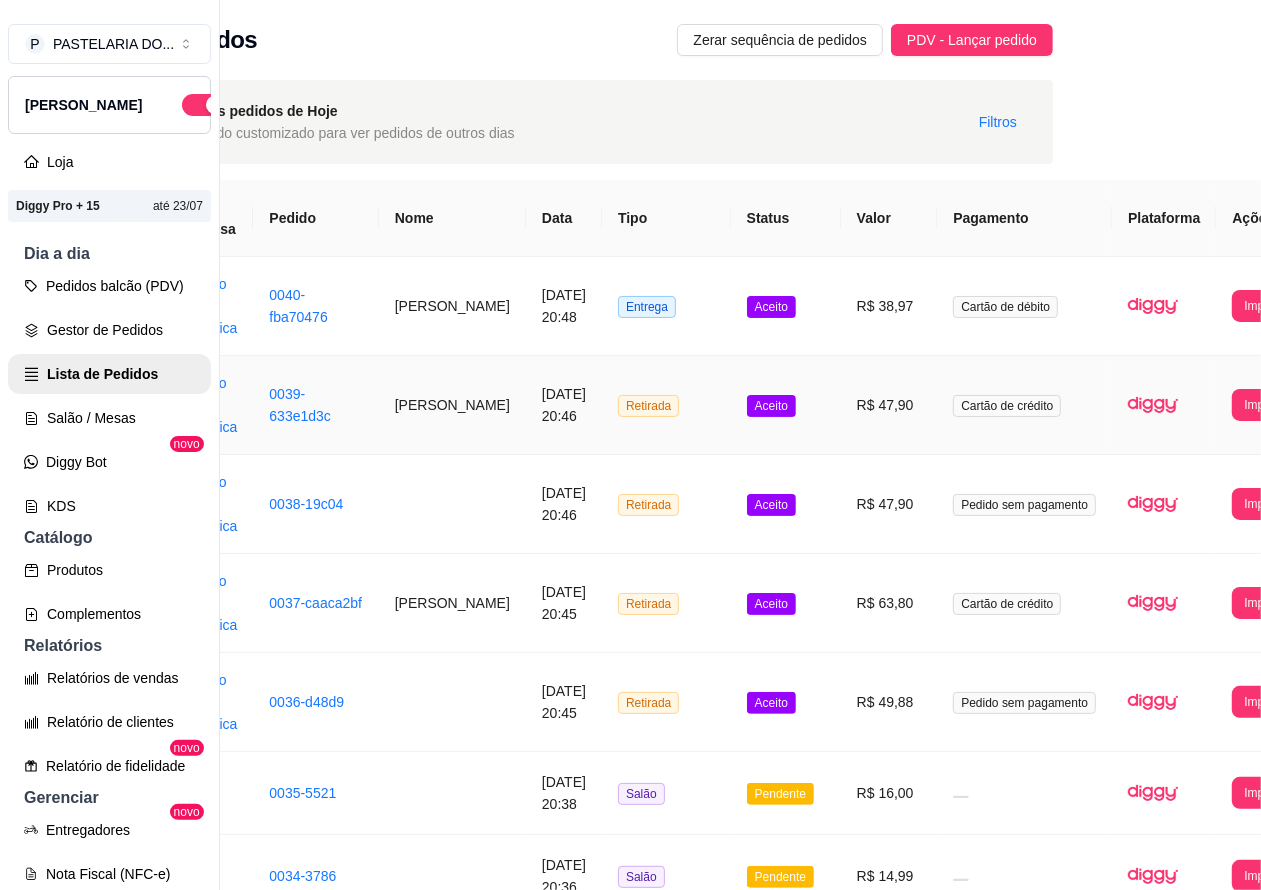 click on "Salão / Mesas" at bounding box center (109, 418) 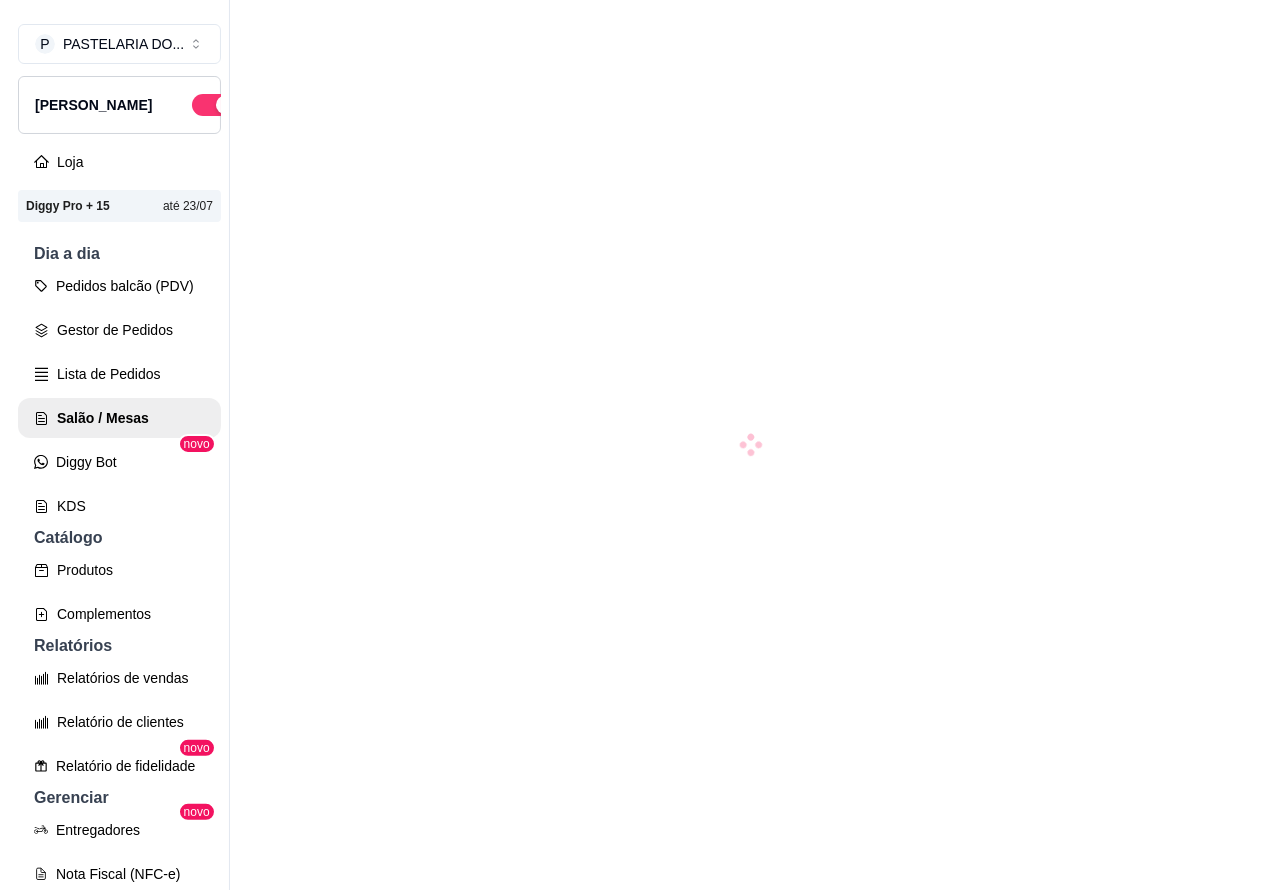scroll, scrollTop: 0, scrollLeft: 0, axis: both 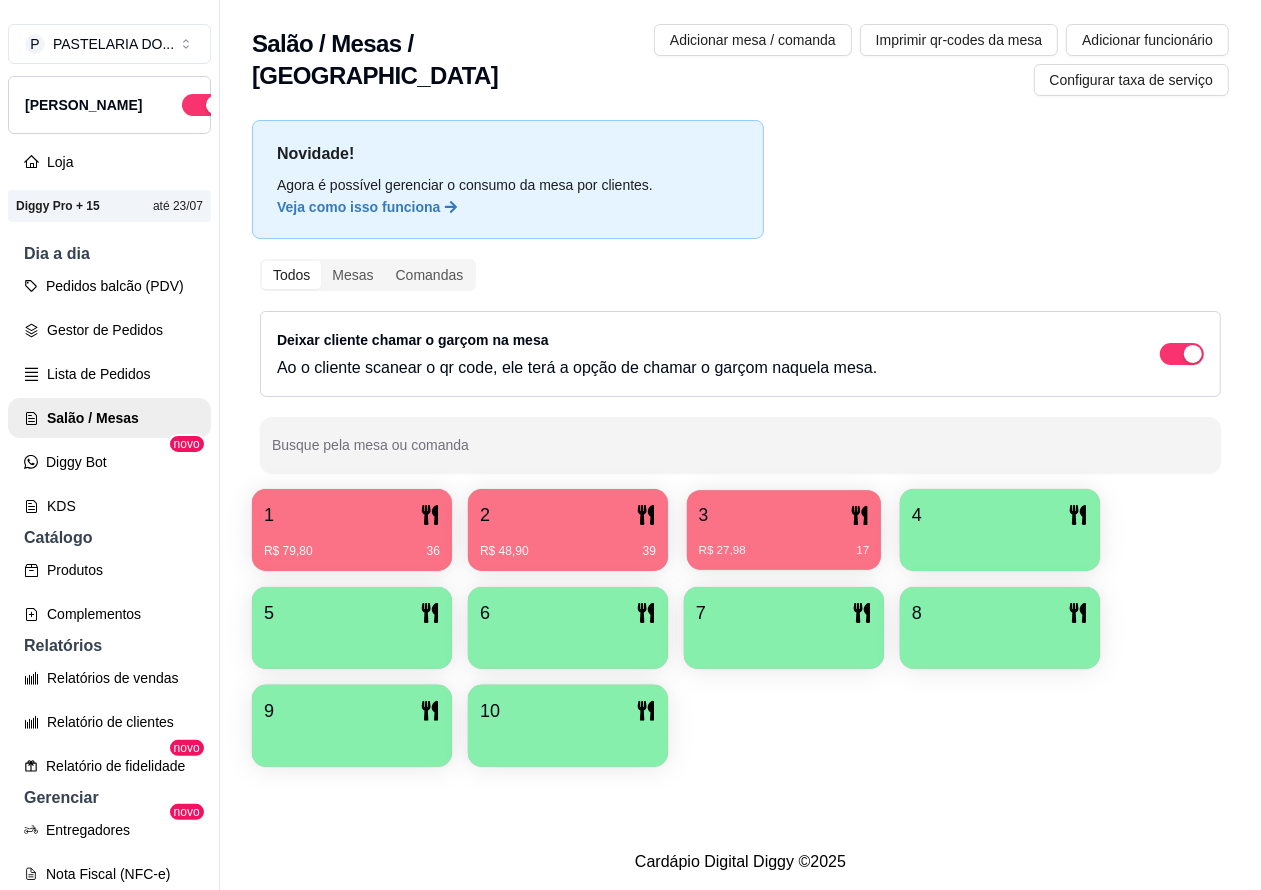 click on "3" at bounding box center [784, 515] 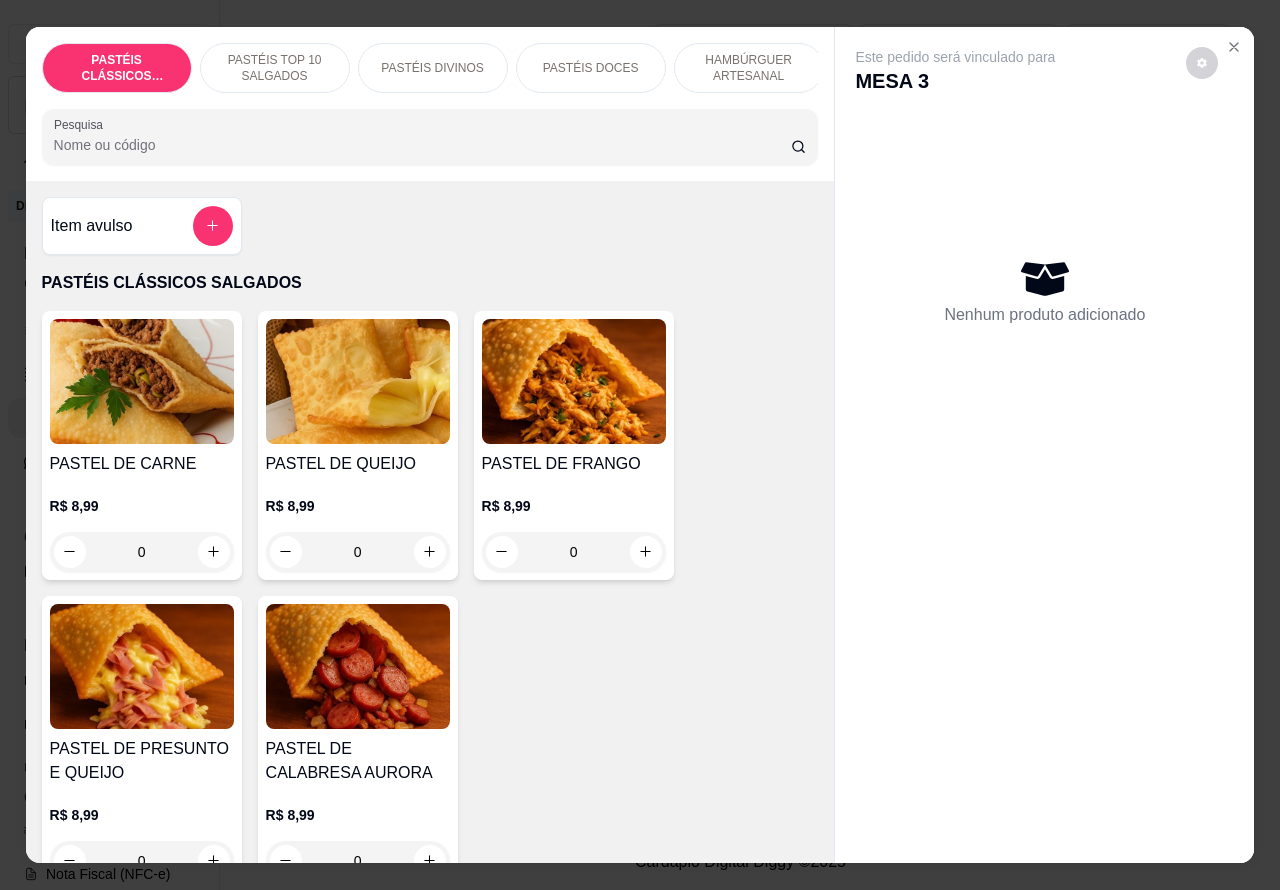 scroll, scrollTop: 0, scrollLeft: 425, axis: horizontal 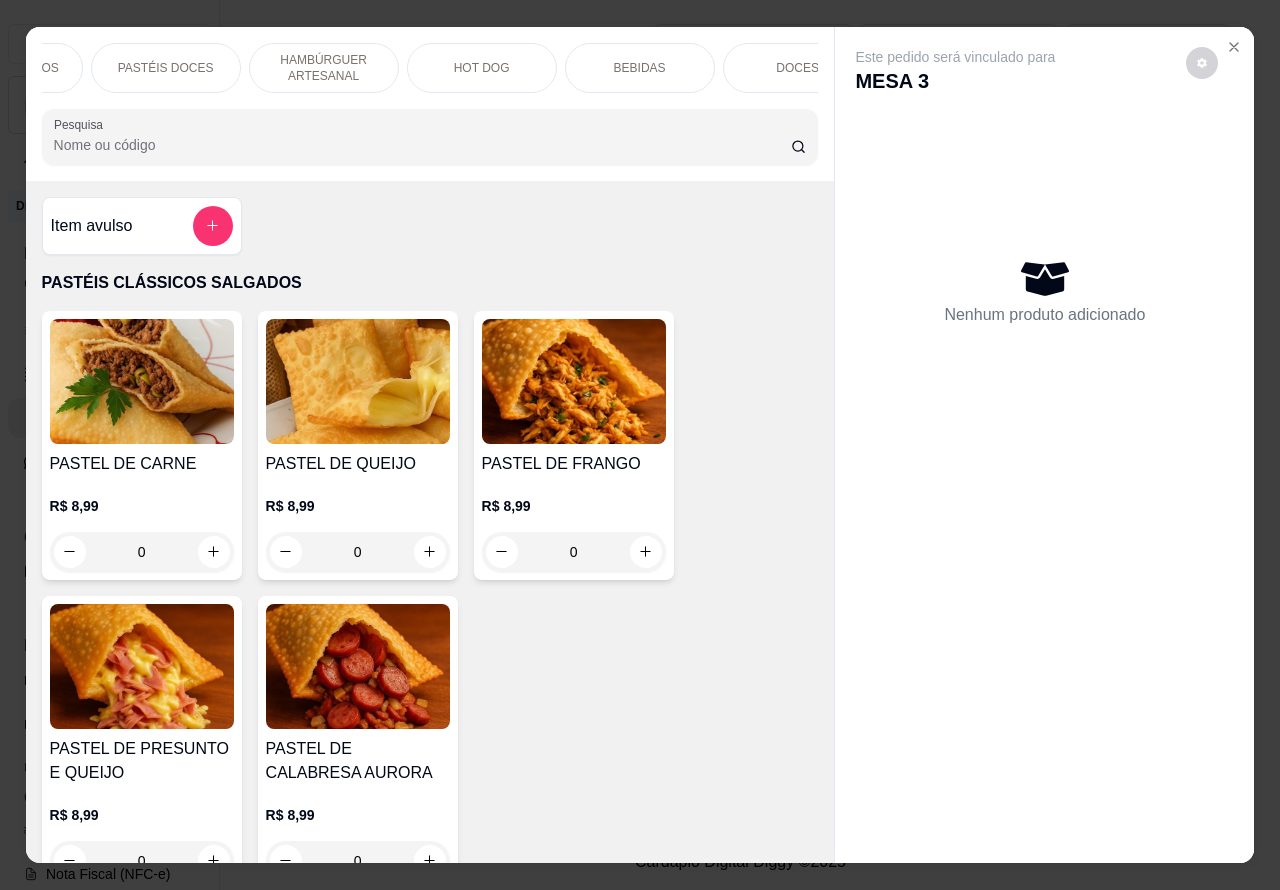 click on "BEBIDAS" at bounding box center (640, 68) 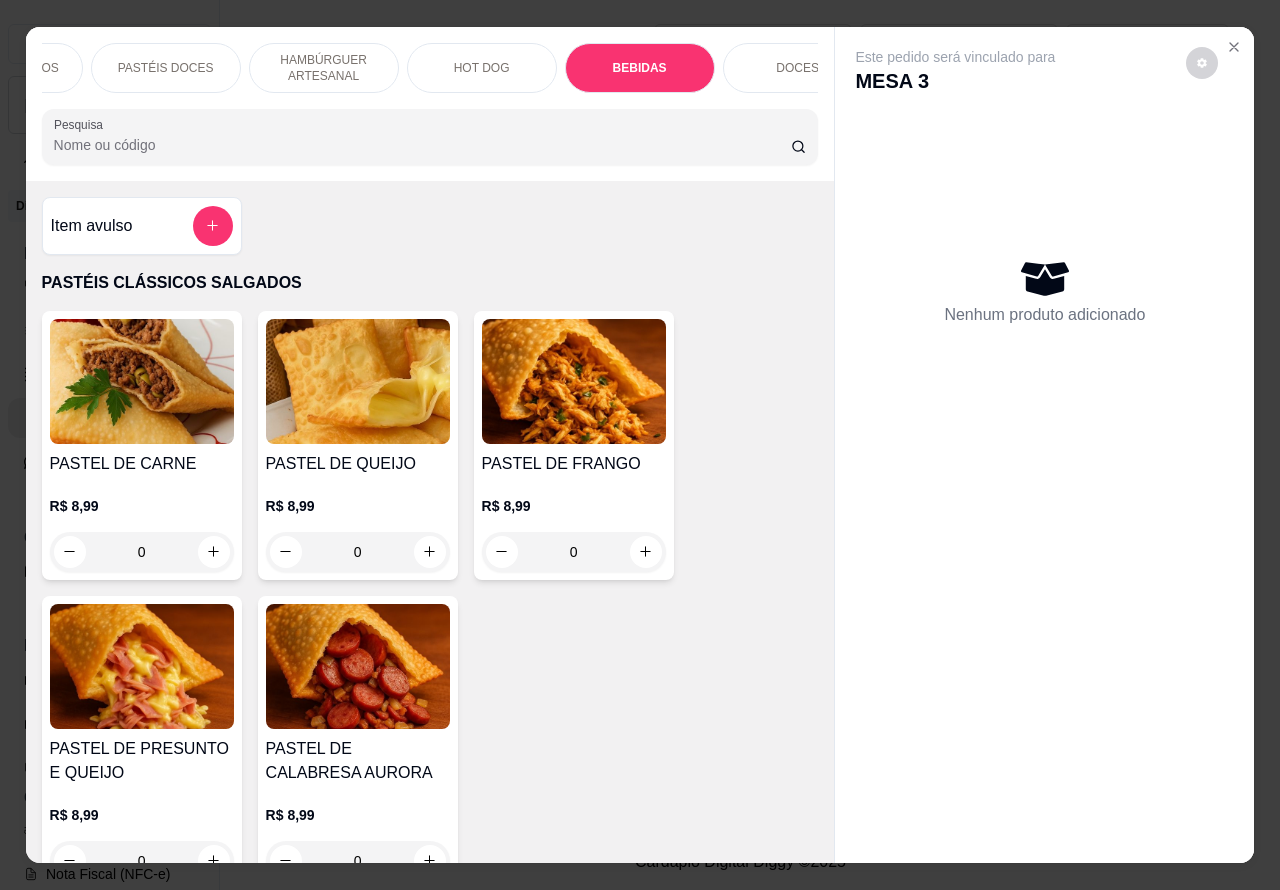scroll, scrollTop: 6365, scrollLeft: 0, axis: vertical 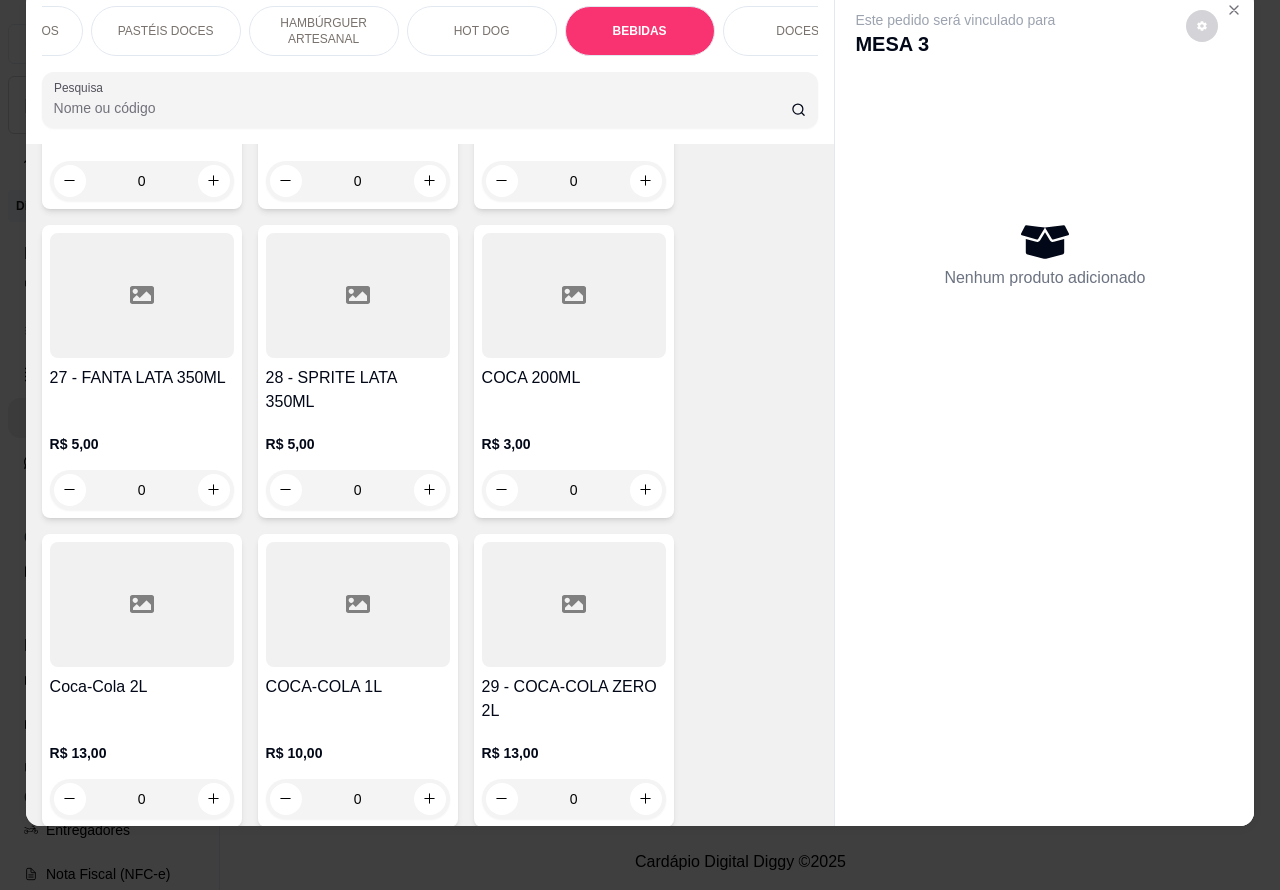 click on "COCA-COLA 1L    R$ 10,00 0" at bounding box center [358, 680] 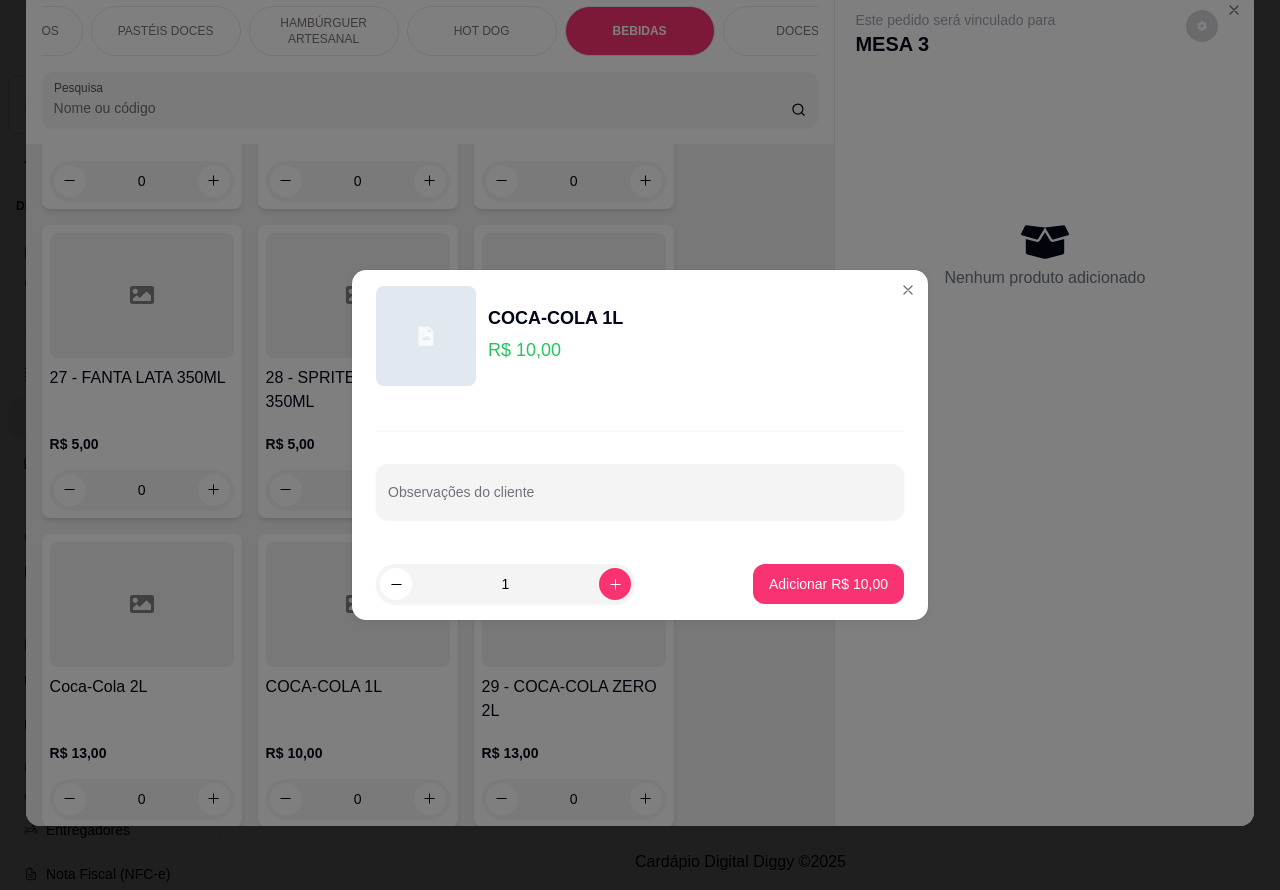 click on "Nenhum produto adicionado" at bounding box center (1044, 254) 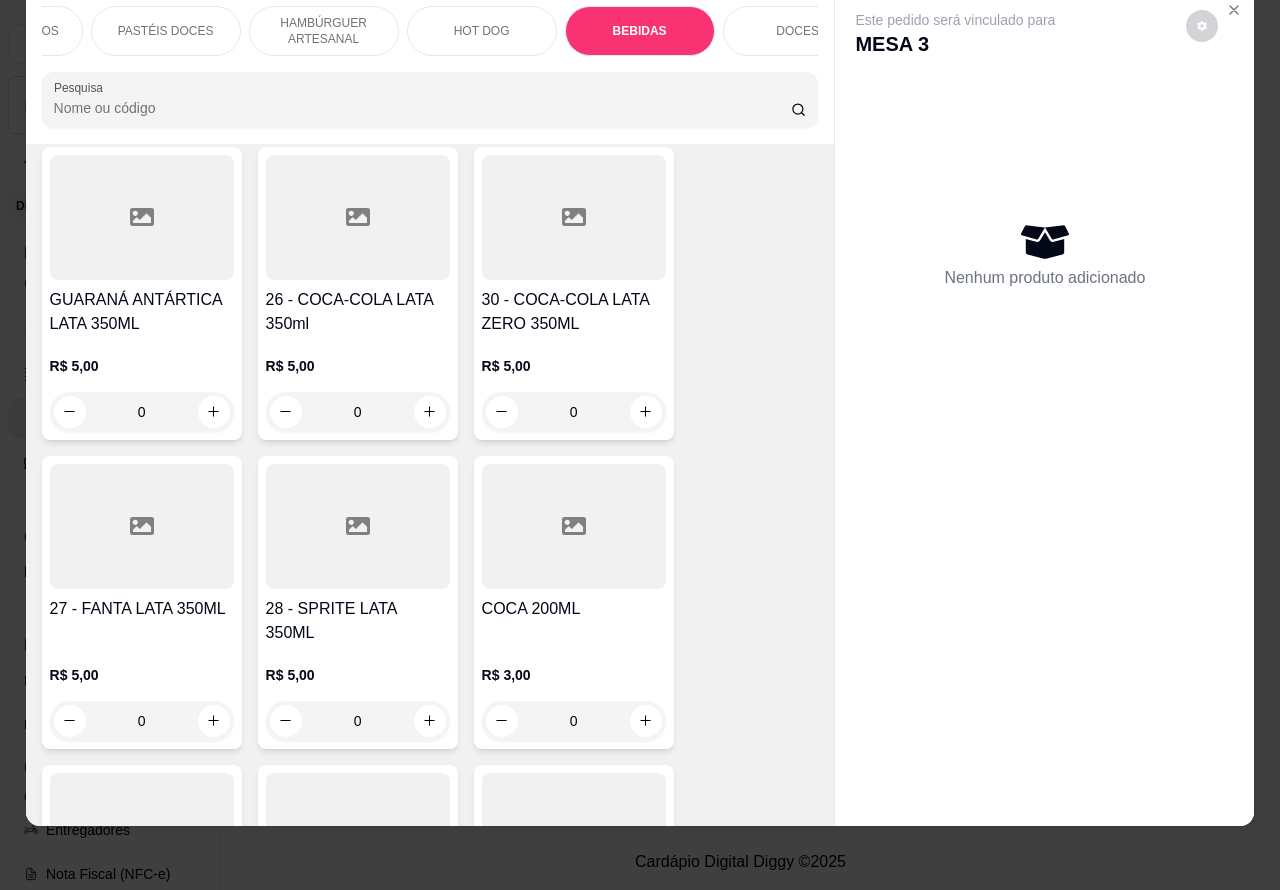 scroll, scrollTop: 6431, scrollLeft: 0, axis: vertical 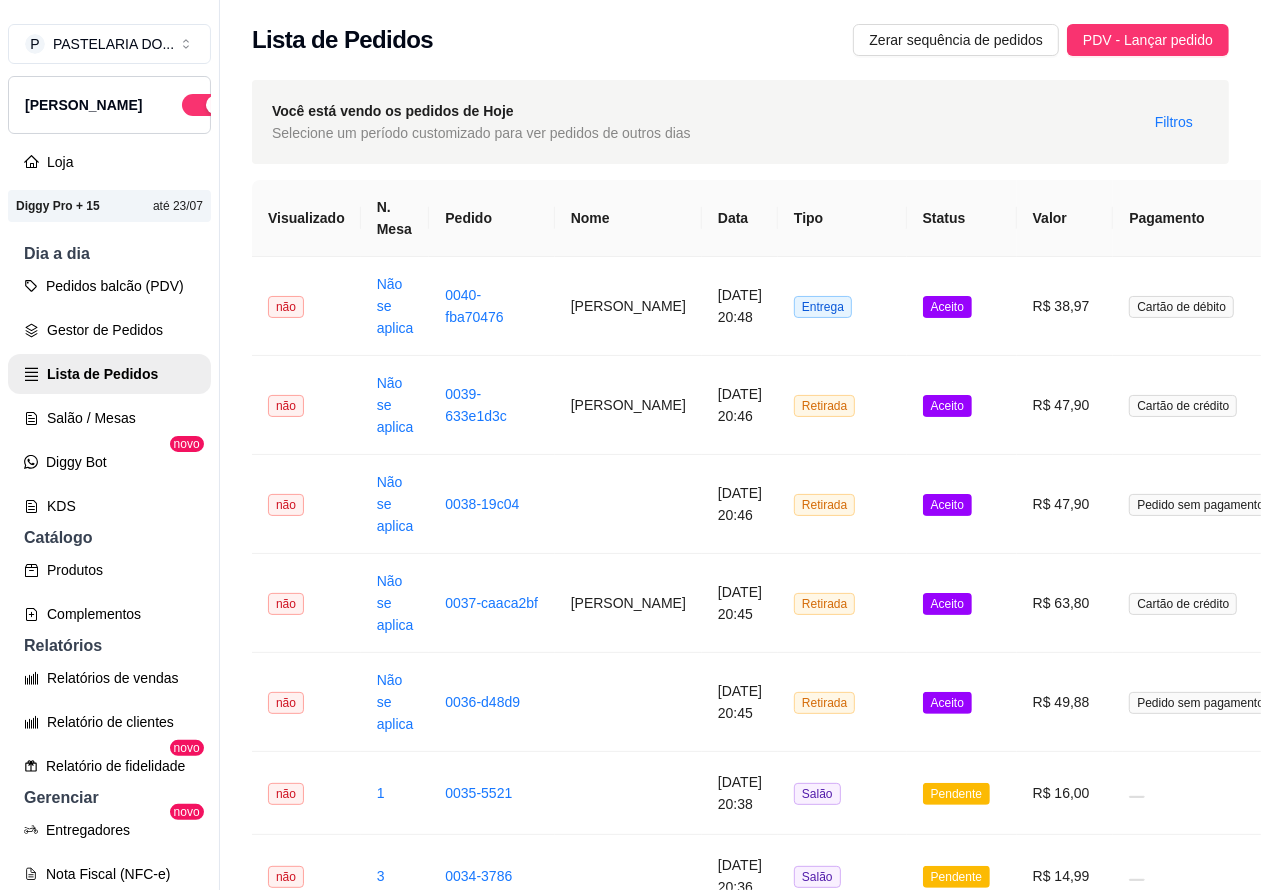click on "Produtos" at bounding box center [109, 570] 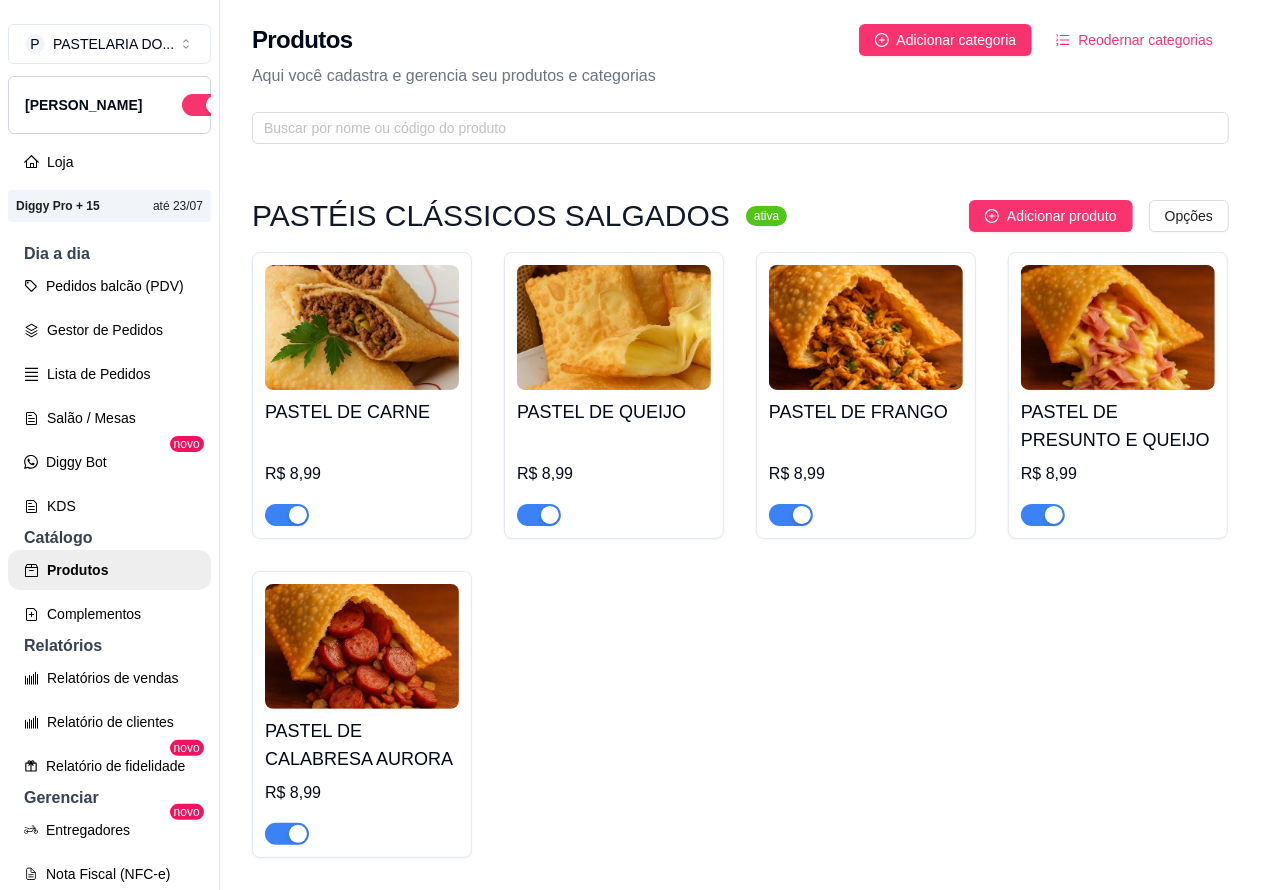 click on "Pedidos balcão (PDV)" at bounding box center (109, 286) 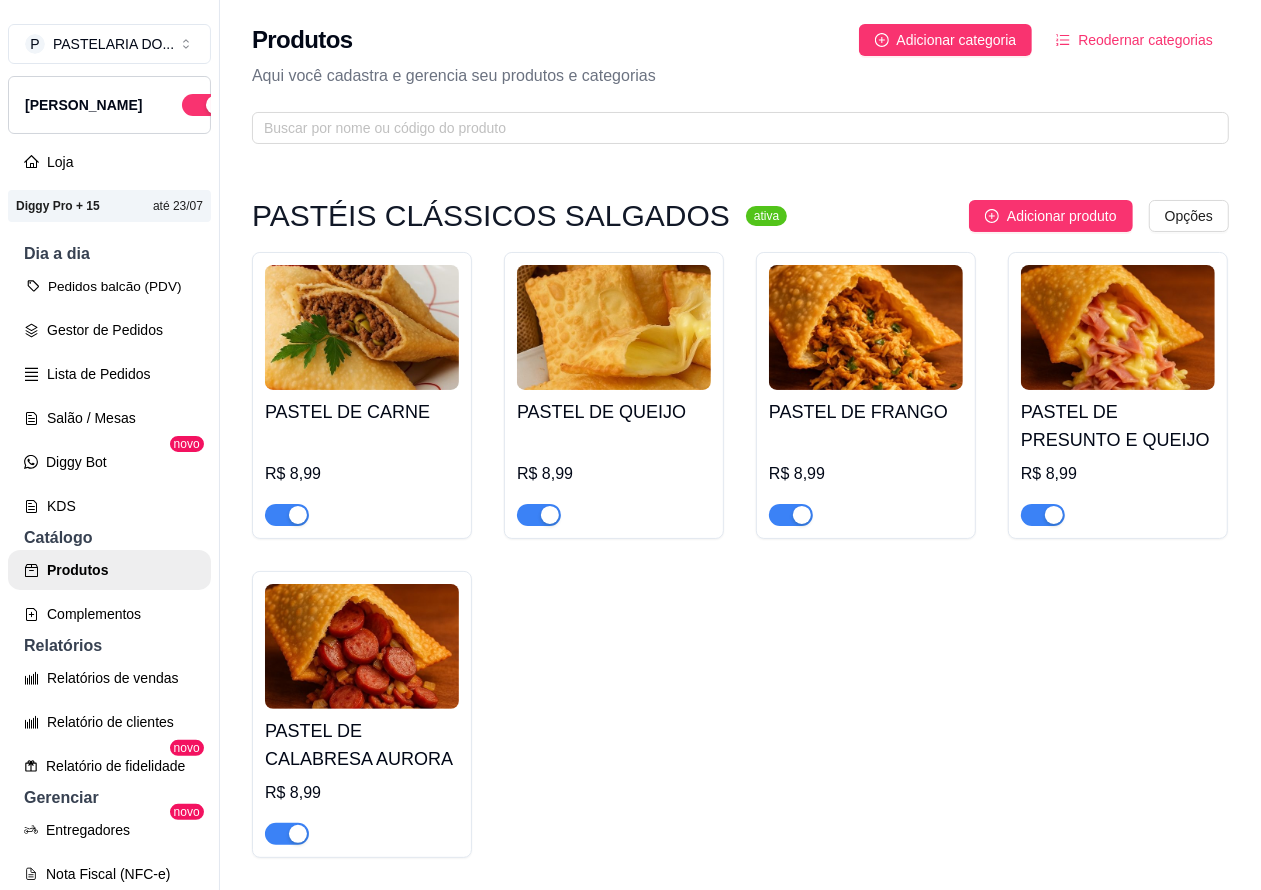 click on "Pedidos balcão (PDV)" at bounding box center [109, 286] 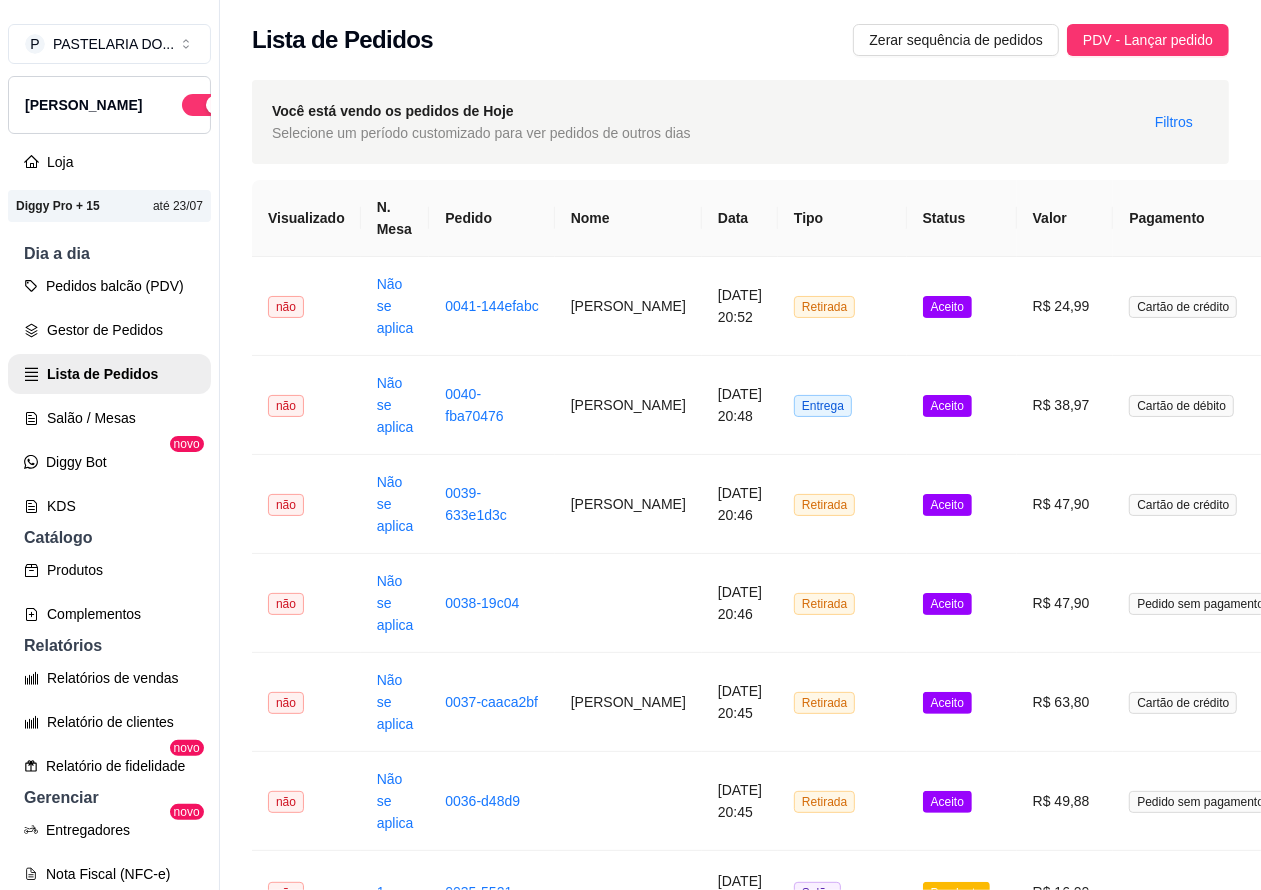 click on "Salão / Mesas" at bounding box center (109, 418) 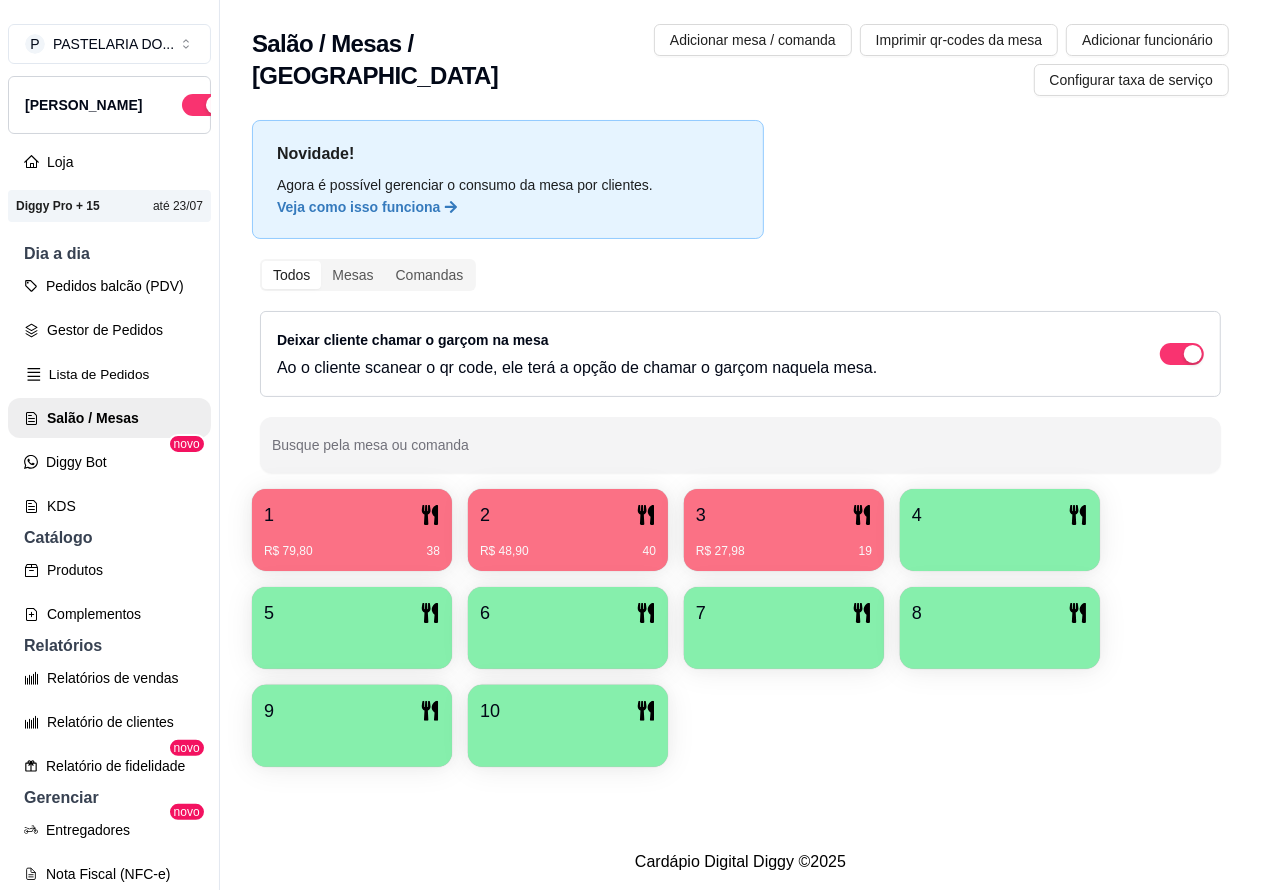 click on "Lista de Pedidos" at bounding box center [109, 374] 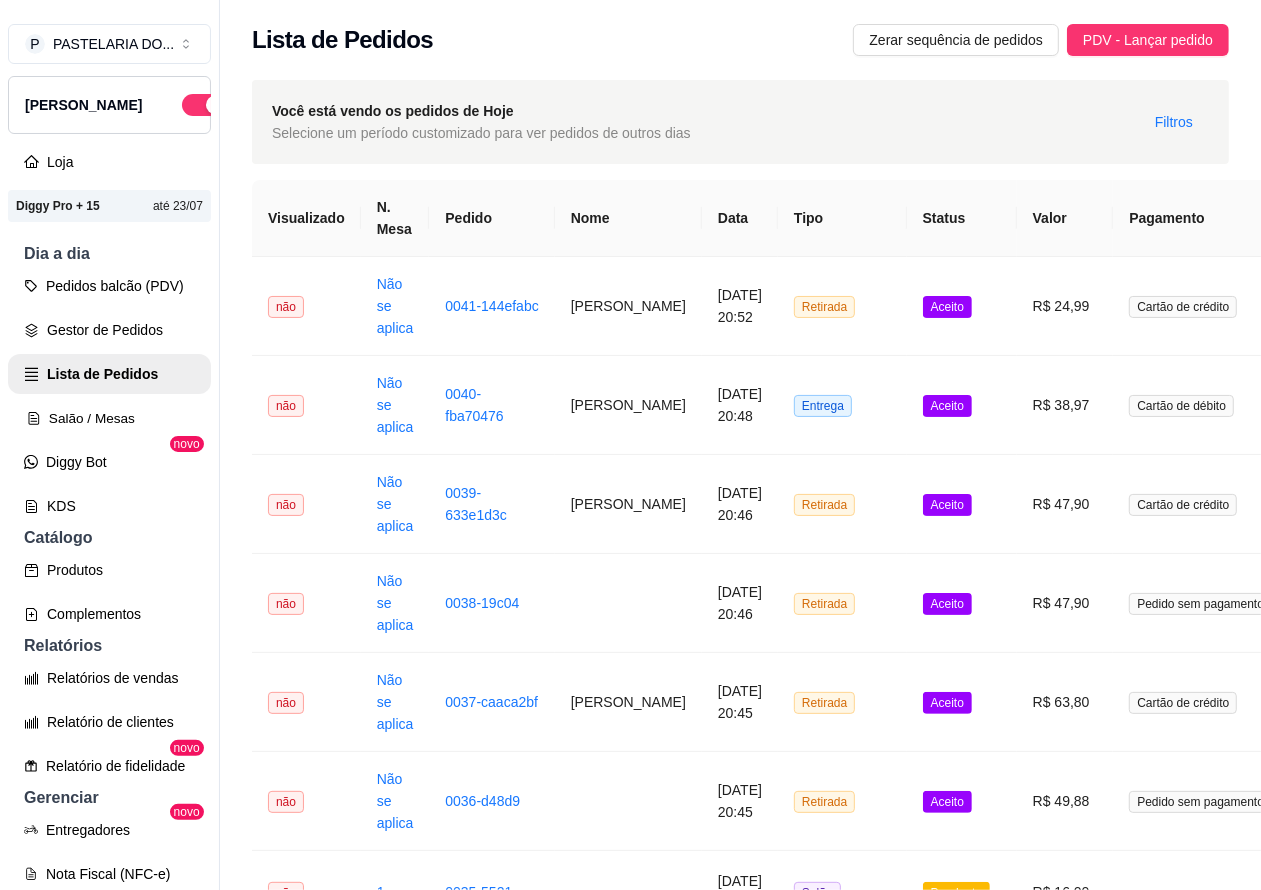 click on "Salão / Mesas" at bounding box center [109, 418] 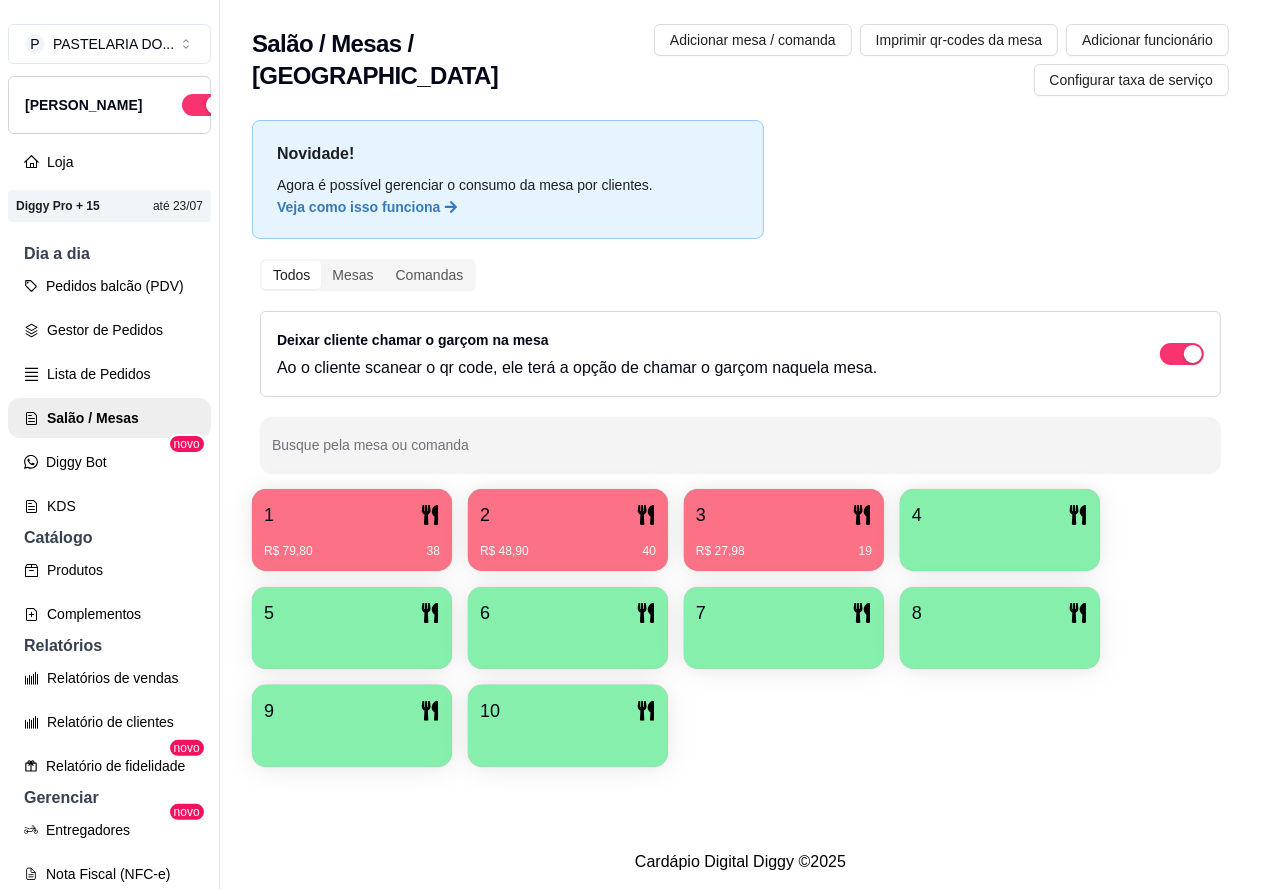 click at bounding box center [568, 642] 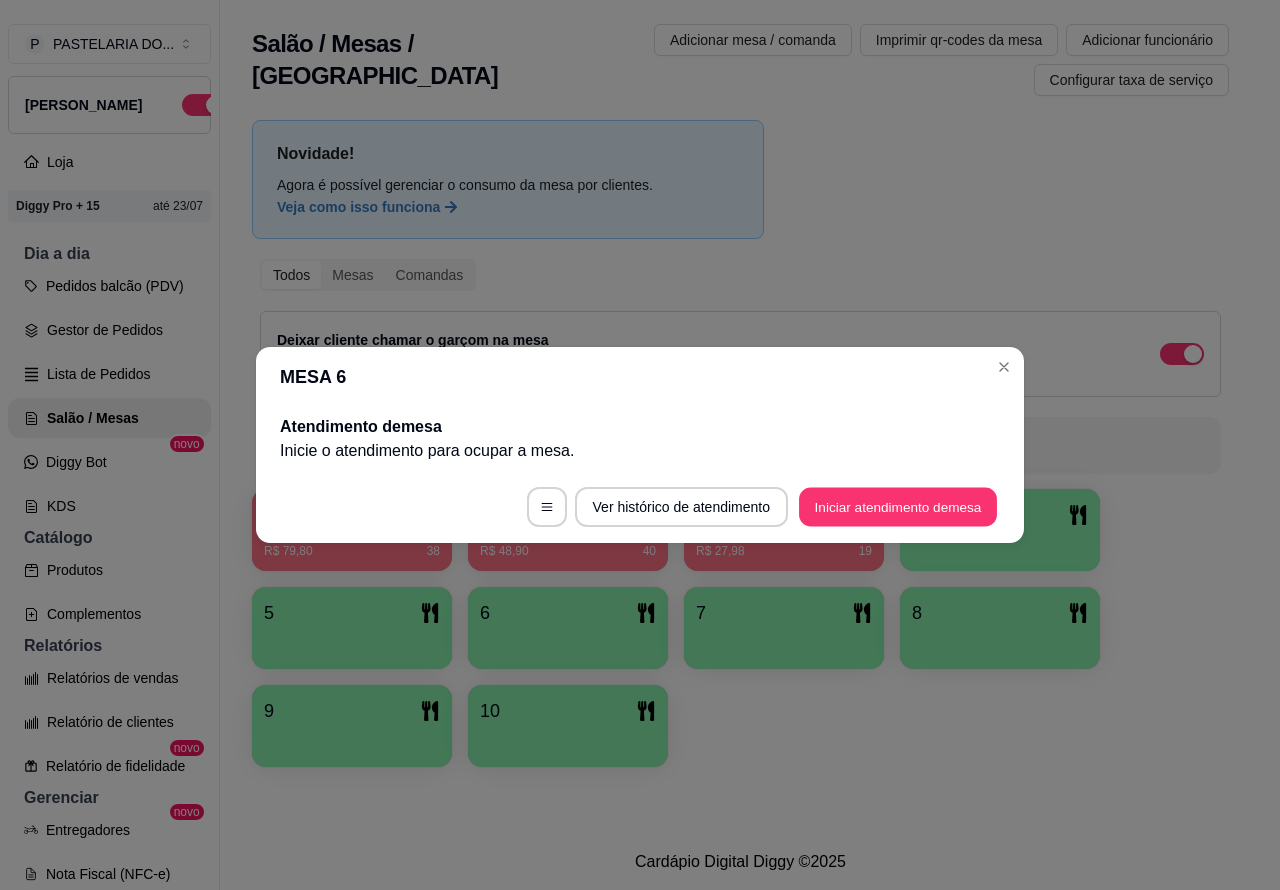 click on "Iniciar atendimento de  mesa" at bounding box center (898, 507) 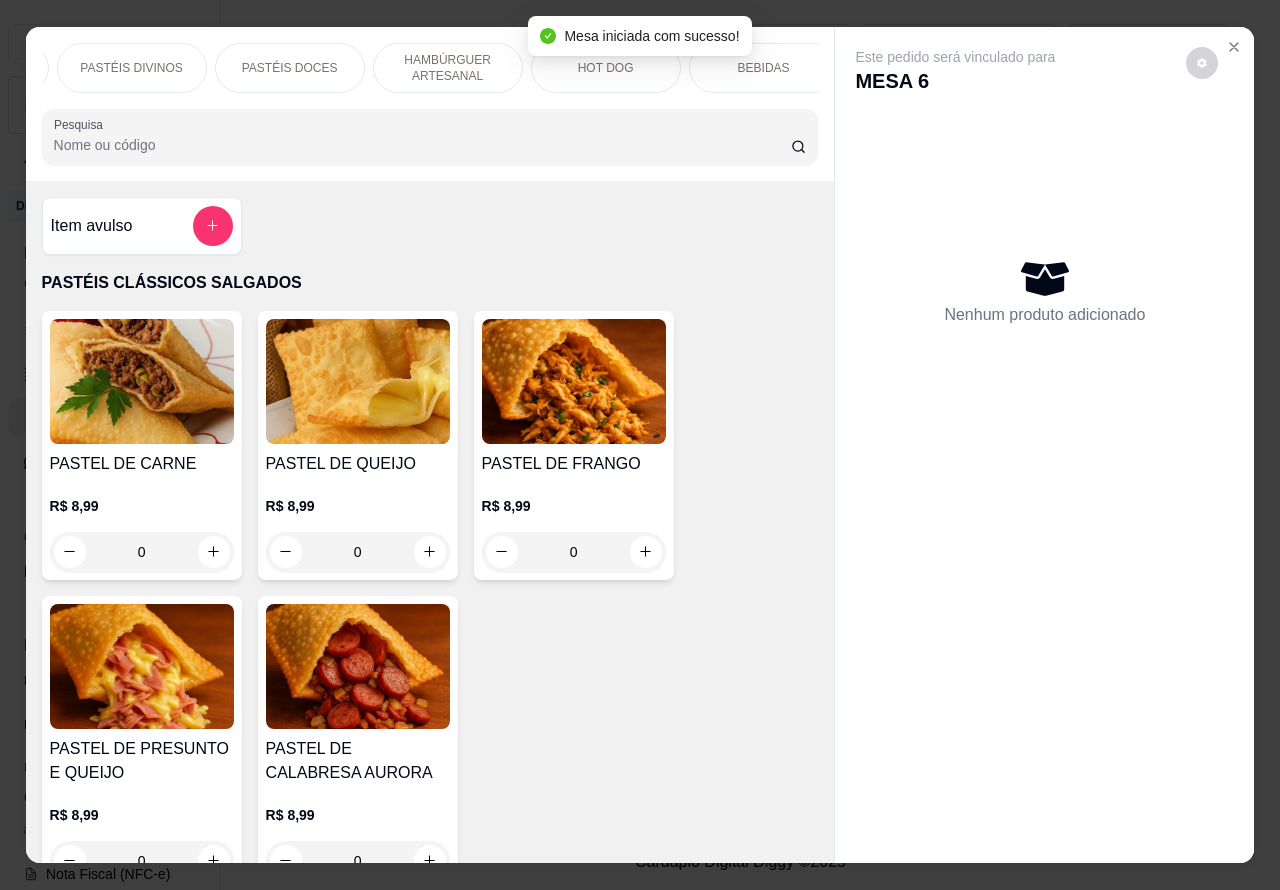 scroll, scrollTop: 0, scrollLeft: 321, axis: horizontal 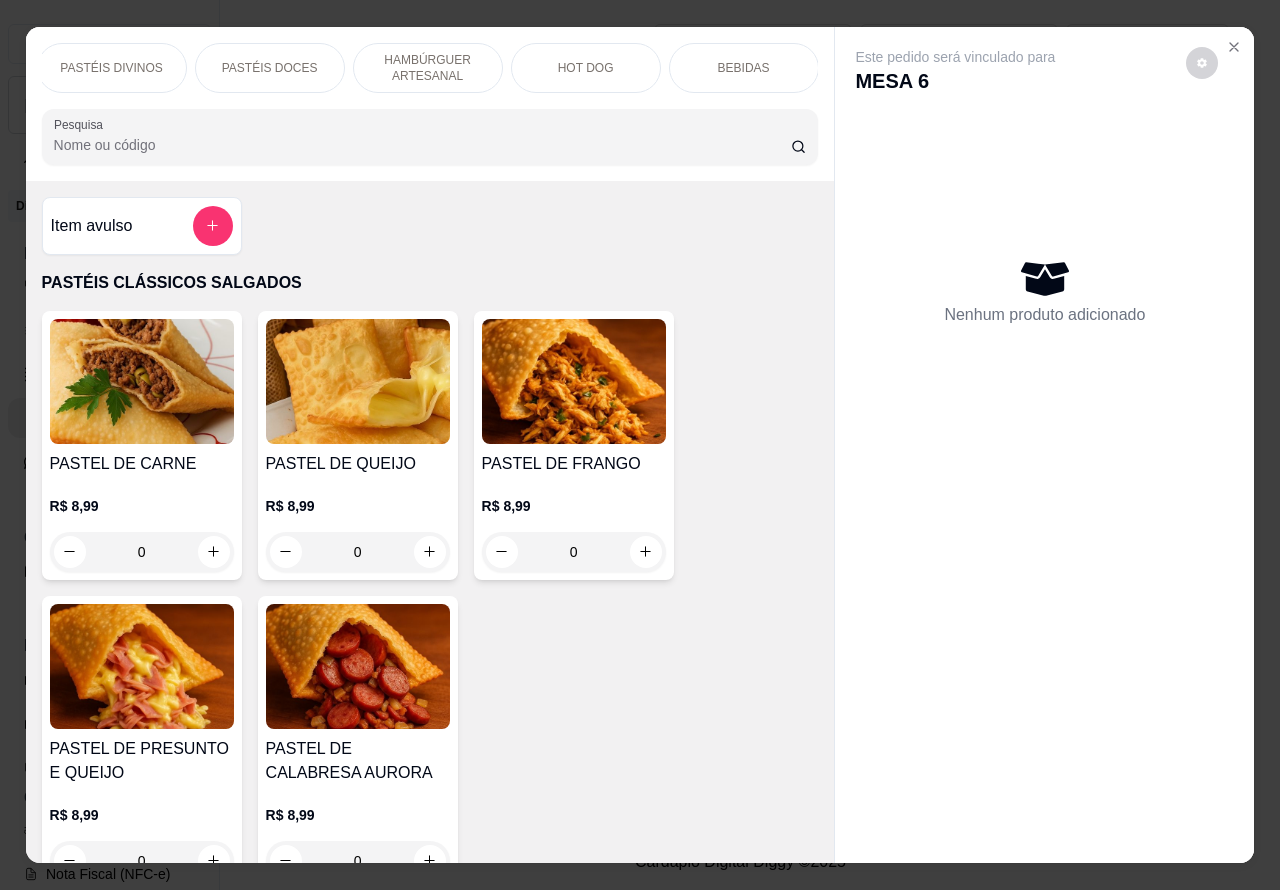 click on "HAMBÚRGUER ARTESANAL" at bounding box center (428, 68) 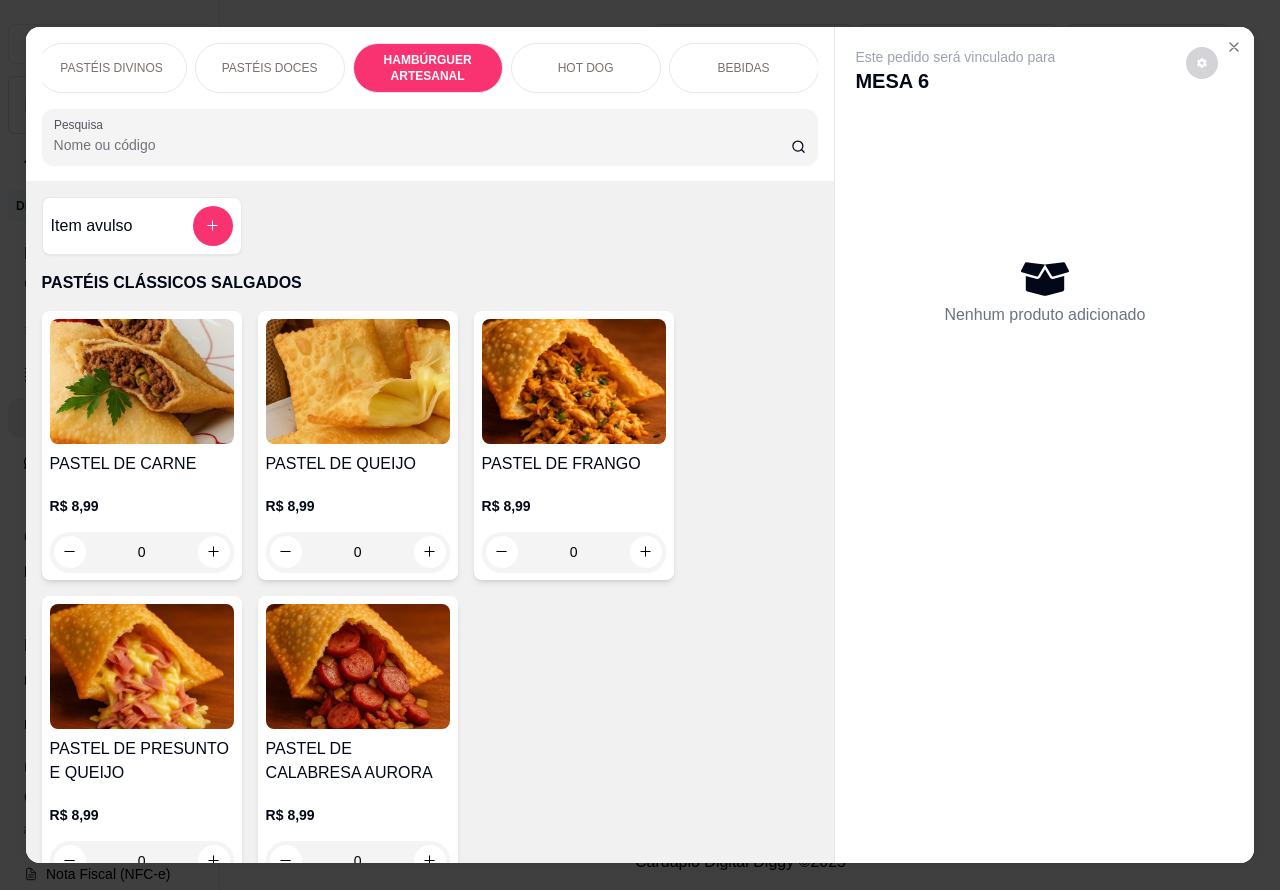 scroll, scrollTop: 4527, scrollLeft: 0, axis: vertical 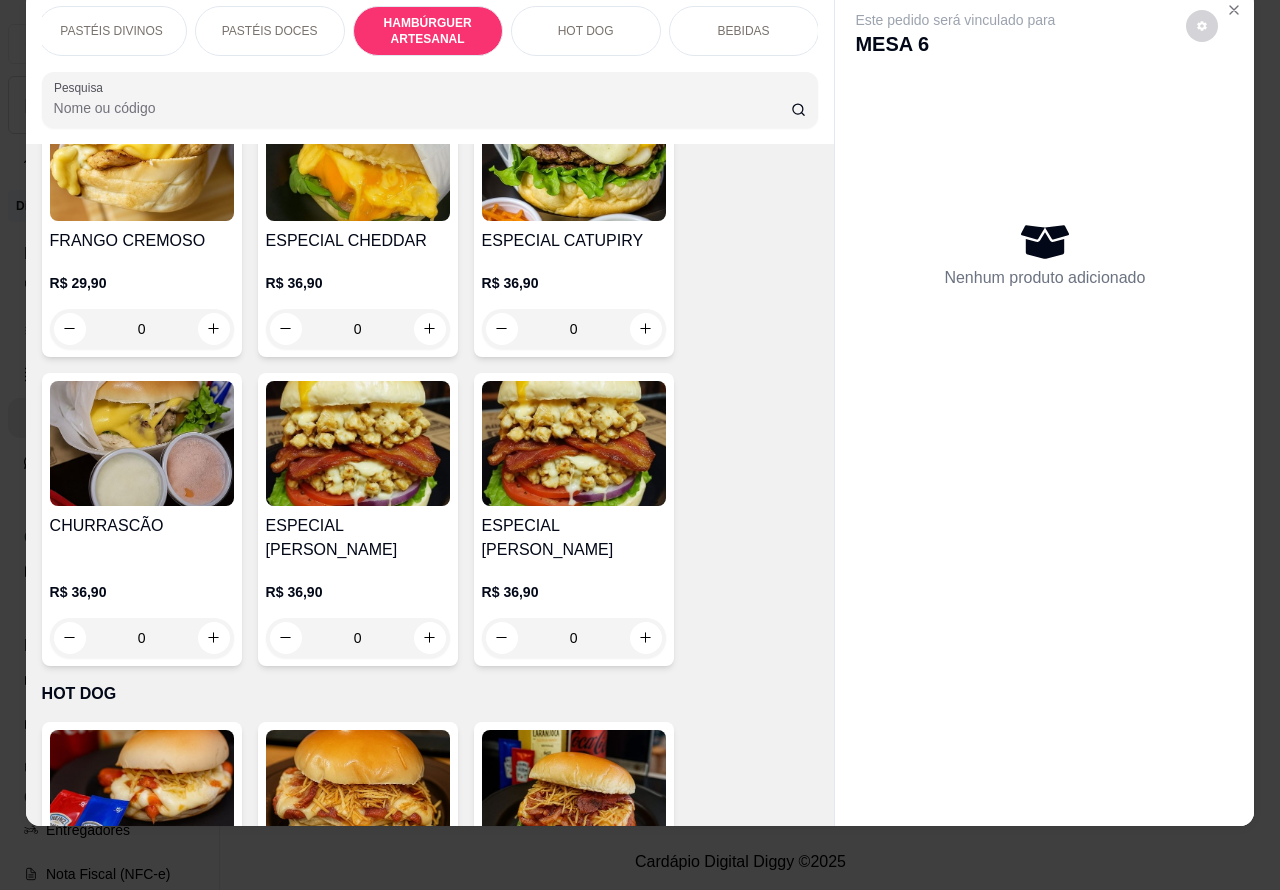 click on "0" at bounding box center (142, 638) 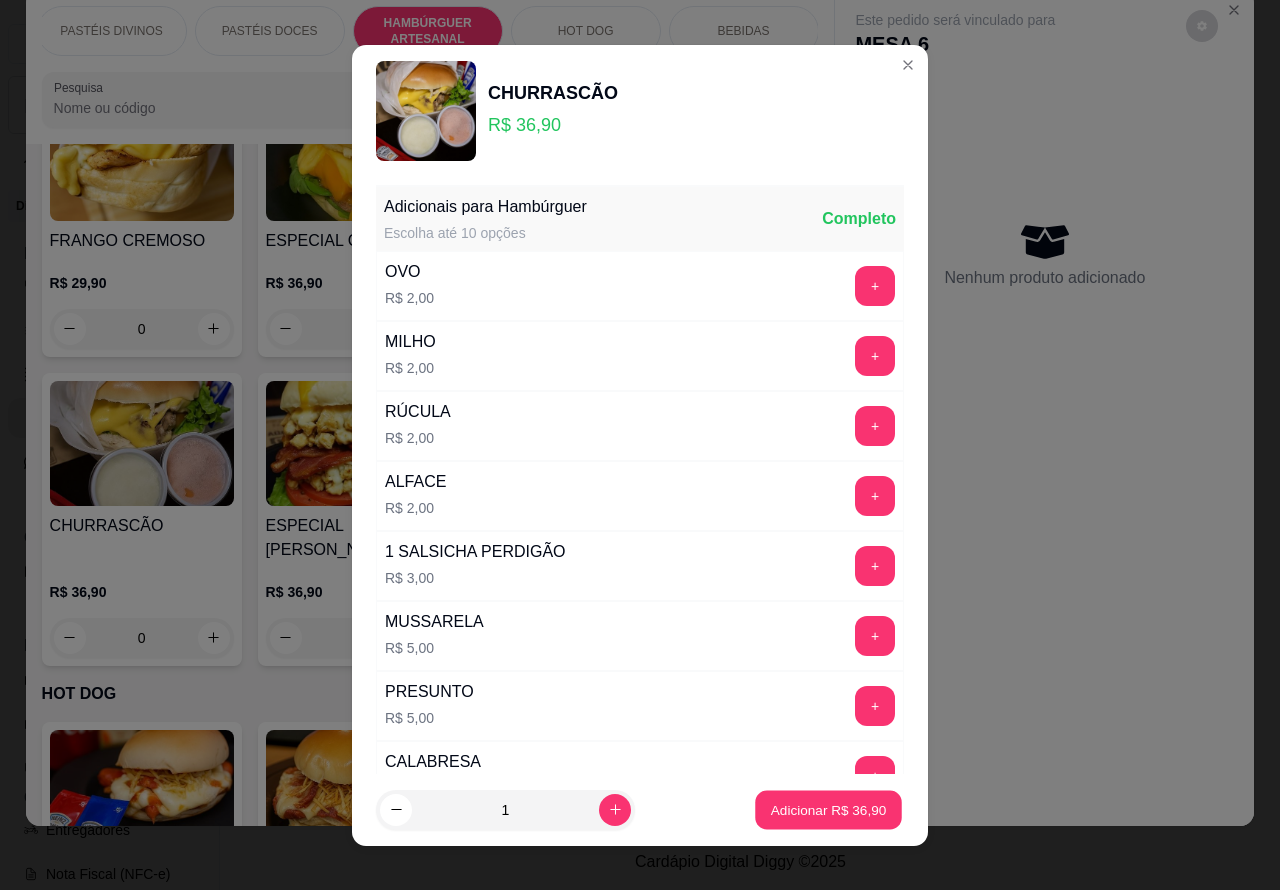 click on "Adicionar   R$ 36,90" at bounding box center [829, 809] 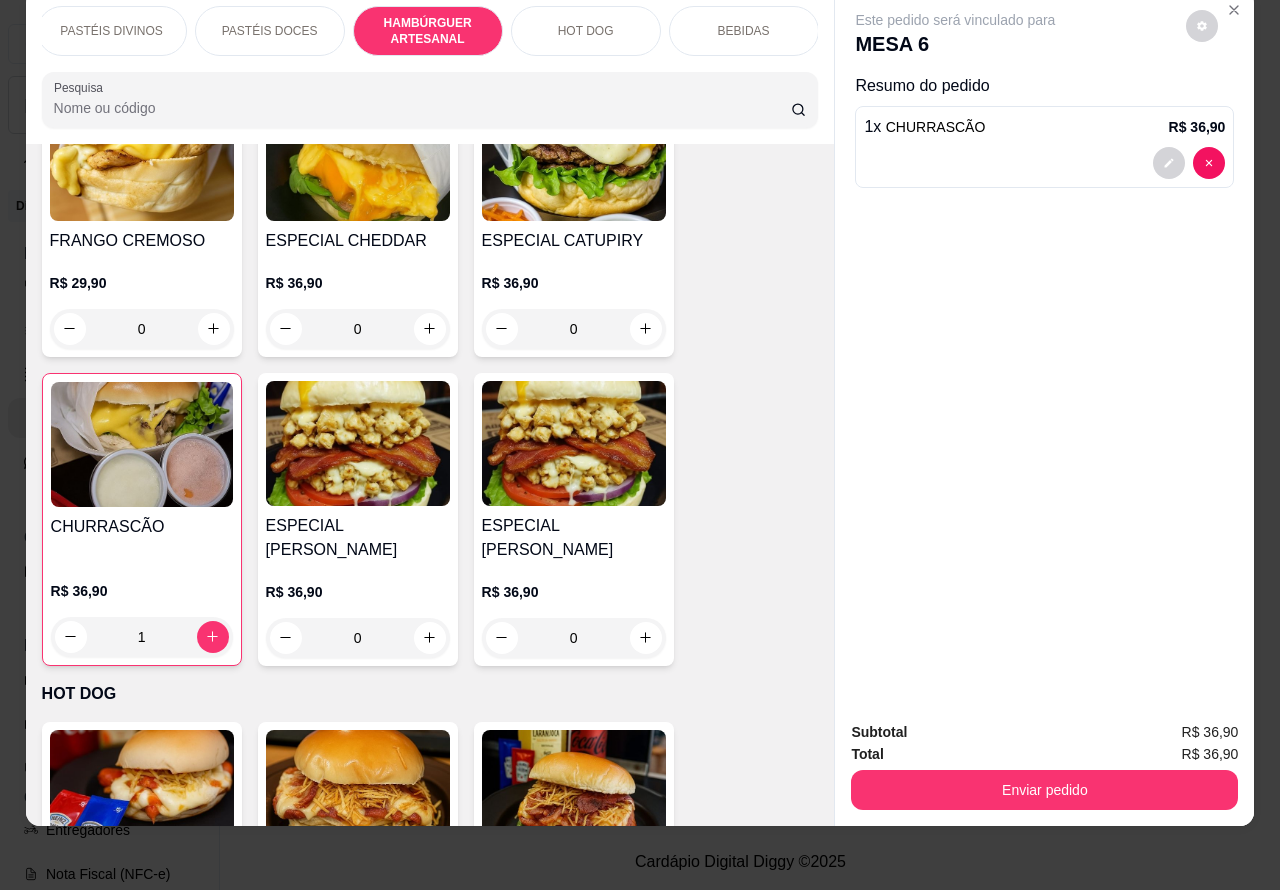 click on "HOT DOG" at bounding box center [586, 31] 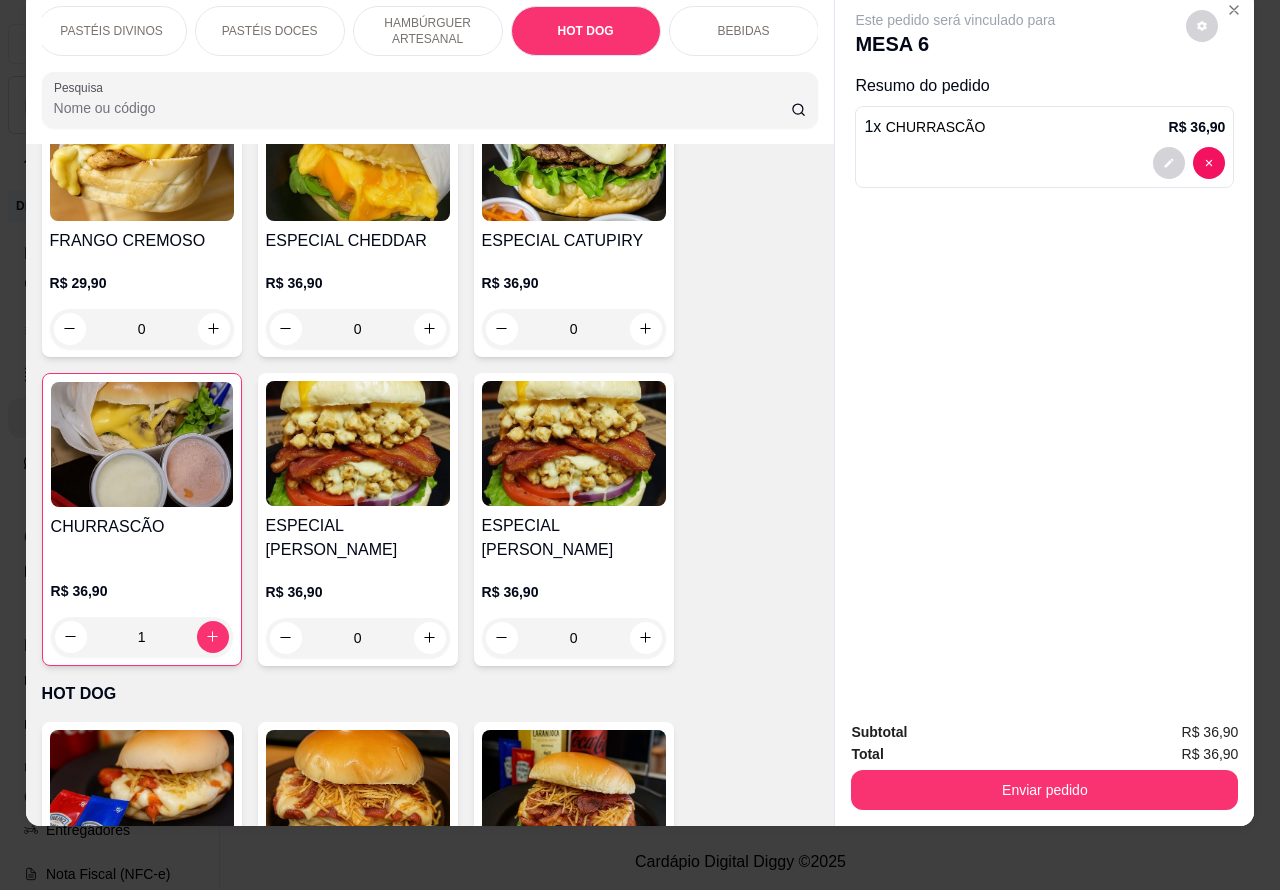 scroll, scrollTop: 6040, scrollLeft: 0, axis: vertical 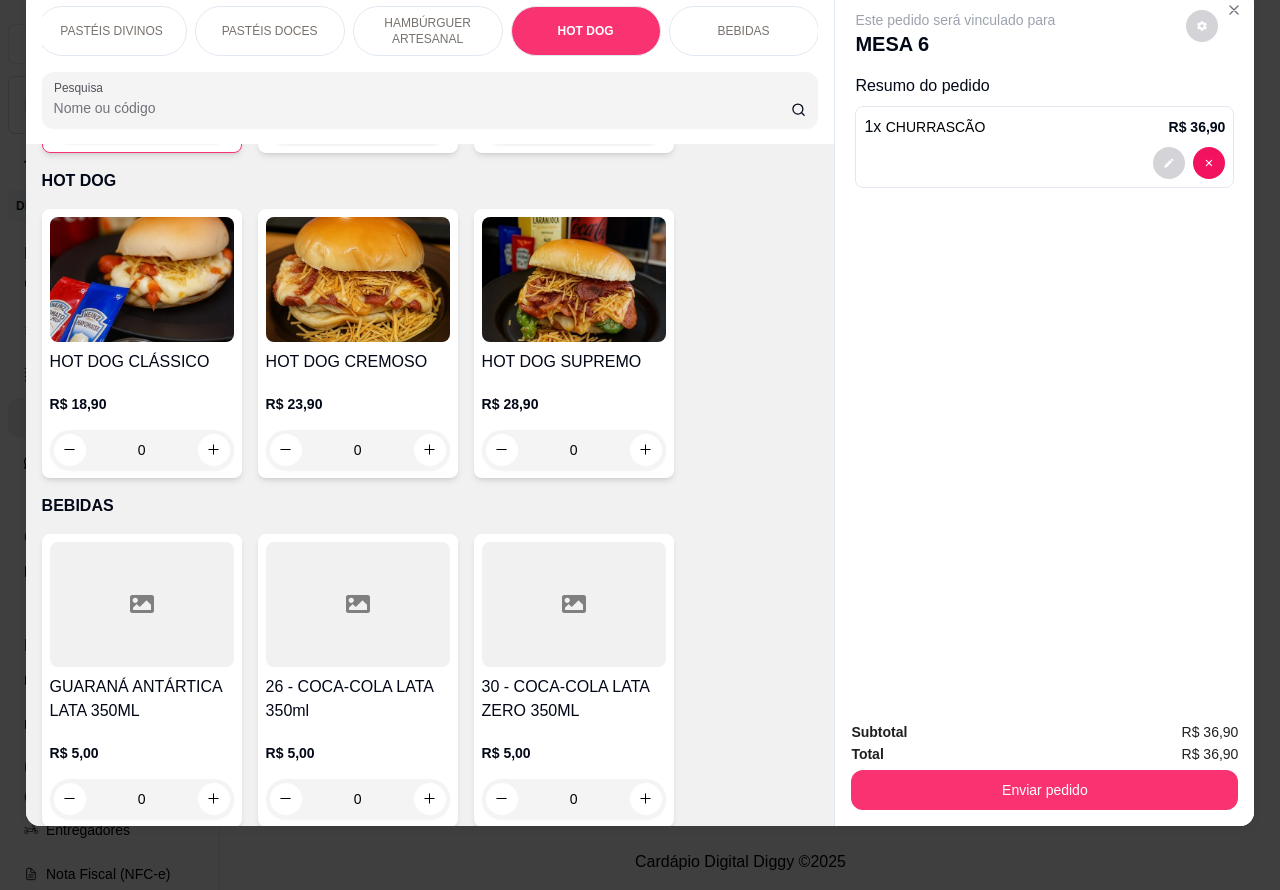 click on "0" at bounding box center [142, 450] 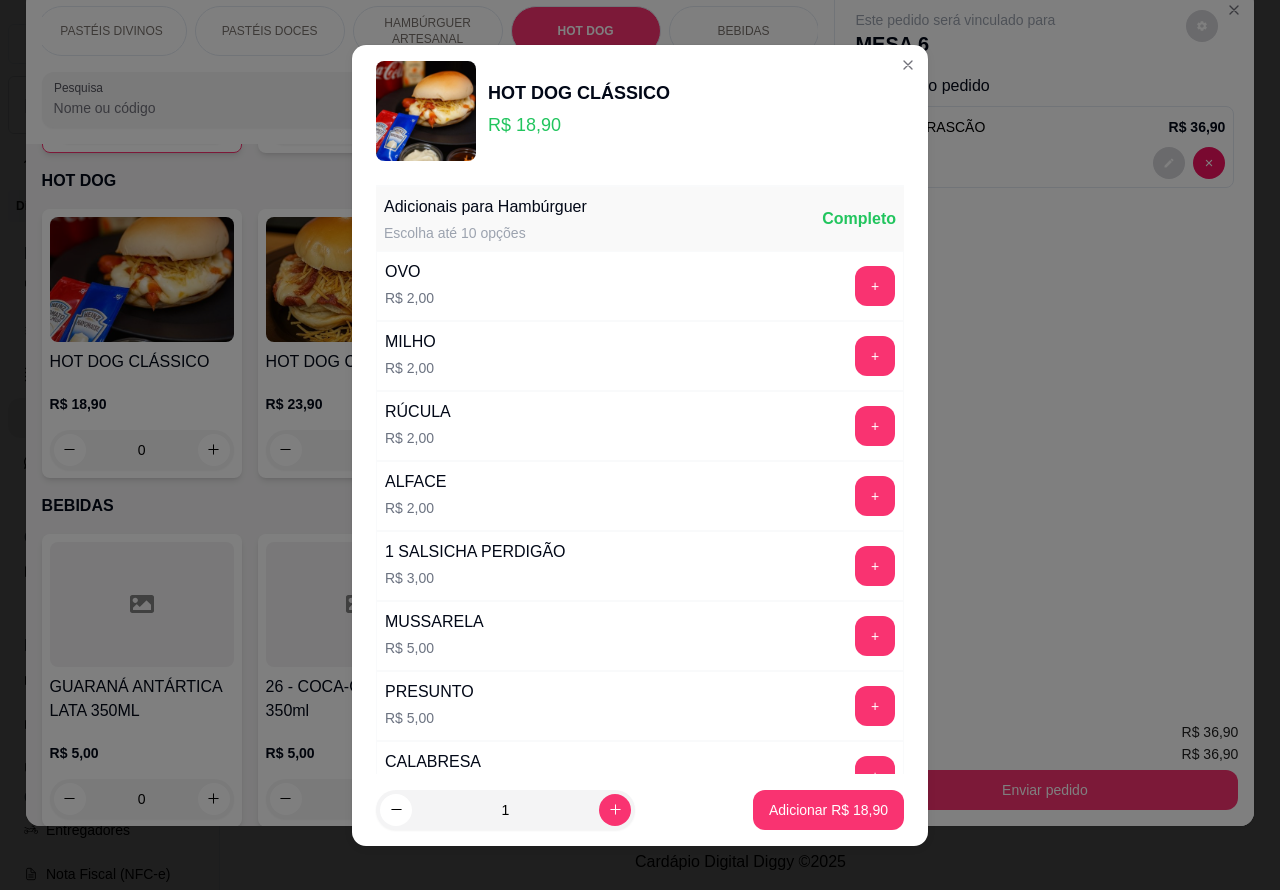 click on "Adicionar   R$ 18,90" at bounding box center (828, 810) 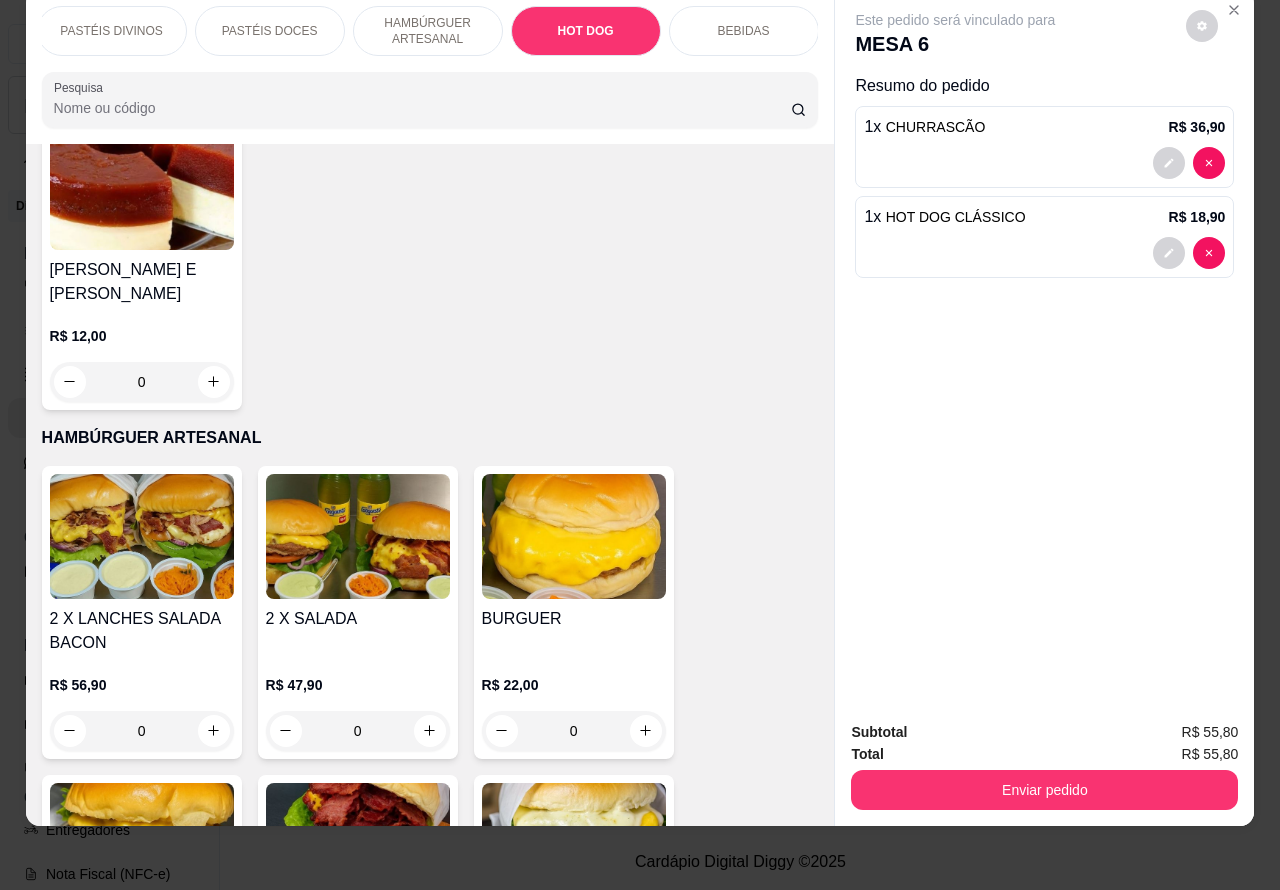 scroll, scrollTop: 4490, scrollLeft: 0, axis: vertical 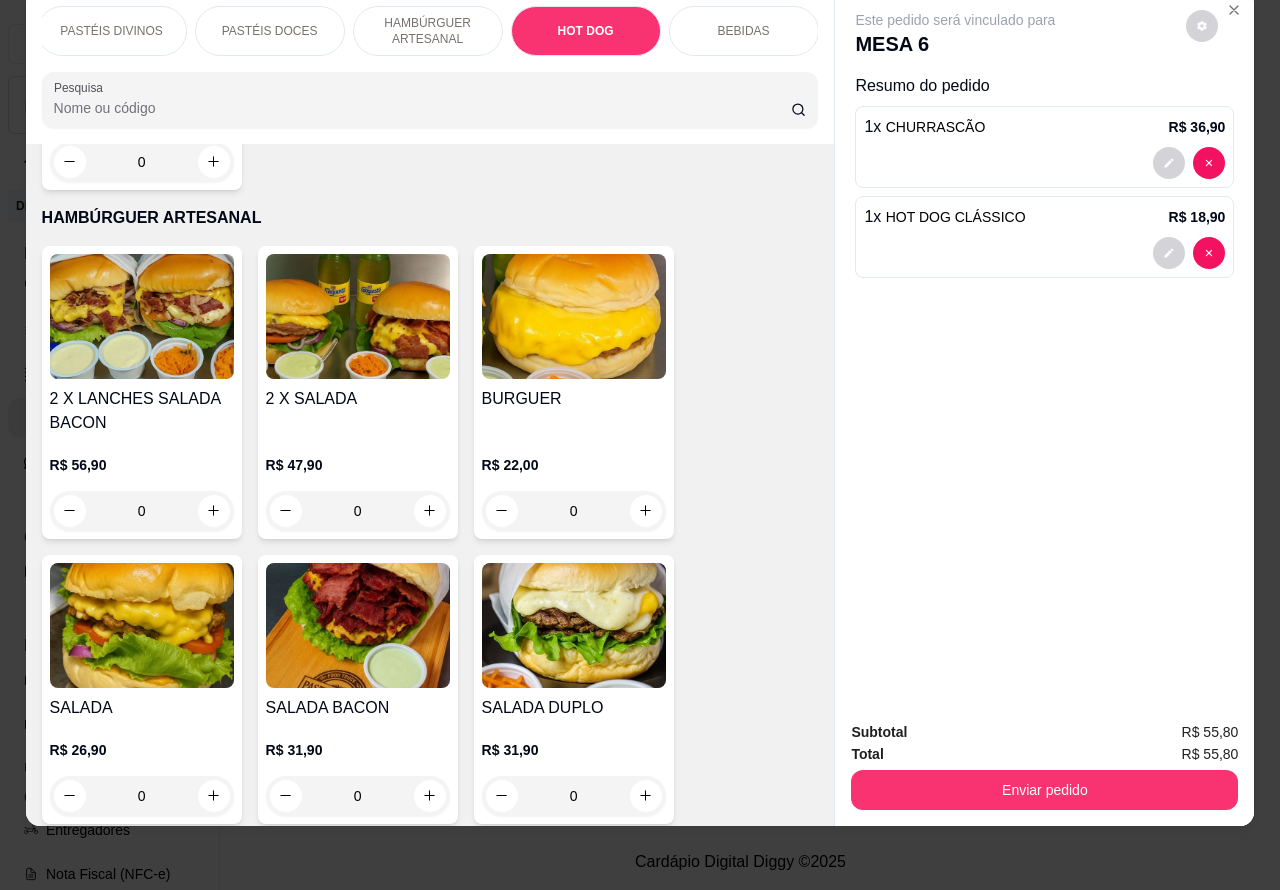 click on "0" at bounding box center [574, 511] 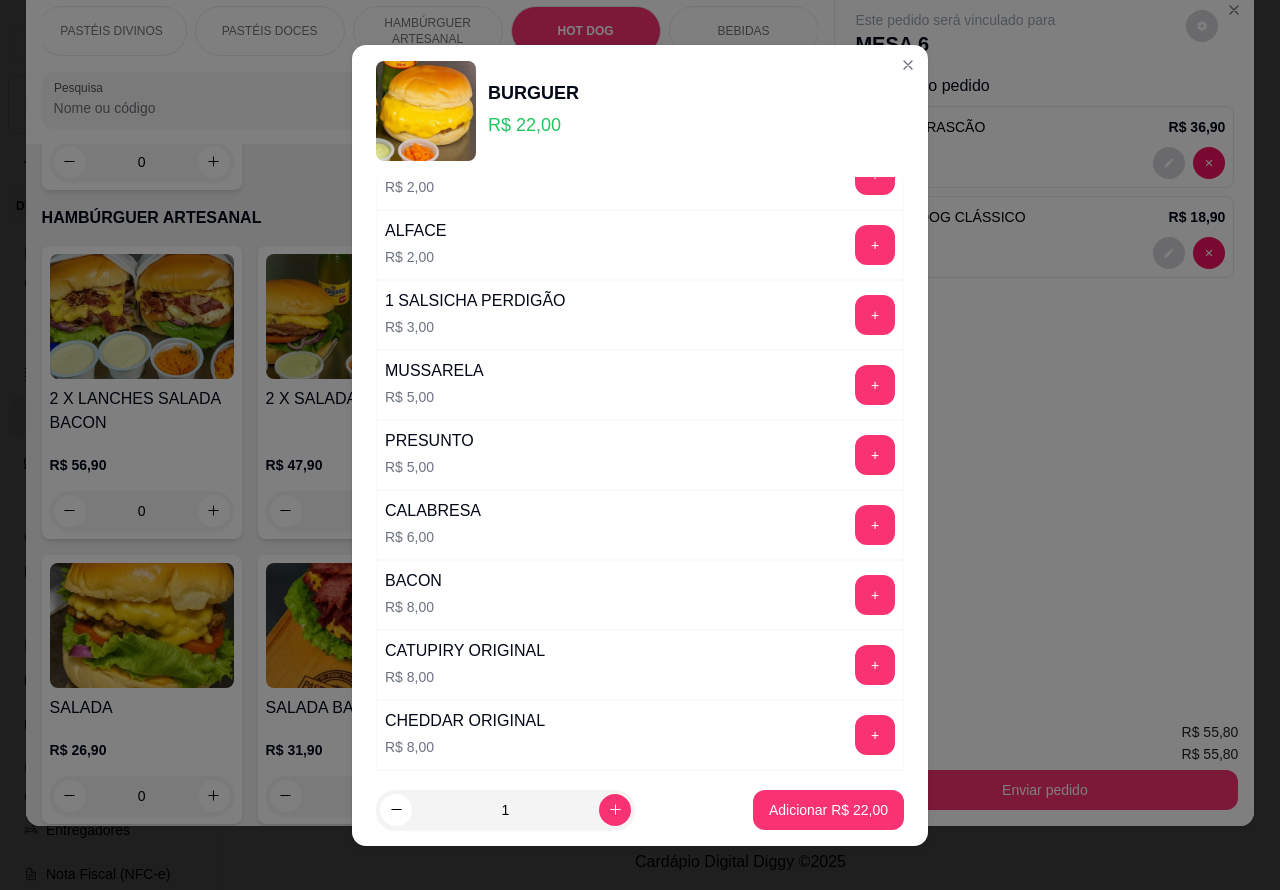 scroll, scrollTop: 127, scrollLeft: 0, axis: vertical 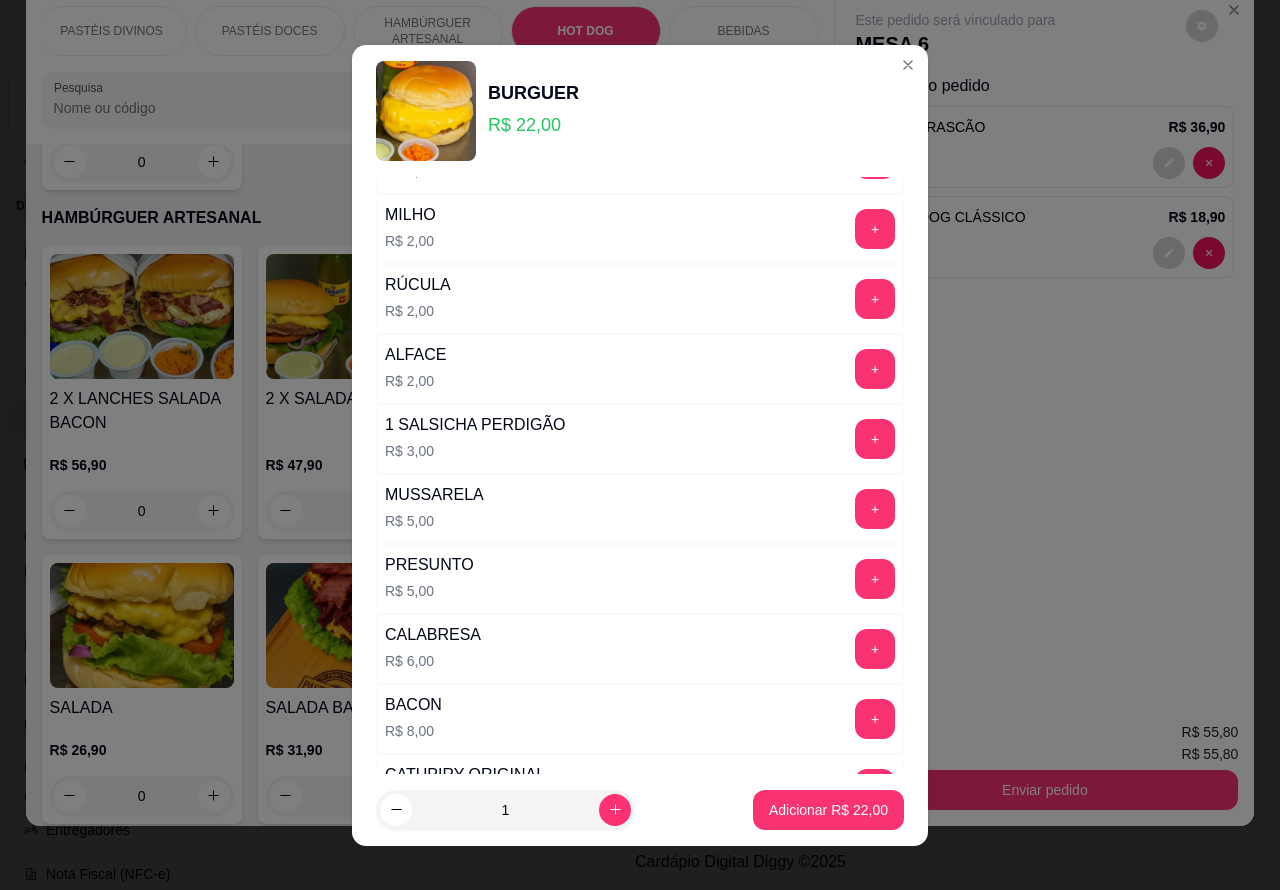 click on "+" at bounding box center (875, 229) 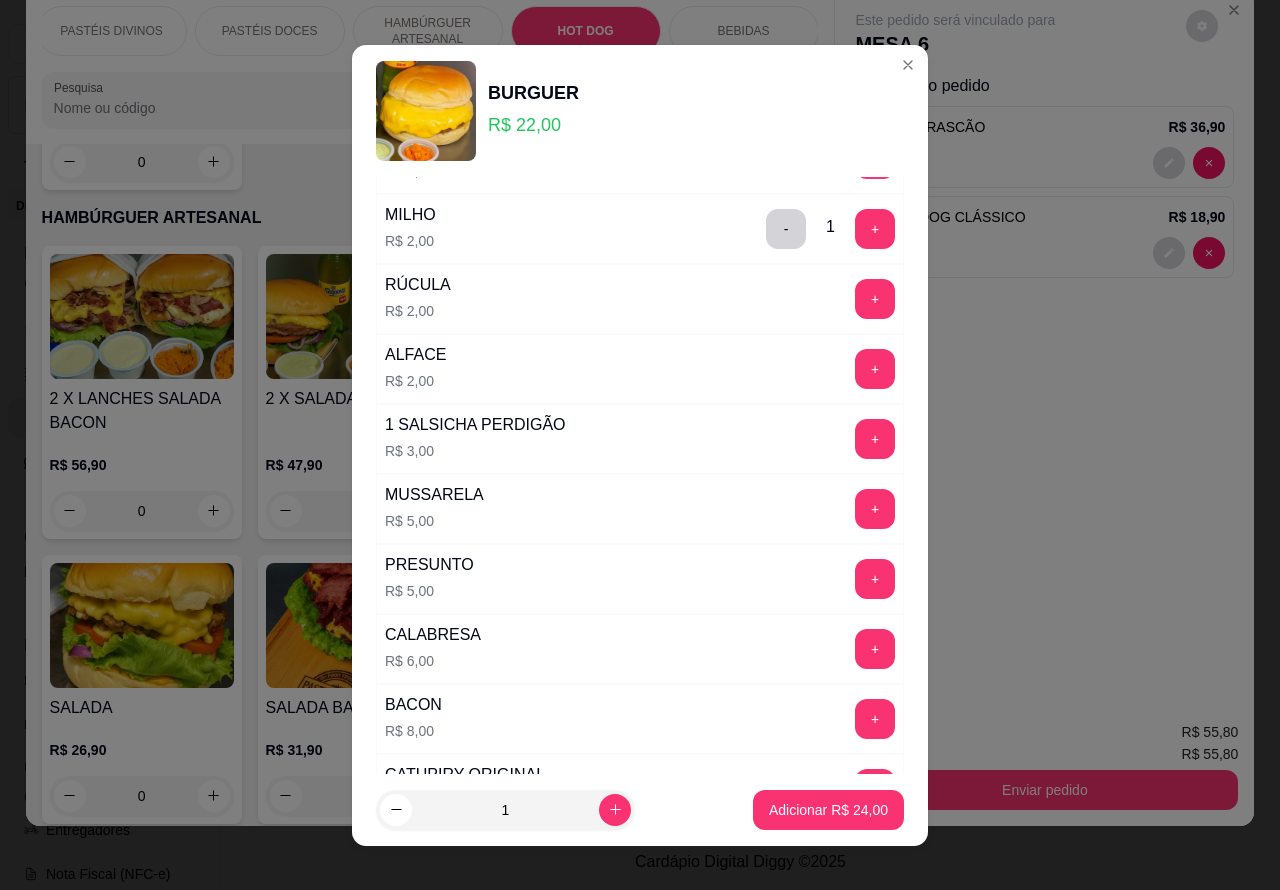 click on "Adicionar   R$ 24,00" at bounding box center [828, 810] 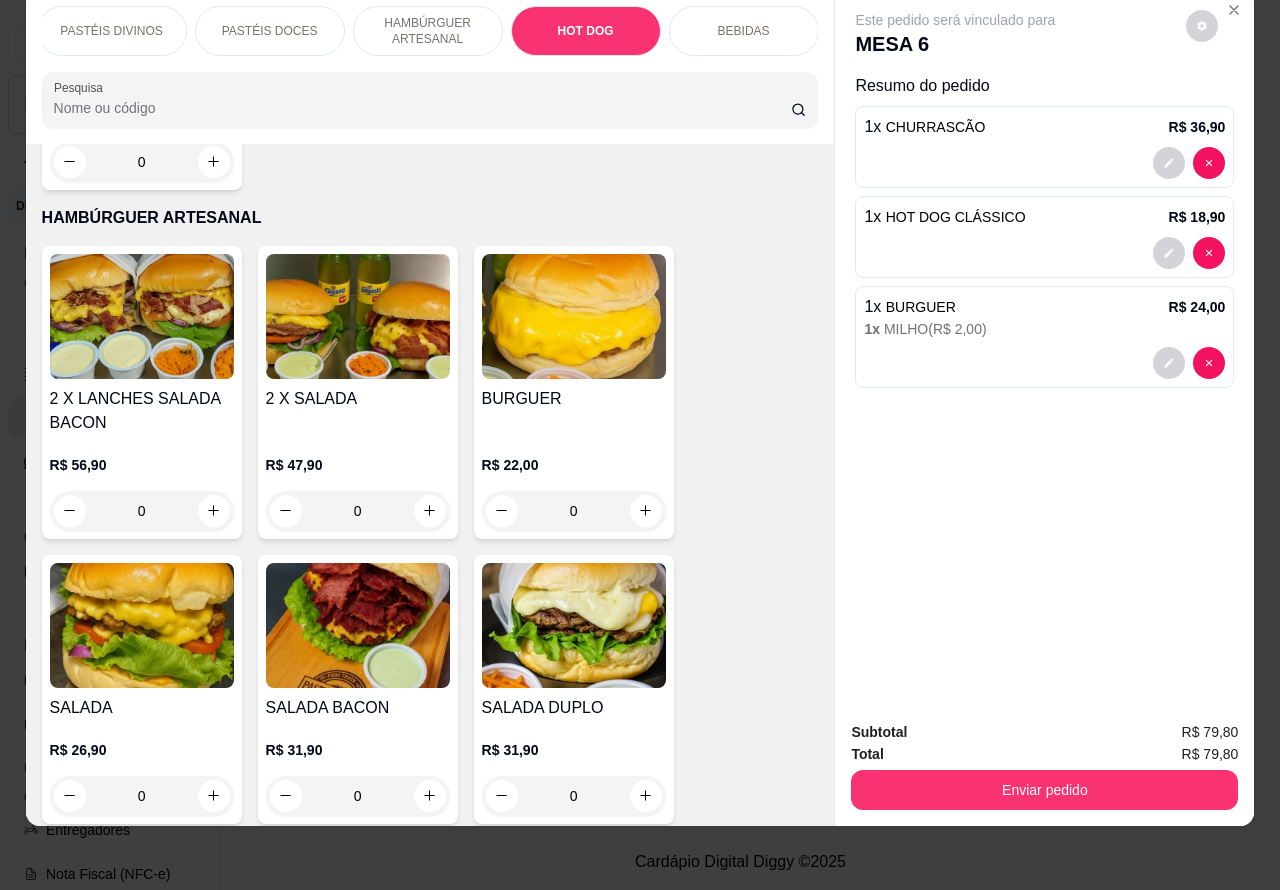 scroll, scrollTop: 0, scrollLeft: 0, axis: both 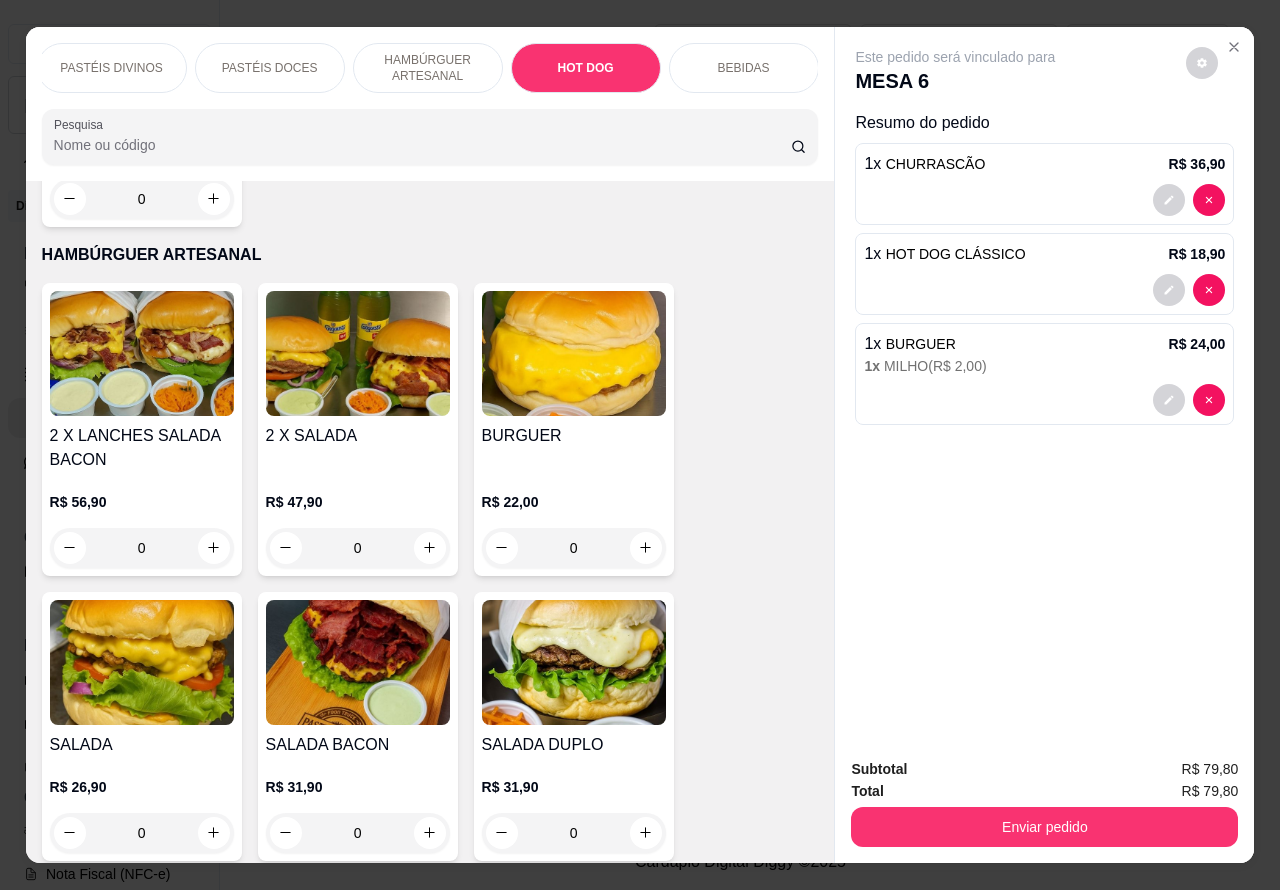 click on "BEBIDAS" at bounding box center (744, 68) 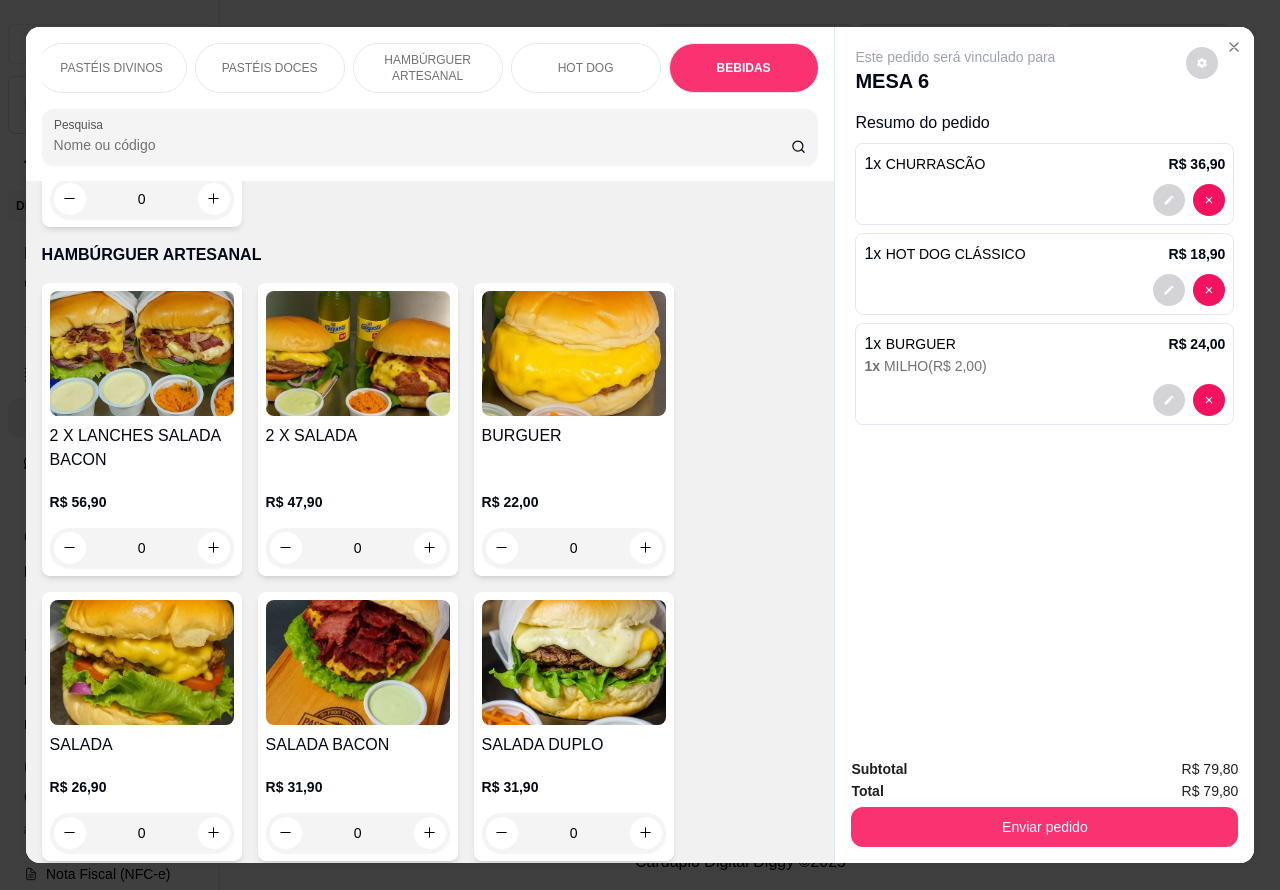 scroll, scrollTop: 6367, scrollLeft: 0, axis: vertical 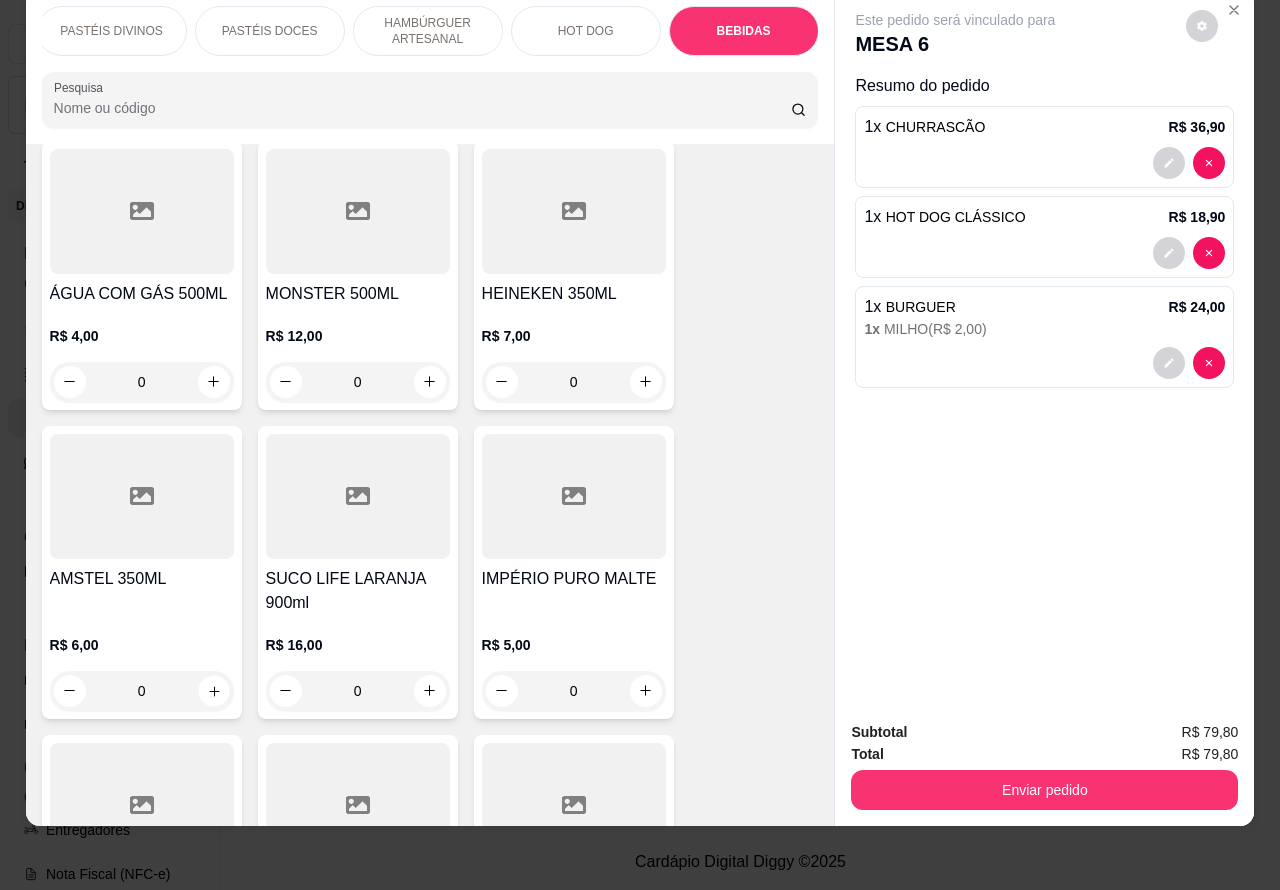 click 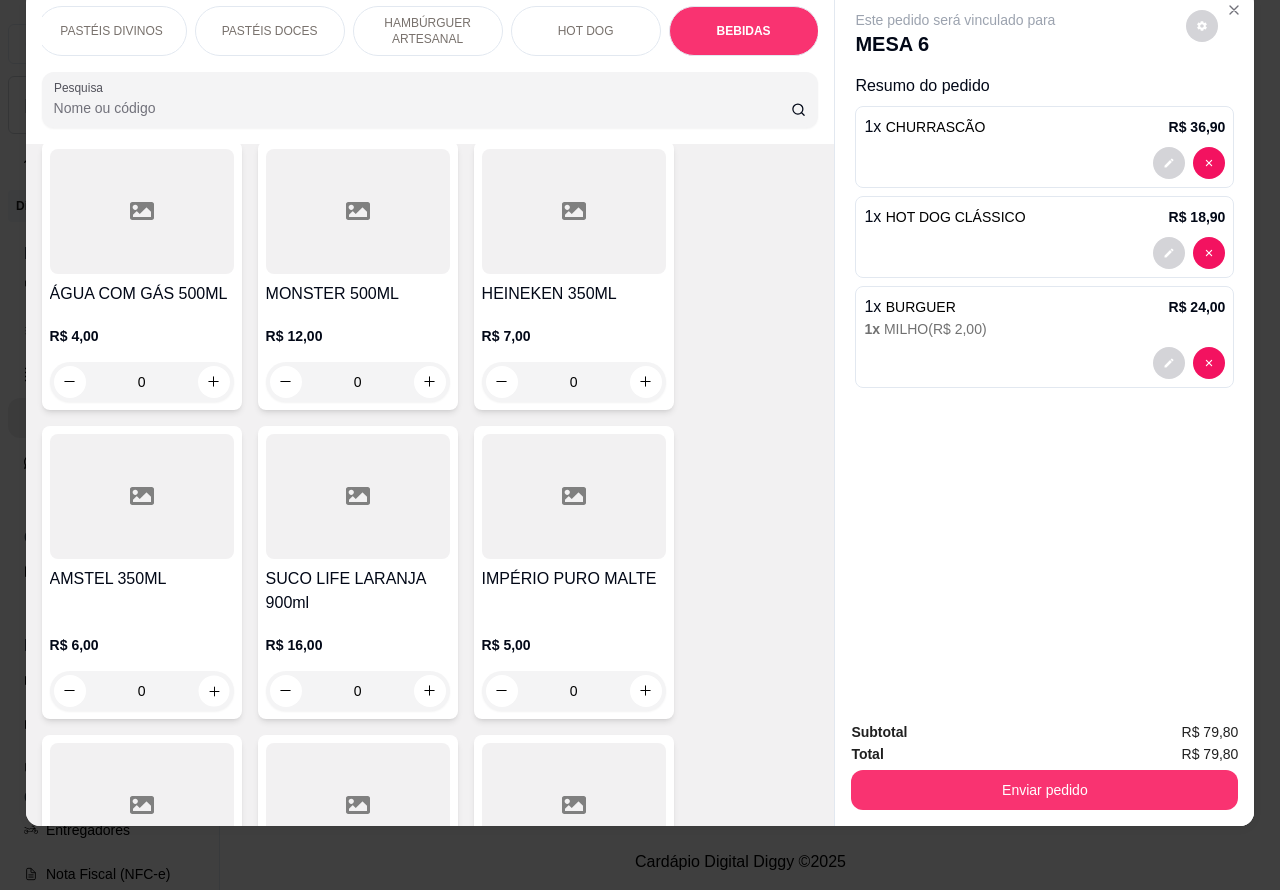 type on "1" 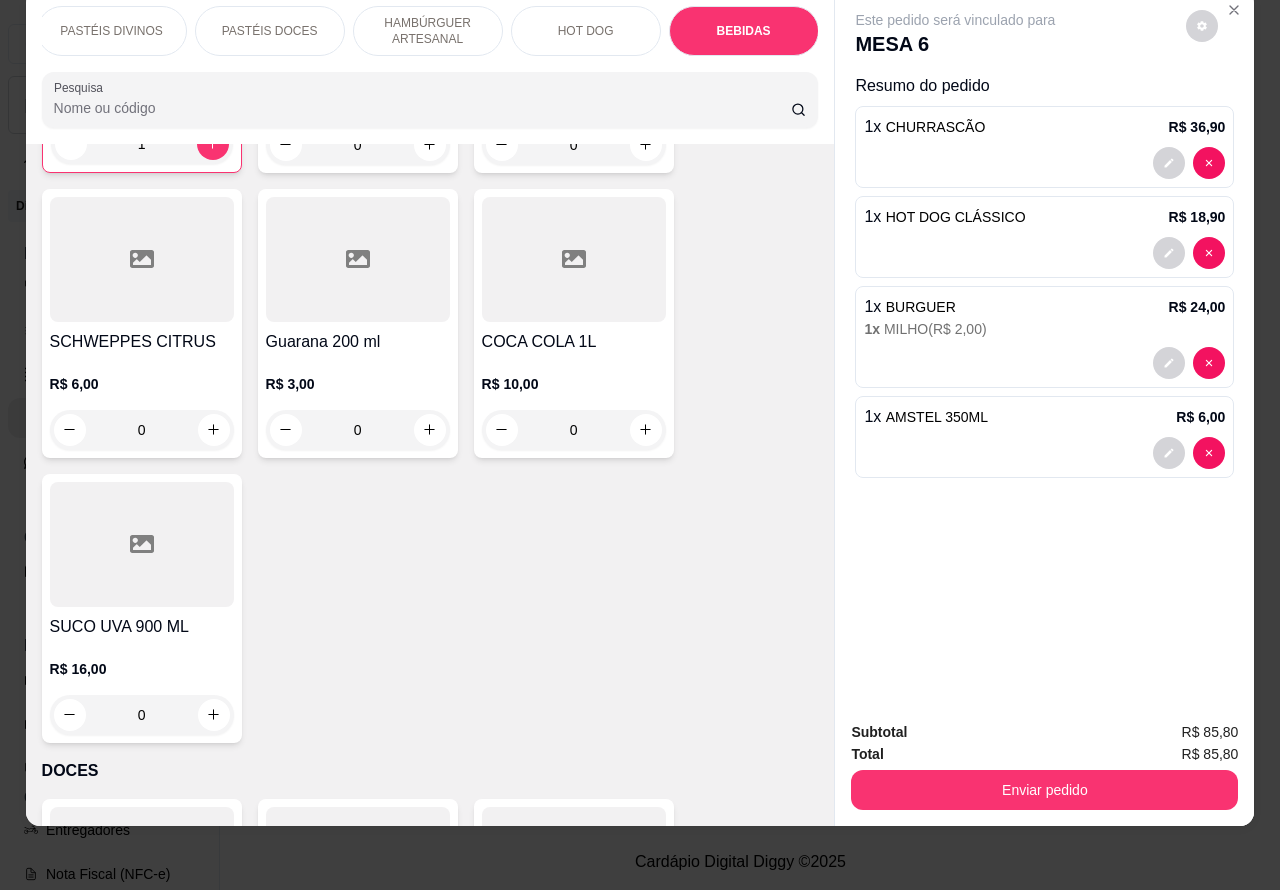 scroll, scrollTop: 8220, scrollLeft: 0, axis: vertical 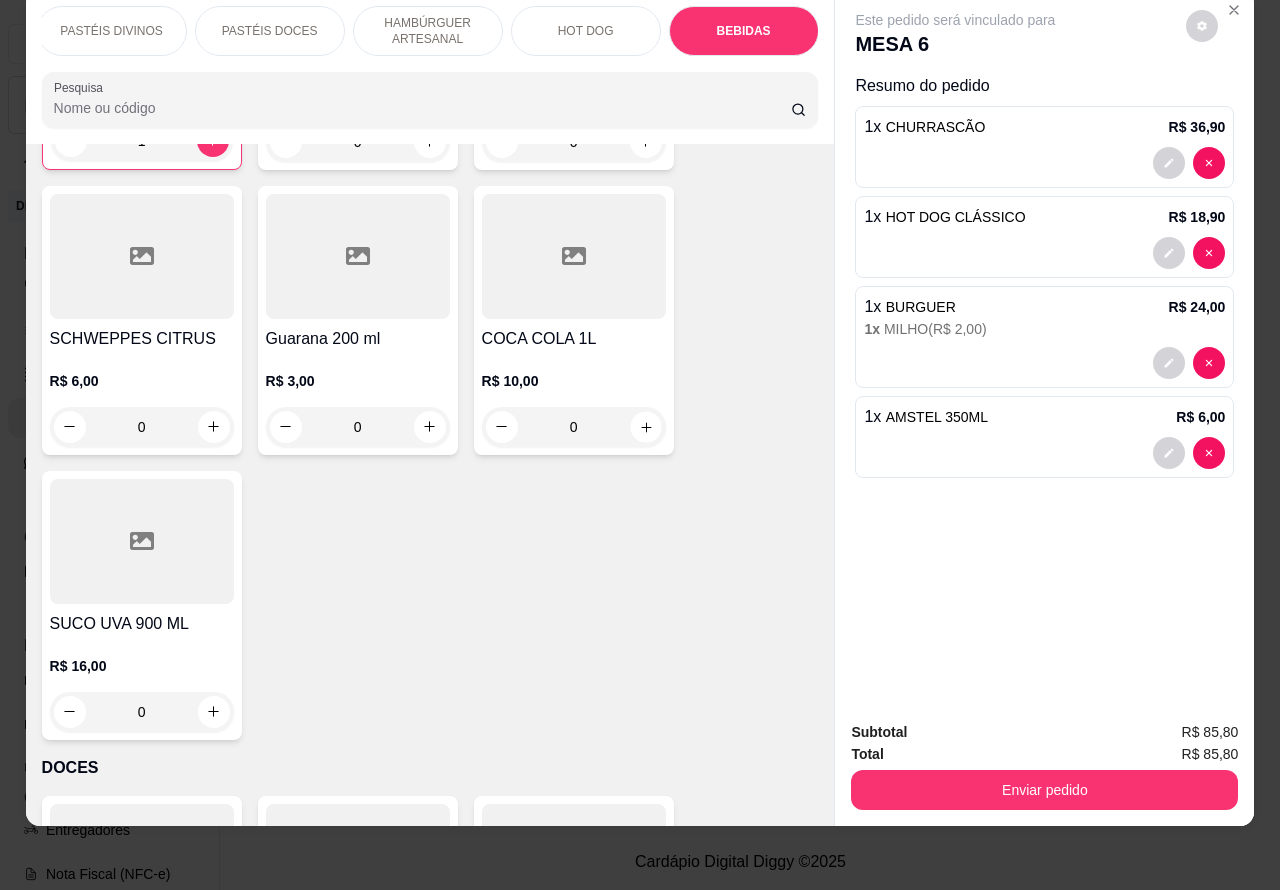 click 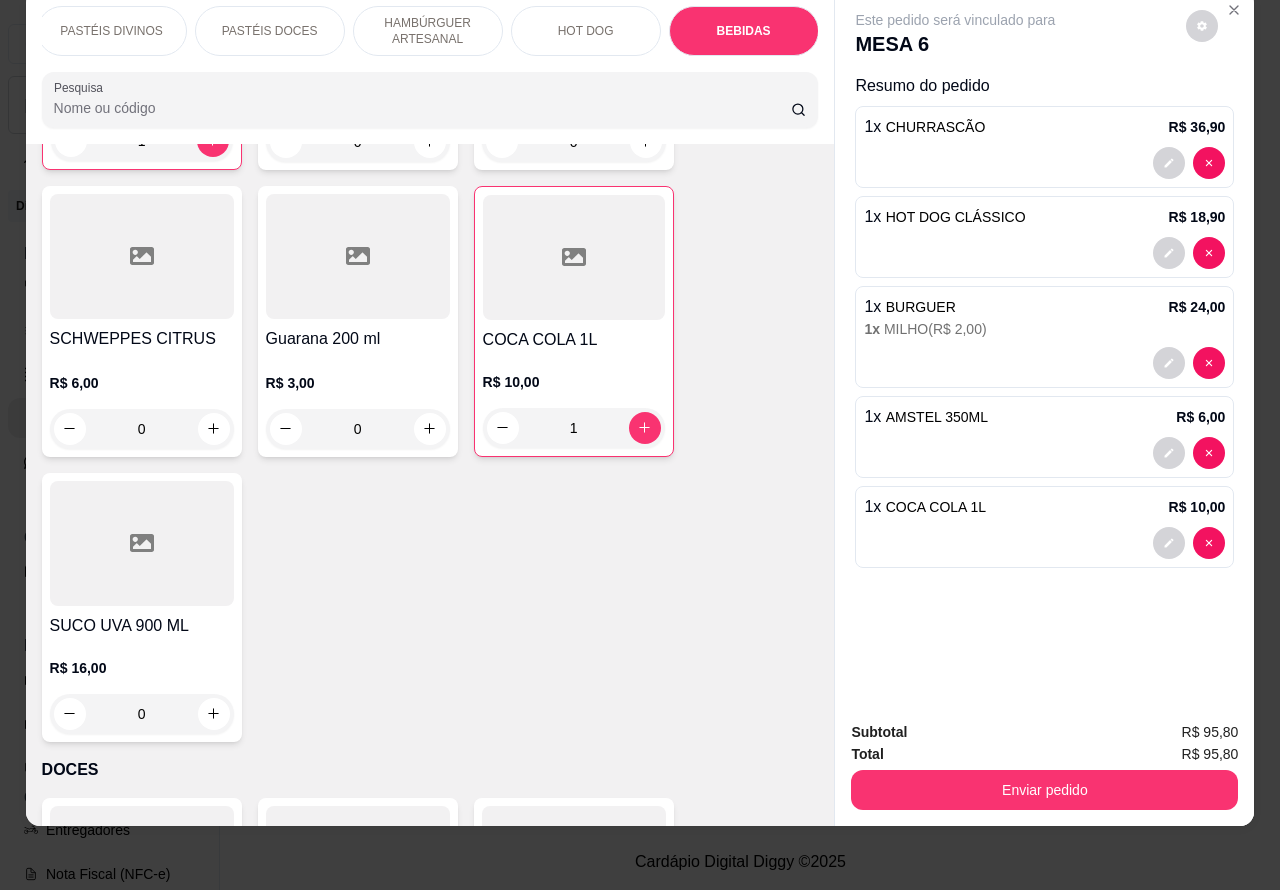 scroll, scrollTop: 0, scrollLeft: 0, axis: both 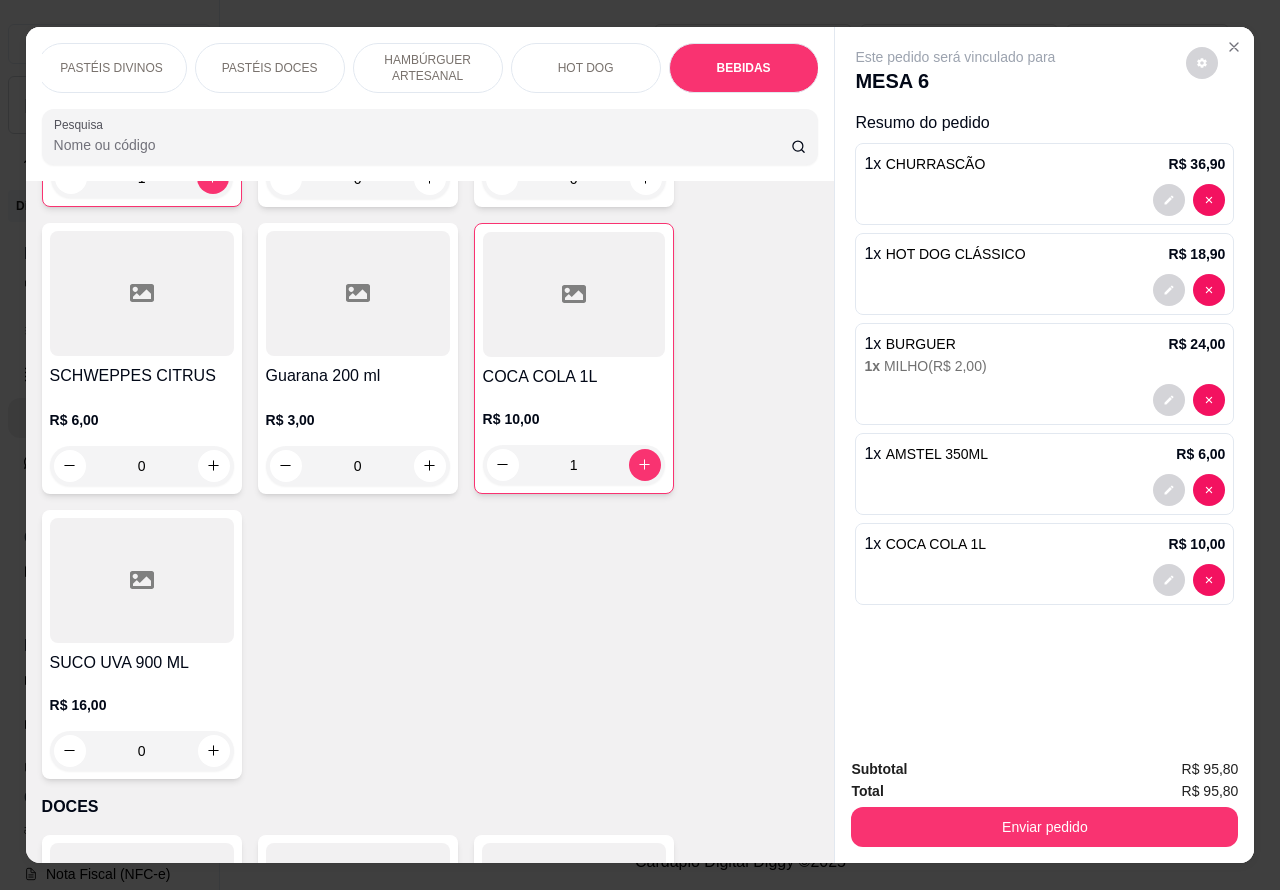click on "Enviar pedido" at bounding box center (1044, 827) 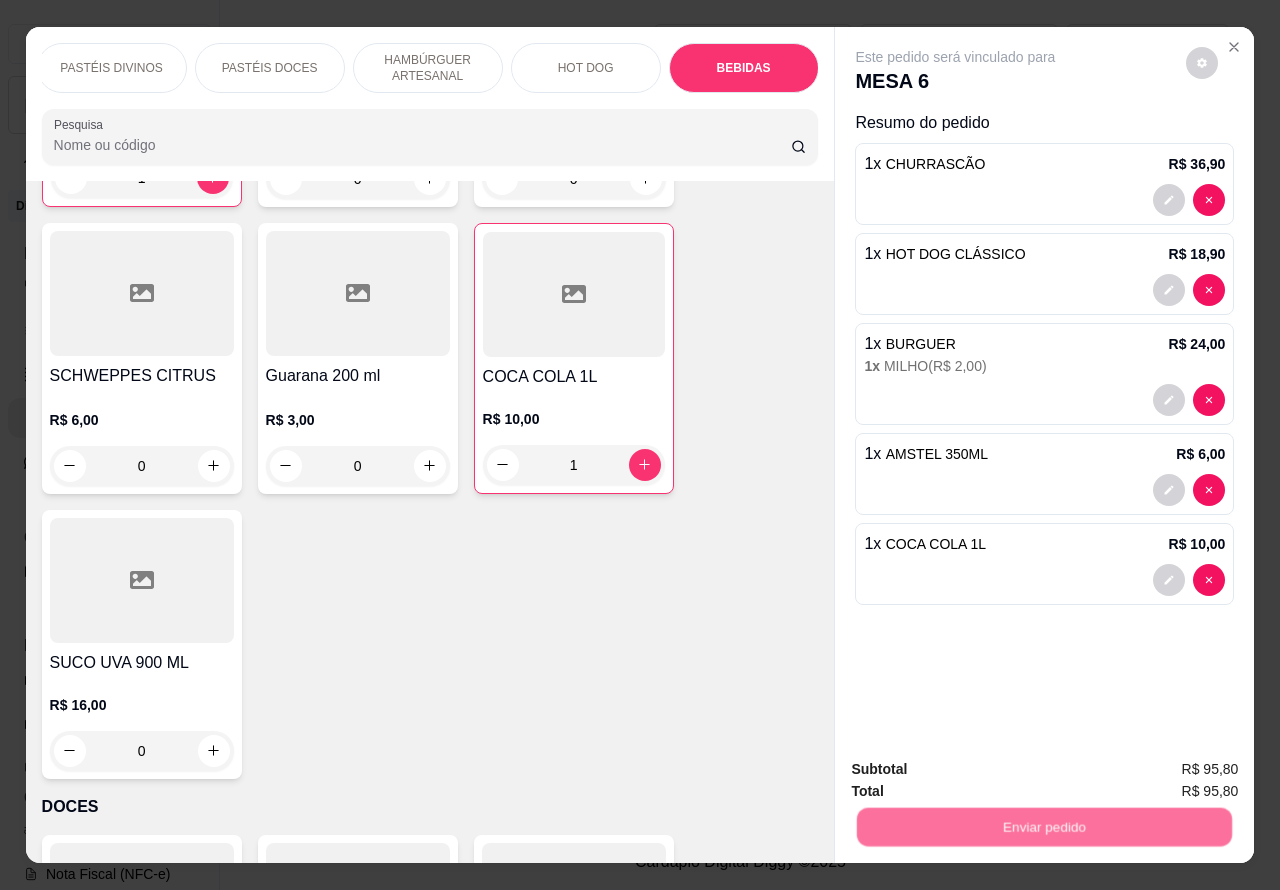 click on "Não registrar e enviar pedido" at bounding box center [977, 769] 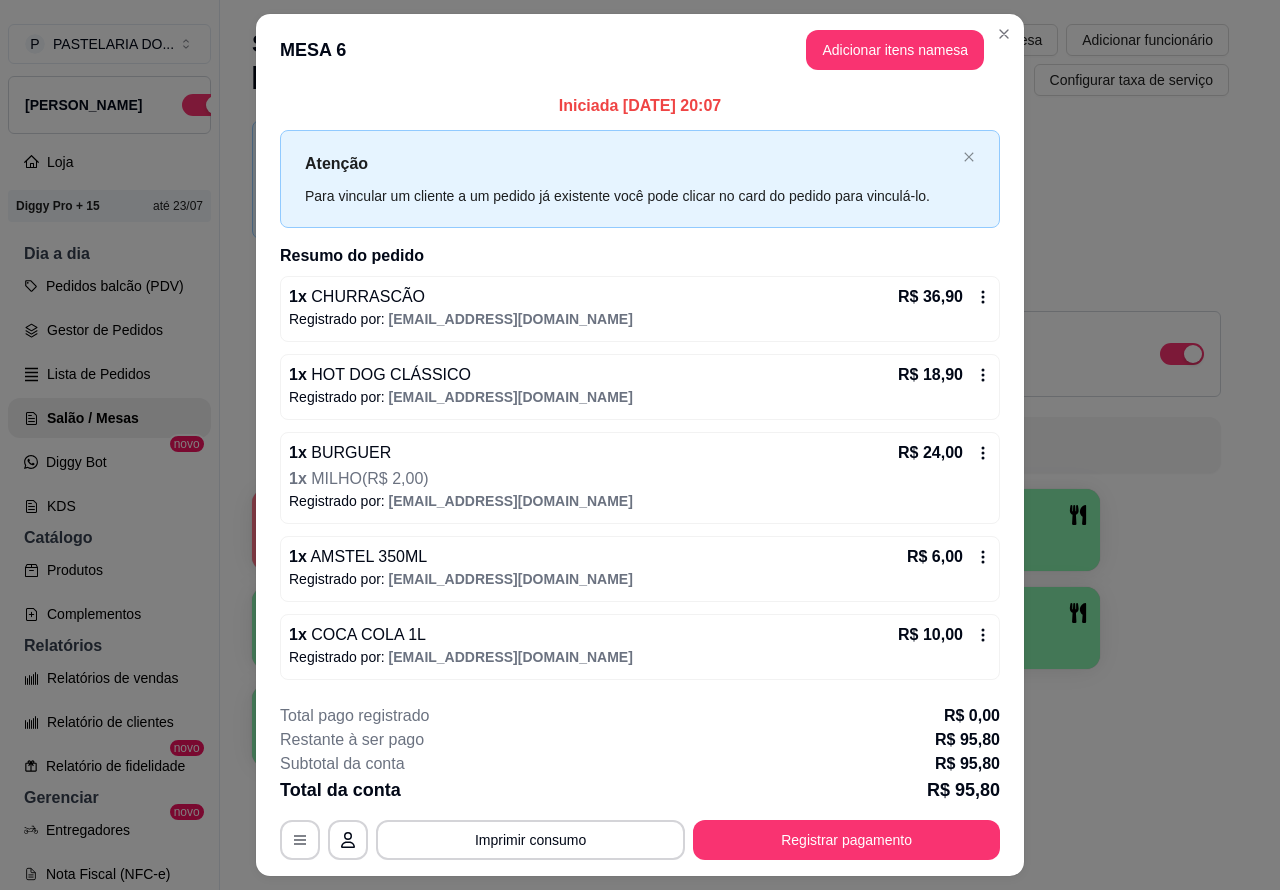 click on "Lista de Pedidos" at bounding box center [109, 374] 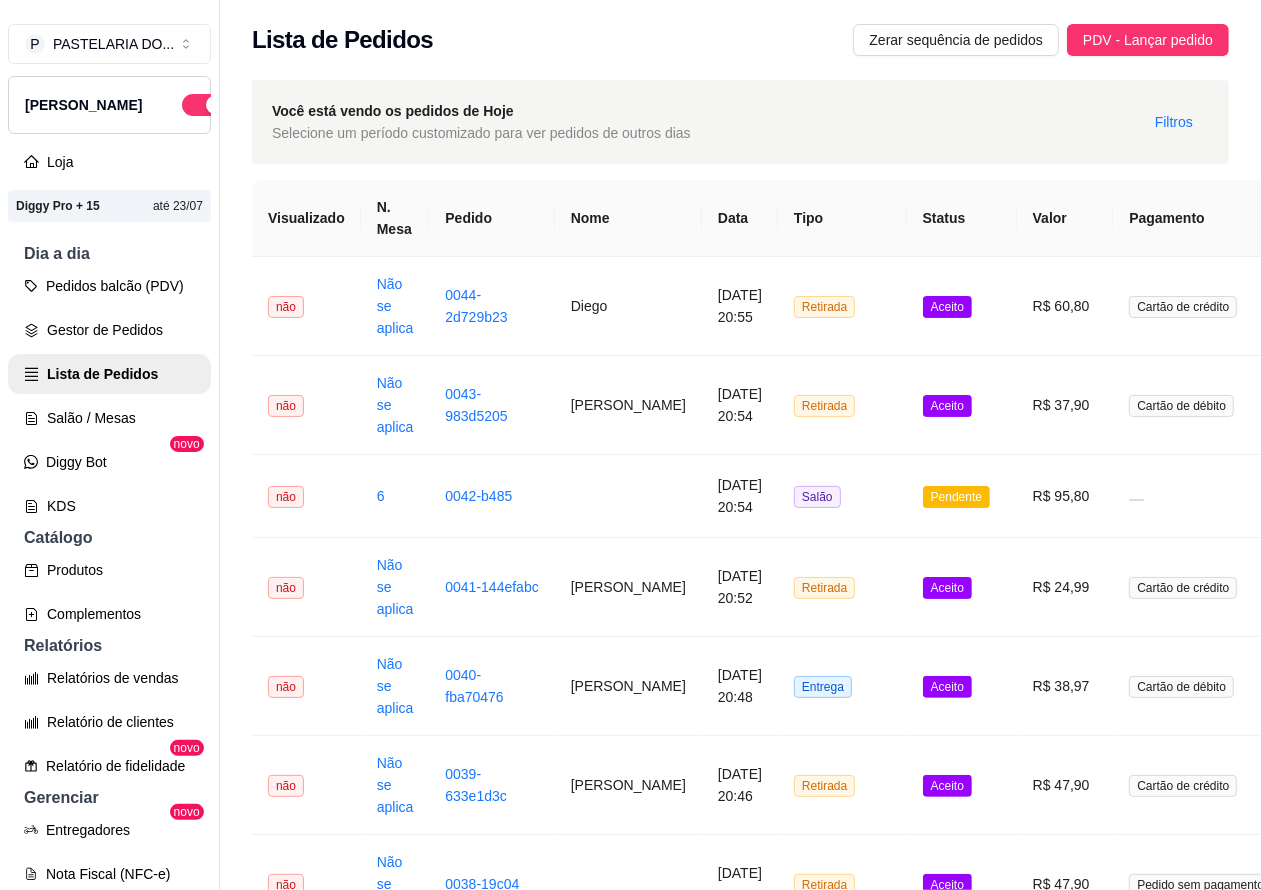 click on "Salão / Mesas" at bounding box center (109, 418) 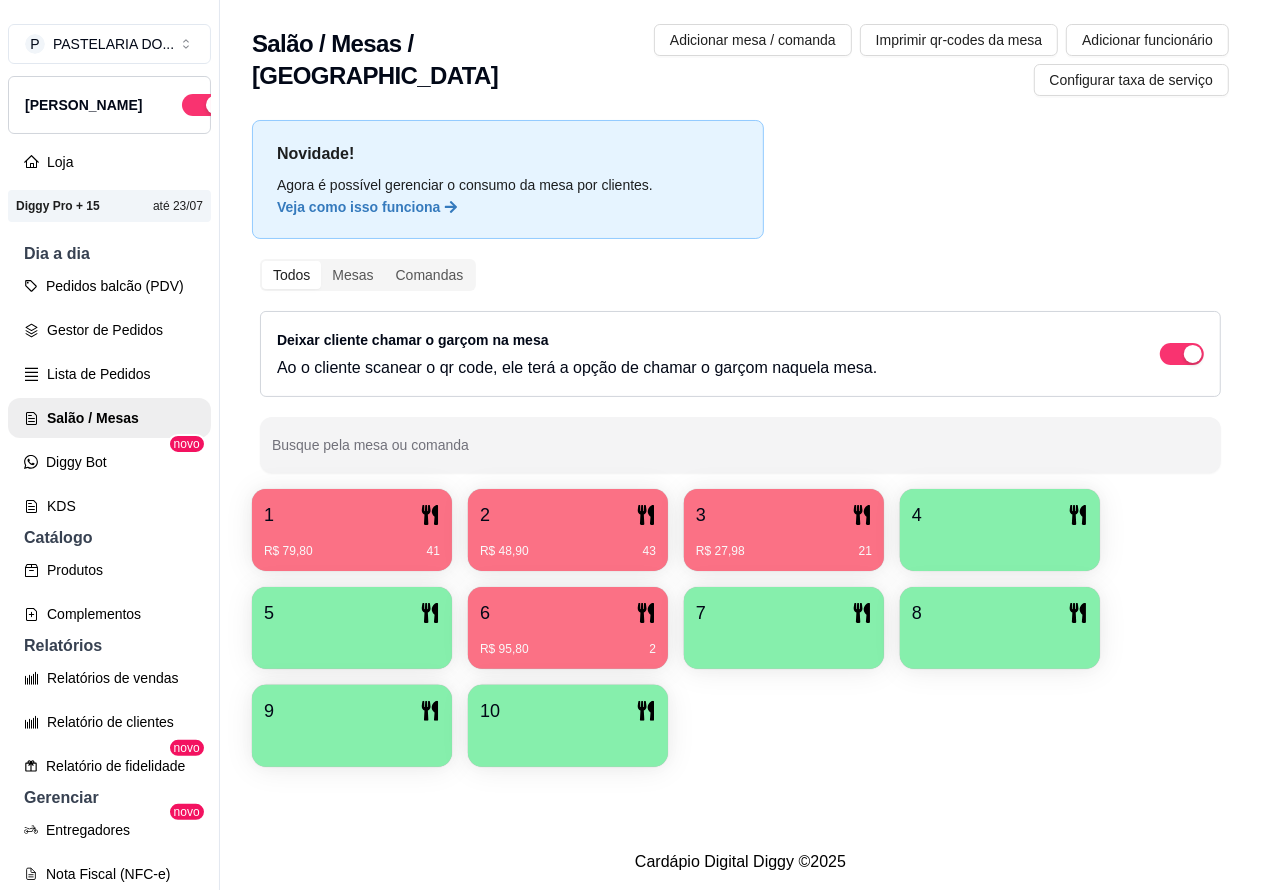 click on "5" at bounding box center [352, 613] 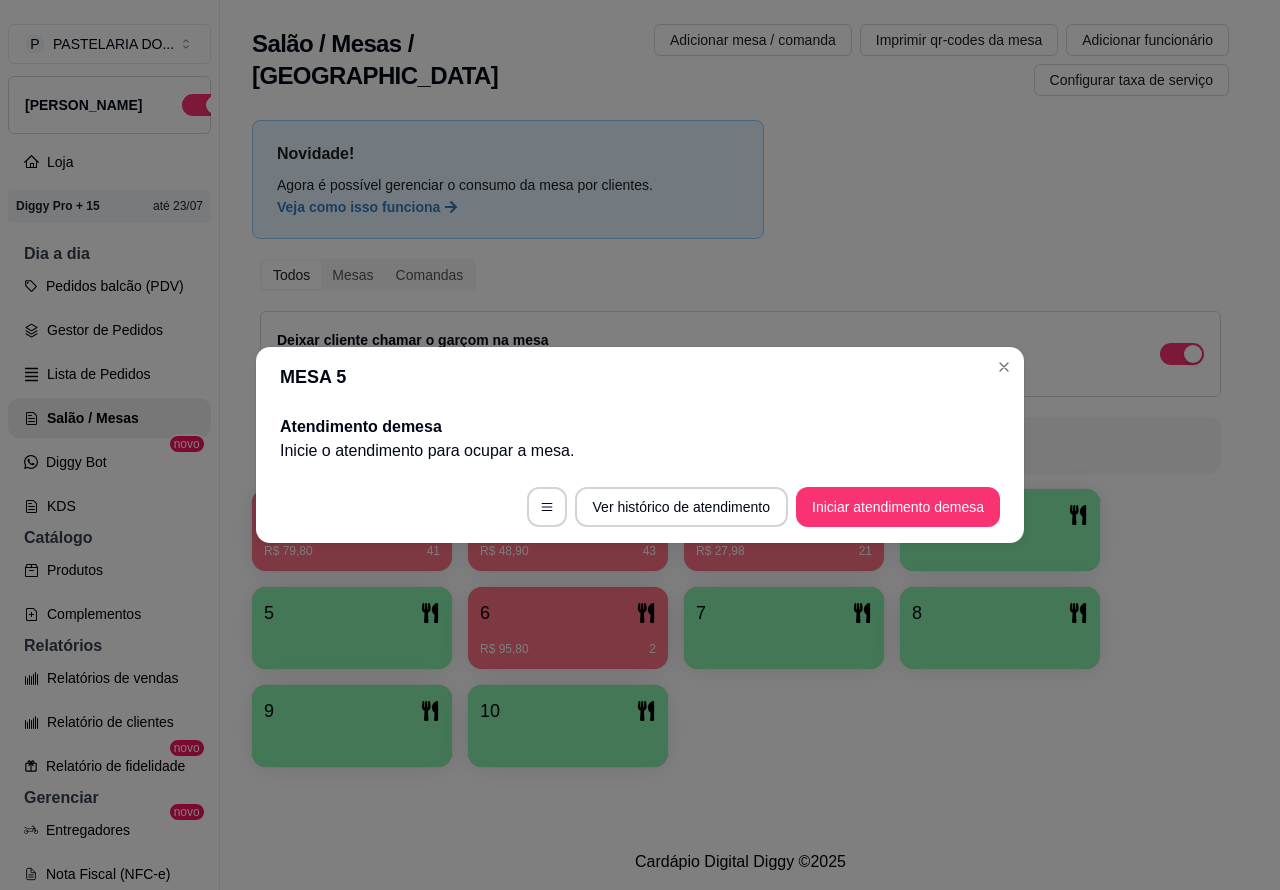 click on "Iniciar atendimento de  mesa" at bounding box center [898, 507] 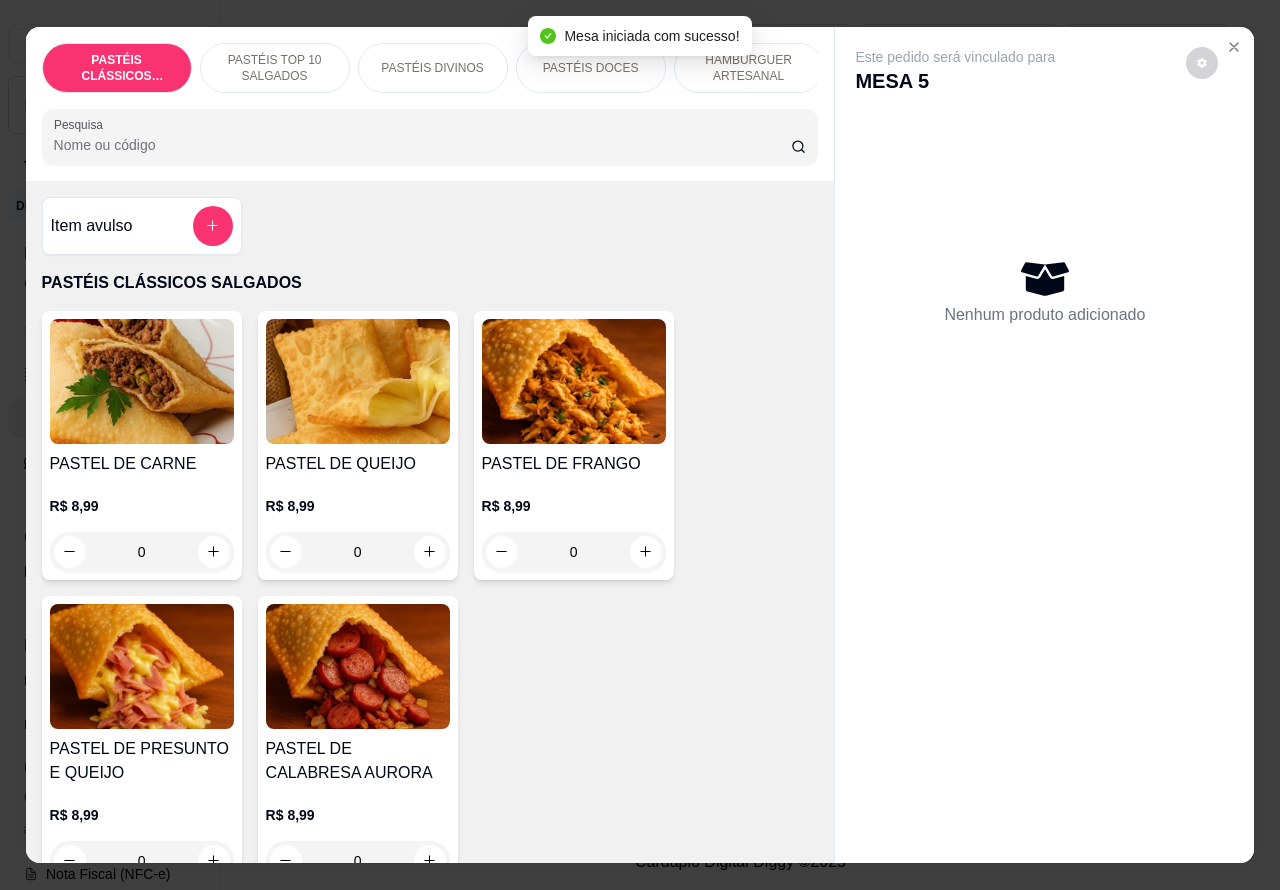 click on "HAMBÚRGUER ARTESANAL" at bounding box center (749, 68) 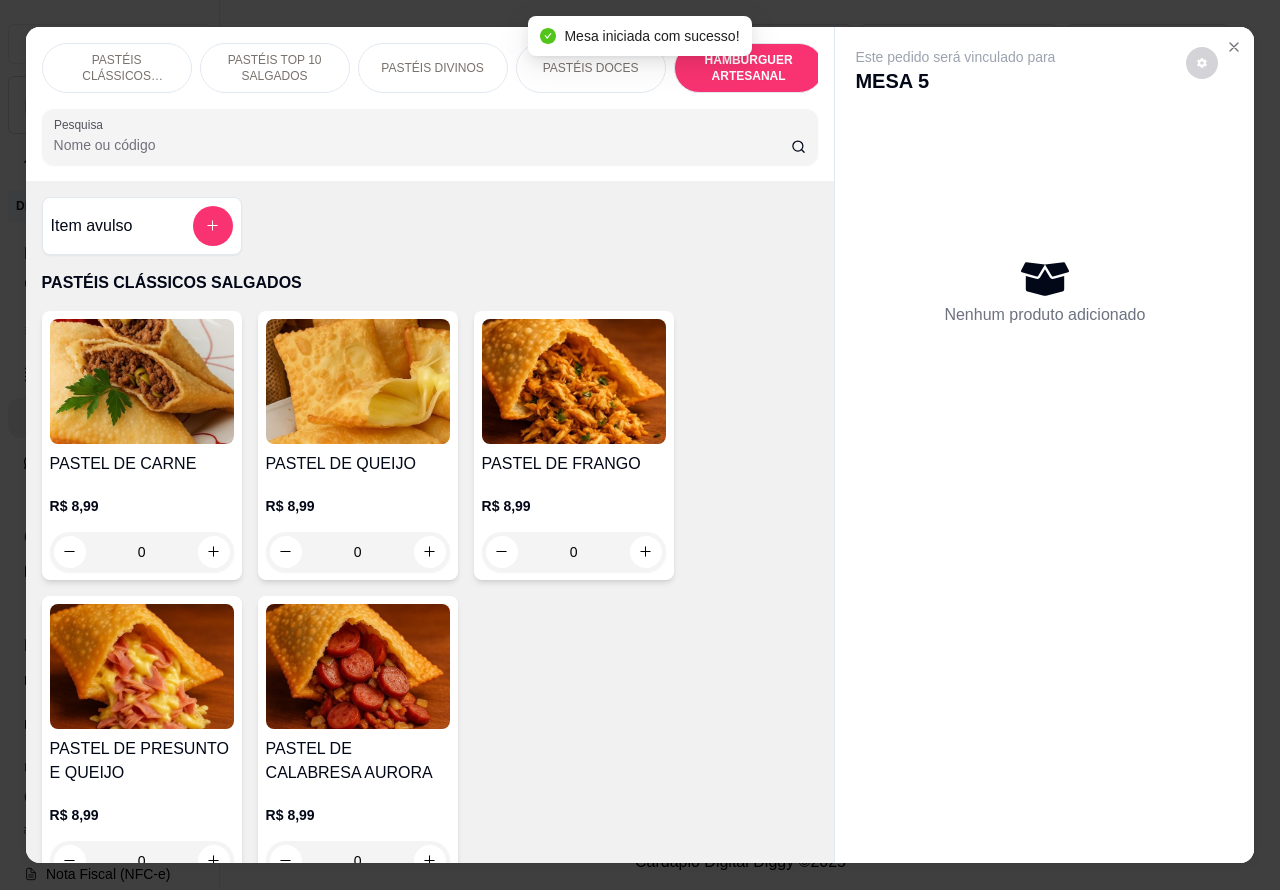 scroll, scrollTop: 4527, scrollLeft: 0, axis: vertical 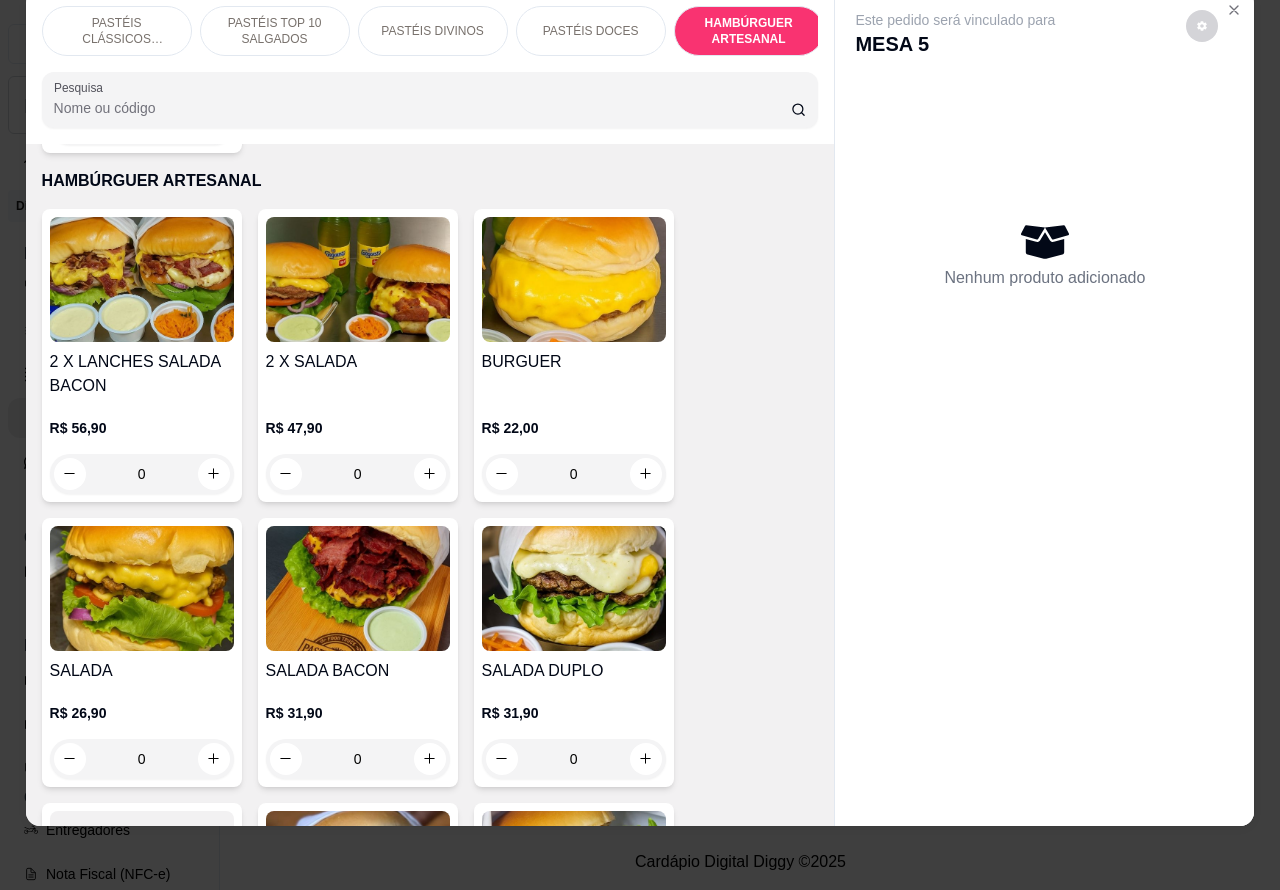 click on "0" at bounding box center [358, 474] 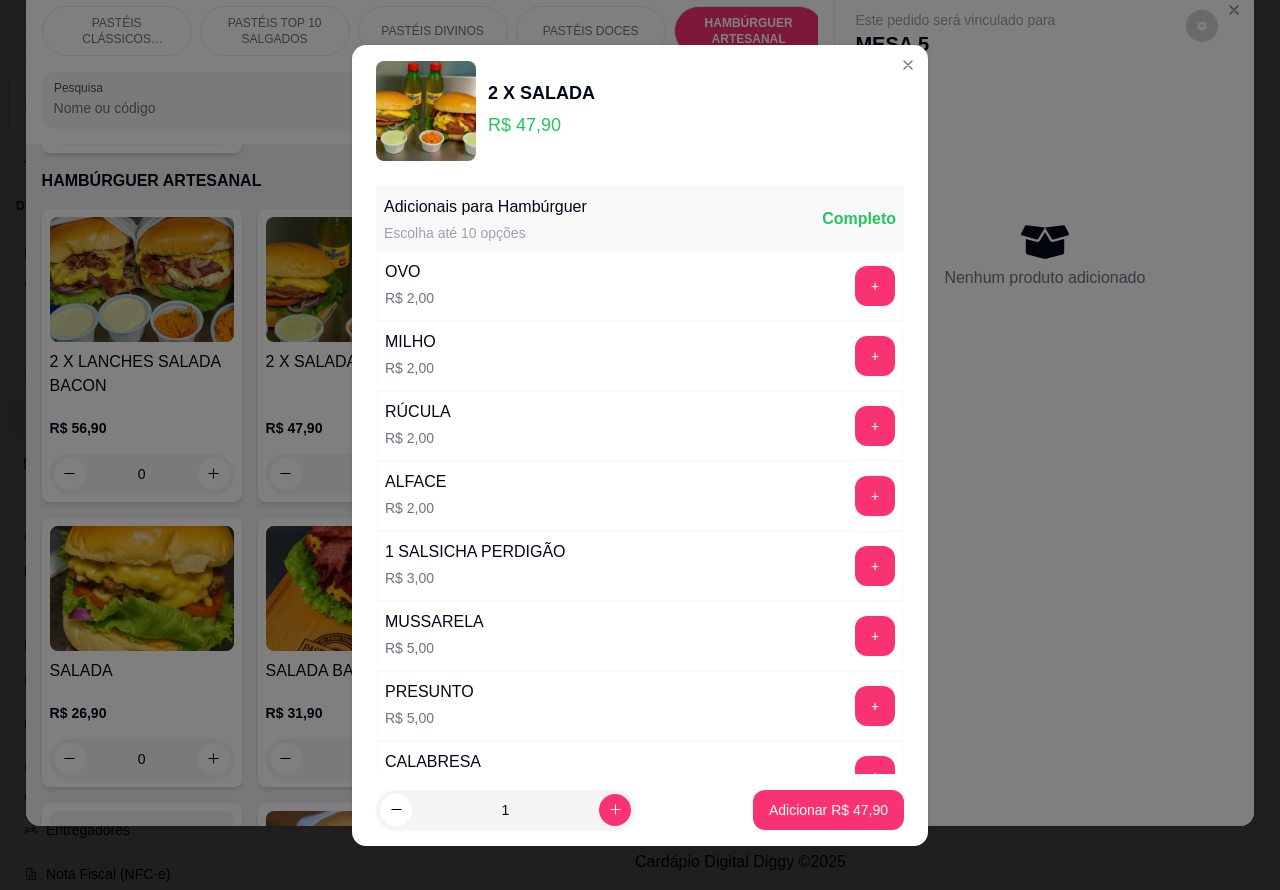 click on "Nenhum produto adicionado" at bounding box center [1044, 254] 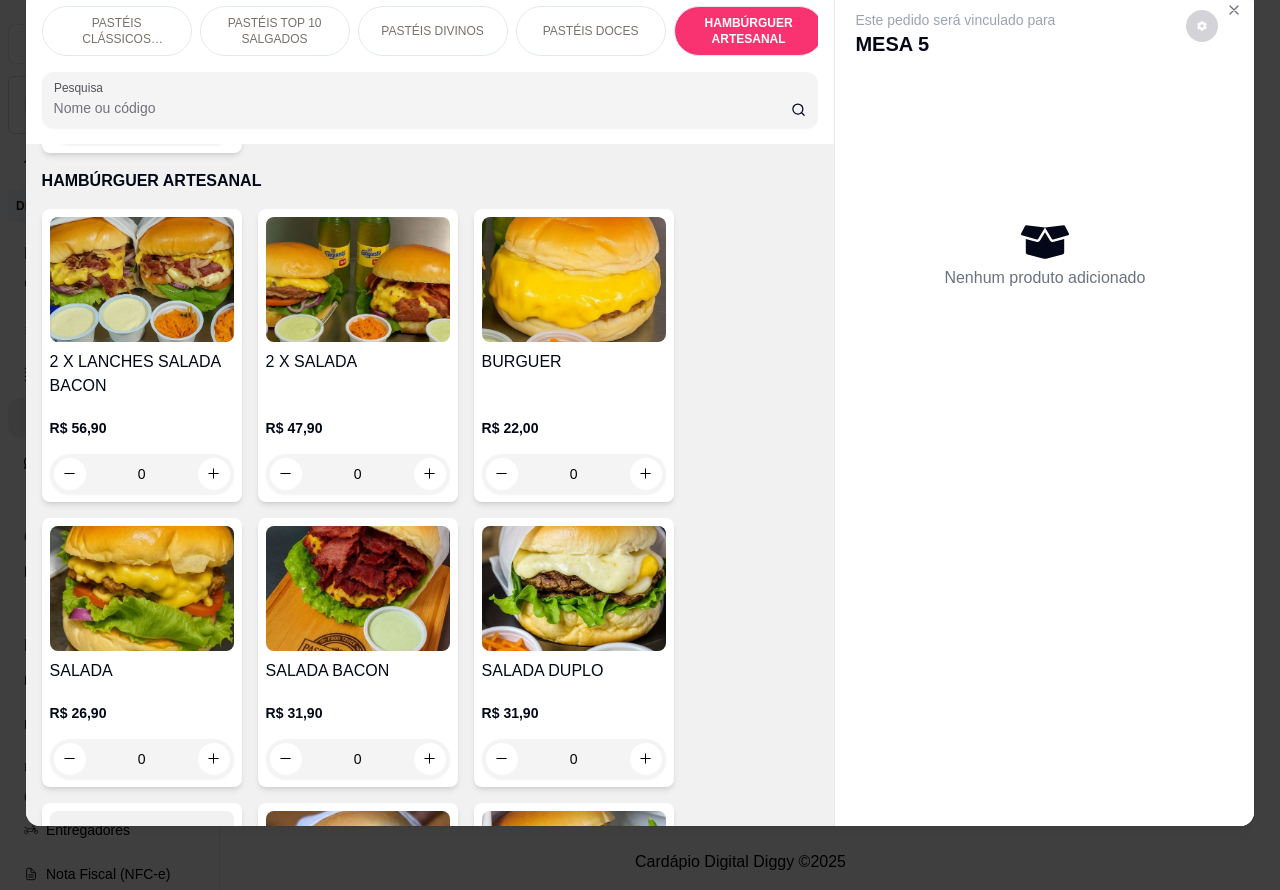 click on "0" at bounding box center (142, 759) 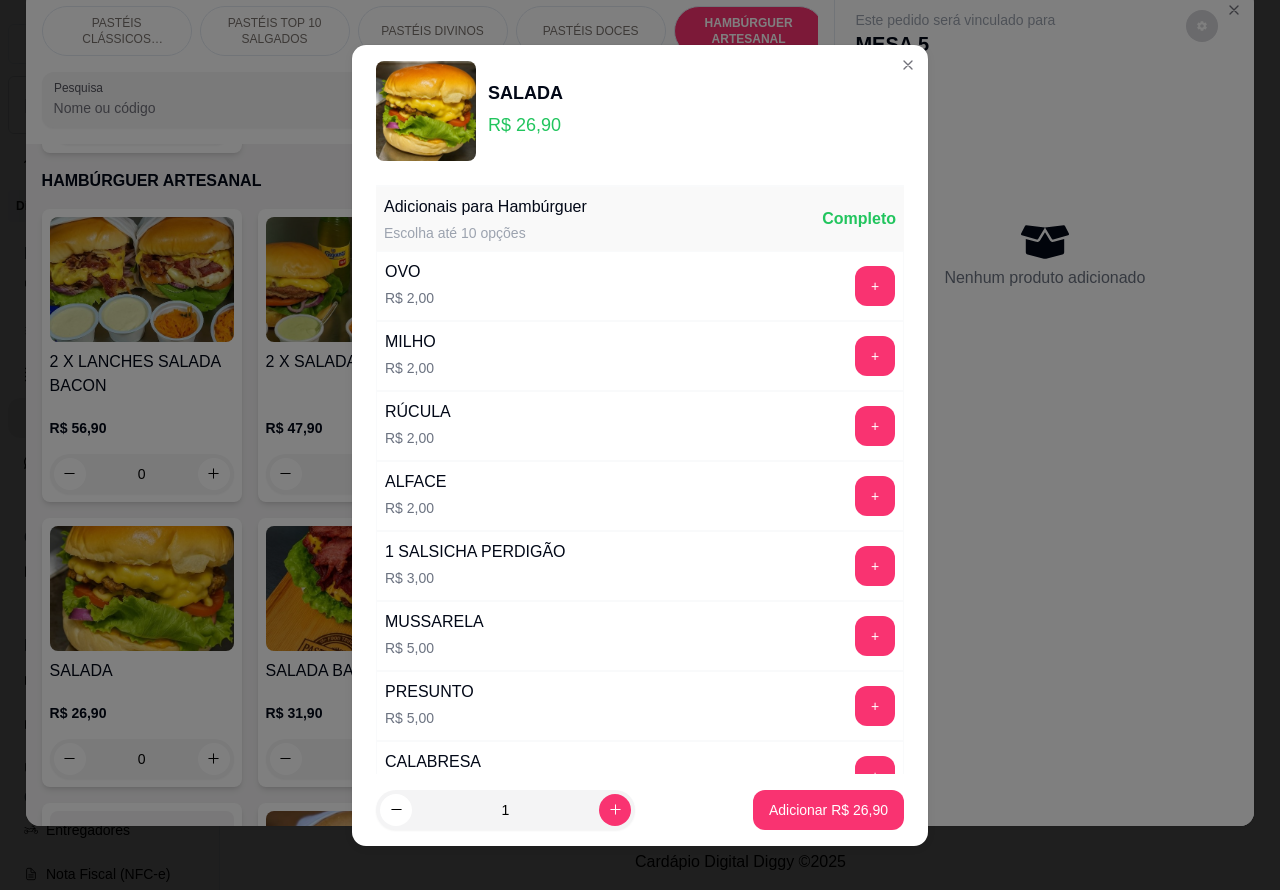 click on "Adicionar   R$ 26,90" at bounding box center (828, 810) 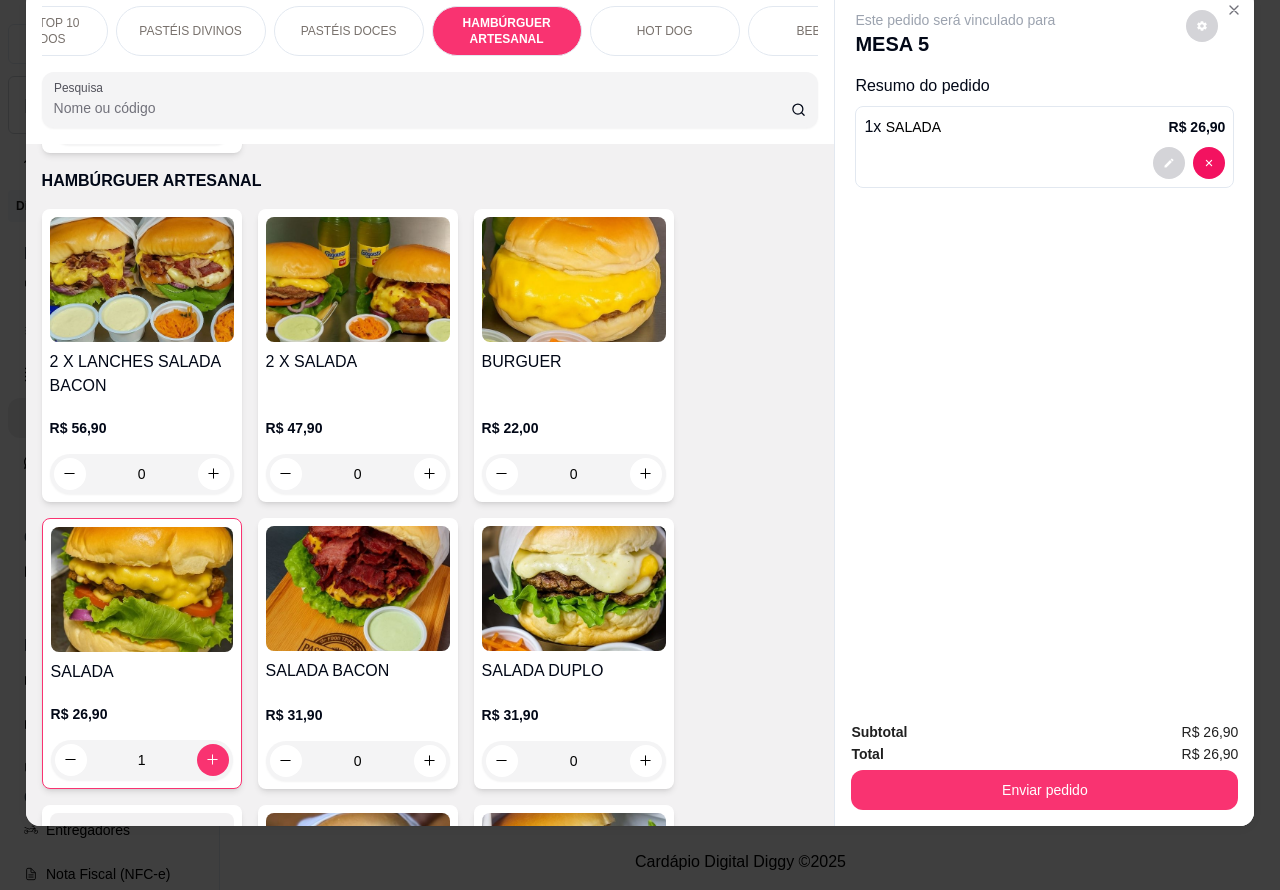 scroll, scrollTop: 0, scrollLeft: 260, axis: horizontal 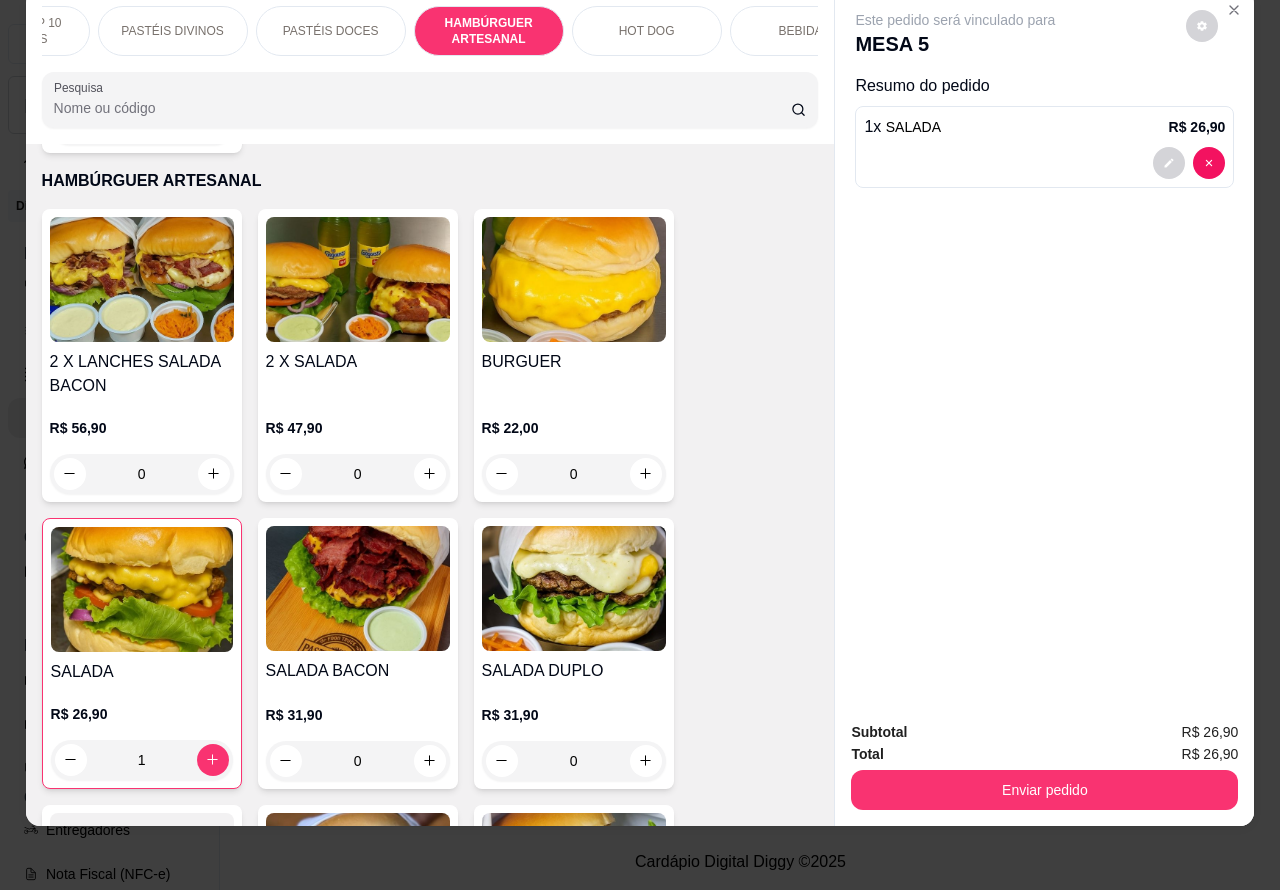 click on "HOT DOG" at bounding box center (647, 31) 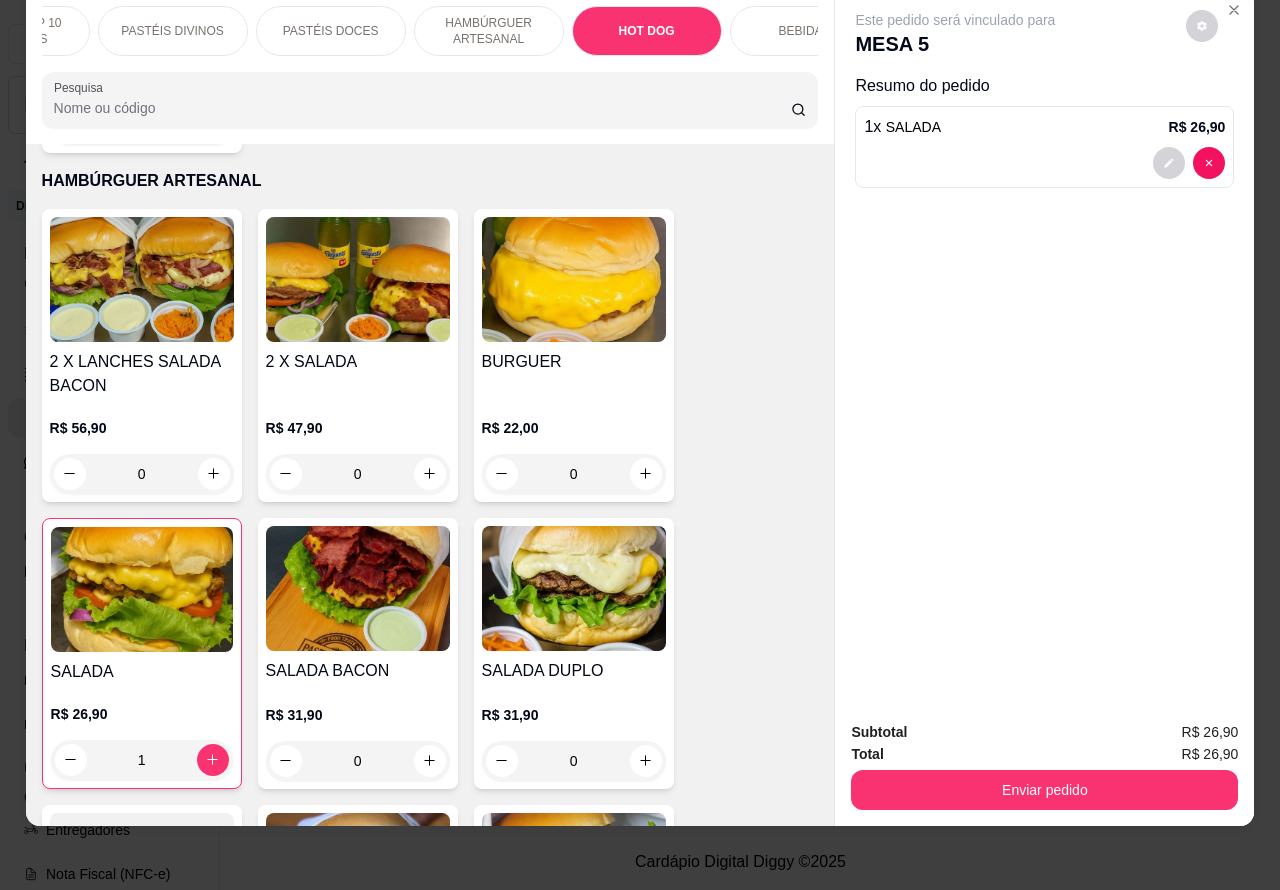 scroll, scrollTop: 6042, scrollLeft: 0, axis: vertical 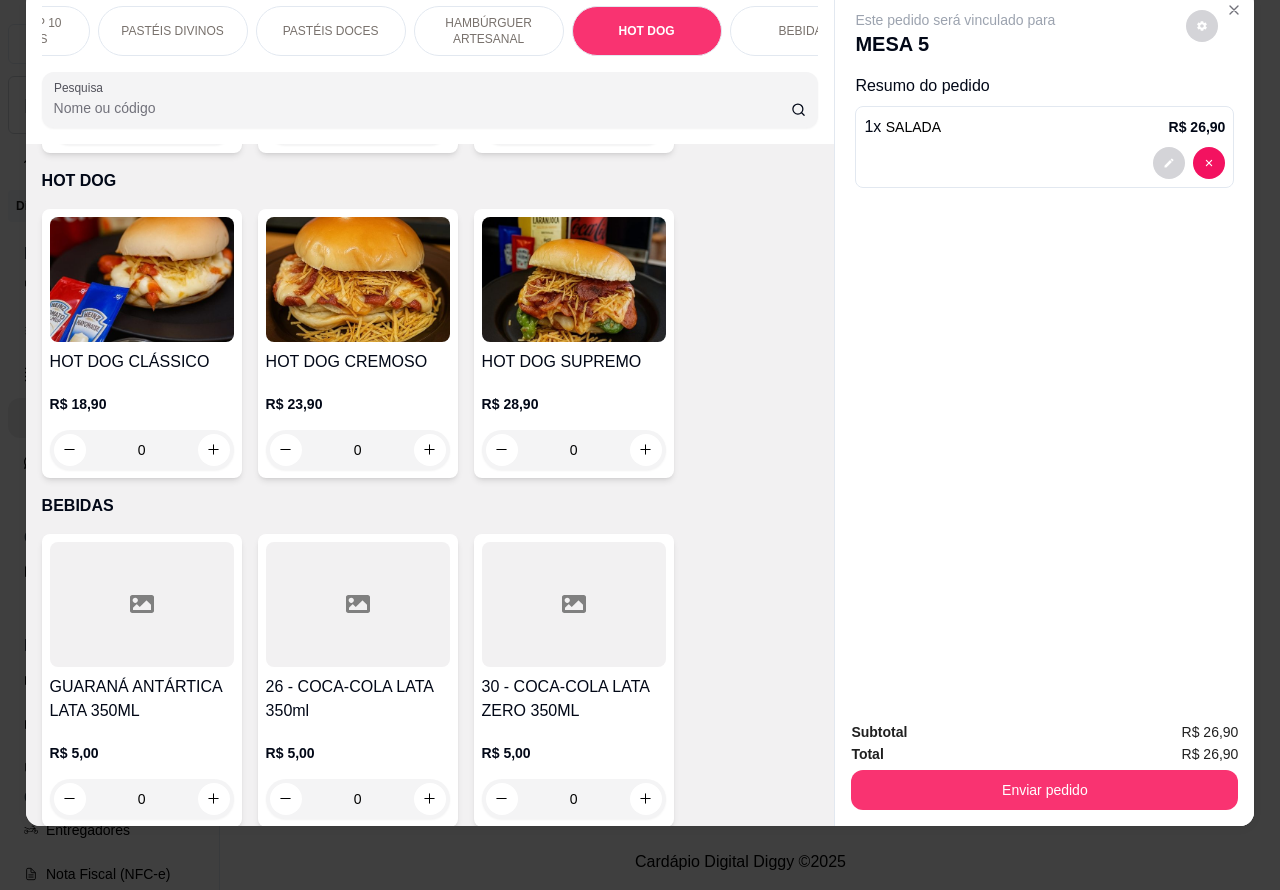 click on "0" at bounding box center (358, 450) 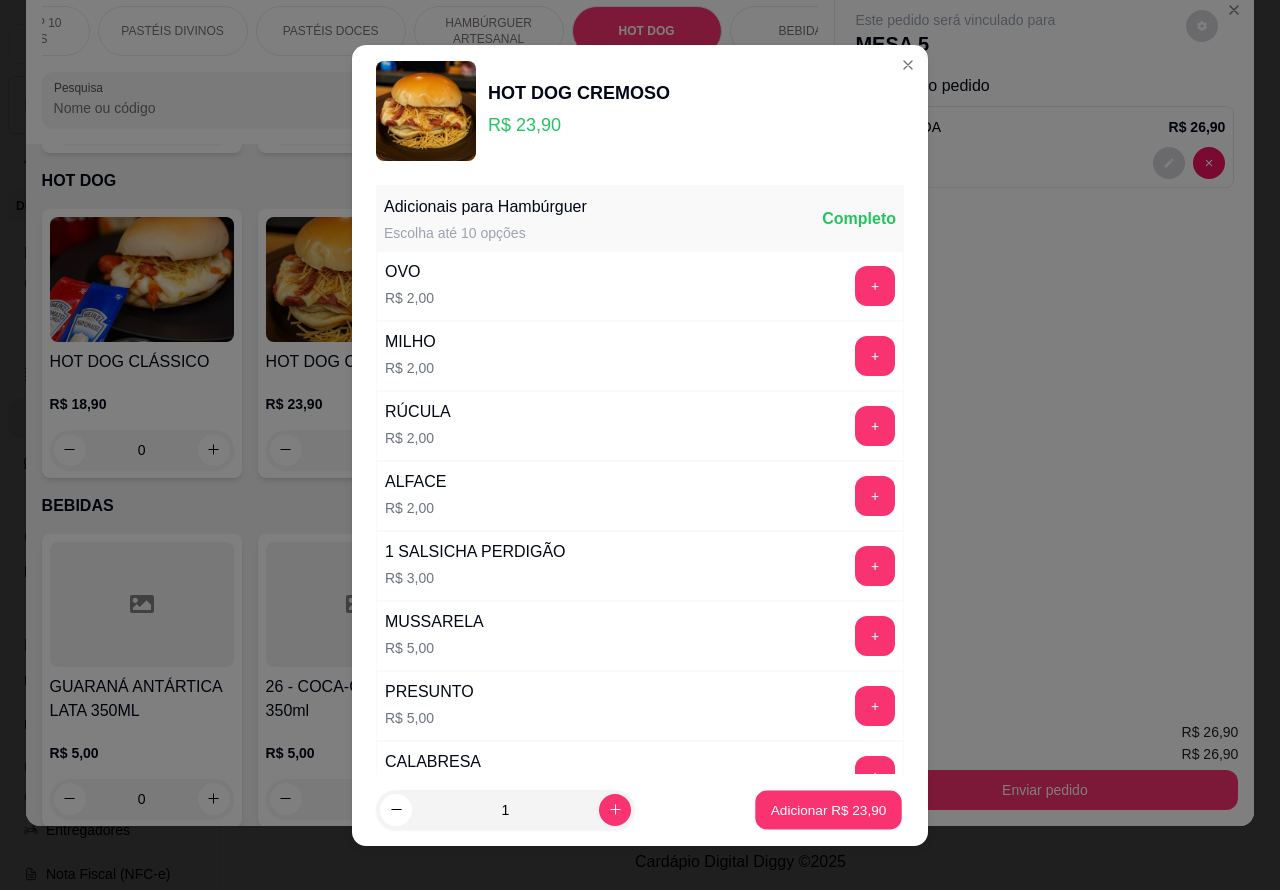 click on "Adicionar   R$ 23,90" at bounding box center (829, 809) 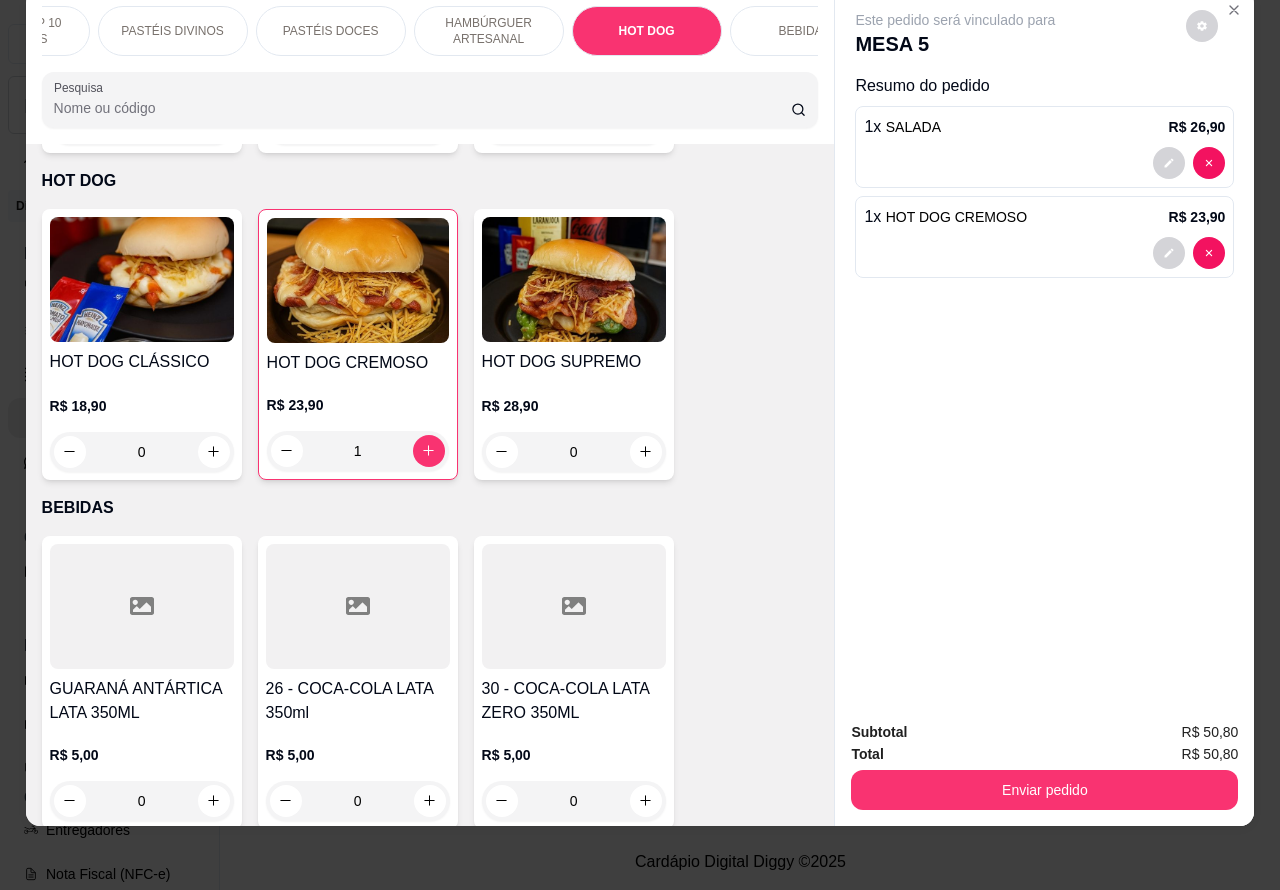 click on "Enviar pedido" at bounding box center (1044, 790) 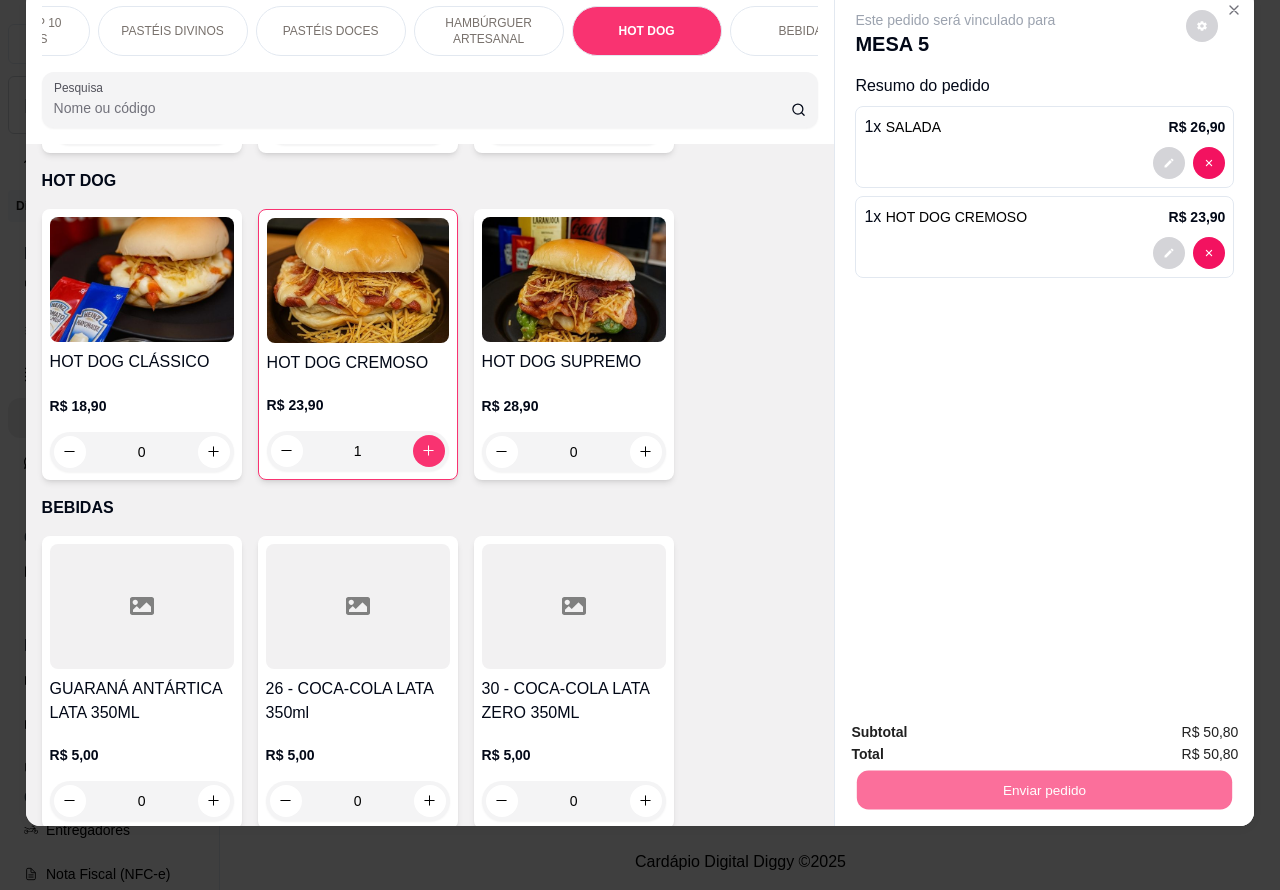 click on "Não registrar e enviar pedido" at bounding box center (977, 722) 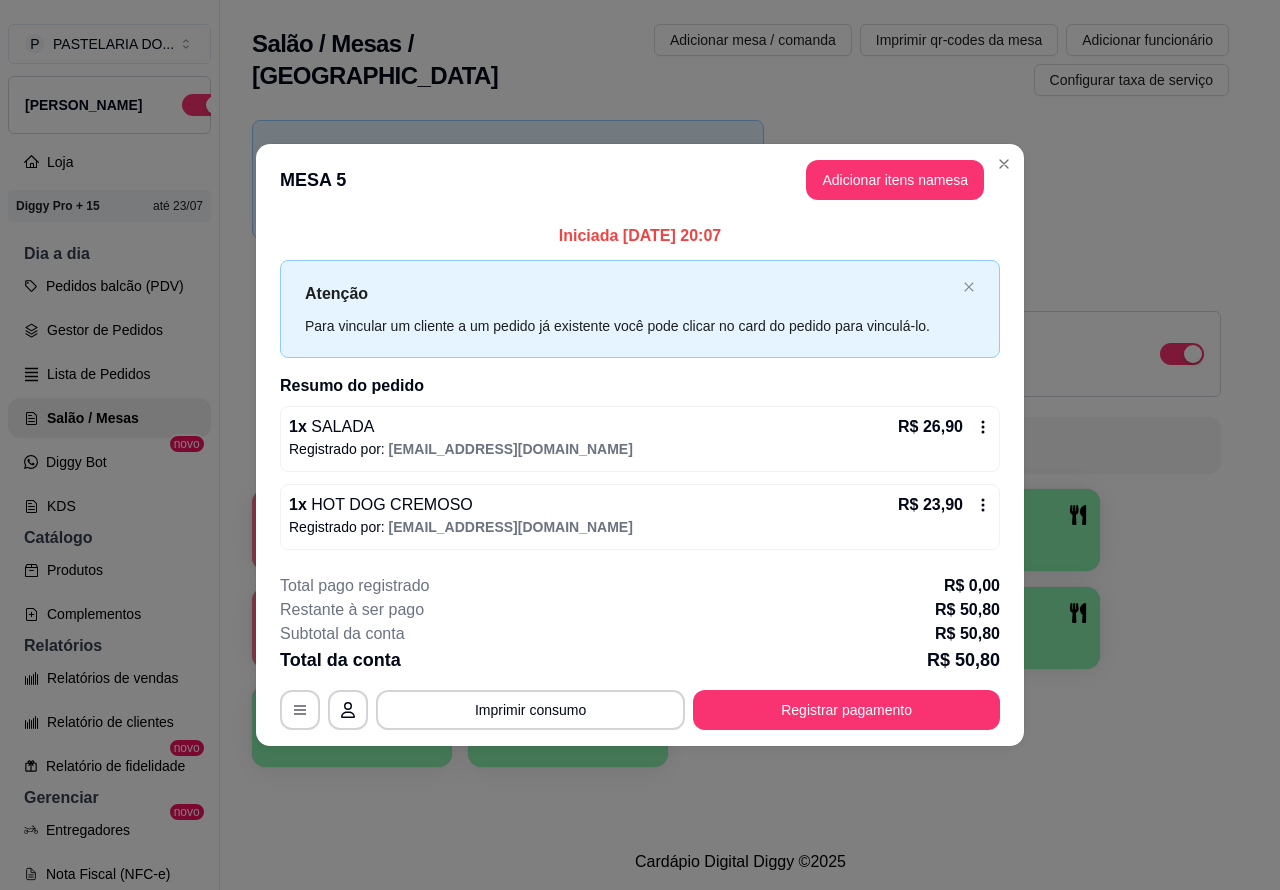click on "Gestor de Pedidos" at bounding box center (109, 330) 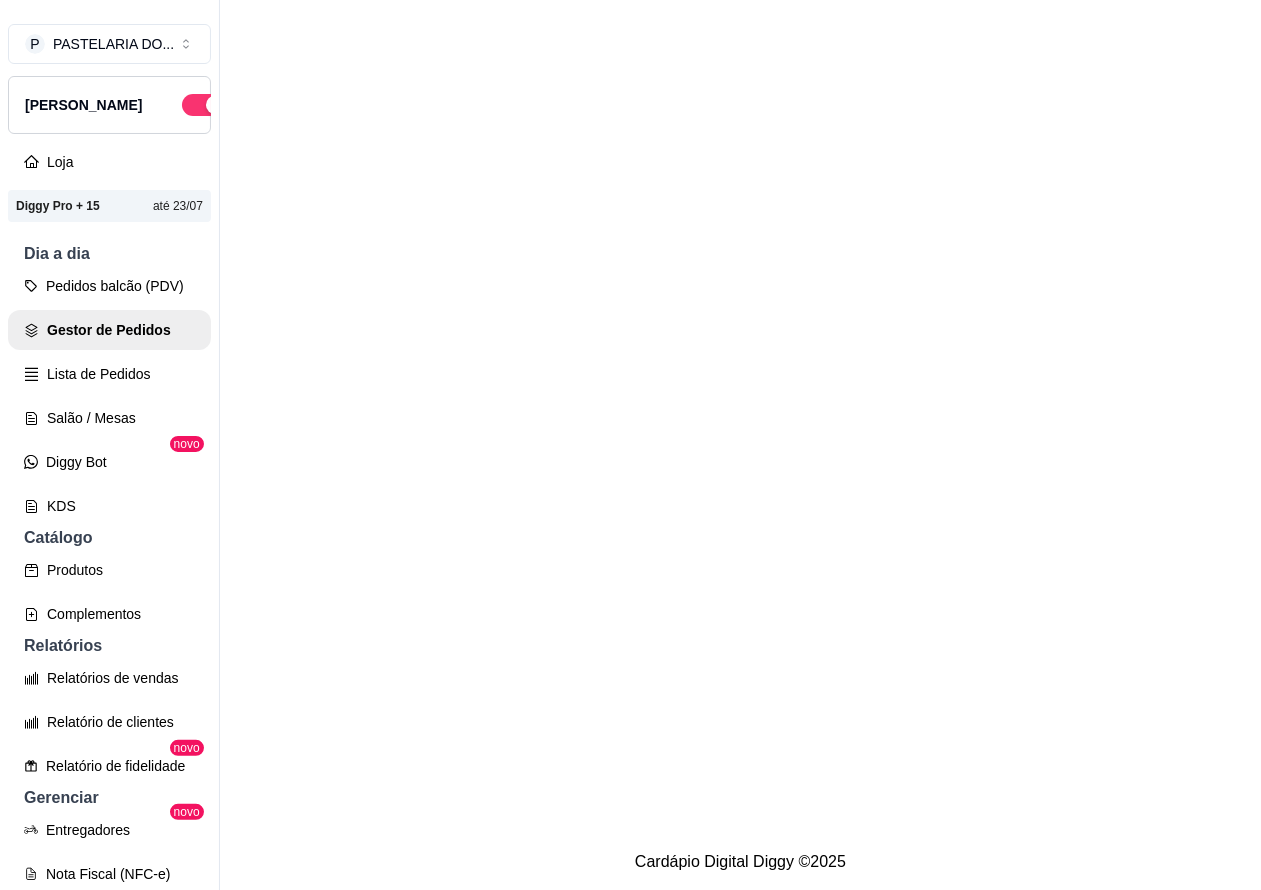 click on "Pedidos balcão (PDV)" at bounding box center (109, 286) 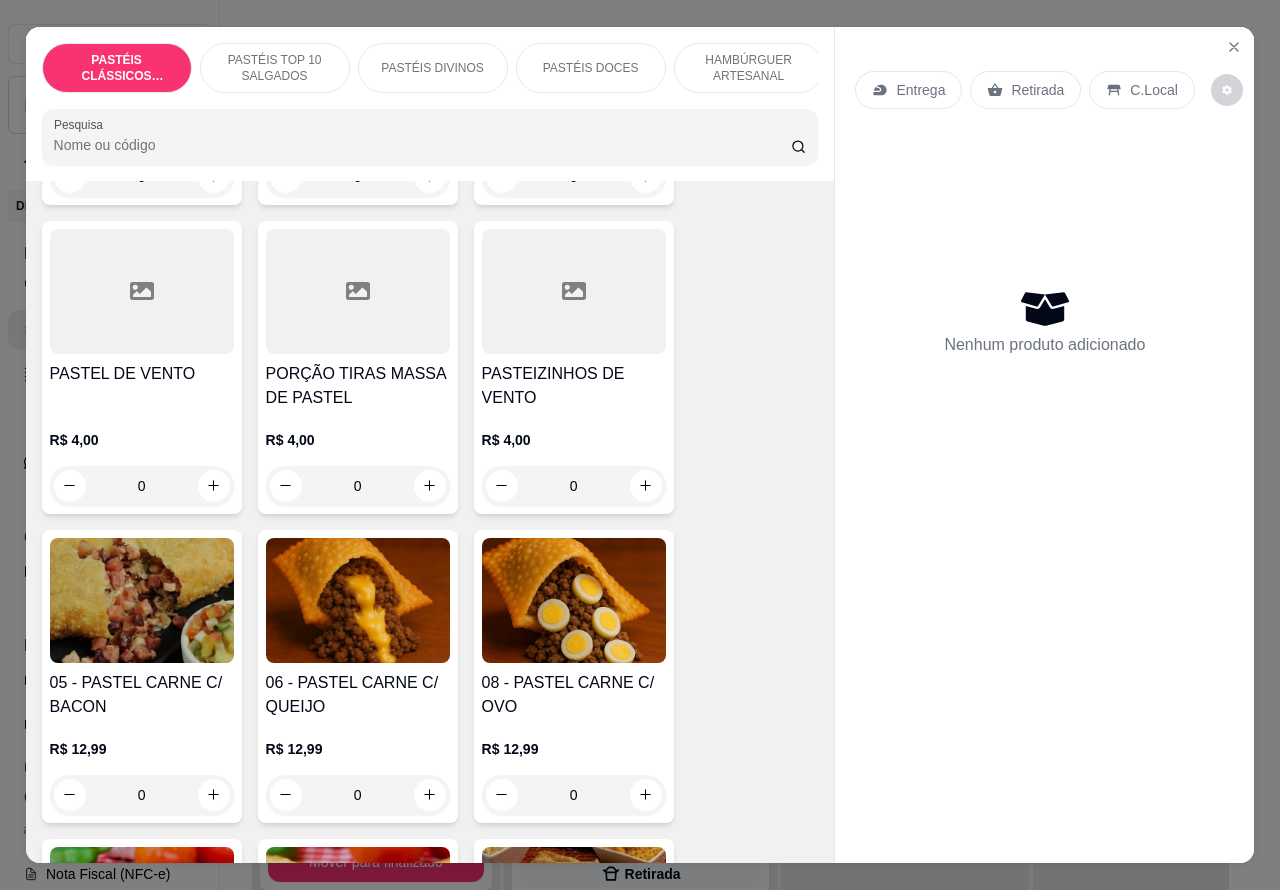 scroll, scrollTop: 1390, scrollLeft: 0, axis: vertical 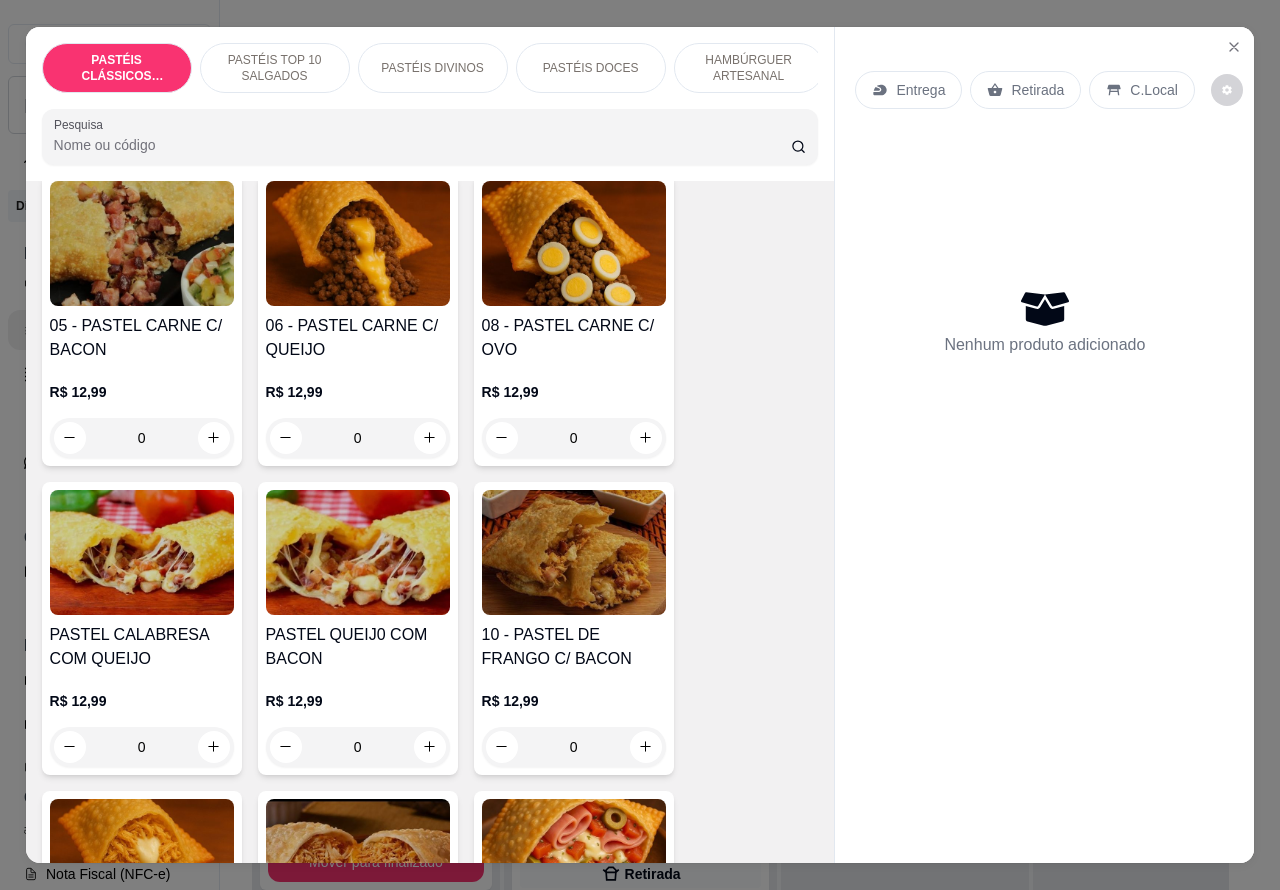 click on "0" at bounding box center [574, 438] 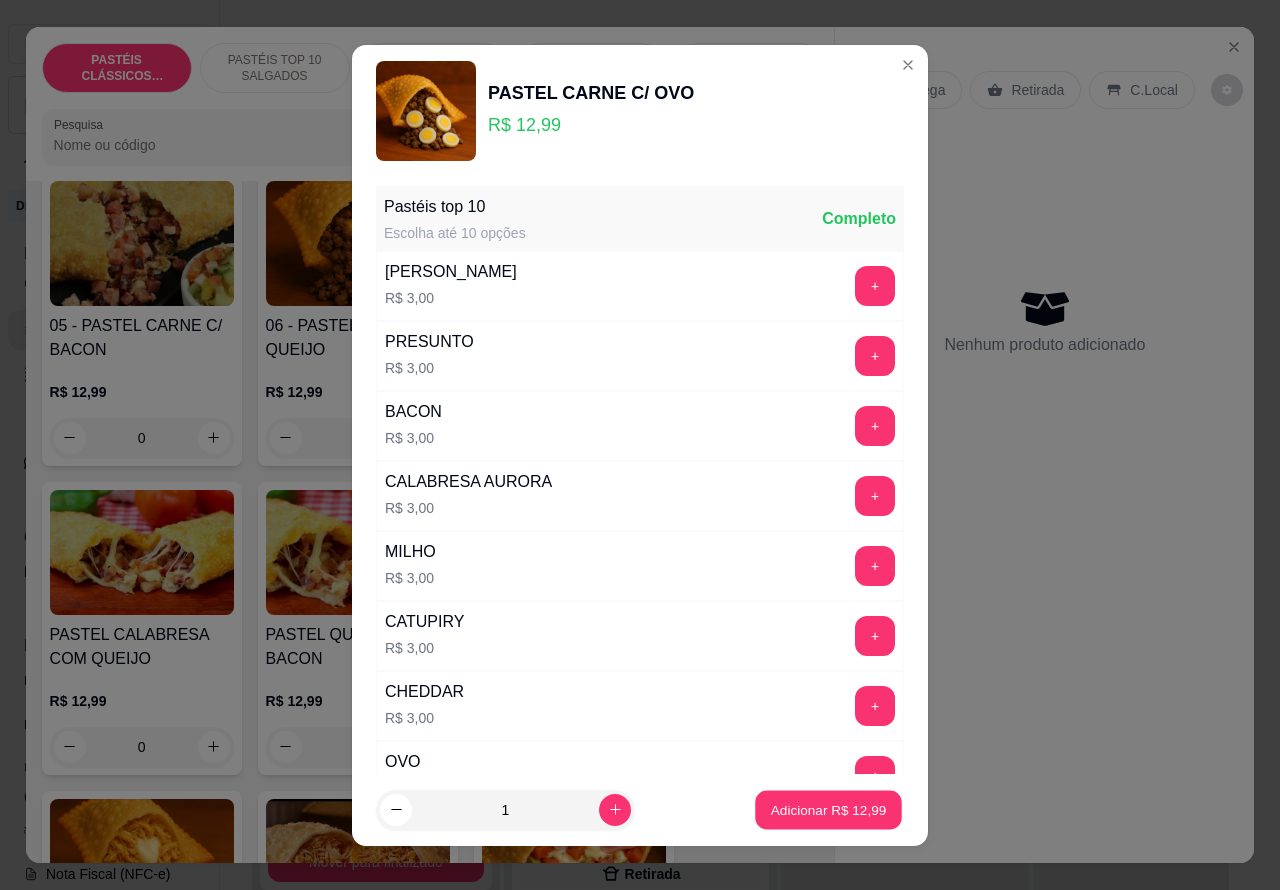 click on "Adicionar   R$ 12,99" at bounding box center (829, 809) 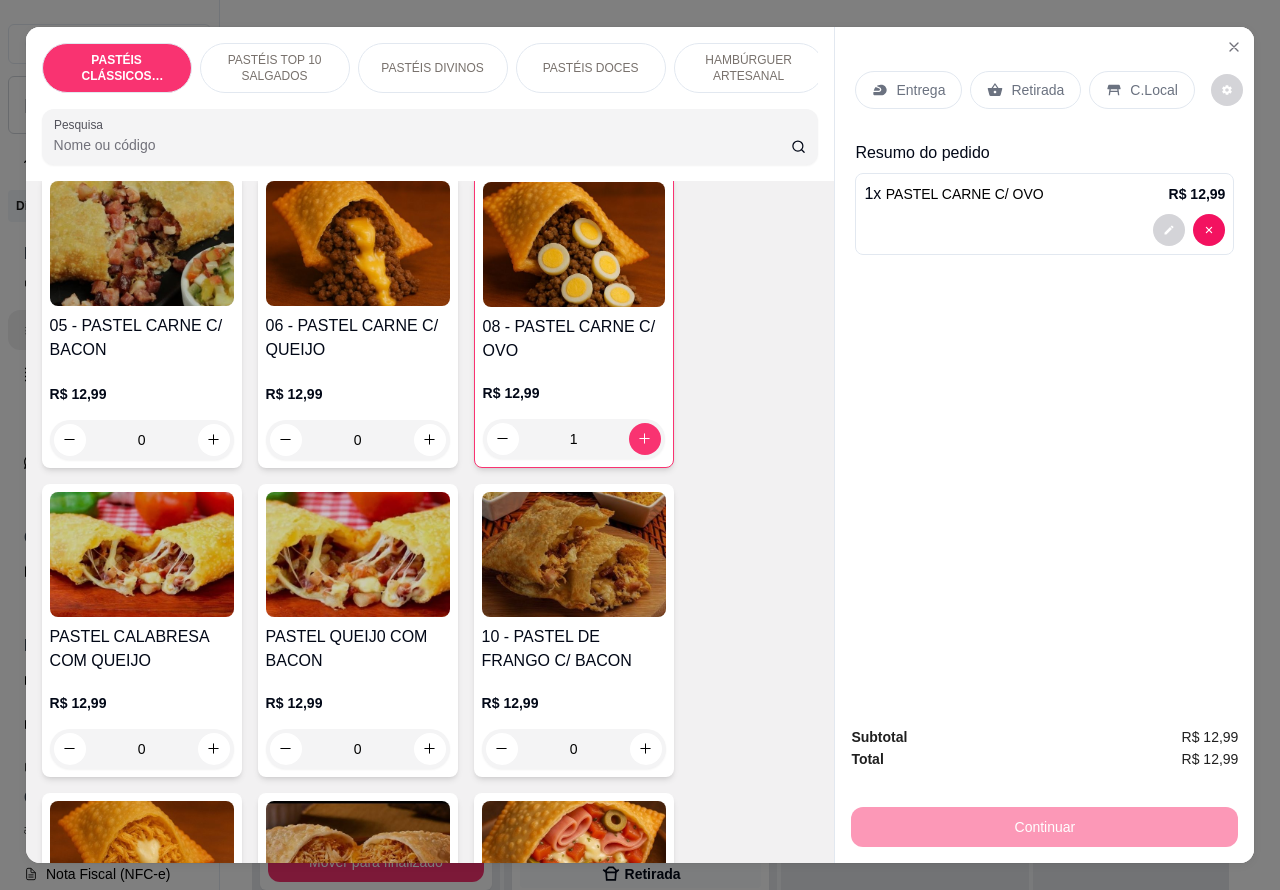 scroll, scrollTop: 1871, scrollLeft: 0, axis: vertical 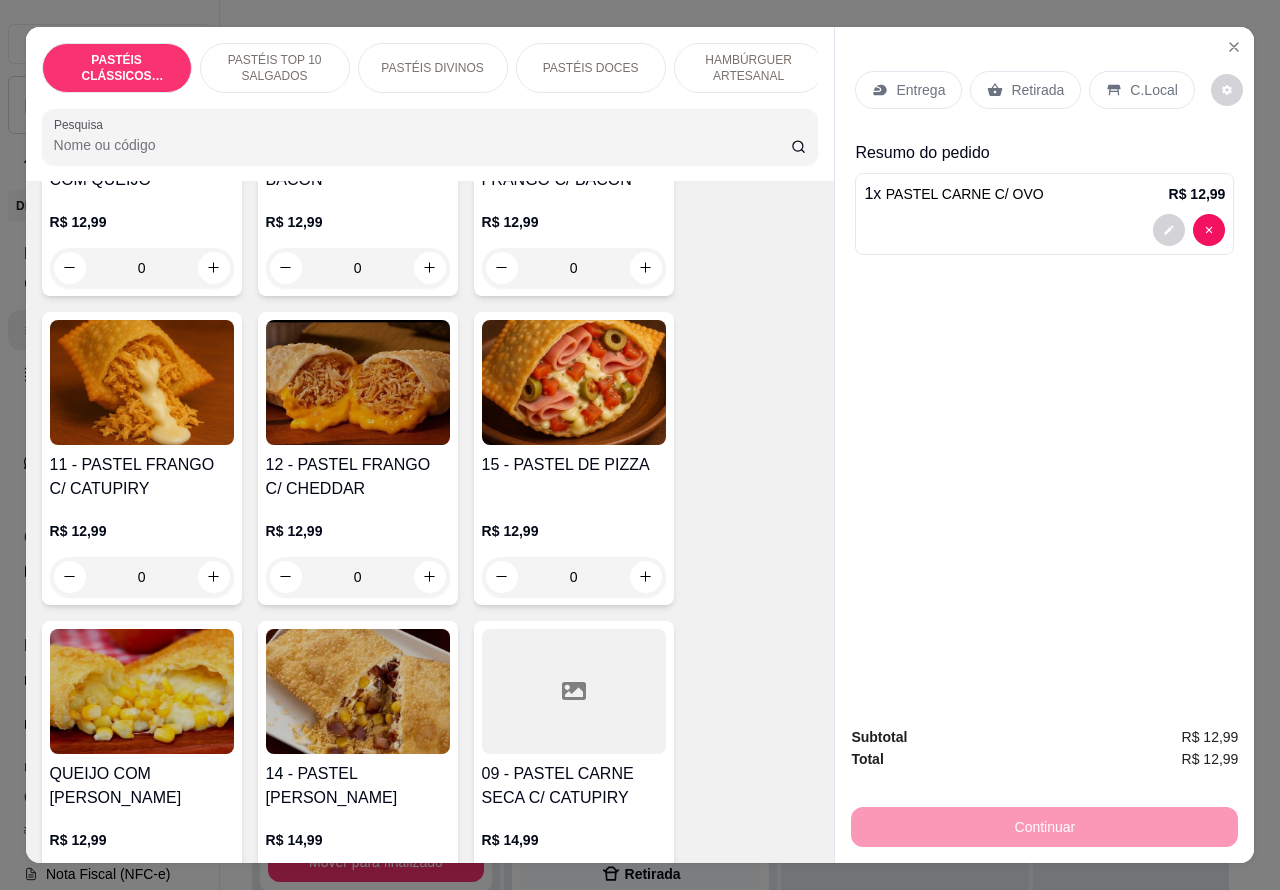 click on "0" at bounding box center (574, 577) 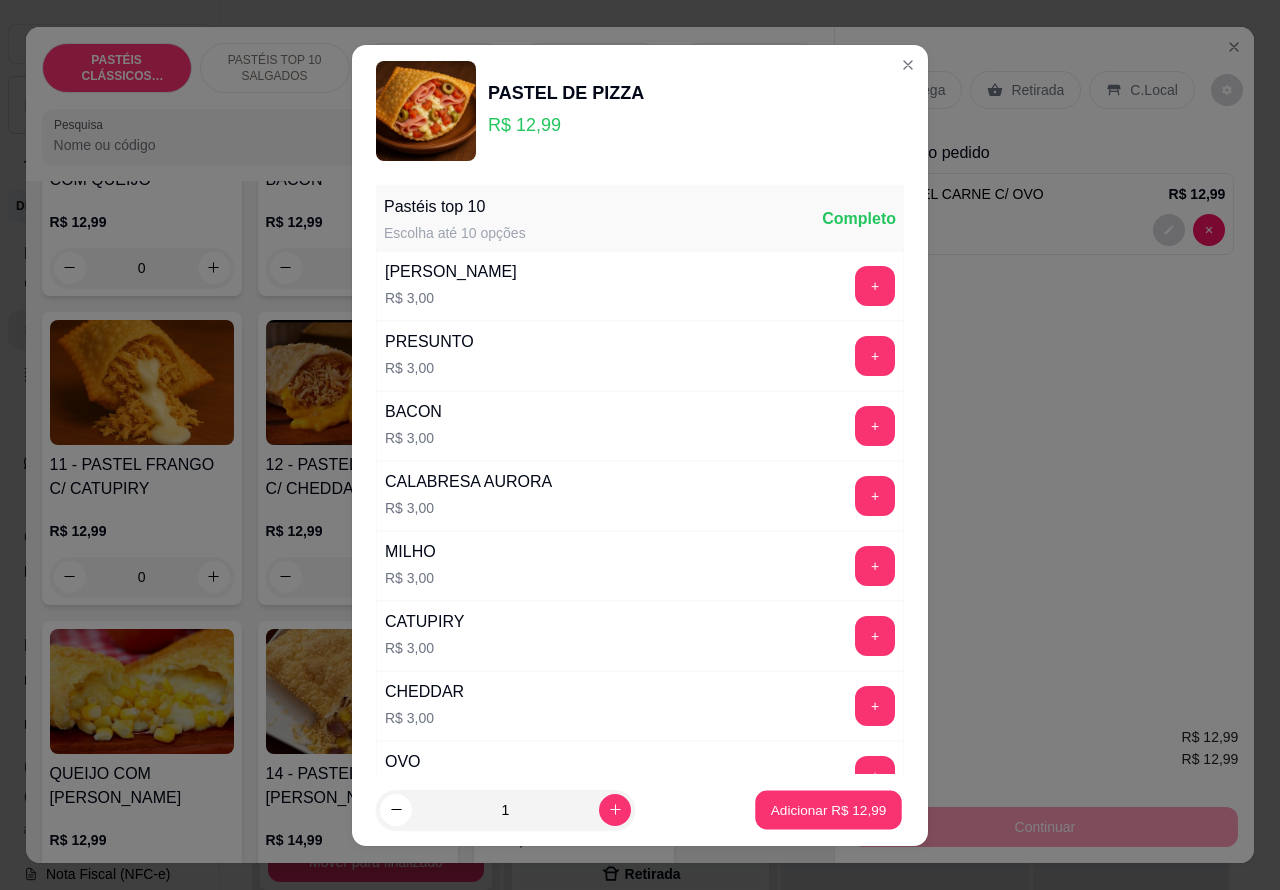 click on "Adicionar   R$ 12,99" at bounding box center [829, 809] 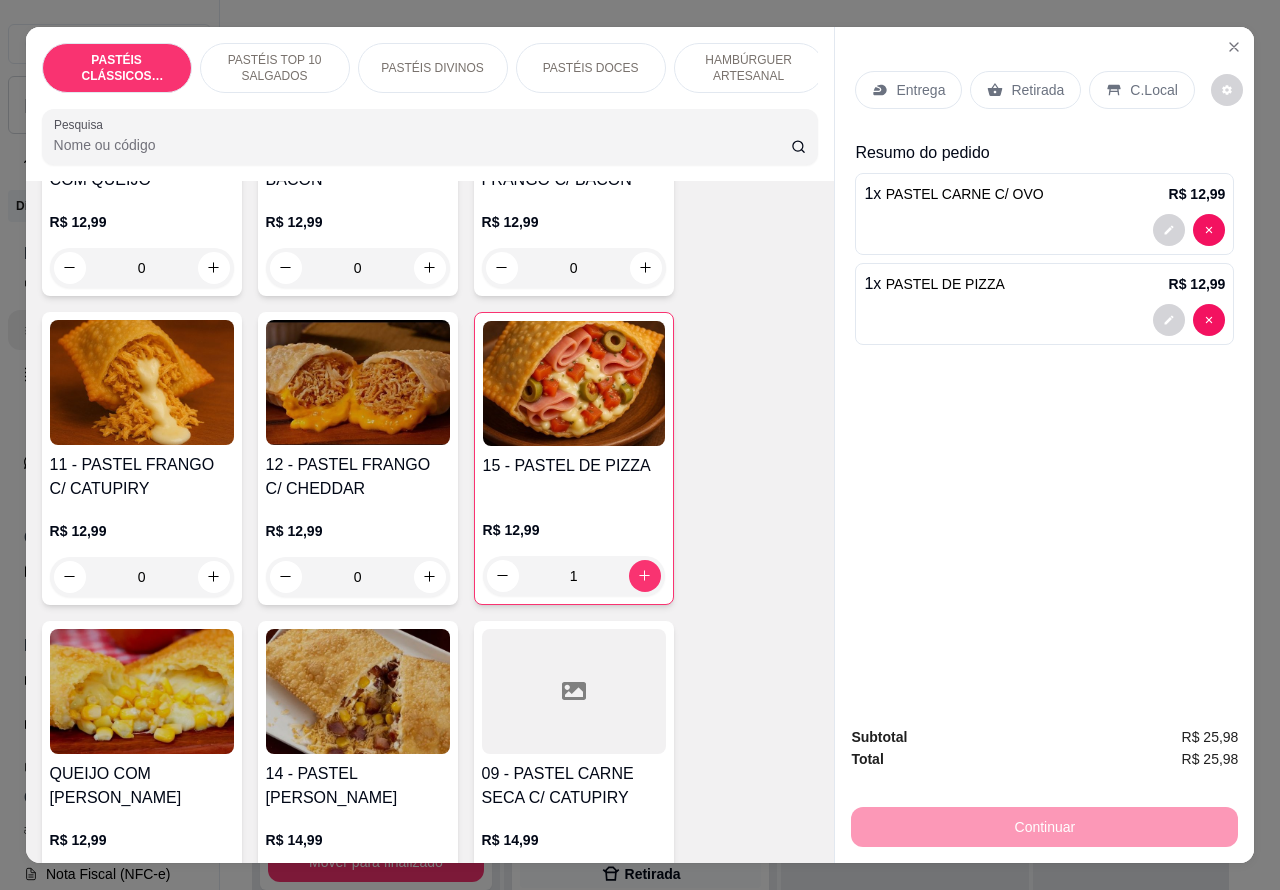 click on "1 x   PASTEL DE PIZZA R$ 12,99" at bounding box center (1044, 304) 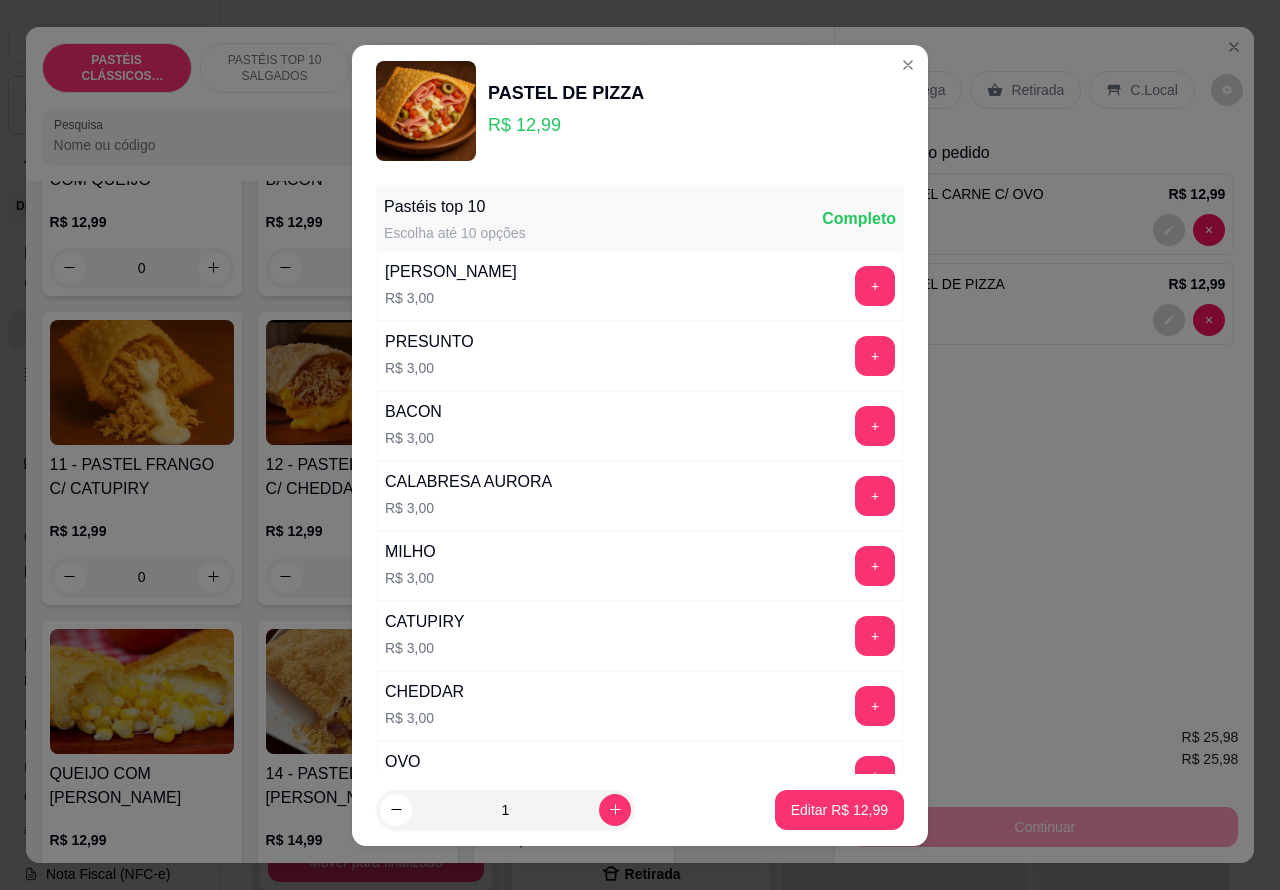scroll, scrollTop: 261, scrollLeft: 0, axis: vertical 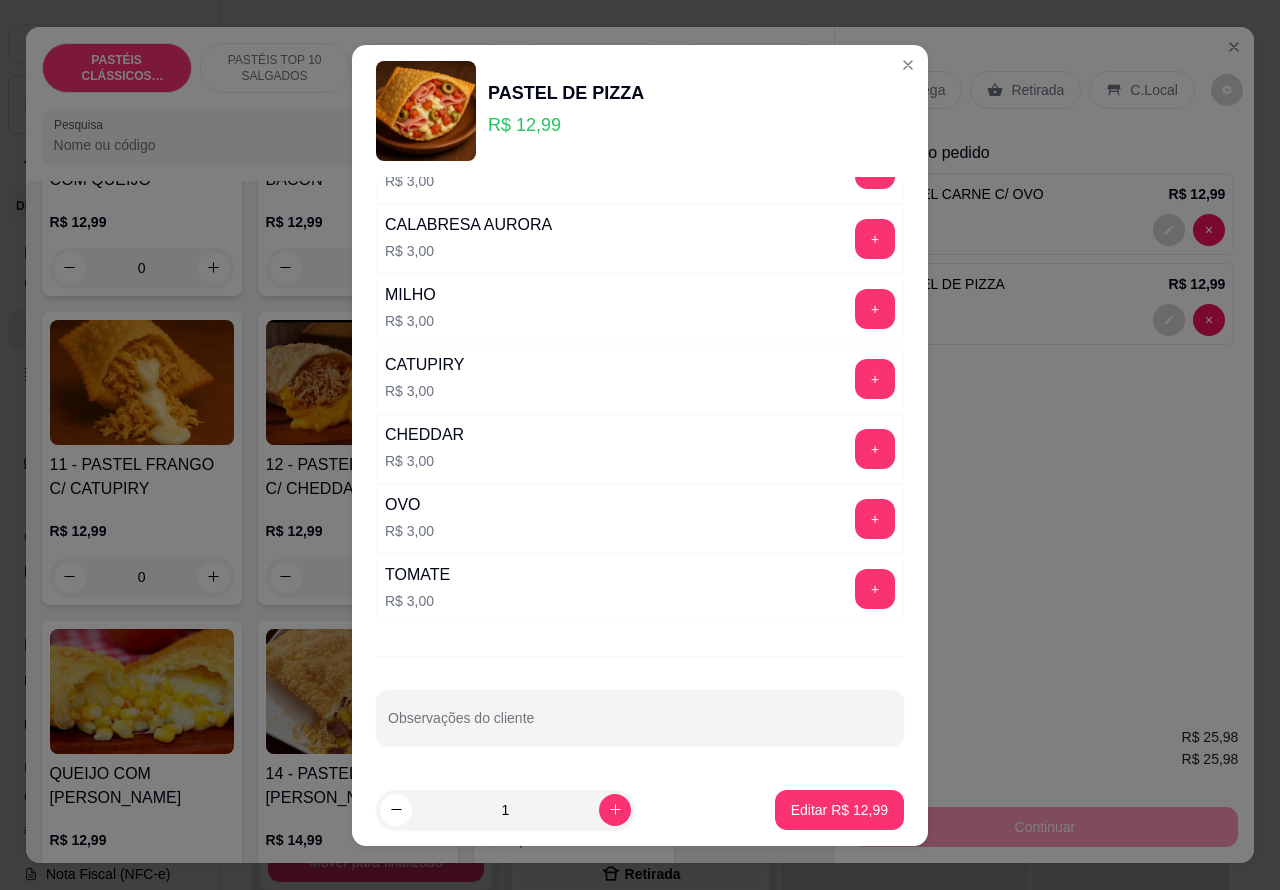 click on "Observações do cliente" at bounding box center (640, 726) 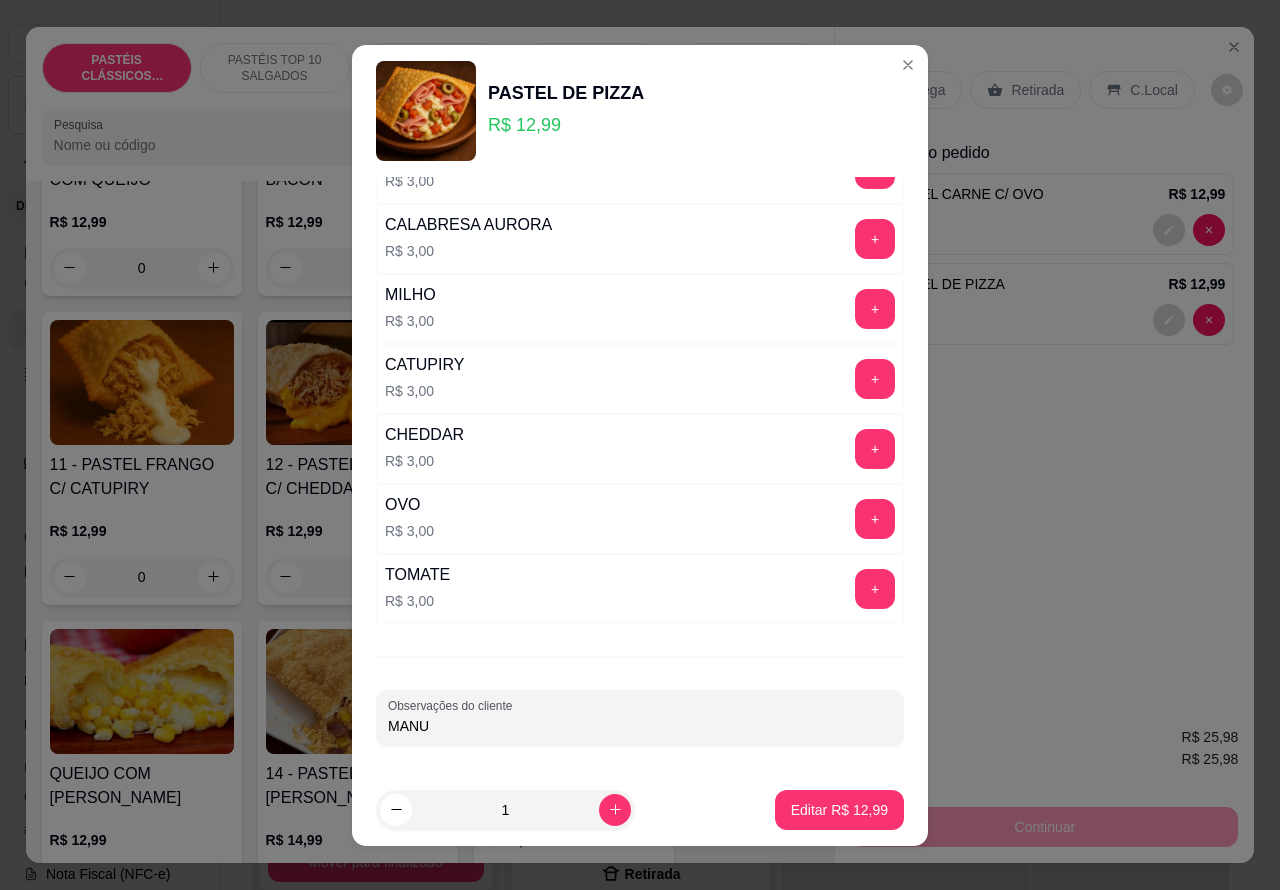type on "MANU" 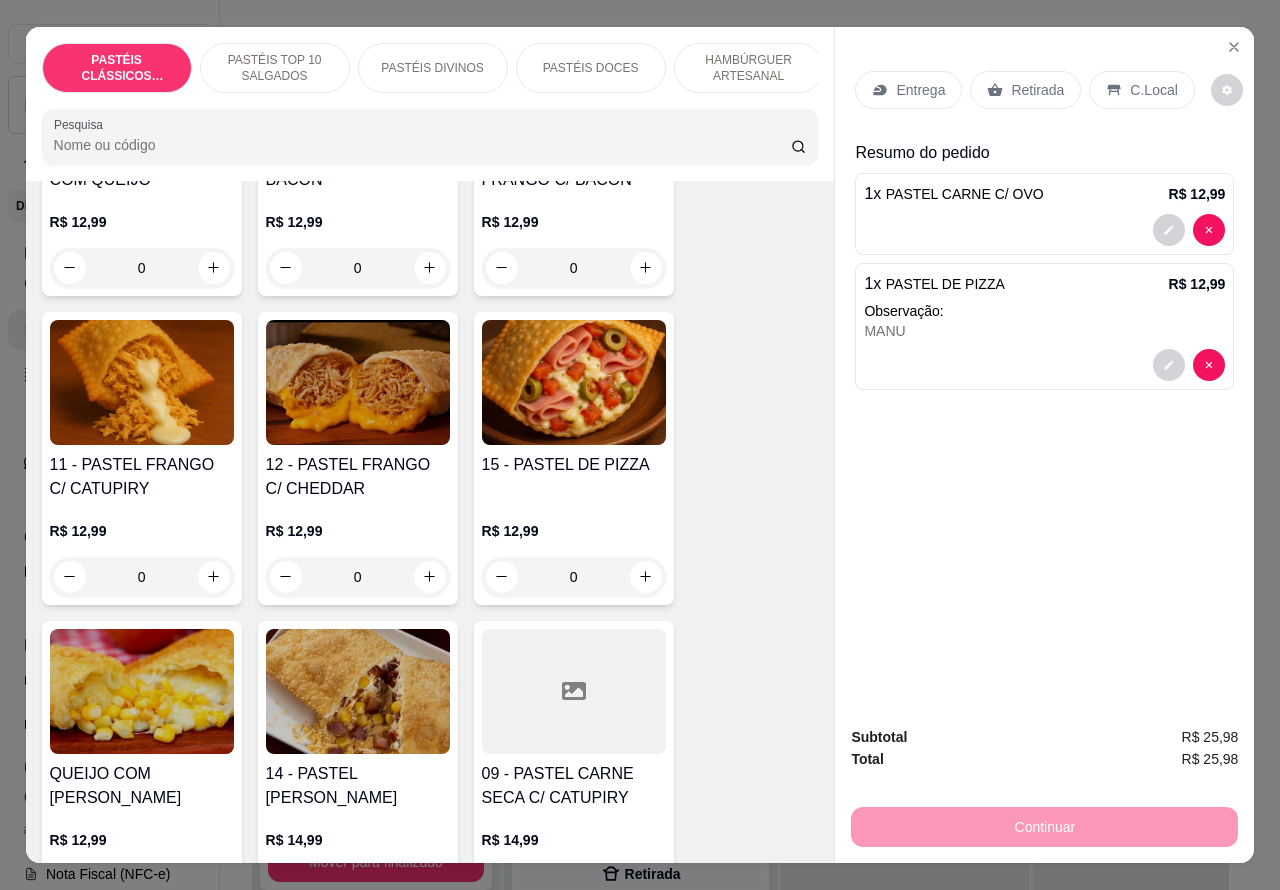 click on "Retirada" at bounding box center [1037, 90] 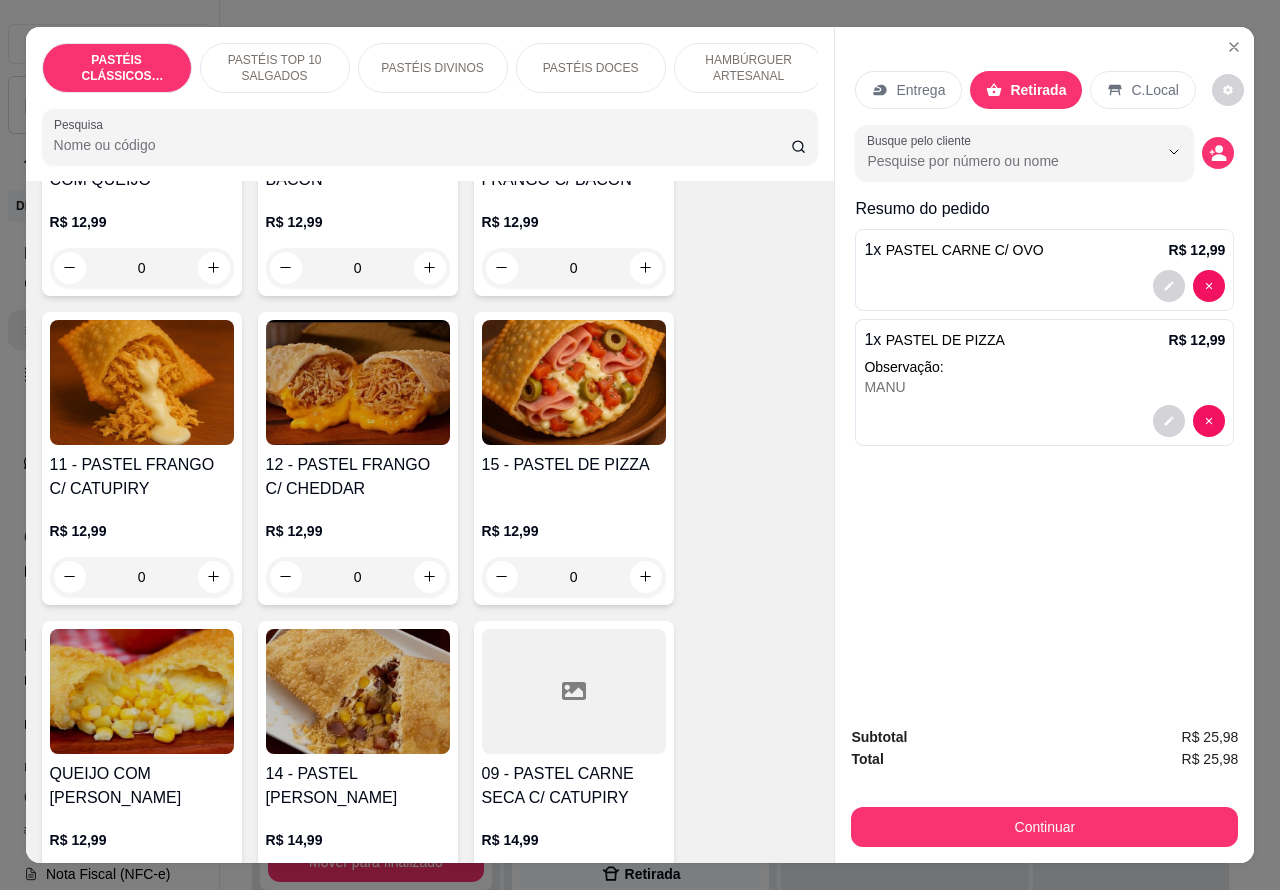 click at bounding box center (1044, 421) 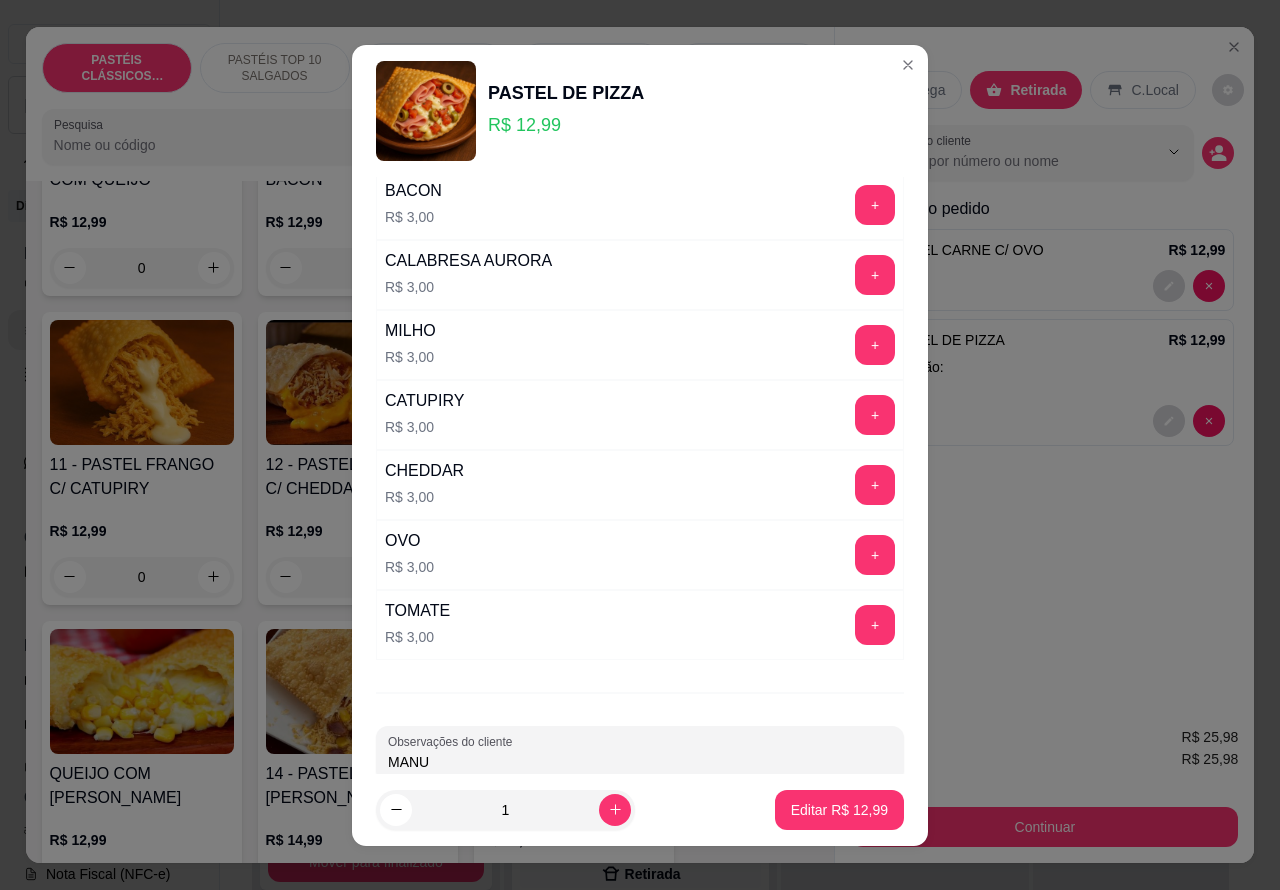 scroll, scrollTop: 261, scrollLeft: 0, axis: vertical 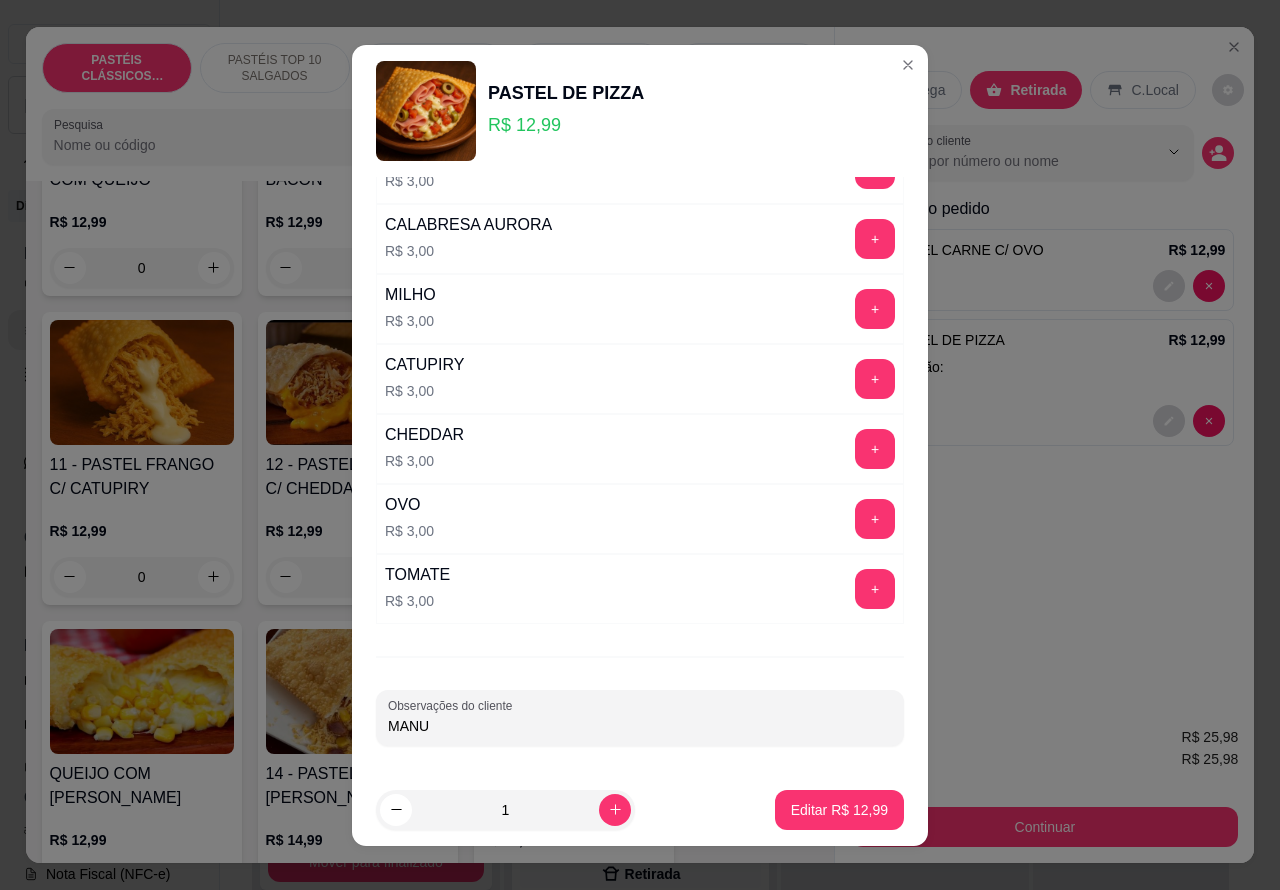 click on "MANU" at bounding box center [640, 726] 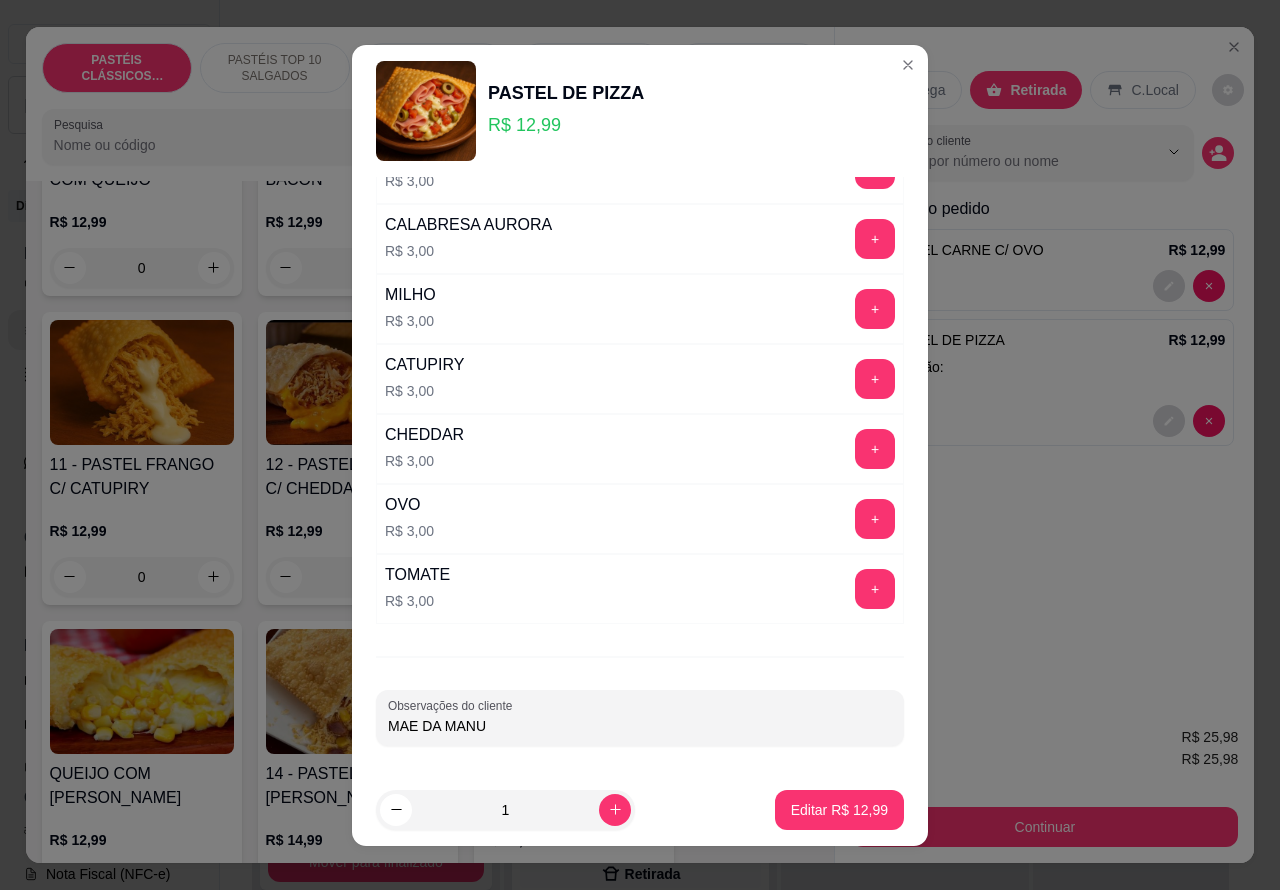 type on "MAE DA MANU" 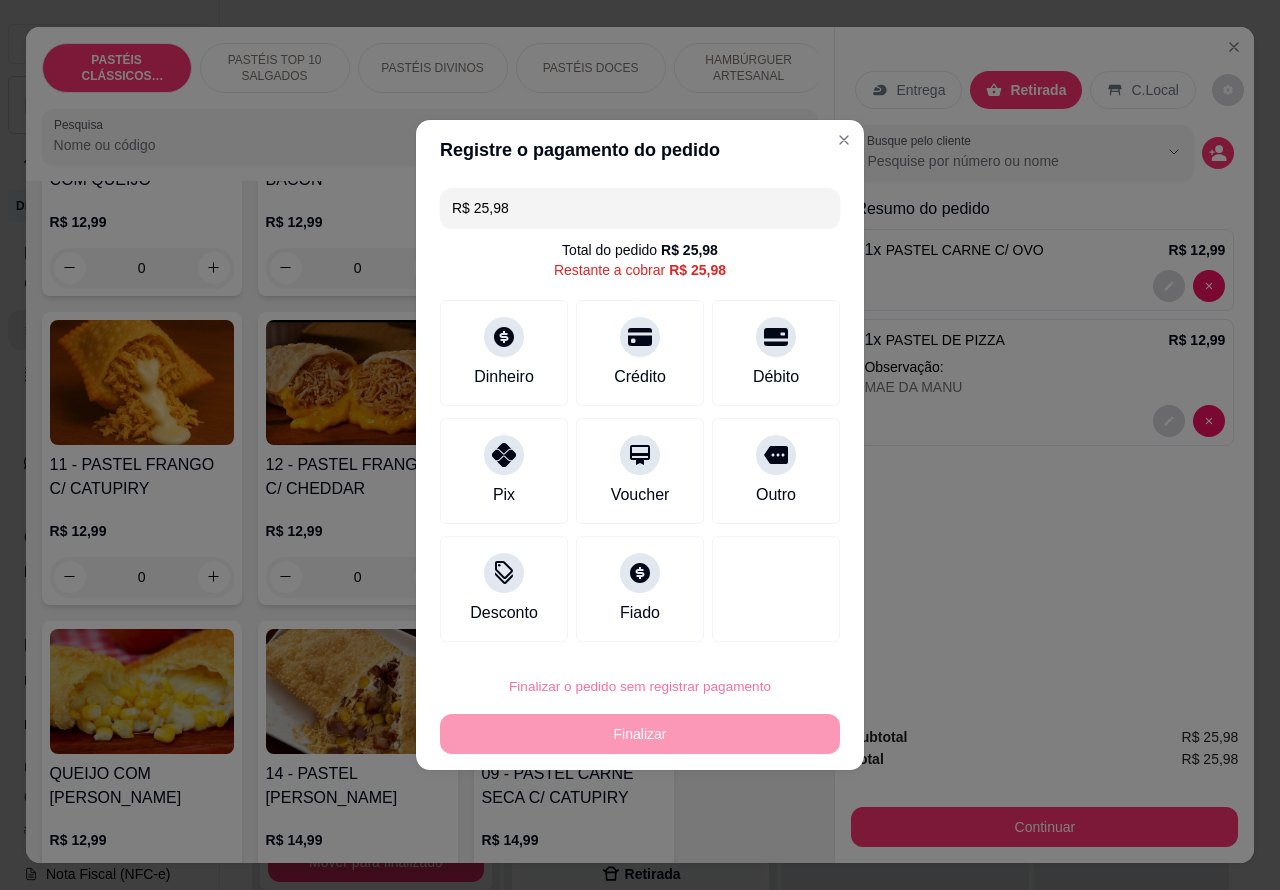 click on "Confirmar" at bounding box center (760, 630) 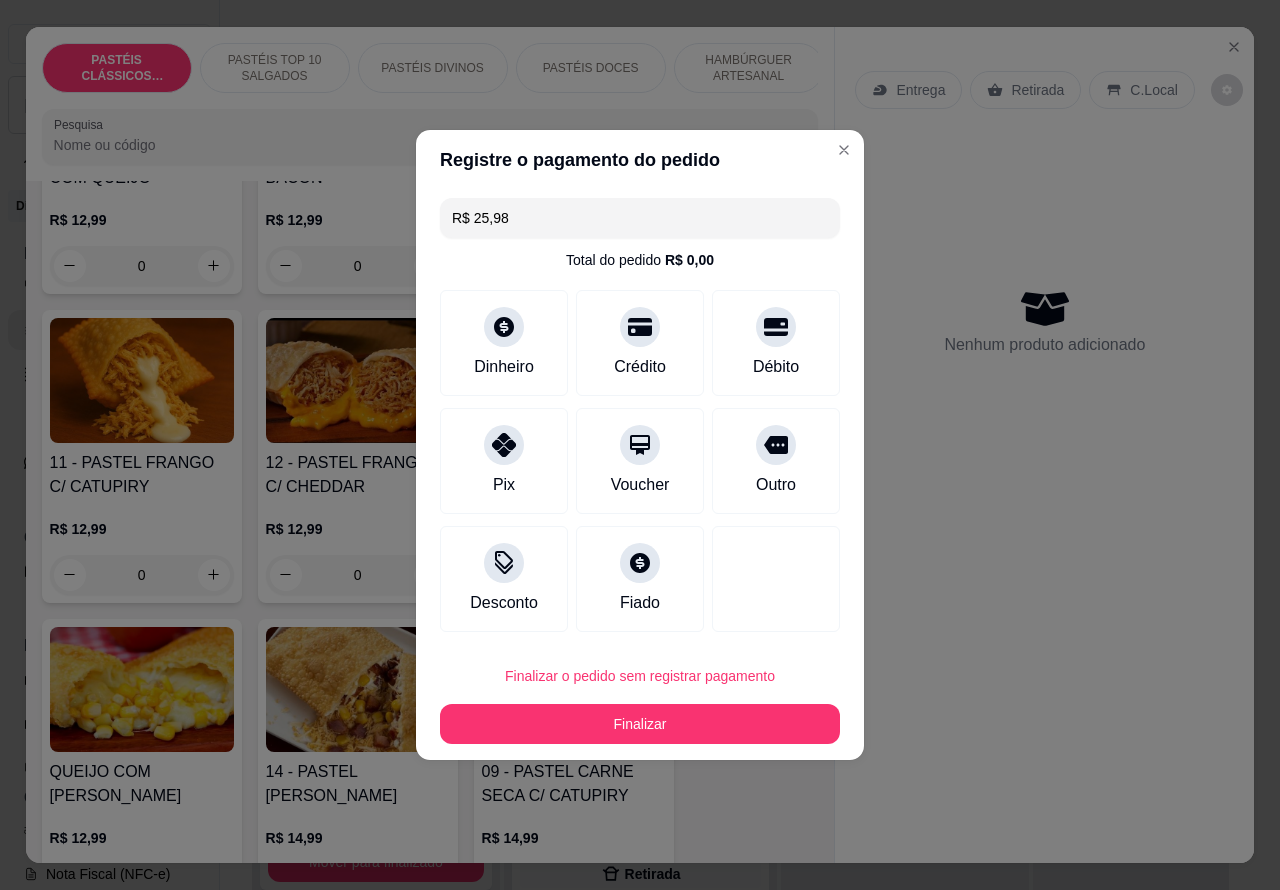 type on "0" 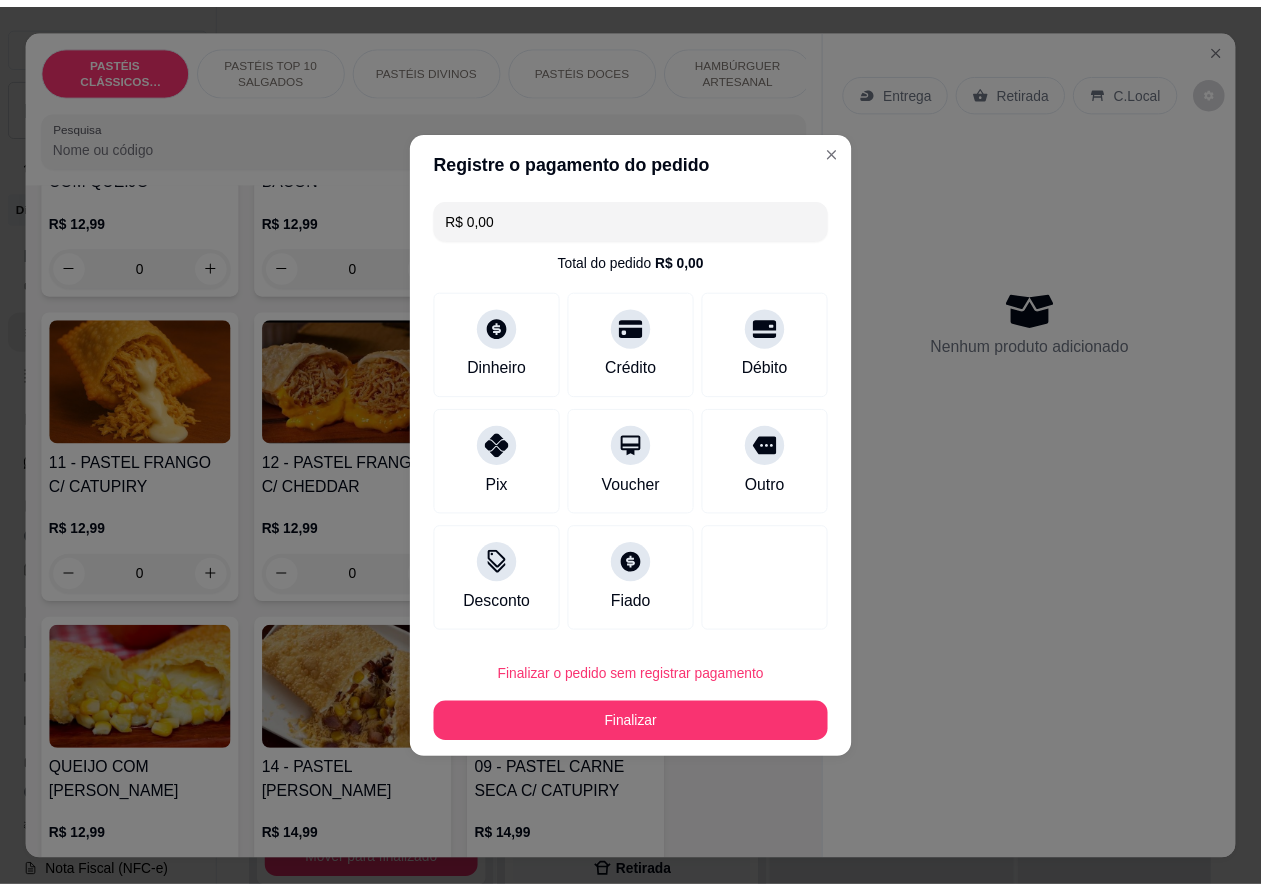 scroll, scrollTop: 1868, scrollLeft: 0, axis: vertical 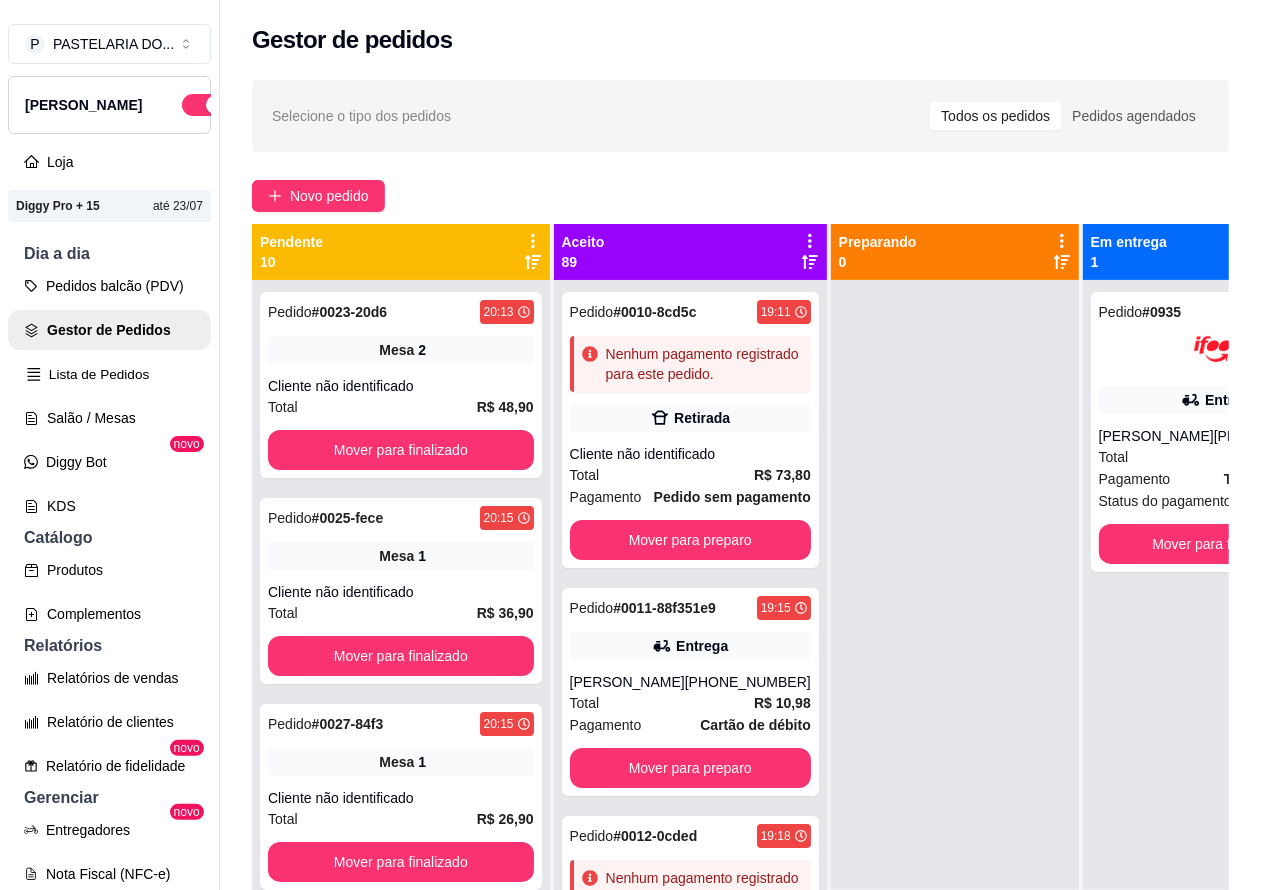 click on "Lista de Pedidos" at bounding box center (109, 374) 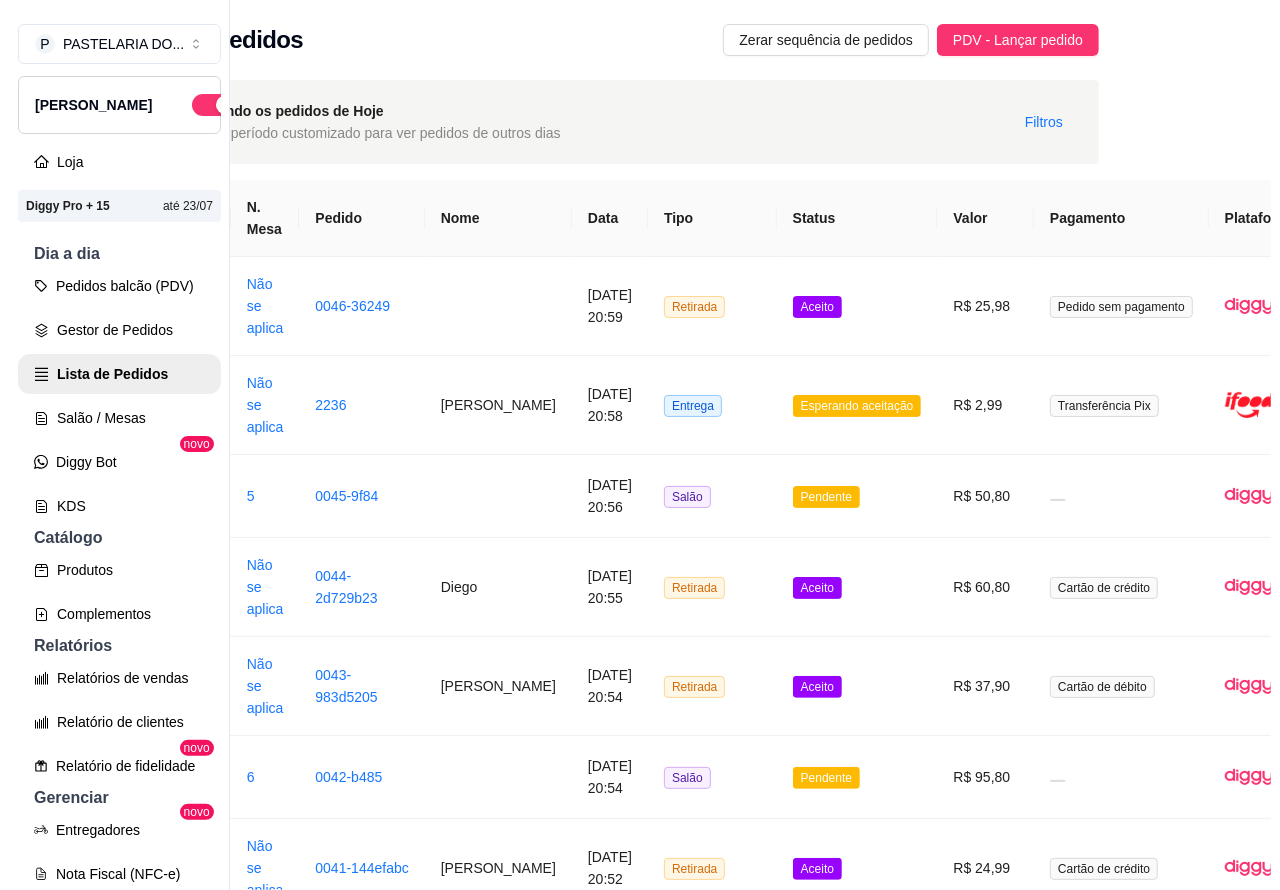 scroll, scrollTop: 0, scrollLeft: 246, axis: horizontal 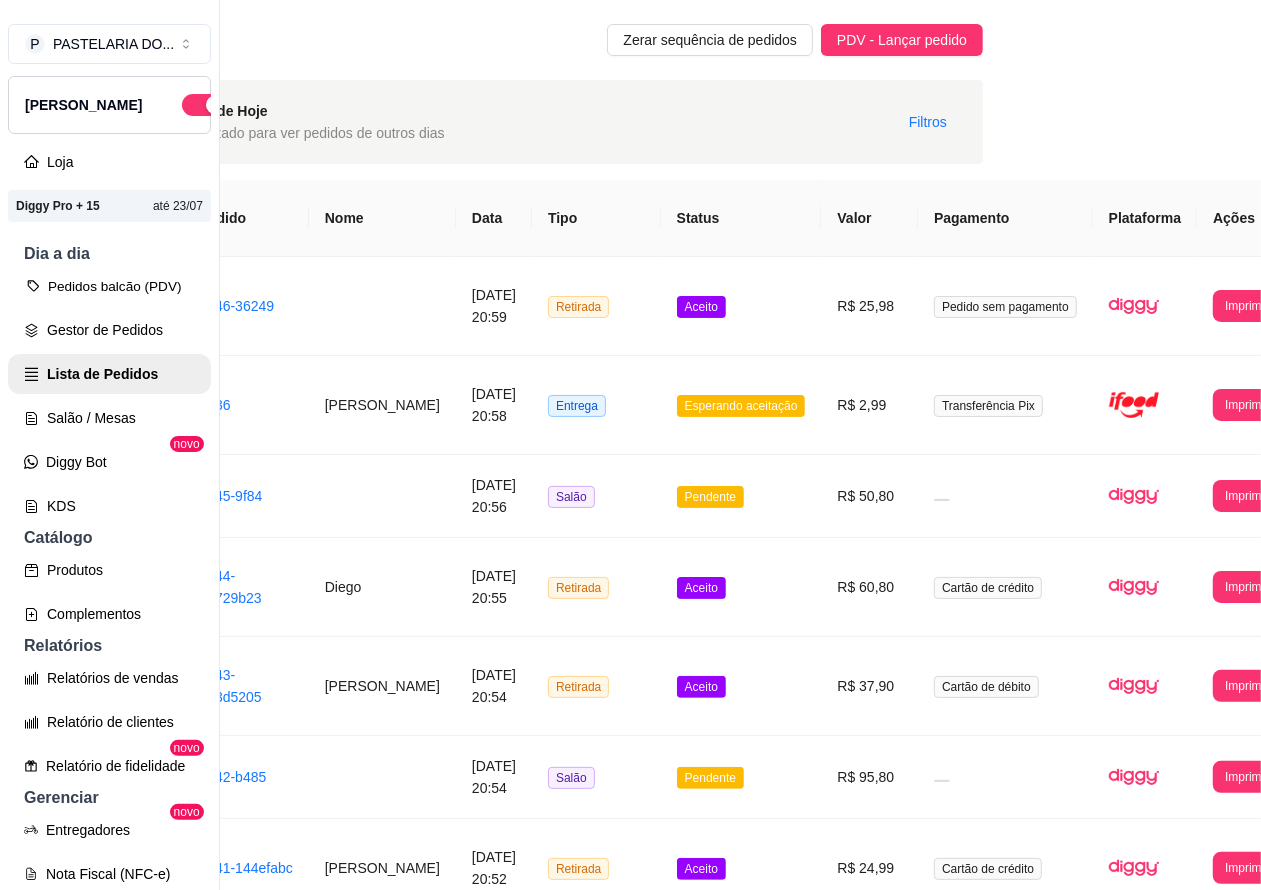 click on "Pedidos balcão (PDV)" at bounding box center (109, 286) 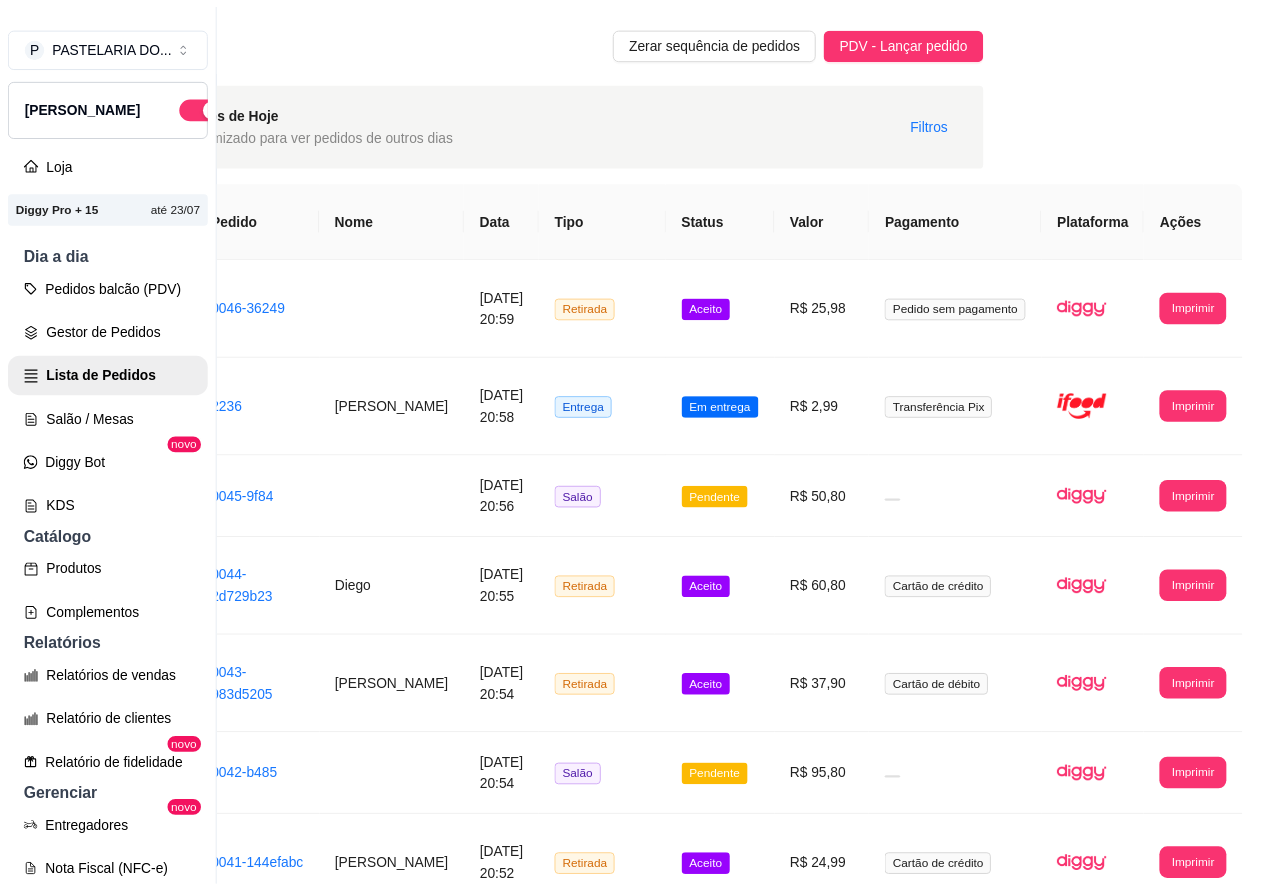scroll, scrollTop: 0, scrollLeft: 197, axis: horizontal 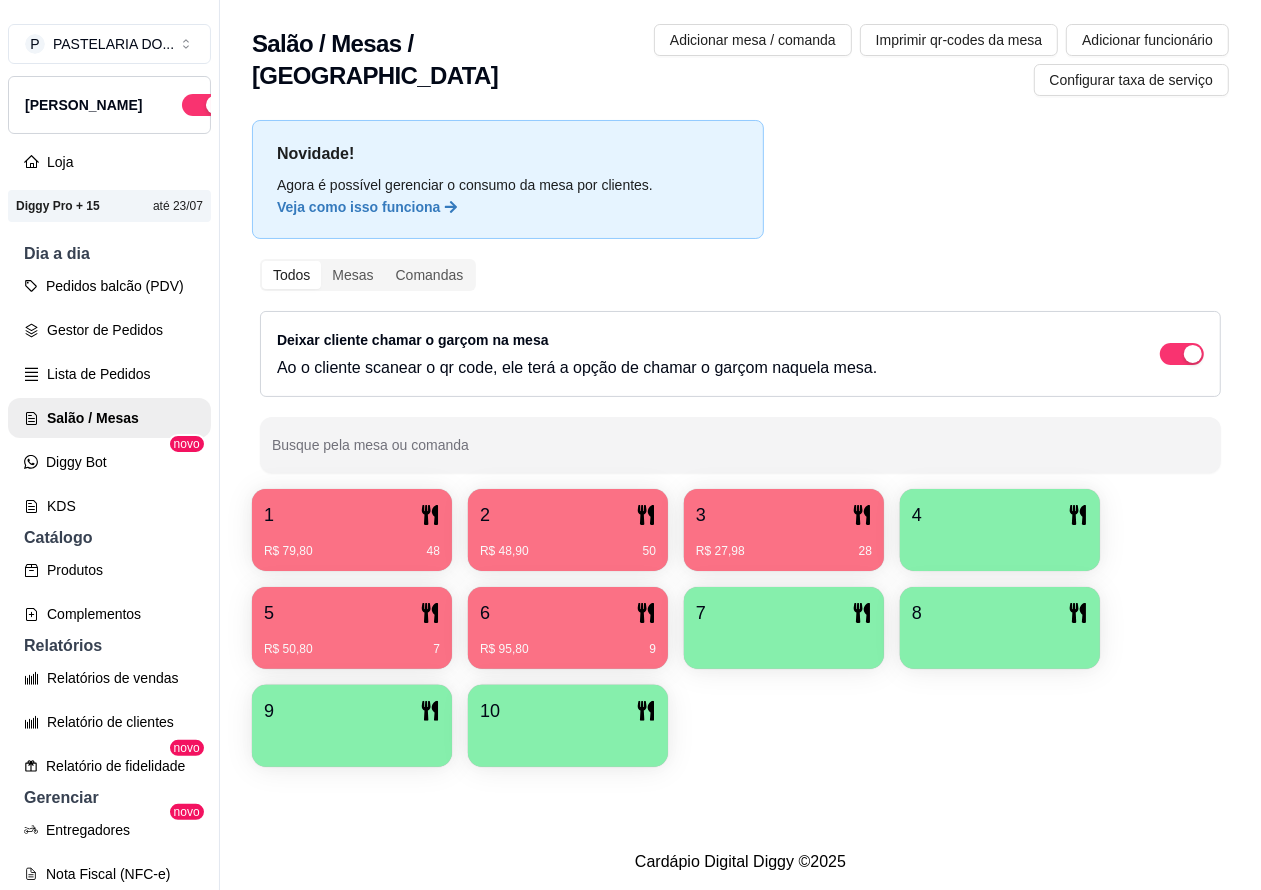 click on "2" at bounding box center (568, 515) 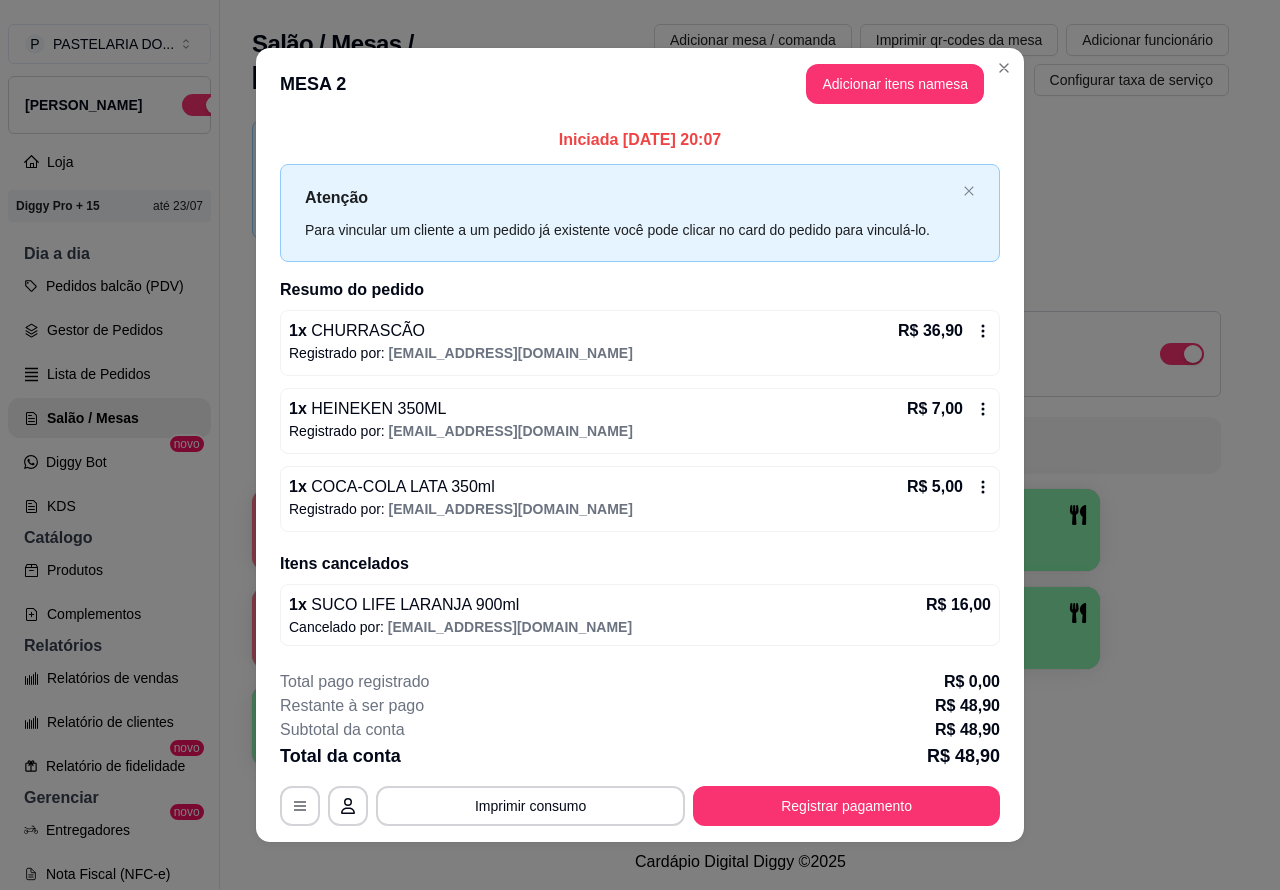click on "Adicionar mesa / comanda Imprimir qr-codes da mesa Adicionar funcionário Configurar taxa de serviço" at bounding box center (915, 60) 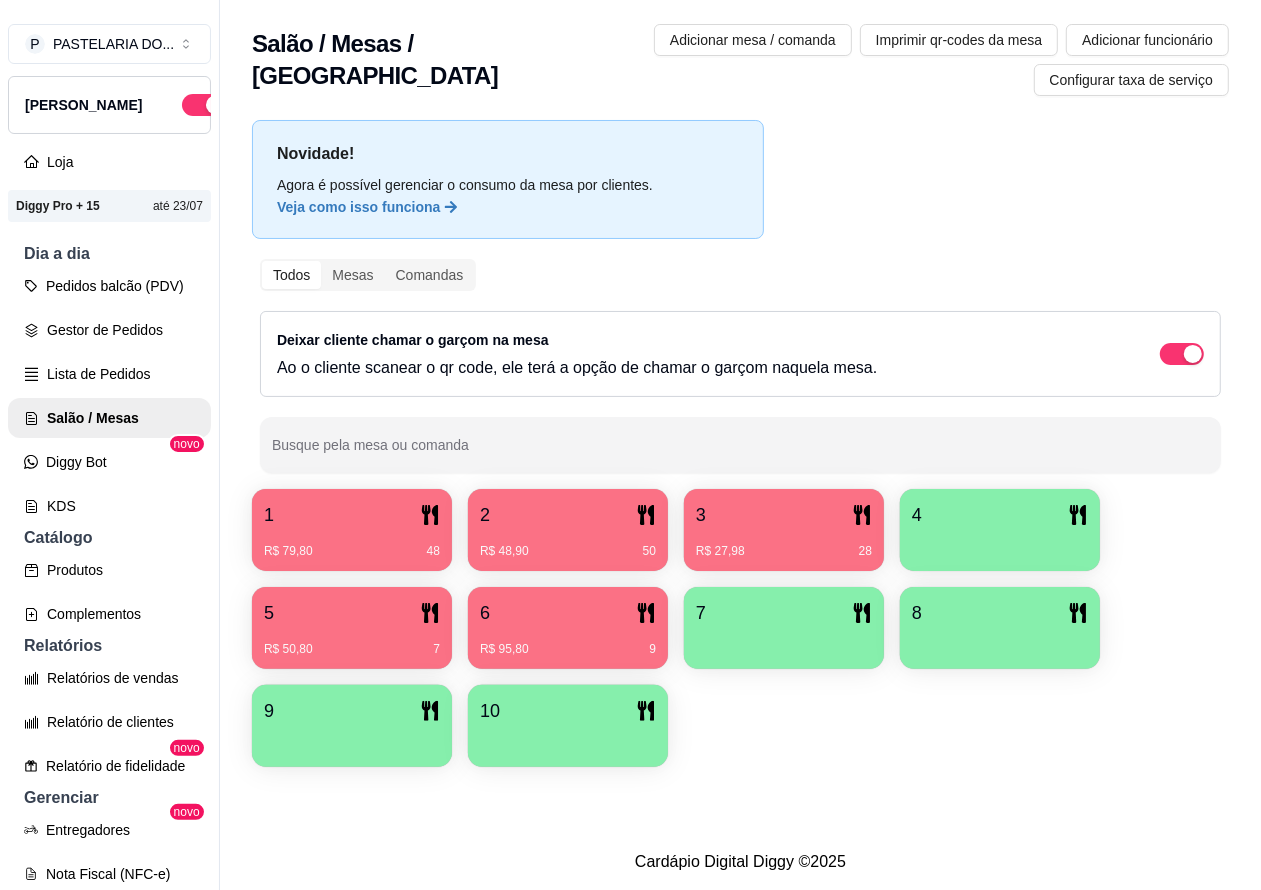 click on "R$ 27,98 28" at bounding box center (784, 544) 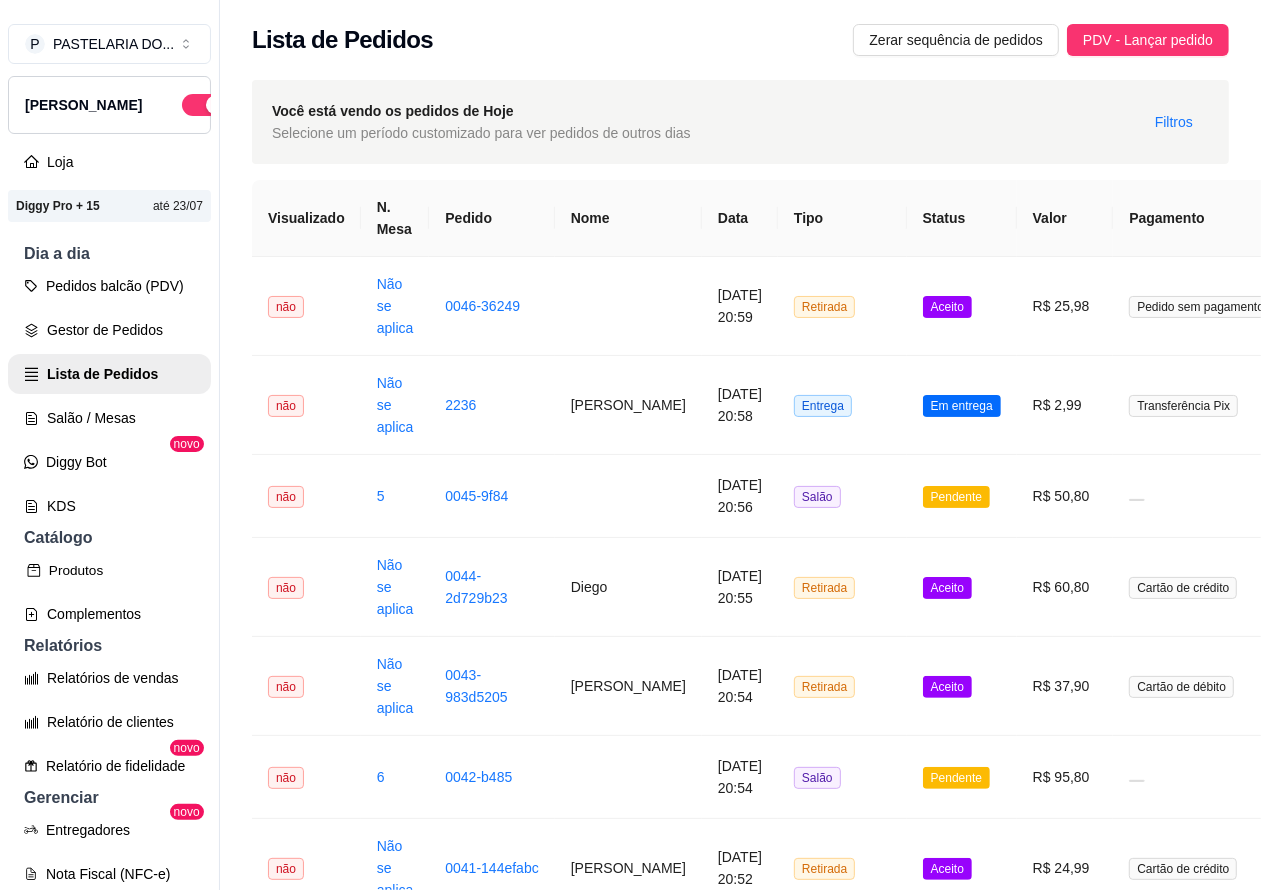 click on "Produtos" at bounding box center (109, 570) 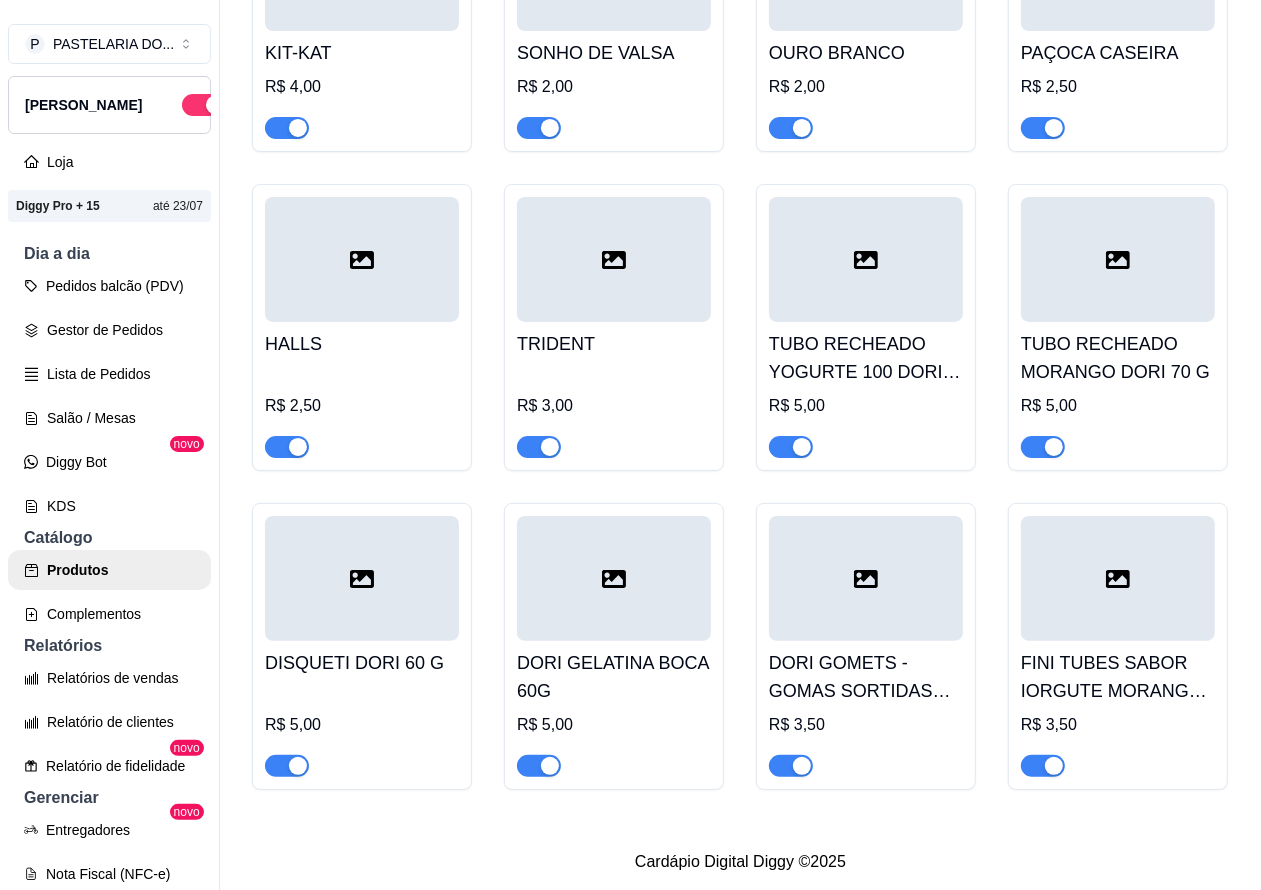 scroll, scrollTop: 8912, scrollLeft: 0, axis: vertical 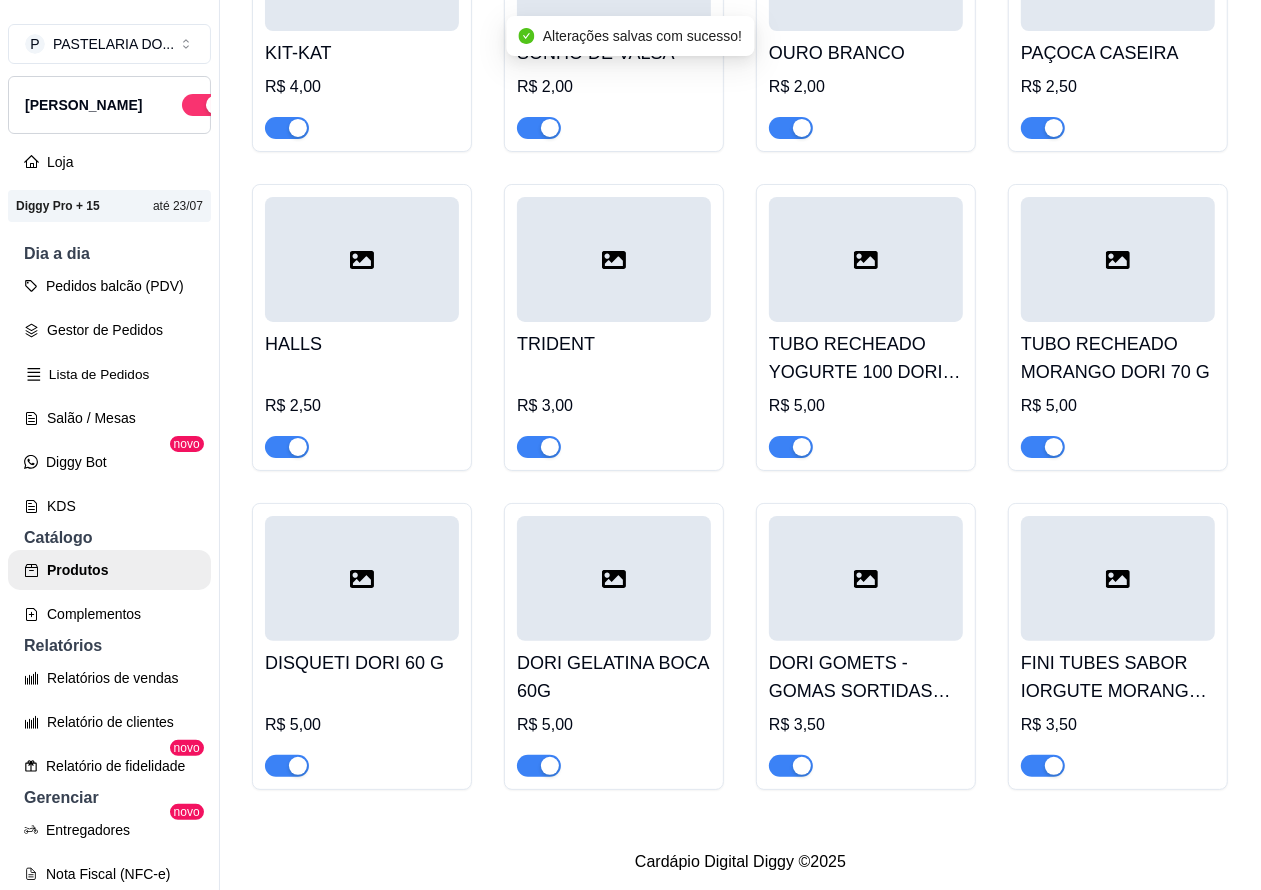 click on "Lista de Pedidos" at bounding box center [109, 374] 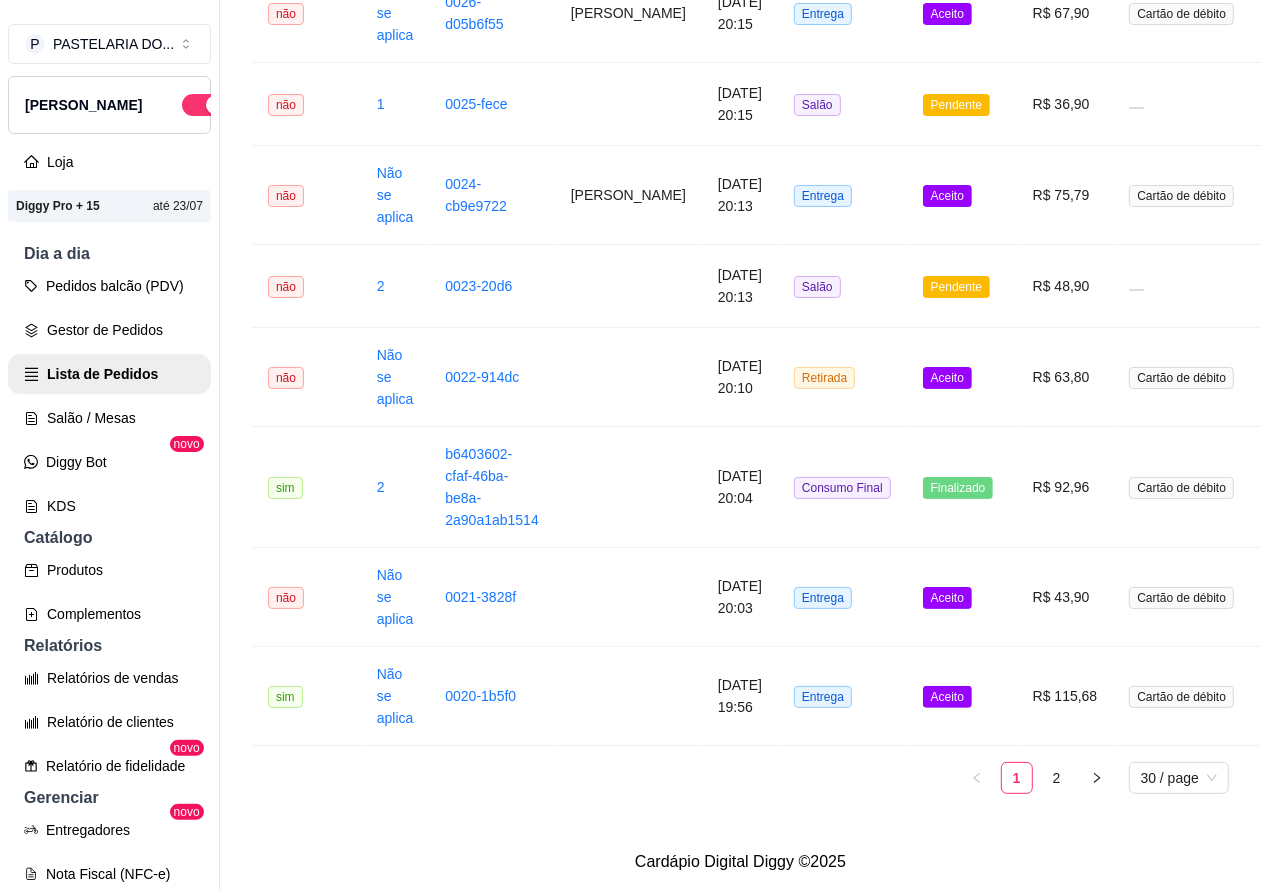click on "Salão / Mesas" at bounding box center (109, 418) 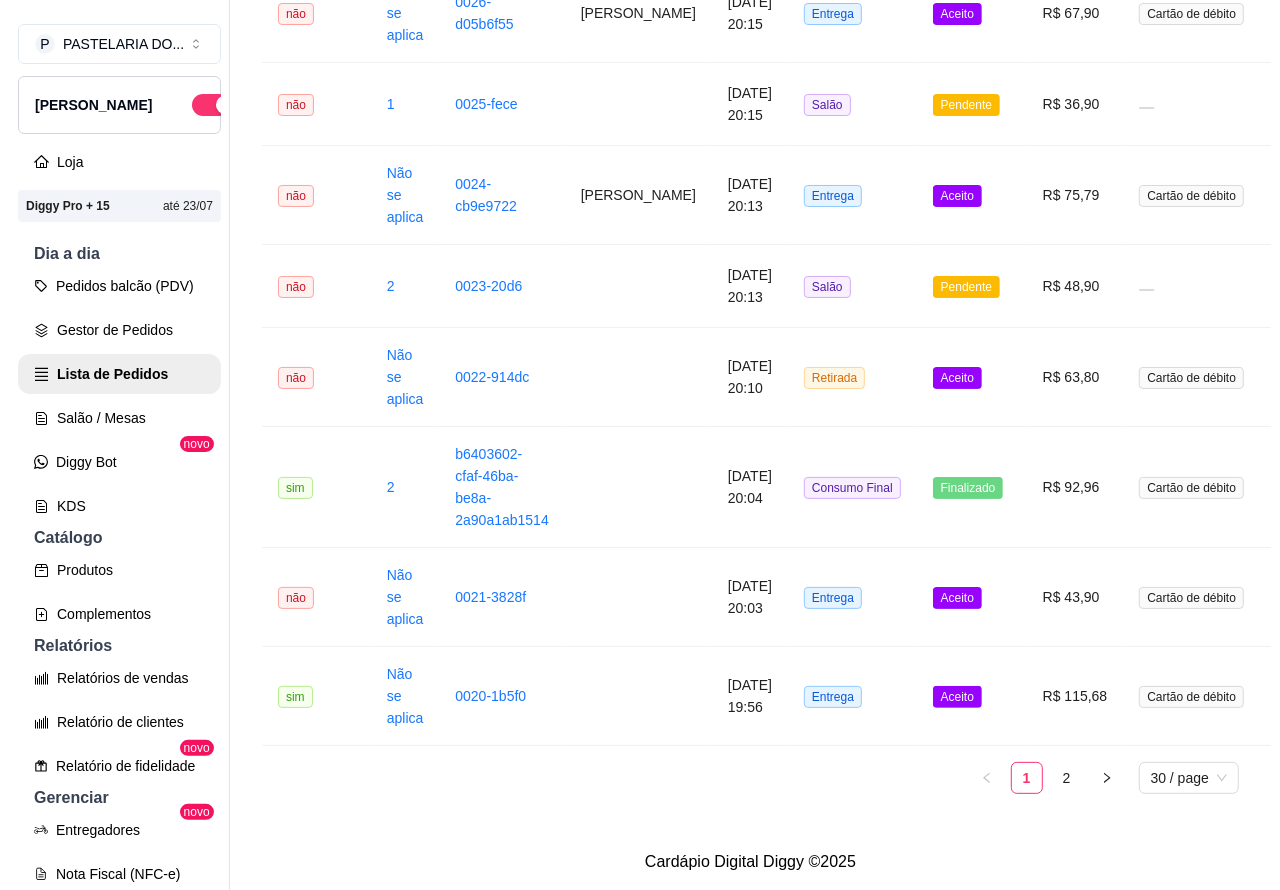 scroll, scrollTop: 0, scrollLeft: 0, axis: both 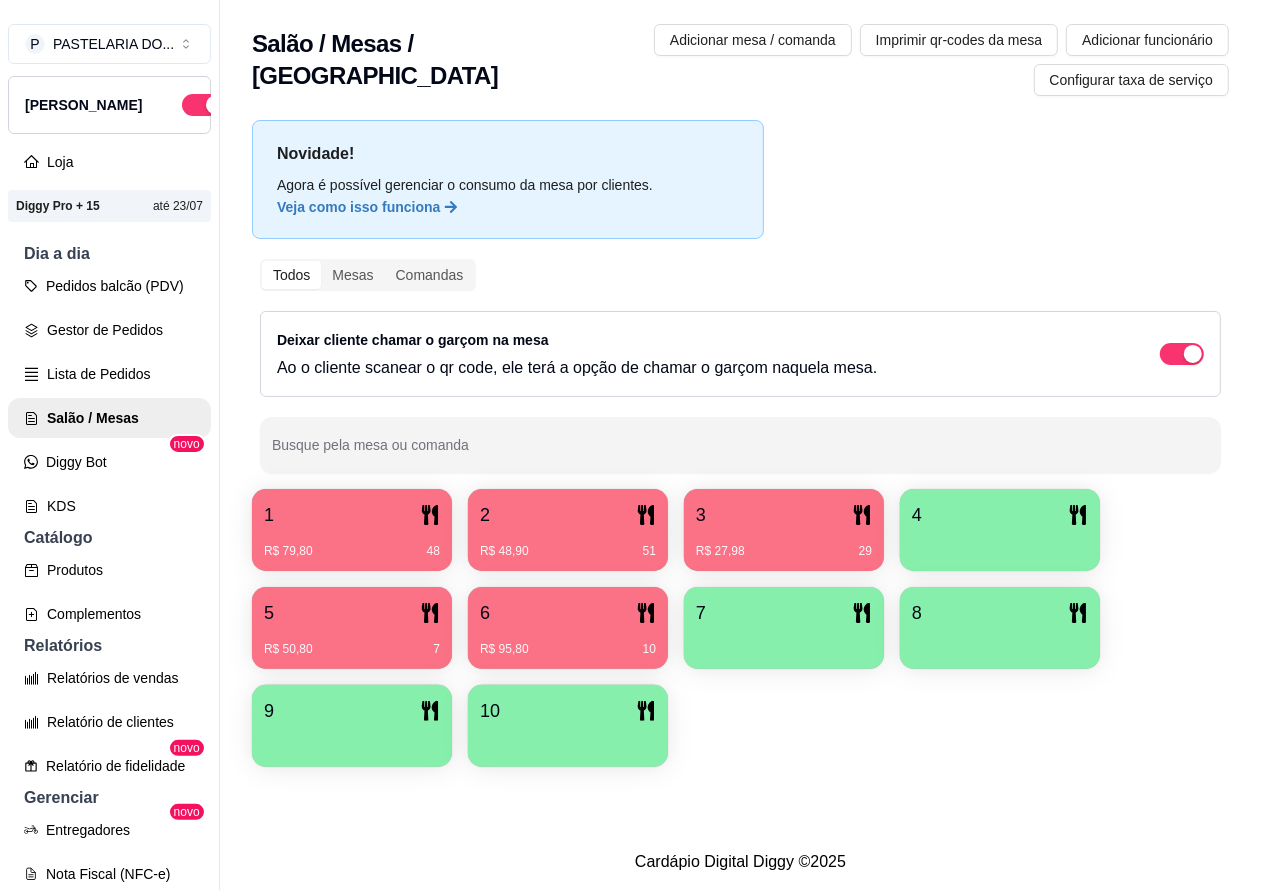 click on "R$ 27,98 29" at bounding box center (784, 544) 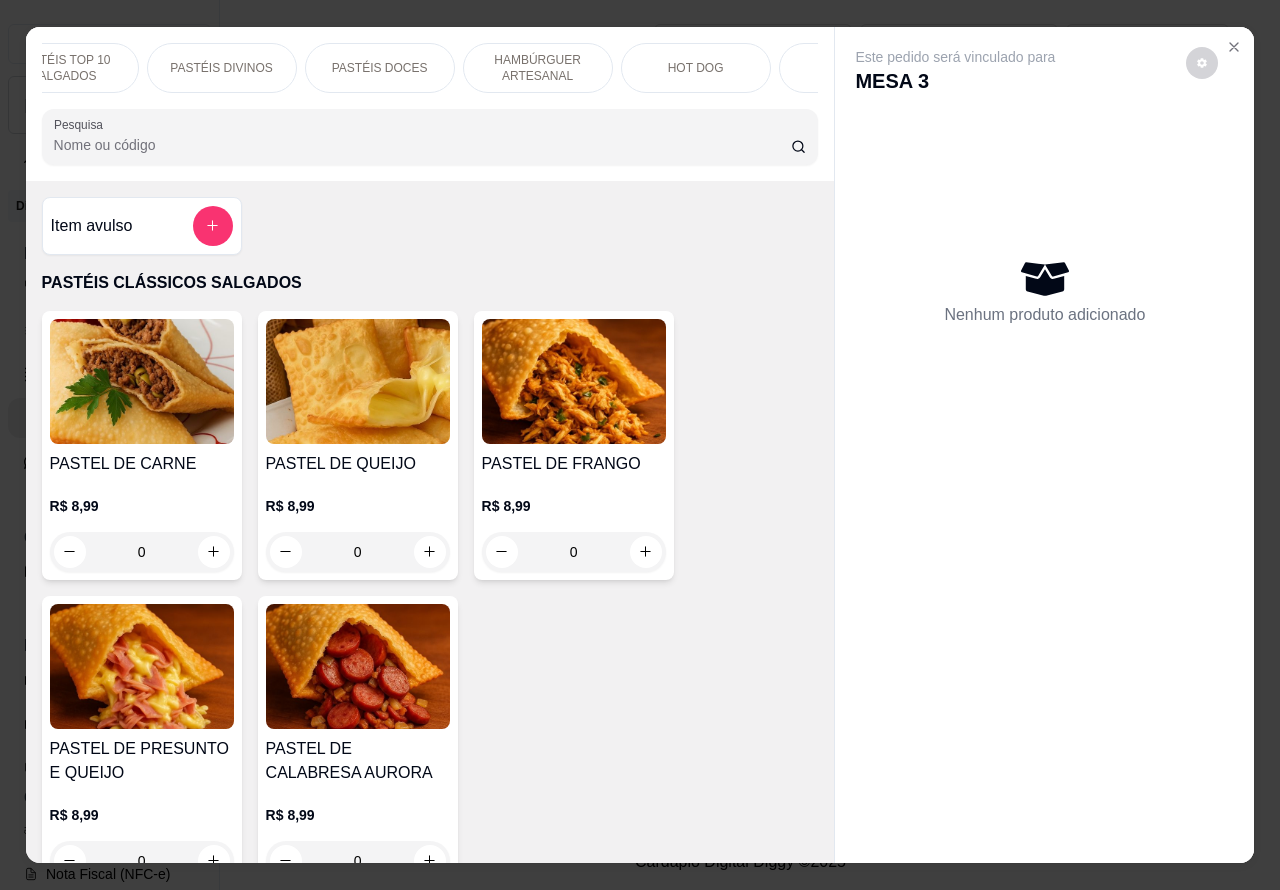 scroll, scrollTop: 0, scrollLeft: 273, axis: horizontal 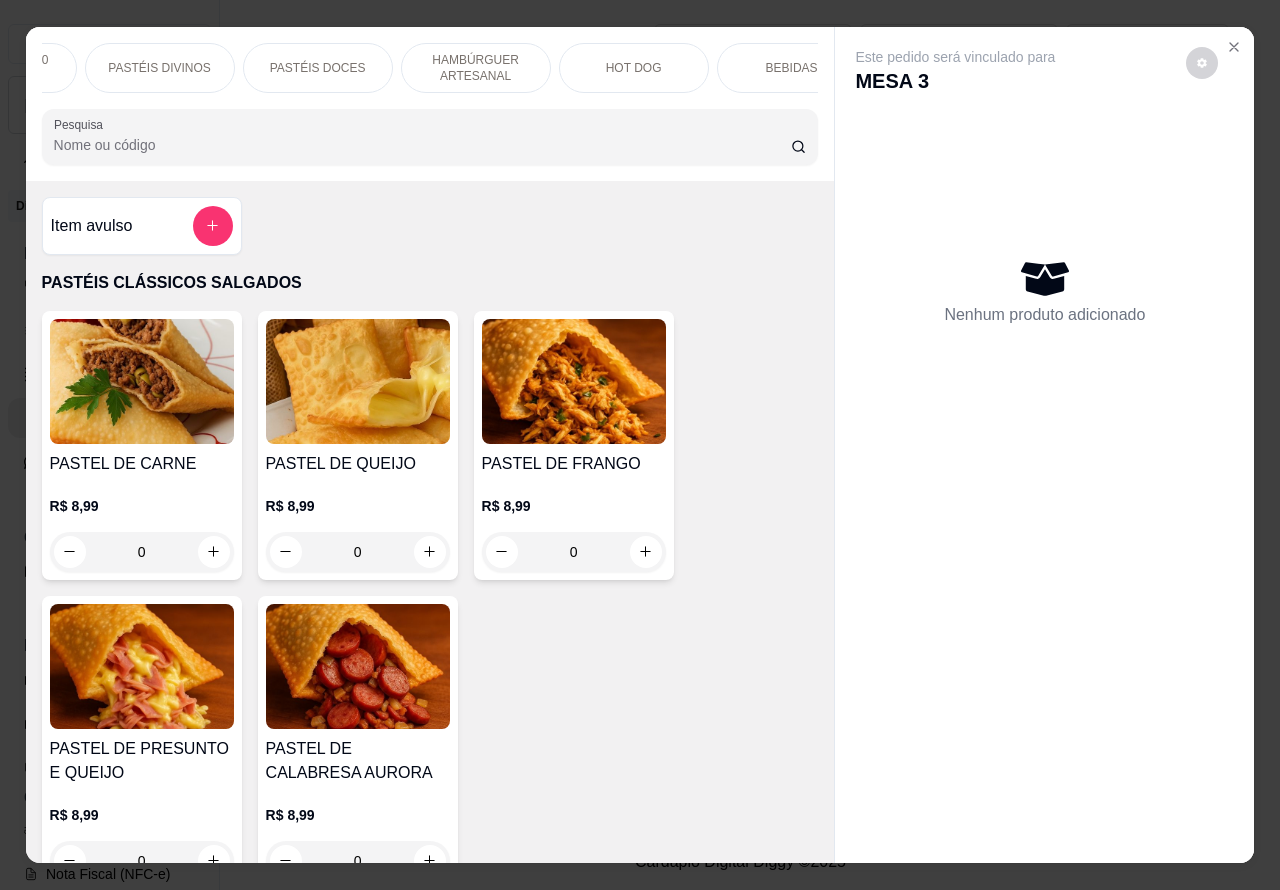 click on "BEBIDAS" at bounding box center (792, 68) 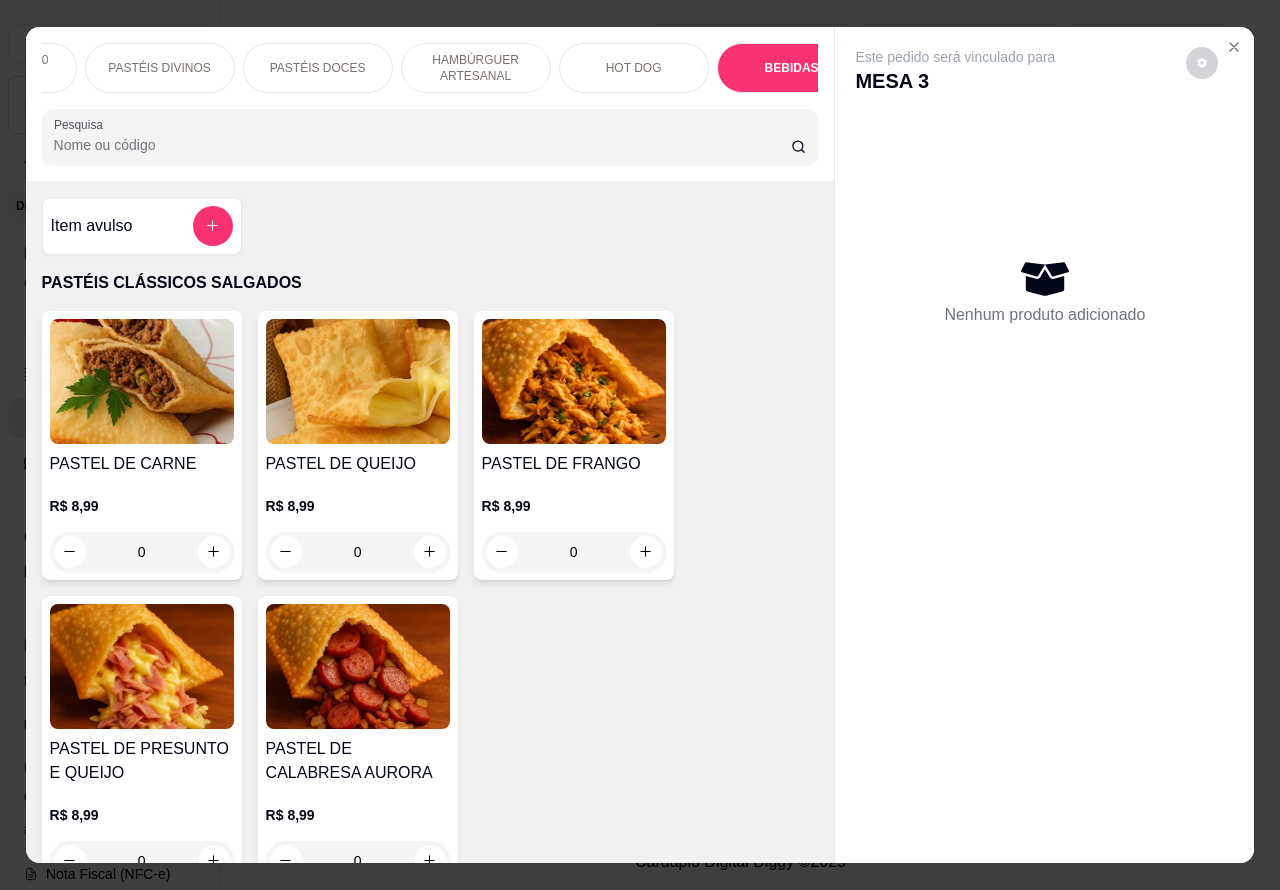 scroll, scrollTop: 6365, scrollLeft: 0, axis: vertical 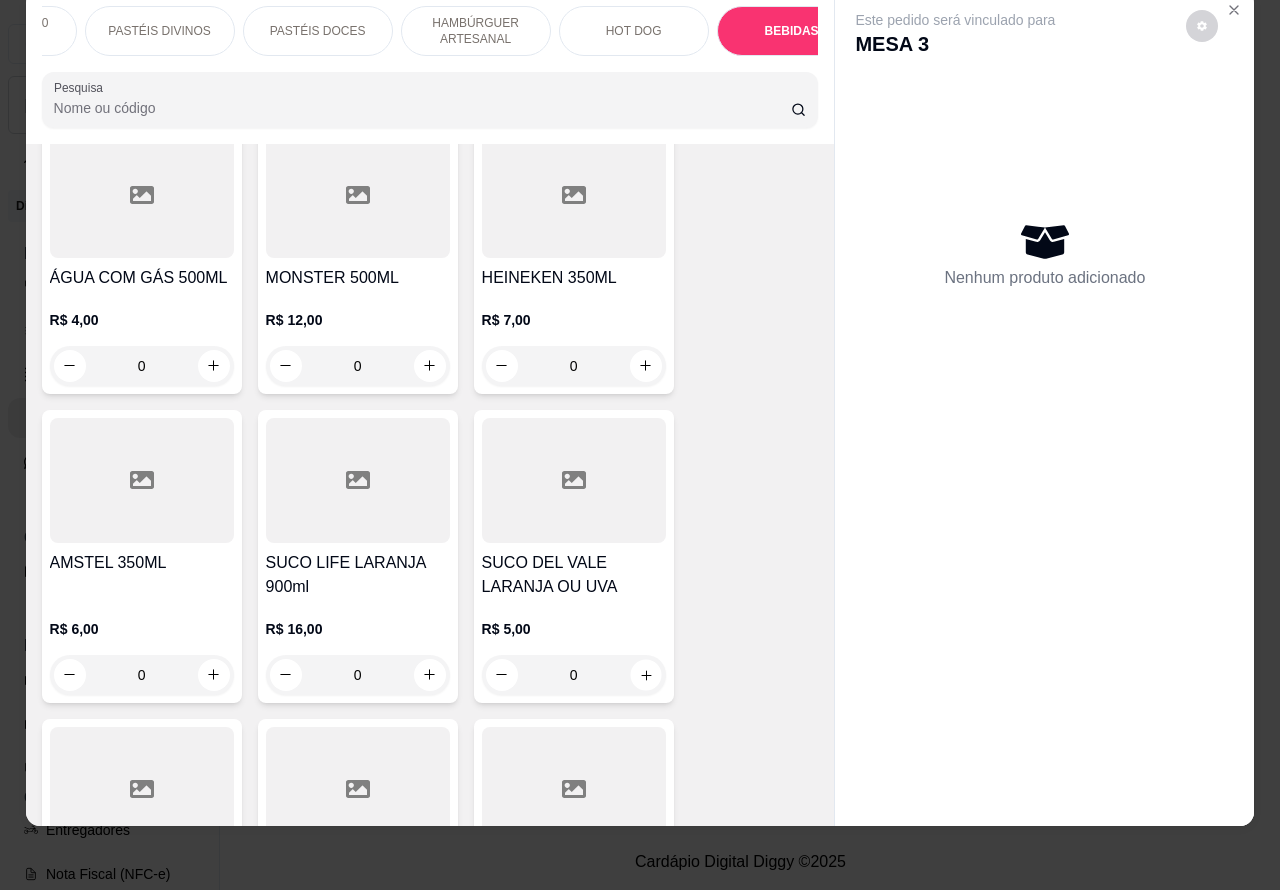 click 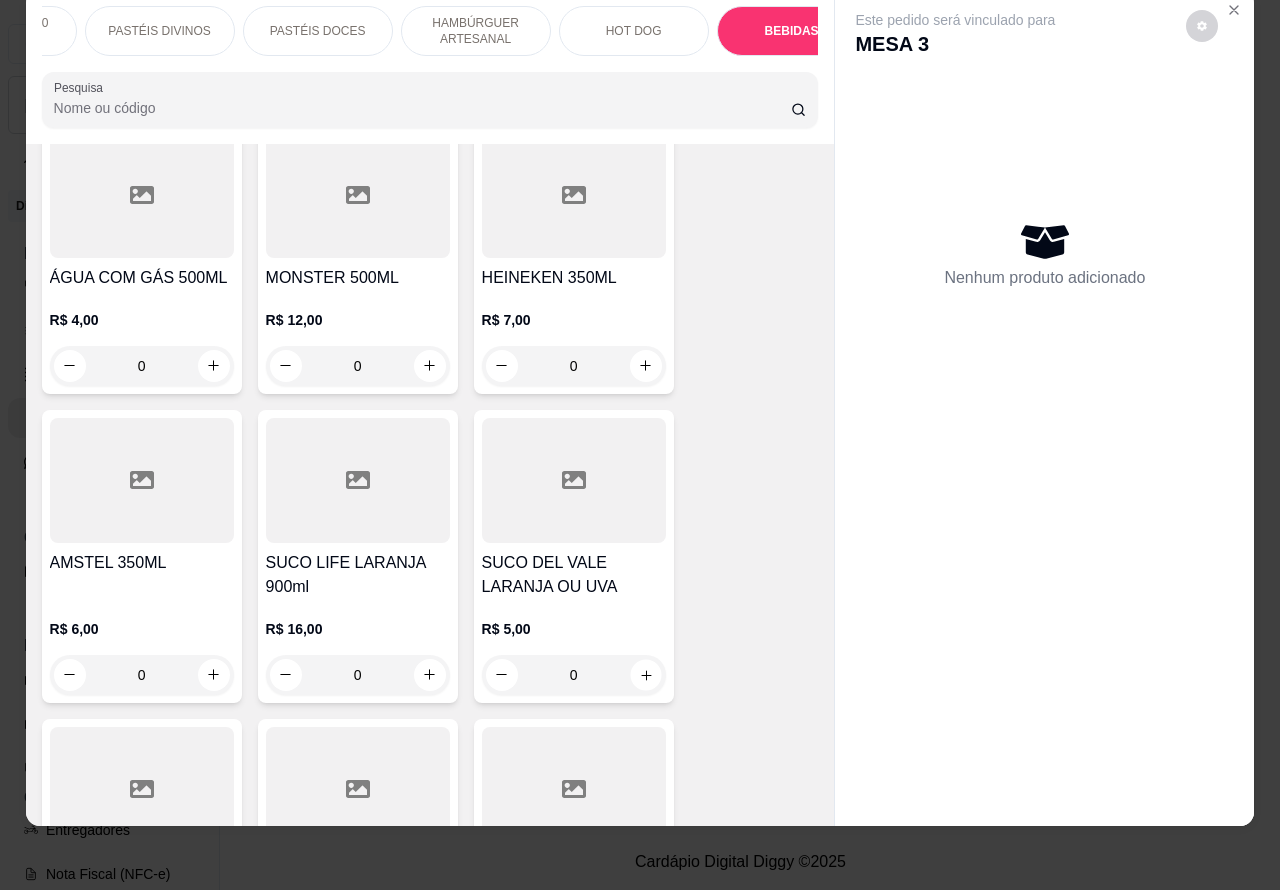 type on "1" 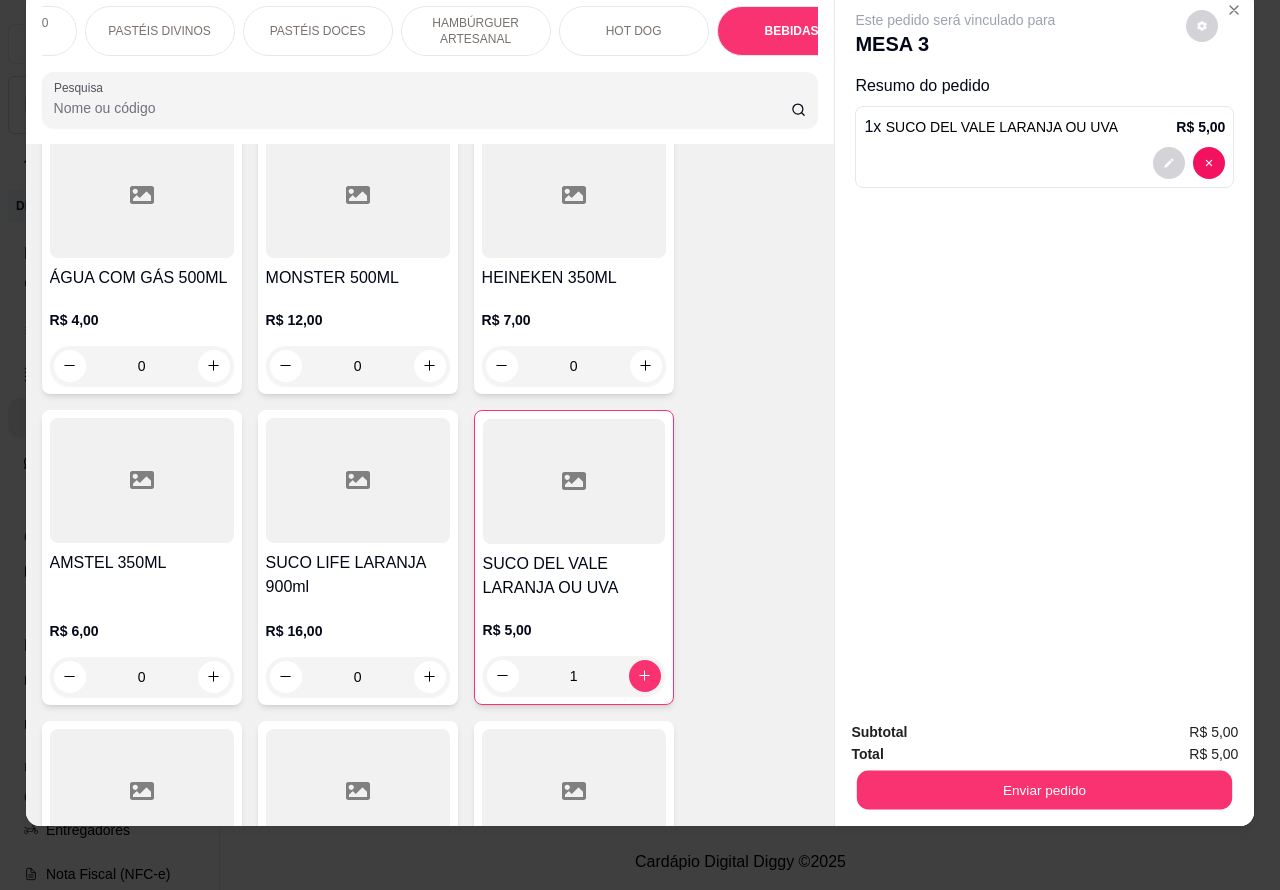 click on "Enviar pedido" at bounding box center (1044, 790) 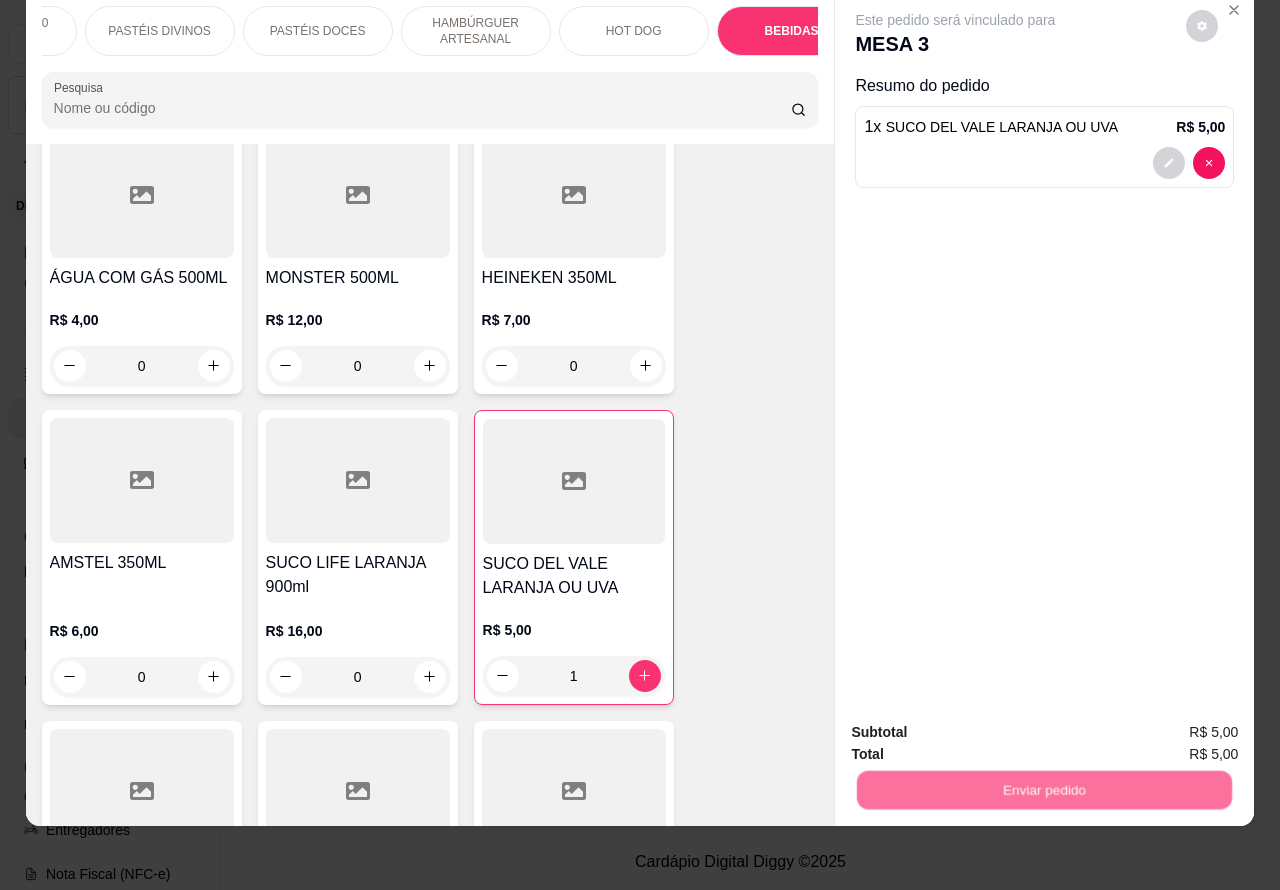 click on "Não registrar e enviar pedido" at bounding box center [977, 722] 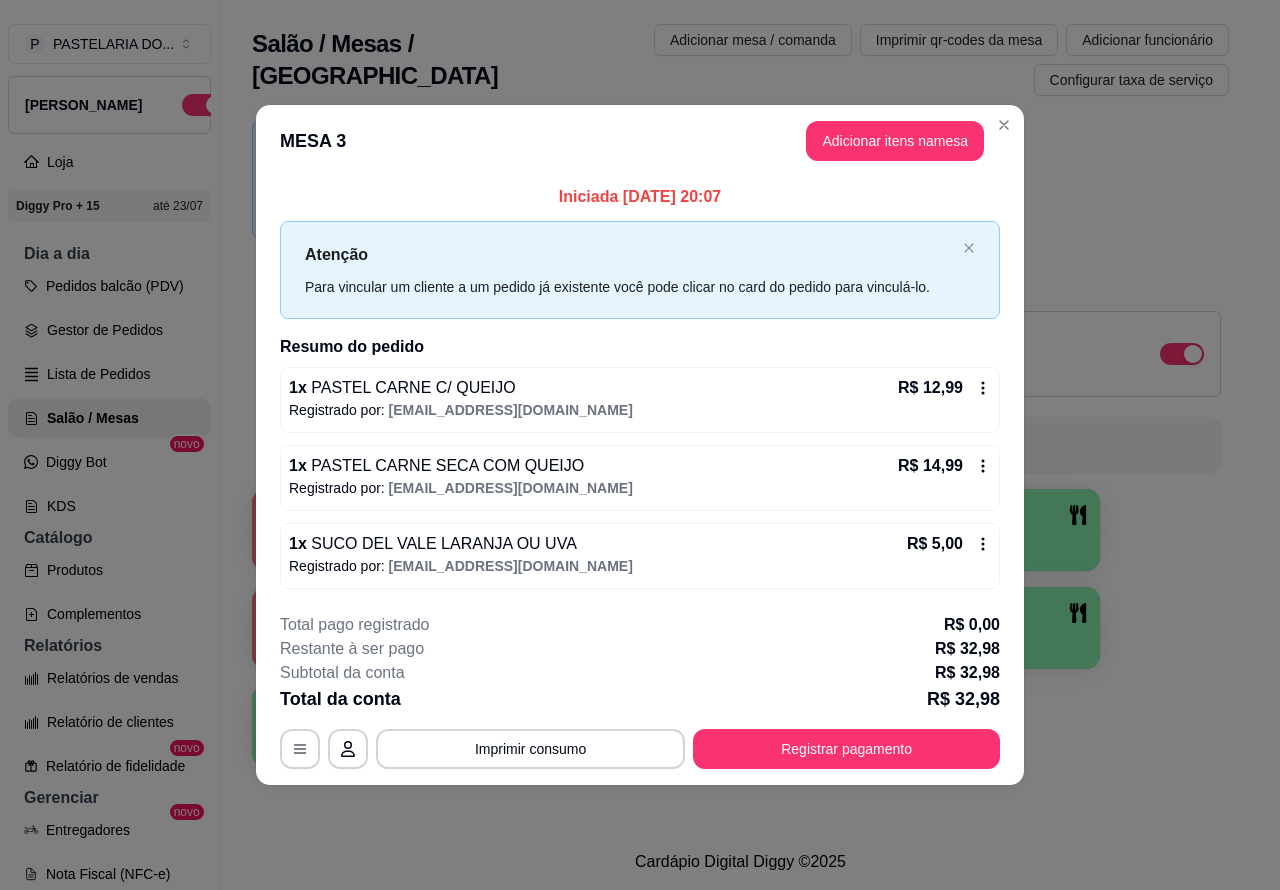 click on "Novidade! Agora é possível gerenciar o consumo da mesa por clientes.   Veja como isso funciona Todos Mesas Comandas Deixar cliente chamar o garçom na mesa Ao o cliente scanear o qr code, ele terá a opção de chamar o garçom naquela mesa. Busque pela mesa ou comanda
1 R$ 79,80 48 2 R$ 48,90 51 3 R$ 27,98 29 4 5 R$ 50,80 7 6 R$ 95,80 10 7 8 9 10" at bounding box center (740, 449) 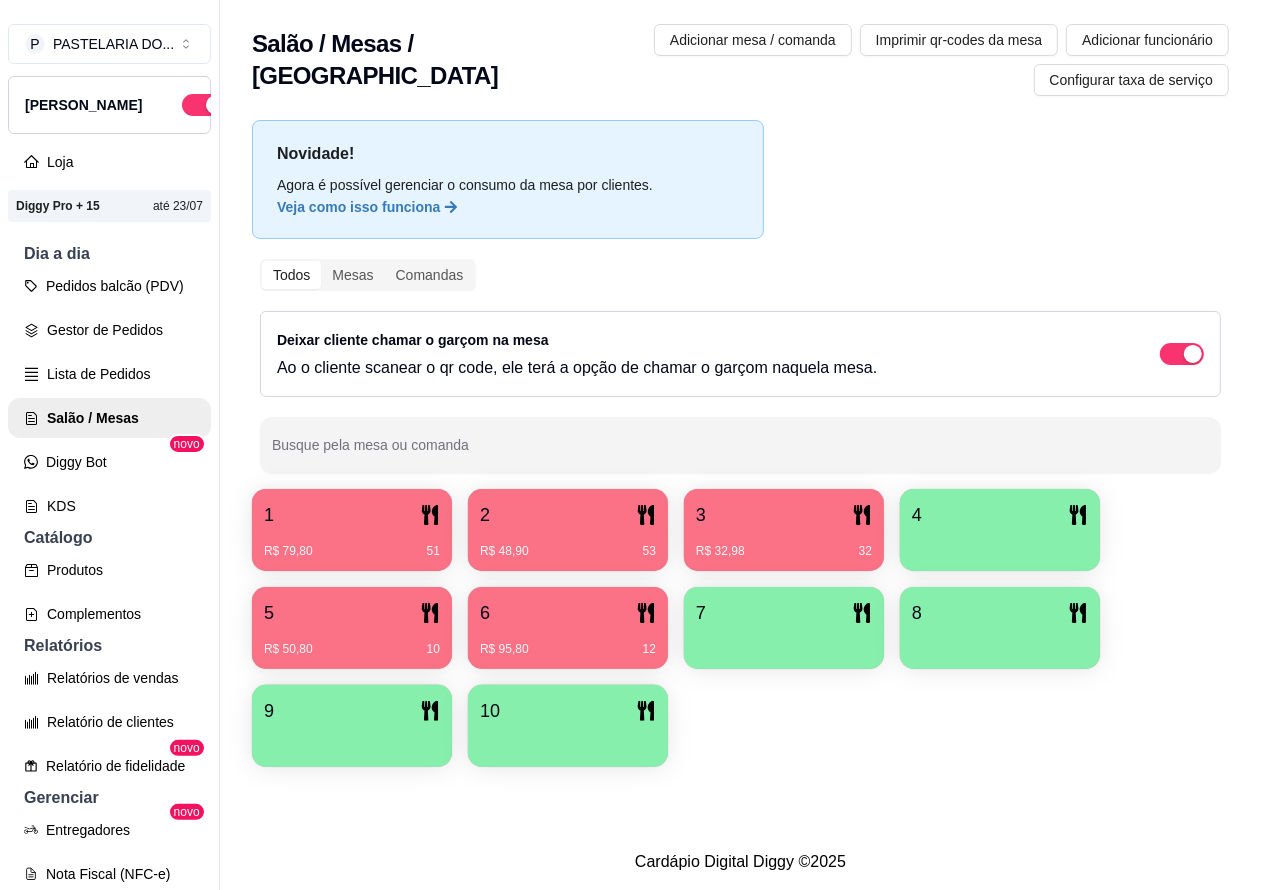 click on "2" at bounding box center [568, 515] 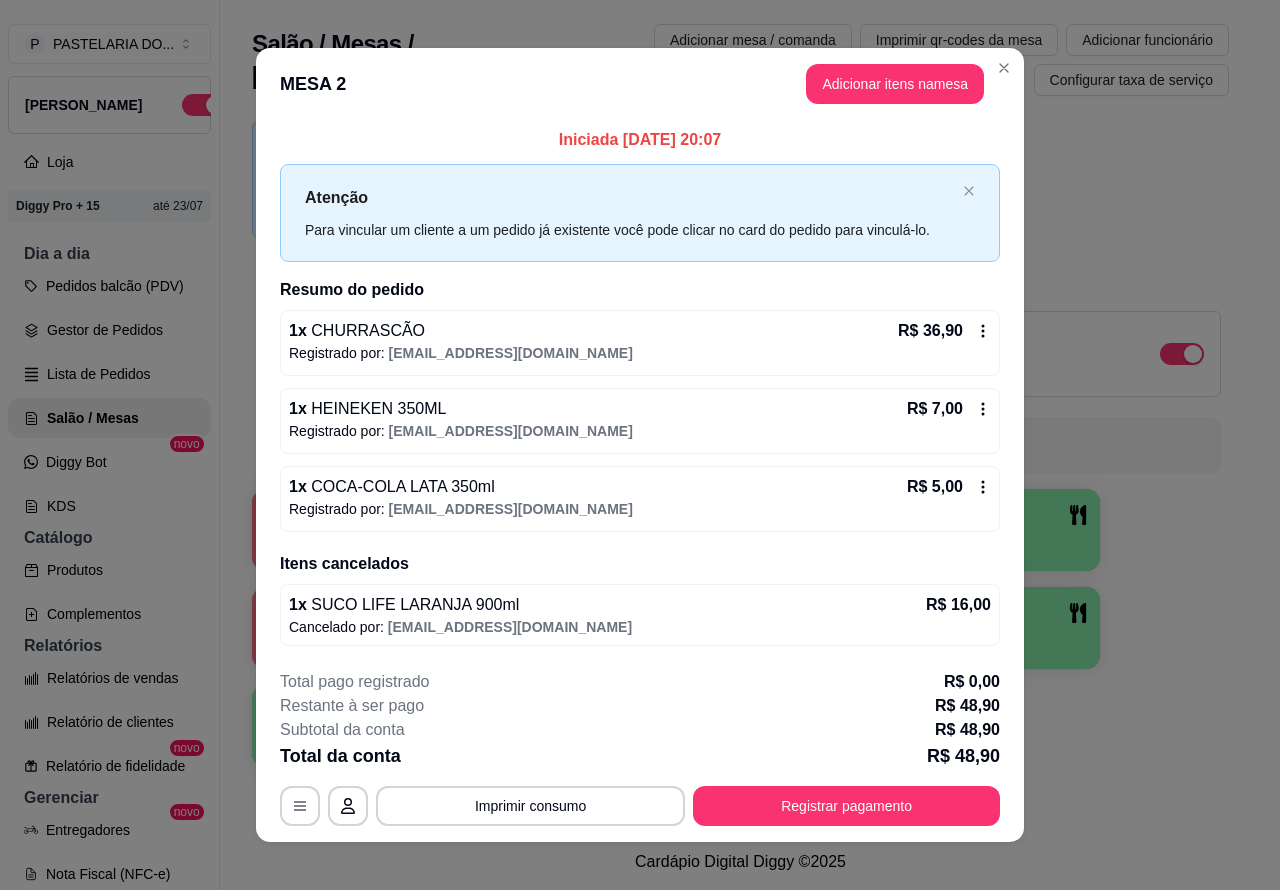 click on "1 R$ 79,80 51 2 R$ 48,90 53 3 R$ 32,98 32 4 5 R$ 50,80 10 6 R$ 95,80 12 7 8 9 10" at bounding box center (740, 628) 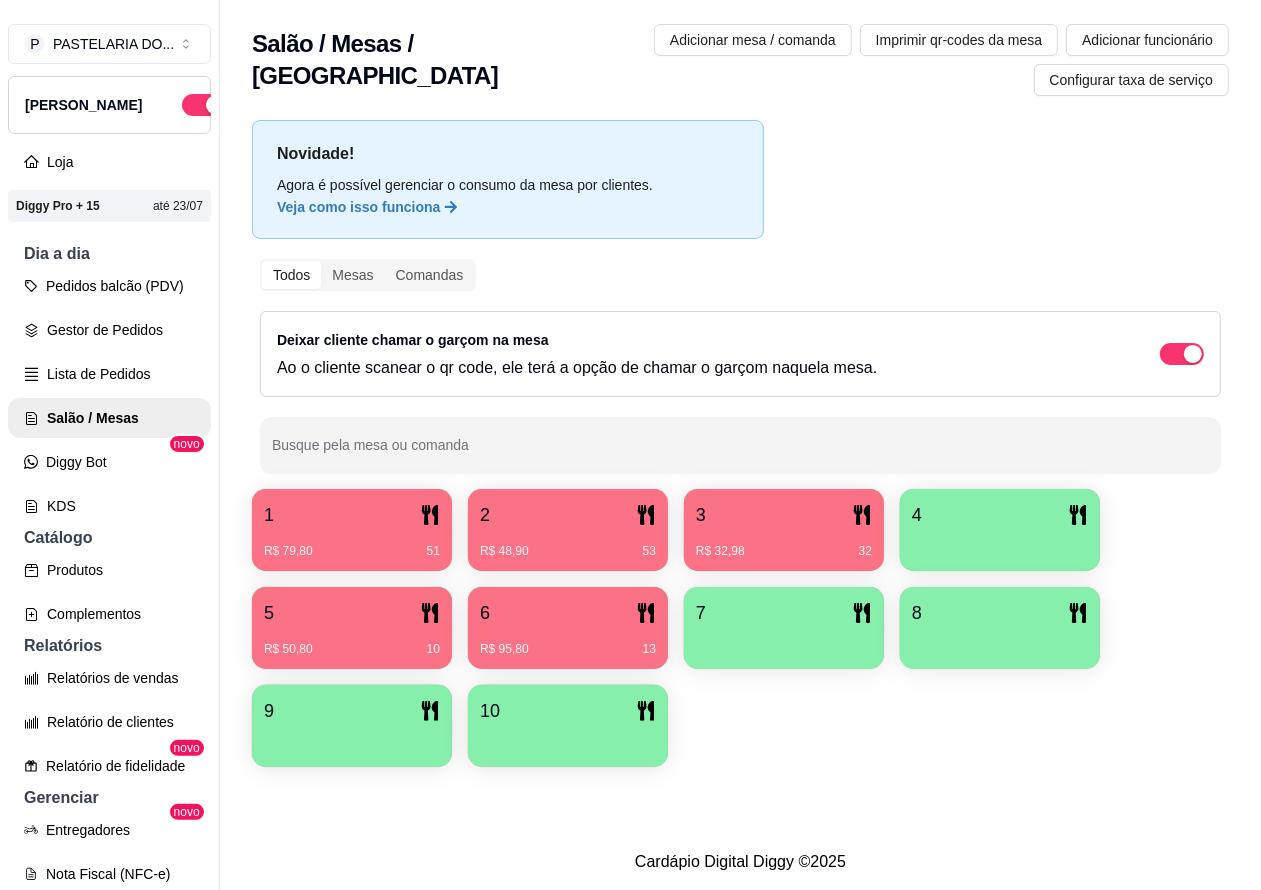 click on "R$ 79,80 51" at bounding box center (352, 544) 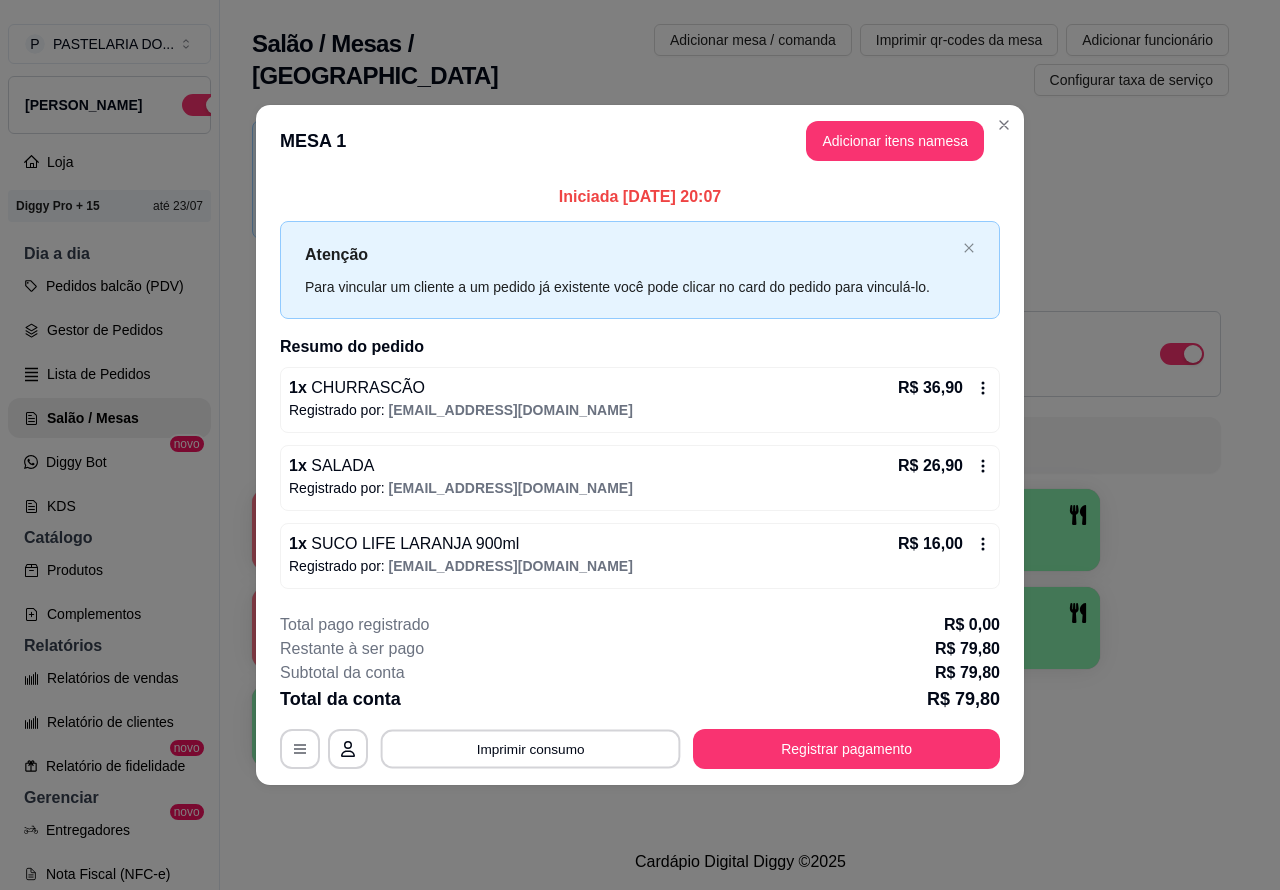 click on "Imprimir consumo" at bounding box center [531, 748] 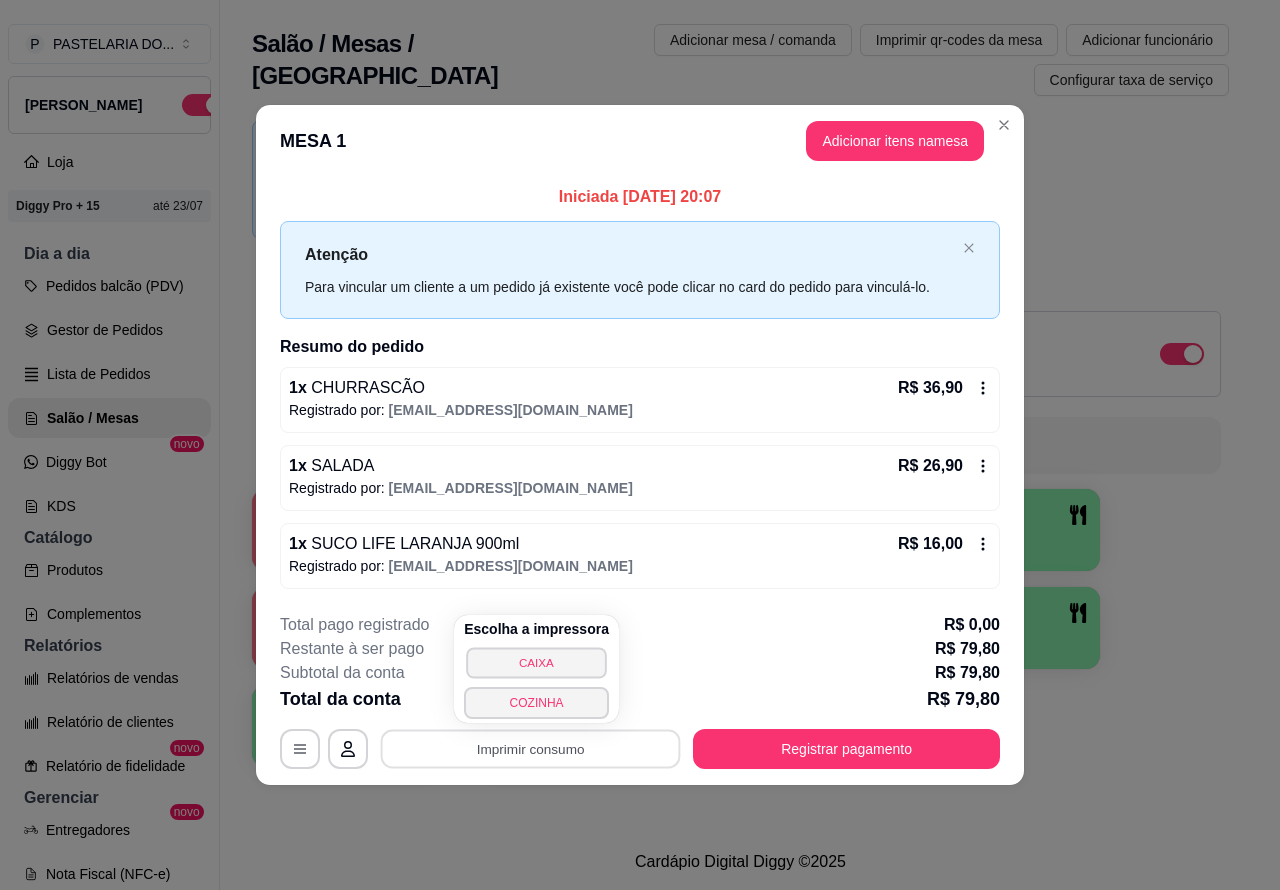 click on "CAIXA" at bounding box center (536, 662) 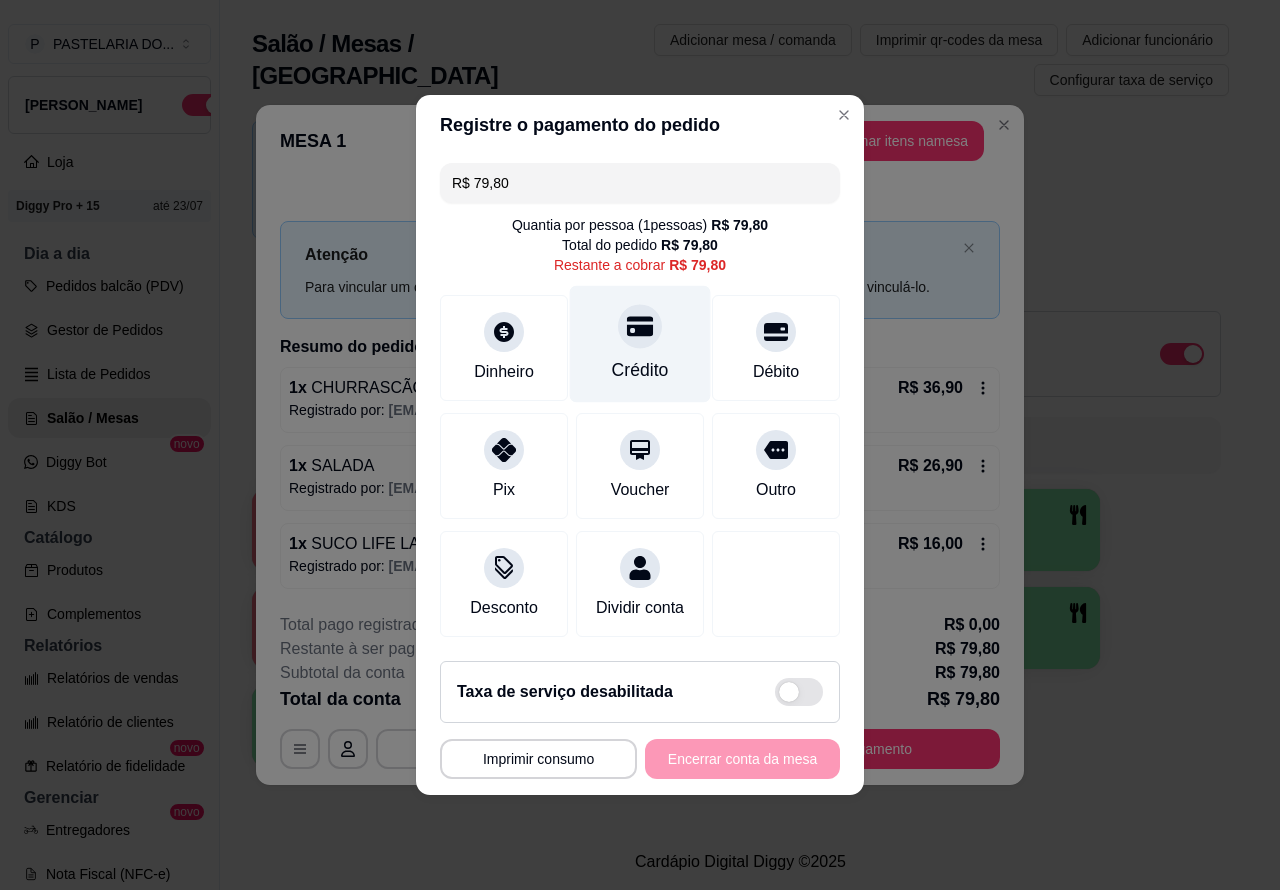 click at bounding box center [640, 326] 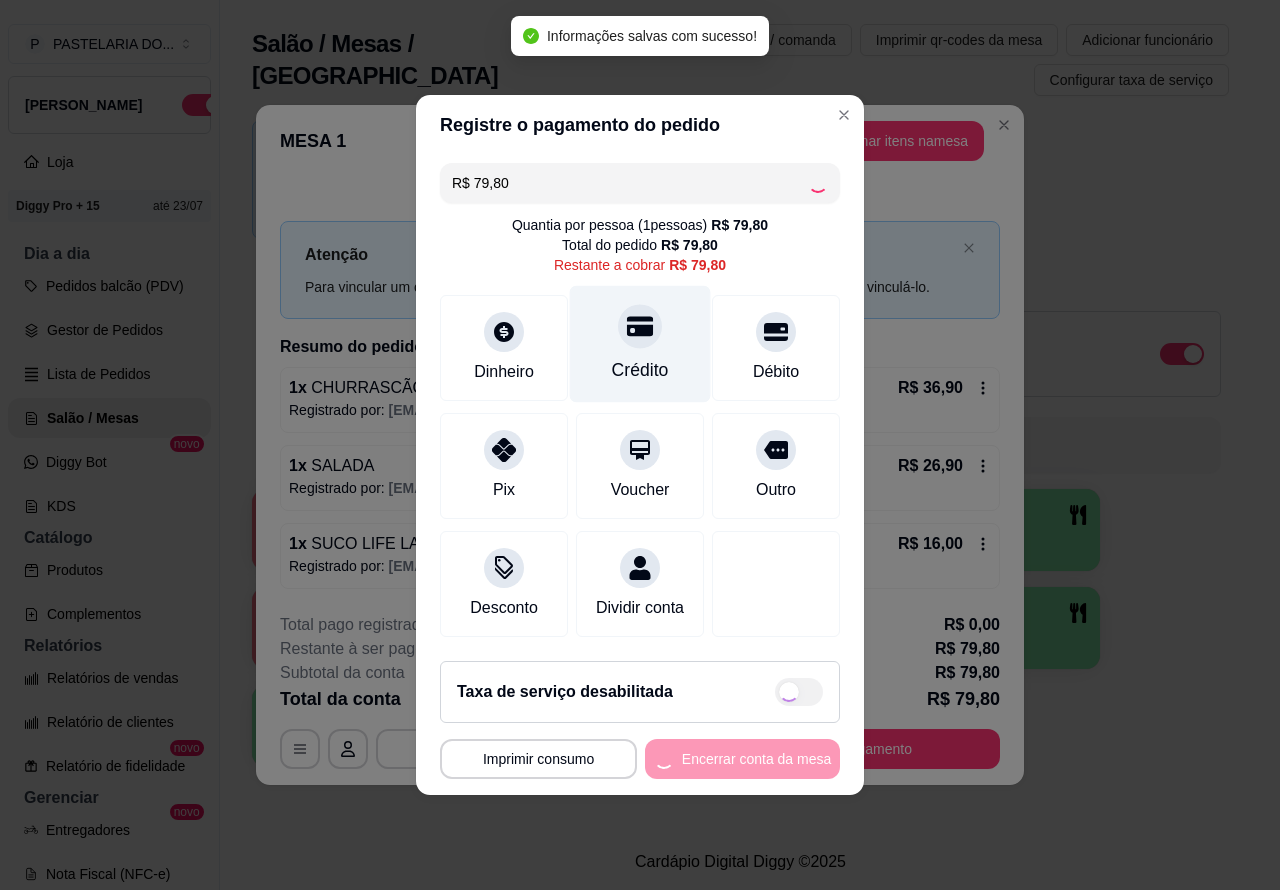 type on "R$ 0,00" 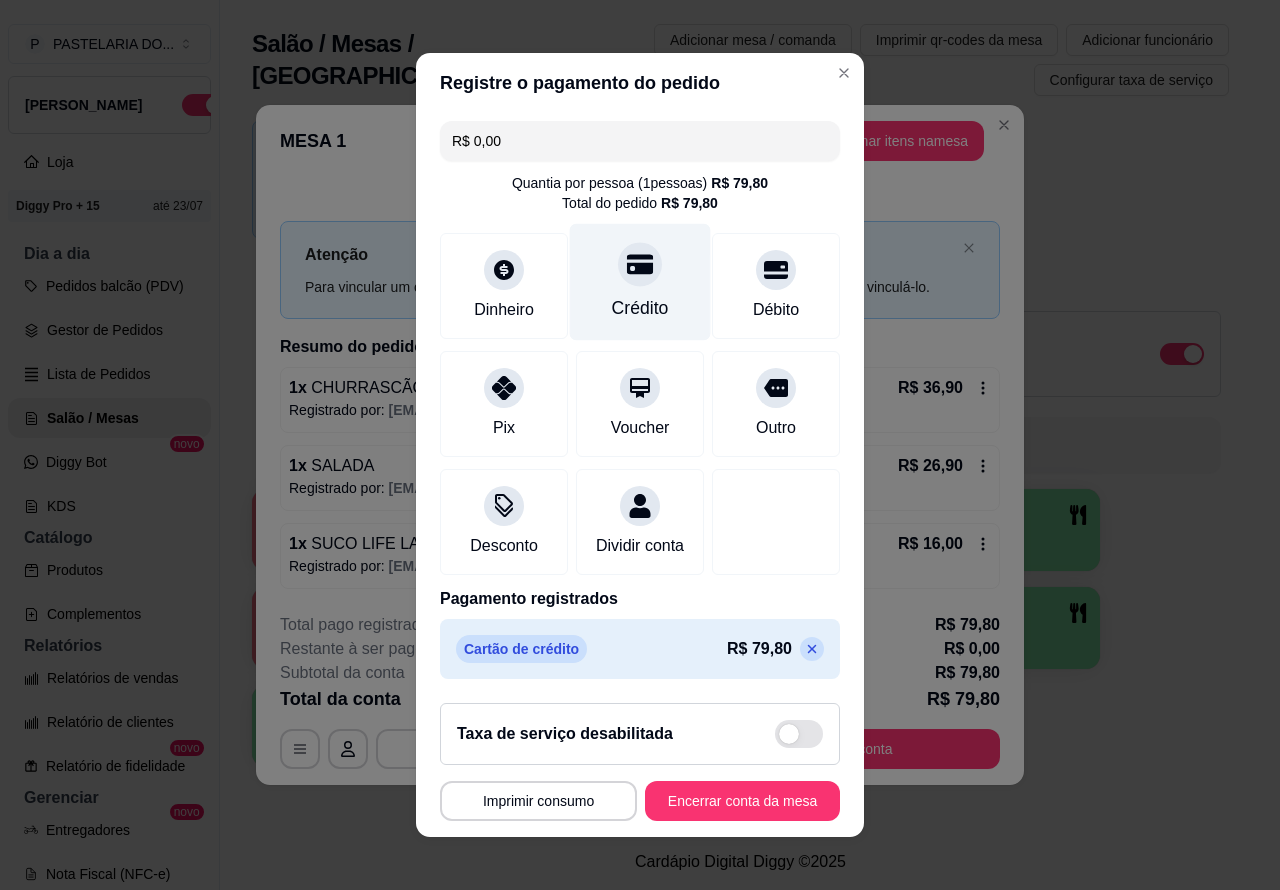 click on "**********" at bounding box center [640, 445] 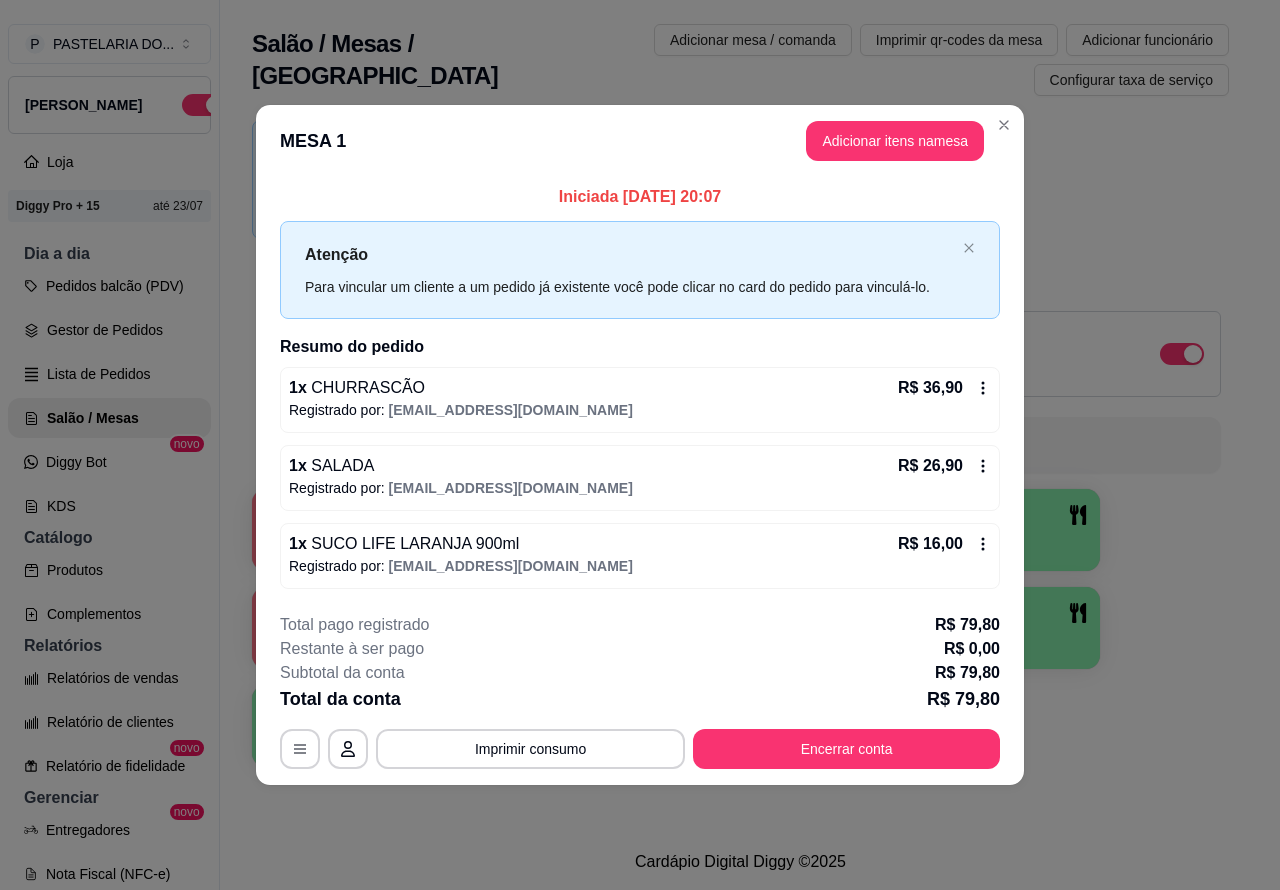 click on "Novidade! Agora é possível gerenciar o consumo da mesa por clientes.   Veja como isso funciona Todos Mesas Comandas Deixar cliente chamar o garçom na mesa Ao o cliente scanear o qr code, ele terá a opção de chamar o garçom naquela mesa. Busque pela mesa ou comanda
1 R$ 79,80 54 2 R$ 48,90 56 3 R$ 32,98 35 4 5 R$ 50,80 13 6 R$ 95,80 15 7 8 9 10" at bounding box center [740, 449] 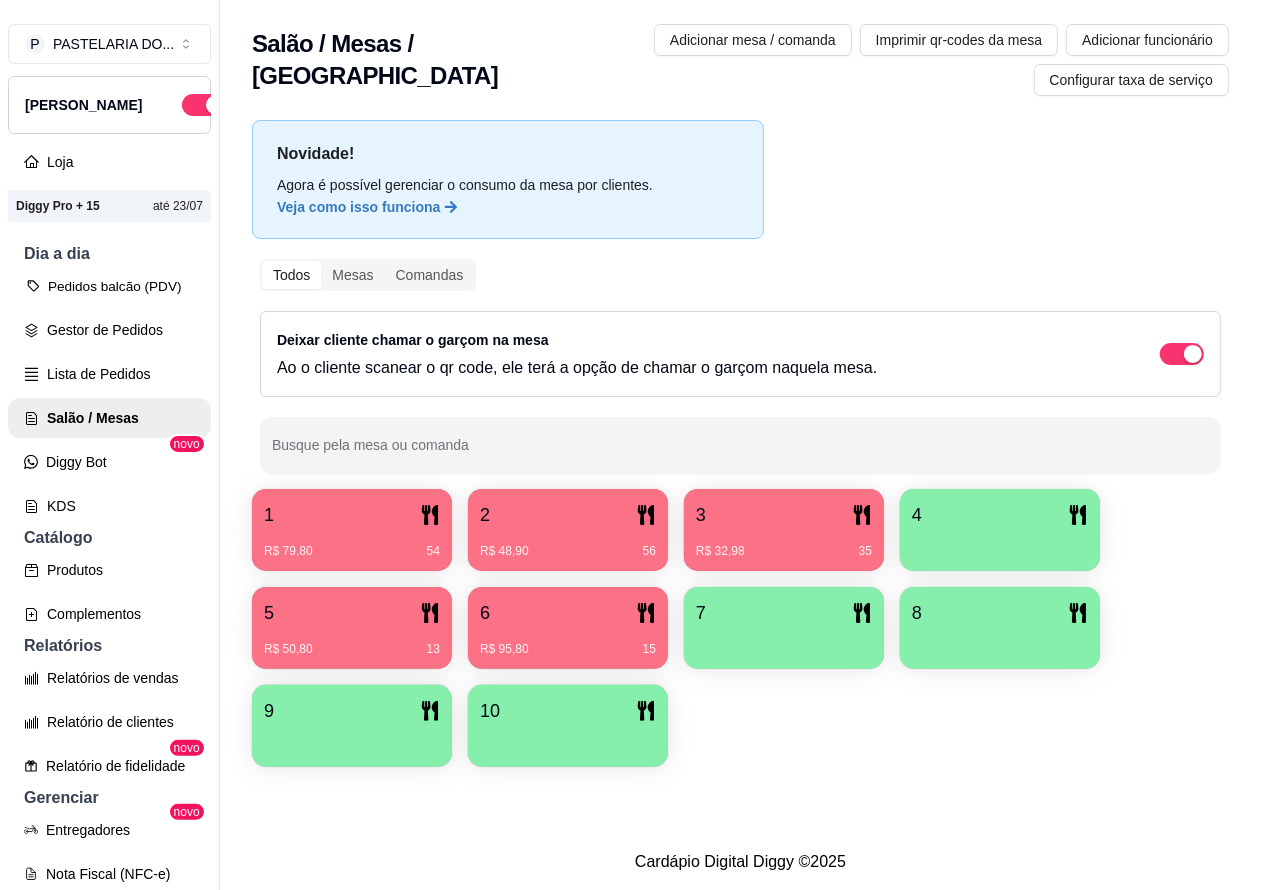 click on "Pedidos balcão (PDV)" at bounding box center [109, 286] 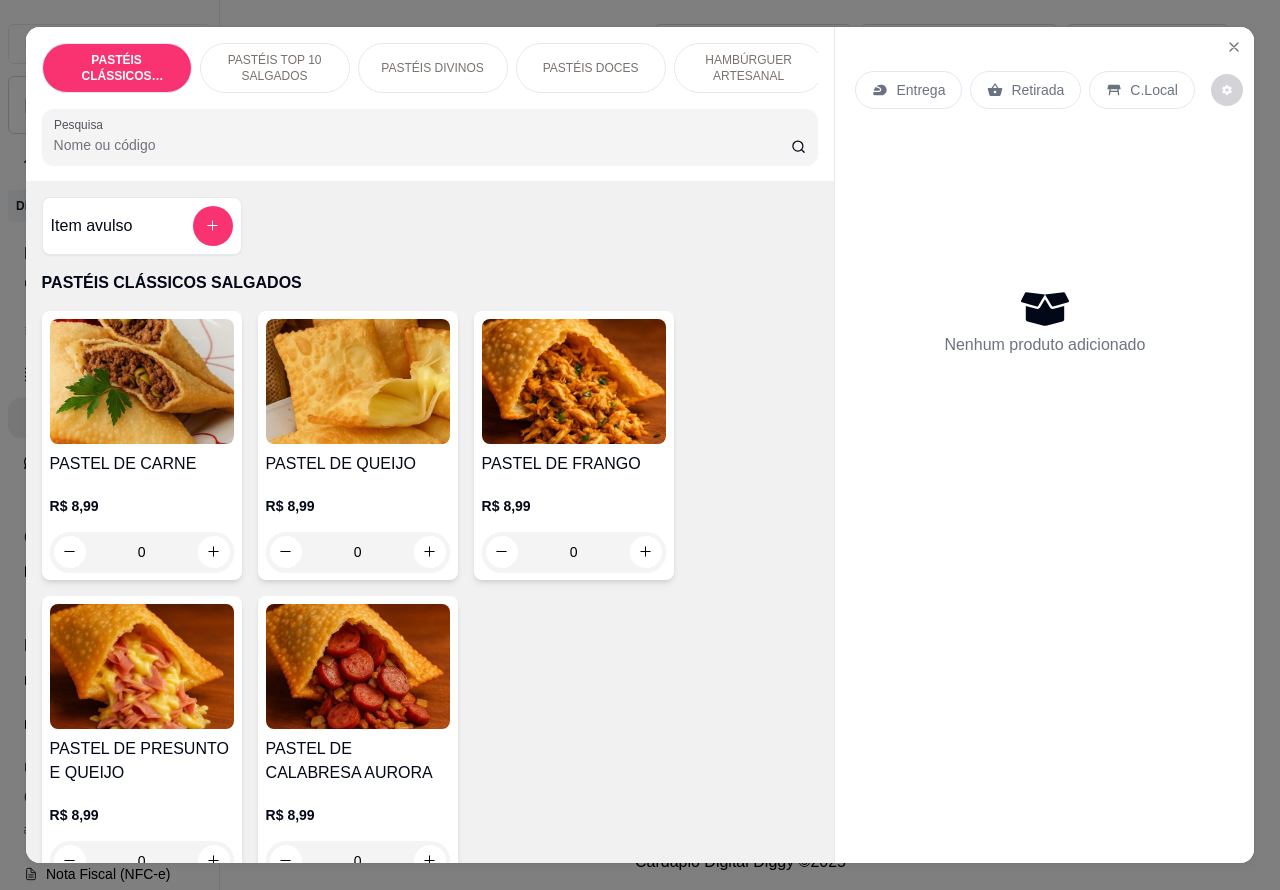 click on "Entrega" at bounding box center (920, 90) 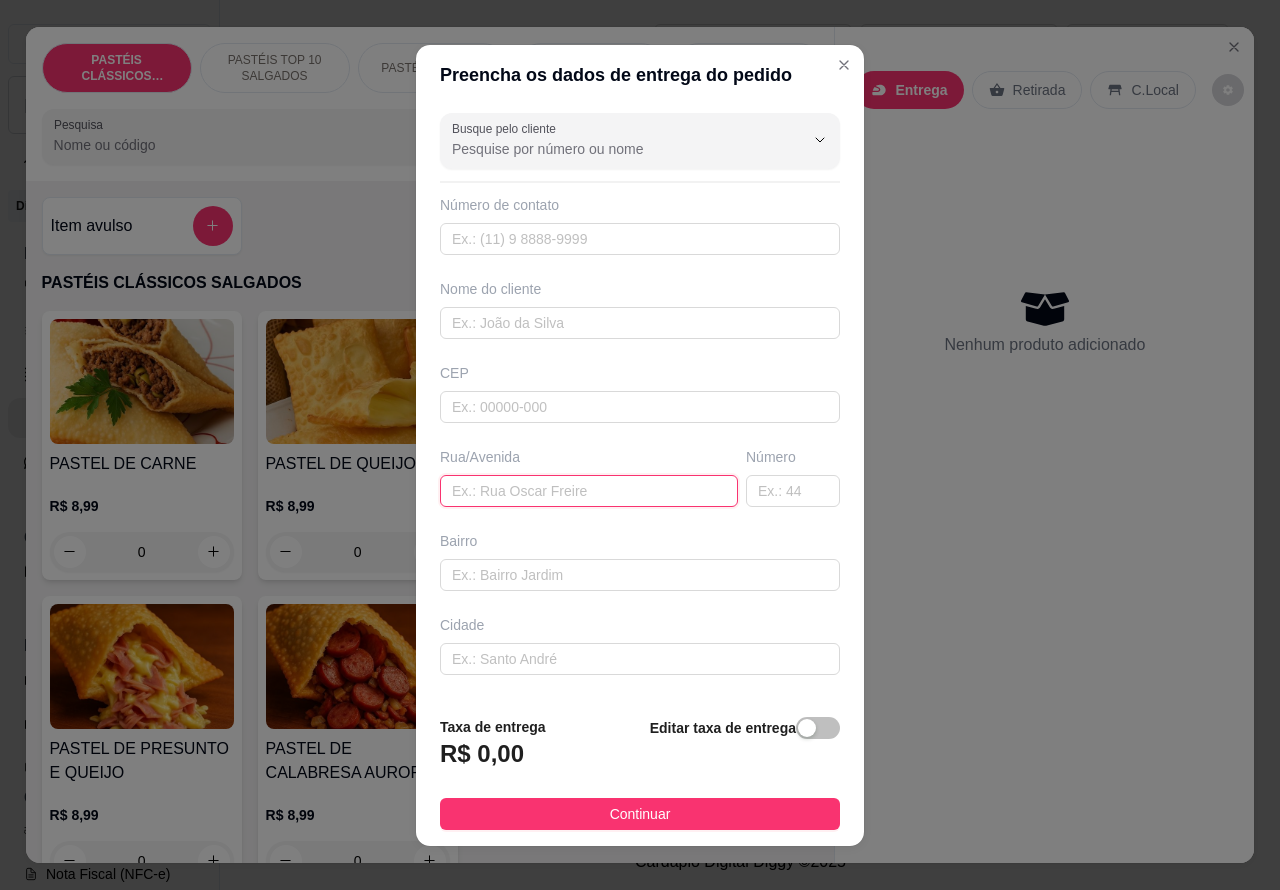 paste on "[PERSON_NAME]," 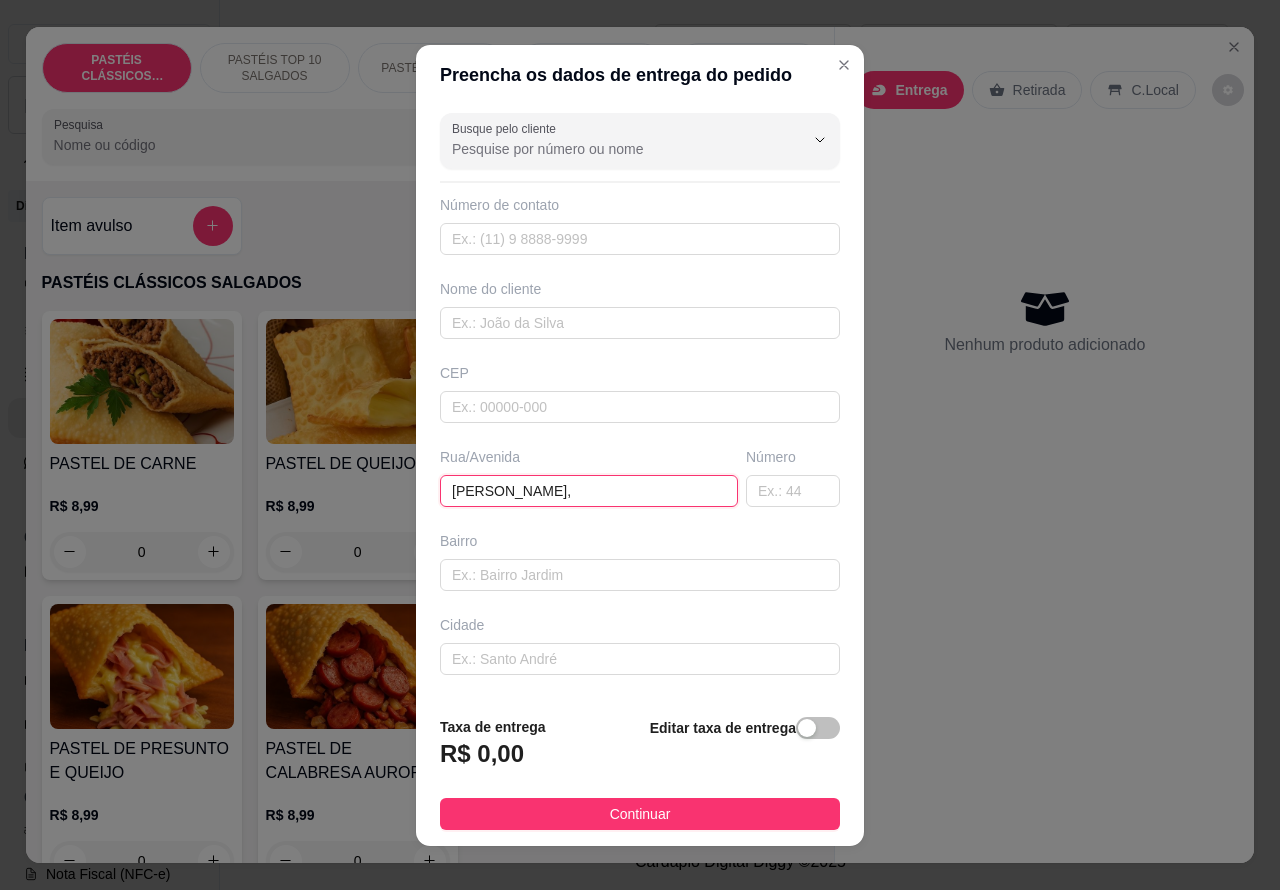 type on "[PERSON_NAME]," 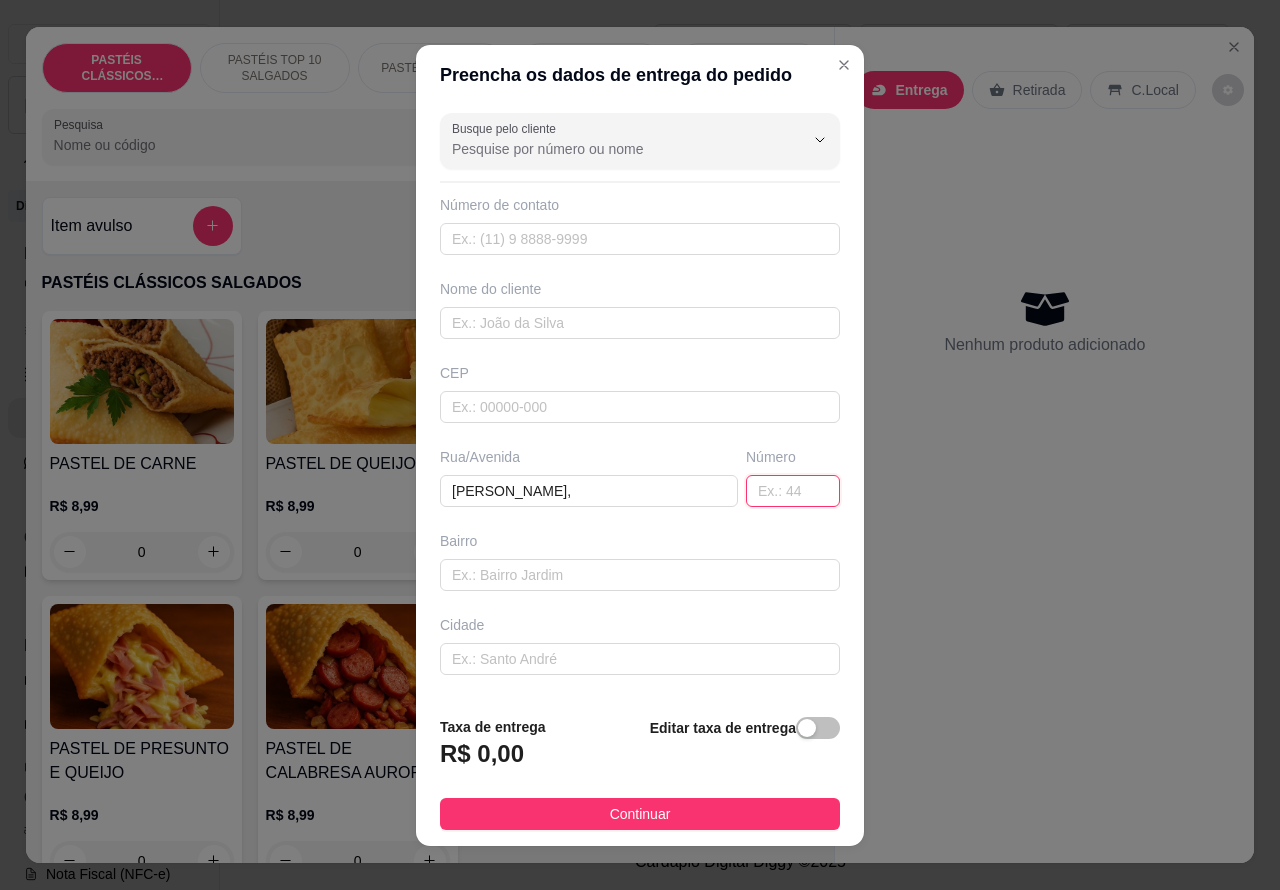 click at bounding box center [793, 491] 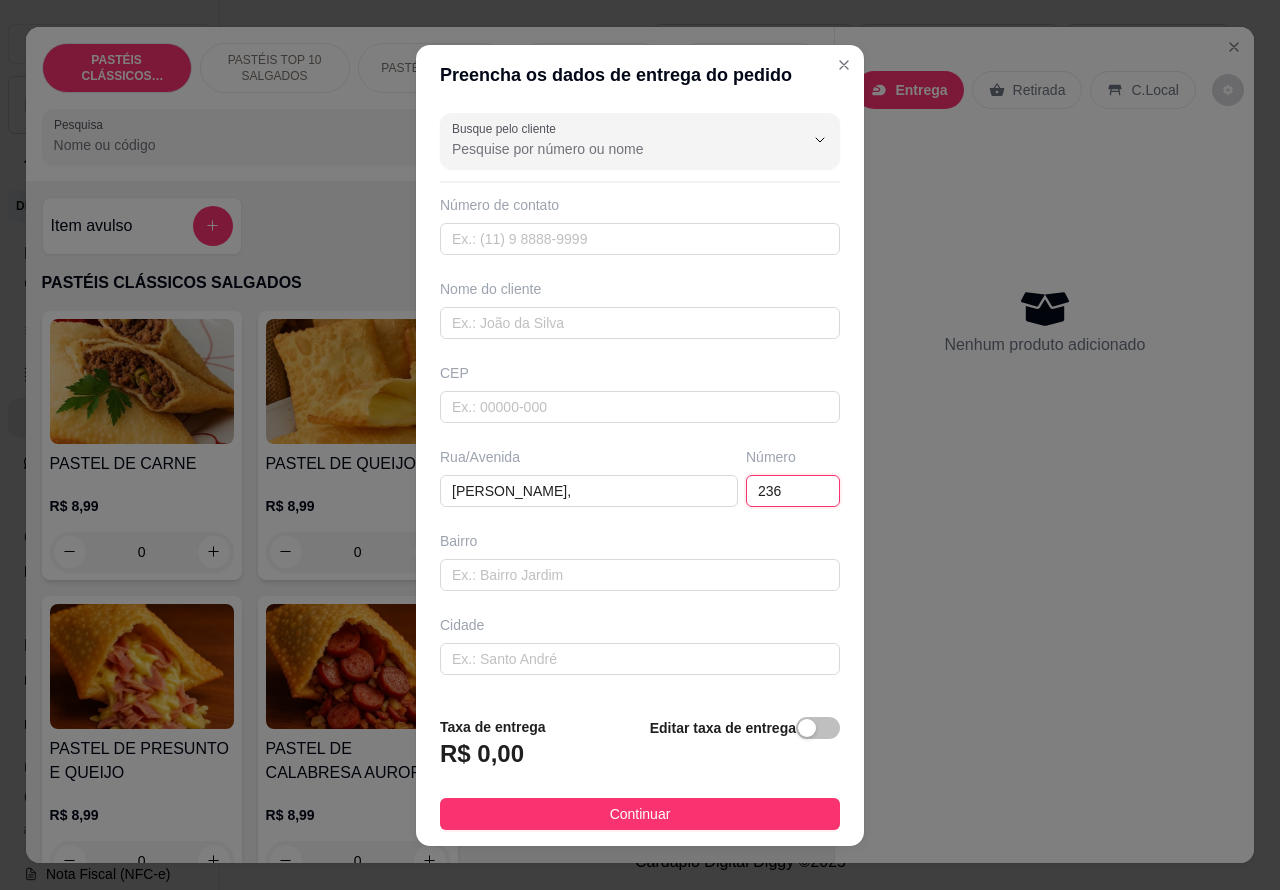 type on "236" 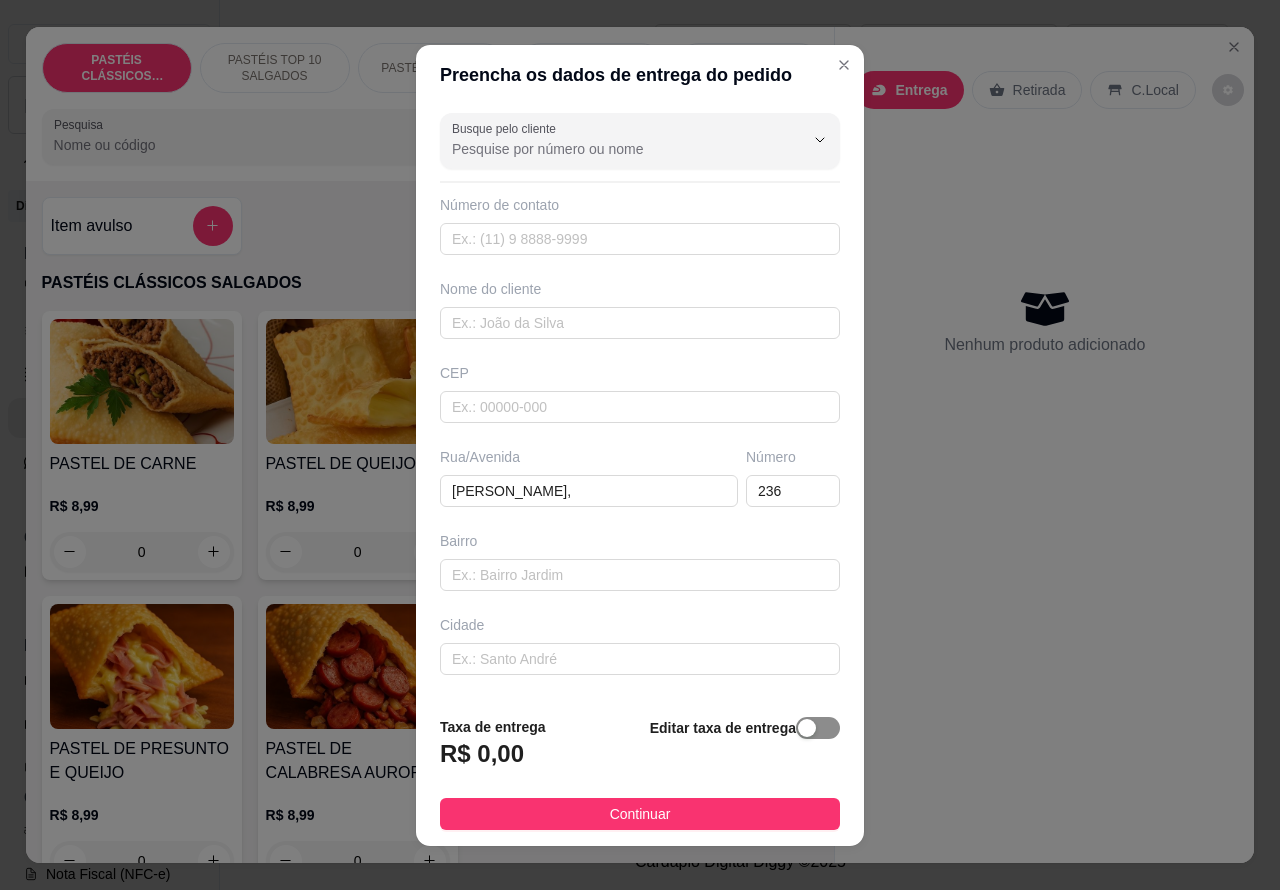 click at bounding box center (807, 728) 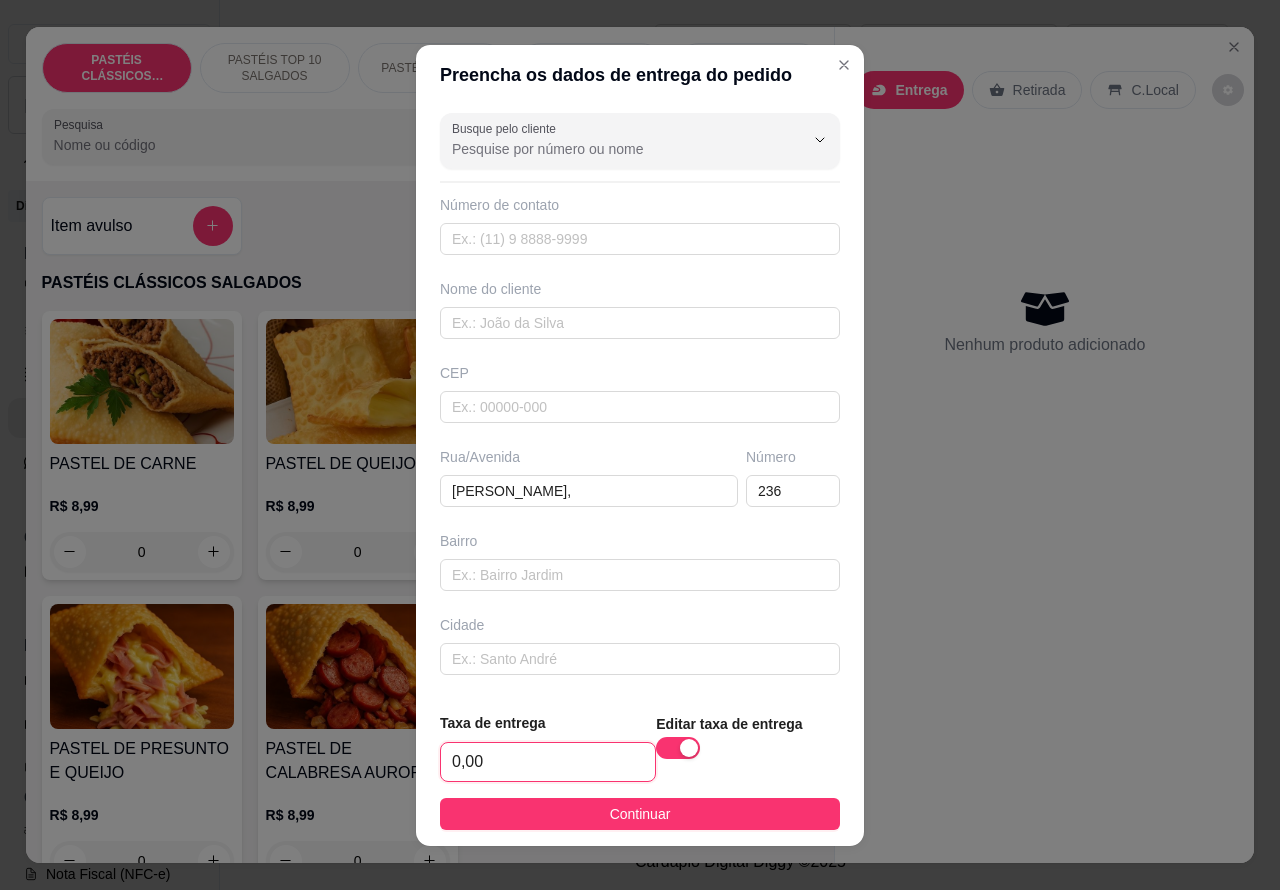 click on "0,00" at bounding box center [548, 762] 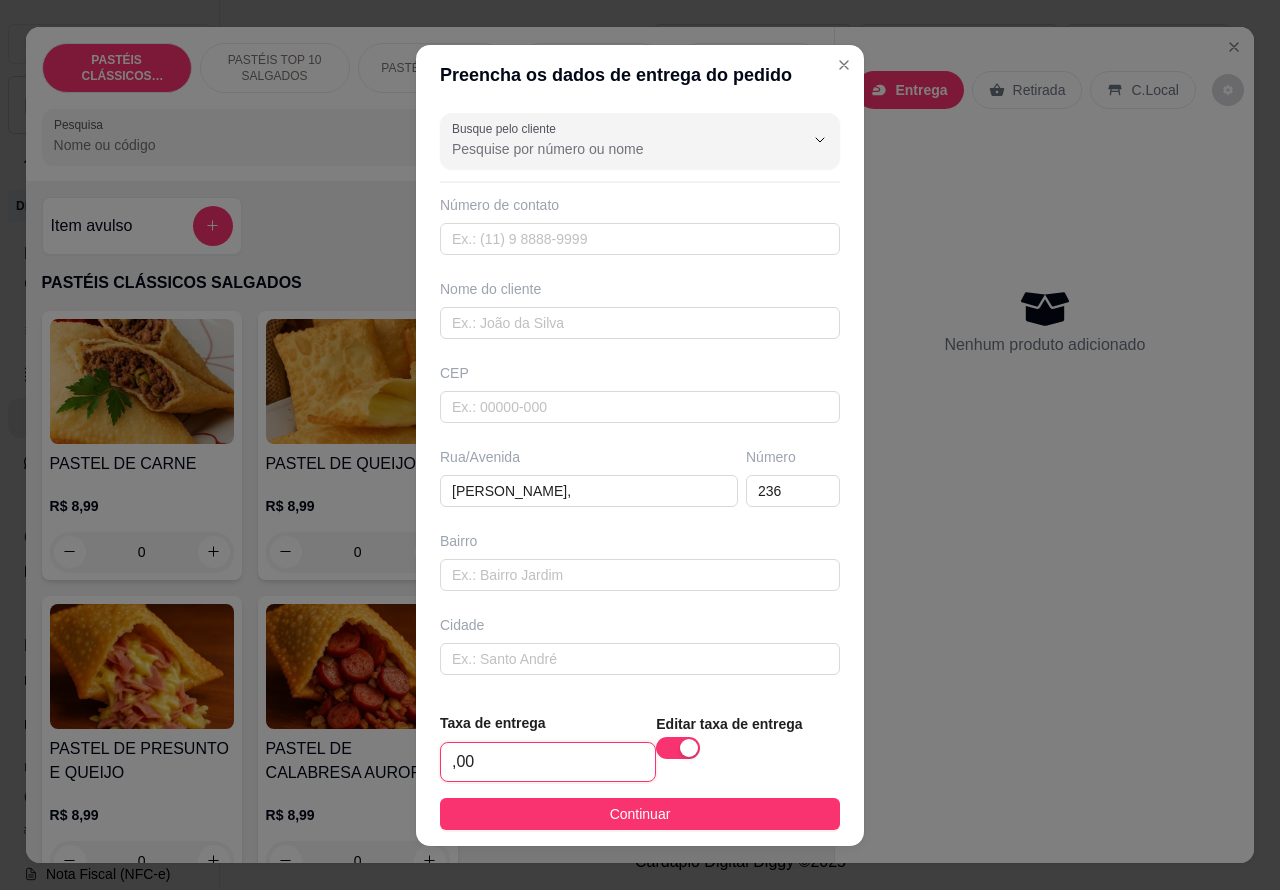 type on "2,00" 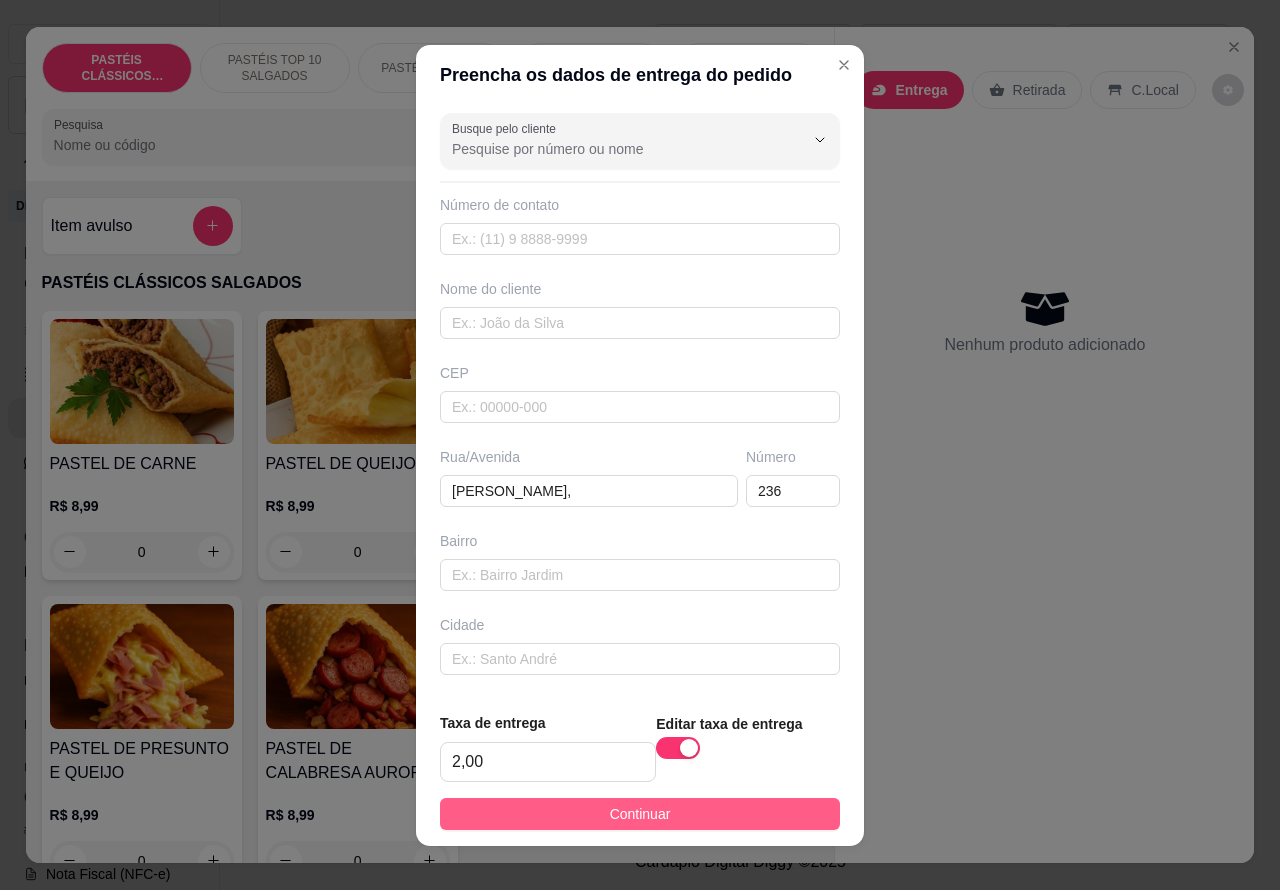 click on "Continuar" at bounding box center (640, 814) 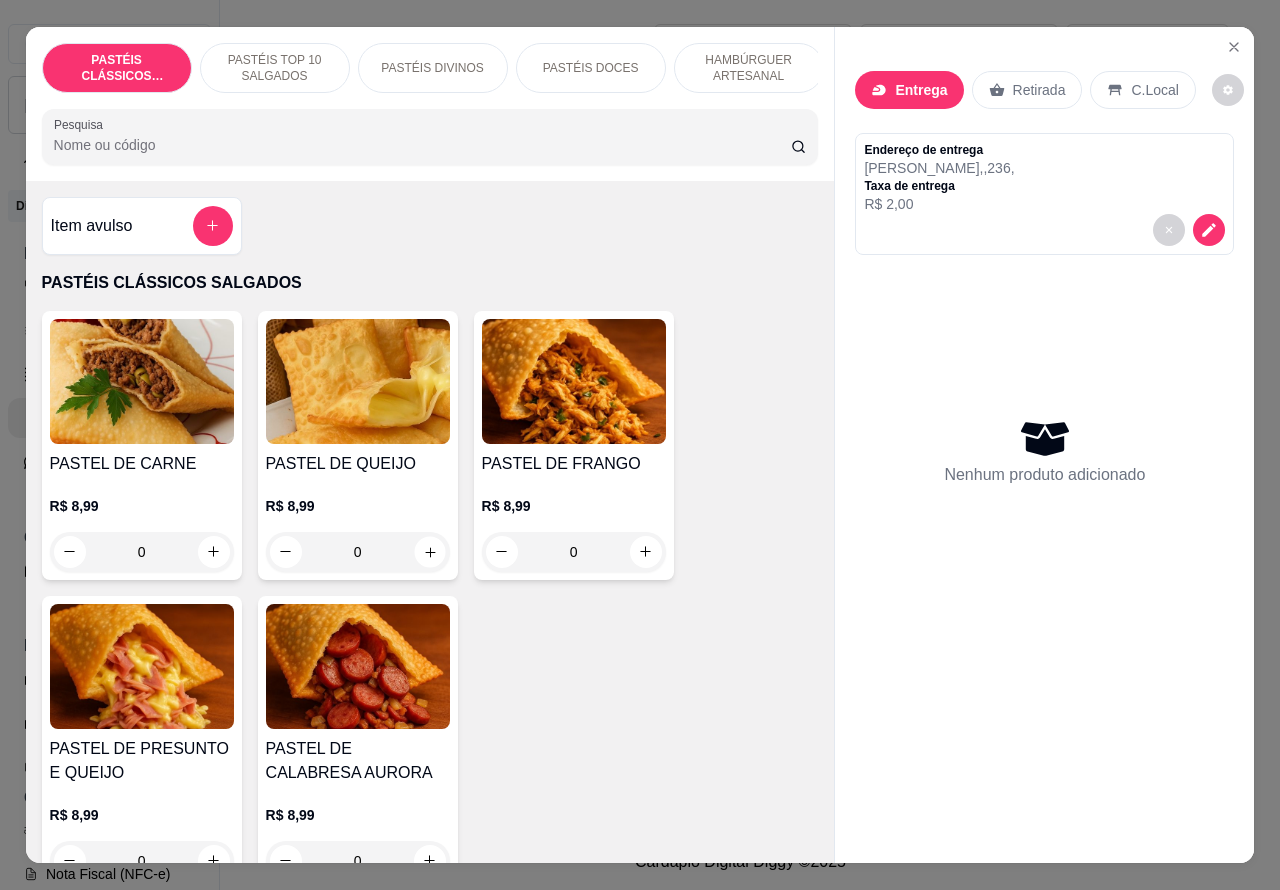 click 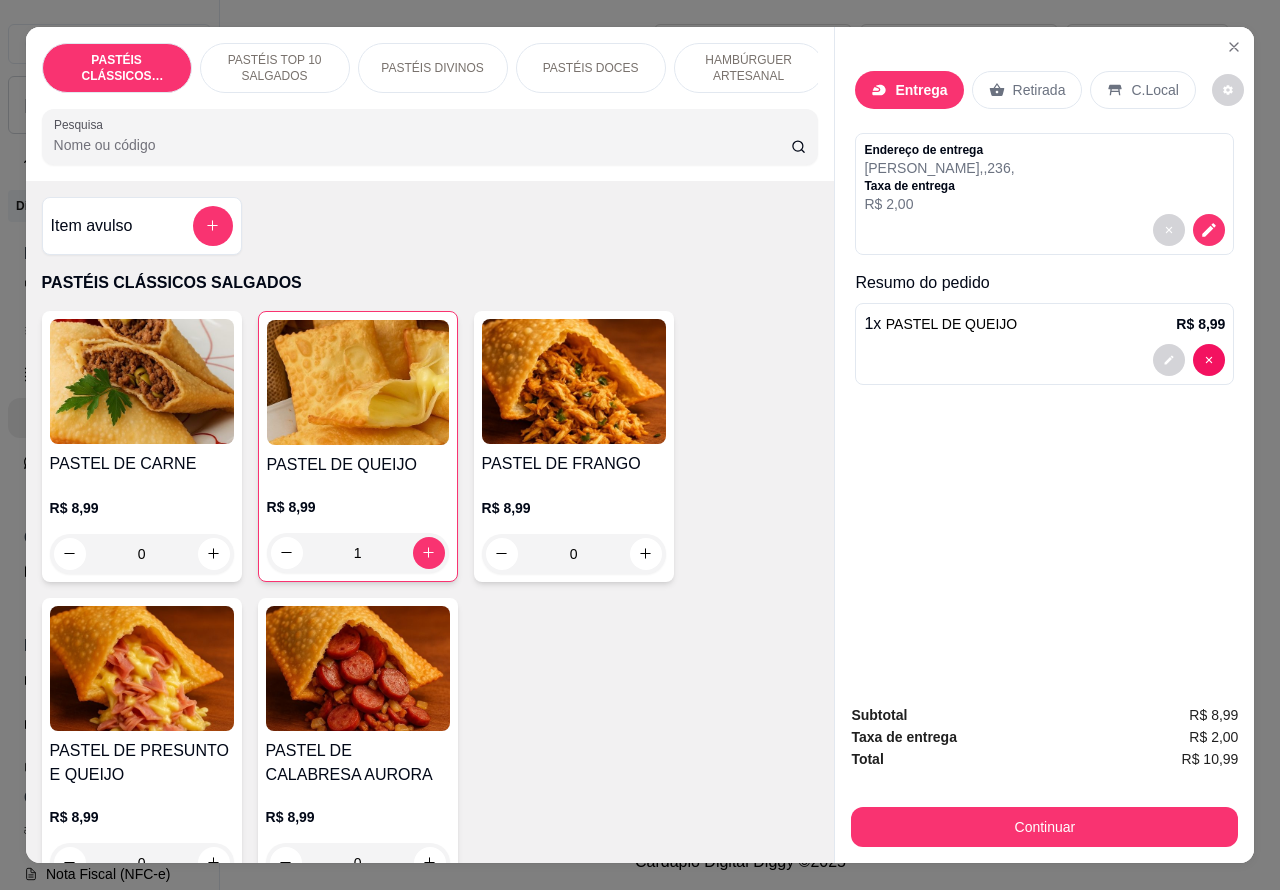 click at bounding box center [1044, 360] 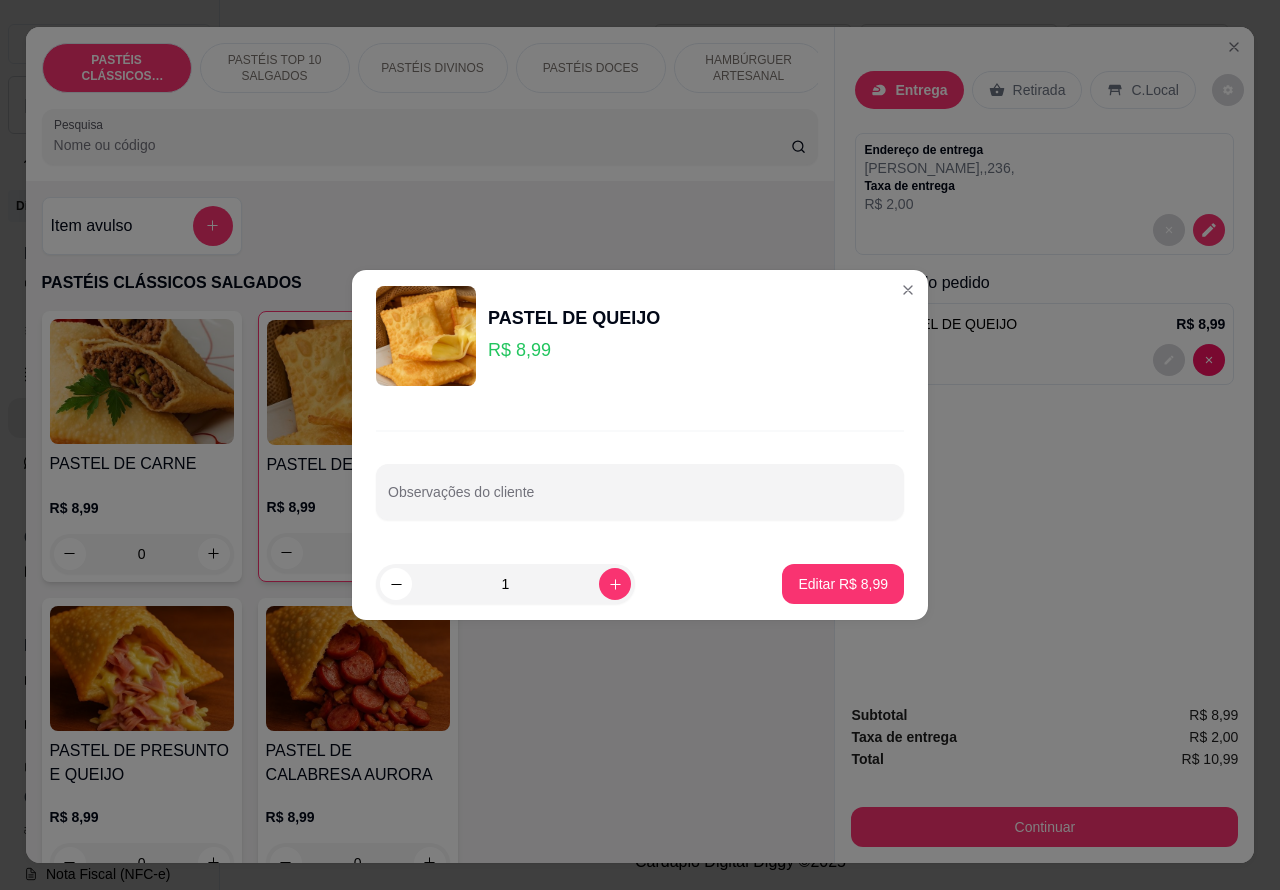 click on "Observações do cliente" at bounding box center [640, 492] 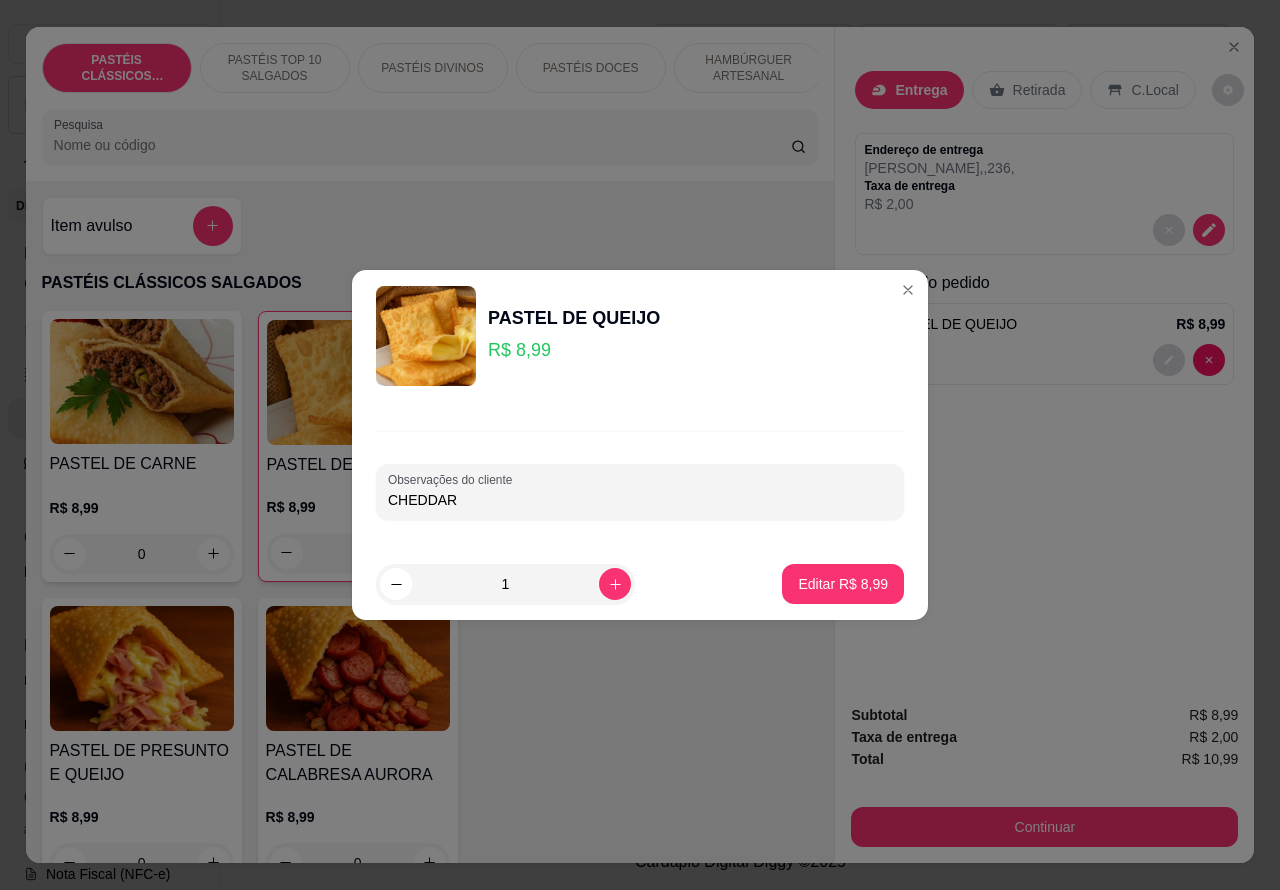 type on "CHEDDAR" 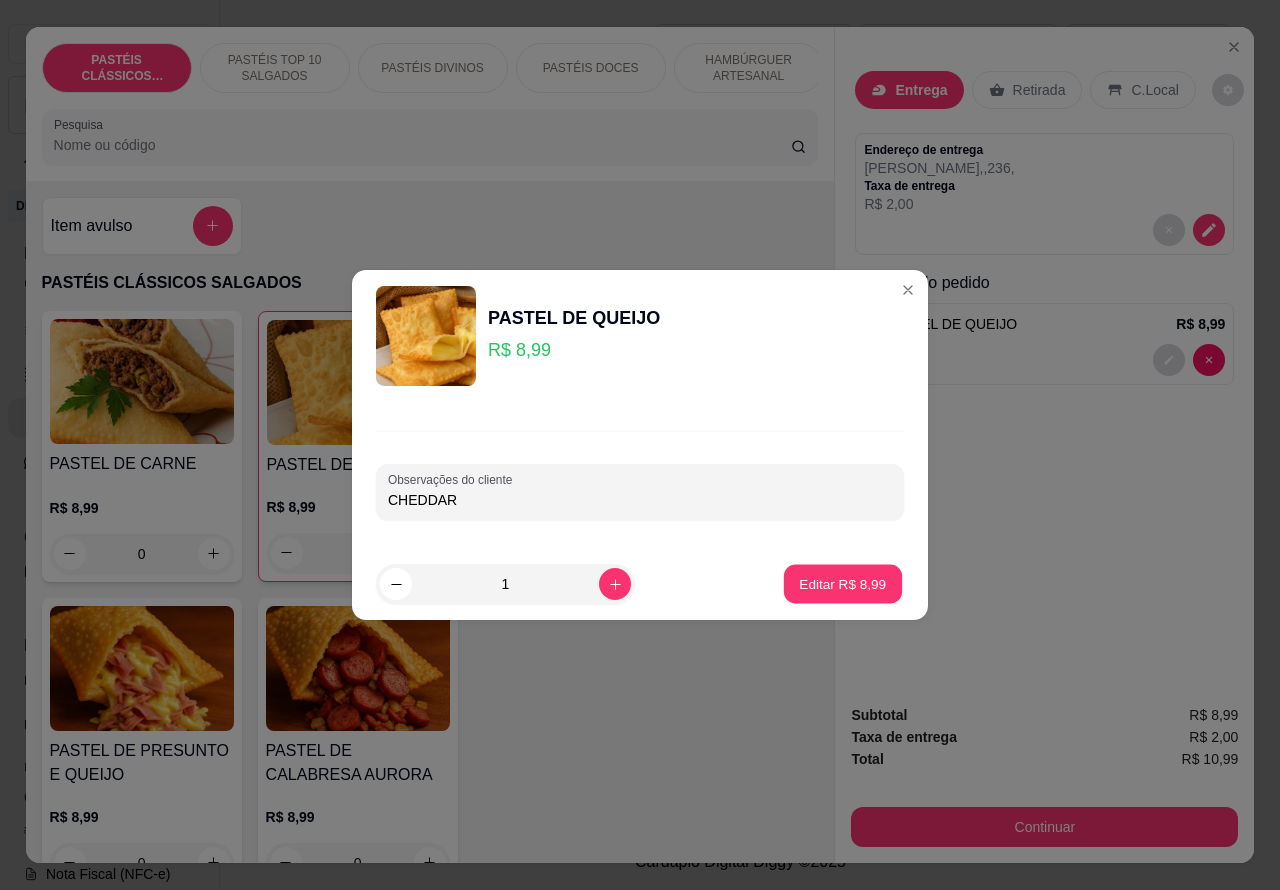 click on "Editar   R$ 8,99" at bounding box center (843, 583) 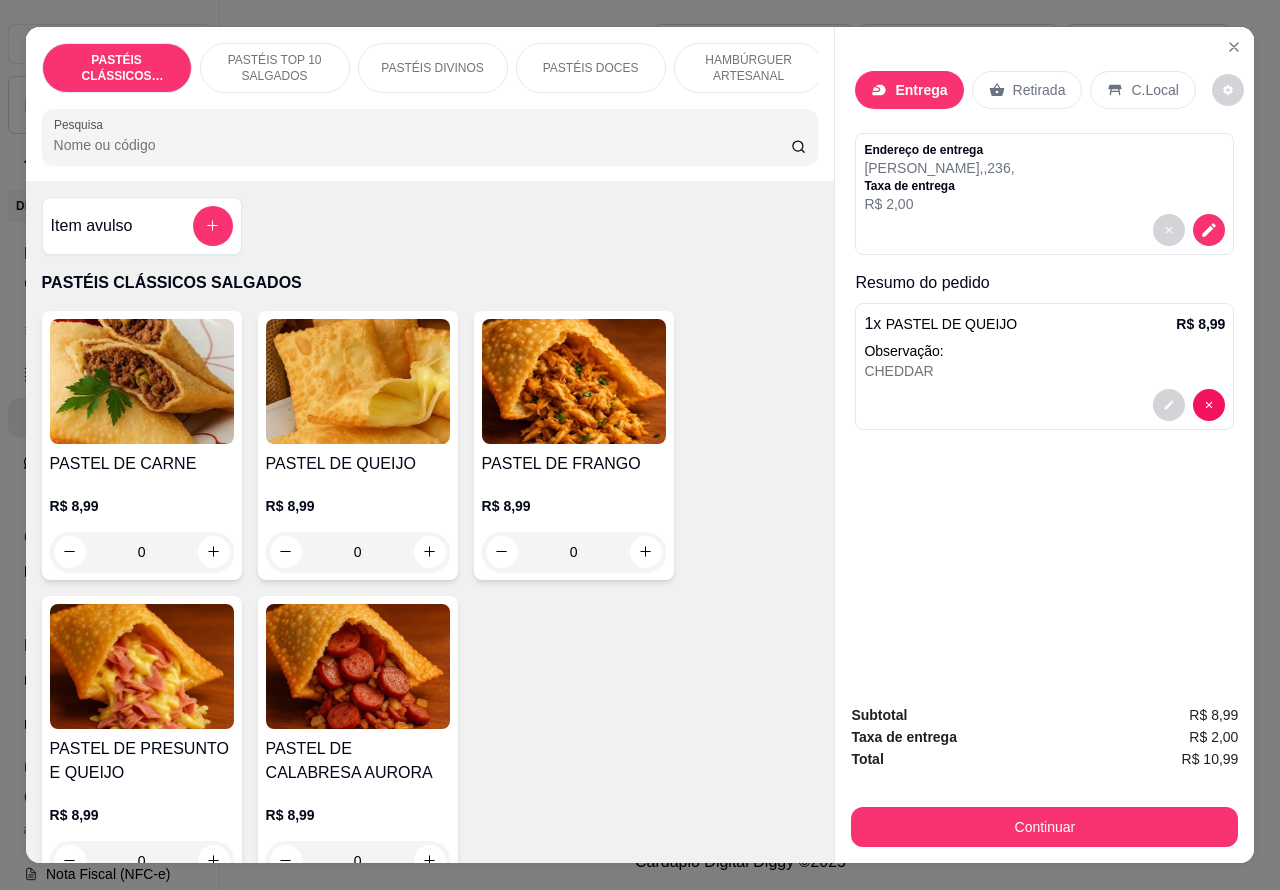 click 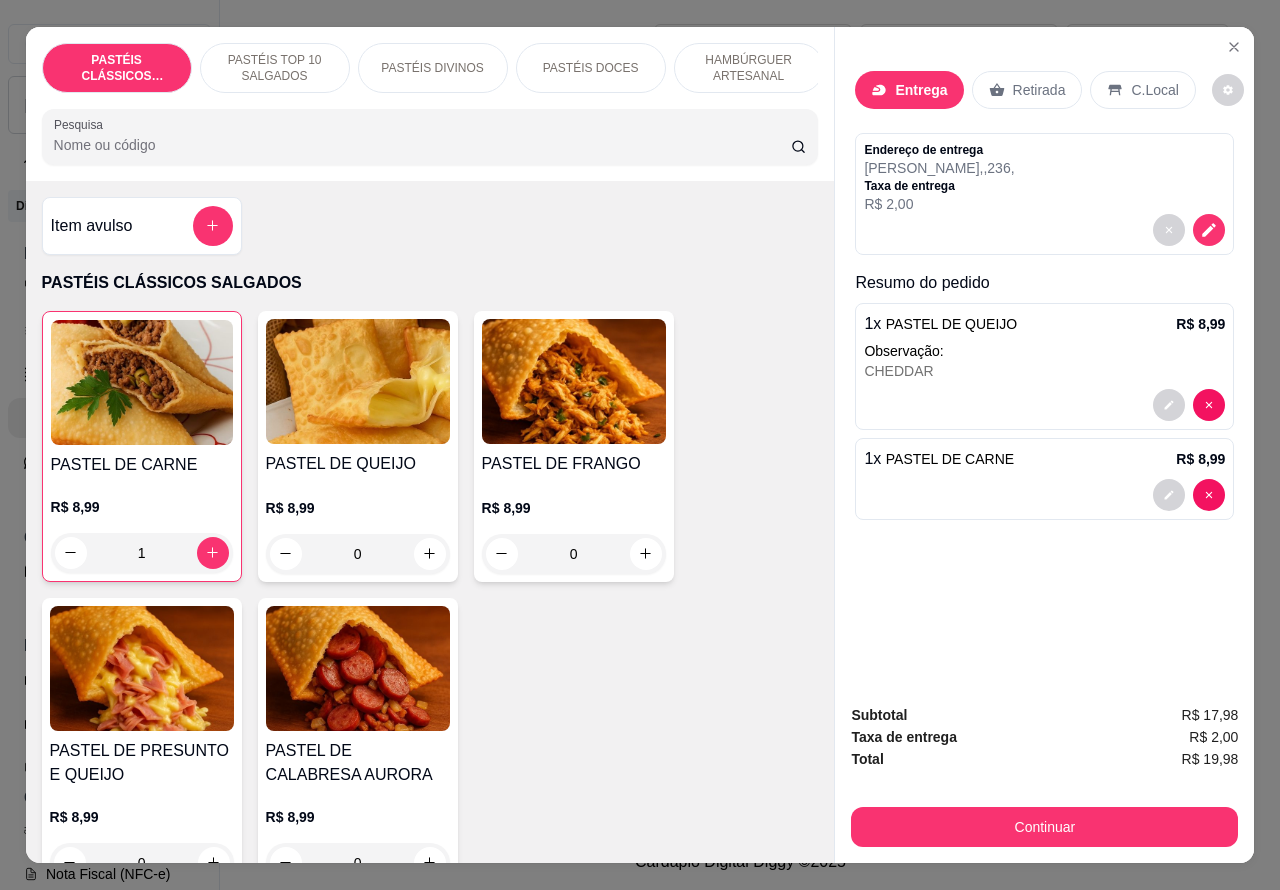 click 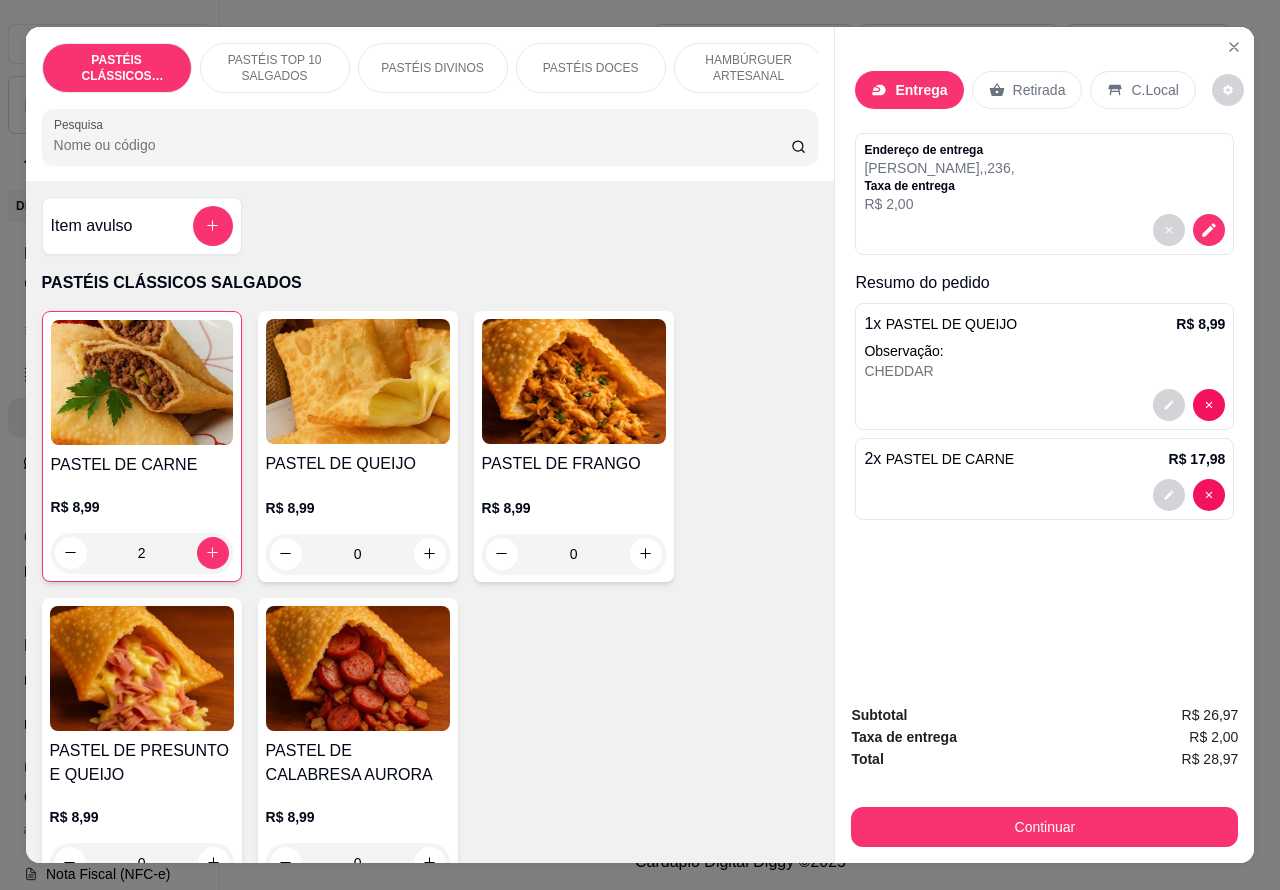 click 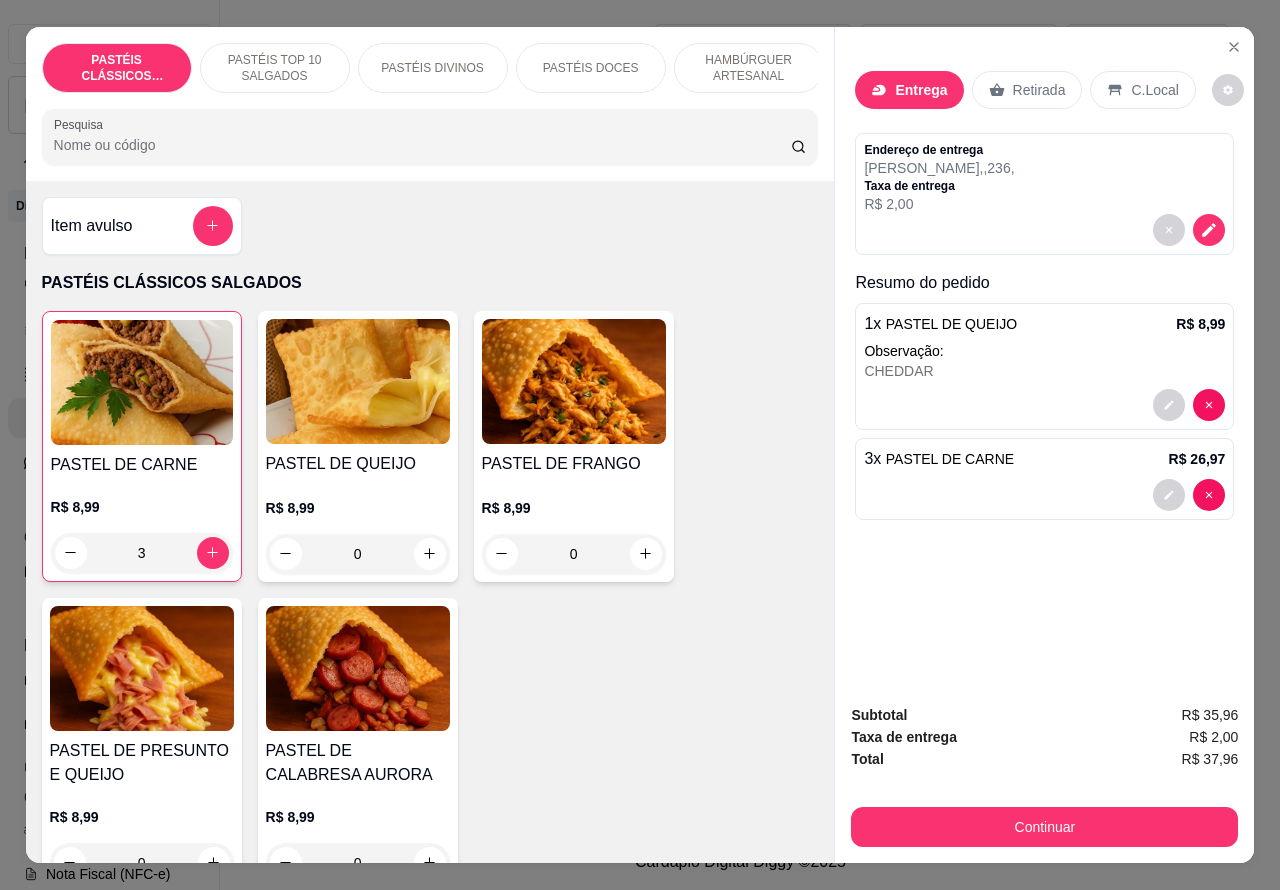 scroll, scrollTop: 240, scrollLeft: 0, axis: vertical 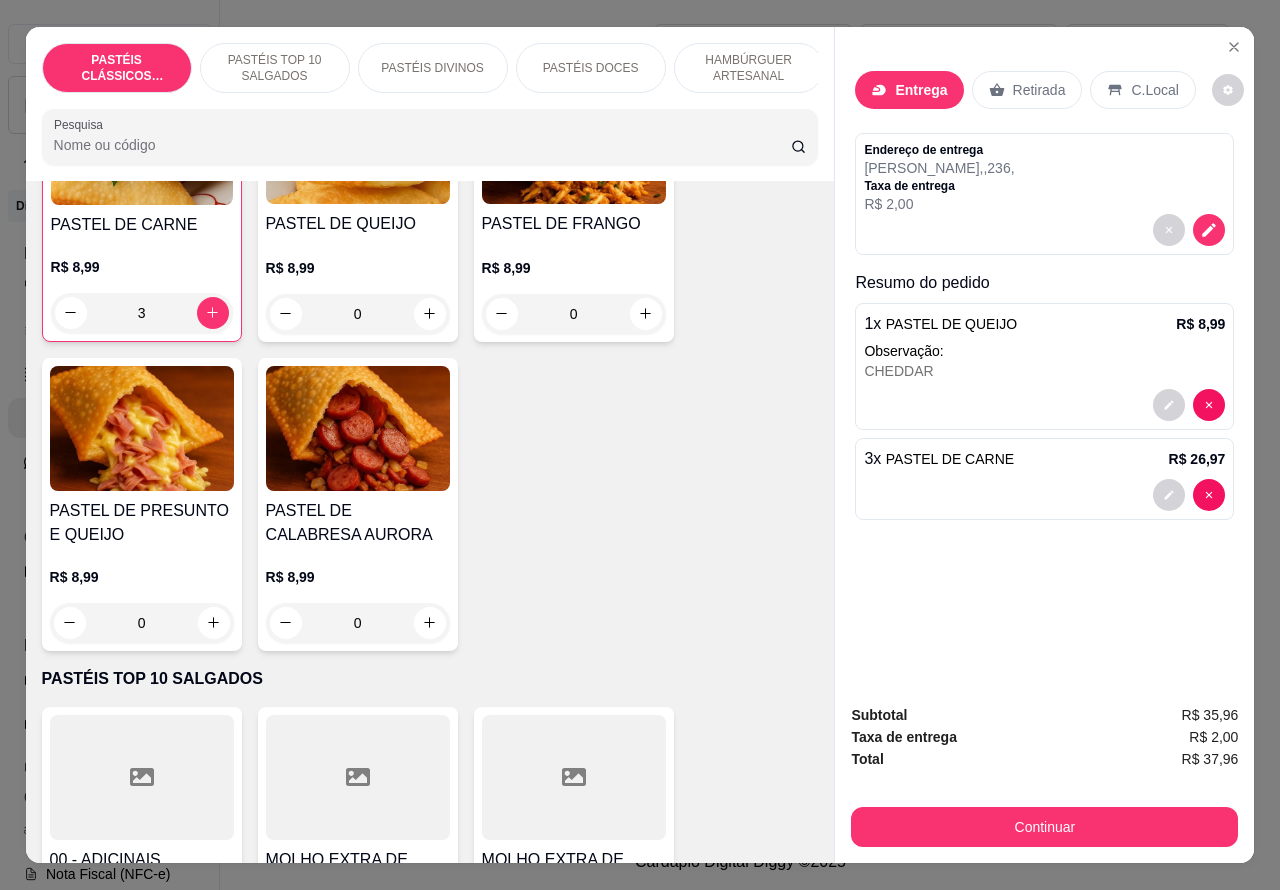 click 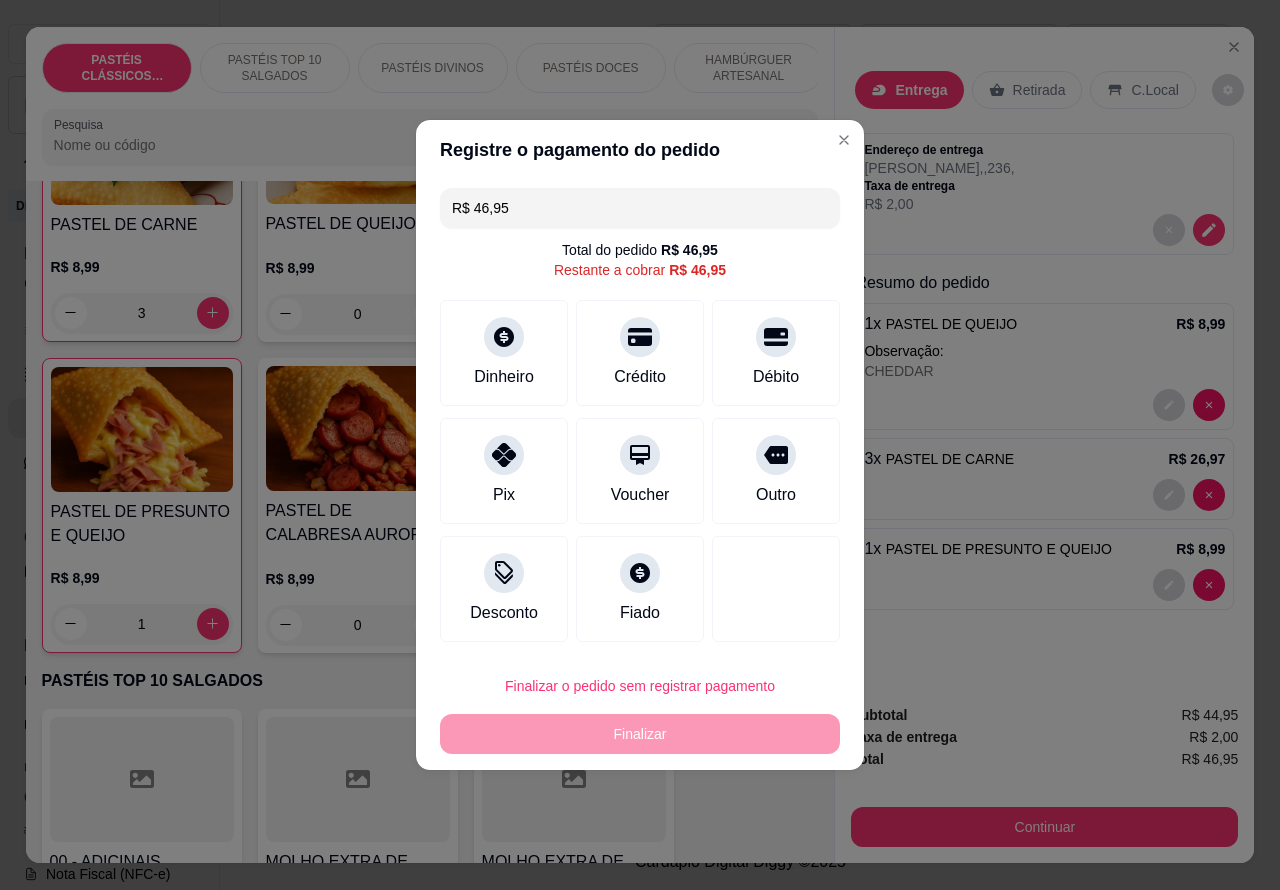 click on "Finalizar o pedido sem registrar pagamento Finalizar" at bounding box center [640, 710] 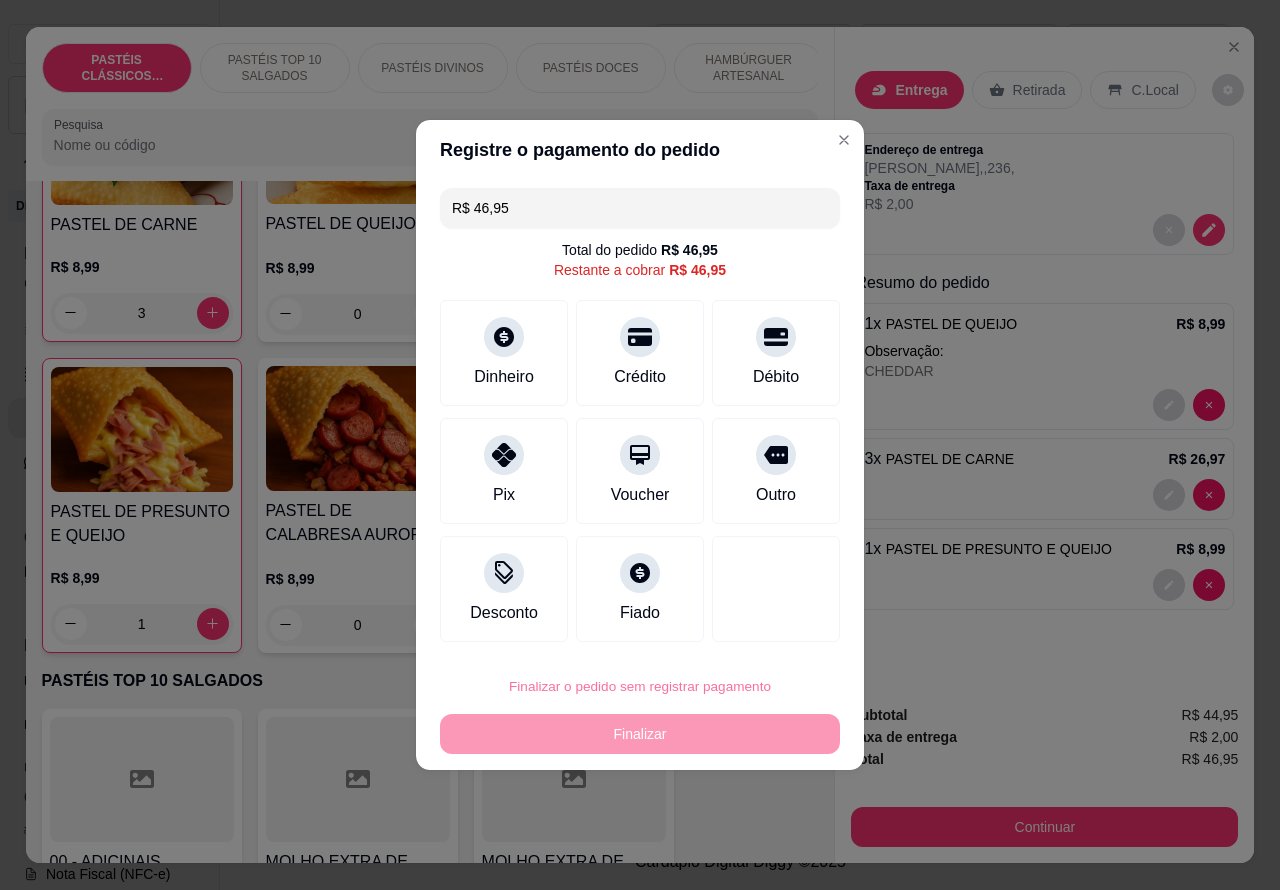 click on "Confirmar" at bounding box center (760, 630) 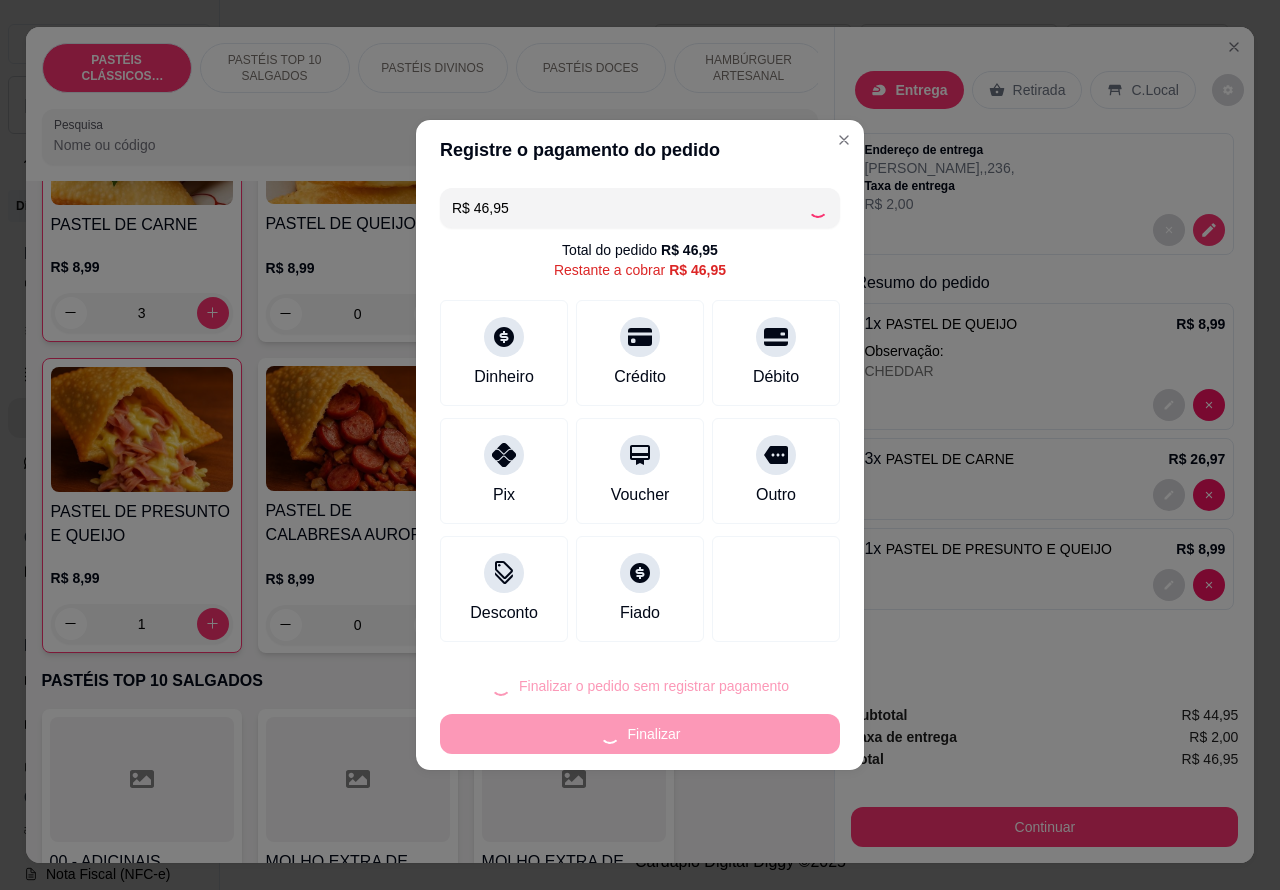 type on "0" 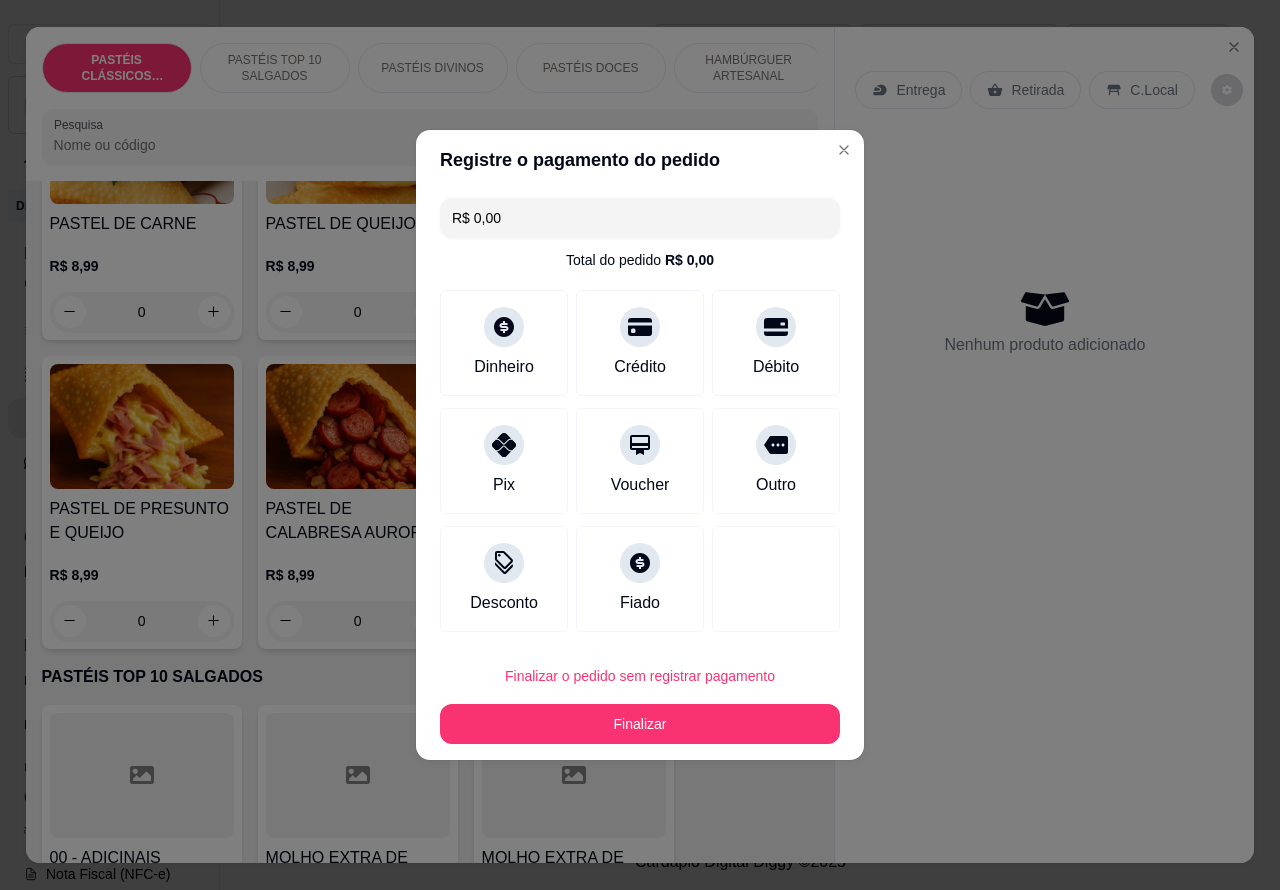 type on "R$ 0,00" 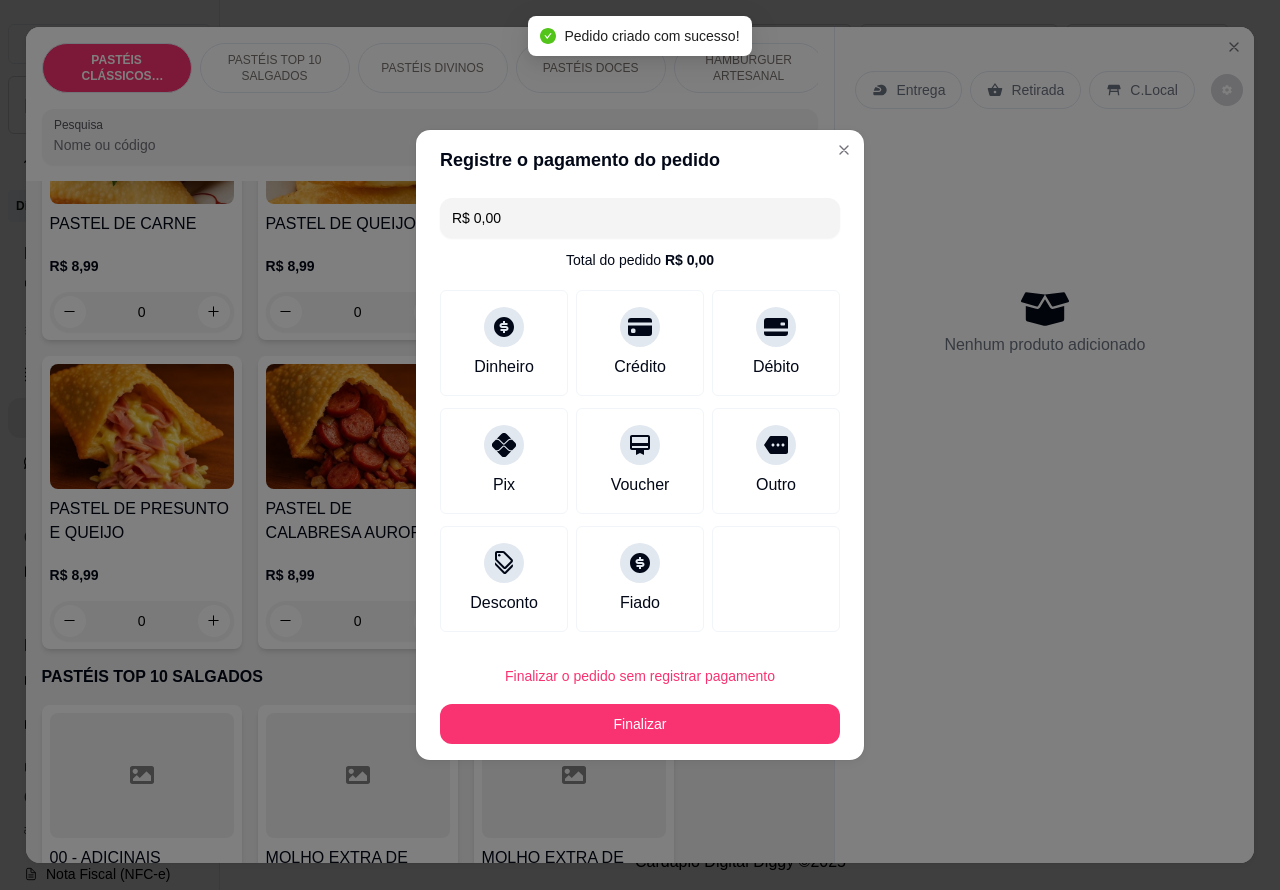 scroll, scrollTop: 238, scrollLeft: 0, axis: vertical 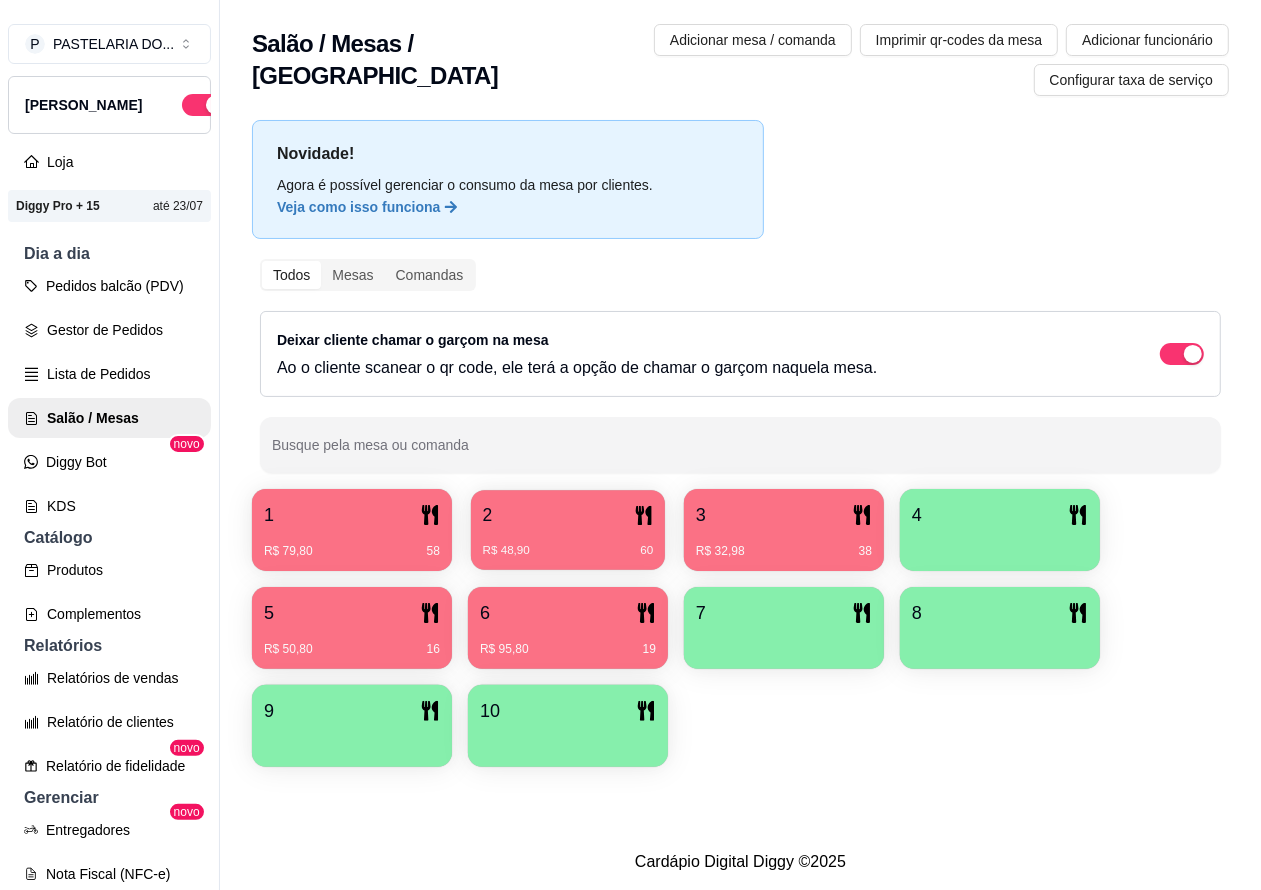 click on "R$ 48,90 60" at bounding box center [568, 543] 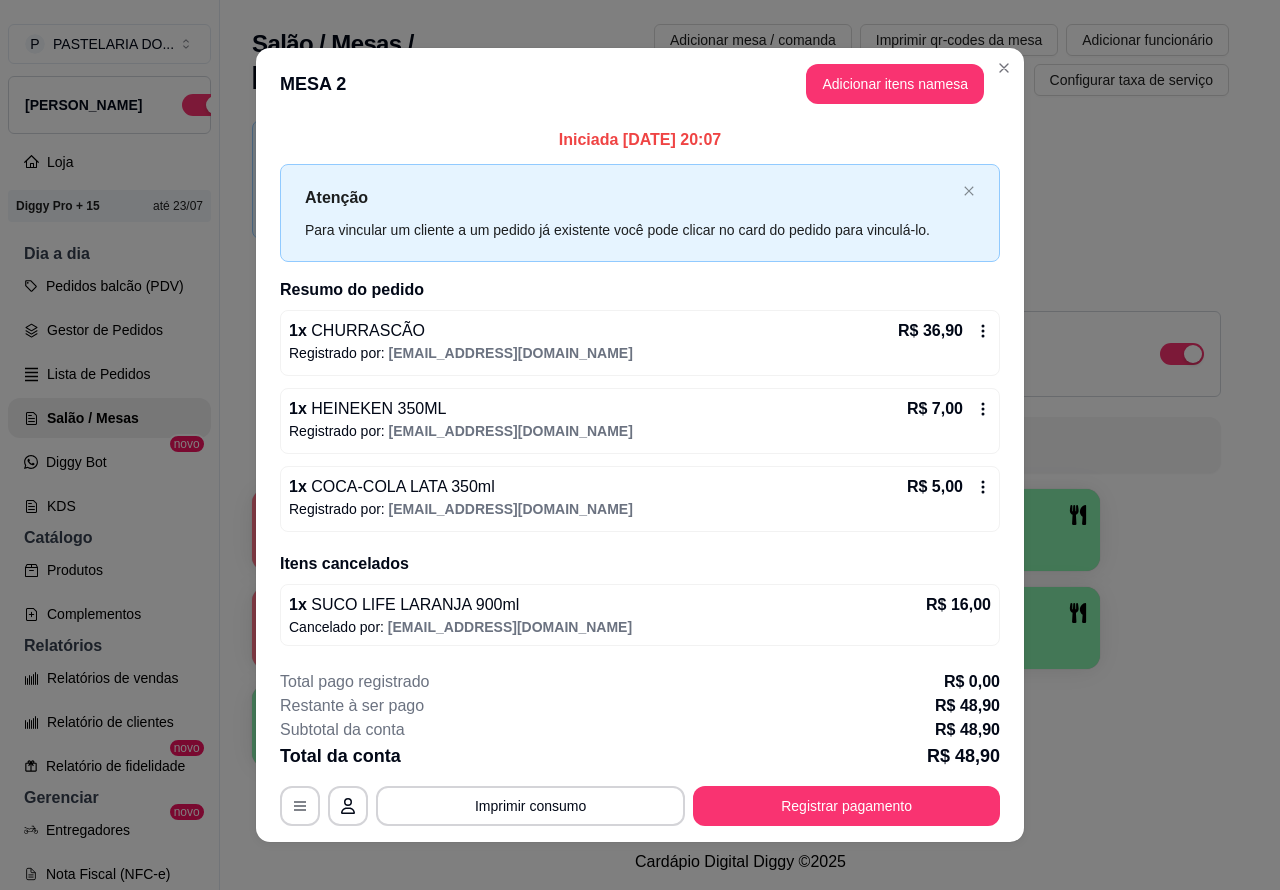 click on "Imprimir consumo" at bounding box center (530, 806) 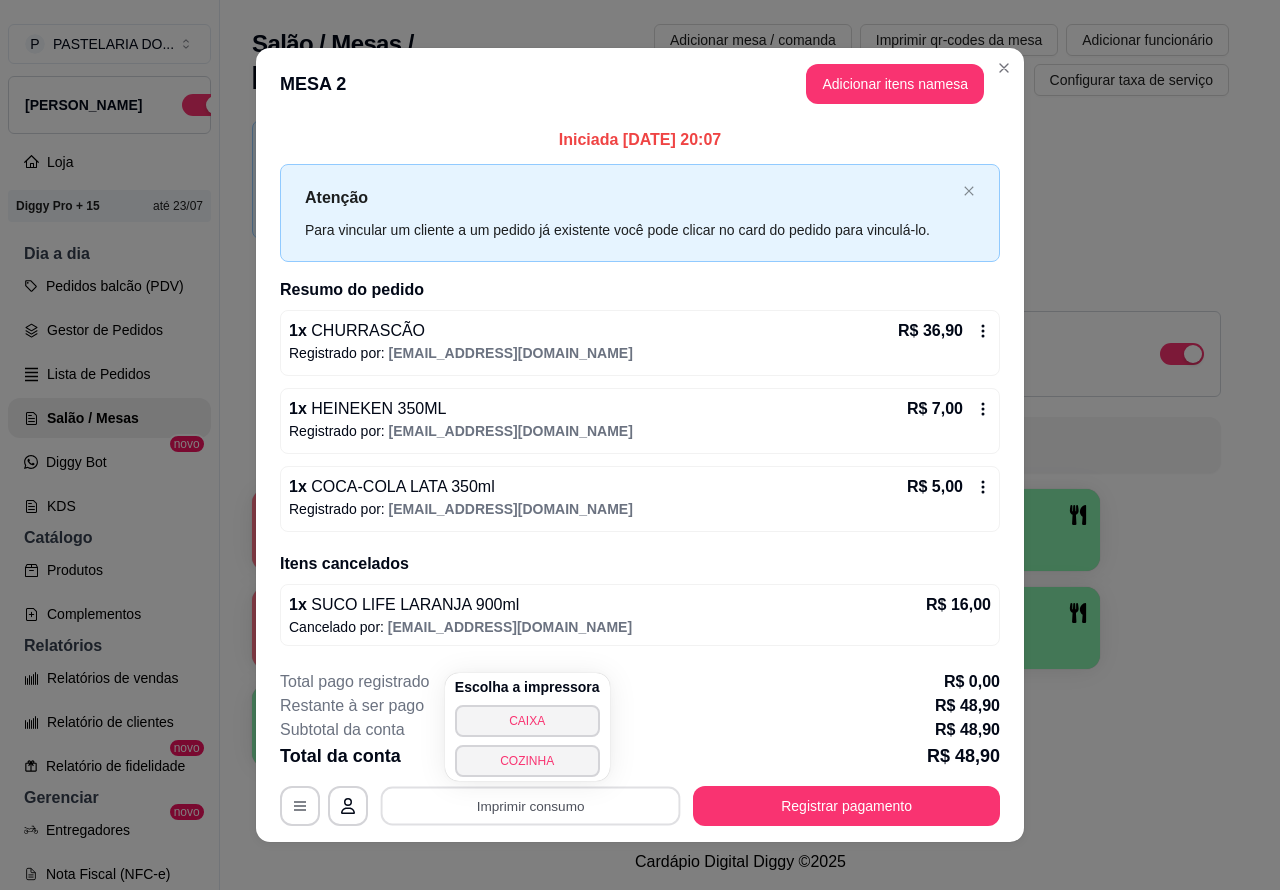 click on "CAIXA" at bounding box center [527, 721] 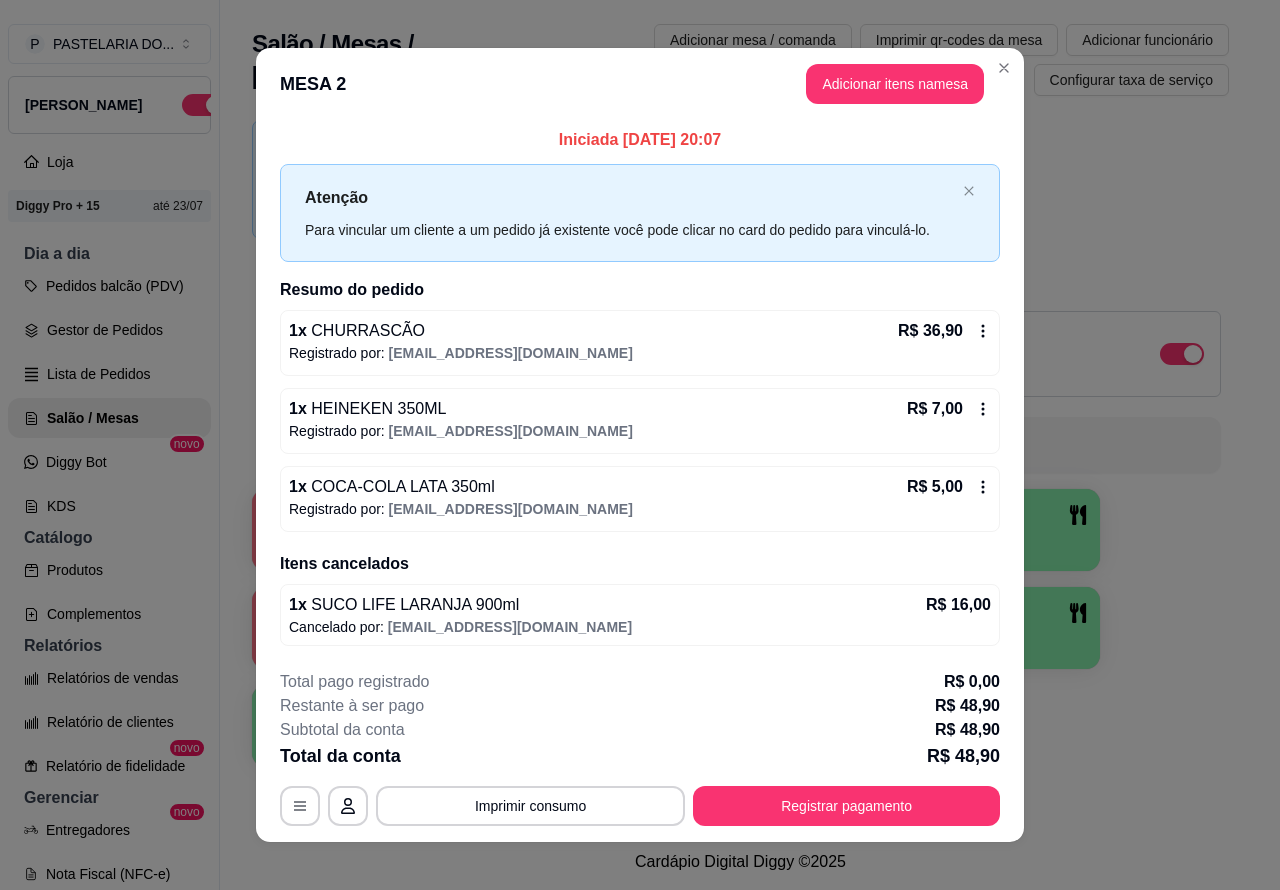 click on "Adicionar mesa / comanda Imprimir qr-codes da mesa Adicionar funcionário Configurar taxa de serviço" at bounding box center (915, 60) 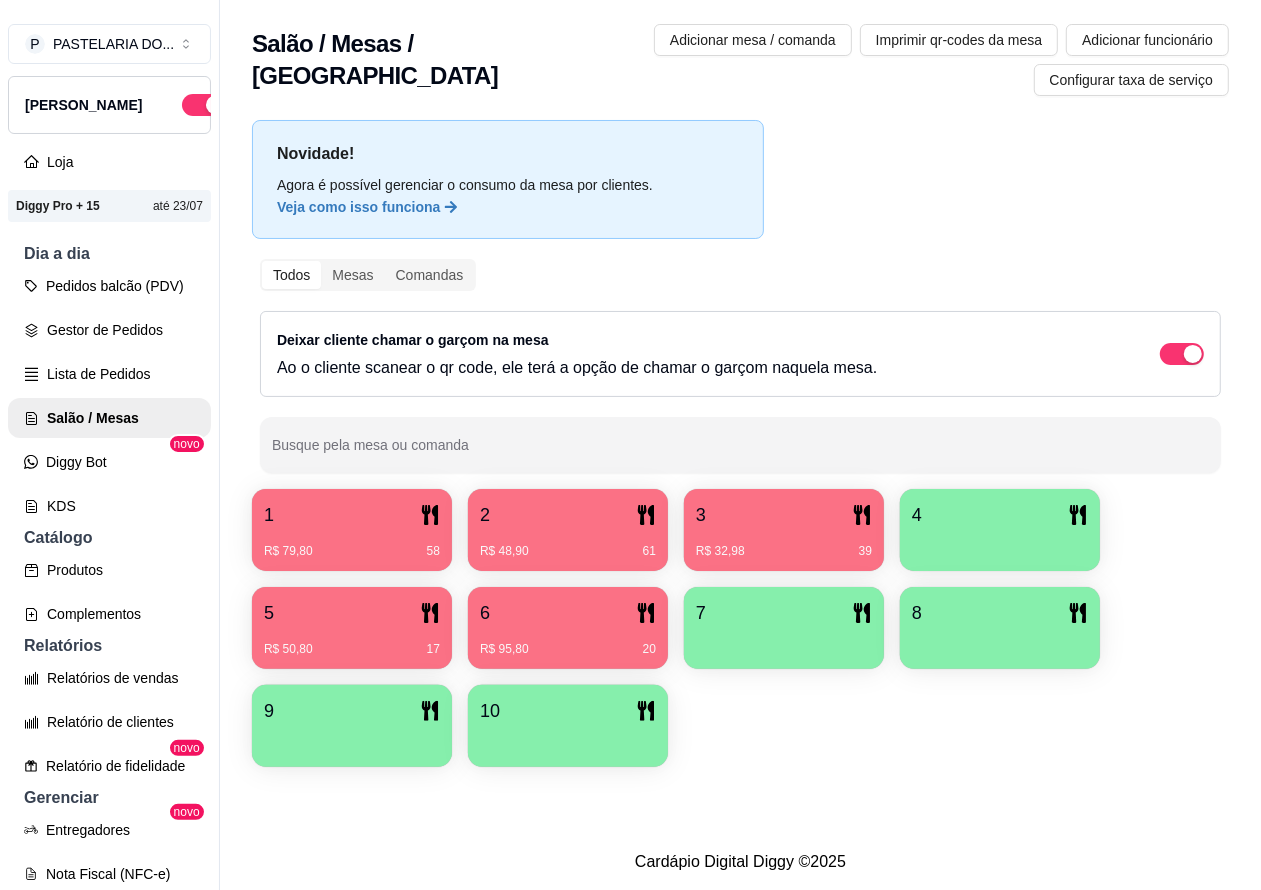 click on "R$ 79,80 58" at bounding box center (352, 544) 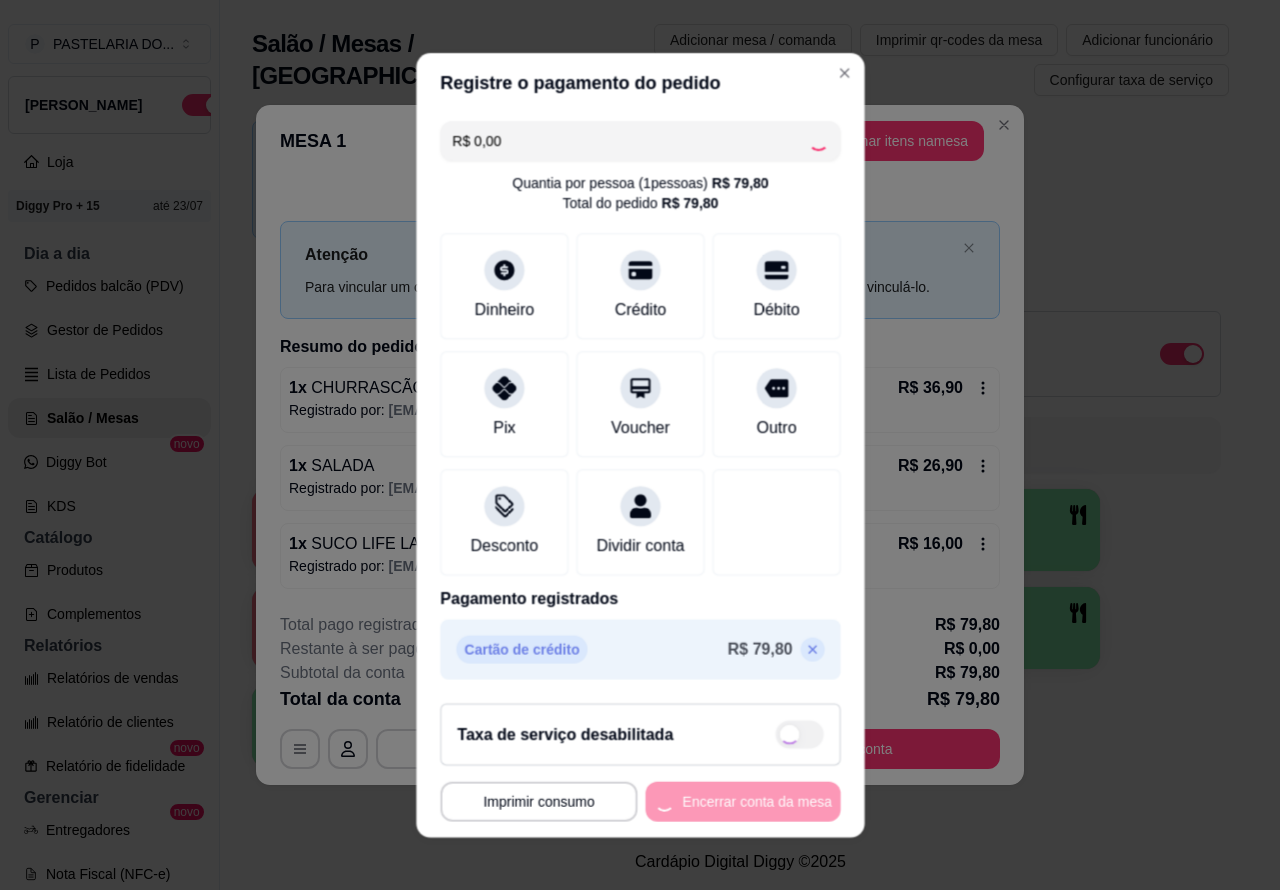 scroll, scrollTop: 11, scrollLeft: 0, axis: vertical 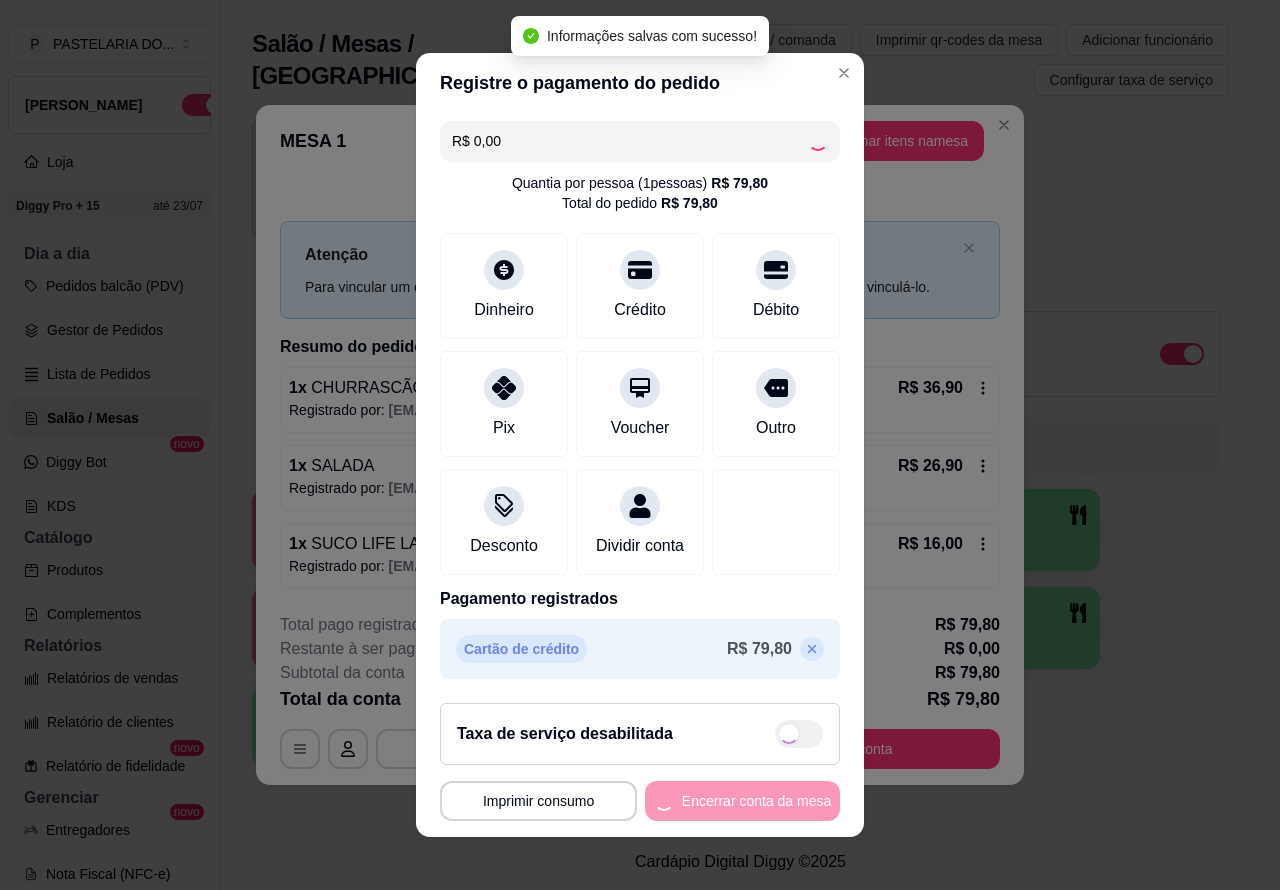 checkbox on "true" 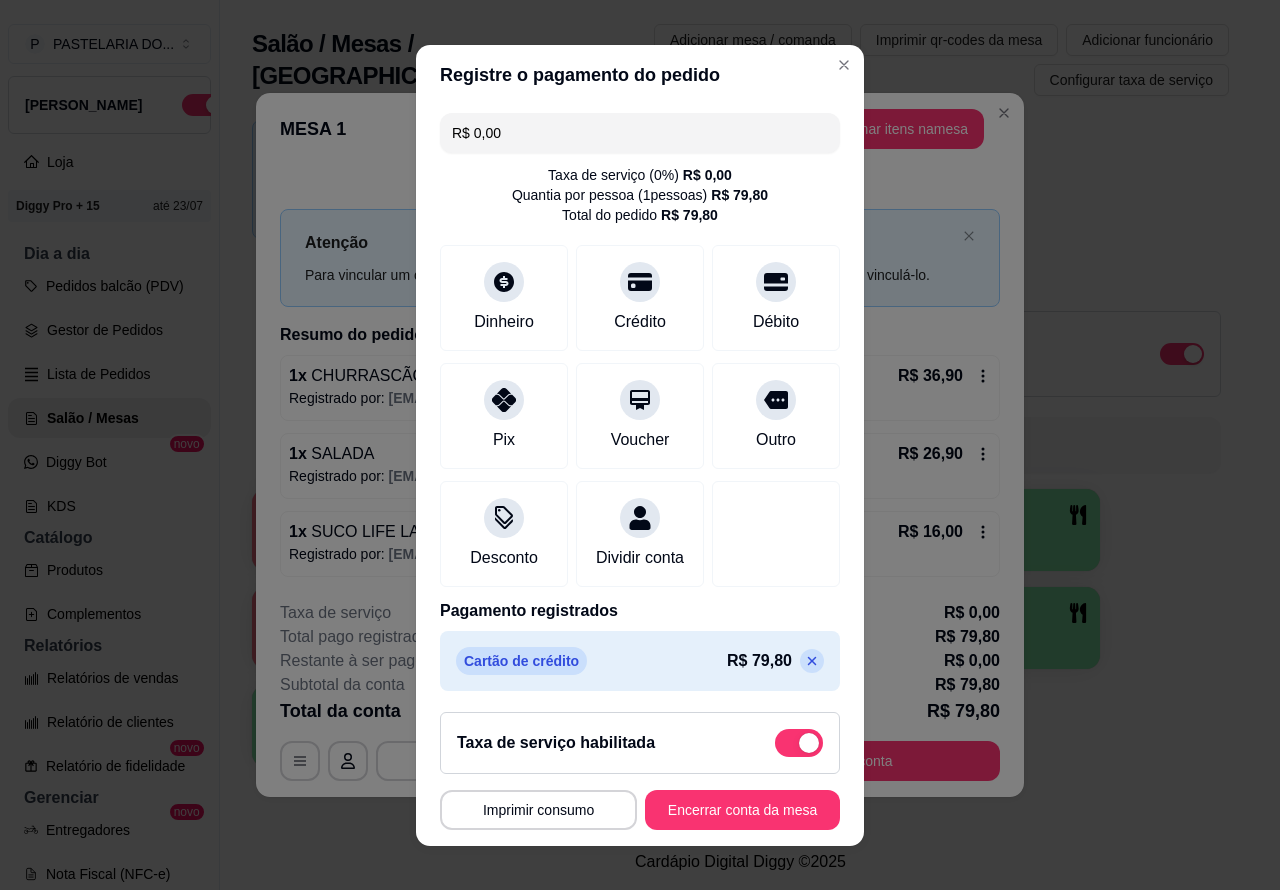 click on "**********" at bounding box center [640, 445] 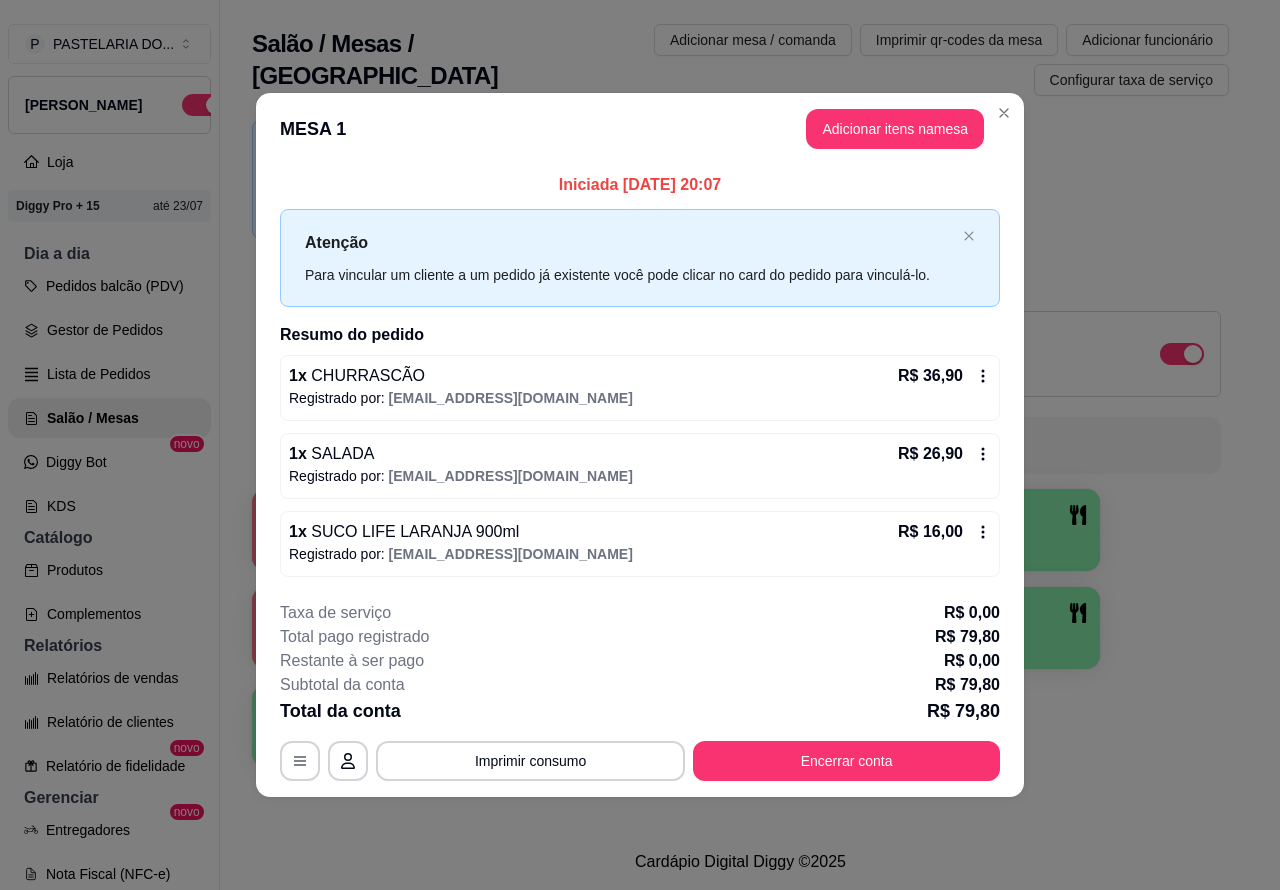 click on "Novidade! Agora é possível gerenciar o consumo da mesa por clientes.   Veja como isso funciona Todos Mesas Comandas Deixar cliente chamar o garçom na mesa Ao o cliente scanear o qr code, ele terá a opção de chamar o garçom naquela mesa. Busque pela mesa ou comanda
1 R$ 79,80 58 2 R$ 48,90 61 3 R$ 32,98 39 4 5 R$ 50,80 17 6 R$ 95,80 20 7 8 9 10" at bounding box center (740, 449) 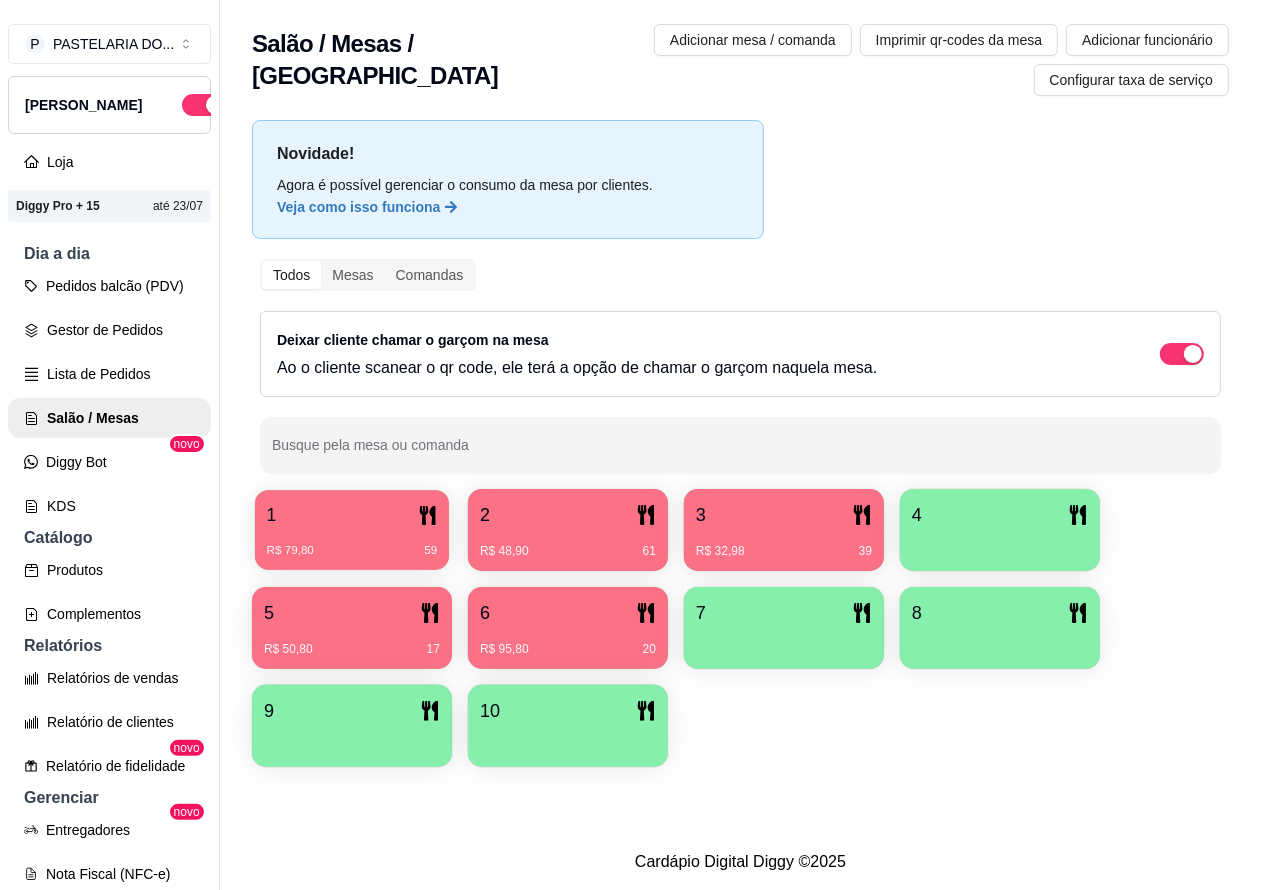 click on "R$ 79,80 59" at bounding box center (352, 543) 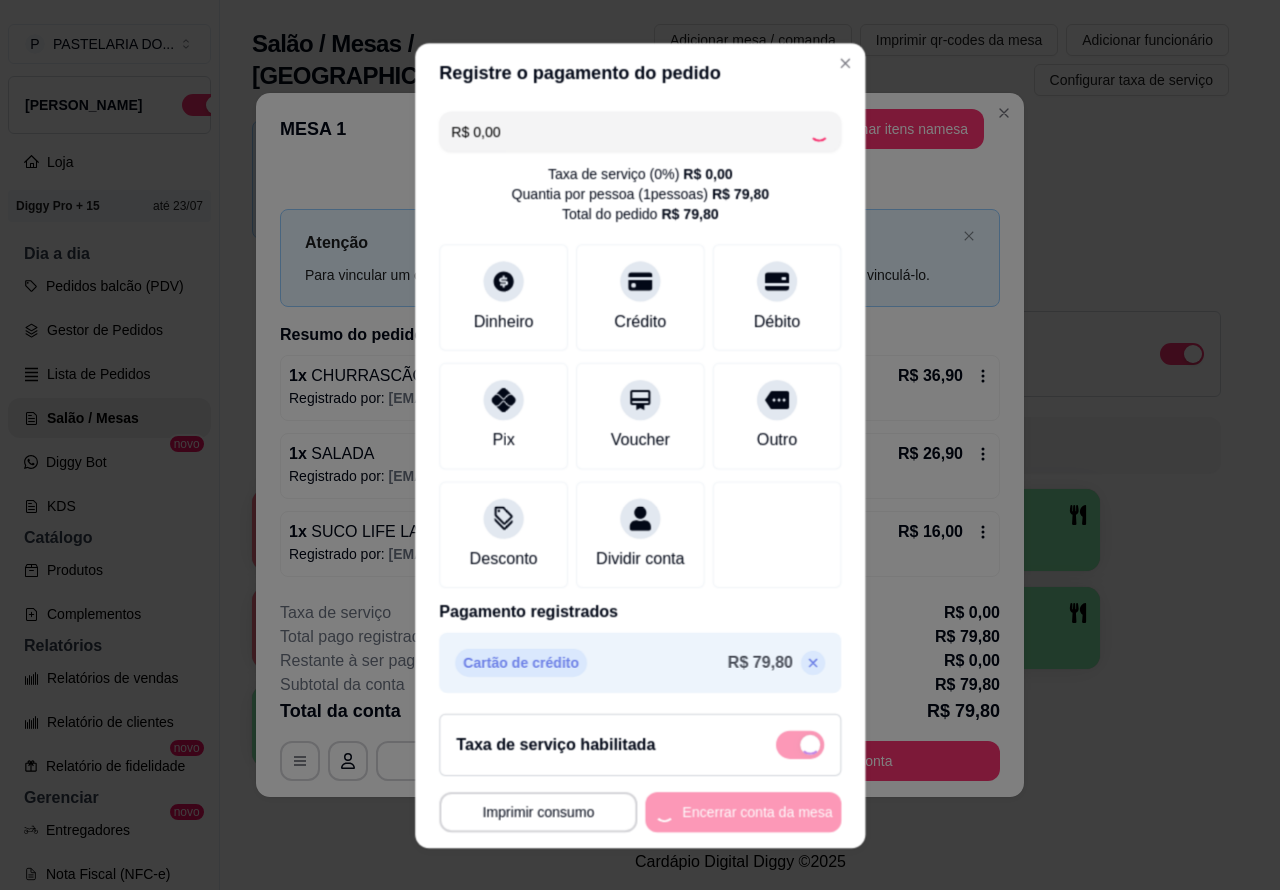 scroll, scrollTop: 11, scrollLeft: 0, axis: vertical 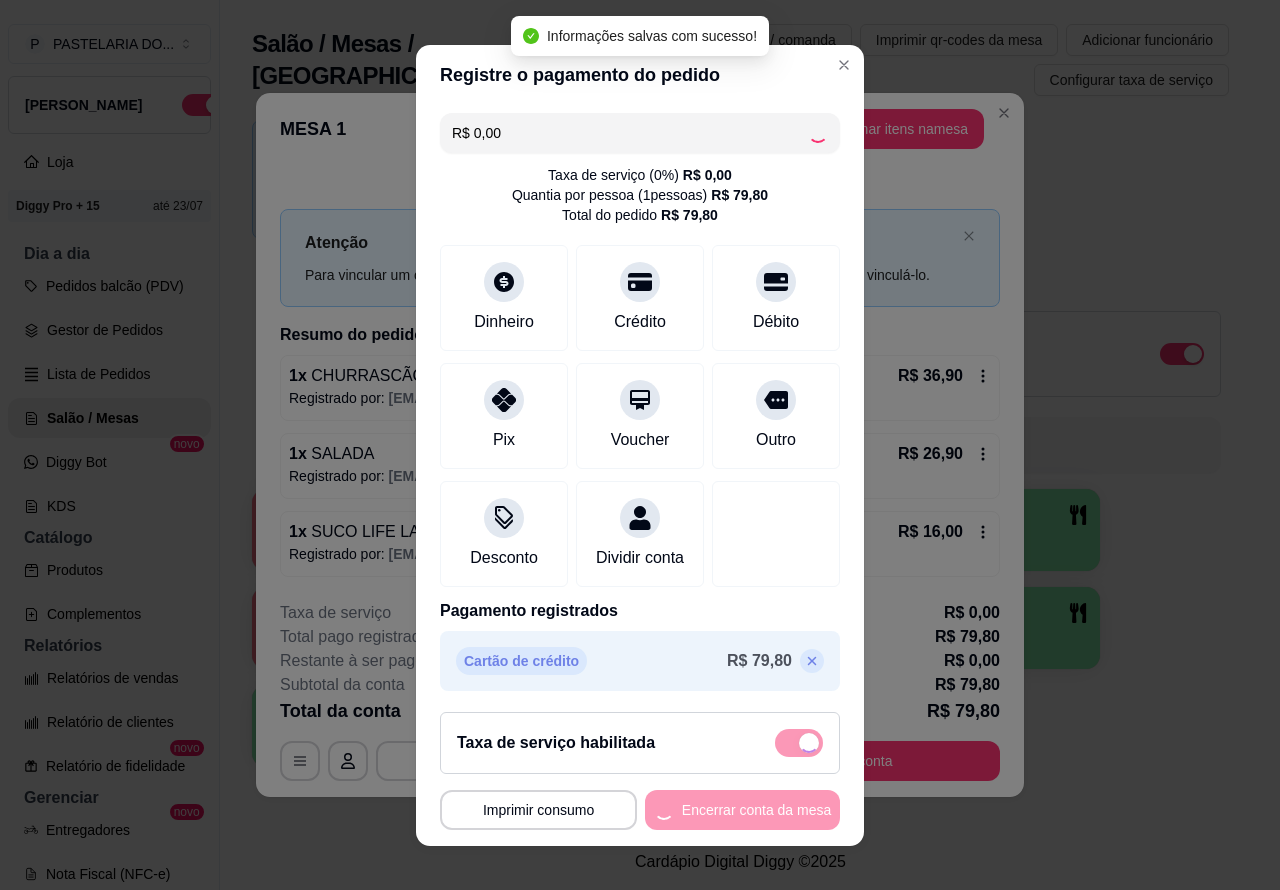 checkbox on "false" 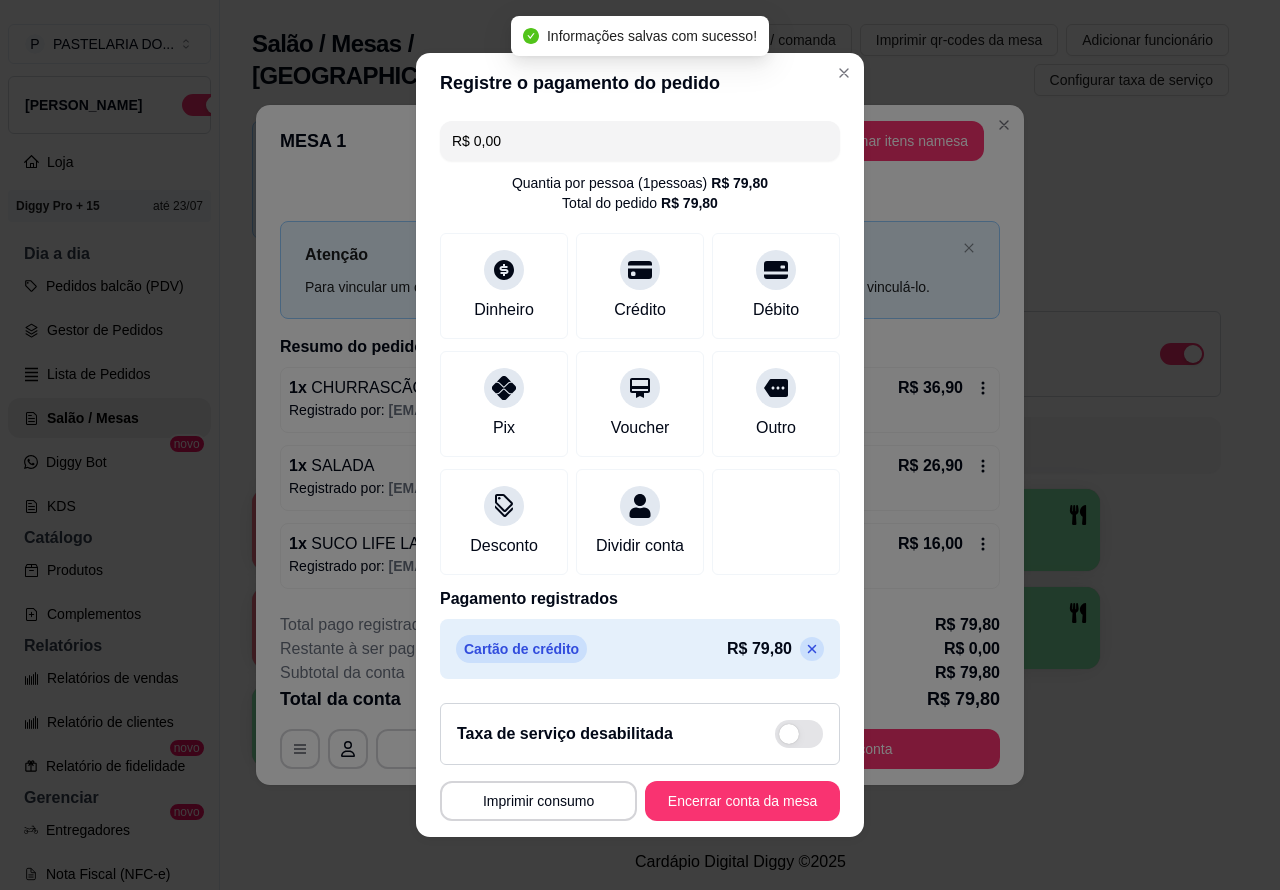 click on "Encerrar conta da mesa" at bounding box center [742, 801] 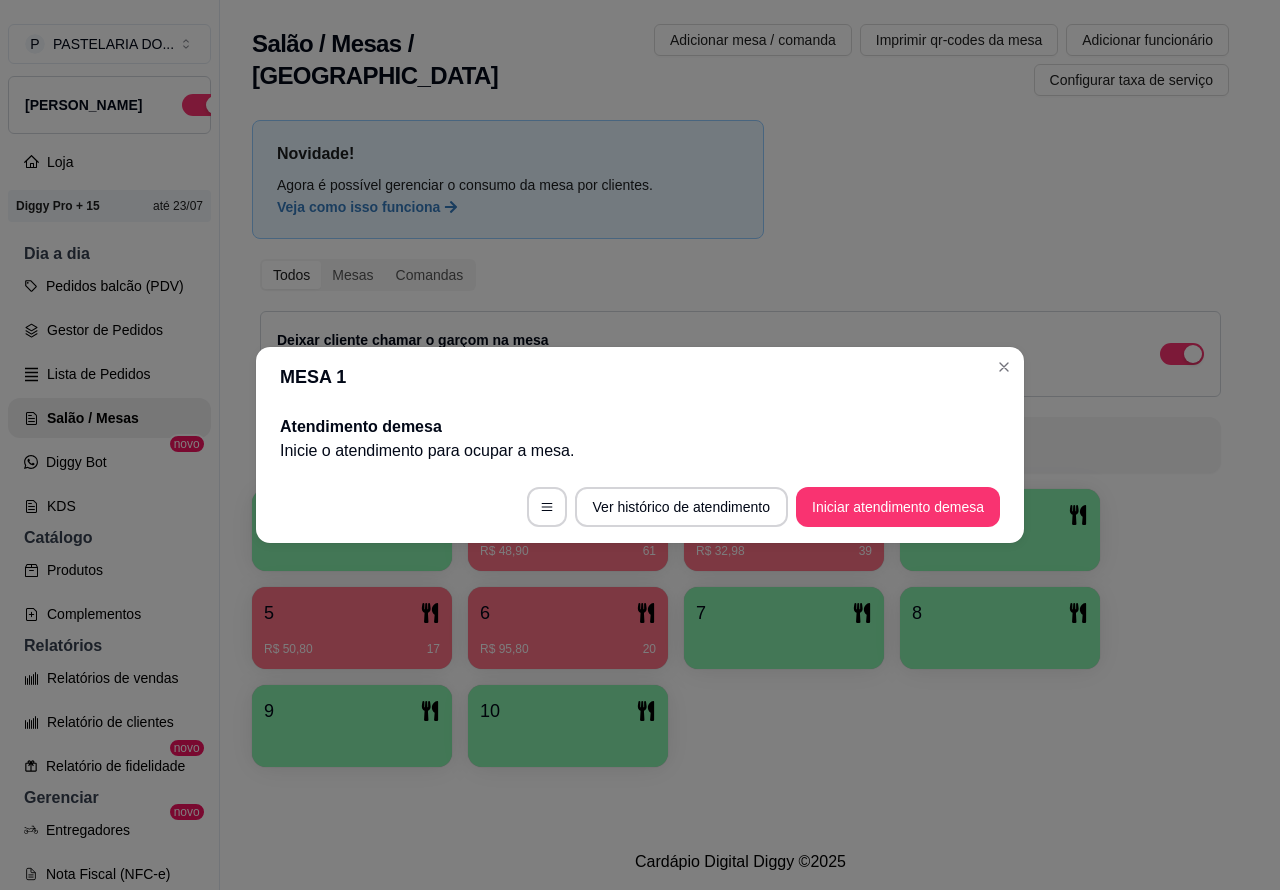 click on "1 2 R$ 48,90 61 3 R$ 32,98 39 4 5 R$ 50,80 17 6 R$ 95,80 20 7 8 9 10" at bounding box center [740, 628] 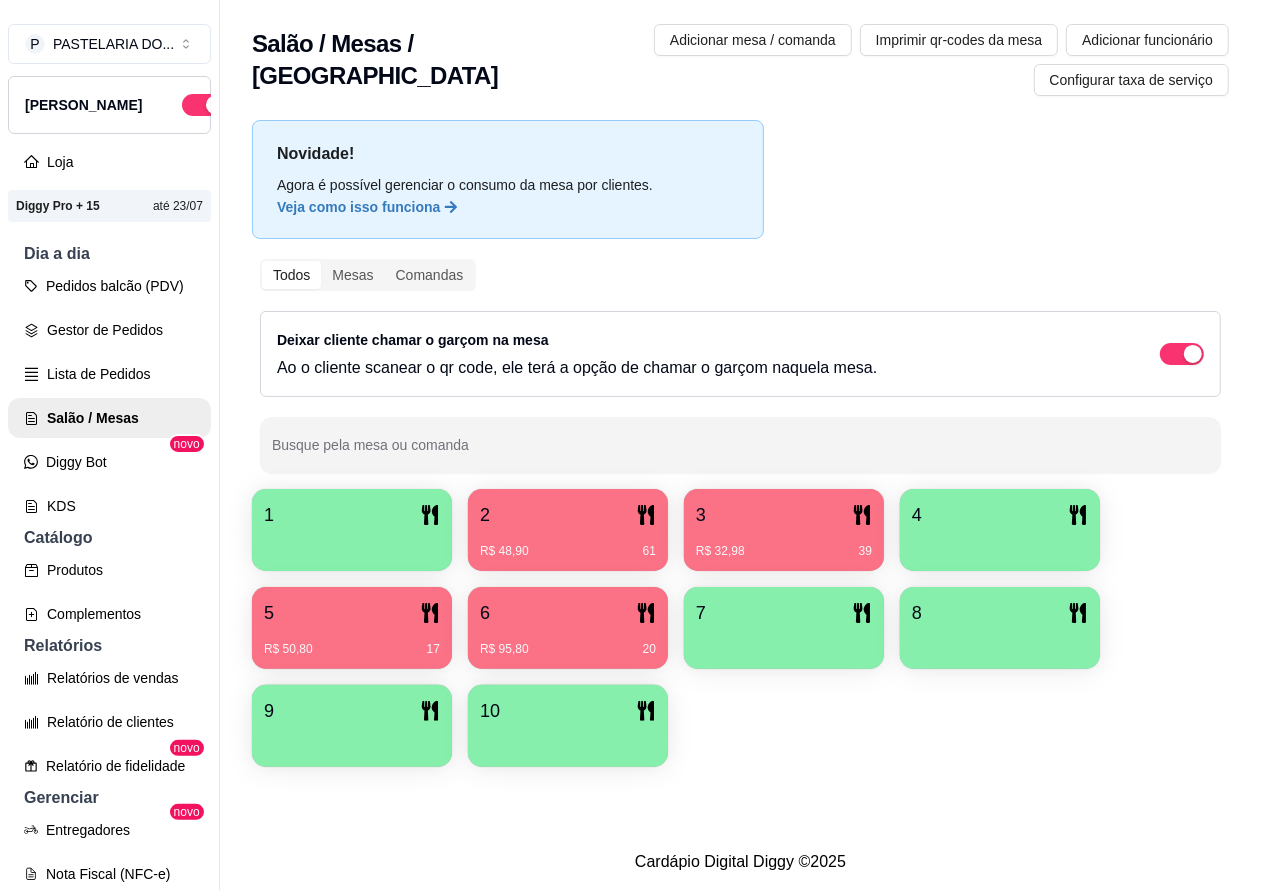 click on "2" at bounding box center [568, 515] 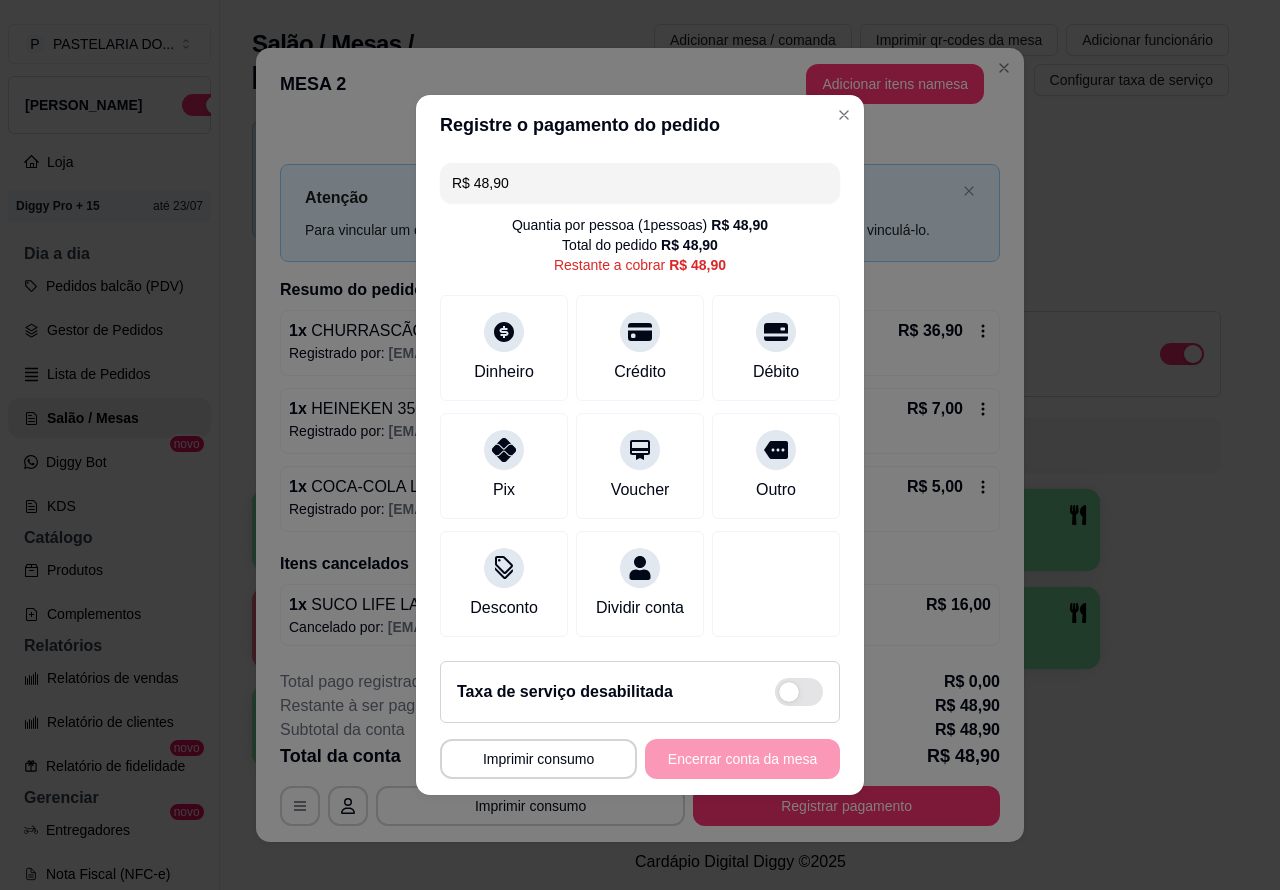 click on "**********" at bounding box center [640, 759] 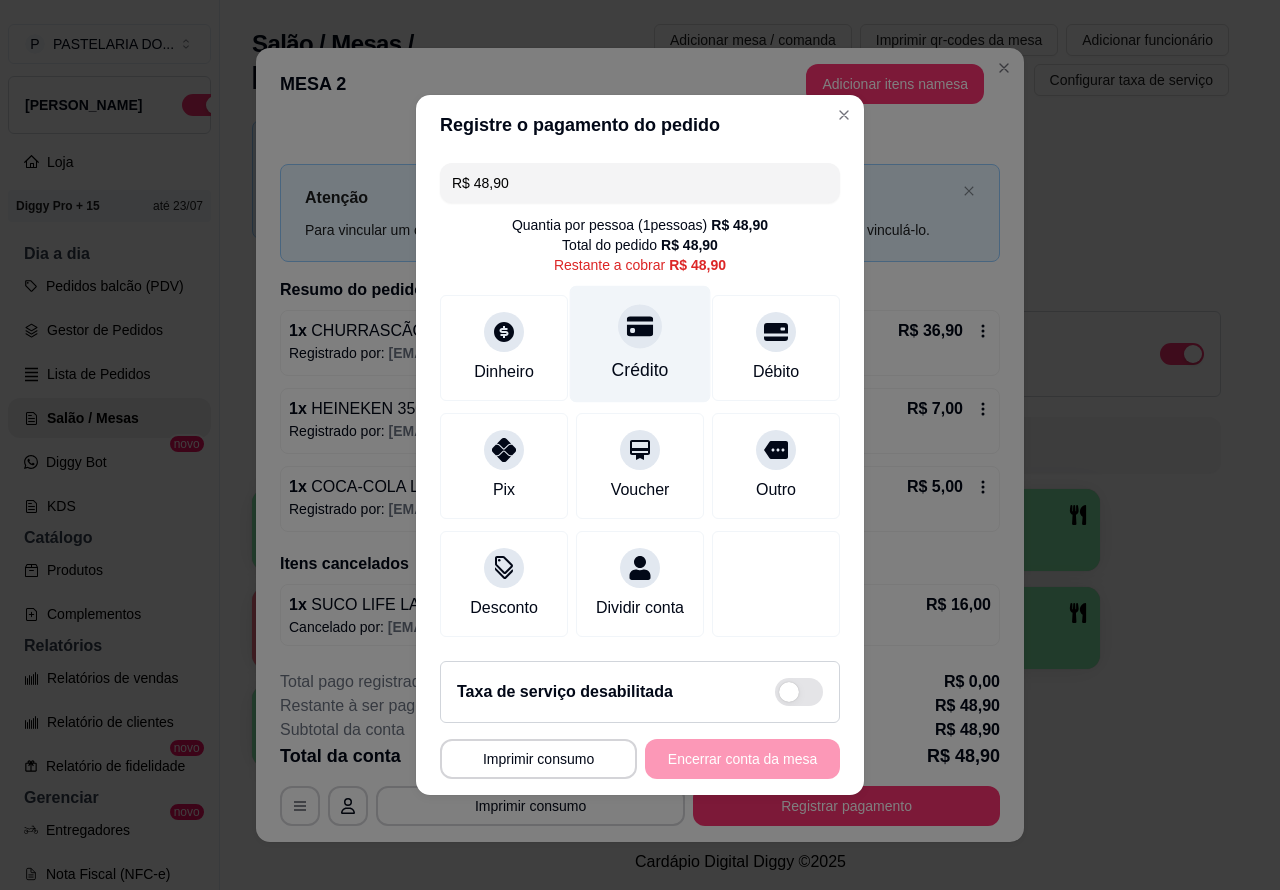 click 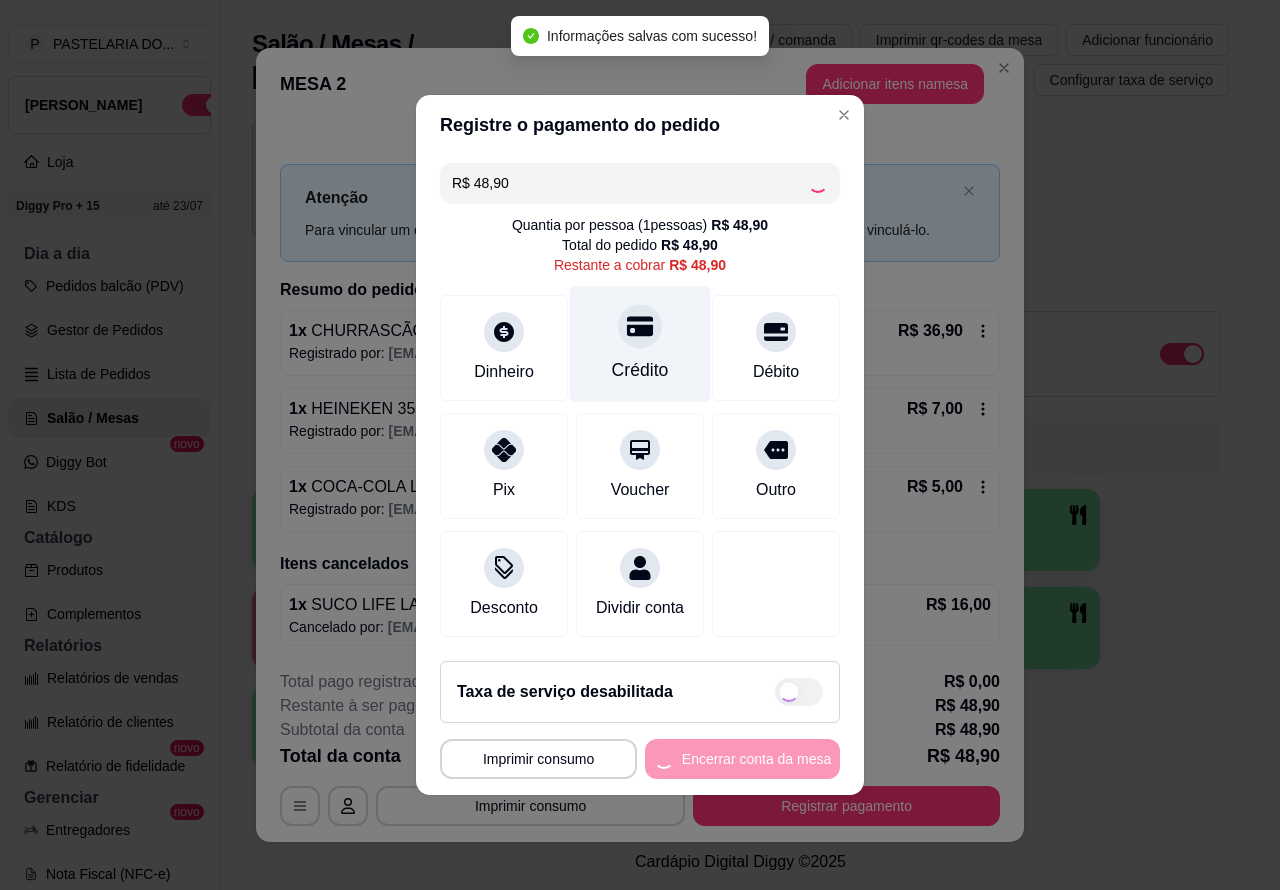 type on "R$ 0,00" 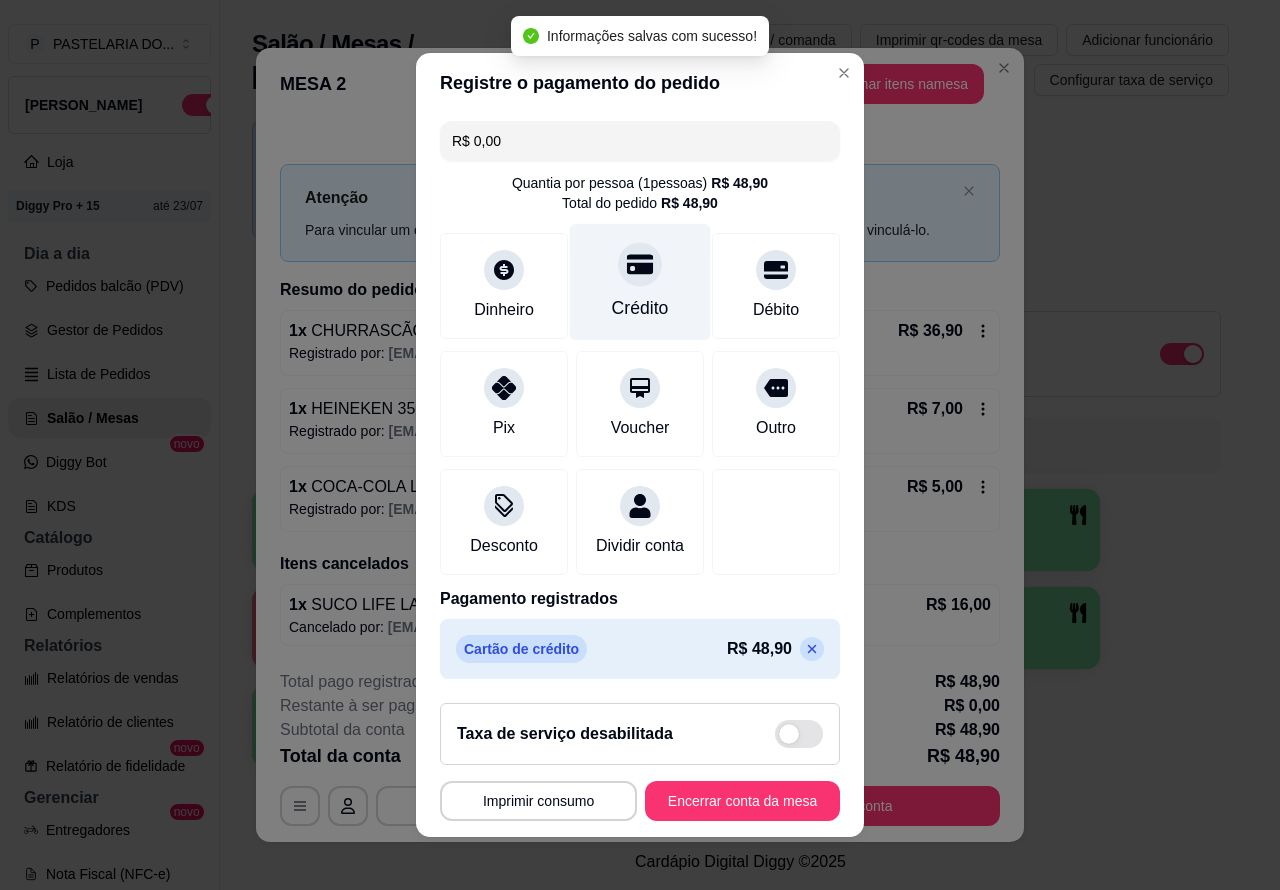 click on "Encerrar conta da mesa" at bounding box center [742, 801] 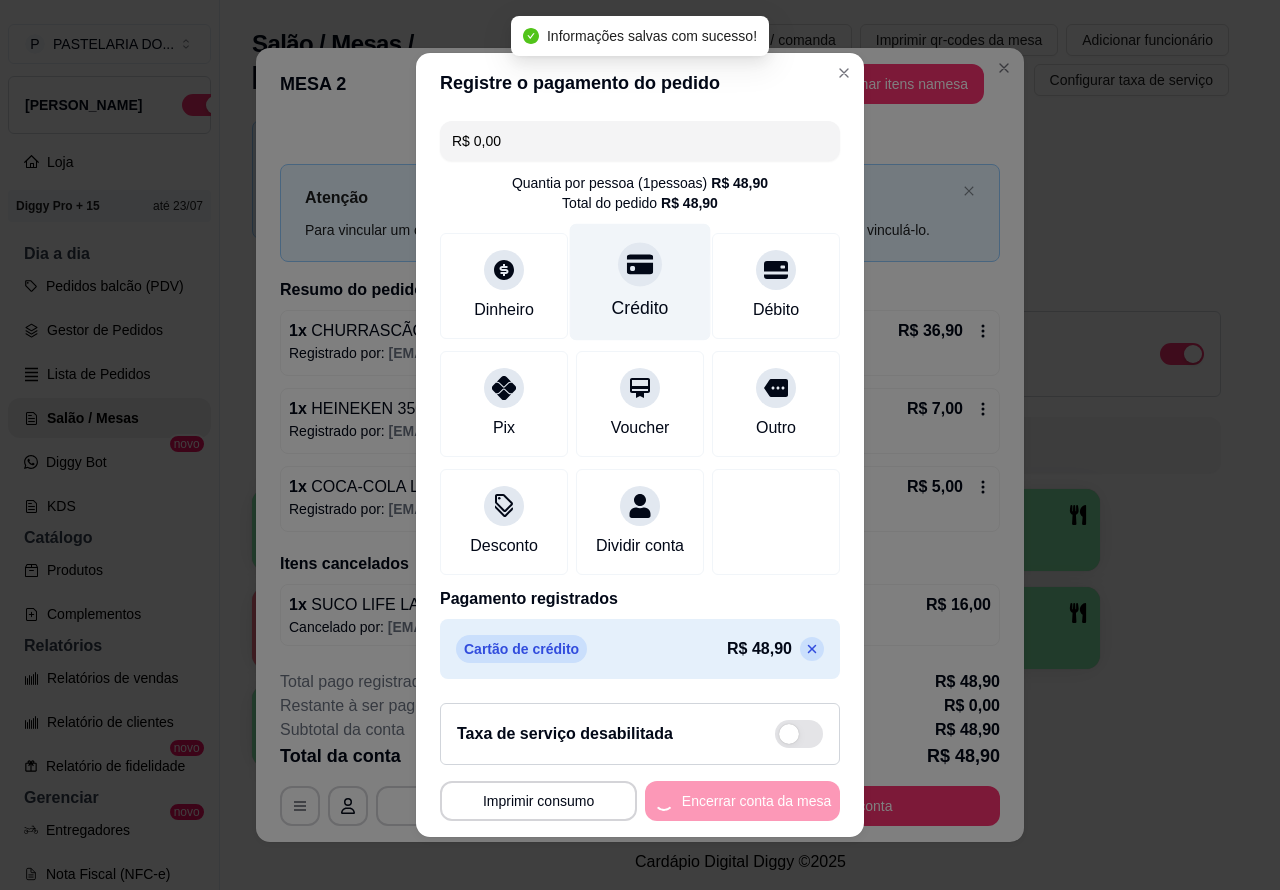 click on "**********" at bounding box center (640, 445) 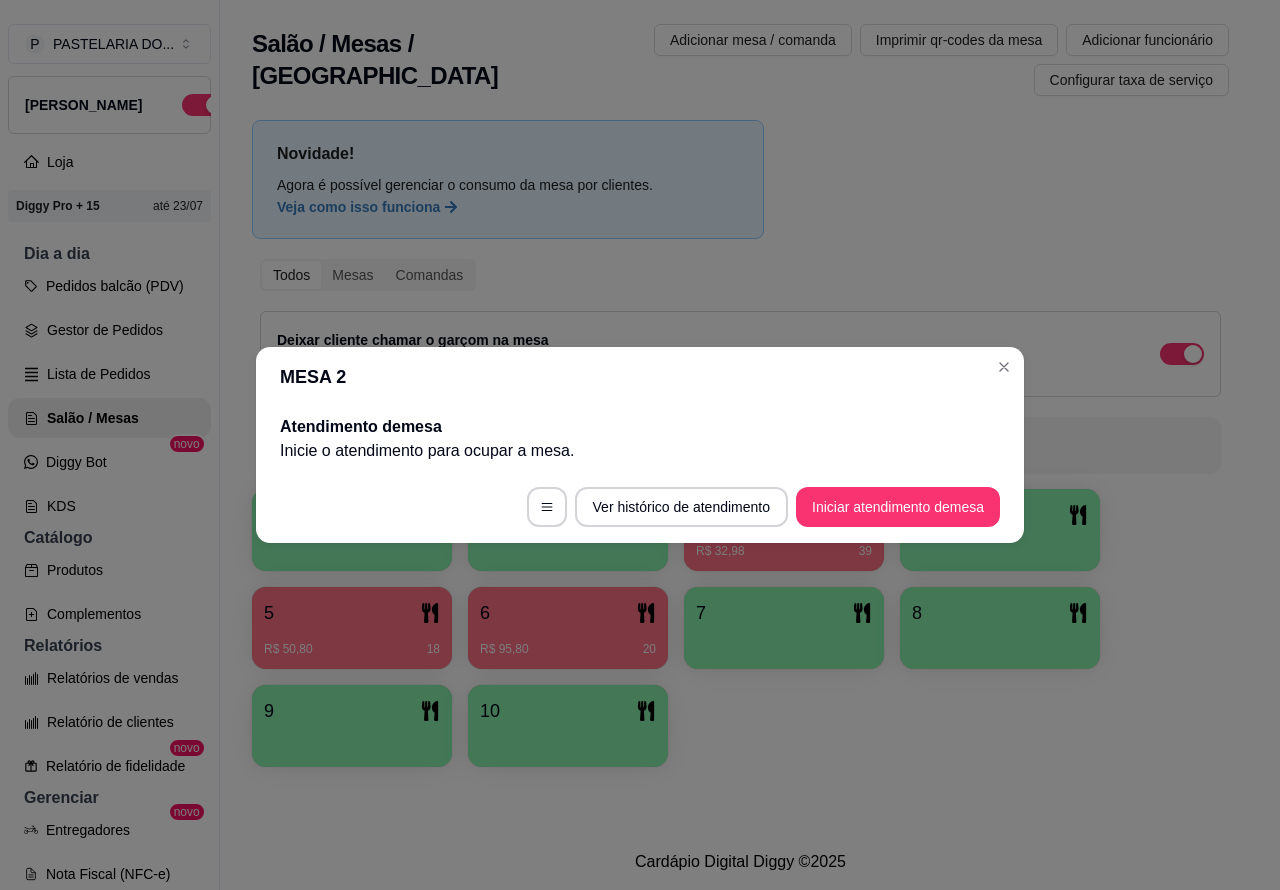 click on "Deixar cliente chamar o garçom na mesa Ao o cliente scanear o qr code, ele terá a opção de chamar o garçom naquela mesa." at bounding box center (740, 354) 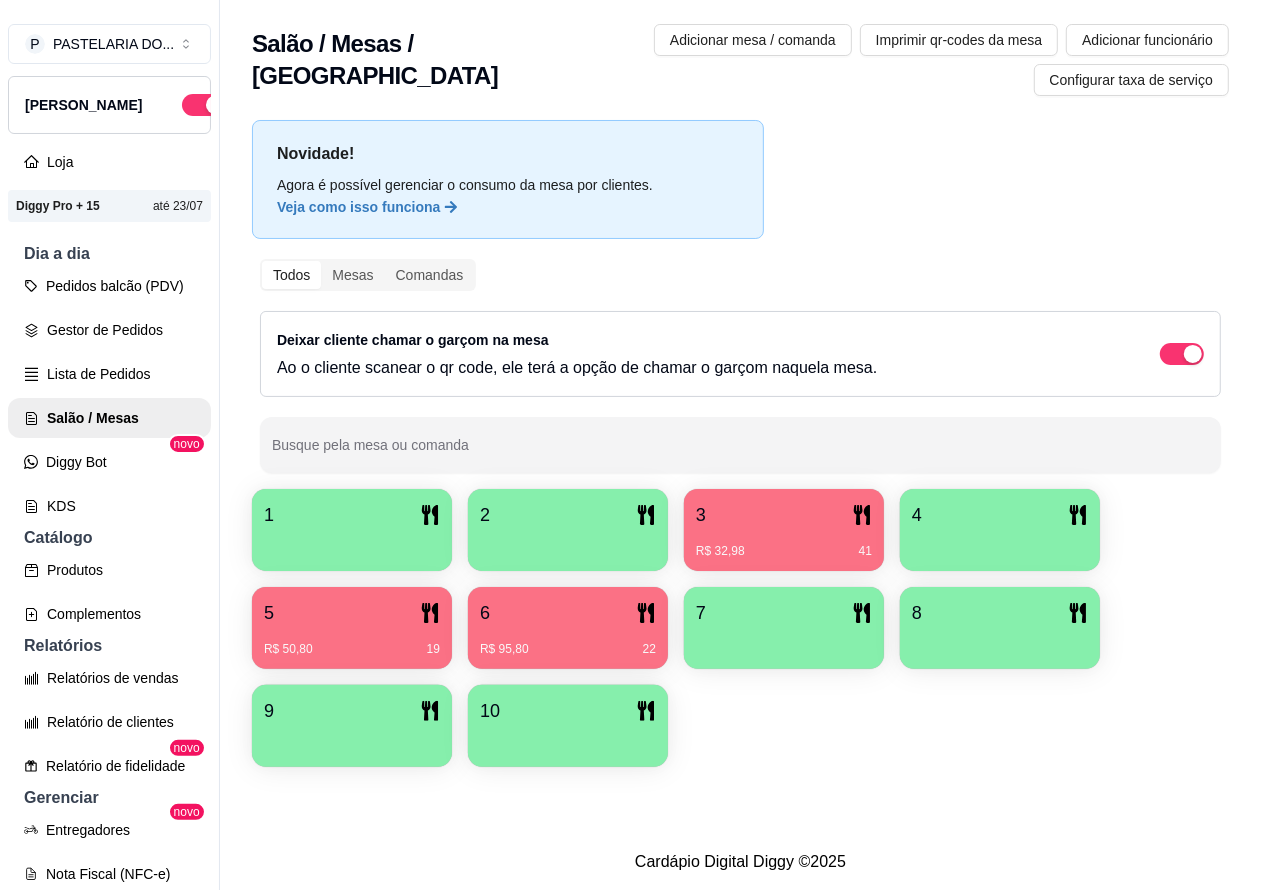 click on "Pedidos balcão (PDV)" at bounding box center (109, 286) 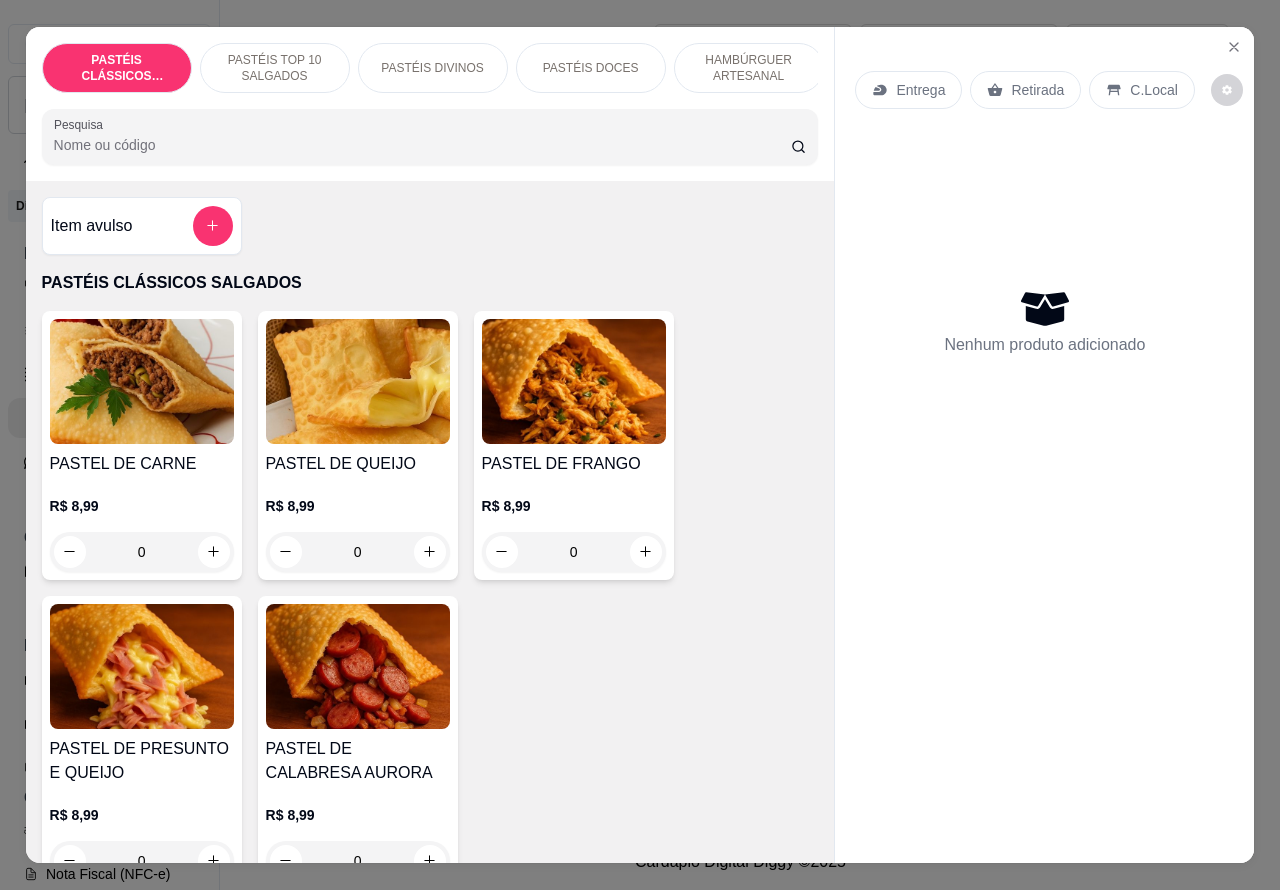 click on "HAMBÚRGUER ARTESANAL" at bounding box center [749, 68] 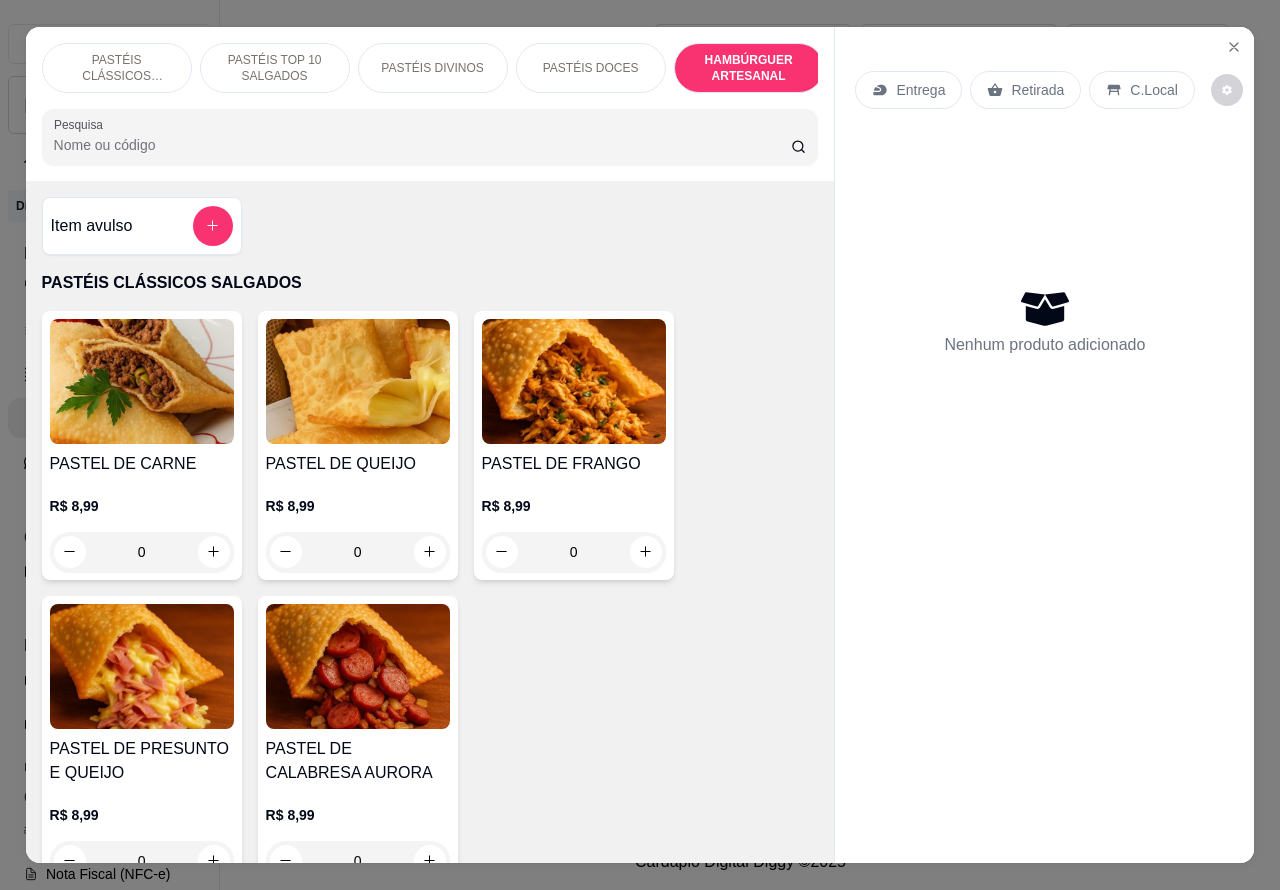 scroll, scrollTop: 4527, scrollLeft: 0, axis: vertical 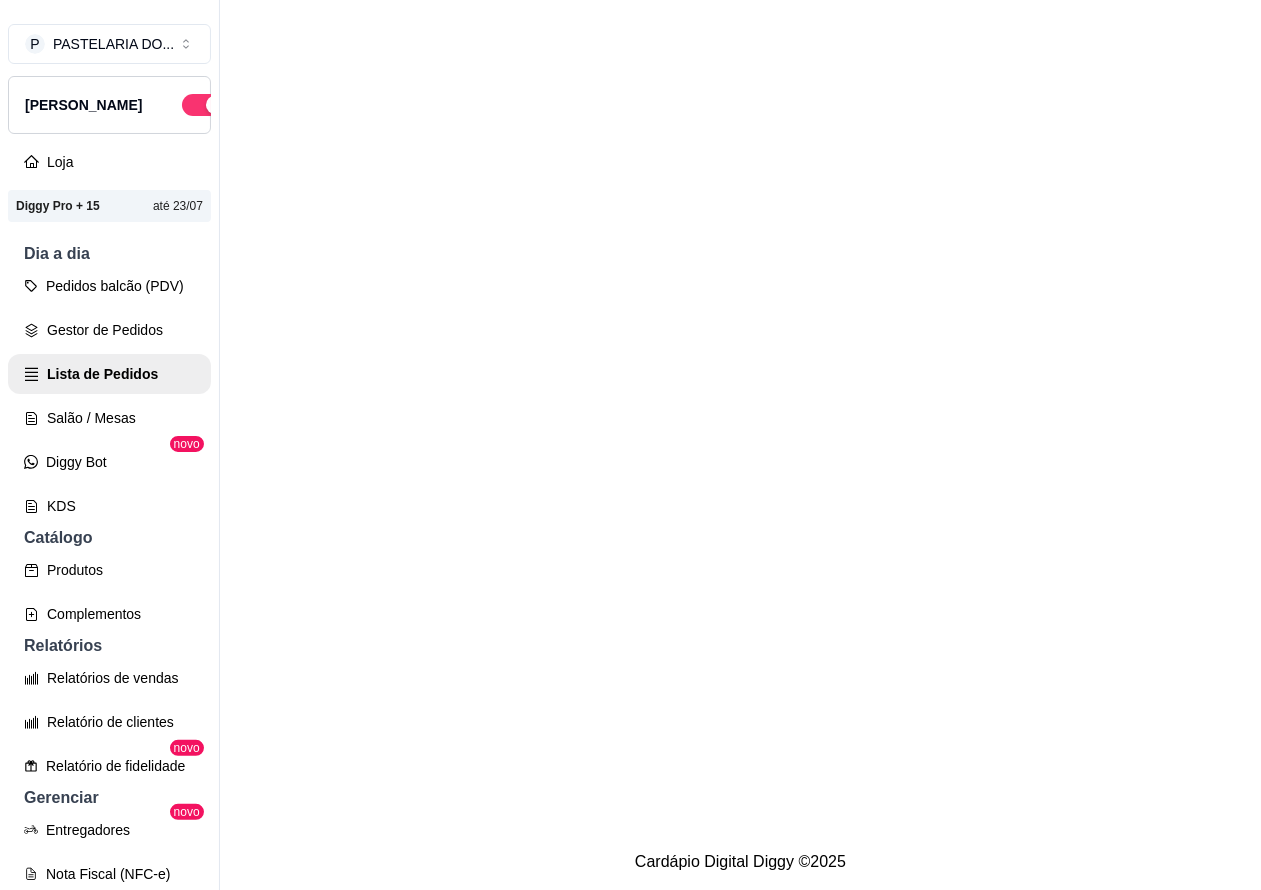 click on "Salão / Mesas" at bounding box center [109, 418] 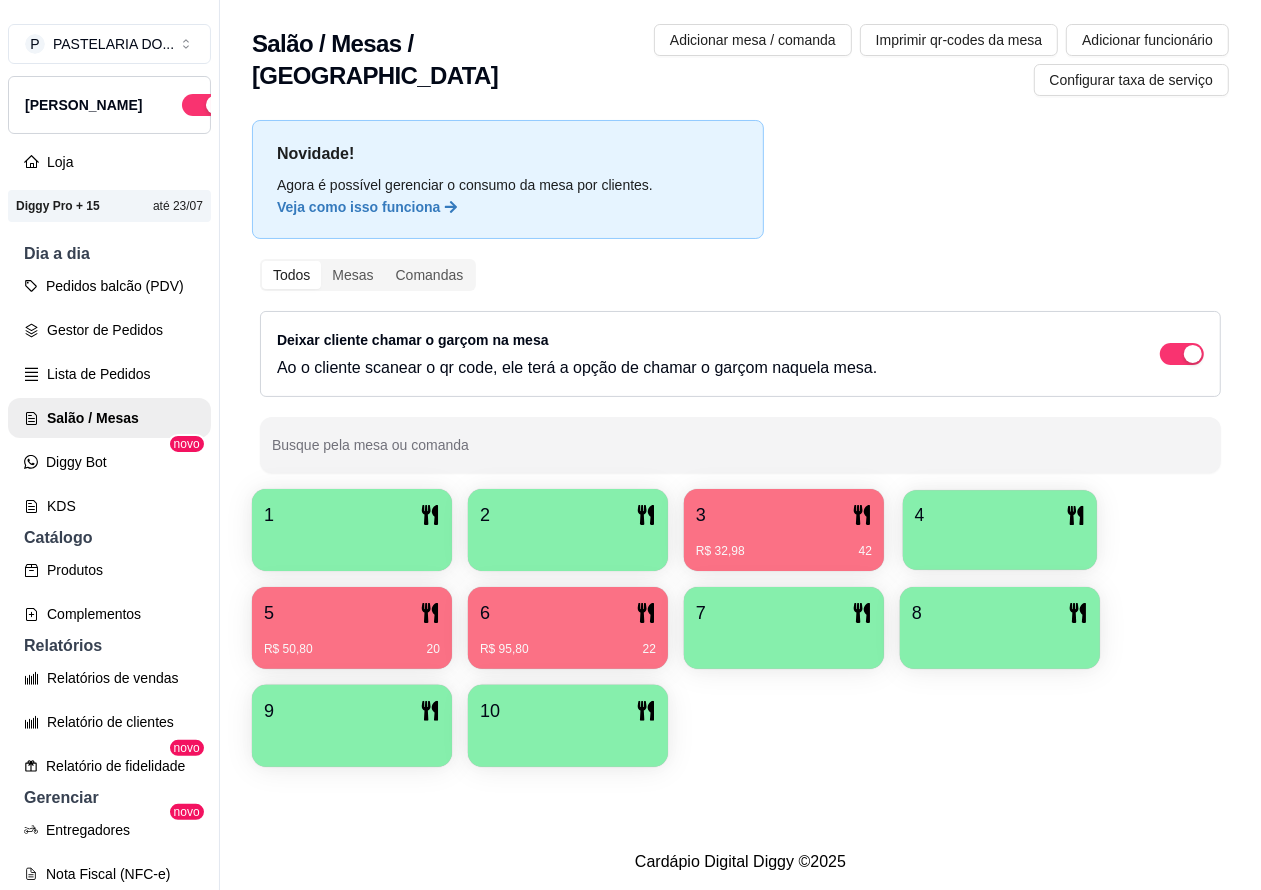 click at bounding box center (1000, 543) 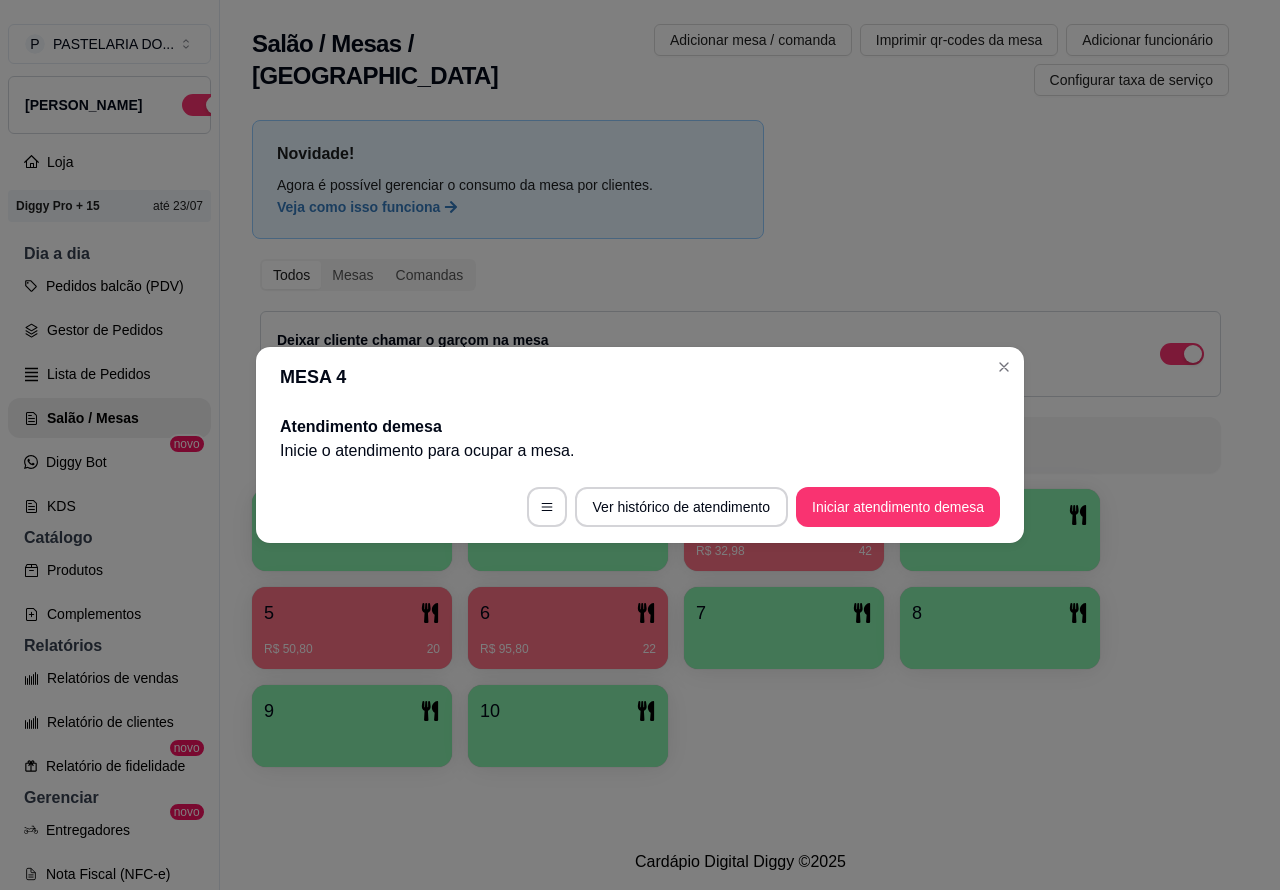 click on "Deixar cliente chamar o garçom na mesa Ao o cliente scanear o qr code, ele terá a opção de chamar o garçom naquela mesa." at bounding box center (740, 354) 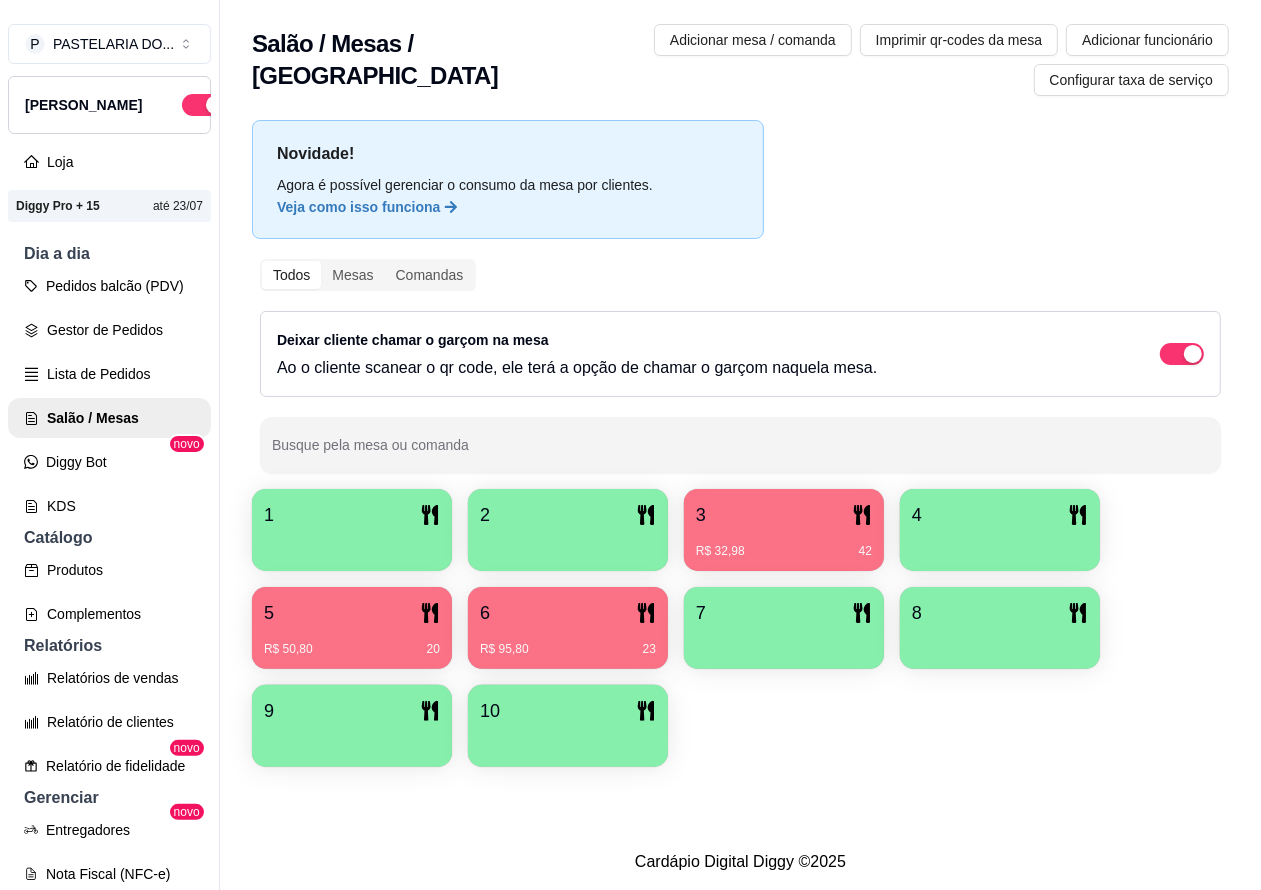 click on "4" at bounding box center [1000, 515] 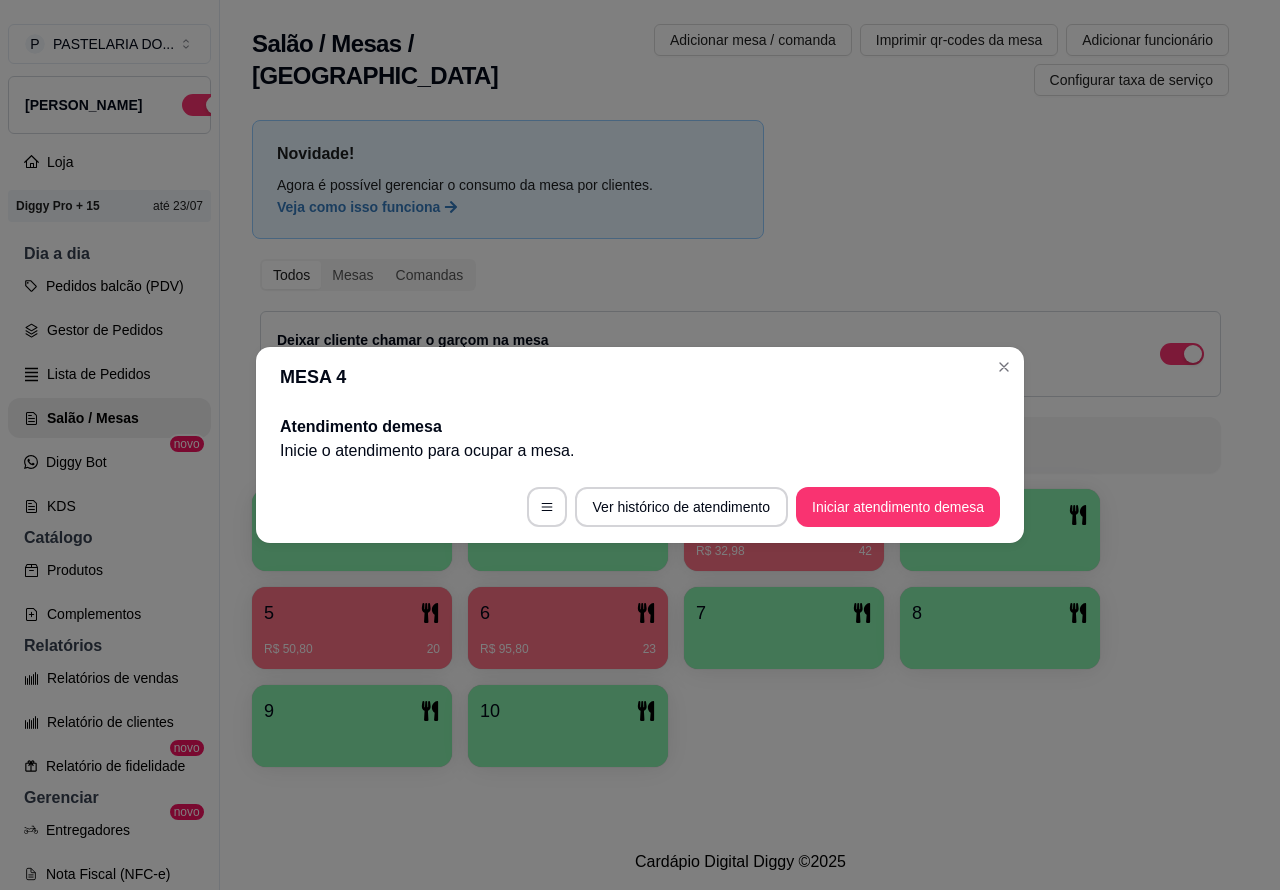 click on "Iniciar atendimento de  mesa" at bounding box center [898, 507] 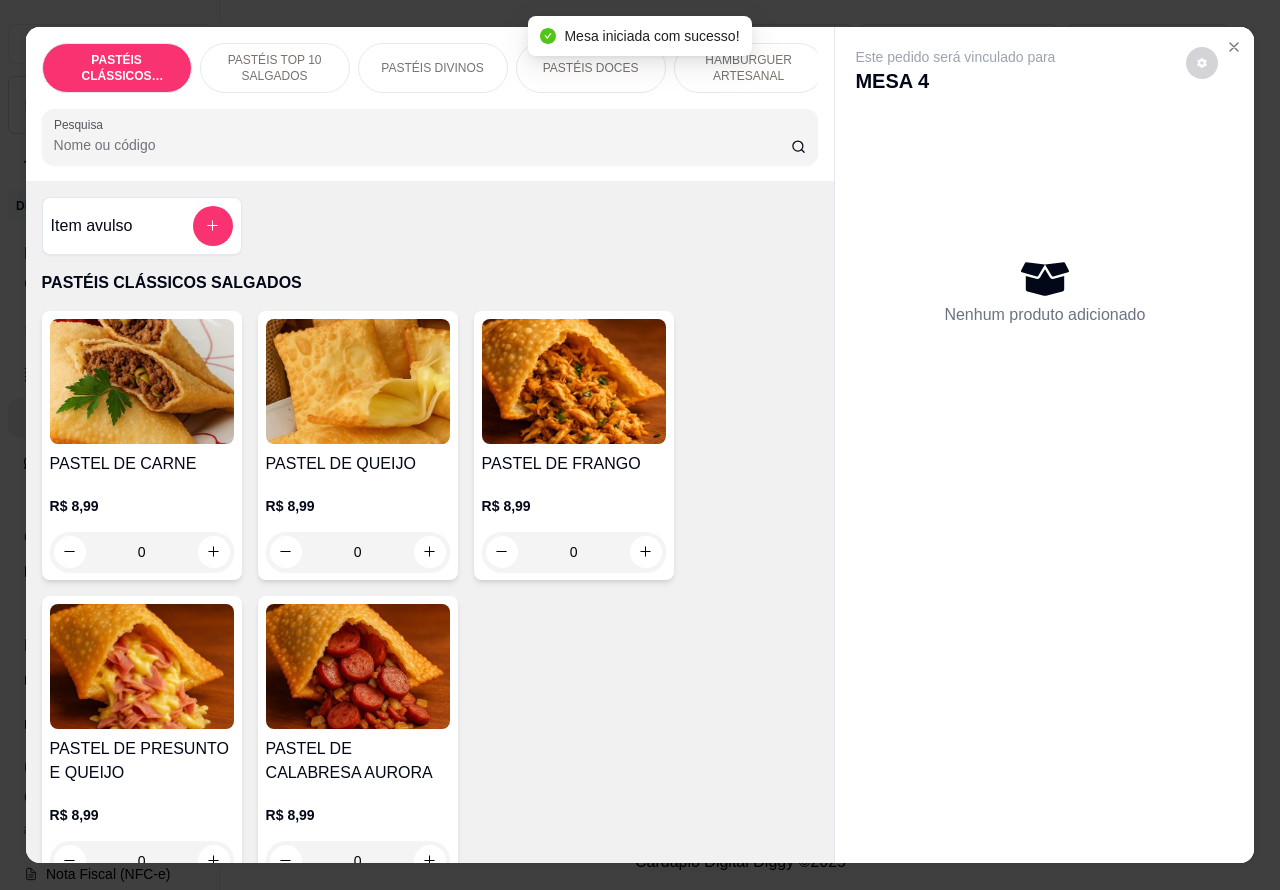 click 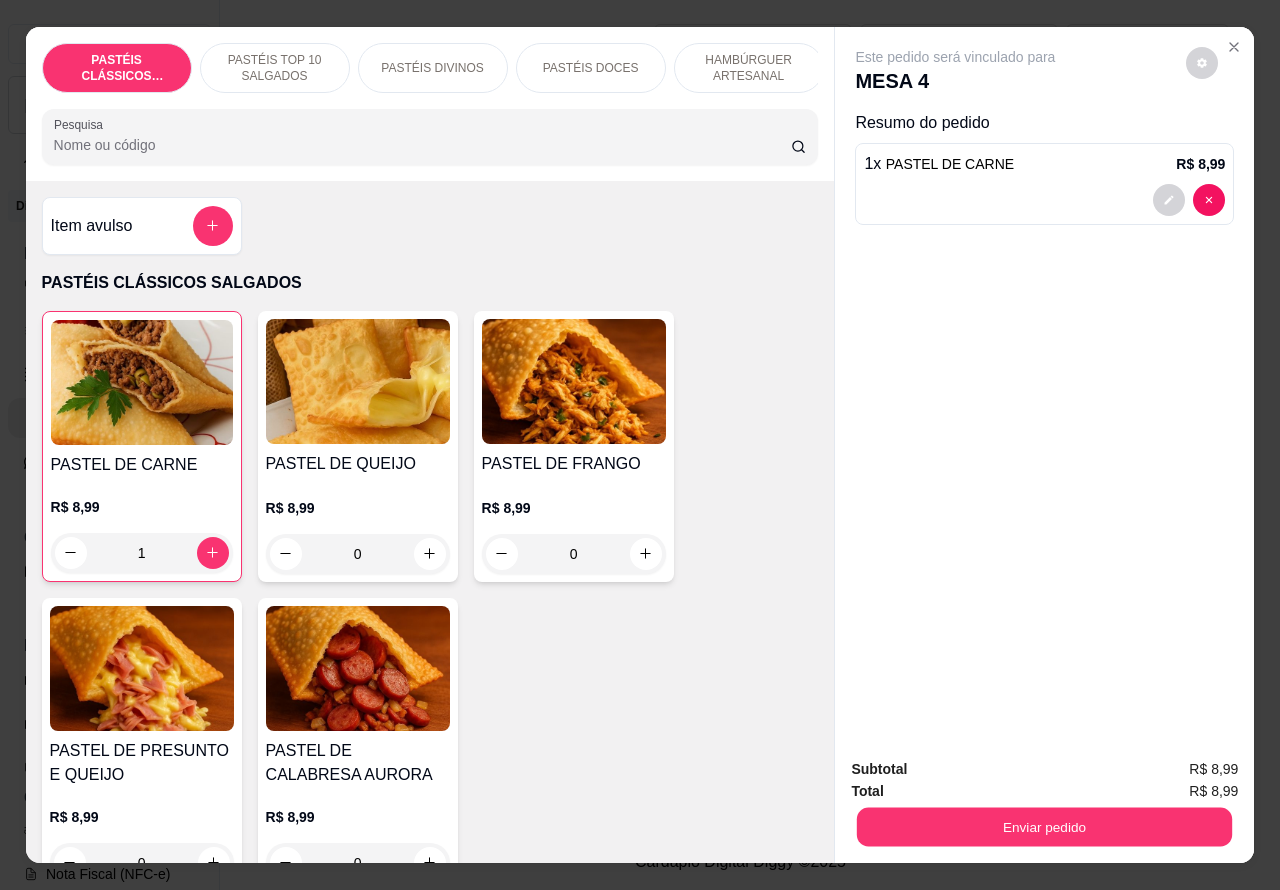 click on "Enviar pedido" at bounding box center (1044, 827) 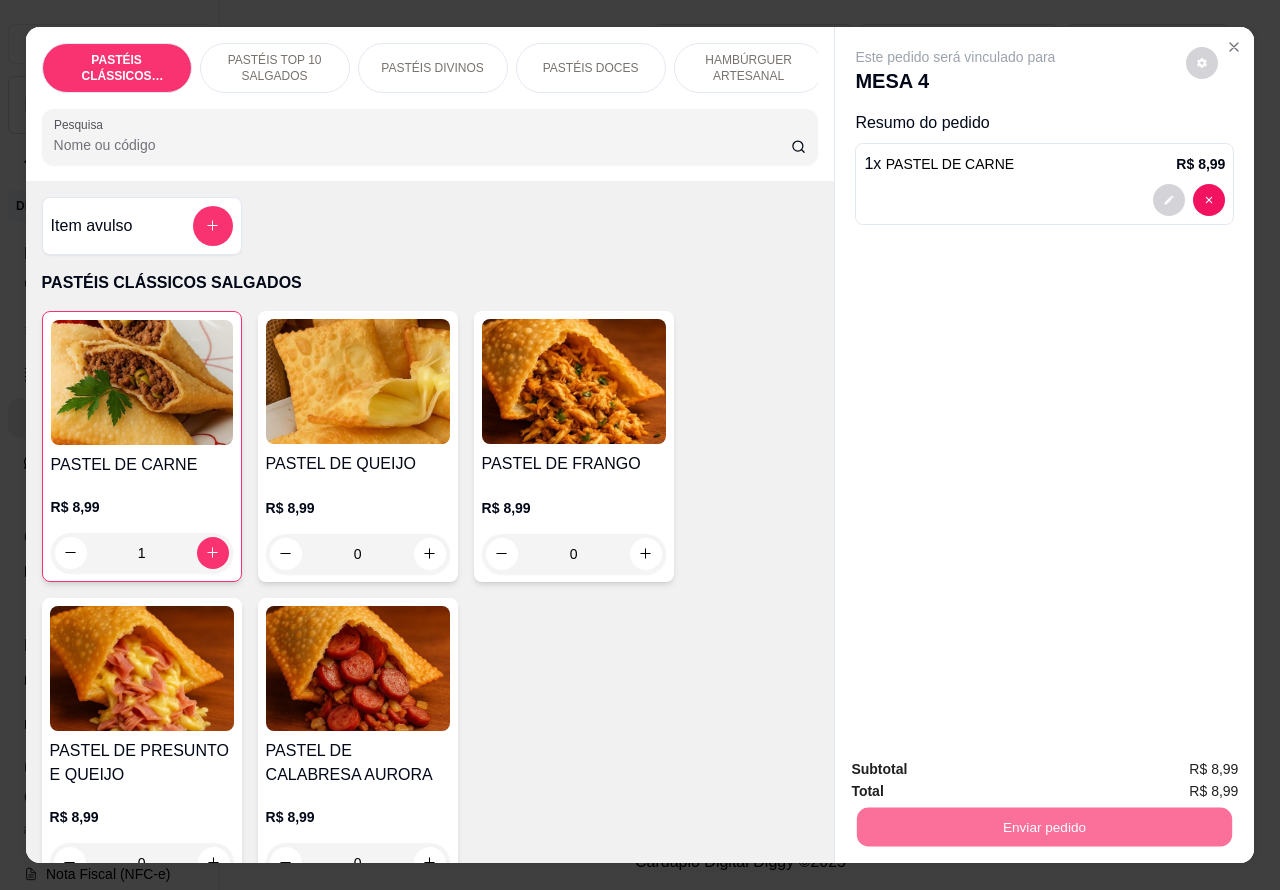 click on "Este pedido será vinculado para   MESA 4 Resumo do pedido 1 x   PASTEL DE CARNE  R$ 8,99" at bounding box center (1044, 385) 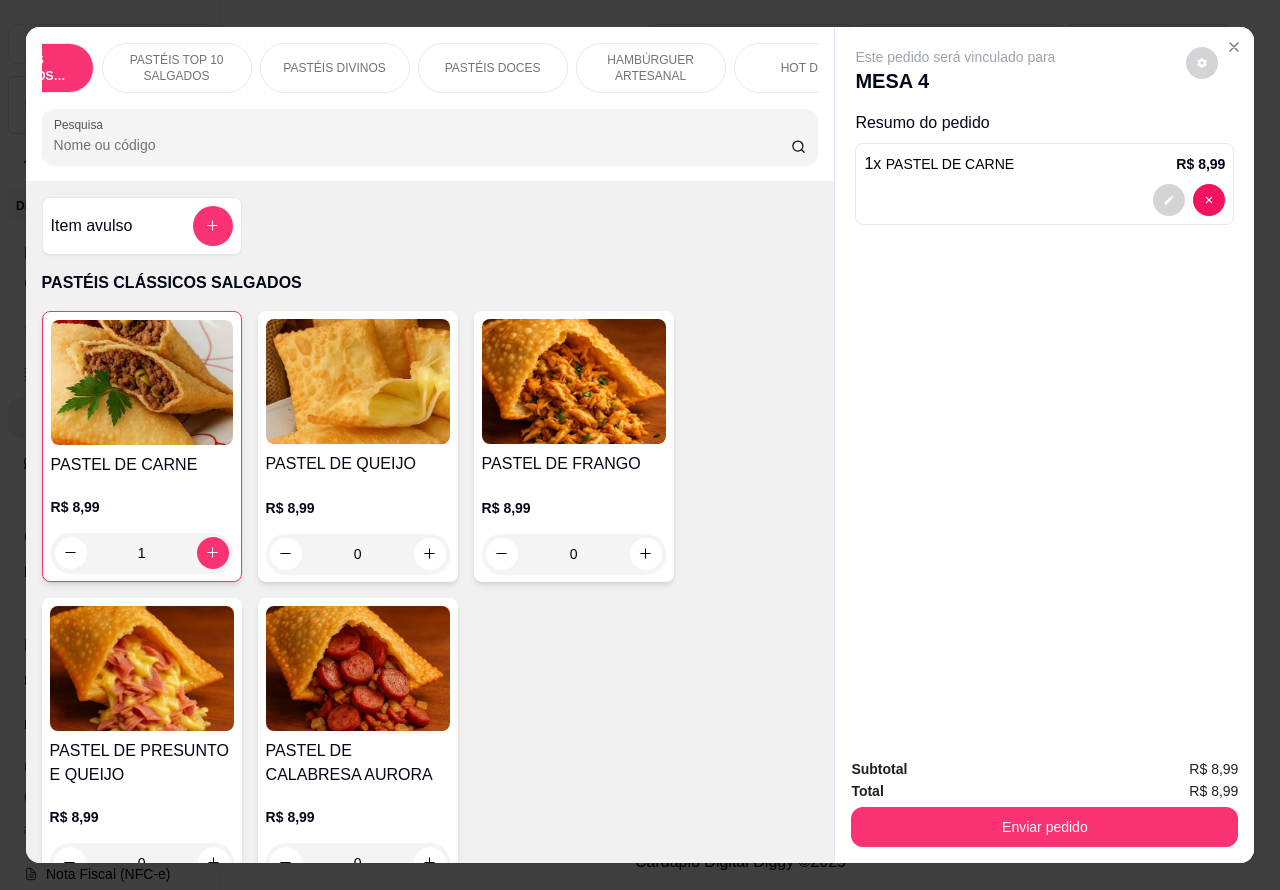 scroll, scrollTop: 0, scrollLeft: 160, axis: horizontal 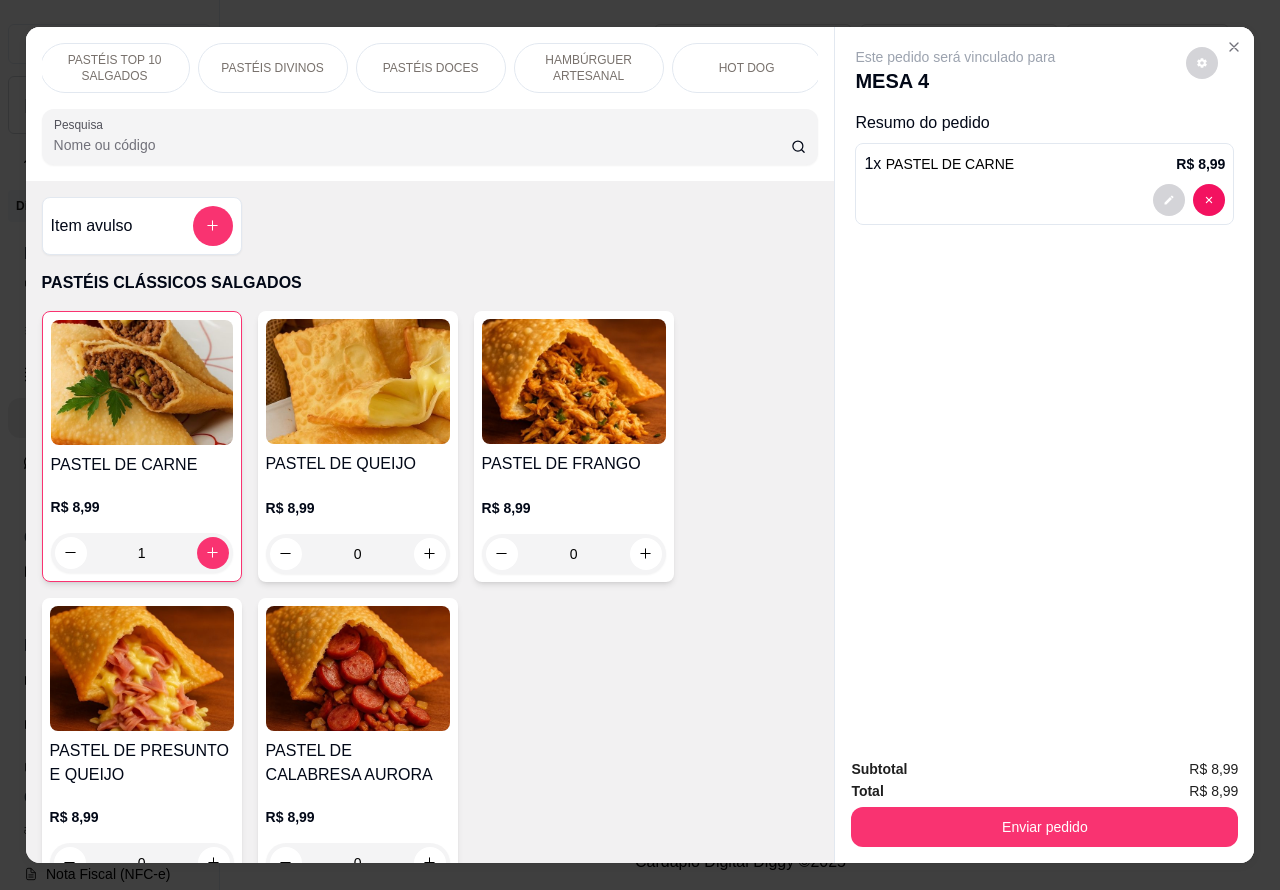 click on "HAMBÚRGUER ARTESANAL" at bounding box center (589, 68) 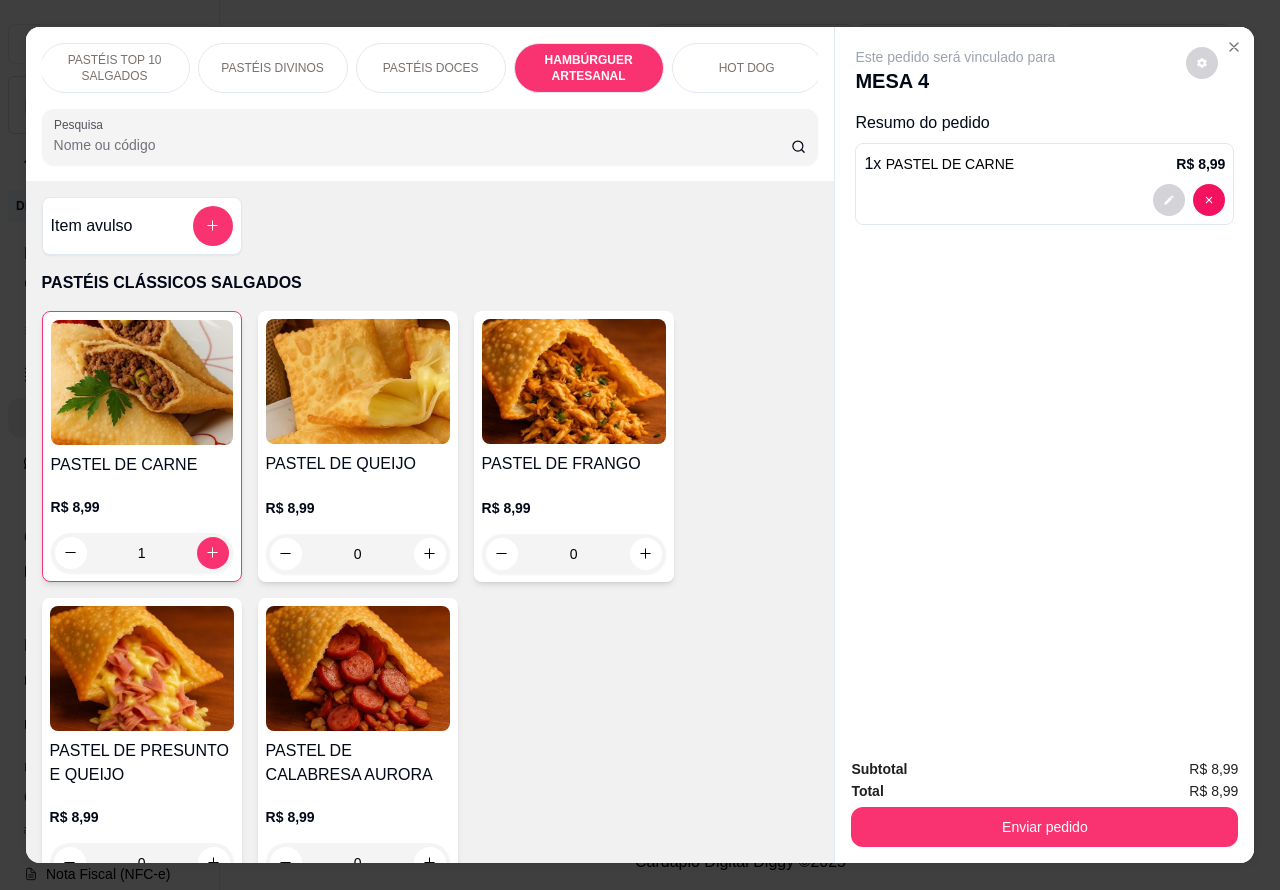 scroll, scrollTop: 4530, scrollLeft: 0, axis: vertical 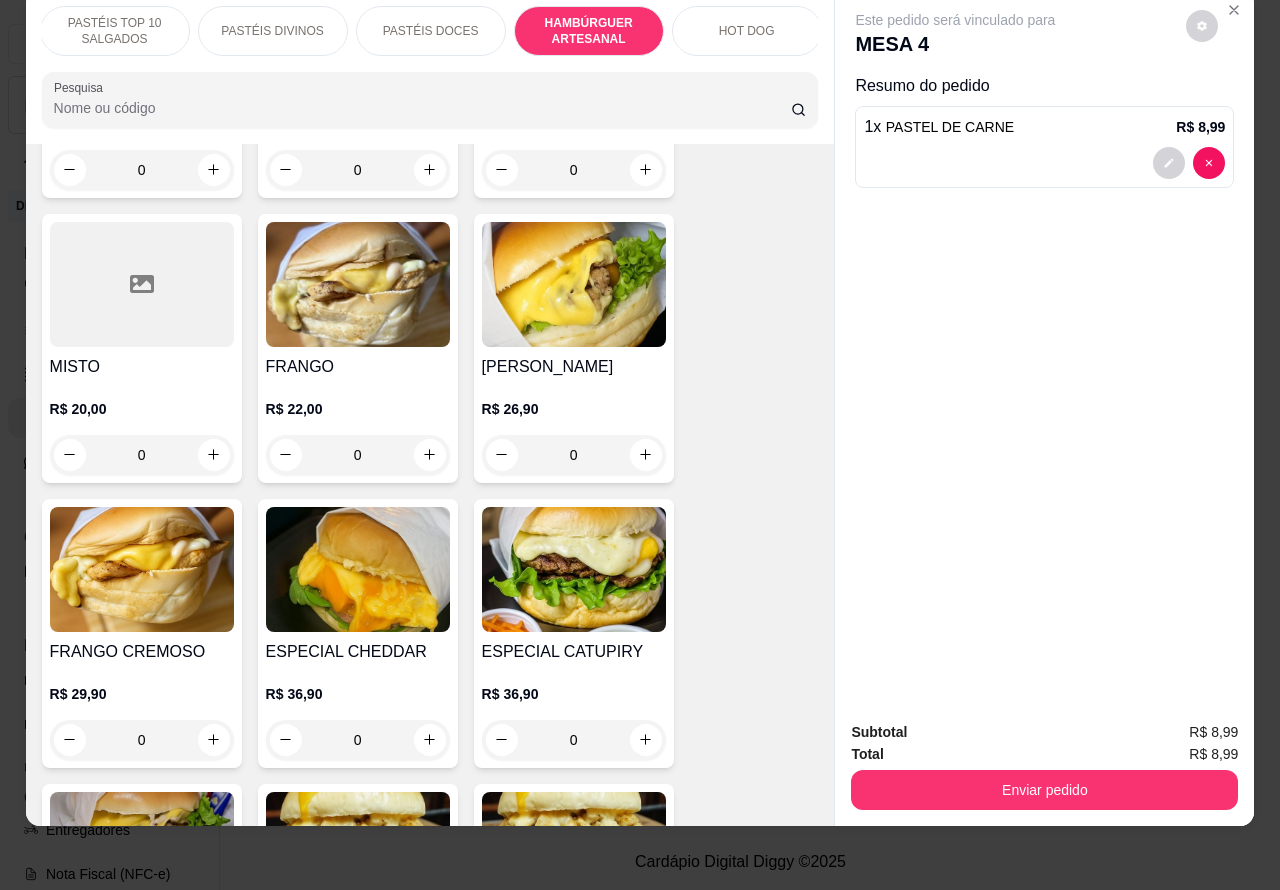 click on "0" at bounding box center [358, 740] 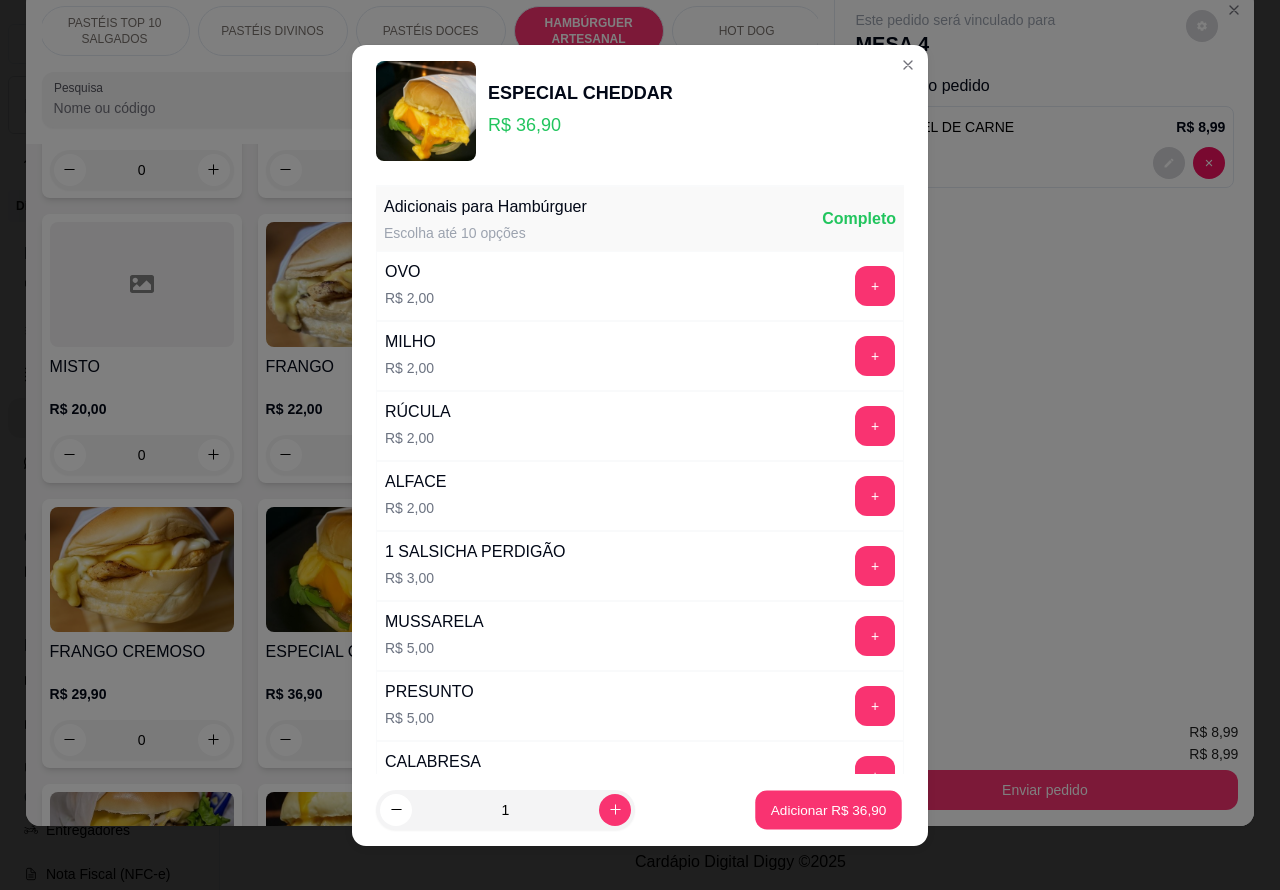 click on "Adicionar   R$ 36,90" at bounding box center (829, 809) 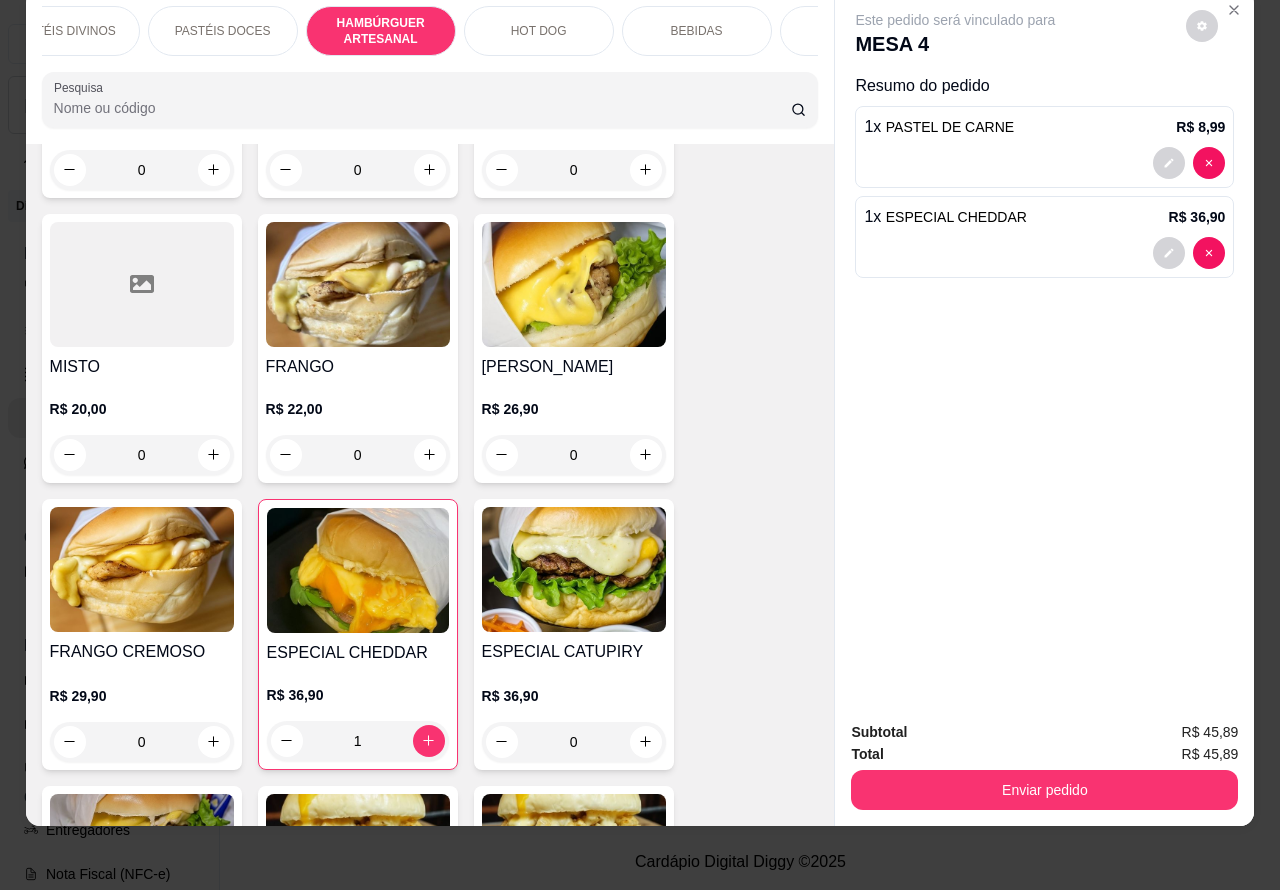 scroll, scrollTop: 0, scrollLeft: 373, axis: horizontal 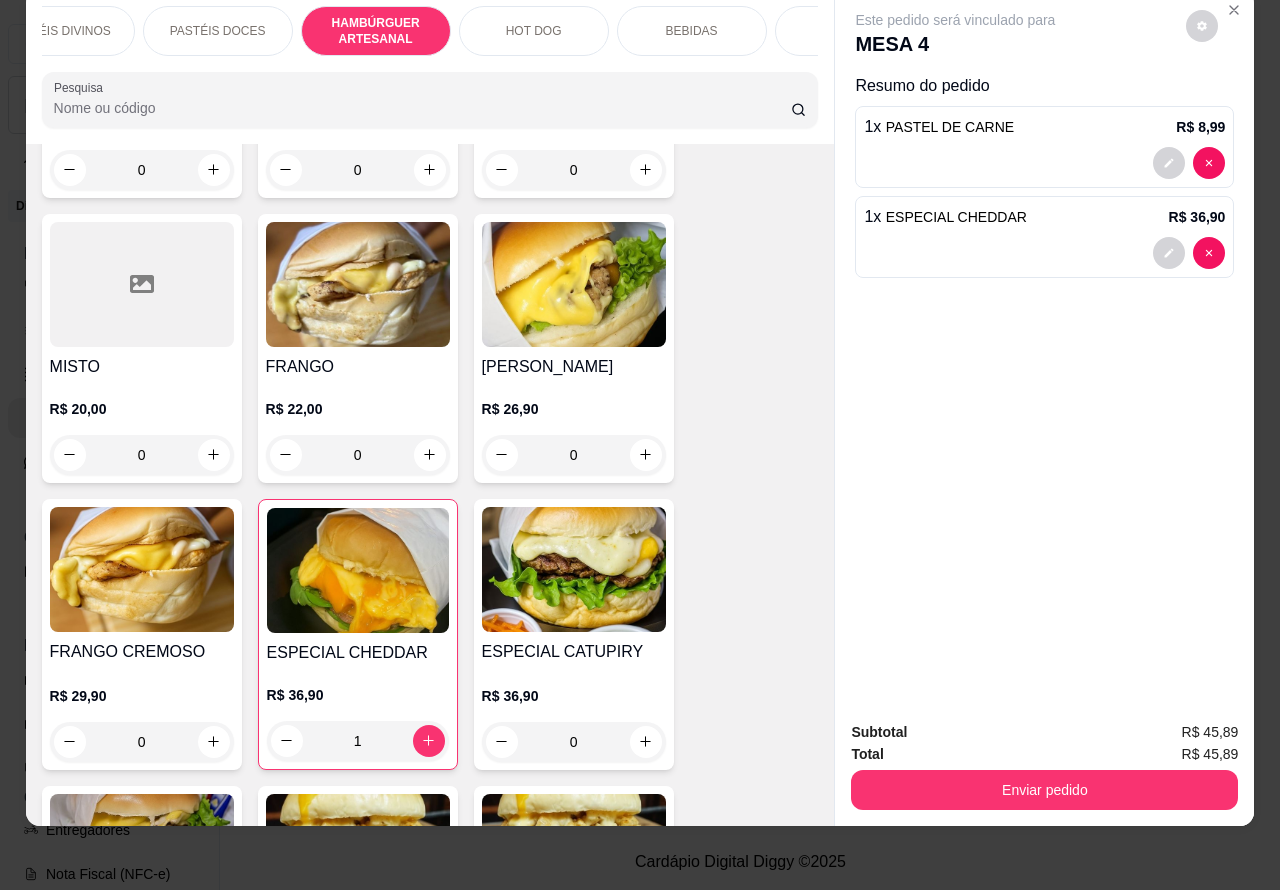 click on "BEBIDAS" at bounding box center [692, 31] 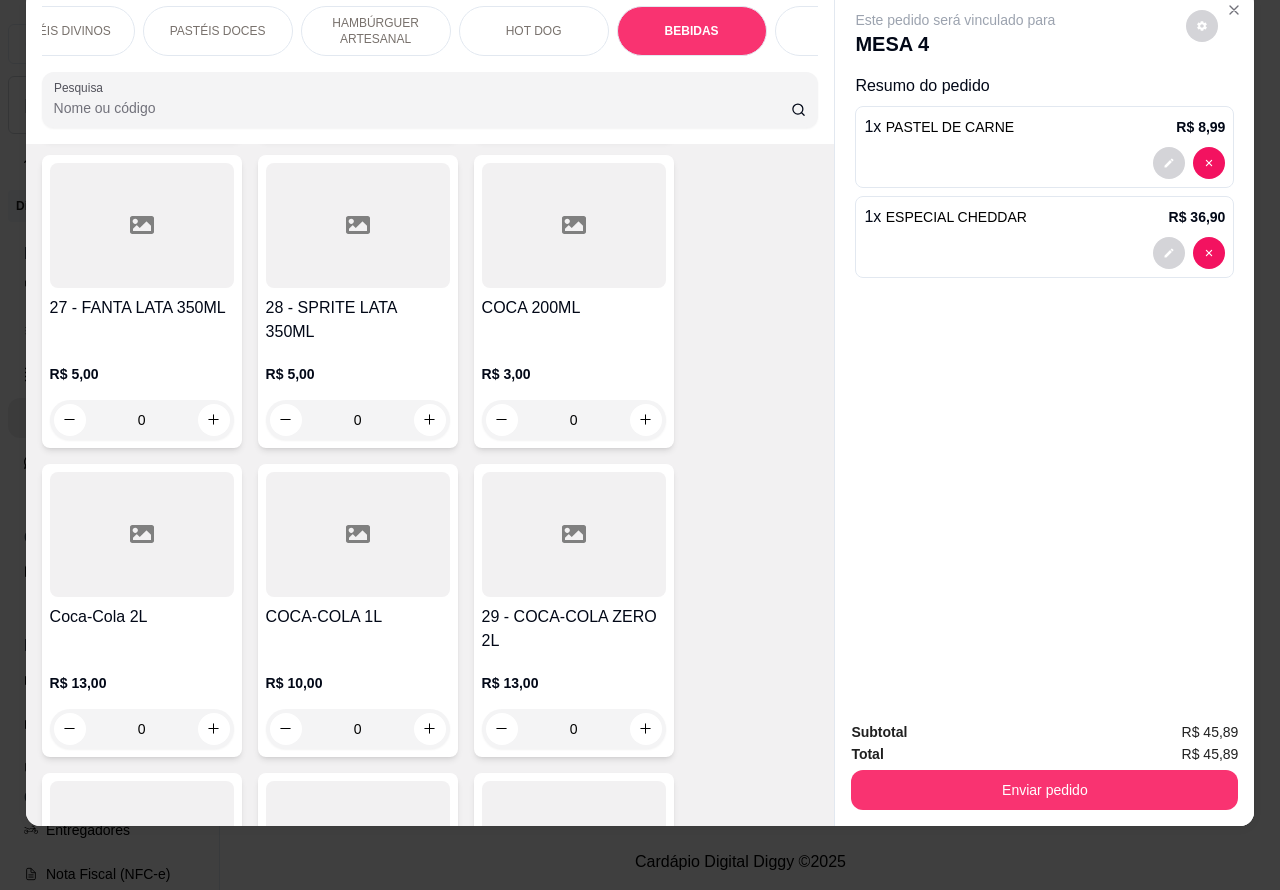scroll, scrollTop: 6738, scrollLeft: 0, axis: vertical 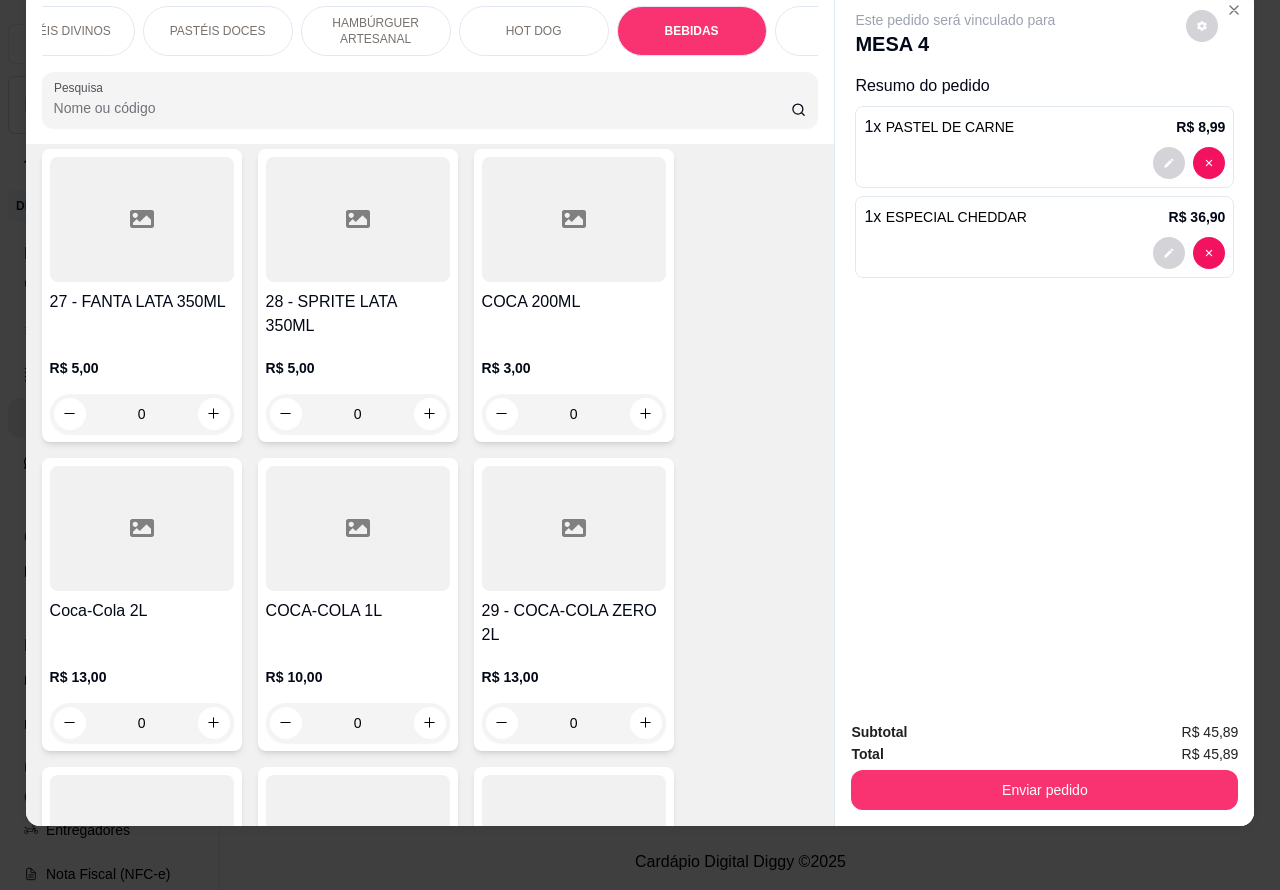 click 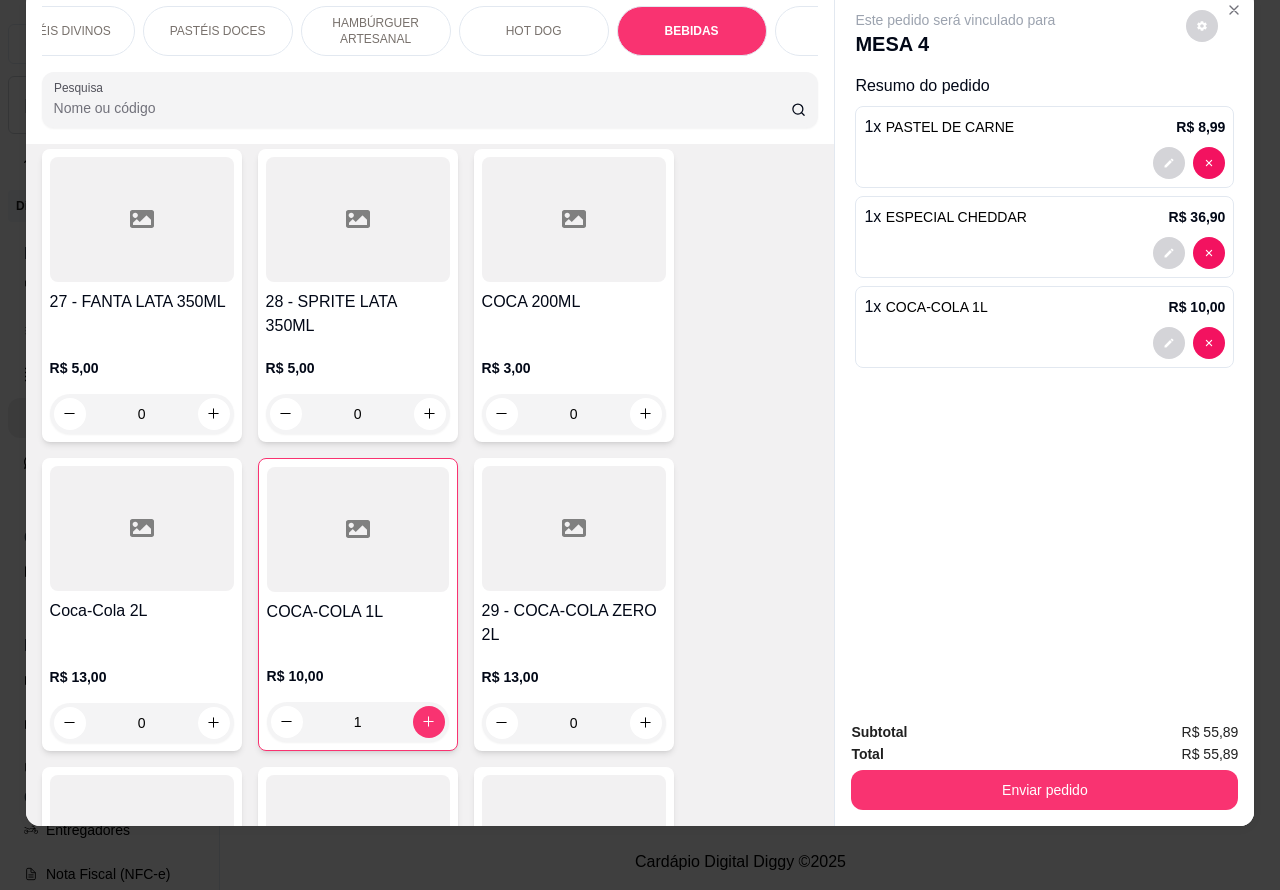 click on "Enviar pedido" at bounding box center [1044, 790] 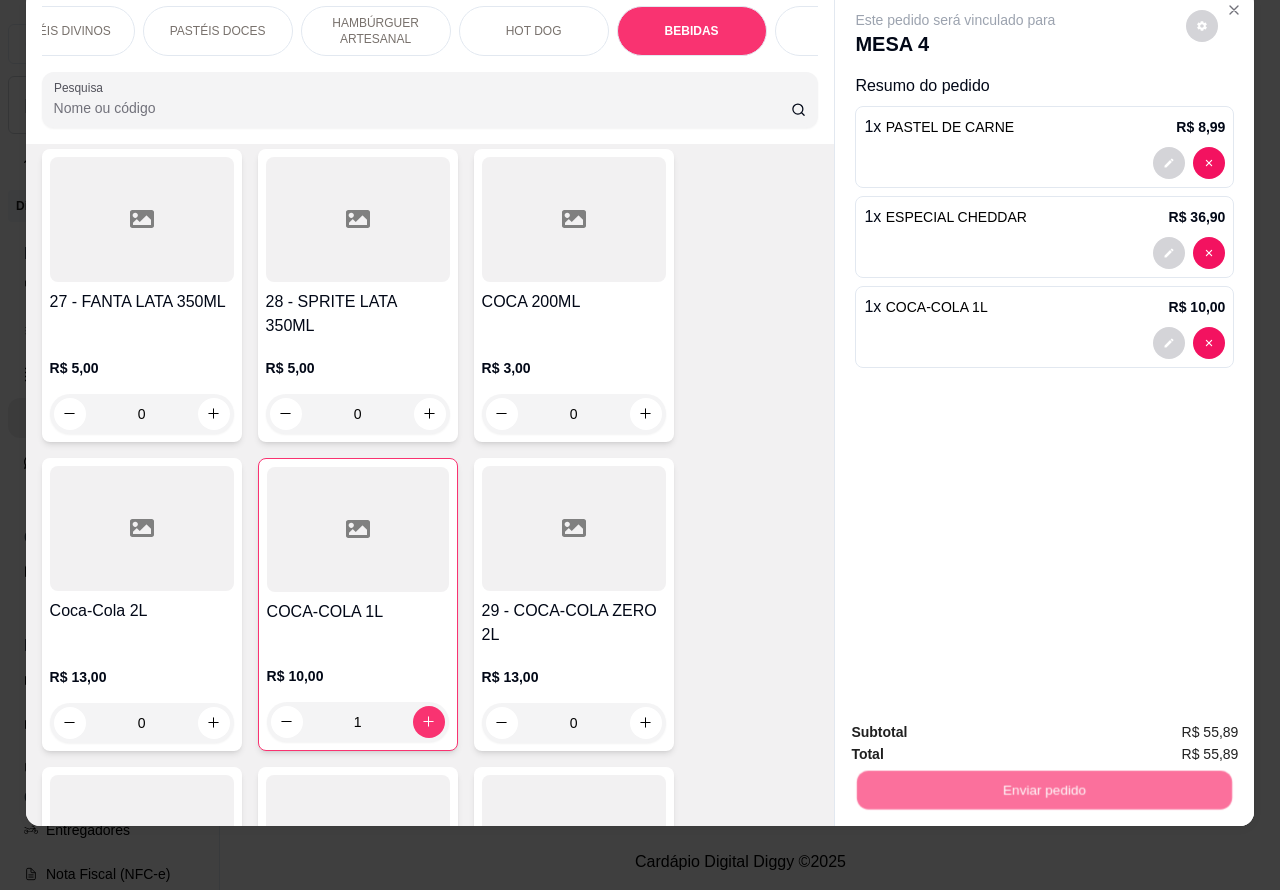click on "Não registrar e enviar pedido" at bounding box center (977, 722) 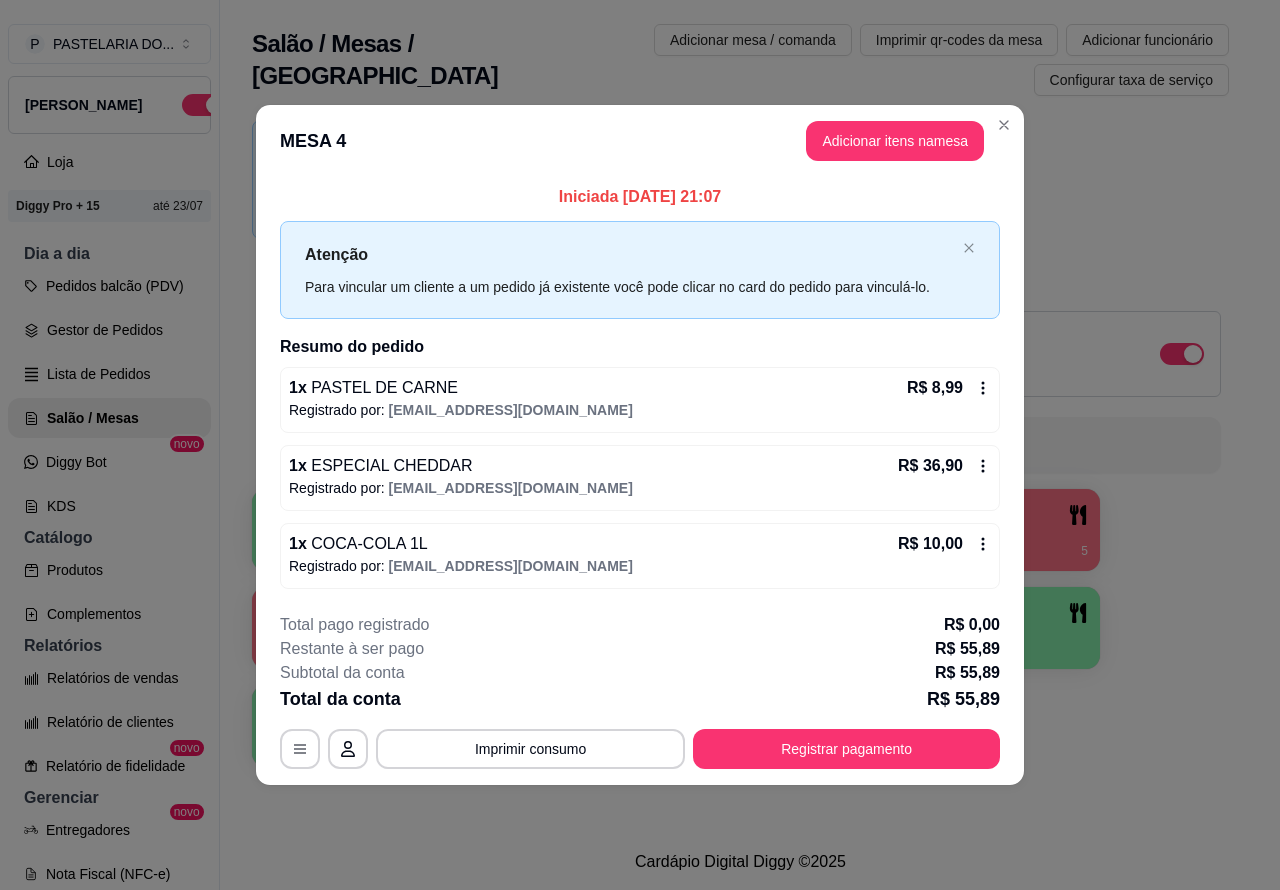 click on "Novidade! Agora é possível gerenciar o consumo da mesa por clientes.   Veja como isso funciona Todos Mesas Comandas Deixar cliente chamar o garçom na mesa Ao o cliente scanear o qr code, ele terá a opção de chamar o garçom naquela mesa. Busque pela mesa ou comanda
1 2 3 R$ 32,98 47 4 R$ 55,89 5 5 R$ 50,80 25 6 R$ 95,80 28 7 8 9 10" at bounding box center (740, 449) 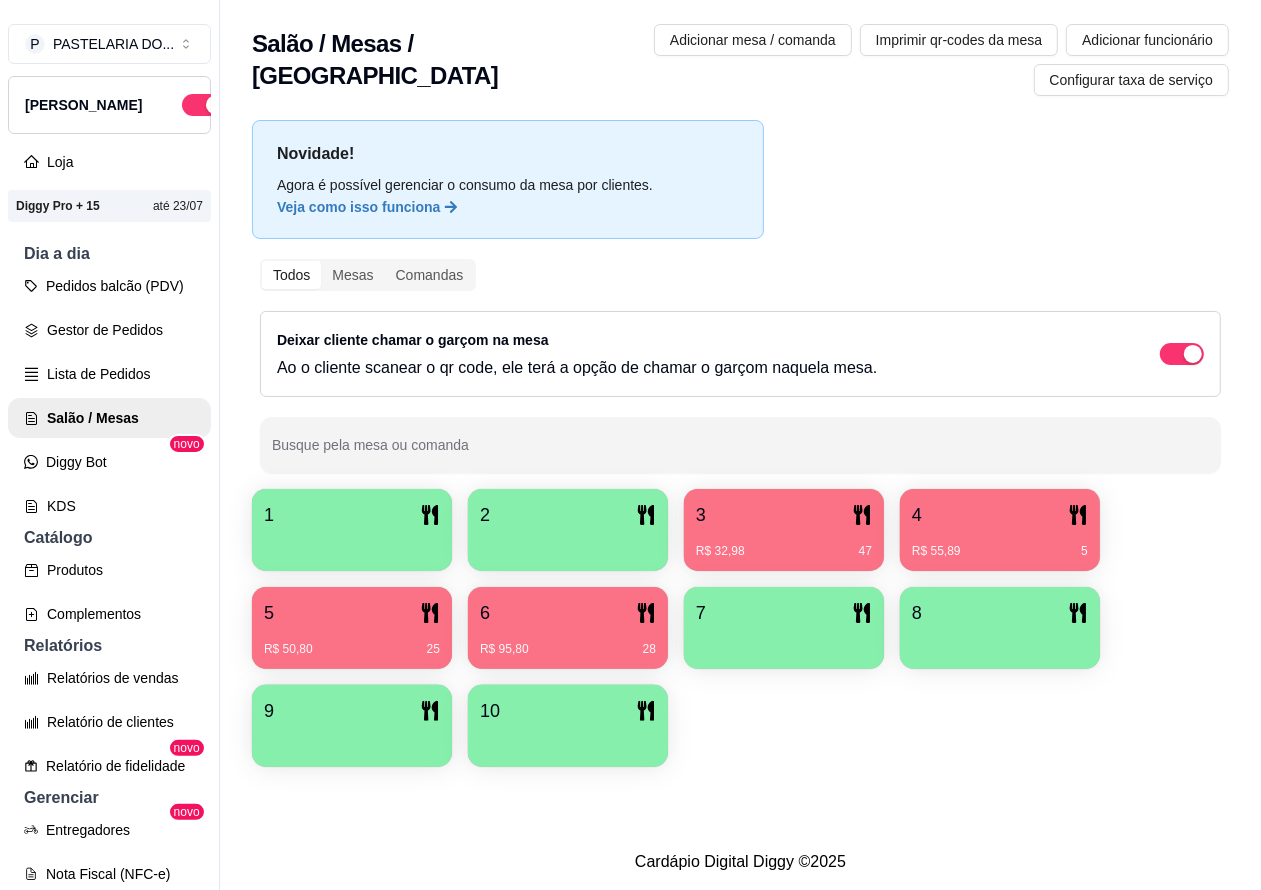 click on "R$ 32,98 47" at bounding box center [784, 544] 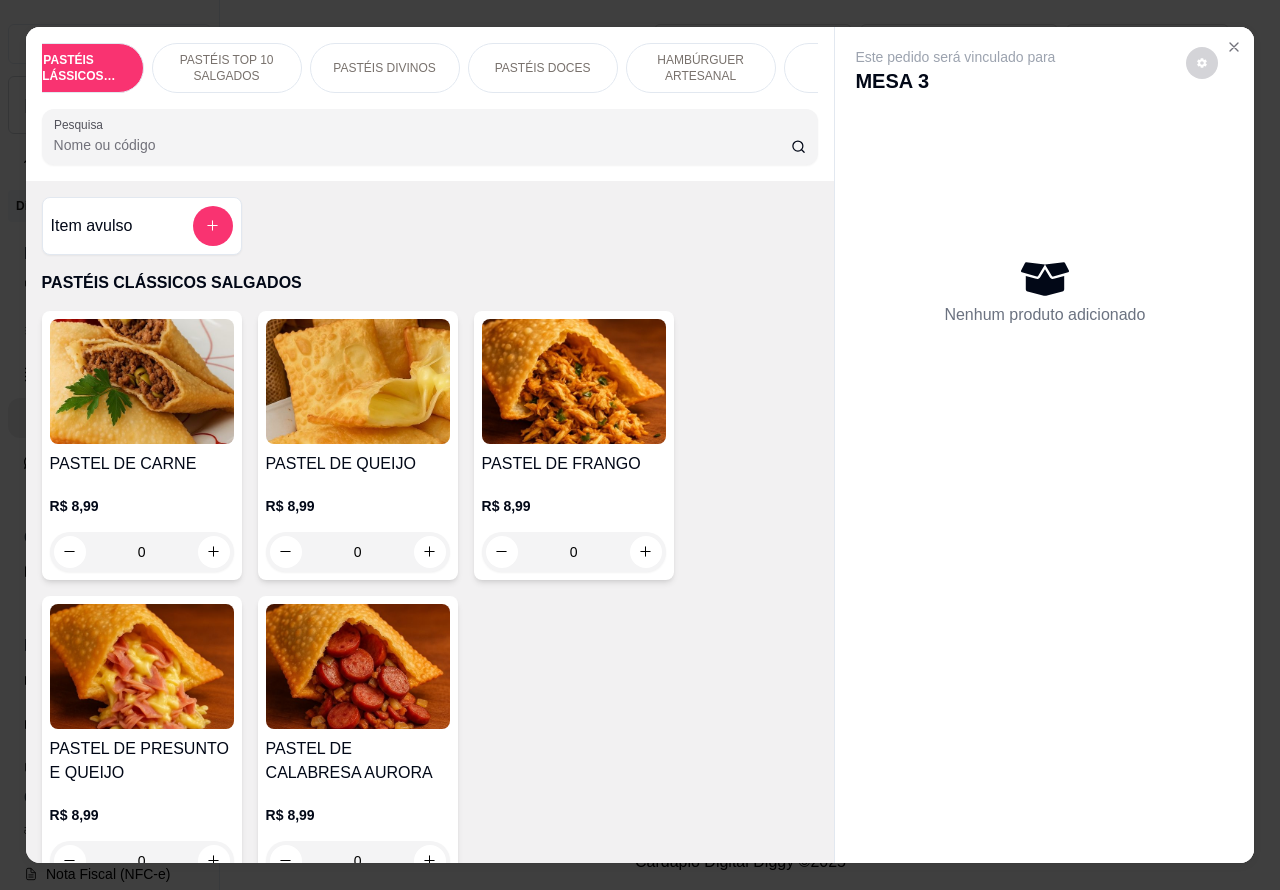 scroll, scrollTop: 0, scrollLeft: 47, axis: horizontal 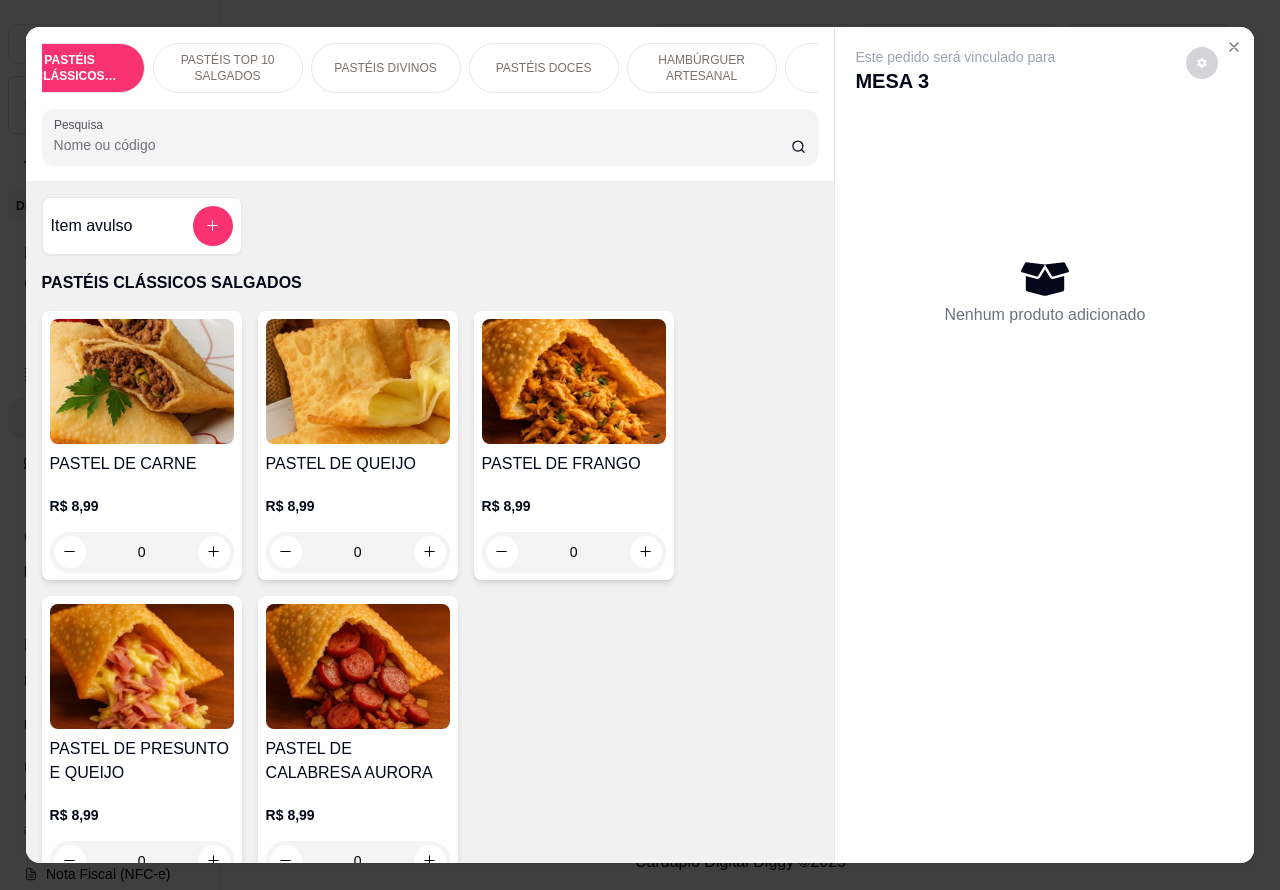 click on "PASTÉIS TOP 10 SALGADOS" at bounding box center [228, 68] 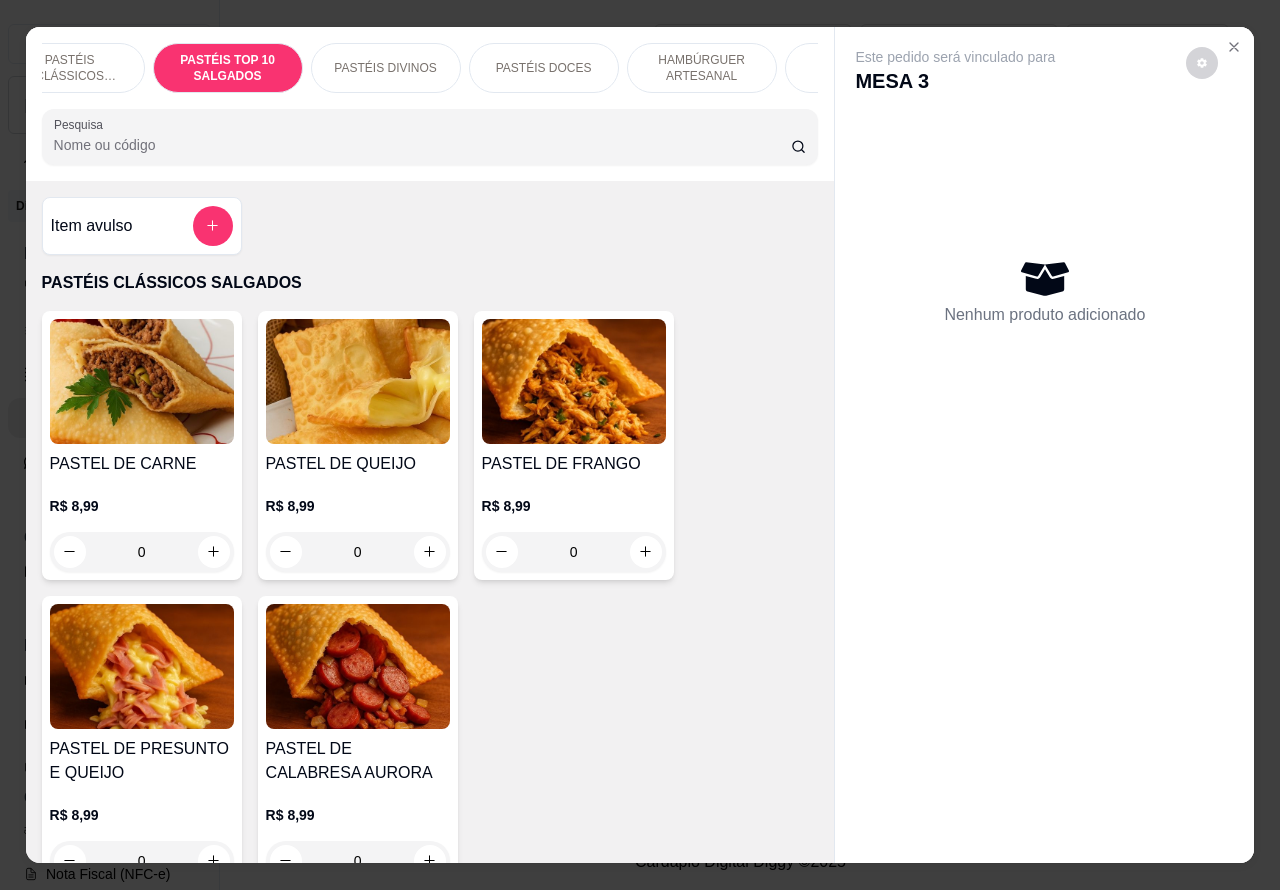 scroll, scrollTop: 723, scrollLeft: 0, axis: vertical 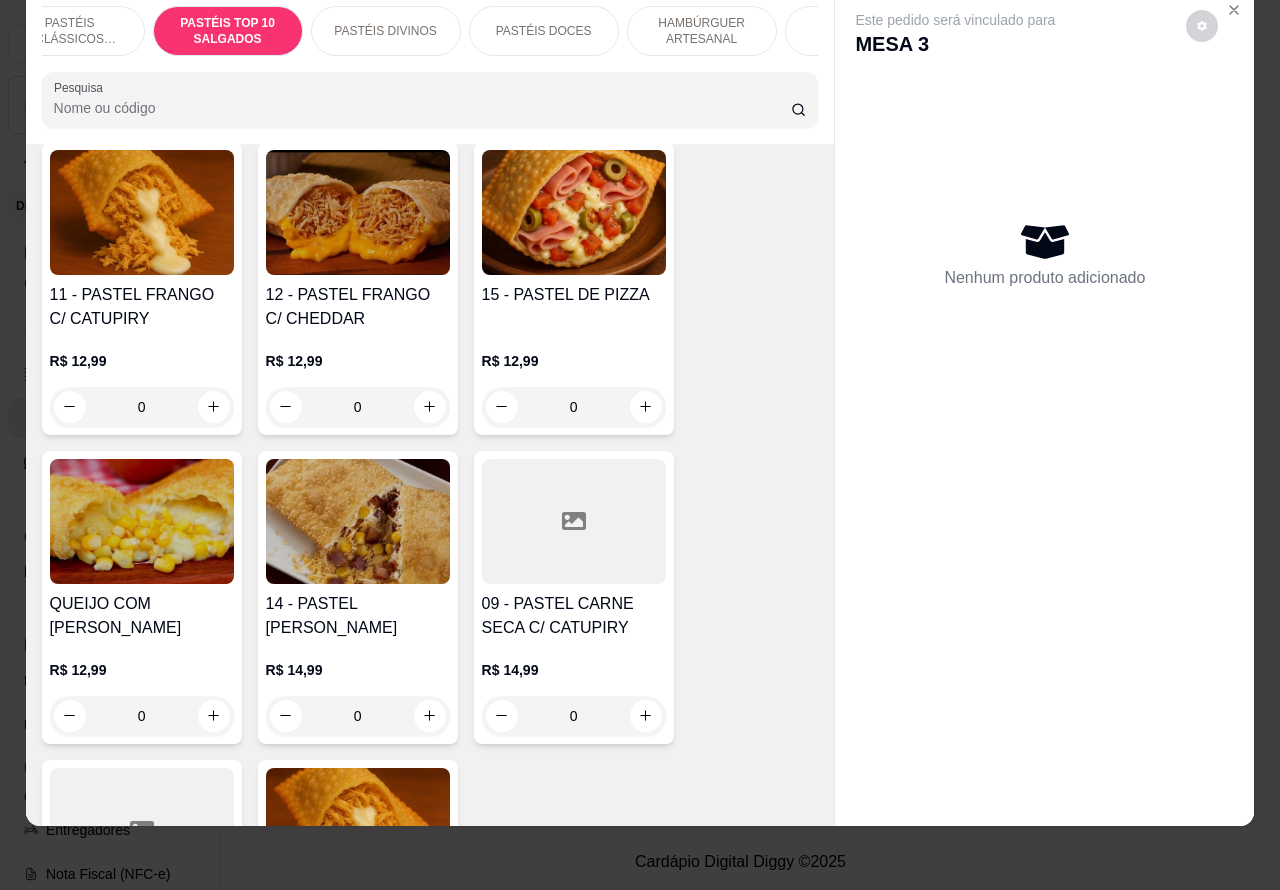 click 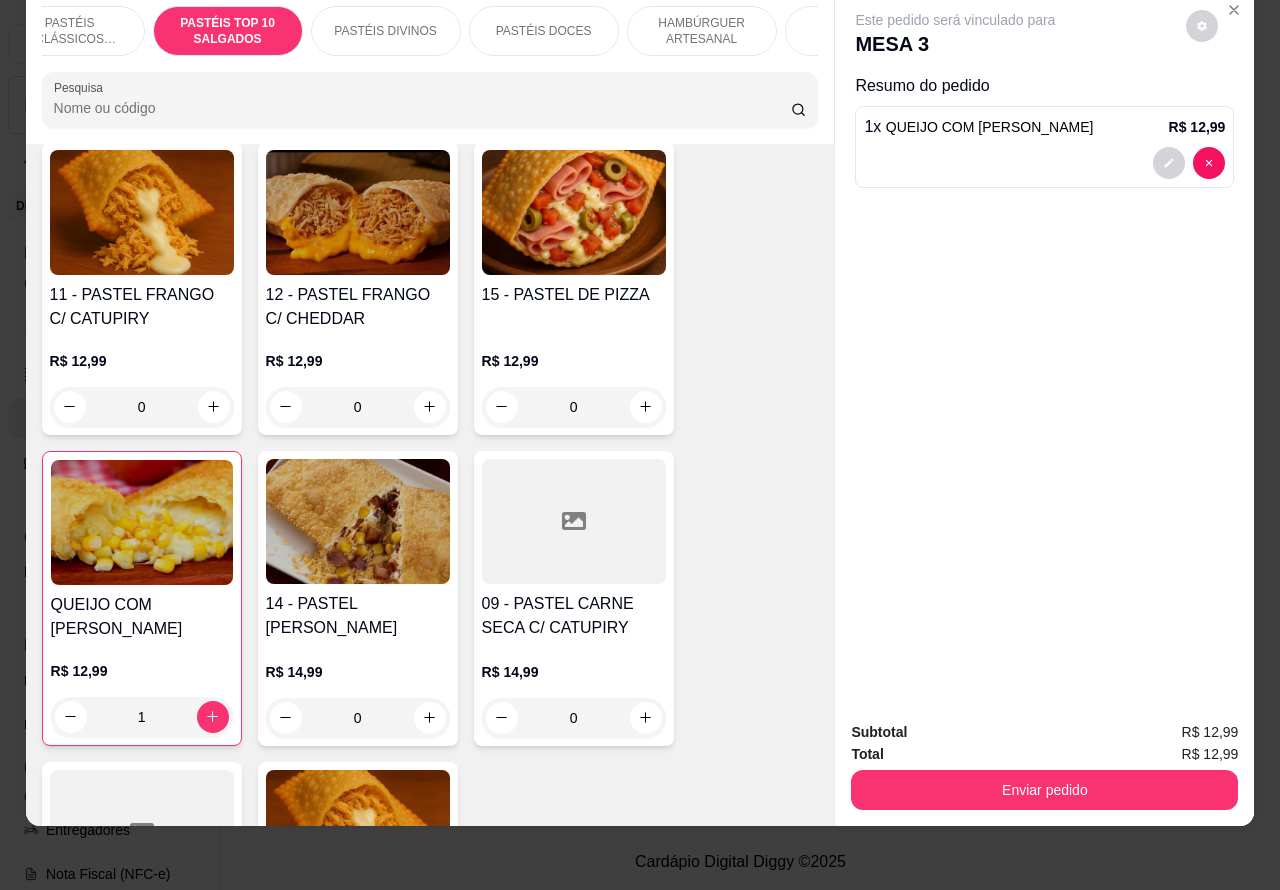 scroll, scrollTop: 0, scrollLeft: 0, axis: both 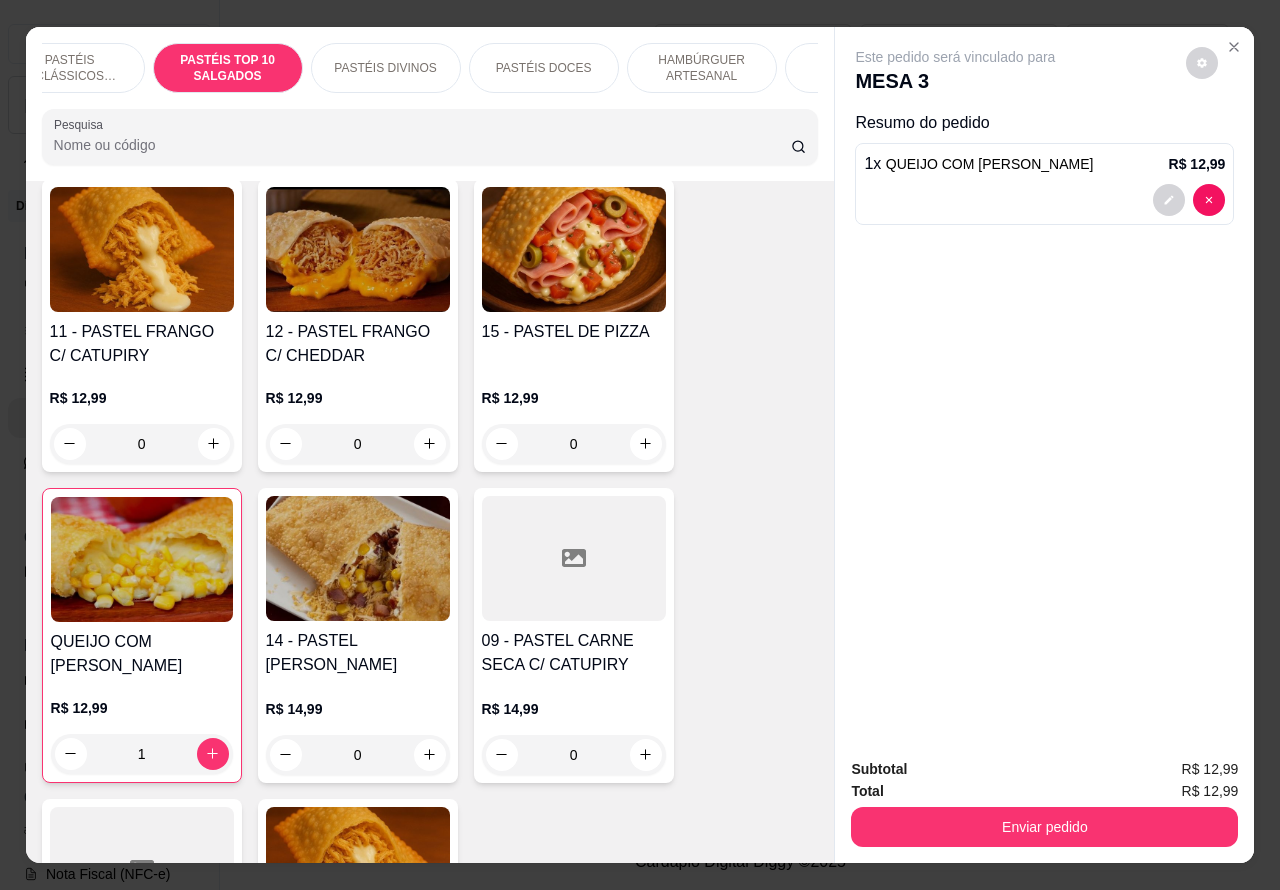 click at bounding box center [1044, 200] 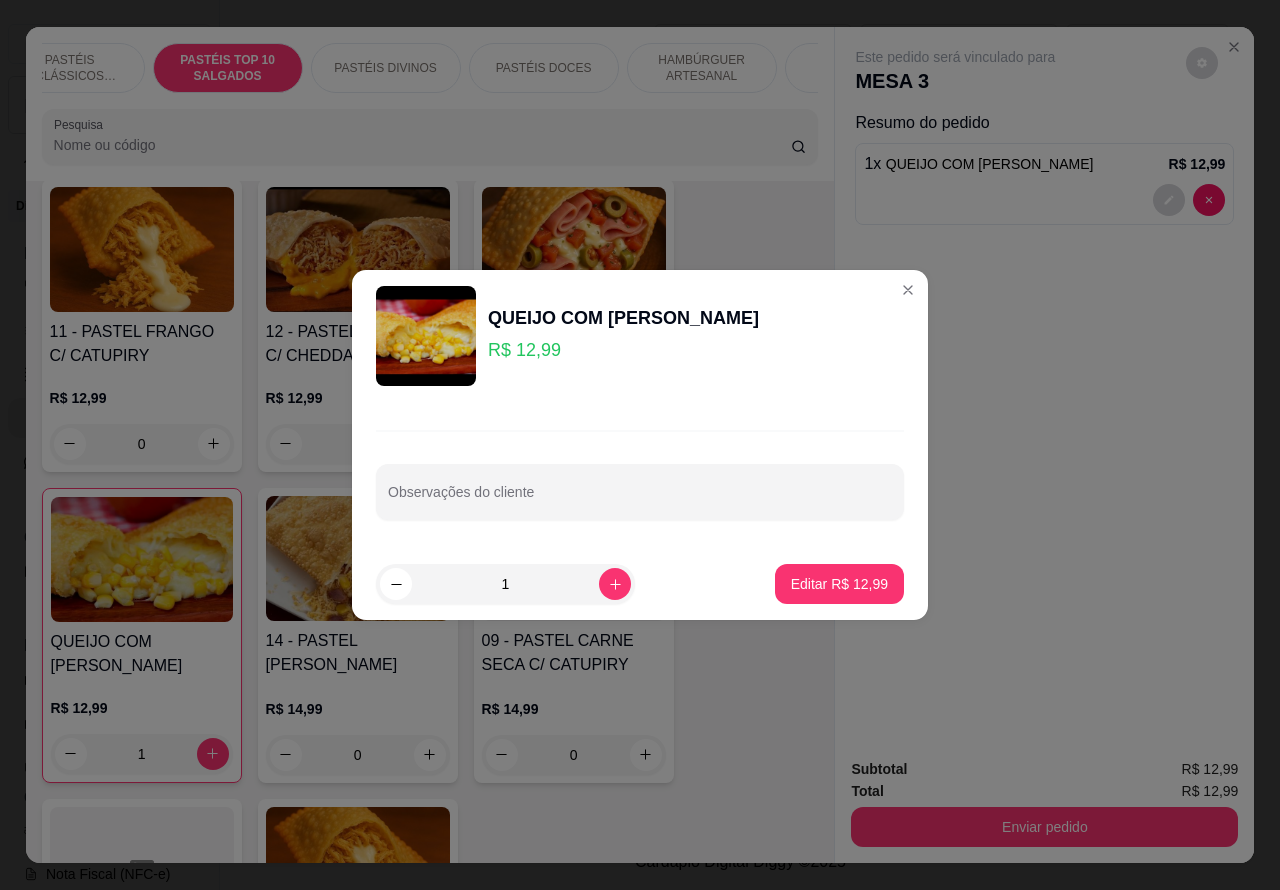 click on "Observações do cliente" at bounding box center [640, 500] 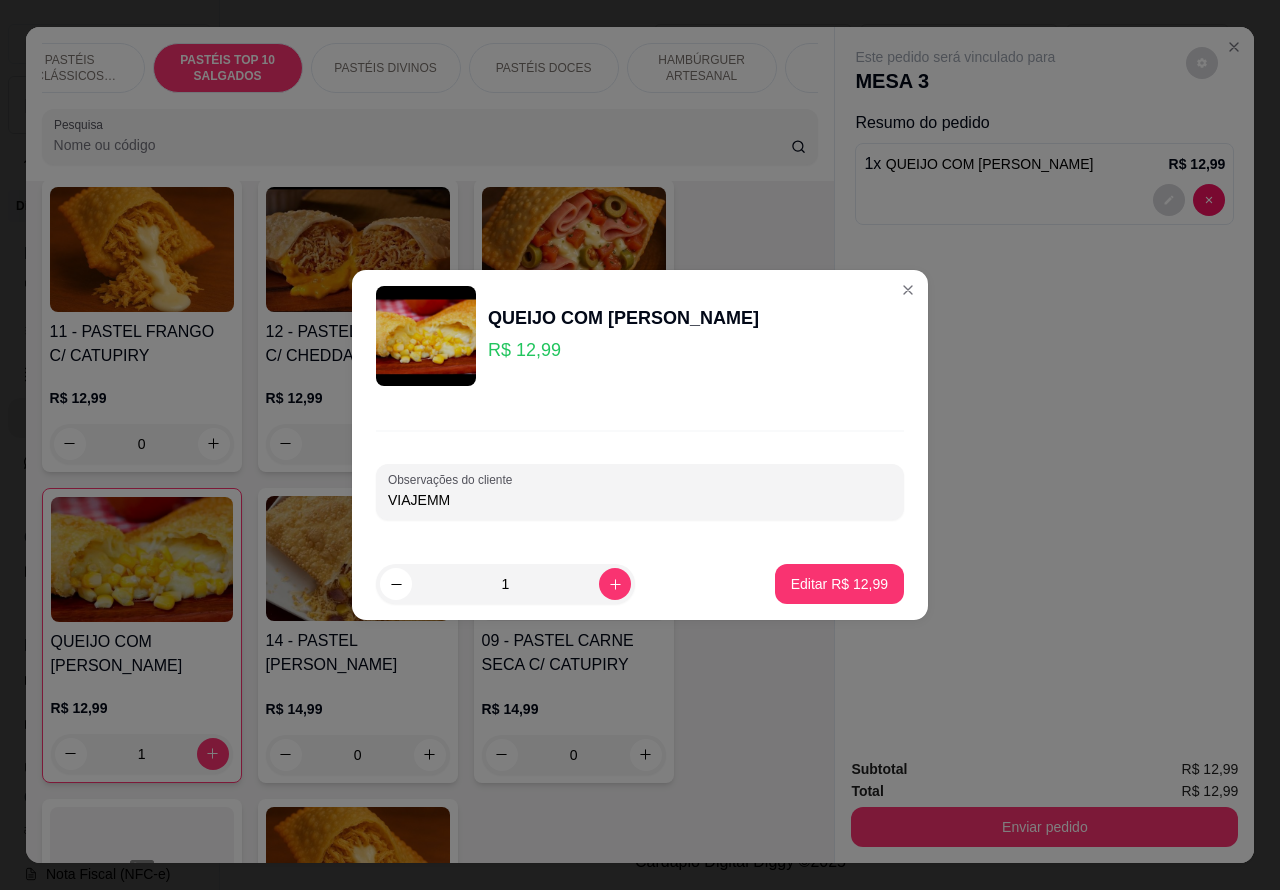 type on "VIAJEMM" 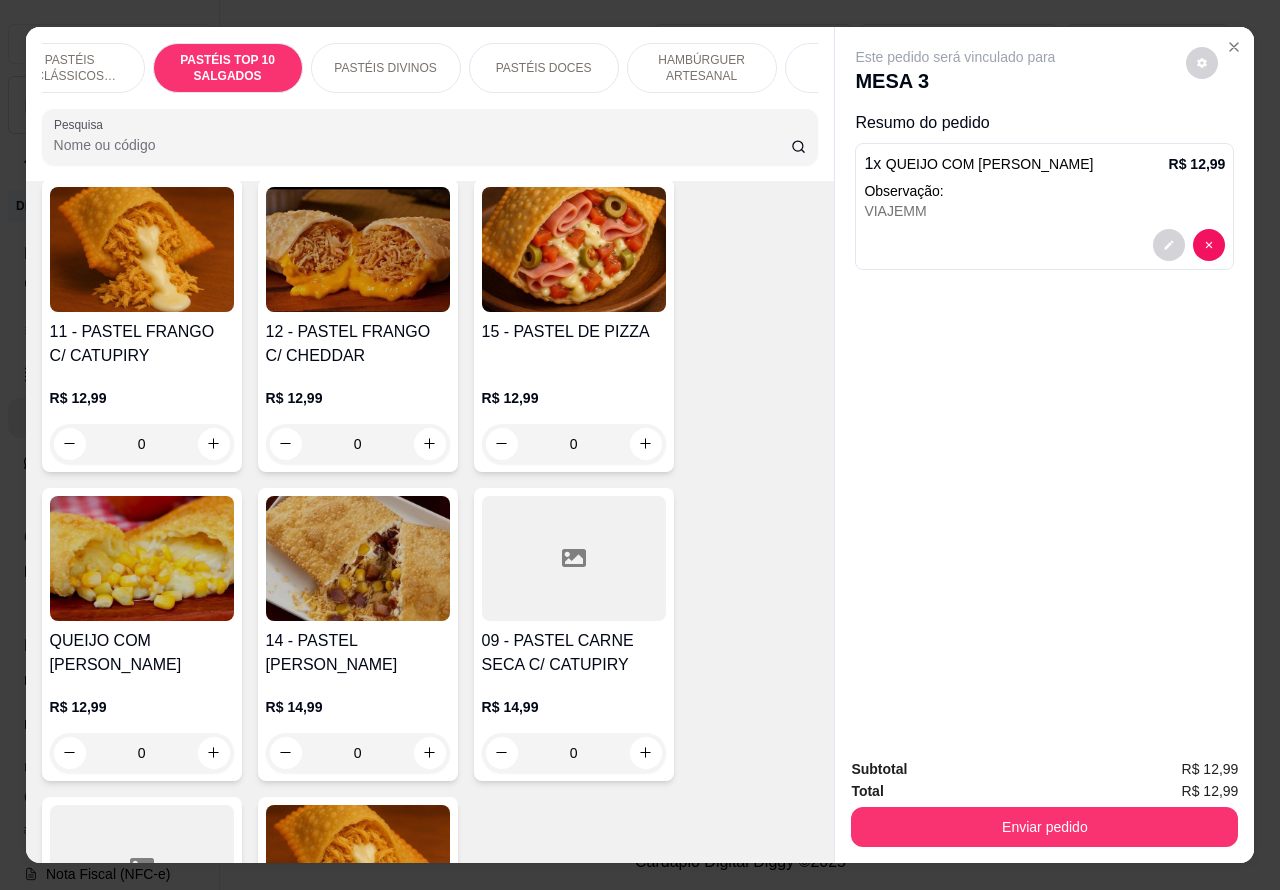 click on "Enviar pedido" at bounding box center (1044, 827) 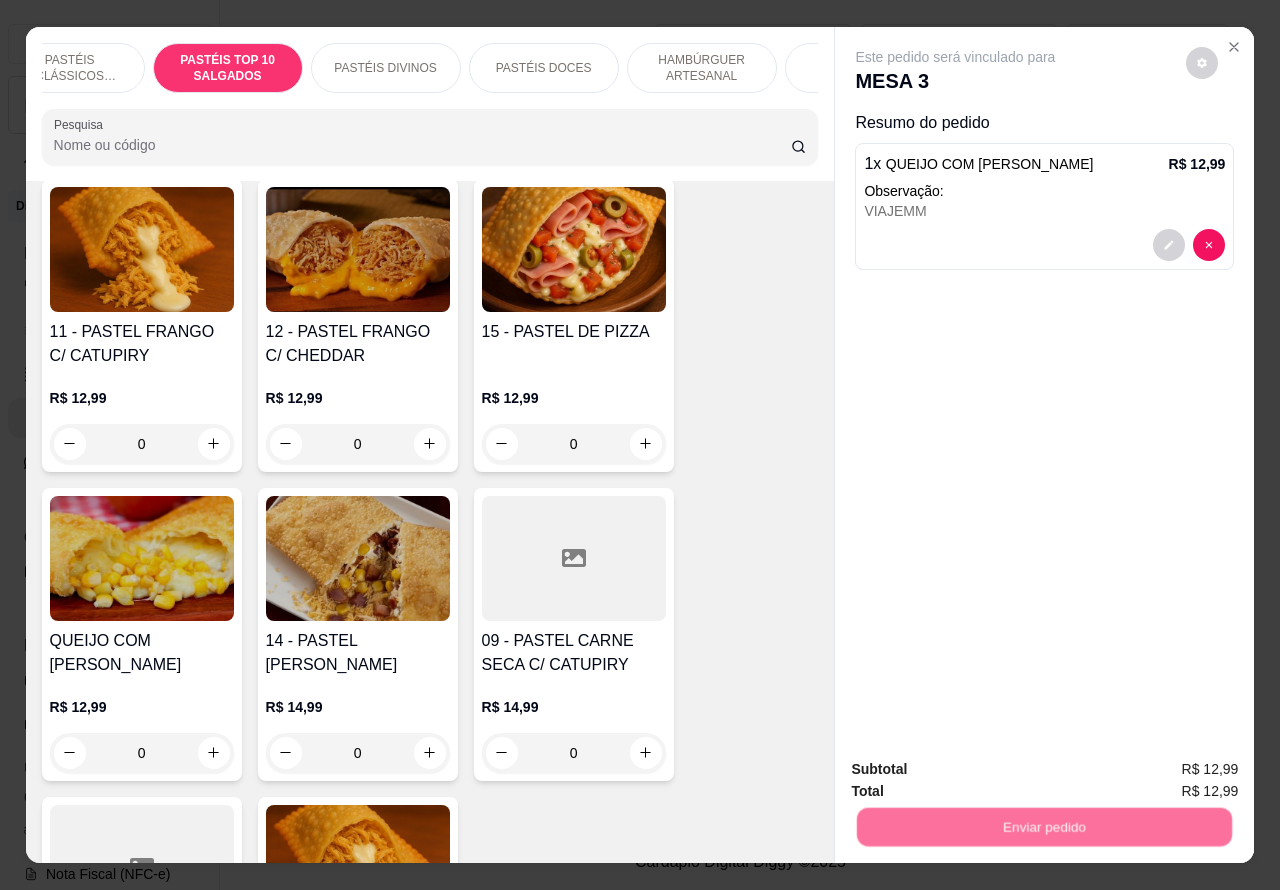 click on "Não registrar e enviar pedido" at bounding box center (977, 769) 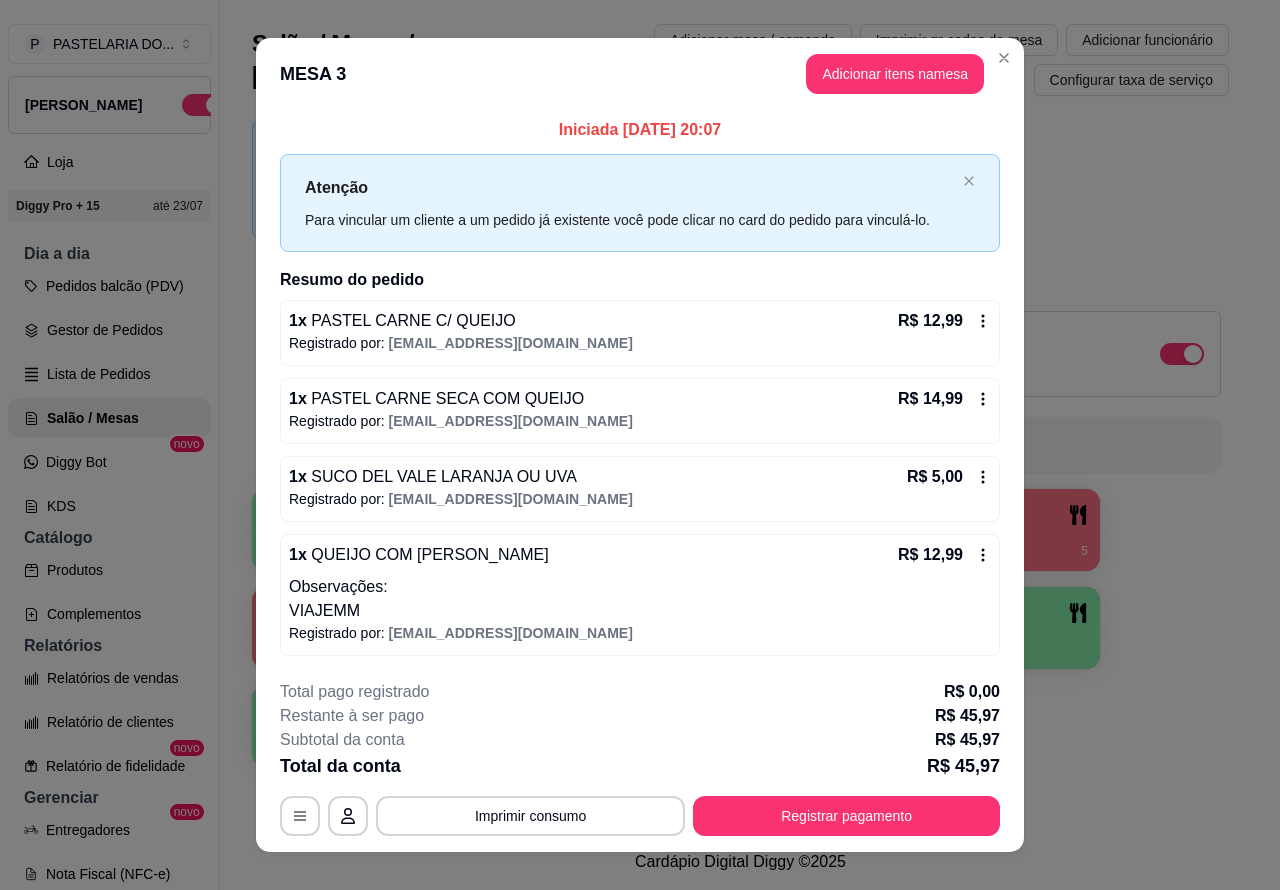 click on "Pedidos balcão (PDV)" at bounding box center (109, 286) 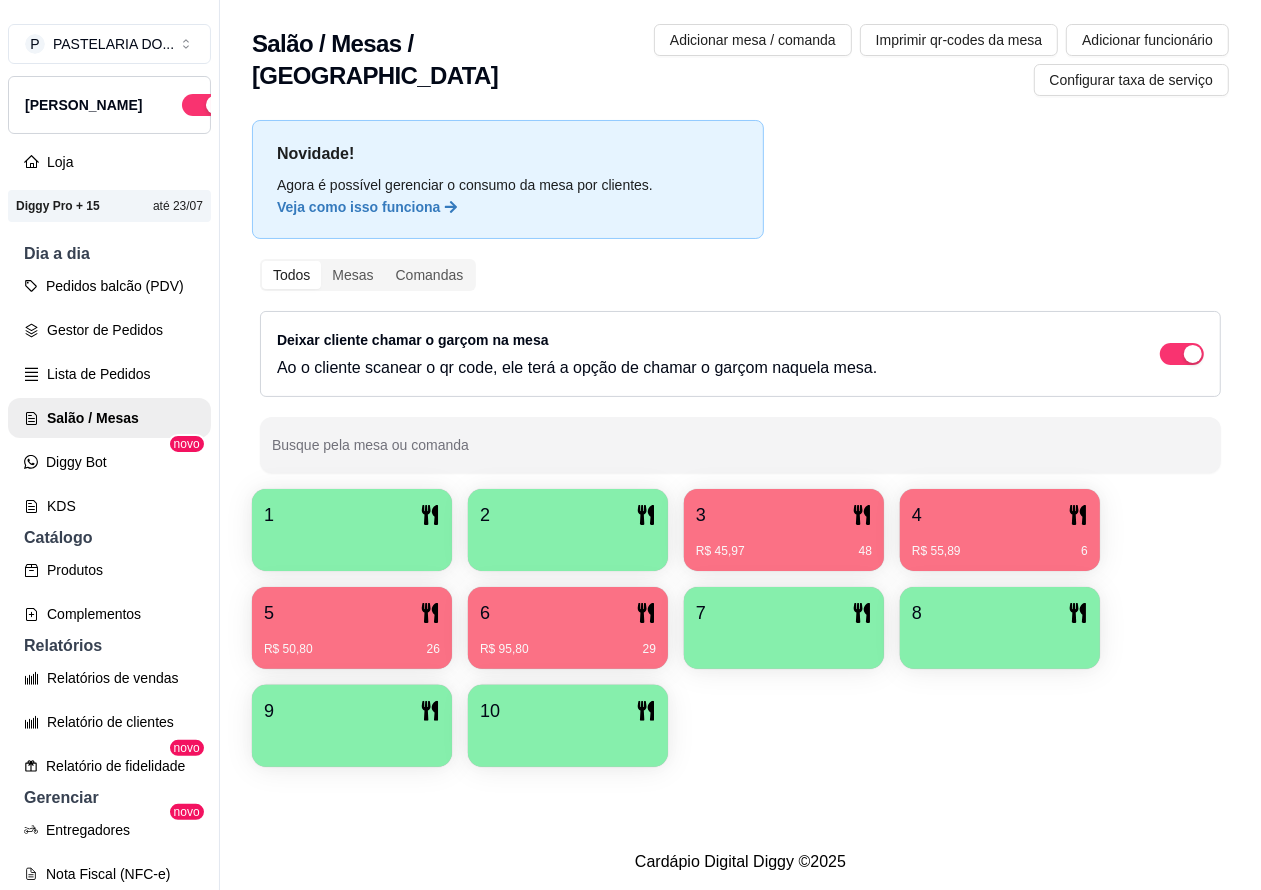 click on "Pedidos balcão (PDV)" at bounding box center (109, 286) 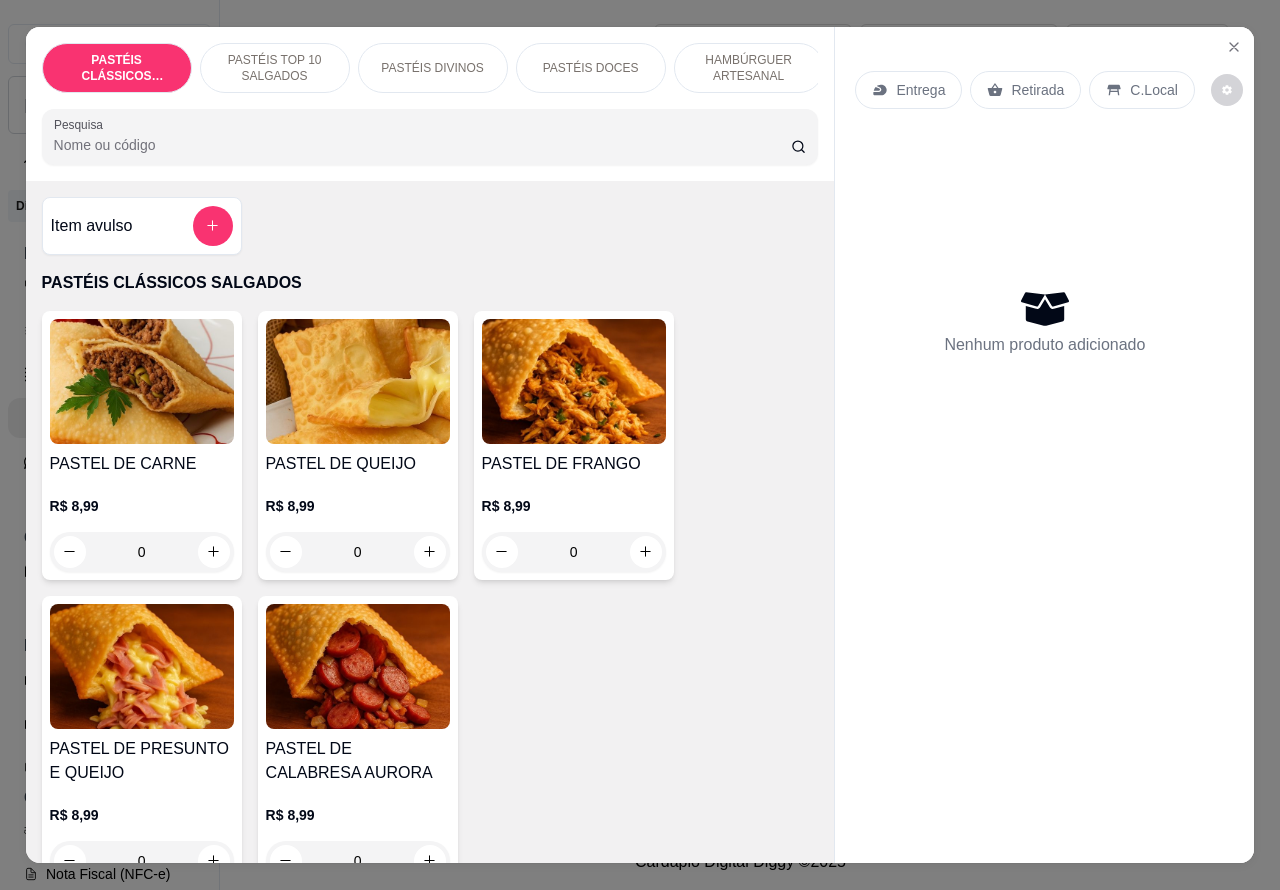 click on "Entrega" at bounding box center (920, 90) 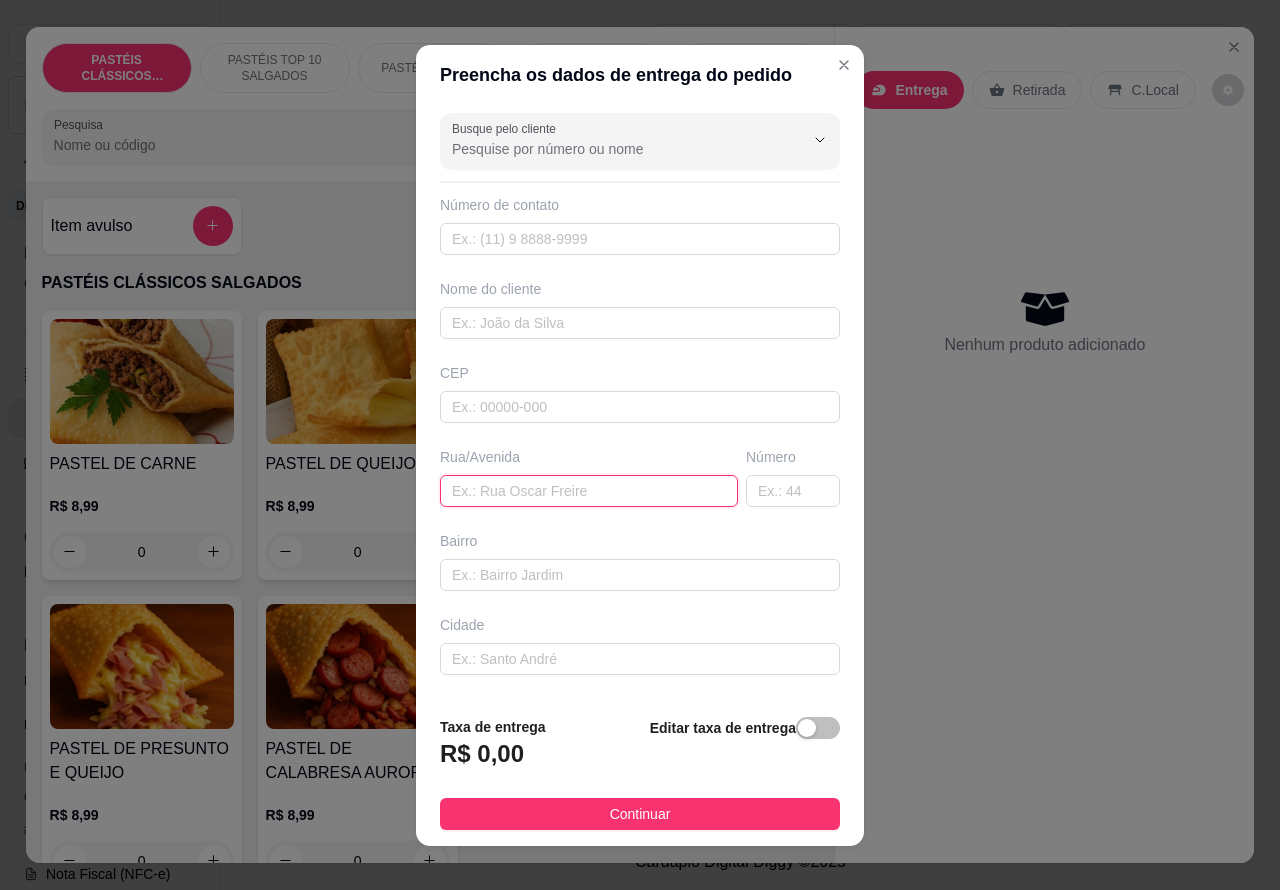 paste on "[STREET_ADDRESS][PERSON_NAME]," 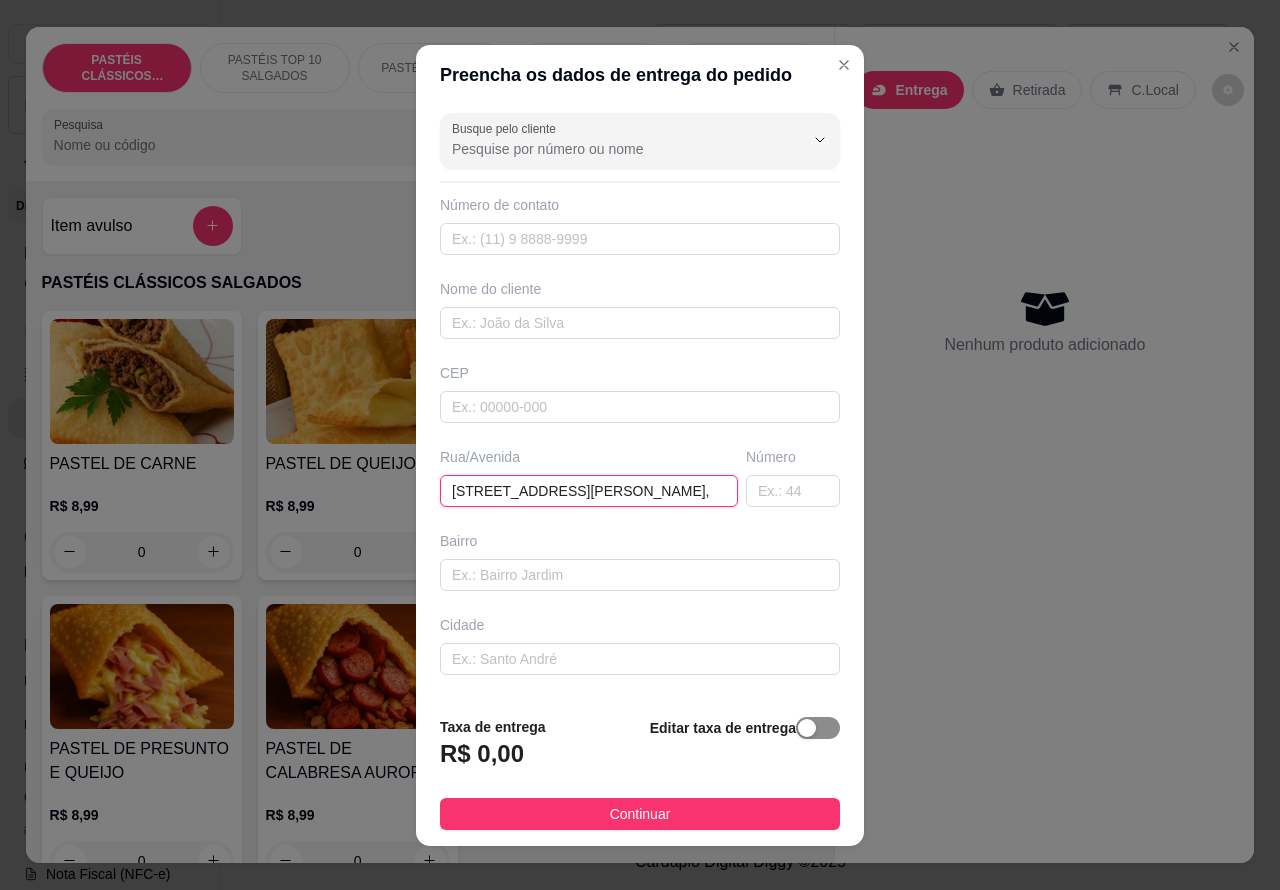 type on "[STREET_ADDRESS][PERSON_NAME]," 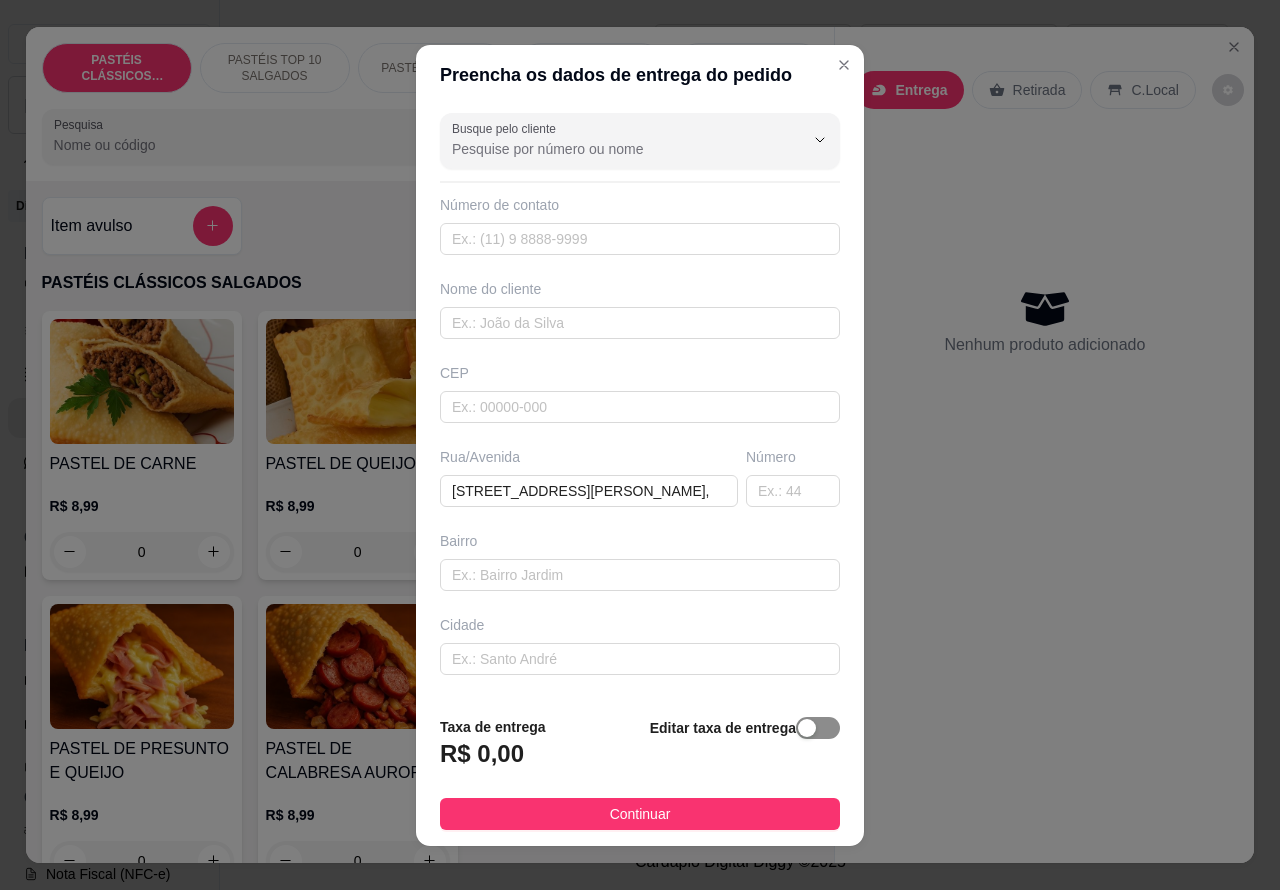 click at bounding box center [807, 728] 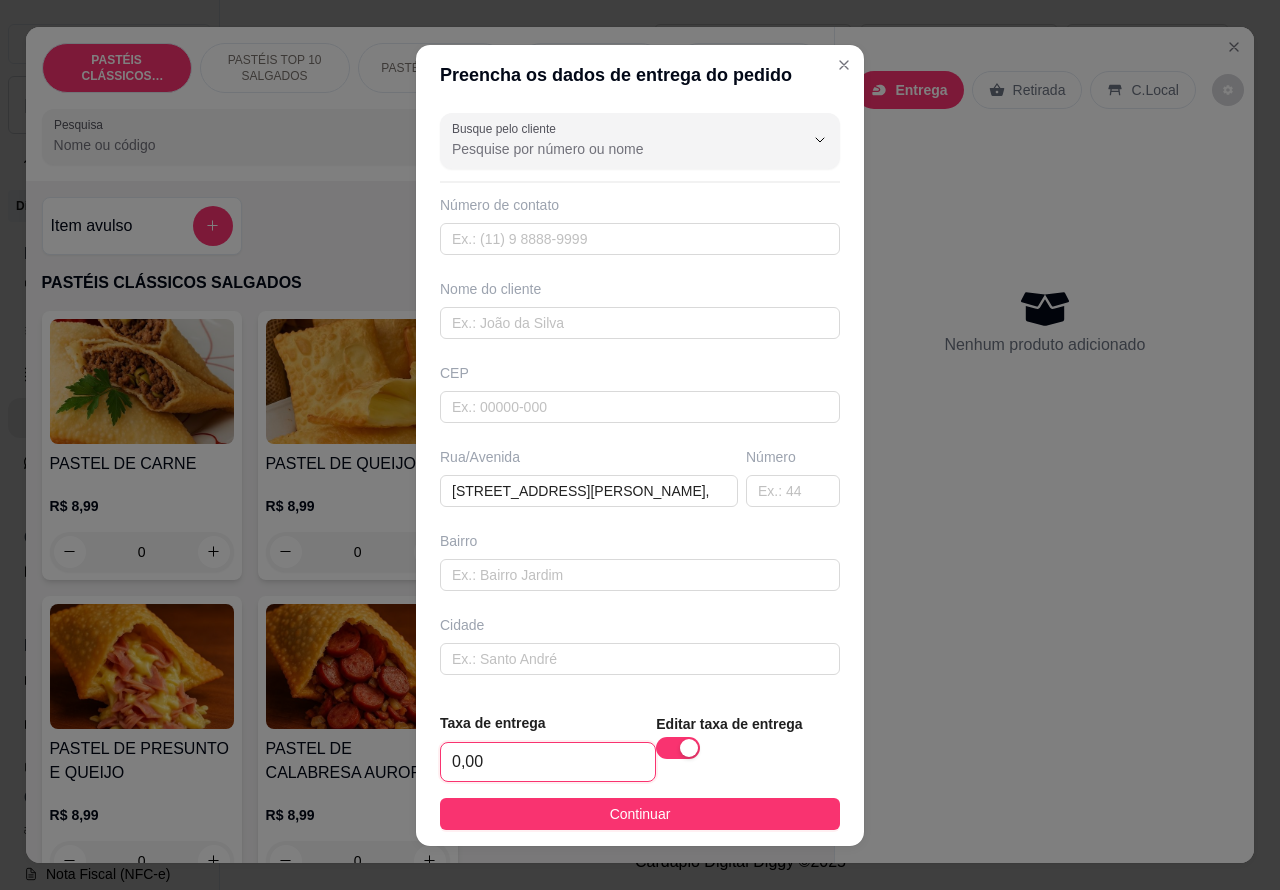 click on "0,00" at bounding box center (548, 762) 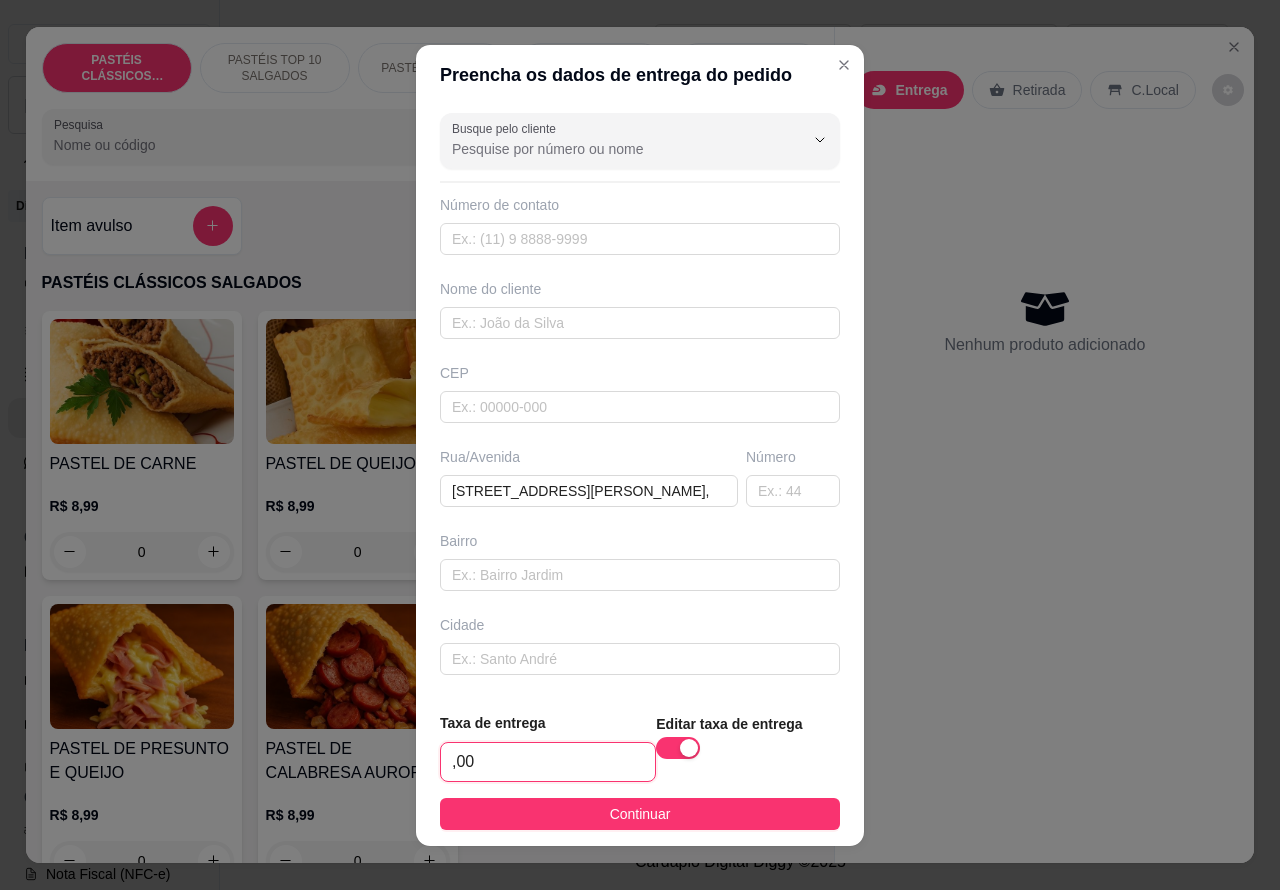 type on "6,00" 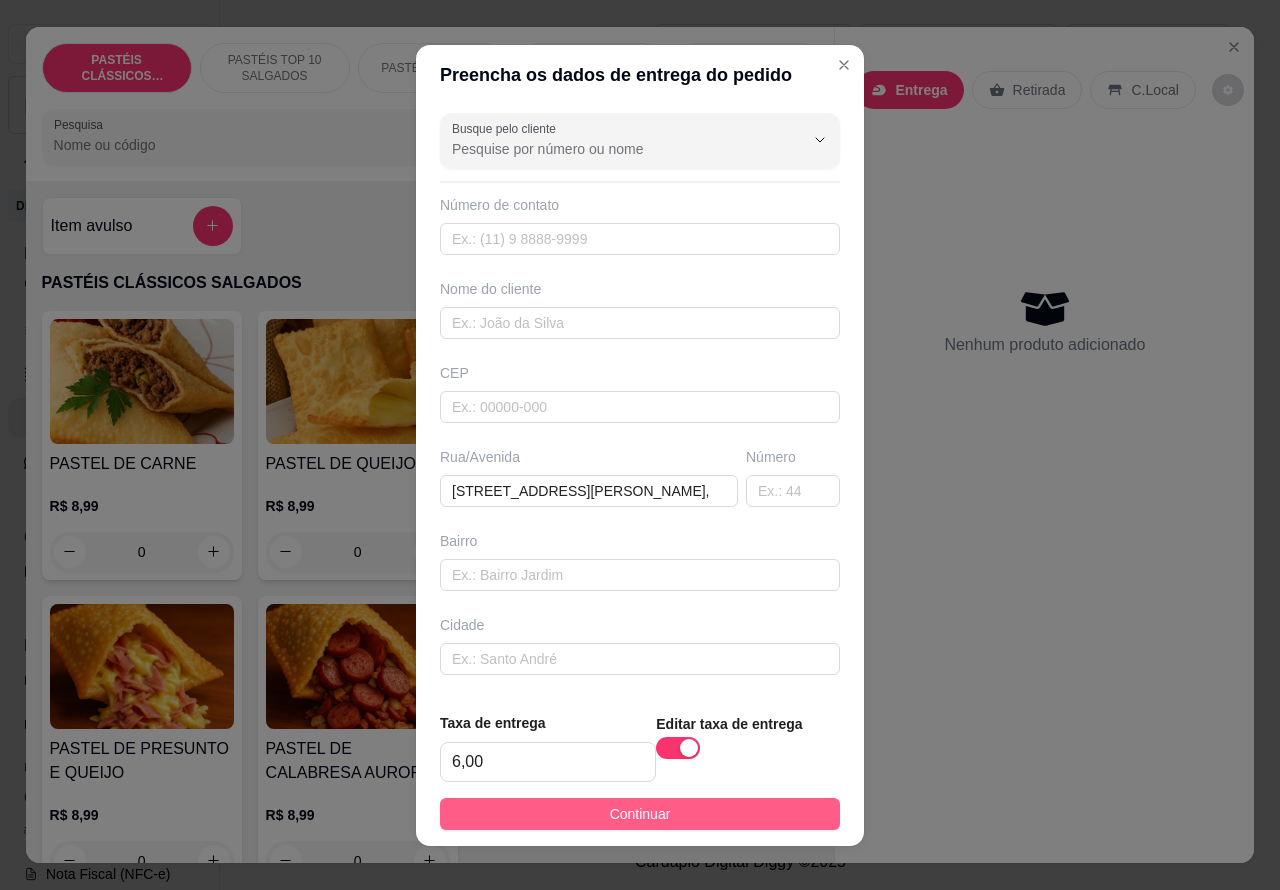 click on "Continuar" at bounding box center (640, 814) 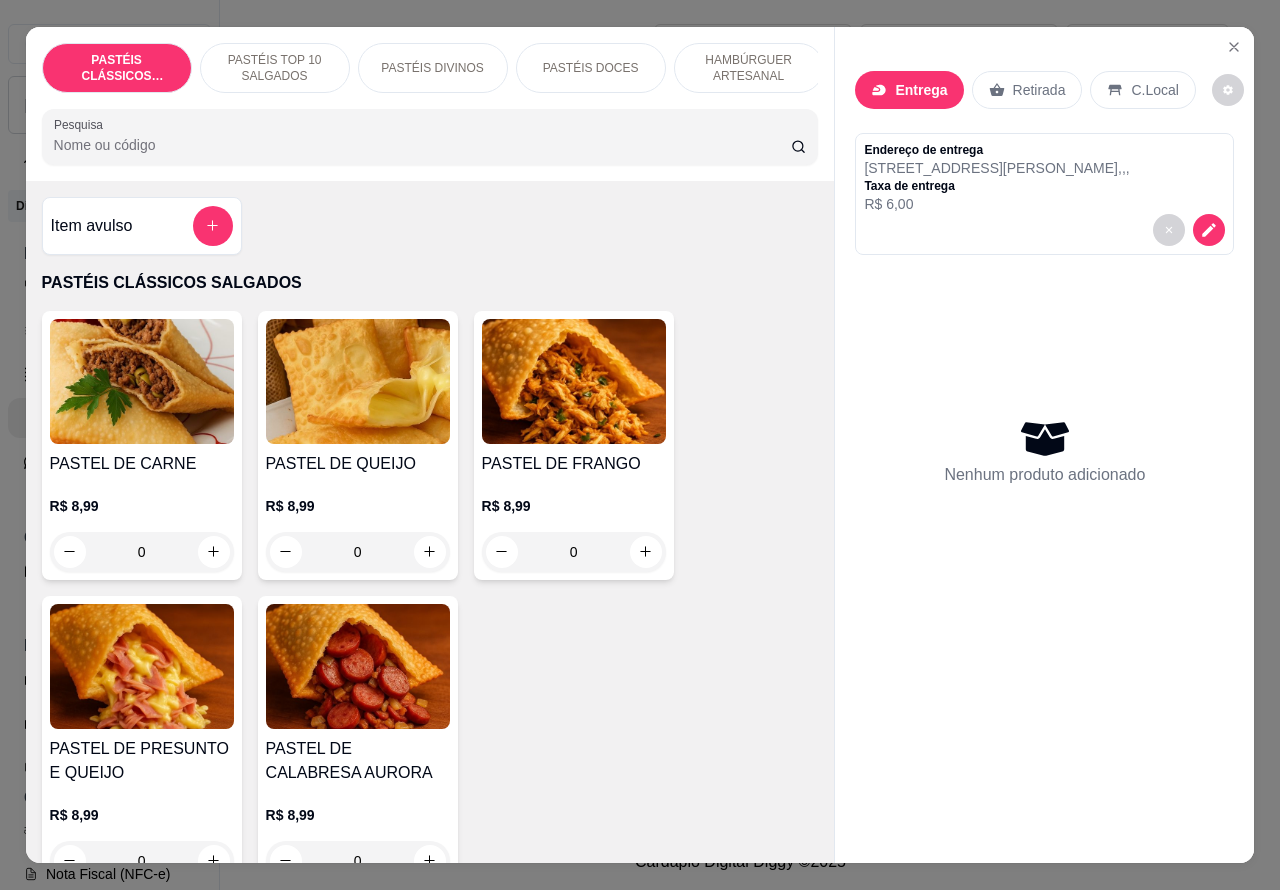 click on "HAMBÚRGUER ARTESANAL" at bounding box center [749, 68] 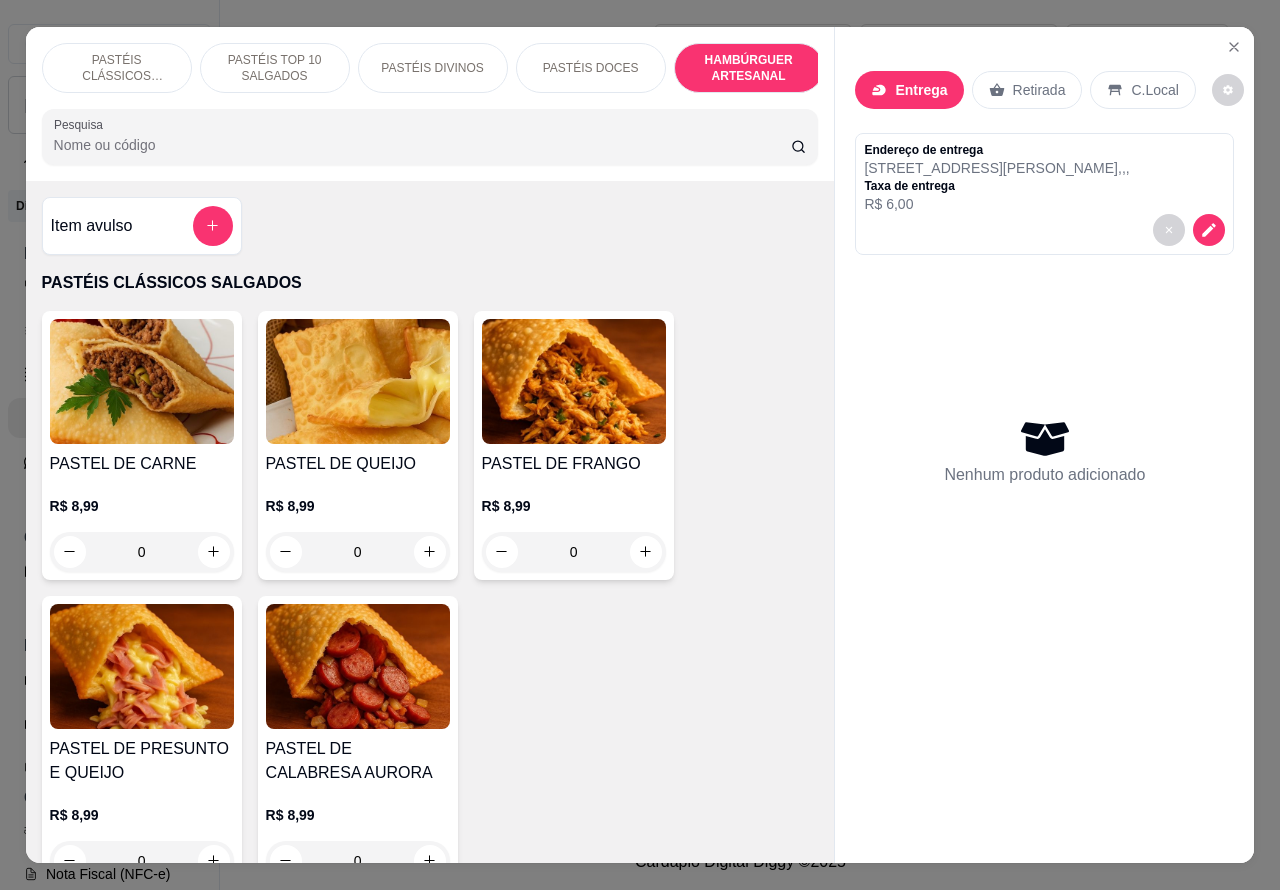 scroll, scrollTop: 4527, scrollLeft: 0, axis: vertical 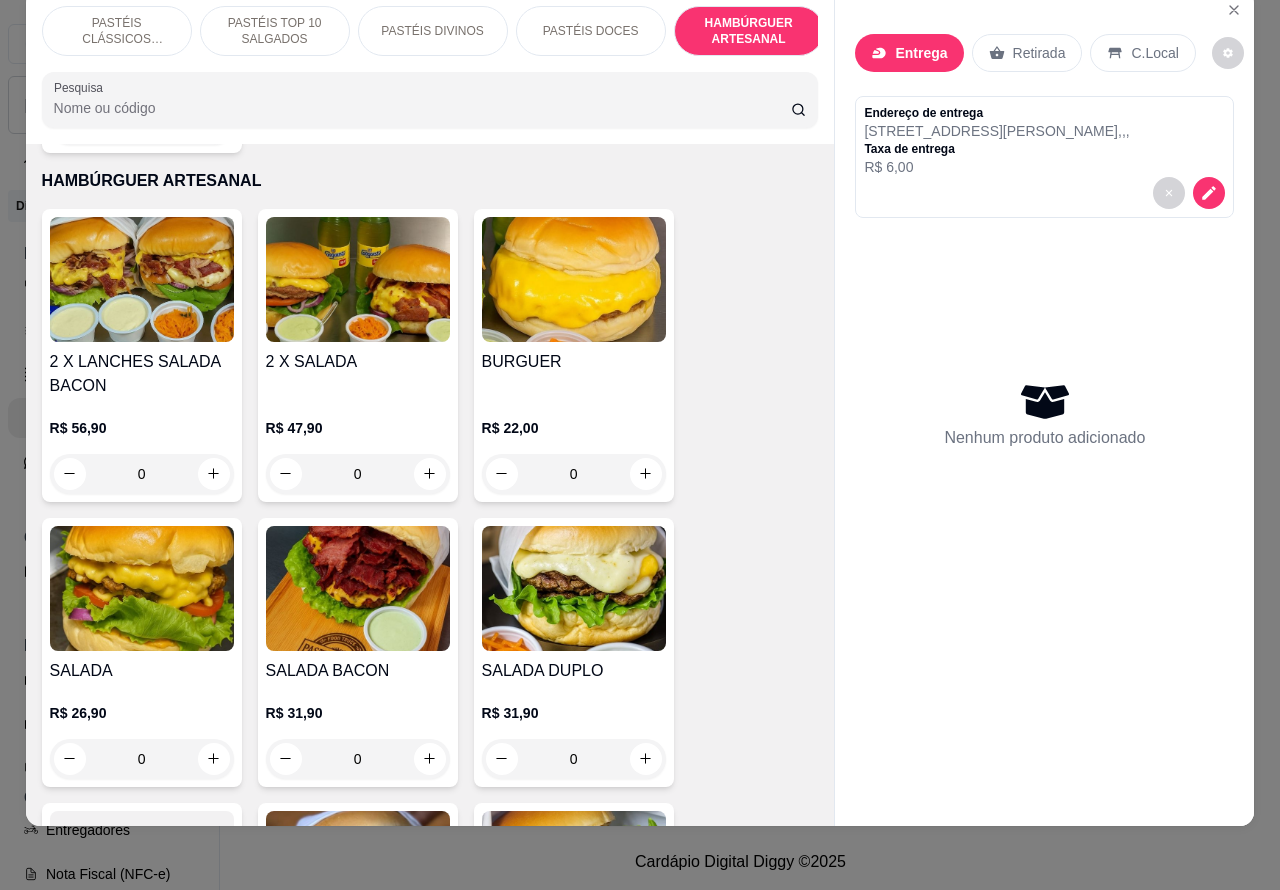 click on "0" at bounding box center (358, 474) 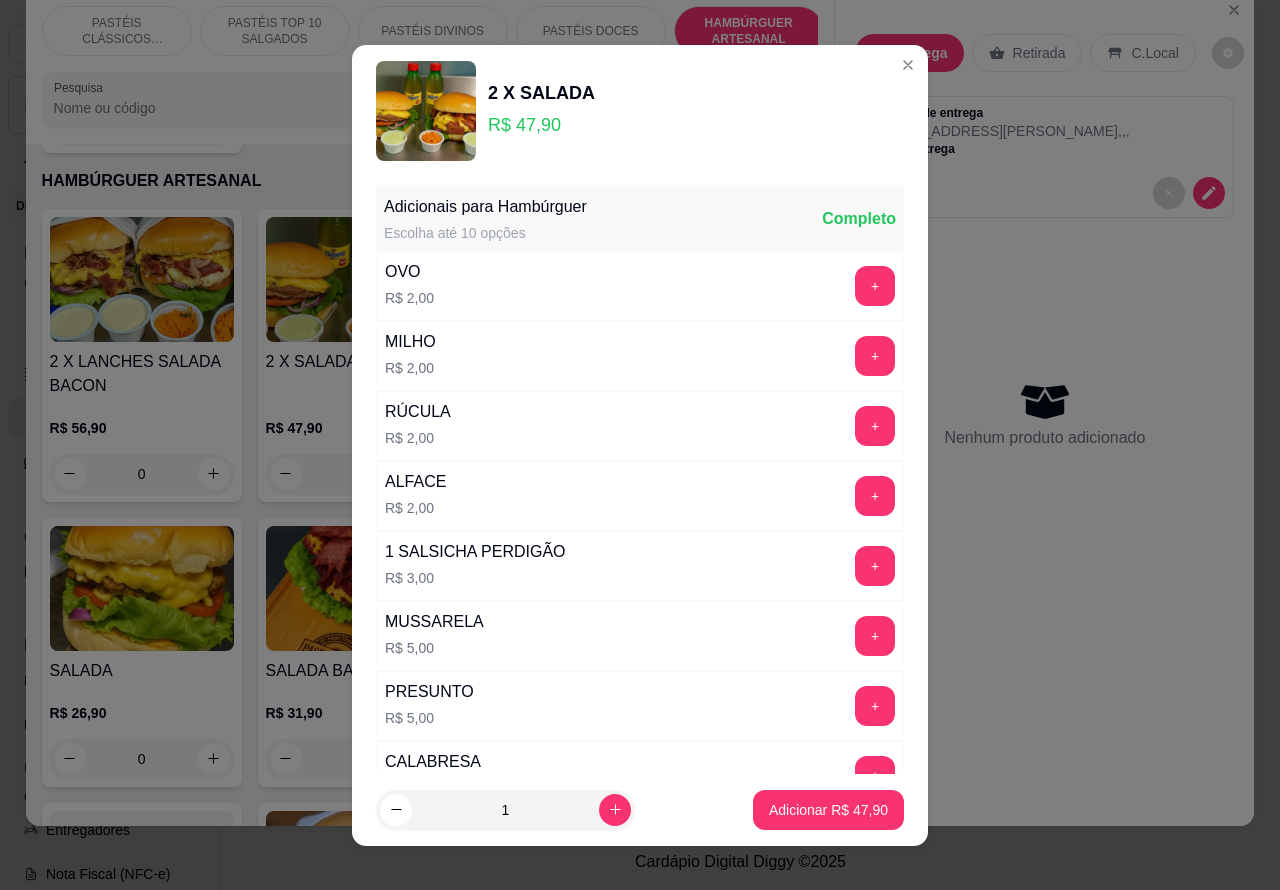 click on "Entrega Retirada C.Local" at bounding box center (1044, 53) 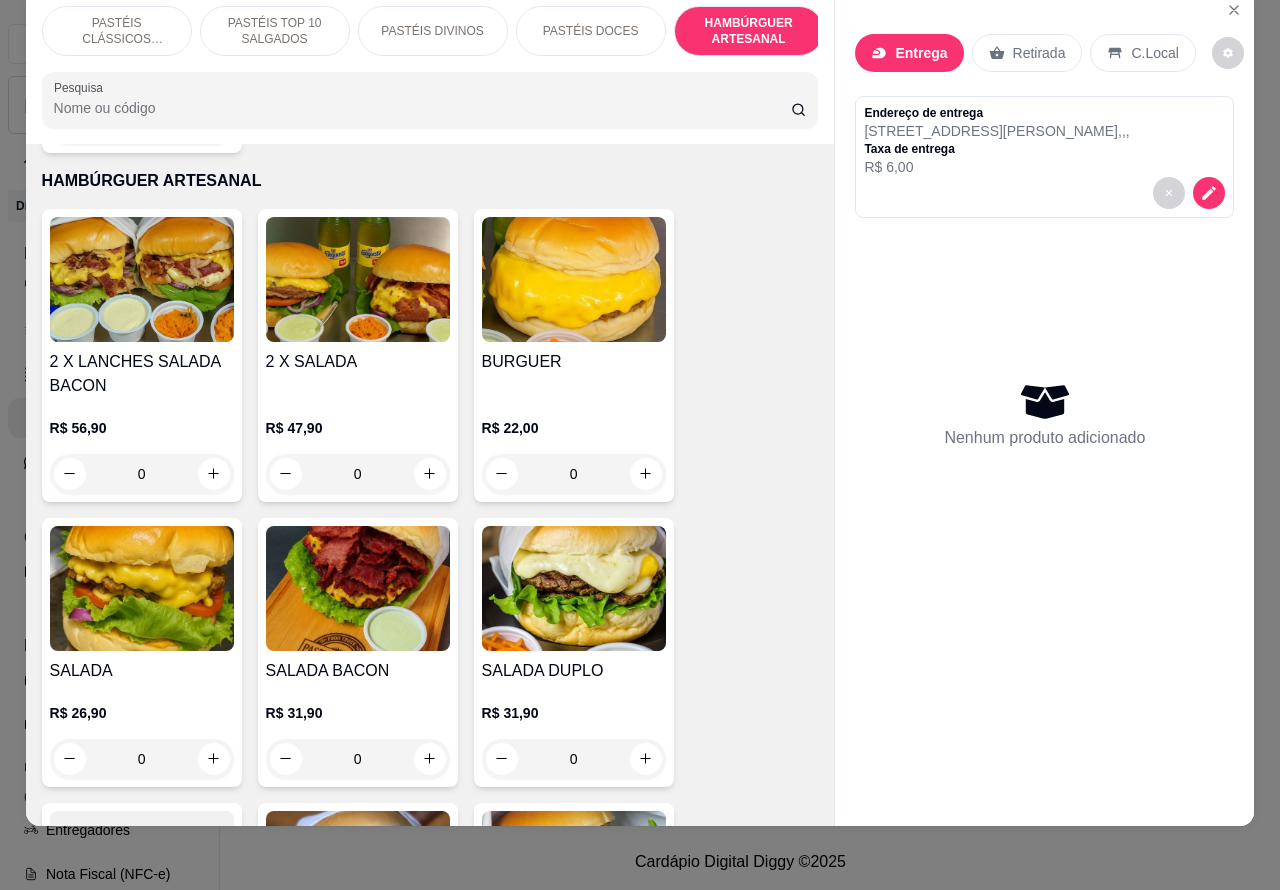 click on "0" at bounding box center [142, 759] 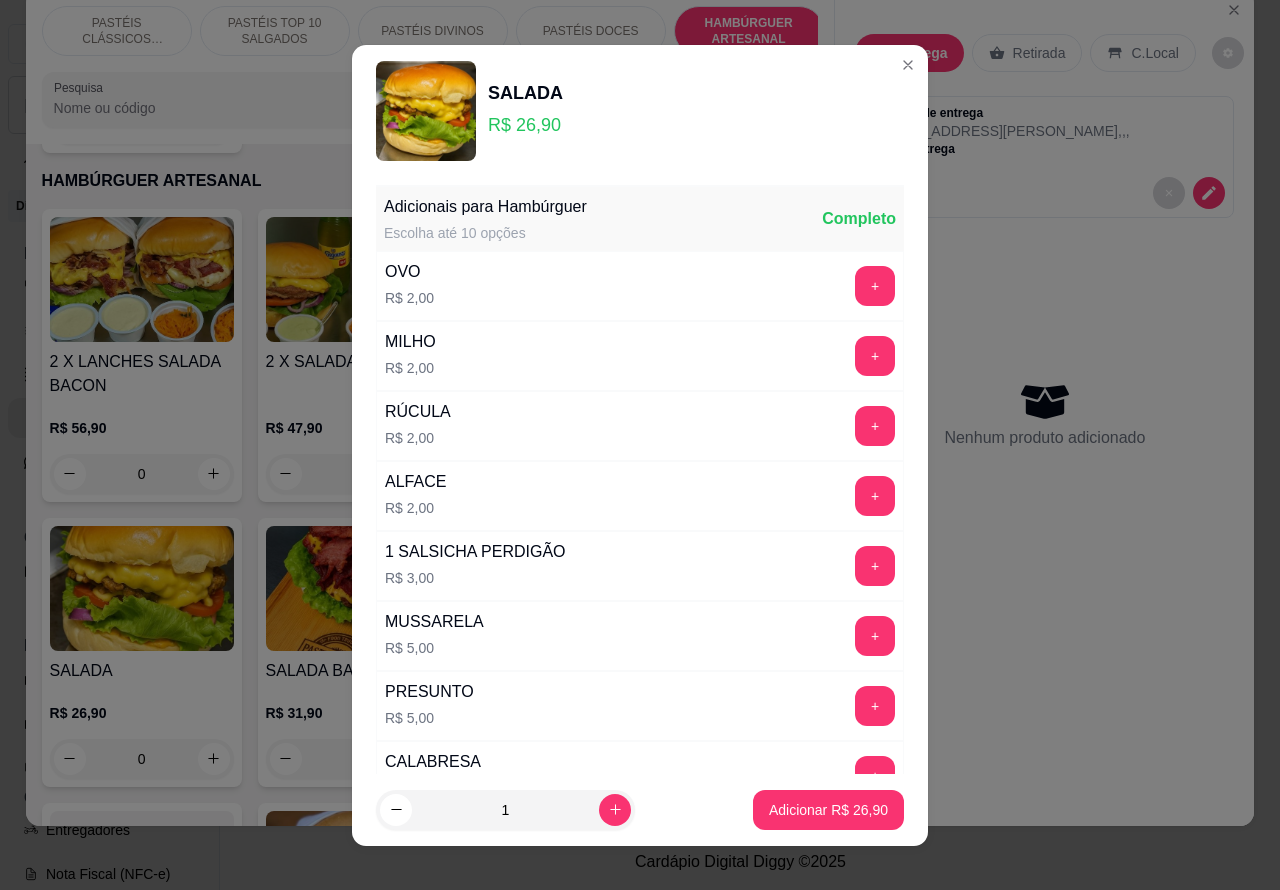 click on "Adicionar   R$ 26,90" at bounding box center [828, 810] 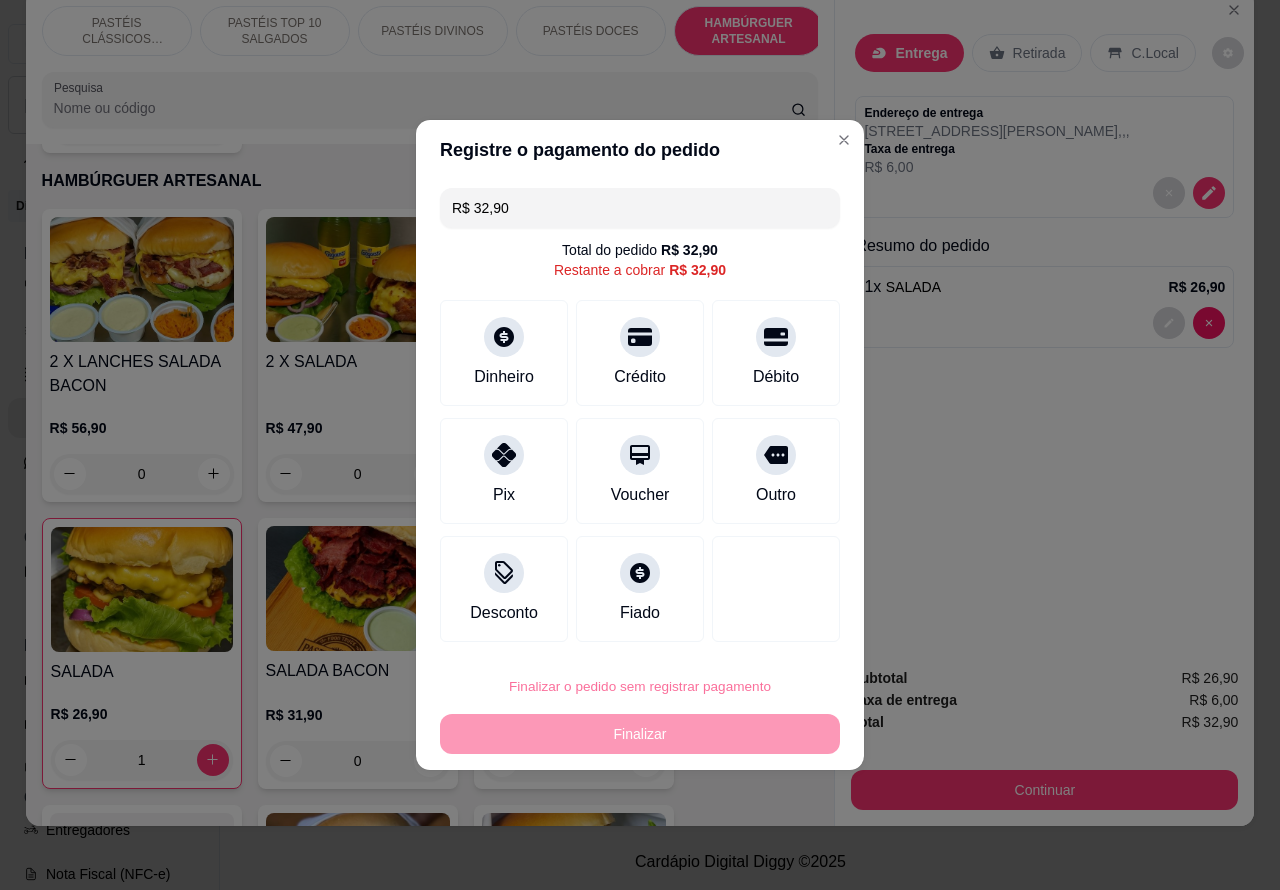click on "Confirmar" at bounding box center (758, 630) 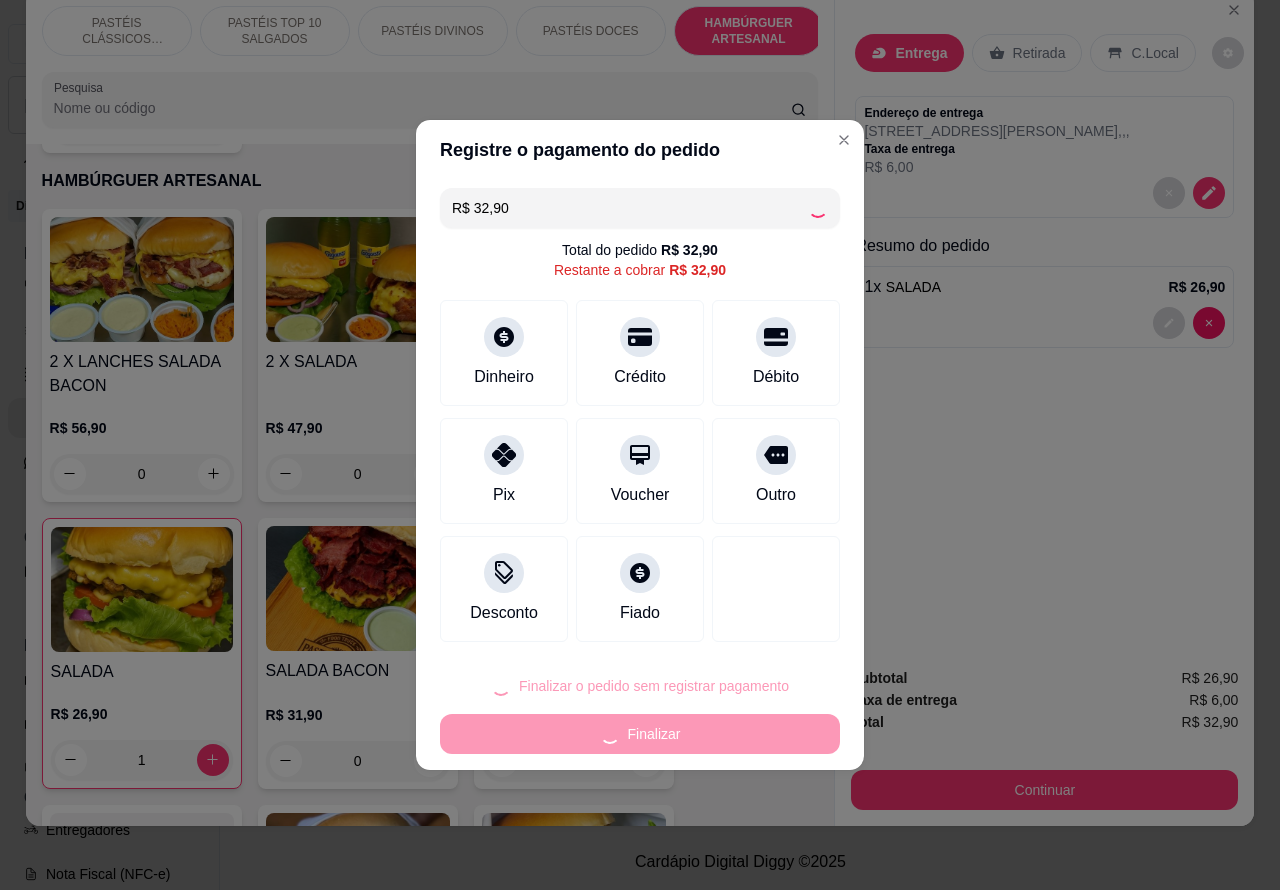 type on "0" 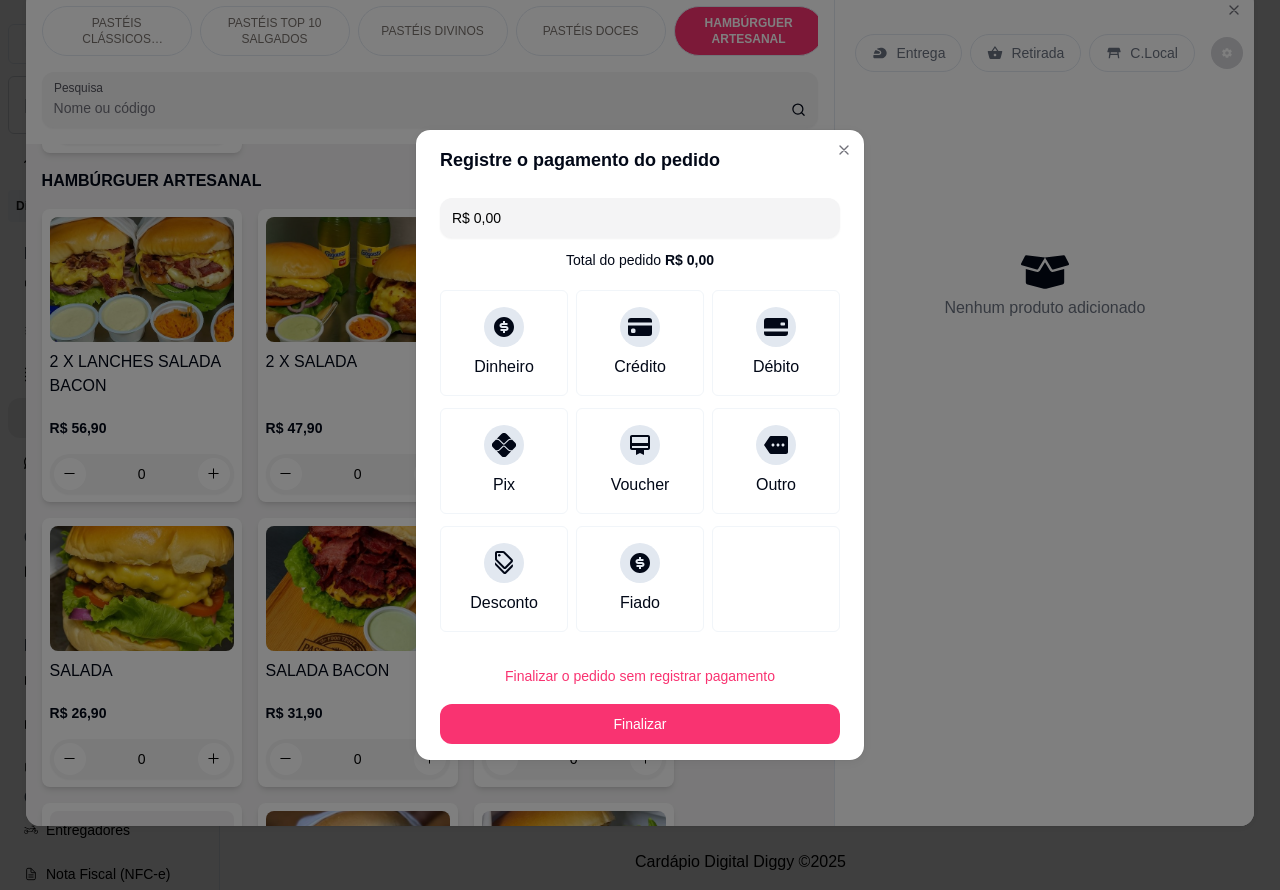 type on "R$ 0,00" 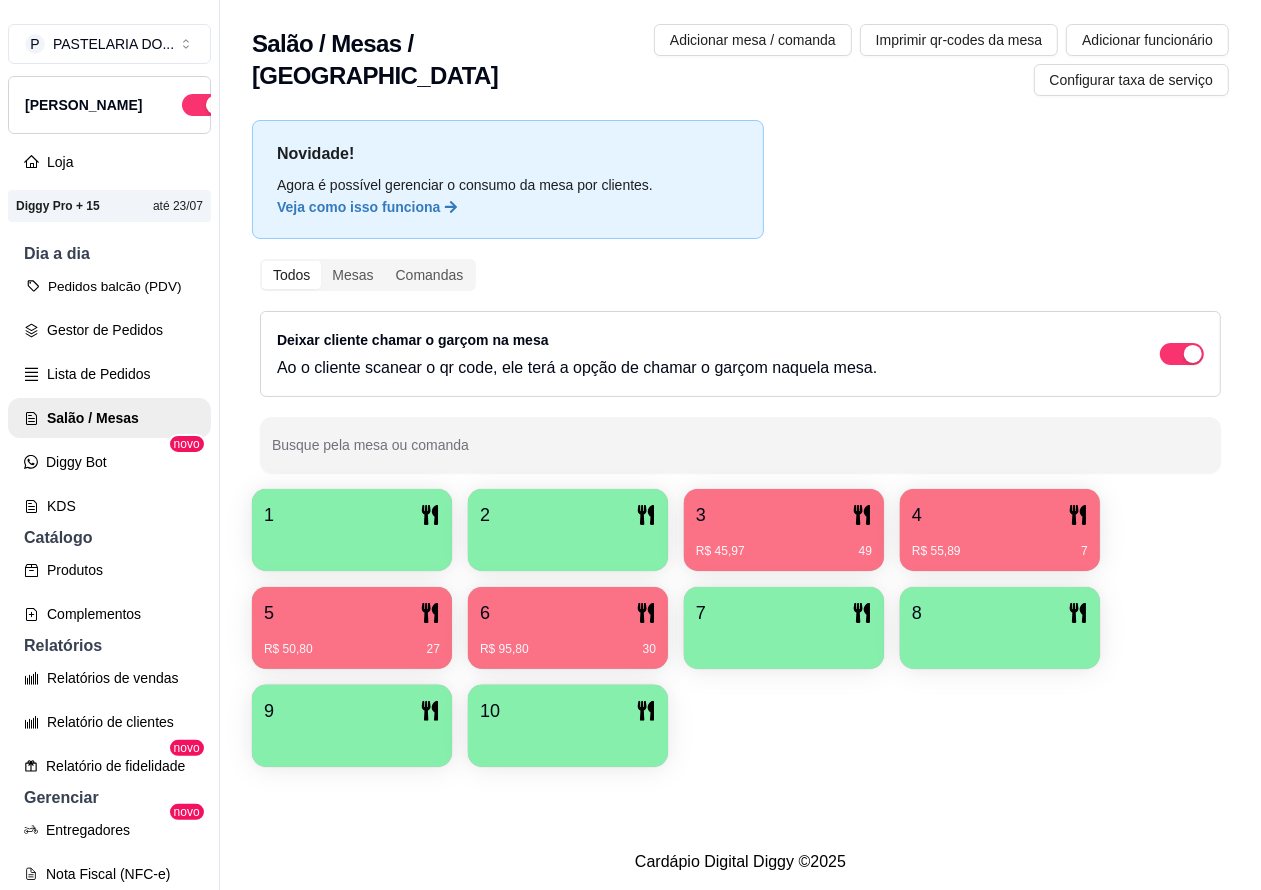 click on "Pedidos balcão (PDV)" at bounding box center (109, 286) 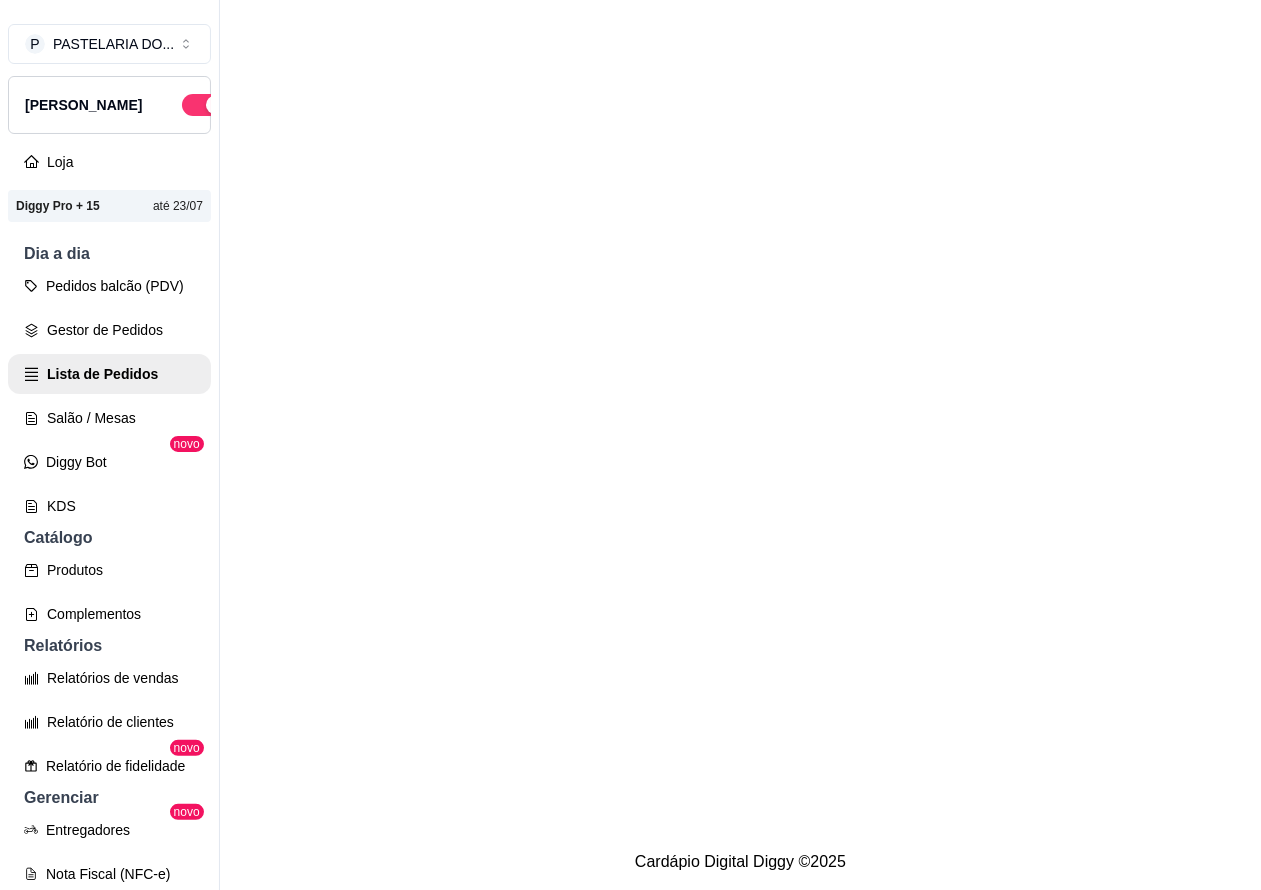 click on "Salão / Mesas" at bounding box center (109, 418) 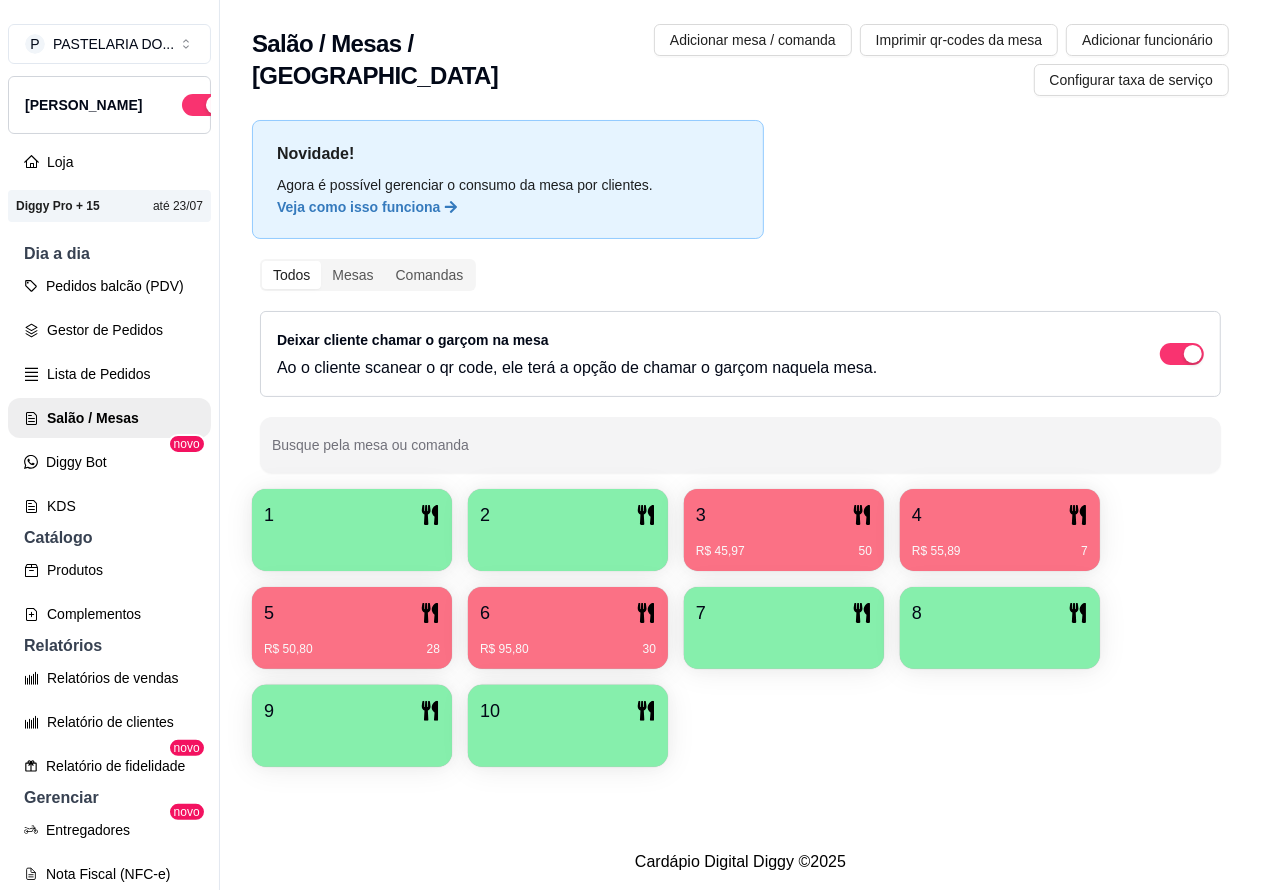 click on "Lista de Pedidos" at bounding box center (109, 374) 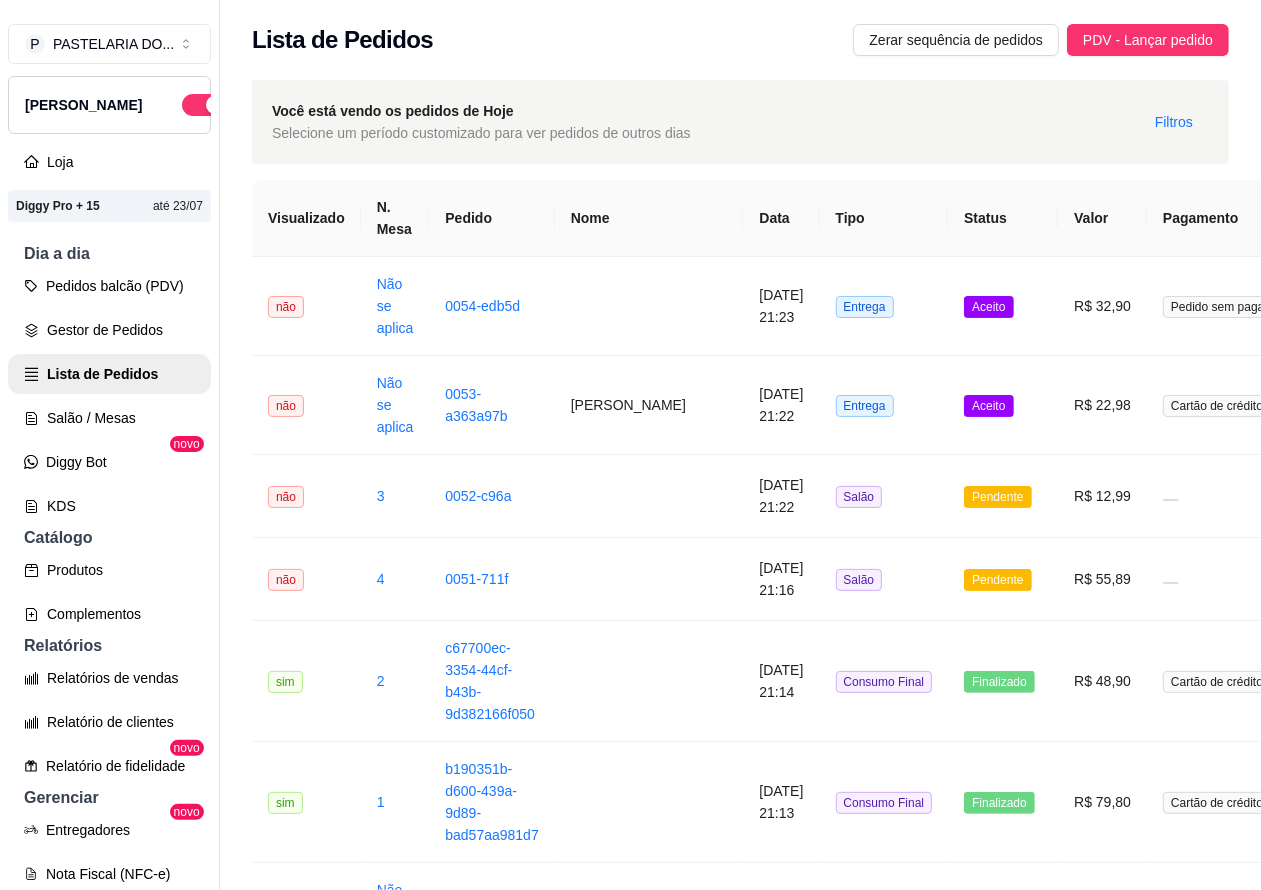 click on "Salão" at bounding box center (884, 579) 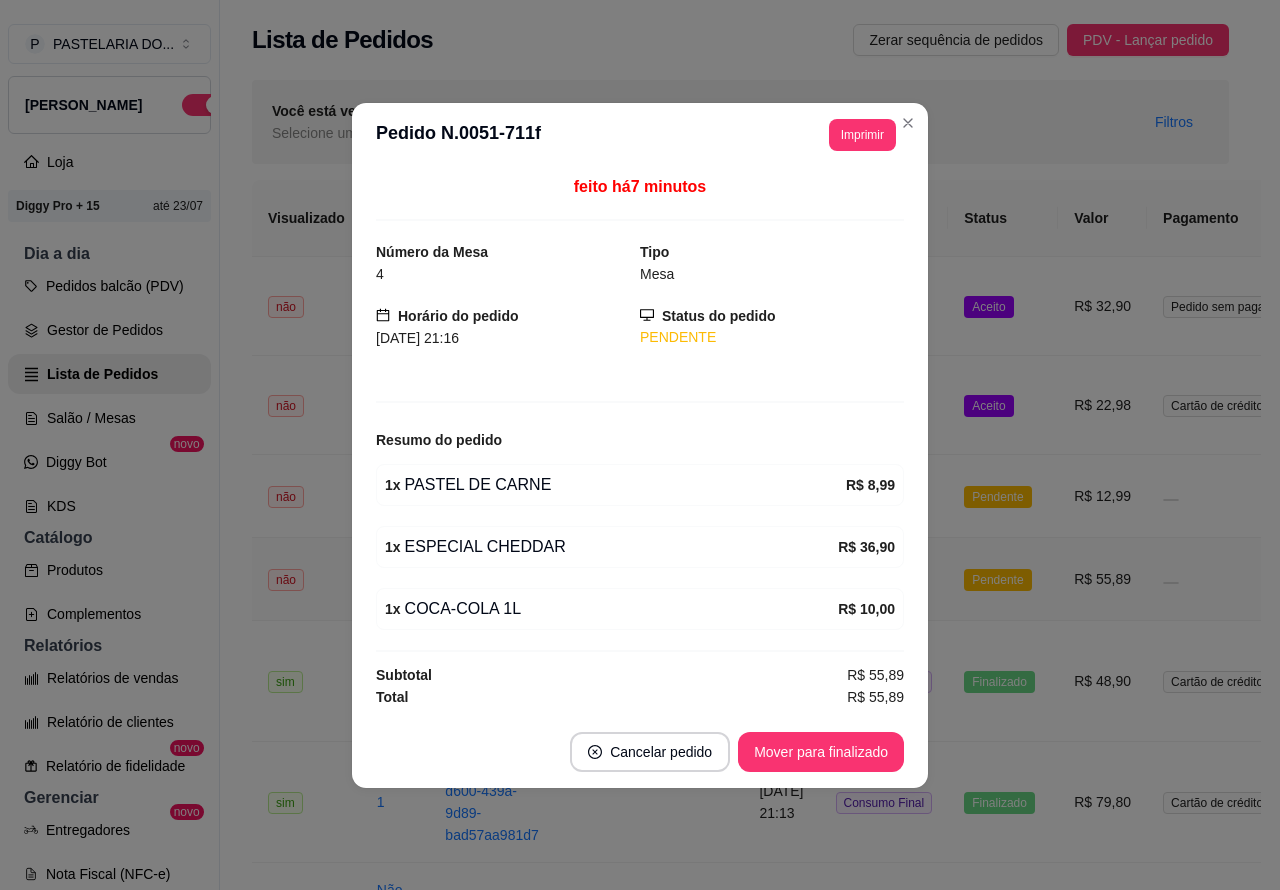 click on "Salão / Mesas" at bounding box center [109, 418] 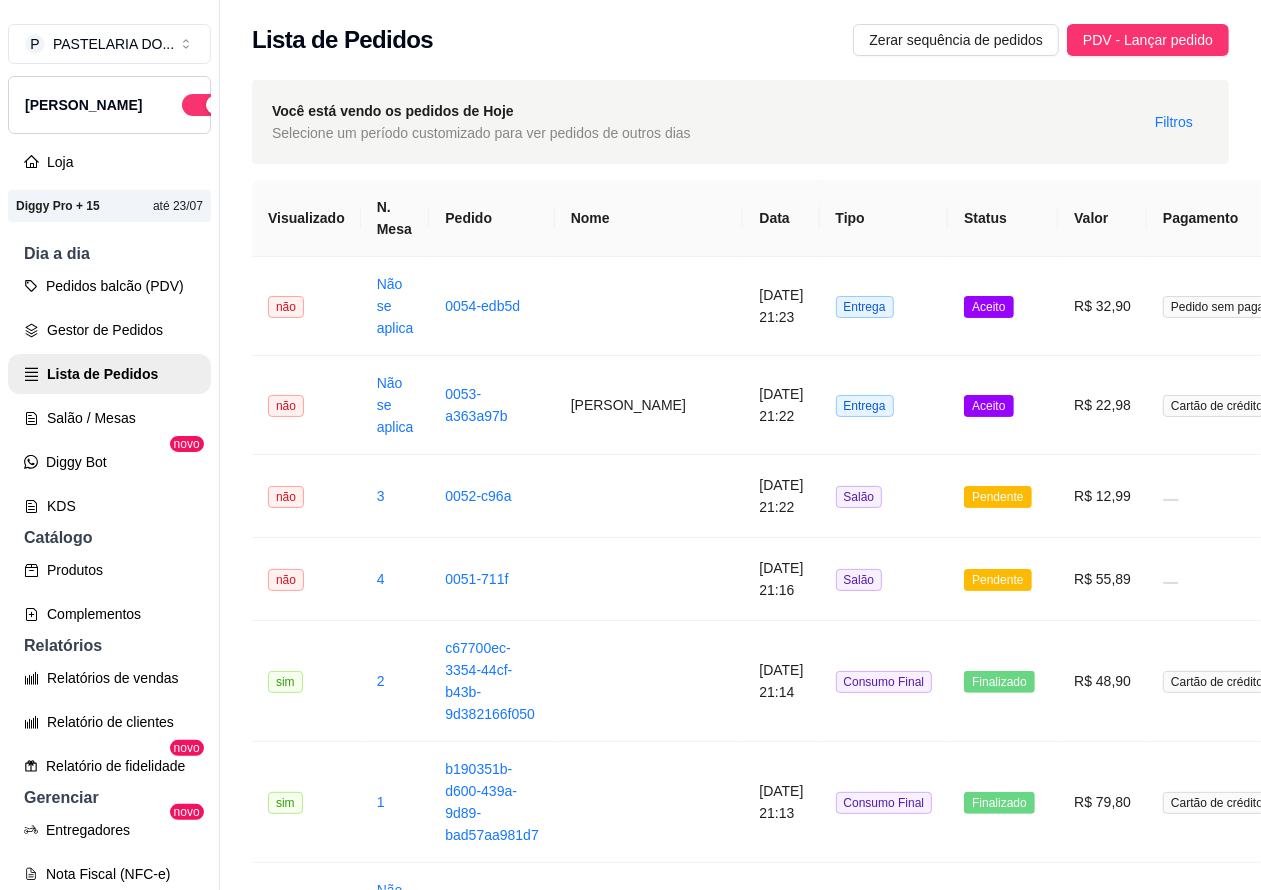 click on "Lista de Pedidos" at bounding box center [109, 374] 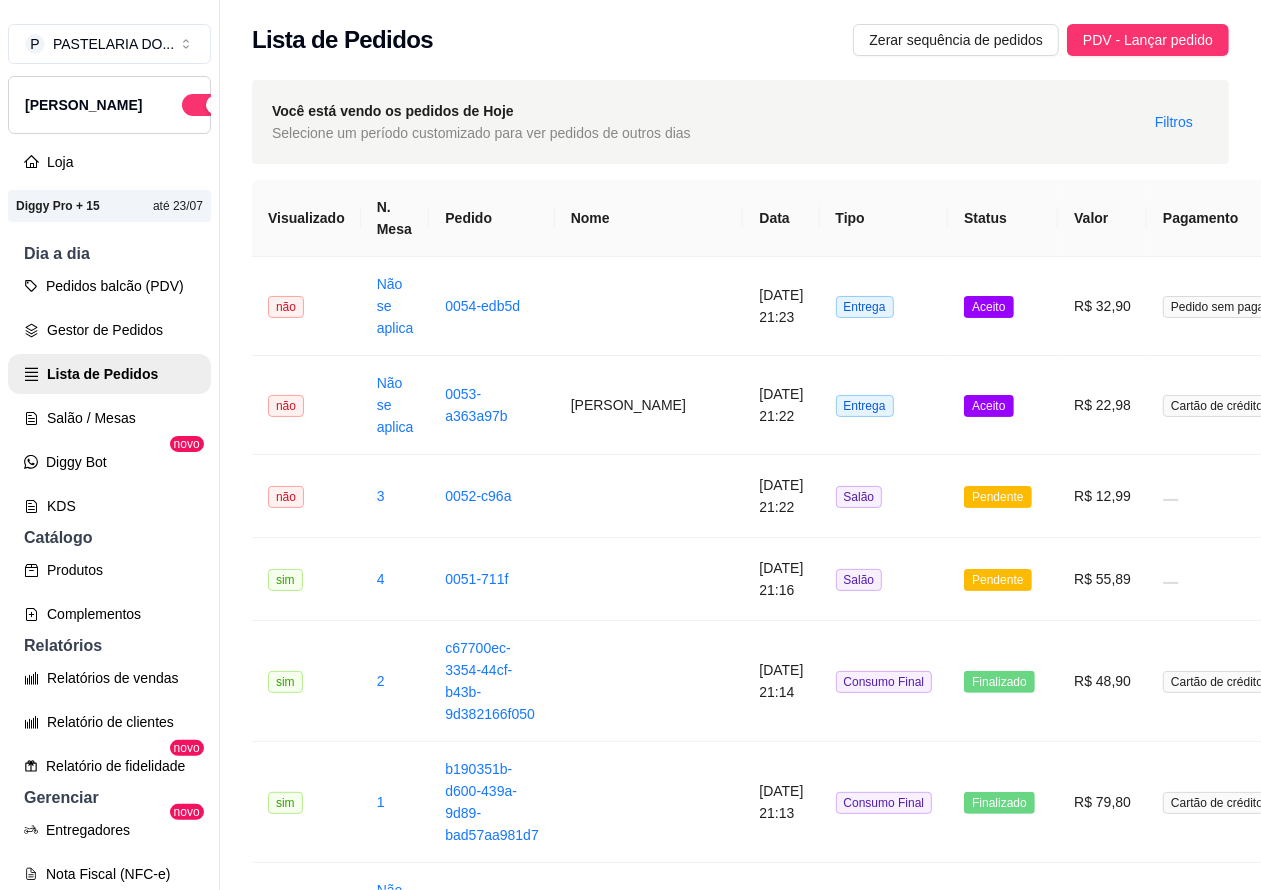 click on "Lista de Pedidos" at bounding box center [109, 374] 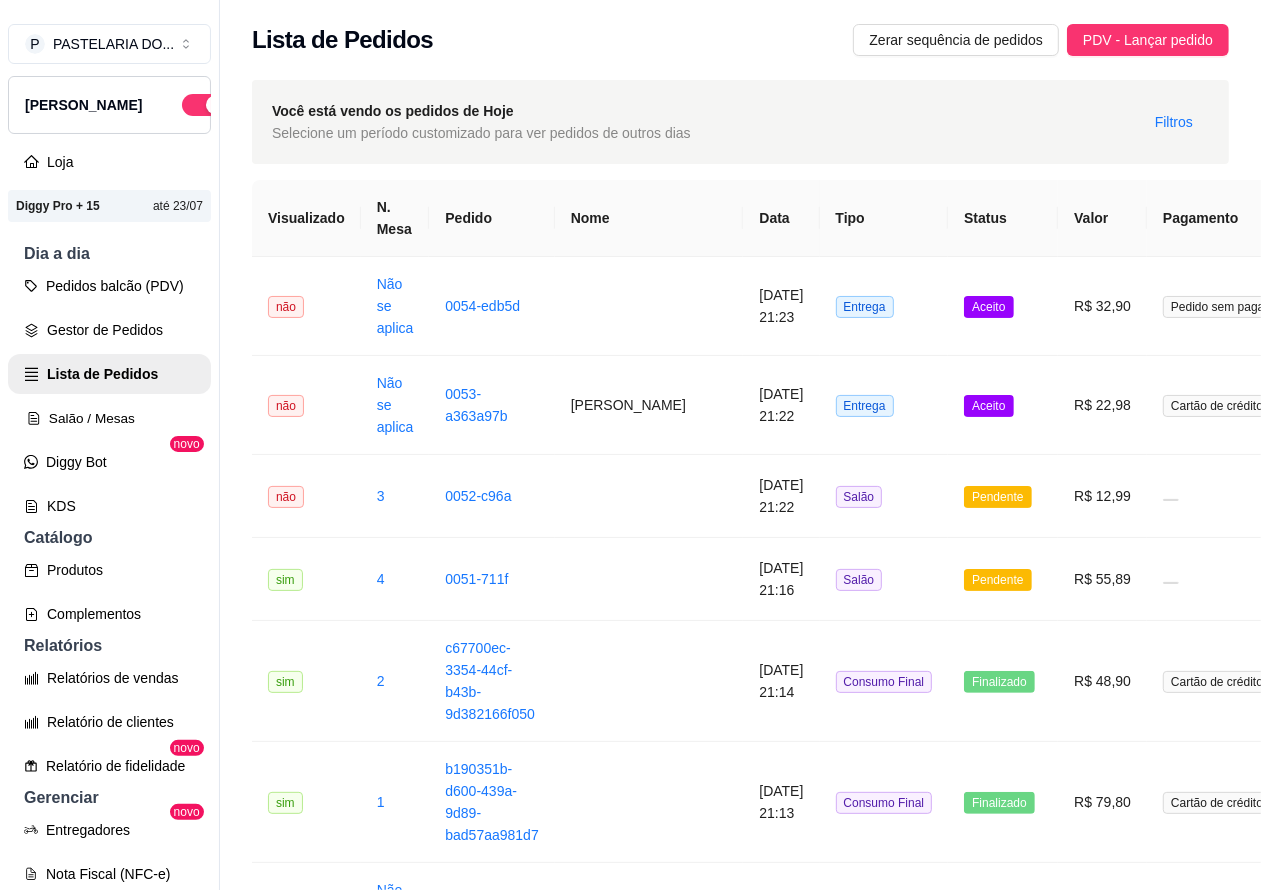 click on "Salão / Mesas" at bounding box center (109, 418) 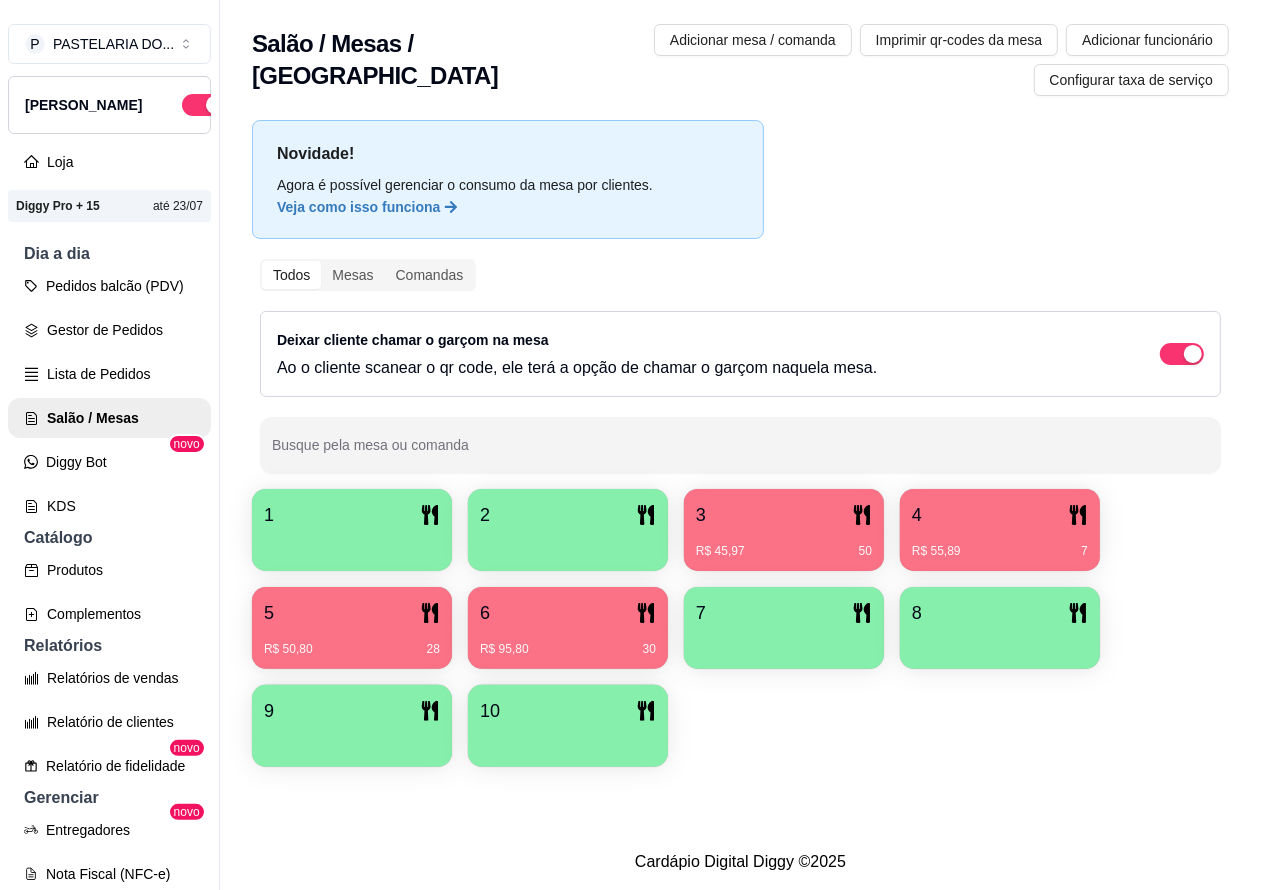 click on "R$ 45,97 50" at bounding box center [784, 544] 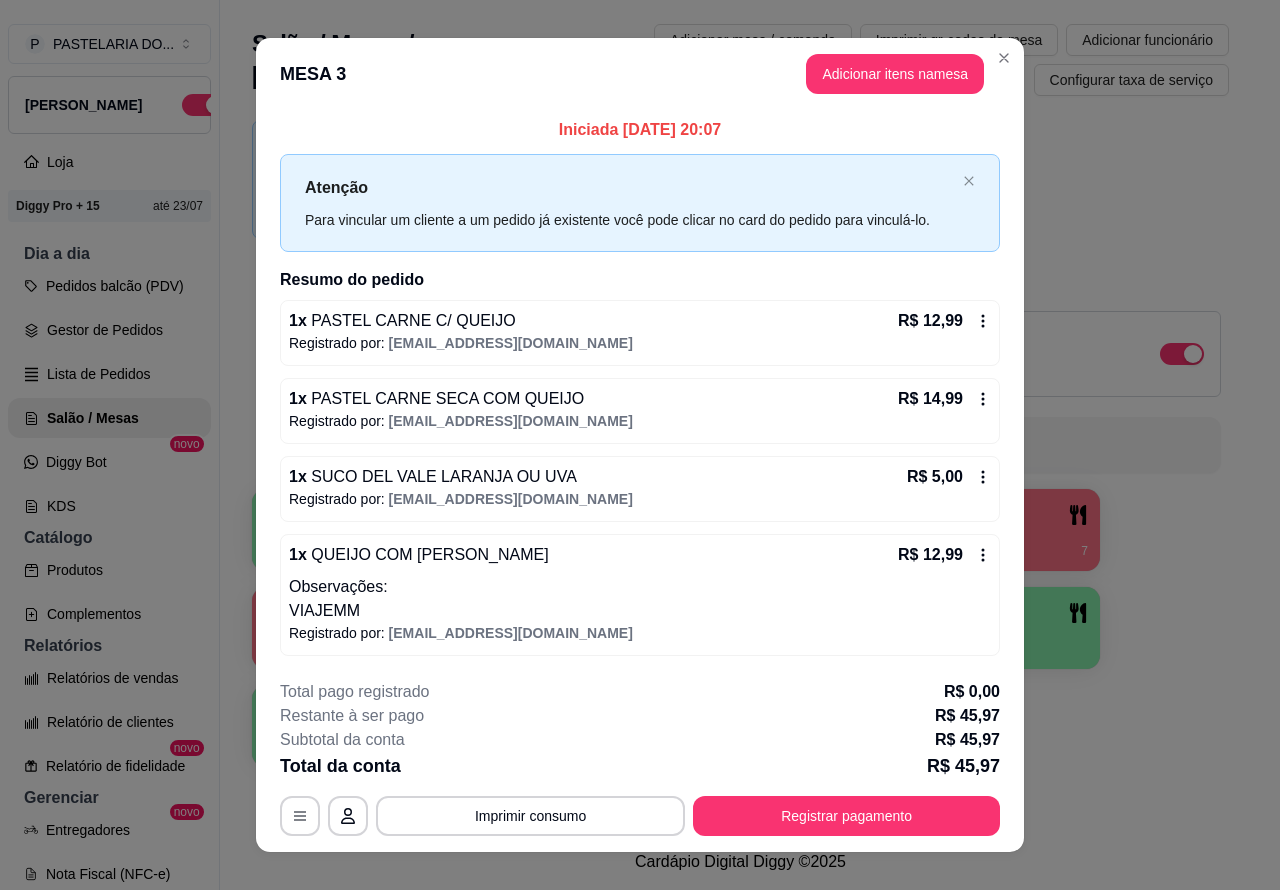 scroll, scrollTop: 26, scrollLeft: 0, axis: vertical 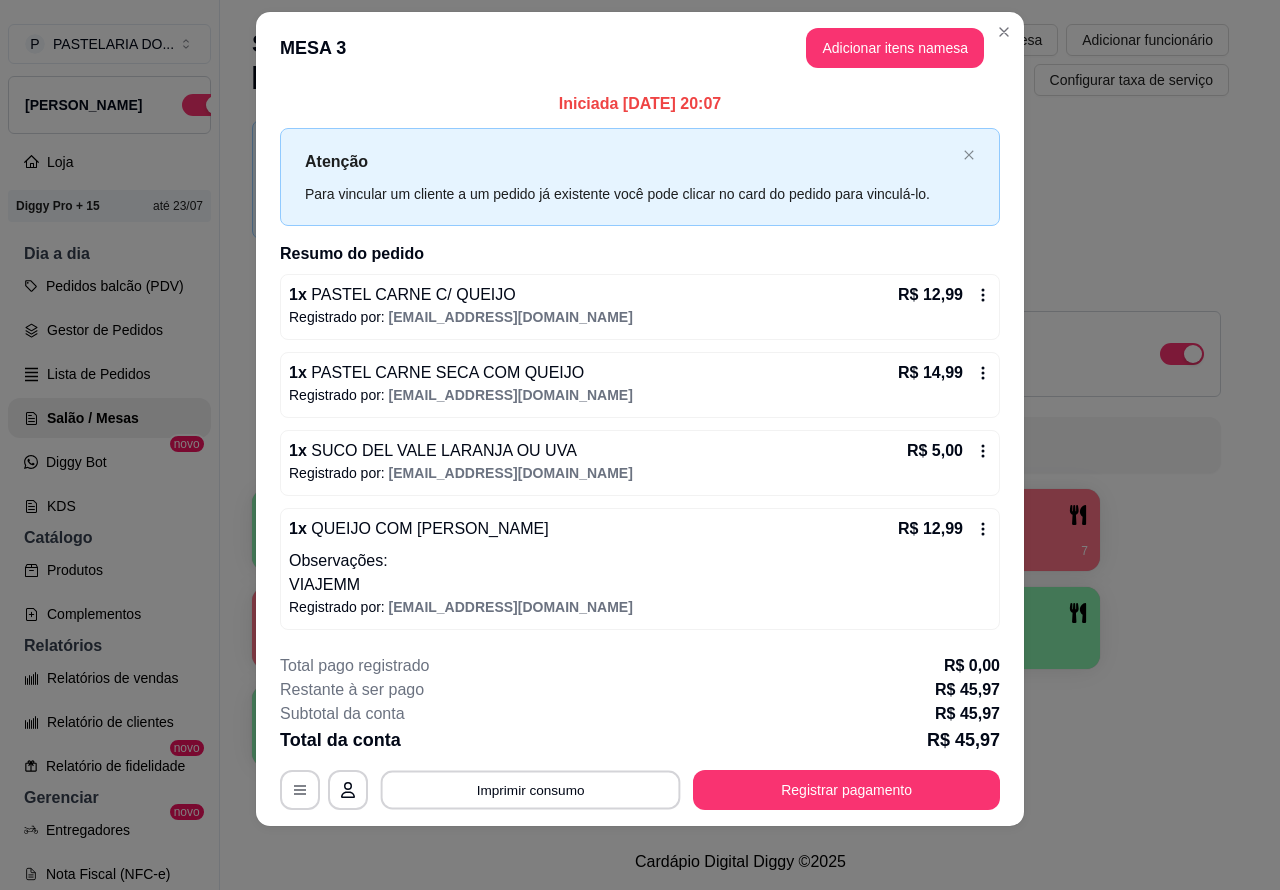 click on "Imprimir consumo" at bounding box center (531, 789) 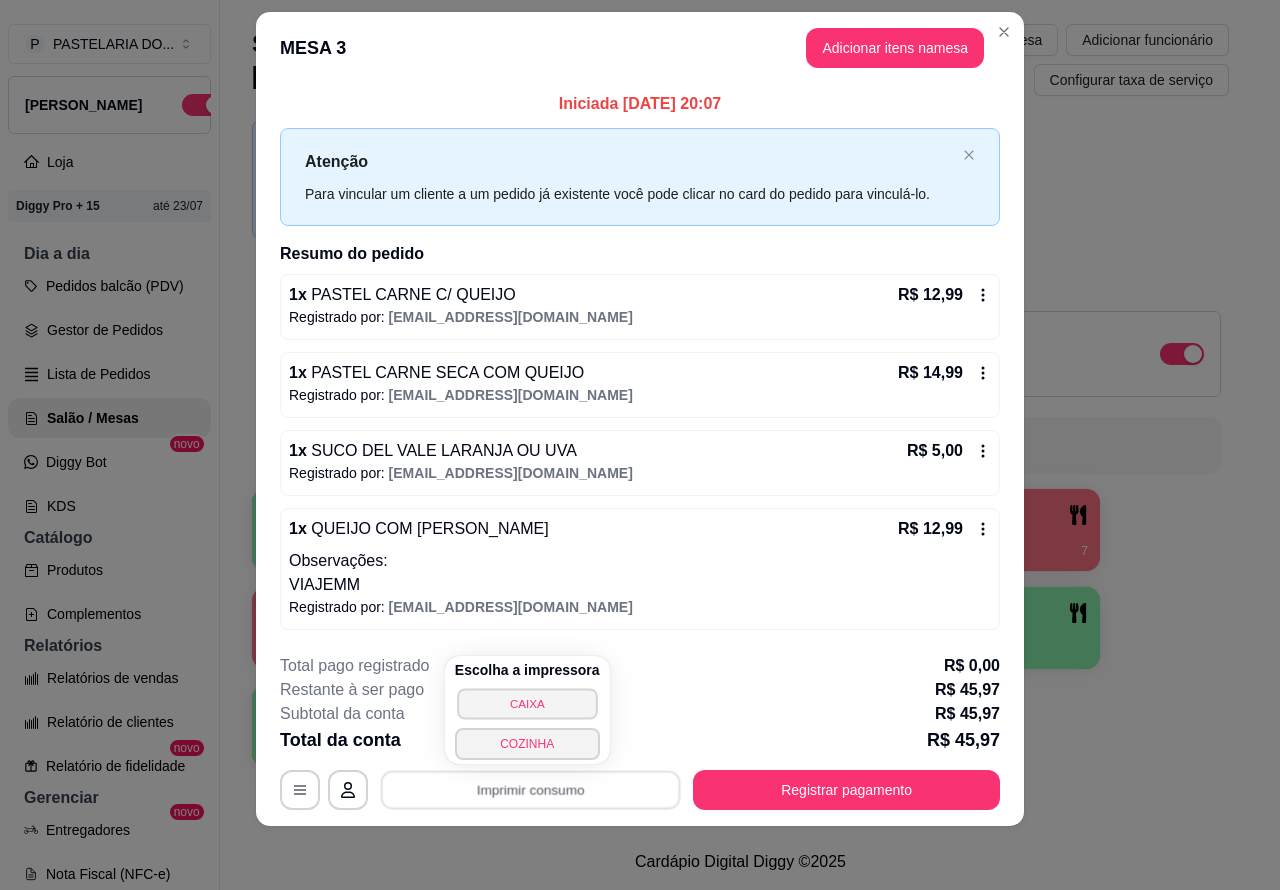 click on "CAIXA" at bounding box center (527, 703) 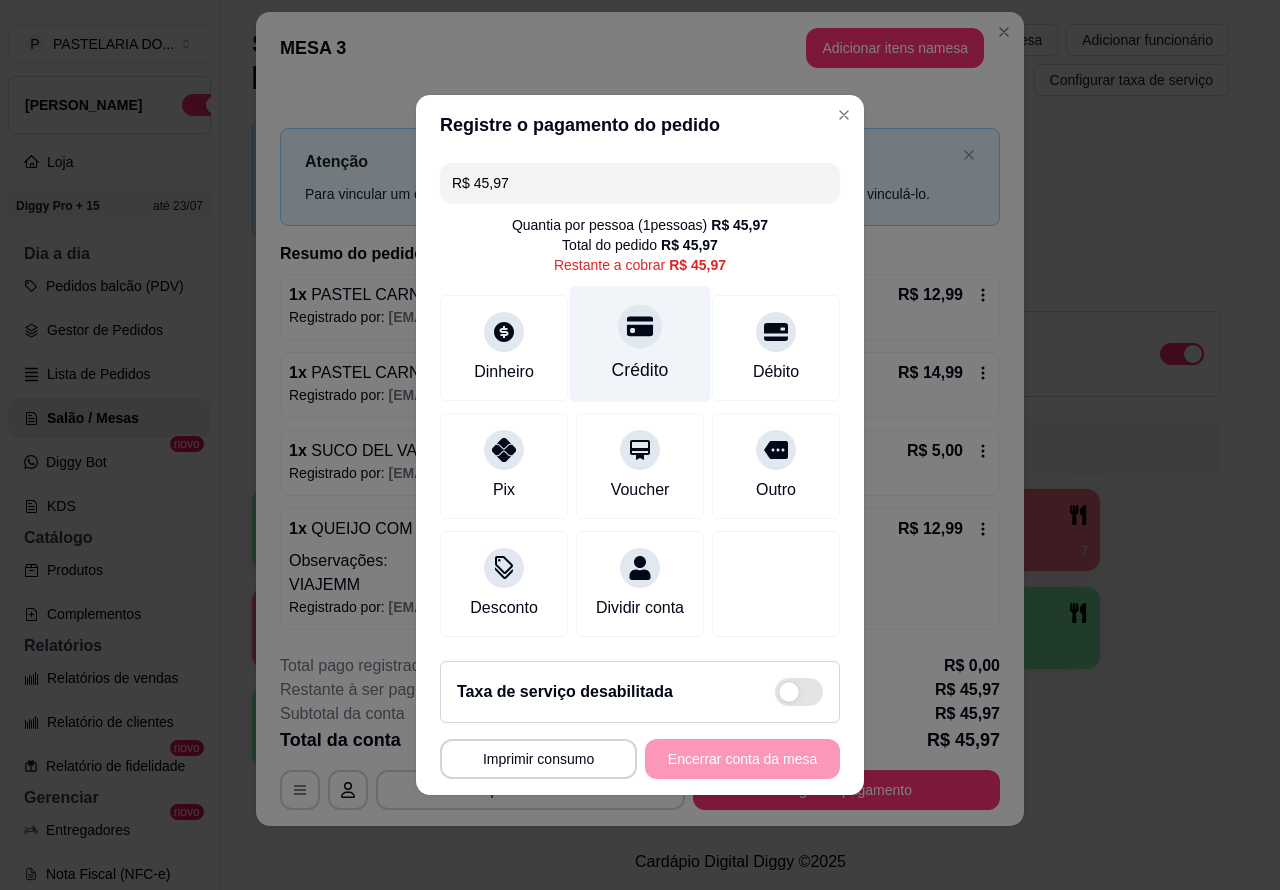 click at bounding box center [640, 326] 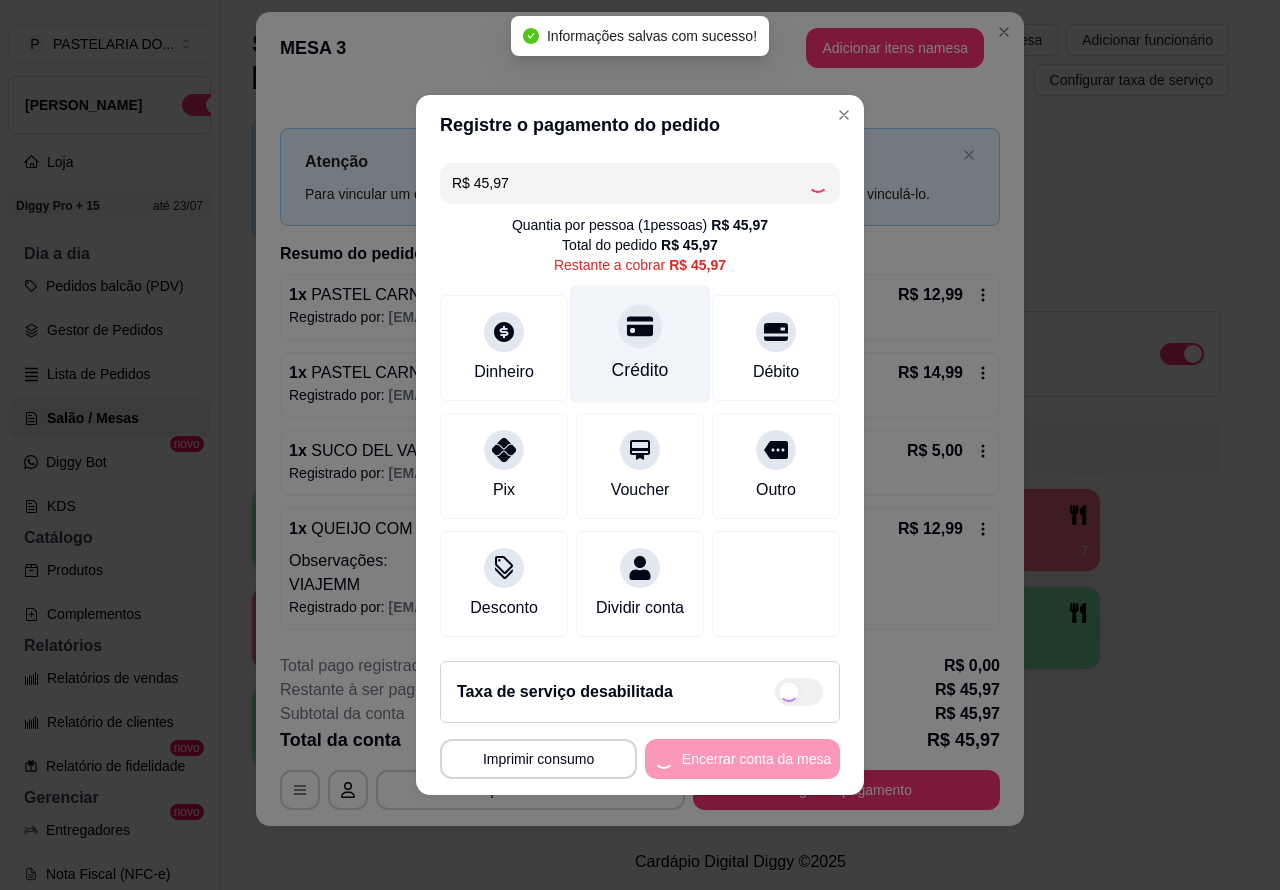 type on "R$ 0,00" 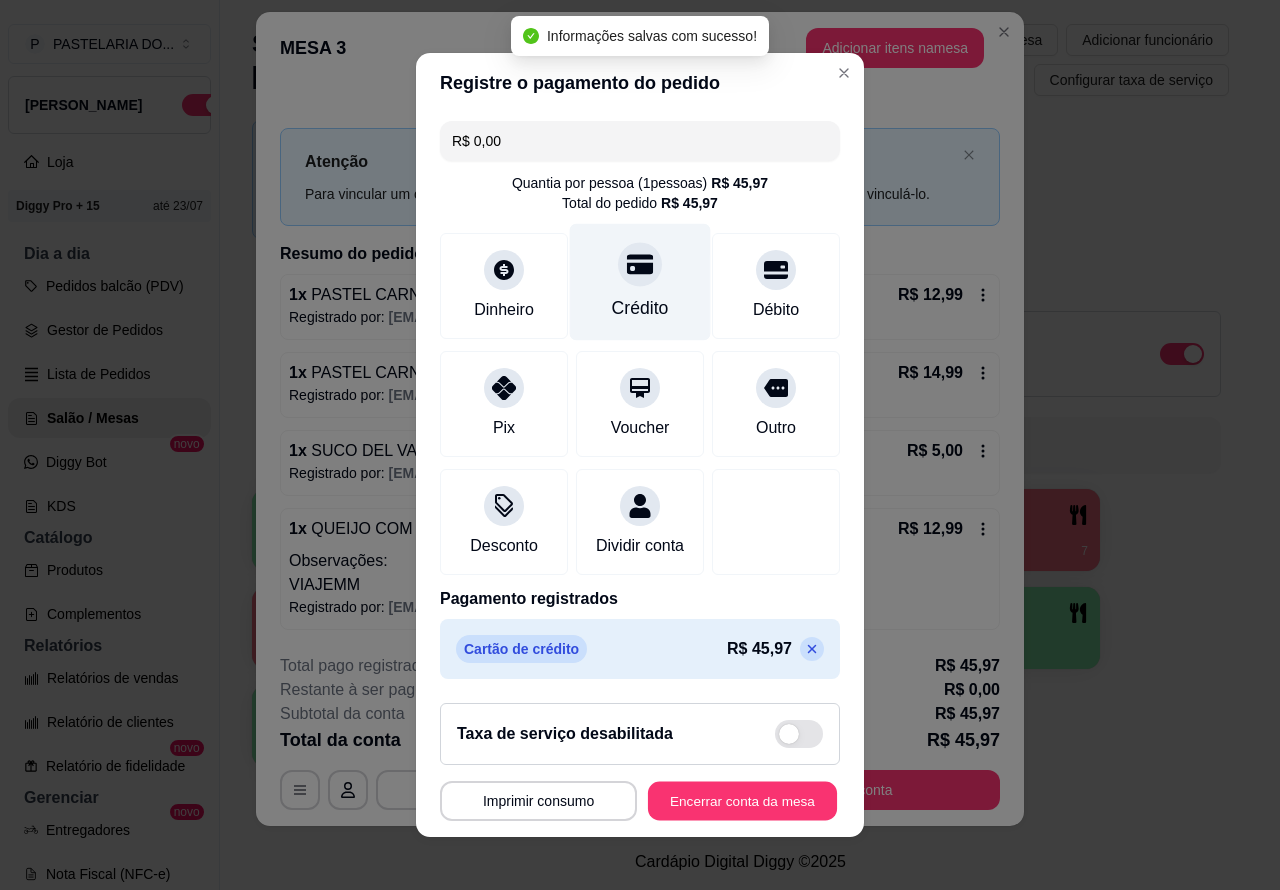 click on "Encerrar conta da mesa" at bounding box center (742, 801) 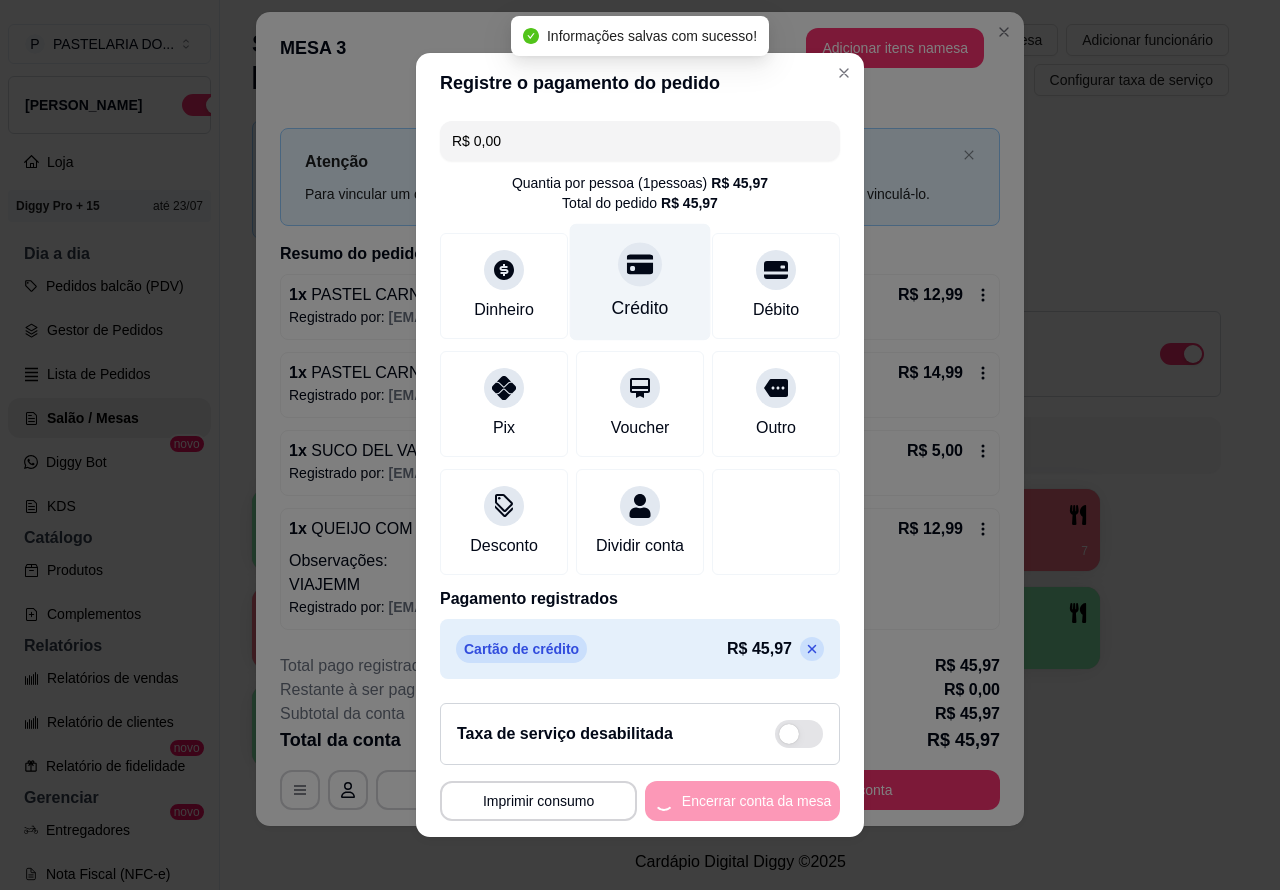 click on "**********" at bounding box center [640, 445] 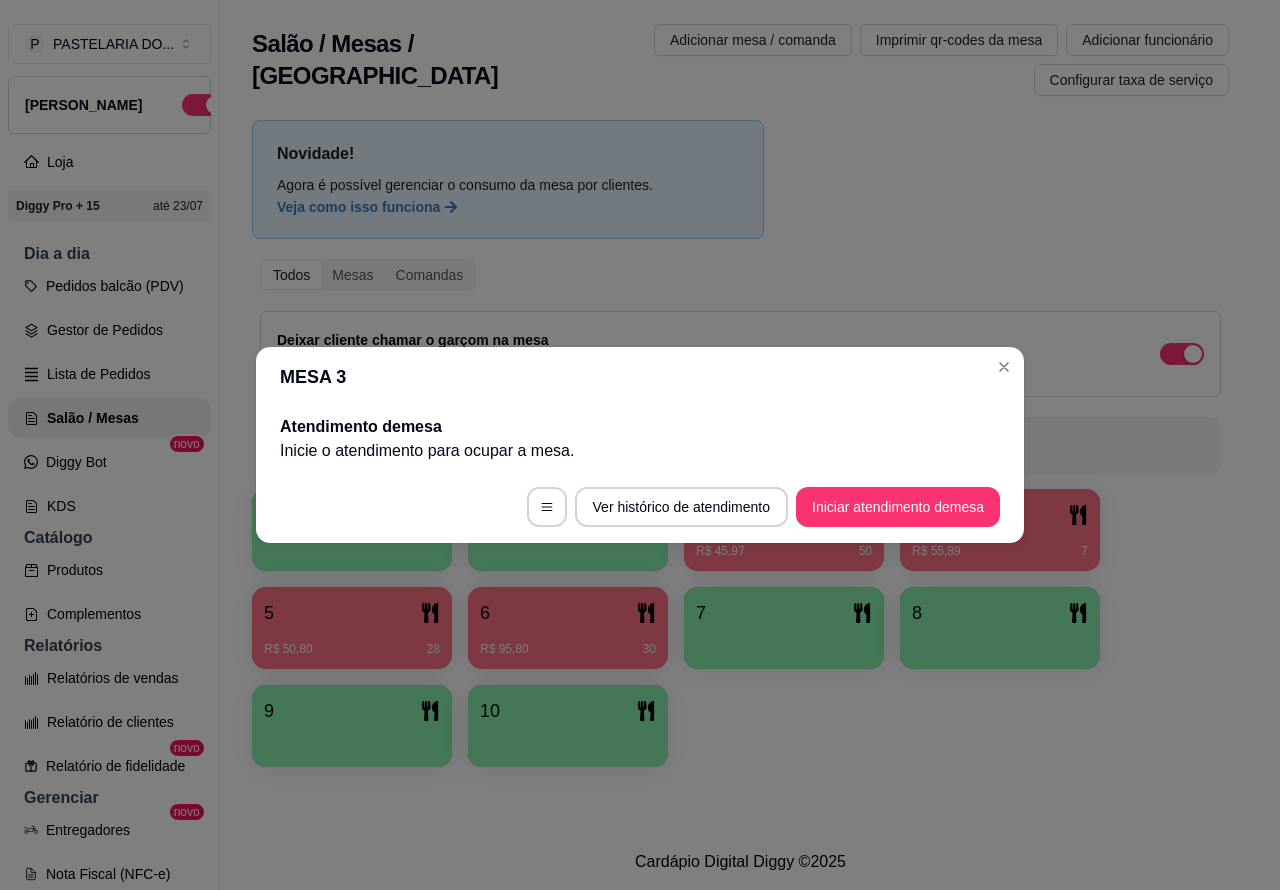 scroll, scrollTop: 0, scrollLeft: 0, axis: both 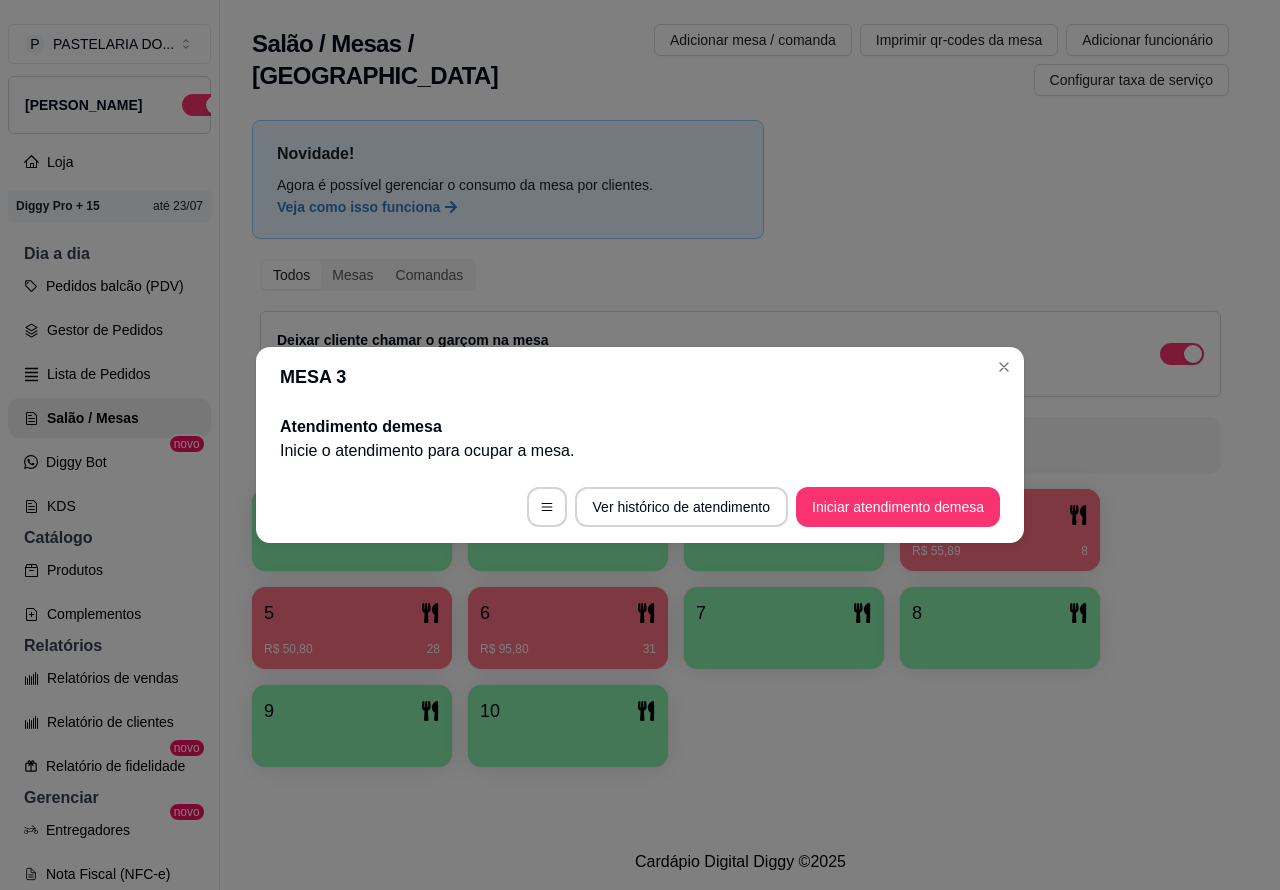 click on "Deixar cliente chamar o garçom na mesa Ao o cliente scanear o qr code, ele terá a opção de chamar o garçom naquela mesa." at bounding box center [740, 354] 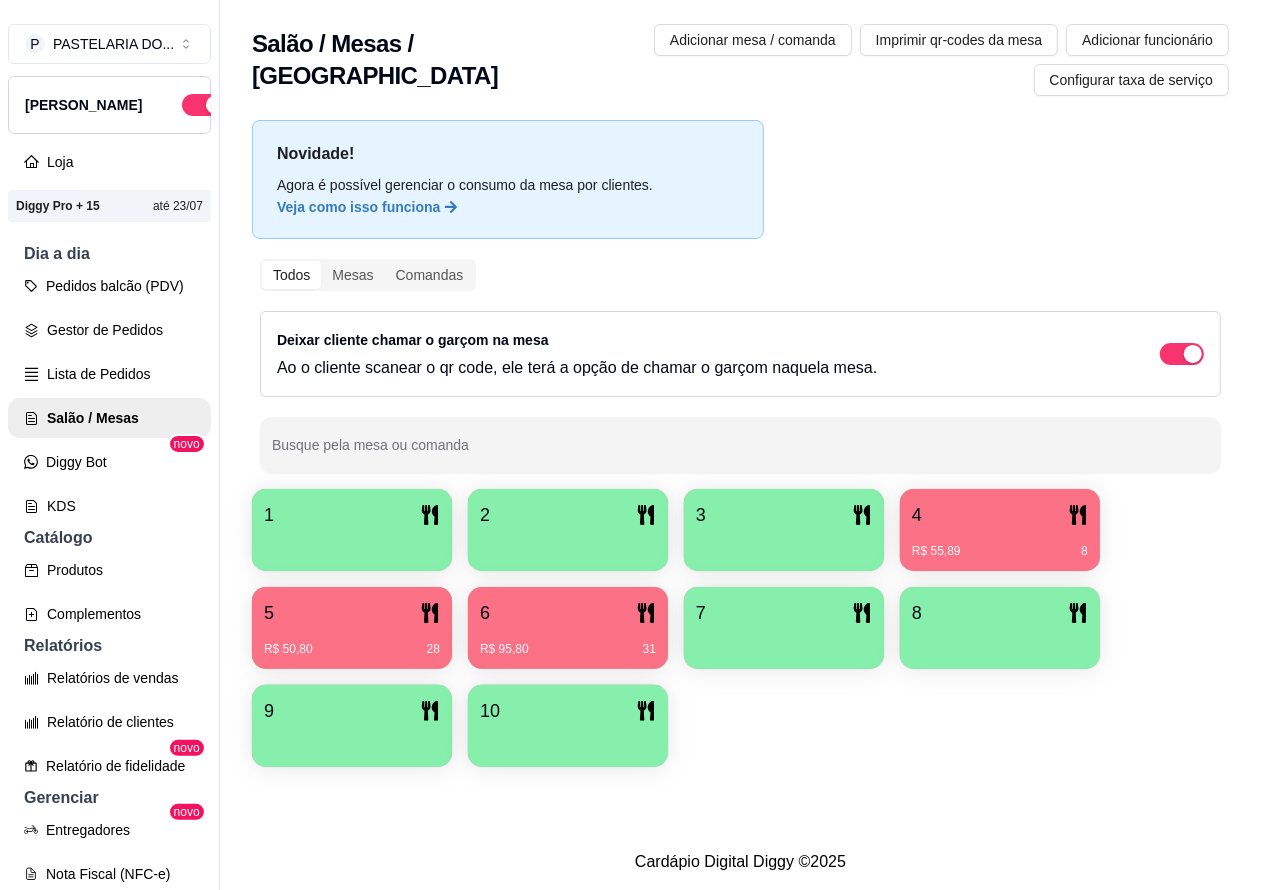 click at bounding box center [568, 544] 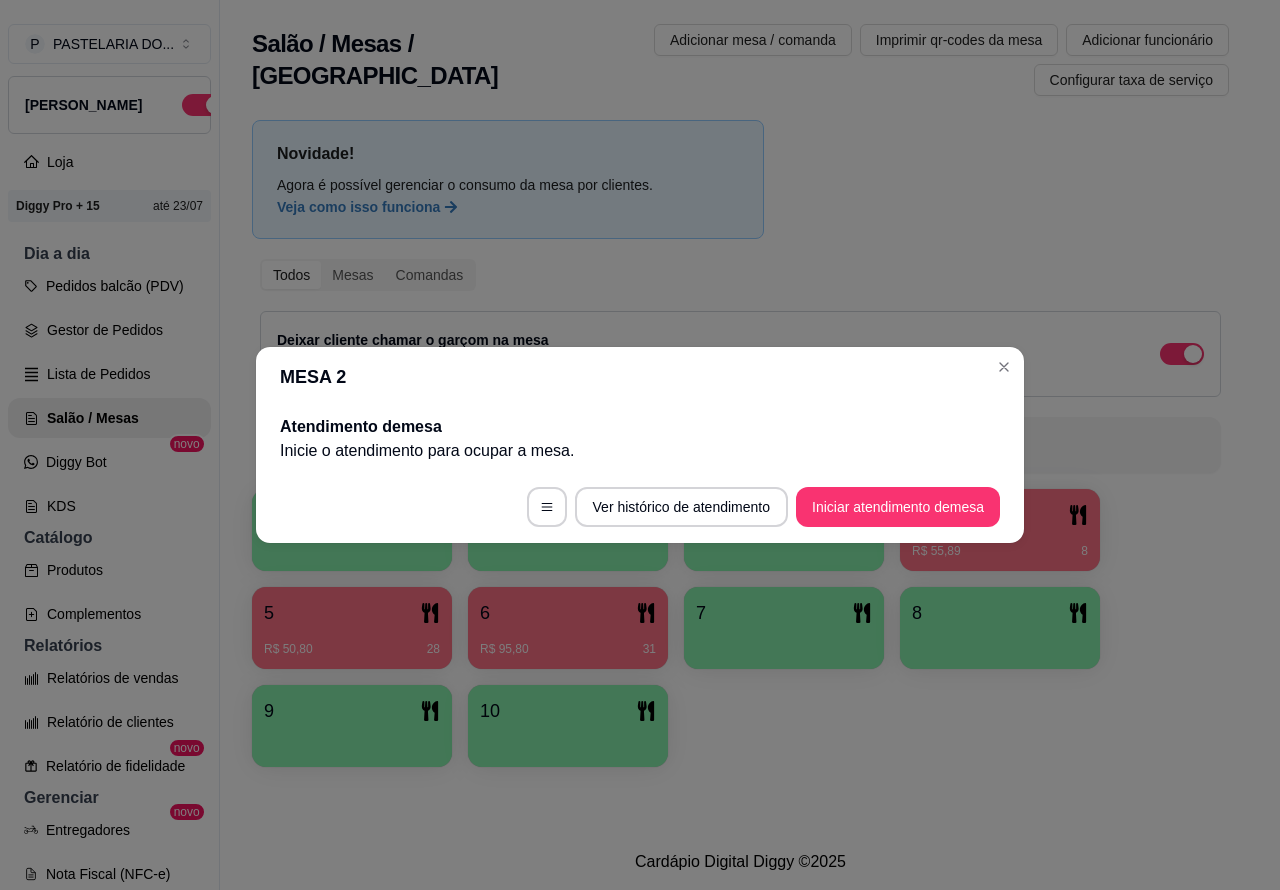 click on "Novidade! Agora é possível gerenciar o consumo da mesa por clientes.   Veja como isso funciona Todos Mesas Comandas Deixar cliente chamar o garçom na mesa Ao o cliente scanear o qr code, ele terá a opção de chamar o garçom naquela mesa. Busque pela mesa ou comanda
1 2 3 4 R$ 55,89 8 5 R$ 50,80 28 6 R$ 95,80 31 7 8 9 10" at bounding box center (740, 449) 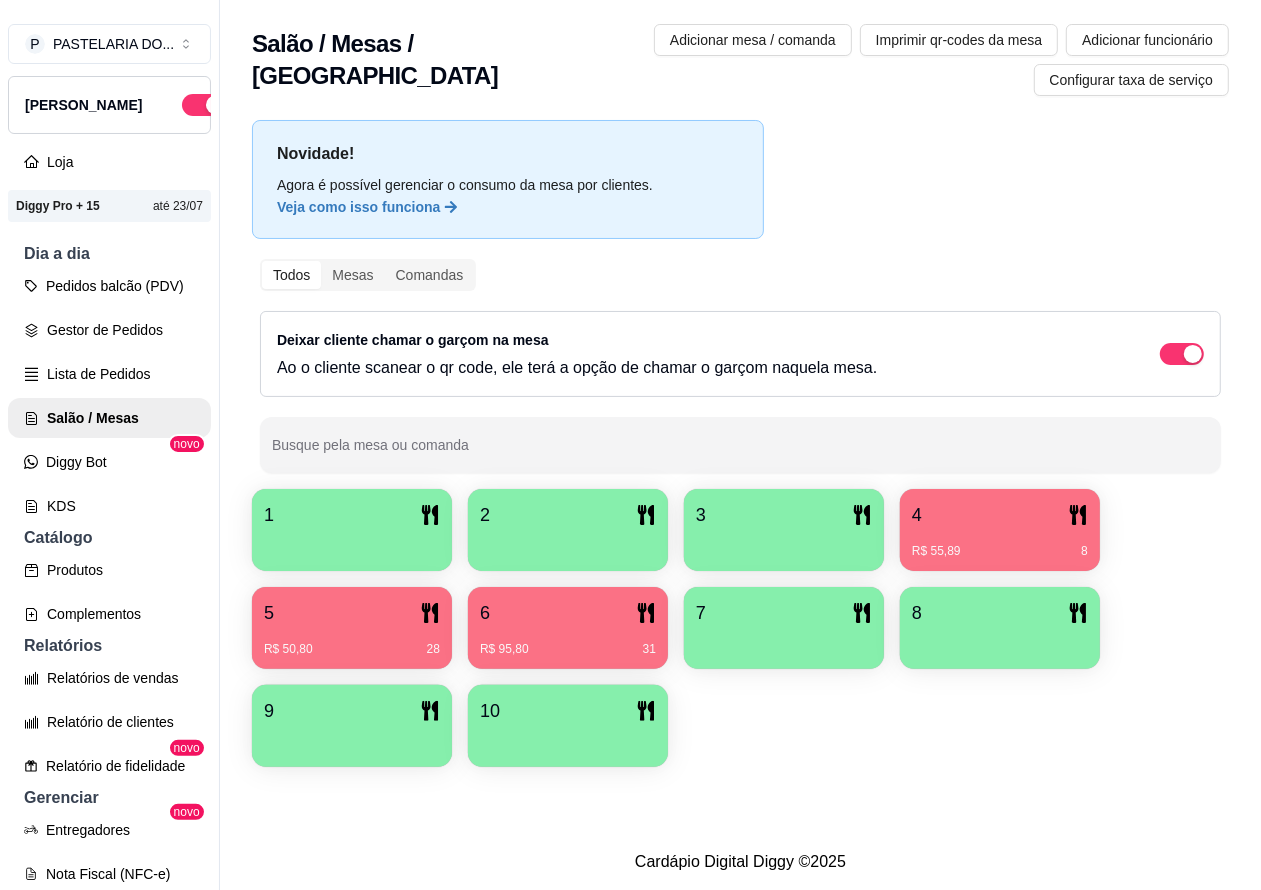 click on "Deixar cliente chamar o garçom na mesa Ao o cliente scanear o qr code, ele terá a opção de chamar o garçom naquela mesa." at bounding box center [740, 354] 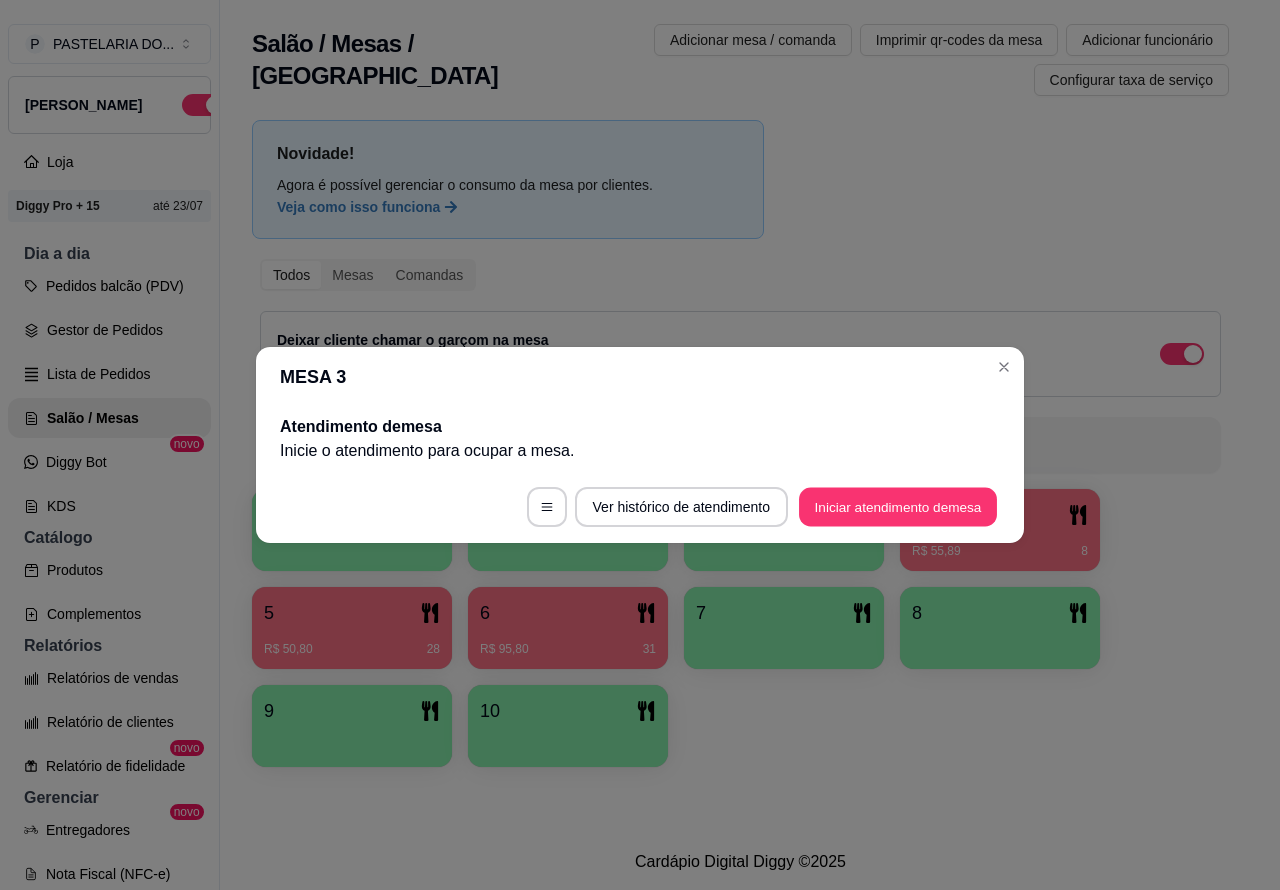 click on "Iniciar atendimento de  mesa" at bounding box center [898, 507] 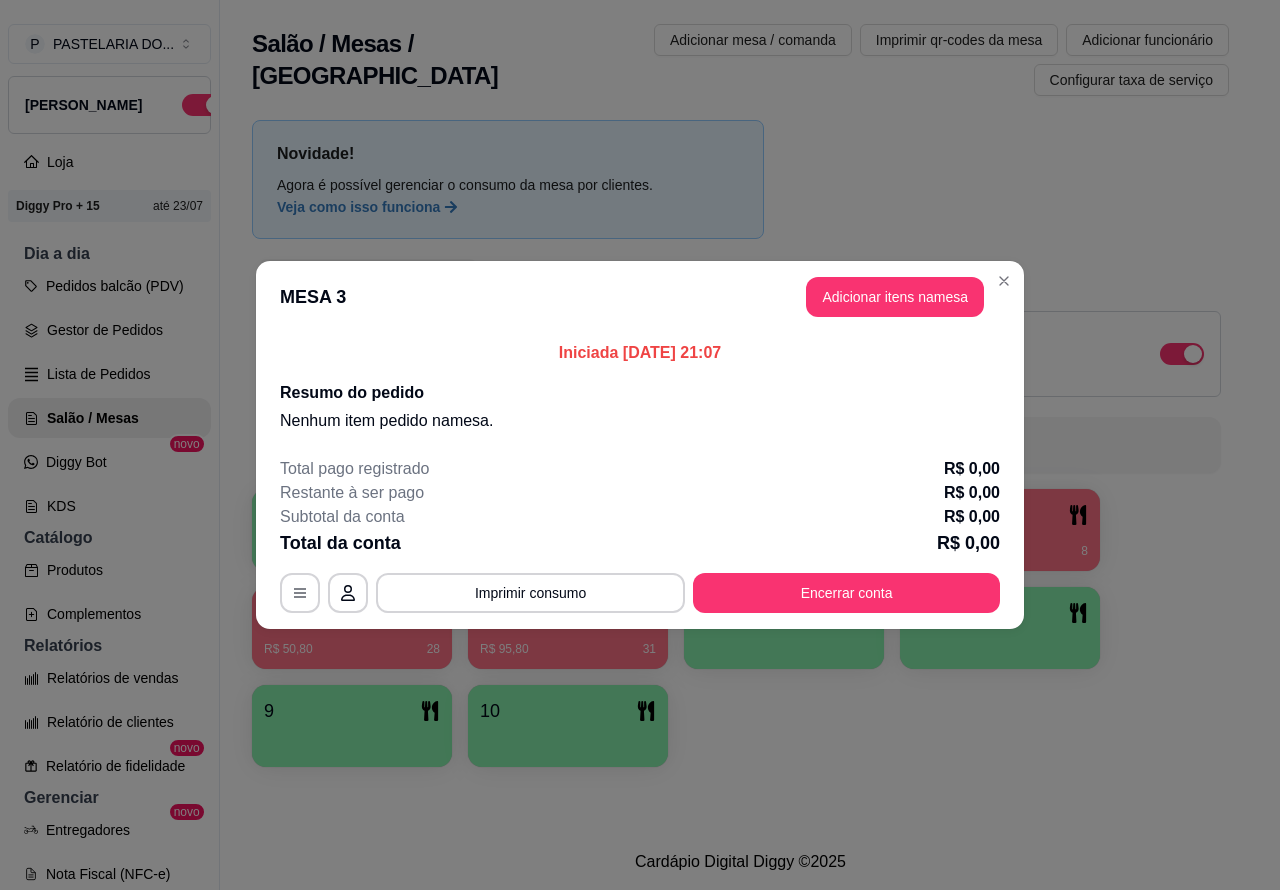 click on "Todos Mesas Comandas Deixar cliente chamar o garçom na mesa Ao o cliente scanear o qr code, ele terá a opção de chamar o garçom naquela mesa. Busque pela mesa ou comanda" at bounding box center (740, 366) 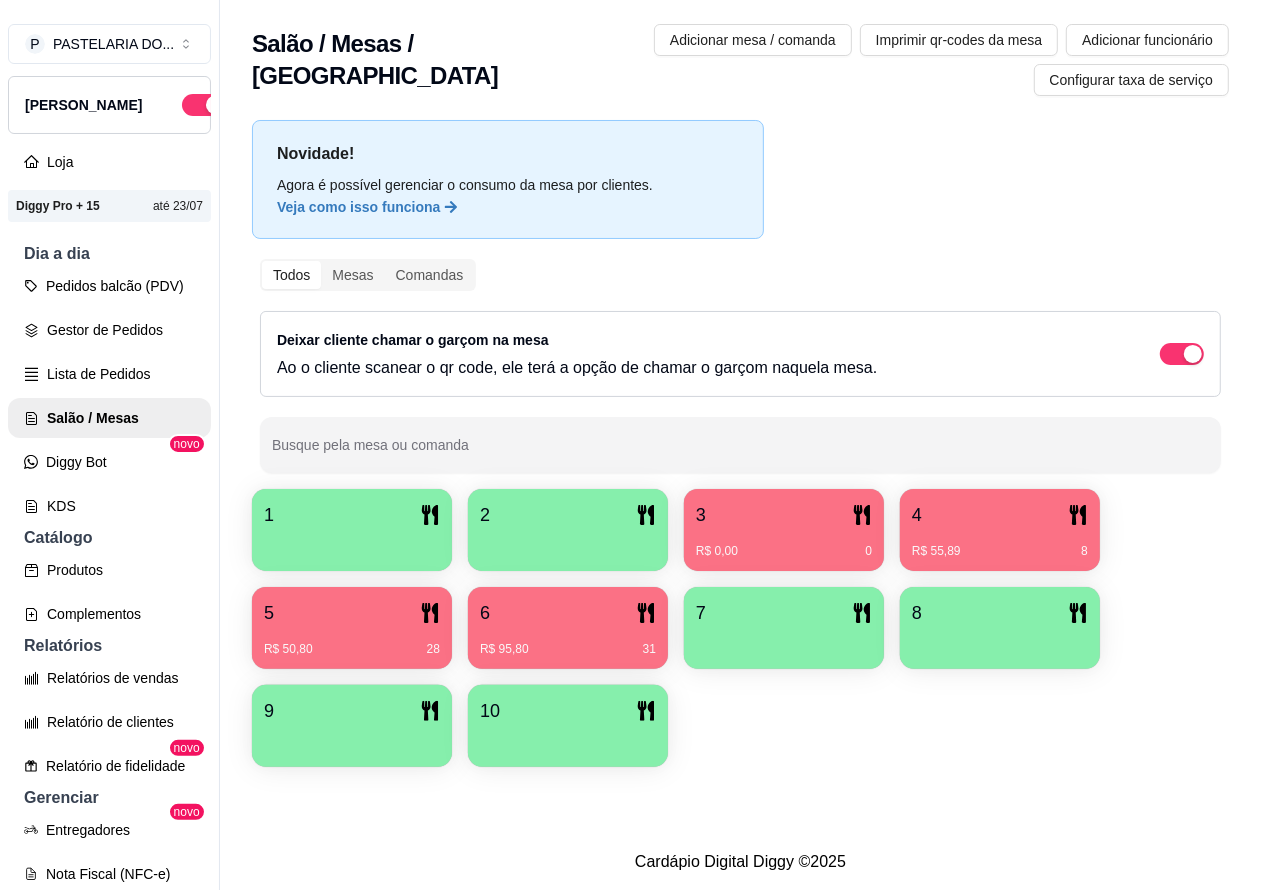 click on "R$ 0,00 0" at bounding box center (784, 544) 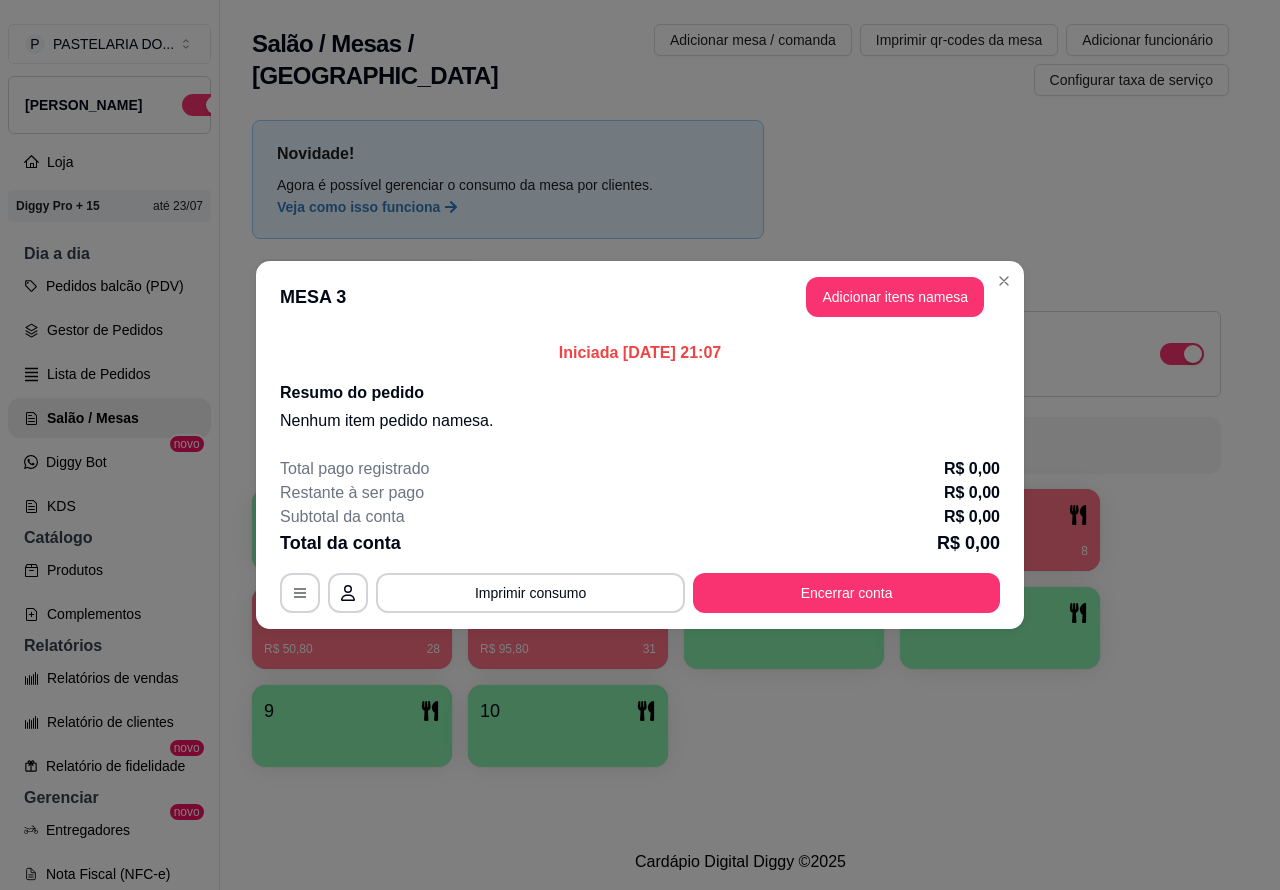 click on "Nenhum produto adicionado" at bounding box center [1057, 286] 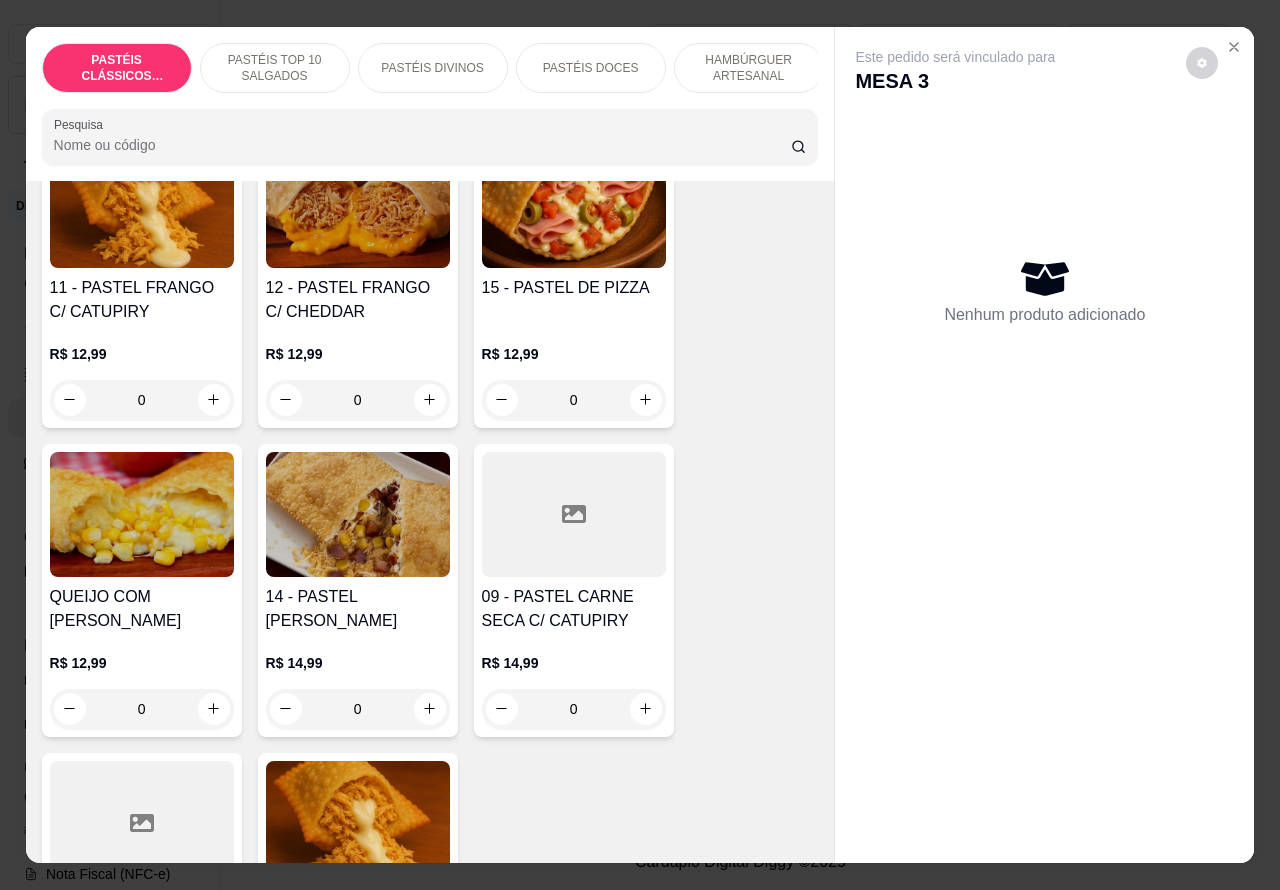 scroll, scrollTop: 2048, scrollLeft: 0, axis: vertical 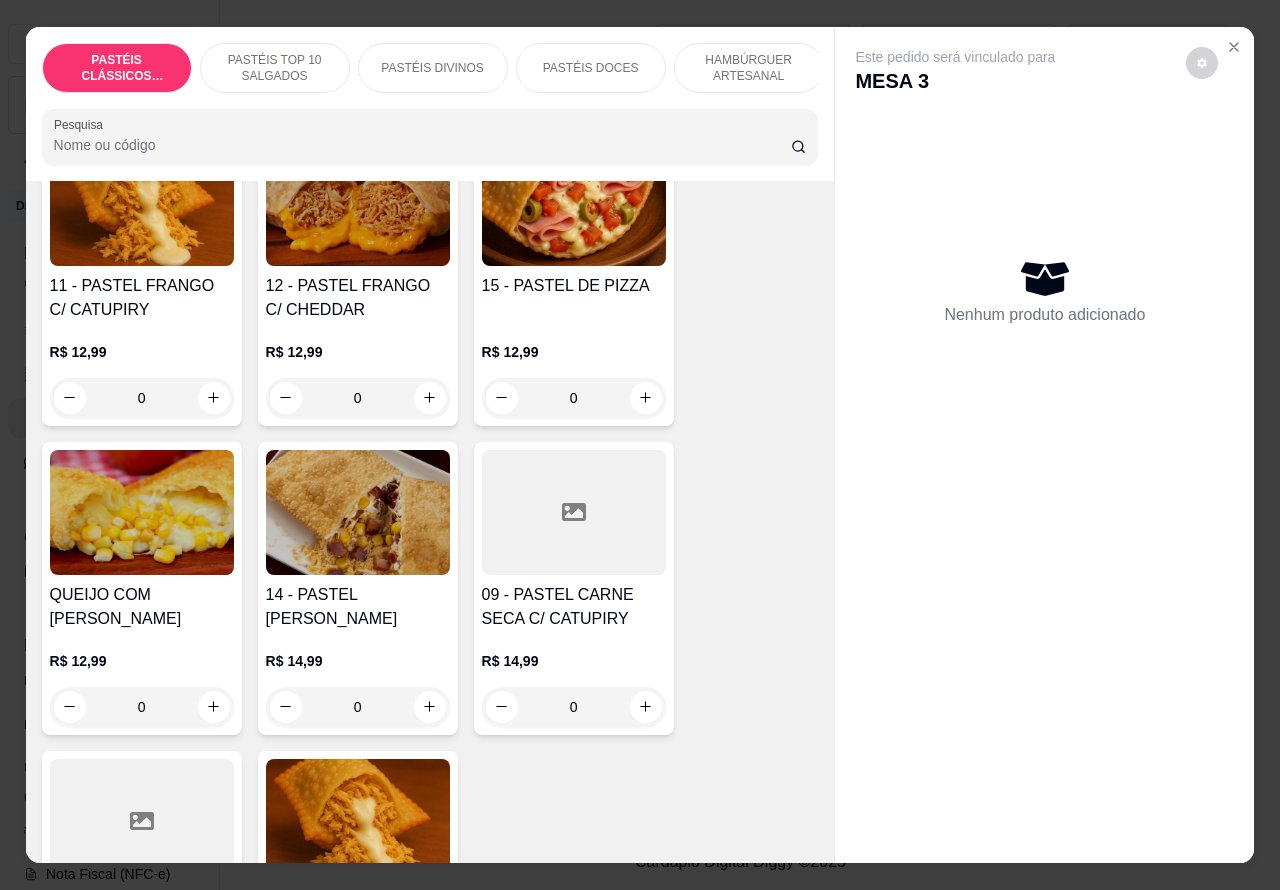 click on "0" at bounding box center (142, 398) 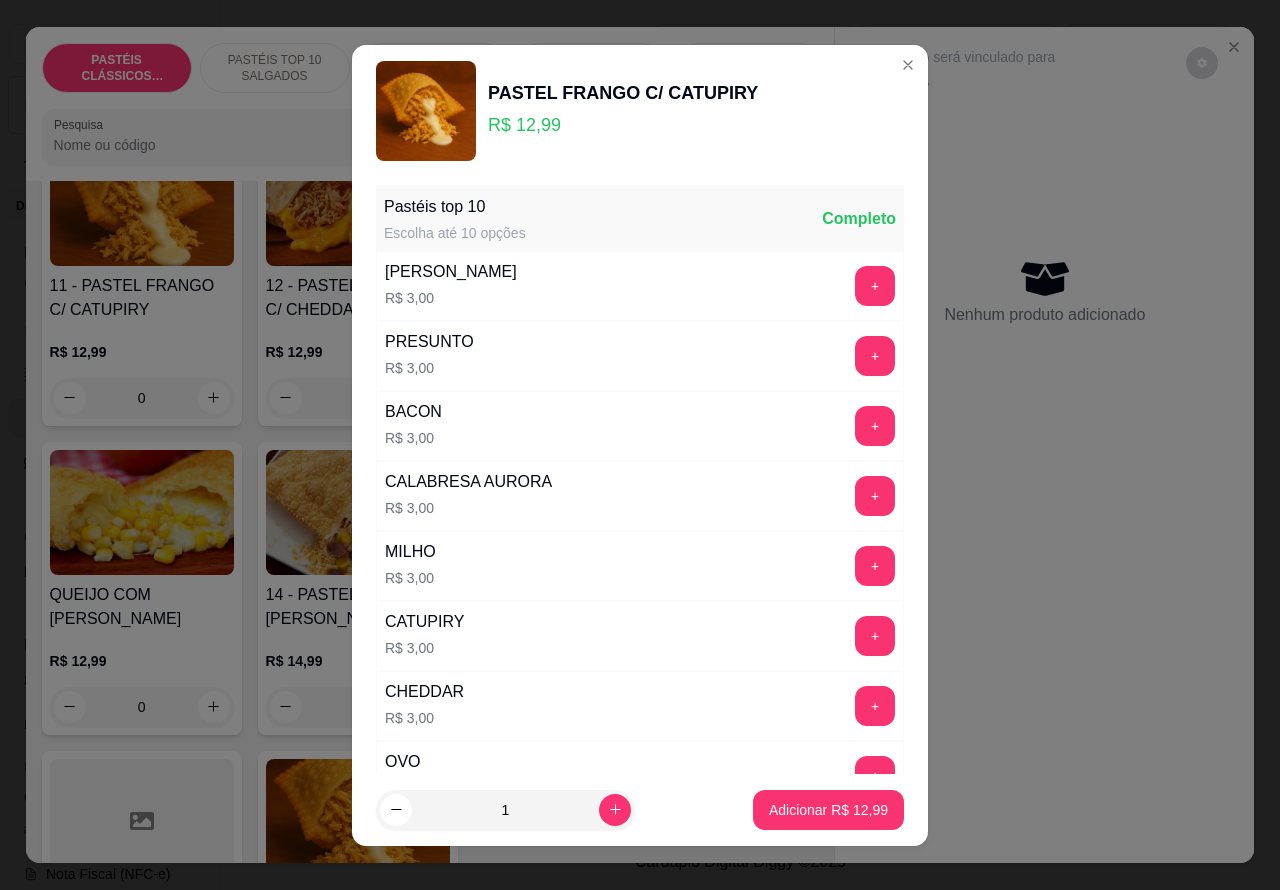 click on "Adicionar   R$ 12,99" at bounding box center [828, 810] 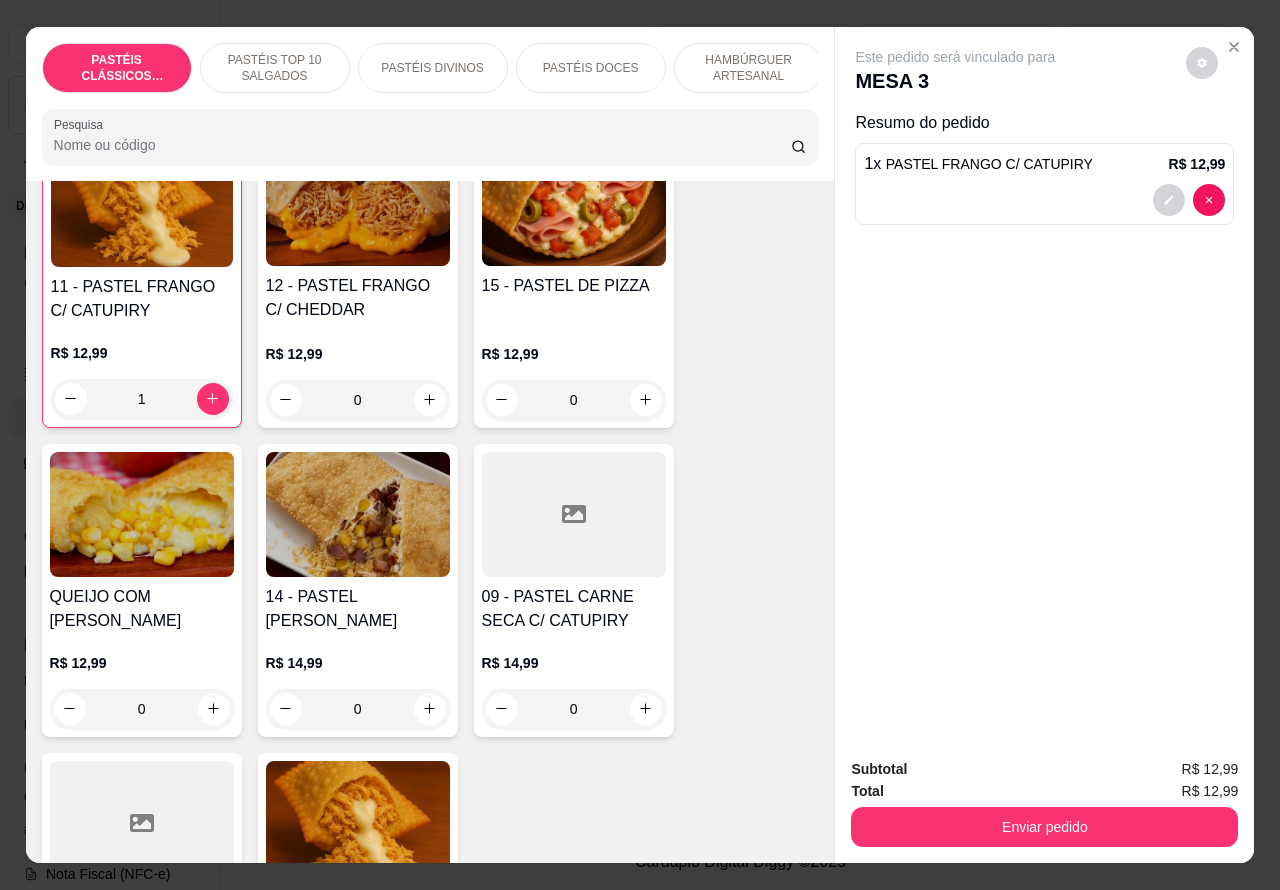 scroll, scrollTop: 2050, scrollLeft: 0, axis: vertical 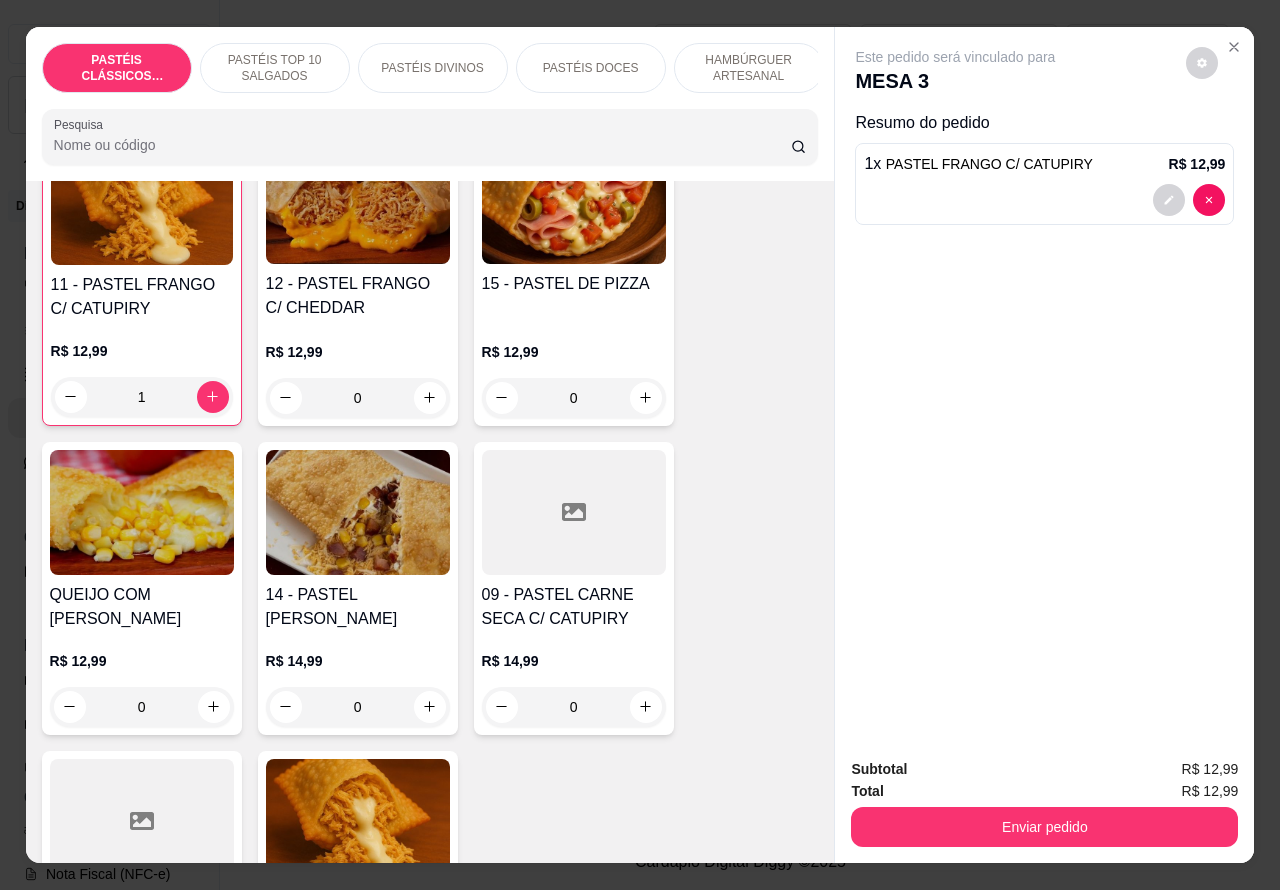 click at bounding box center [1234, 47] 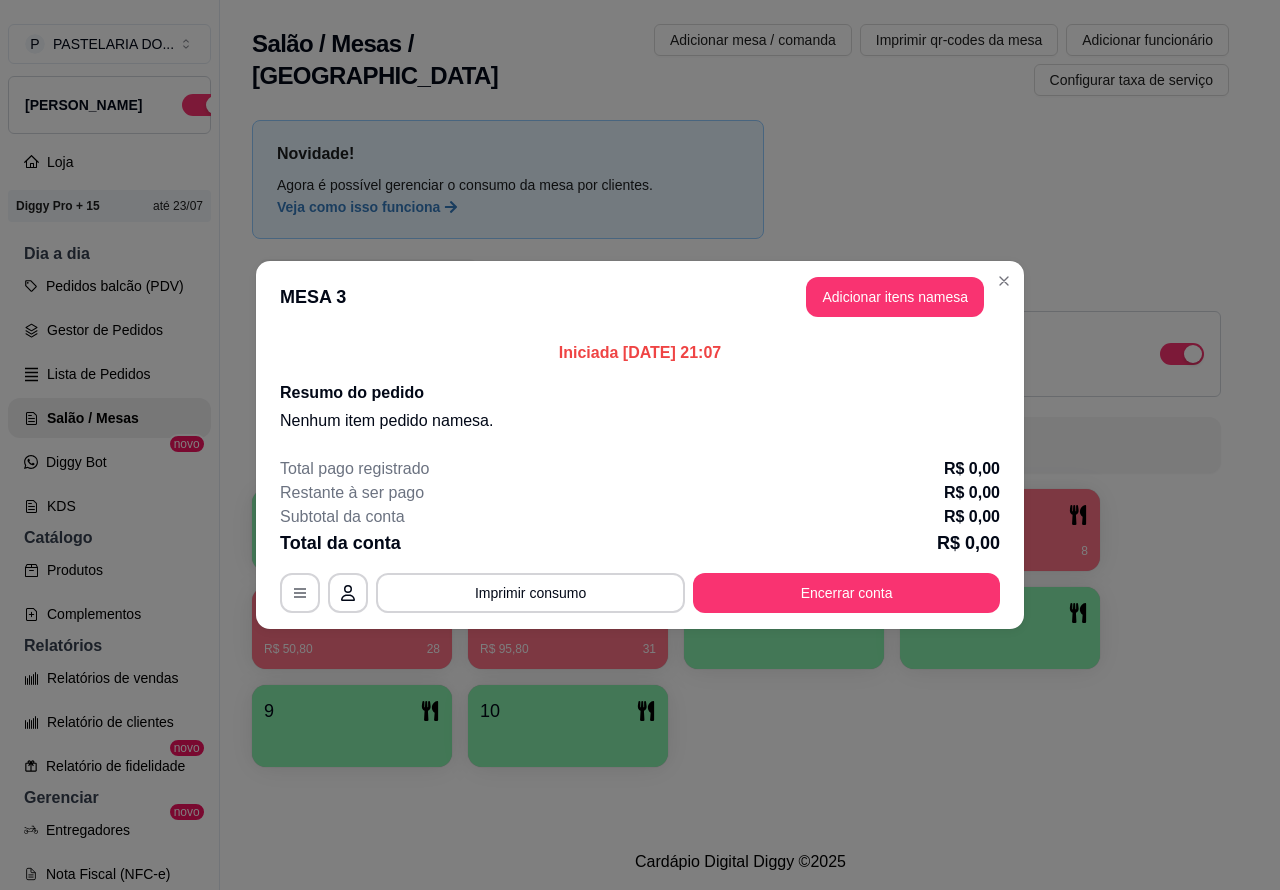 click on "Relatórios de vendas" at bounding box center (109, 678) 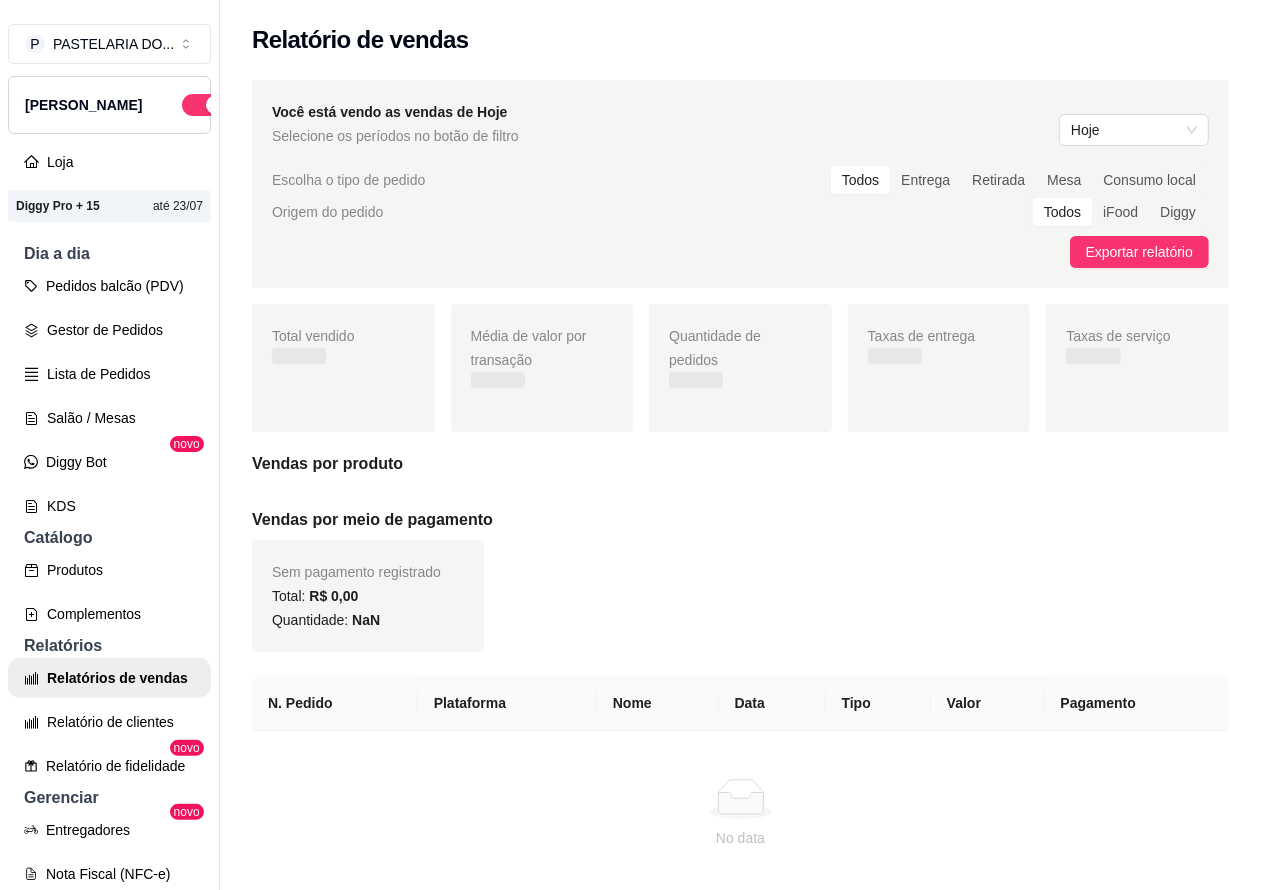 click on "Pedidos balcão (PDV)" at bounding box center [109, 286] 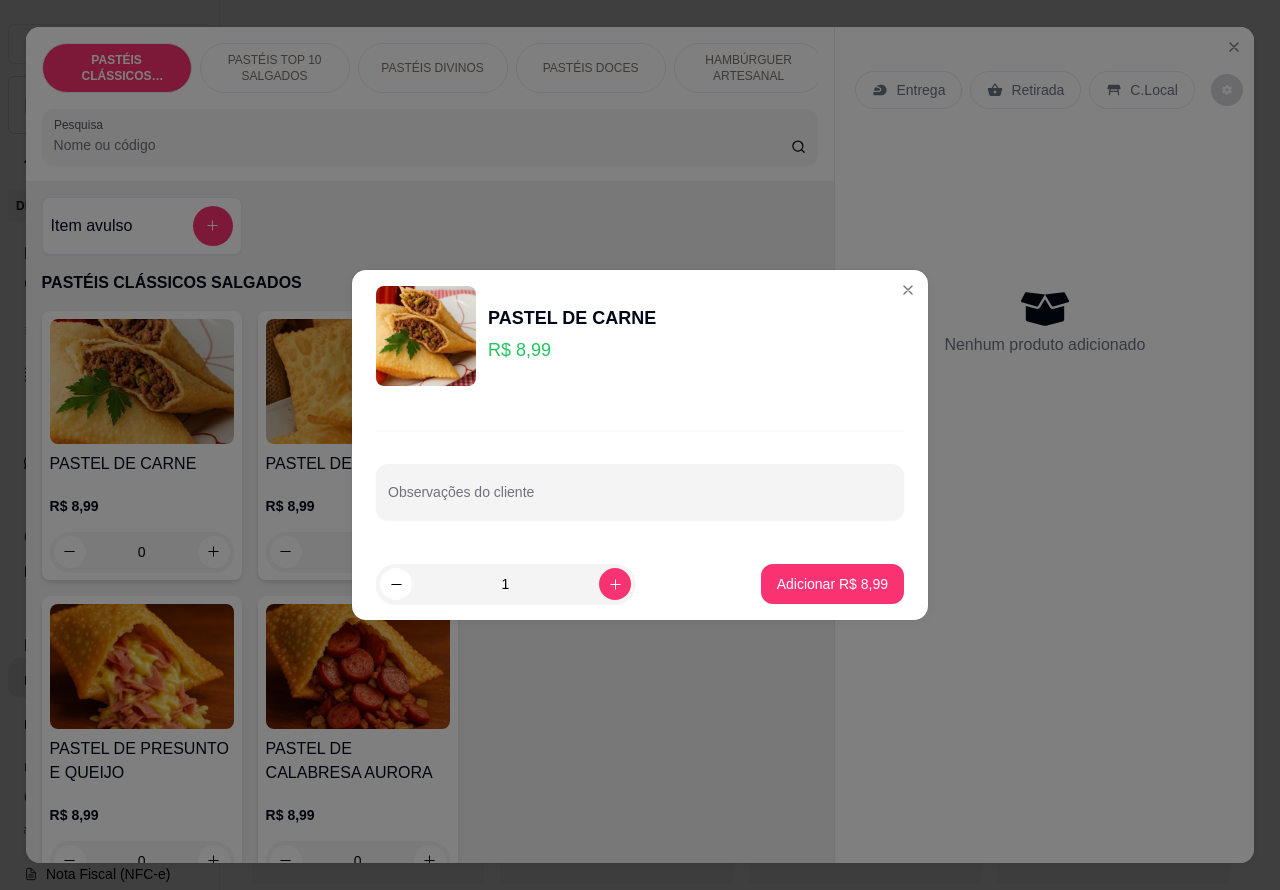 click 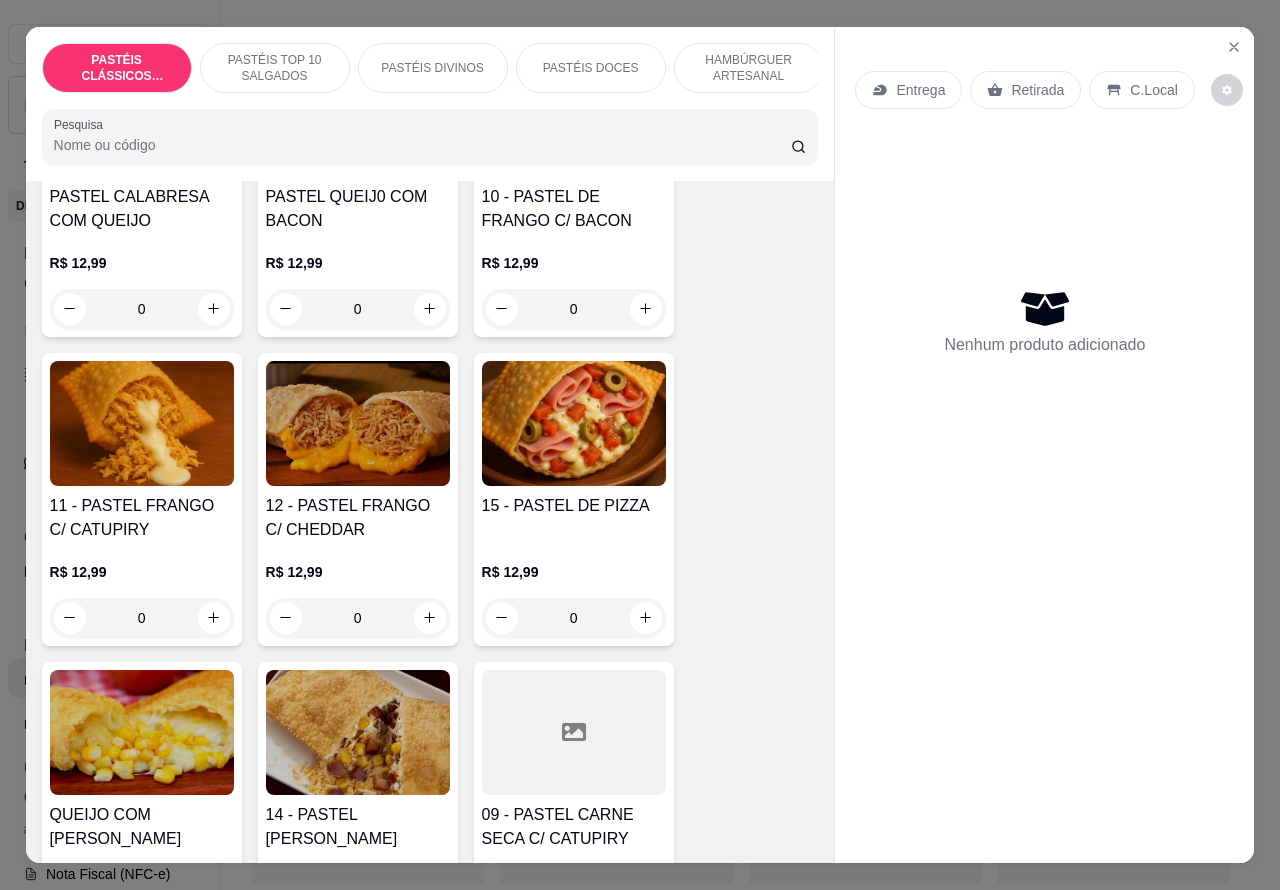scroll, scrollTop: 1882, scrollLeft: 0, axis: vertical 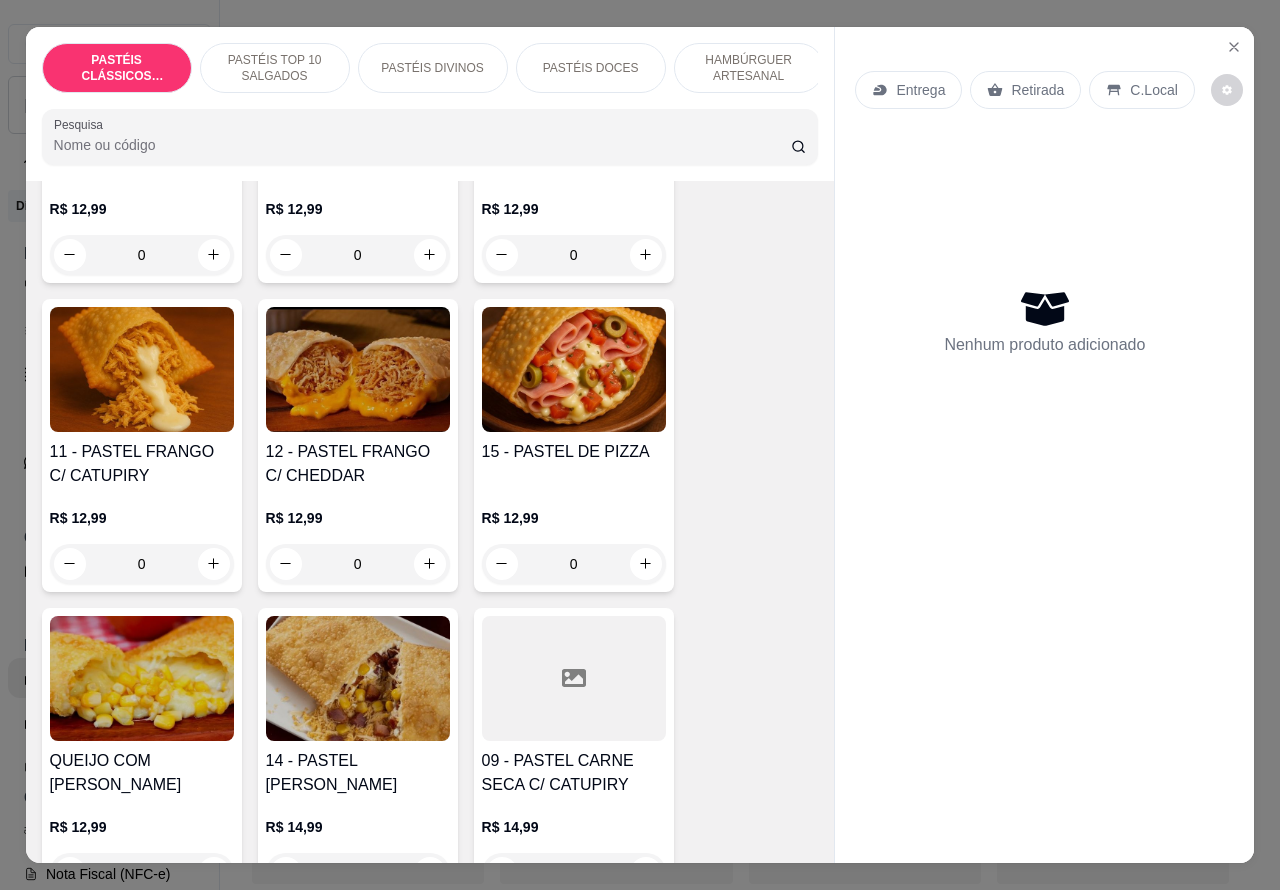 click on "0" at bounding box center [574, 564] 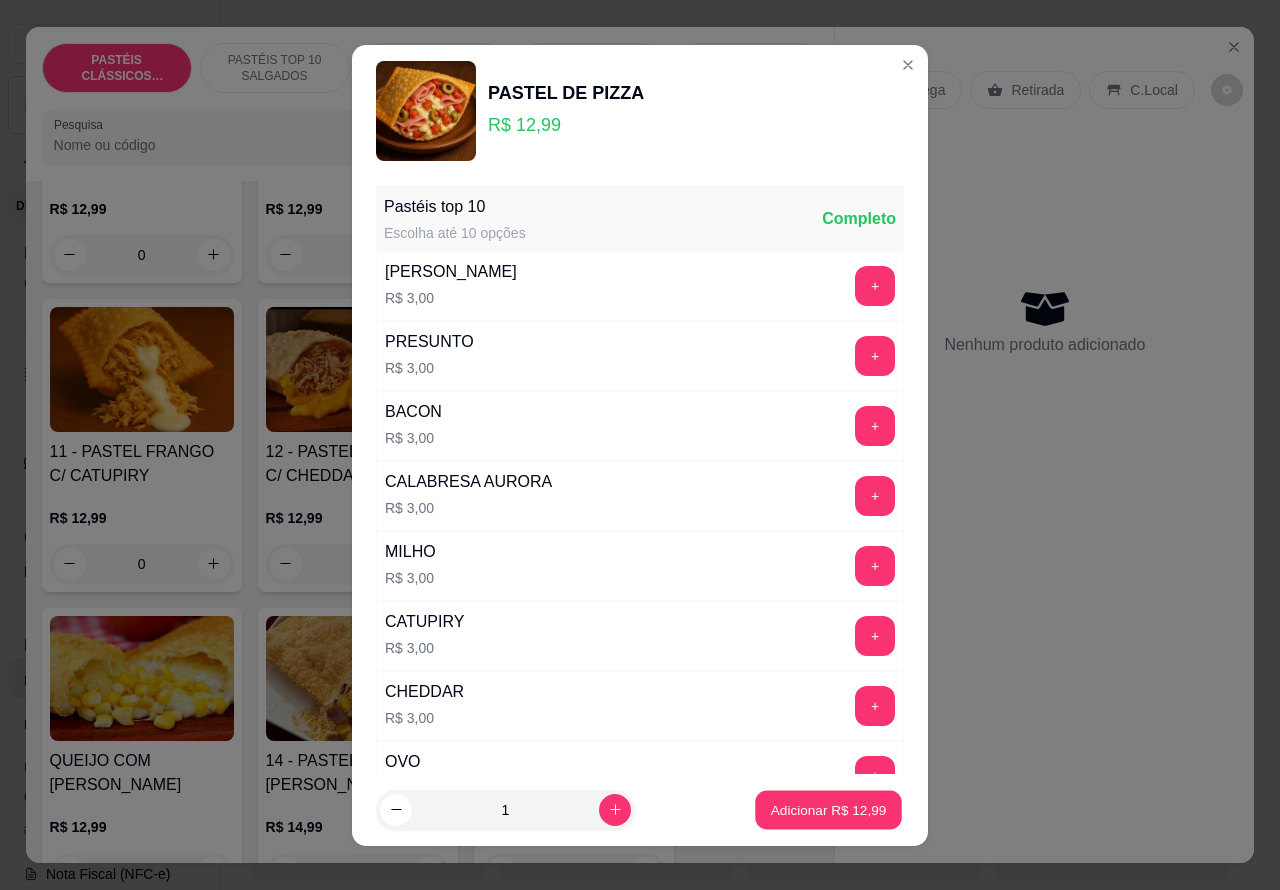 click on "Adicionar   R$ 12,99" at bounding box center (829, 809) 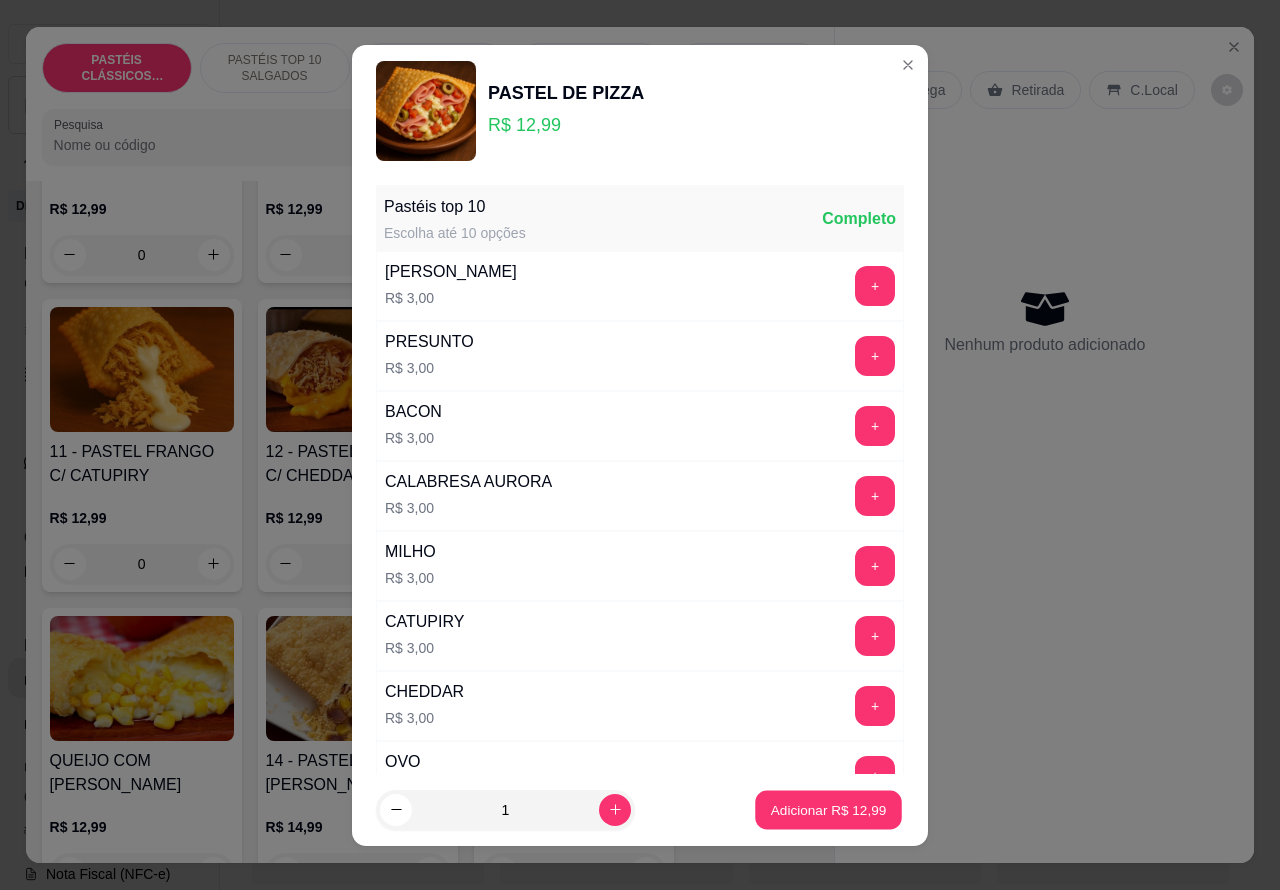 type on "1" 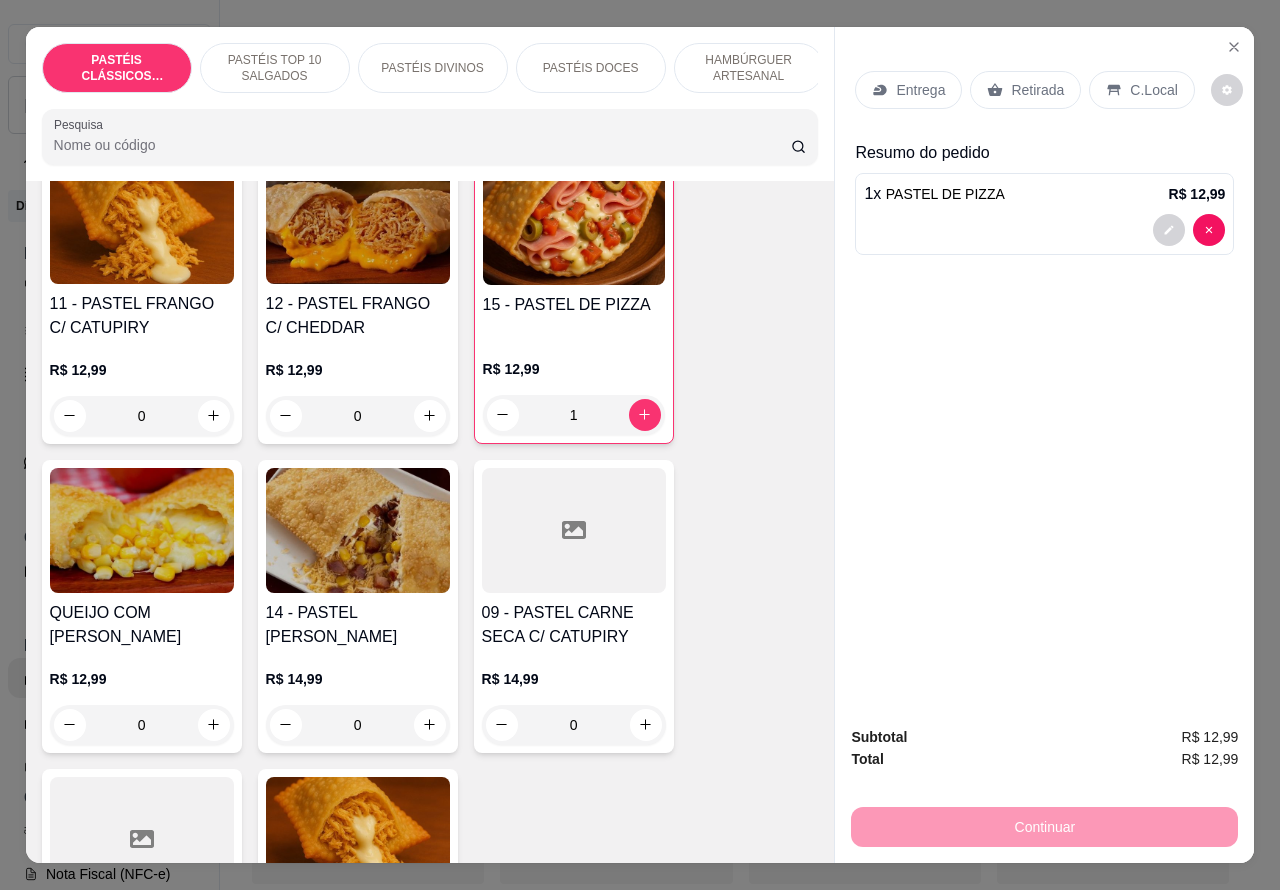 scroll, scrollTop: 1902, scrollLeft: 0, axis: vertical 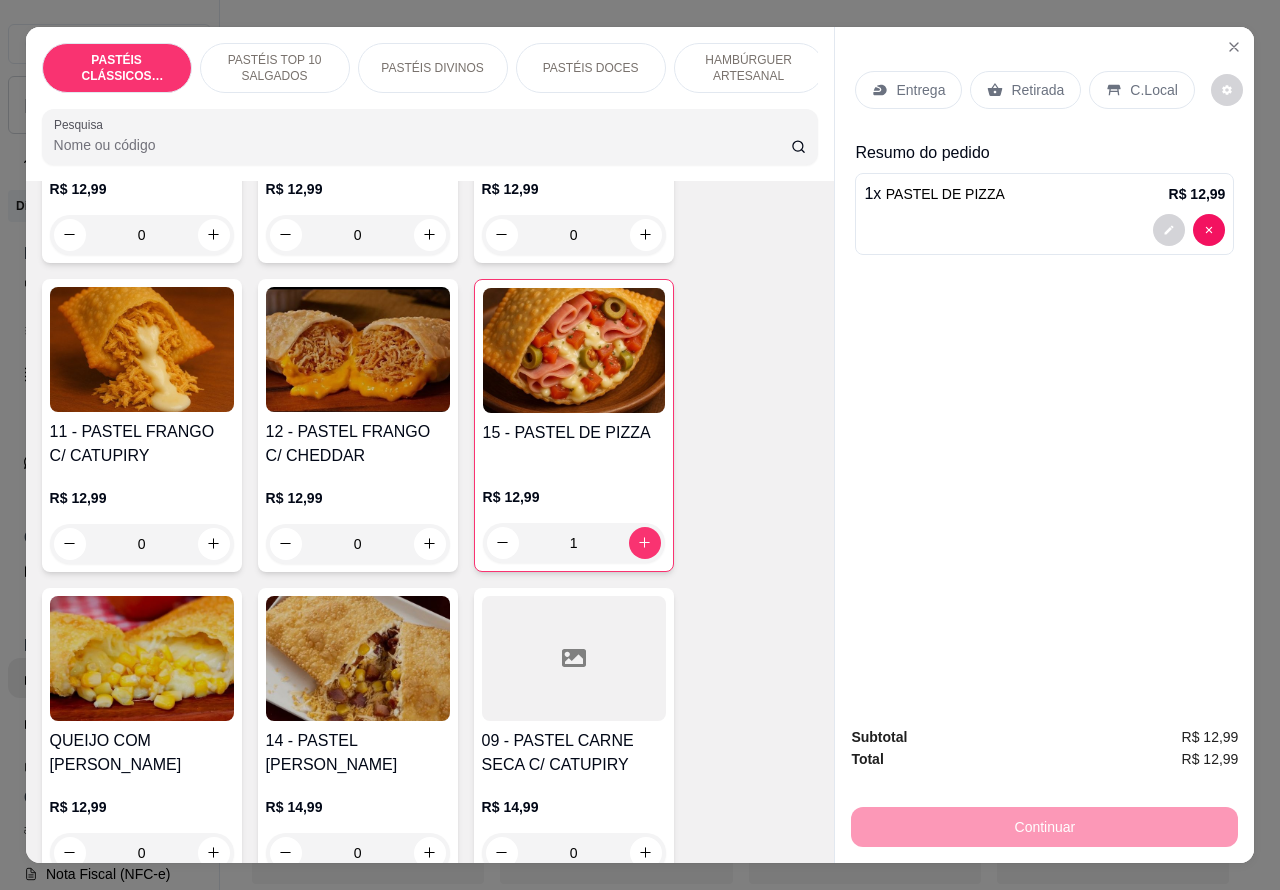 click on "0" at bounding box center (142, 544) 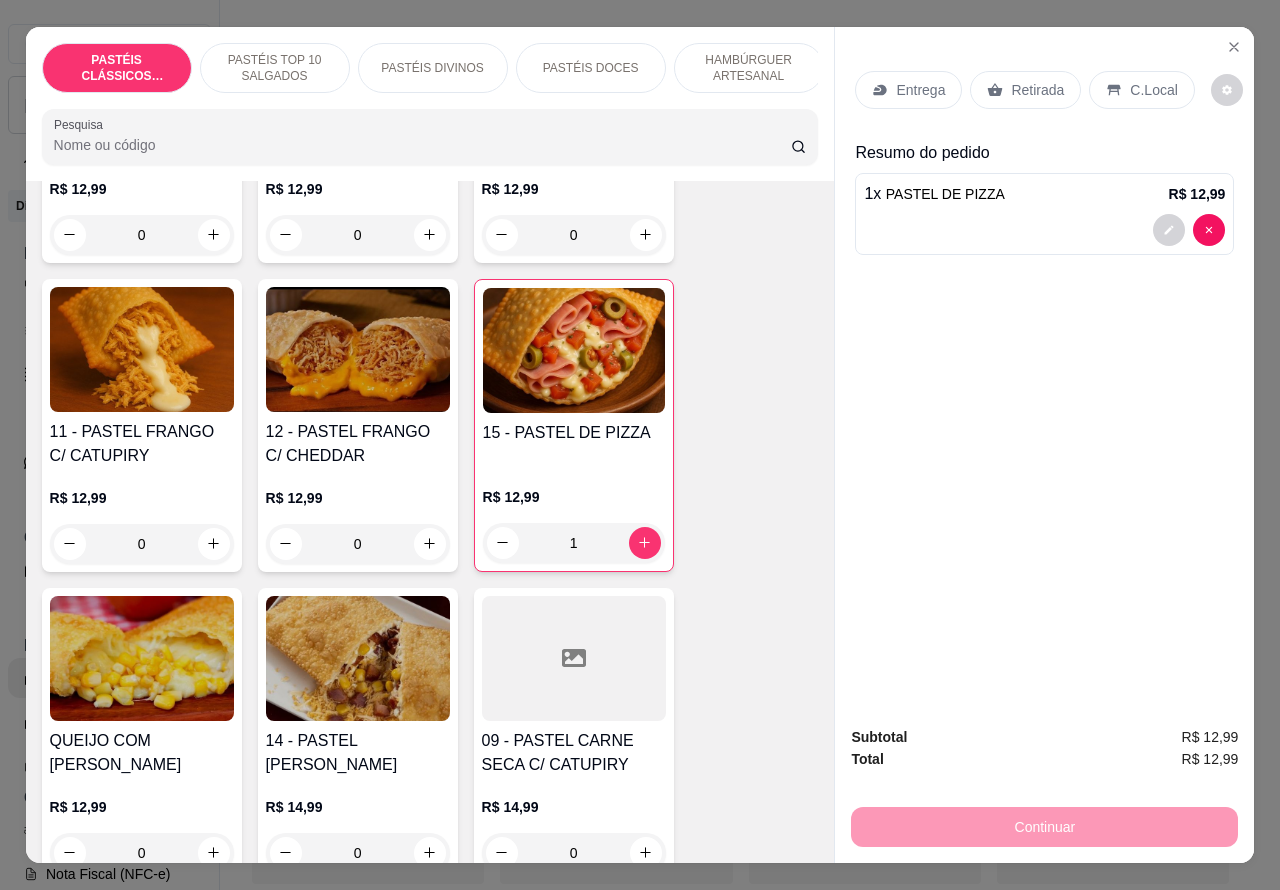click on "Adicionar   R$ 12,99" at bounding box center [828, 810] 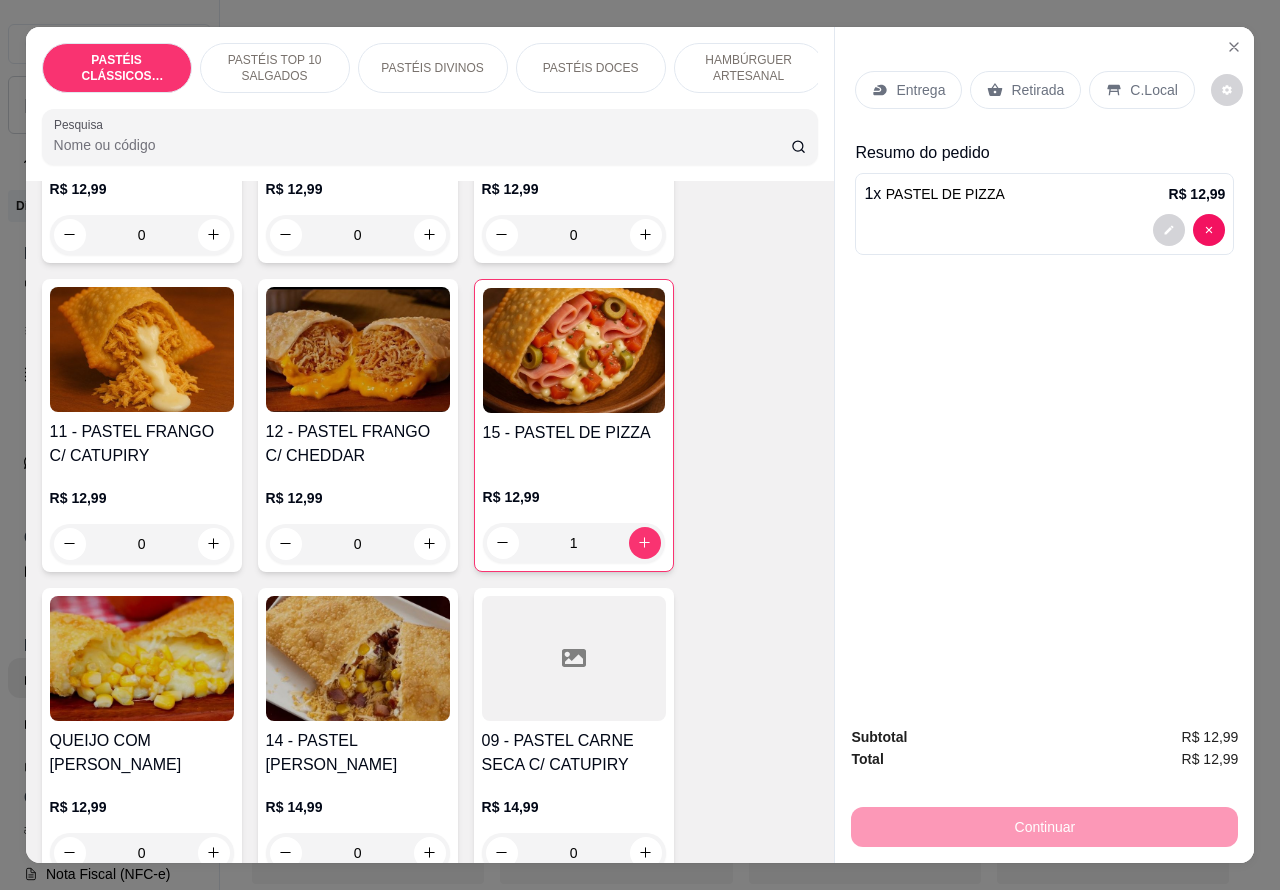 type on "1" 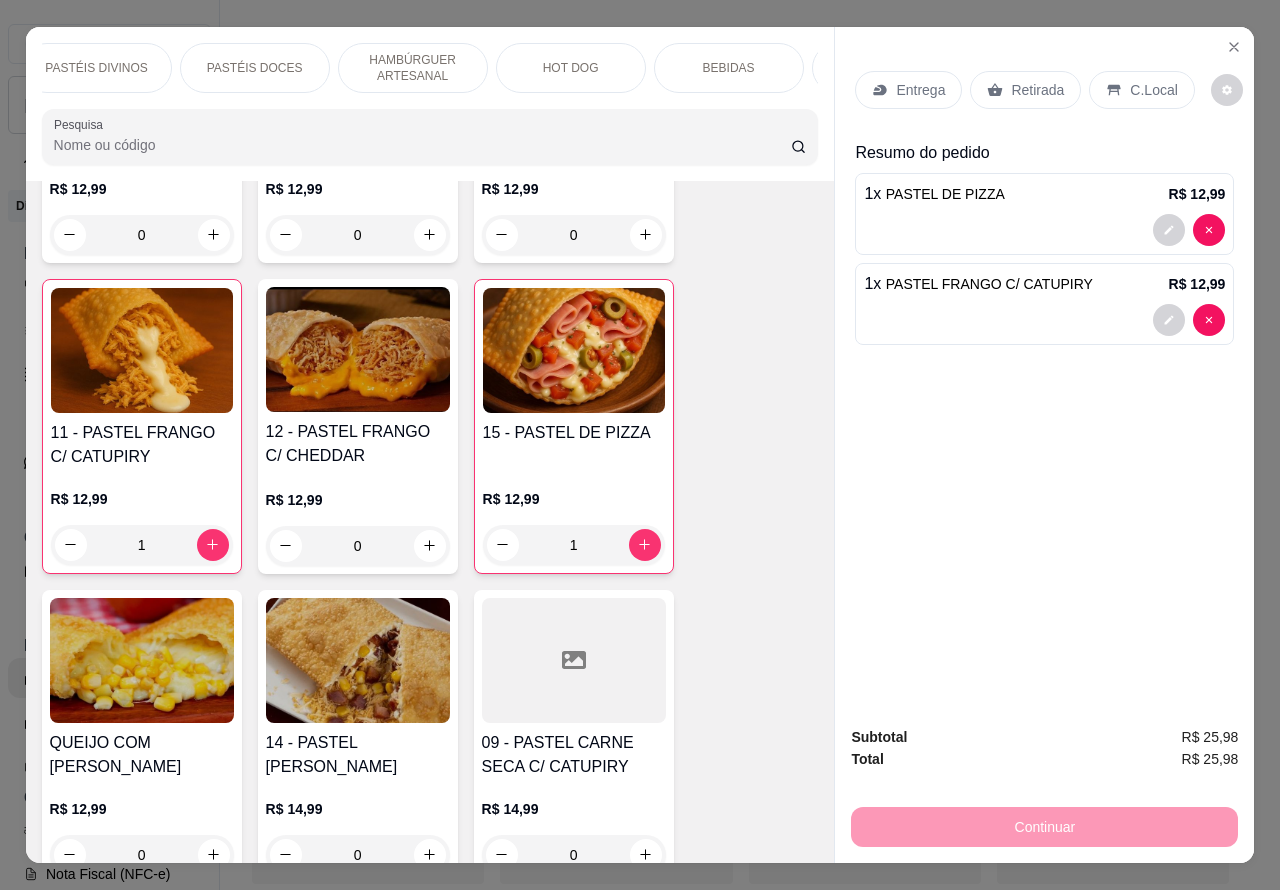 scroll, scrollTop: 0, scrollLeft: 362, axis: horizontal 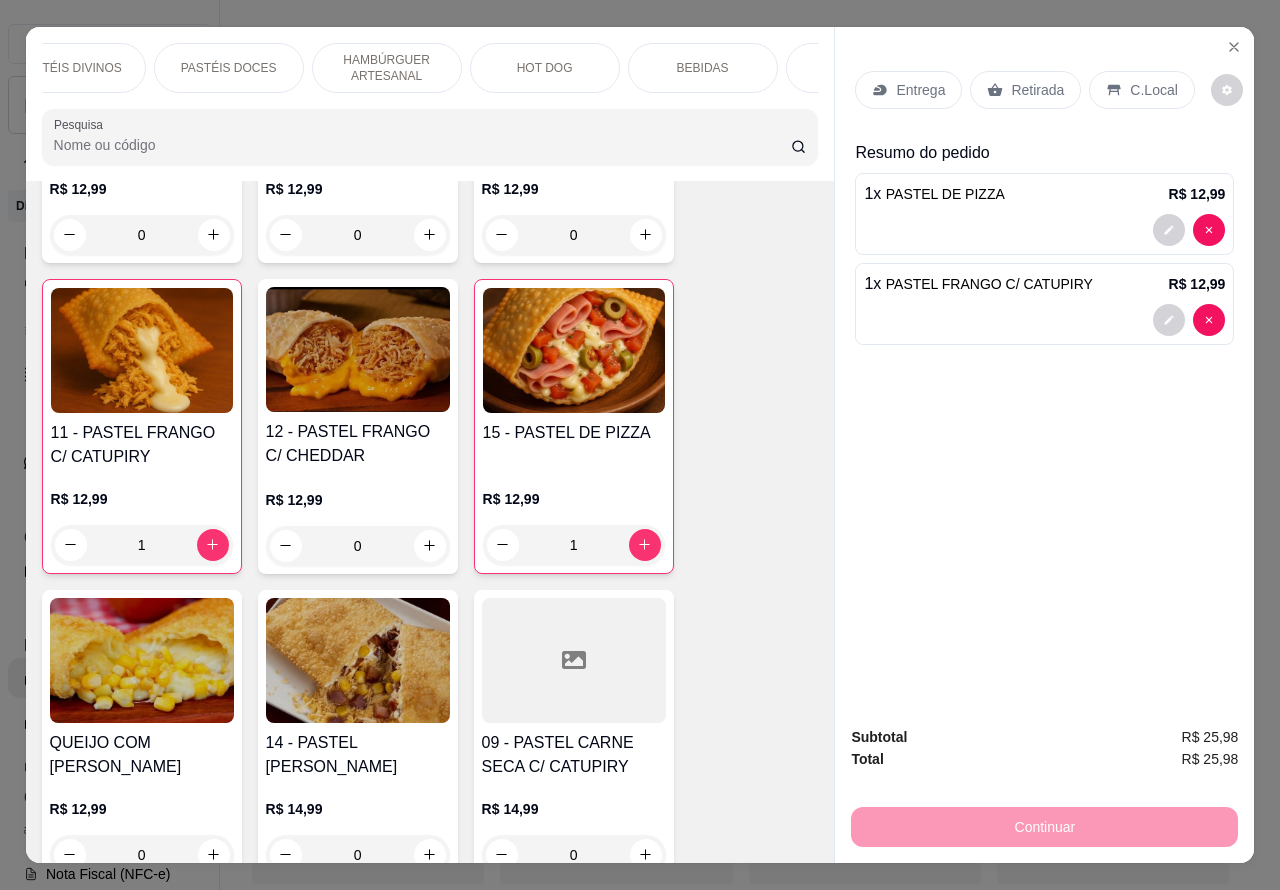 click on "BEBIDAS" at bounding box center [703, 68] 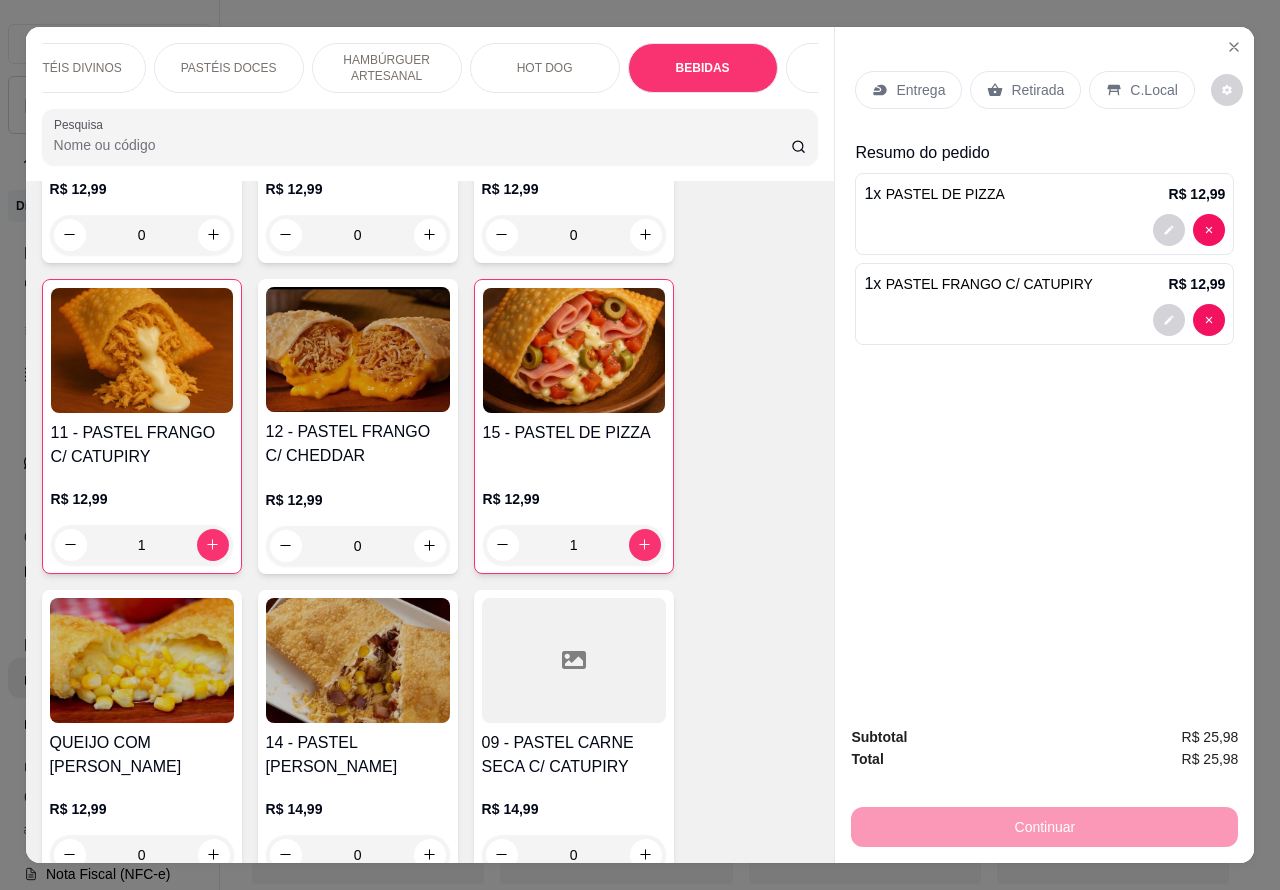 scroll, scrollTop: 6367, scrollLeft: 0, axis: vertical 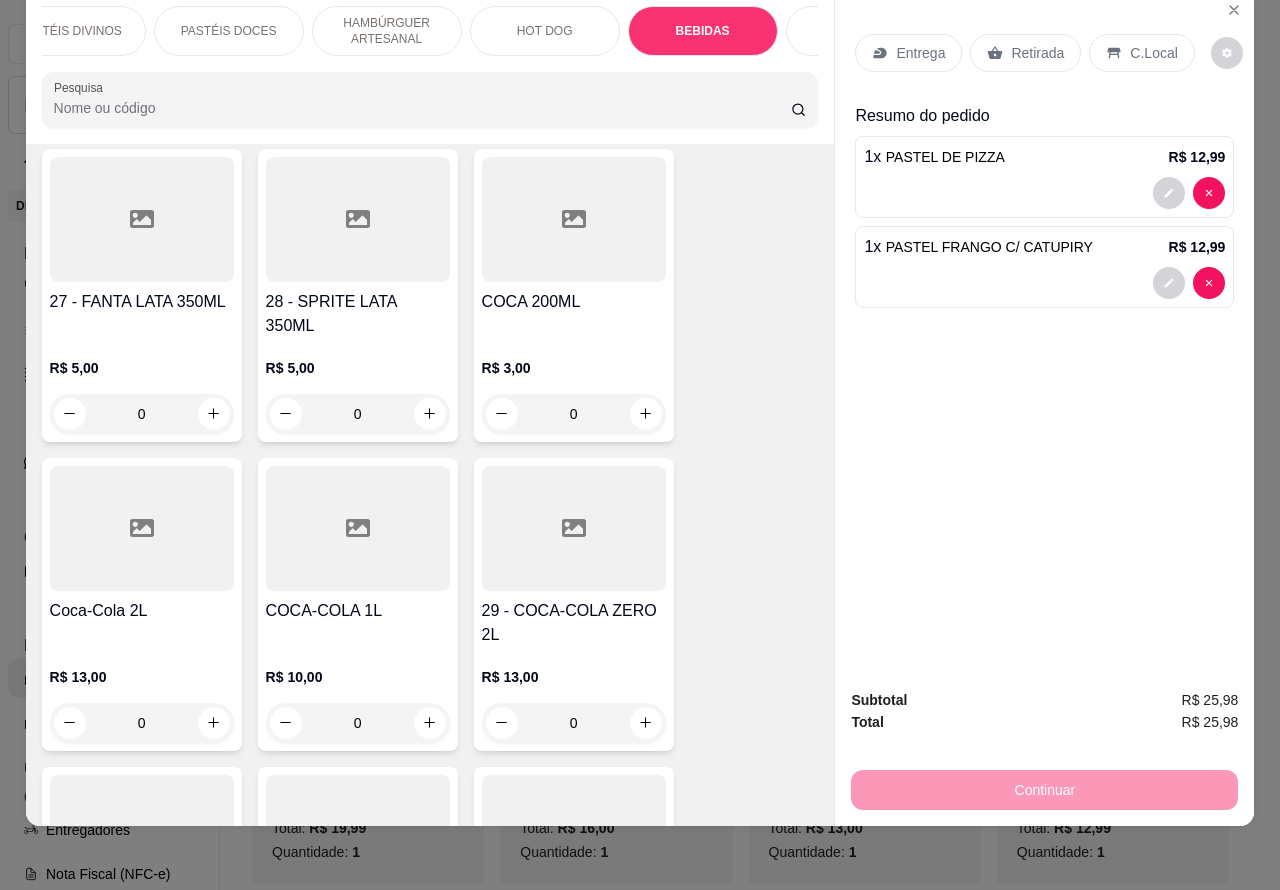 click 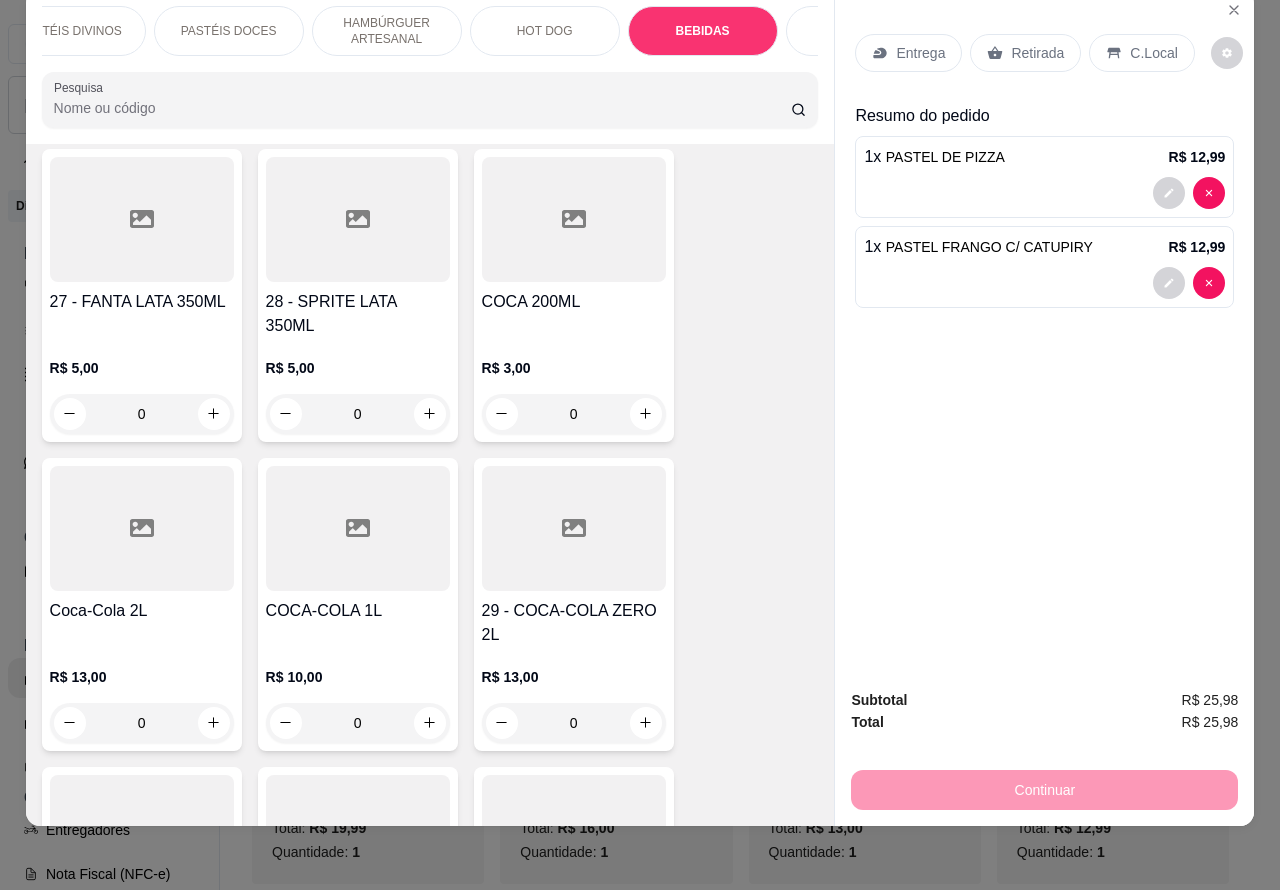 type on "1" 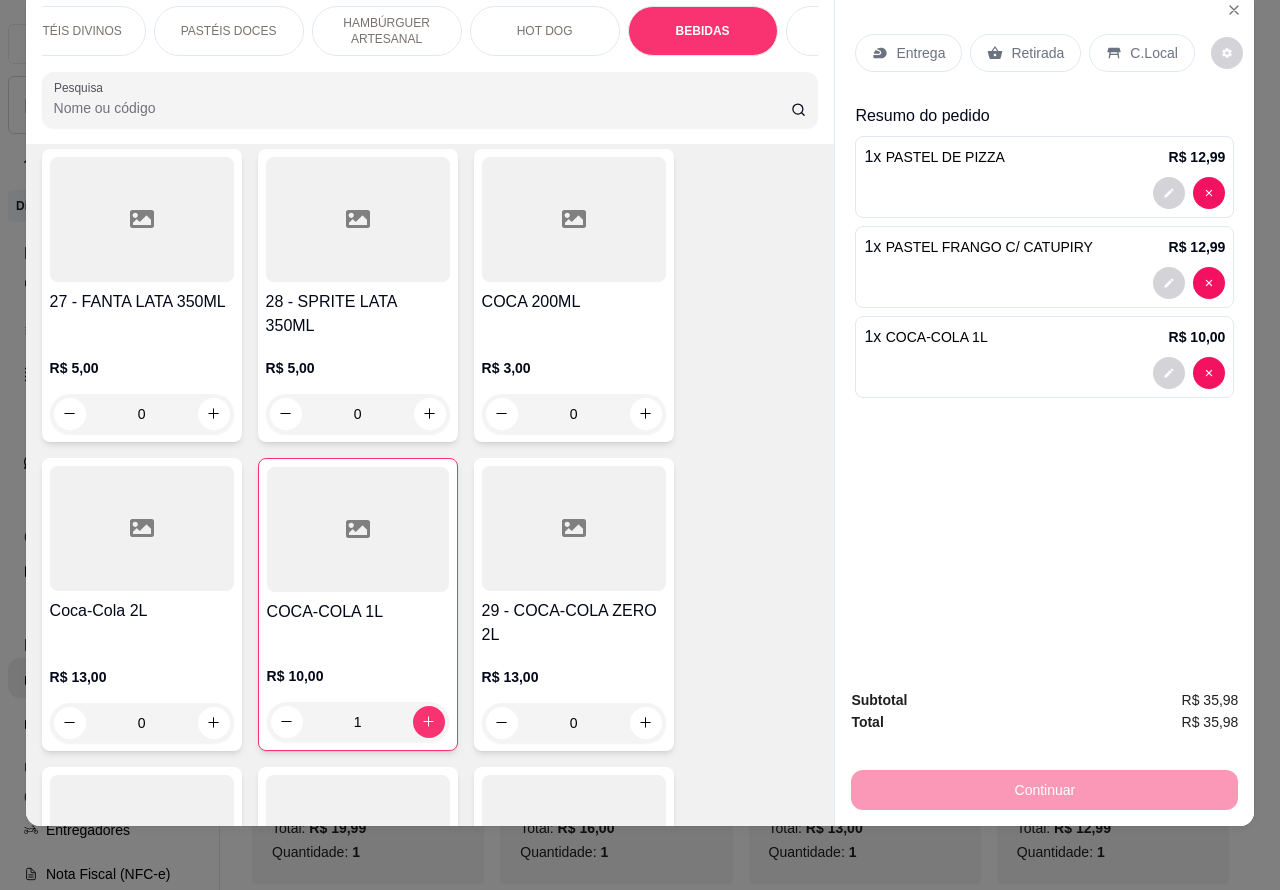 click on "C.Local" at bounding box center (1153, 53) 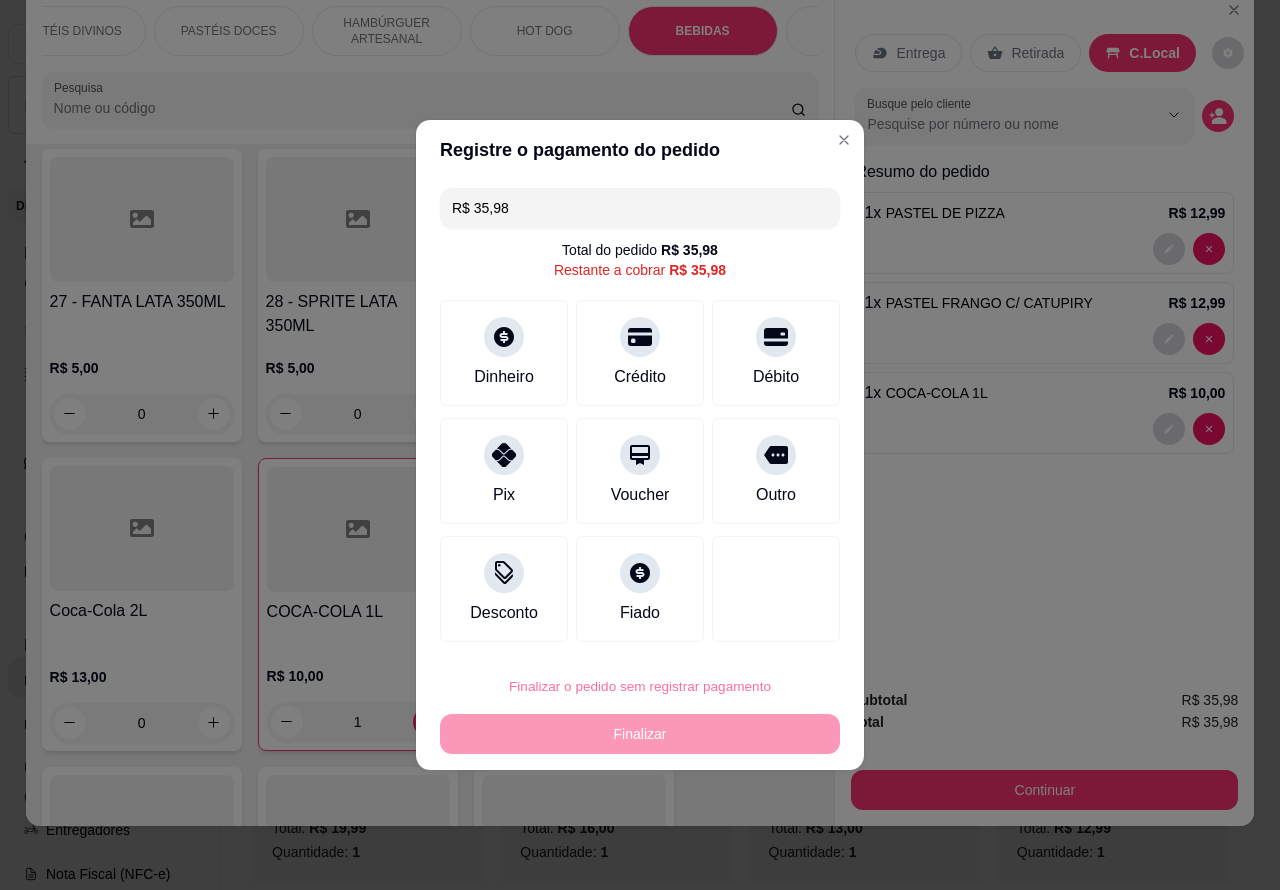 click on "Confirmar" at bounding box center (758, 630) 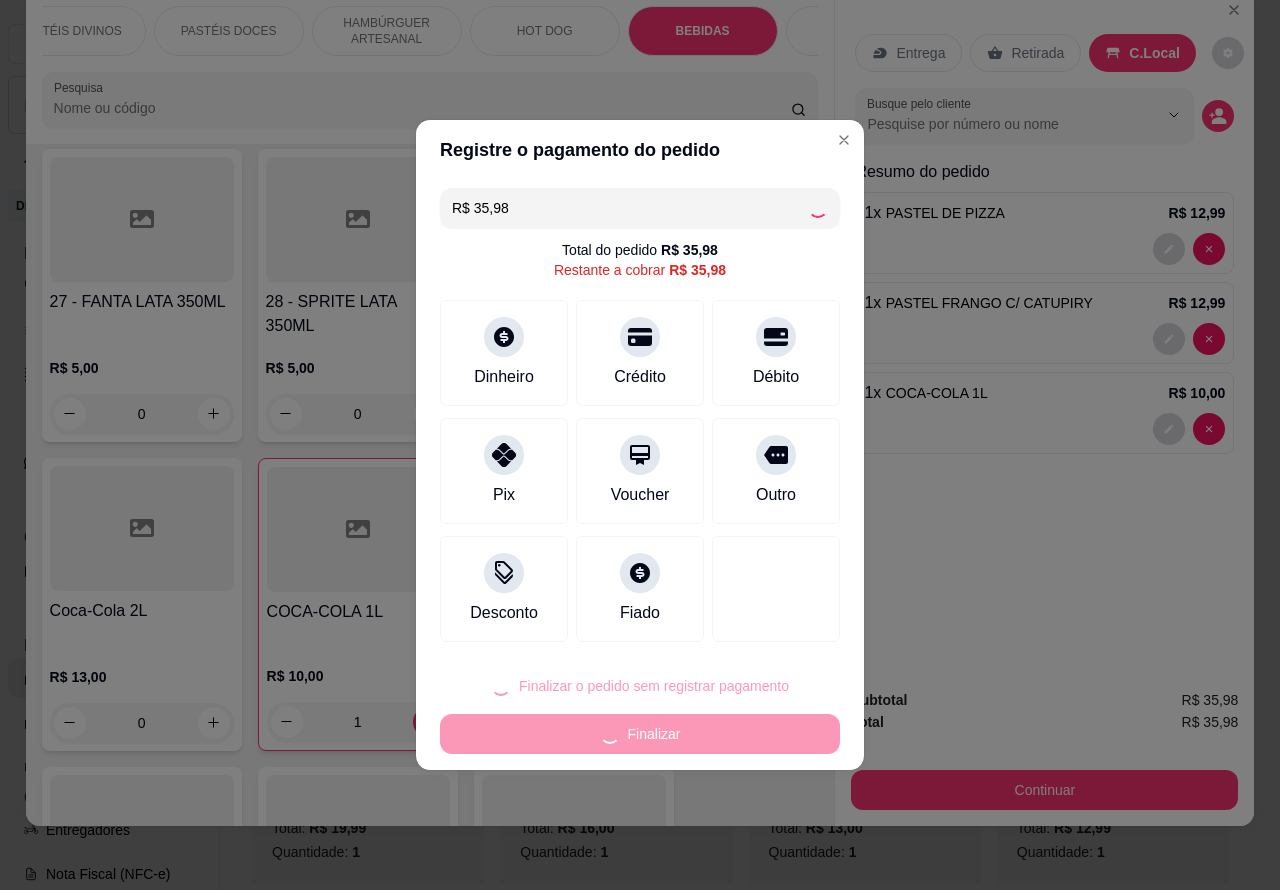 type on "0" 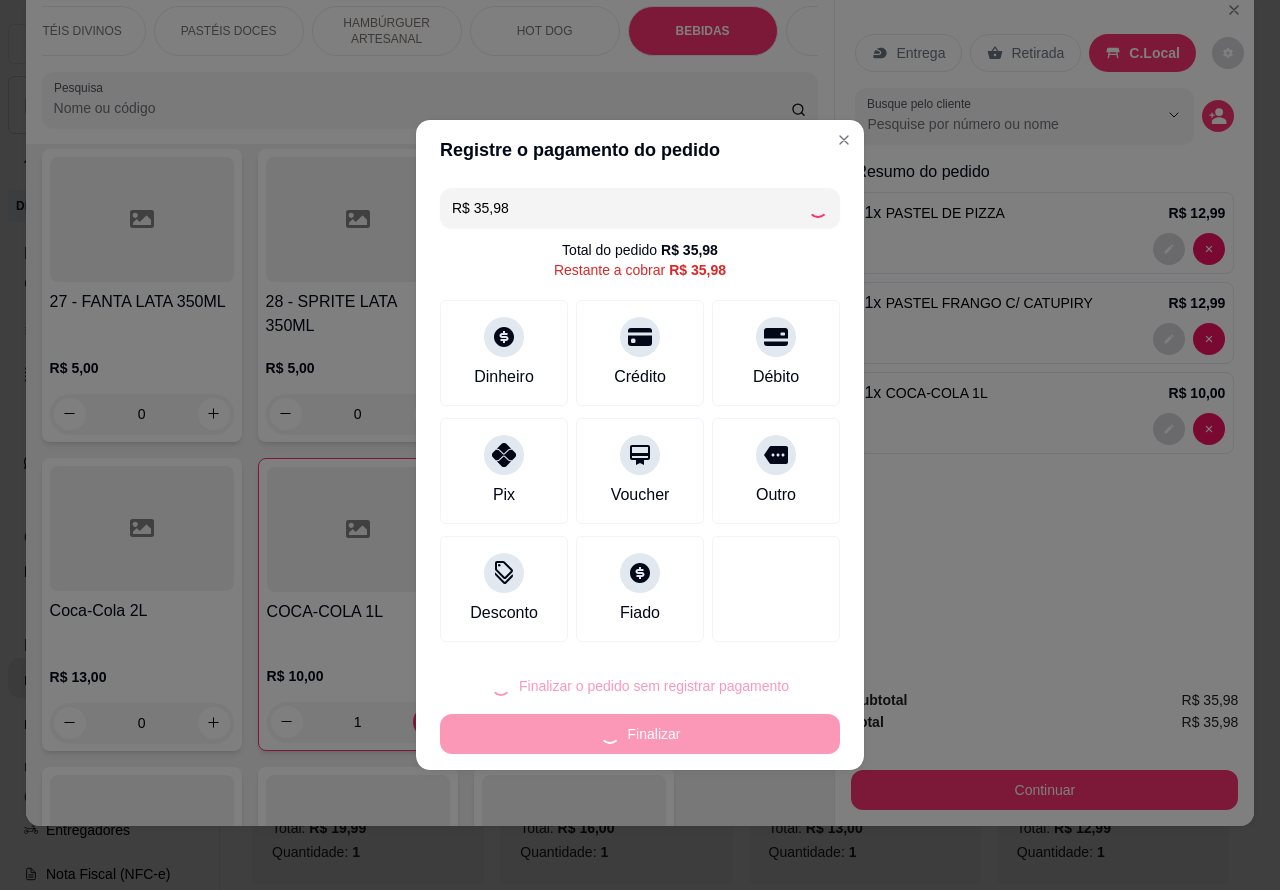 type on "0" 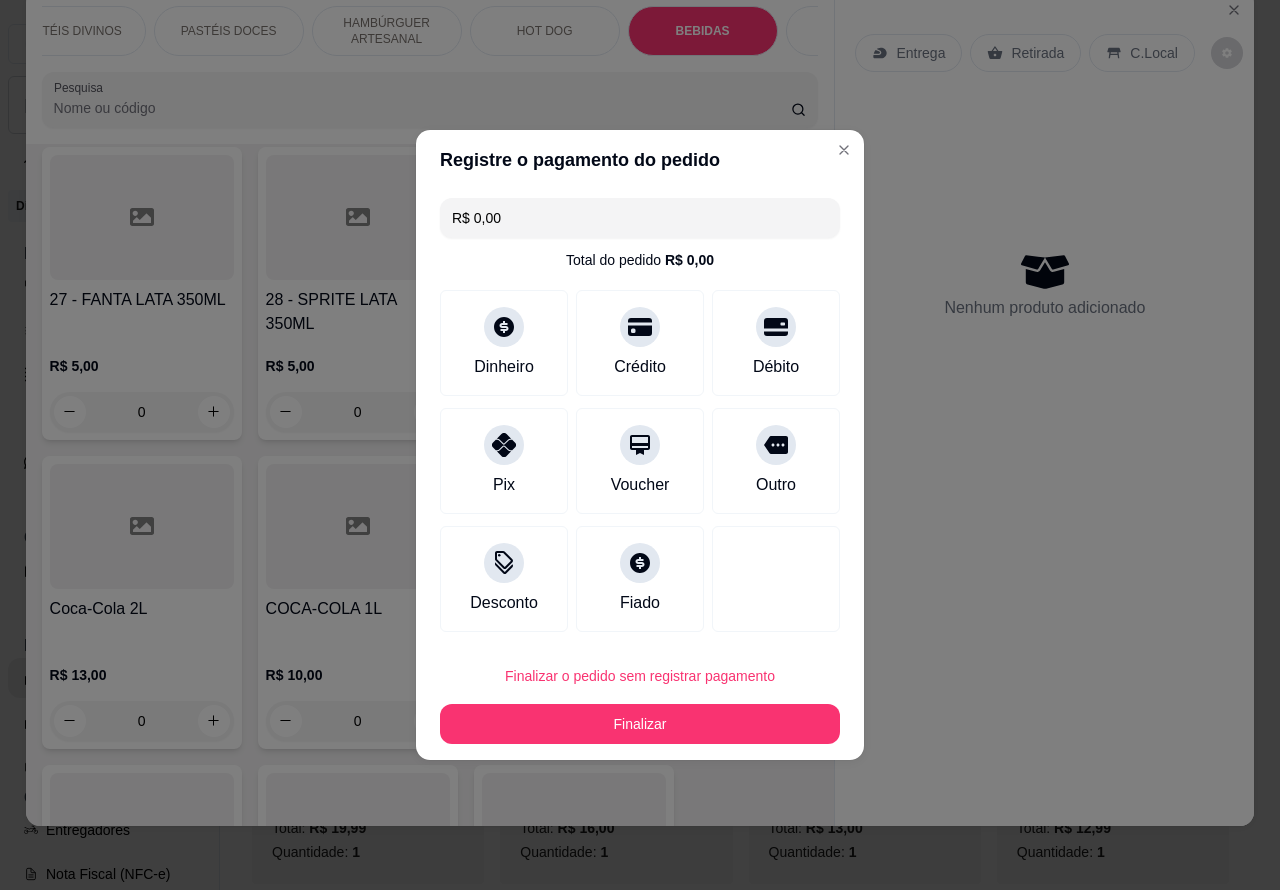 type on "R$ 0,00" 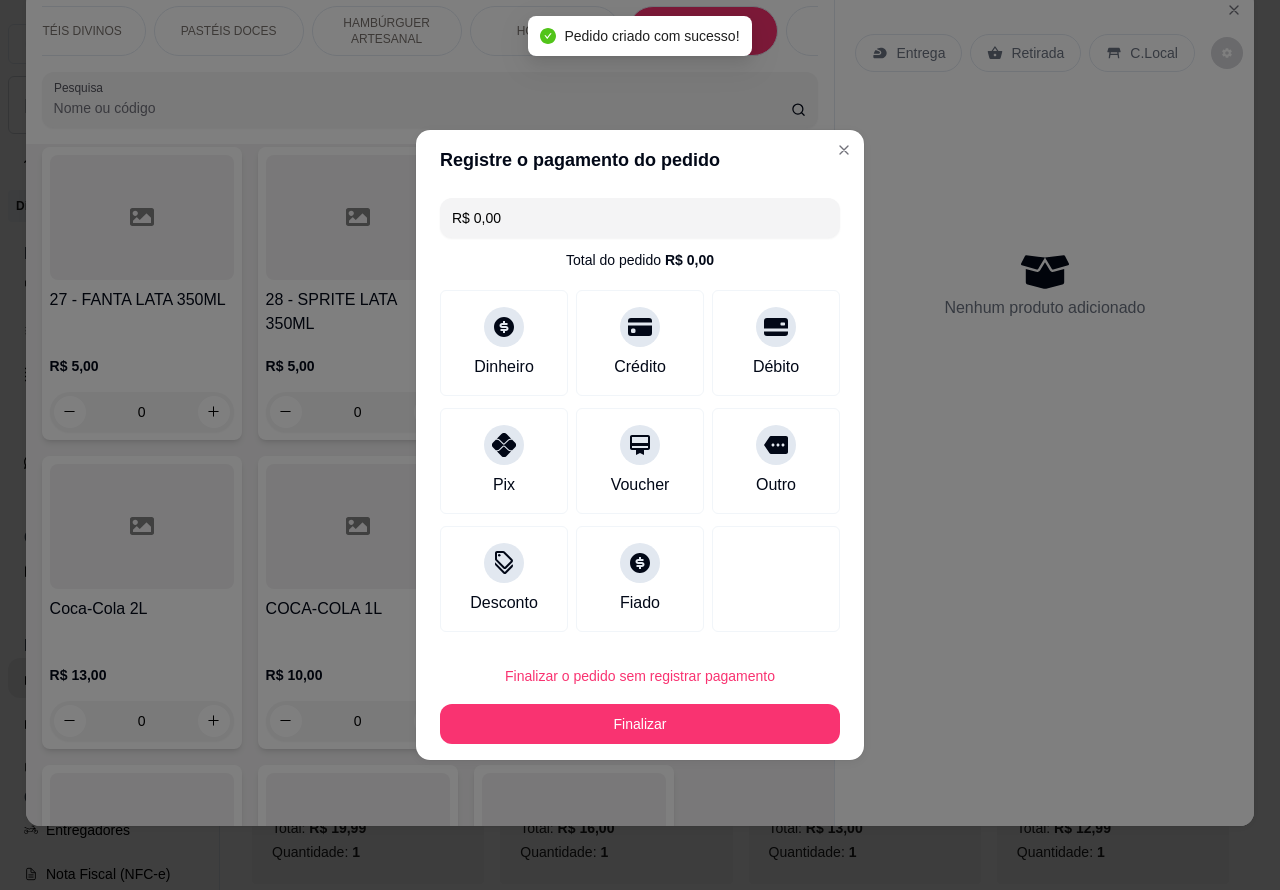 scroll, scrollTop: 6733, scrollLeft: 0, axis: vertical 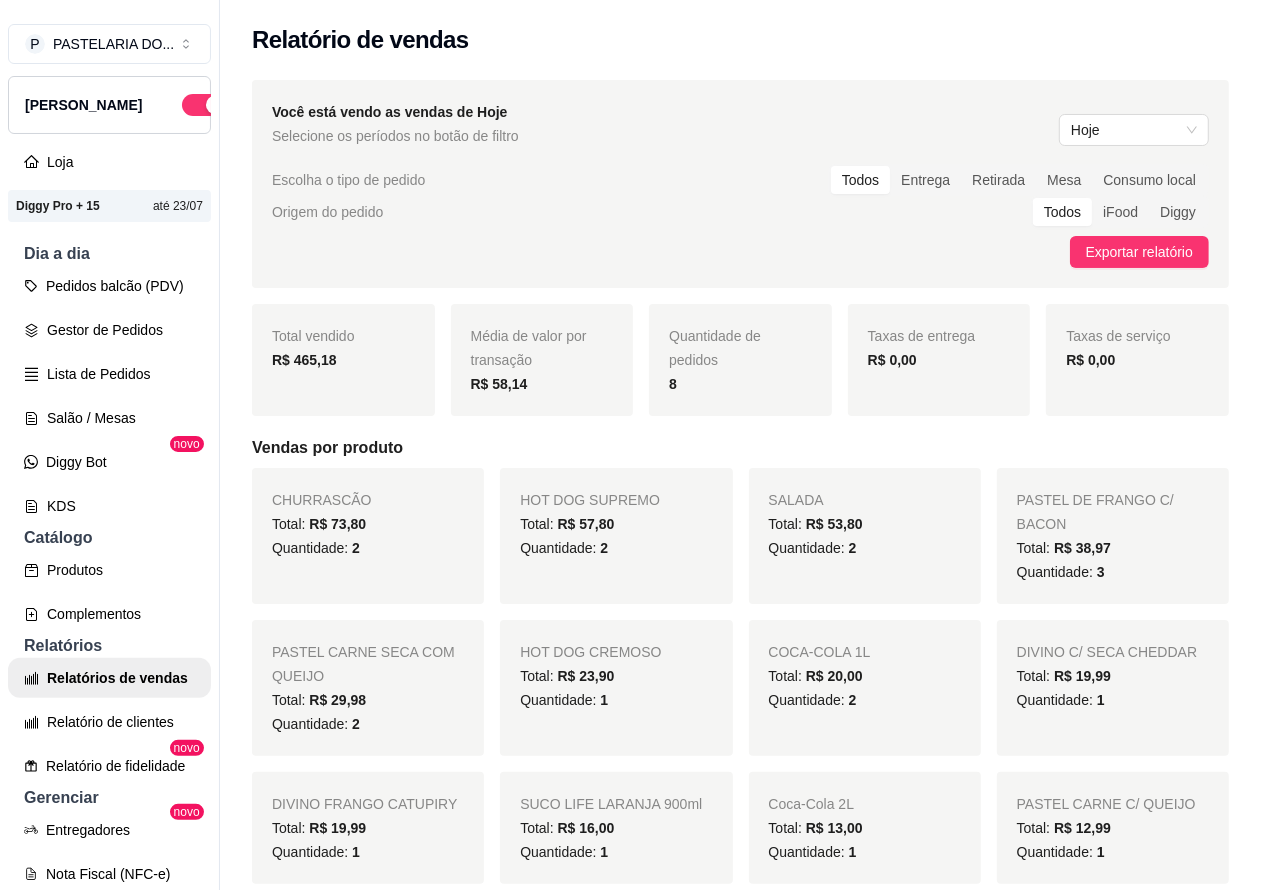 click on "Pedidos balcão (PDV)" at bounding box center [109, 286] 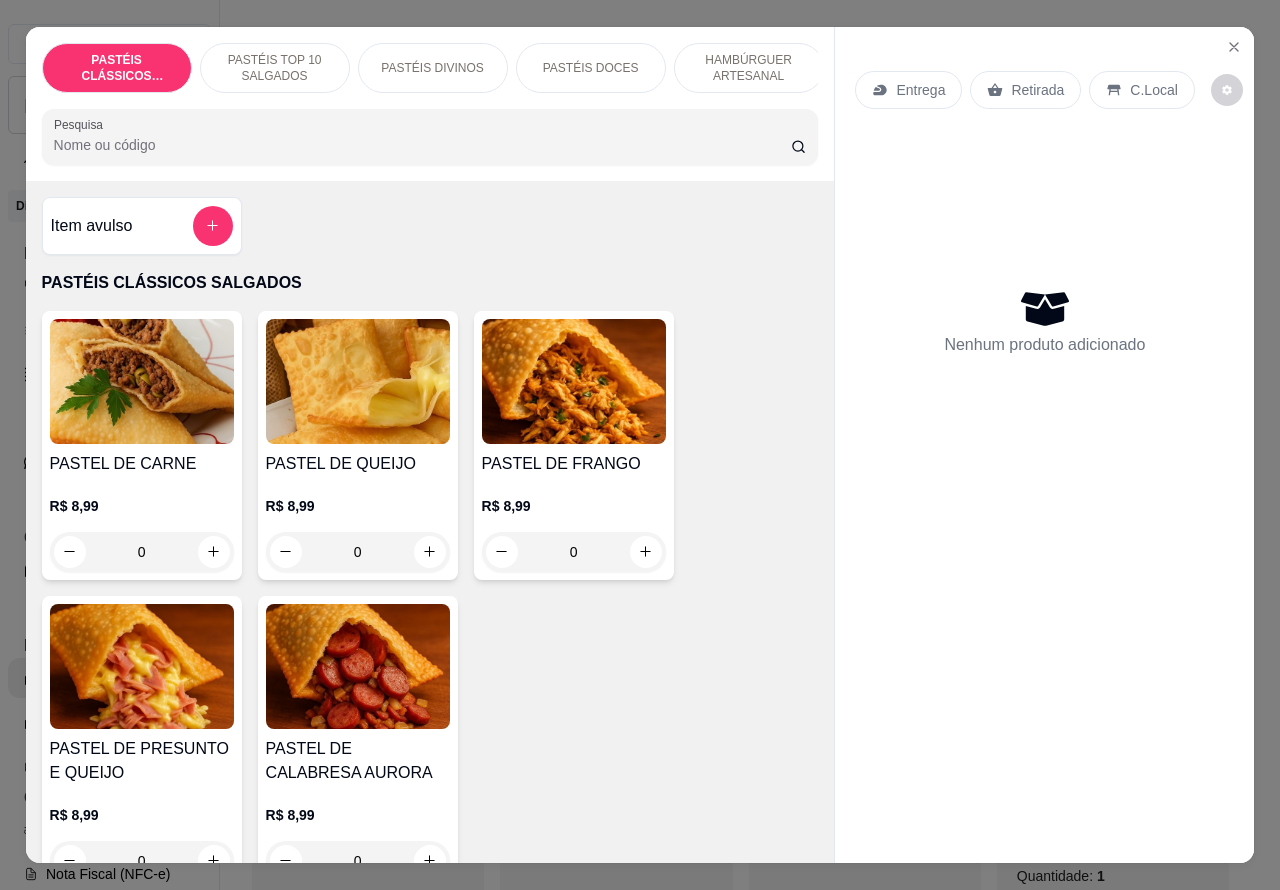 click on "HAMBÚRGUER ARTESANAL" at bounding box center (749, 68) 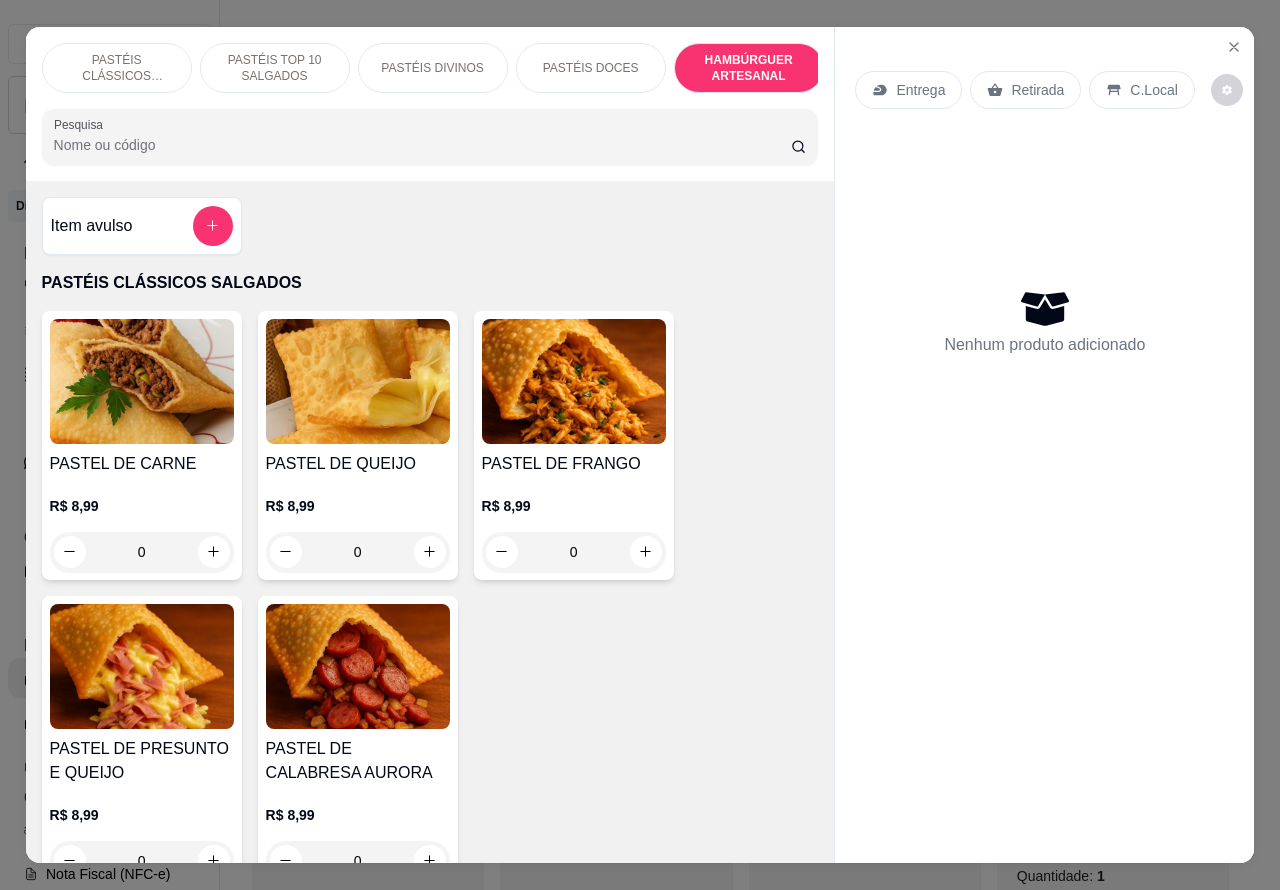 scroll, scrollTop: 4527, scrollLeft: 0, axis: vertical 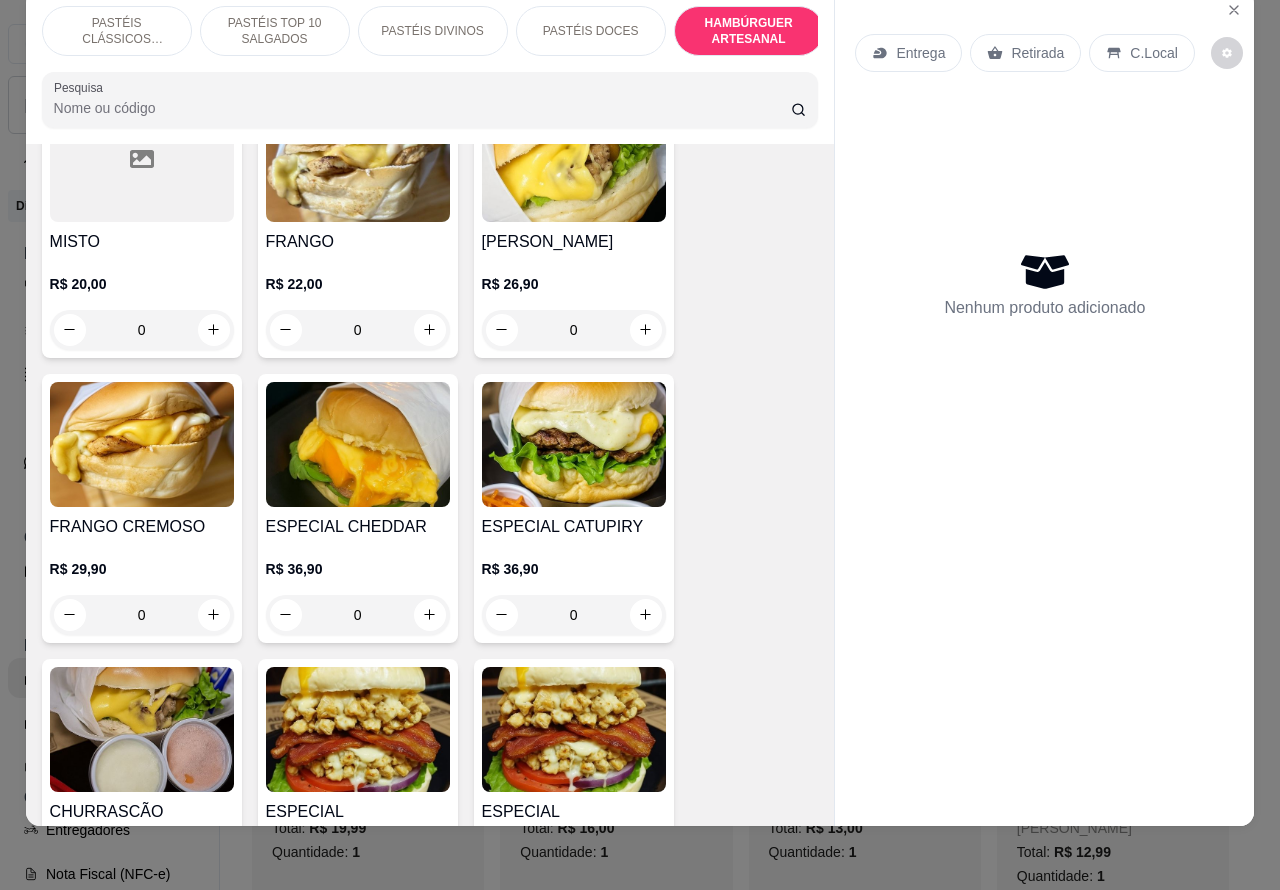 click on "0" at bounding box center (142, 615) 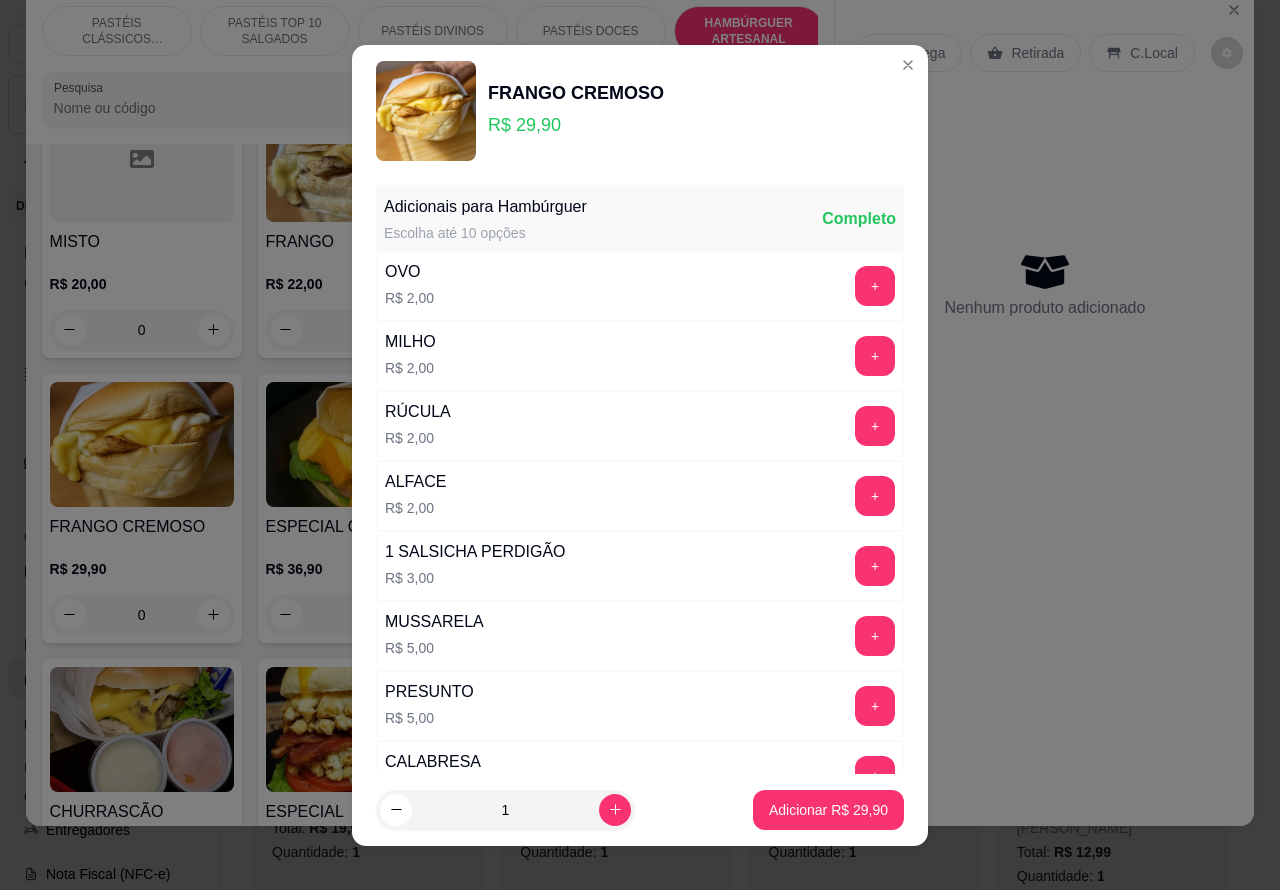 click on "Adicionar   R$ 29,90" at bounding box center [828, 810] 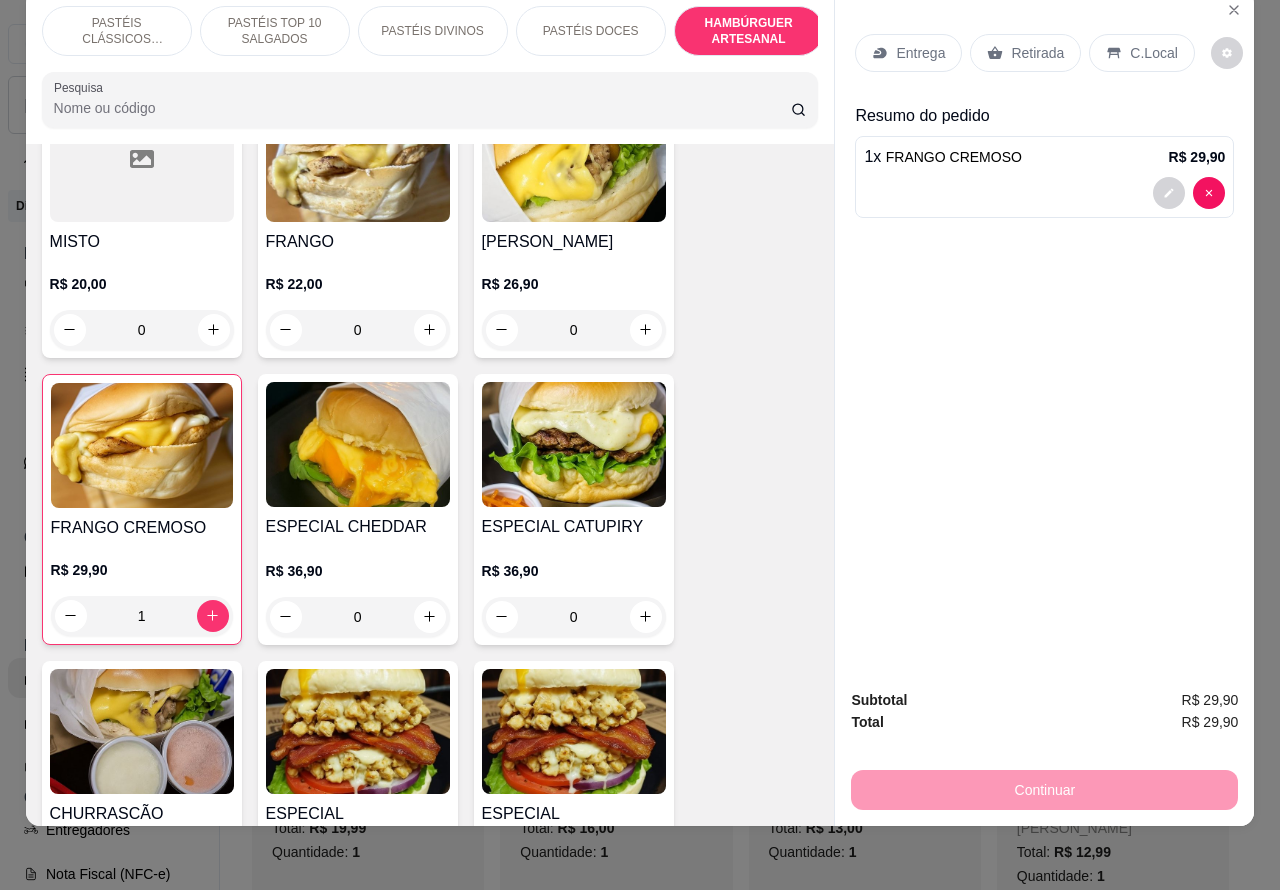 click on "0" at bounding box center [574, 617] 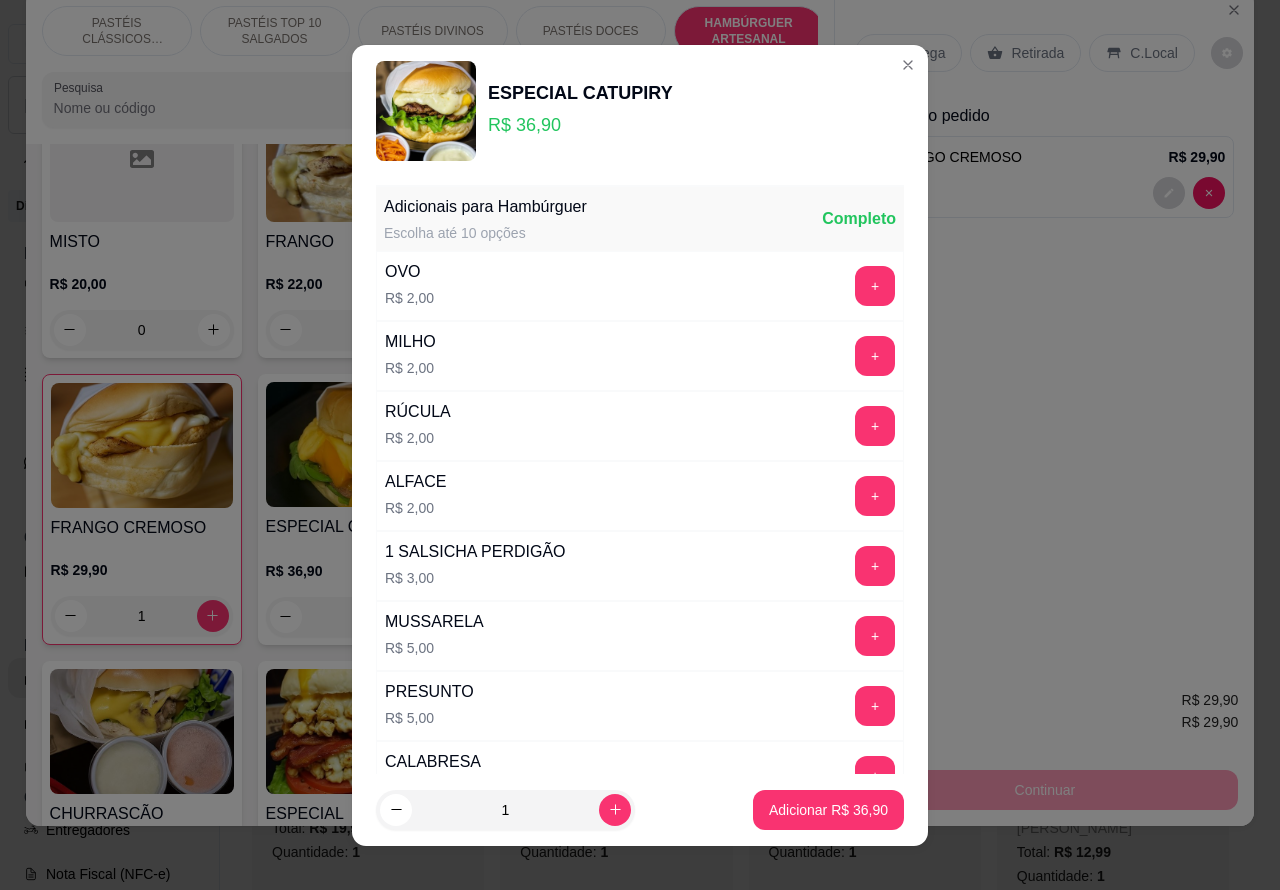 click on "Adicionar   R$ 36,90" at bounding box center (828, 810) 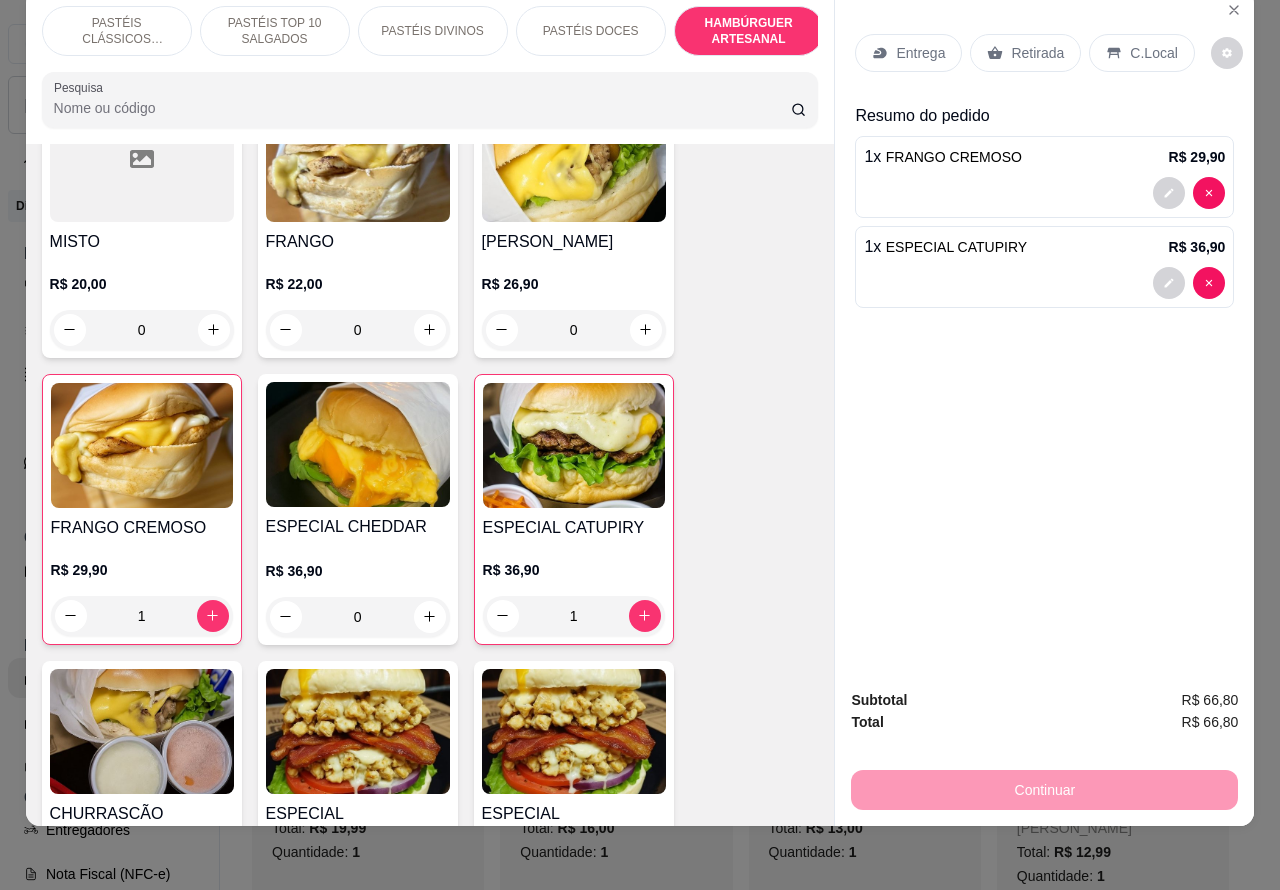 type on "1" 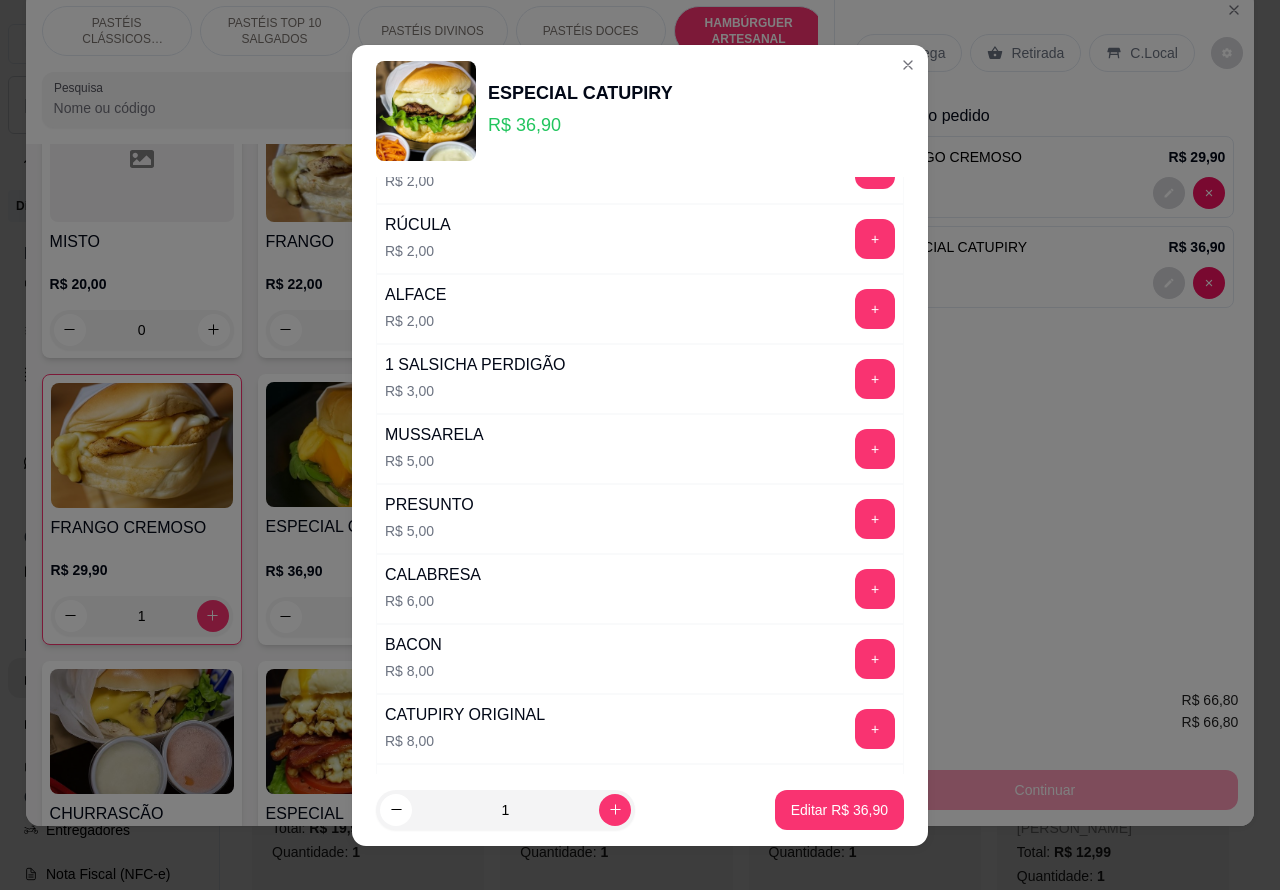 scroll, scrollTop: 542, scrollLeft: 0, axis: vertical 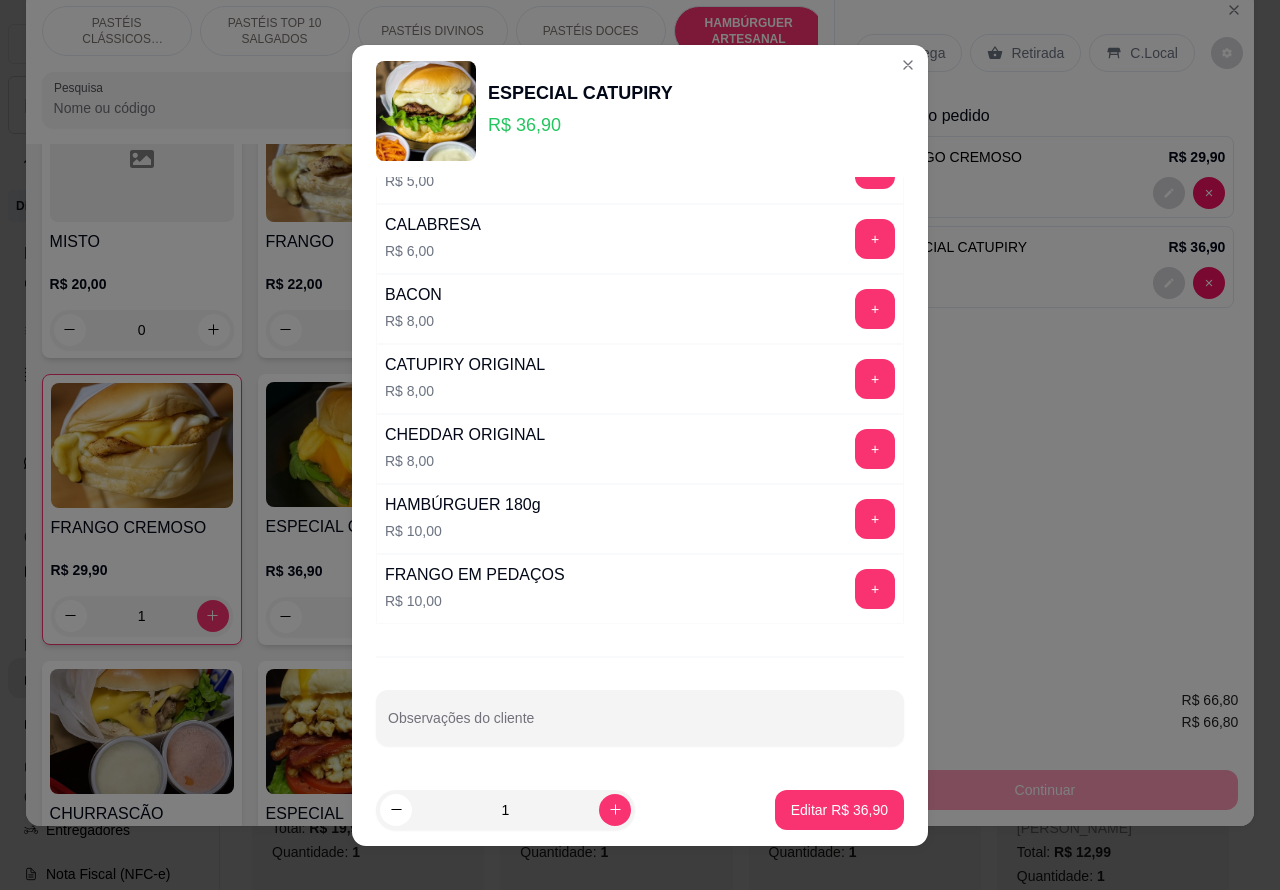 click on "Observações do cliente" at bounding box center (640, 726) 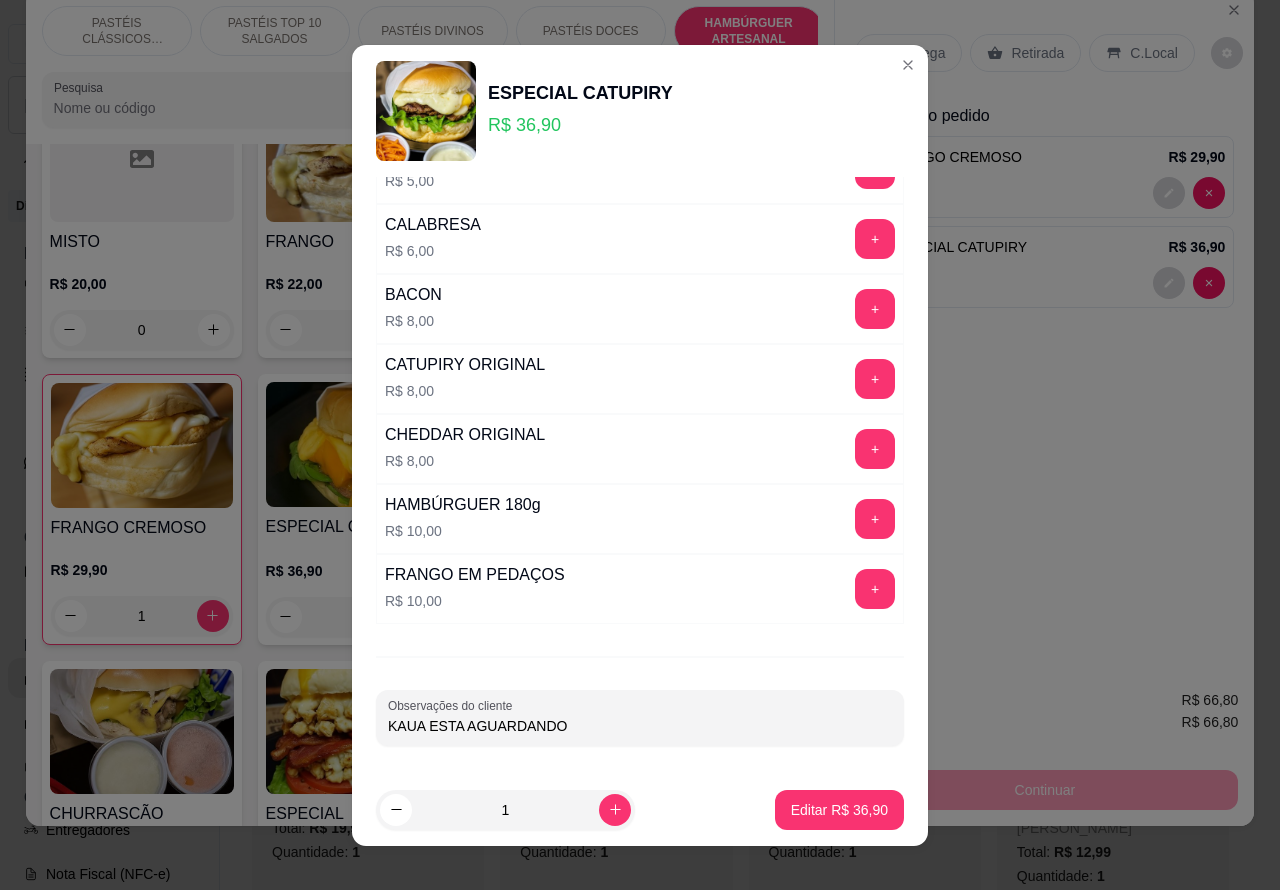 type on "KAUA ESTA AGUARDANDO" 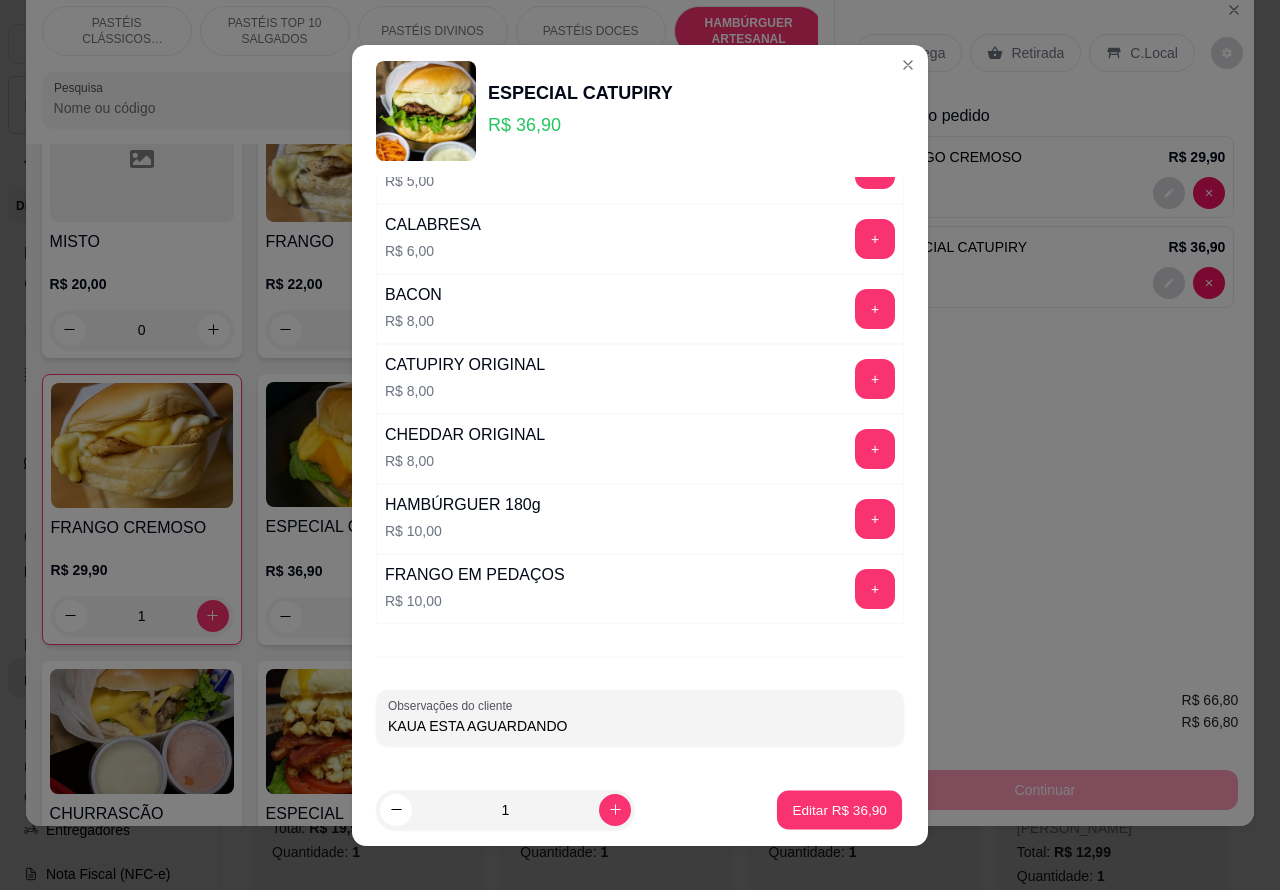 click on "Editar   R$ 36,90" at bounding box center (839, 809) 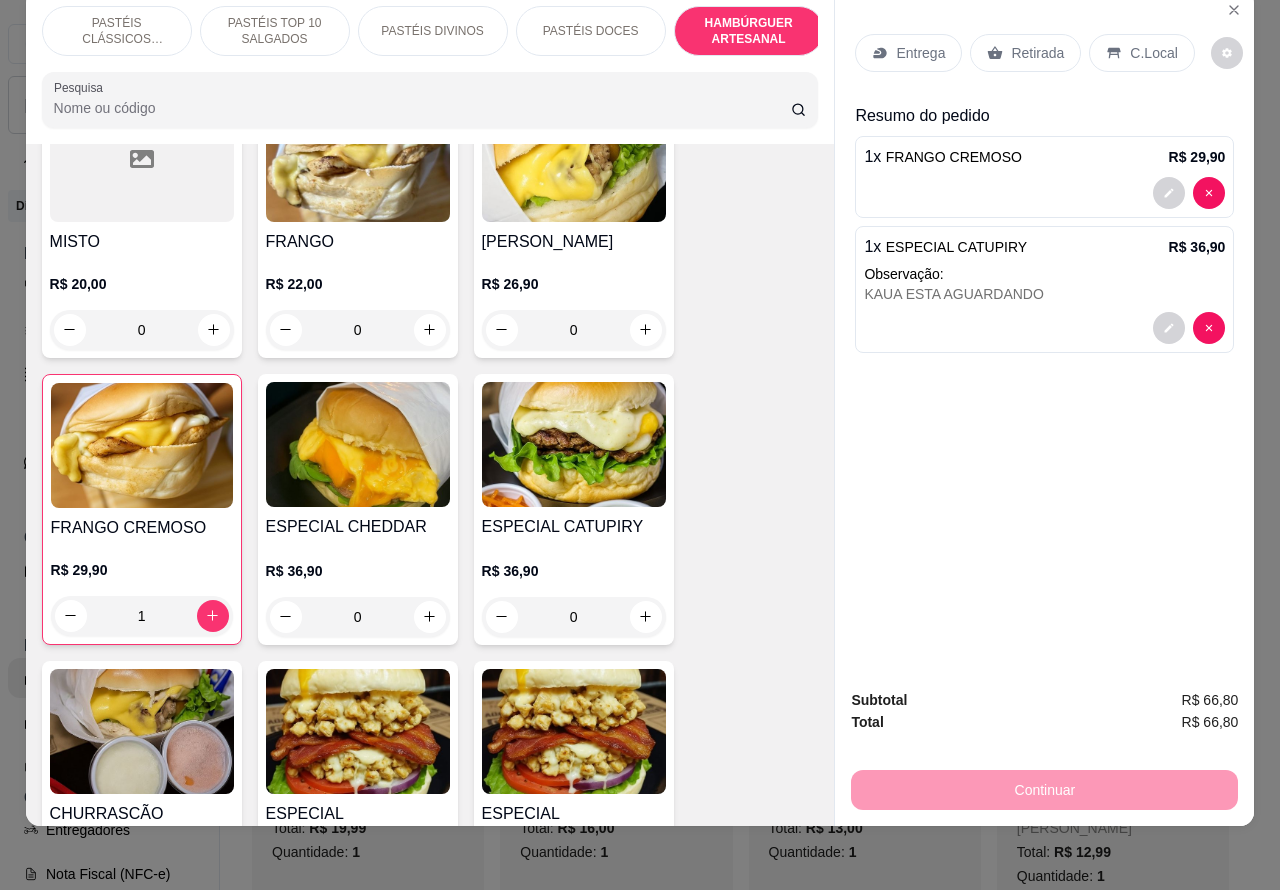 click on "Retirada" at bounding box center [1037, 53] 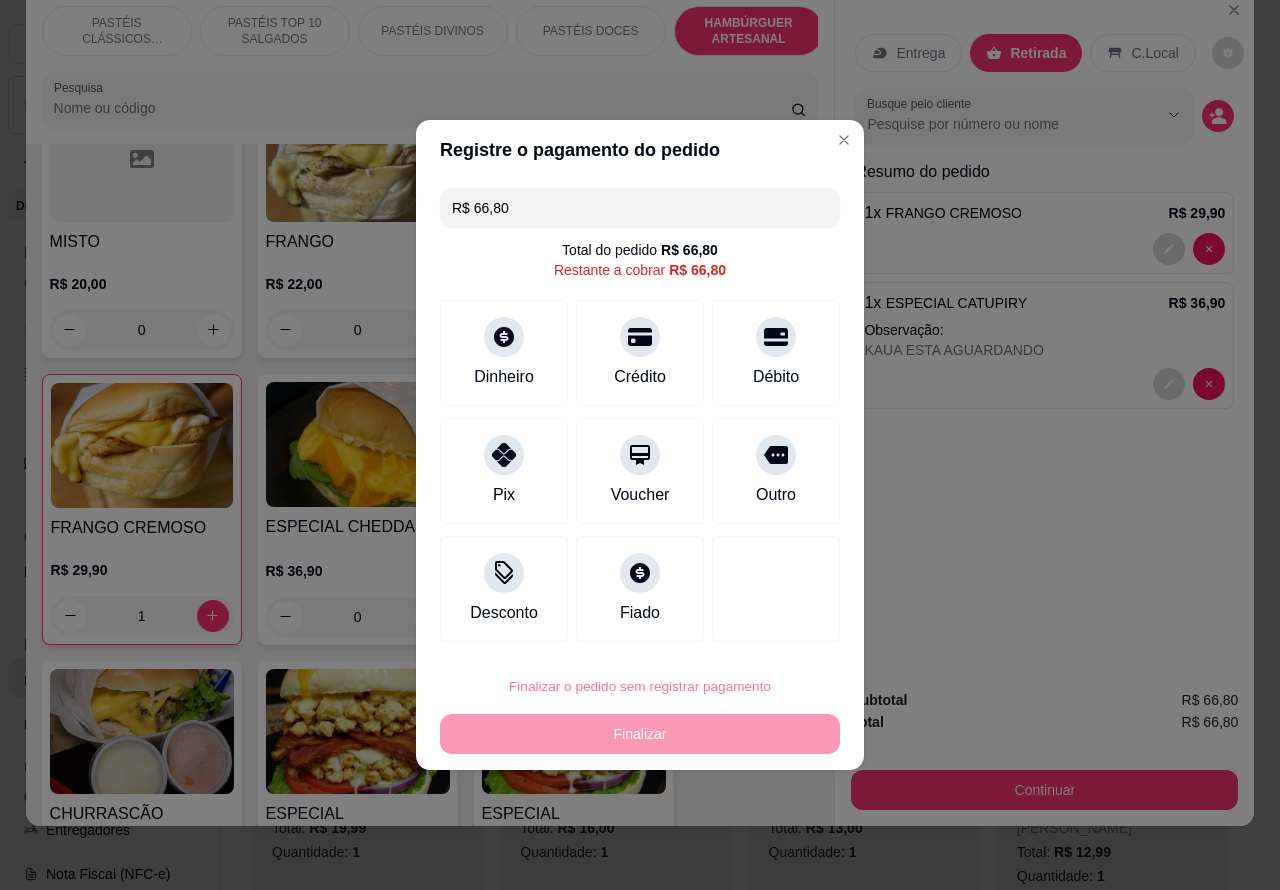 click on "Confirmar" at bounding box center [759, 630] 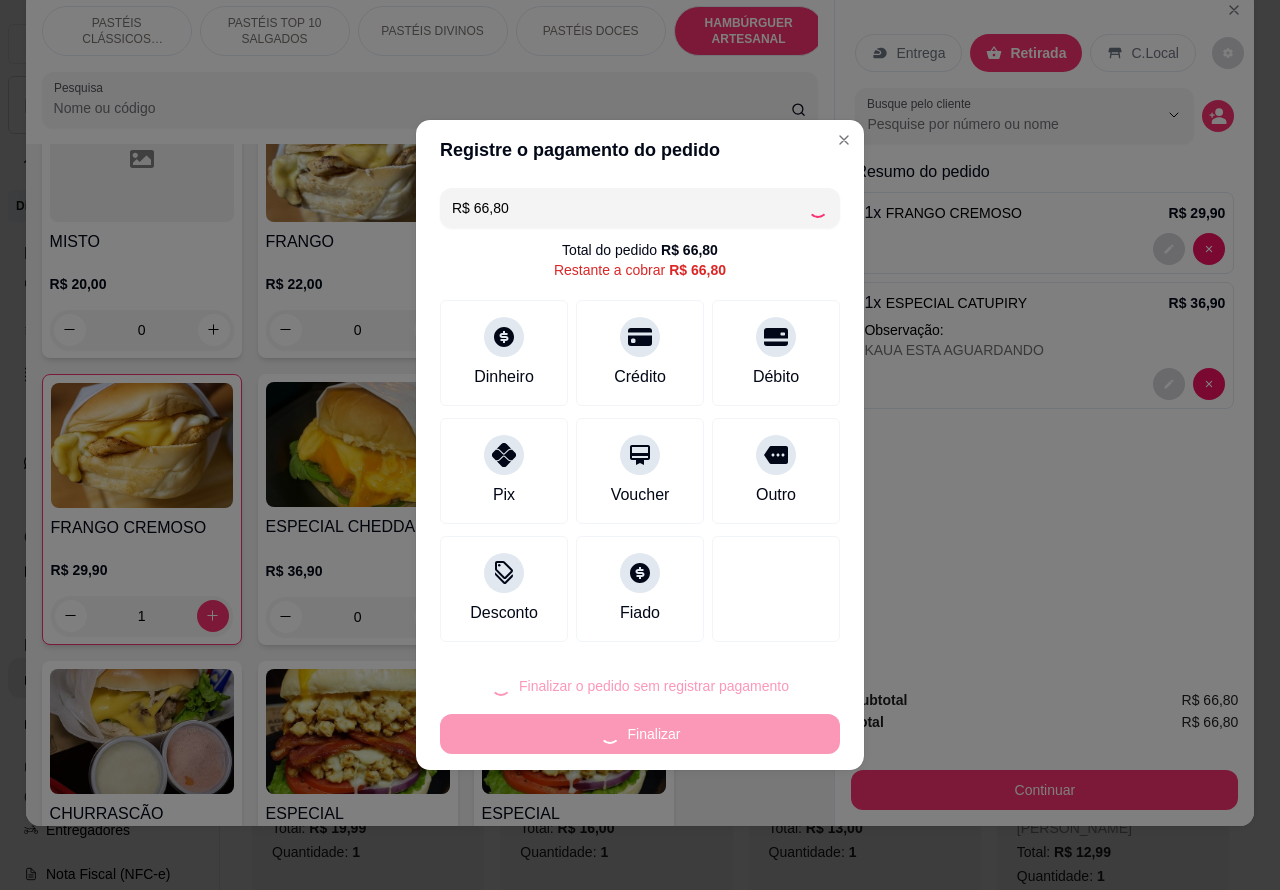 type on "0" 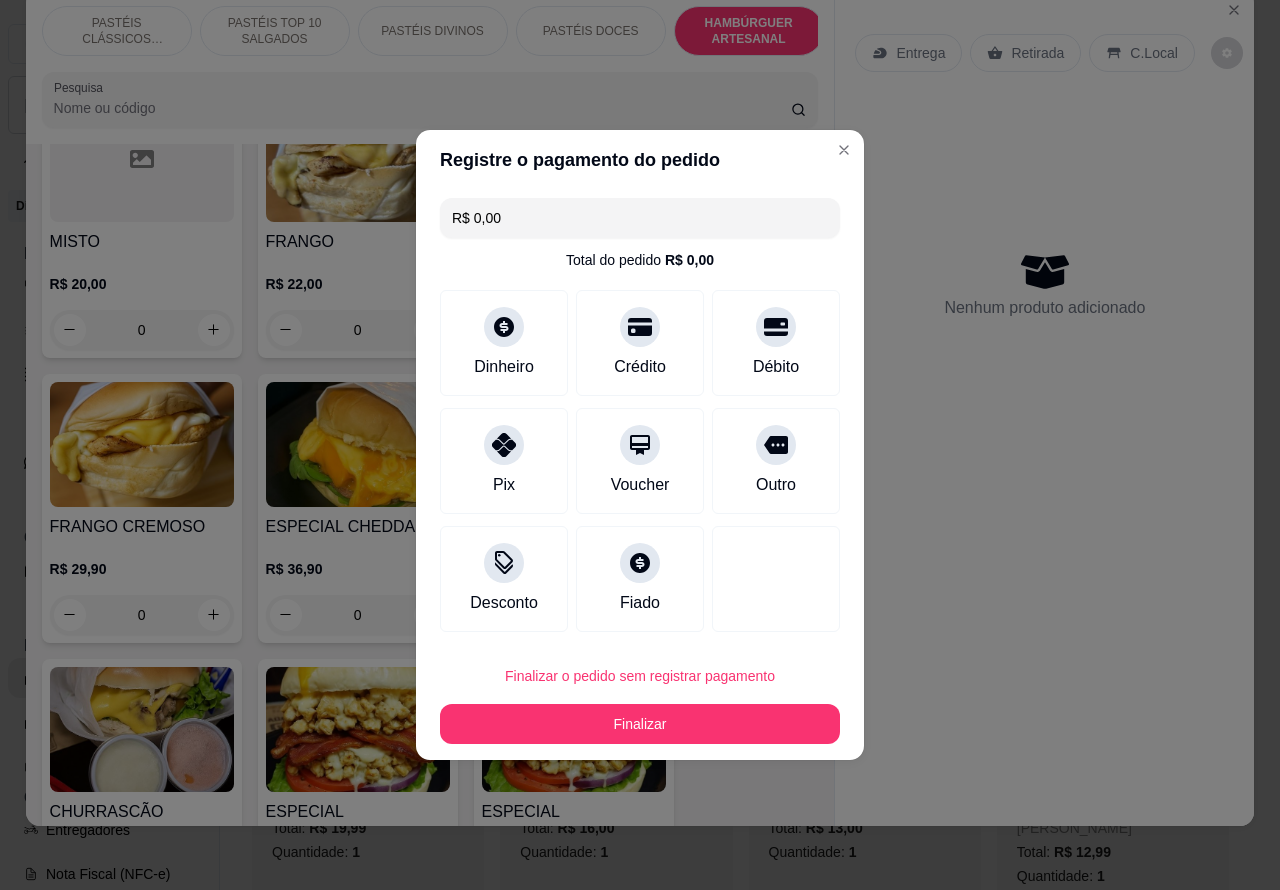 type on "R$ 0,00" 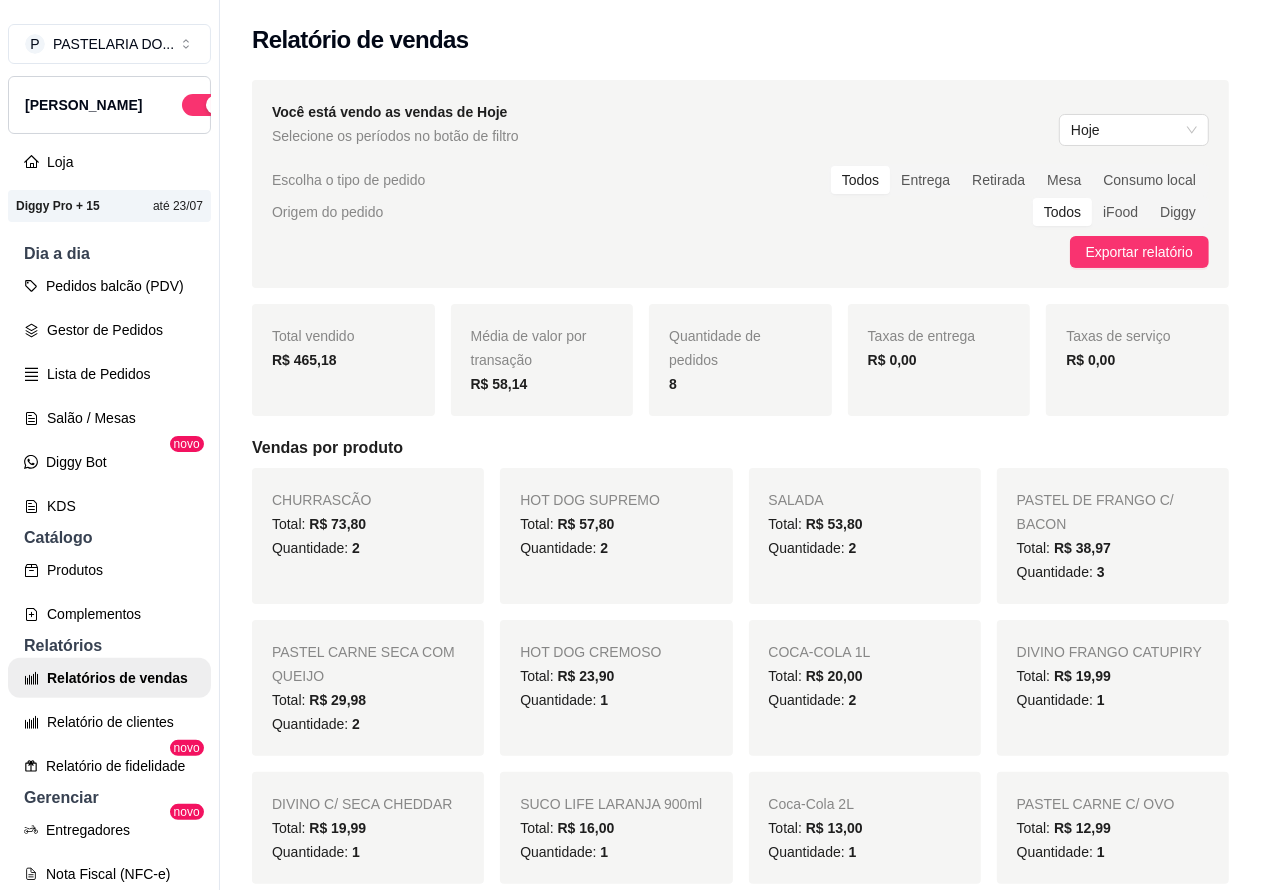 click on "Pedidos balcão (PDV)" at bounding box center [109, 286] 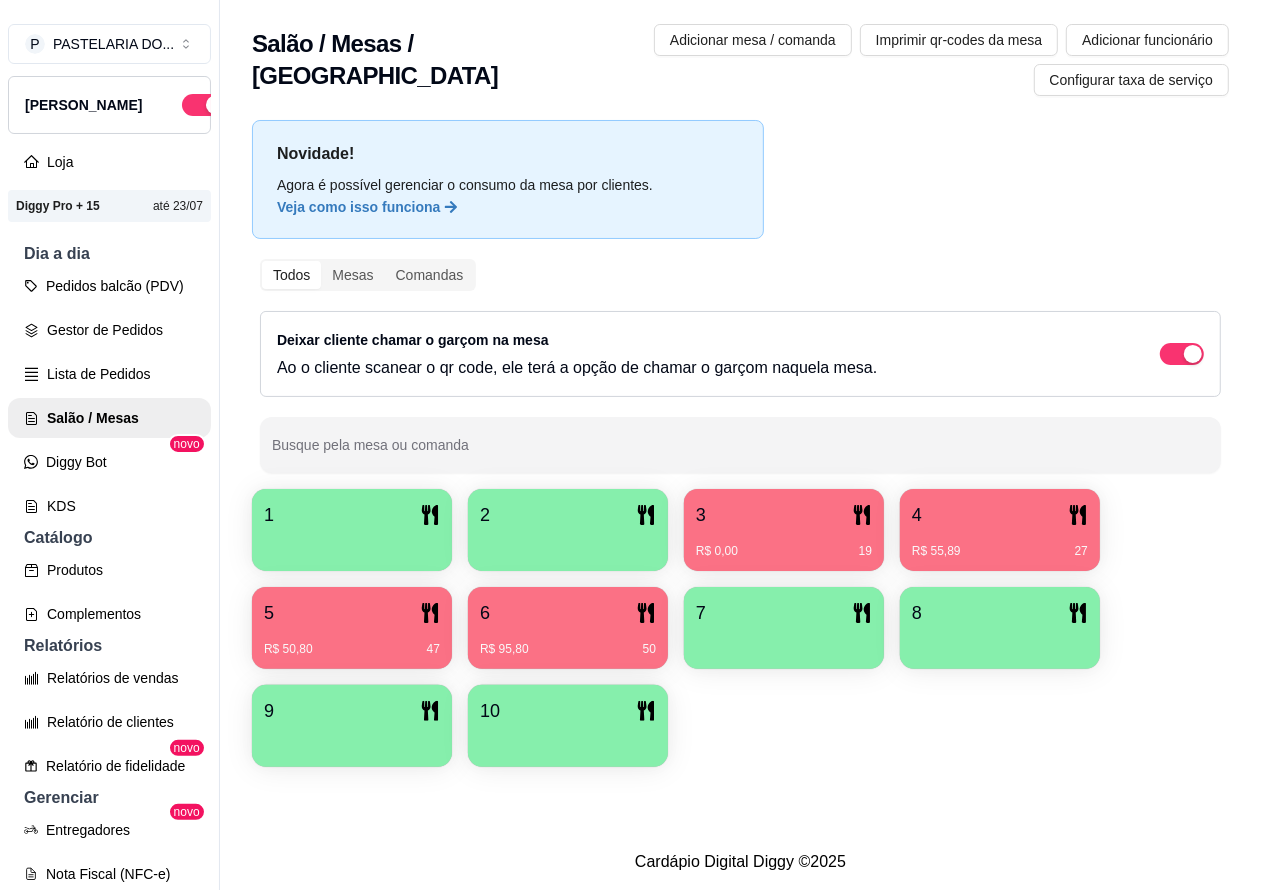 click on "Lista de Pedidos" at bounding box center [109, 374] 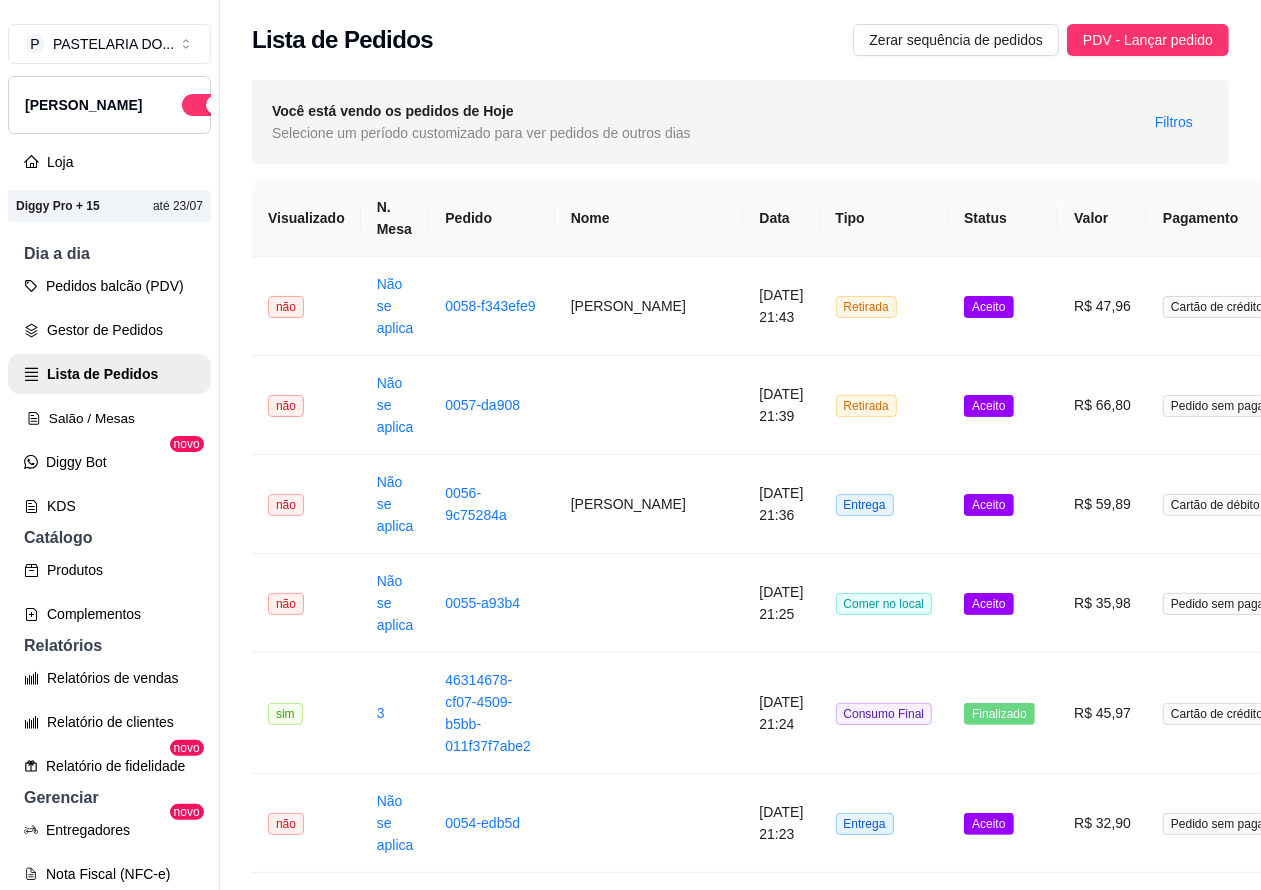 click on "Salão / Mesas" at bounding box center [109, 418] 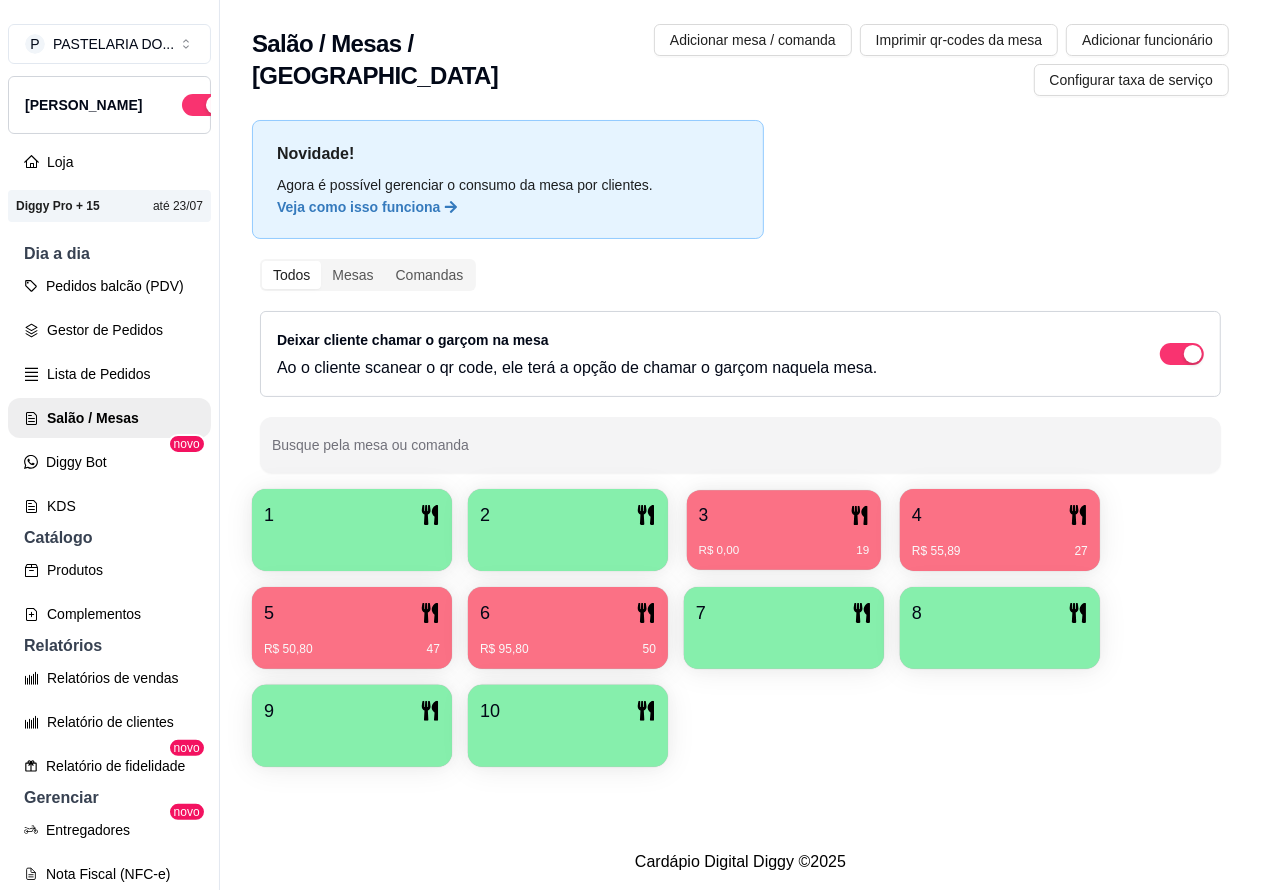 click on "R$ 0,00 19" at bounding box center [784, 551] 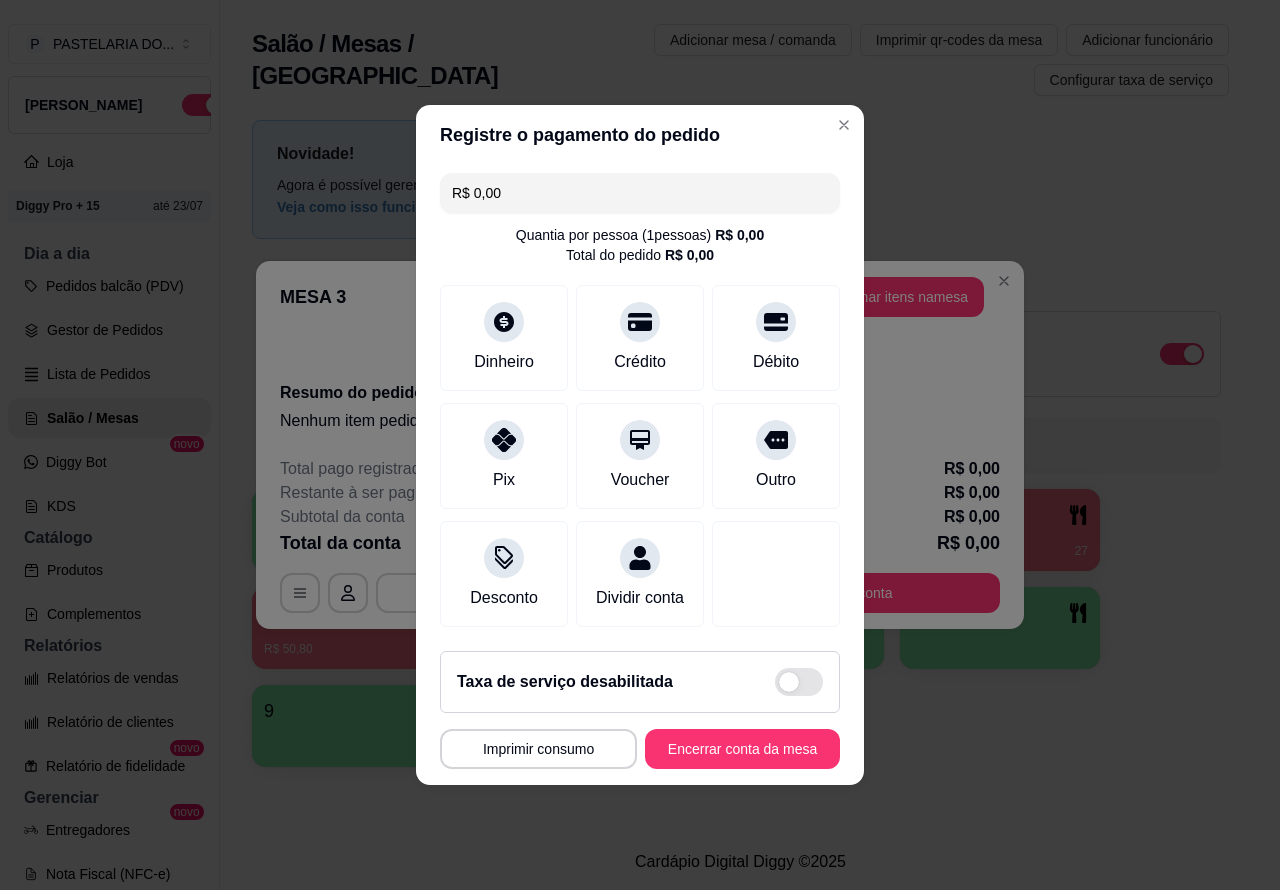 click on "Encerrar conta da mesa" at bounding box center [742, 749] 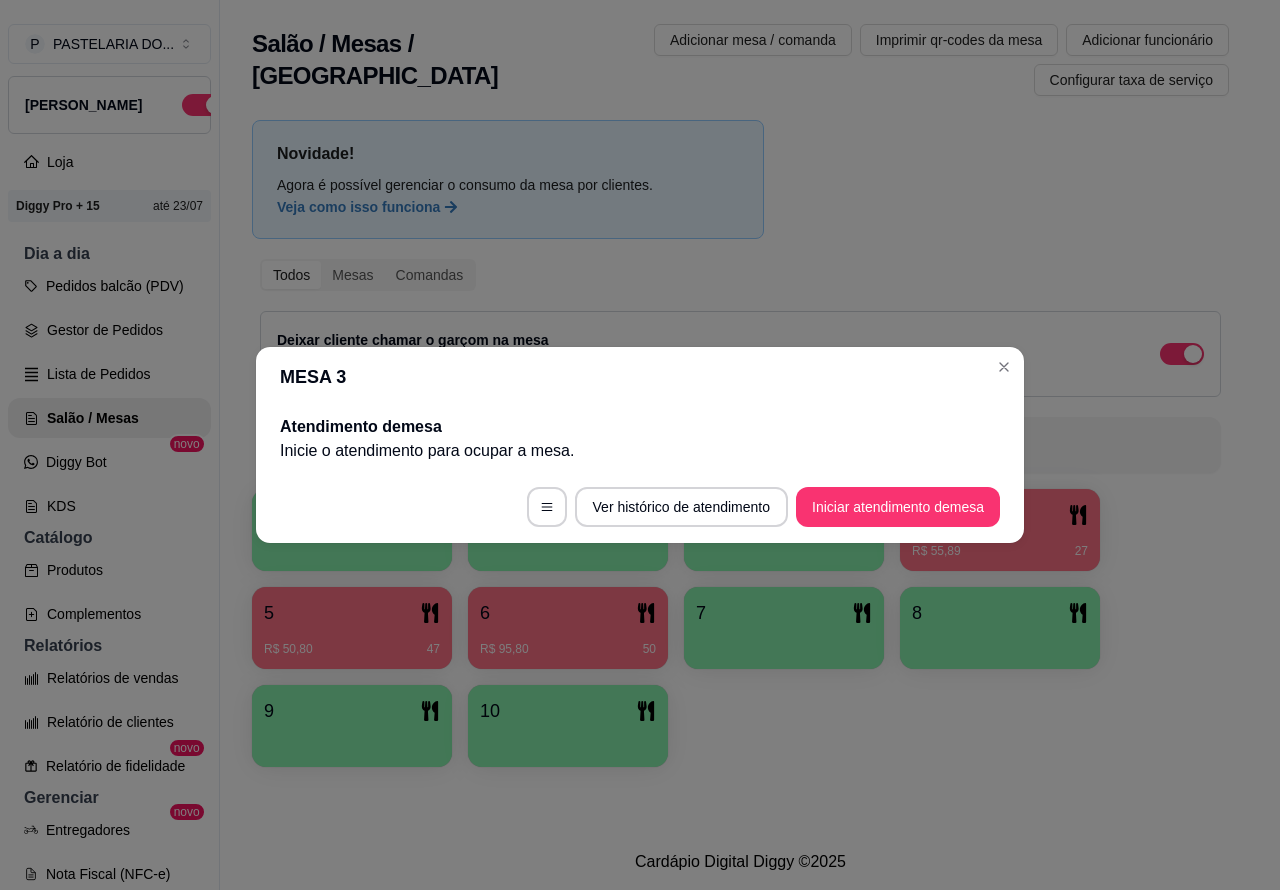 click on "Cardápio Digital Diggy © 2025" at bounding box center (740, 862) 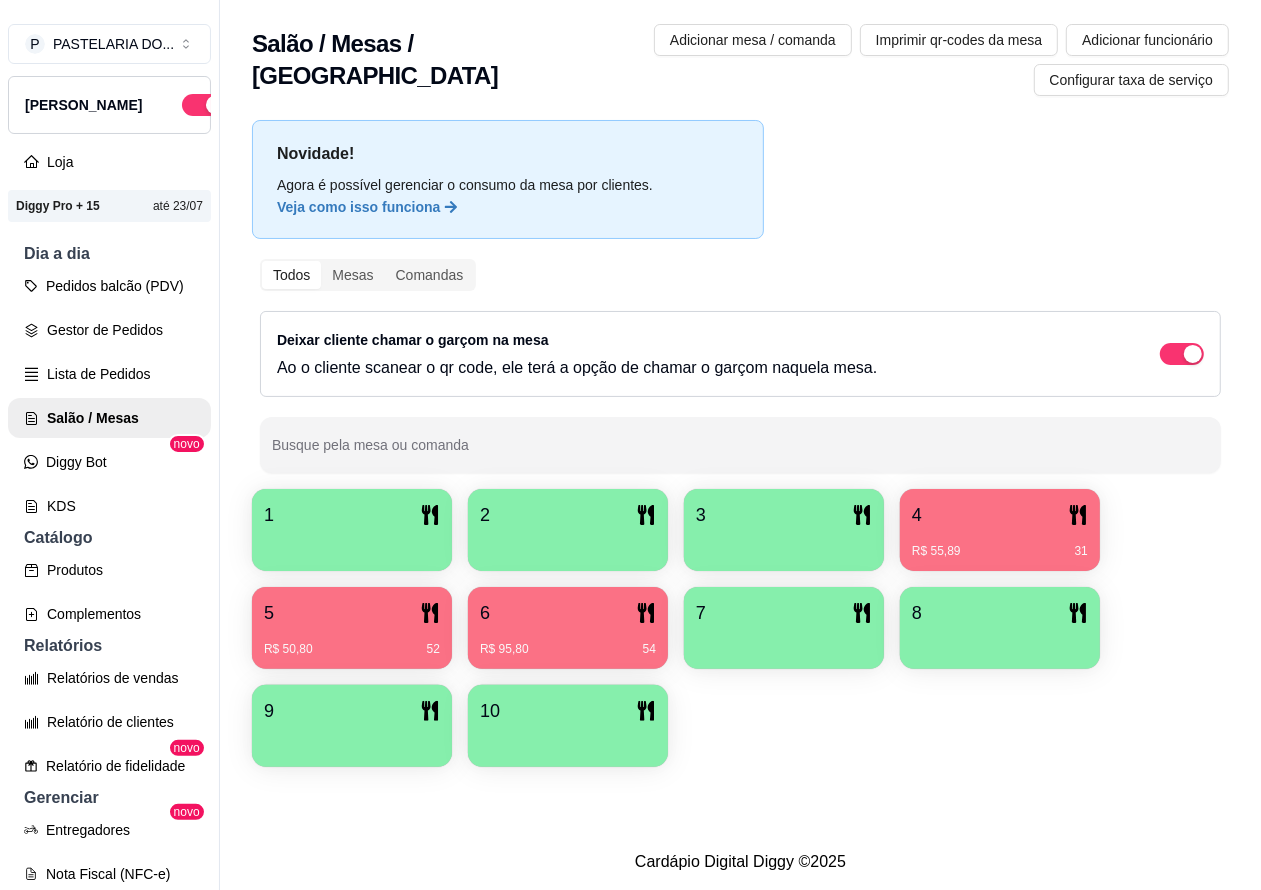 click on "2" at bounding box center (568, 515) 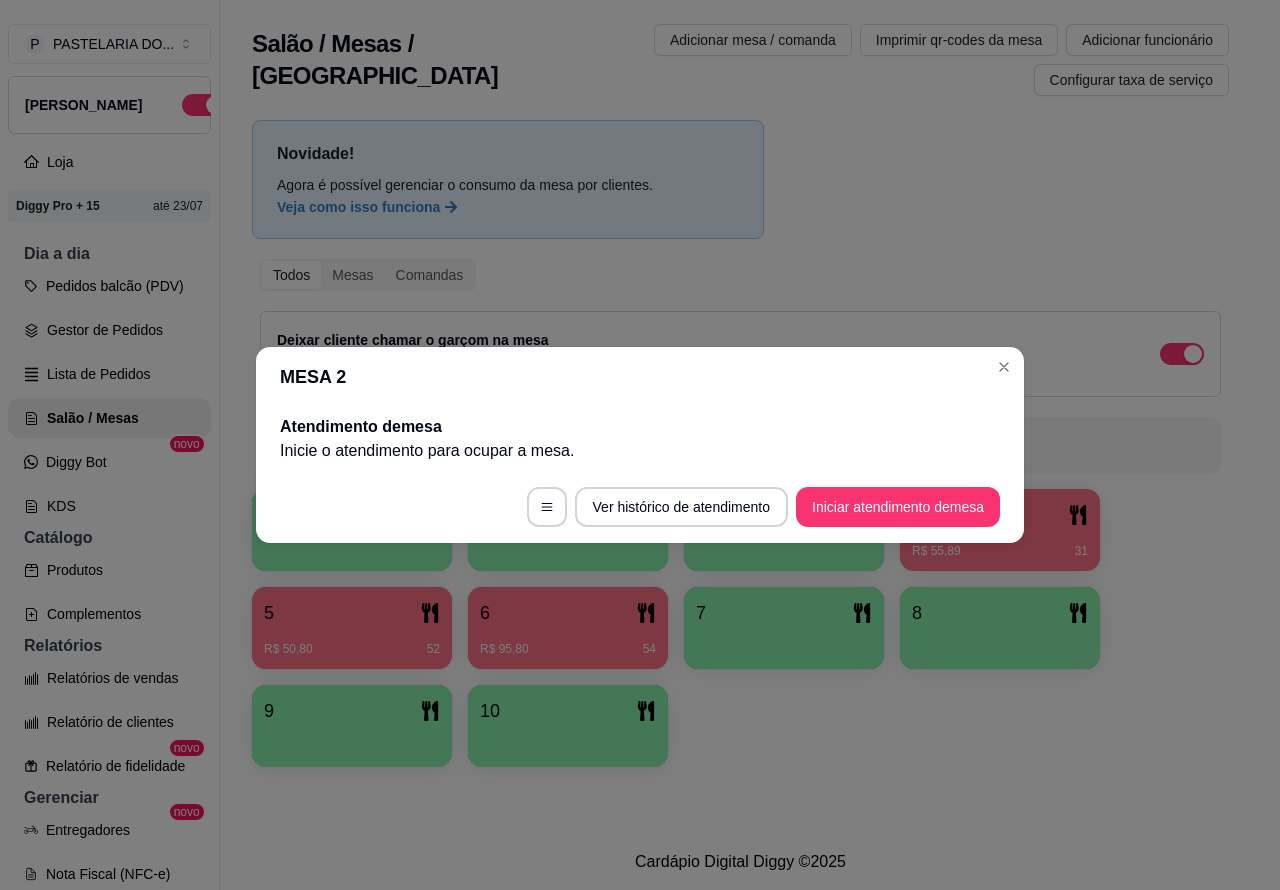 click on "Iniciar atendimento de  mesa" at bounding box center [898, 507] 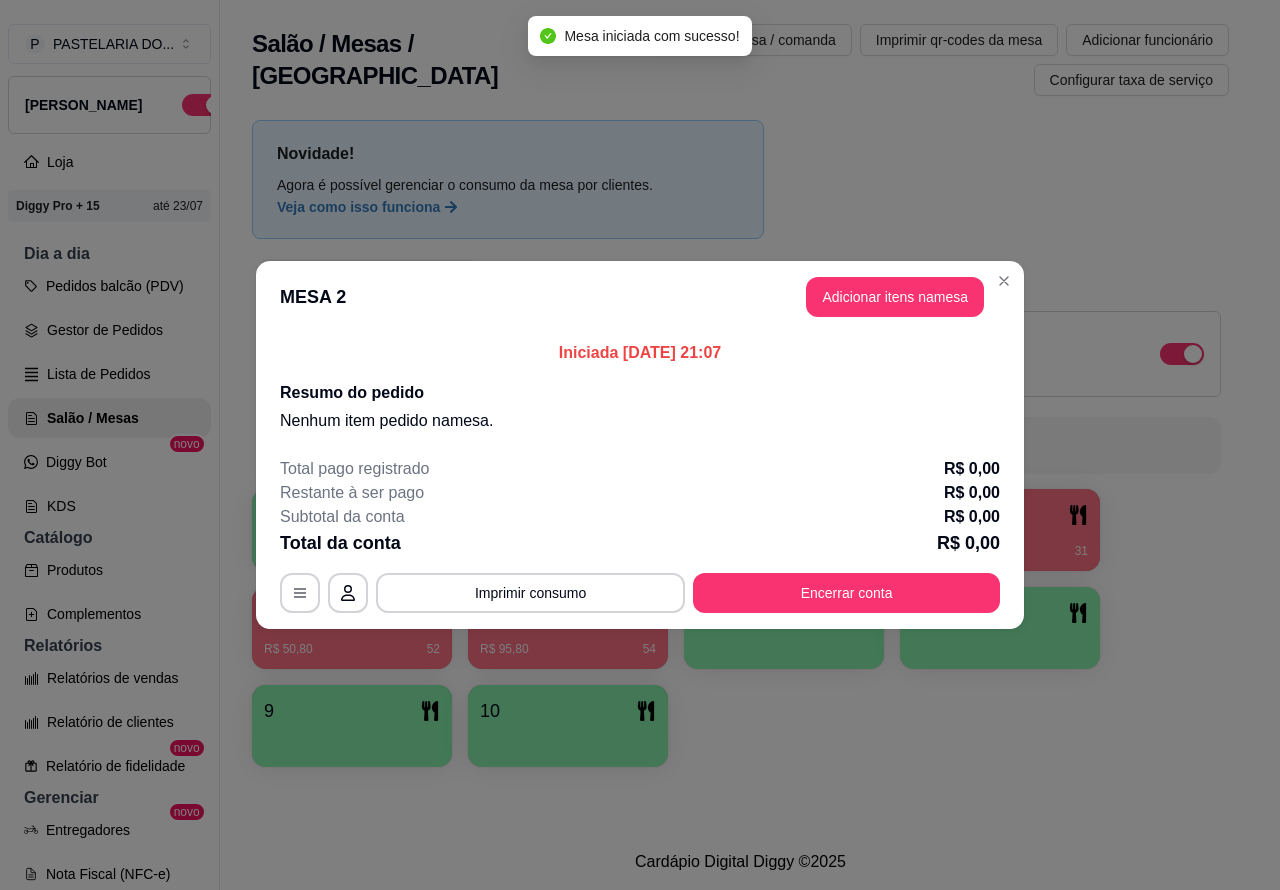 click on "Nenhum produto adicionado" at bounding box center (1044, 291) 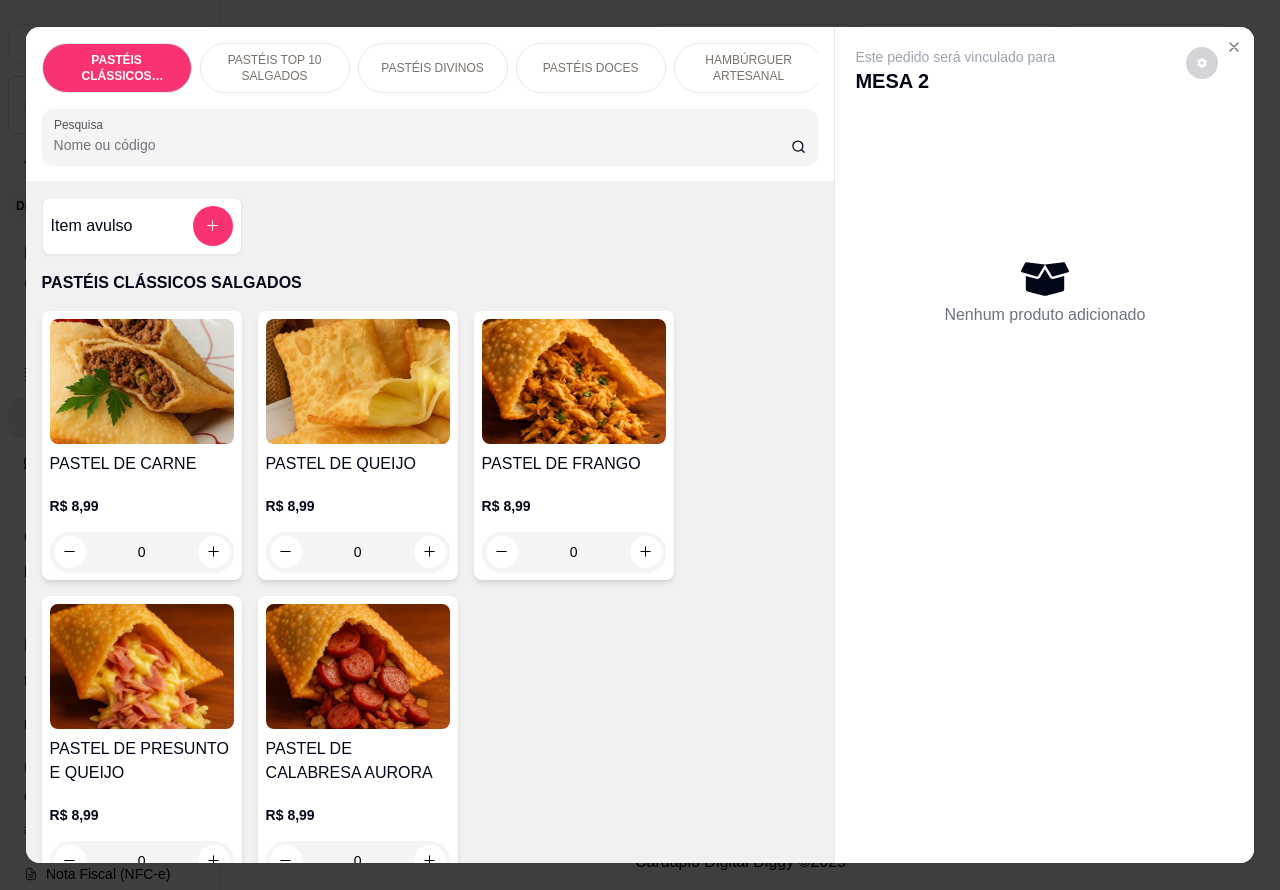 click on "HAMBÚRGUER ARTESANAL" at bounding box center [749, 68] 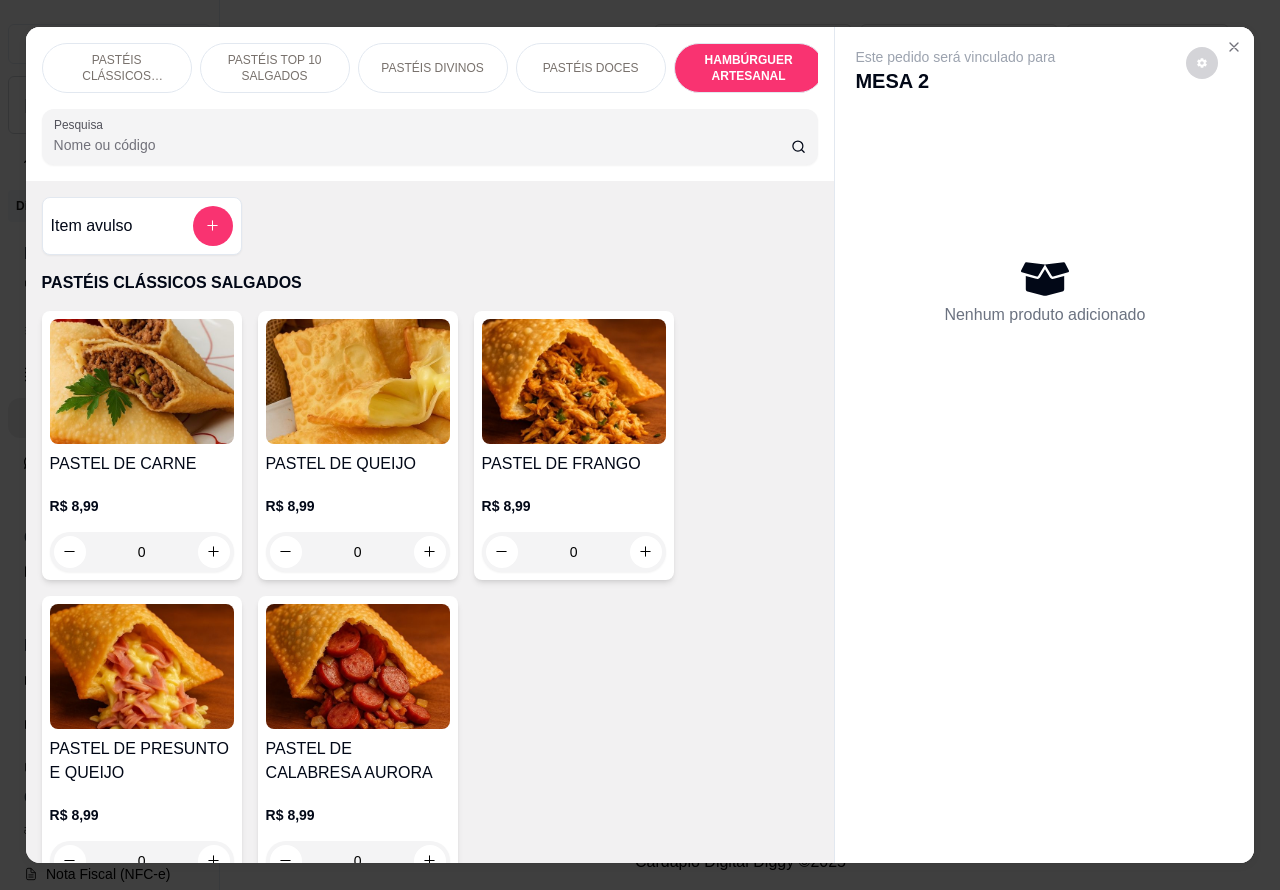 scroll, scrollTop: 4527, scrollLeft: 0, axis: vertical 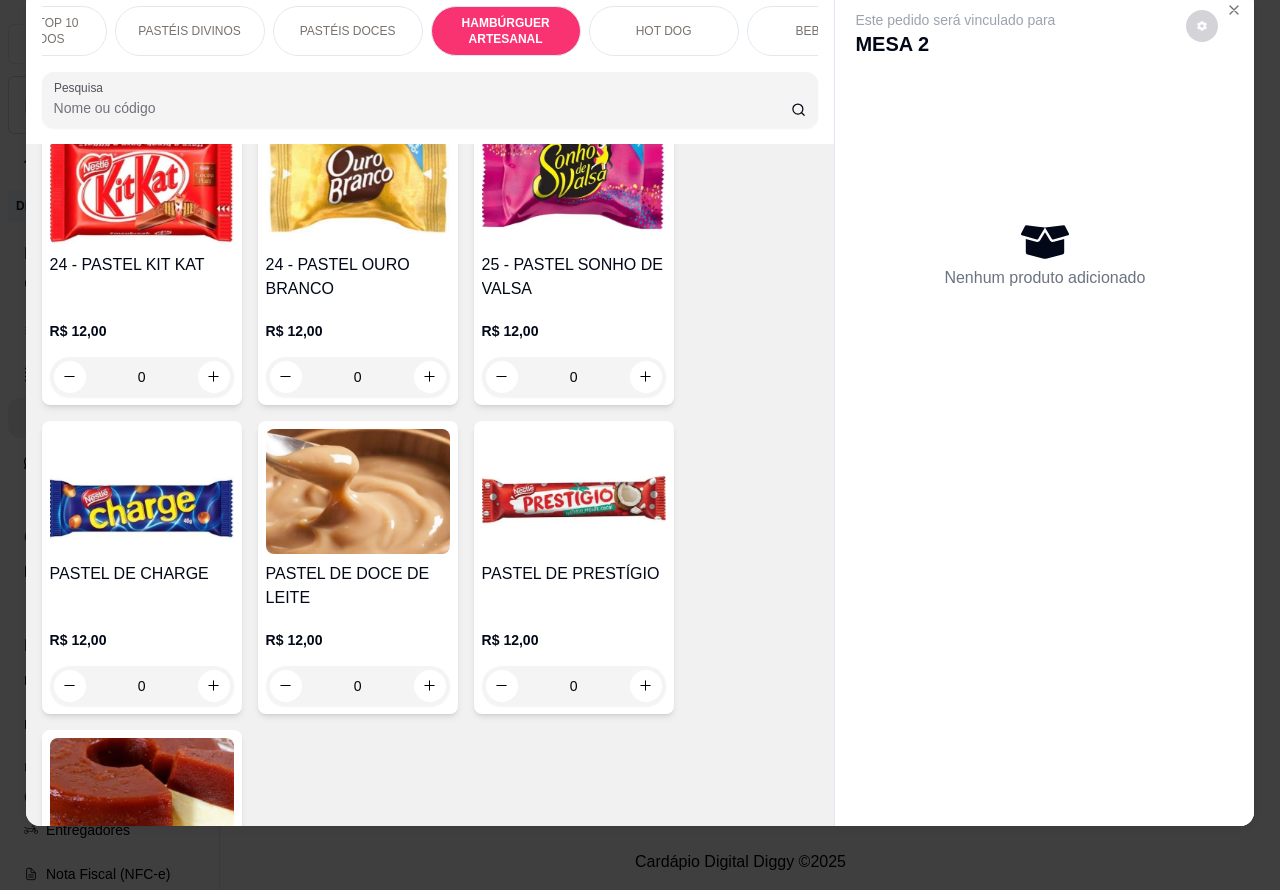 click on "HOT DOG" at bounding box center (664, 31) 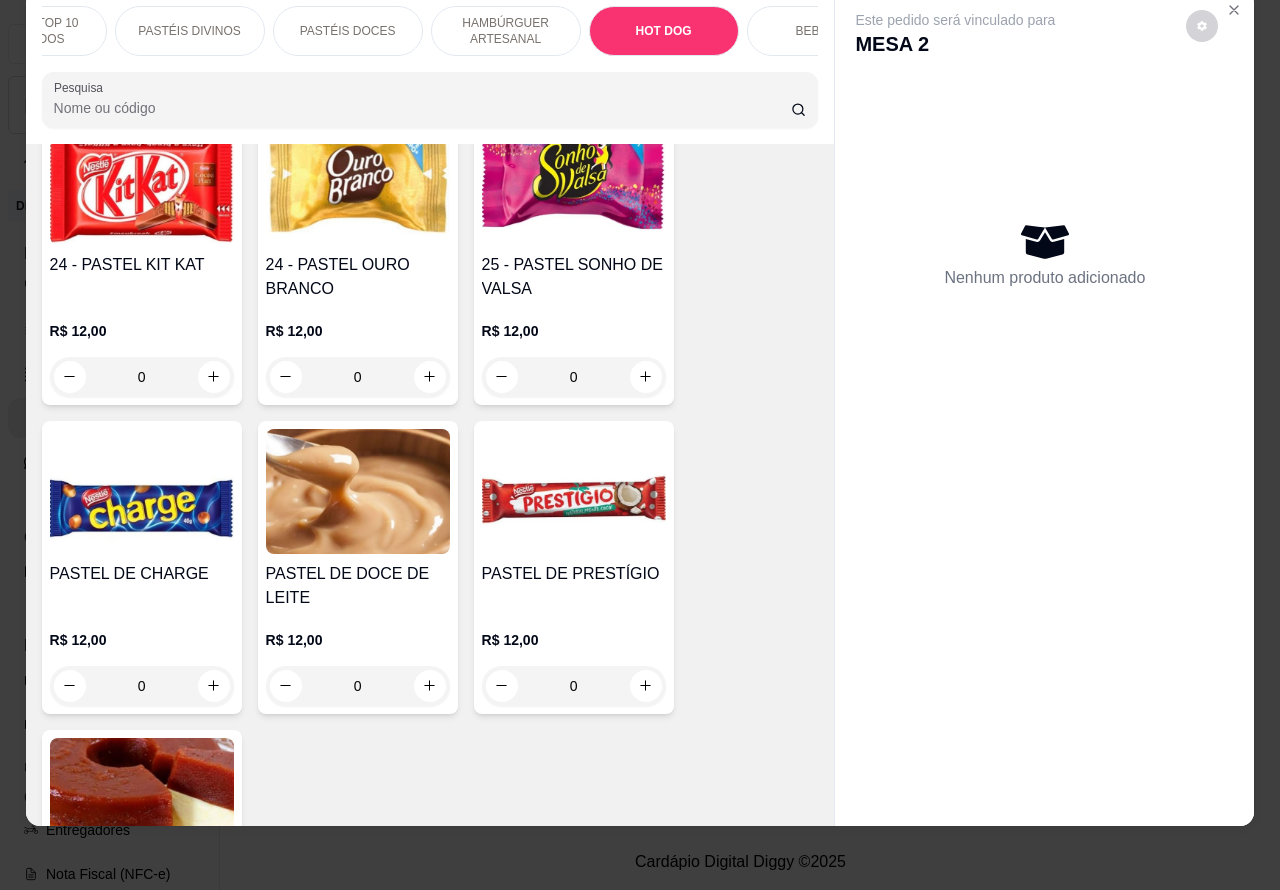 scroll, scrollTop: 6040, scrollLeft: 0, axis: vertical 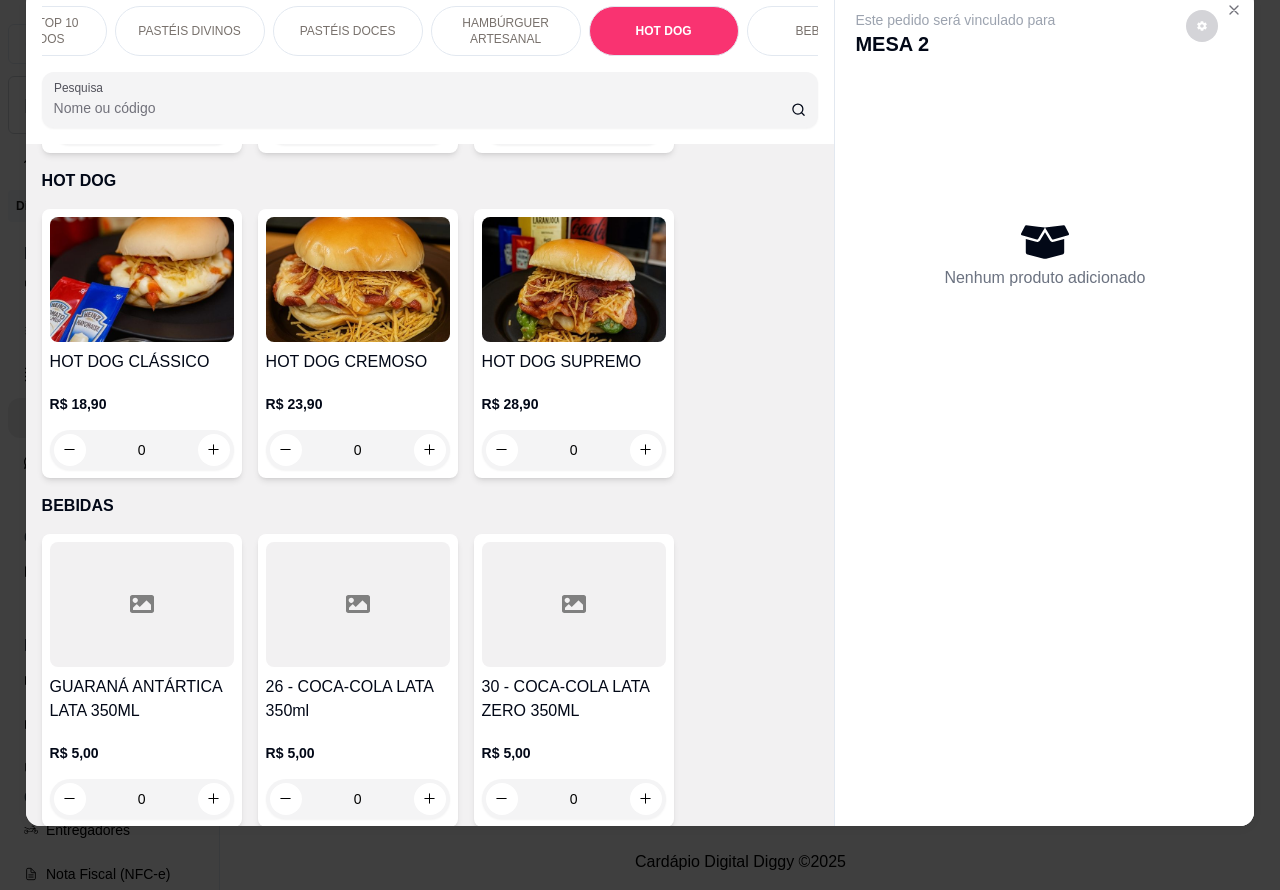 click at bounding box center [142, 279] 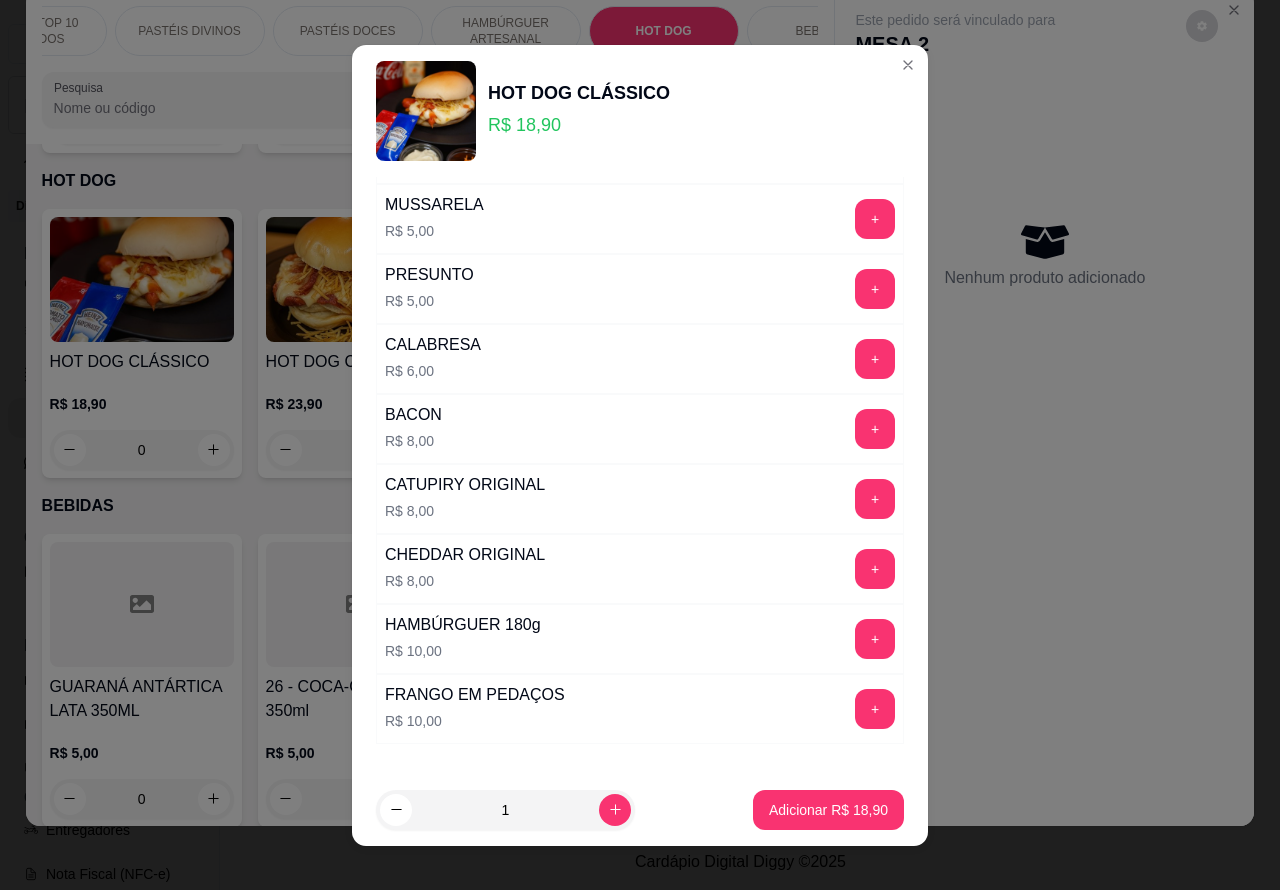 scroll, scrollTop: 542, scrollLeft: 0, axis: vertical 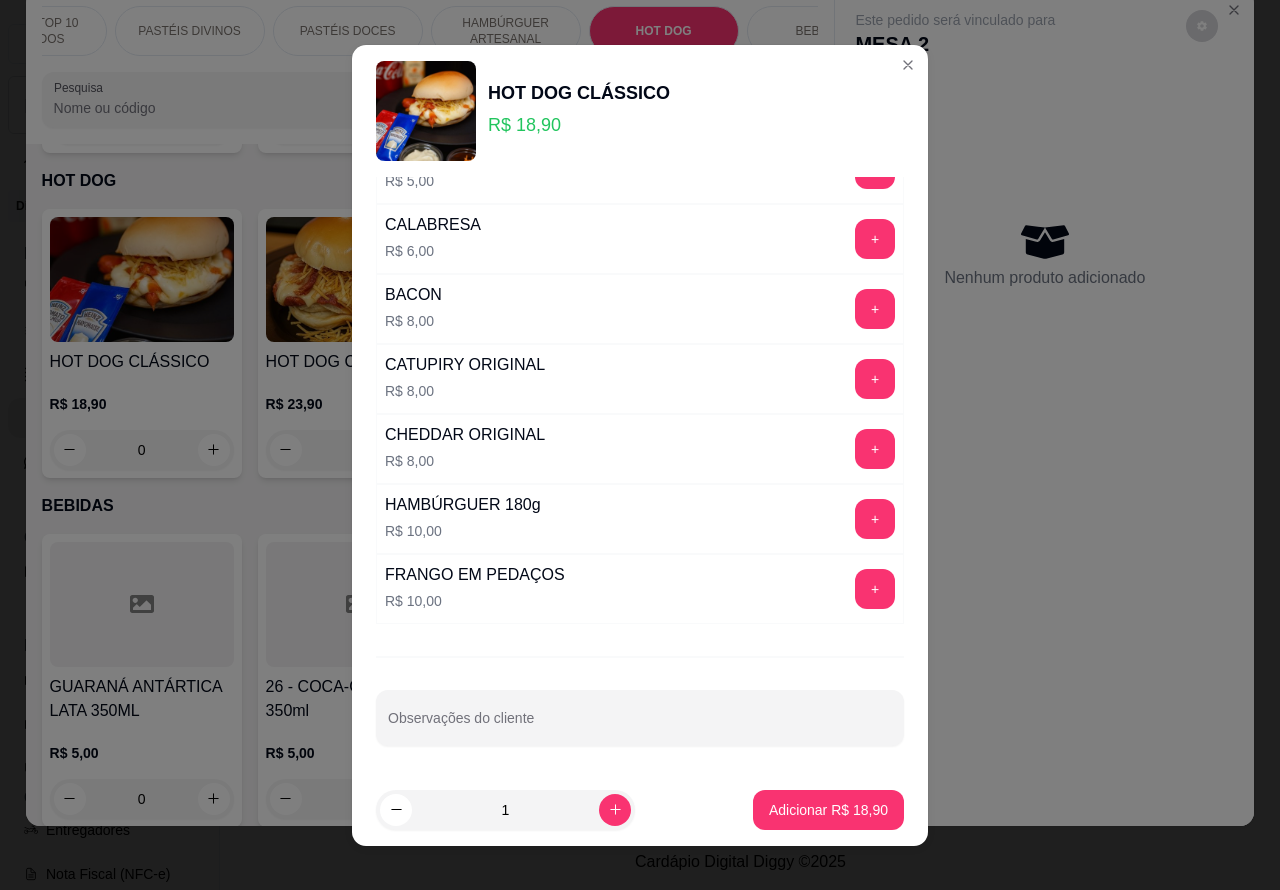 click on "Observações do cliente" at bounding box center (640, 726) 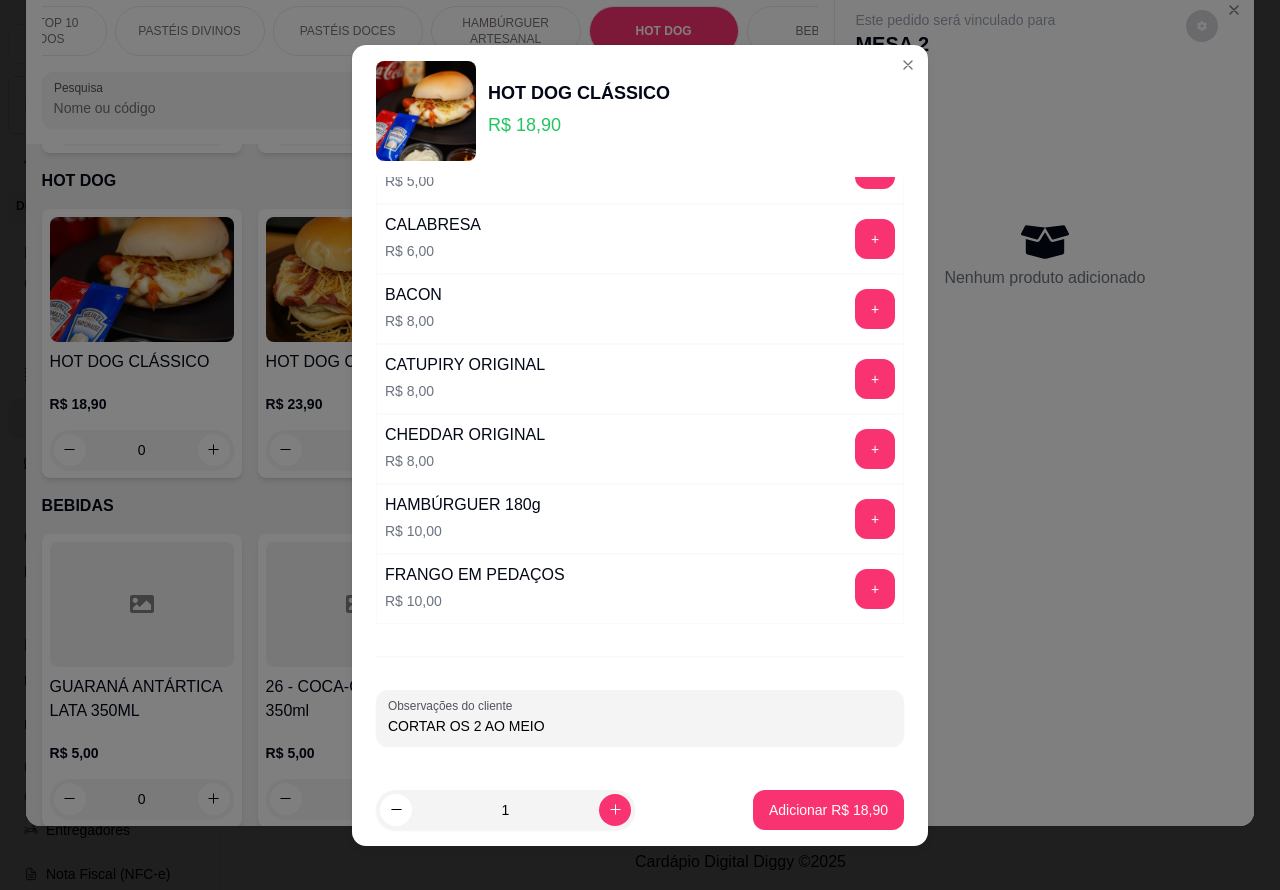 type on "CORTAR OS 2 AO MEIO" 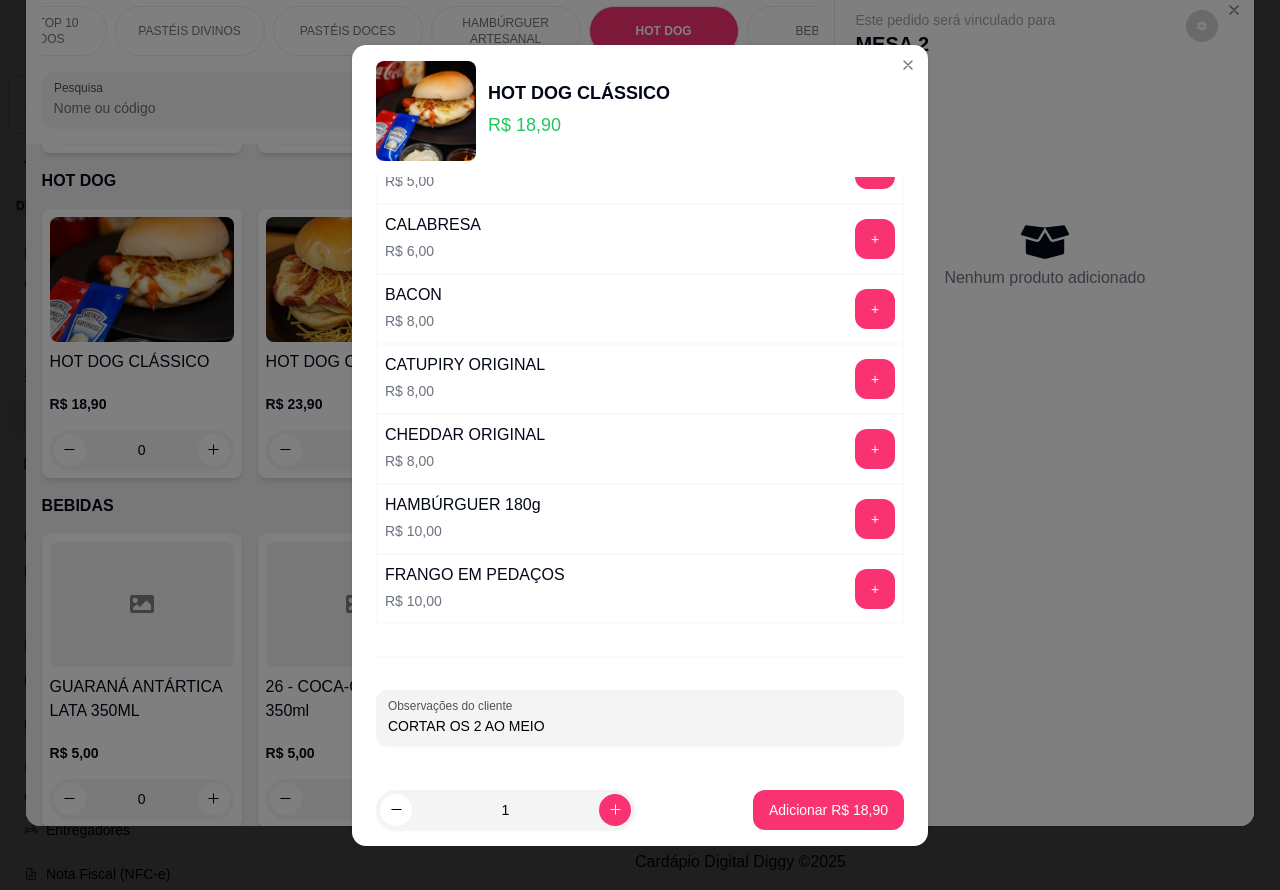 click on "Adicionar   R$ 18,90" at bounding box center [828, 810] 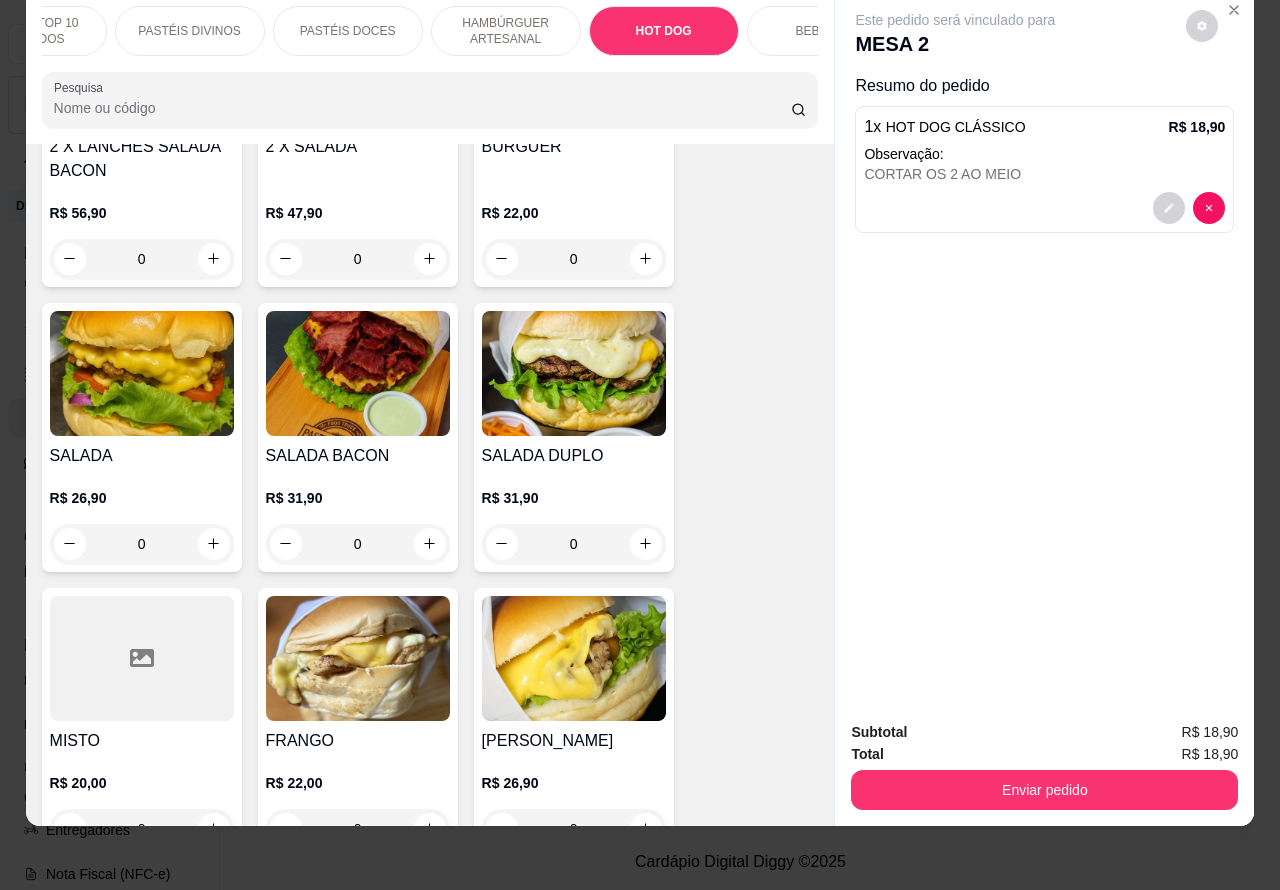scroll, scrollTop: 4720, scrollLeft: 0, axis: vertical 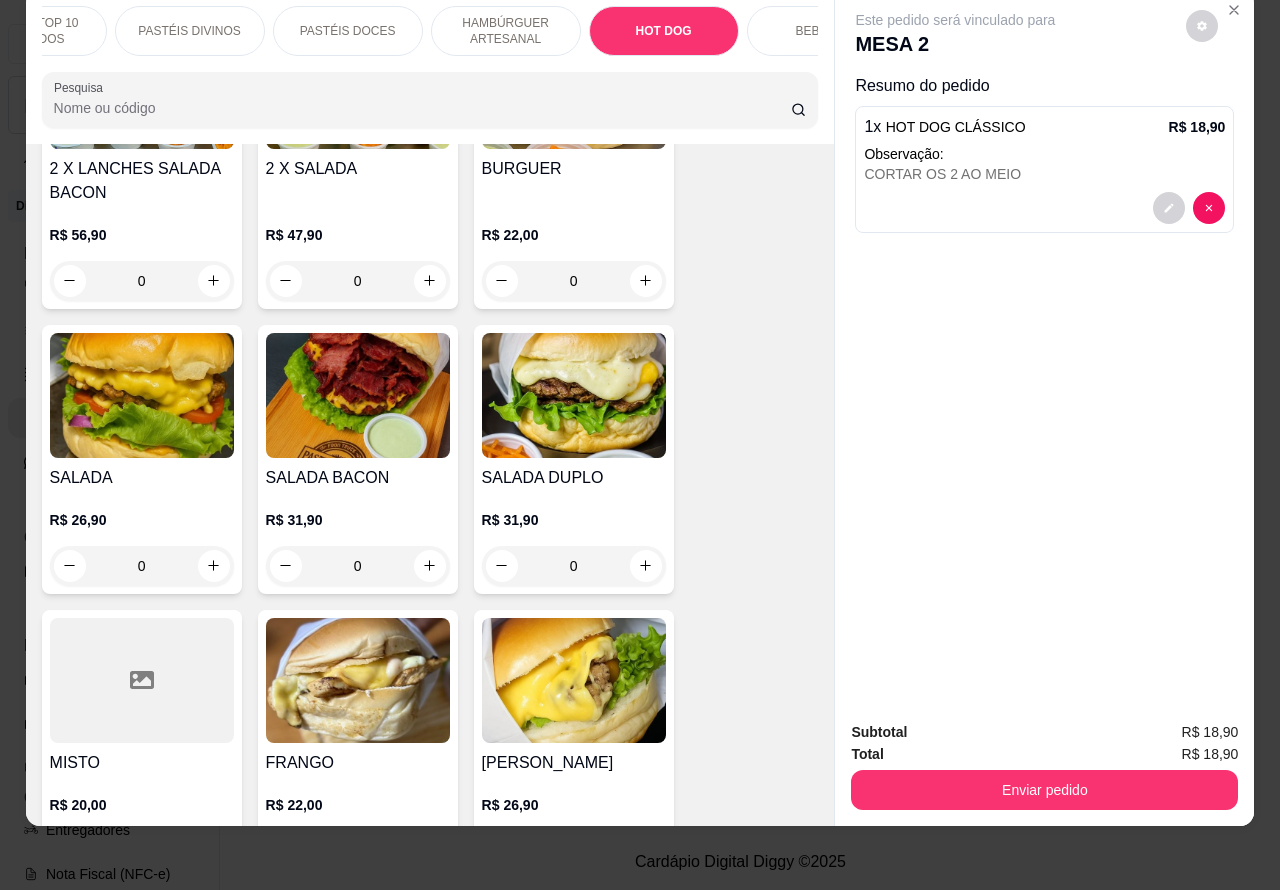 click on "0" at bounding box center [142, 566] 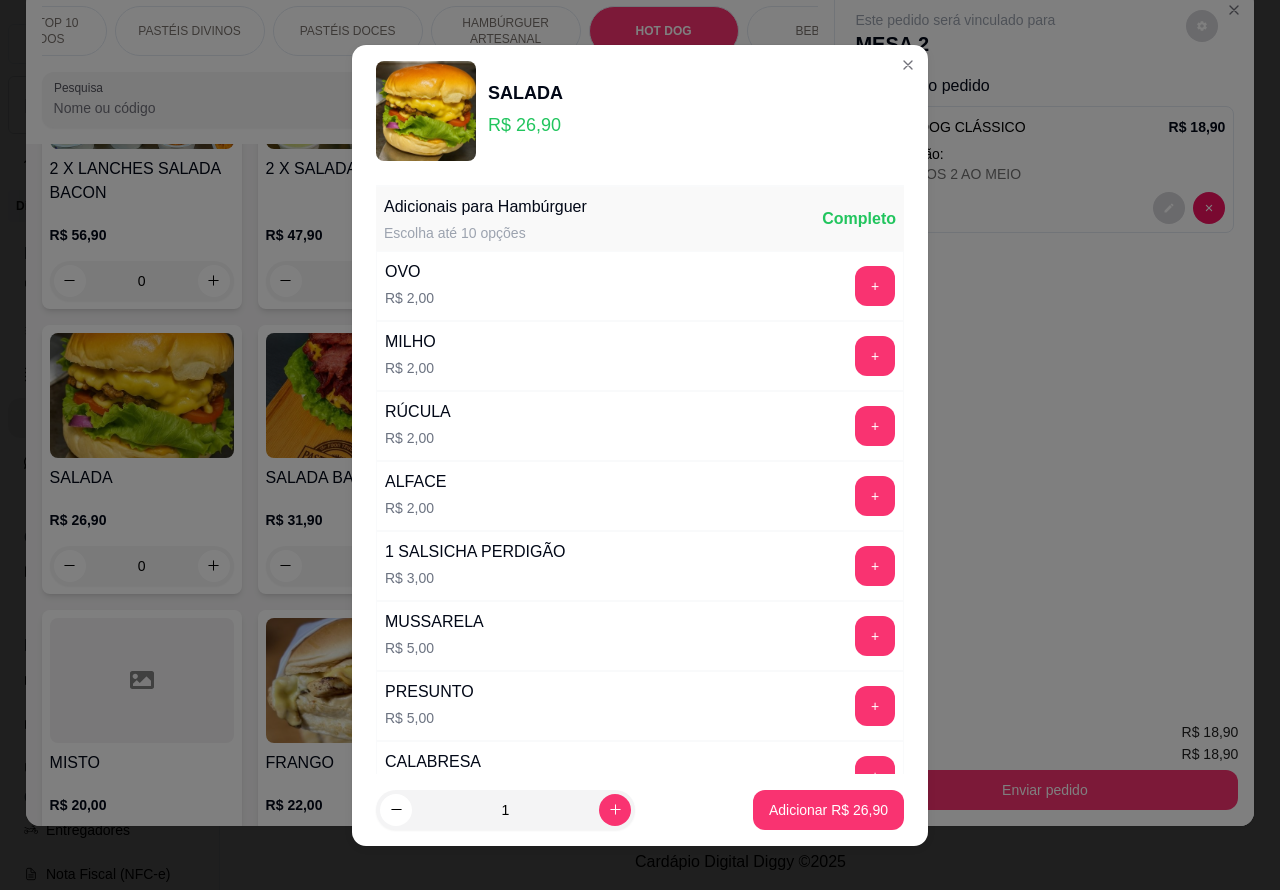 click on "Adicionar   R$ 26,90" at bounding box center (828, 810) 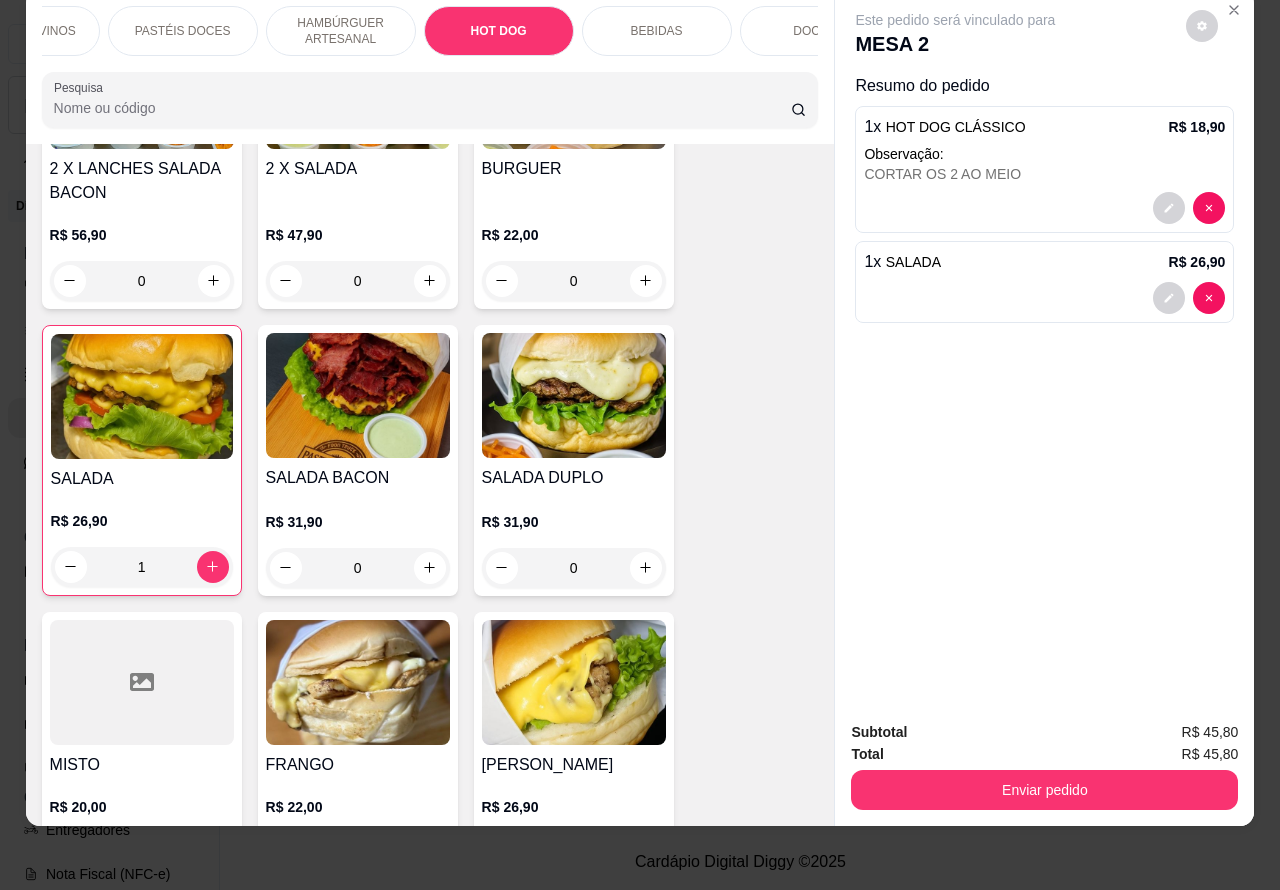 scroll, scrollTop: 0, scrollLeft: 423, axis: horizontal 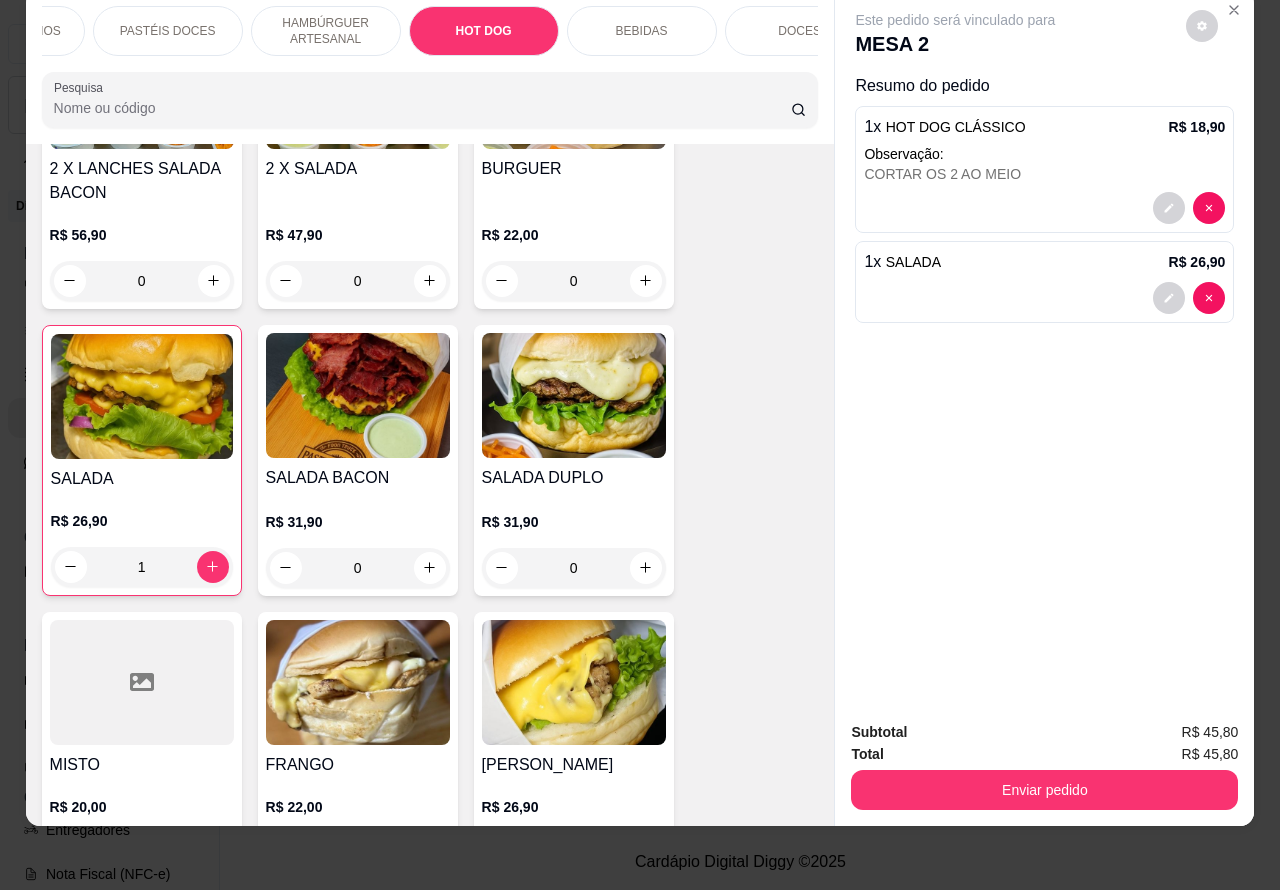 click on "BEBIDAS" at bounding box center (642, 31) 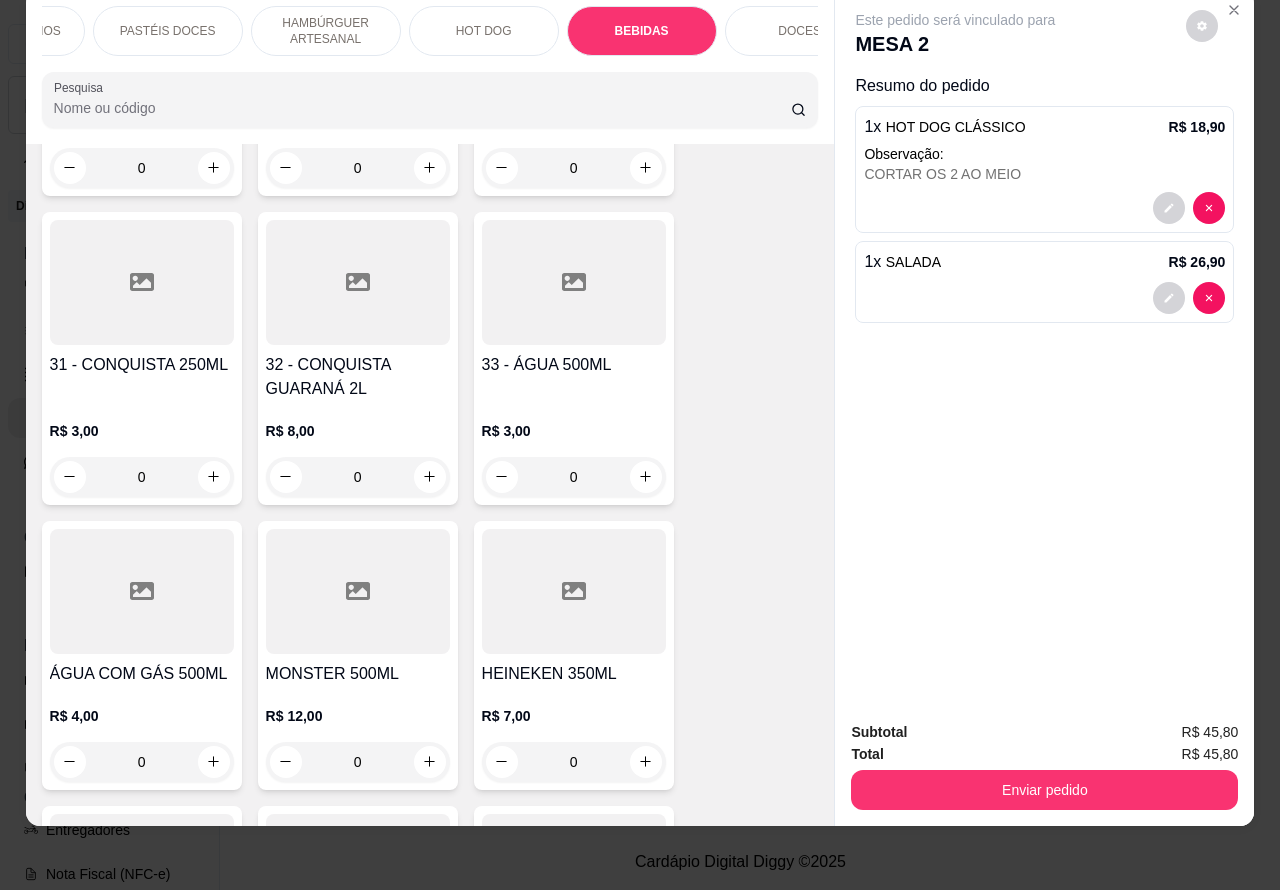 scroll, scrollTop: 7287, scrollLeft: 0, axis: vertical 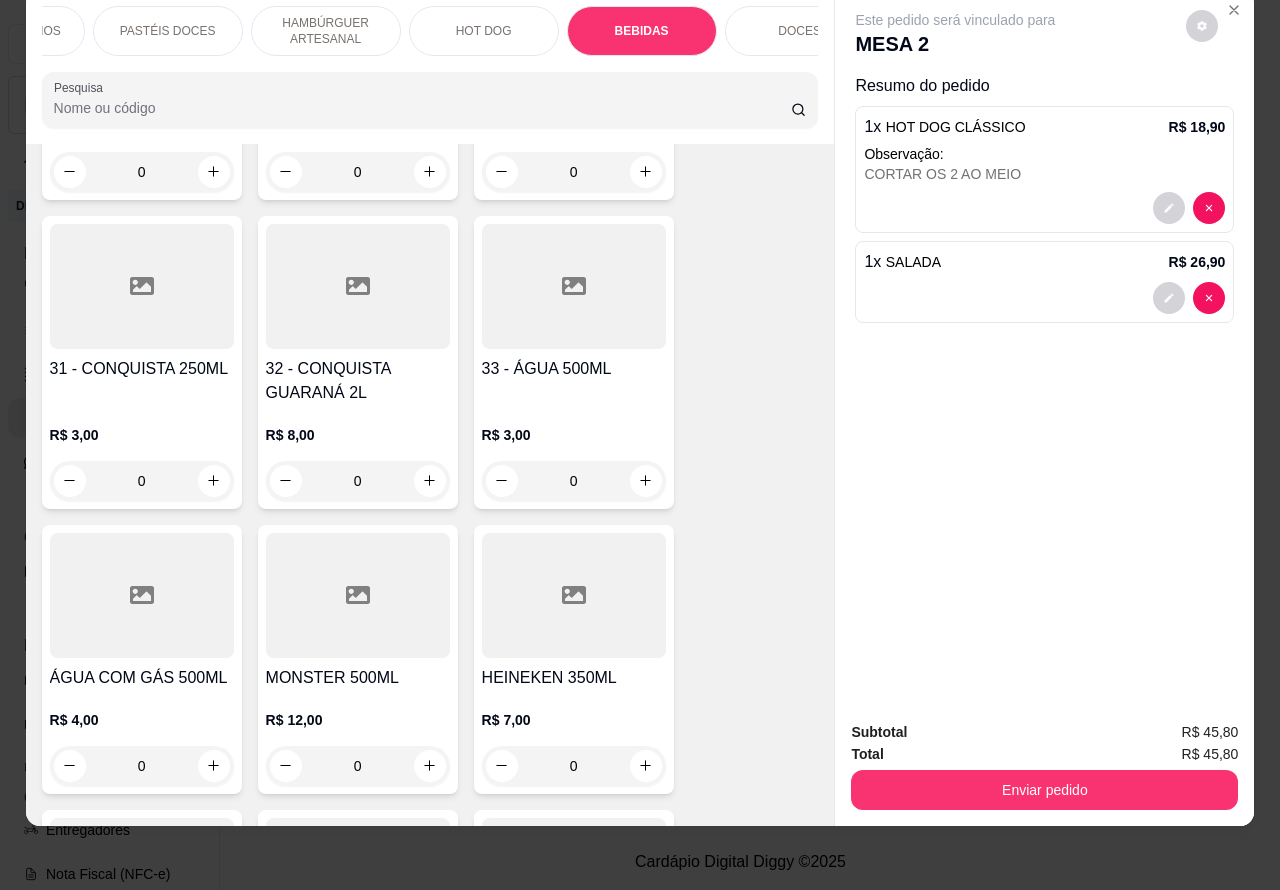 click at bounding box center (430, 481) 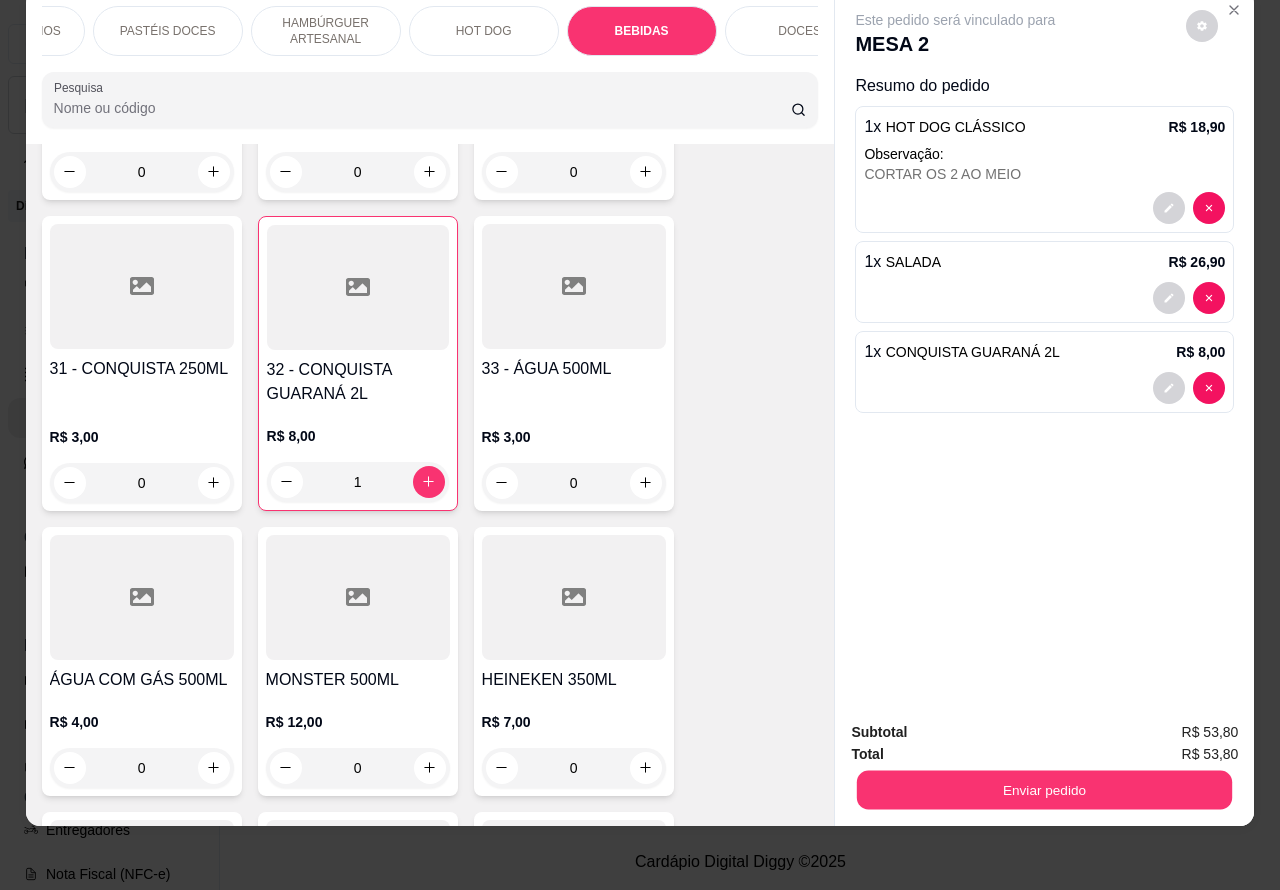 click on "Enviar pedido" at bounding box center (1044, 790) 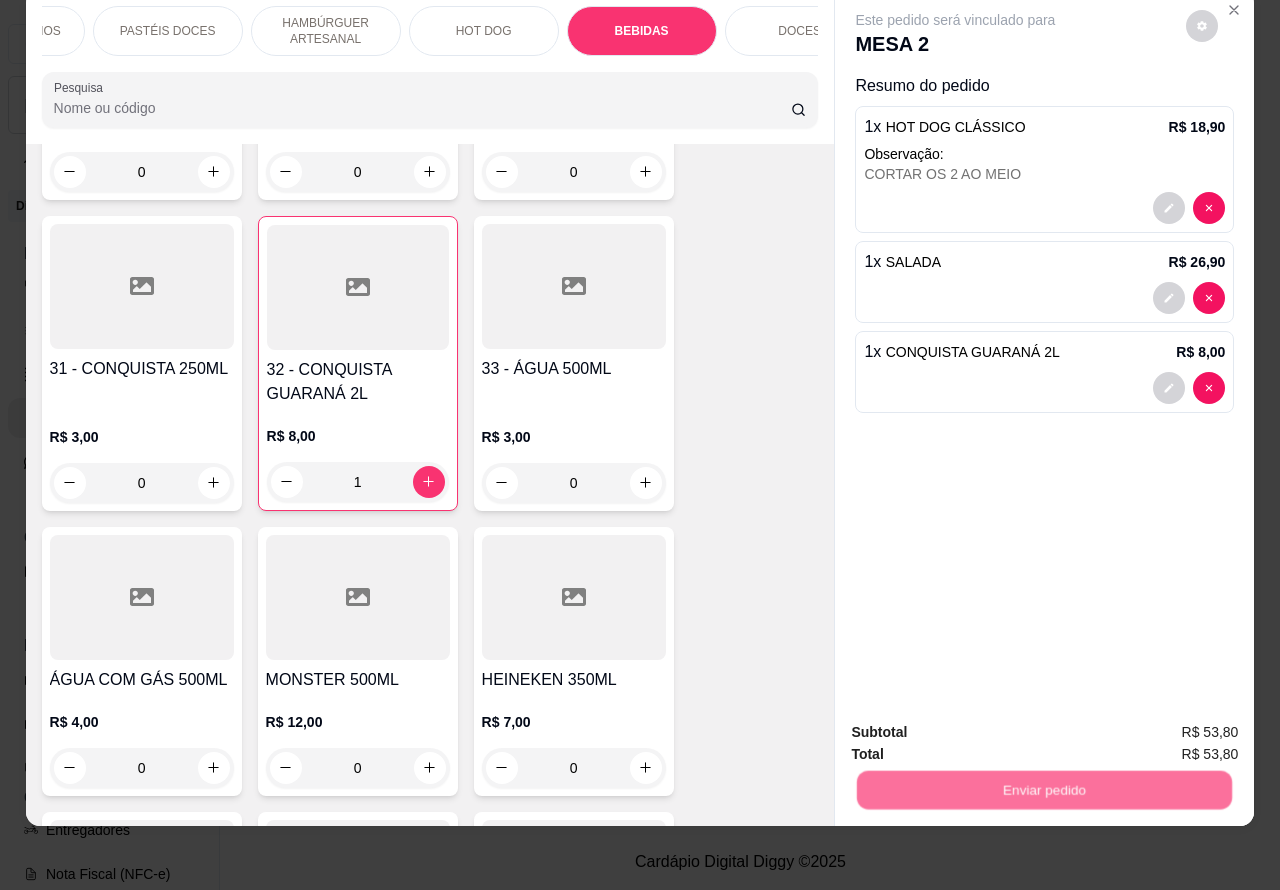 click on "Não registrar e enviar pedido" at bounding box center [977, 722] 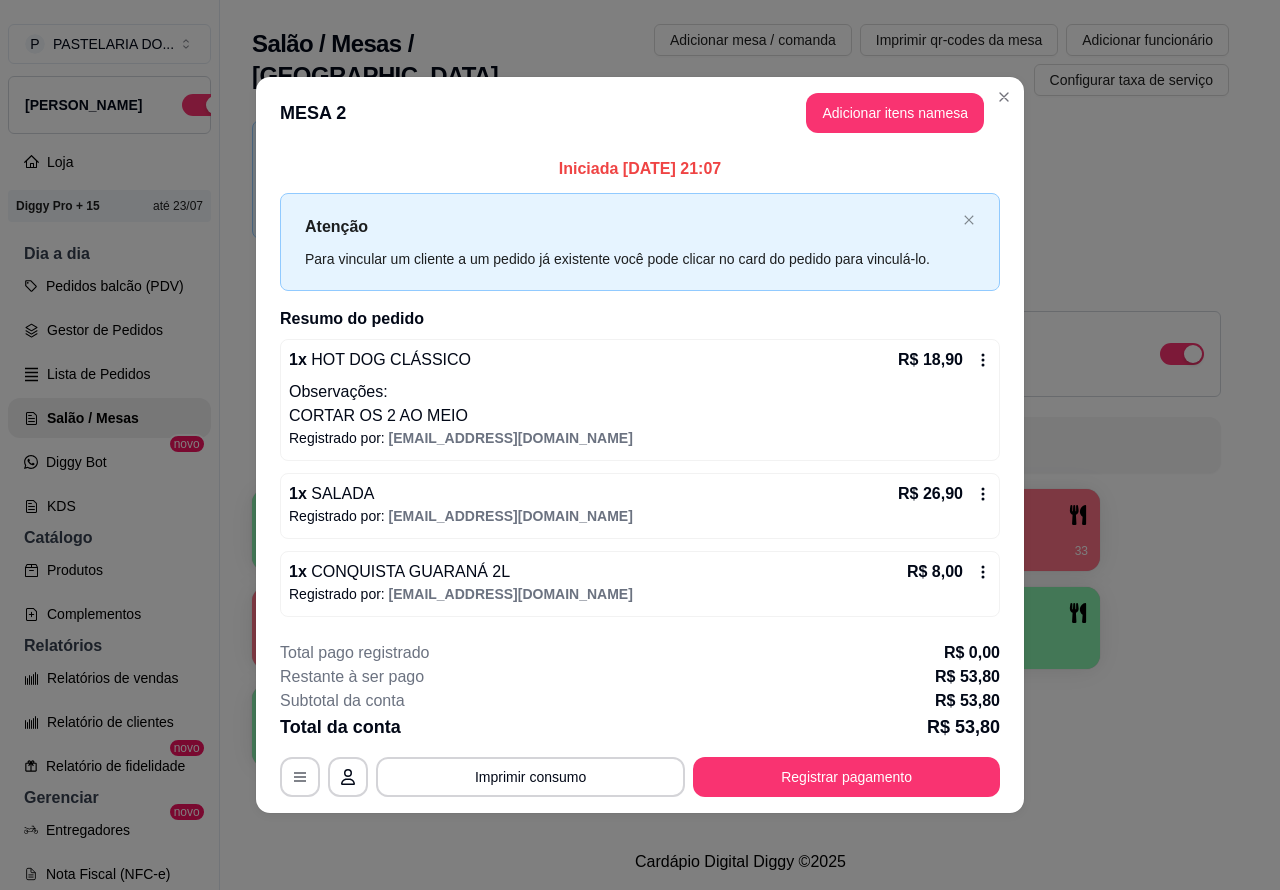 click on "Deixar cliente chamar o garçom na mesa Ao o cliente scanear o qr code, ele terá a opção de chamar o garçom naquela mesa." at bounding box center [740, 354] 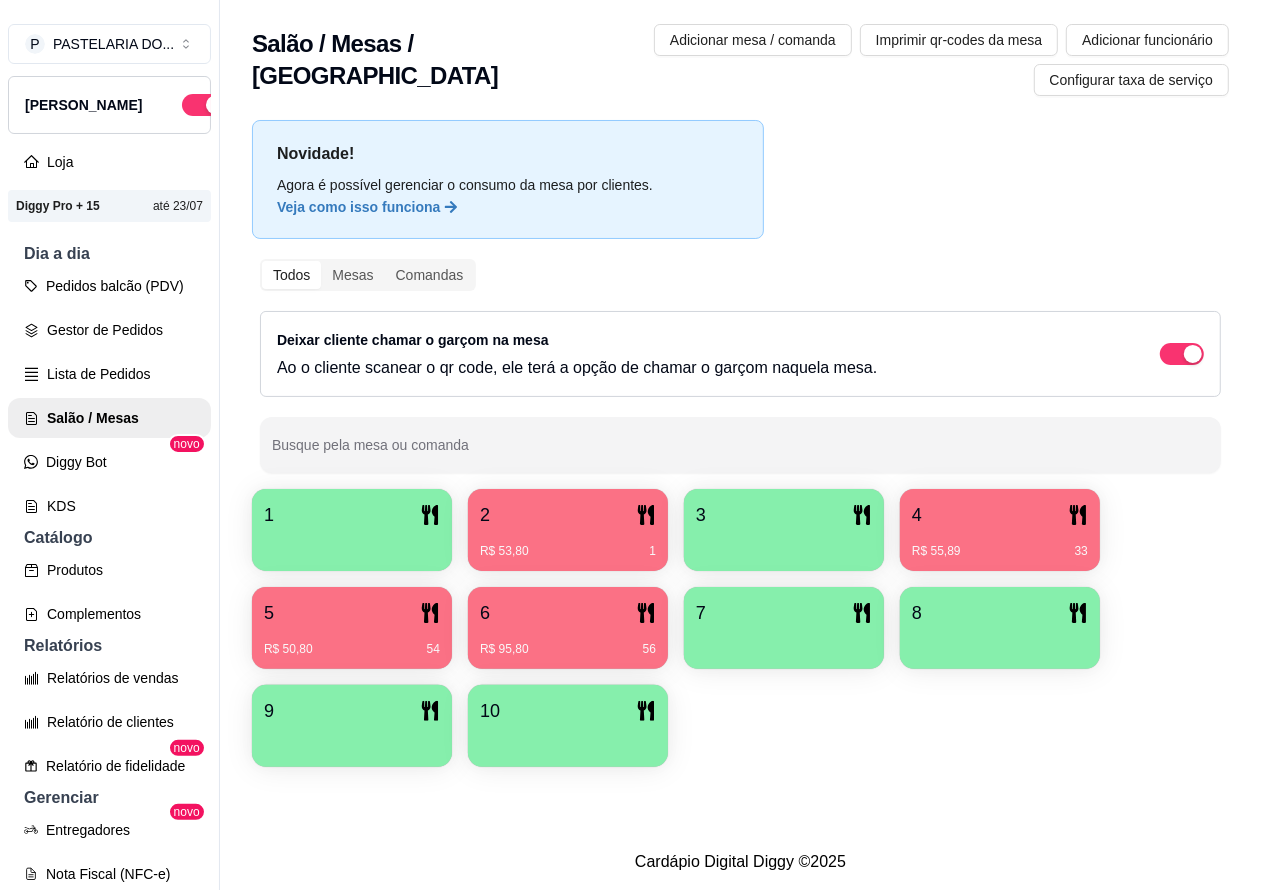 click at bounding box center [352, 544] 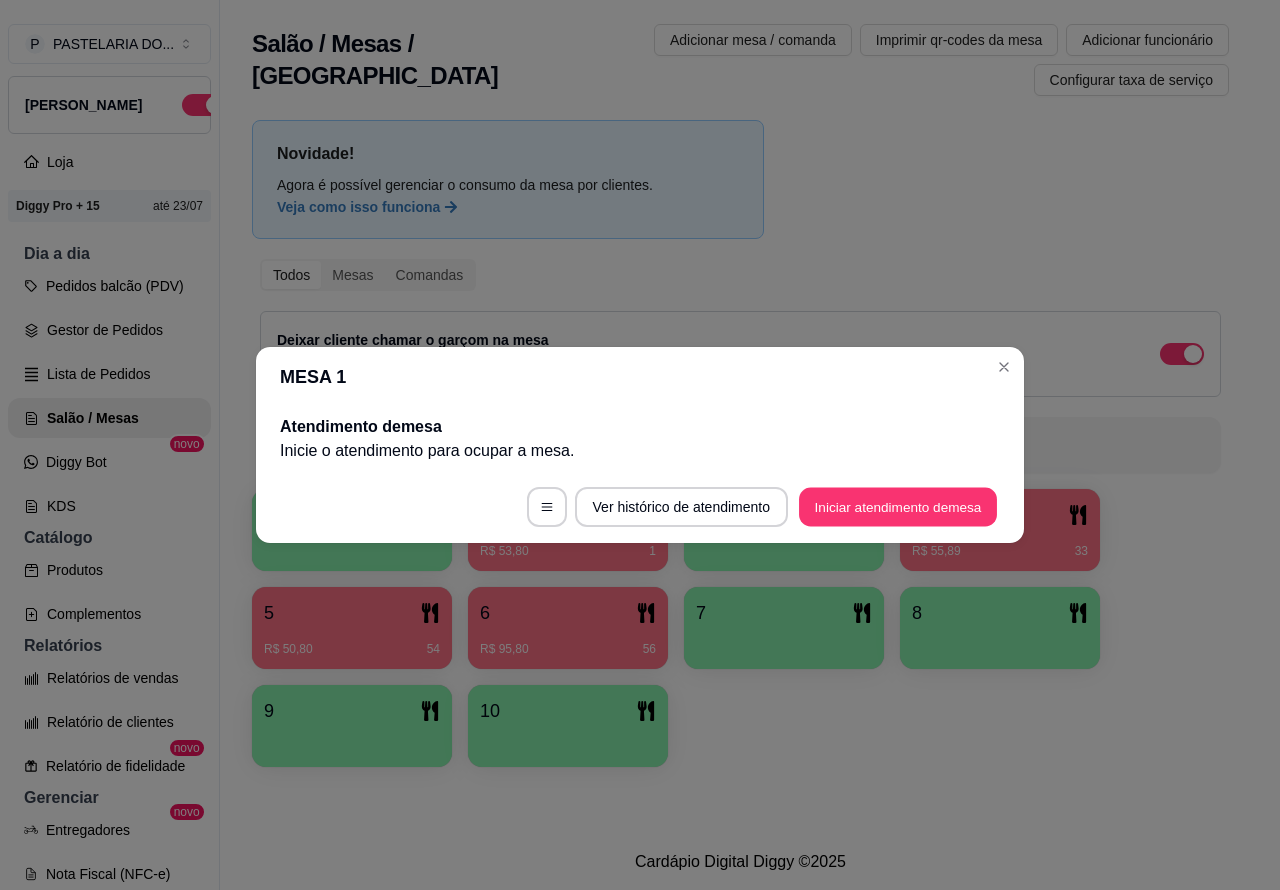 click on "Iniciar atendimento de  mesa" at bounding box center (898, 507) 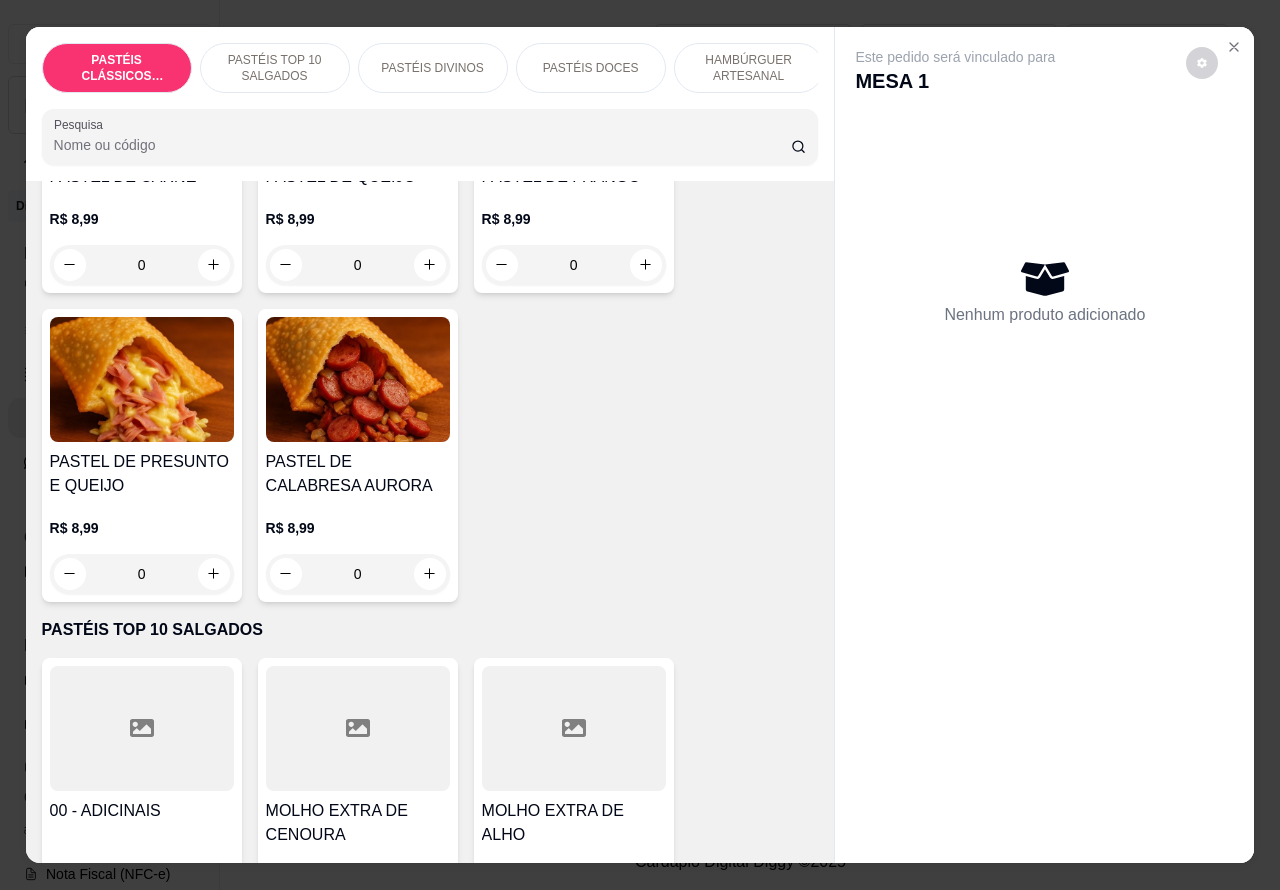 scroll, scrollTop: 0, scrollLeft: 0, axis: both 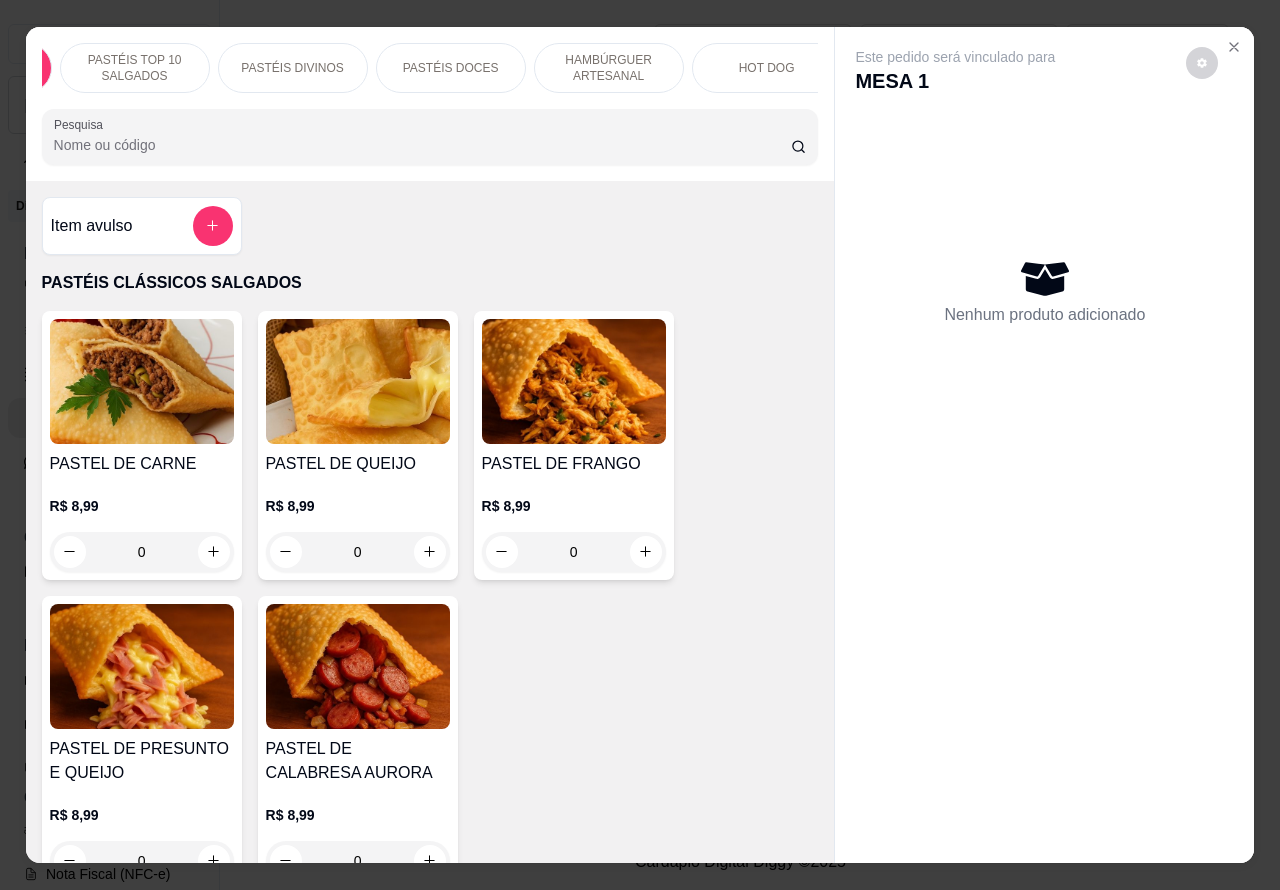 click on "HAMBÚRGUER ARTESANAL" at bounding box center [609, 68] 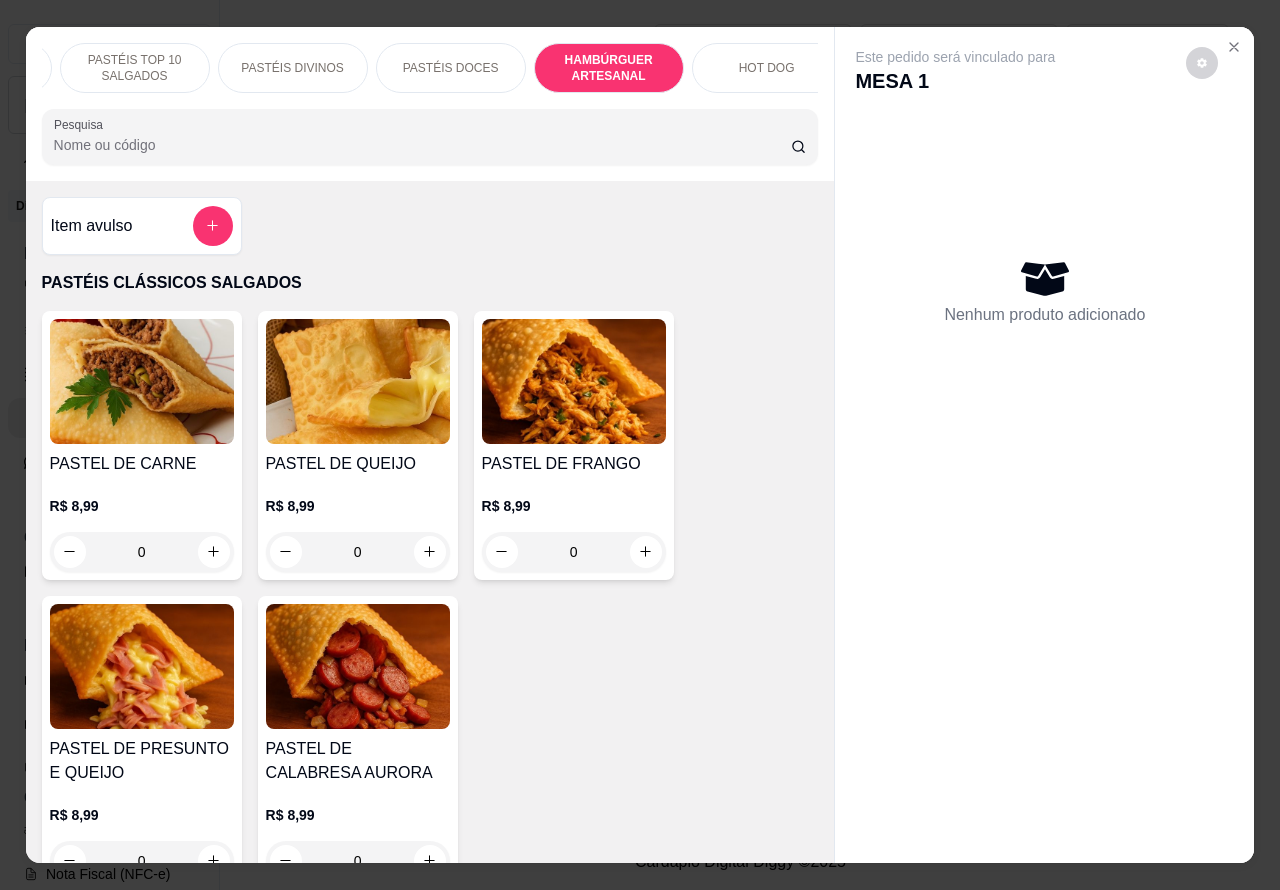 scroll, scrollTop: 4527, scrollLeft: 0, axis: vertical 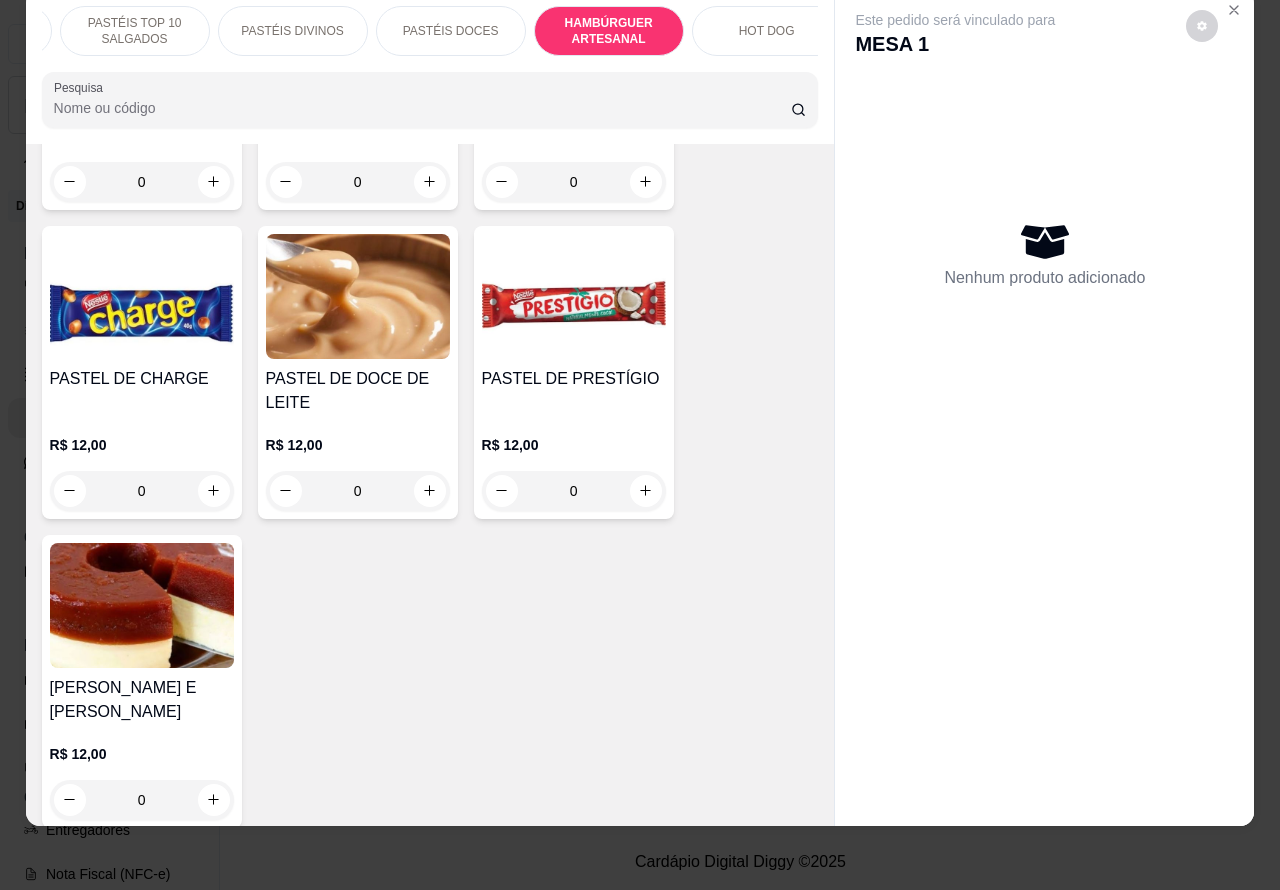 click on "HOT DOG" at bounding box center [767, 31] 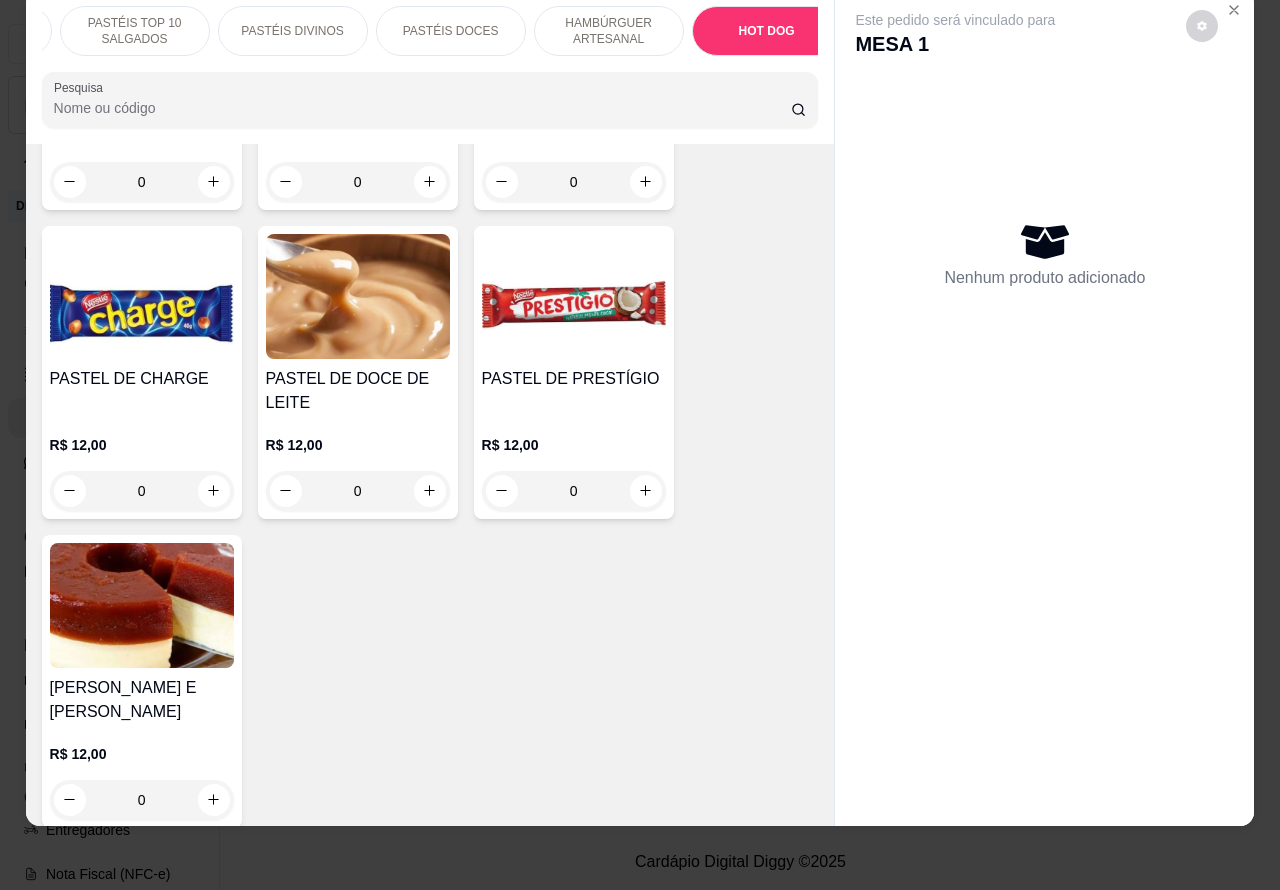 scroll, scrollTop: 6040, scrollLeft: 0, axis: vertical 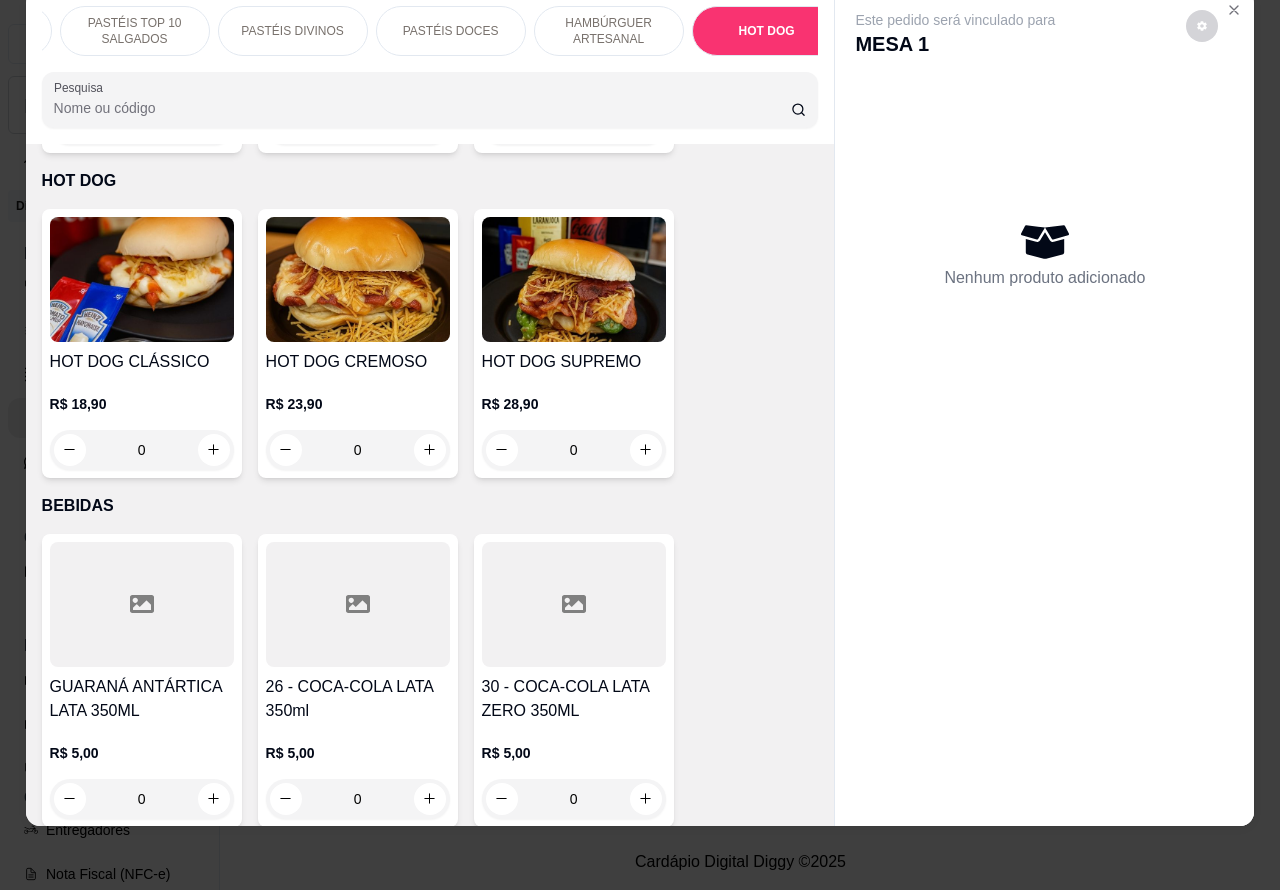 click on "0" at bounding box center [574, 450] 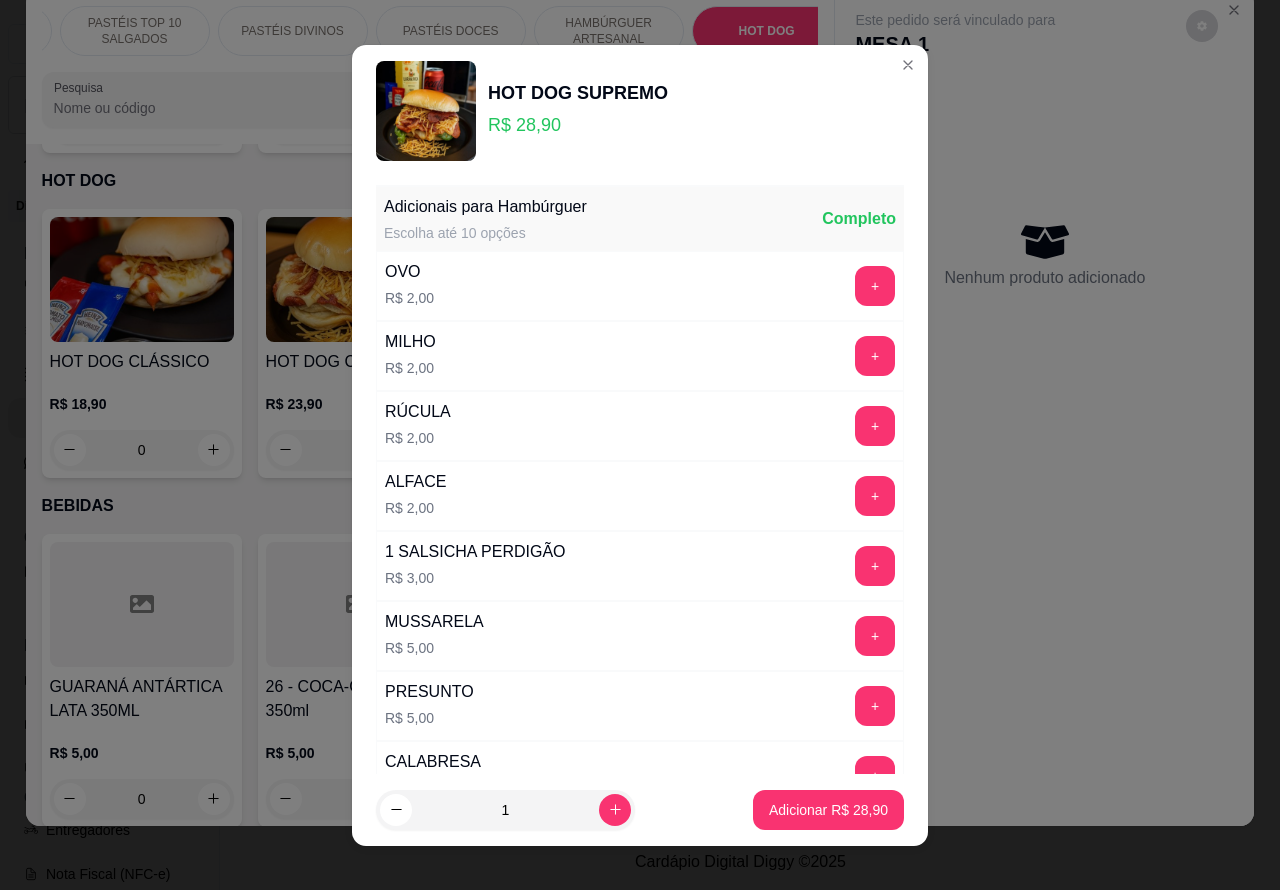 click on "Adicionar   R$ 28,90" at bounding box center [828, 810] 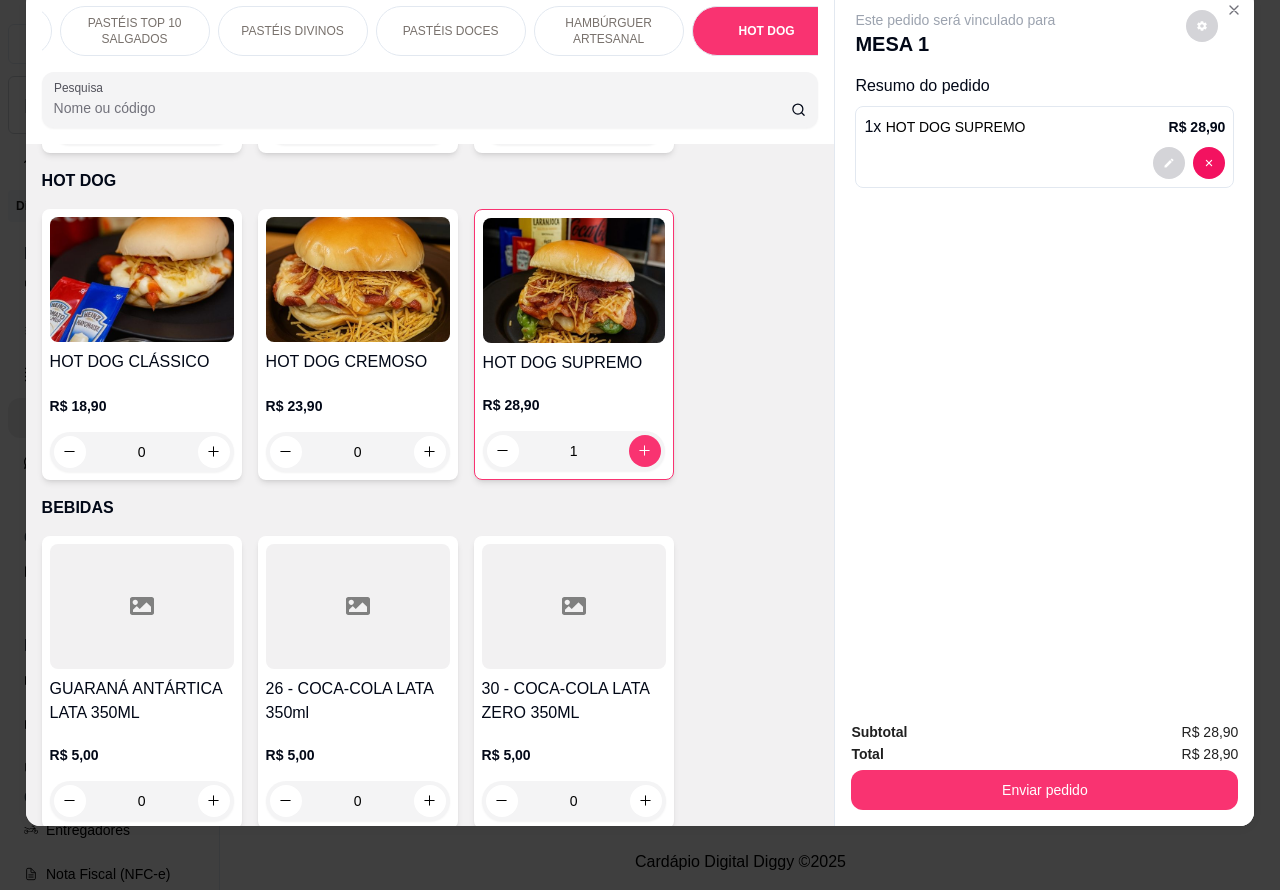 click at bounding box center [358, 279] 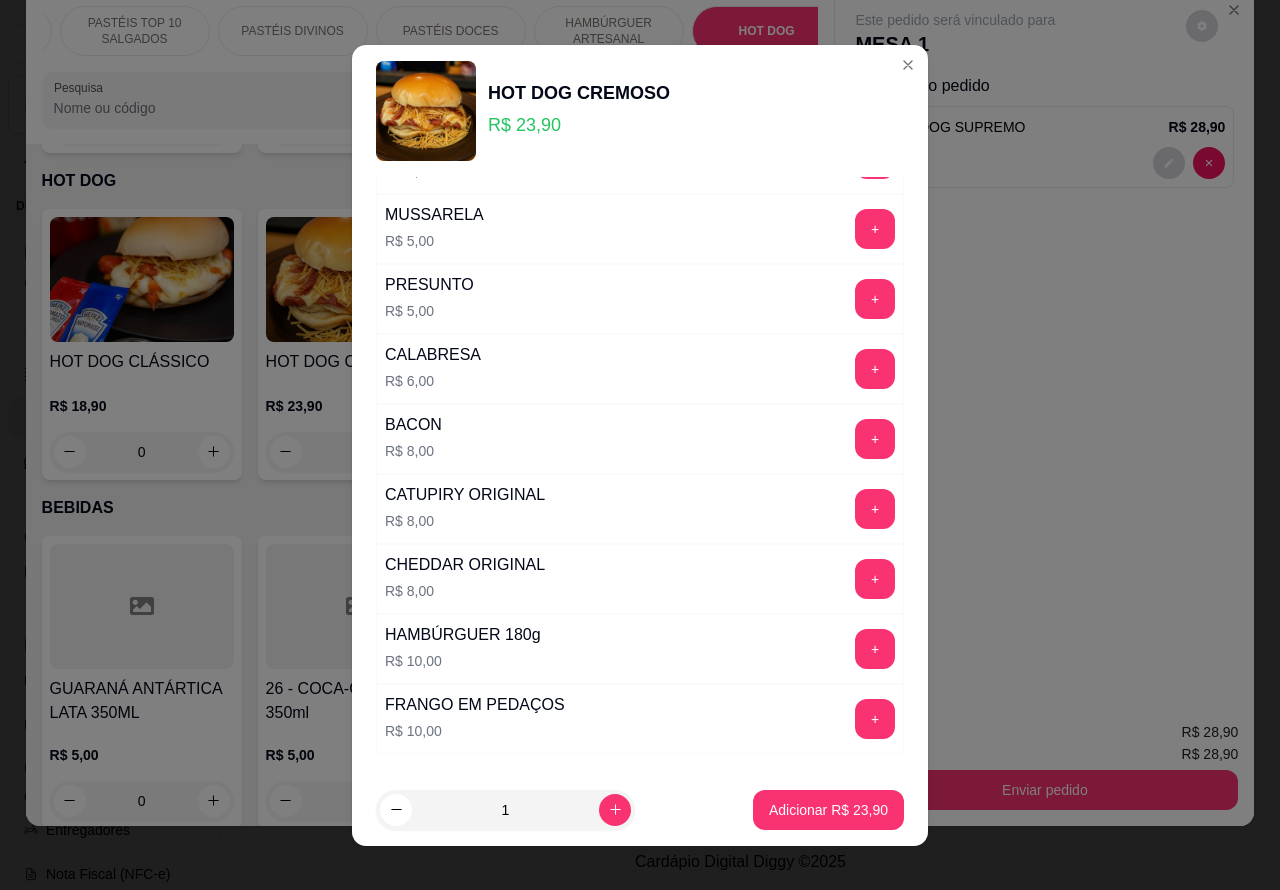 scroll, scrollTop: 542, scrollLeft: 0, axis: vertical 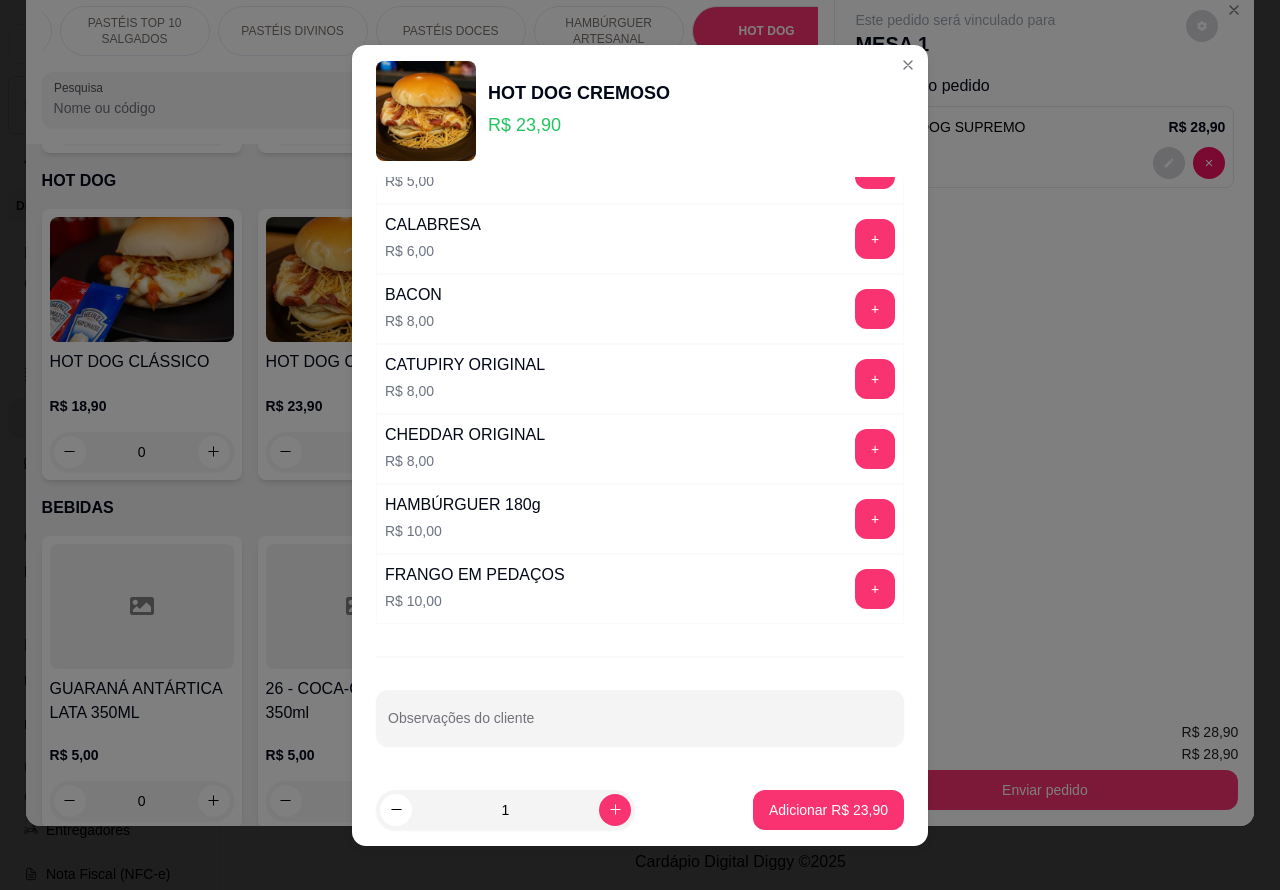 click on "Observações do cliente" at bounding box center (640, 726) 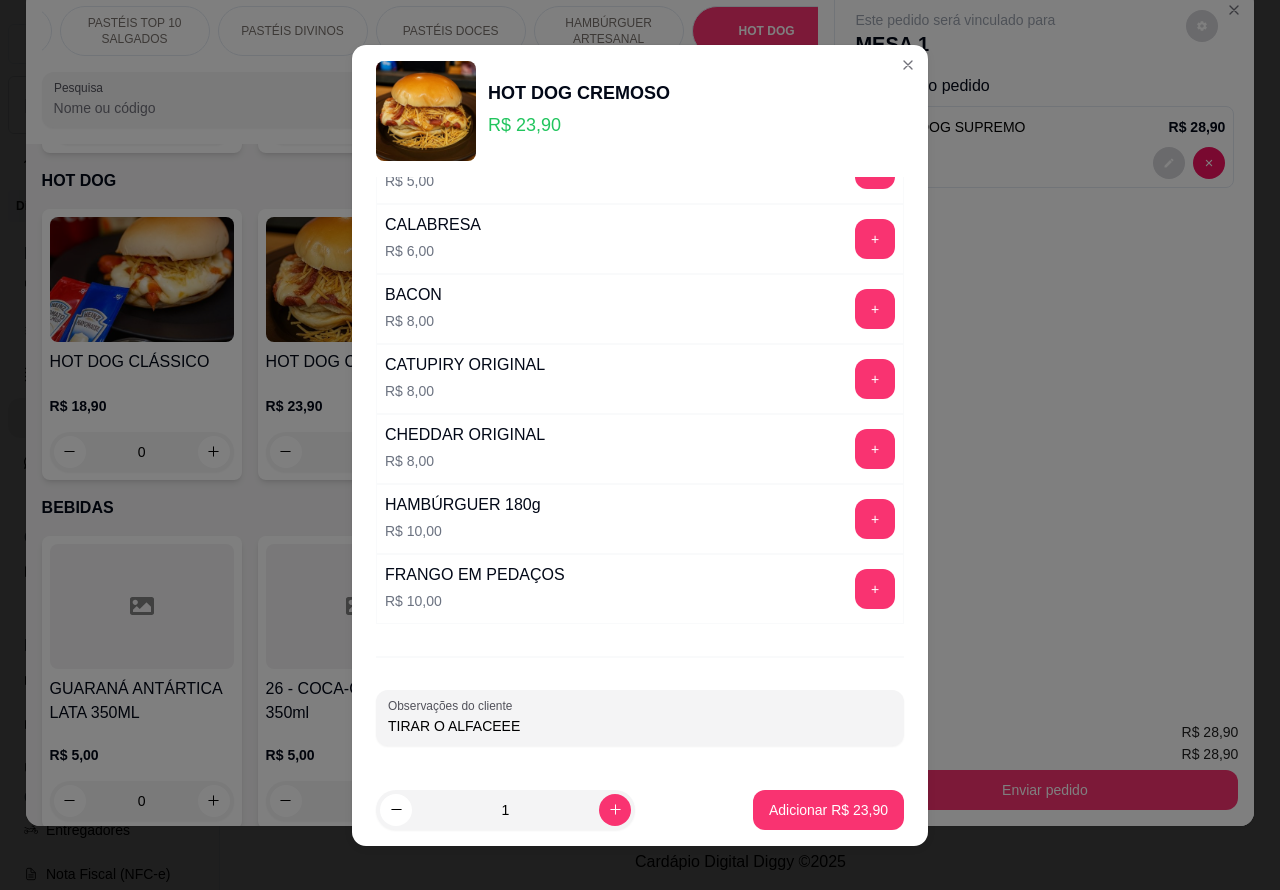 click on "TIRAR O ALFACEEE" at bounding box center [640, 726] 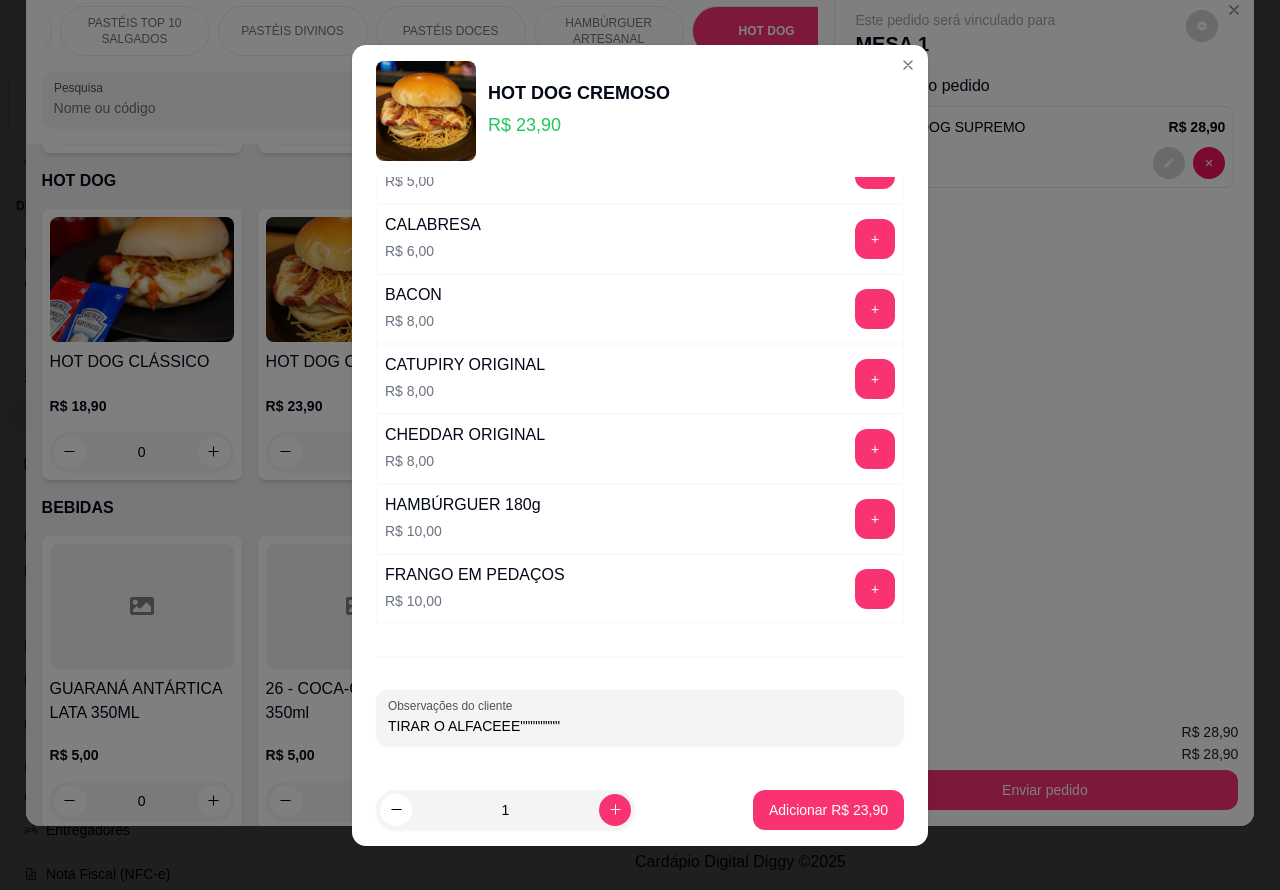 click on "TIRAR O ALFACEEE""""""""" at bounding box center [640, 726] 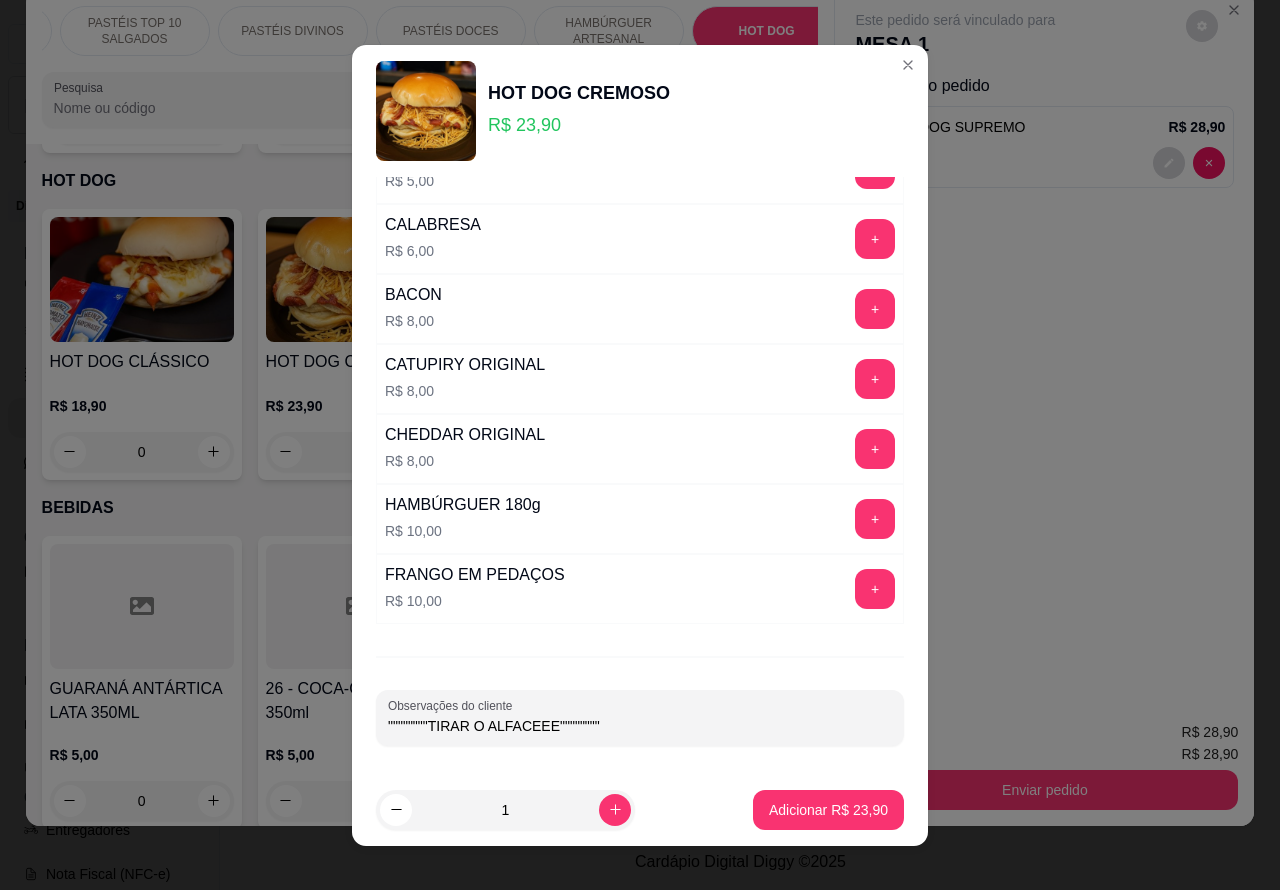 click on """""""""TIRAR O ALFACEEE""""""""" at bounding box center [640, 726] 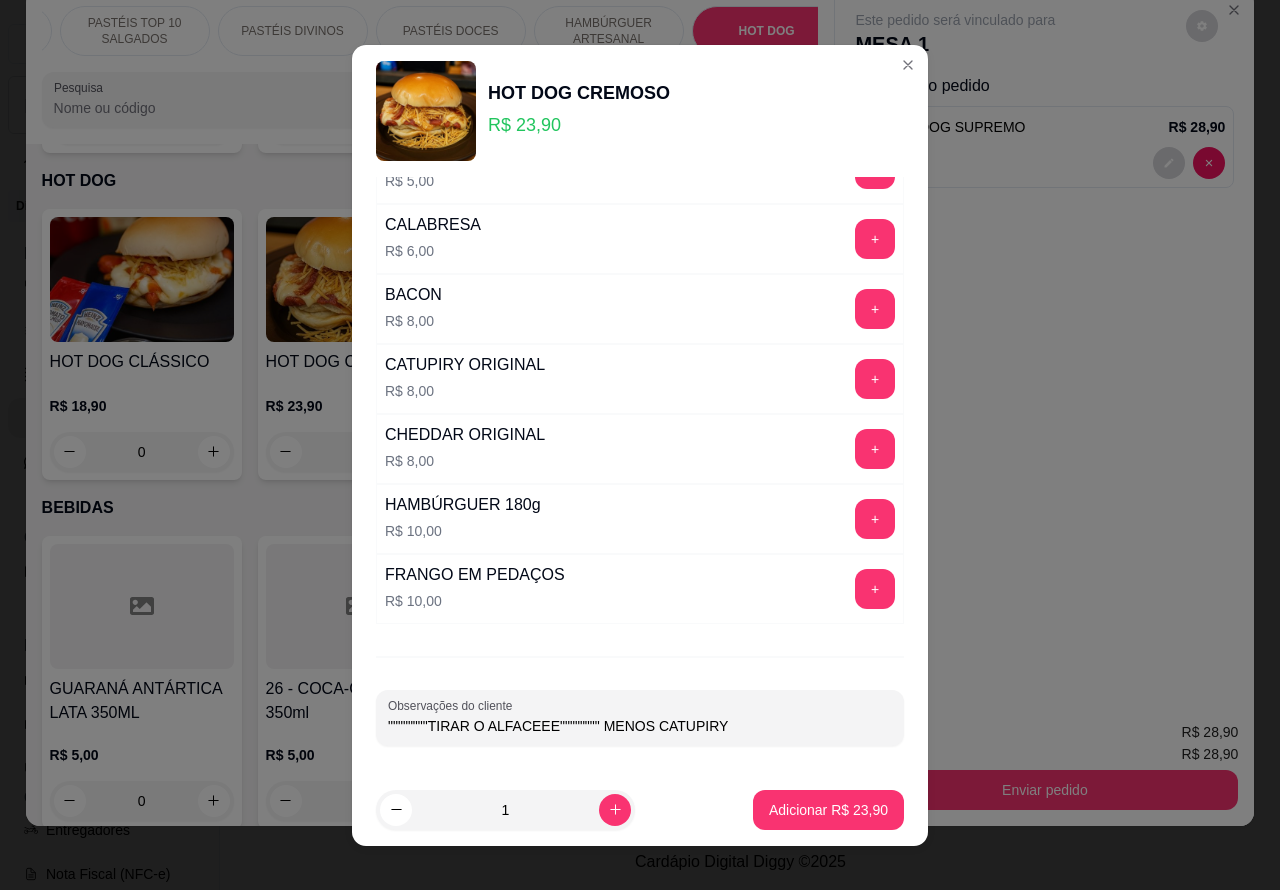 type on """""""""TIRAR O ALFACEEE"""""""" MENOS CATUPIRY" 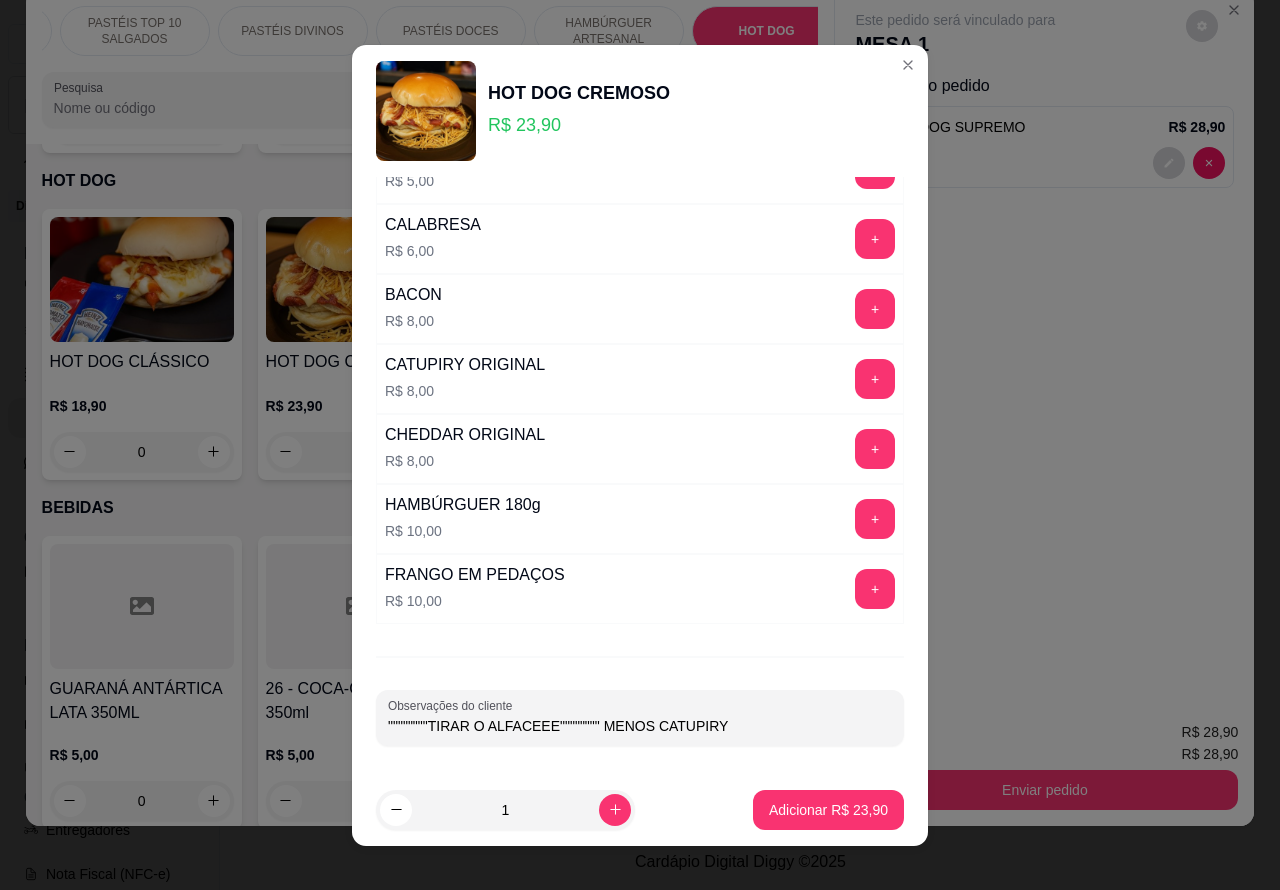 click on "Adicionar   R$ 23,90" at bounding box center (828, 810) 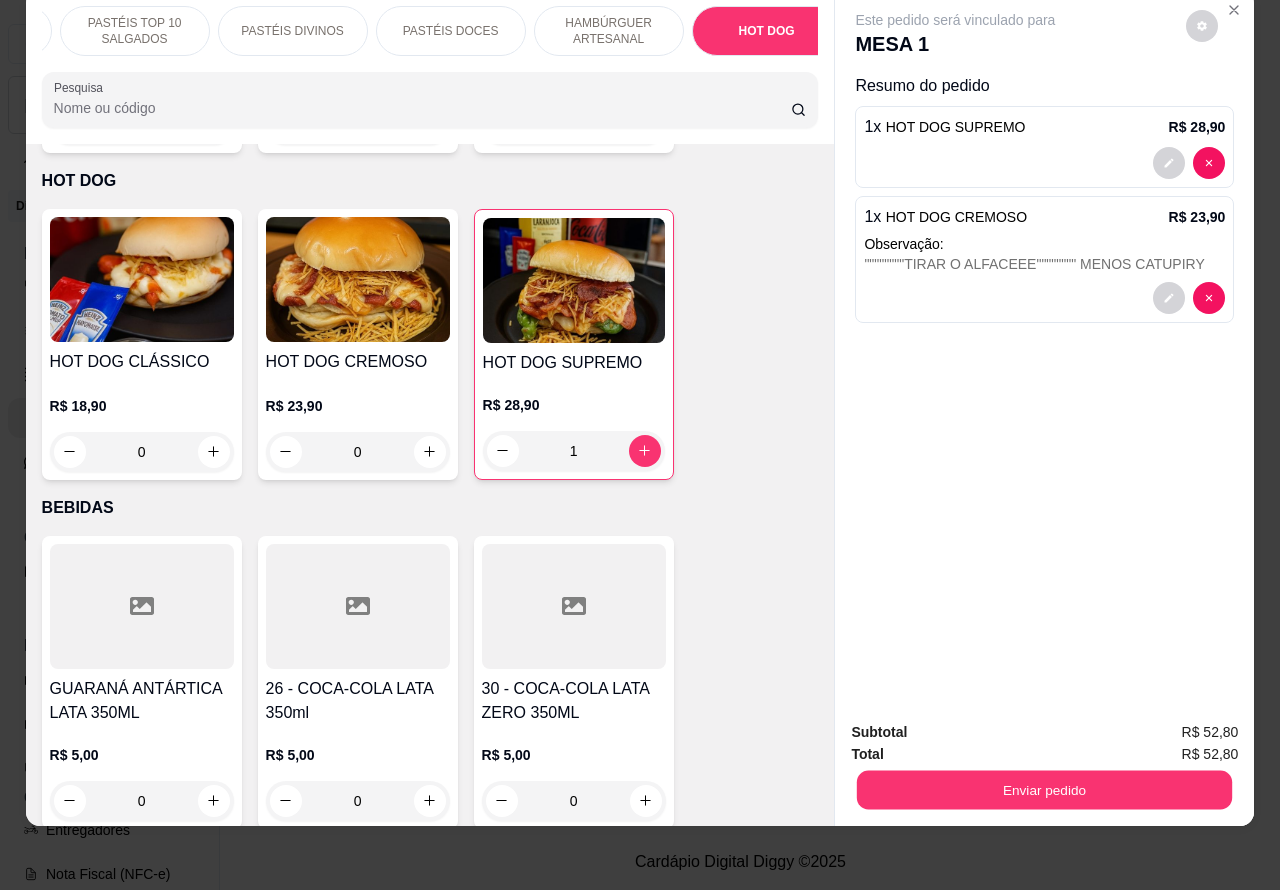 click on "Enviar pedido" at bounding box center (1044, 790) 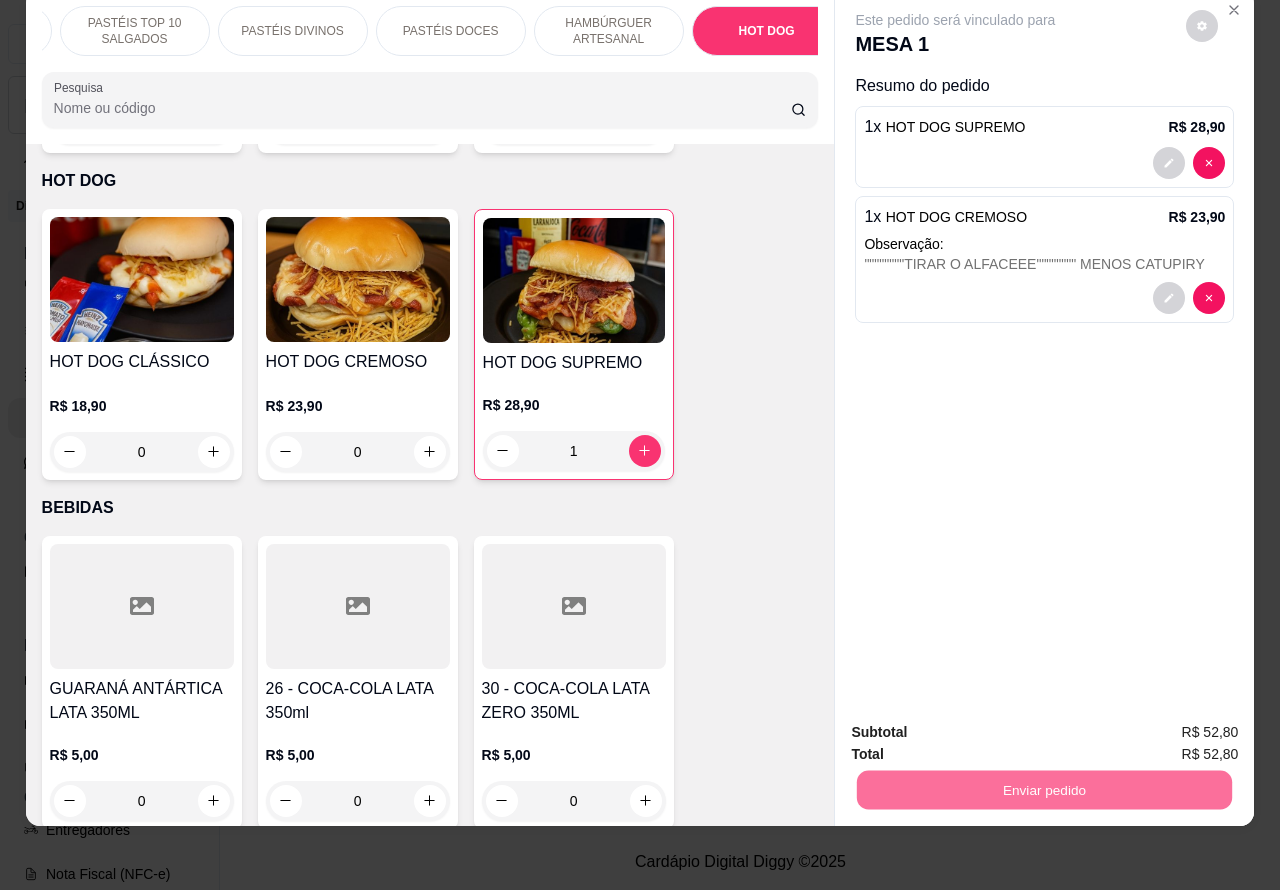 click on "Não registrar e enviar pedido" at bounding box center [977, 722] 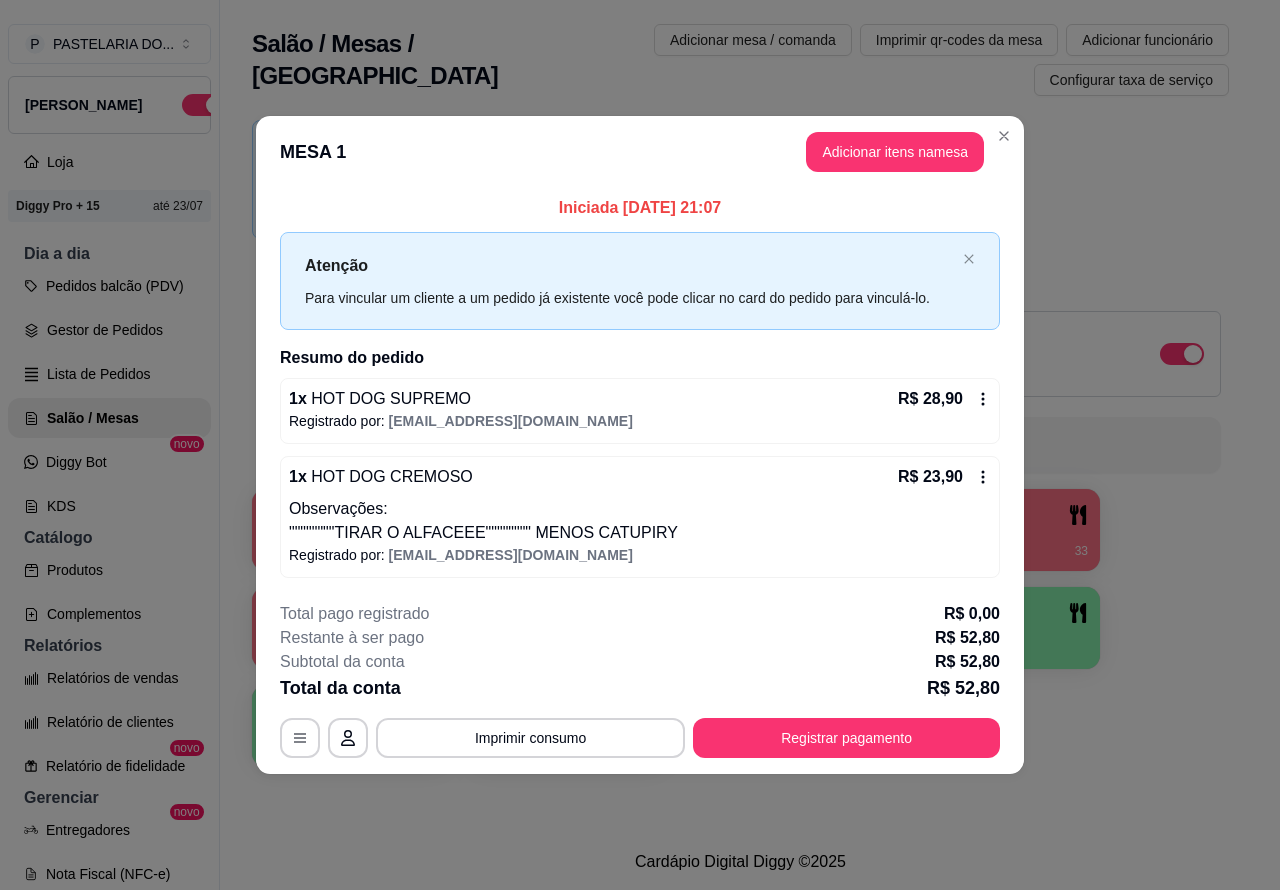 click on "1 R$ 0,00 0 2 R$ 53,80 1 3 4 R$ 55,89 33 5 R$ 50,80 54 6 R$ 95,80 56 7 8 9 10" at bounding box center [740, 628] 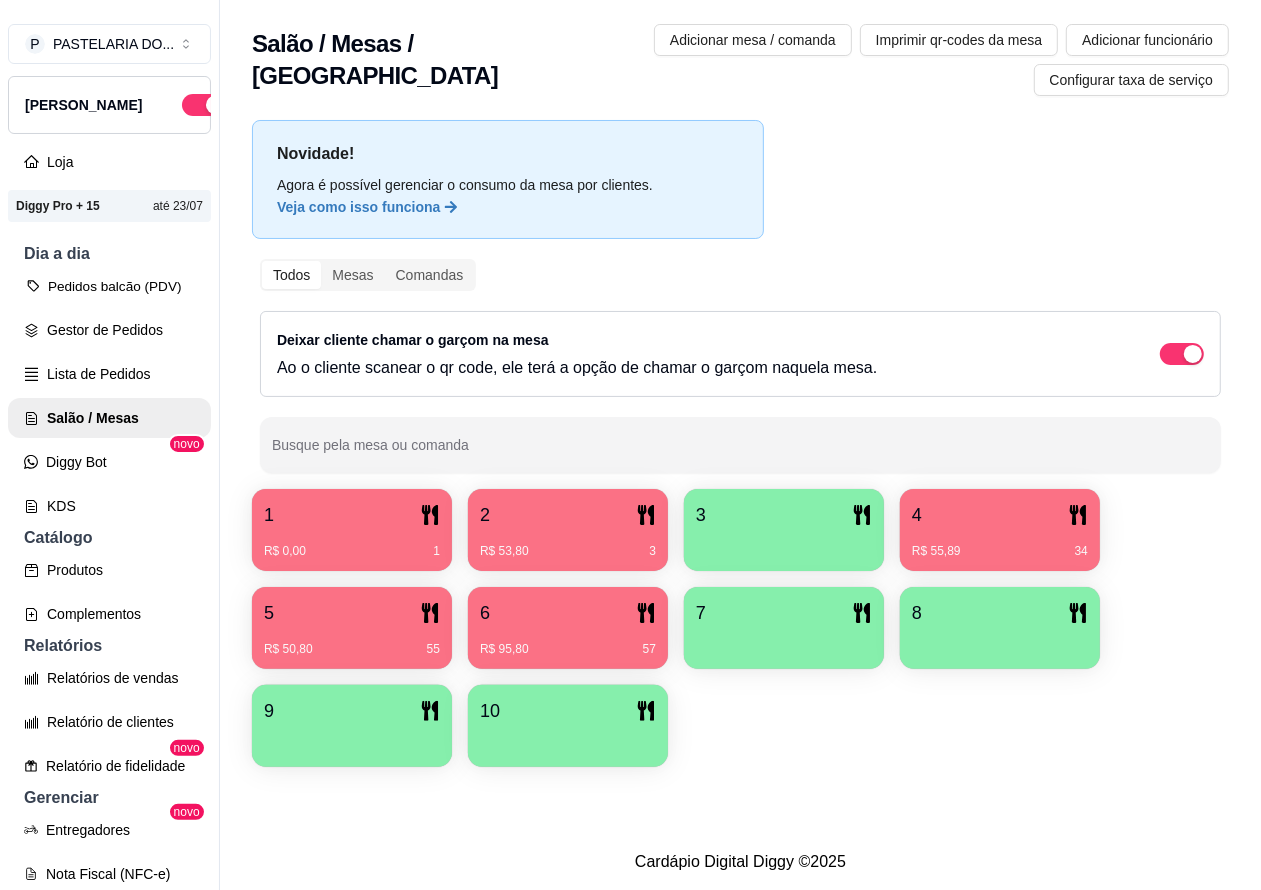 click on "Pedidos balcão (PDV)" at bounding box center [109, 286] 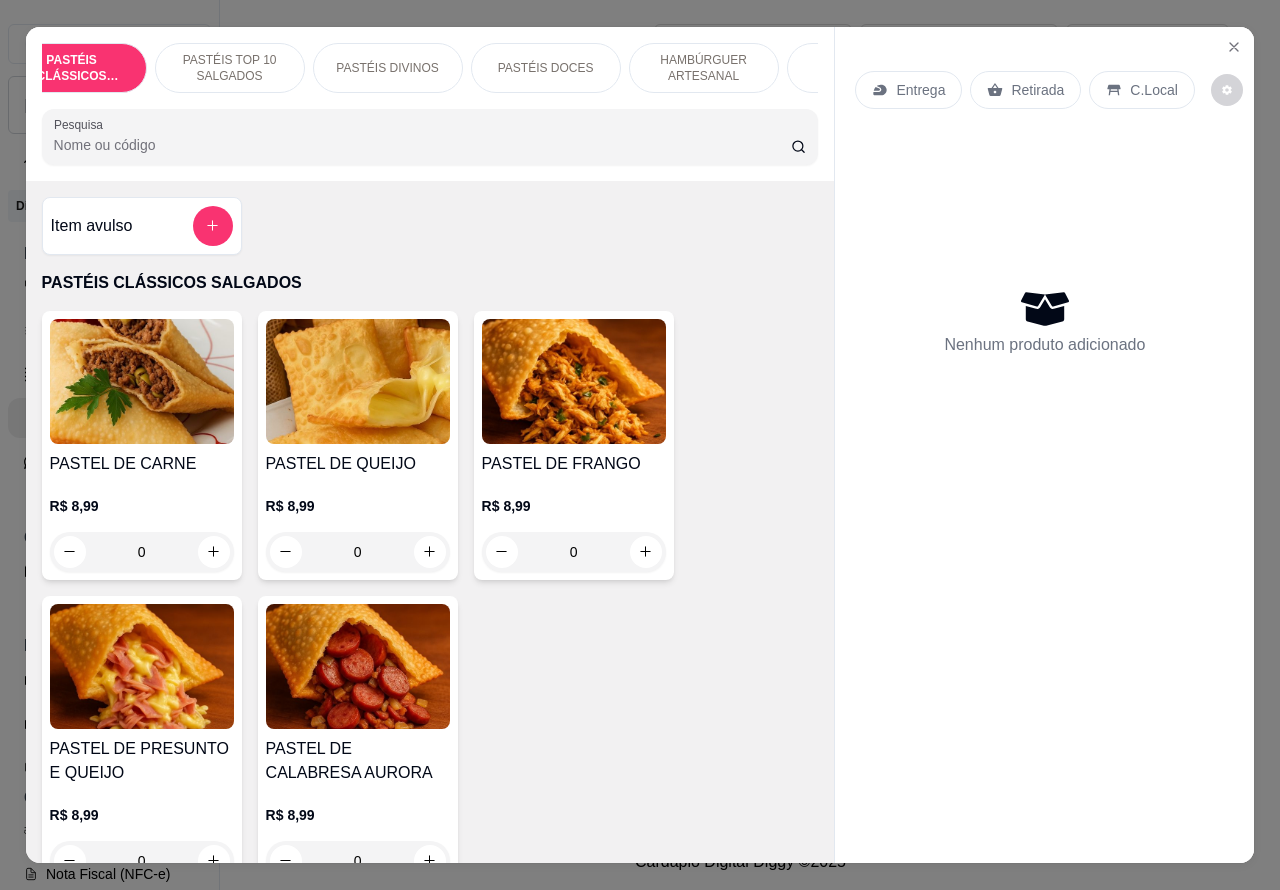 scroll, scrollTop: 0, scrollLeft: 0, axis: both 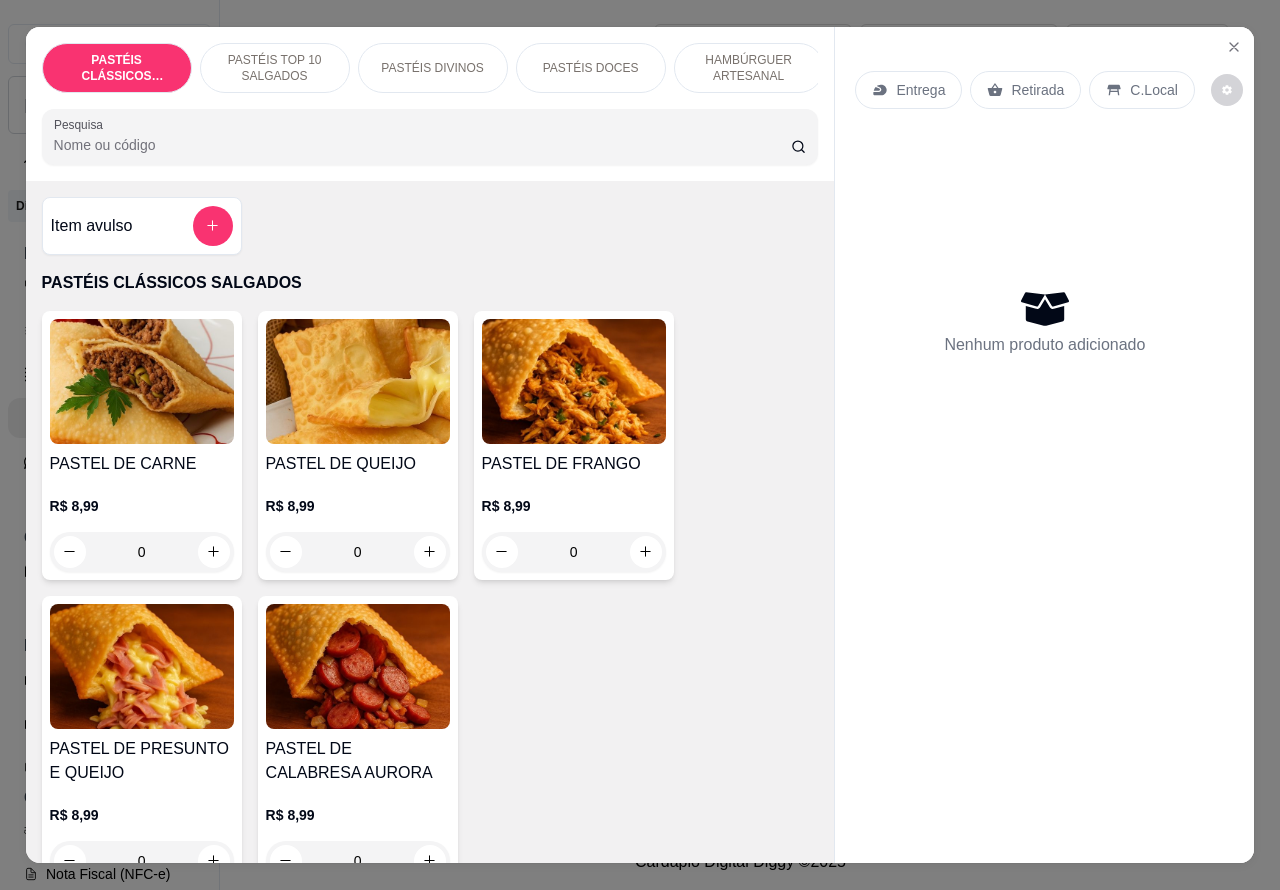 click on "PASTÉIS DOCES" at bounding box center [591, 68] 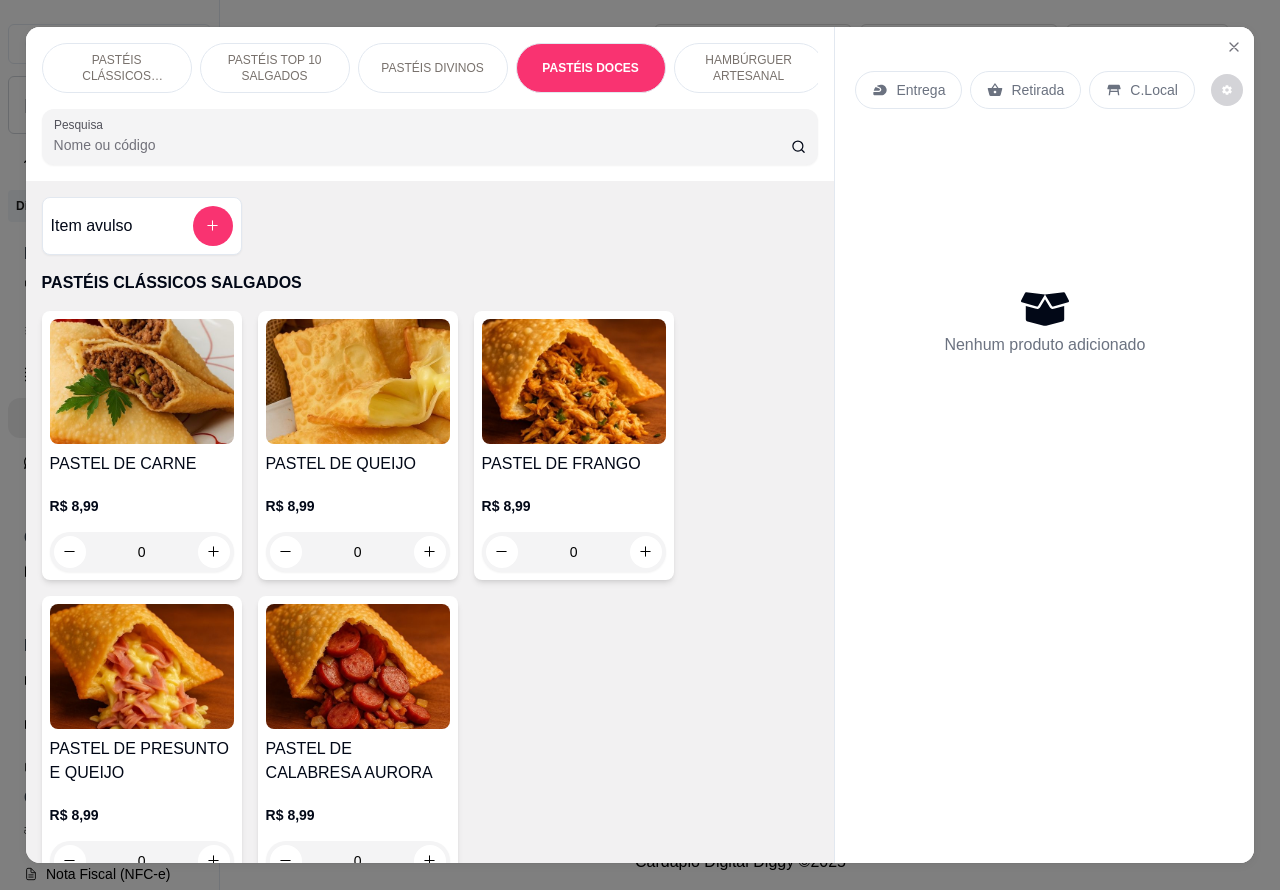 scroll, scrollTop: 3585, scrollLeft: 0, axis: vertical 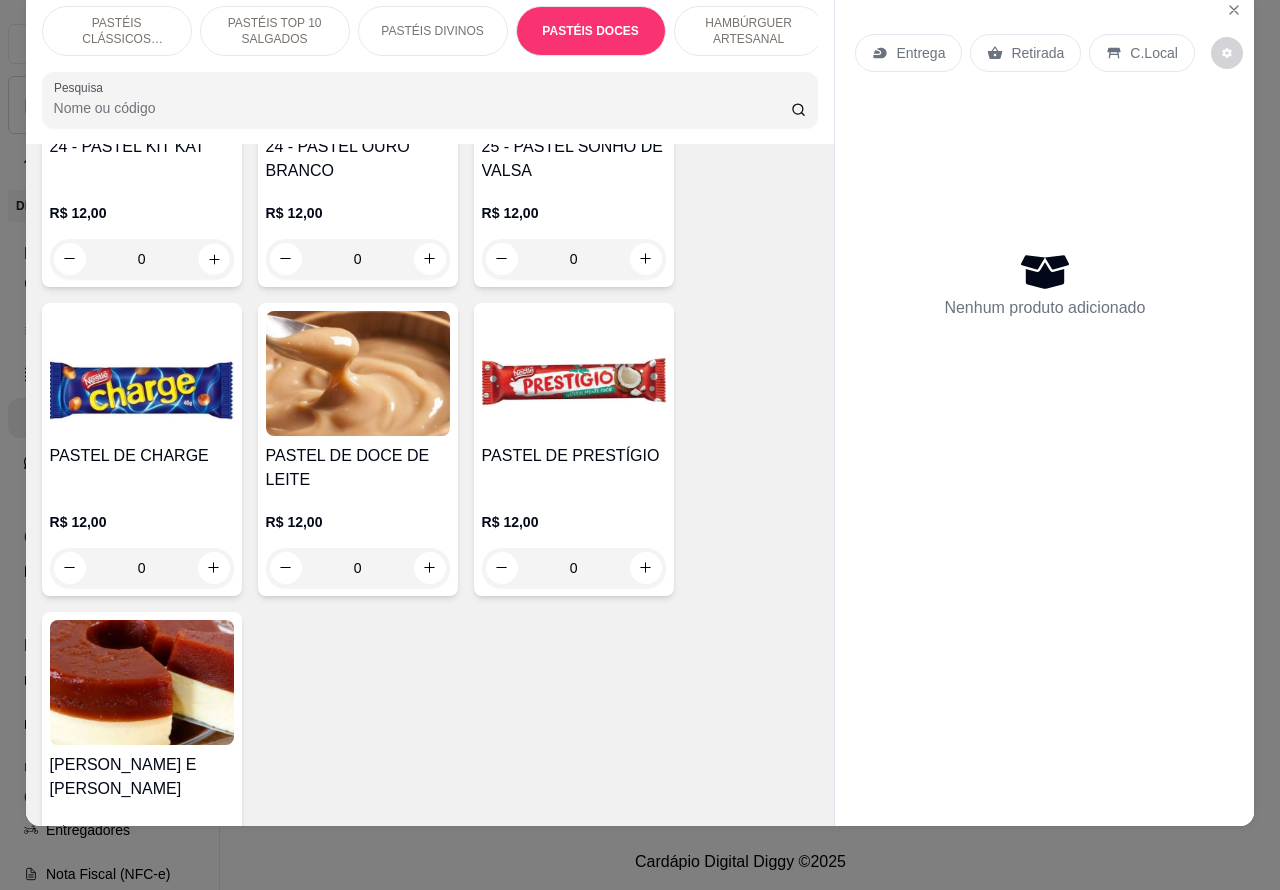 click 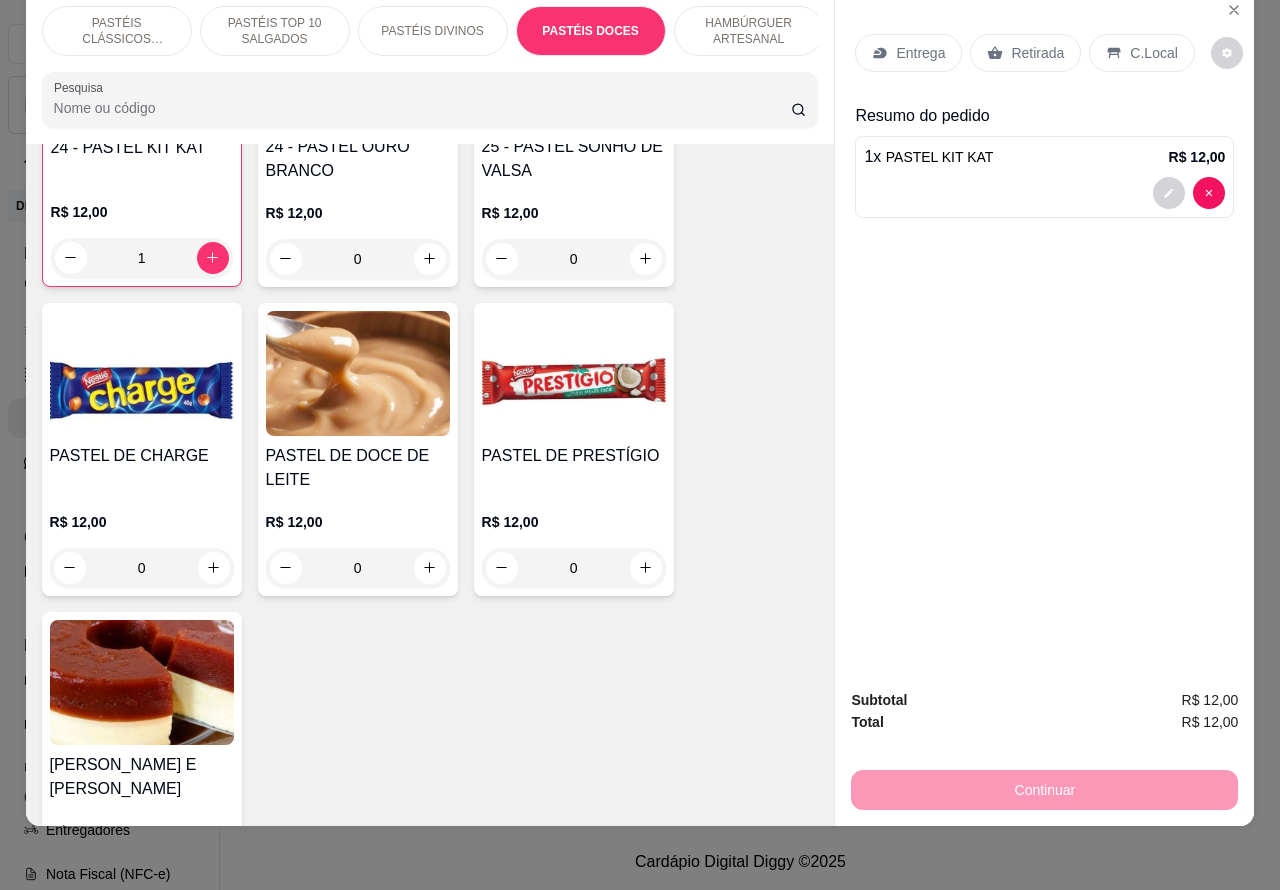 scroll, scrollTop: 3776, scrollLeft: 0, axis: vertical 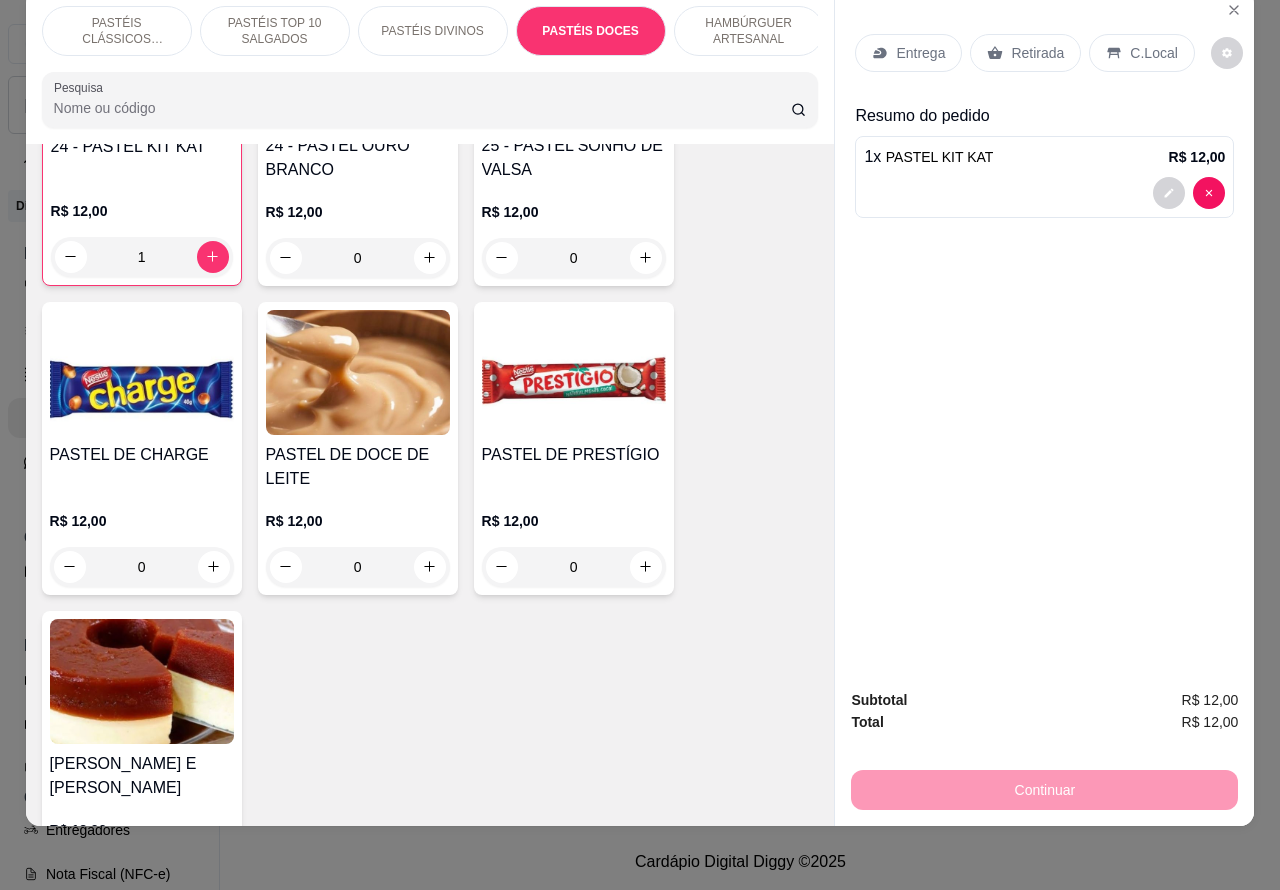 click on "Continuar" at bounding box center [1044, 787] 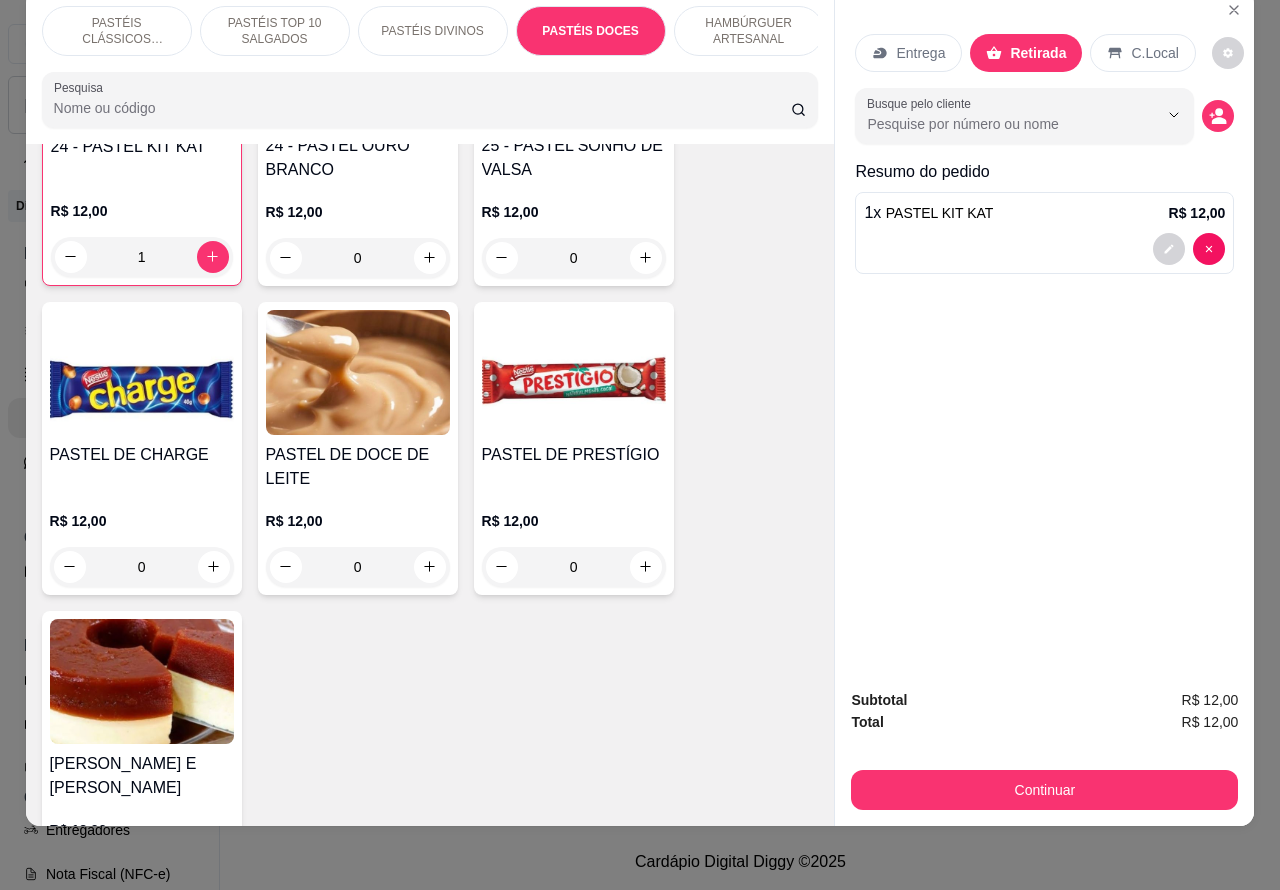 click at bounding box center (1044, 249) 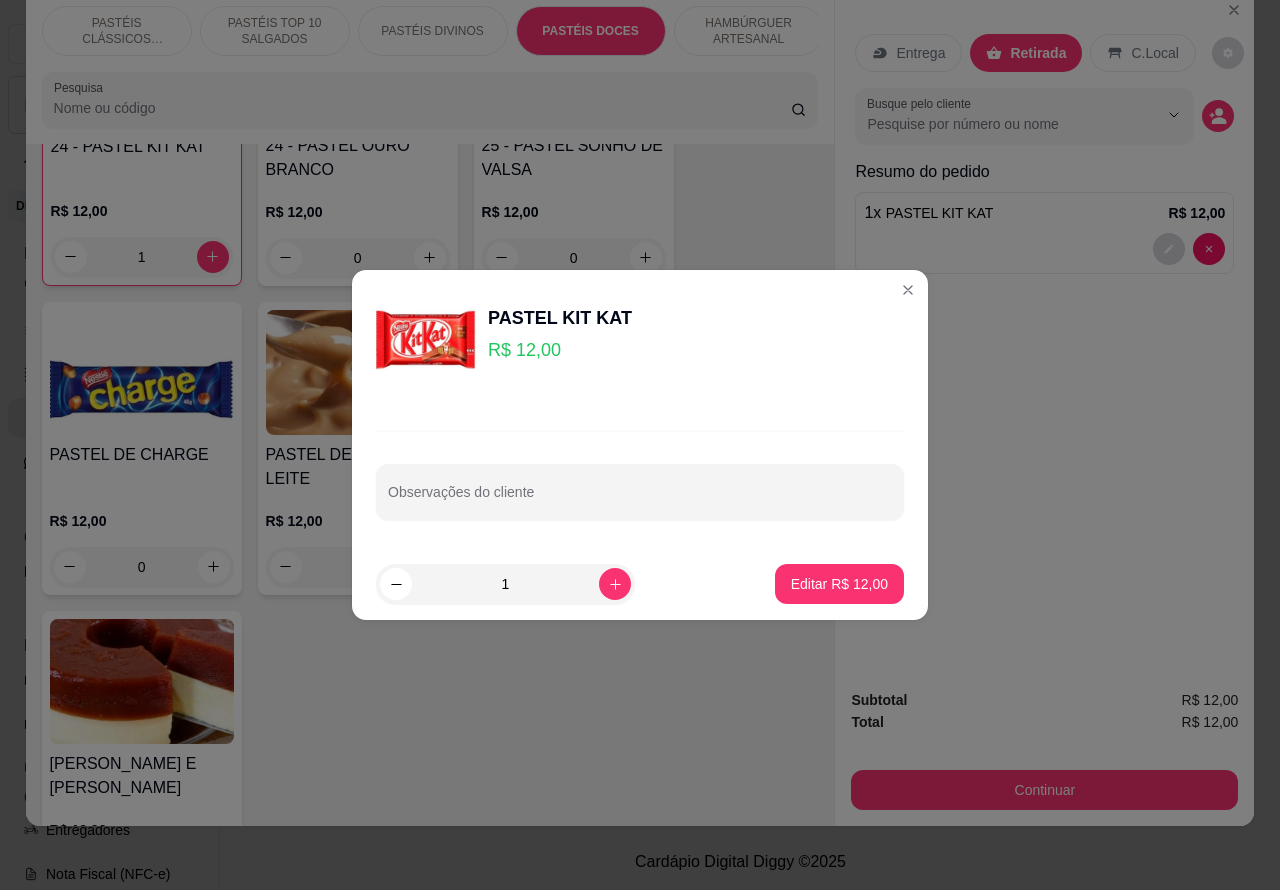 click on "Observações do cliente" at bounding box center [640, 492] 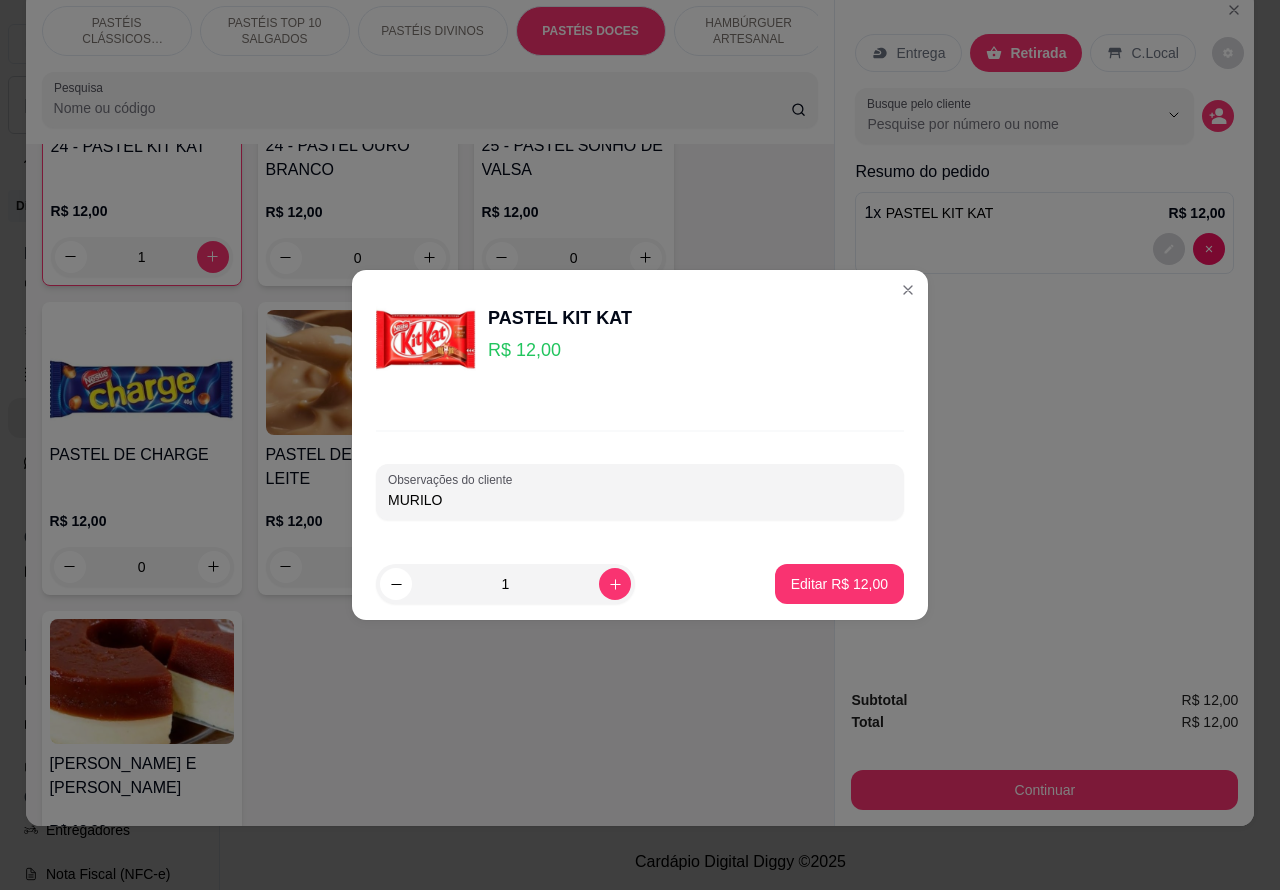 type on "MURILO" 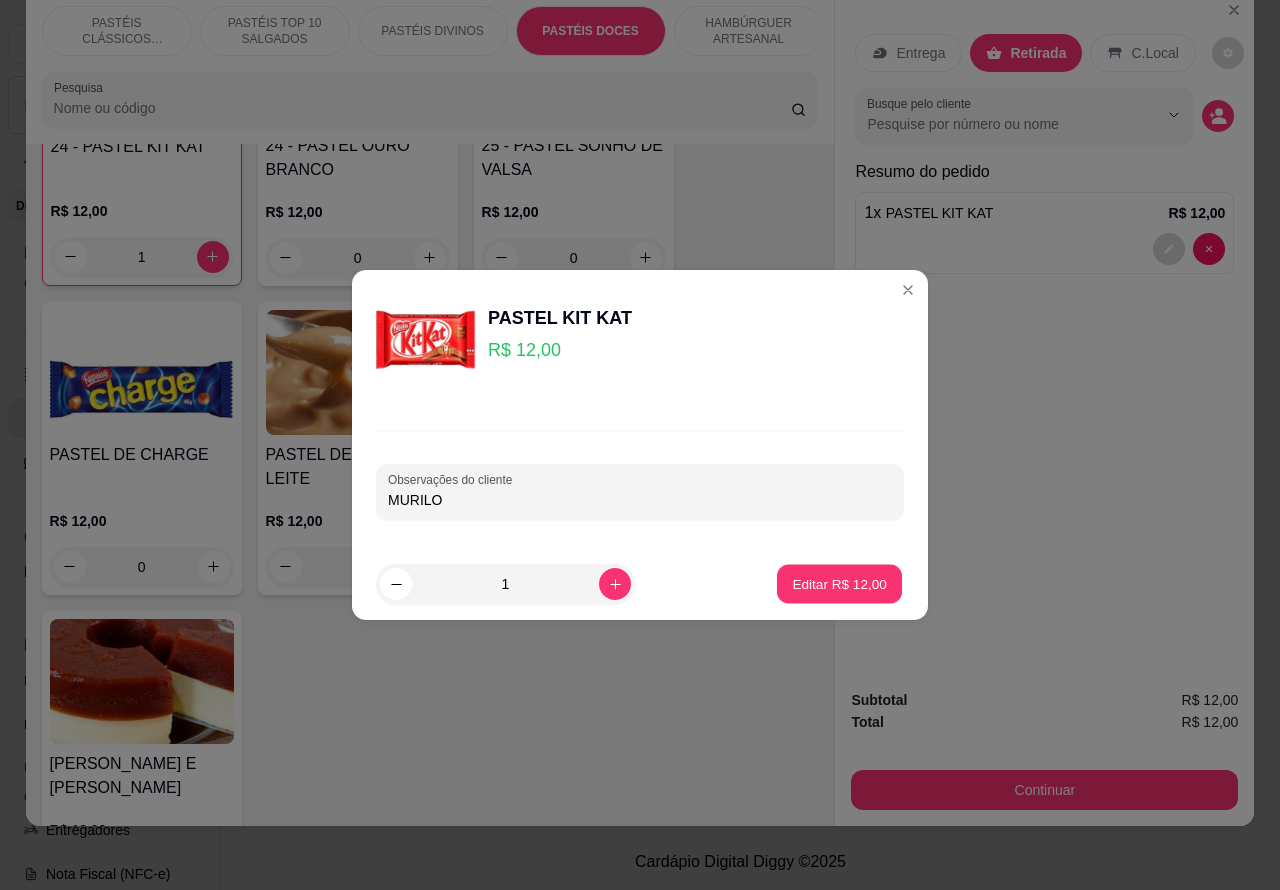 click on "Editar   R$ 12,00" at bounding box center (839, 583) 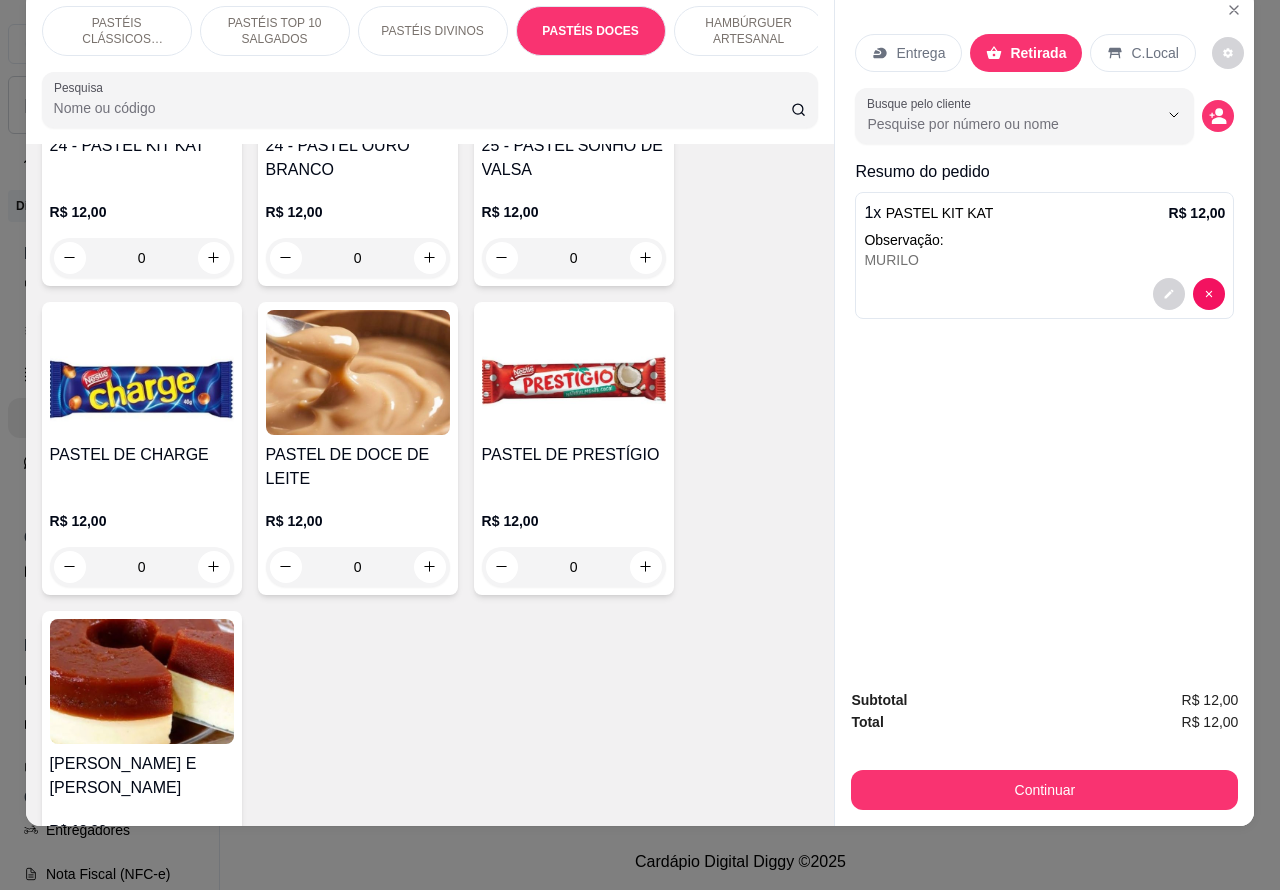 scroll, scrollTop: 3775, scrollLeft: 0, axis: vertical 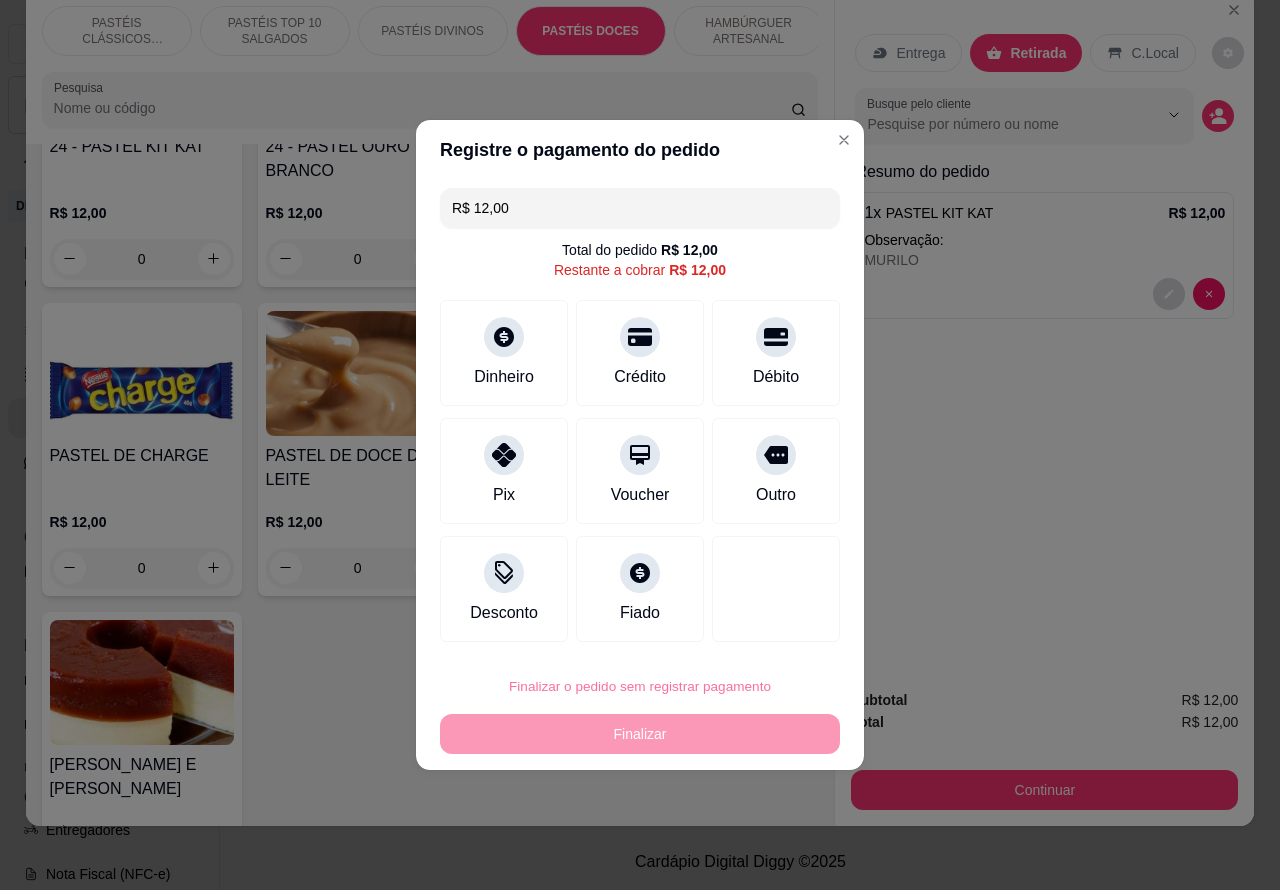 click on "Confirmar" at bounding box center [758, 630] 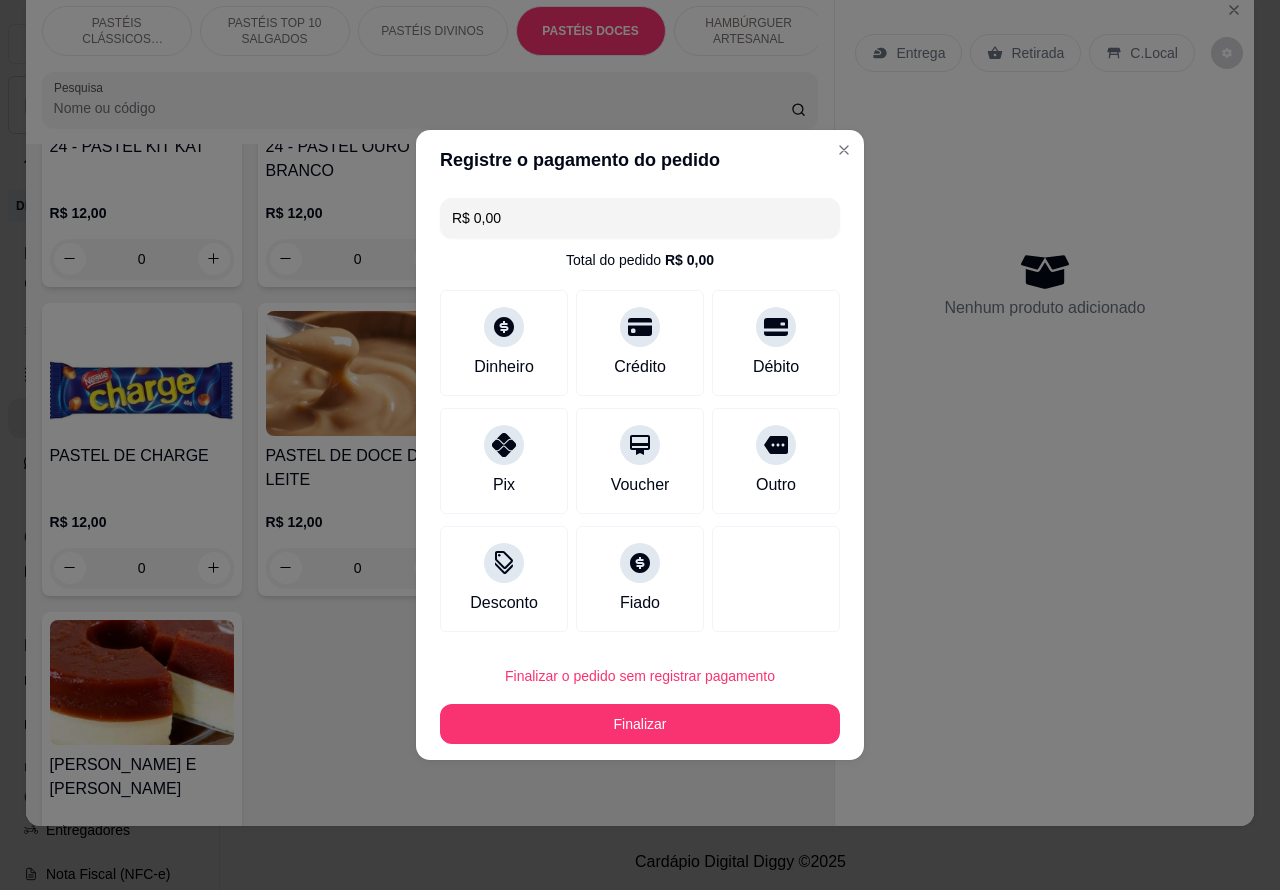 type on "R$ 0,00" 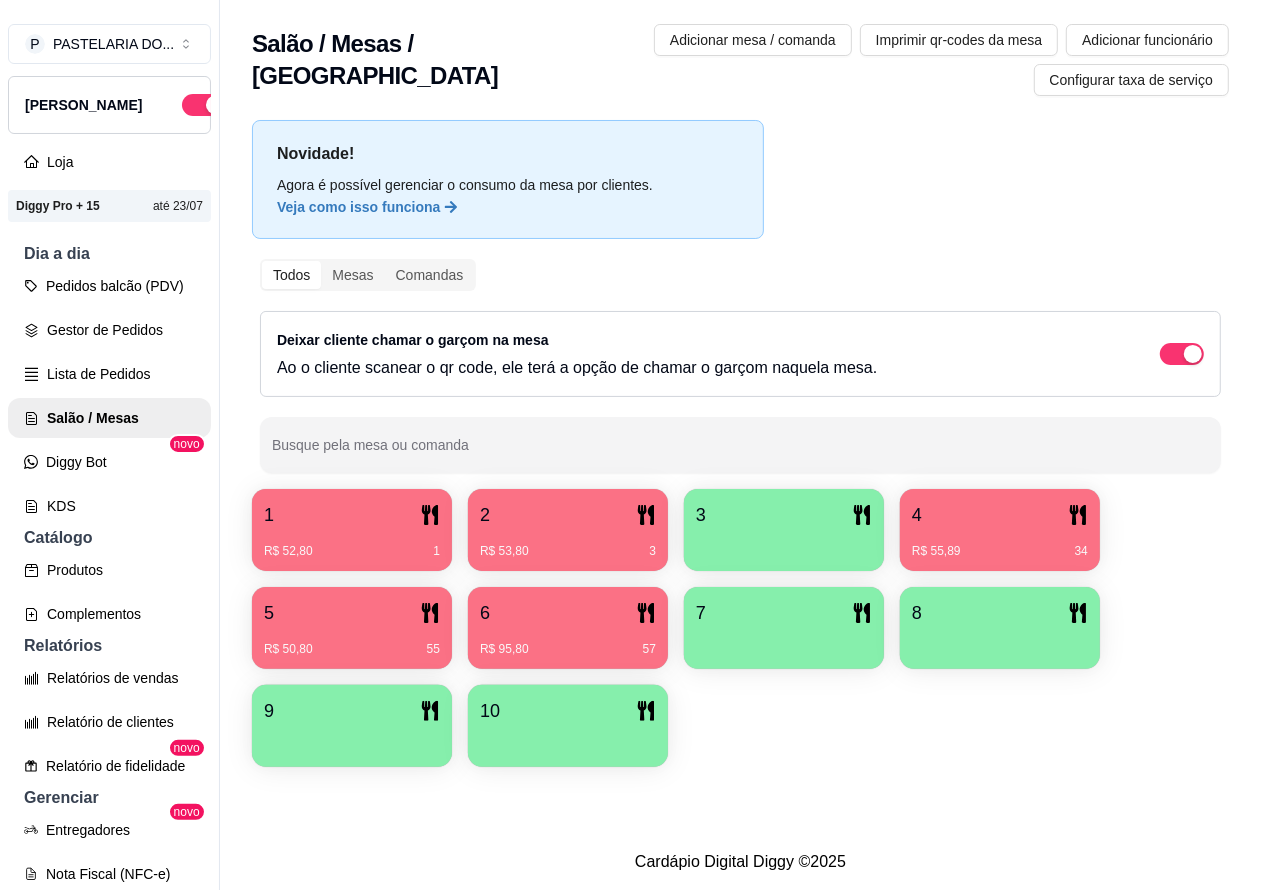 click on "R$ 53,80 3" at bounding box center [568, 551] 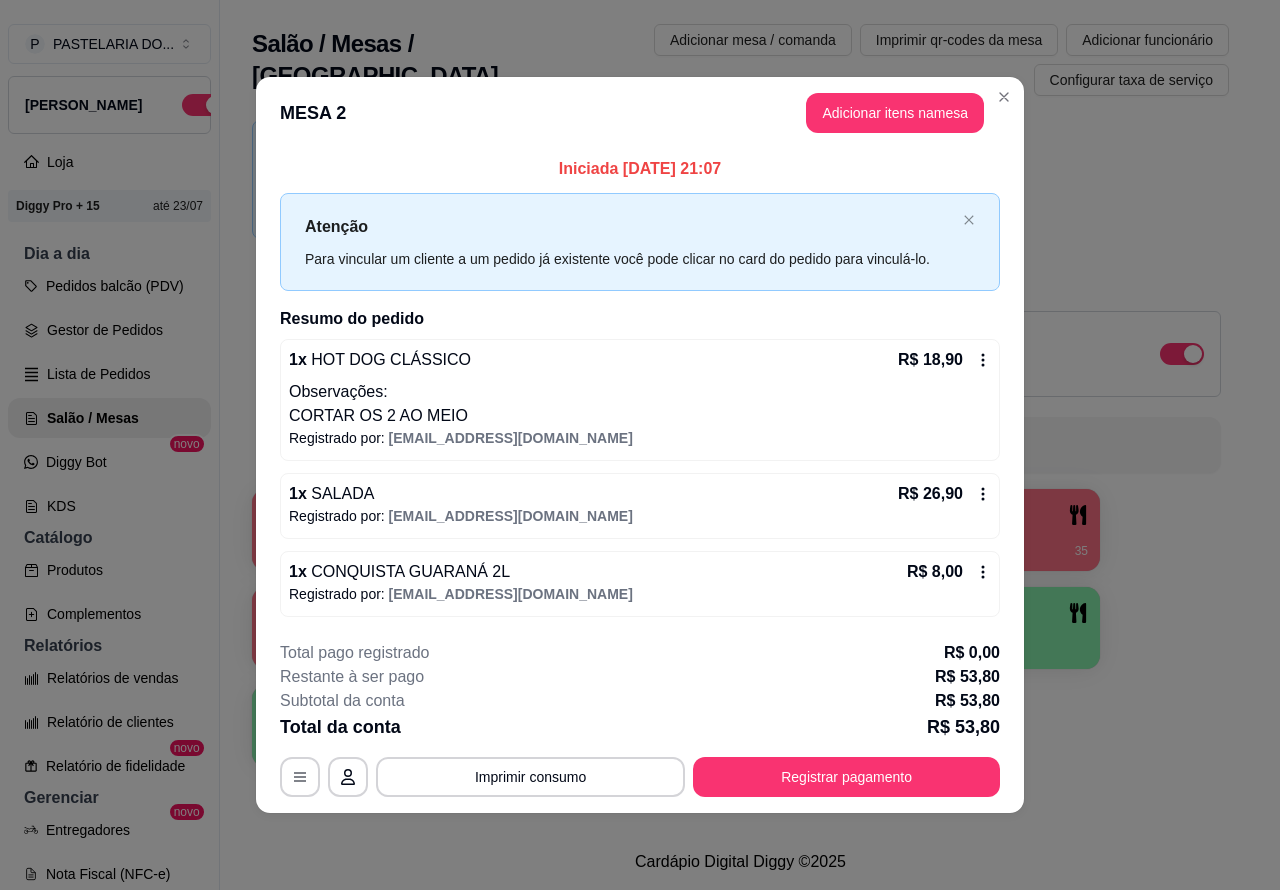 click on "1 R$ 52,80 1 2 R$ 53,80 3 3 4 R$ 55,89 35 5 R$ 50,80 55 6 R$ 95,80 58 7 8 9 10" at bounding box center [740, 628] 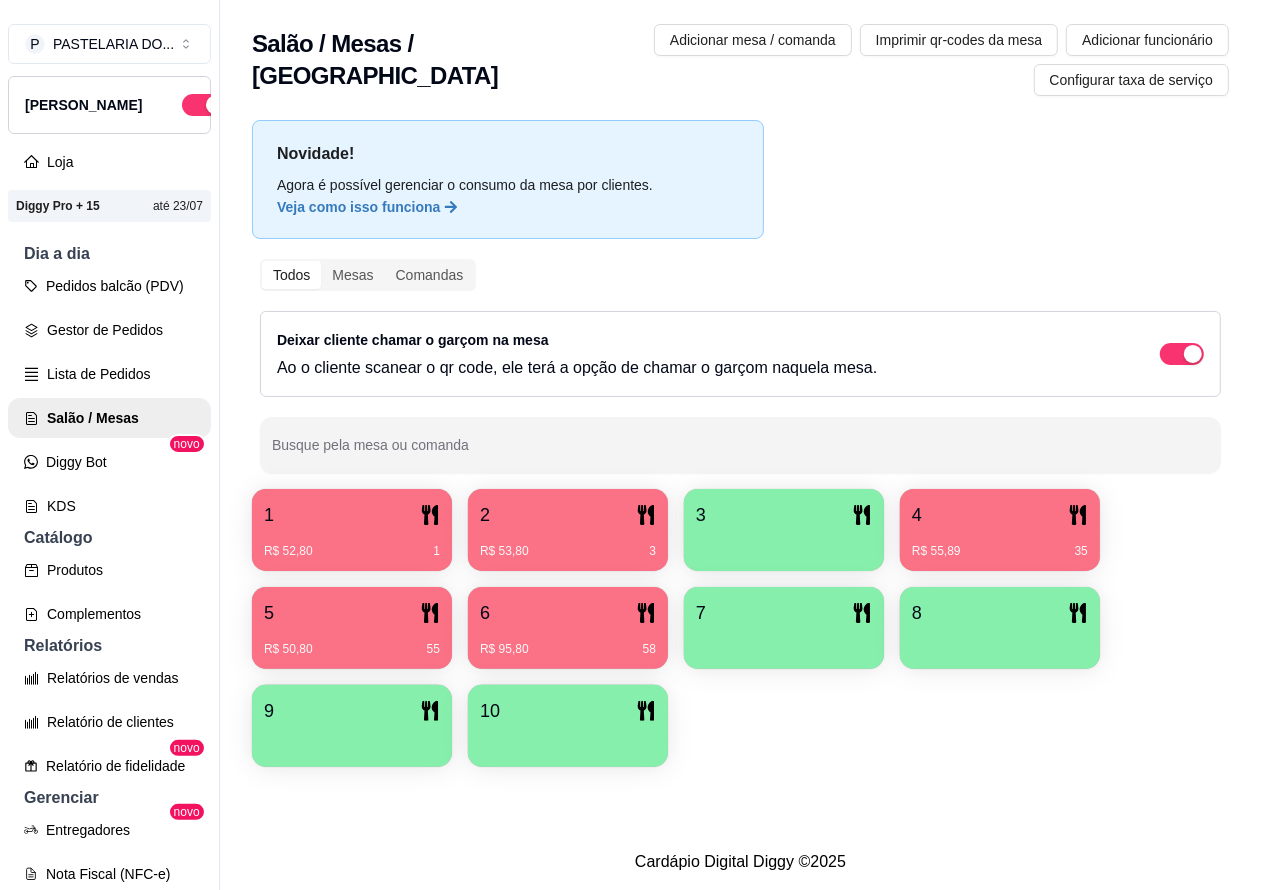 click on "R$ 55,89 35" at bounding box center (1000, 544) 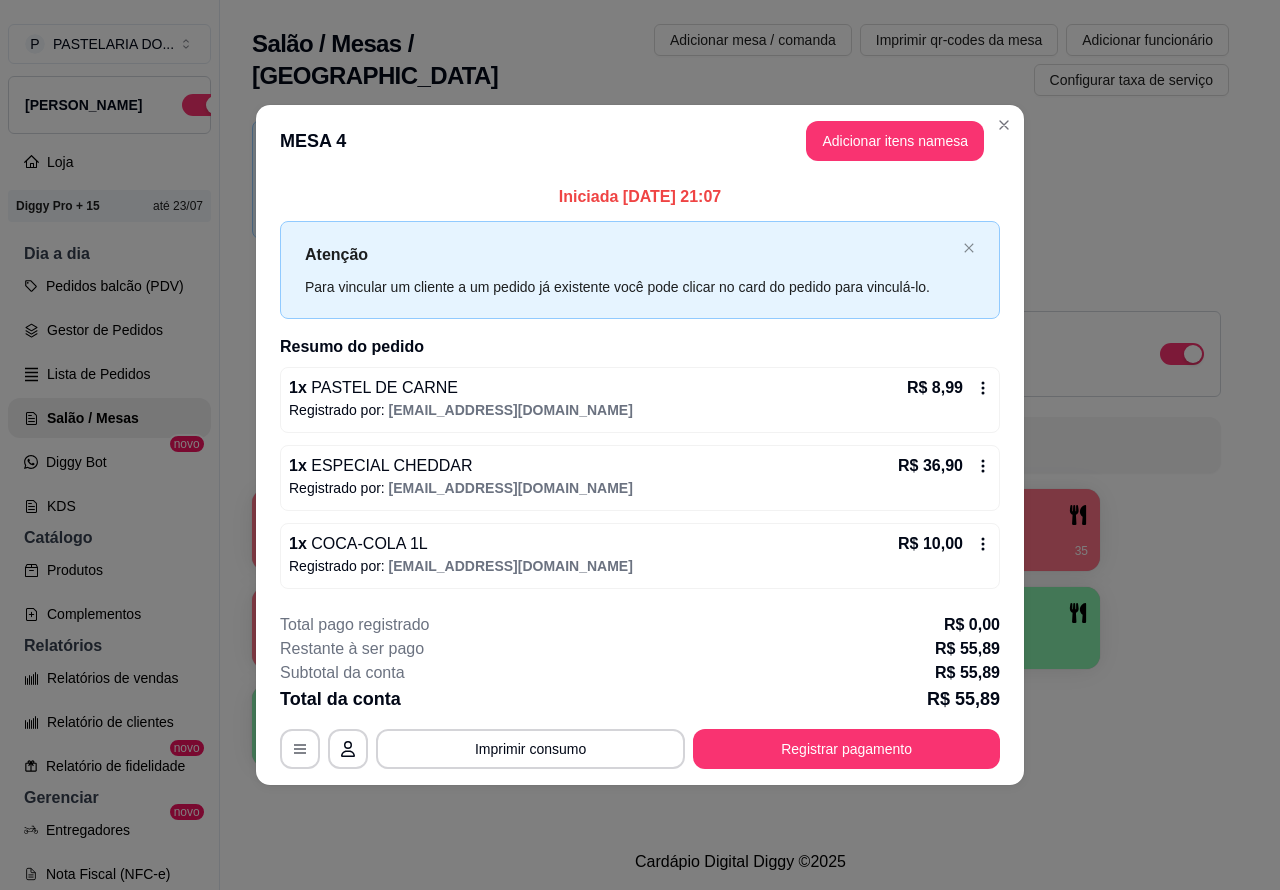 click on "1 R$ 52,80 1 2 R$ 53,80 3 3 4 R$ 55,89 35 5 R$ 50,80 55 6 R$ 95,80 58 7 8 9 10" at bounding box center (740, 628) 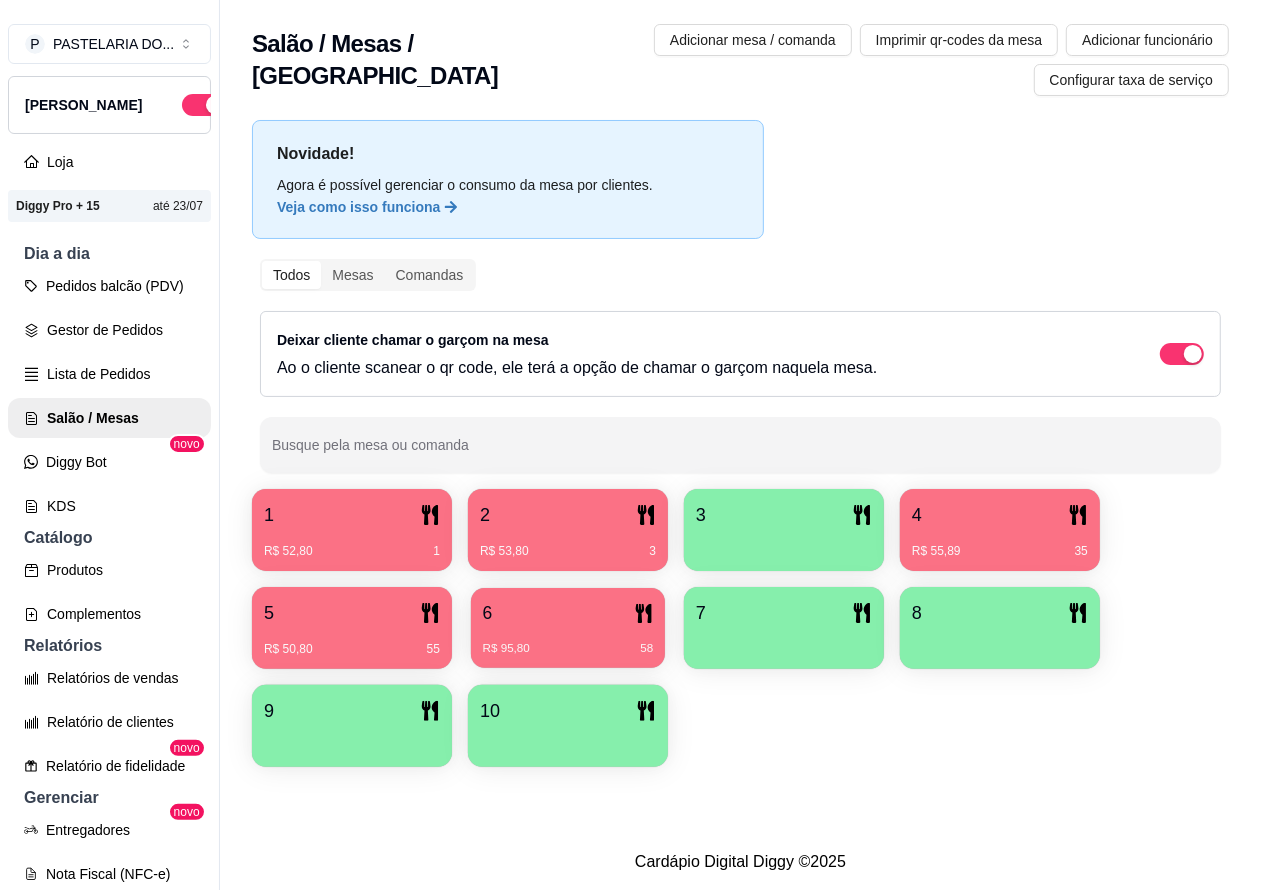 click on "R$ 95,80 58" at bounding box center [568, 641] 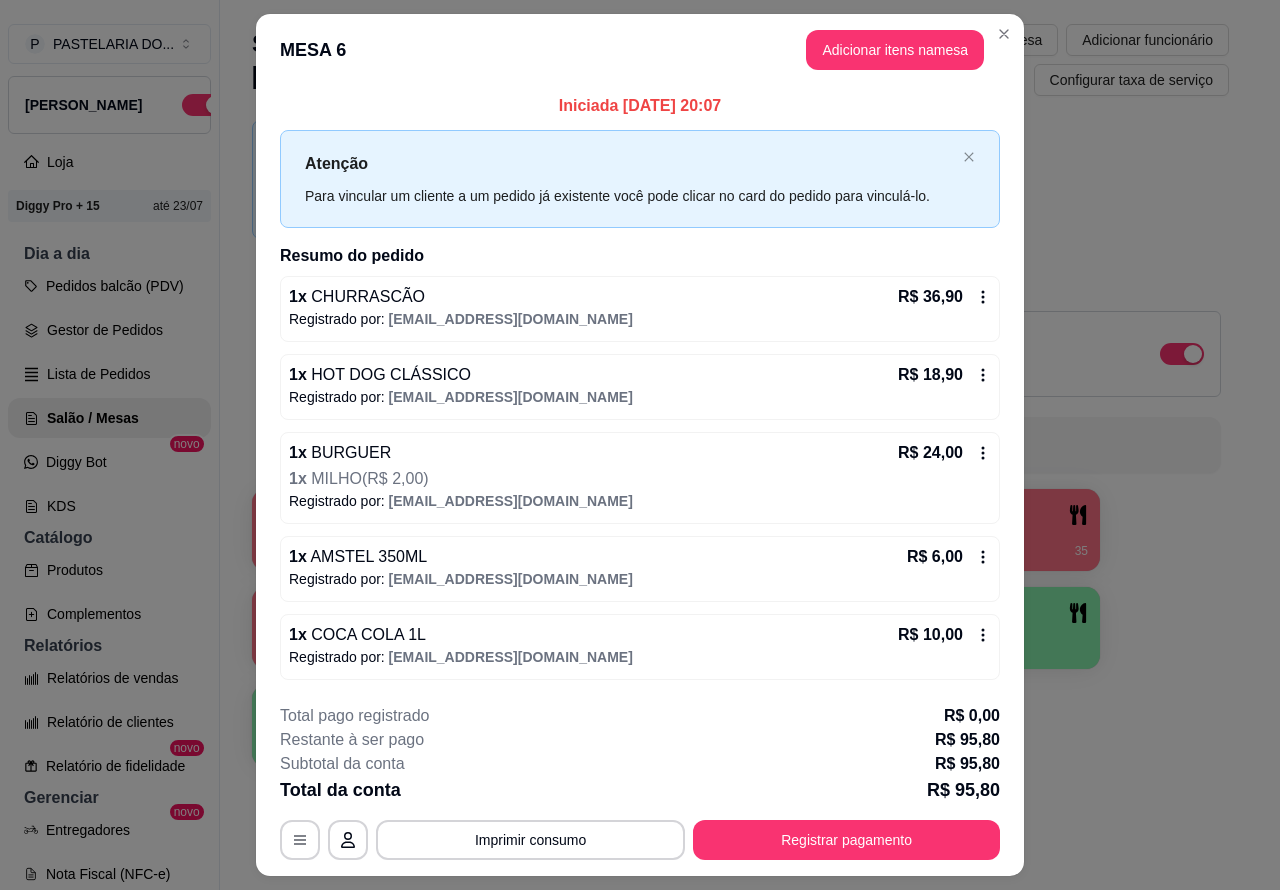 click on "1 R$ 52,80 1 2 R$ 53,80 3 3 4 R$ 55,89 35 5 R$ 50,80 56 6 R$ 95,80 58 7 8 9 10" at bounding box center [740, 628] 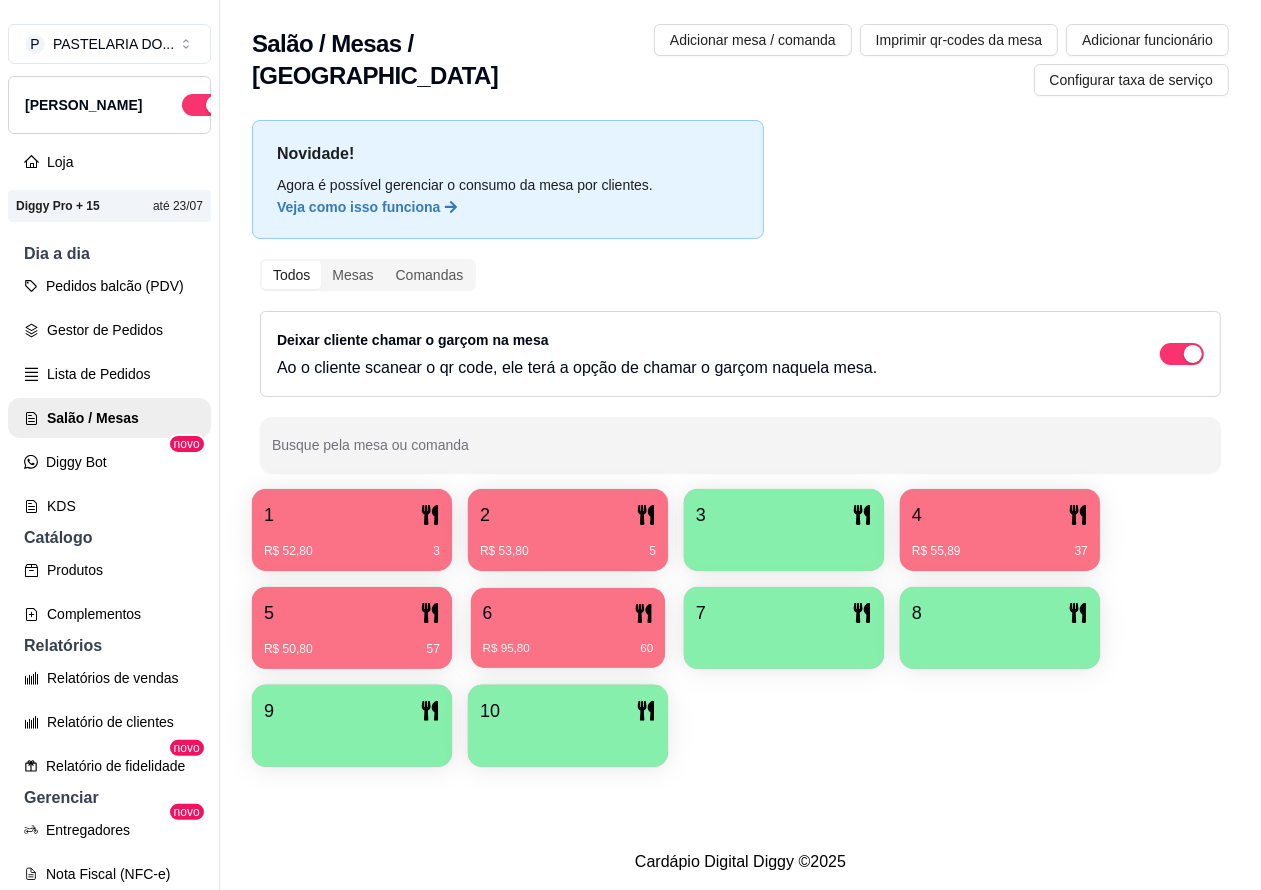 click on "R$ 95,80 60" at bounding box center (568, 641) 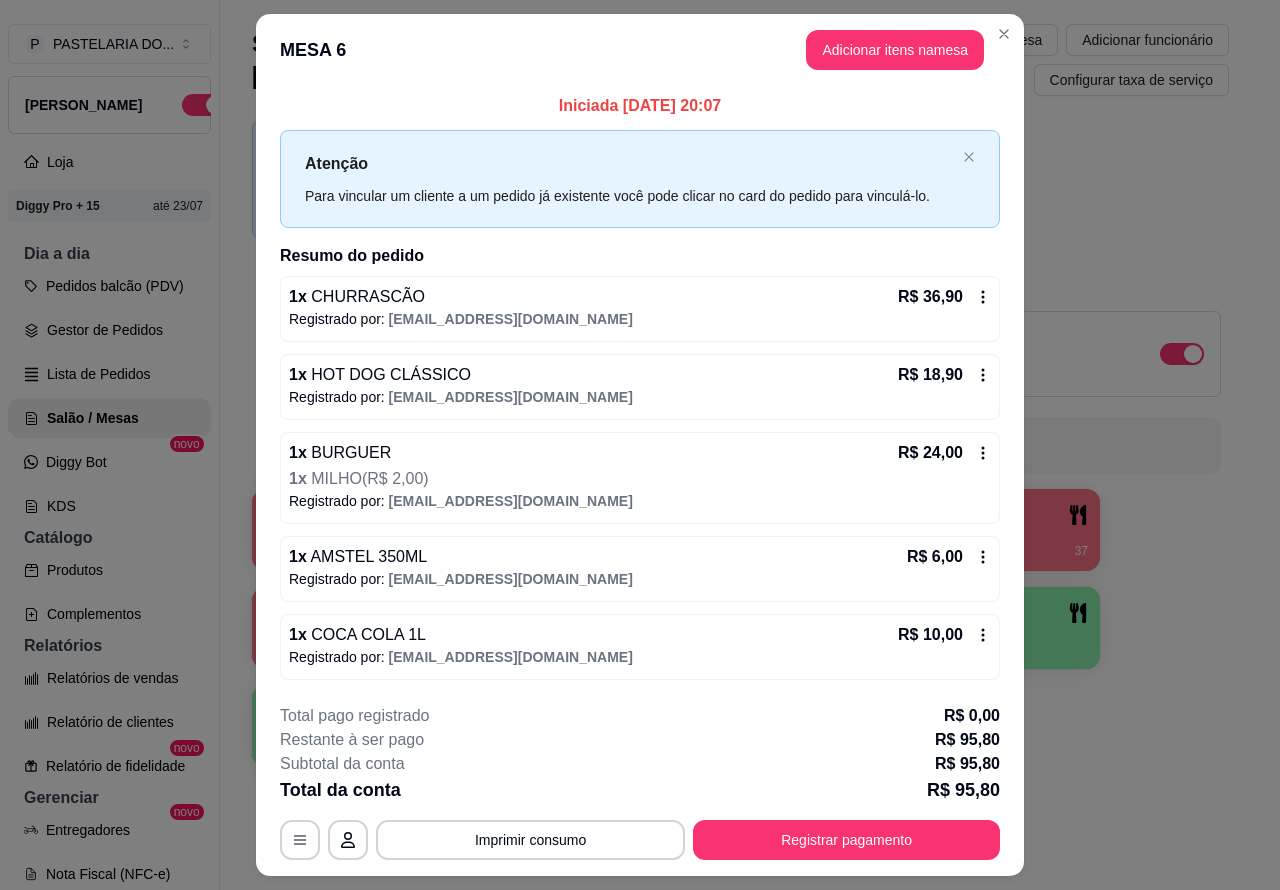 click on "1 R$ 52,80 3 2 R$ 53,80 5 3 4 R$ 55,89 37 5 R$ 50,80 57 6 R$ 95,80 60 7 8 9 10" at bounding box center [740, 628] 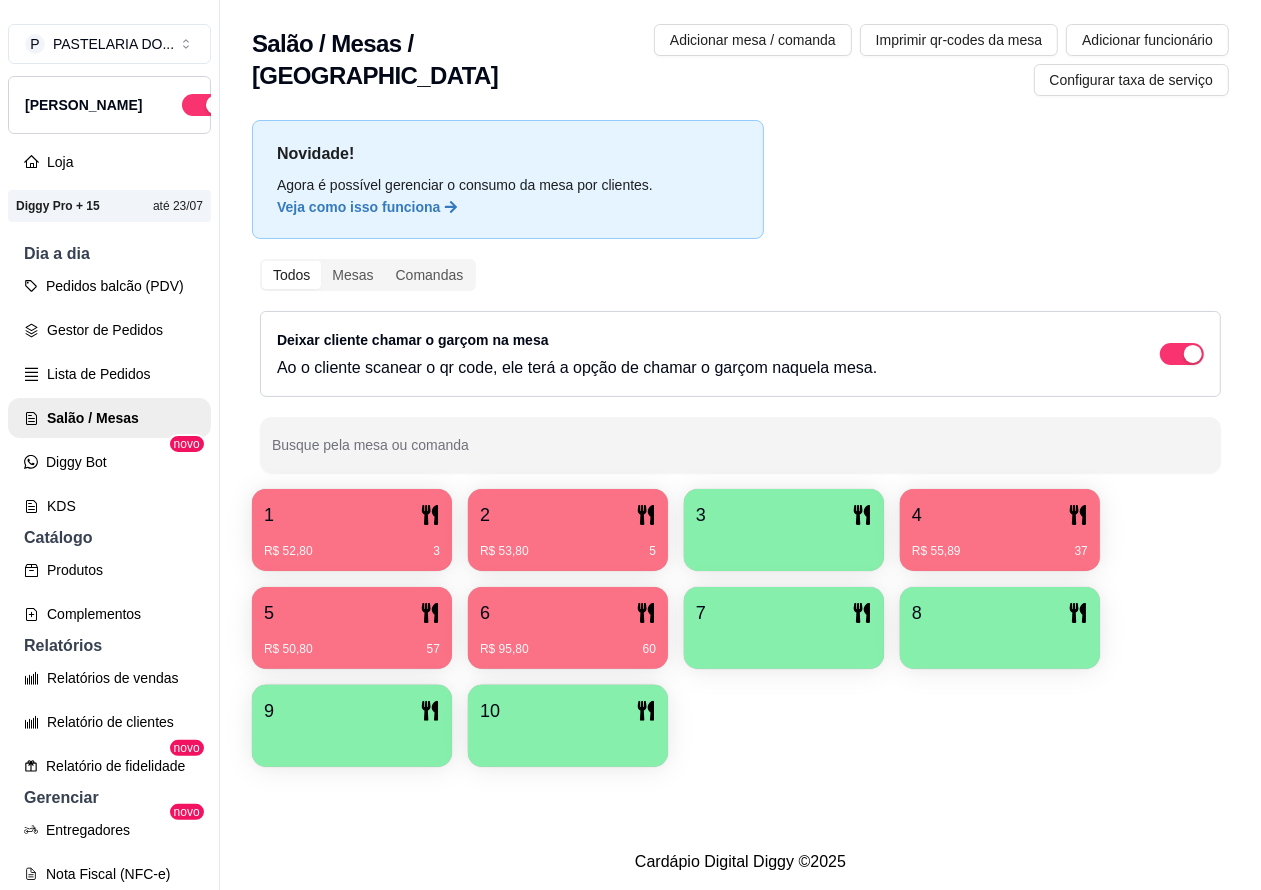 click on "R$ 55,89 37" at bounding box center [1000, 544] 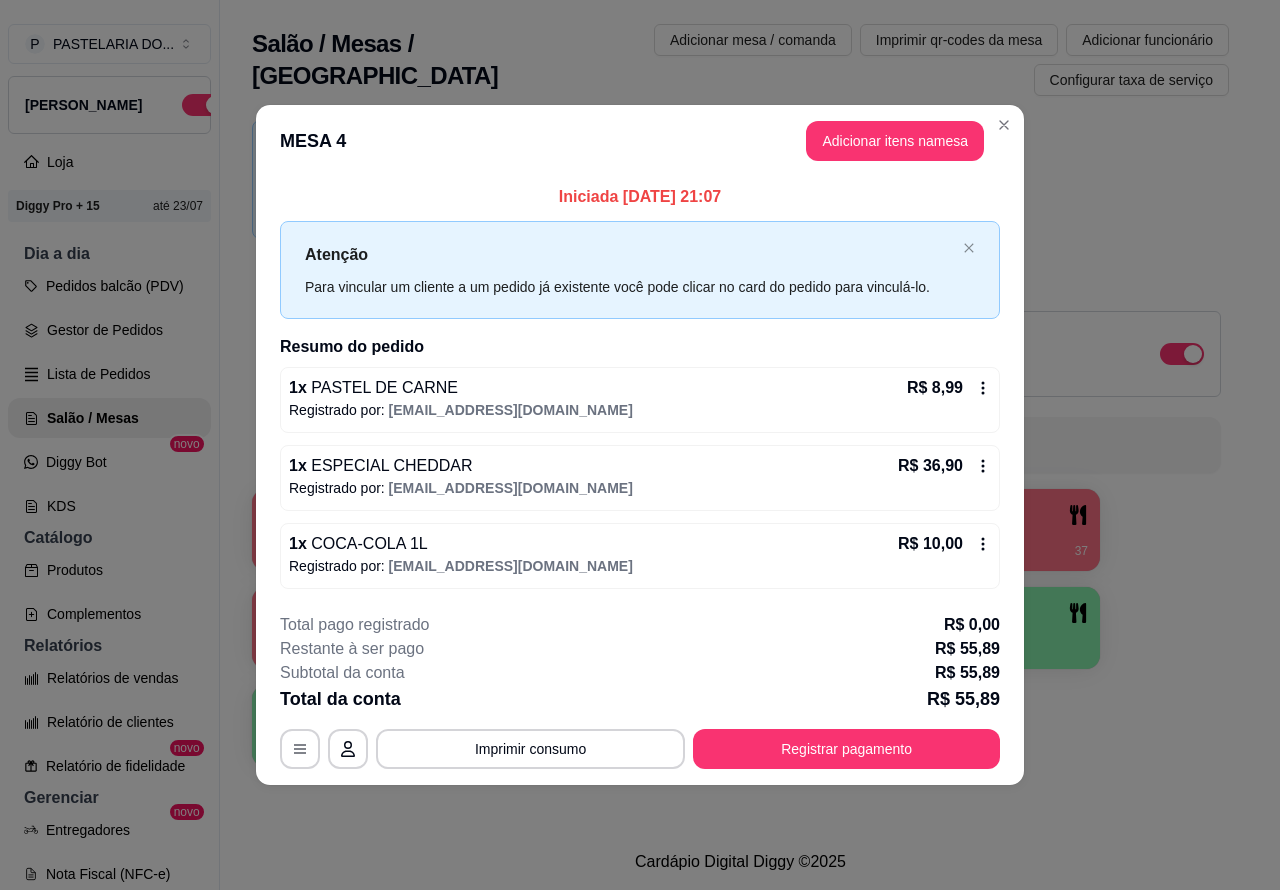 click on "1 R$ 52,80 3 2 R$ 53,80 5 3 4 R$ 55,89 37 5 R$ 50,80 57 6 R$ 95,80 60 7 8 9 10" at bounding box center [740, 628] 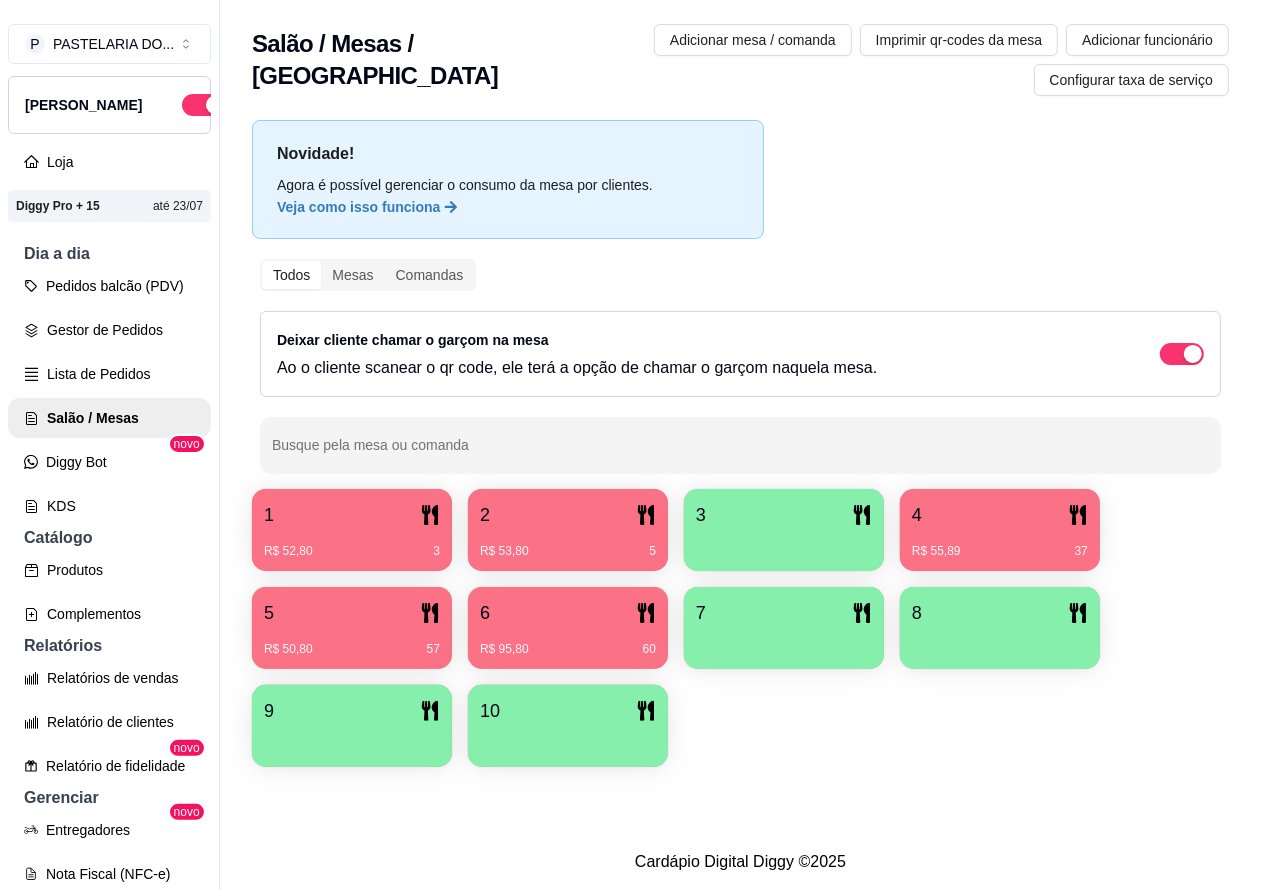 click on "6" at bounding box center (568, 613) 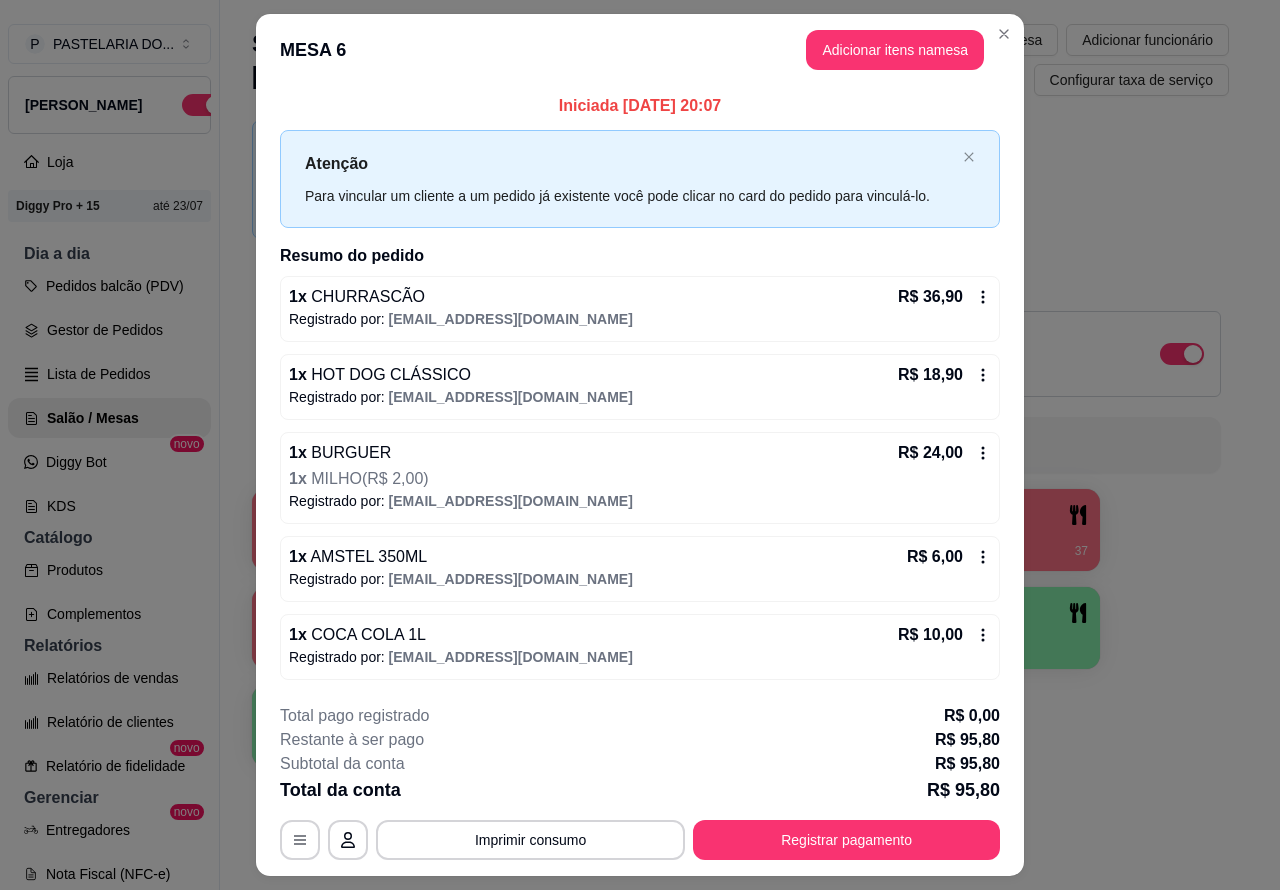 scroll, scrollTop: 51, scrollLeft: 0, axis: vertical 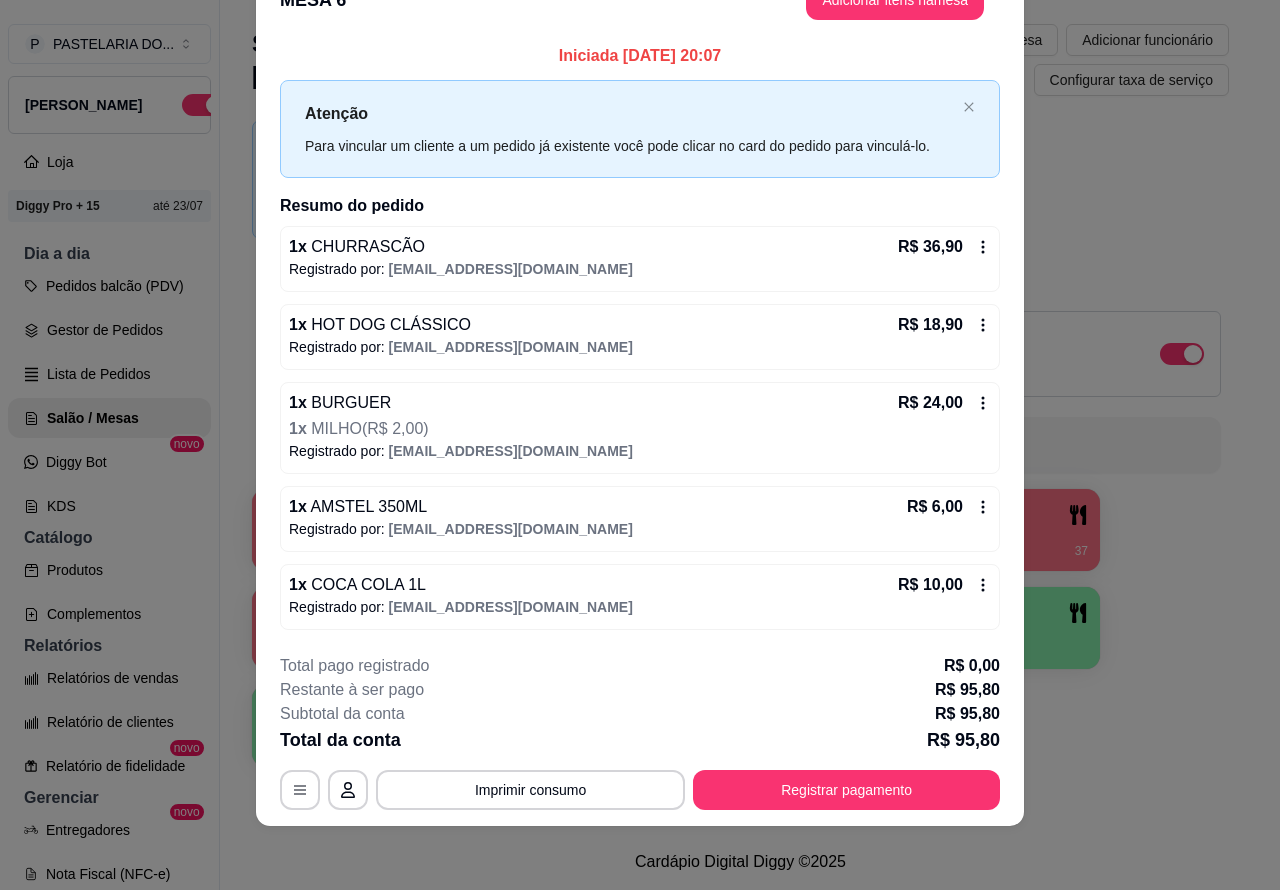 click on "Imprimir consumo" at bounding box center [530, 790] 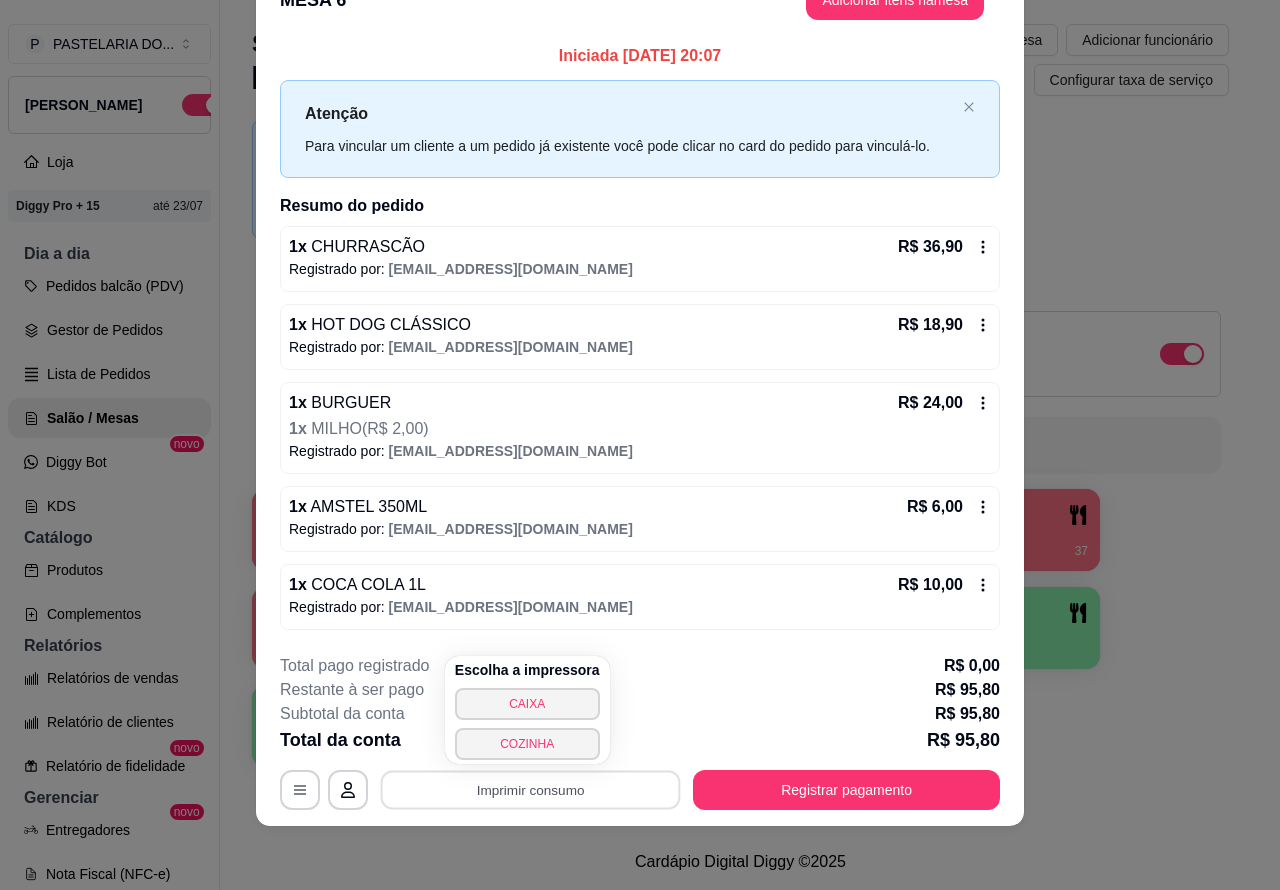 click on "CAIXA" at bounding box center (527, 704) 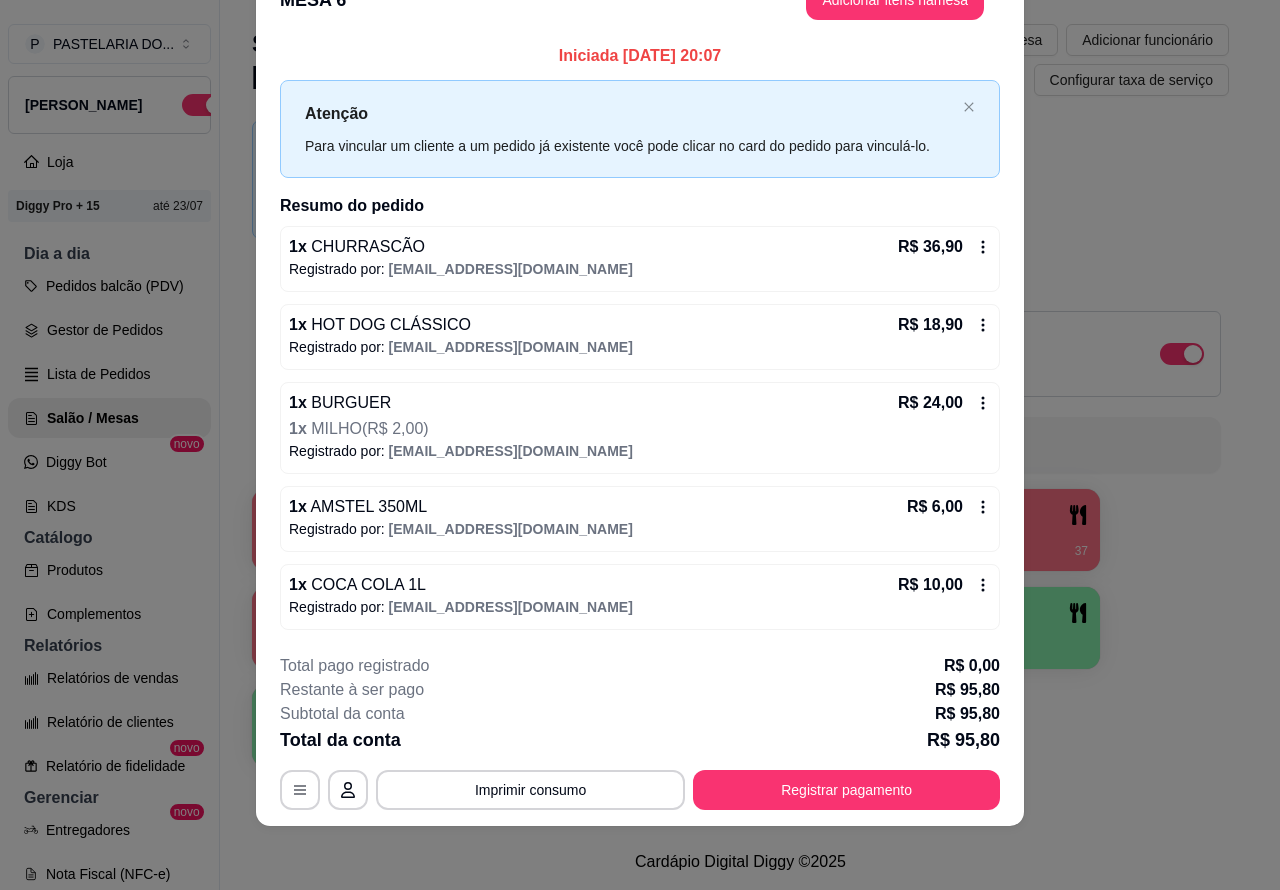 click on "1 R$ 52,80 3 2 R$ 53,80 5 3 4 R$ 55,89 37 5 R$ 50,80 57 6 R$ 95,80 60 7 8 9 10" at bounding box center [740, 628] 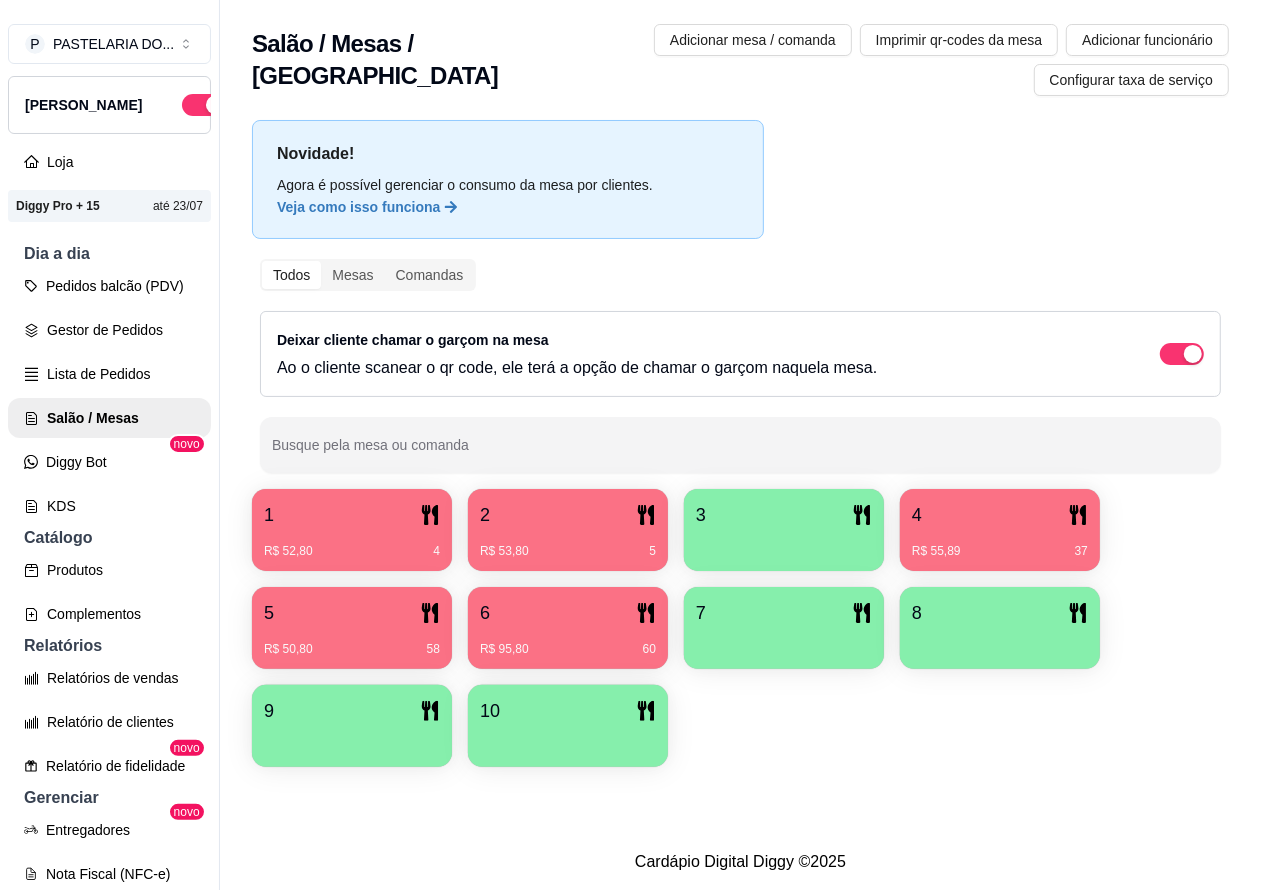 click on "R$ 95,80 60" at bounding box center [568, 642] 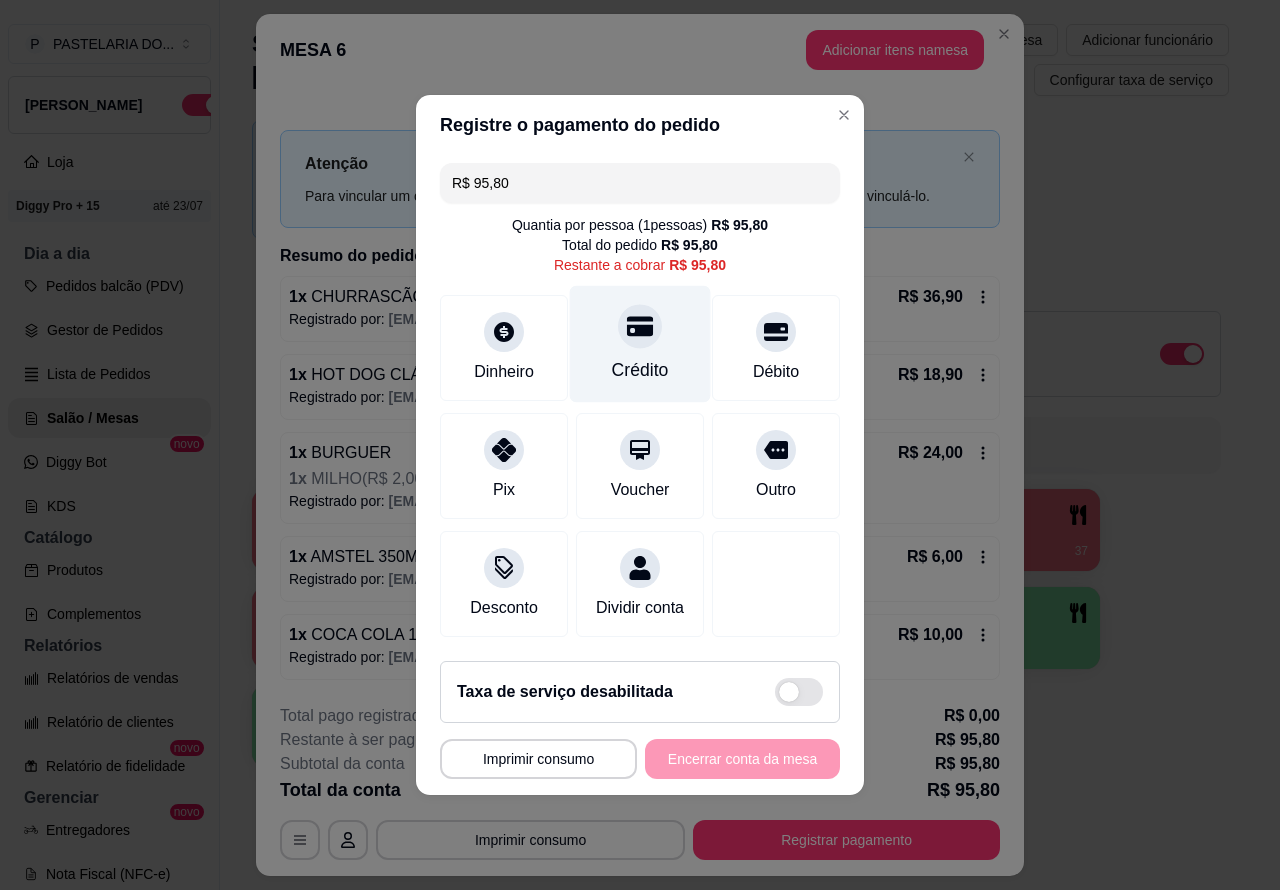 click at bounding box center [640, 326] 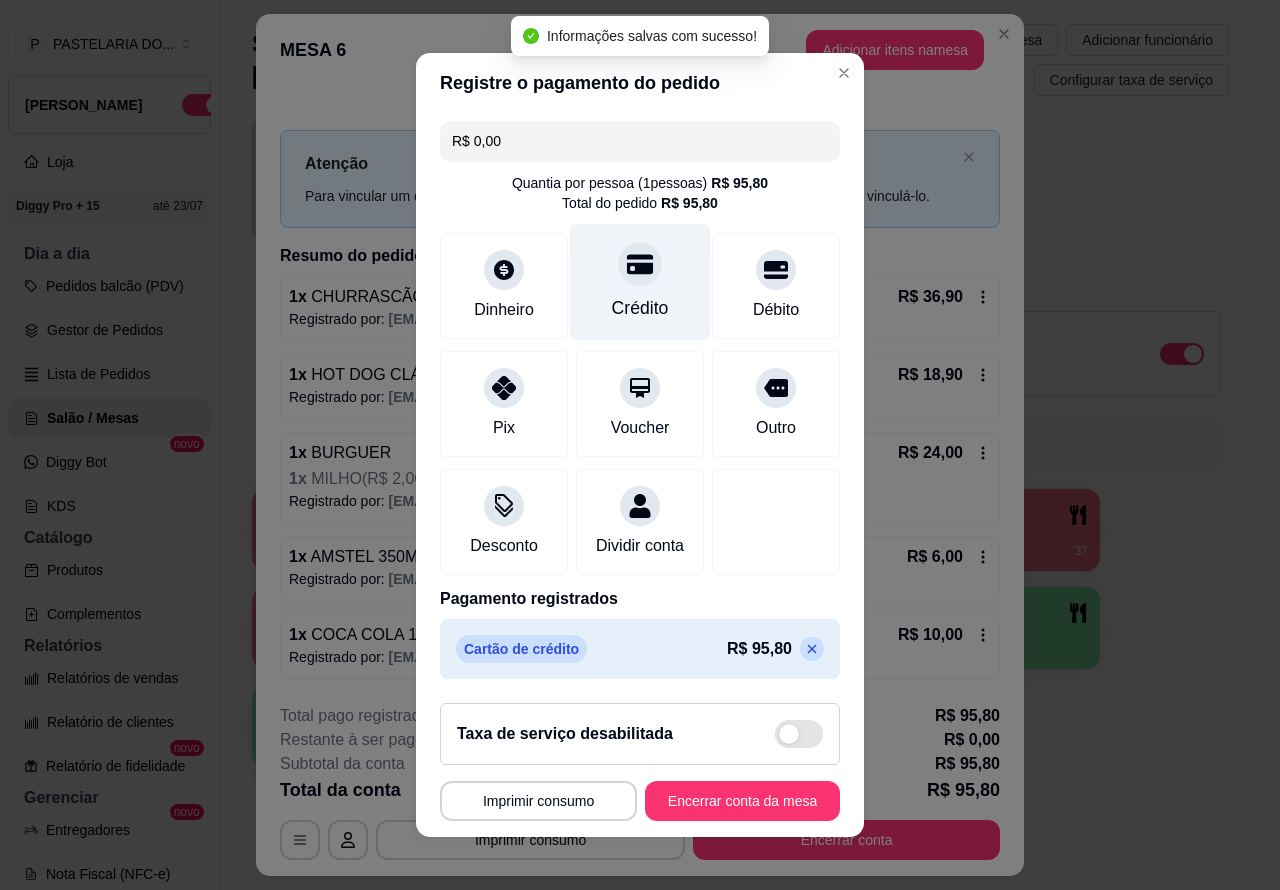 type on "R$ 0,00" 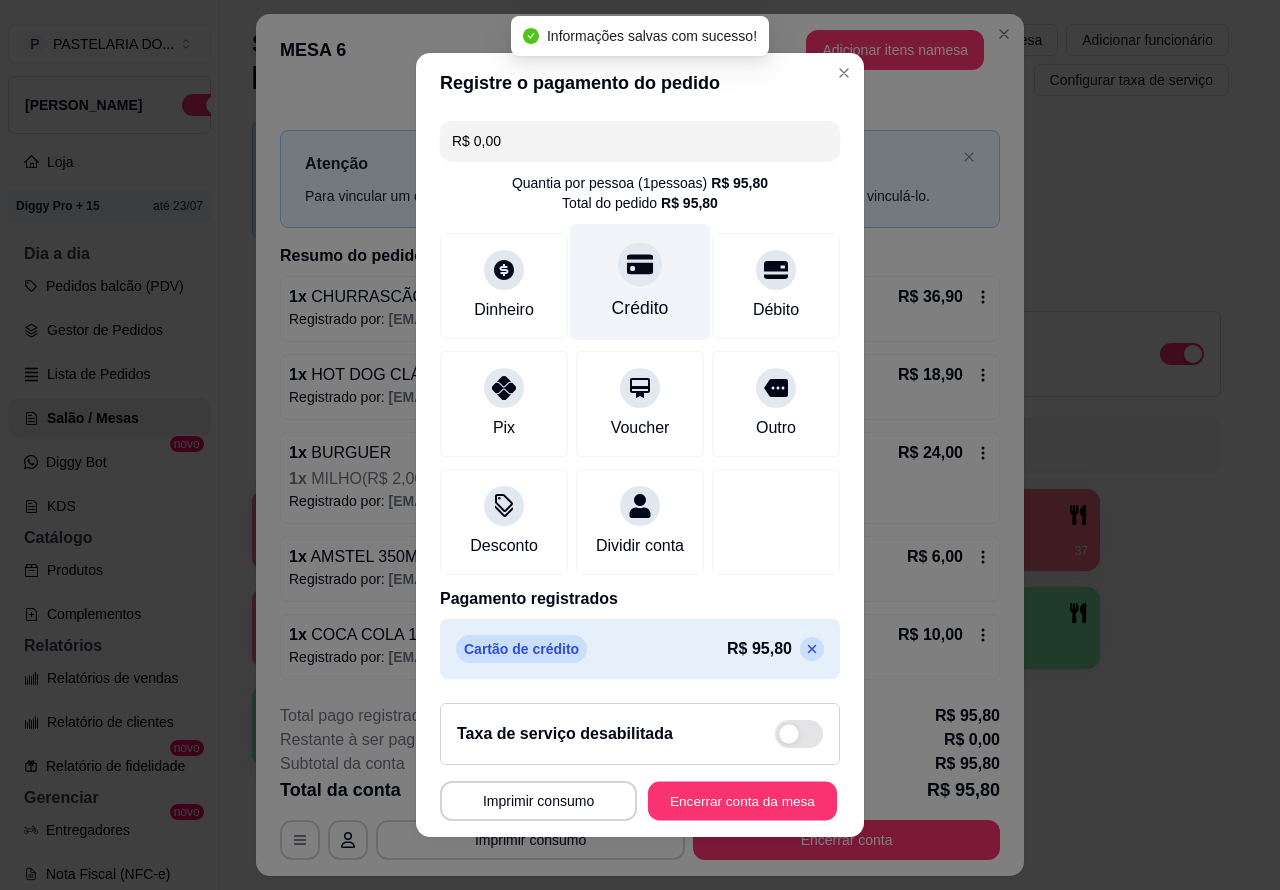 click on "Encerrar conta da mesa" at bounding box center (742, 801) 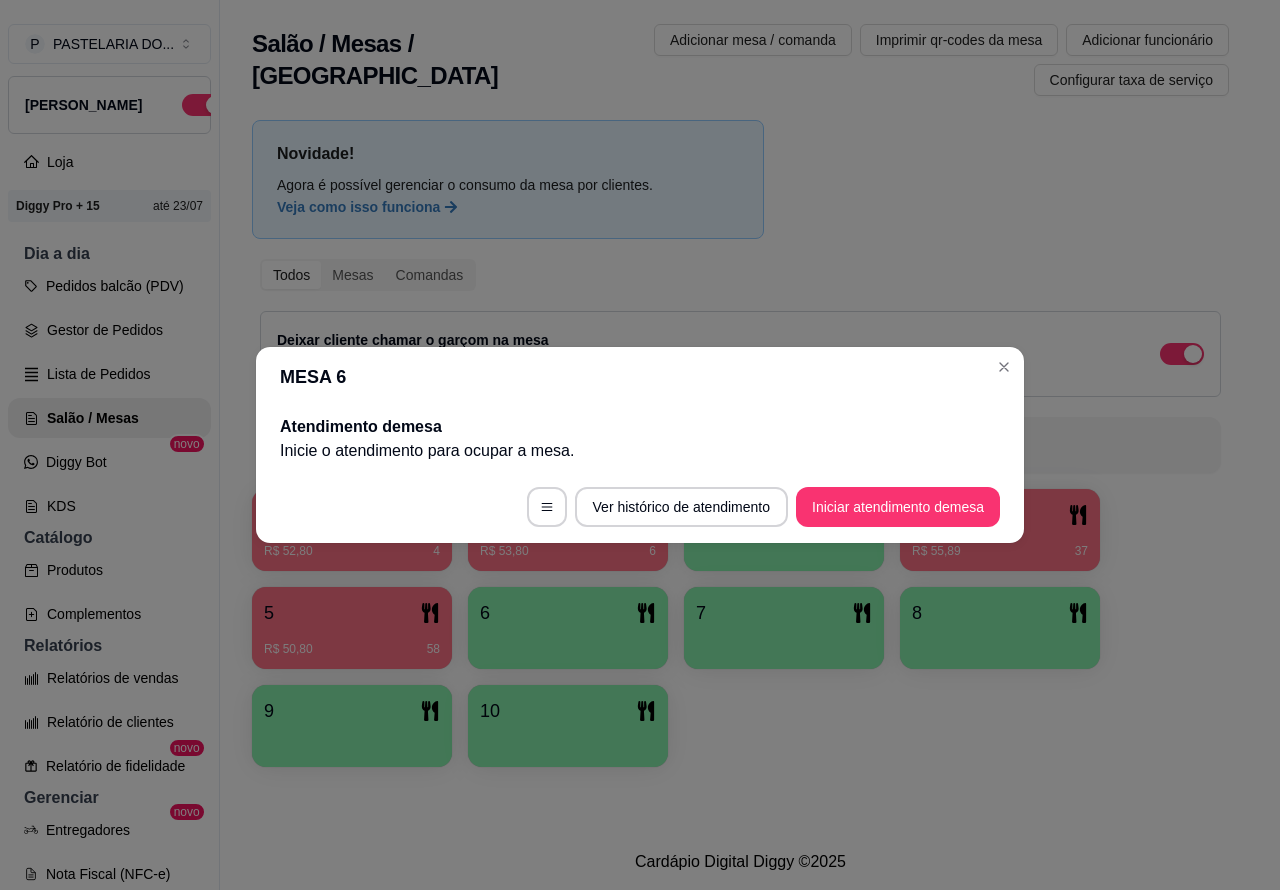 click on "Novidade! Agora é possível gerenciar o consumo da mesa por clientes.   Veja como isso funciona Todos Mesas Comandas Deixar cliente chamar o garçom na mesa Ao o cliente scanear o qr code, ele terá a opção de chamar o garçom naquela mesa. Busque pela mesa ou comanda
1 R$ 52,80 4 2 R$ 53,80 6 3 4 R$ 55,89 37 5 R$ 50,80 58 6 7 8 9 10" at bounding box center (740, 449) 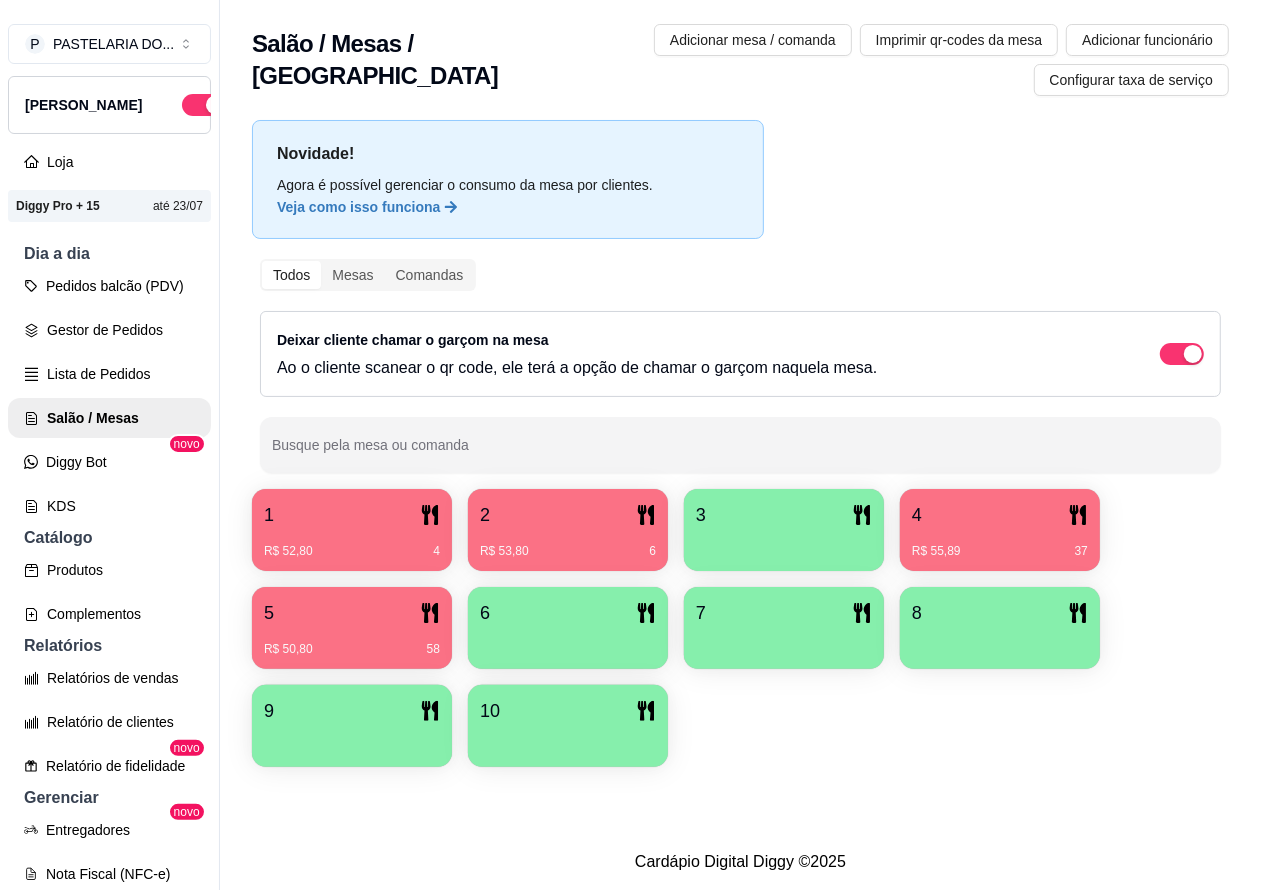 click on "R$ 55,89 37" at bounding box center (1000, 544) 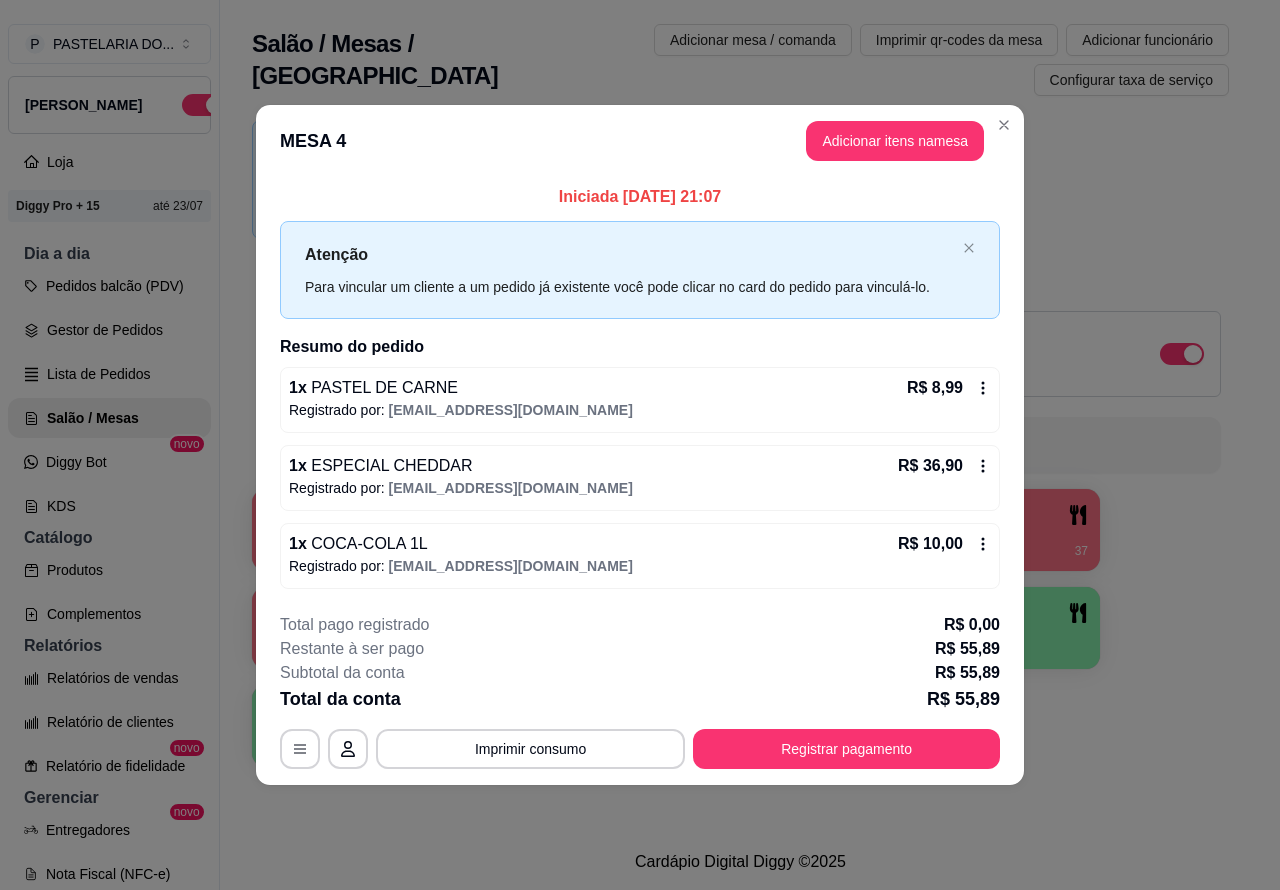 click on "1 R$ 52,80 4 2 R$ 53,80 6 3 4 R$ 55,89 37 5 R$ 50,80 58 6 7 8 9 10" at bounding box center (740, 628) 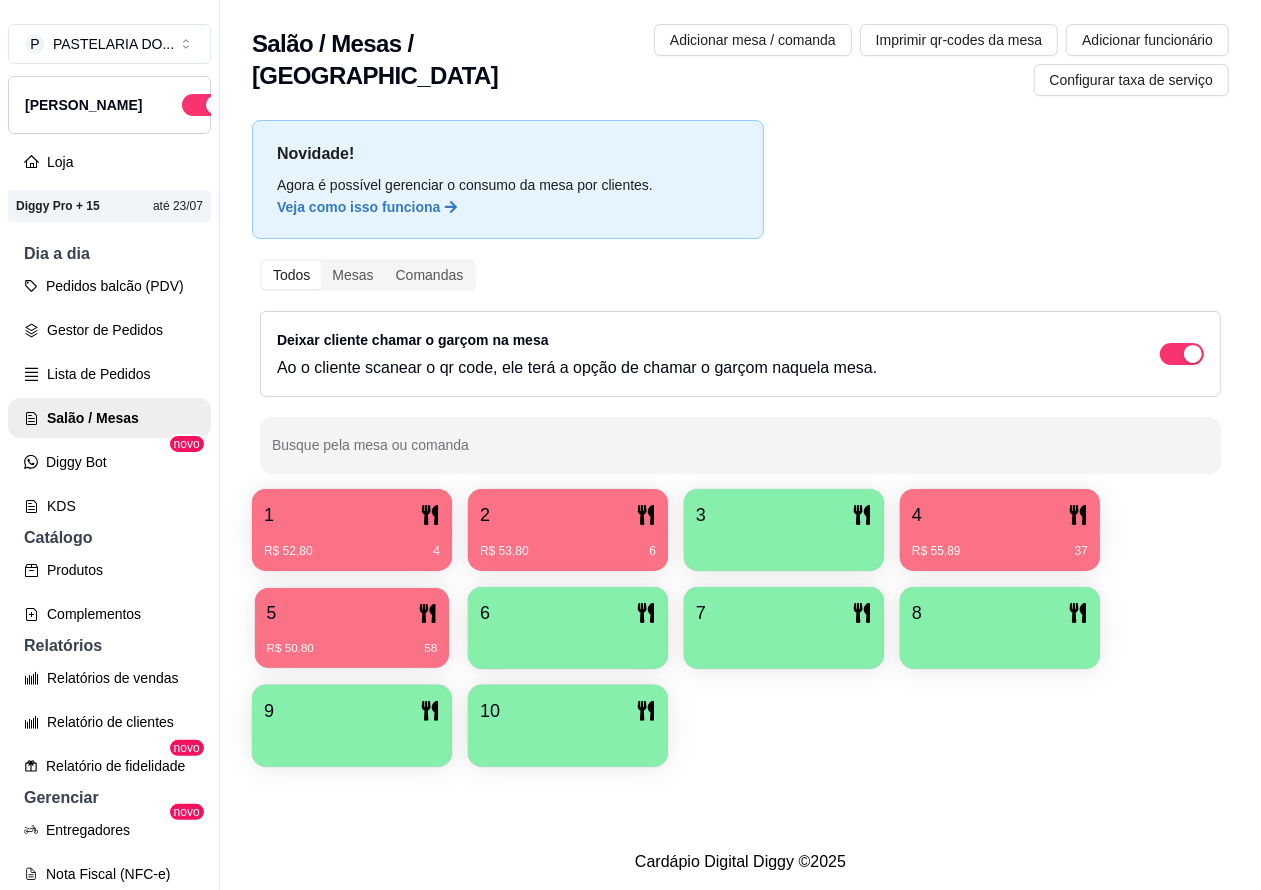 click on "R$ 50,80 58" at bounding box center [352, 641] 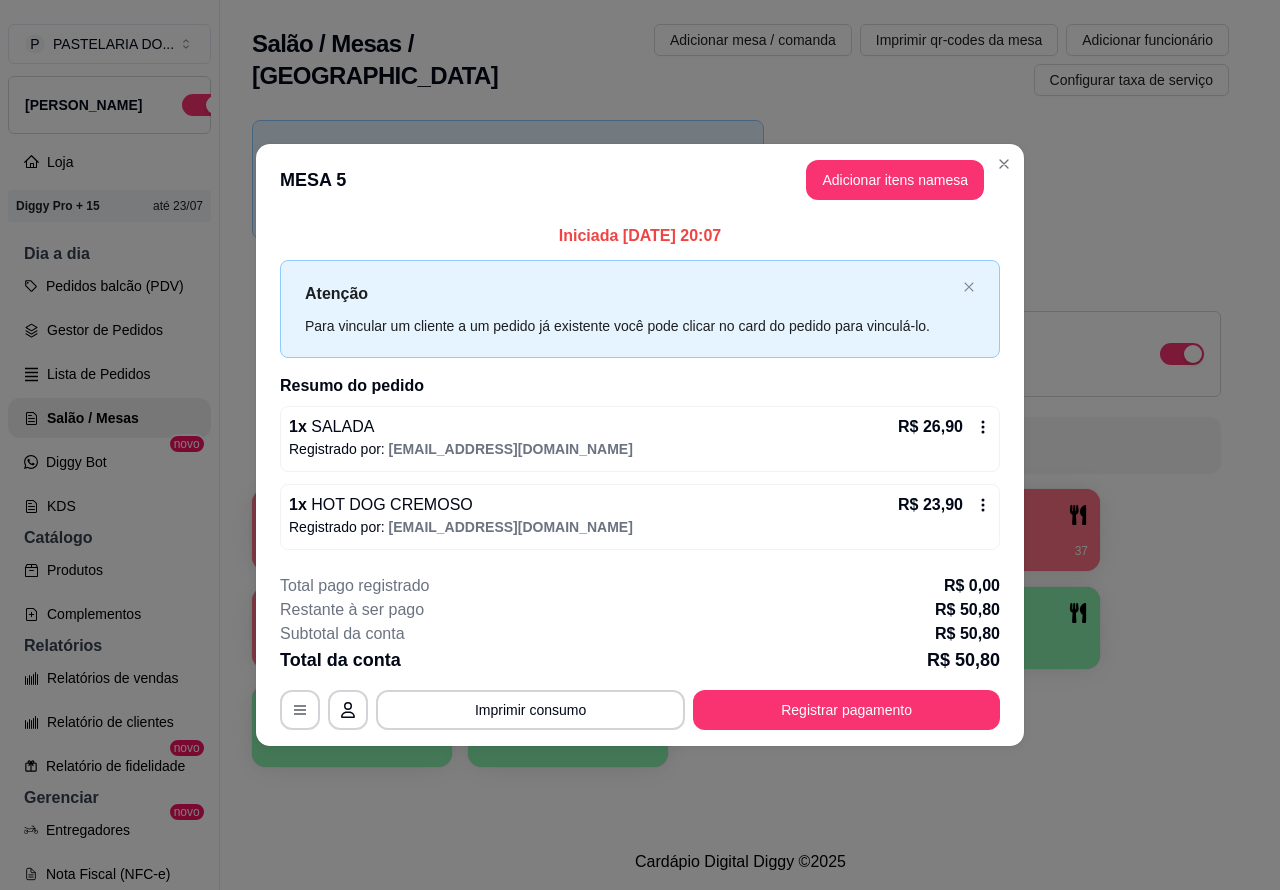 click on "1 R$ 52,80 4 2 R$ 53,80 6 3 4 R$ 55,89 37 5 R$ 50,80 58 6 7 8 9 10" at bounding box center [740, 628] 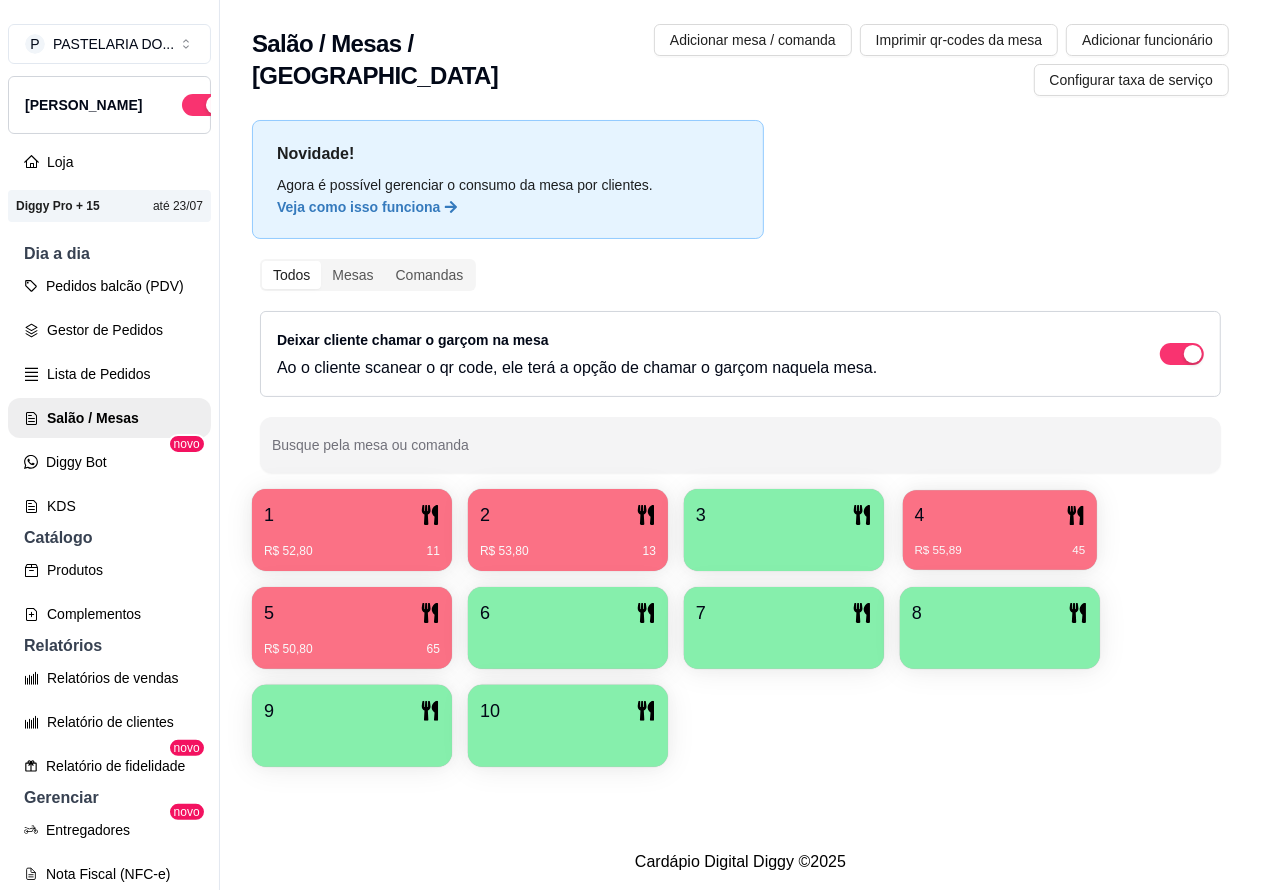 click on "R$ 55,89 45" at bounding box center [1000, 543] 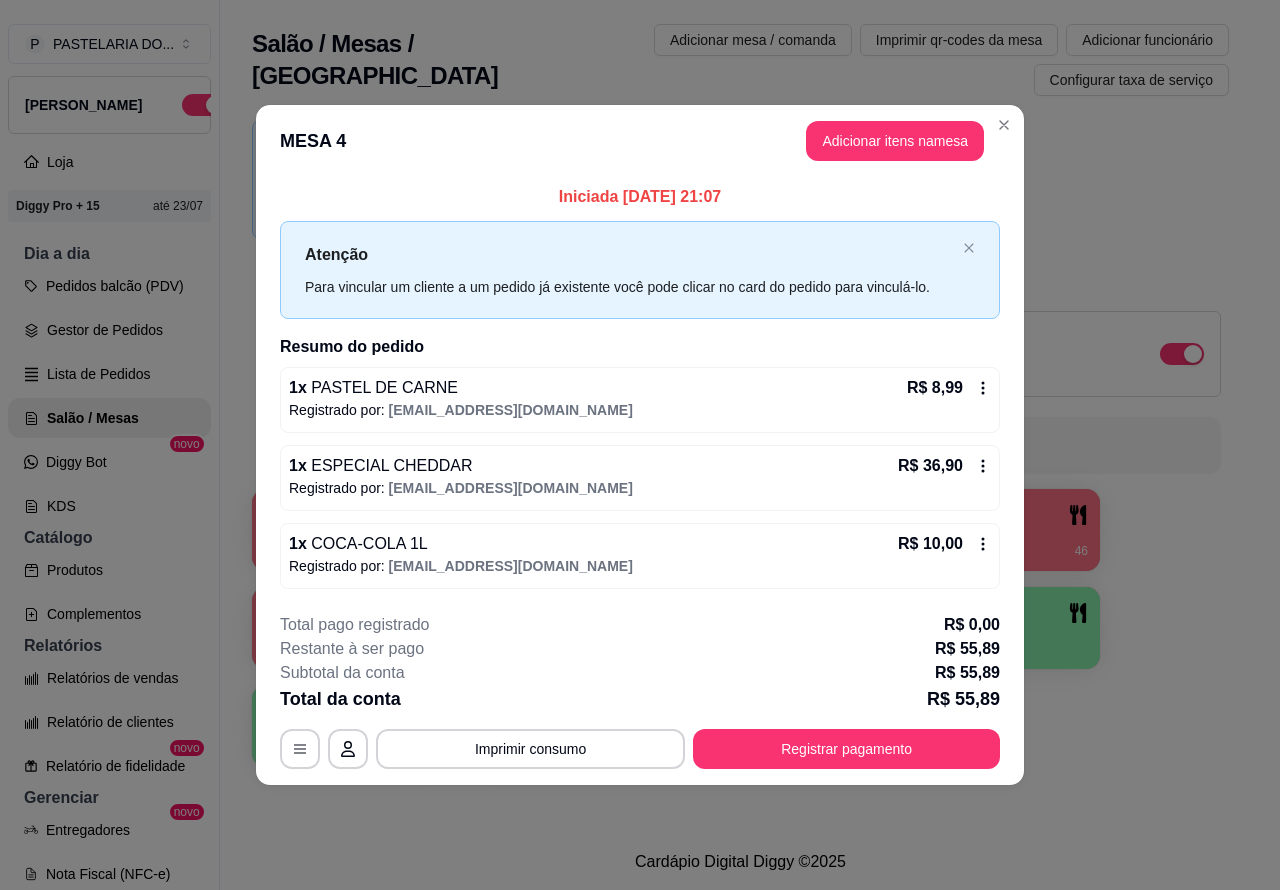 click on "Imprimir consumo" at bounding box center [530, 749] 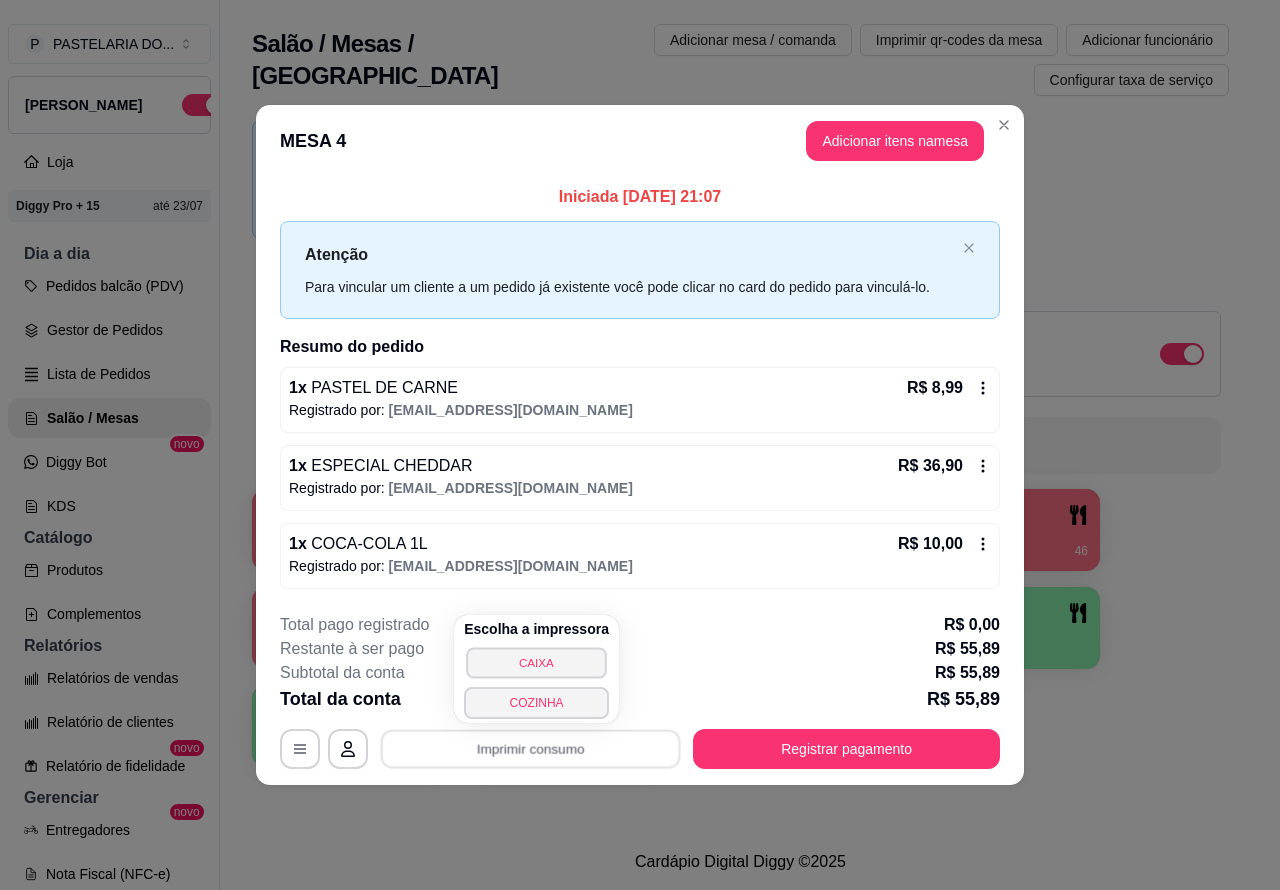 click on "CAIXA" at bounding box center [536, 662] 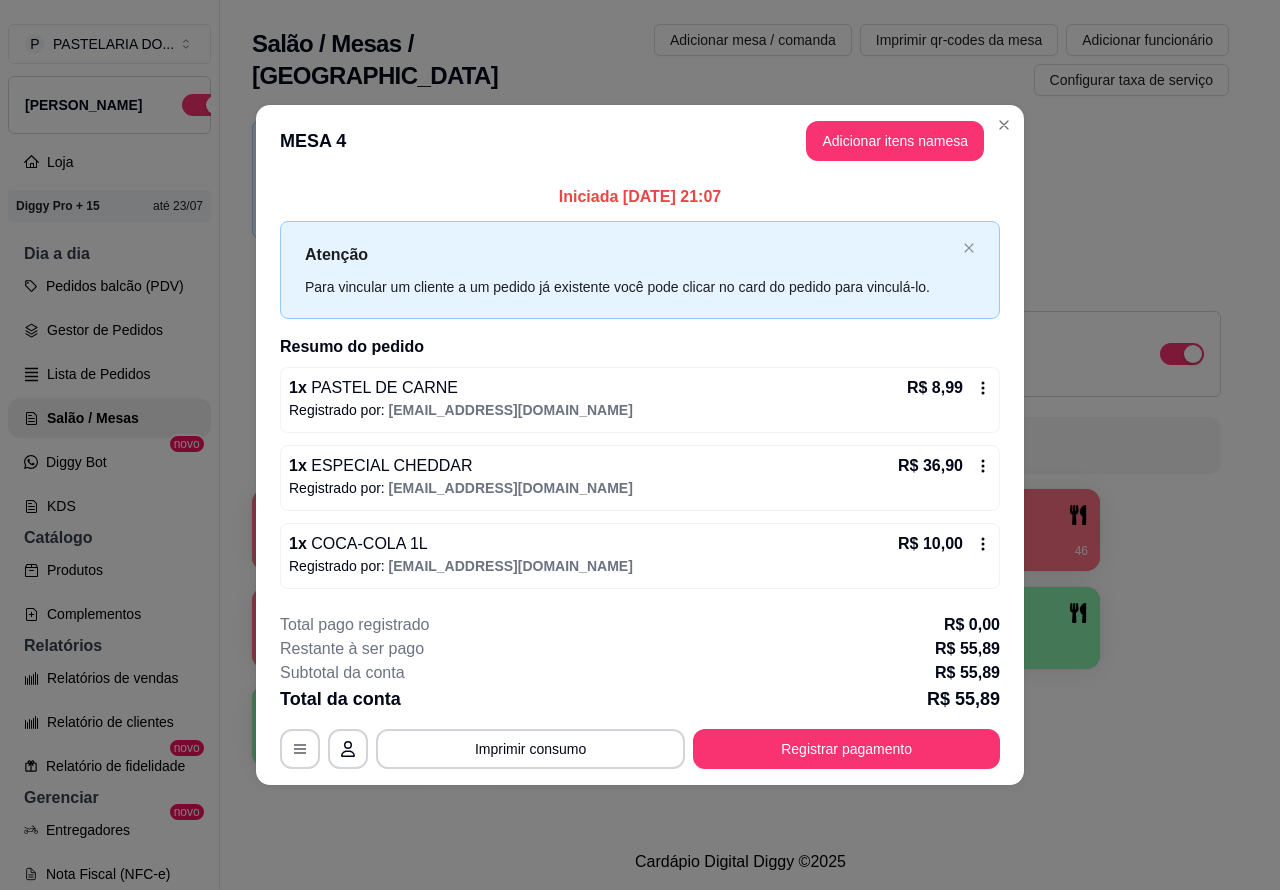 click on "Pedidos balcão (PDV)" at bounding box center (109, 286) 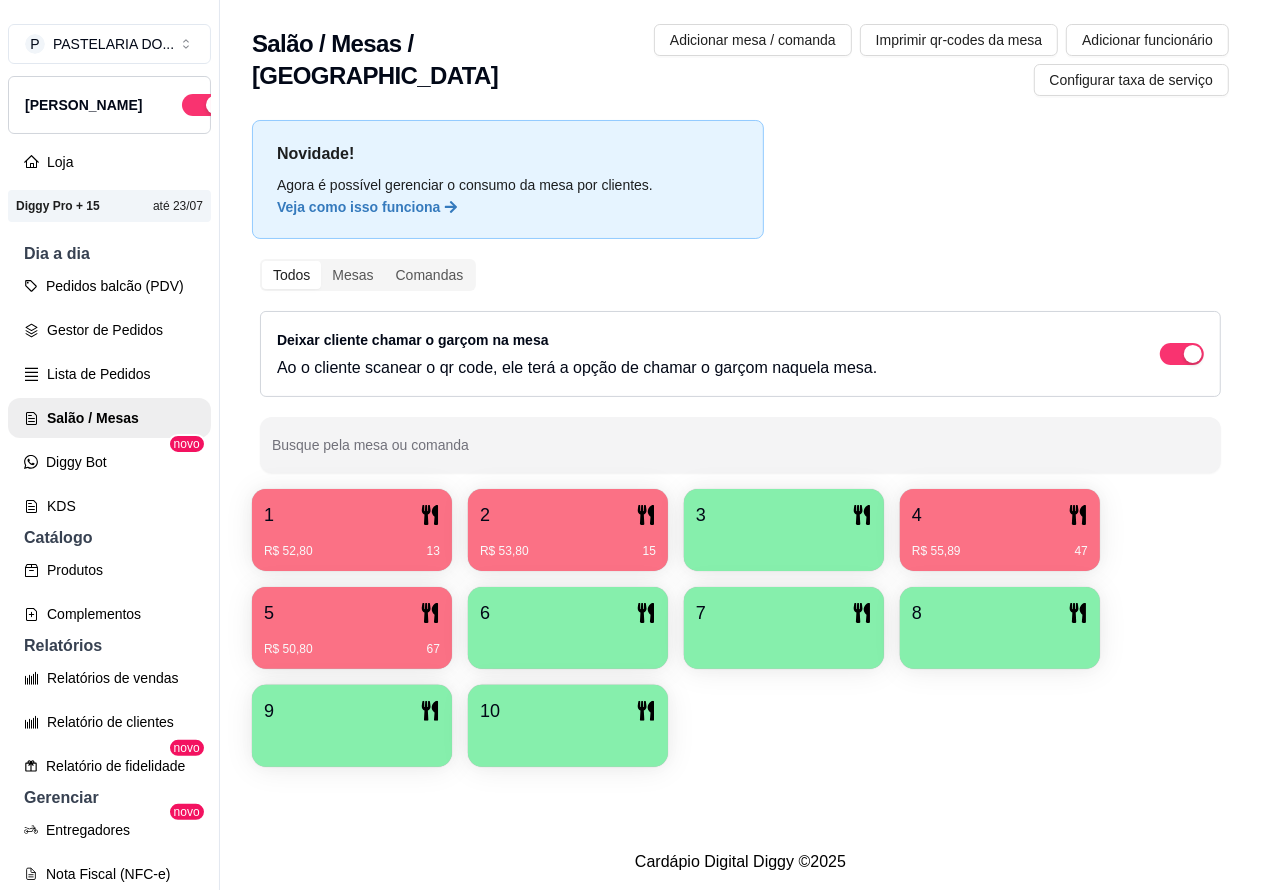 click on "Pedidos balcão (PDV)" at bounding box center (109, 286) 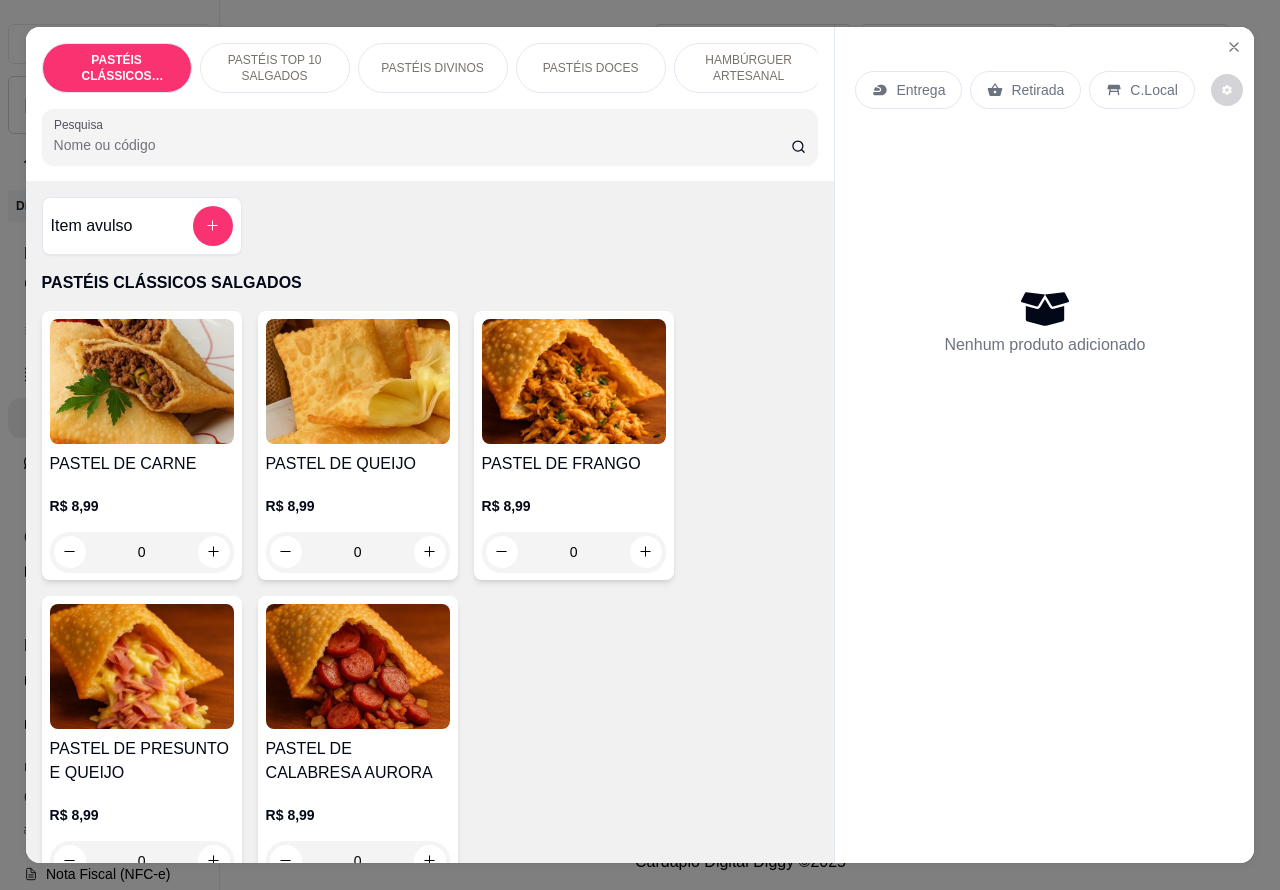 click on "Entrega" at bounding box center [920, 90] 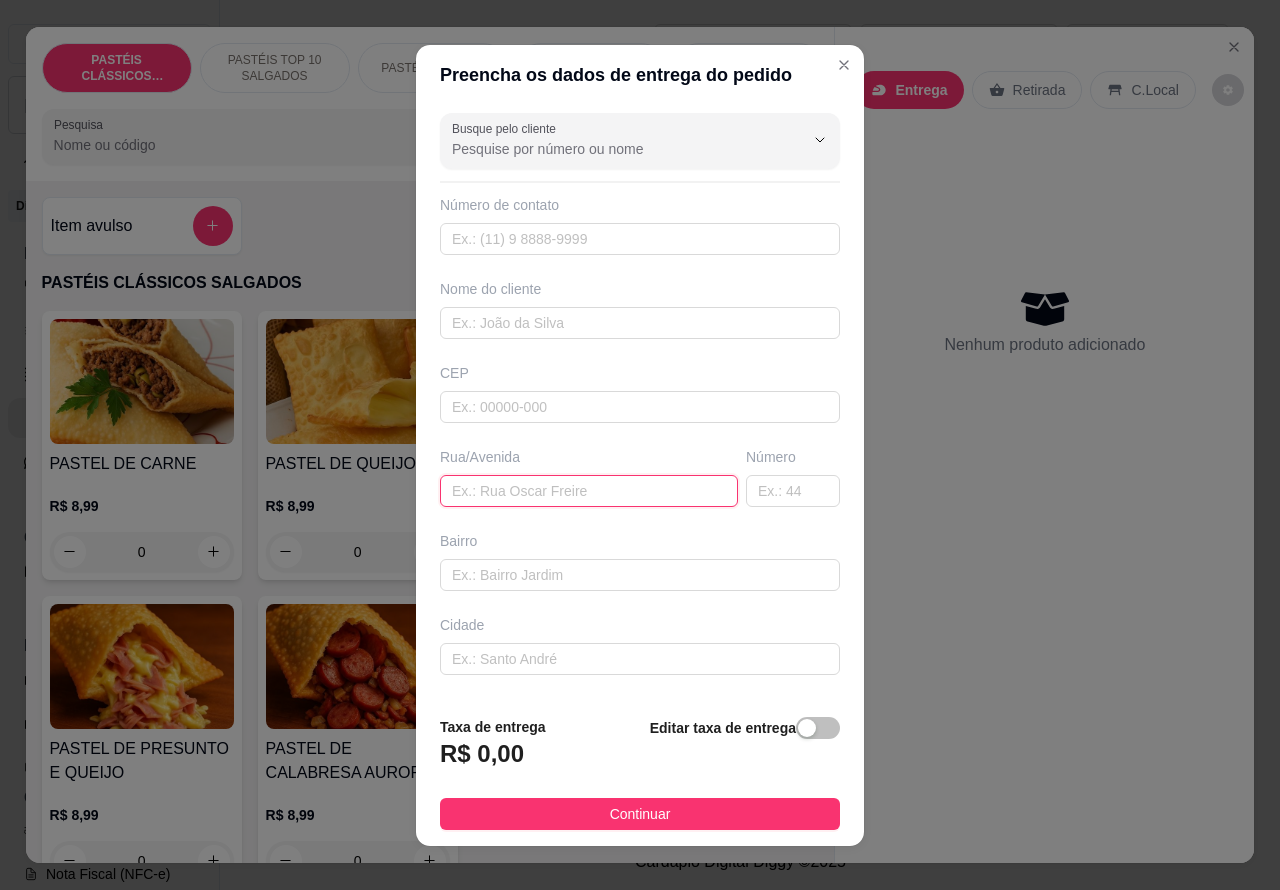 paste on "É na [STREET_ADDRESS][PERSON_NAME]" 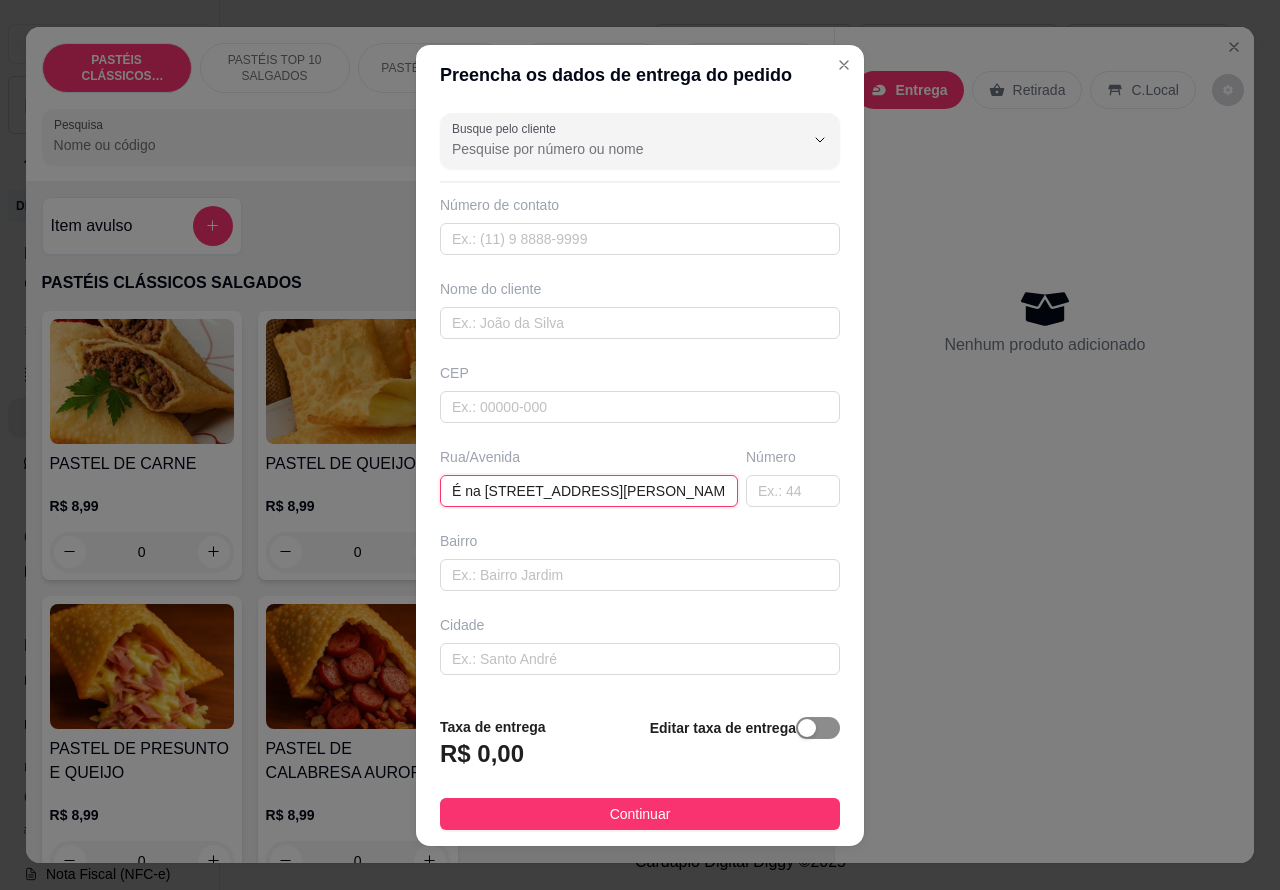 type on "É na [STREET_ADDRESS][PERSON_NAME]" 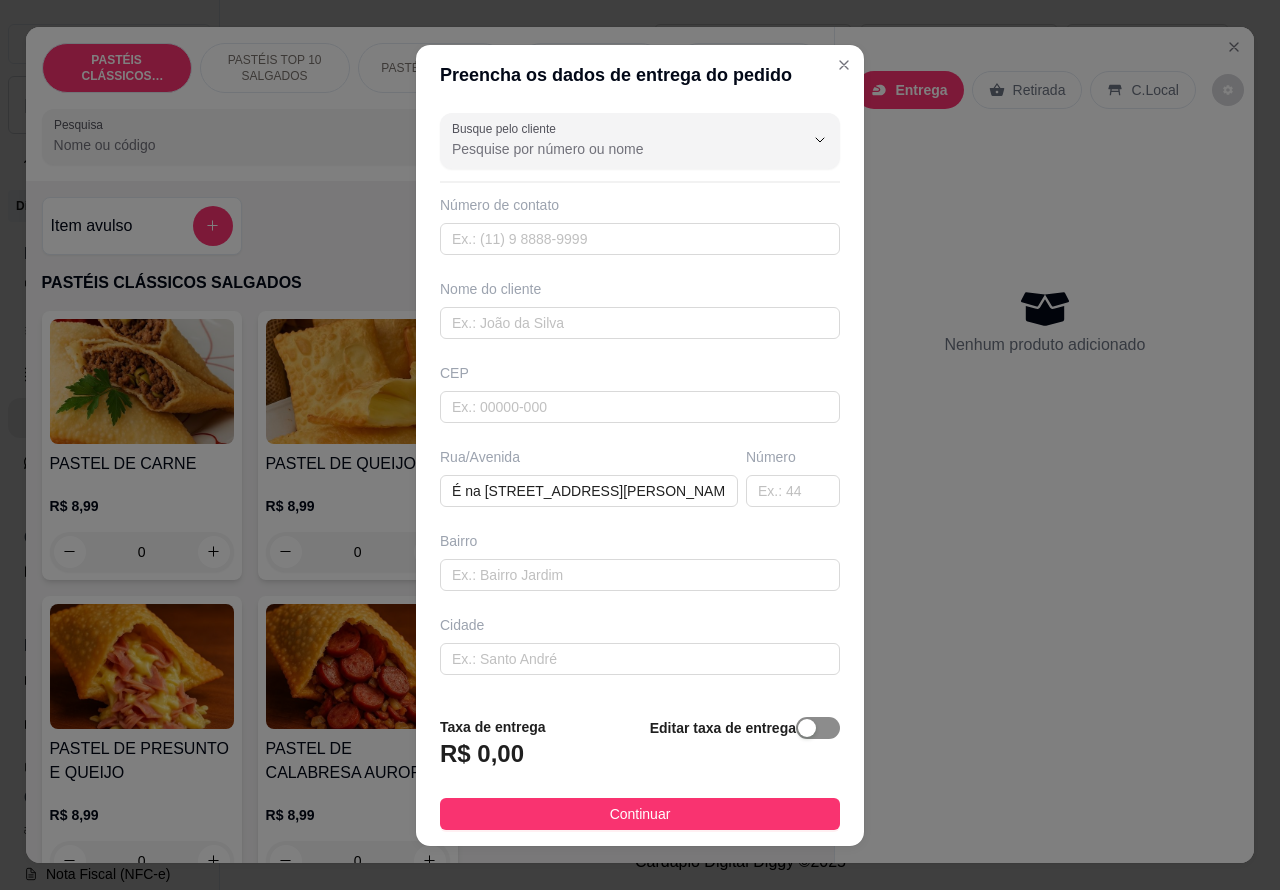 click at bounding box center [807, 728] 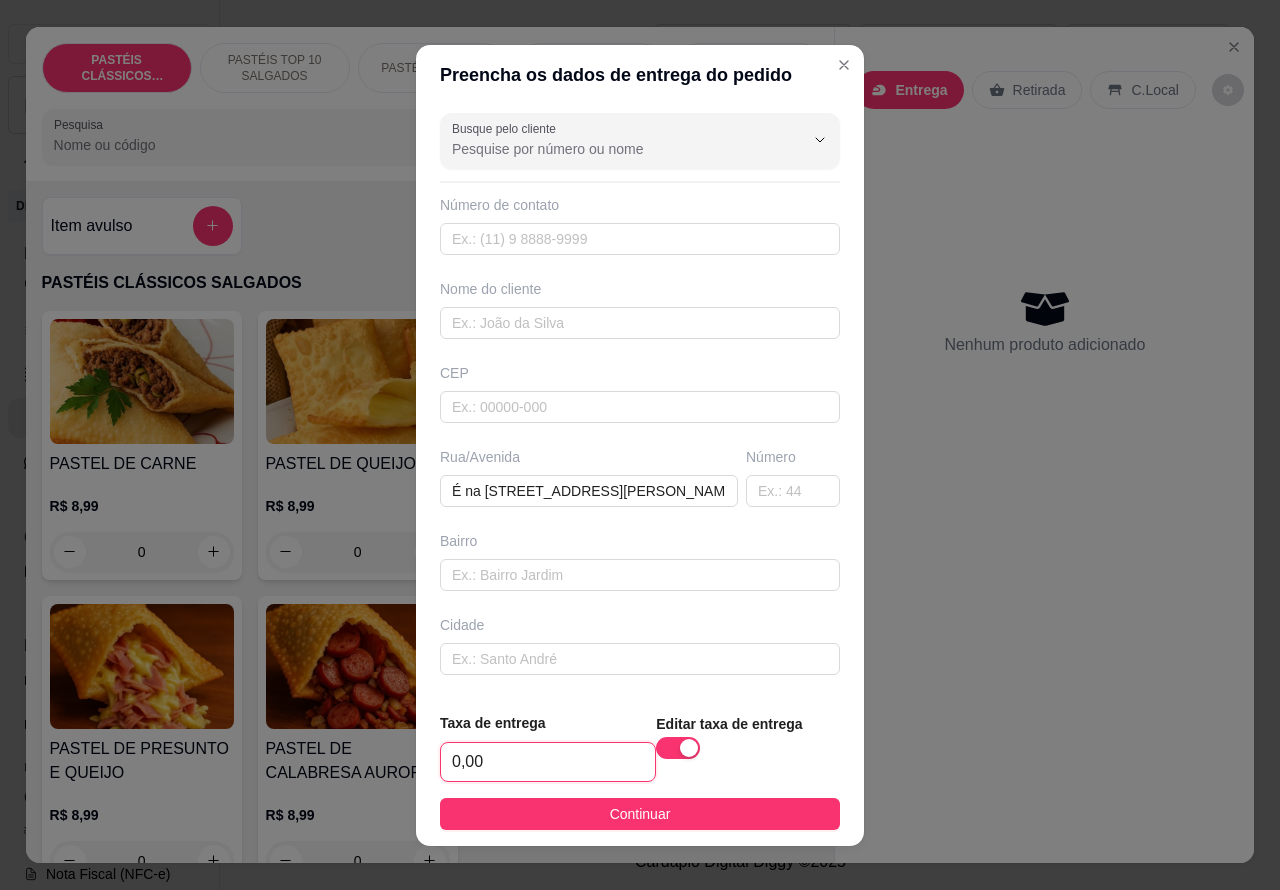 click on "0,00" at bounding box center (548, 762) 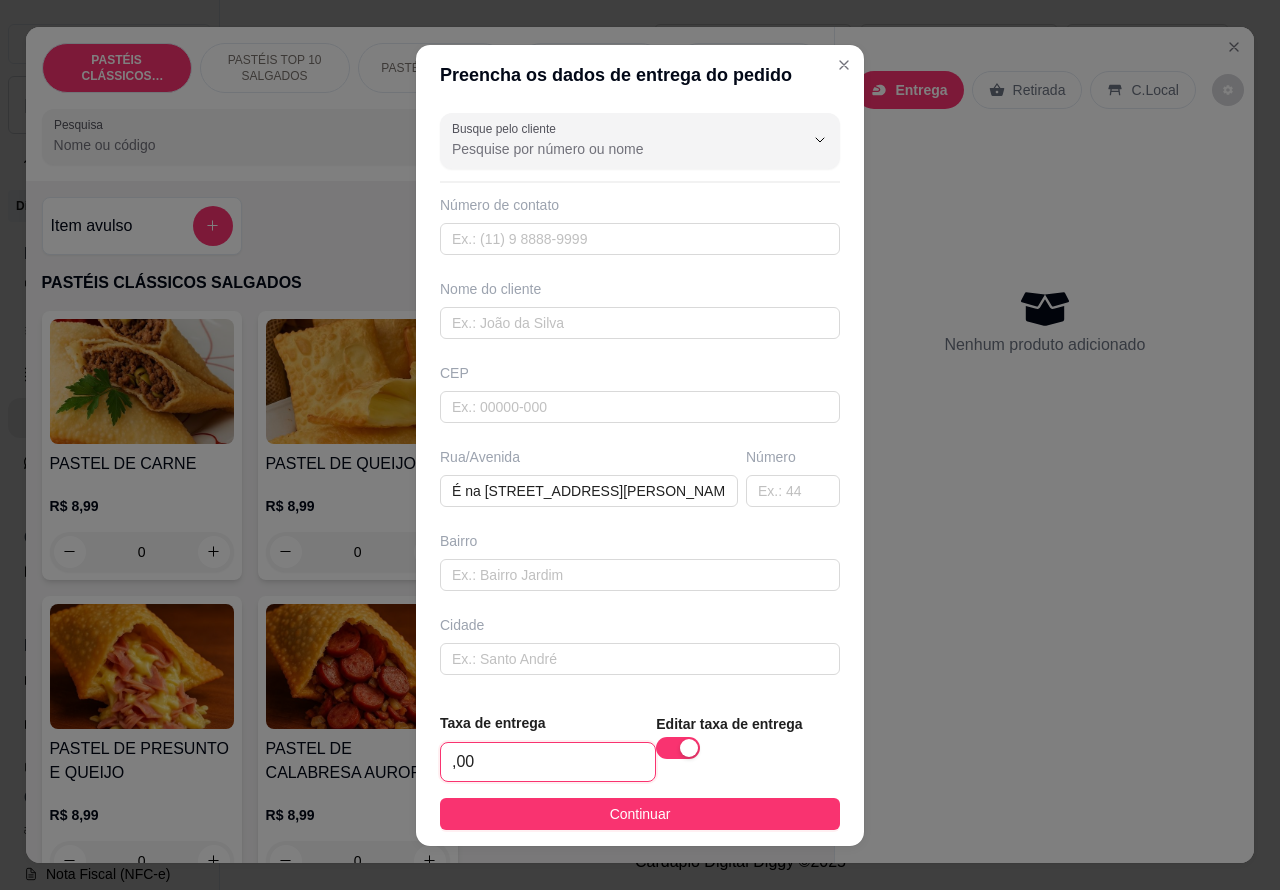 type on "1,00" 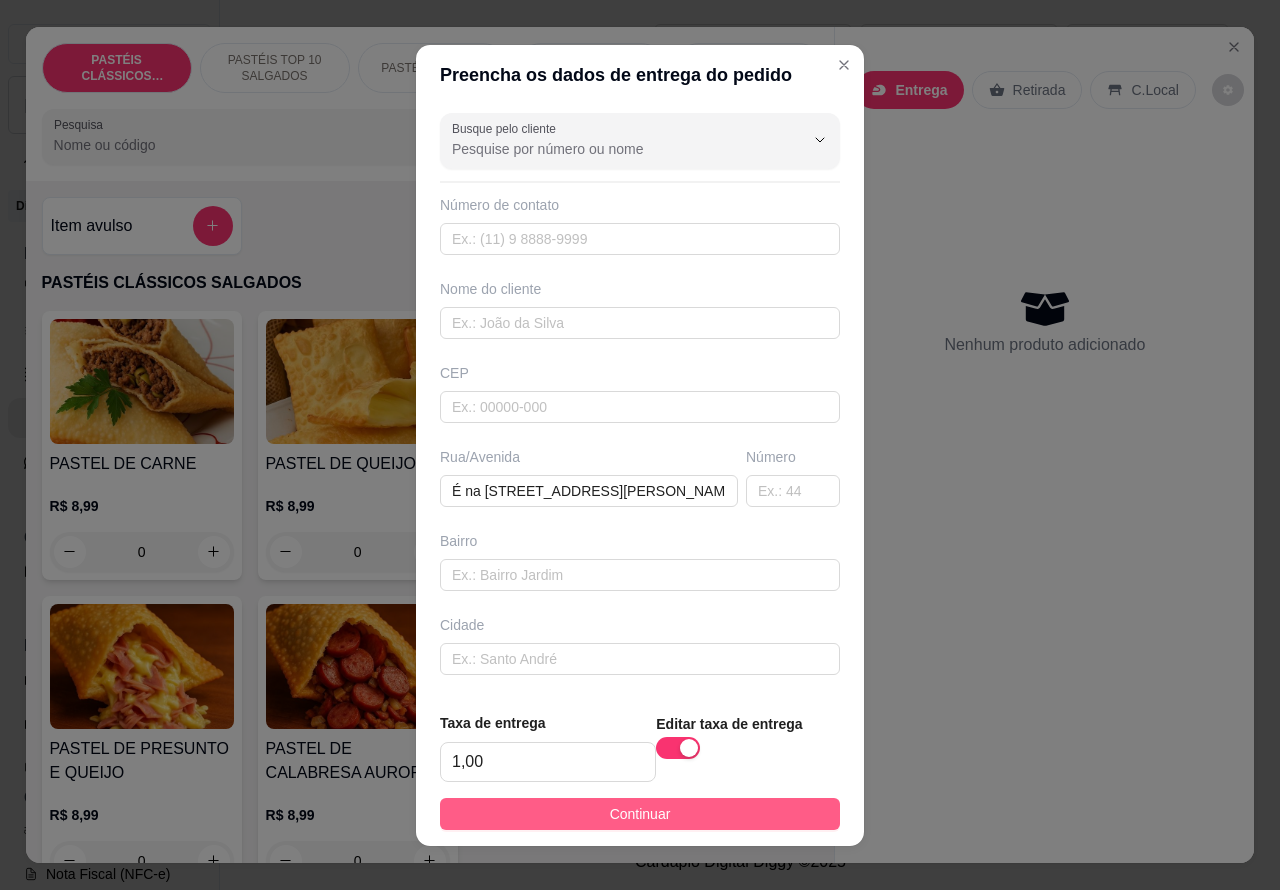 click on "Continuar" at bounding box center [640, 814] 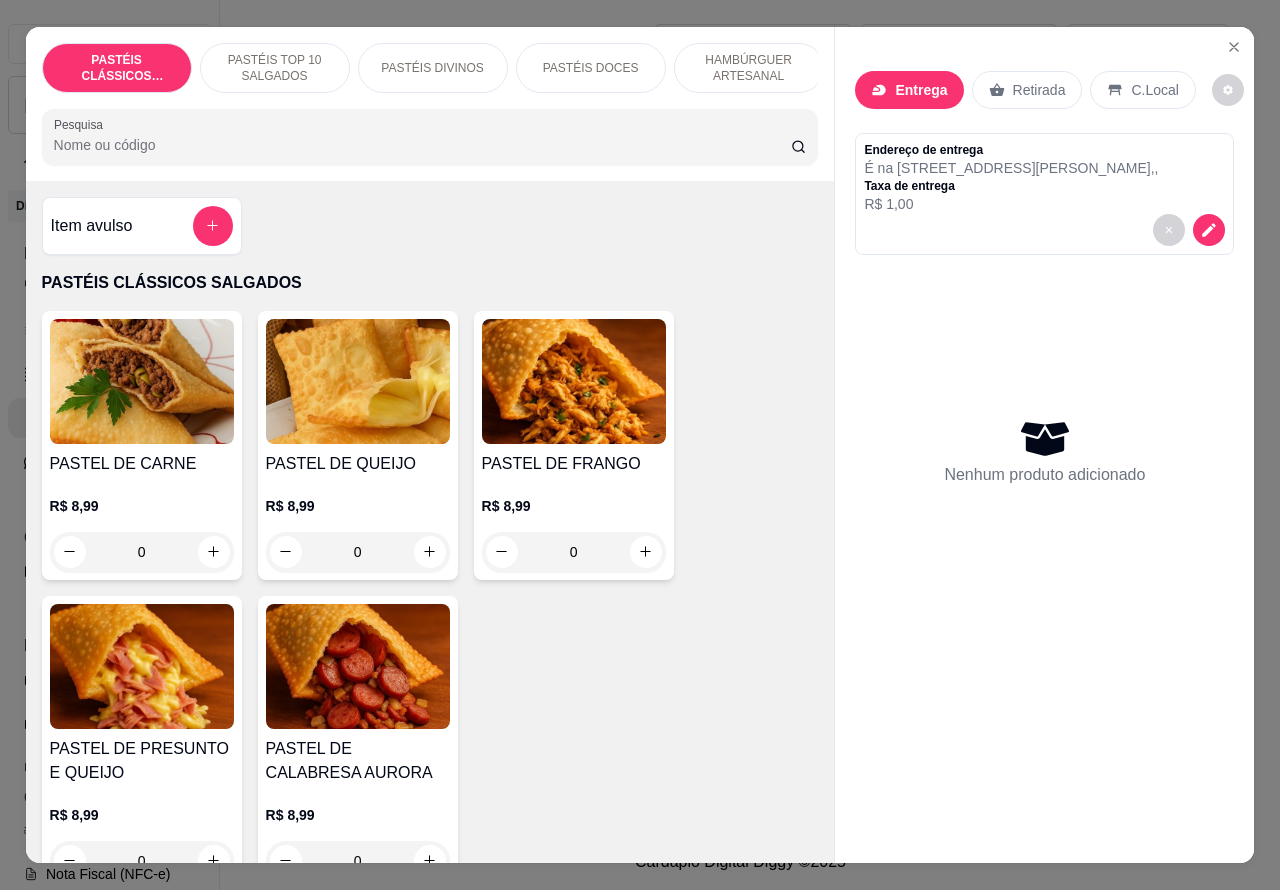 click 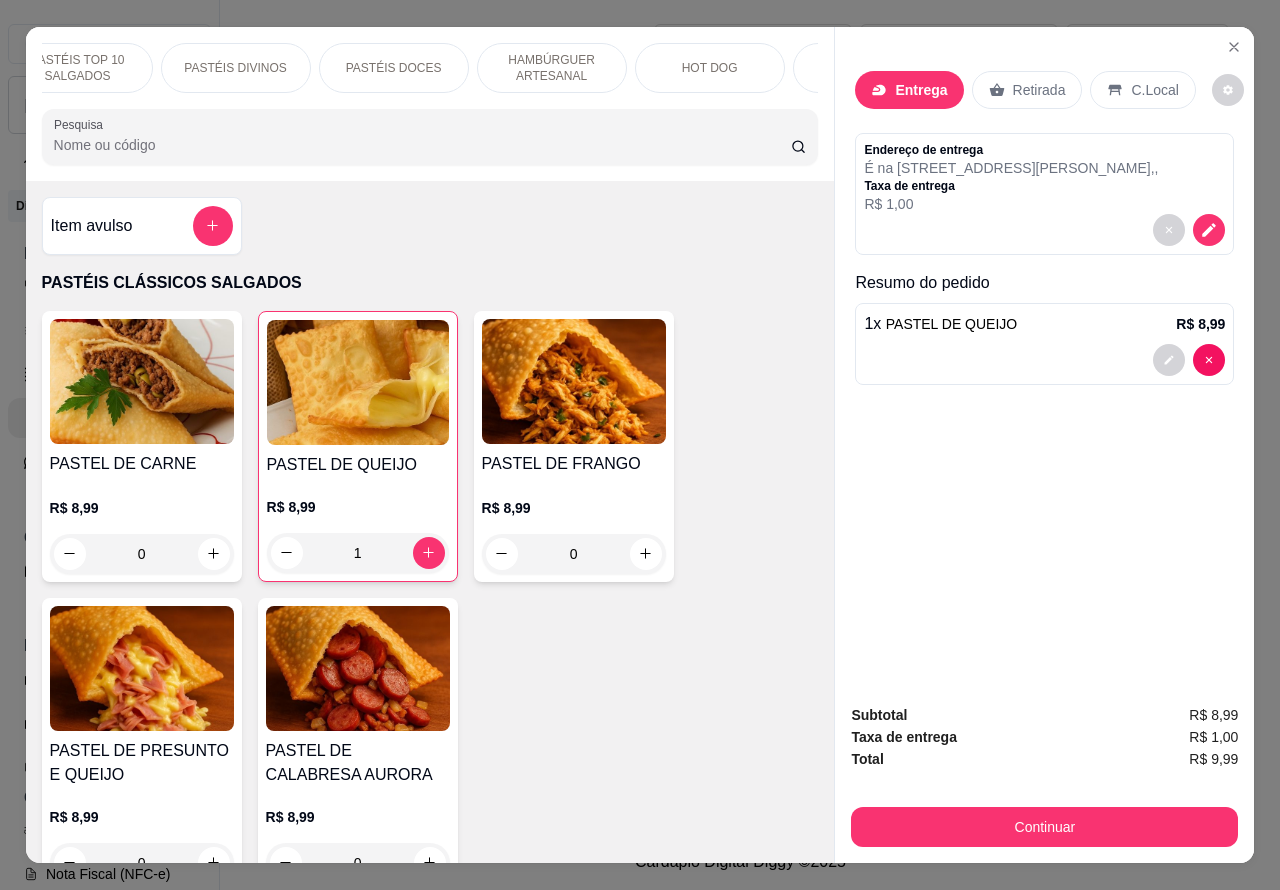 scroll, scrollTop: 0, scrollLeft: 200, axis: horizontal 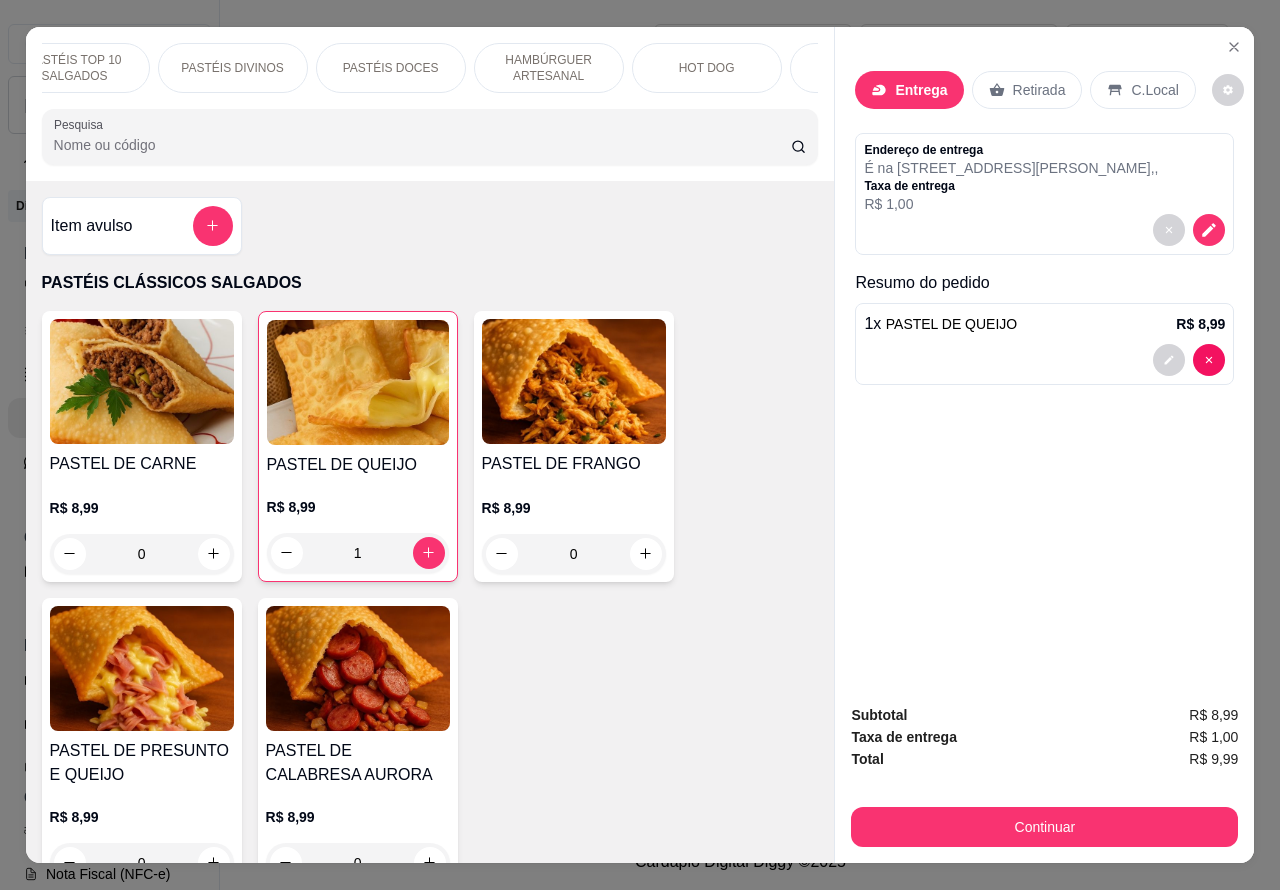 click on "HOT DOG" at bounding box center [707, 68] 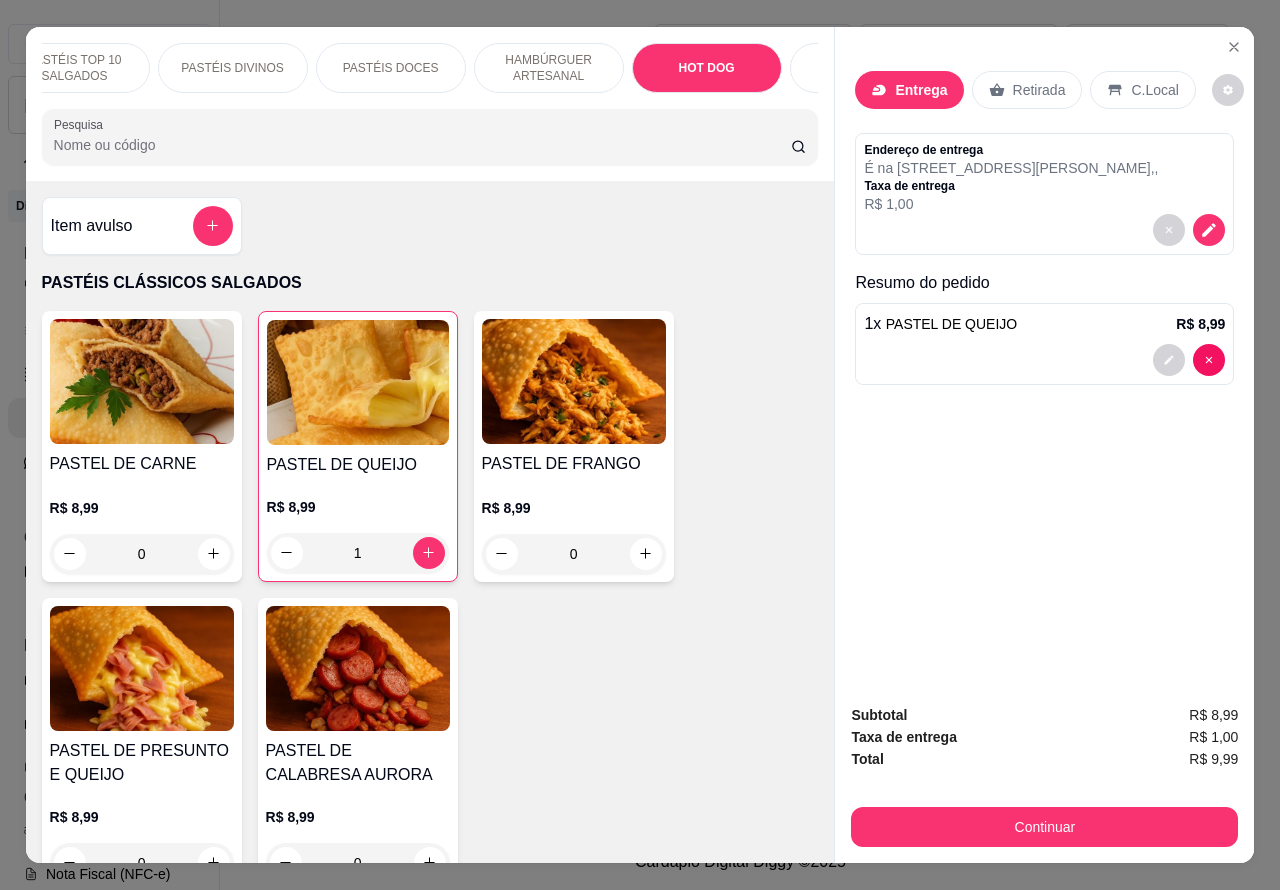 scroll, scrollTop: 6042, scrollLeft: 0, axis: vertical 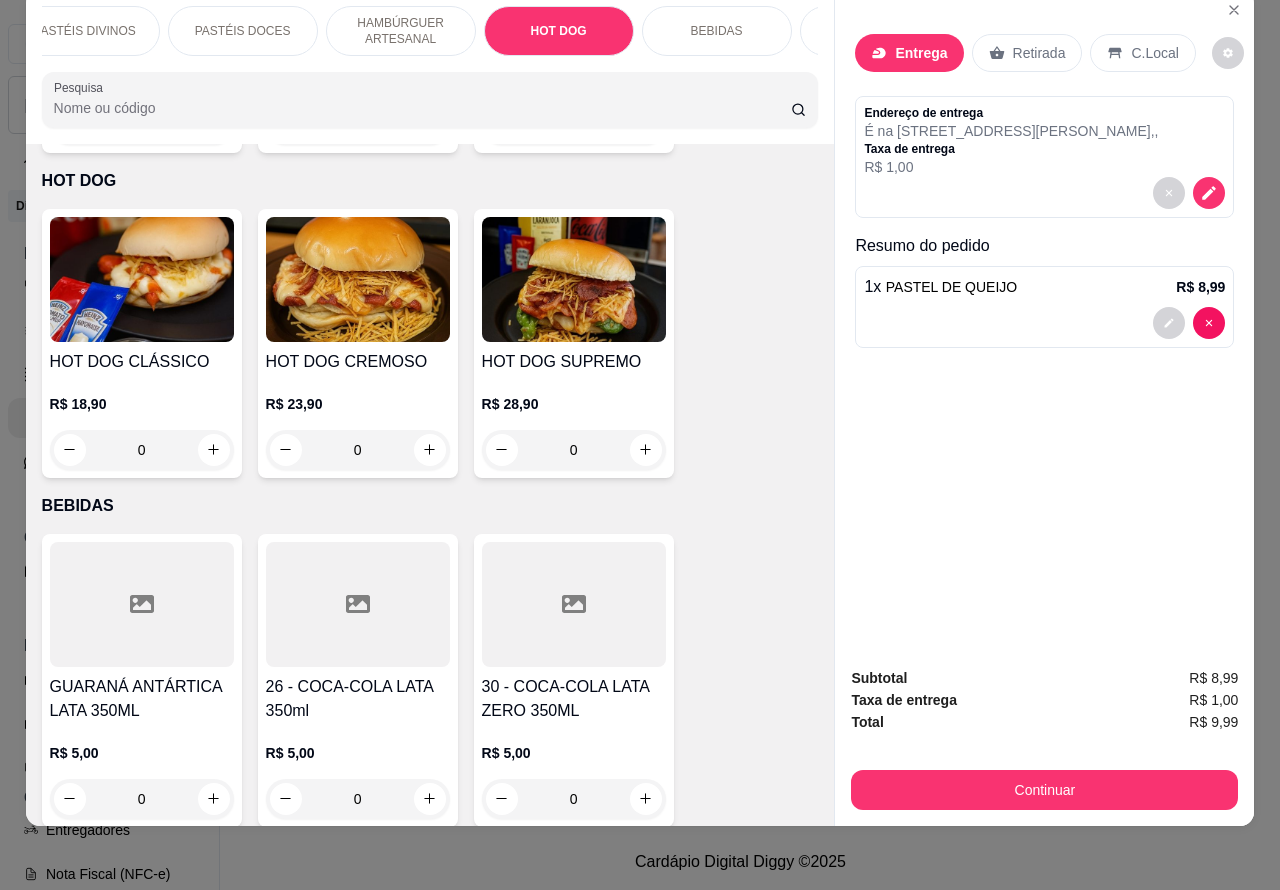 click on "BEBIDAS" at bounding box center (717, 31) 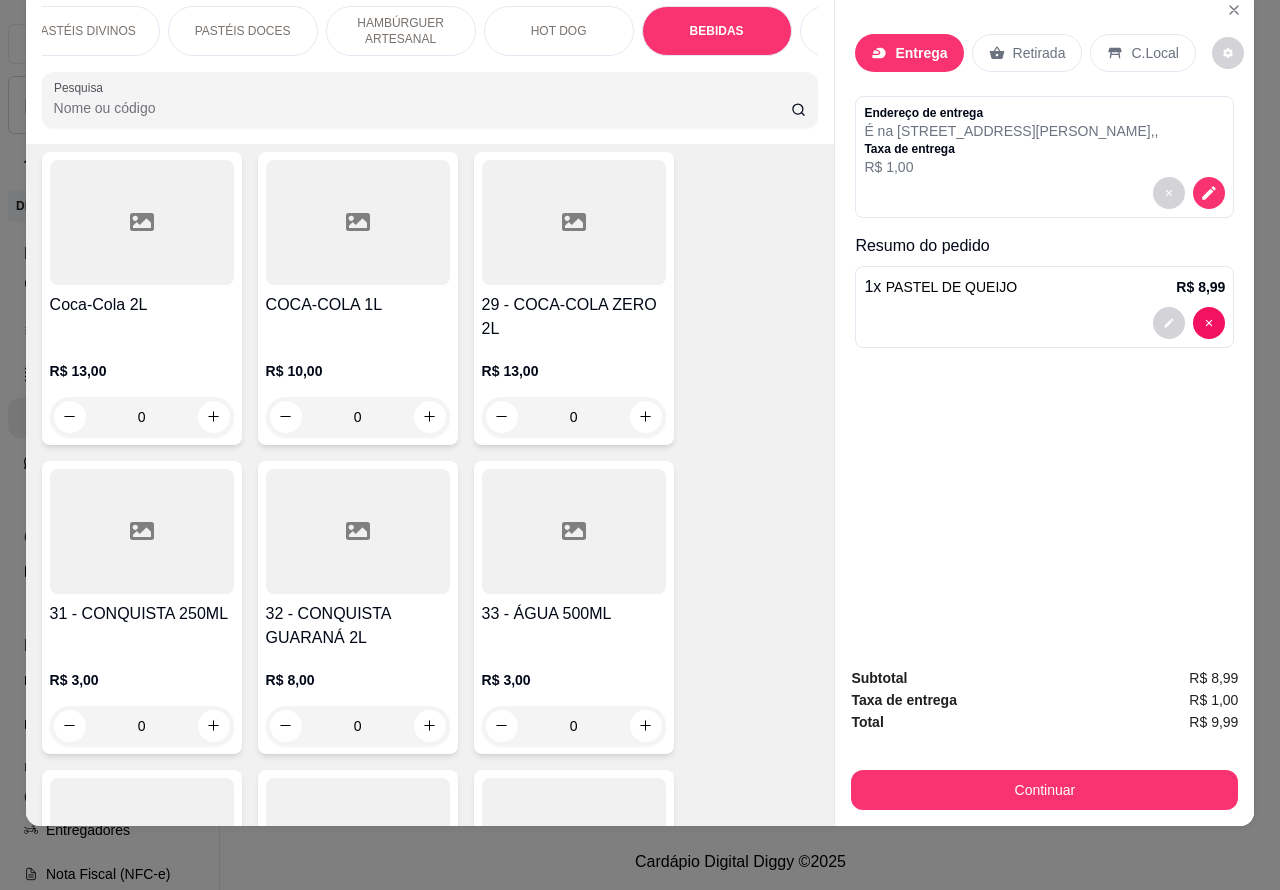scroll, scrollTop: 7180, scrollLeft: 0, axis: vertical 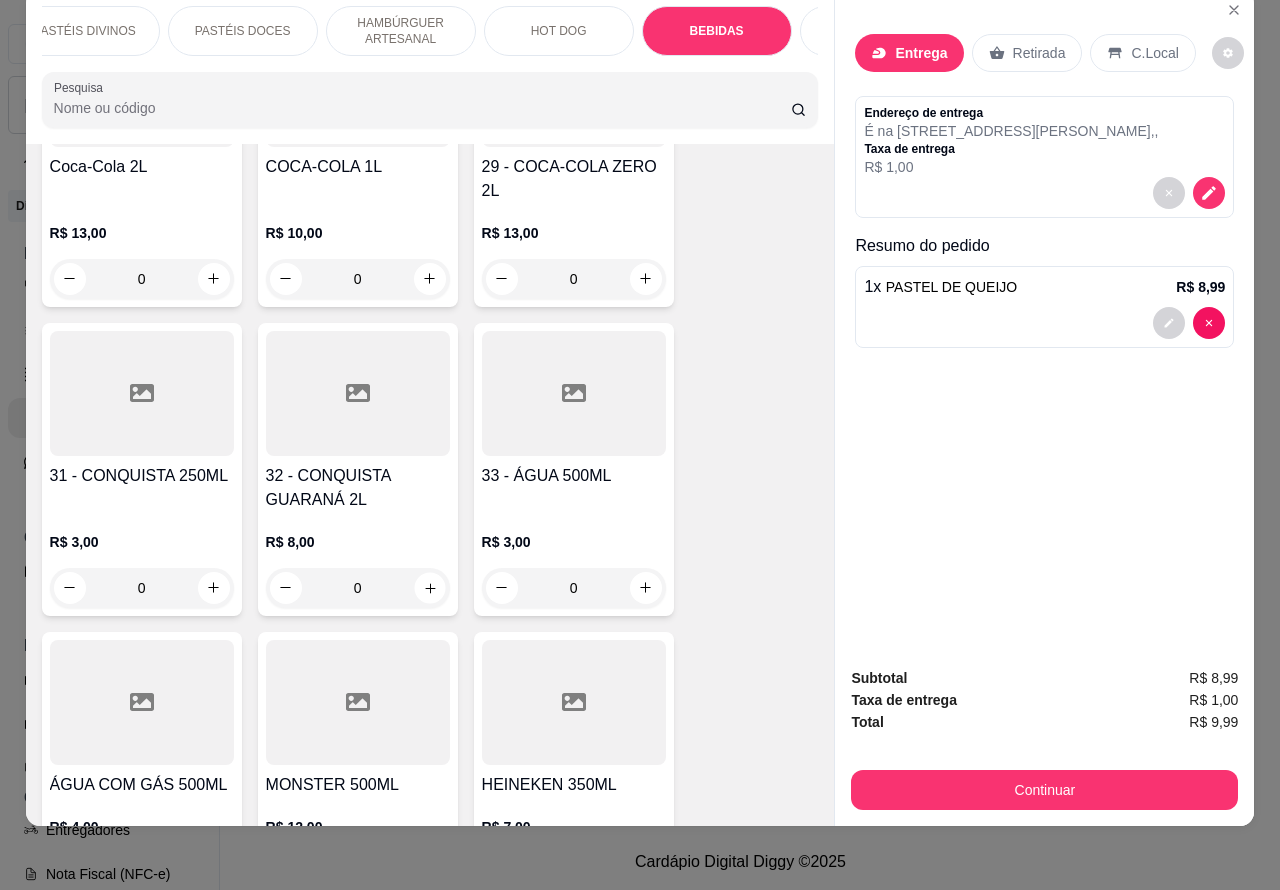 click 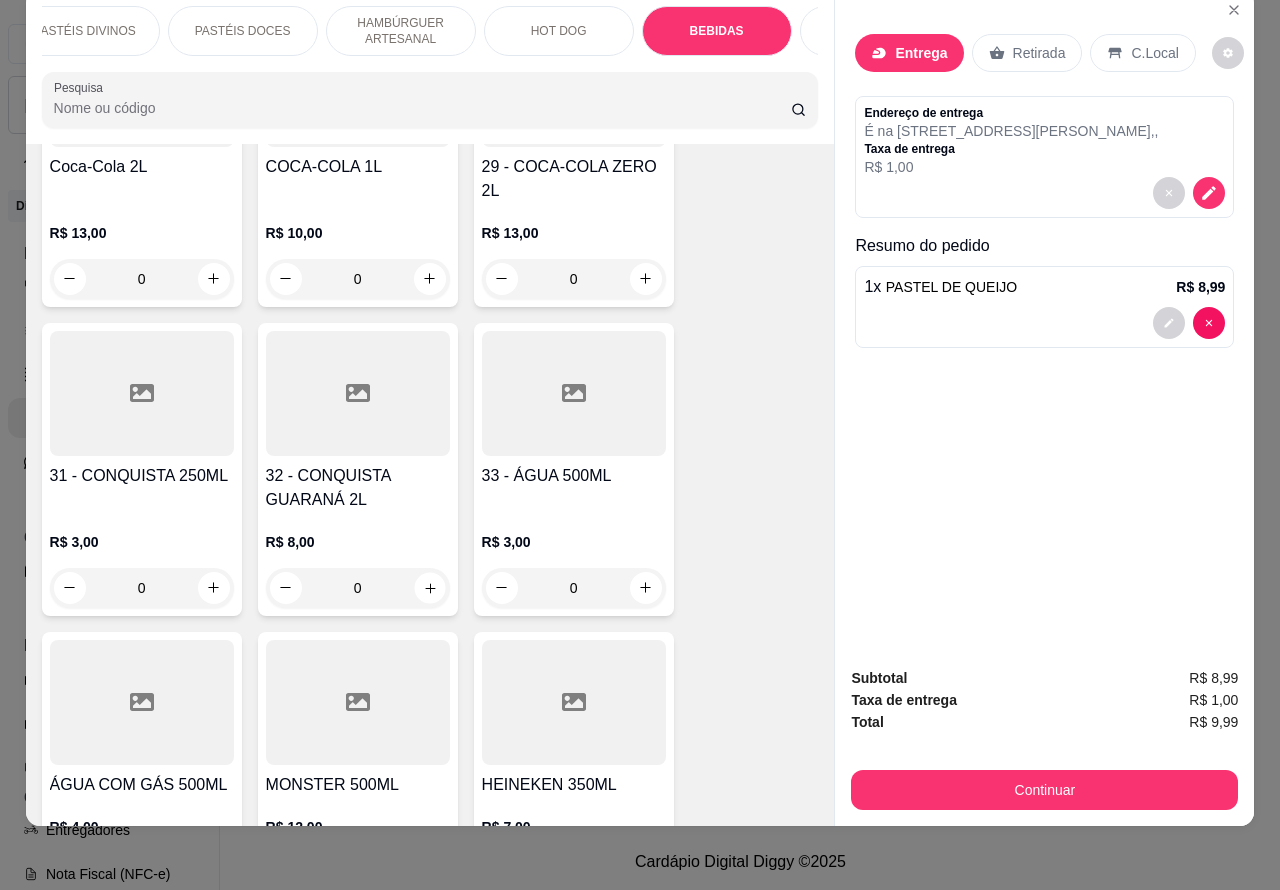 type on "1" 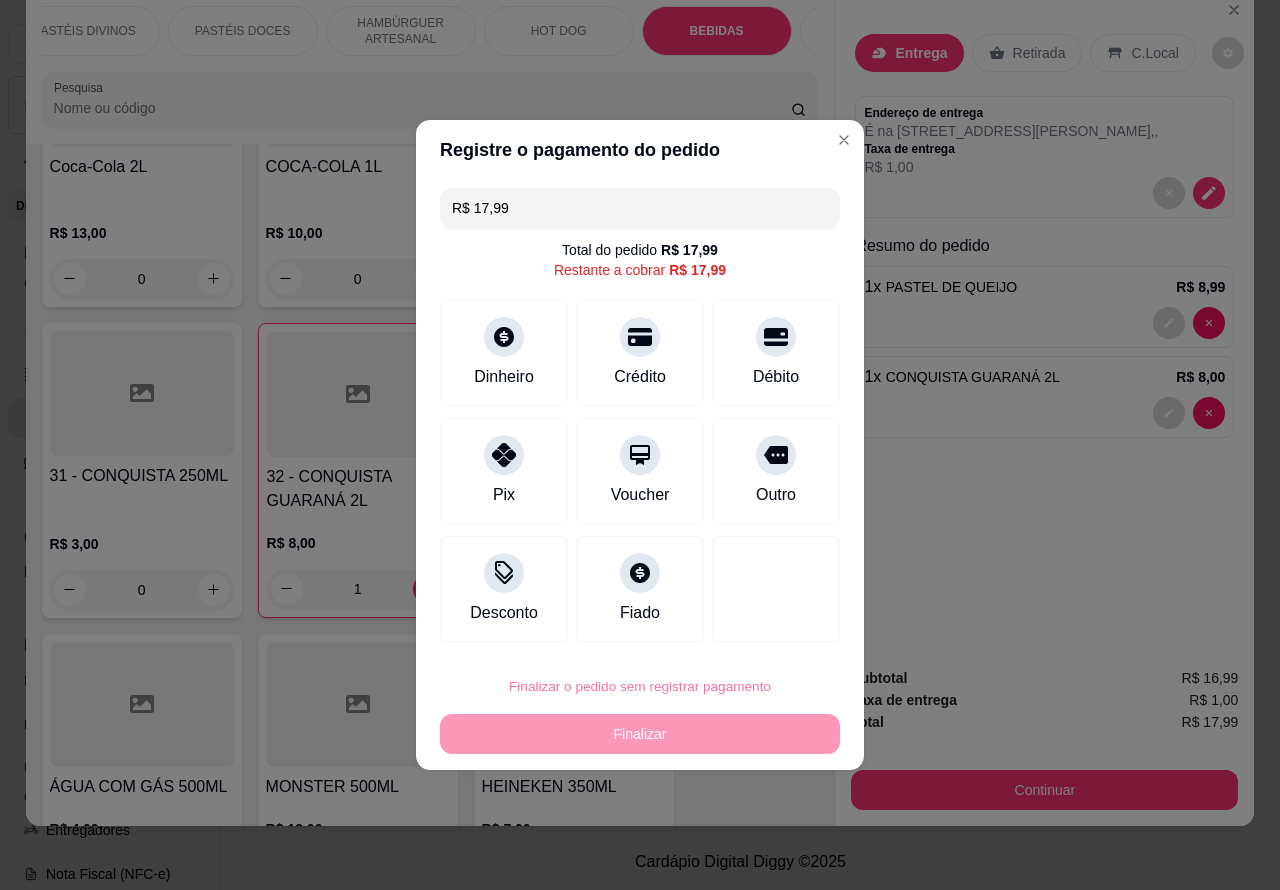 click on "Confirmar" at bounding box center (759, 630) 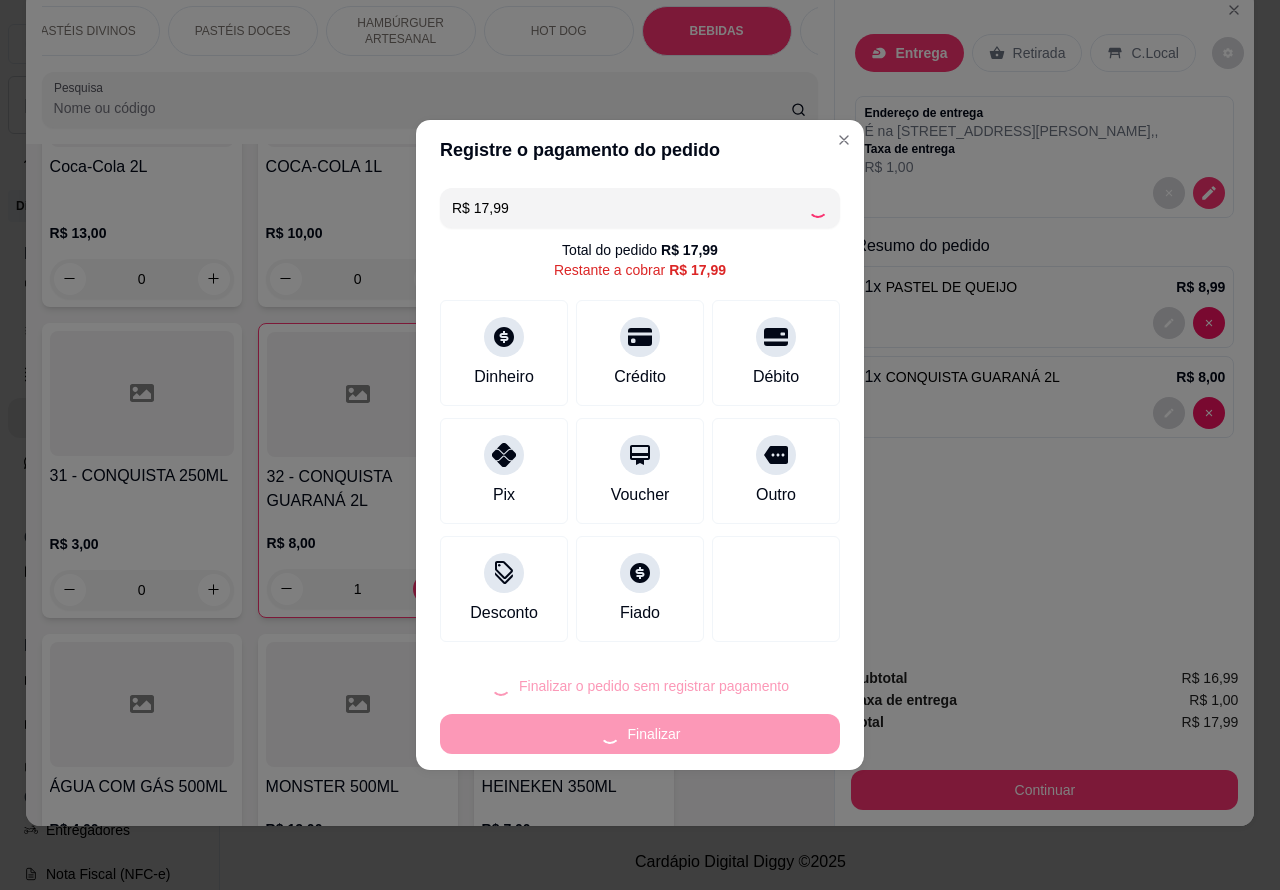 type on "0" 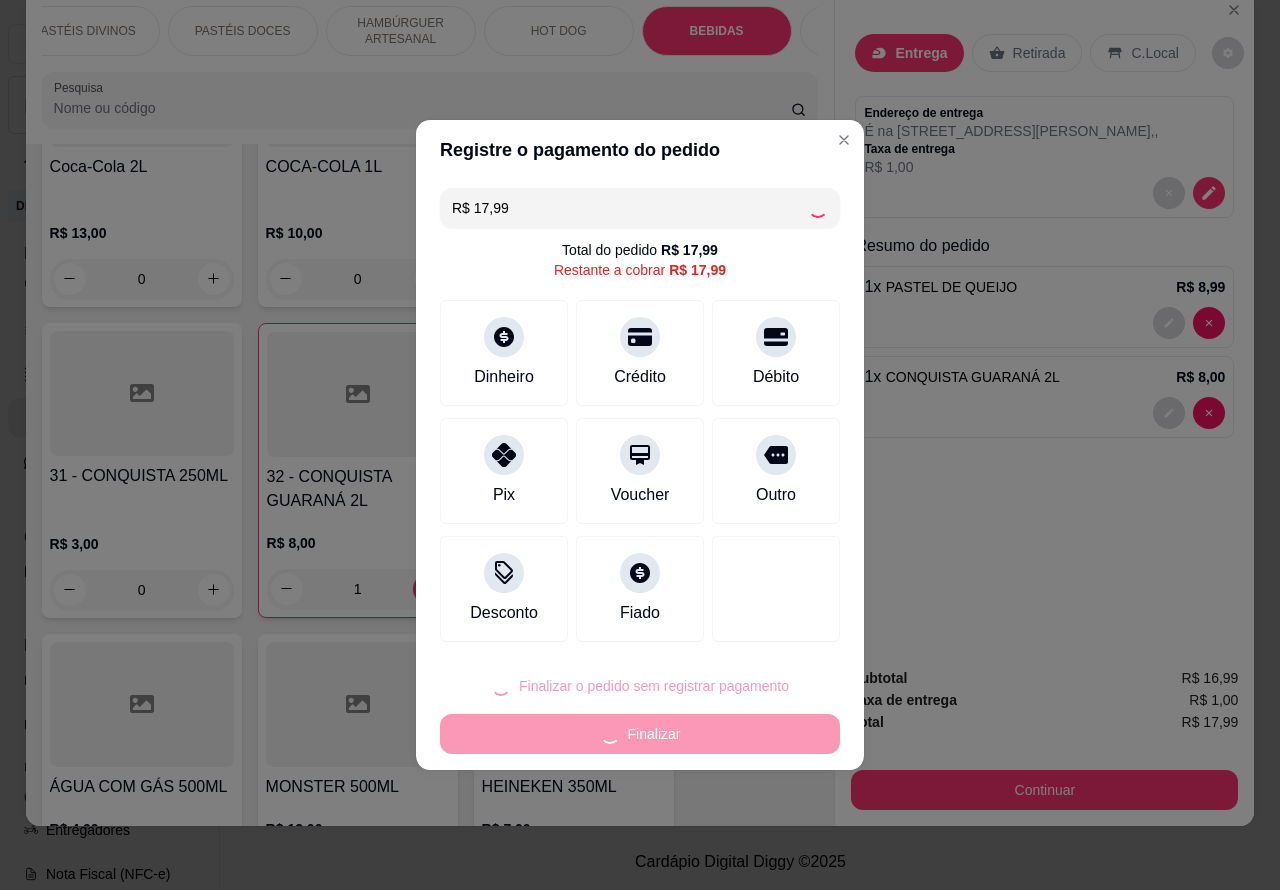 type on "0" 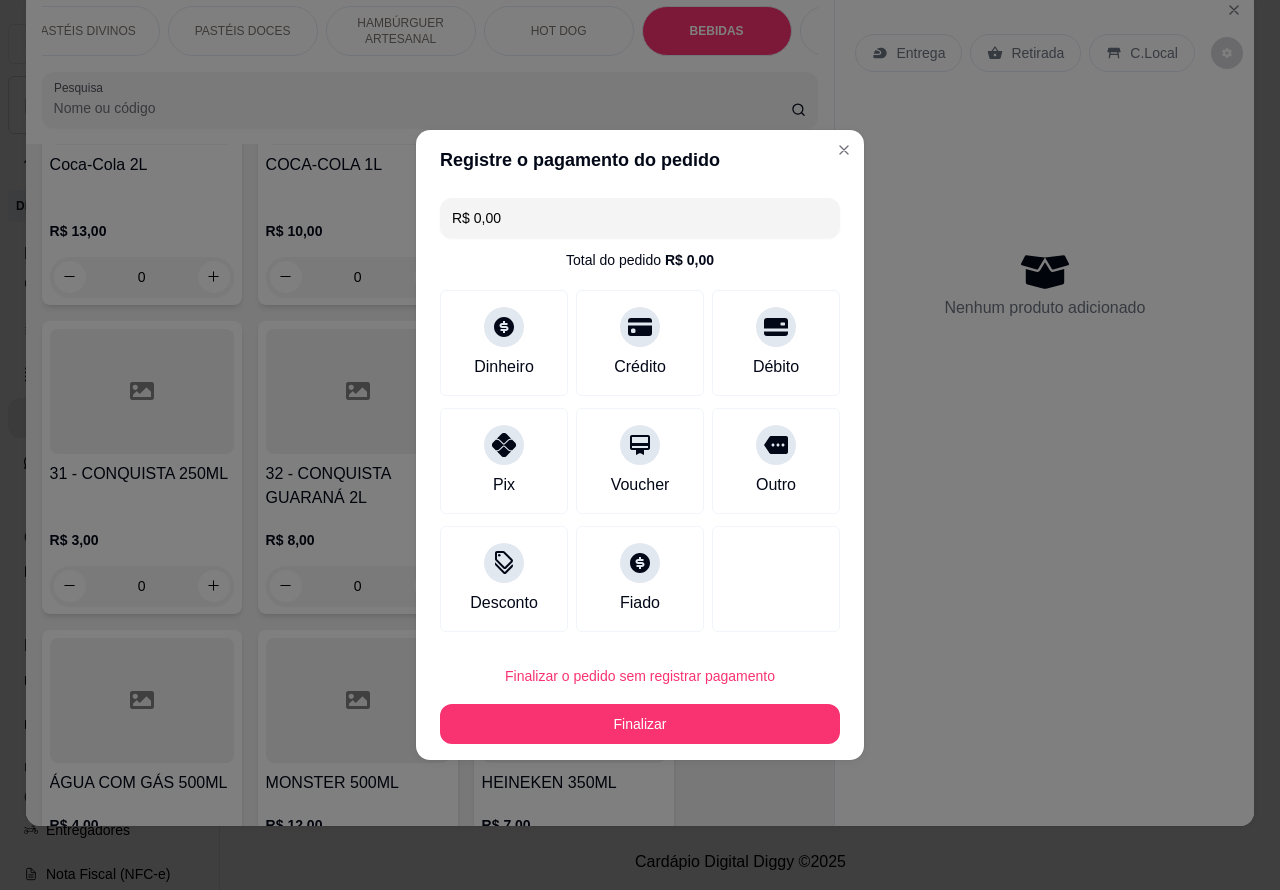 type on "R$ 0,00" 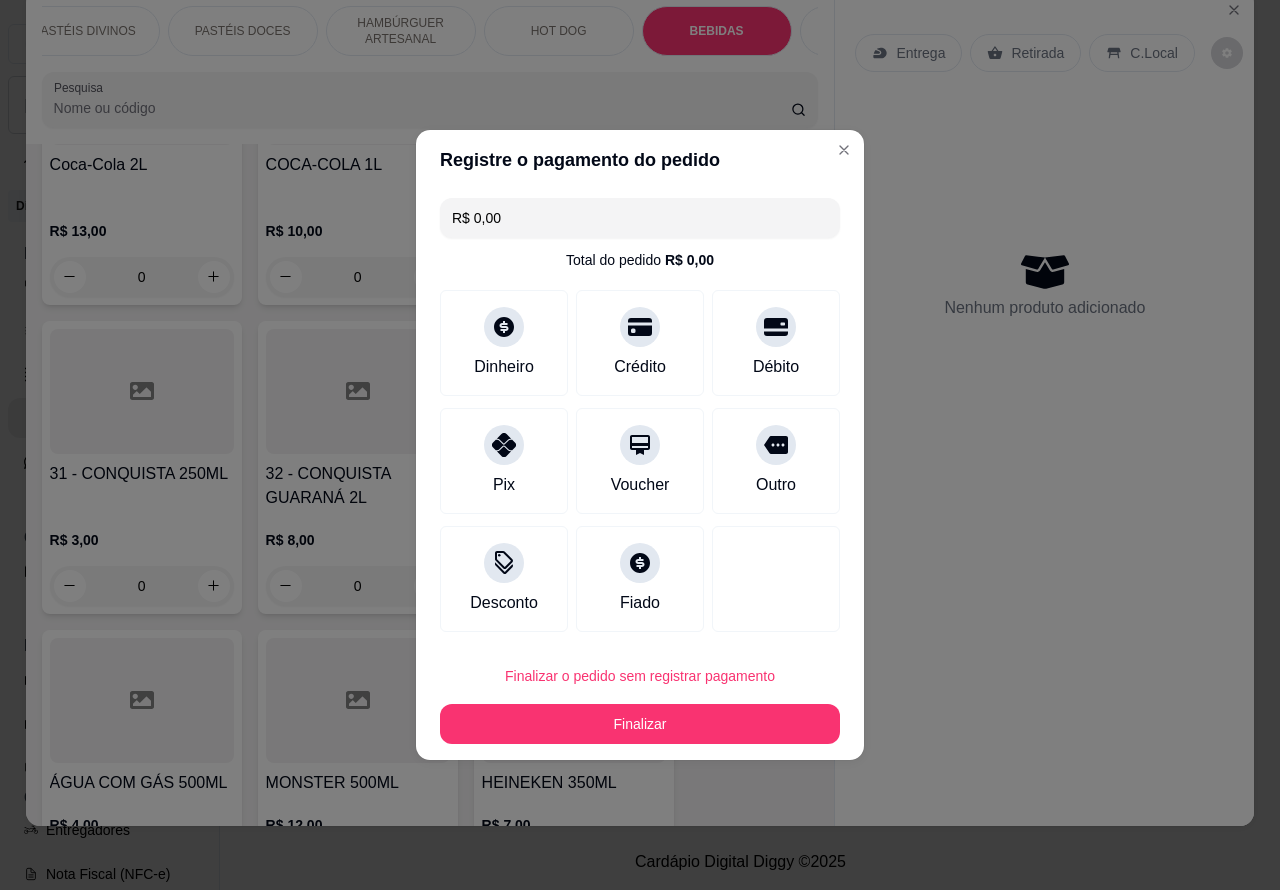 scroll, scrollTop: 7177, scrollLeft: 0, axis: vertical 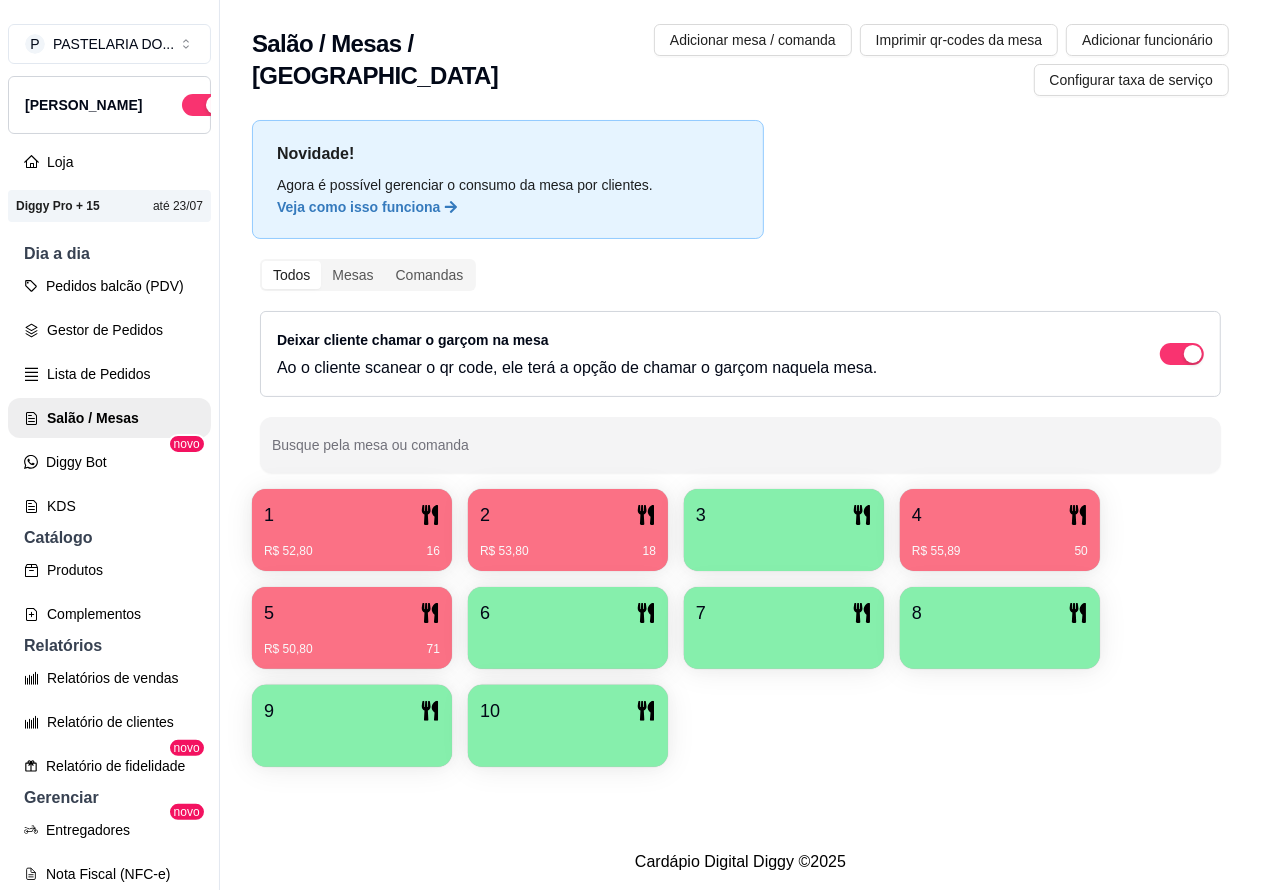 click on "R$ 50,80 71" at bounding box center [352, 649] 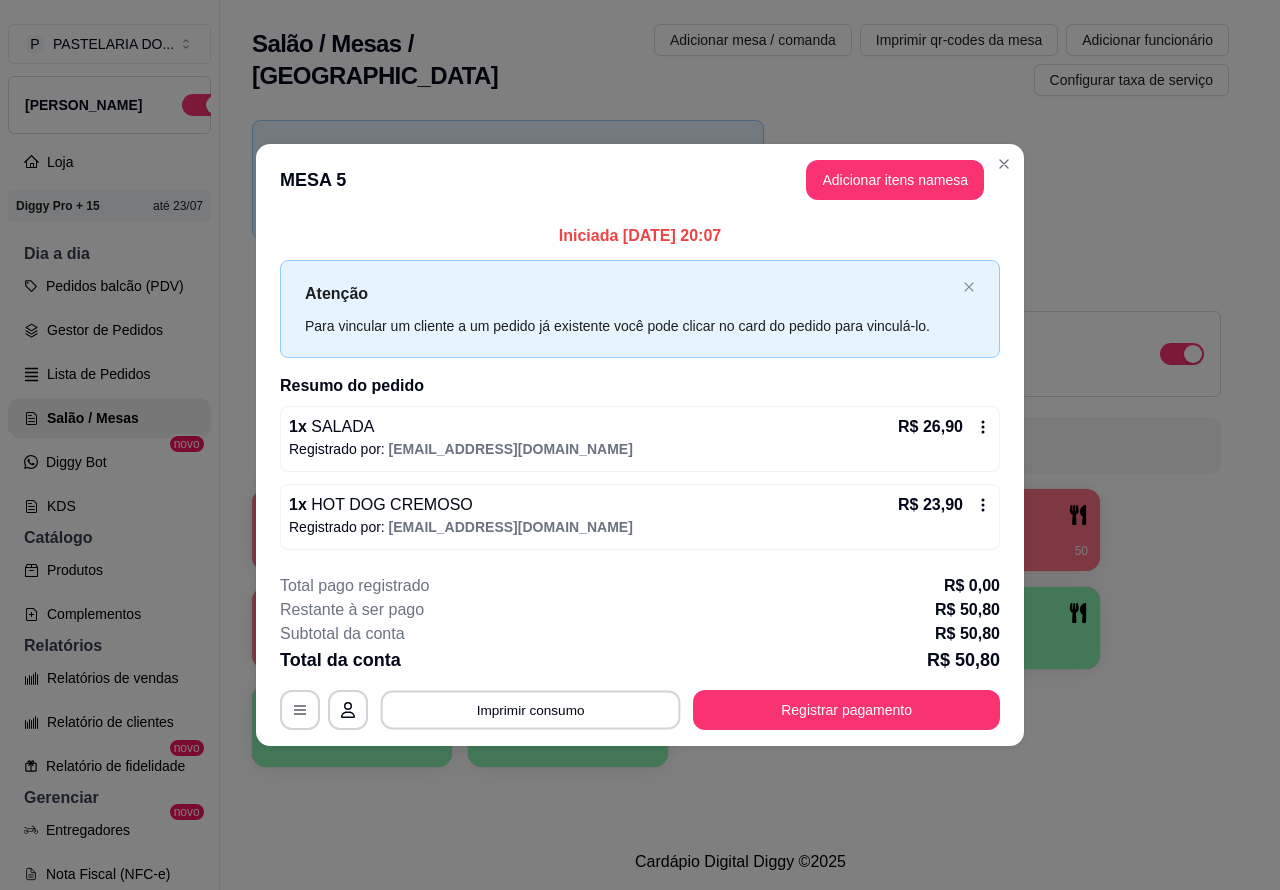 click on "Imprimir consumo" at bounding box center [531, 709] 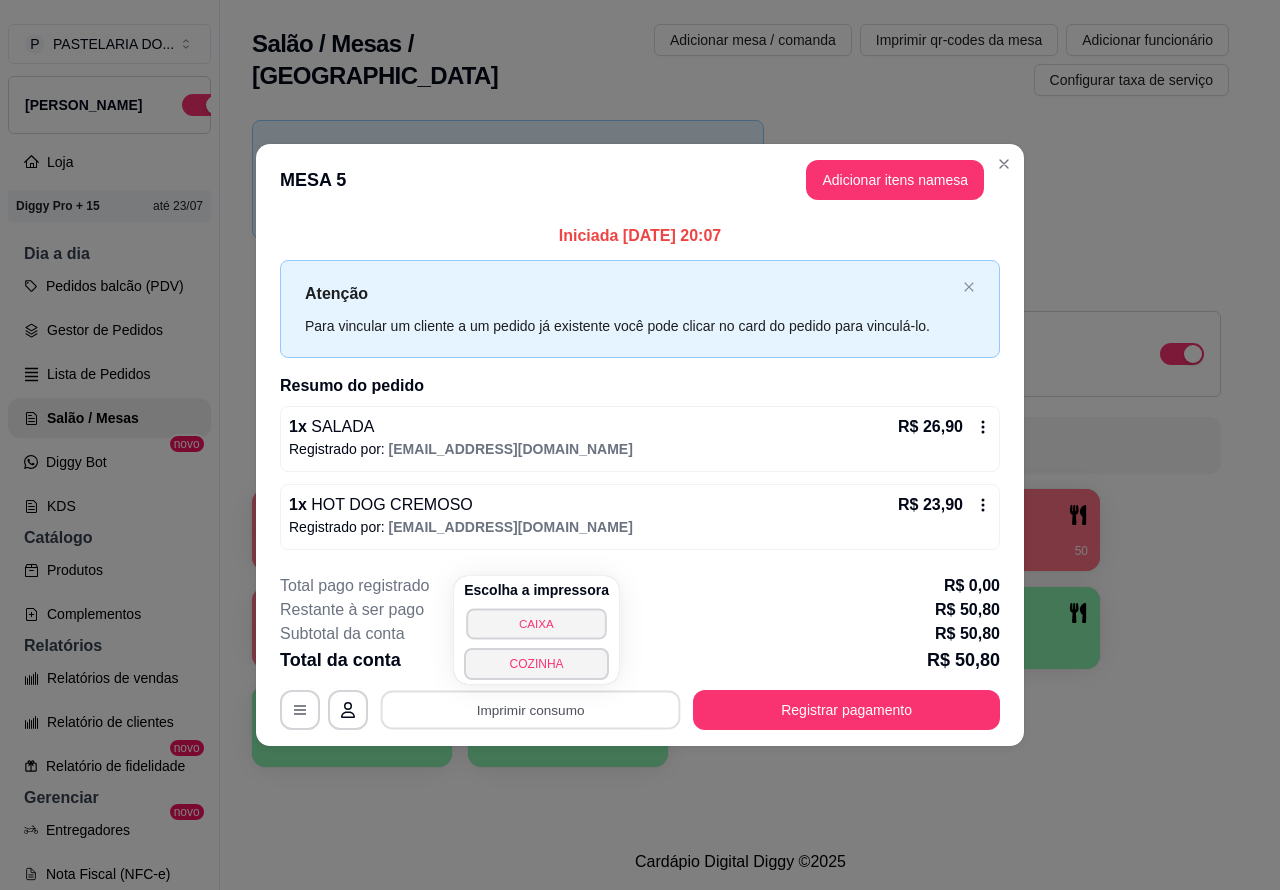 click on "CAIXA" at bounding box center [536, 623] 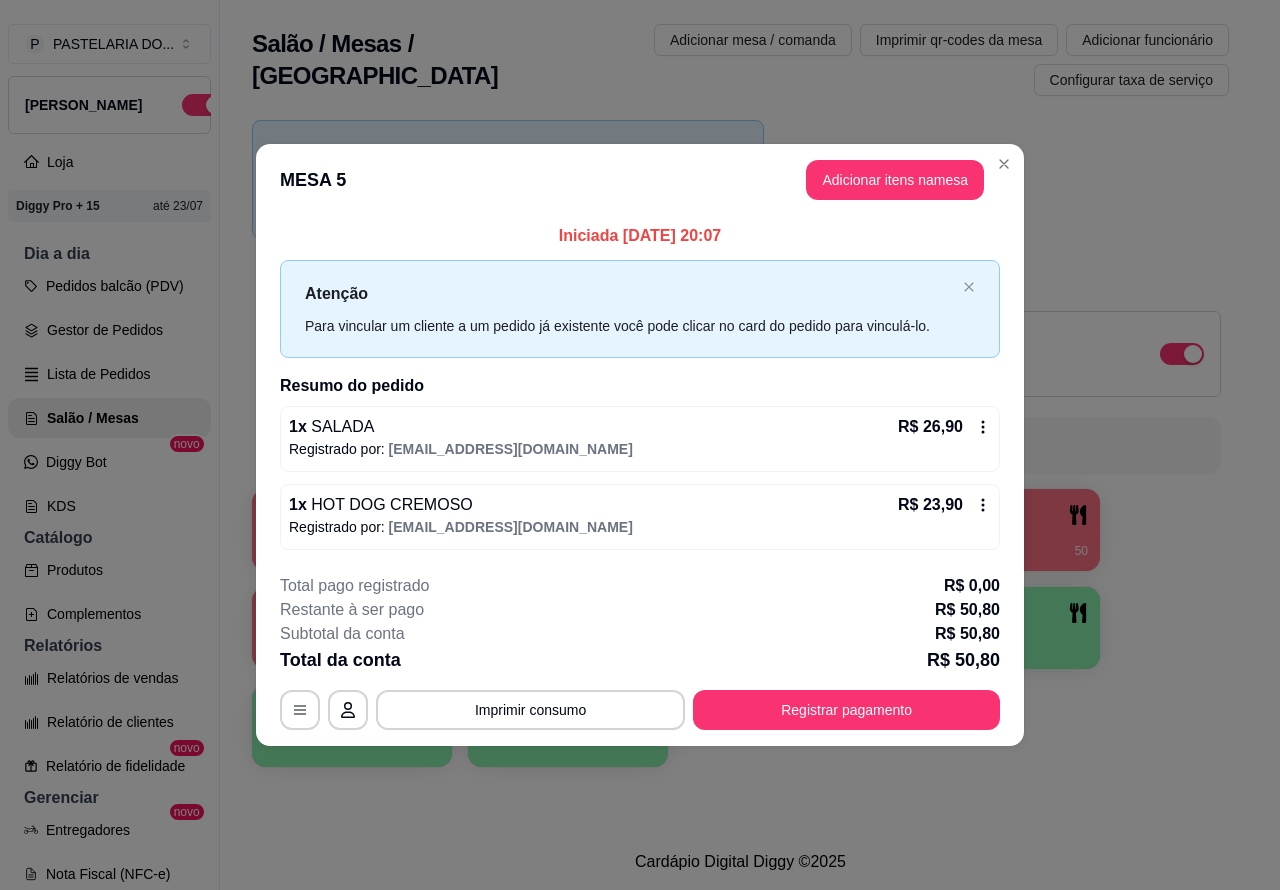 click on "Novidade! Agora é possível gerenciar o consumo da mesa por clientes.   Veja como isso funciona Todos Mesas Comandas Deixar cliente chamar o garçom na mesa Ao o cliente scanear o qr code, ele terá a opção de chamar o garçom naquela mesa. Busque pela mesa ou comanda
1 R$ 52,80 16 2 R$ 53,80 18 3 4 R$ 55,89 50 5 R$ 50,80 71 6 7 8 9 10" at bounding box center (740, 449) 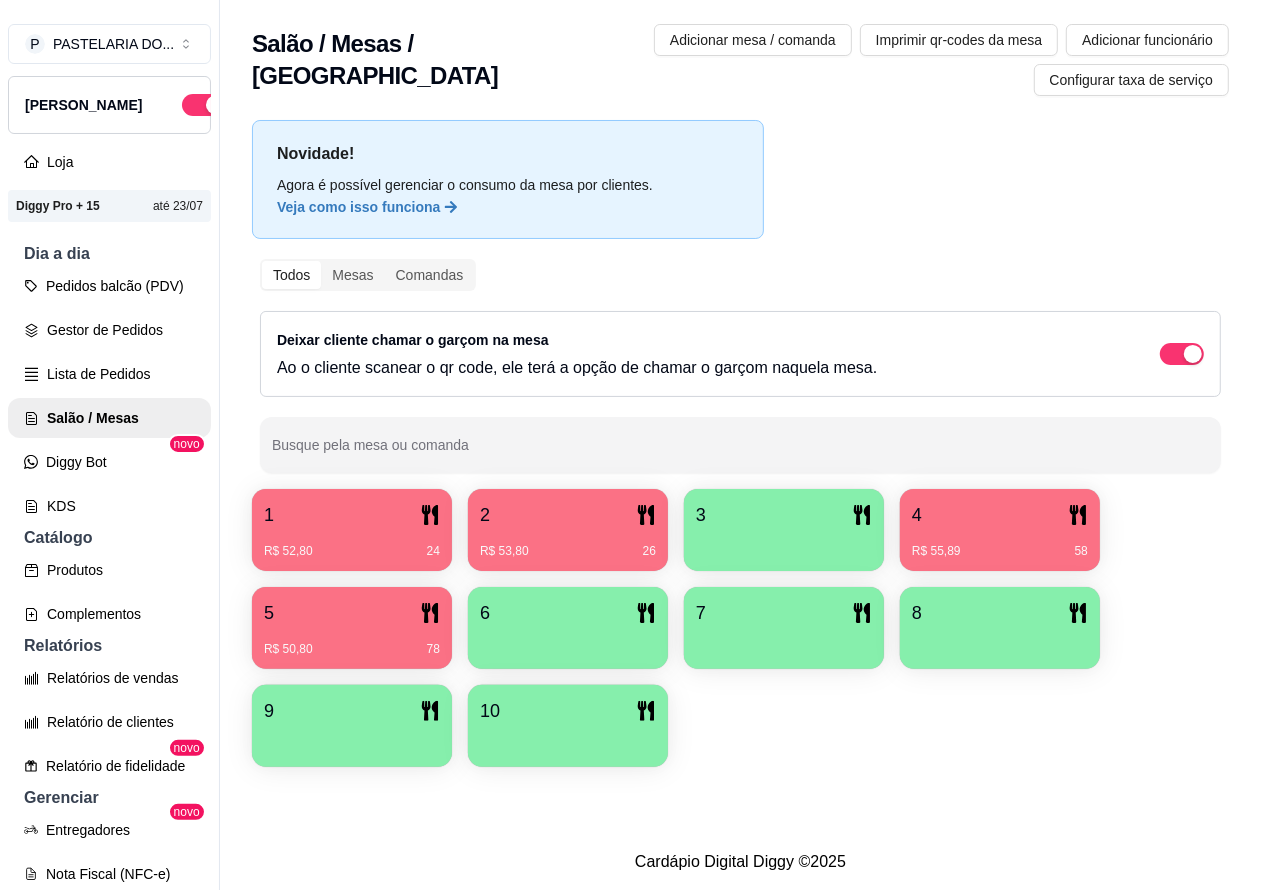 click on "Pedidos balcão (PDV)" at bounding box center (109, 286) 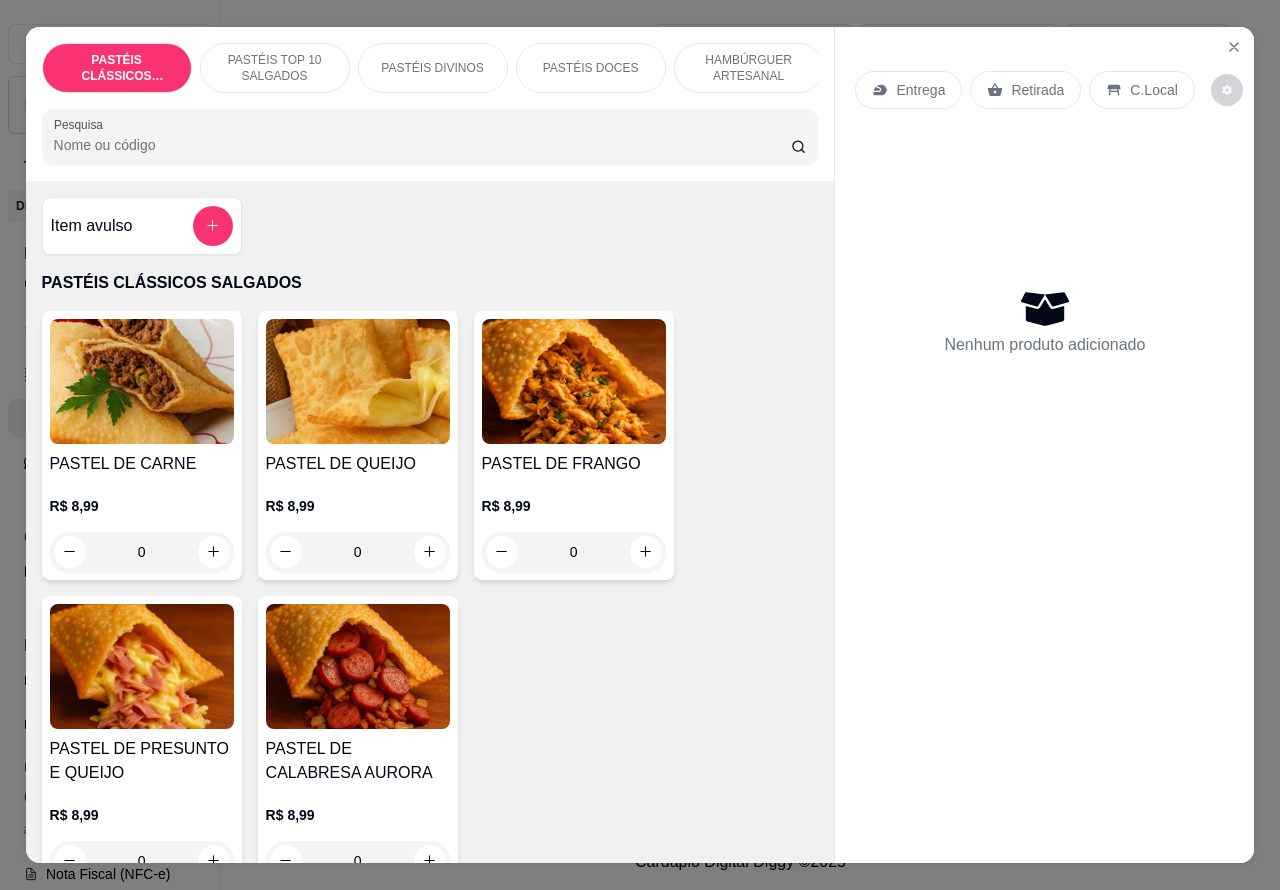 click 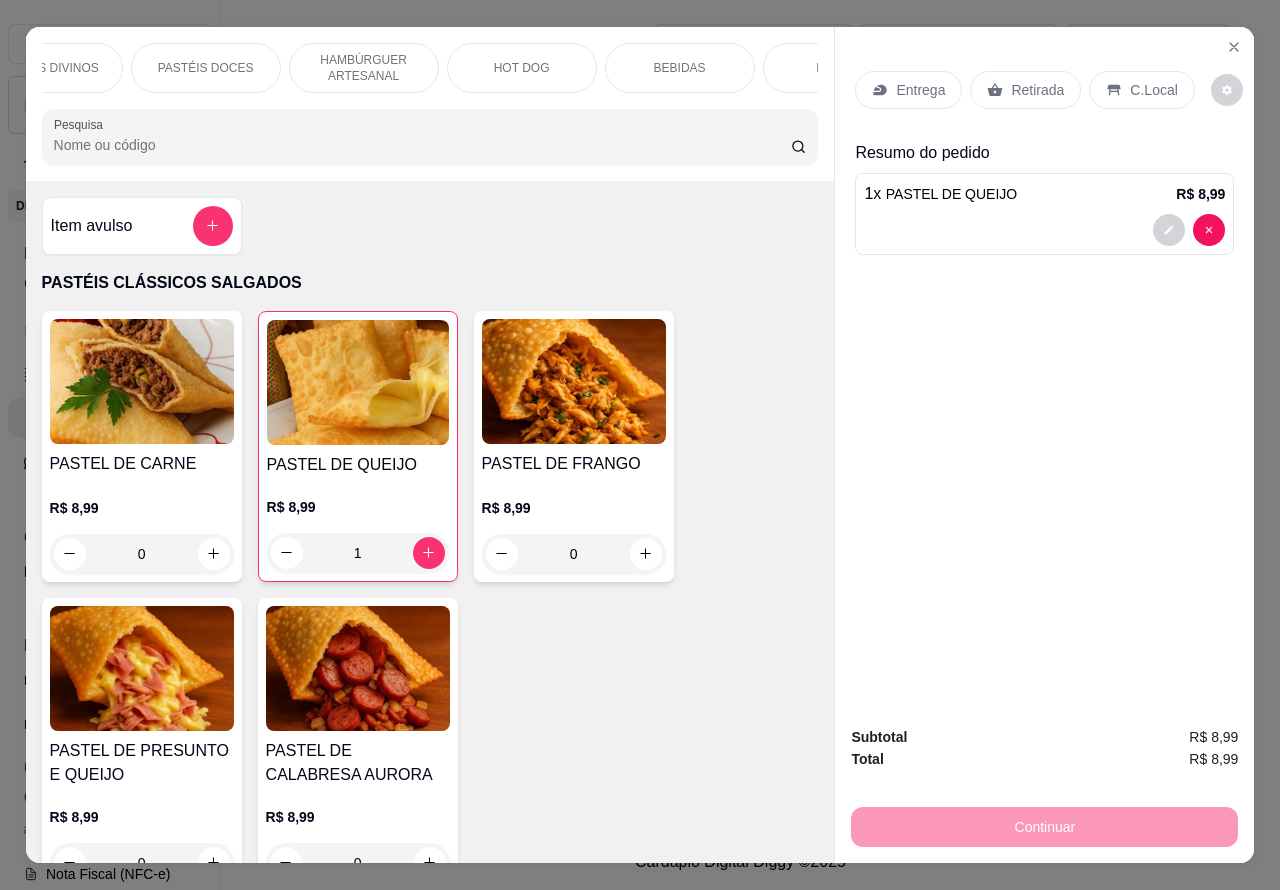 scroll, scrollTop: 0, scrollLeft: 398, axis: horizontal 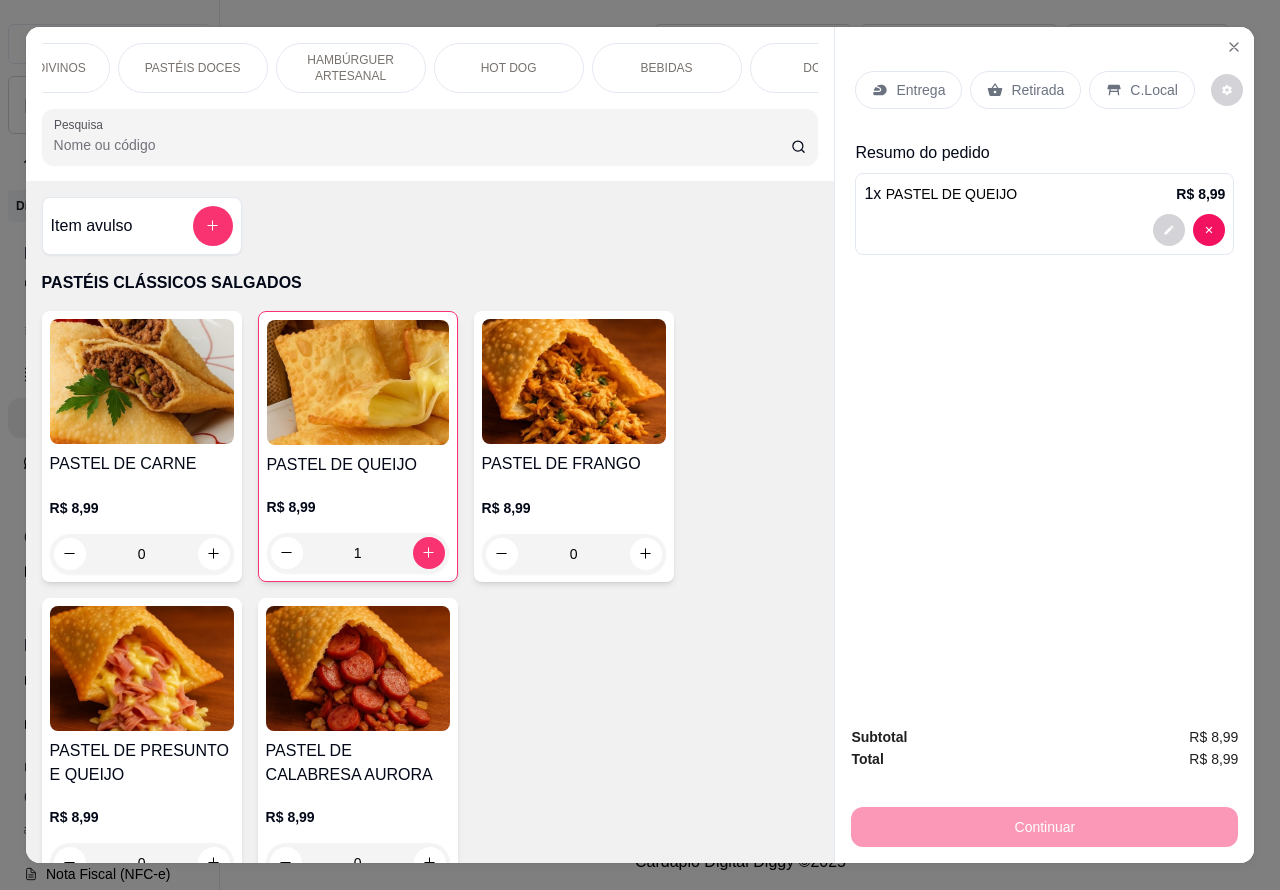 click on "BEBIDAS" at bounding box center (667, 68) 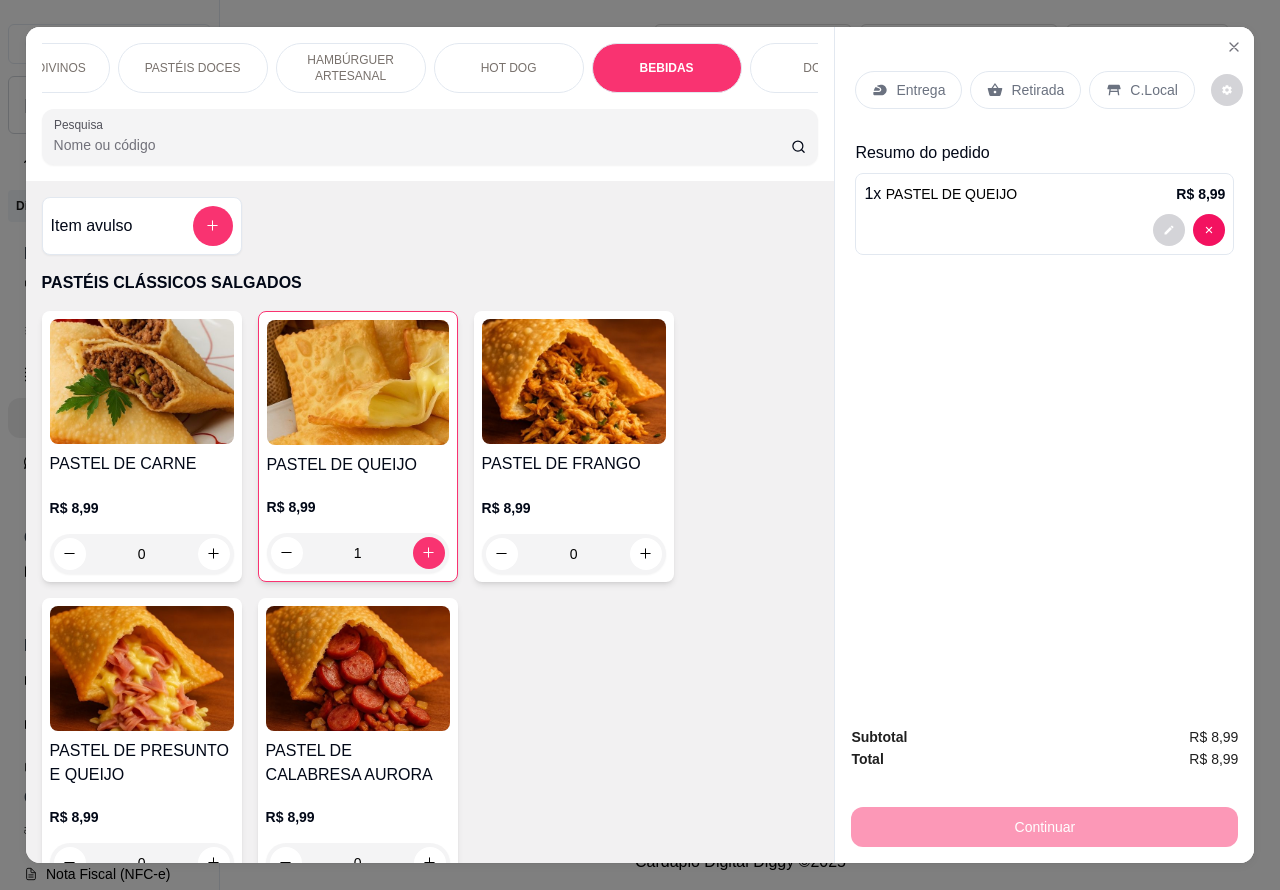 scroll, scrollTop: 6367, scrollLeft: 0, axis: vertical 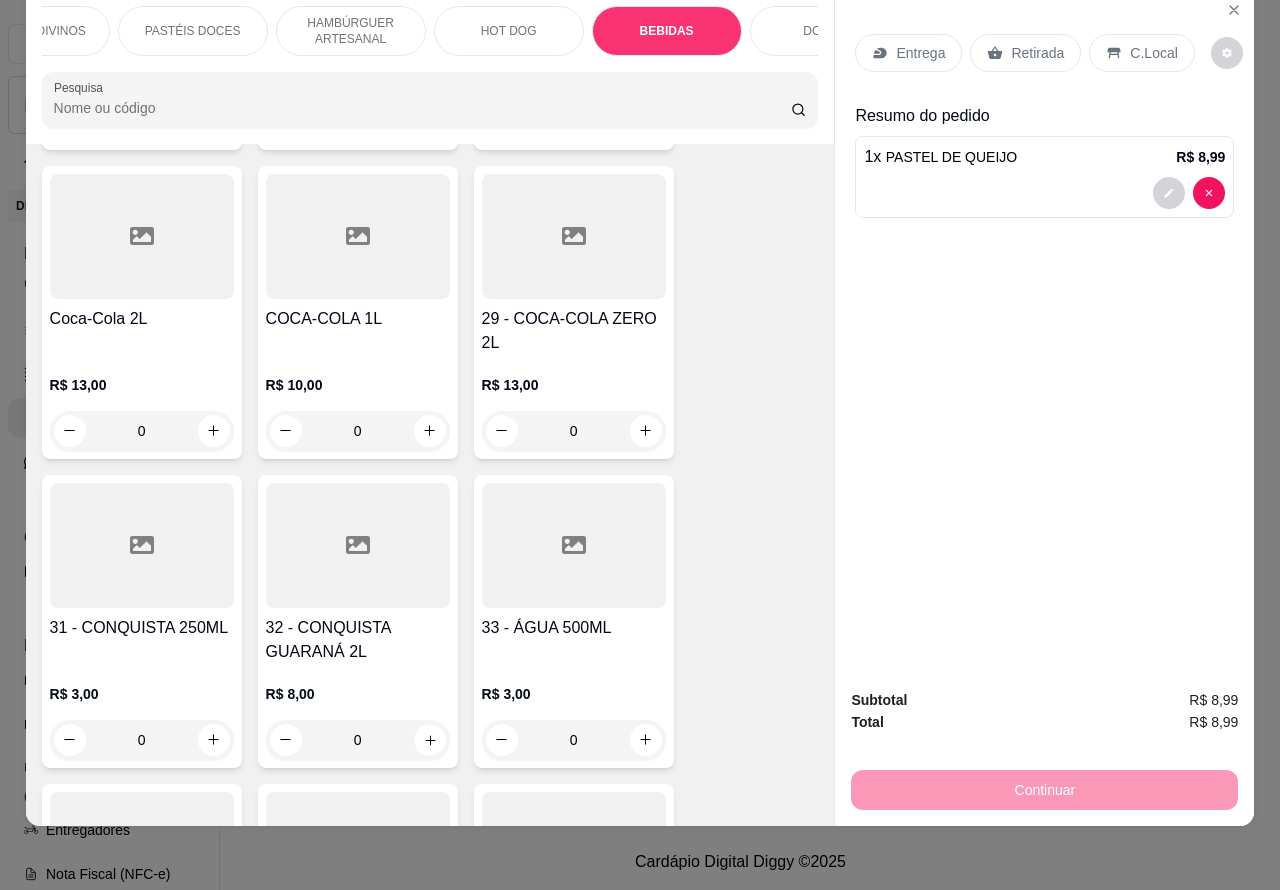 click 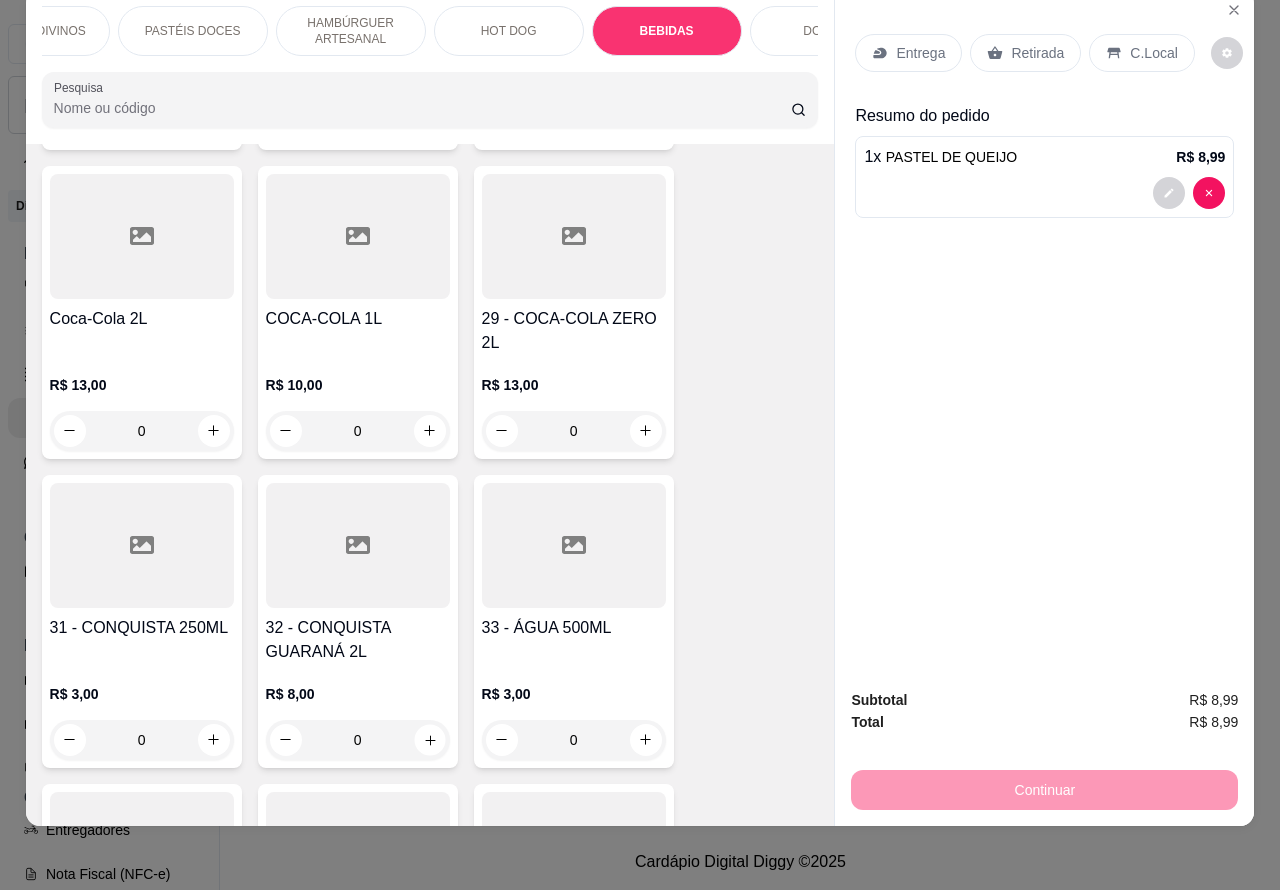 type on "1" 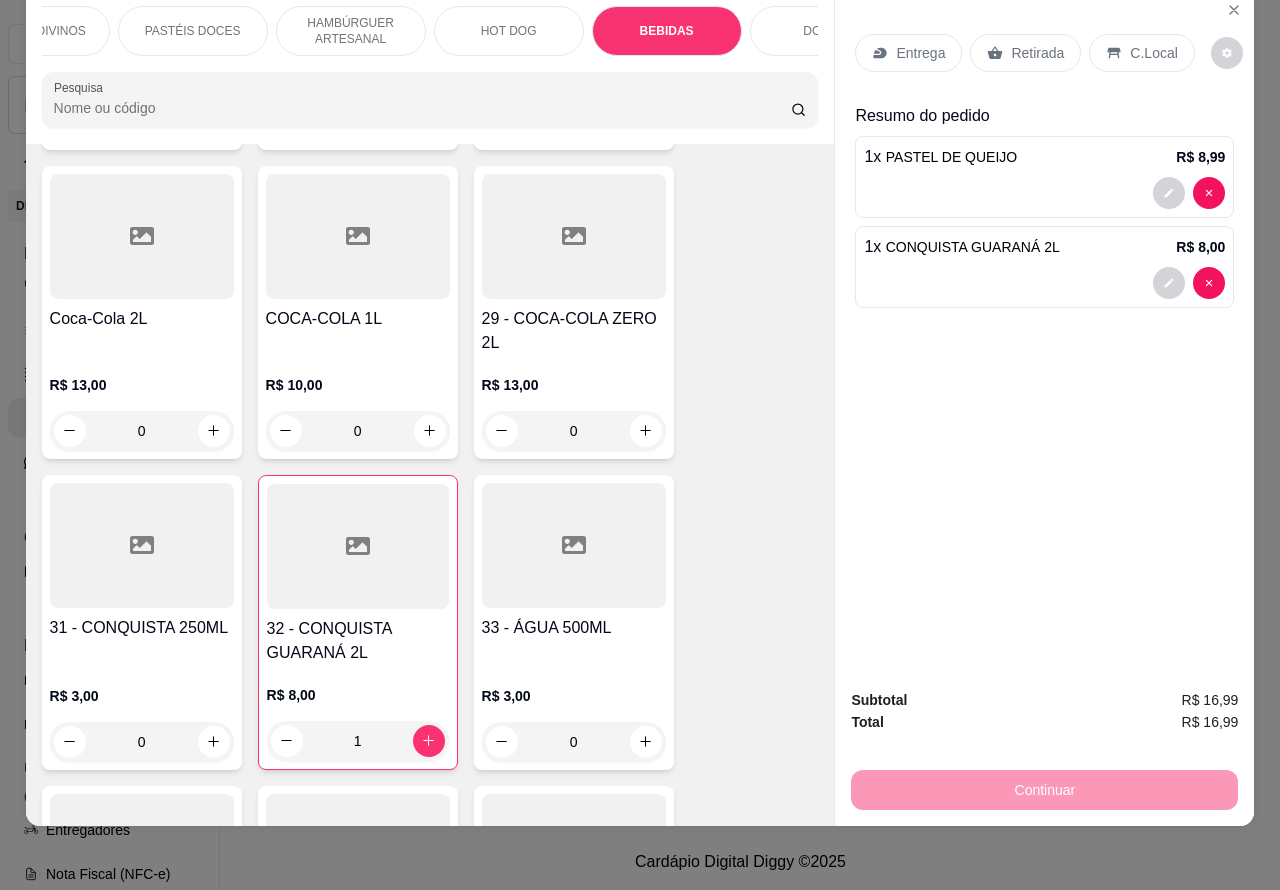 click on "Retirada" at bounding box center (1037, 53) 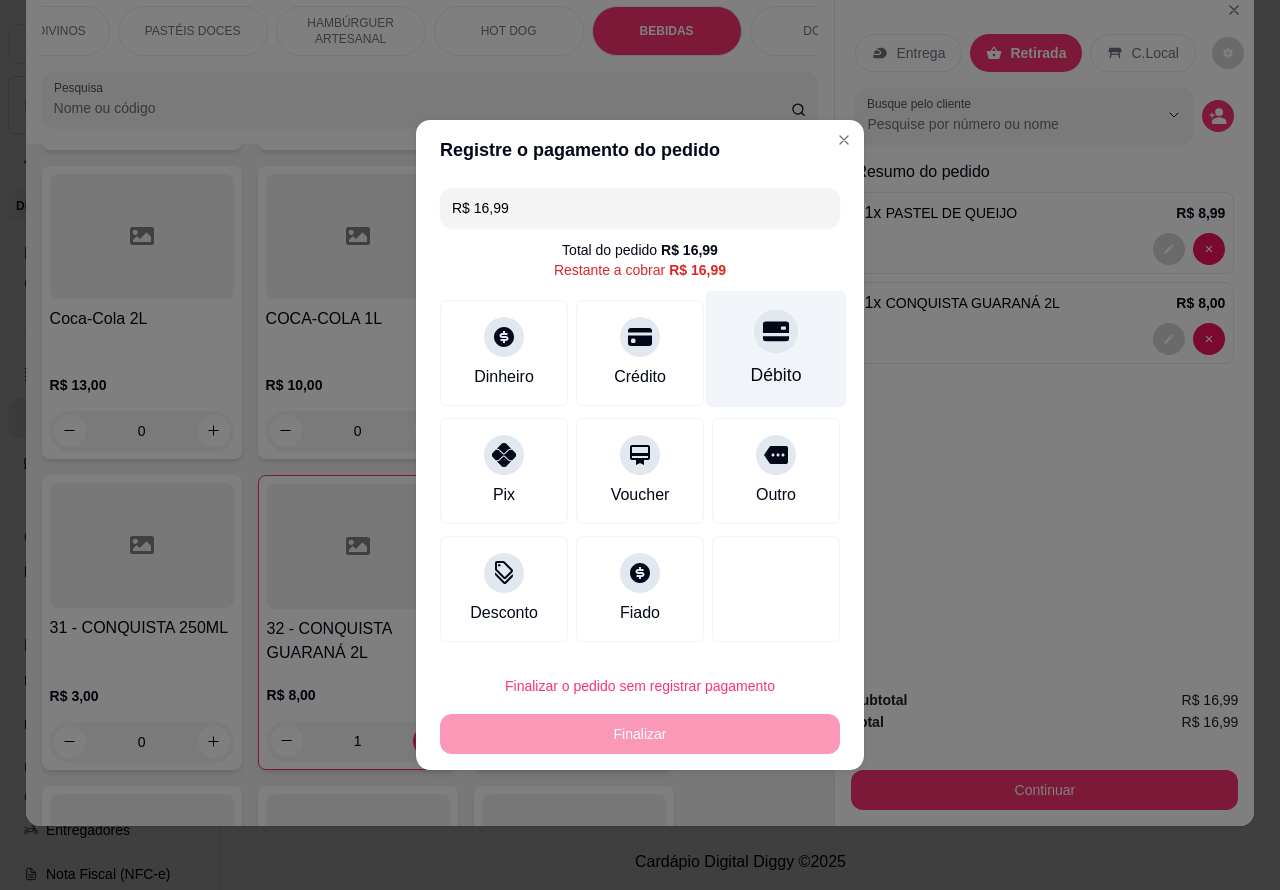 click 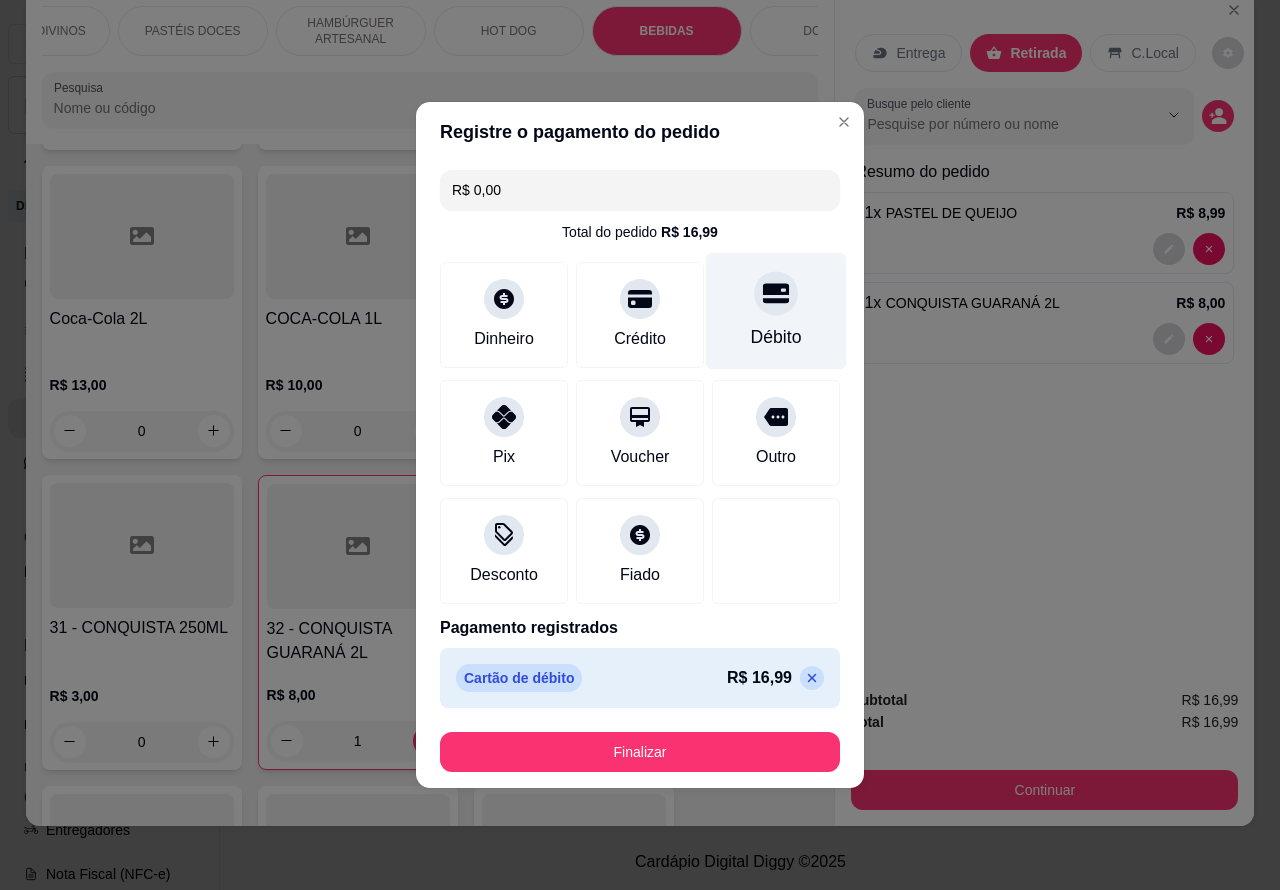 click on "Finalizar" at bounding box center [640, 752] 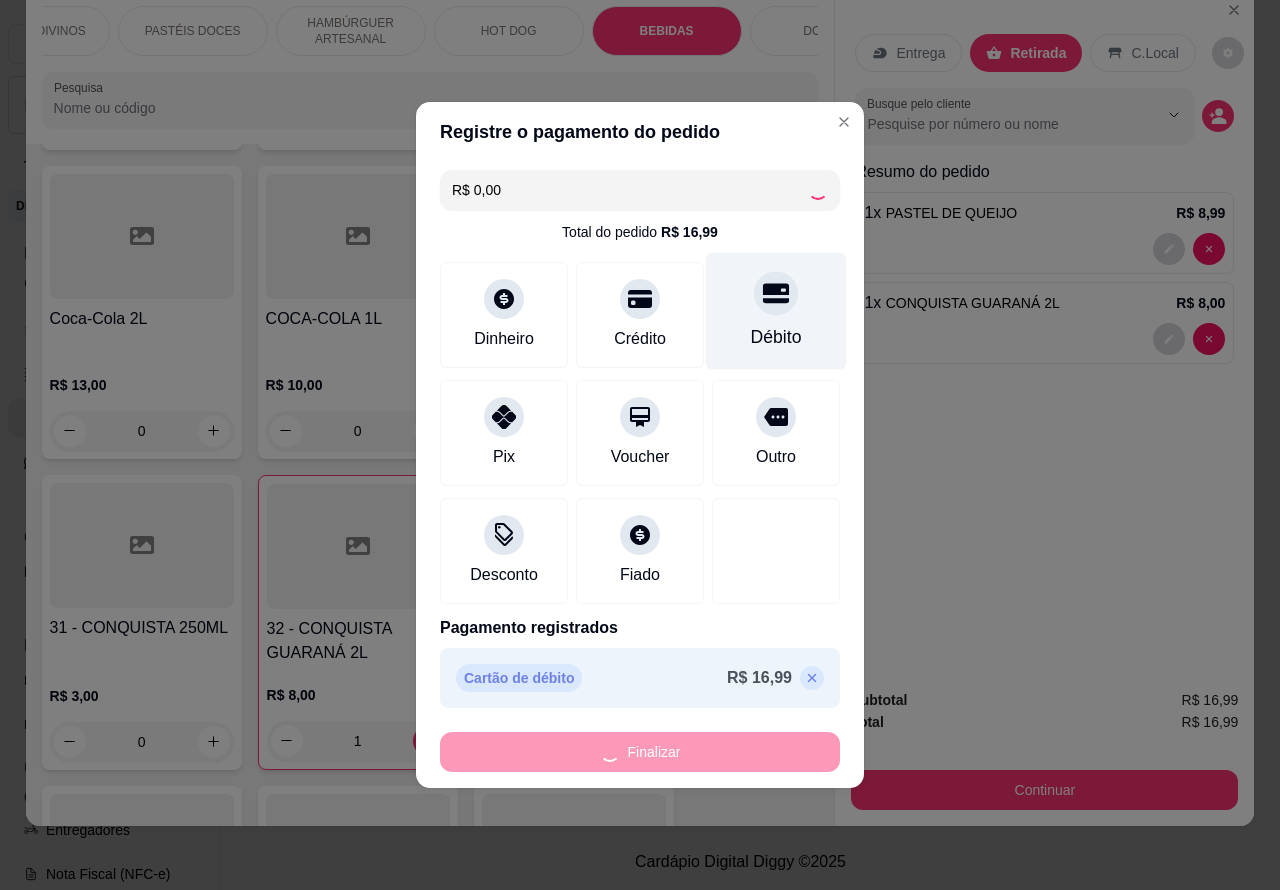 type on "0" 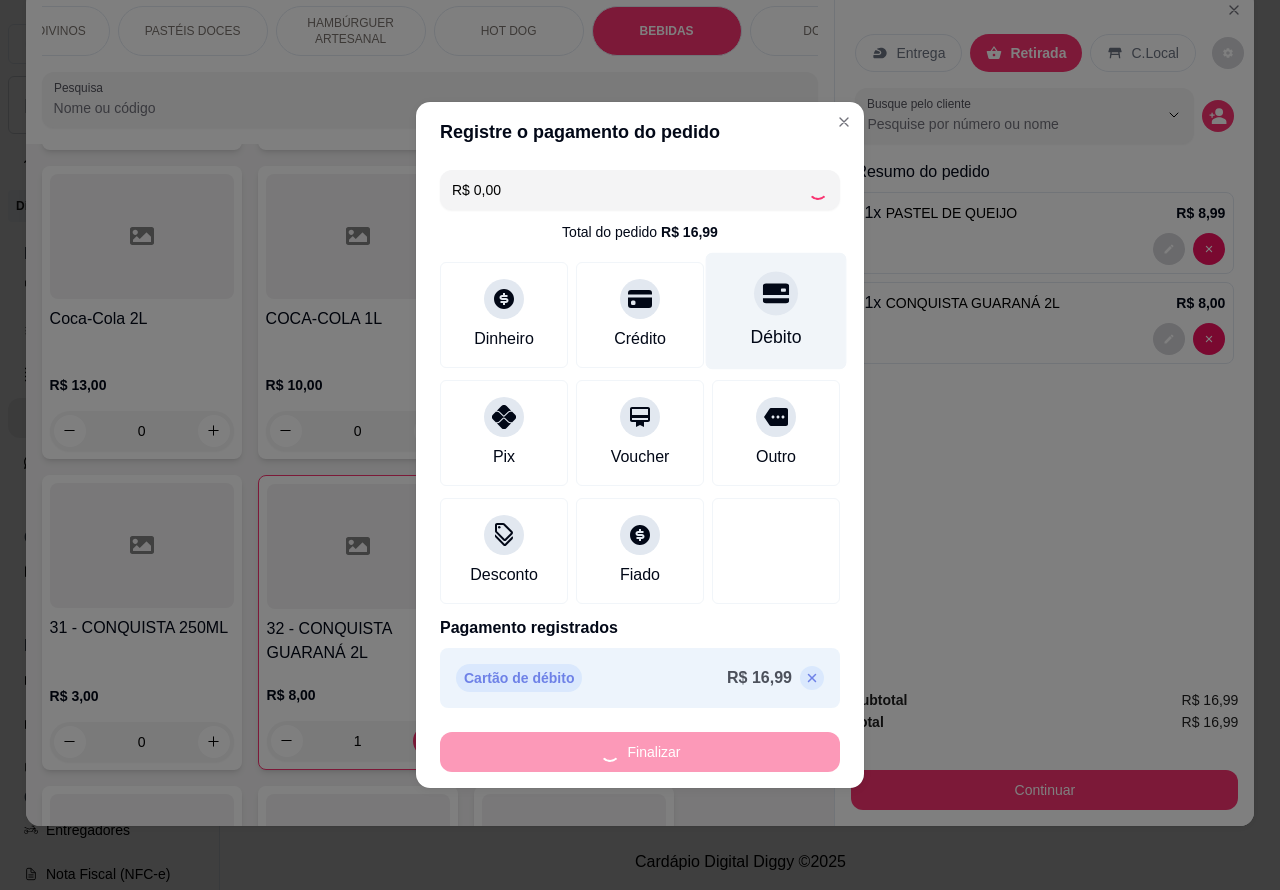 type on "0" 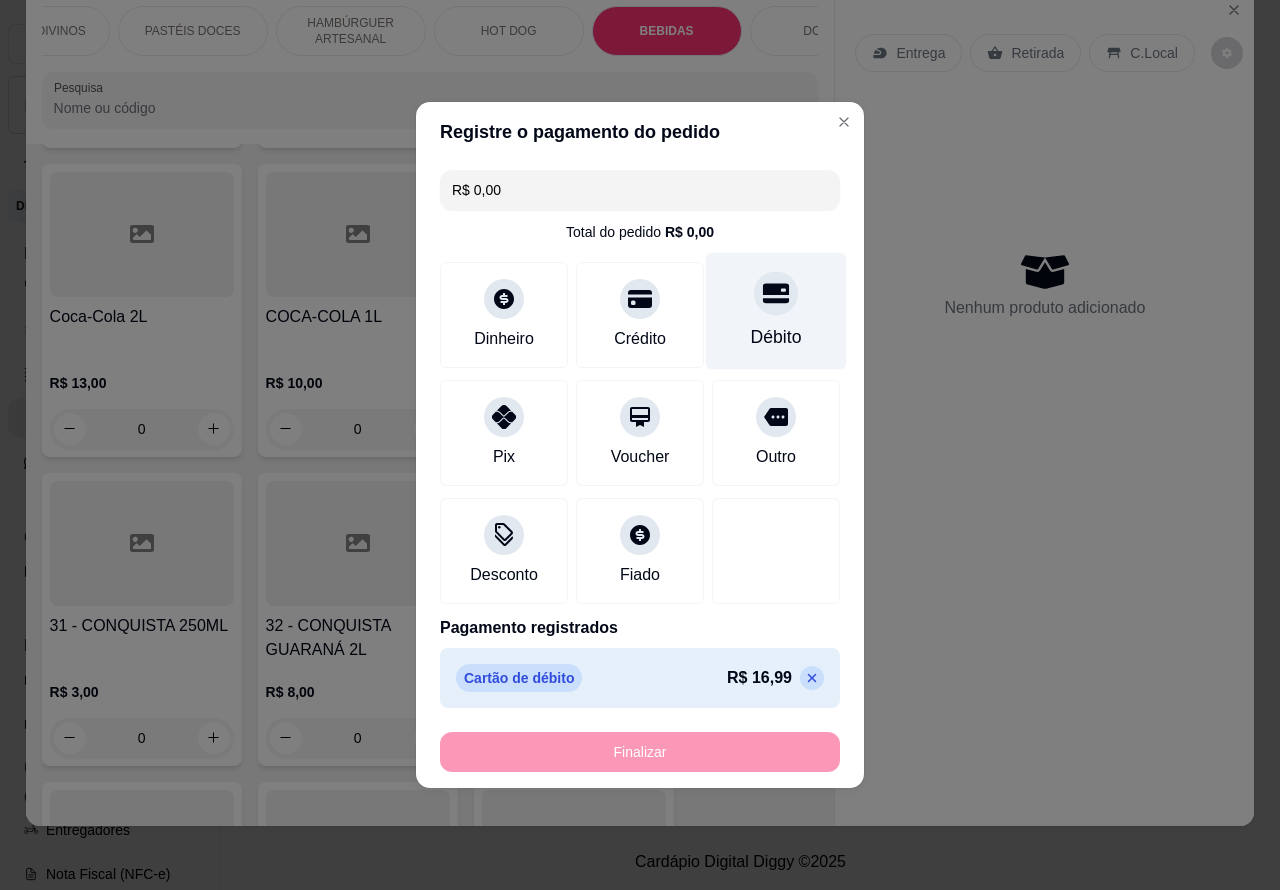 type on "-R$ 16,99" 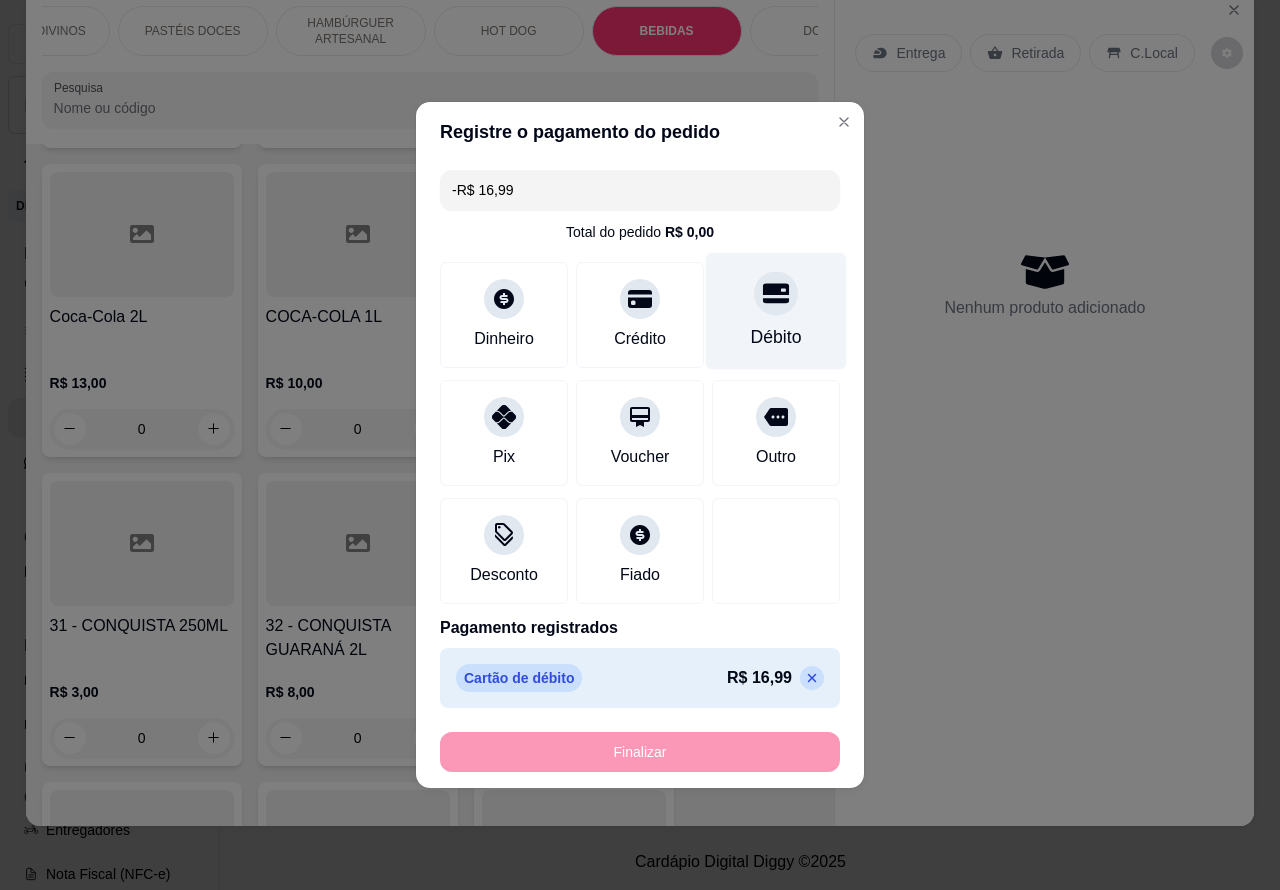 scroll, scrollTop: 7026, scrollLeft: 0, axis: vertical 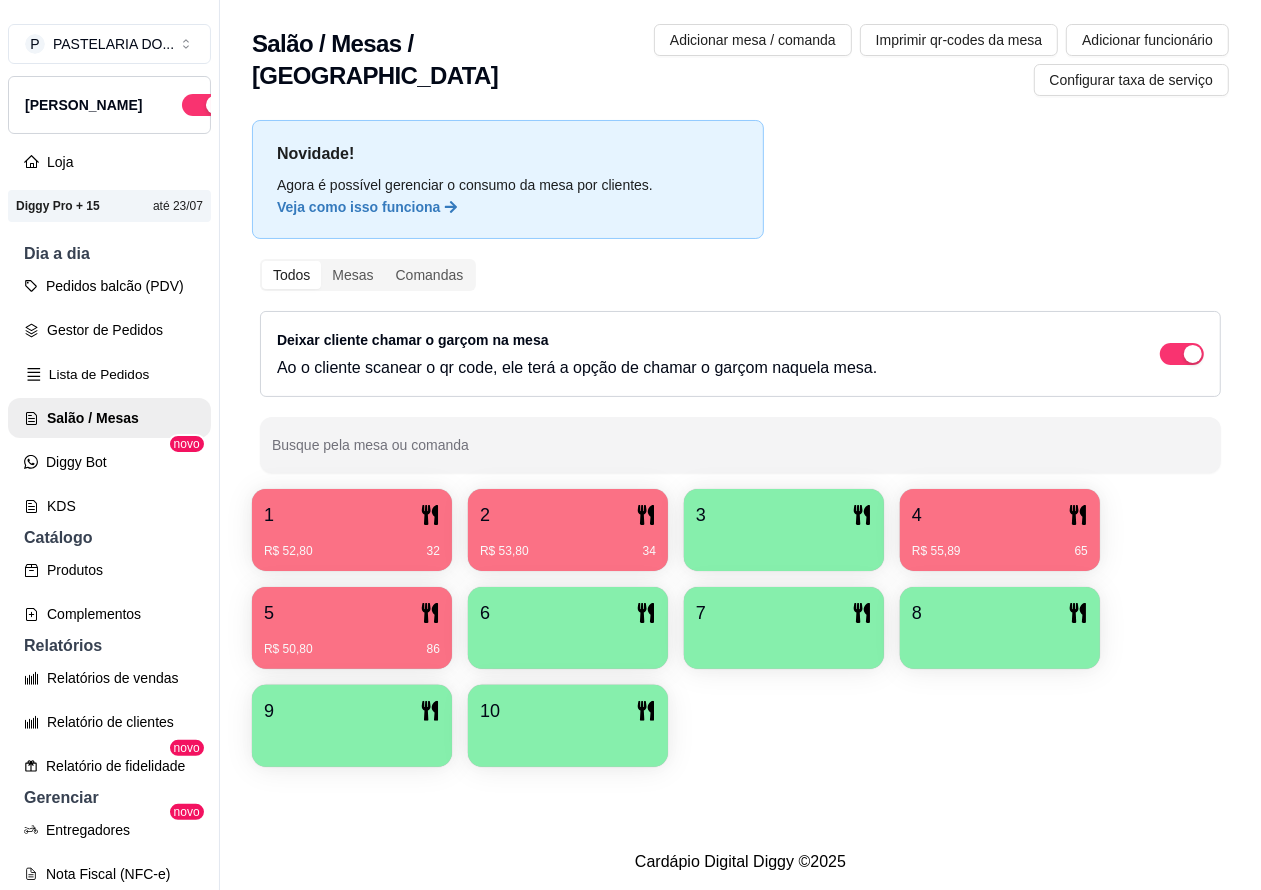 click on "Lista de Pedidos" at bounding box center [109, 374] 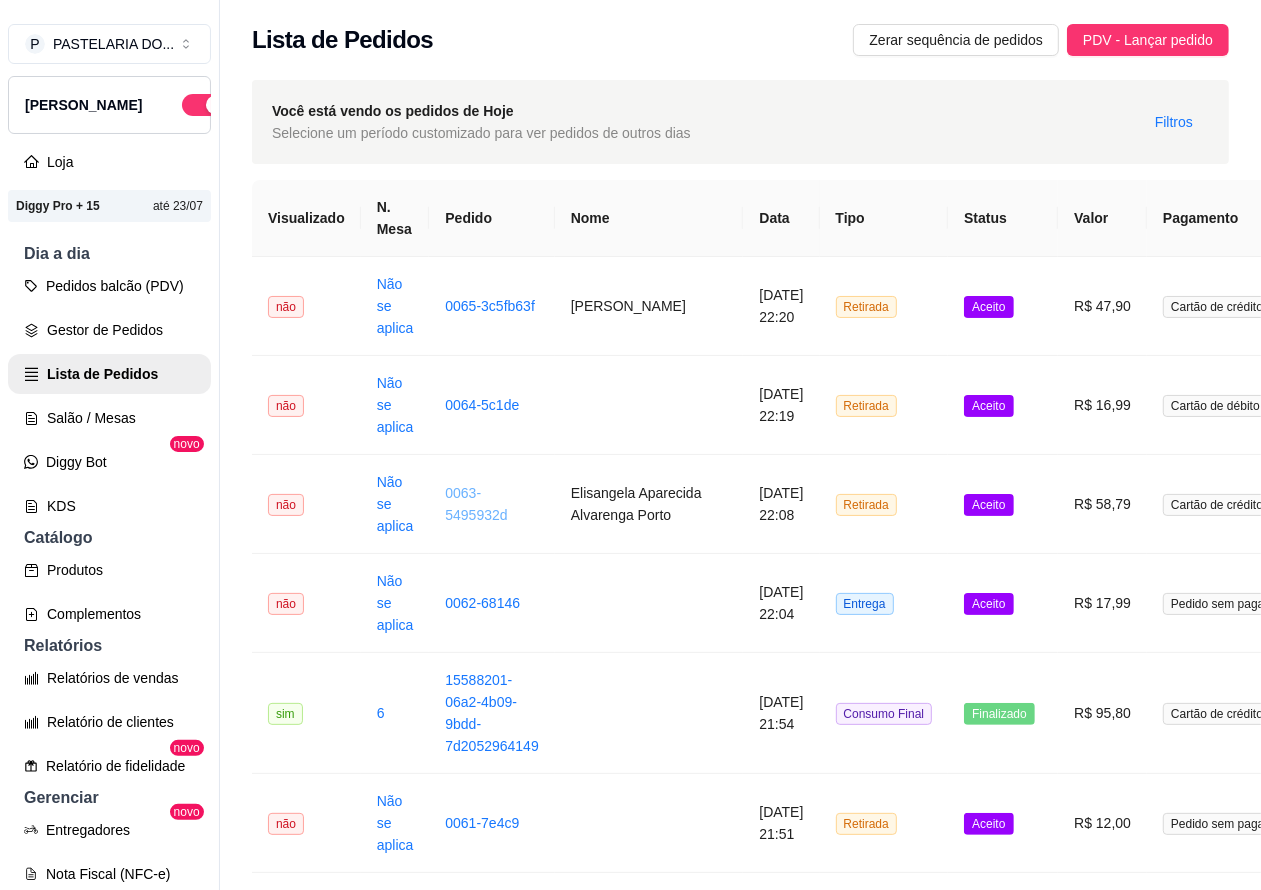 click on "0063-5495932d" at bounding box center (476, 504) 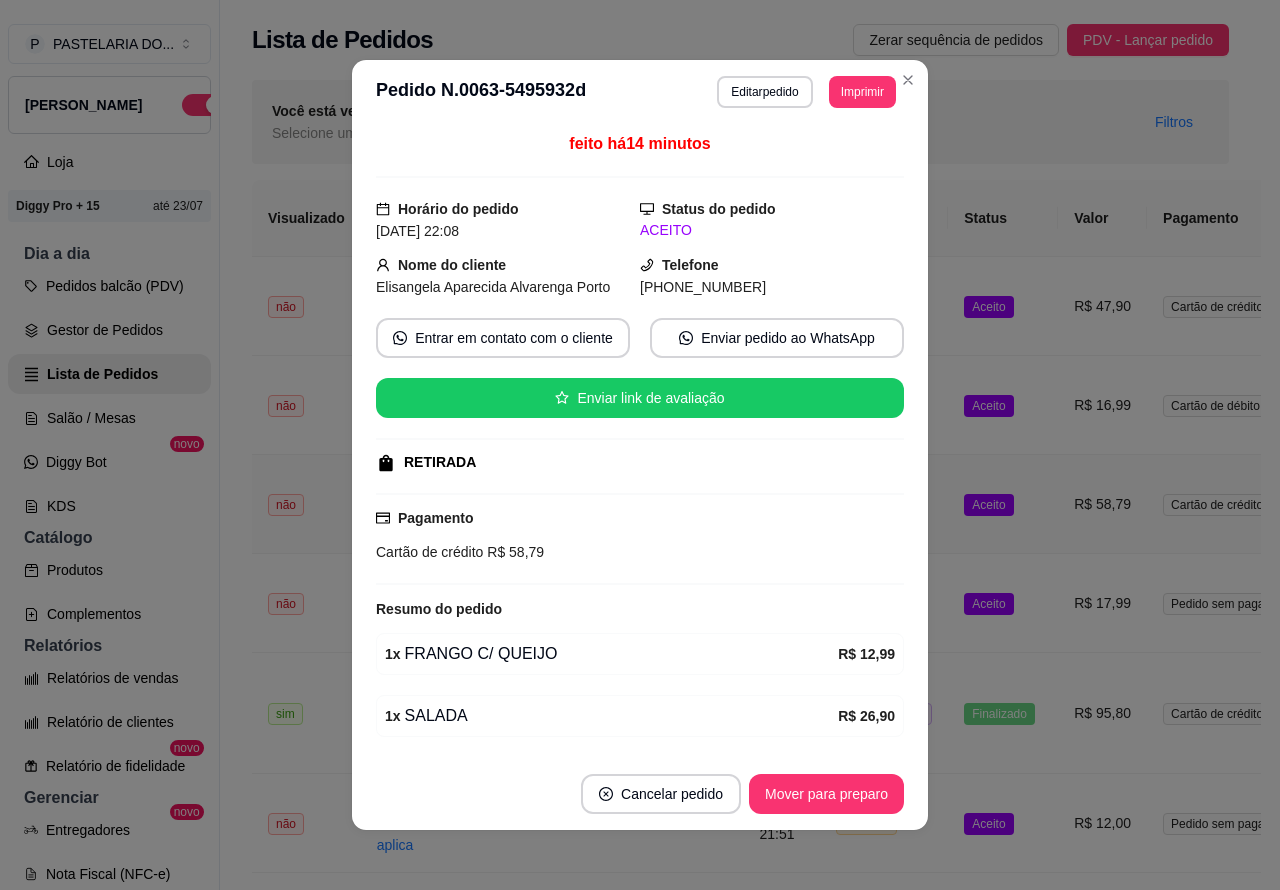 click on "Imprimir" at bounding box center (862, 92) 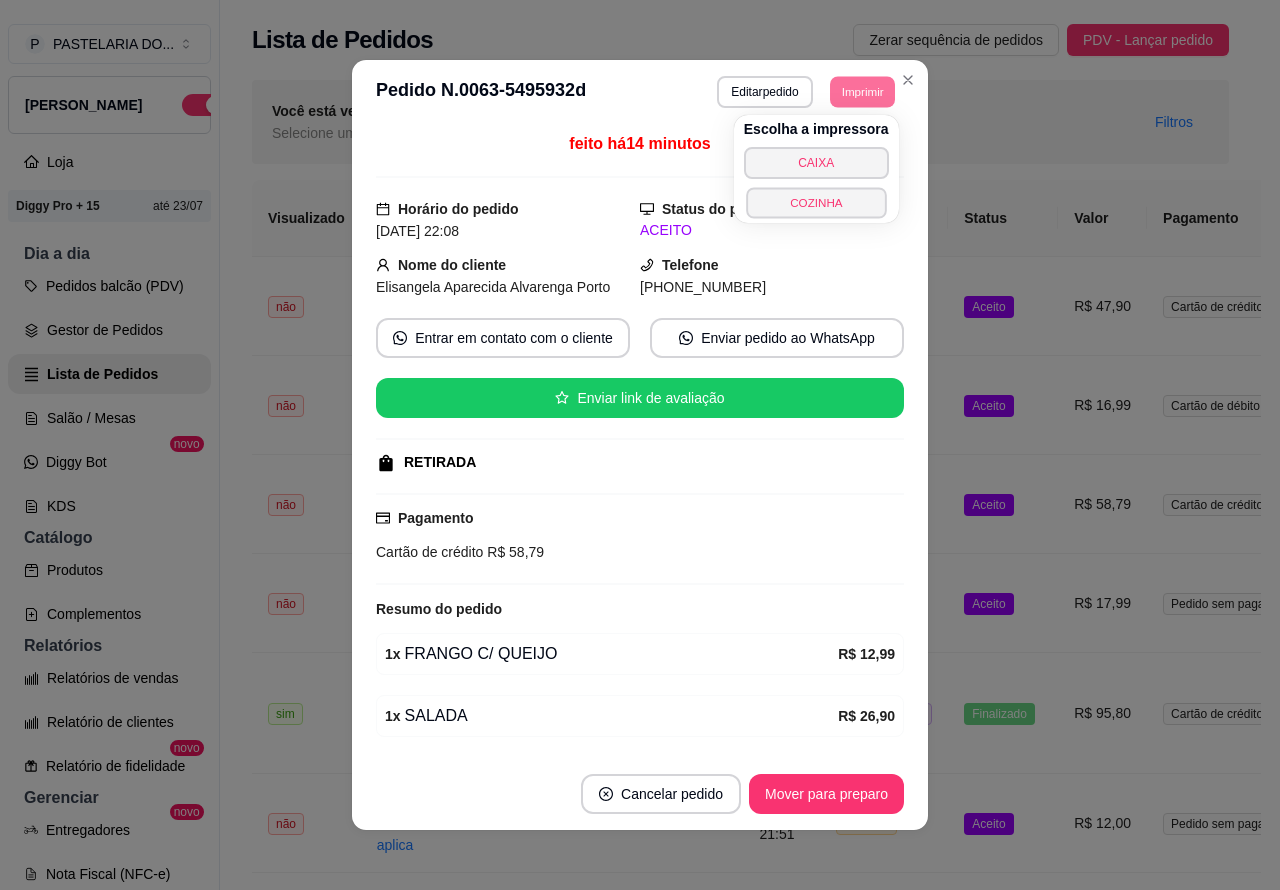 click on "COZINHA" at bounding box center [816, 202] 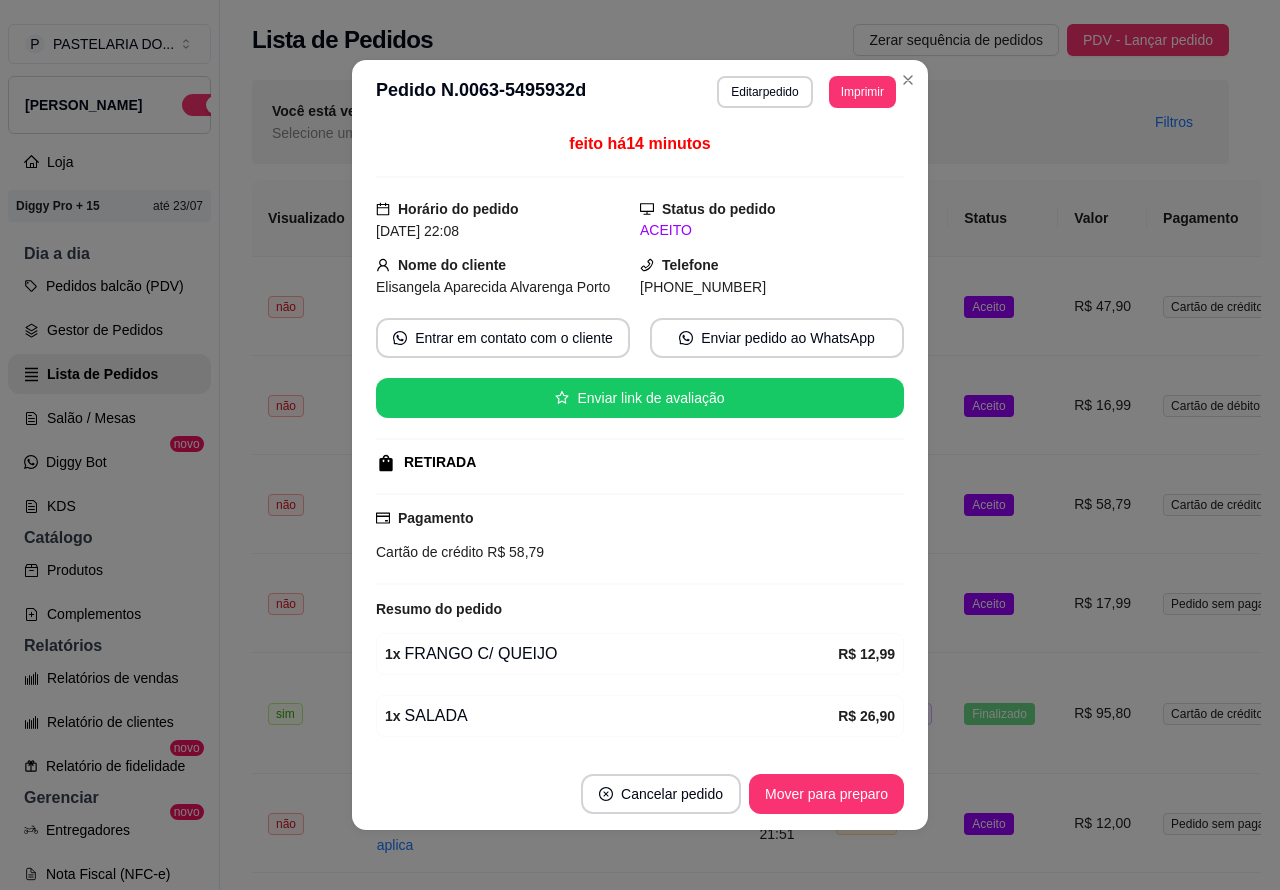 click on "Você está vendo os pedidos de   Hoje Selecione um período customizado para ver pedidos de outros dias Filtros" at bounding box center [740, 122] 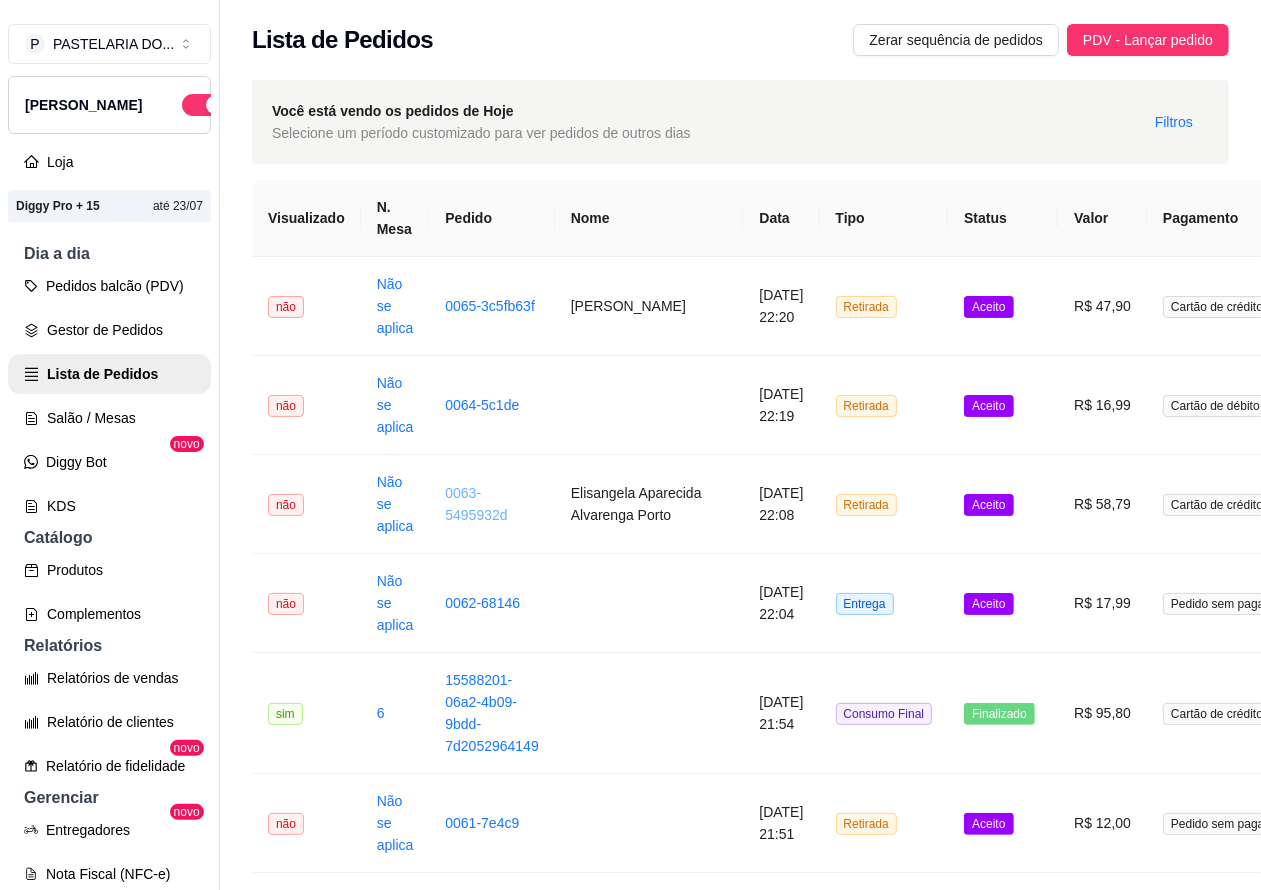 click on "Pedidos balcão (PDV)" at bounding box center (109, 286) 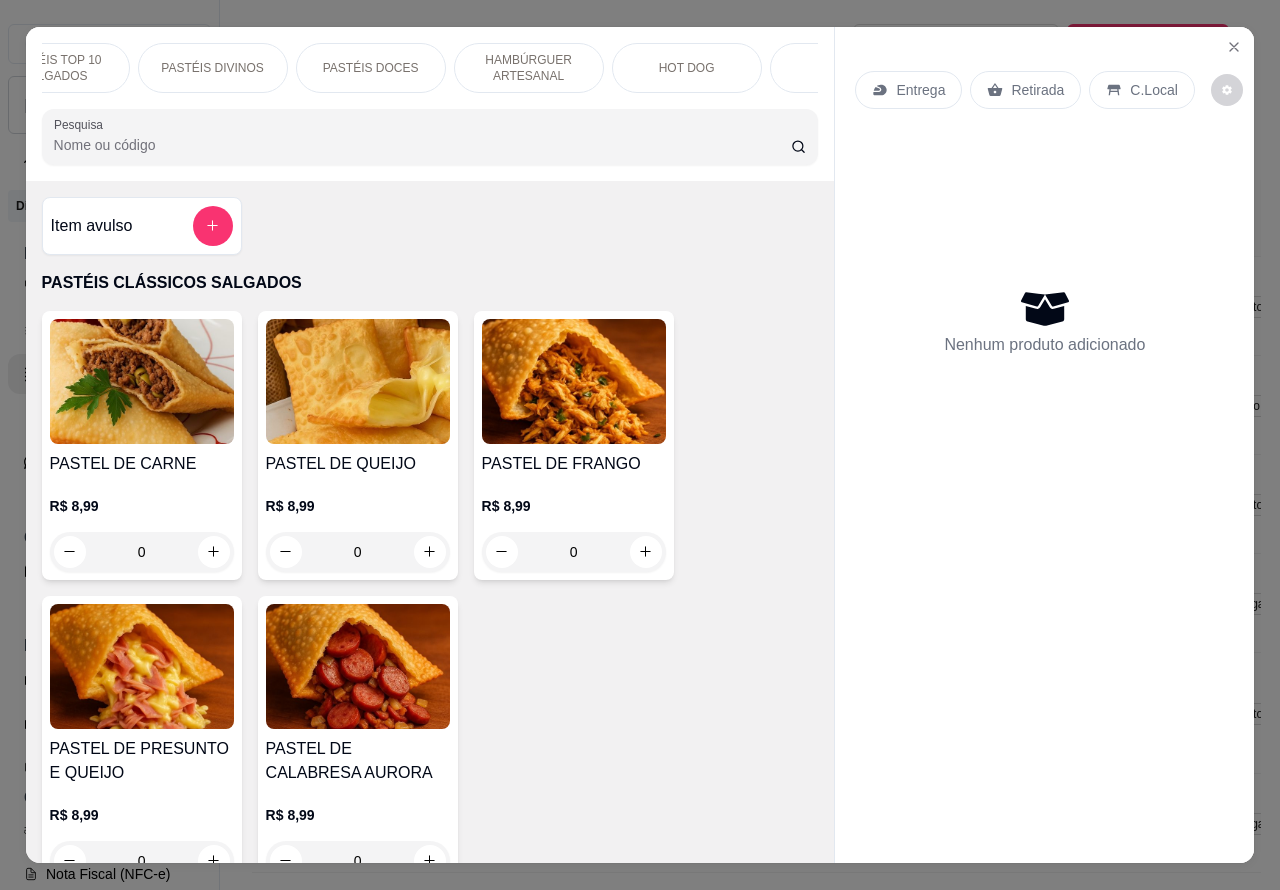 scroll, scrollTop: 0, scrollLeft: 230, axis: horizontal 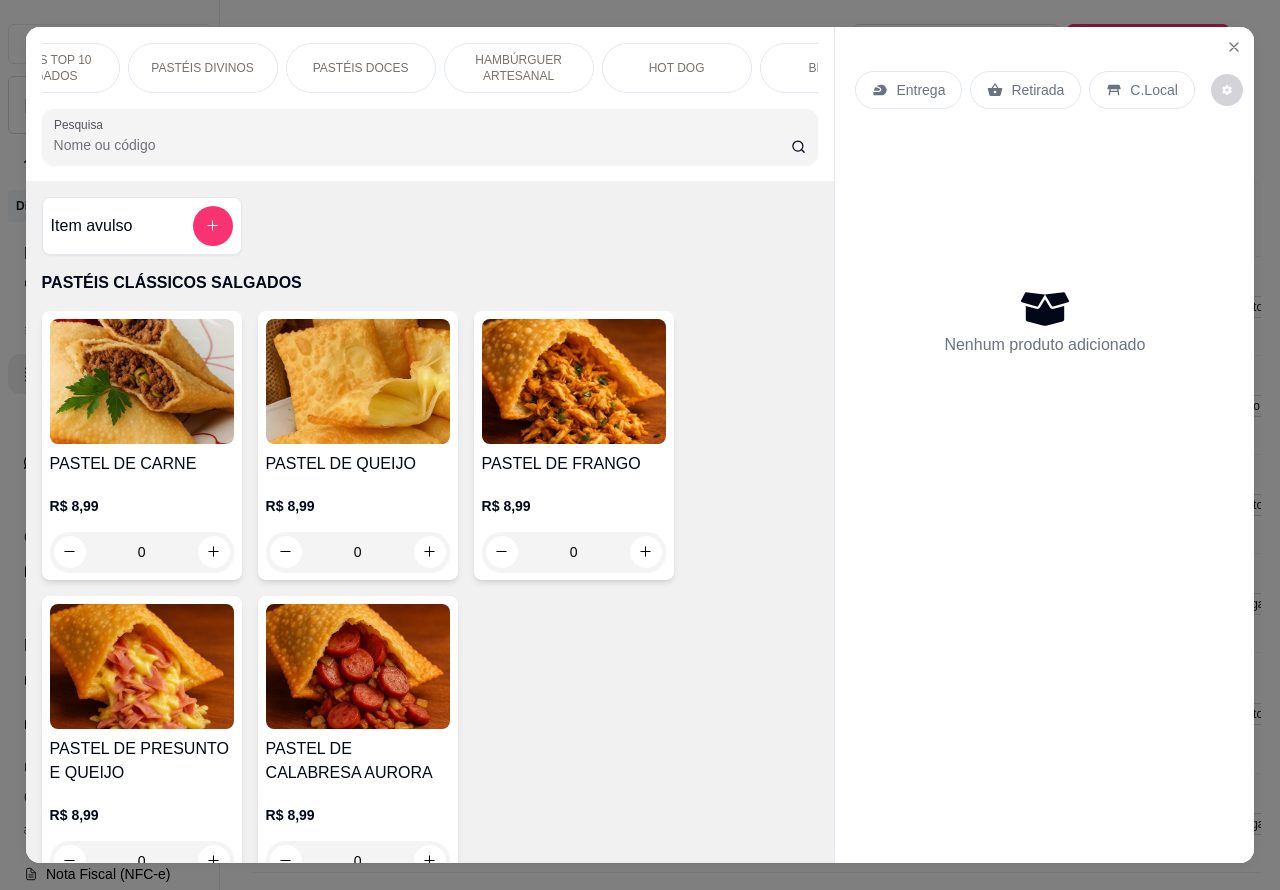 click on "PASTÉIS DOCES" at bounding box center [361, 68] 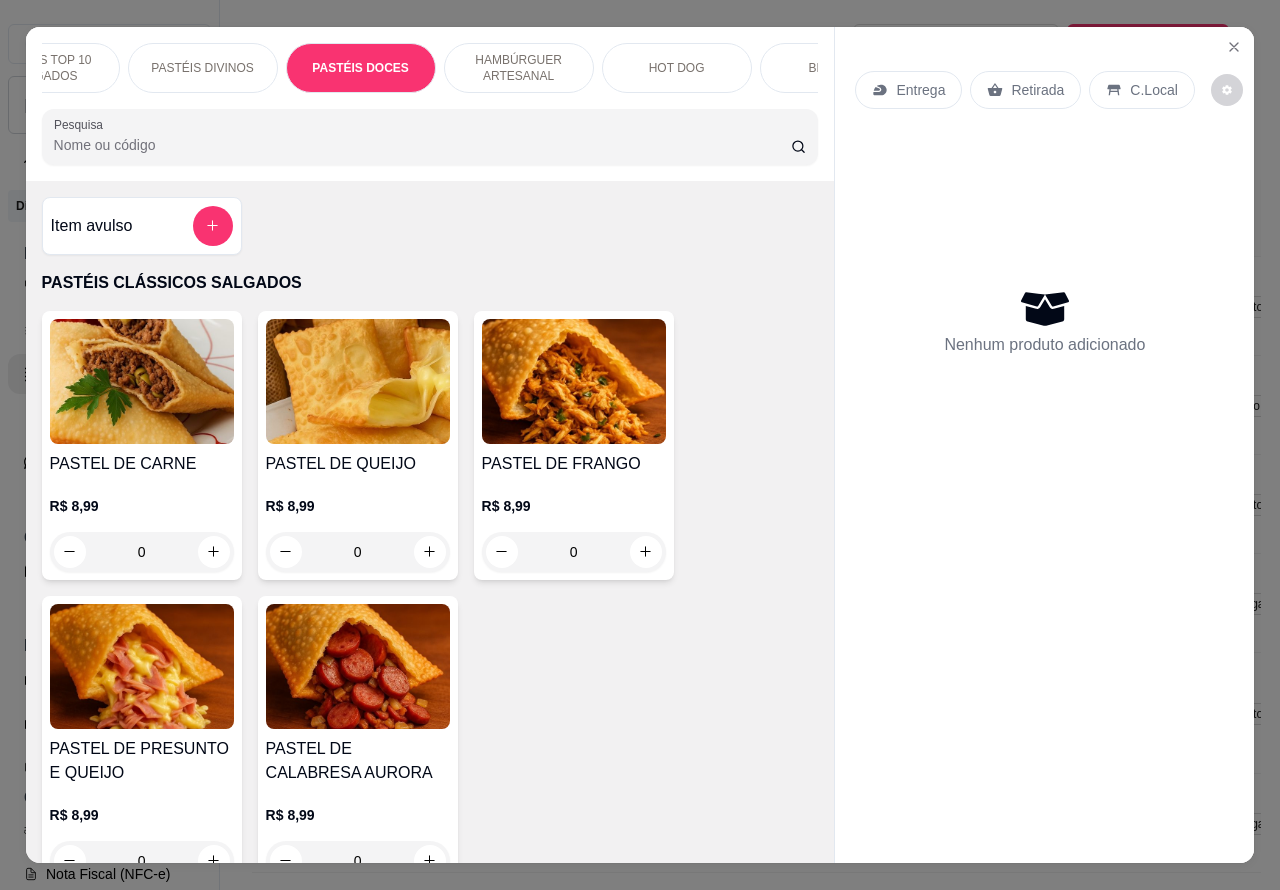 scroll, scrollTop: 3585, scrollLeft: 0, axis: vertical 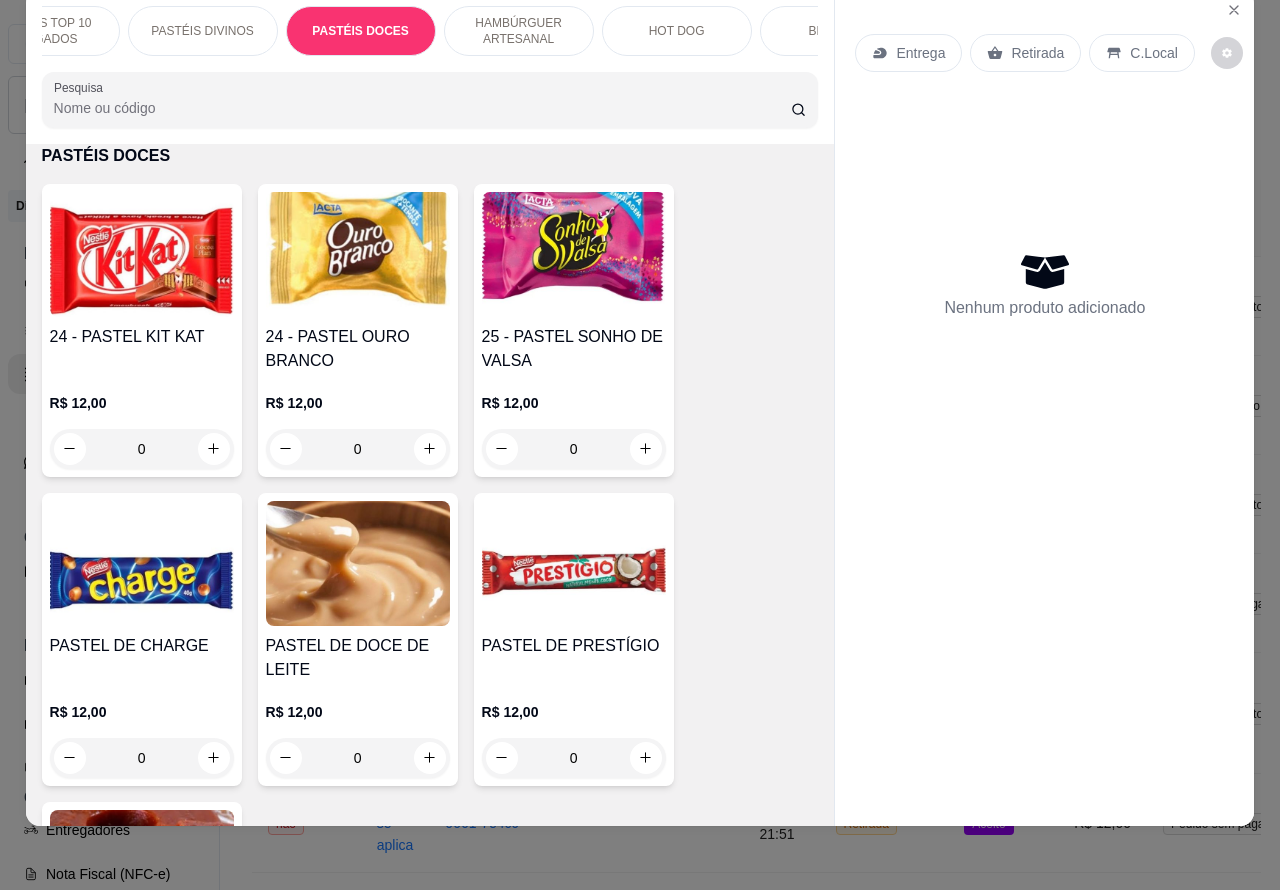 click 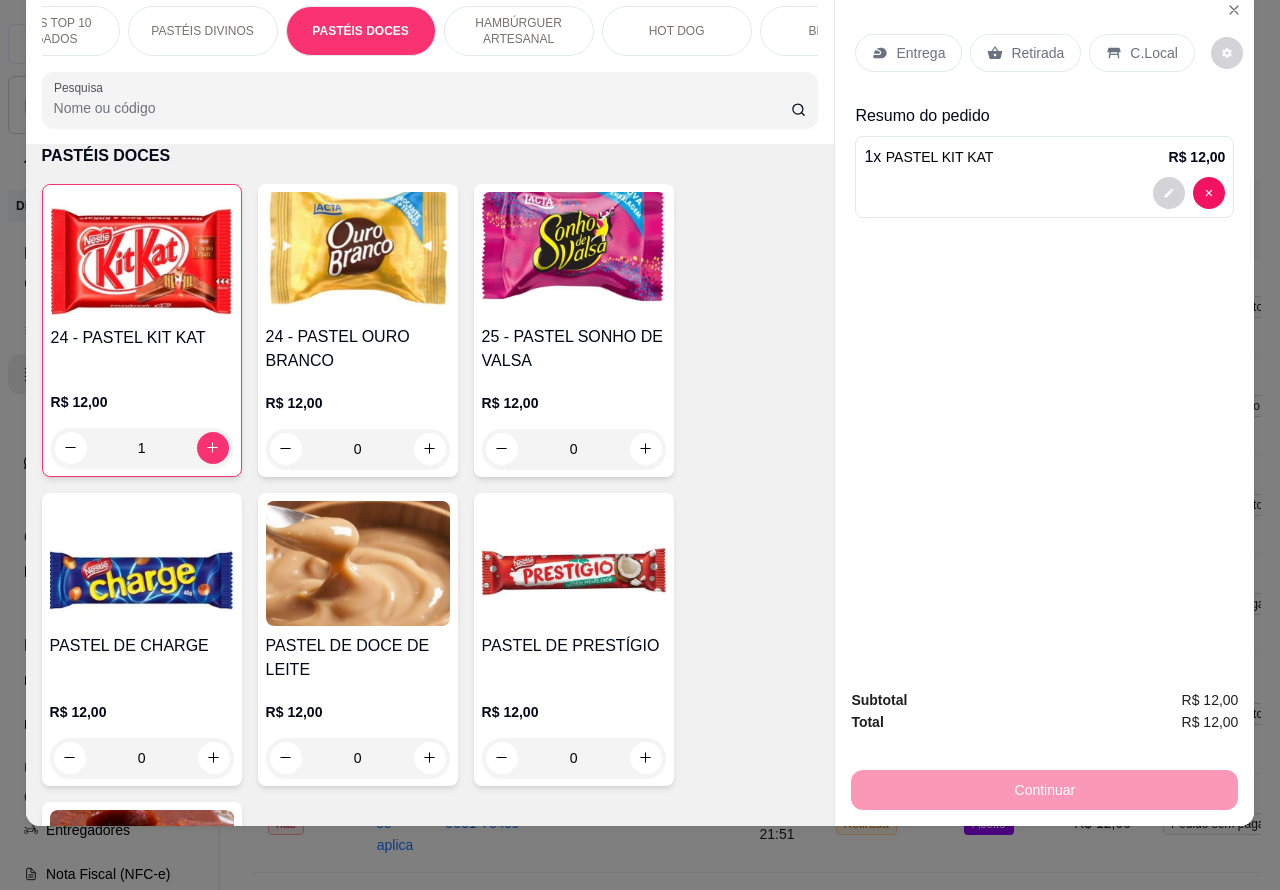 type on "1" 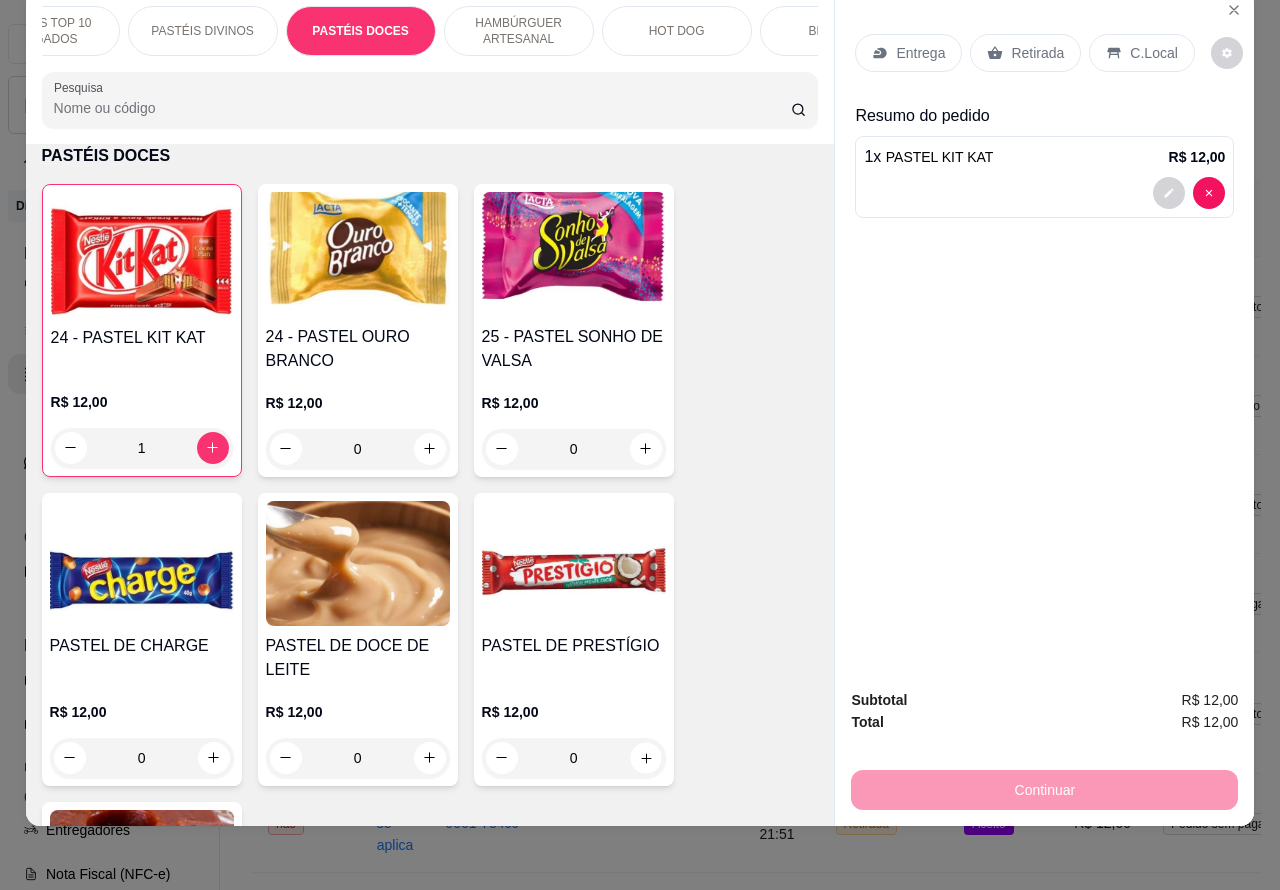 click 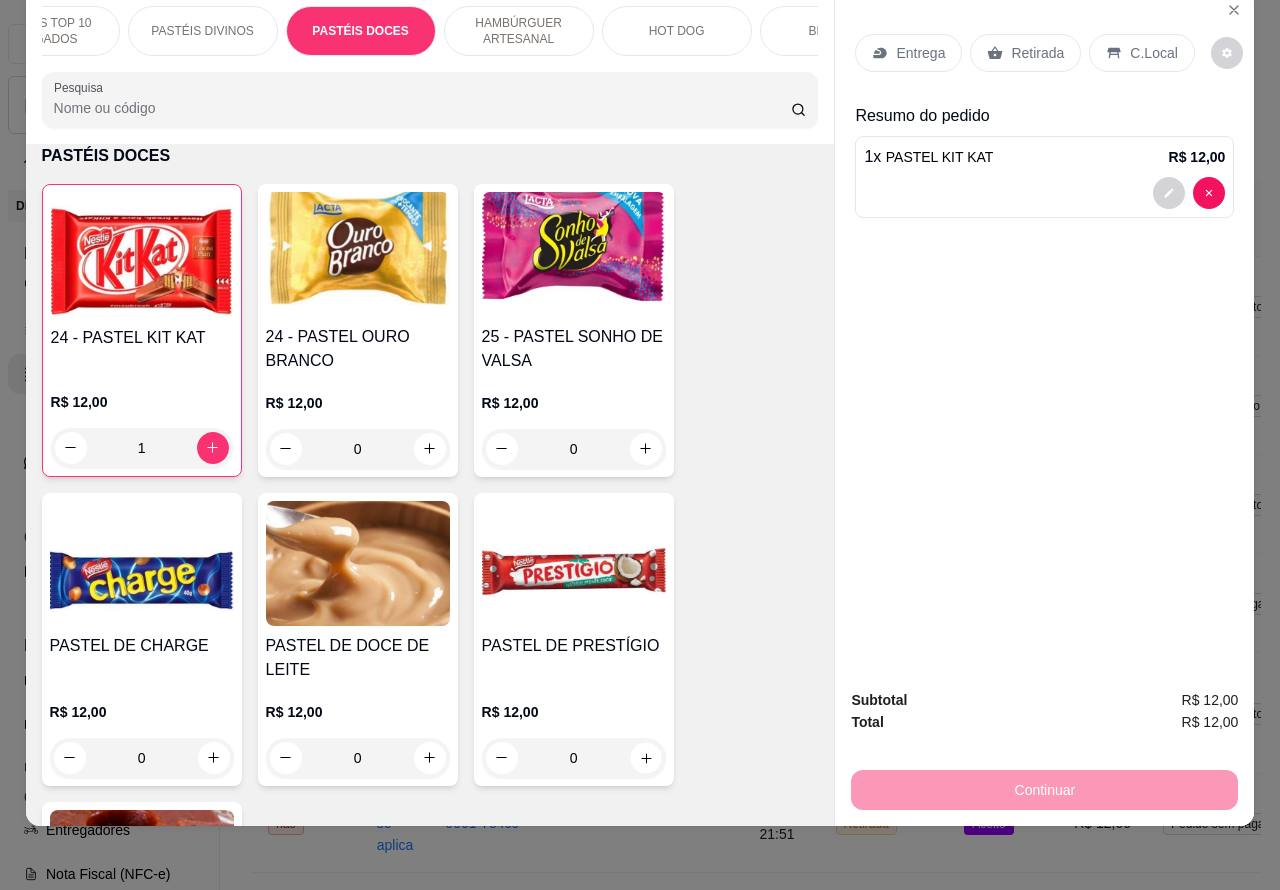 type on "1" 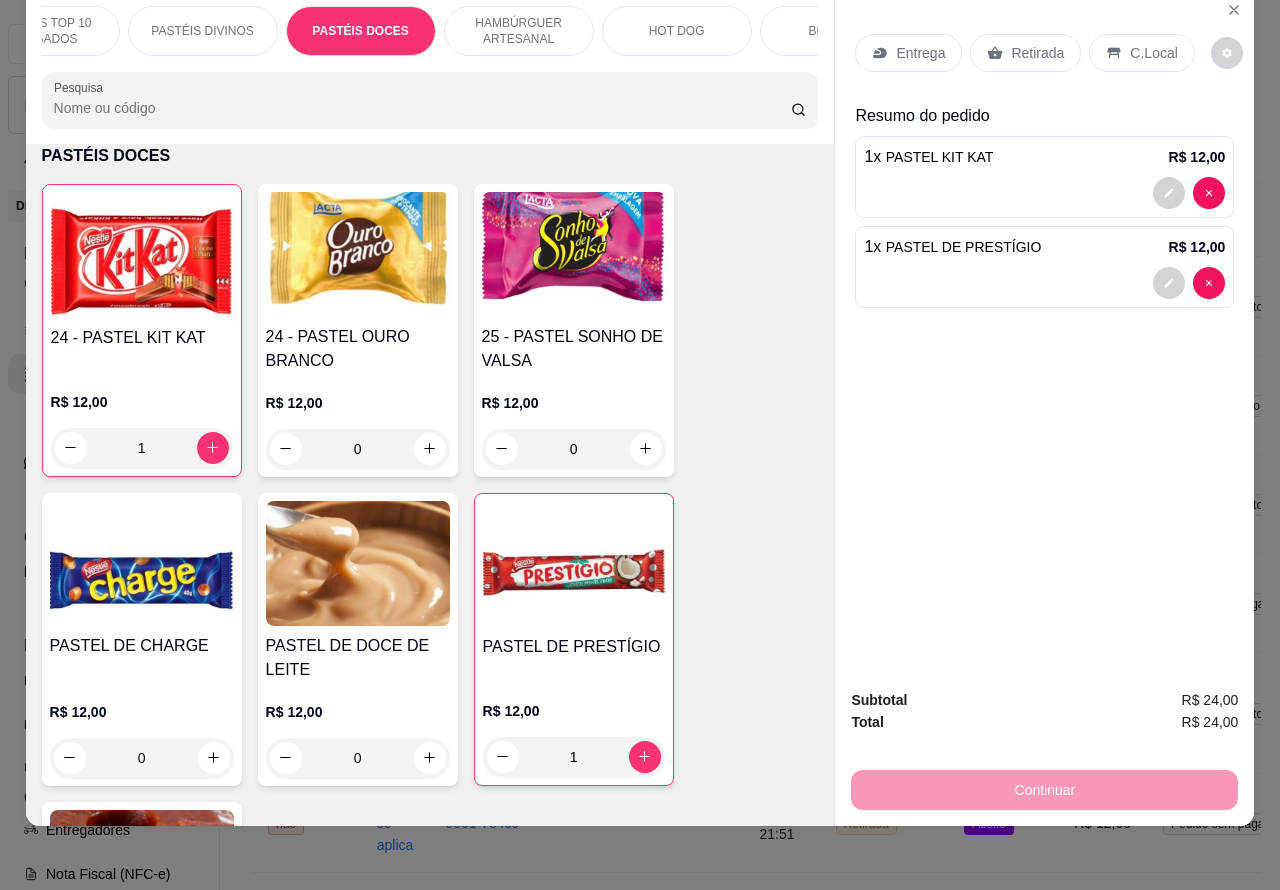 click on "Retirada" at bounding box center [1037, 53] 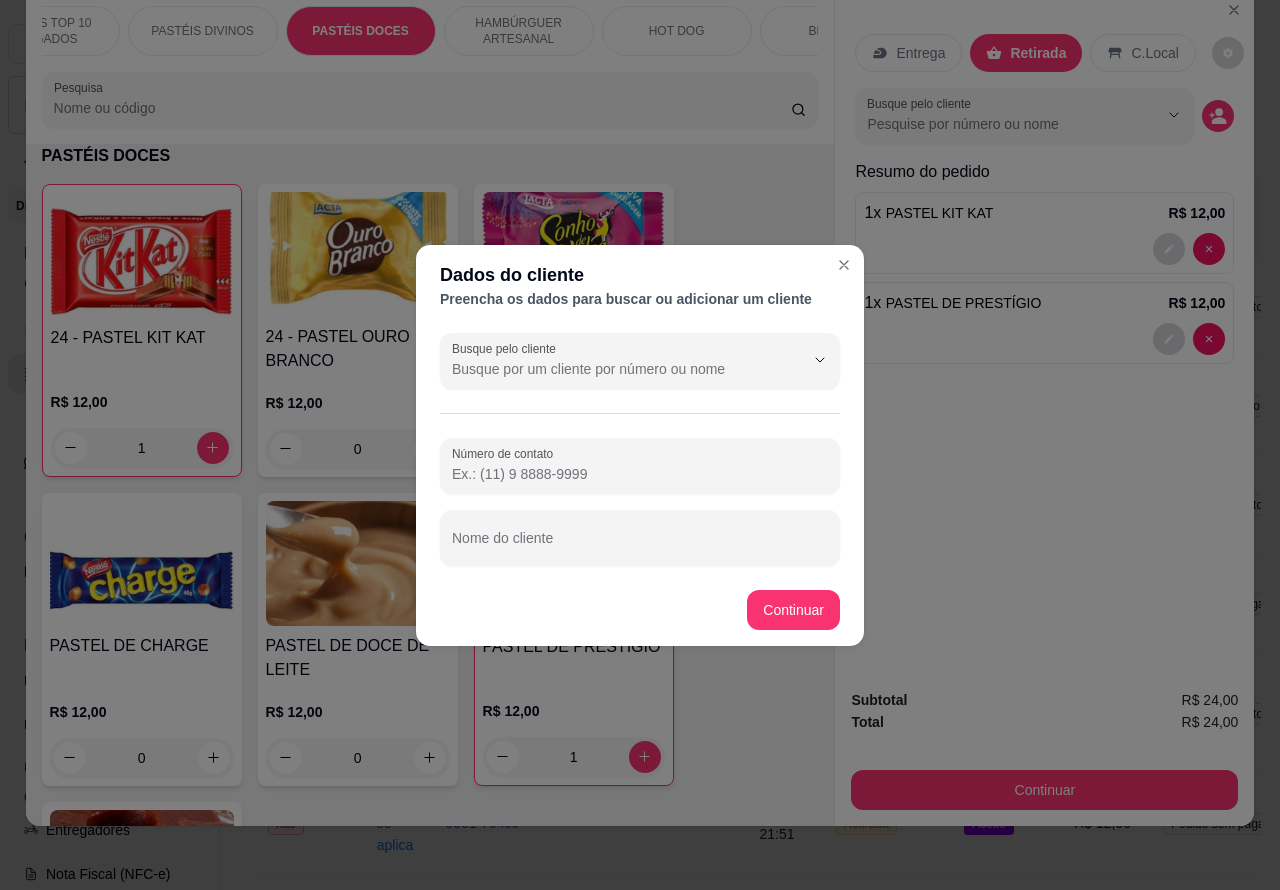 click on "Nome do cliente" at bounding box center [640, 546] 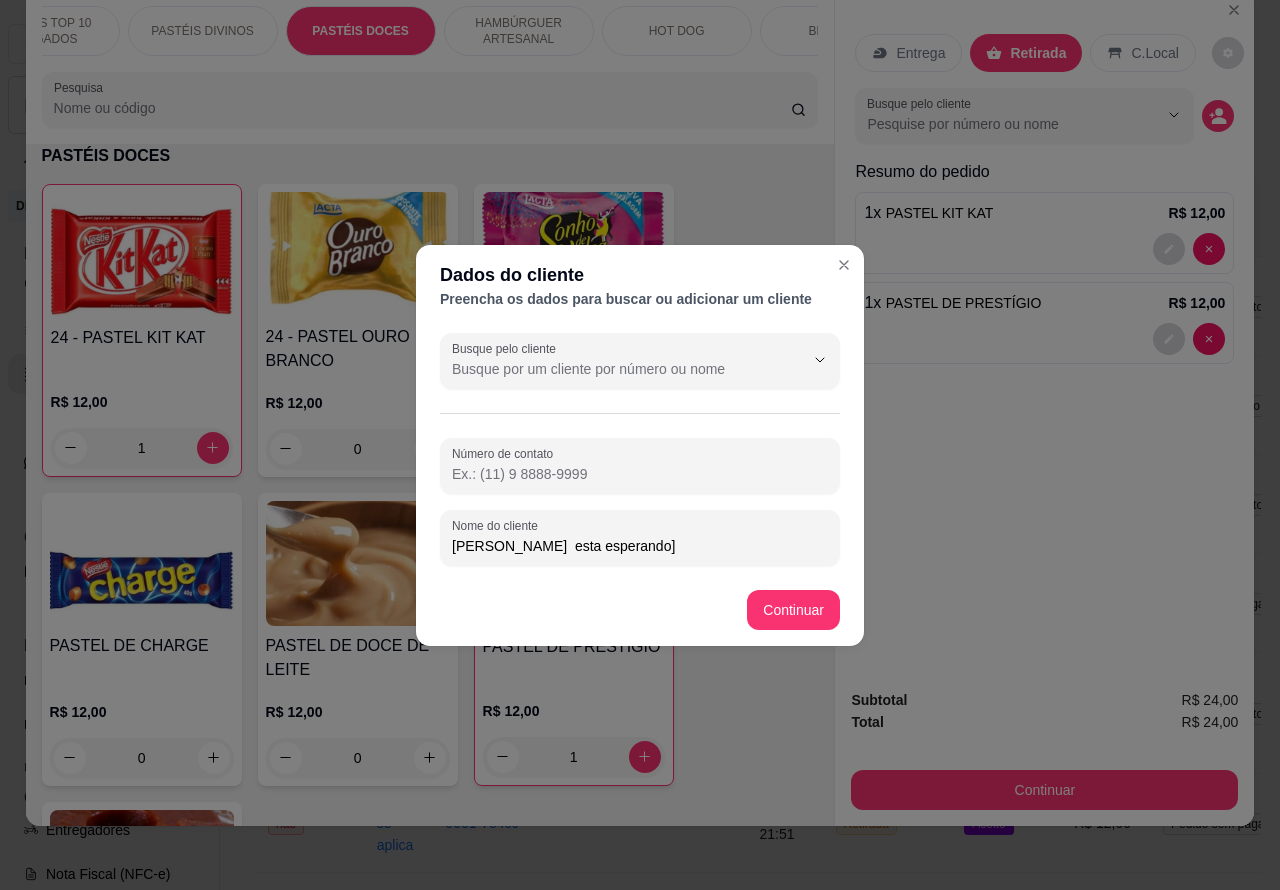 type on "[PERSON_NAME]  esta esperando]" 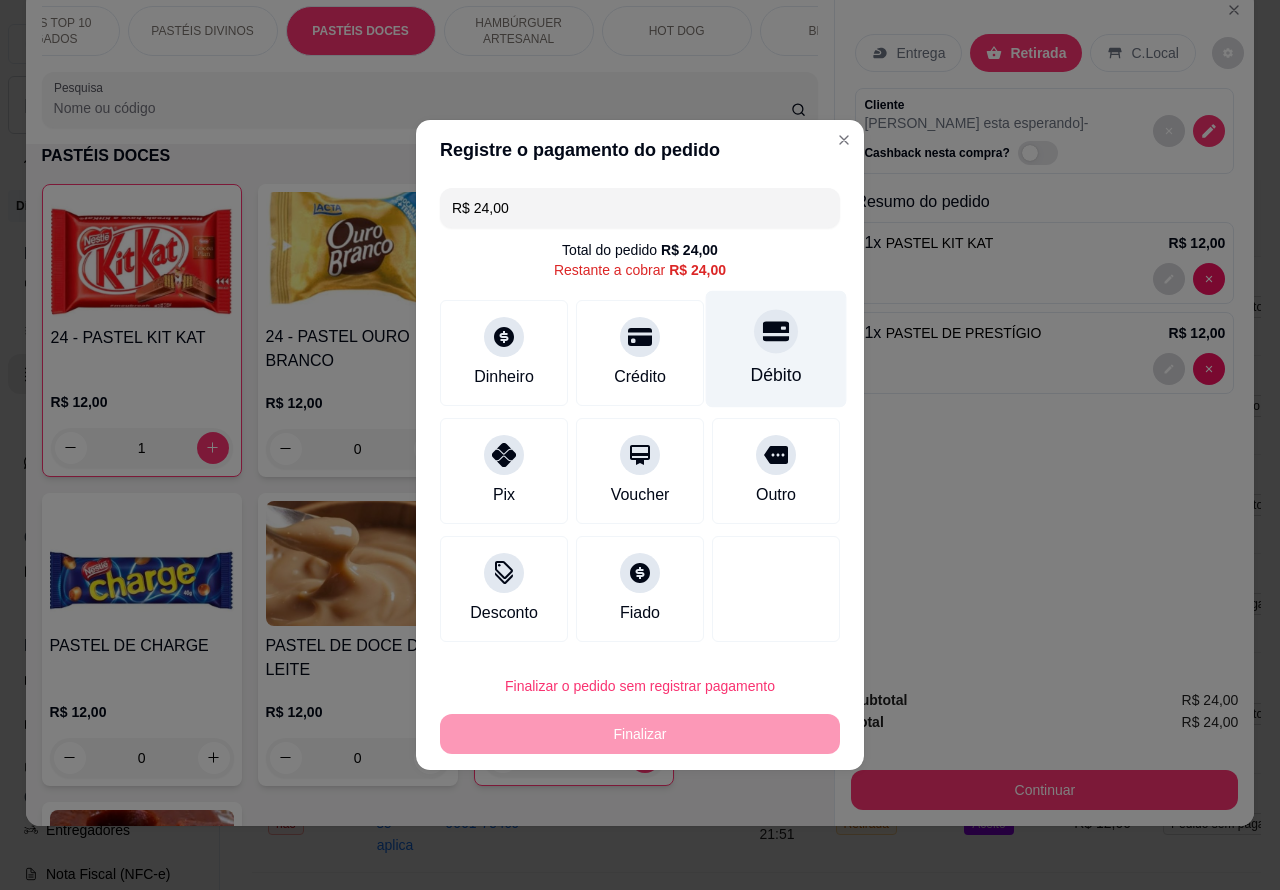 click at bounding box center (776, 331) 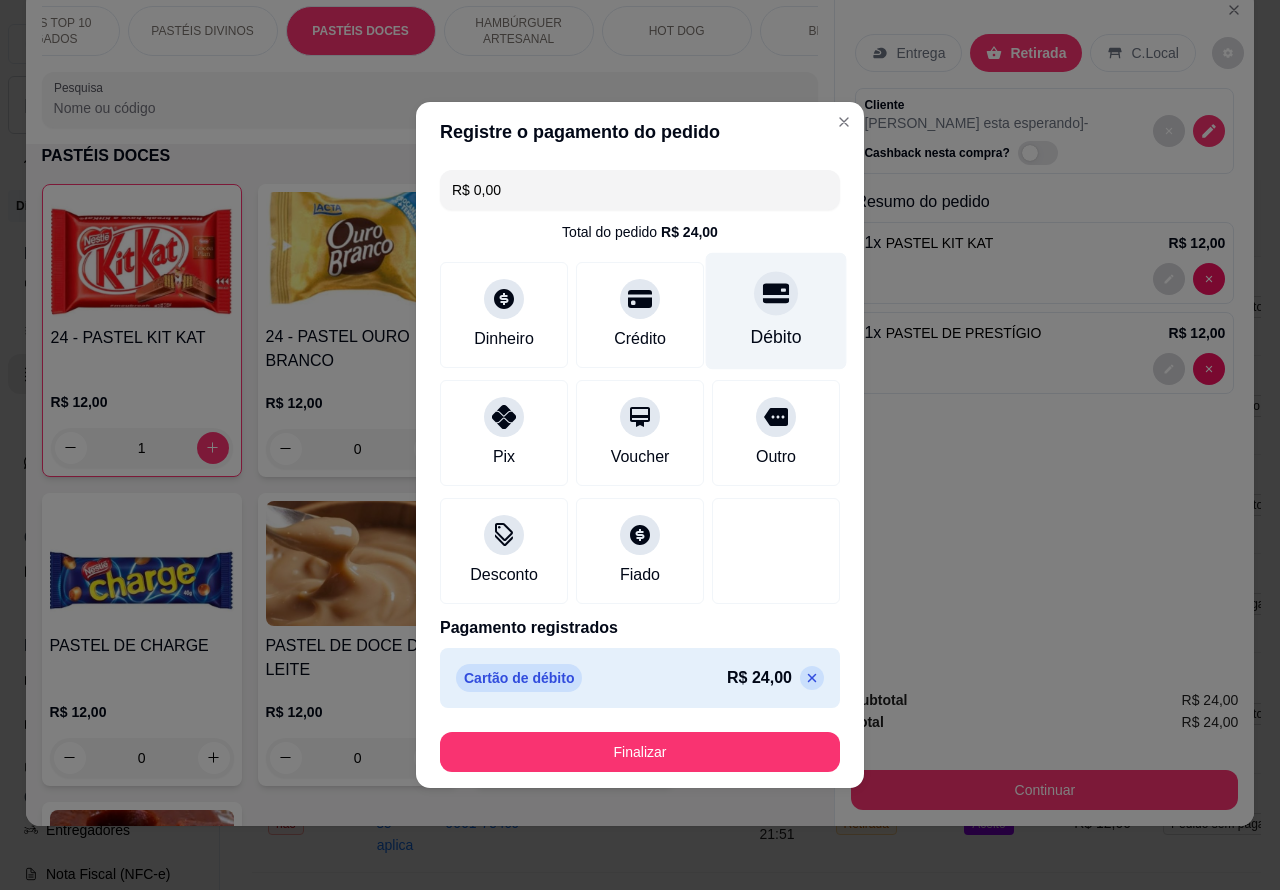 click on "Finalizar" at bounding box center (640, 752) 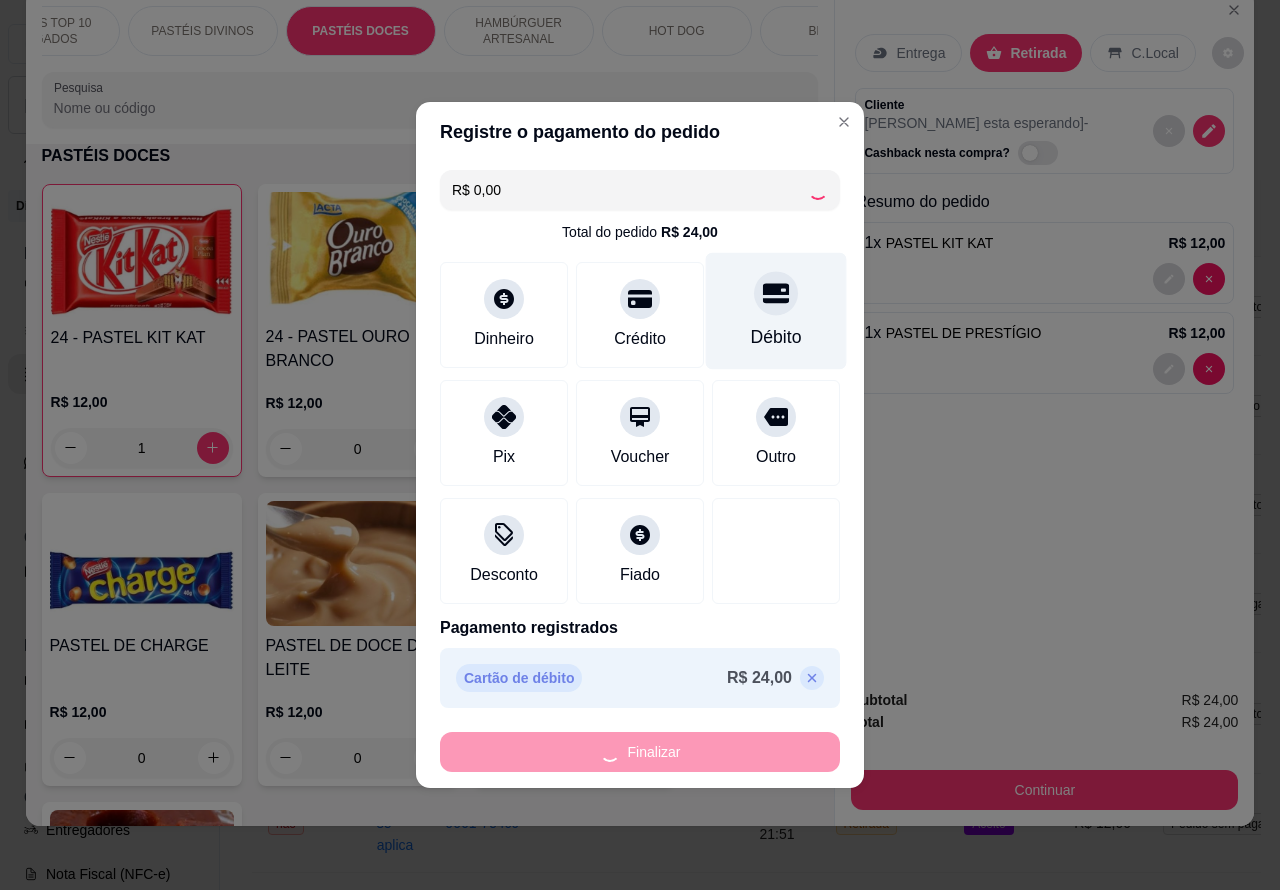 type on "0" 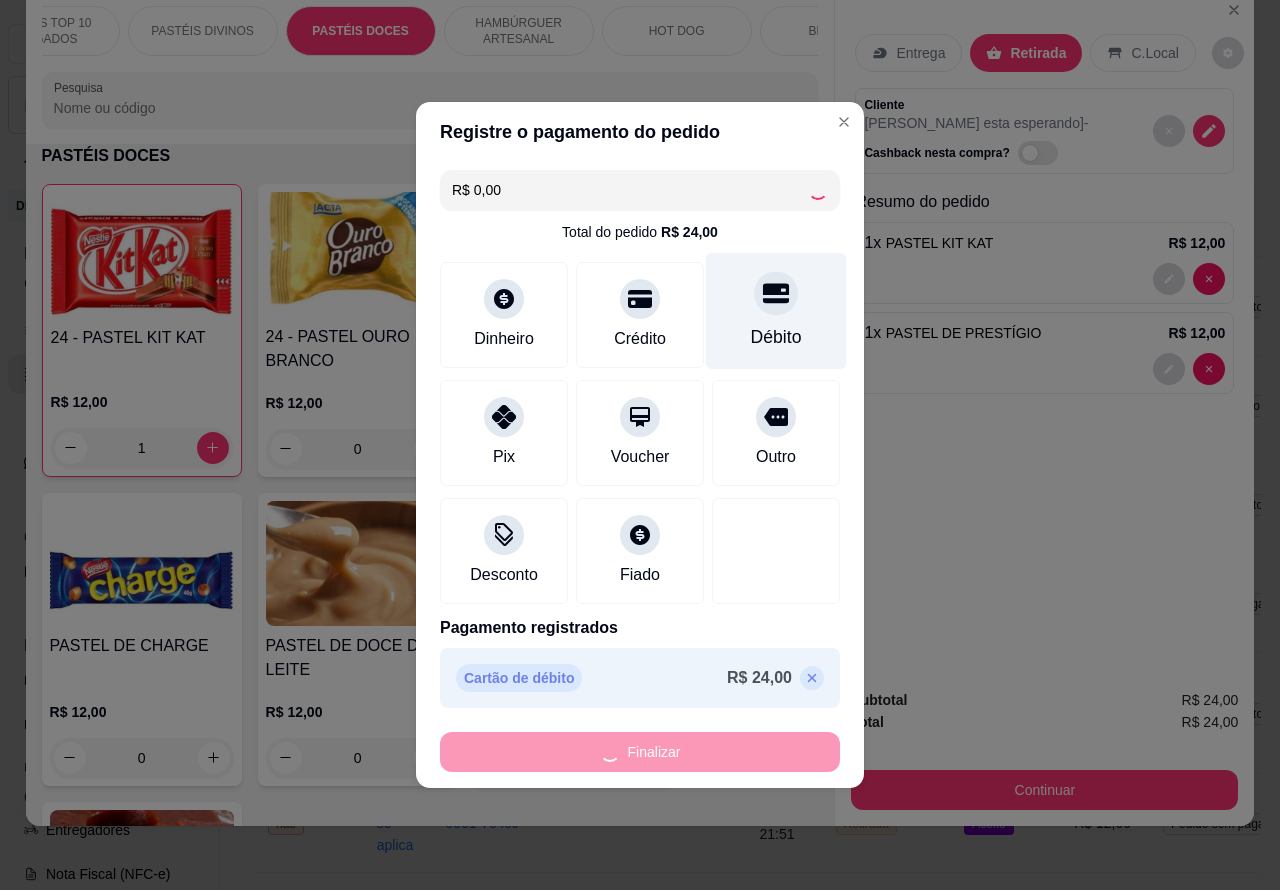 type on "0" 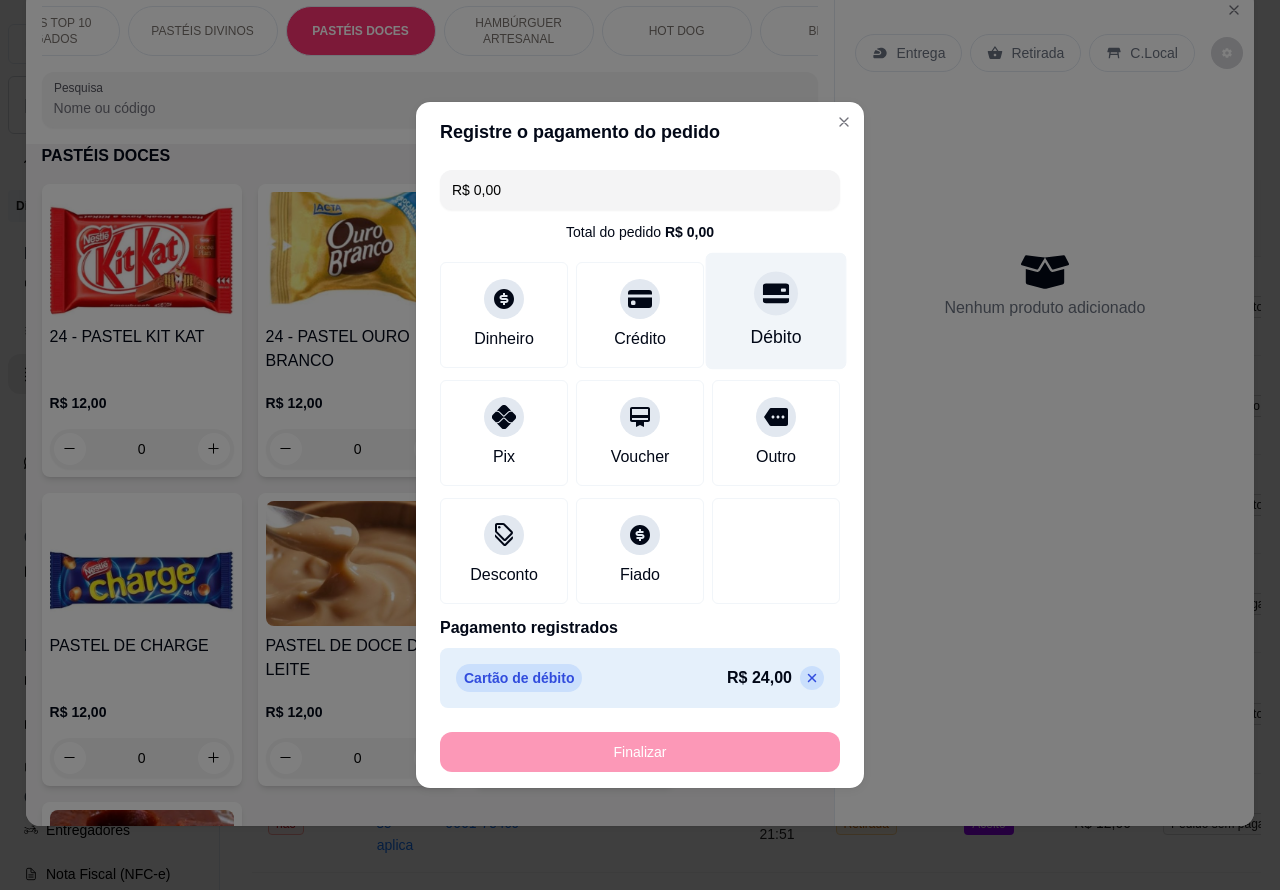 type on "-R$ 24,00" 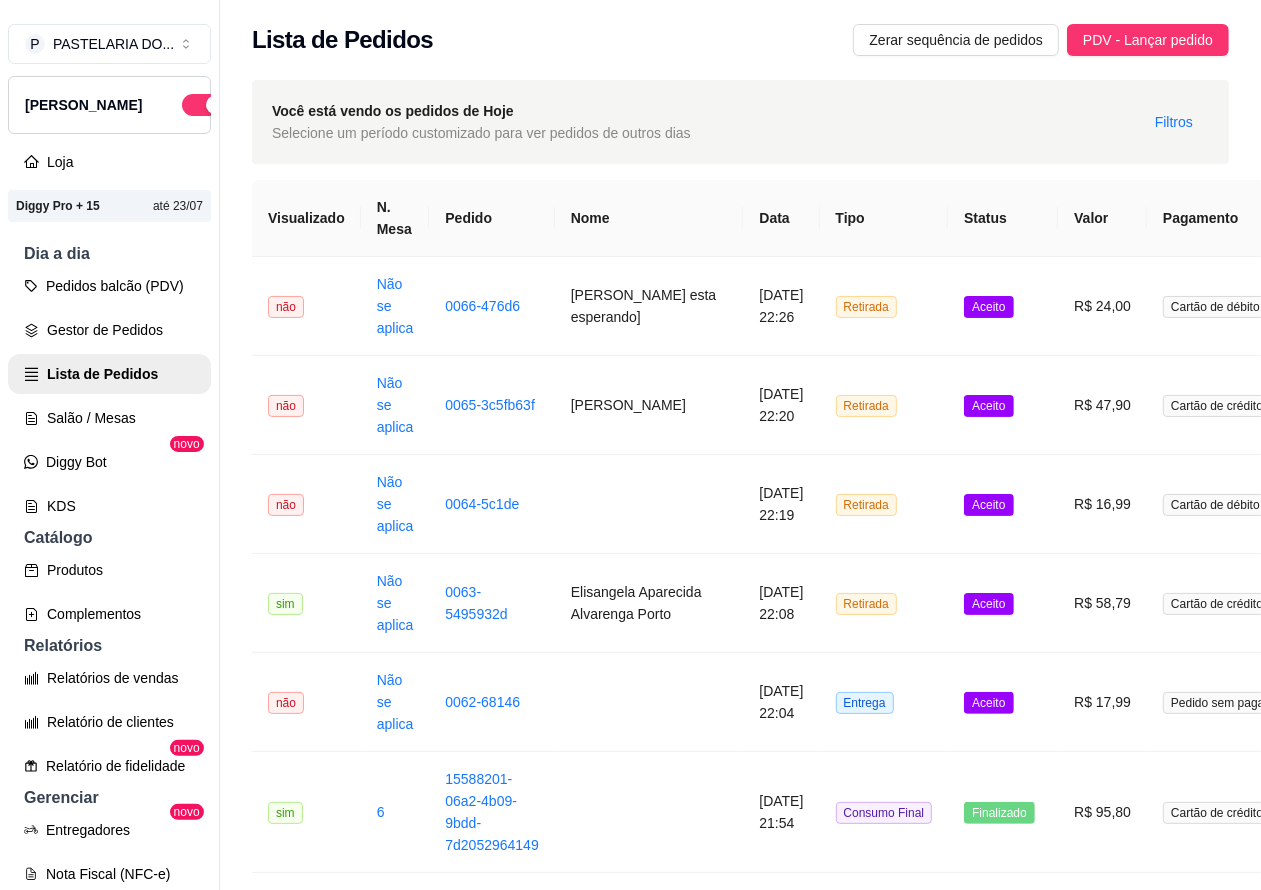 click on "Salão / Mesas" at bounding box center [109, 418] 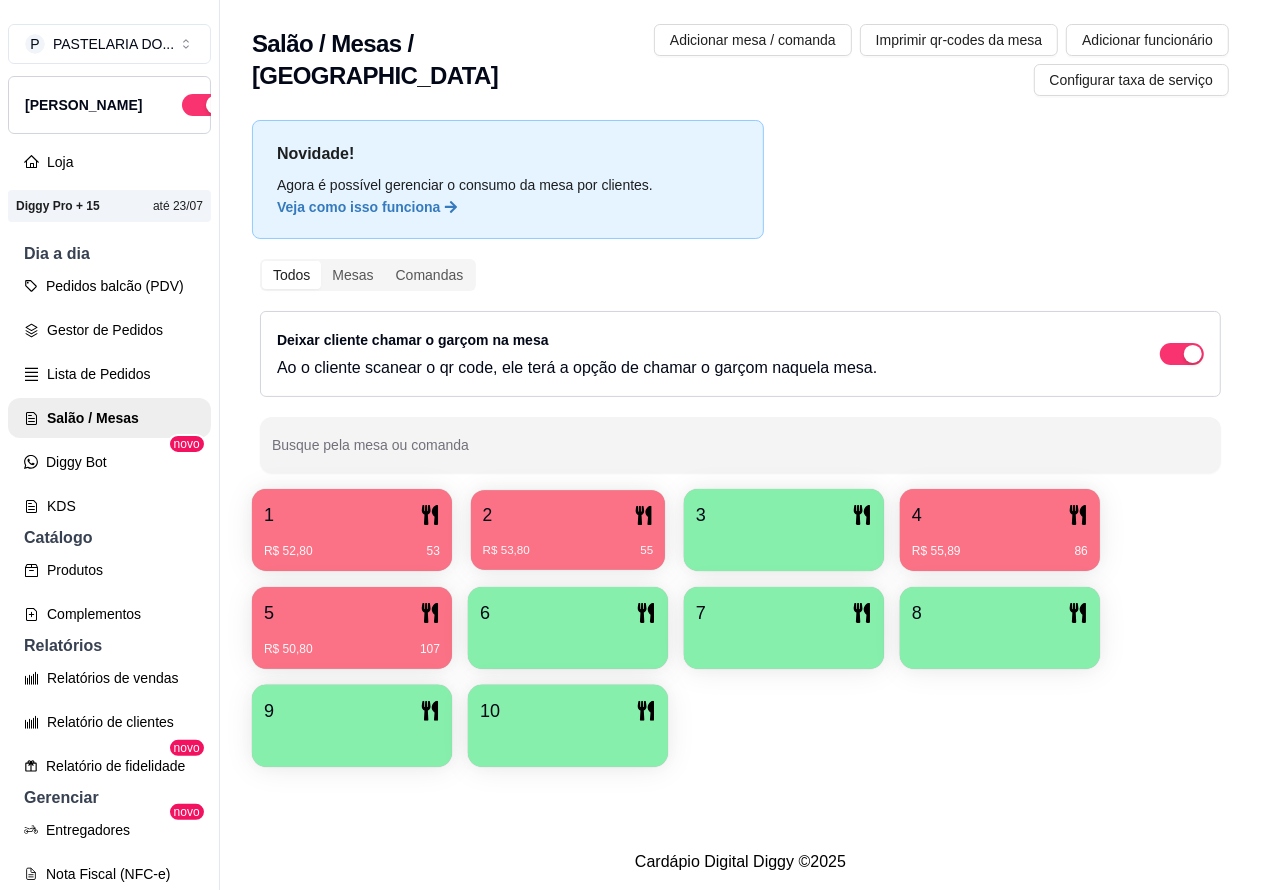 click on "R$ 53,80 55" at bounding box center (568, 543) 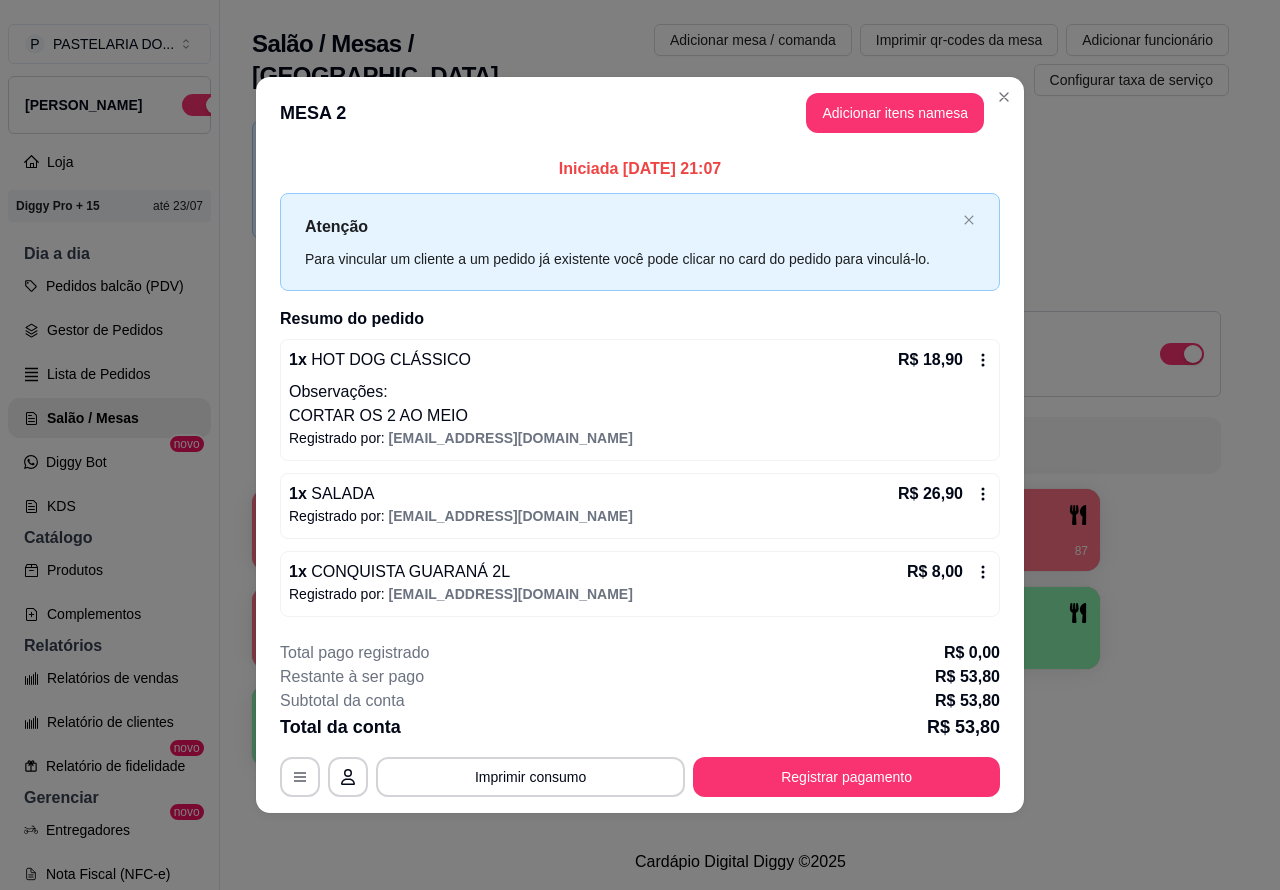 click on "Observações:" at bounding box center (640, 392) 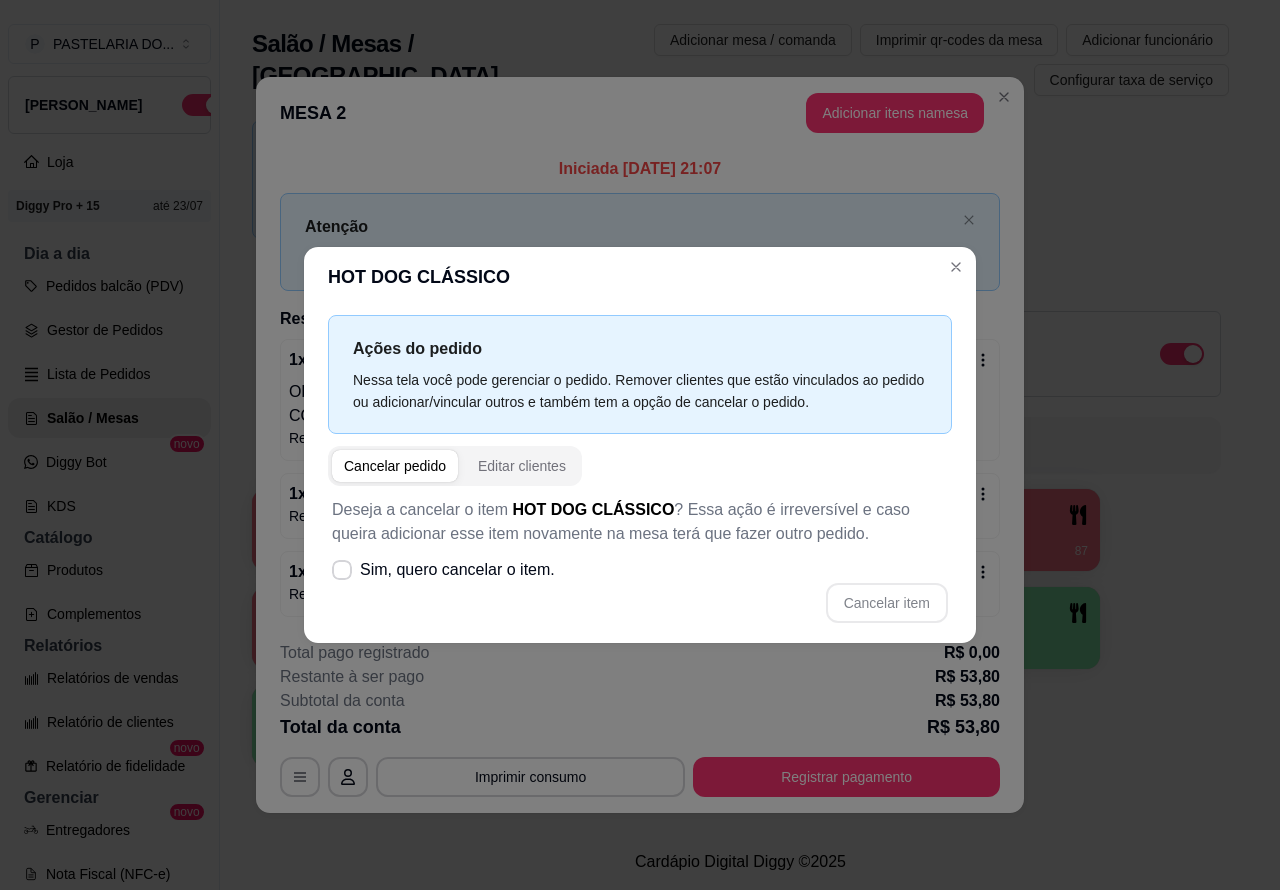 click on "Atenção Para vincular um cliente a um pedido já existente você pode clicar no card do pedido para vinculá-lo." at bounding box center [640, 241] 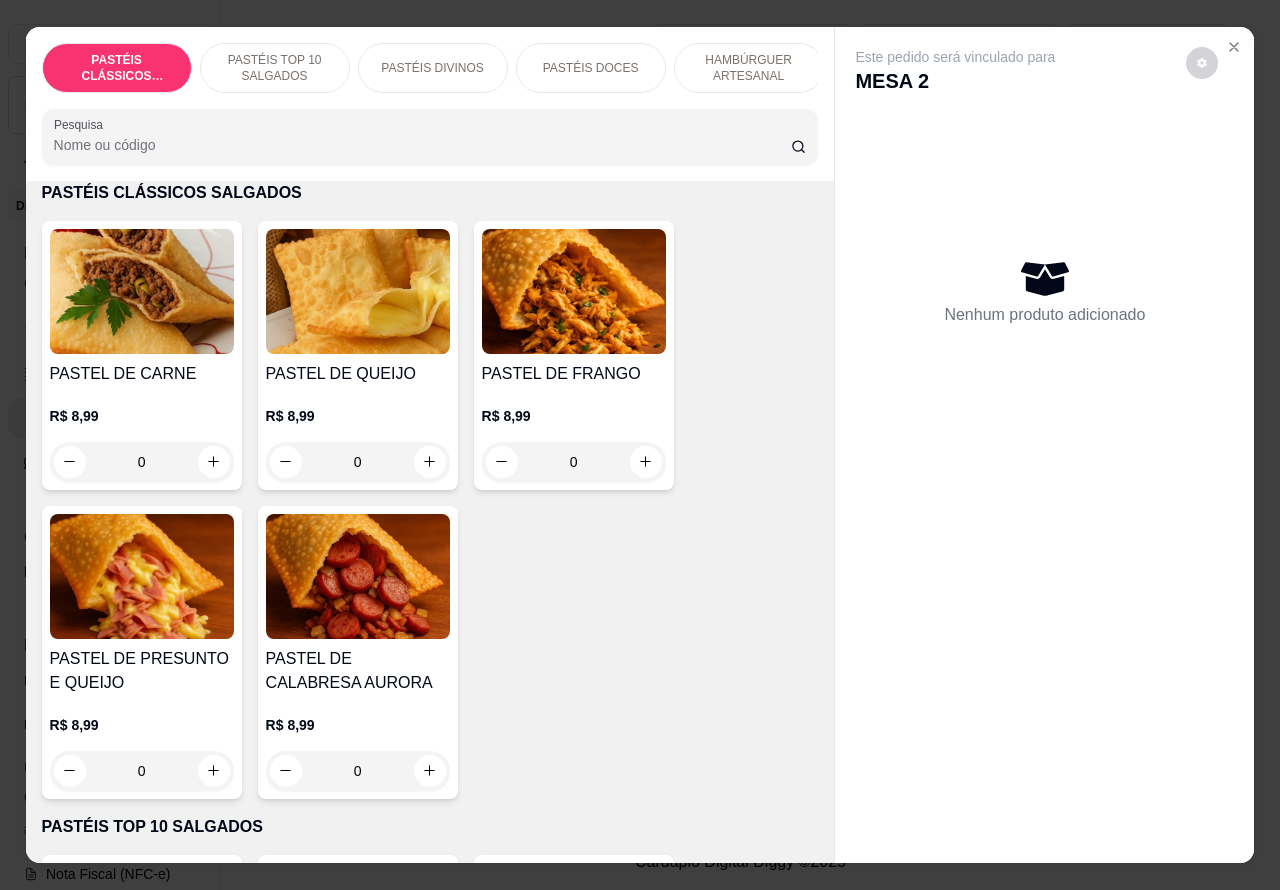scroll, scrollTop: 117, scrollLeft: 0, axis: vertical 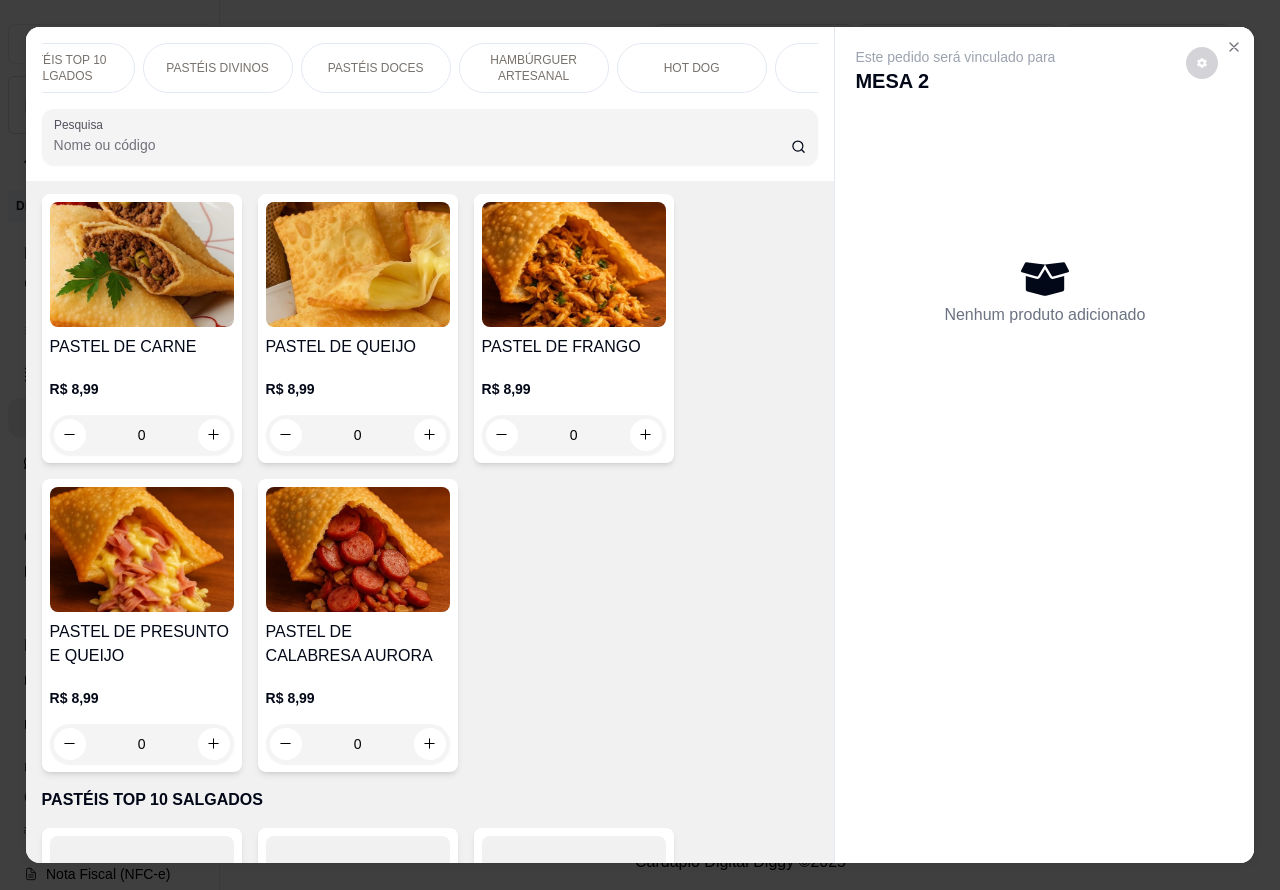 click on "HOT DOG" at bounding box center (692, 68) 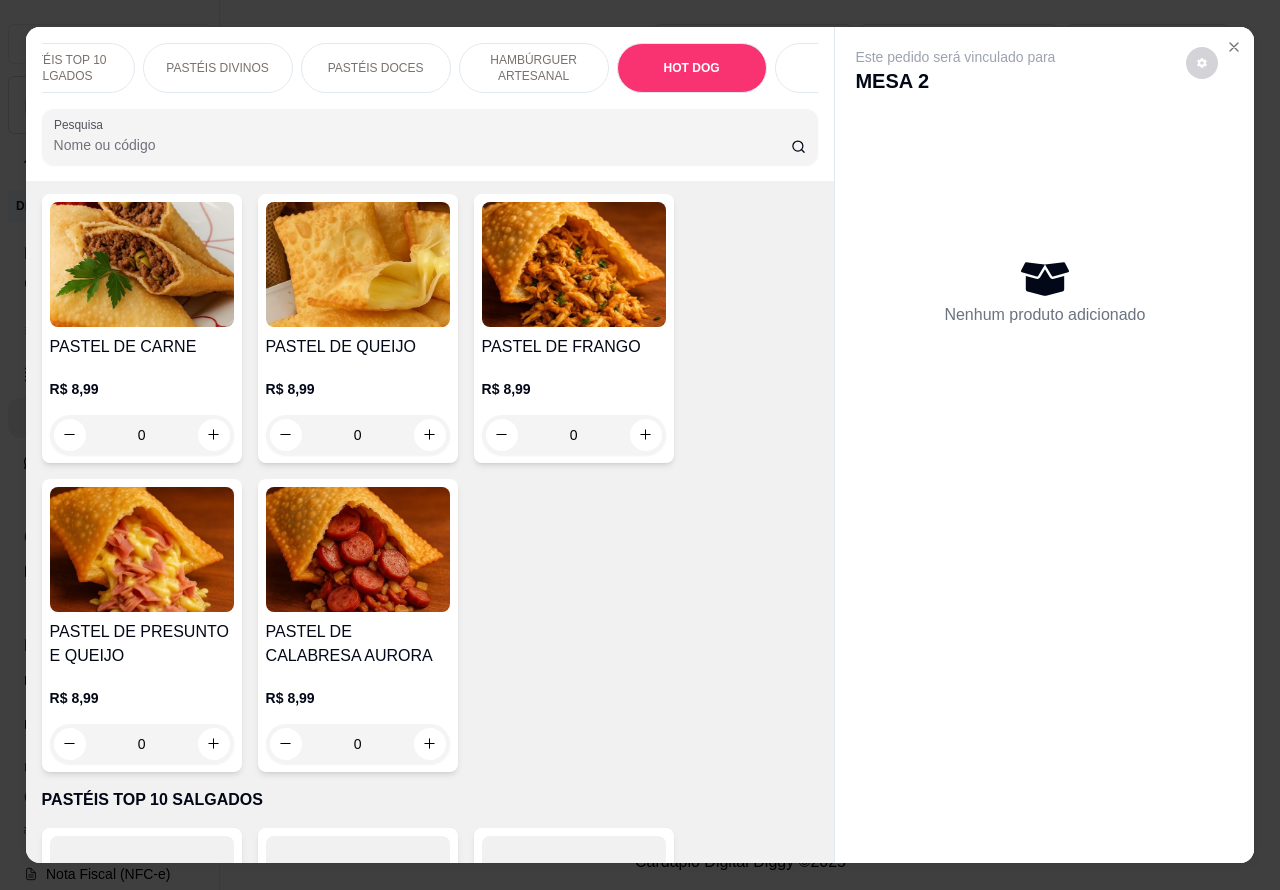 scroll, scrollTop: 6040, scrollLeft: 0, axis: vertical 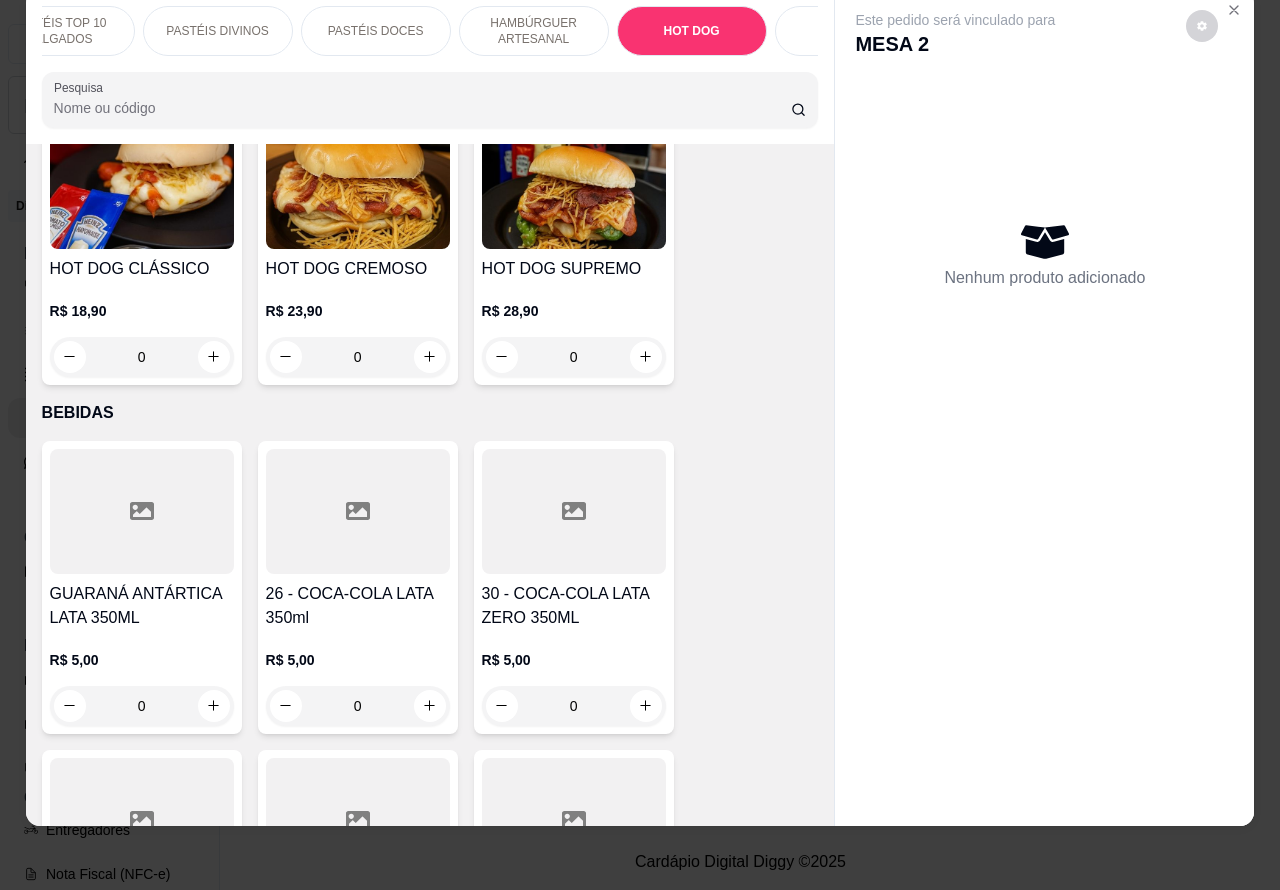 click on "0" at bounding box center [142, 357] 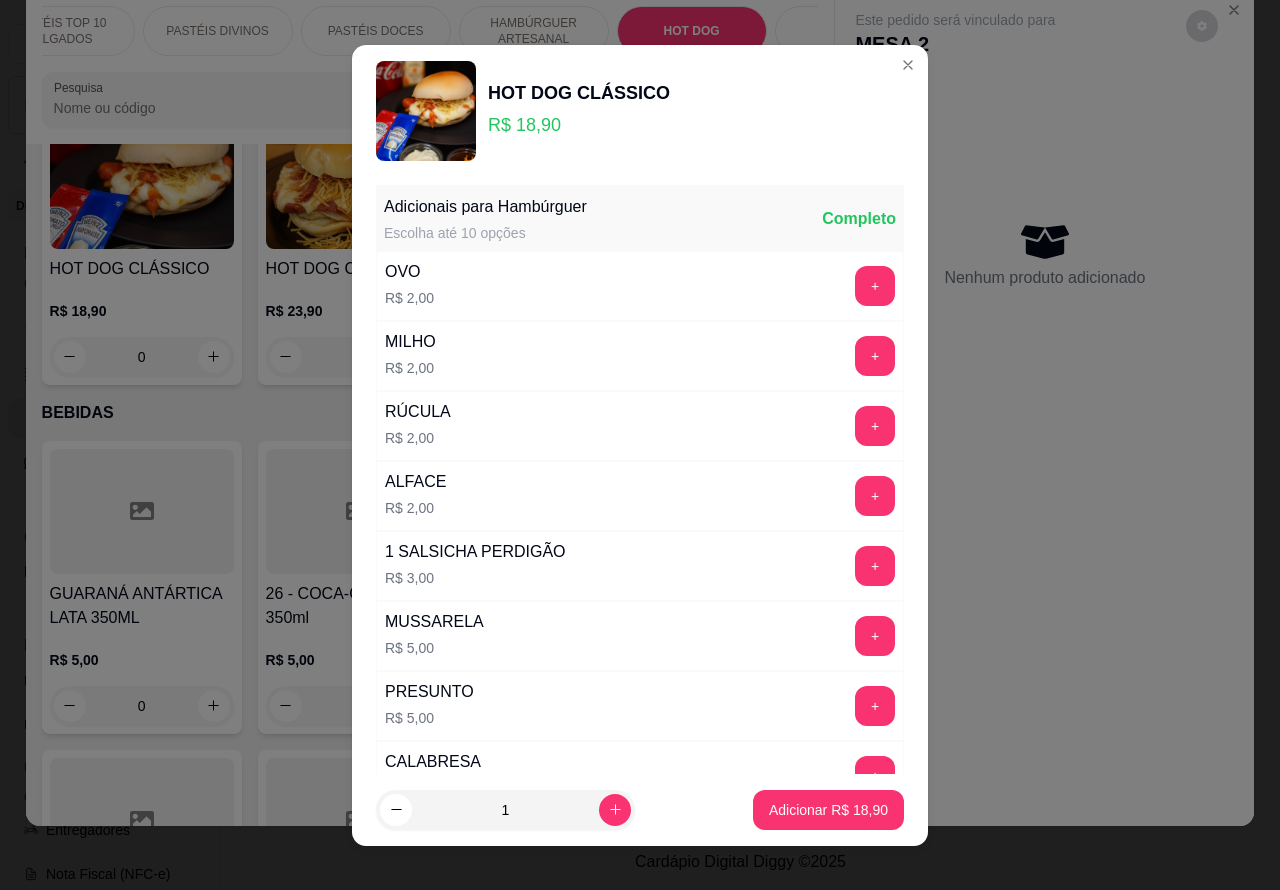 click on "Adicionar   R$ 18,90" at bounding box center [828, 810] 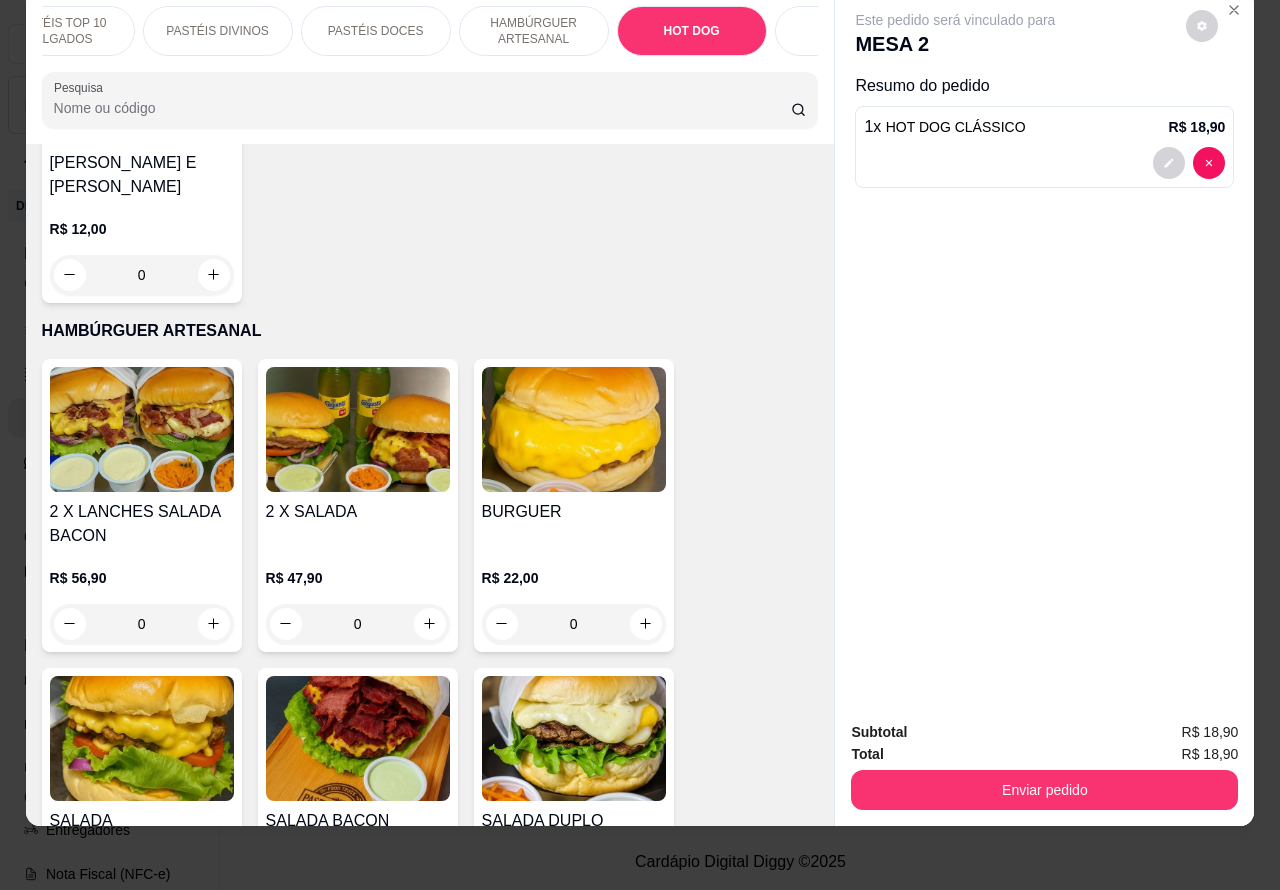 scroll, scrollTop: 3917, scrollLeft: 0, axis: vertical 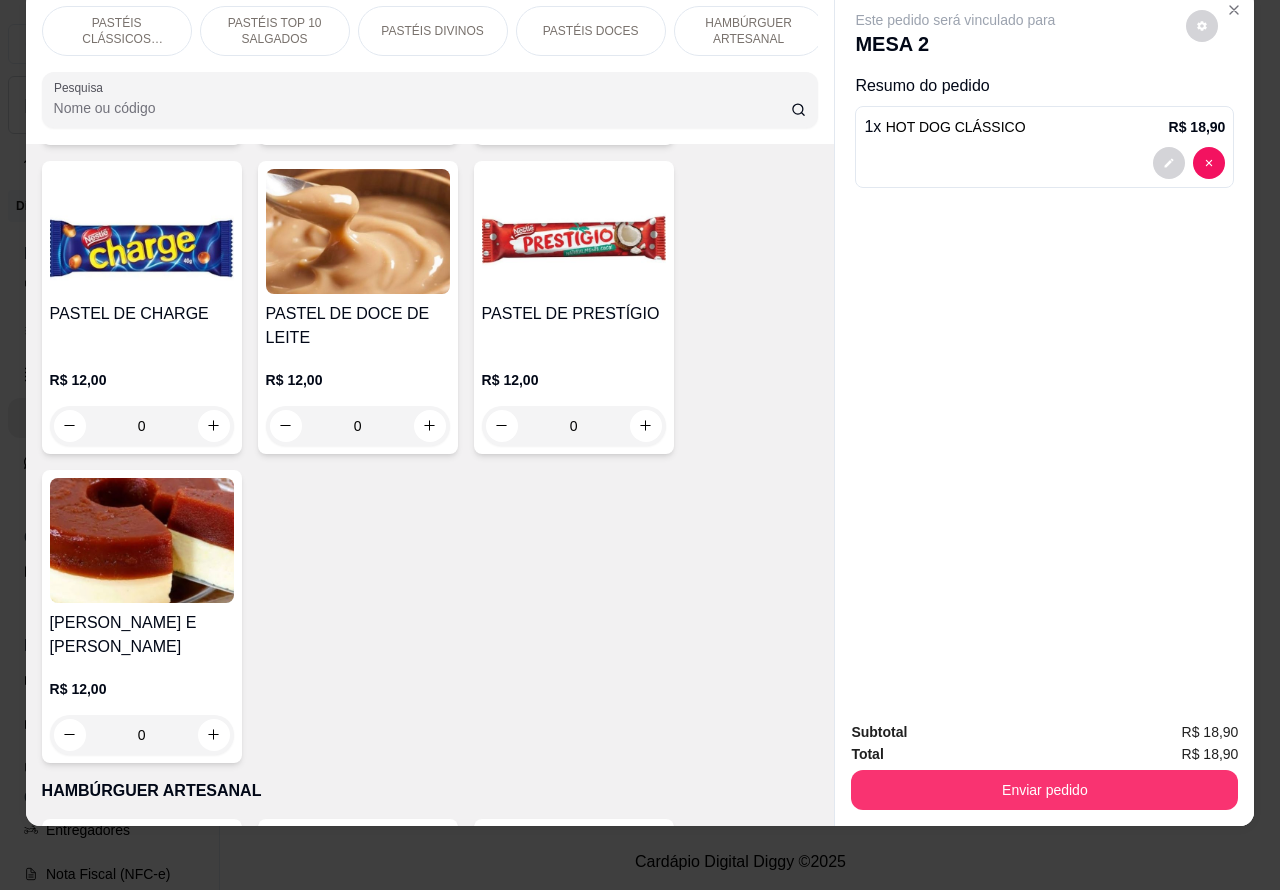 click on "PASTÉIS CLÁSSICOS SALGADOS" at bounding box center [117, 31] 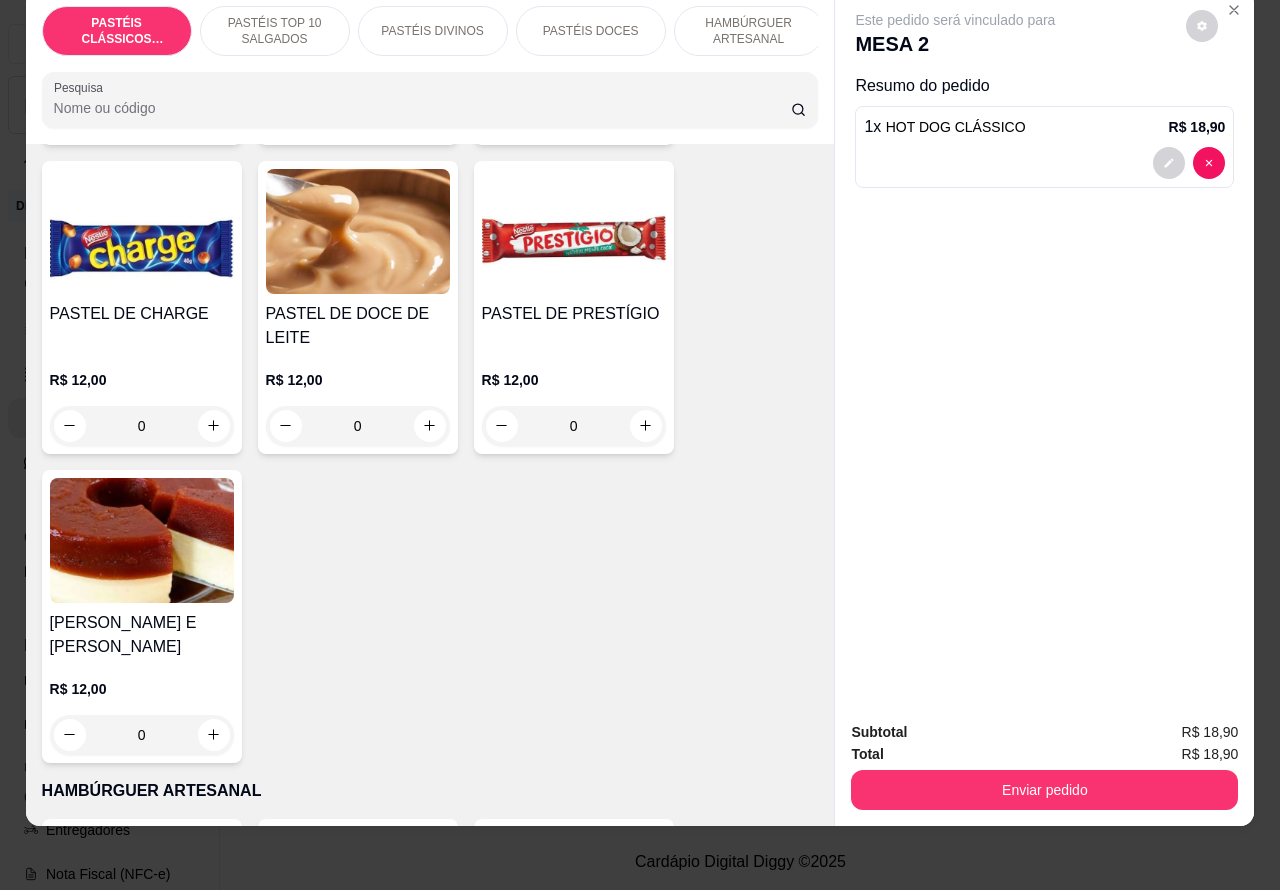 scroll, scrollTop: 90, scrollLeft: 0, axis: vertical 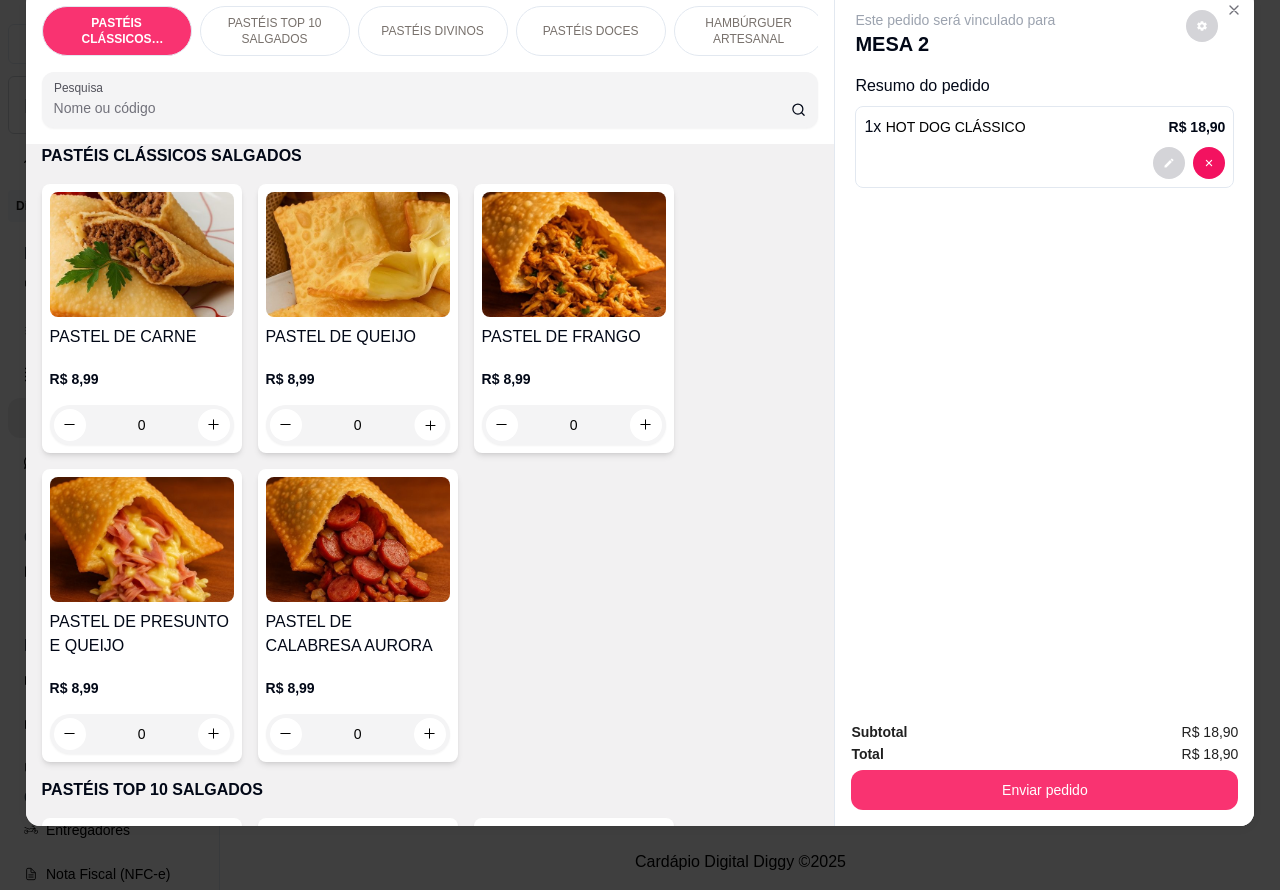 click 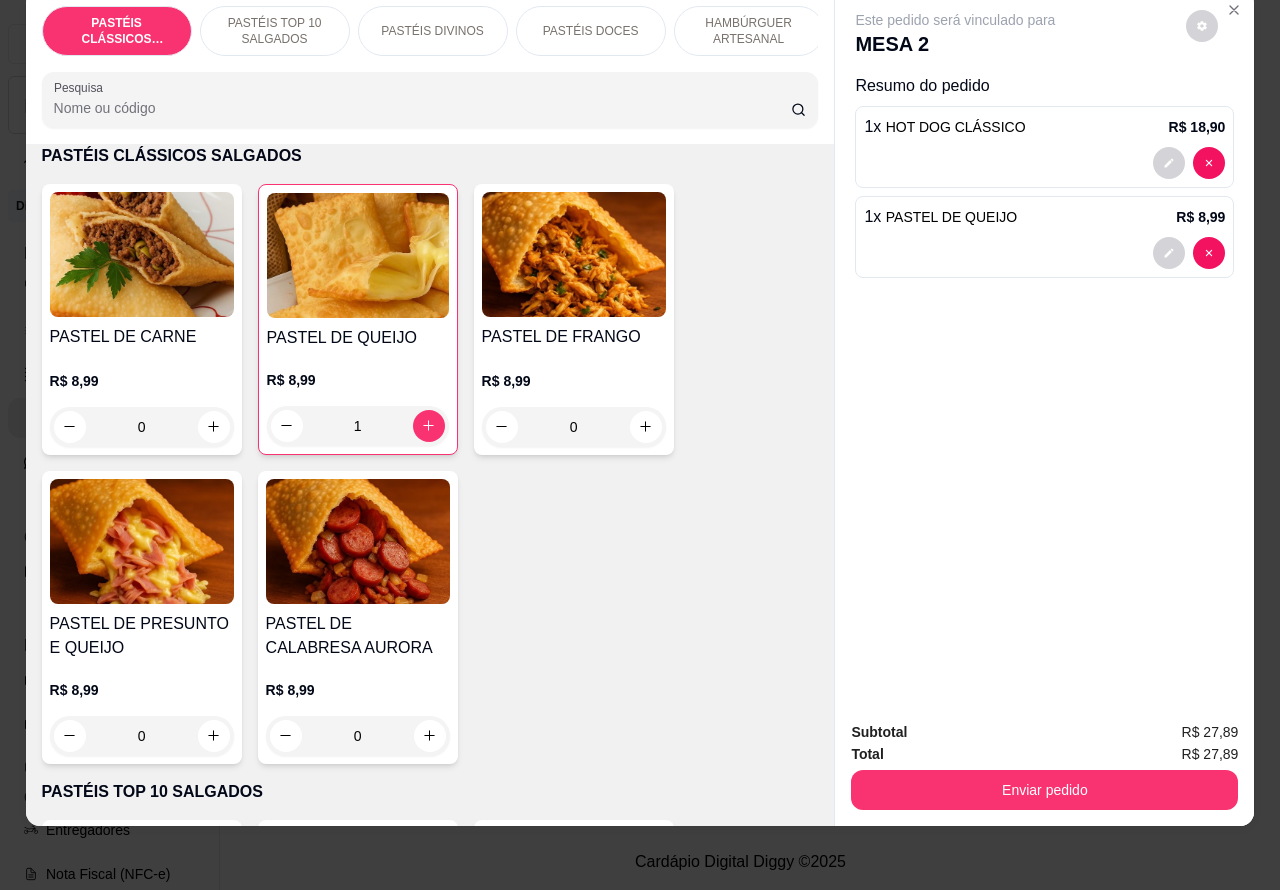 click on "Enviar pedido" at bounding box center (1044, 790) 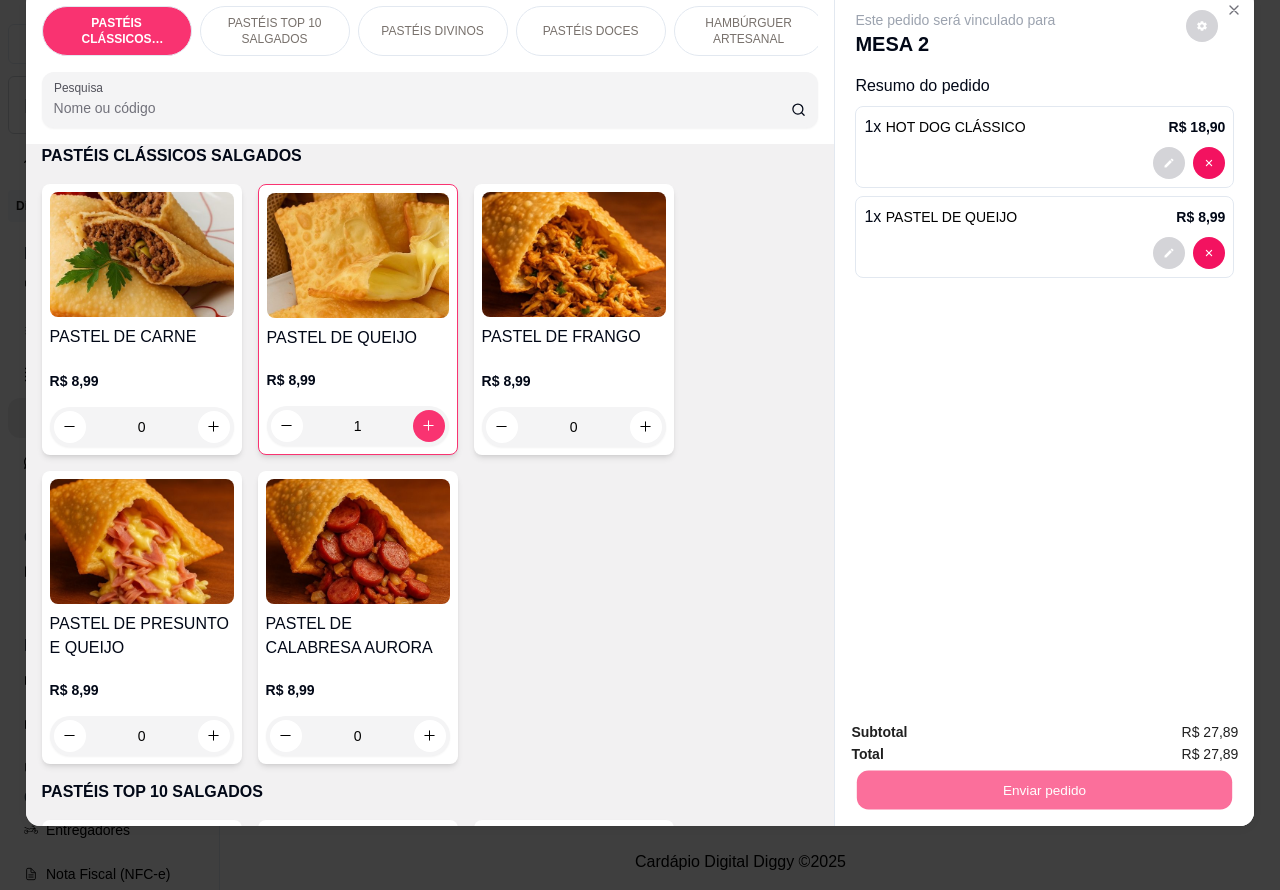 click on "Não registrar e enviar pedido" at bounding box center (977, 723) 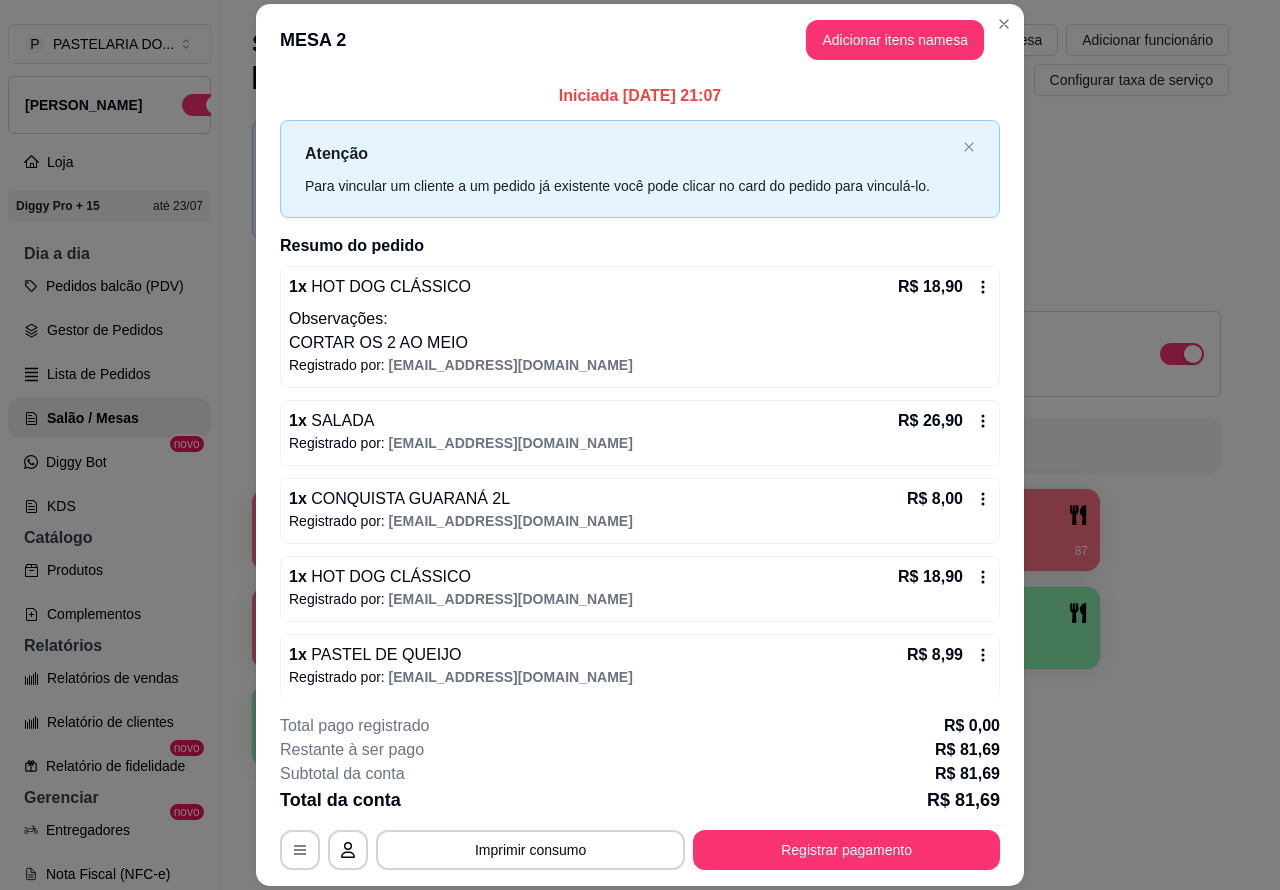 scroll, scrollTop: 12, scrollLeft: 0, axis: vertical 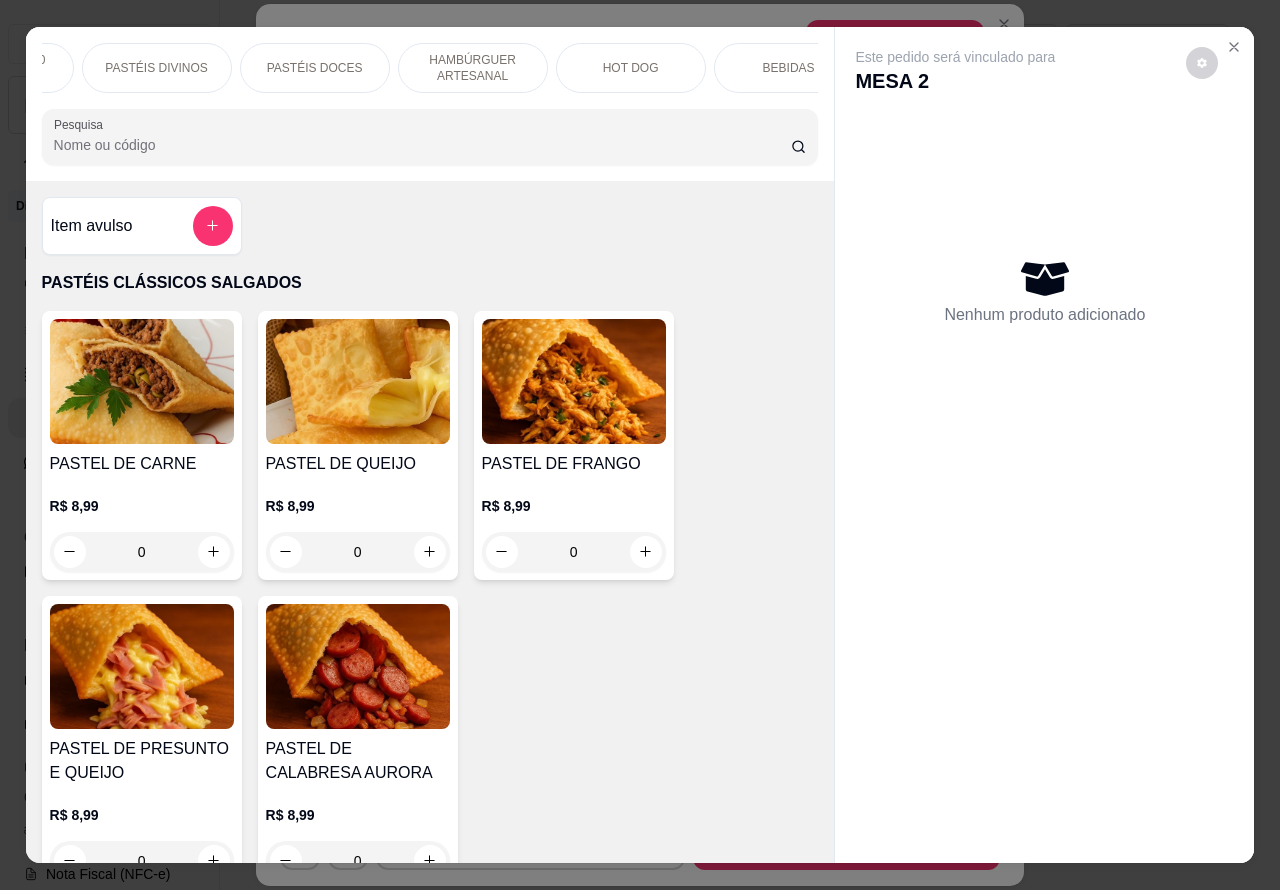 click on "BEBIDAS" at bounding box center (789, 68) 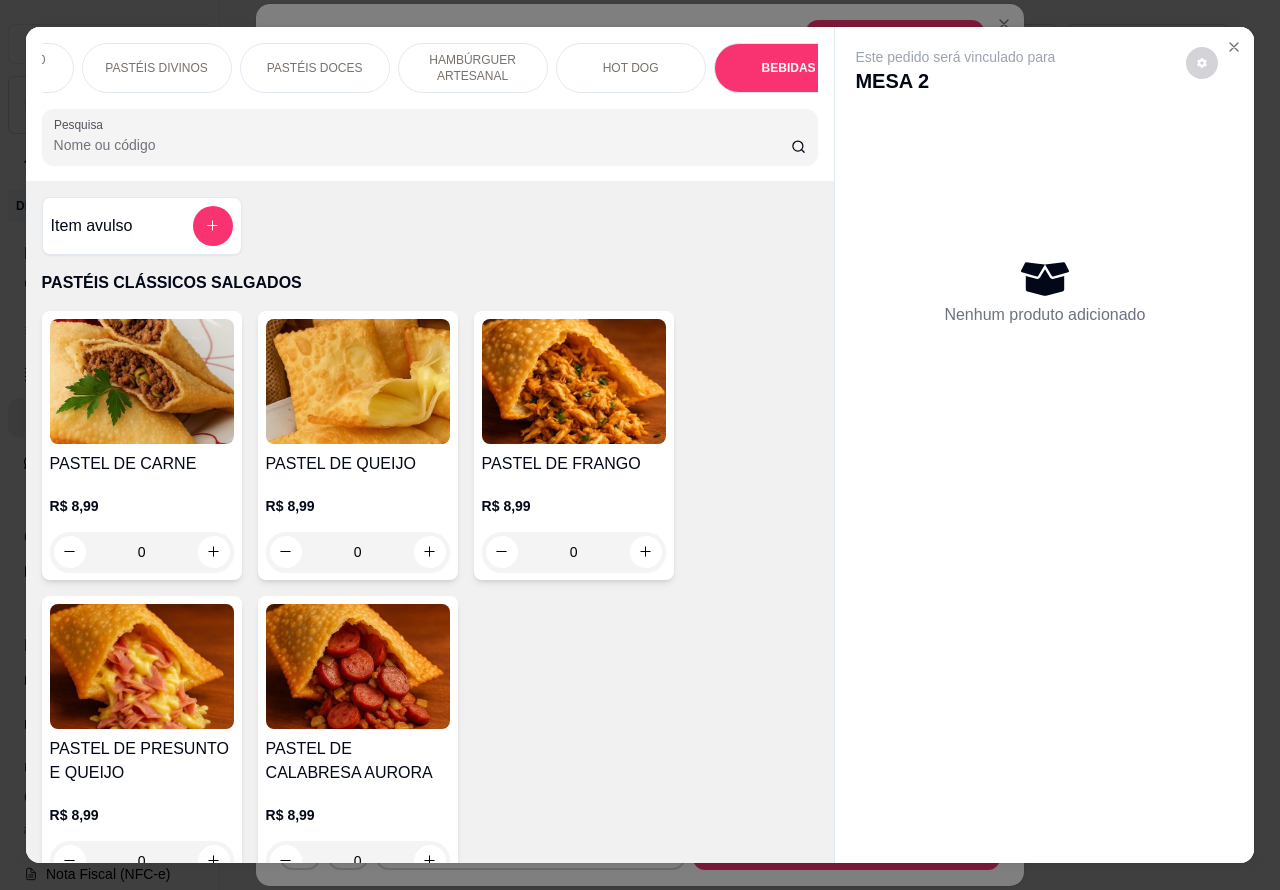 scroll, scrollTop: 6365, scrollLeft: 0, axis: vertical 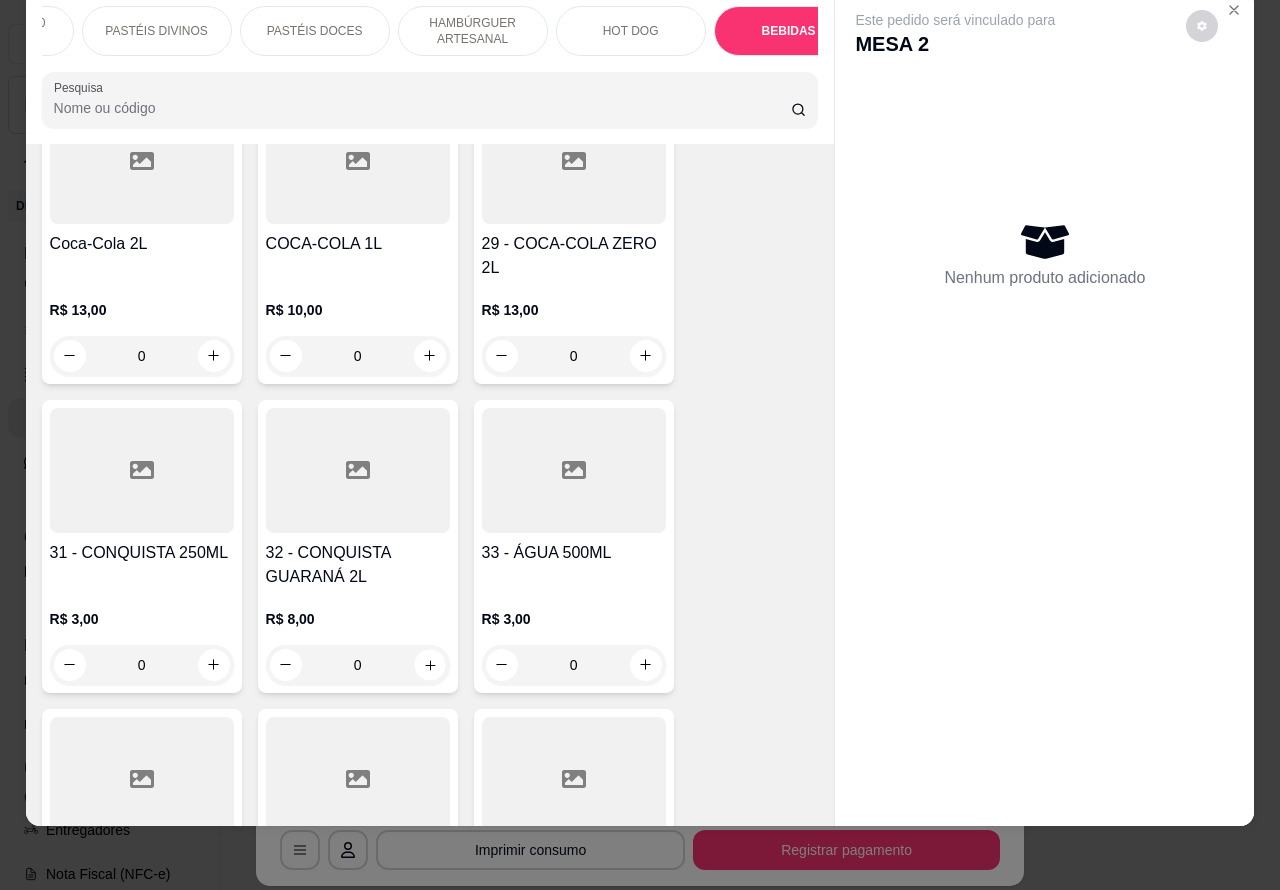 click 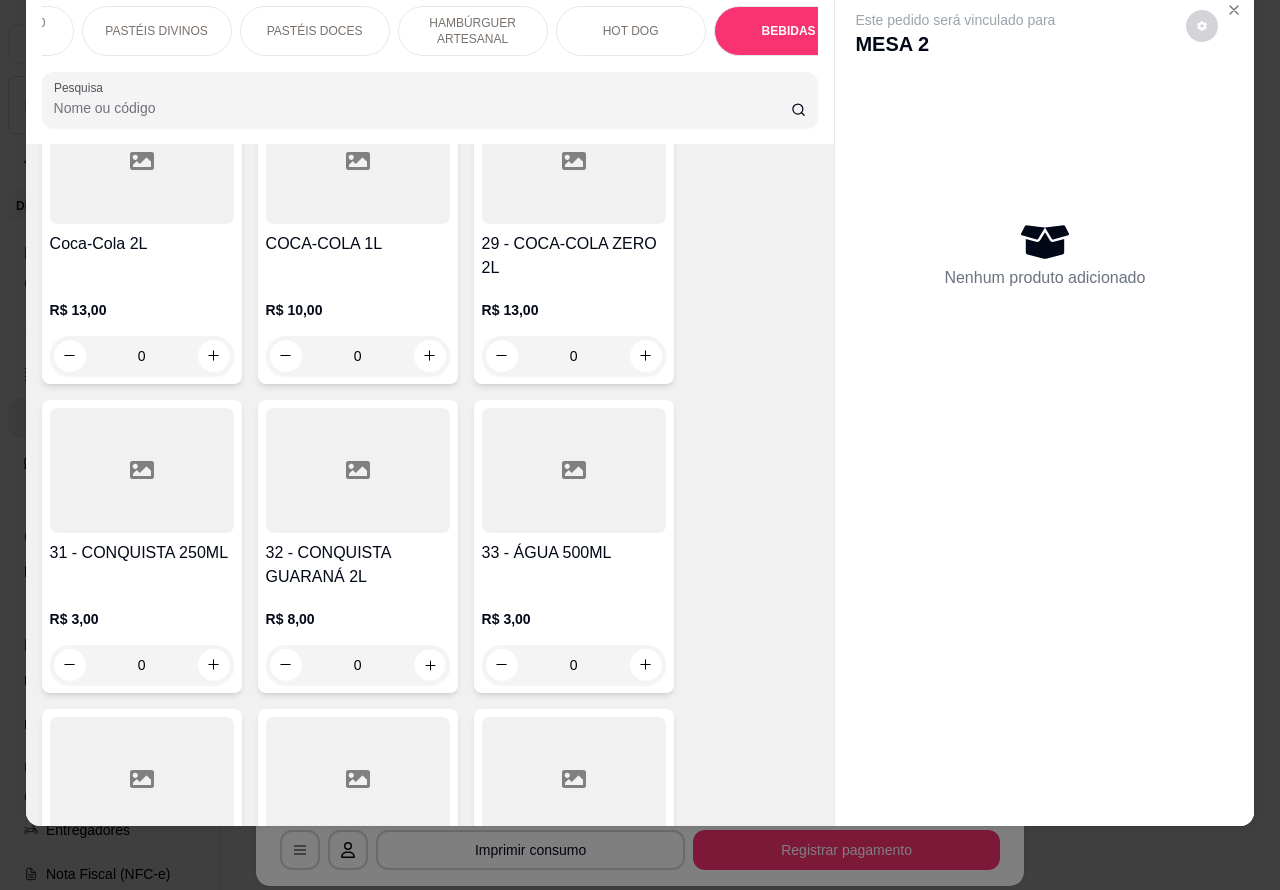 type on "1" 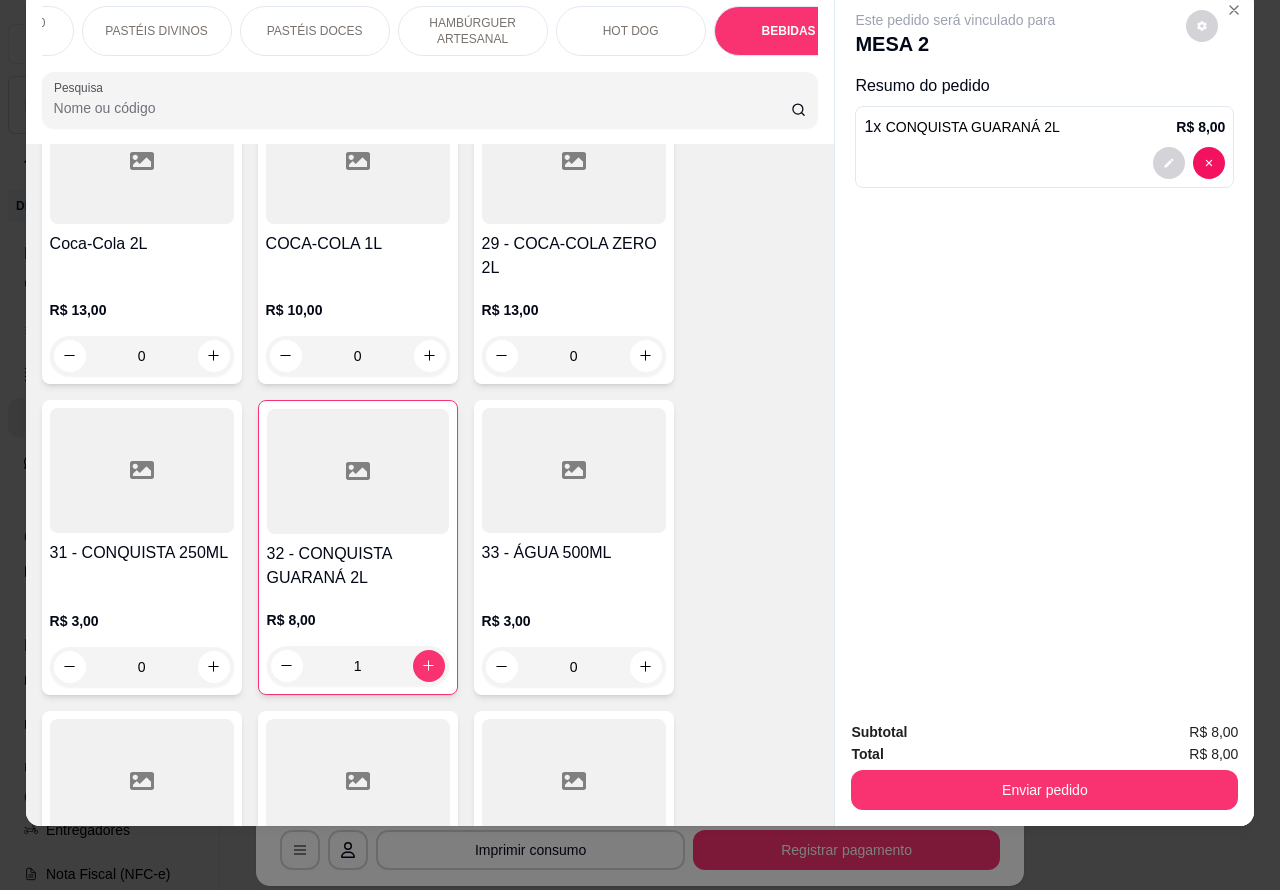 click on "Enviar pedido" at bounding box center (1044, 790) 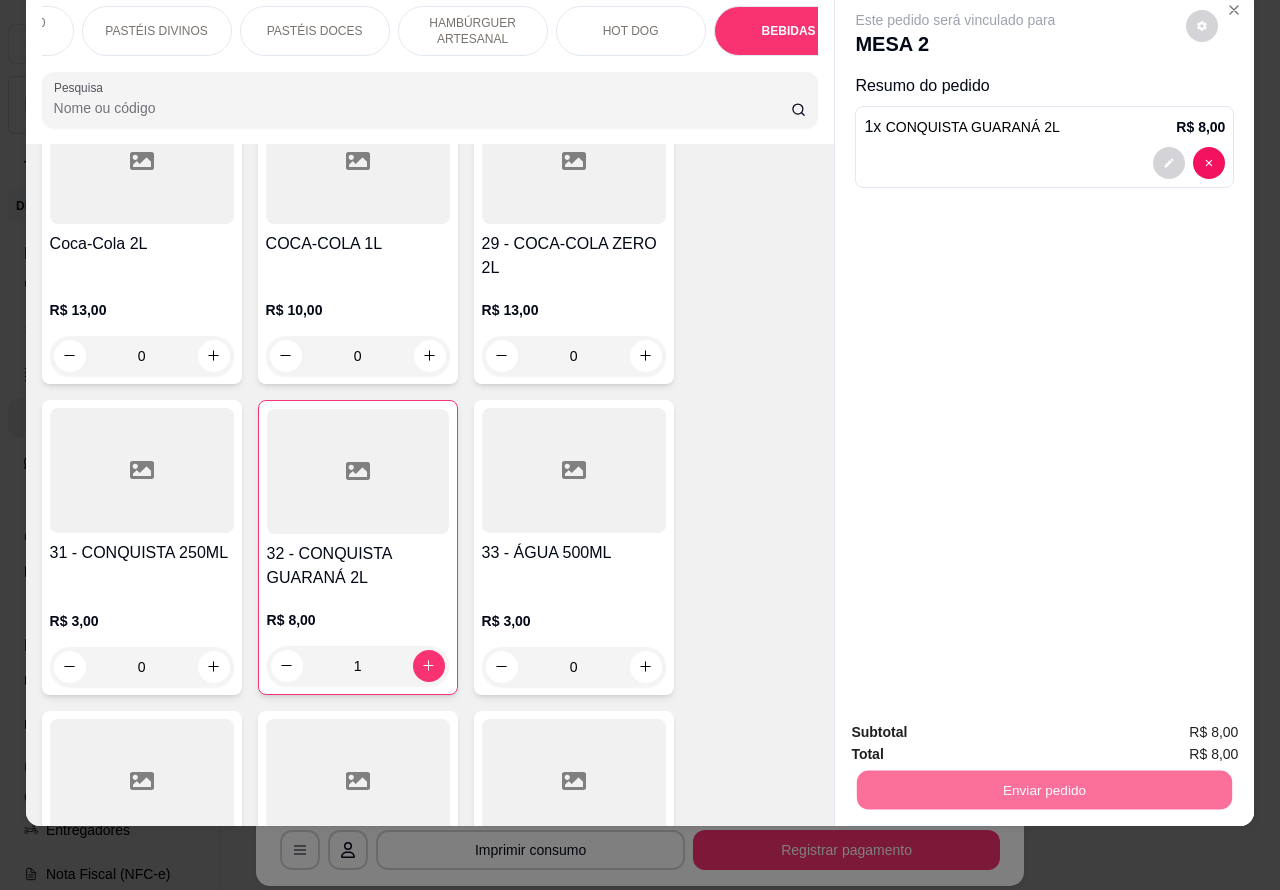 click on "Não registrar e enviar pedido" at bounding box center (977, 723) 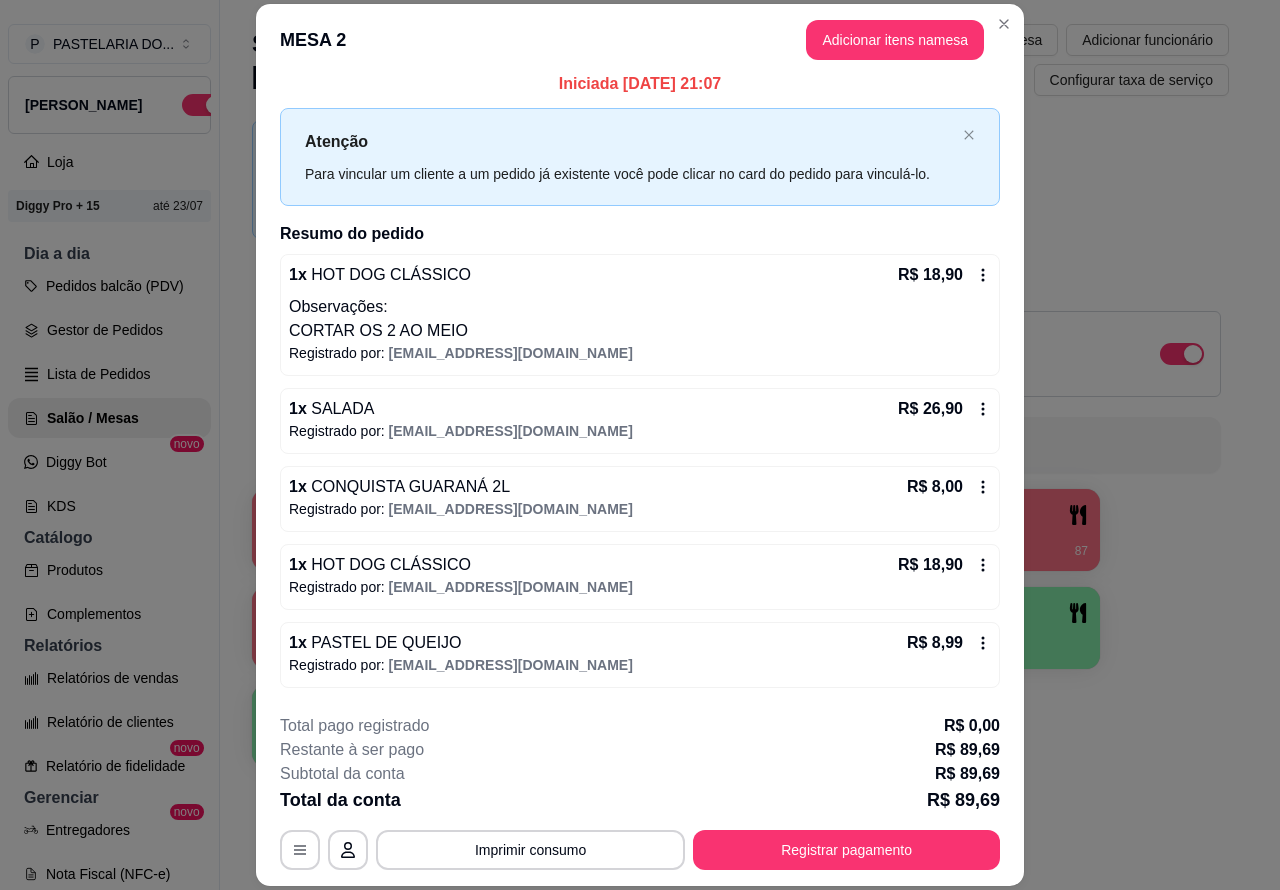 click on "Imprimir consumo" at bounding box center (530, 850) 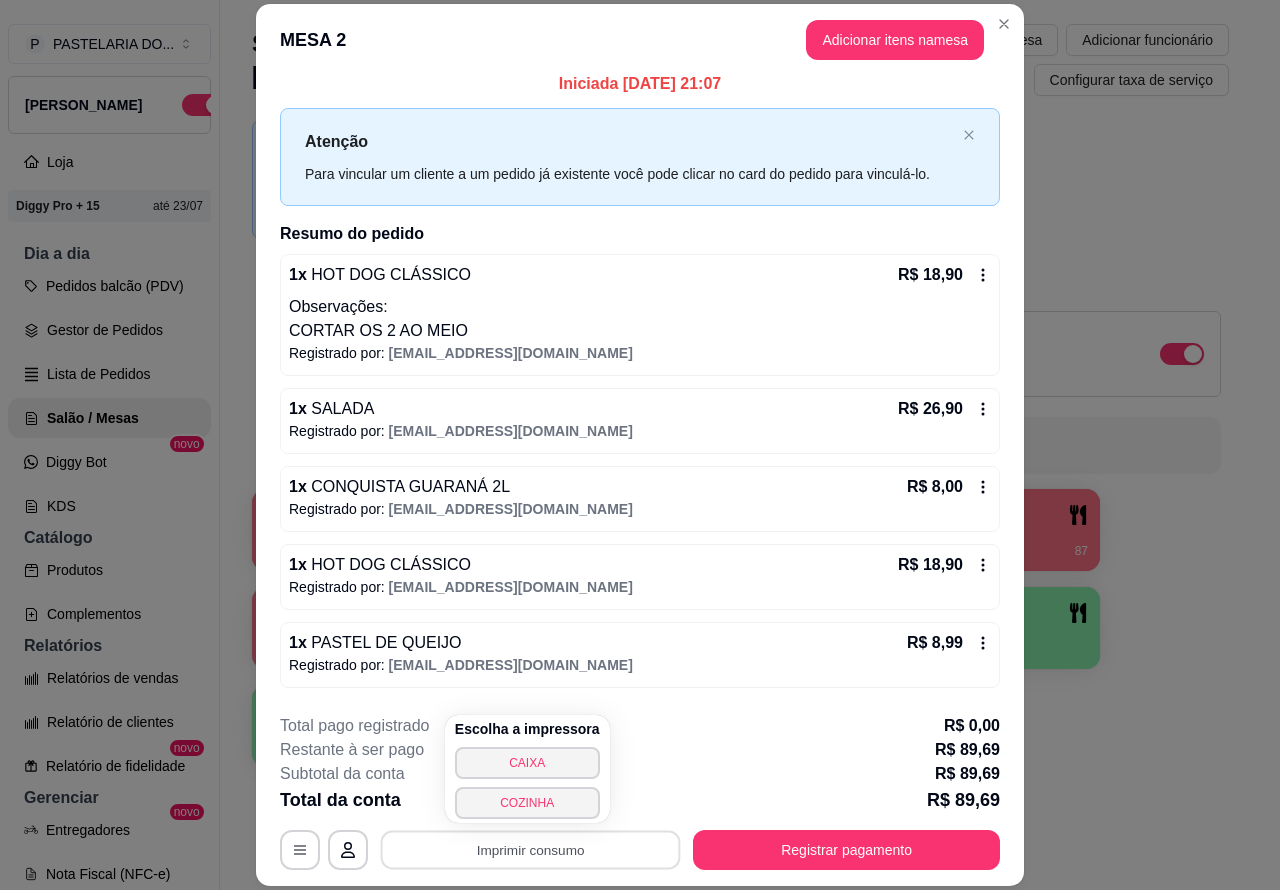 click on "CAIXA" at bounding box center (527, 763) 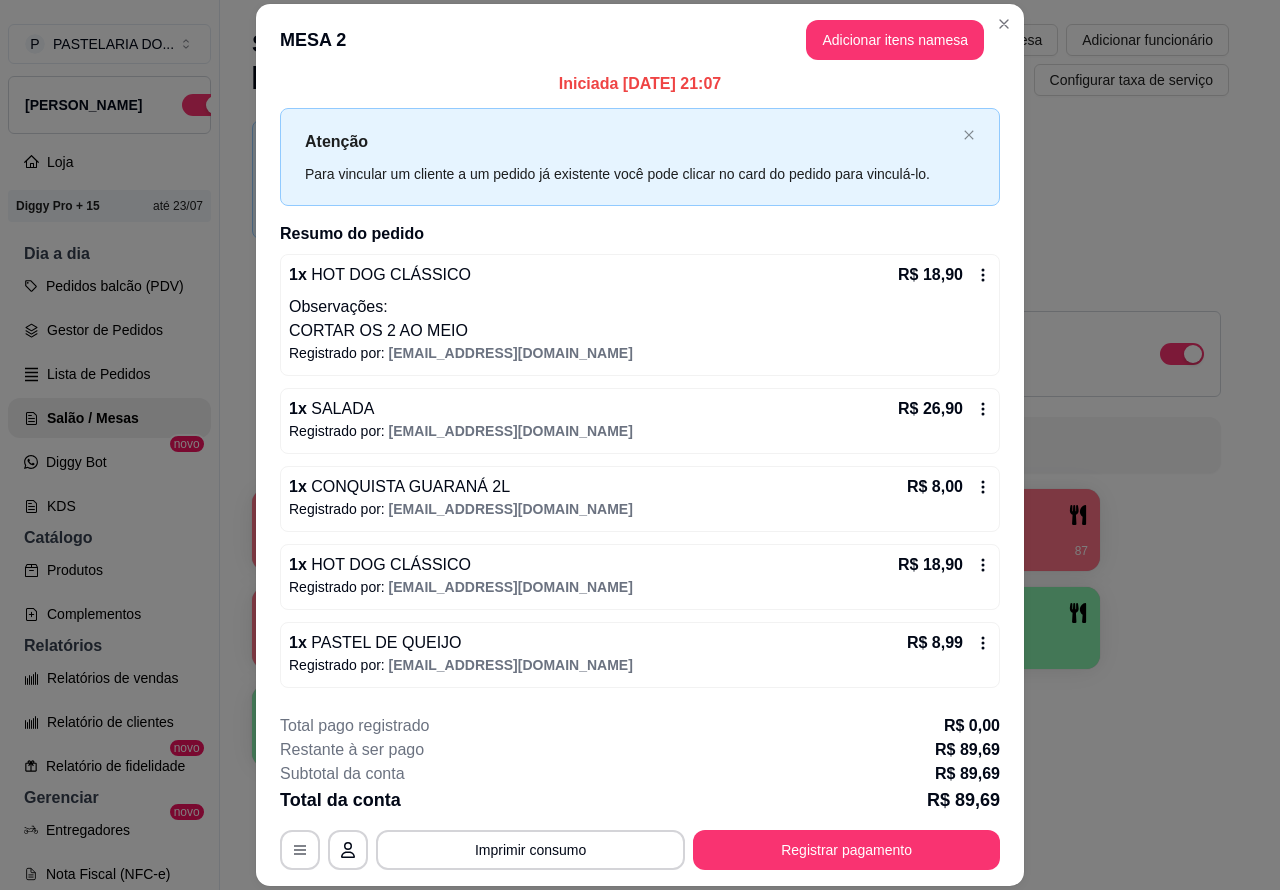 scroll, scrollTop: 91, scrollLeft: 0, axis: vertical 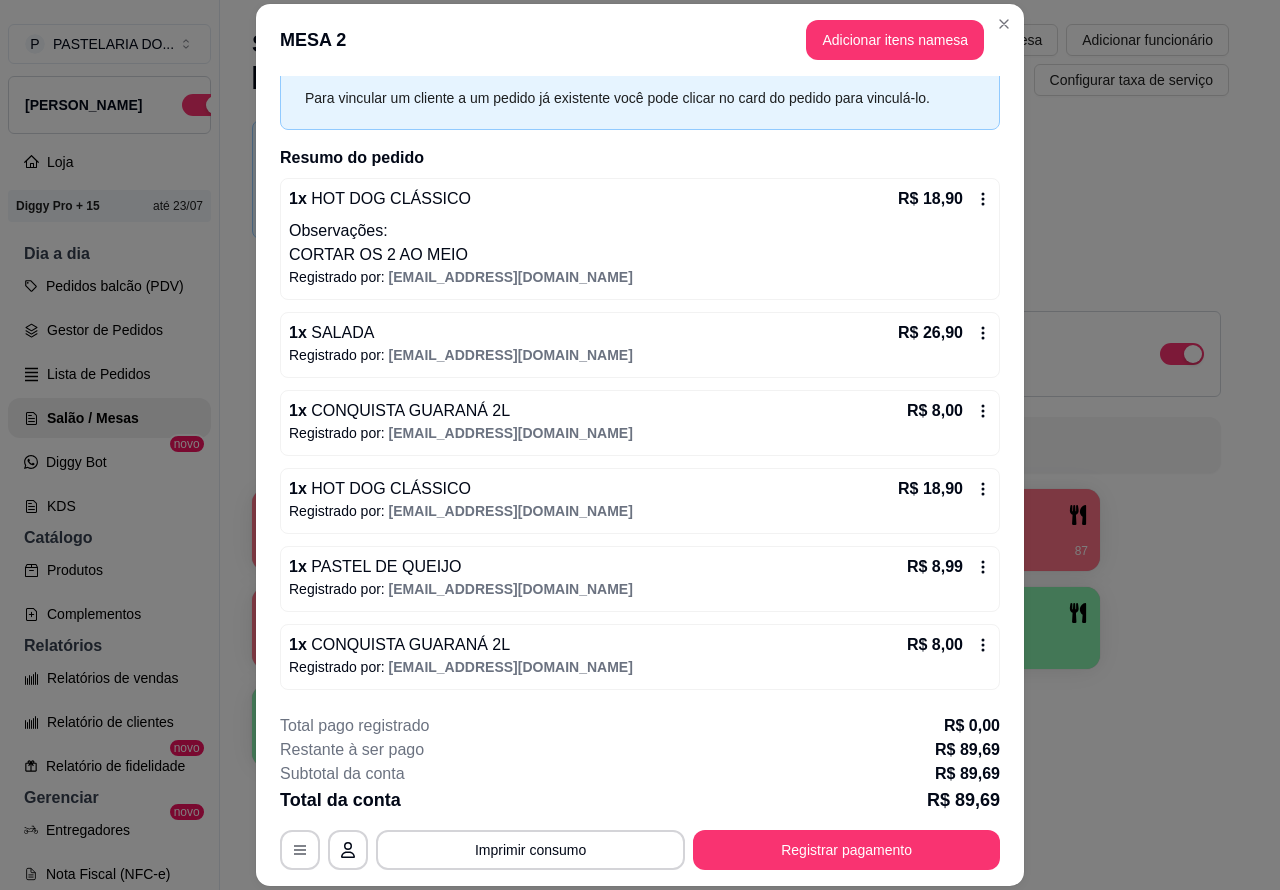 click on "1 x   CONQUISTA GUARANÁ 2L R$ 8,00" at bounding box center (640, 645) 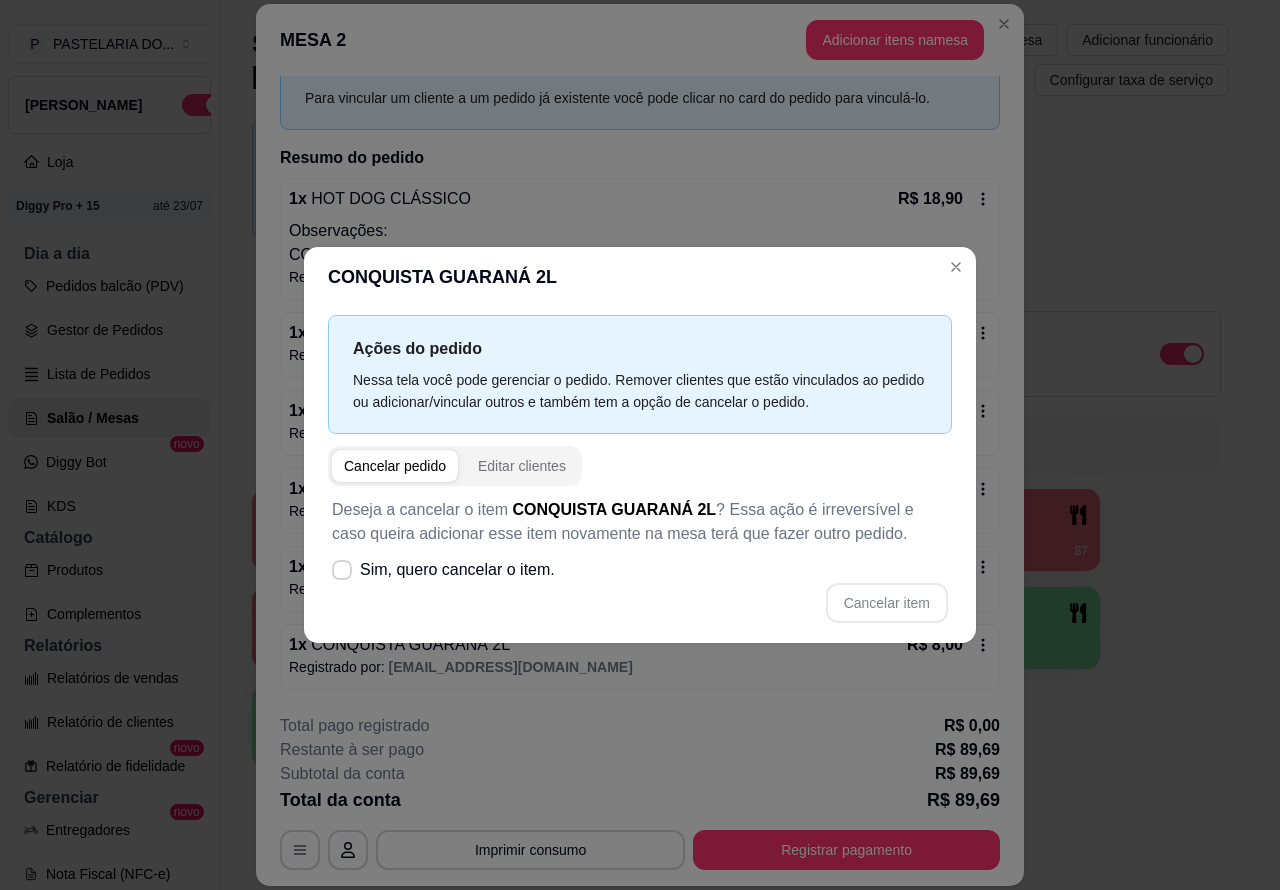 click on "Cancelar item" at bounding box center [640, 603] 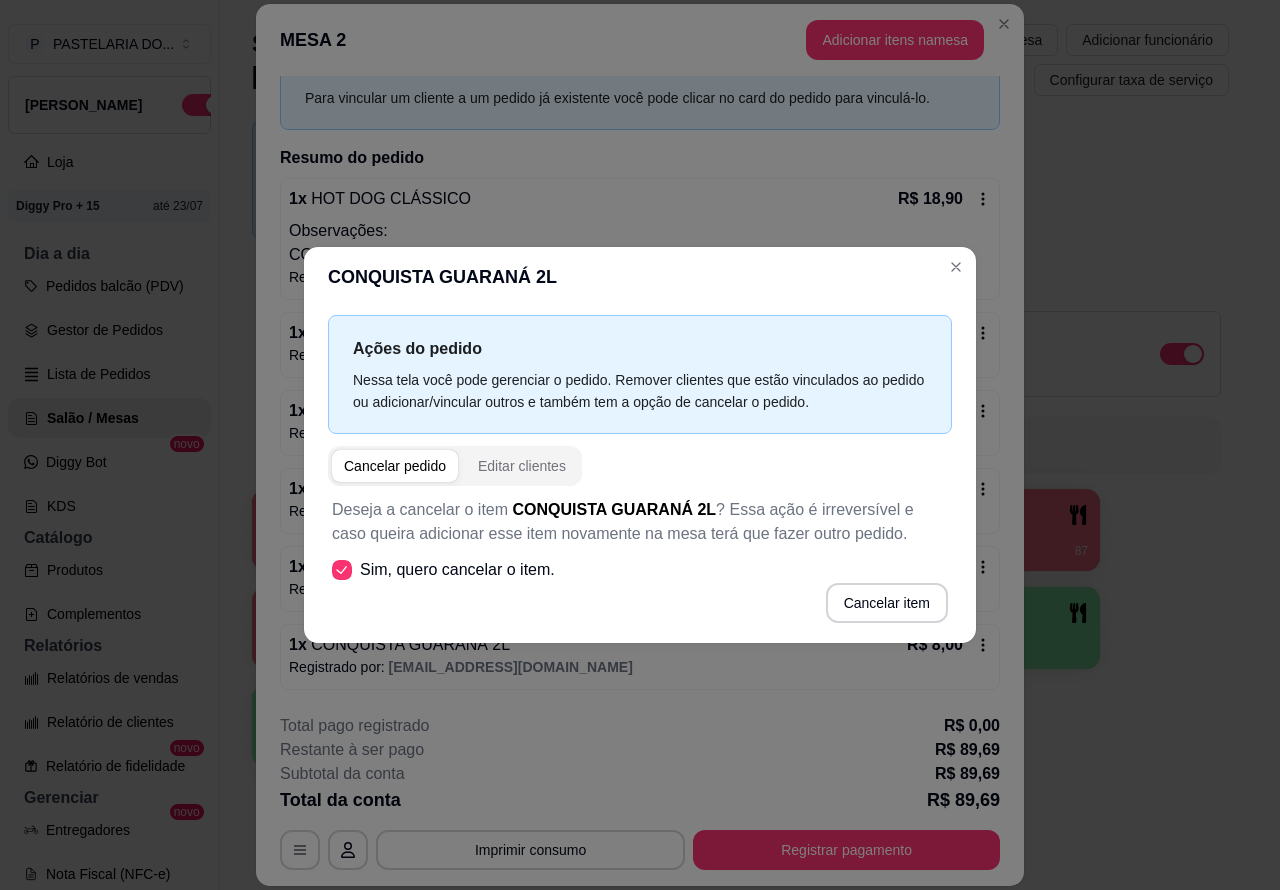 click on "Cancelar item" at bounding box center [887, 603] 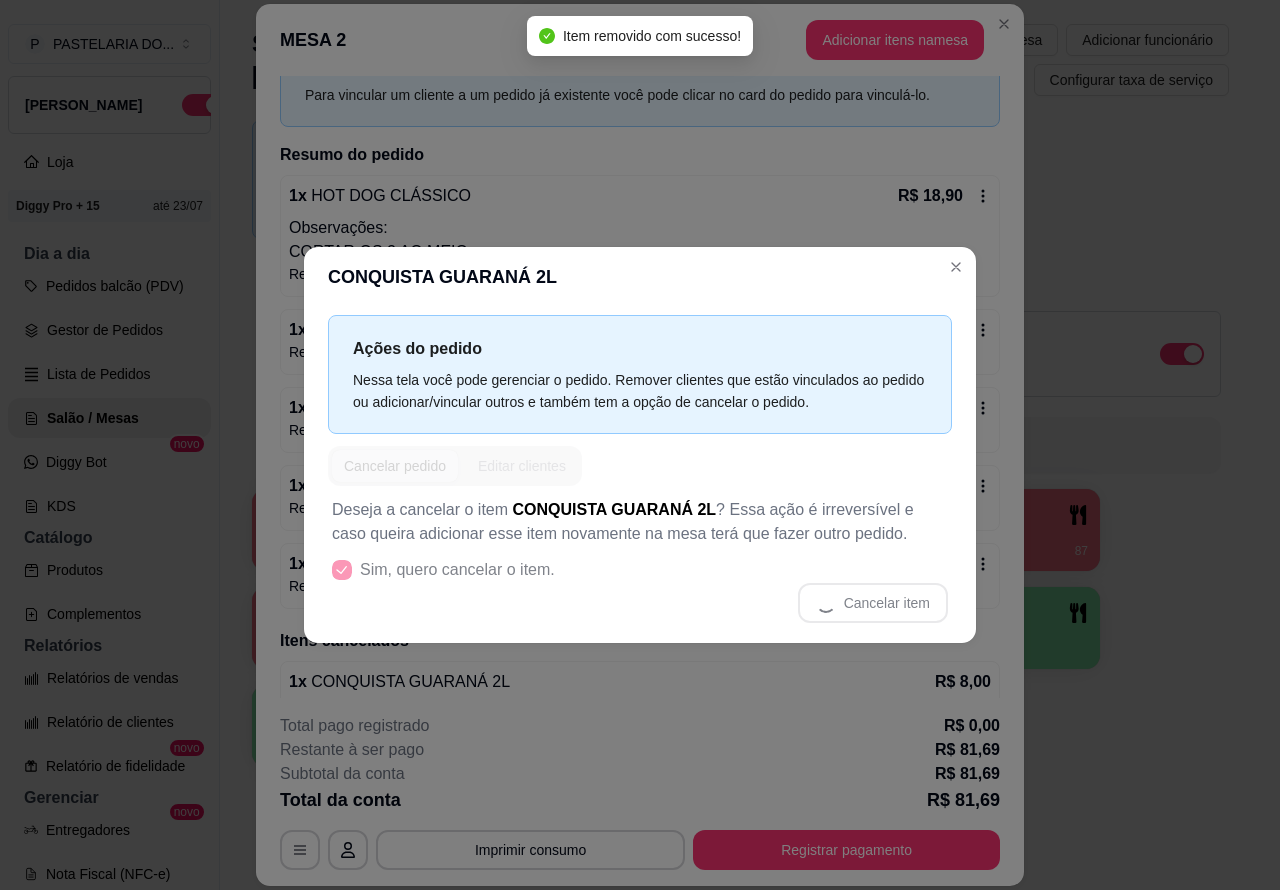 click on "CORTAR OS 2 AO MEIO" at bounding box center (640, 252) 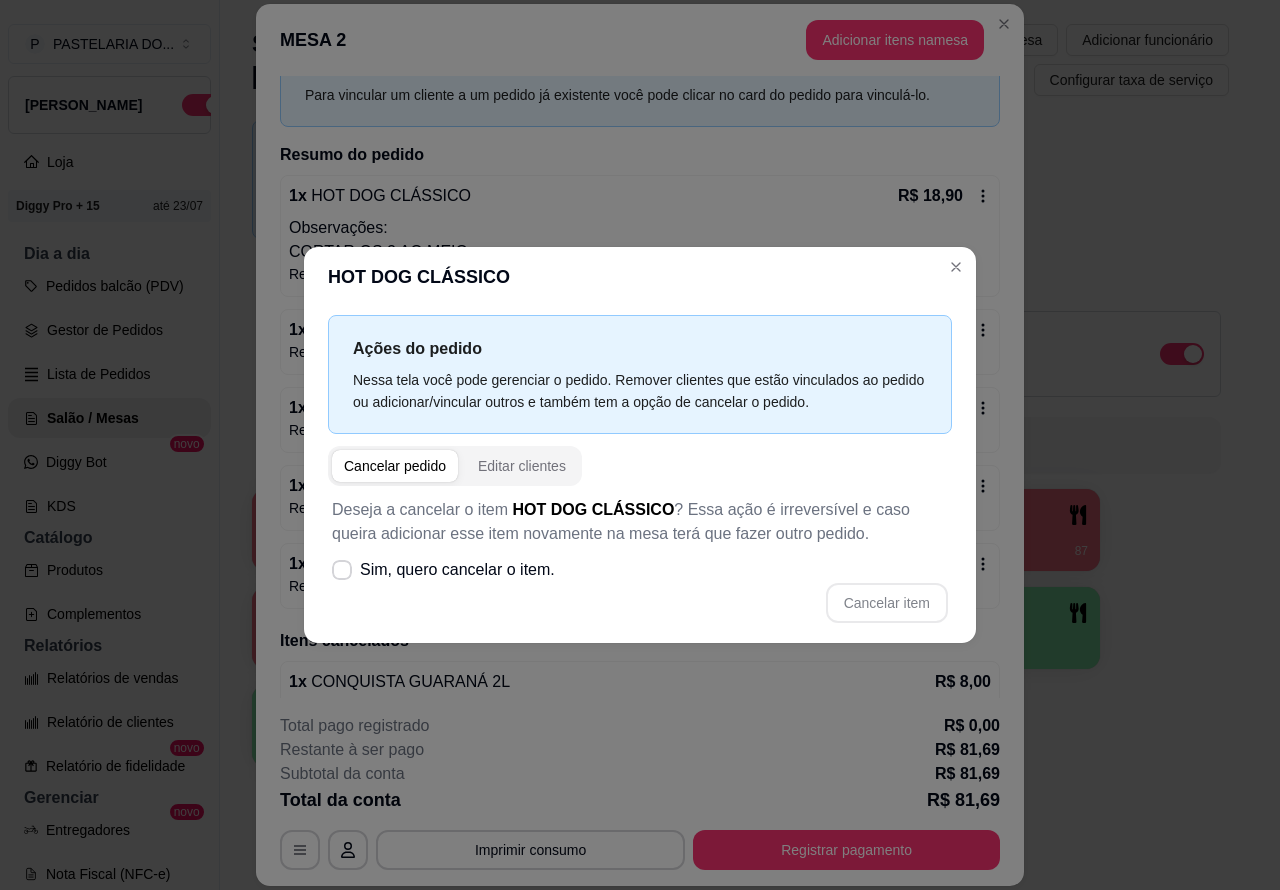click on "MESA 2 Adicionar itens na  mesa Iniciada   [DATE] 21:07 Atenção Para vincular um cliente a um pedido já existente você pode clicar no card do pedido para vinculá-lo. Resumo do pedido 1 x   HOT DOG CLÁSSICO R$ 18,90 Observações: CORTAR OS 2 AO MEIO Registrado por:   [EMAIL_ADDRESS][DOMAIN_NAME] 1 x   SALADA R$ 26,90 Registrado por:   [EMAIL_ADDRESS][DOMAIN_NAME] 1 x   CONQUISTA GUARANÁ 2L R$ 8,00 Registrado por:   [EMAIL_ADDRESS][DOMAIN_NAME] 1 x   HOT DOG CLÁSSICO R$ 18,90 Registrado por:   [EMAIL_ADDRESS][DOMAIN_NAME] 1 x   PASTEL DE QUEIJO  R$ 8,99 Registrado por:   [EMAIL_ADDRESS][DOMAIN_NAME] Itens cancelados 1 x   CONQUISTA GUARANÁ 2L R$ 8,00 Cancelado por:   [EMAIL_ADDRESS][DOMAIN_NAME] Total pago registrado R$ 0,00 Restante à ser pago R$ 81,69 Subtotal da conta R$ 81,69 Total da conta R$ 81,69 MESA  2 Tempo de permanência:   56  minutos Cod. Segurança:   6289 Qtd. de Pedidos:   3 Clientes da mesa:   ** CONSUMO ** Produto Qtd Preco 1 R$ 18,90 1 1" at bounding box center [640, 445] 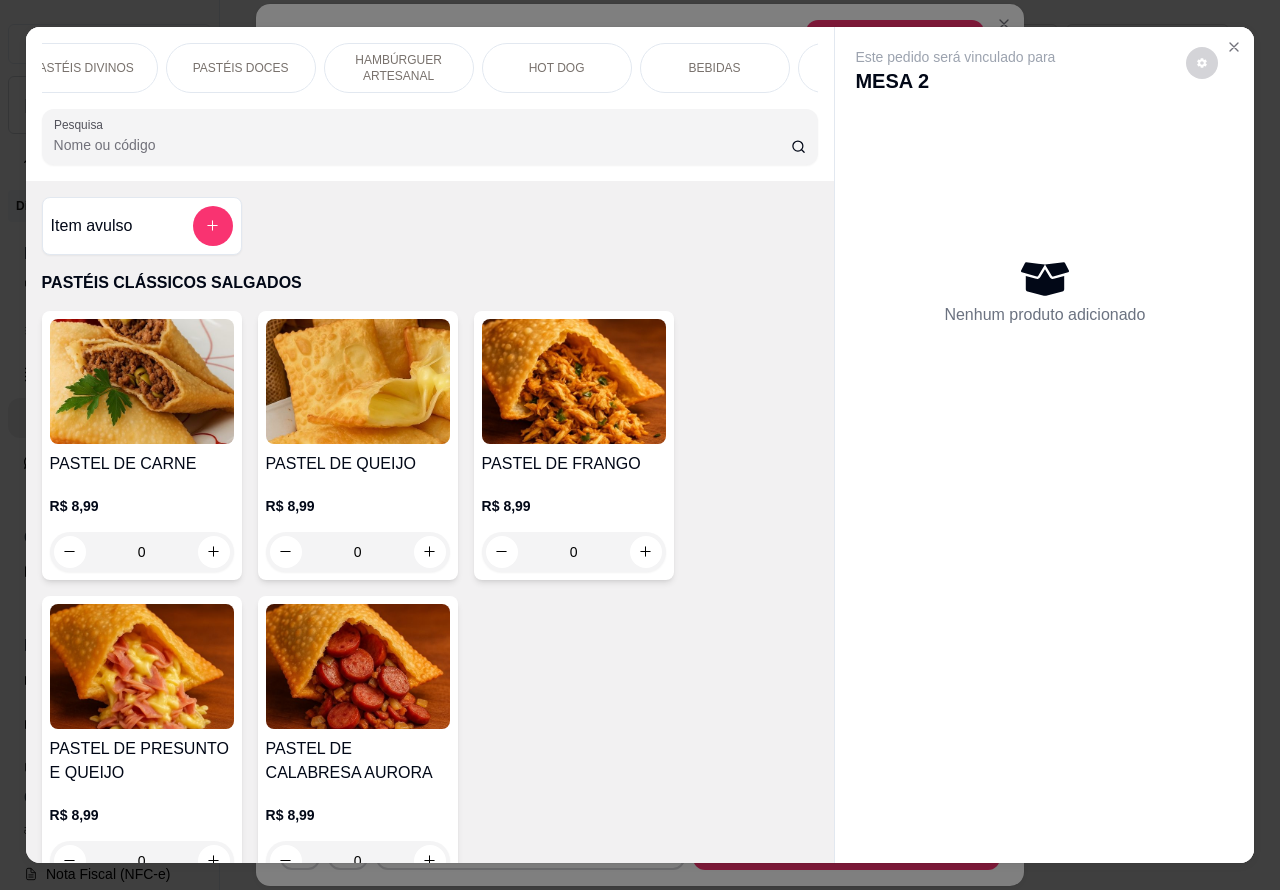 scroll, scrollTop: 0, scrollLeft: 352, axis: horizontal 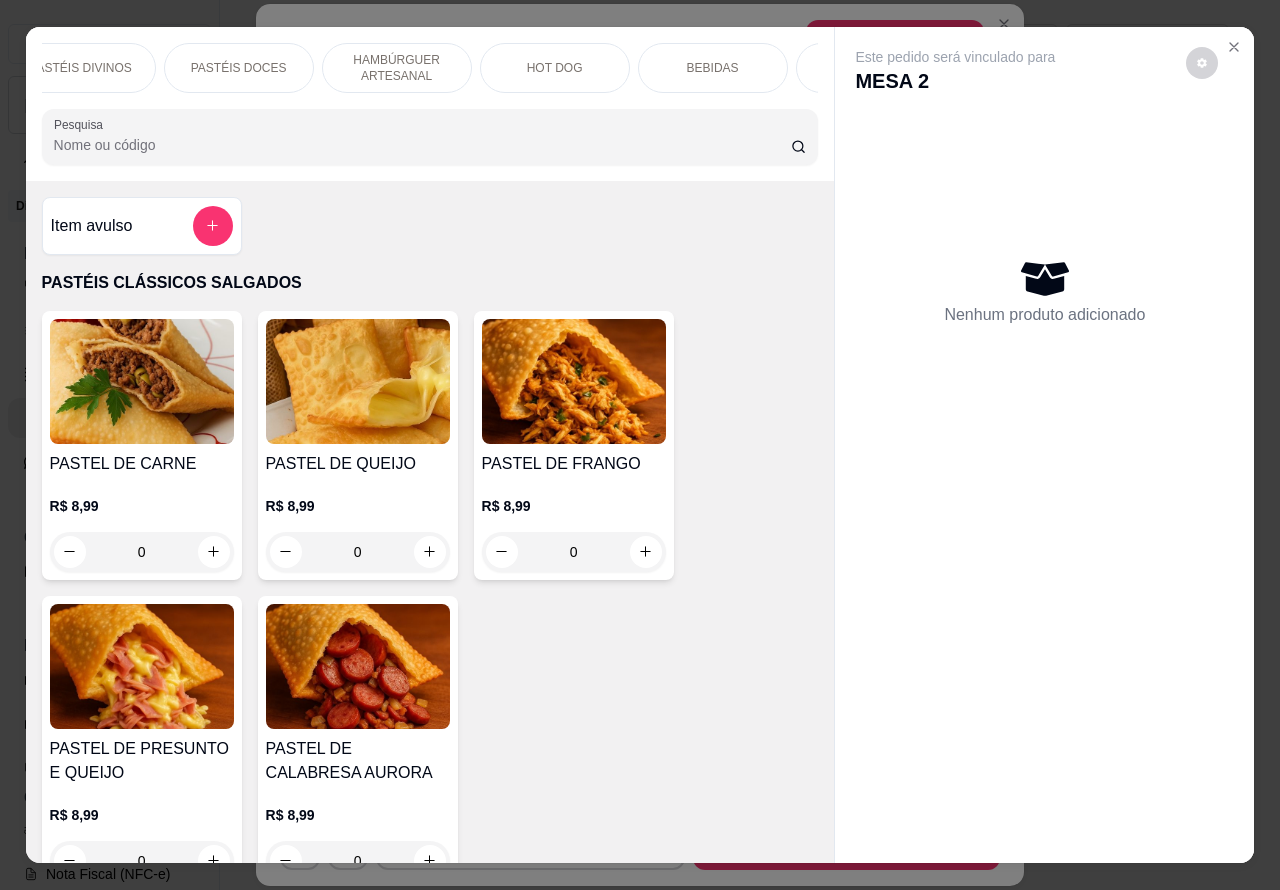 click on "BEBIDAS" at bounding box center (713, 68) 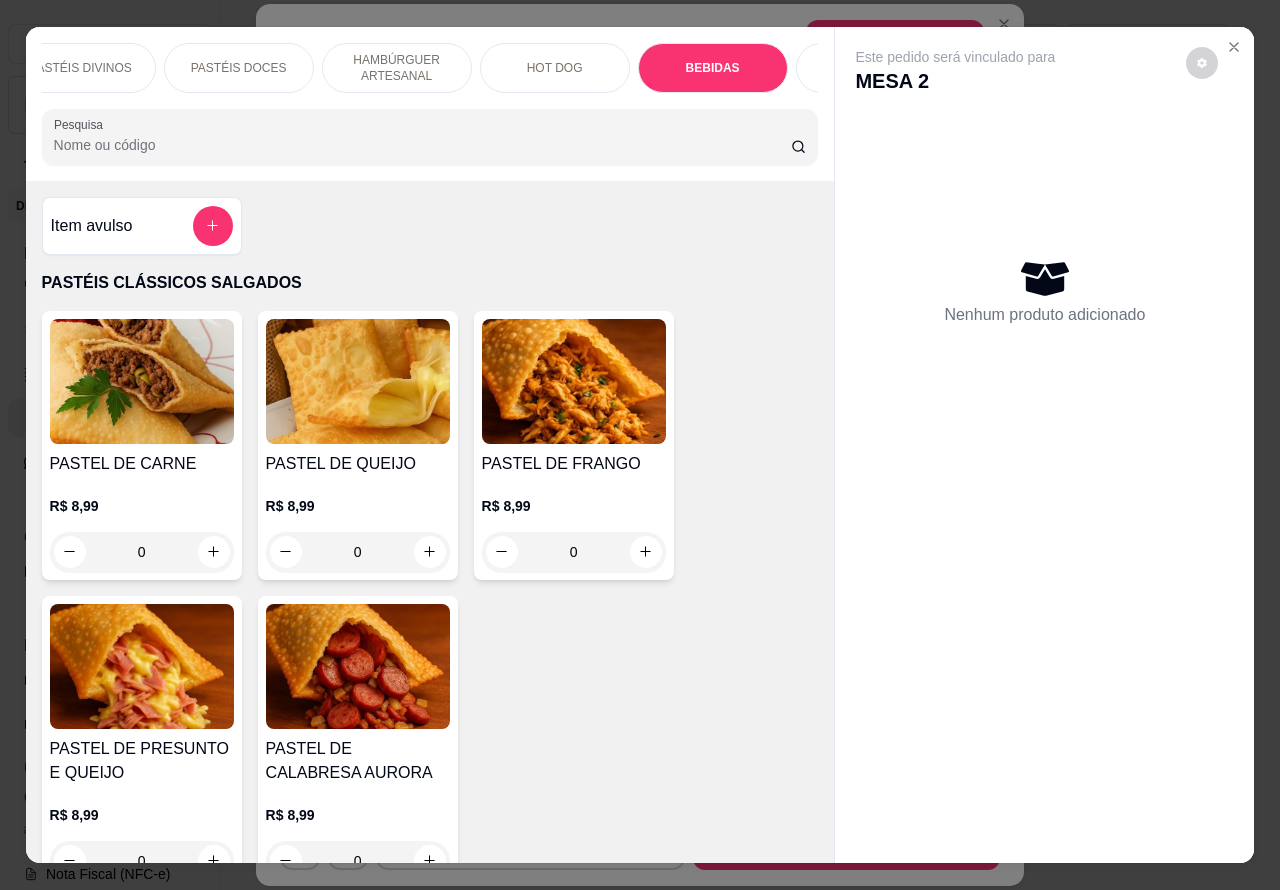 scroll, scrollTop: 6365, scrollLeft: 0, axis: vertical 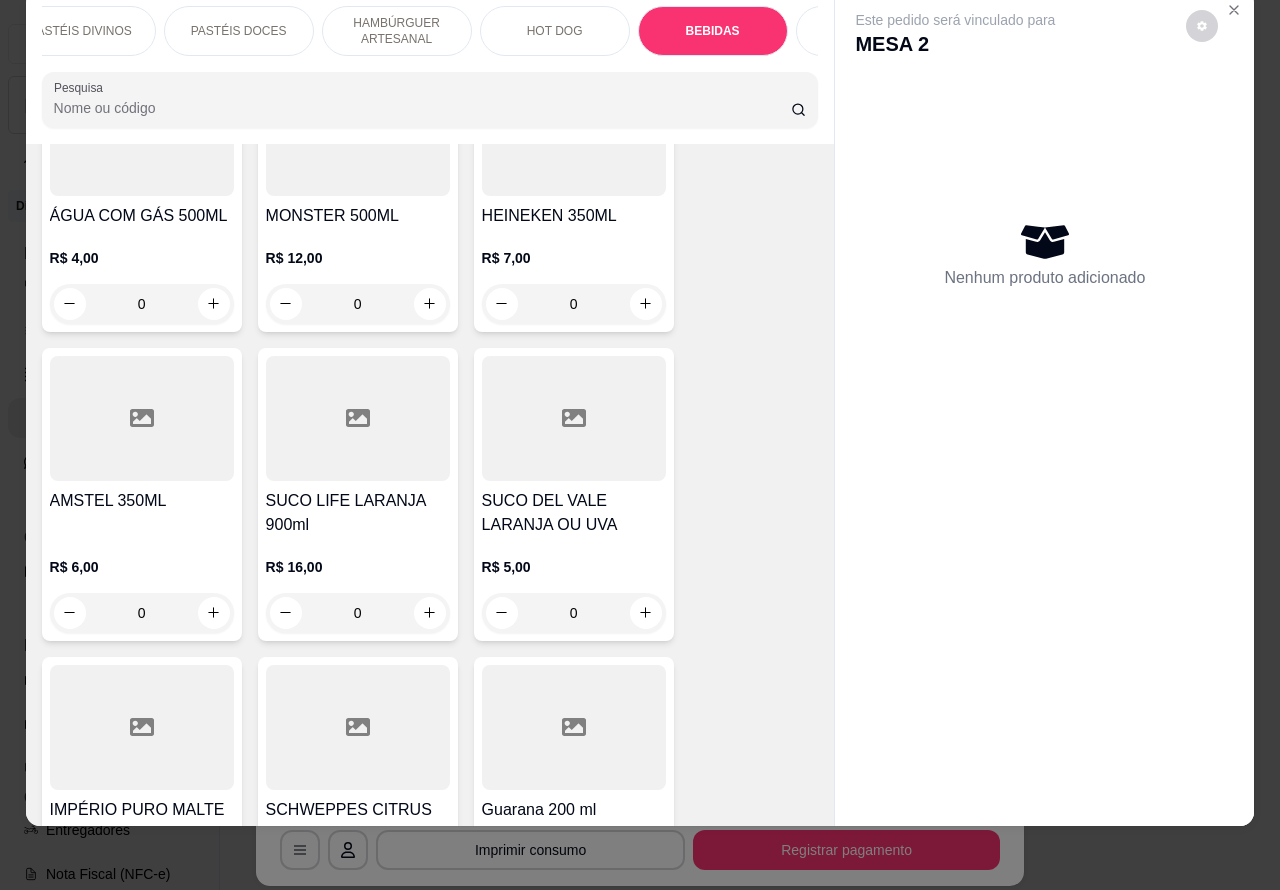 click 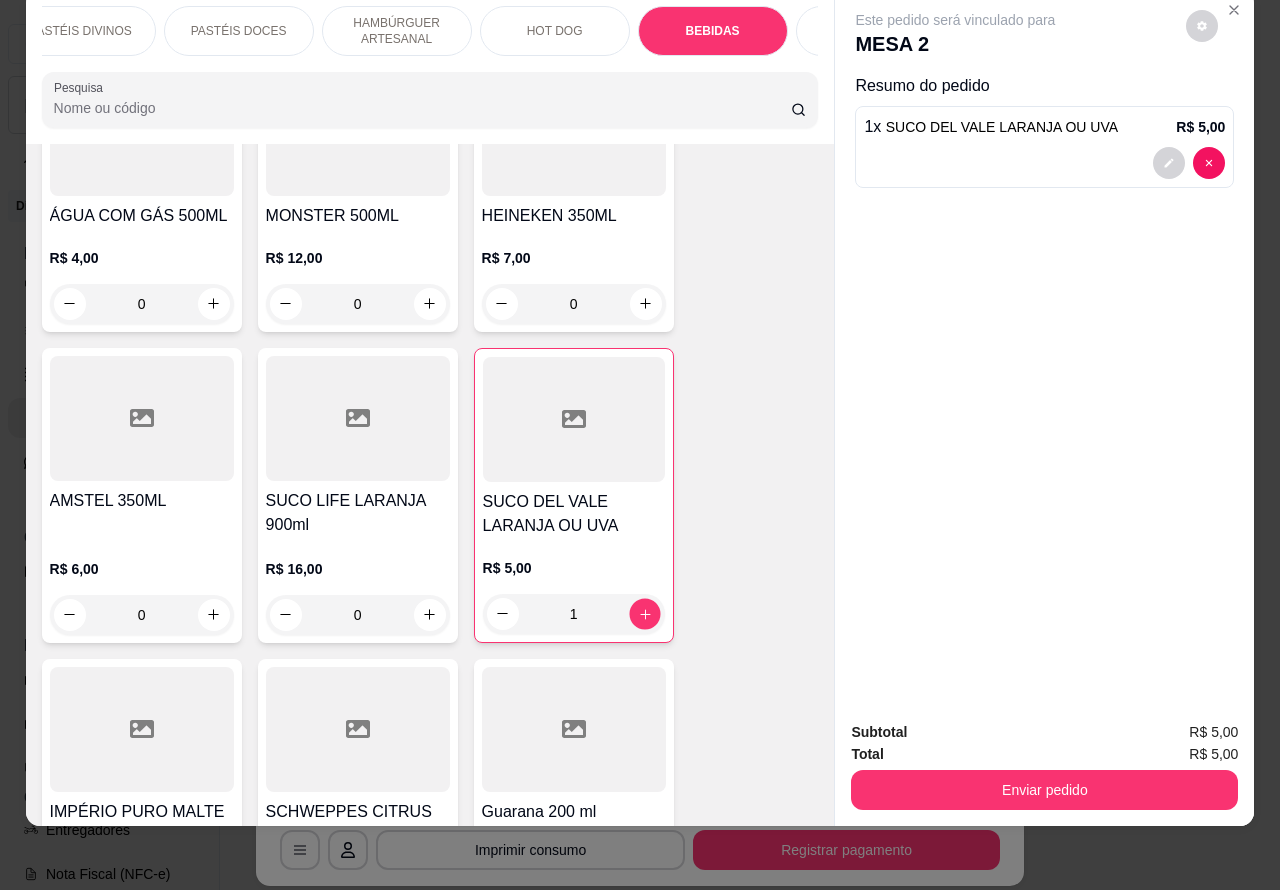 click 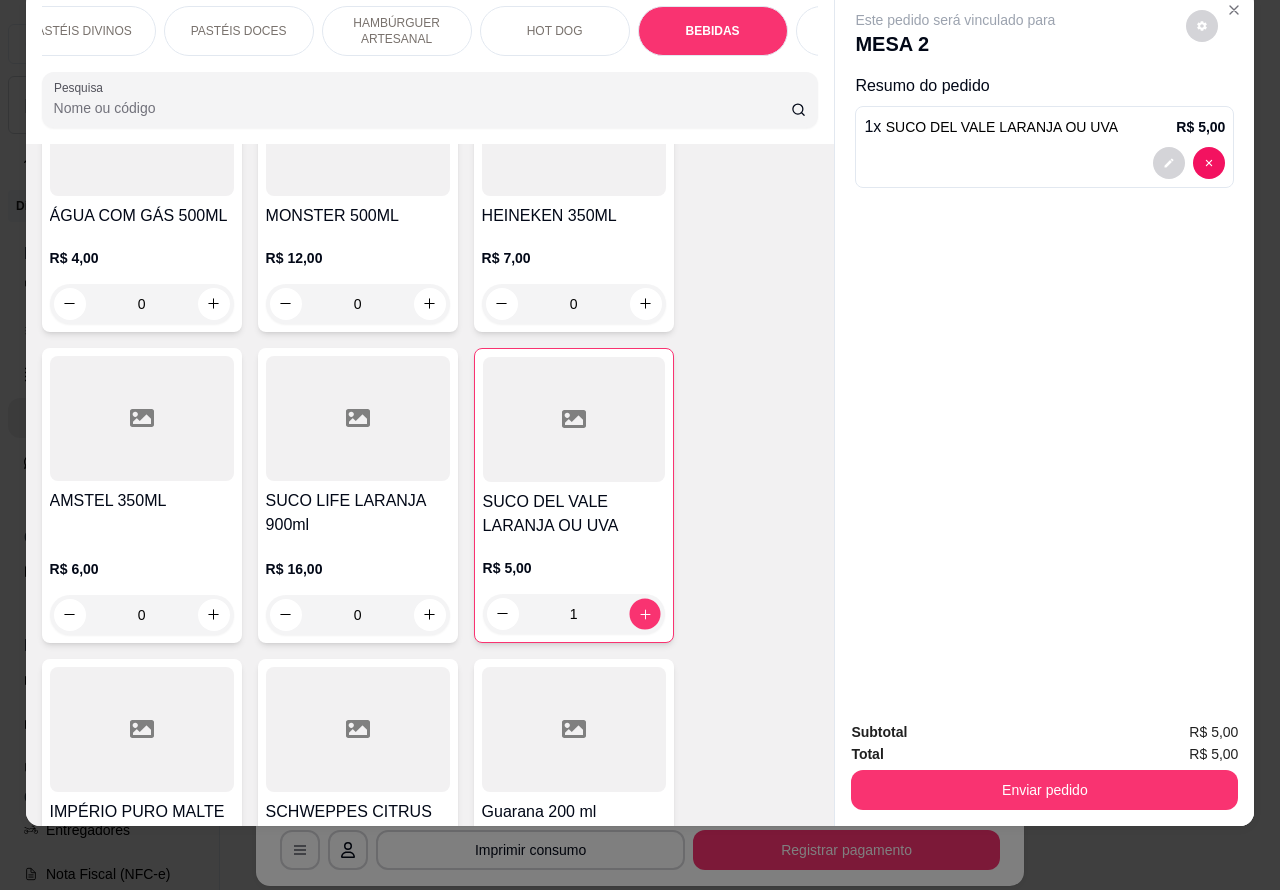 type on "2" 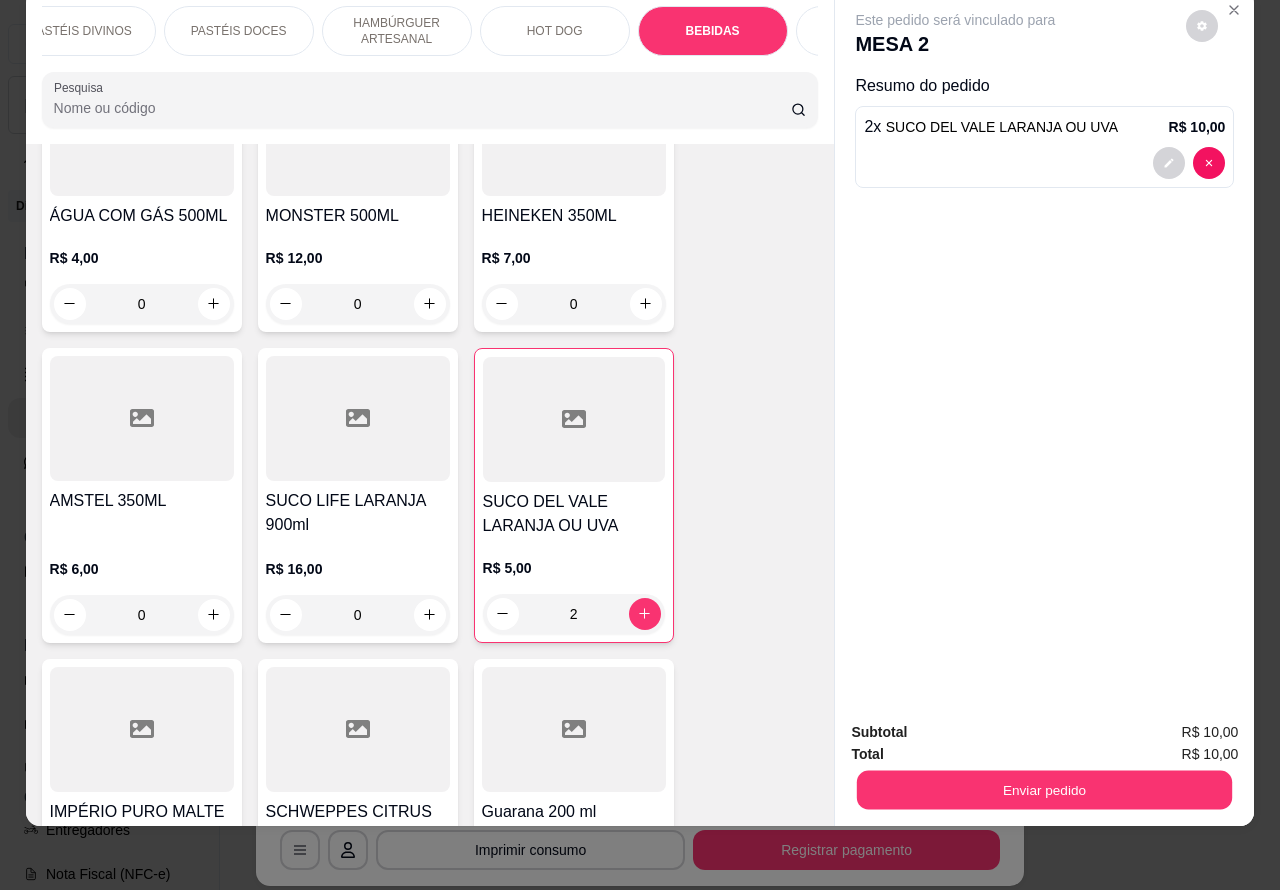 click on "Enviar pedido" at bounding box center [1044, 790] 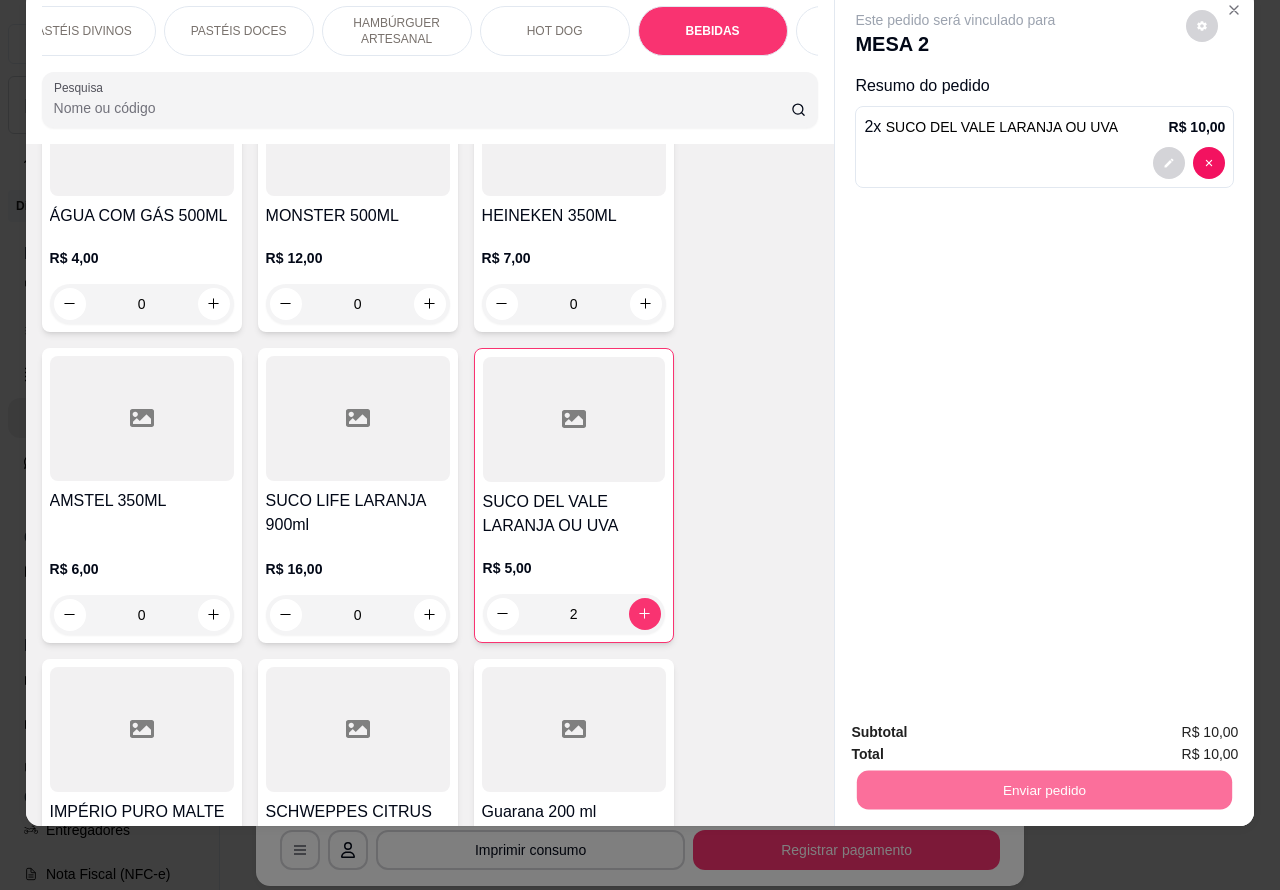 click on "Não registrar e enviar pedido" at bounding box center [977, 722] 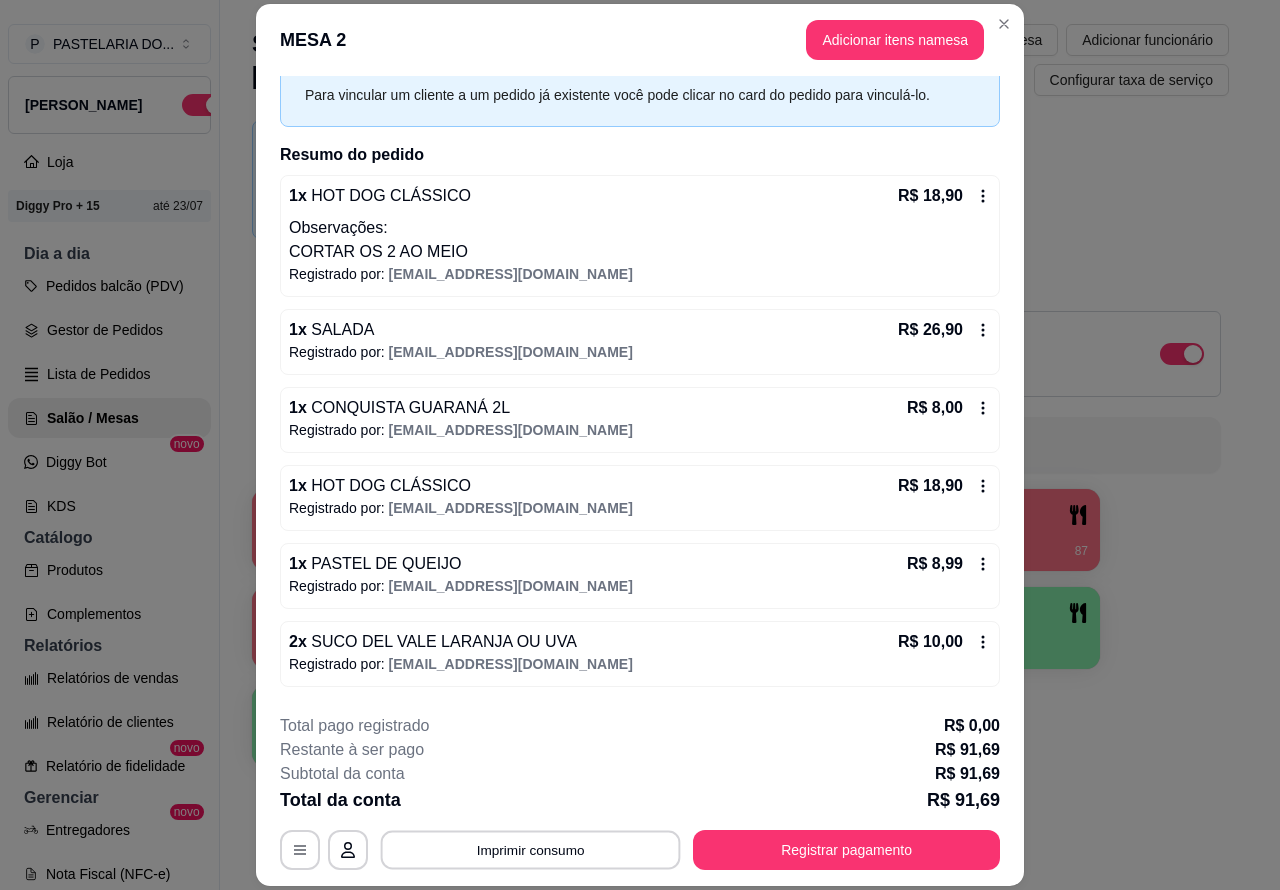 click on "Imprimir consumo" at bounding box center (531, 849) 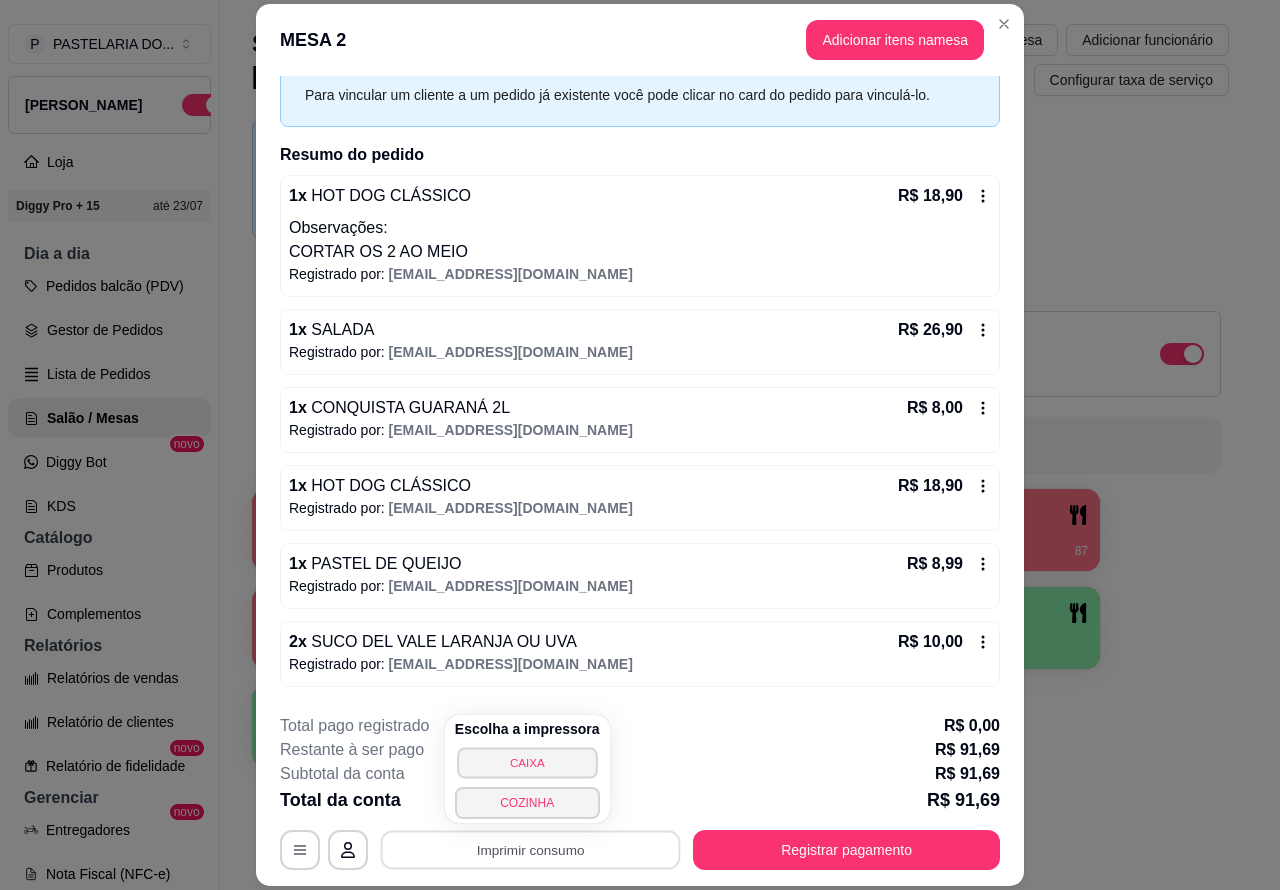 click on "CAIXA" at bounding box center (527, 762) 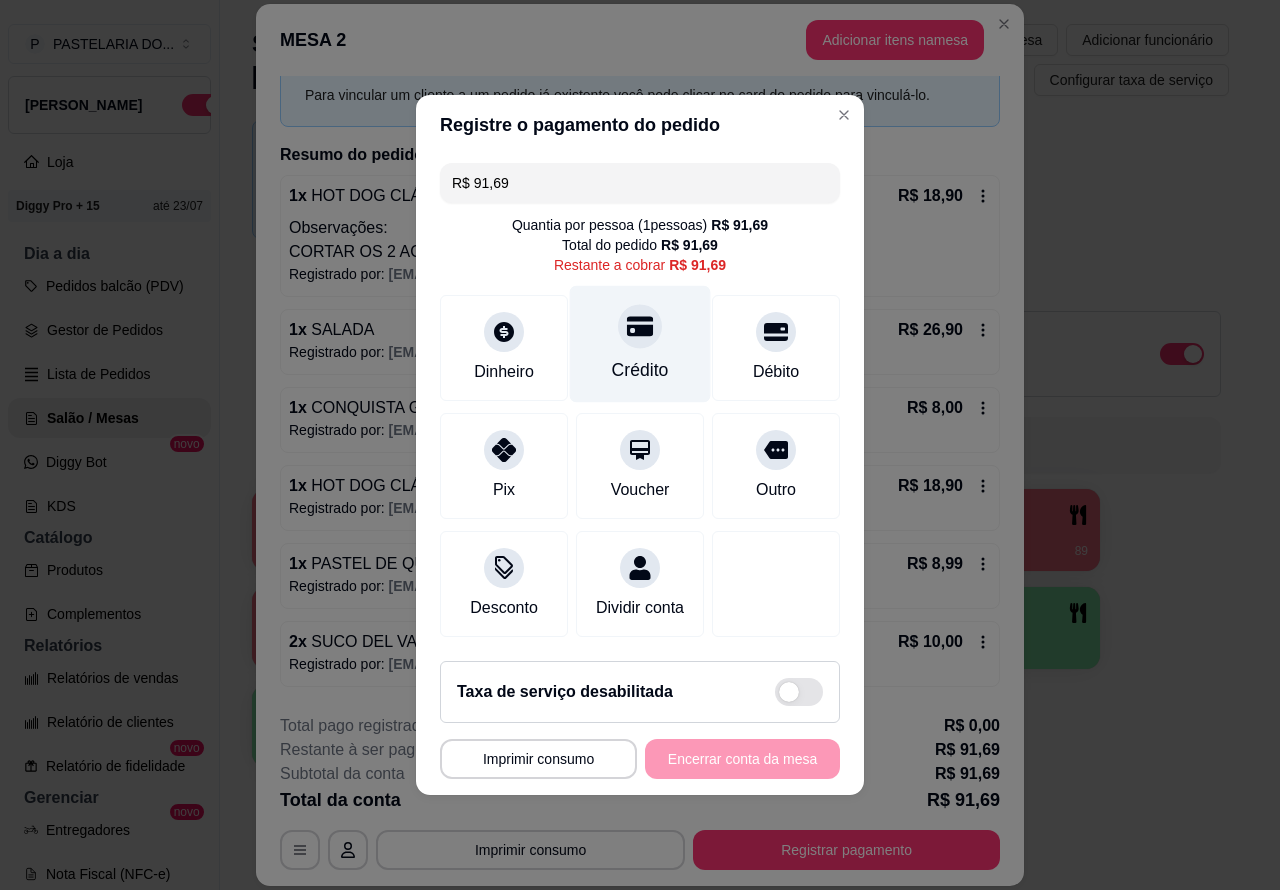click on "Crédito" at bounding box center [640, 344] 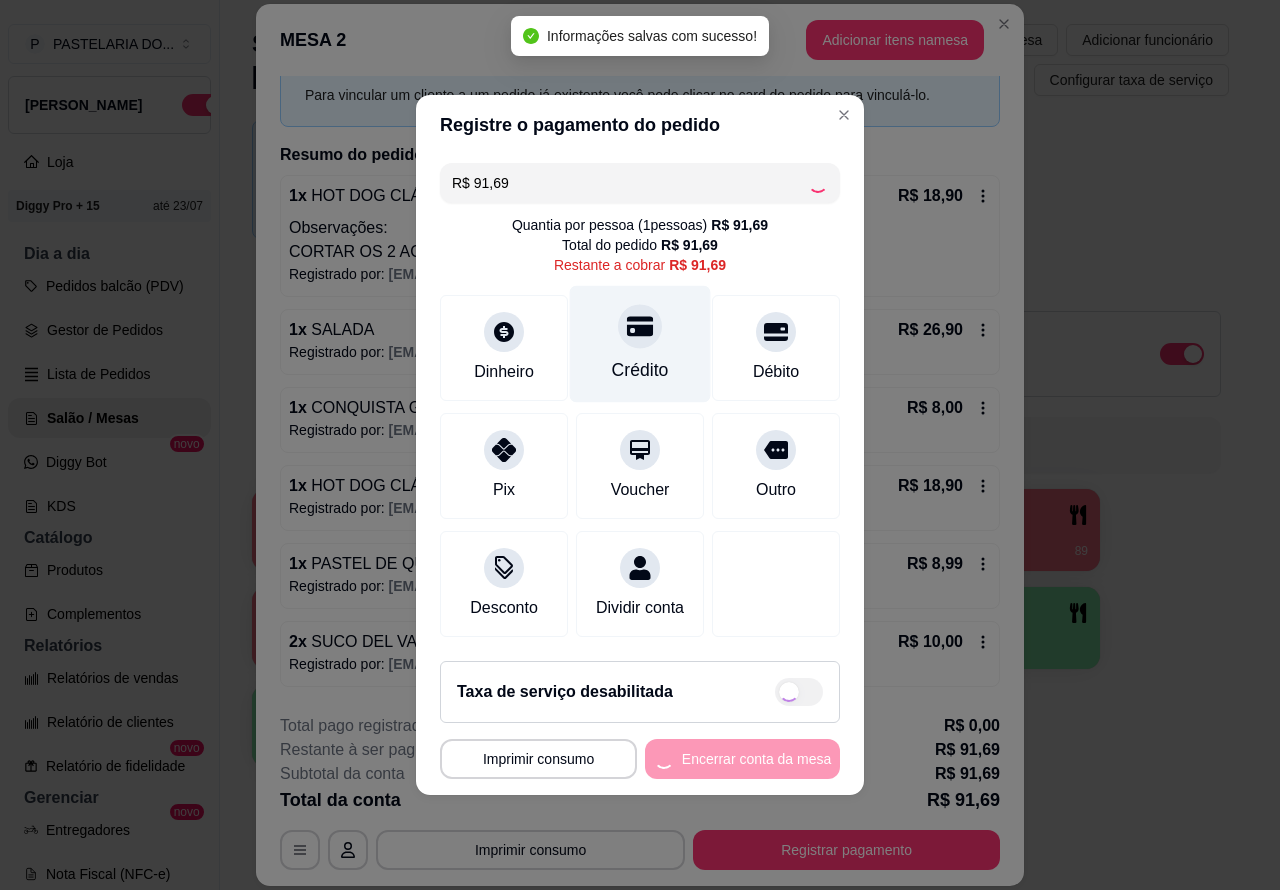 type on "R$ 0,00" 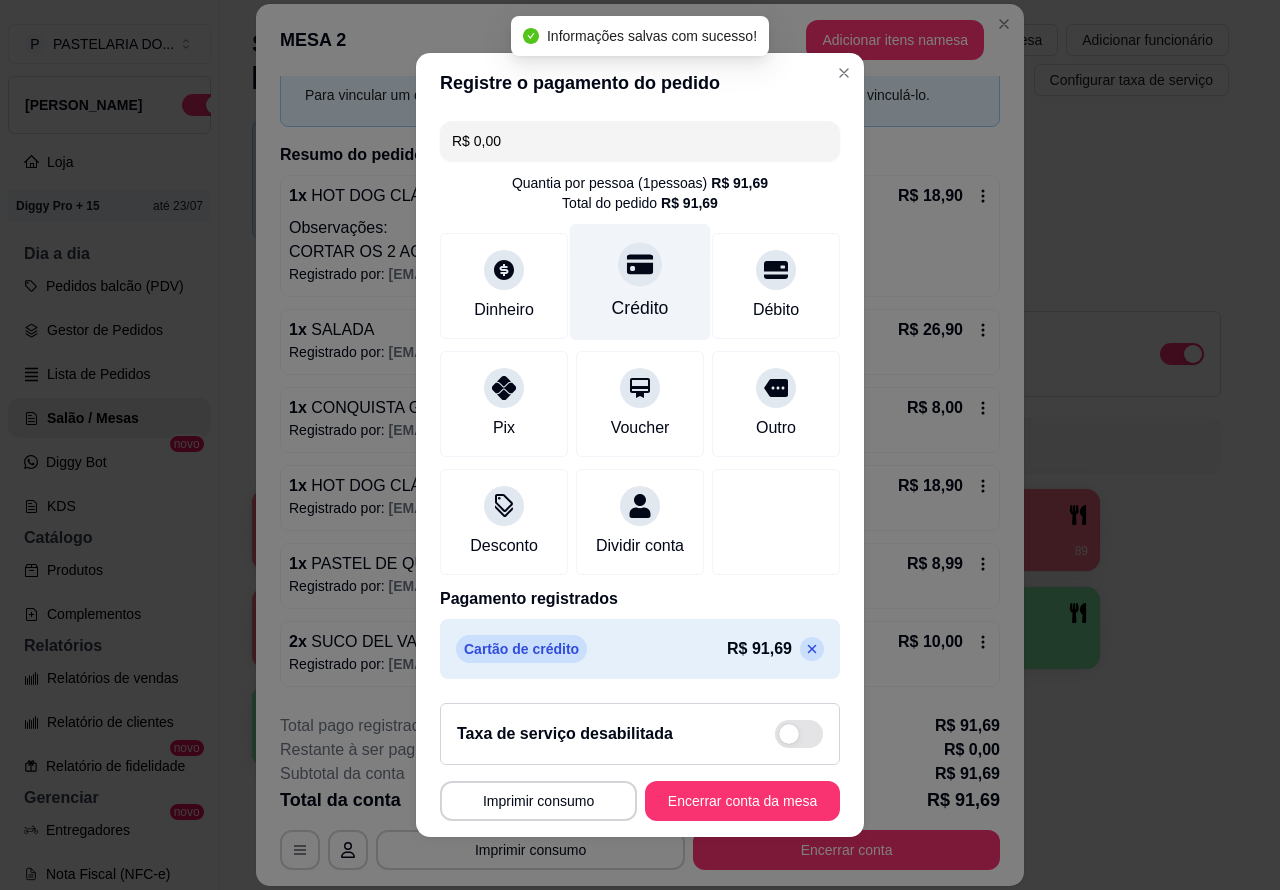 click on "Encerrar conta da mesa" at bounding box center [742, 801] 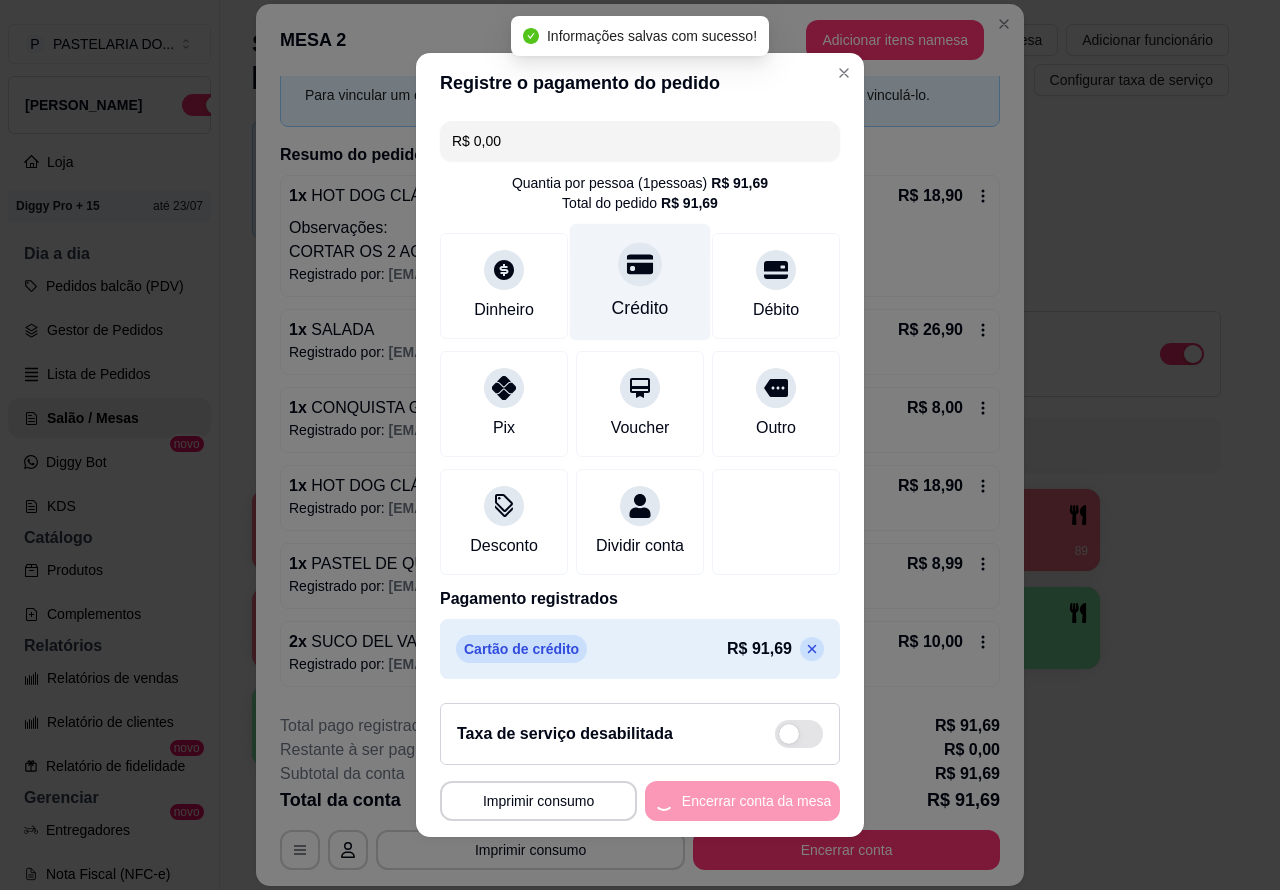 scroll, scrollTop: 0, scrollLeft: 0, axis: both 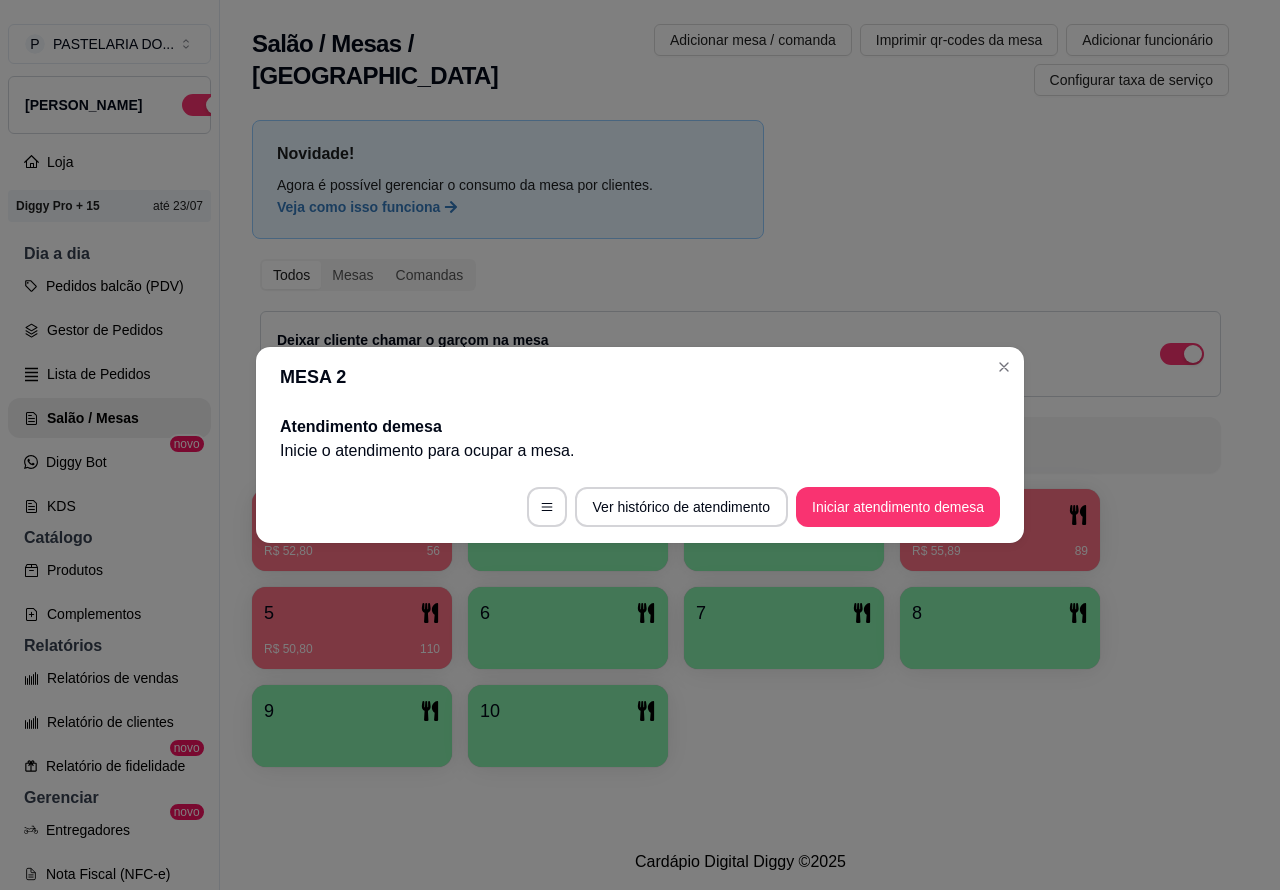 click on "Novidade! Agora é possível gerenciar o consumo da mesa por clientes.   Veja como isso funciona Todos Mesas Comandas Deixar cliente chamar o garçom na mesa Ao o cliente scanear o qr code, ele terá a opção de chamar o garçom naquela mesa. Busque pela mesa ou comanda
1 R$ 52,80 56 2 3 4 R$ 55,89 89 5 R$ 50,80 110 6 7 8 9 10" at bounding box center (740, 449) 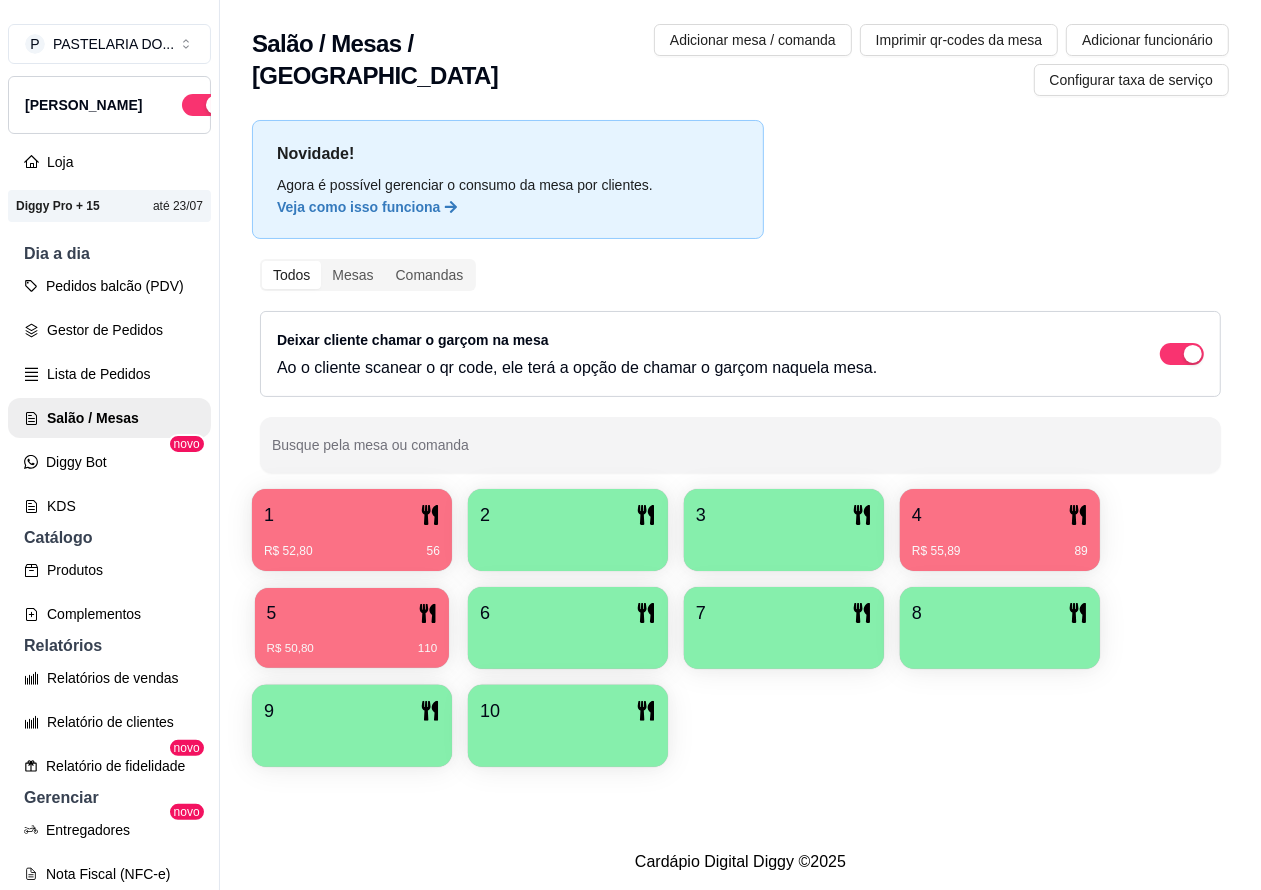 click on "5" at bounding box center [352, 613] 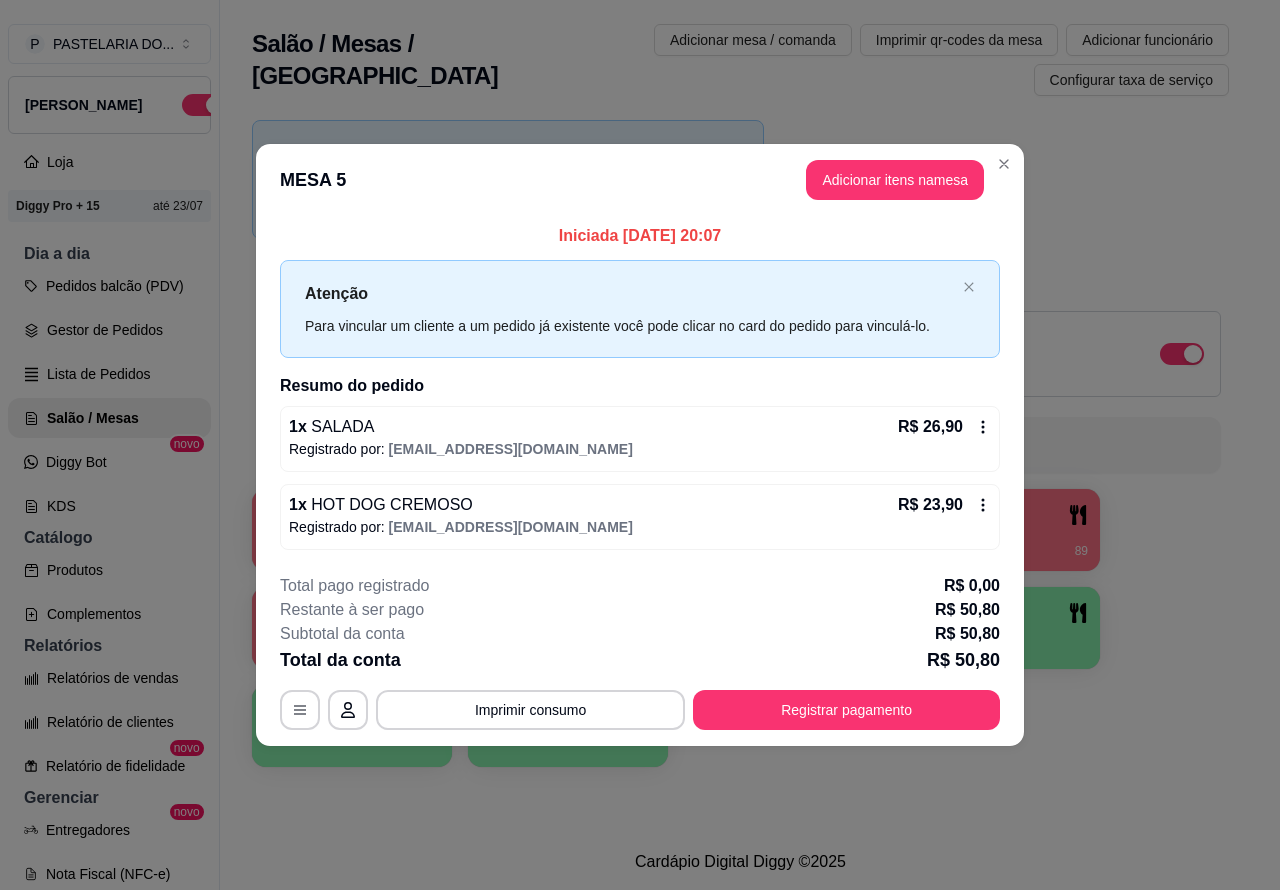 click on "Cardápio Digital Diggy © 2025" at bounding box center (740, 862) 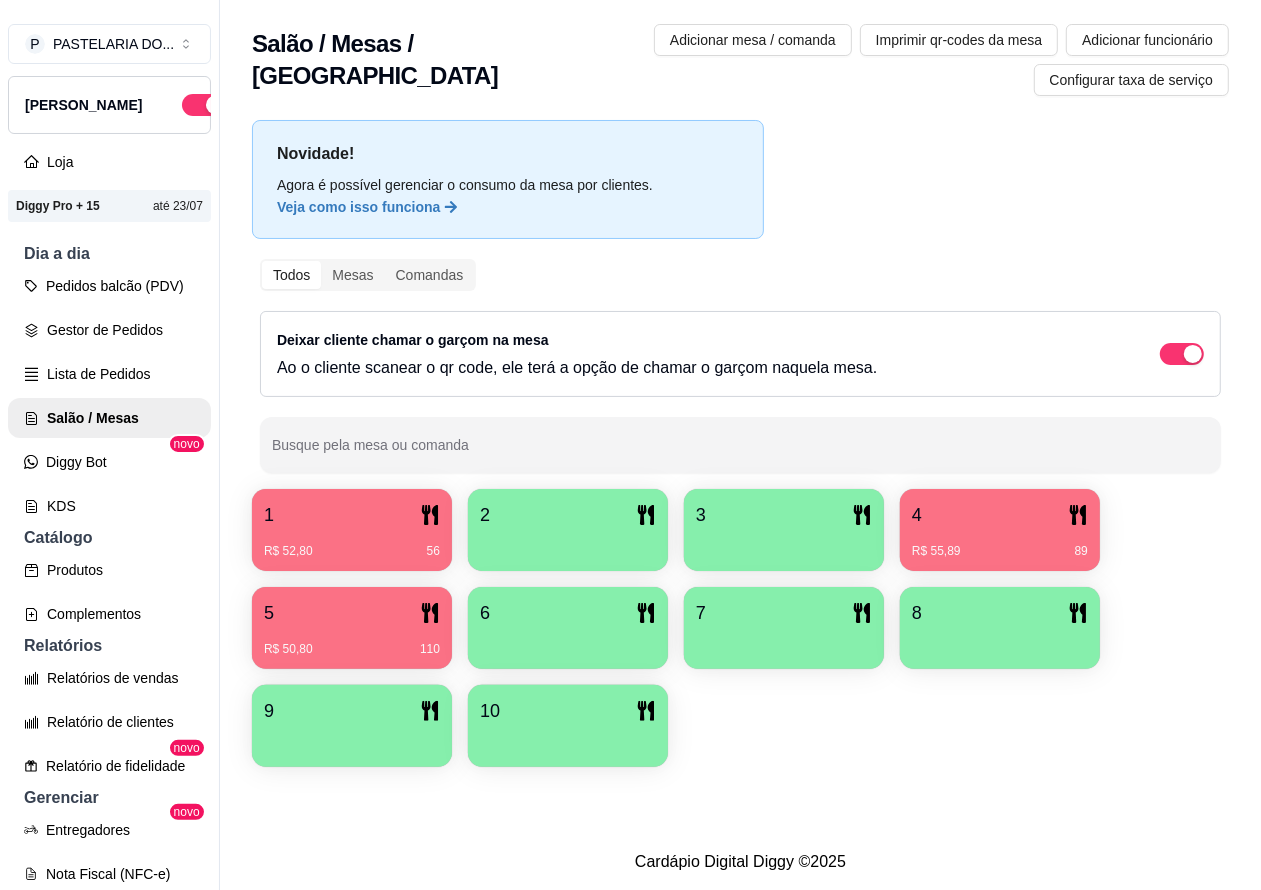 click on "110" at bounding box center (430, 649) 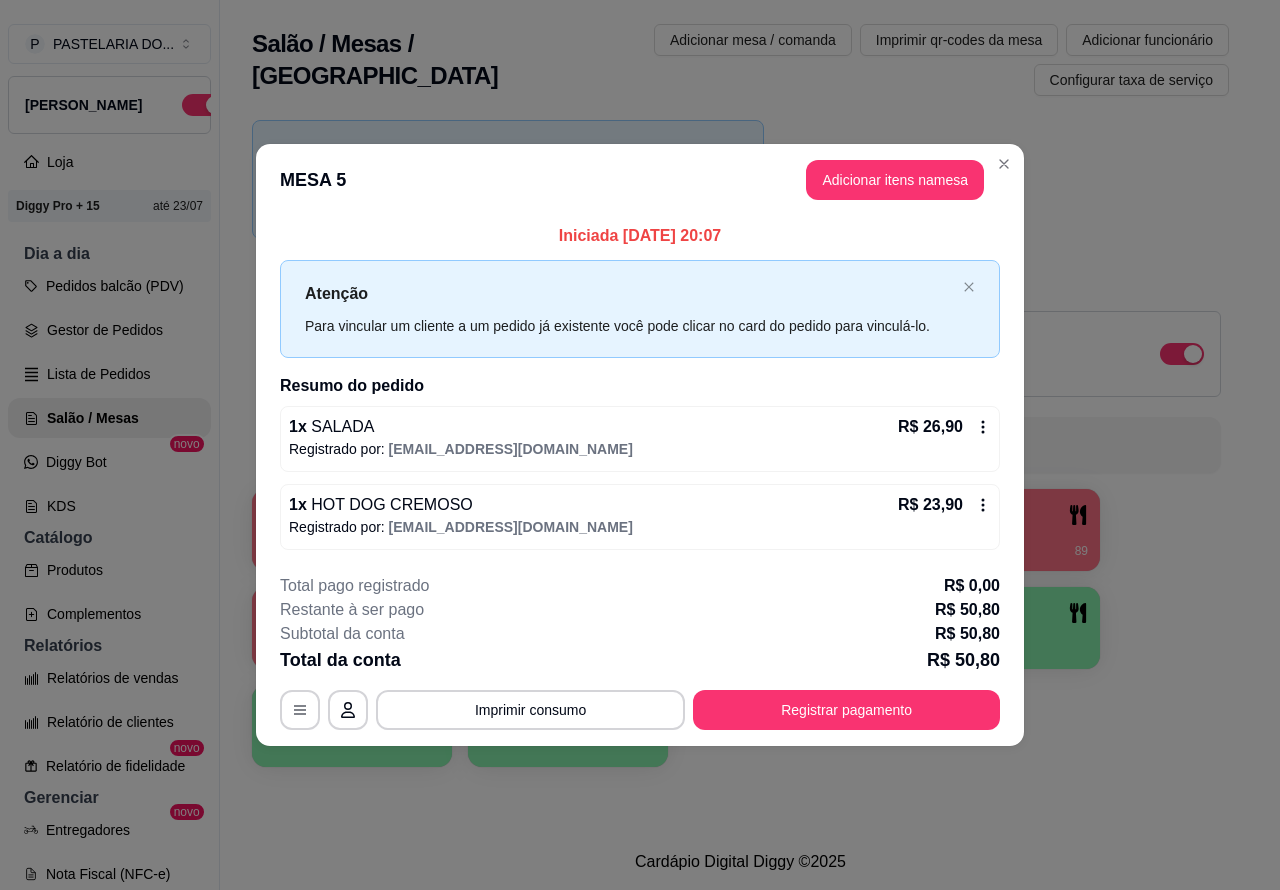 click on "Cardápio Digital Diggy © 2025" at bounding box center (740, 862) 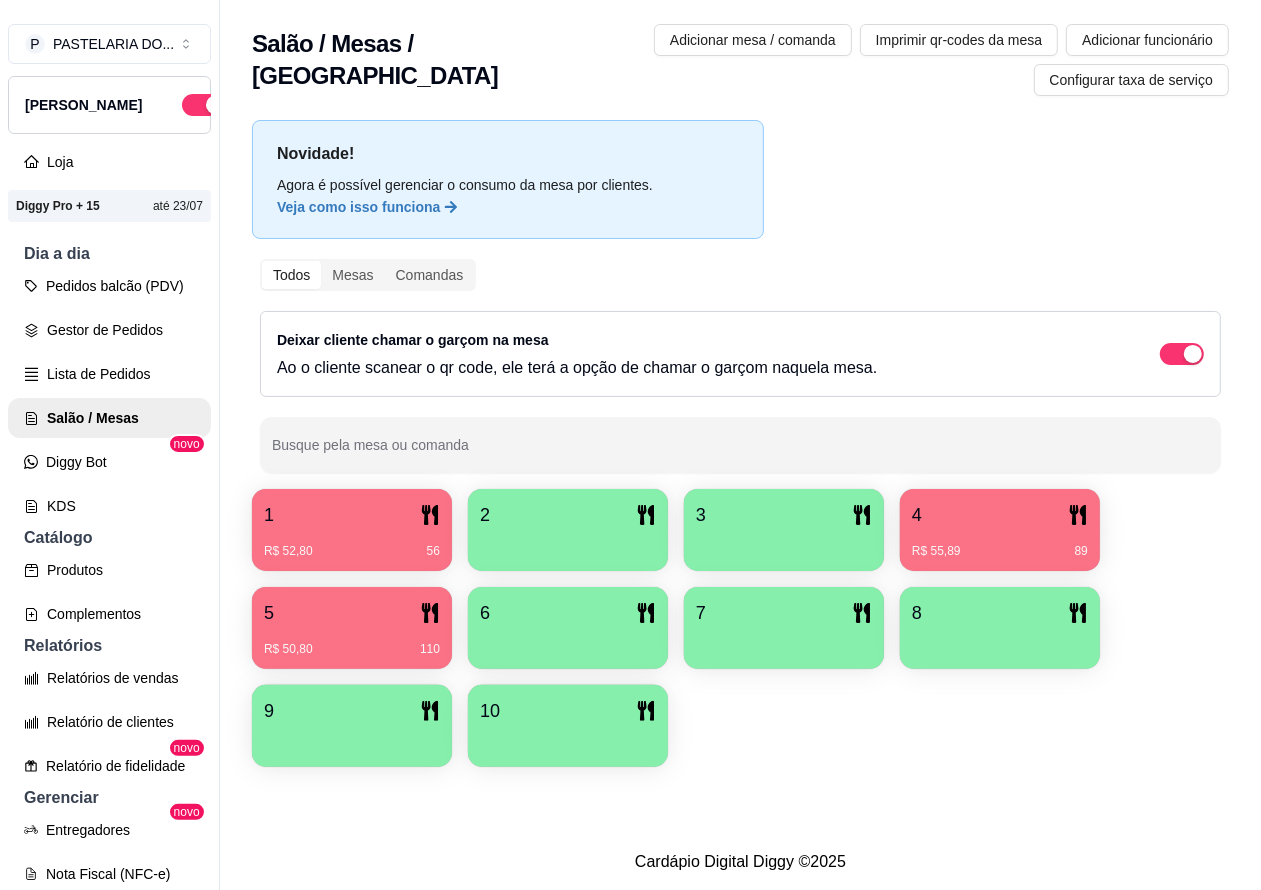 click on "1" at bounding box center (352, 515) 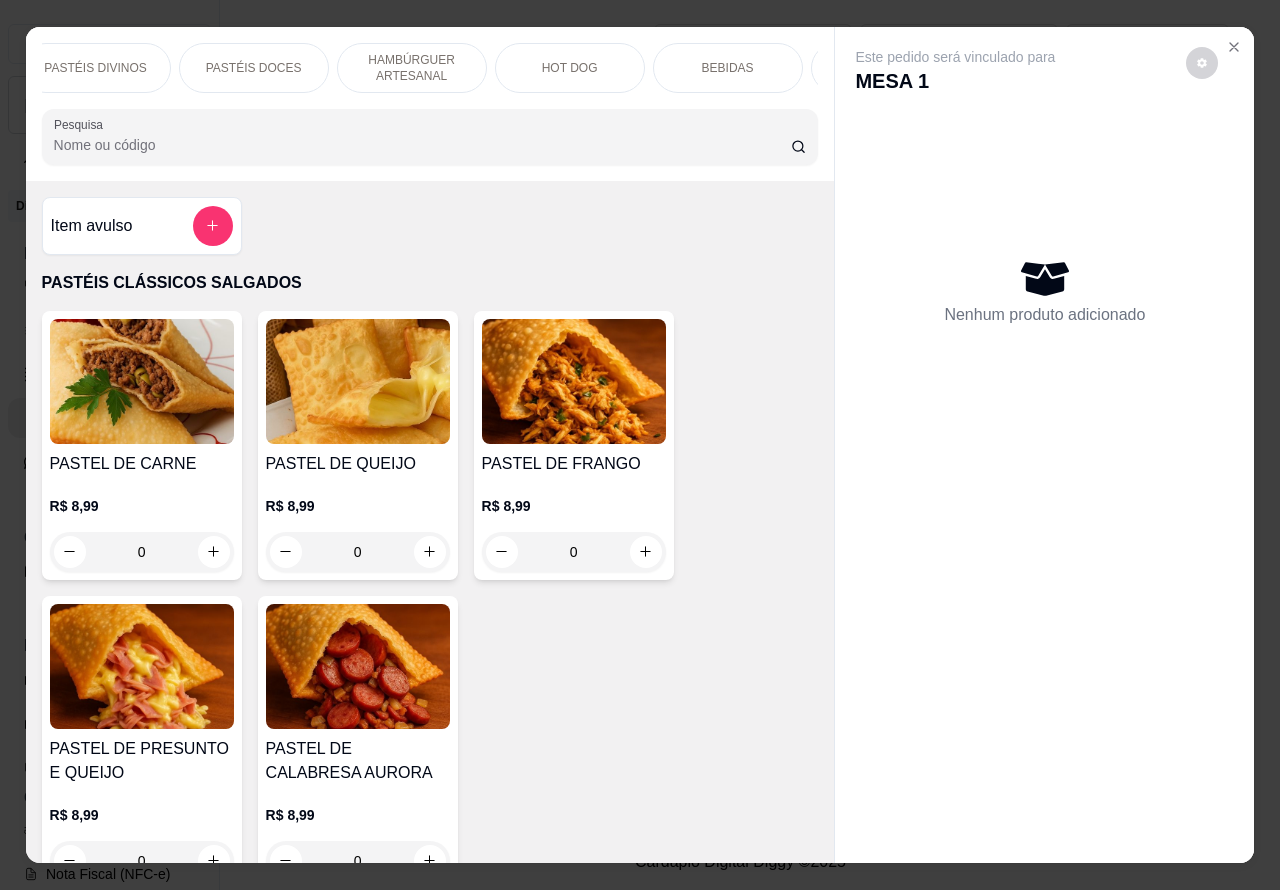 scroll, scrollTop: 0, scrollLeft: 340, axis: horizontal 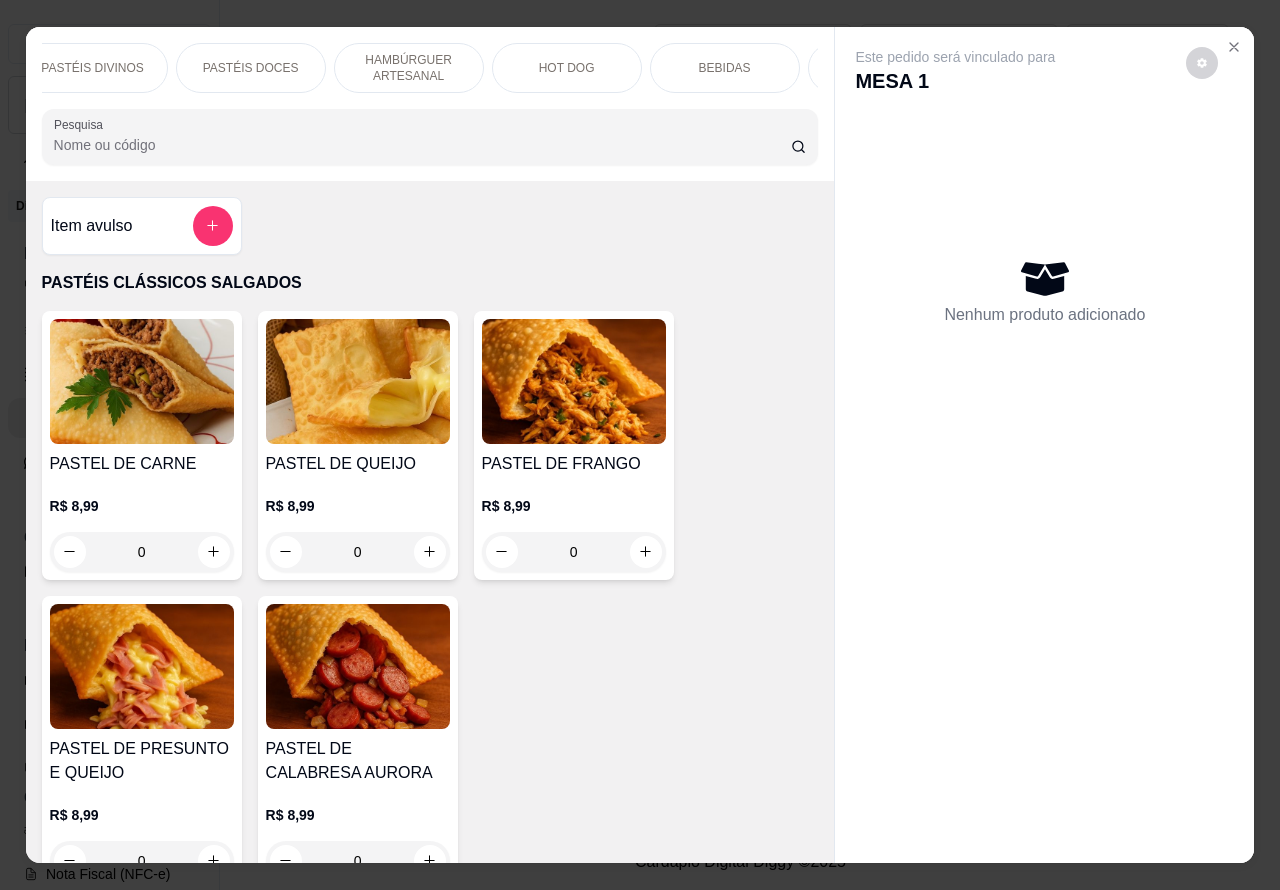click on "BEBIDAS" at bounding box center [725, 68] 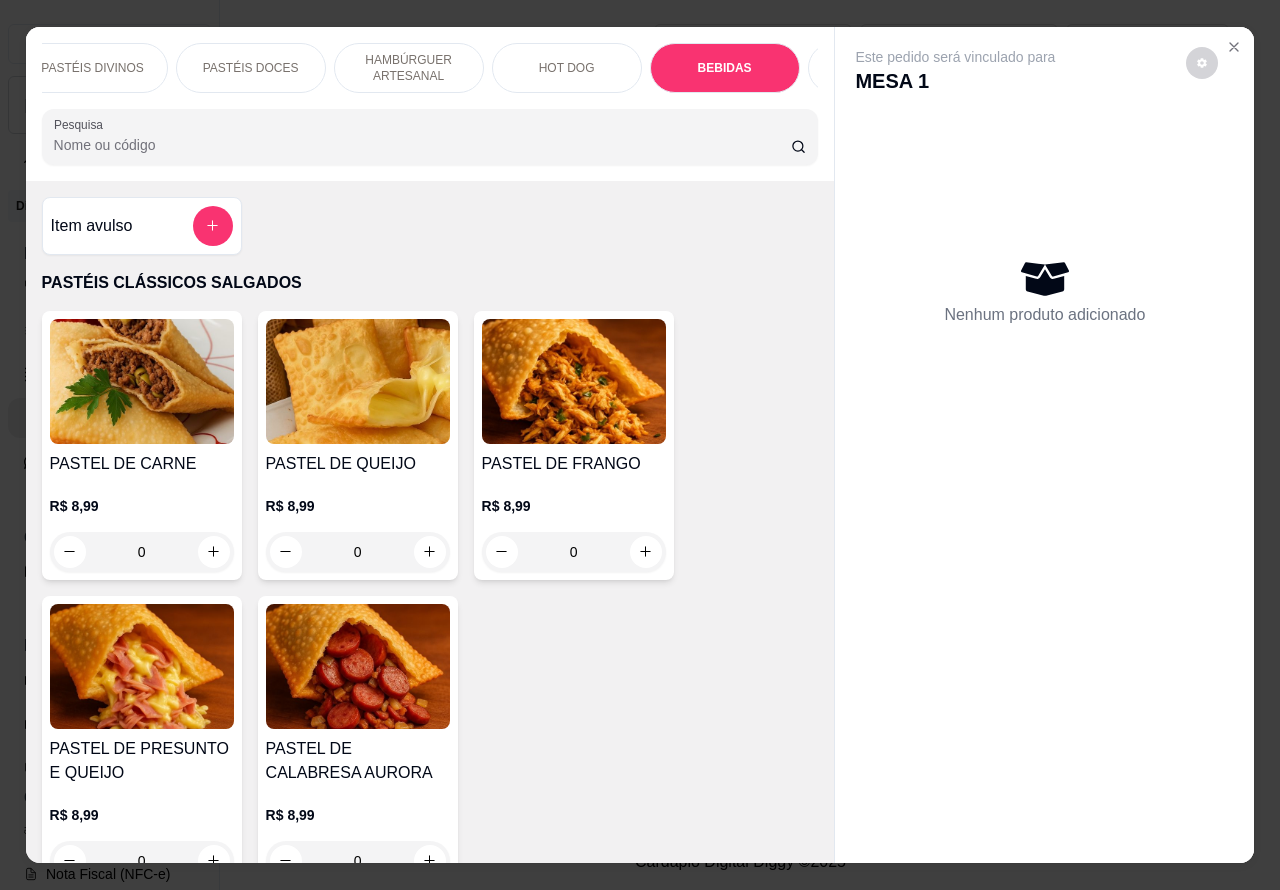 scroll, scrollTop: 6365, scrollLeft: 0, axis: vertical 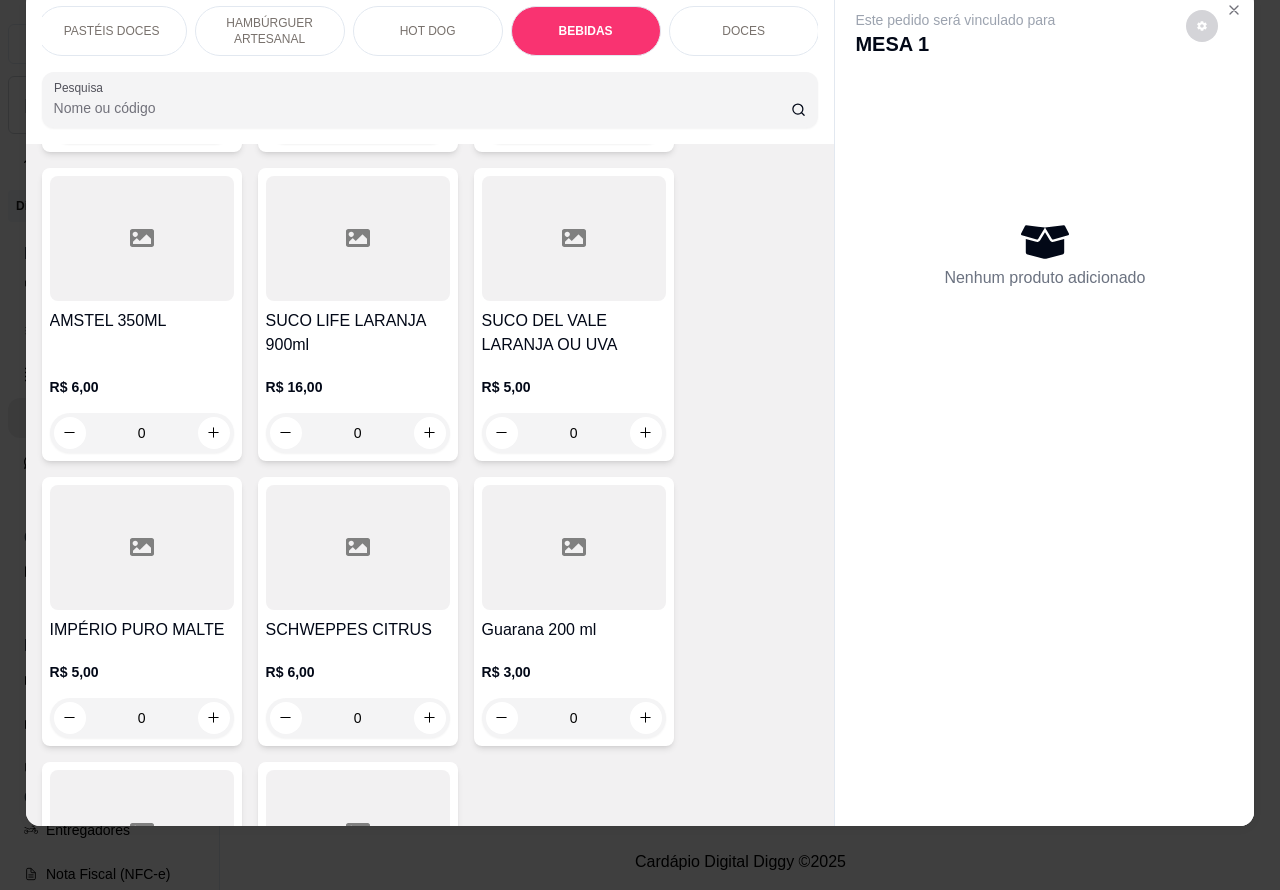click 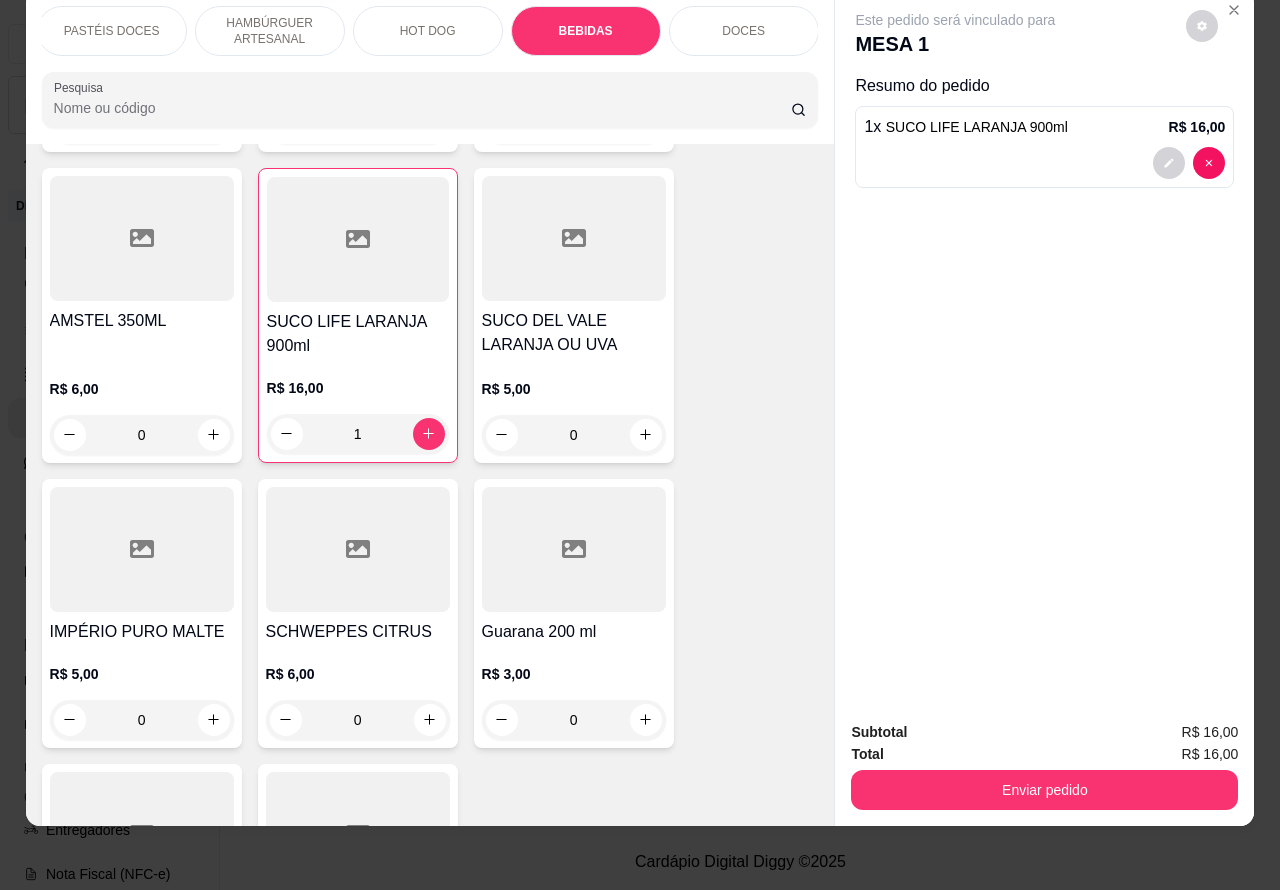 type on "1" 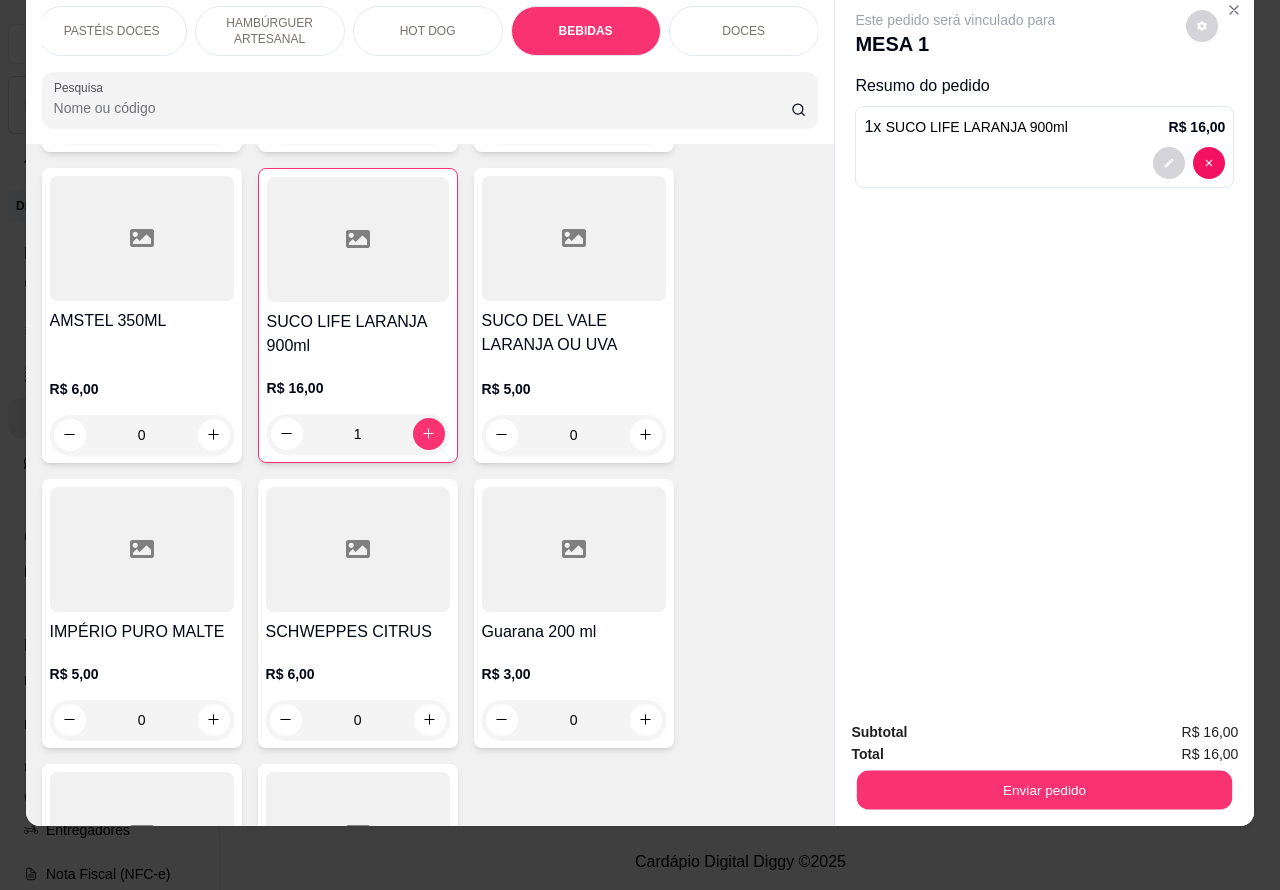 click on "Enviar pedido" at bounding box center (1044, 790) 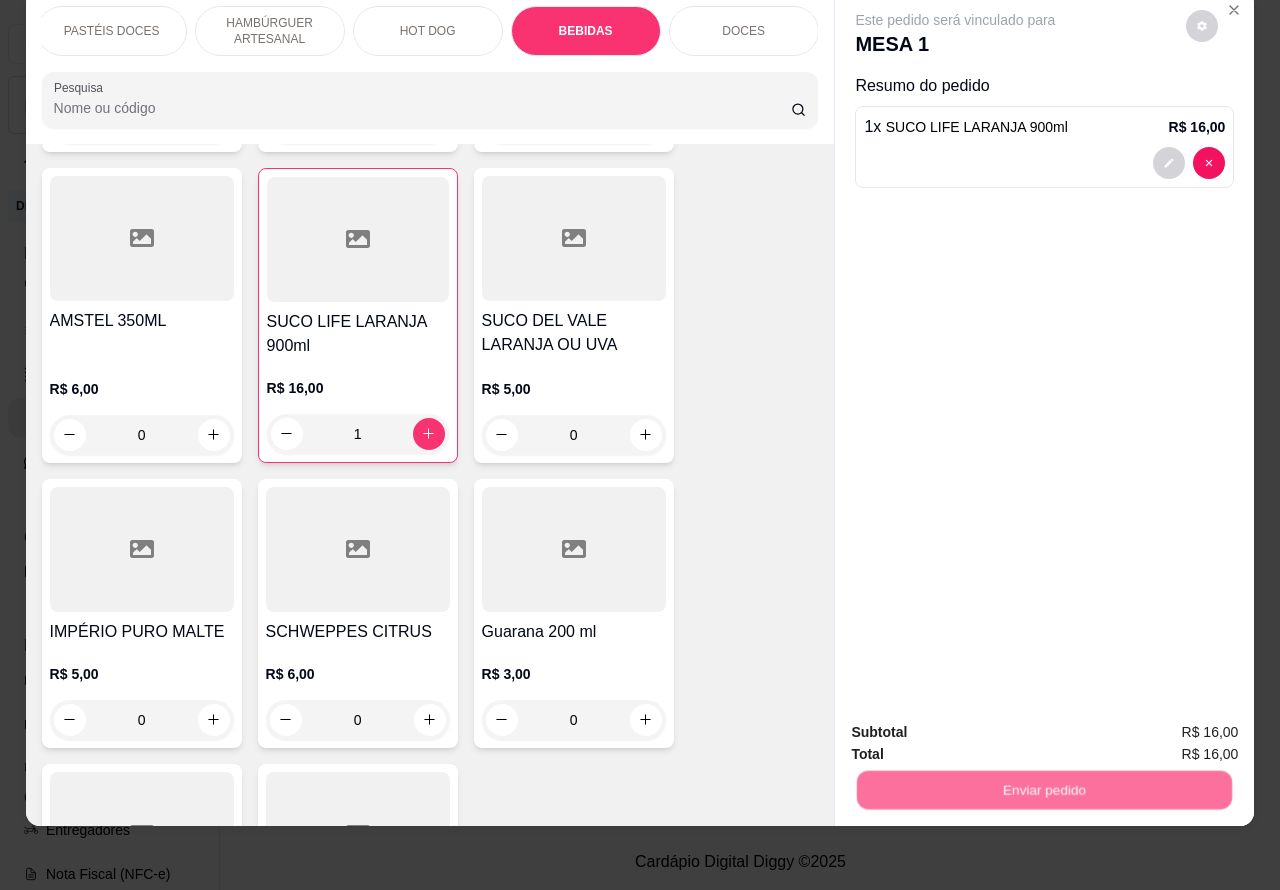 click on "Não registrar e enviar pedido" at bounding box center (977, 723) 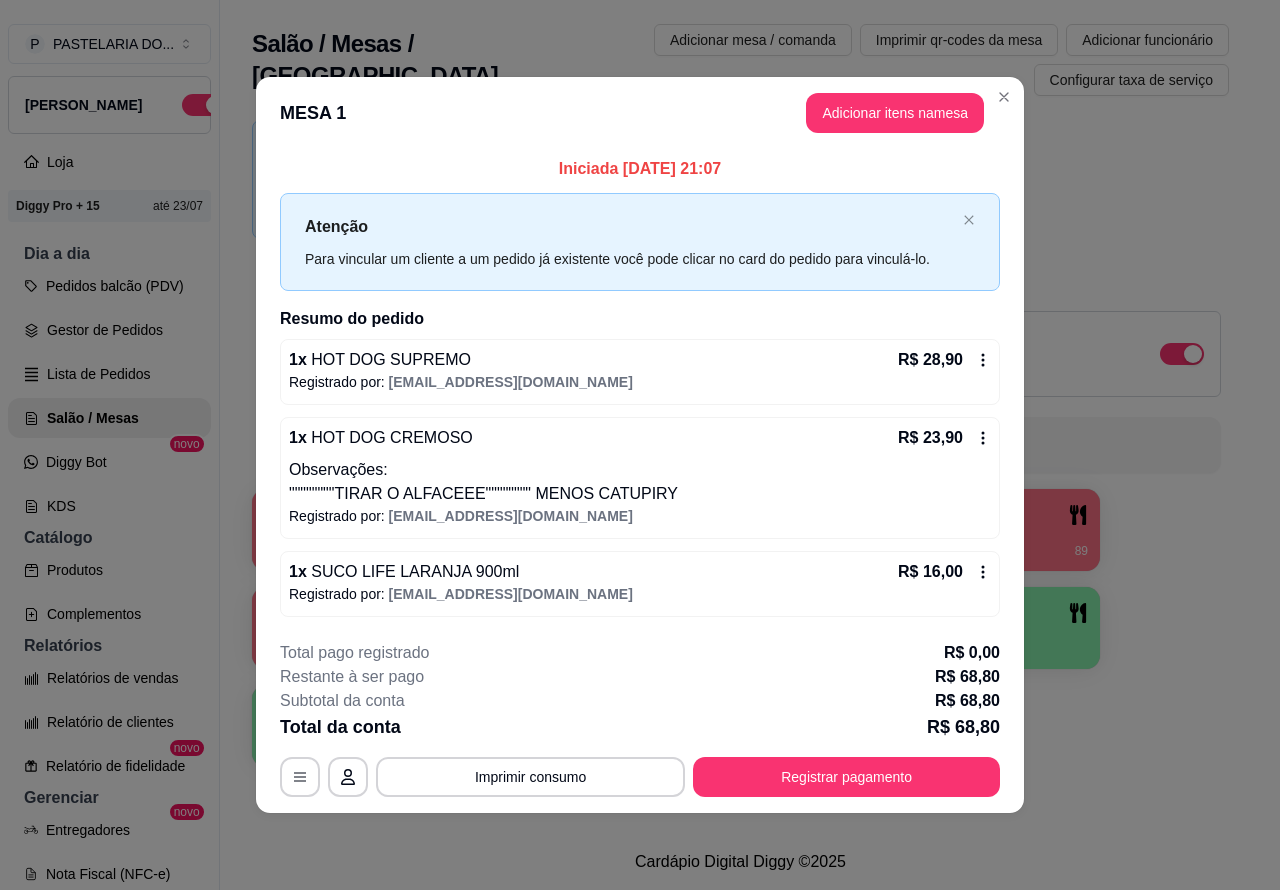 click on "Imprimir consumo" at bounding box center [530, 777] 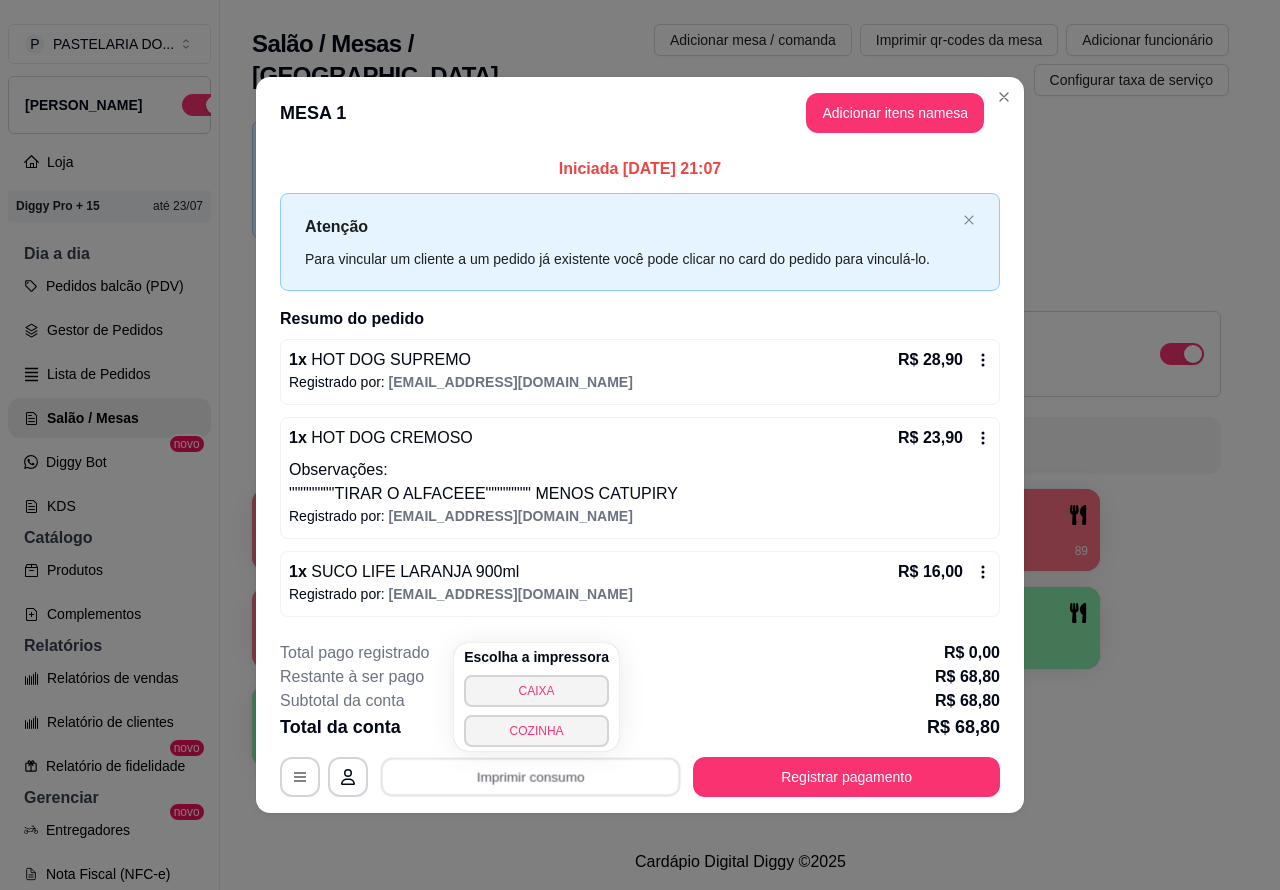 click on "CAIXA" at bounding box center (536, 691) 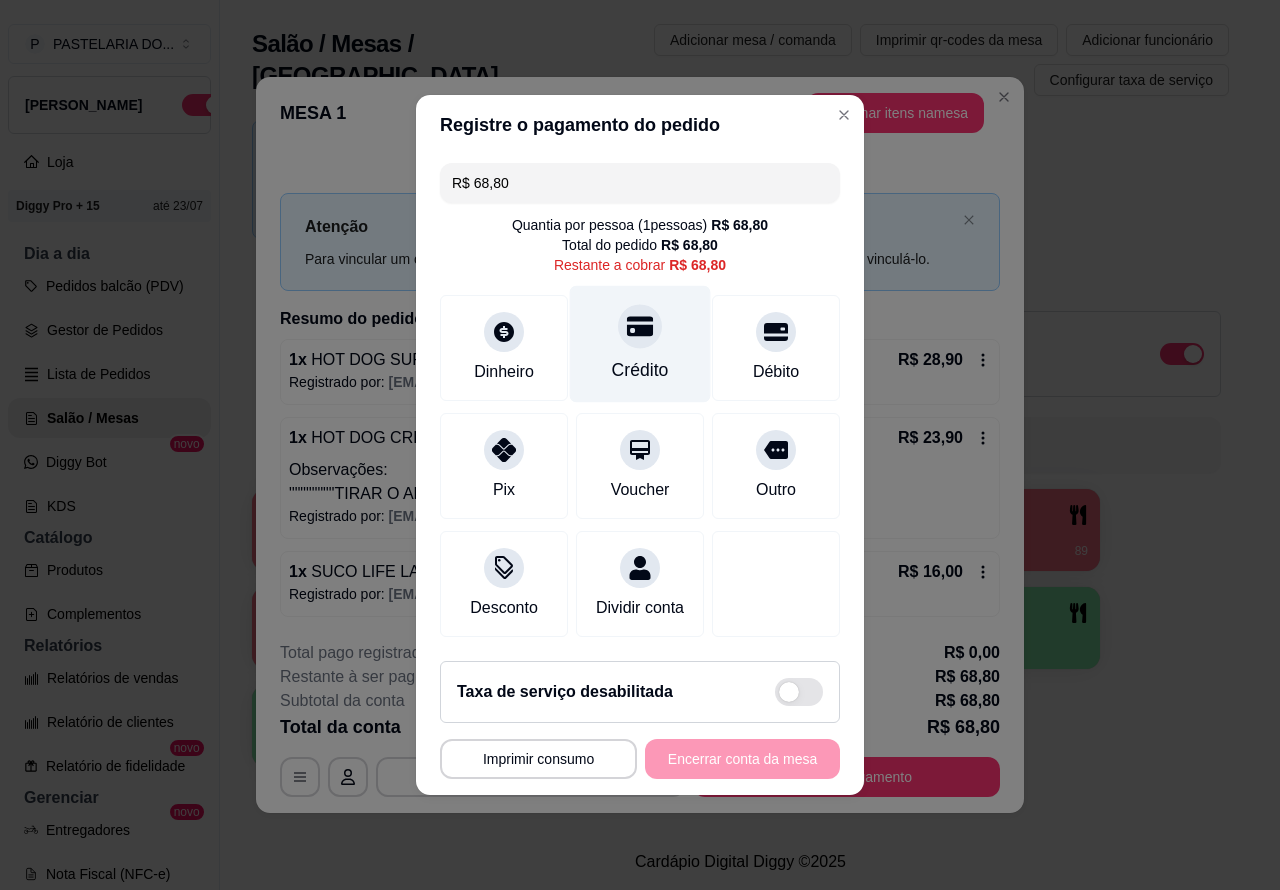click at bounding box center [640, 326] 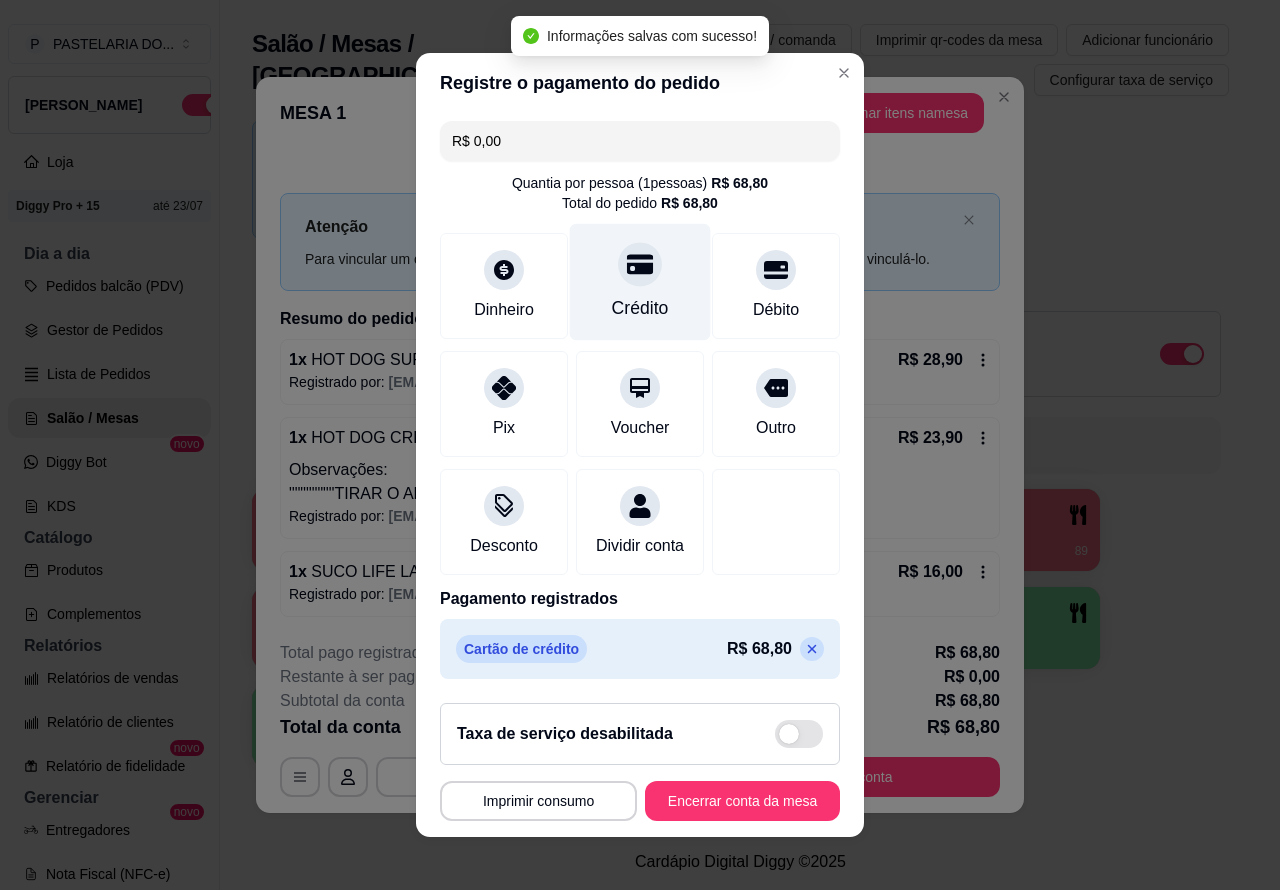 type on "R$ 0,00" 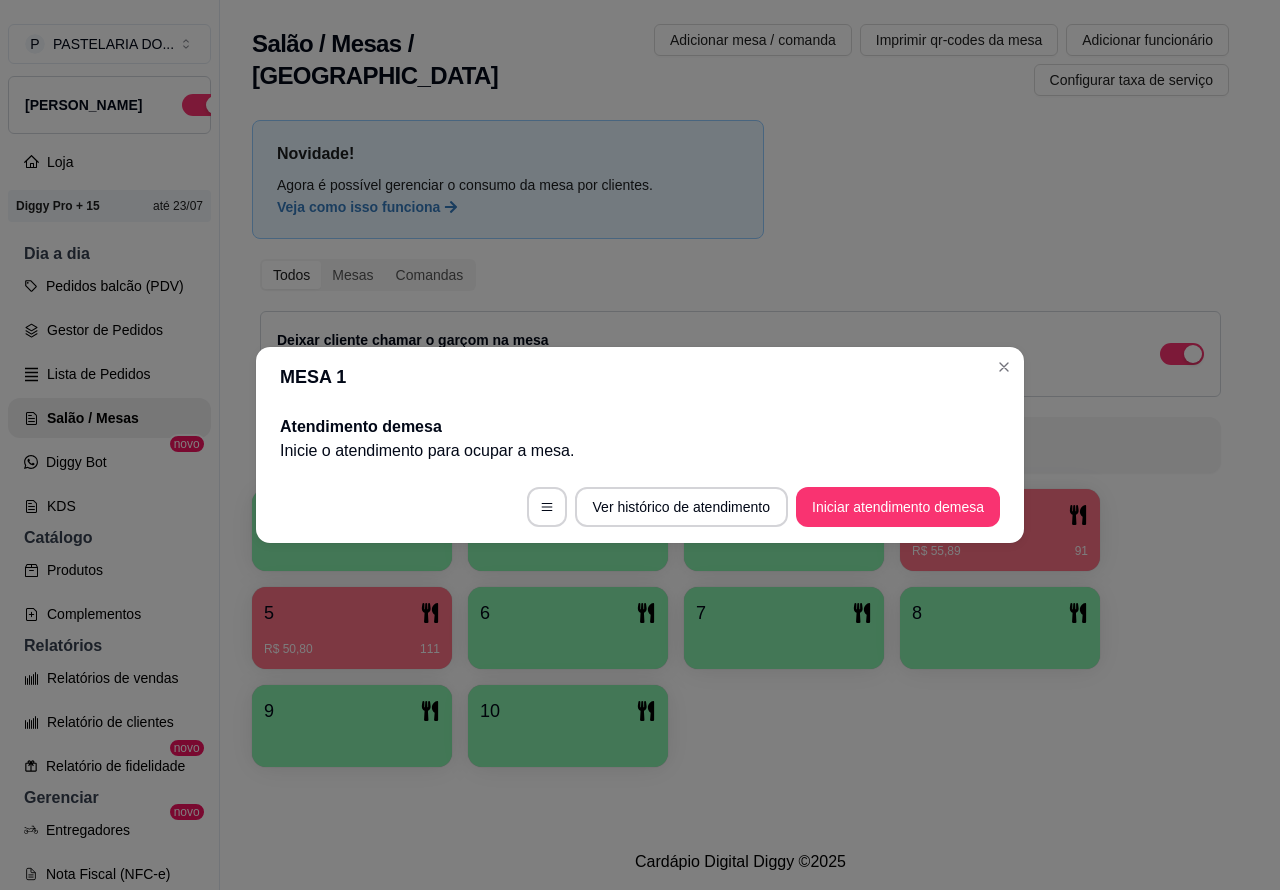 click on "Cardápio Digital Diggy © 2025" at bounding box center [740, 862] 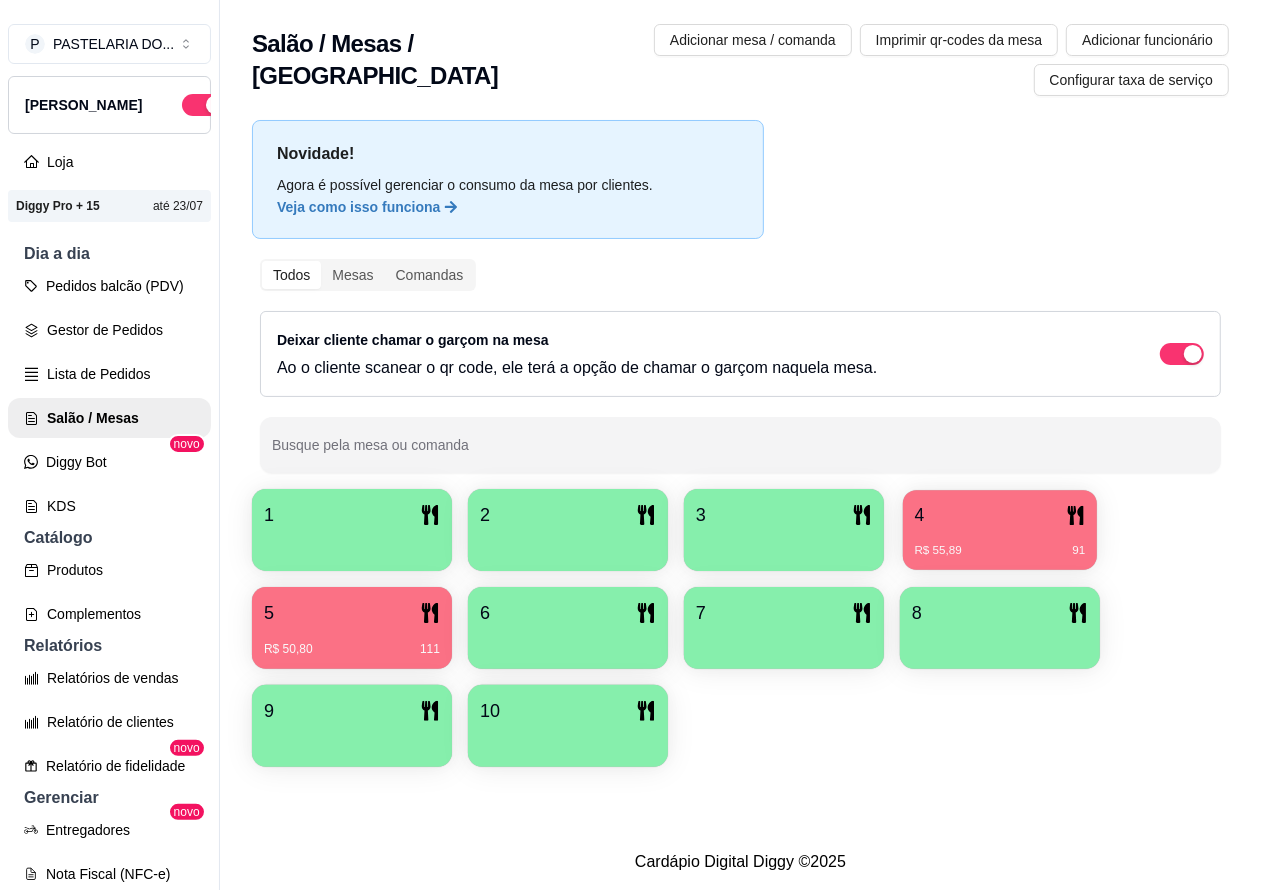 click on "4" at bounding box center (1000, 515) 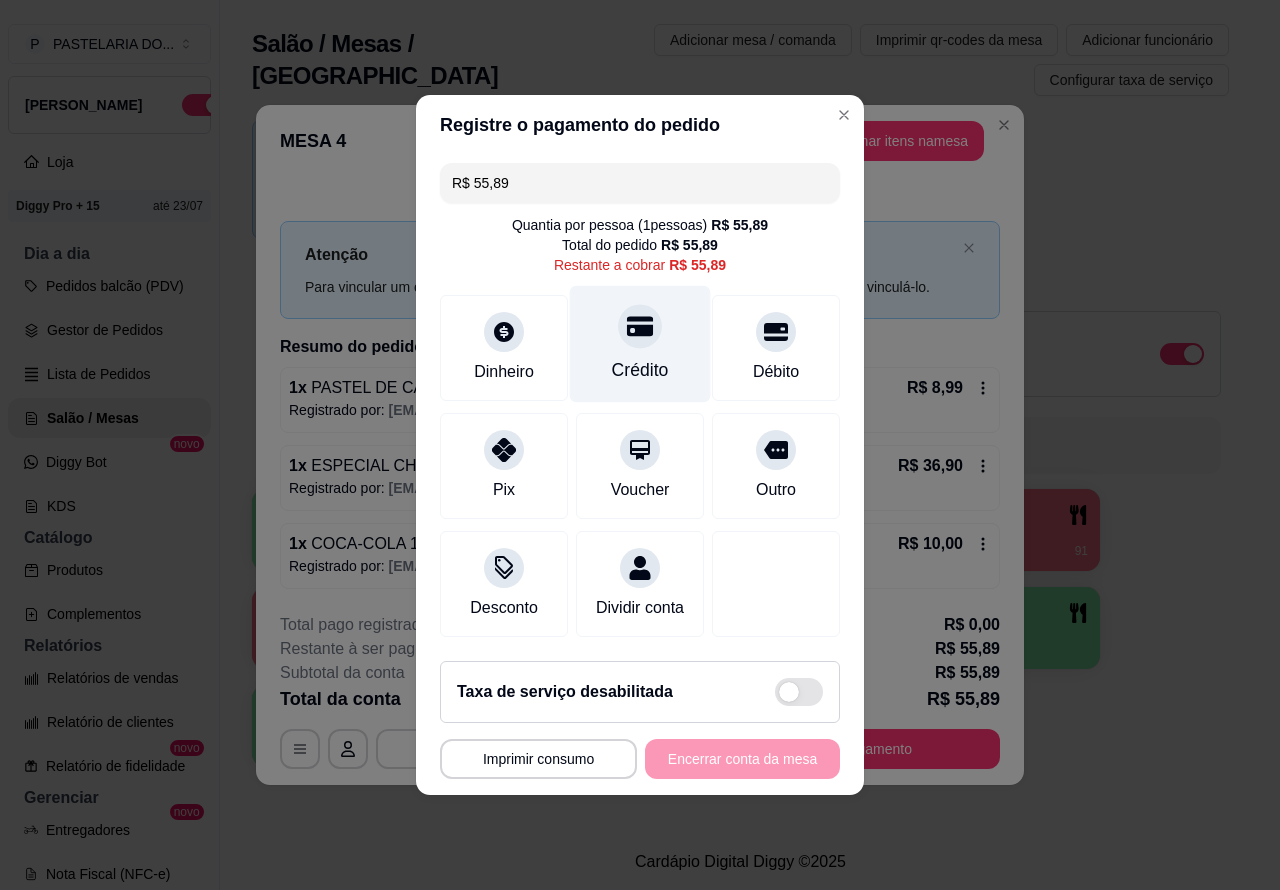 click 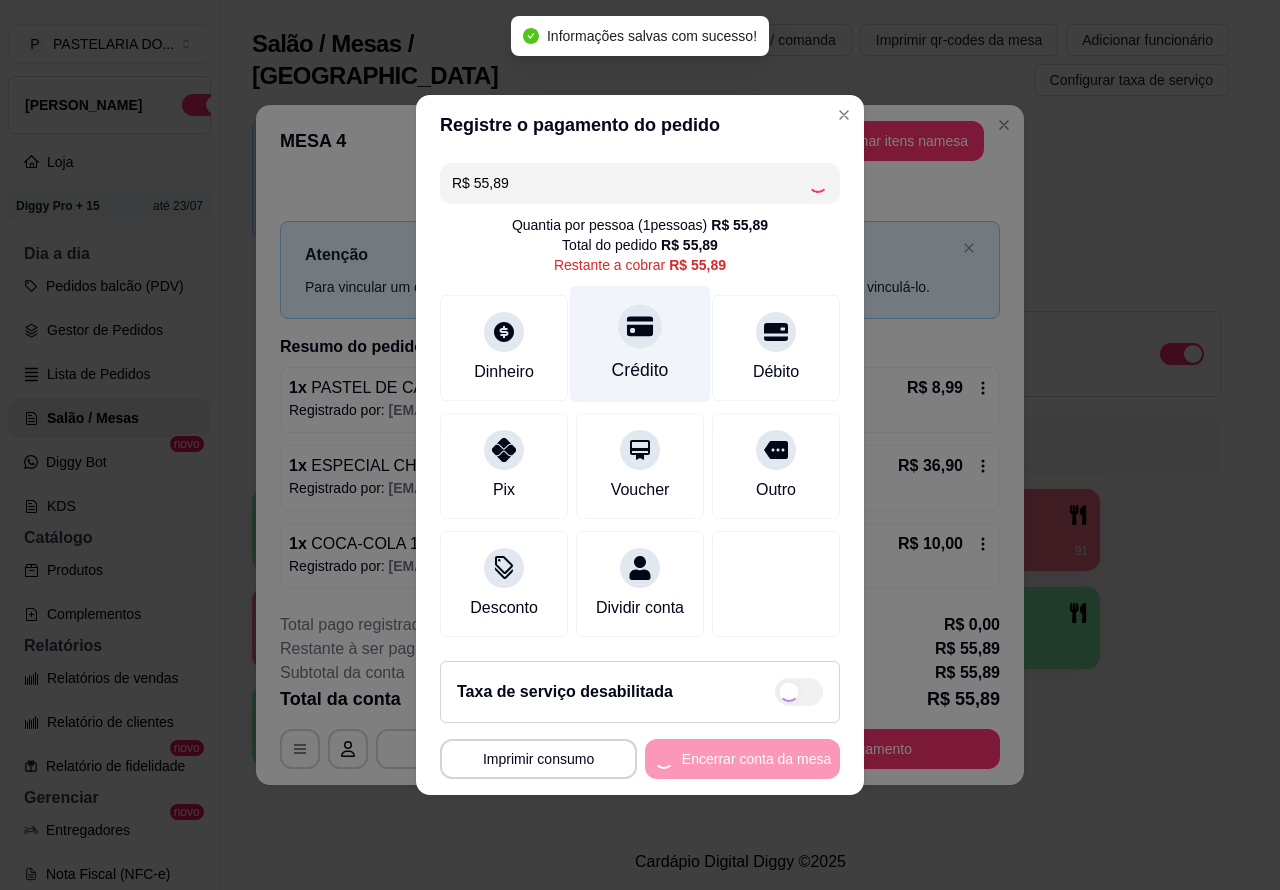 type on "R$ 0,00" 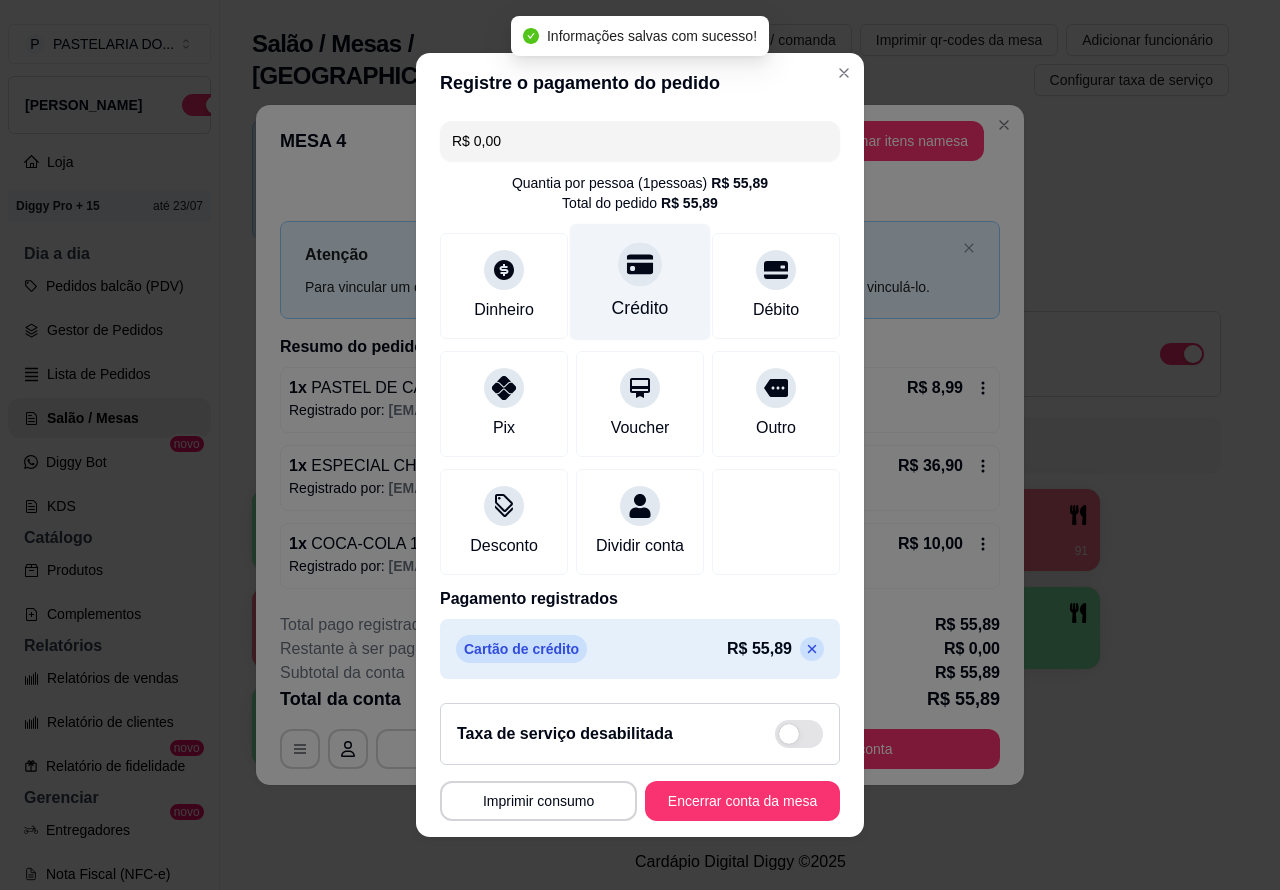 click on "**********" at bounding box center (640, 445) 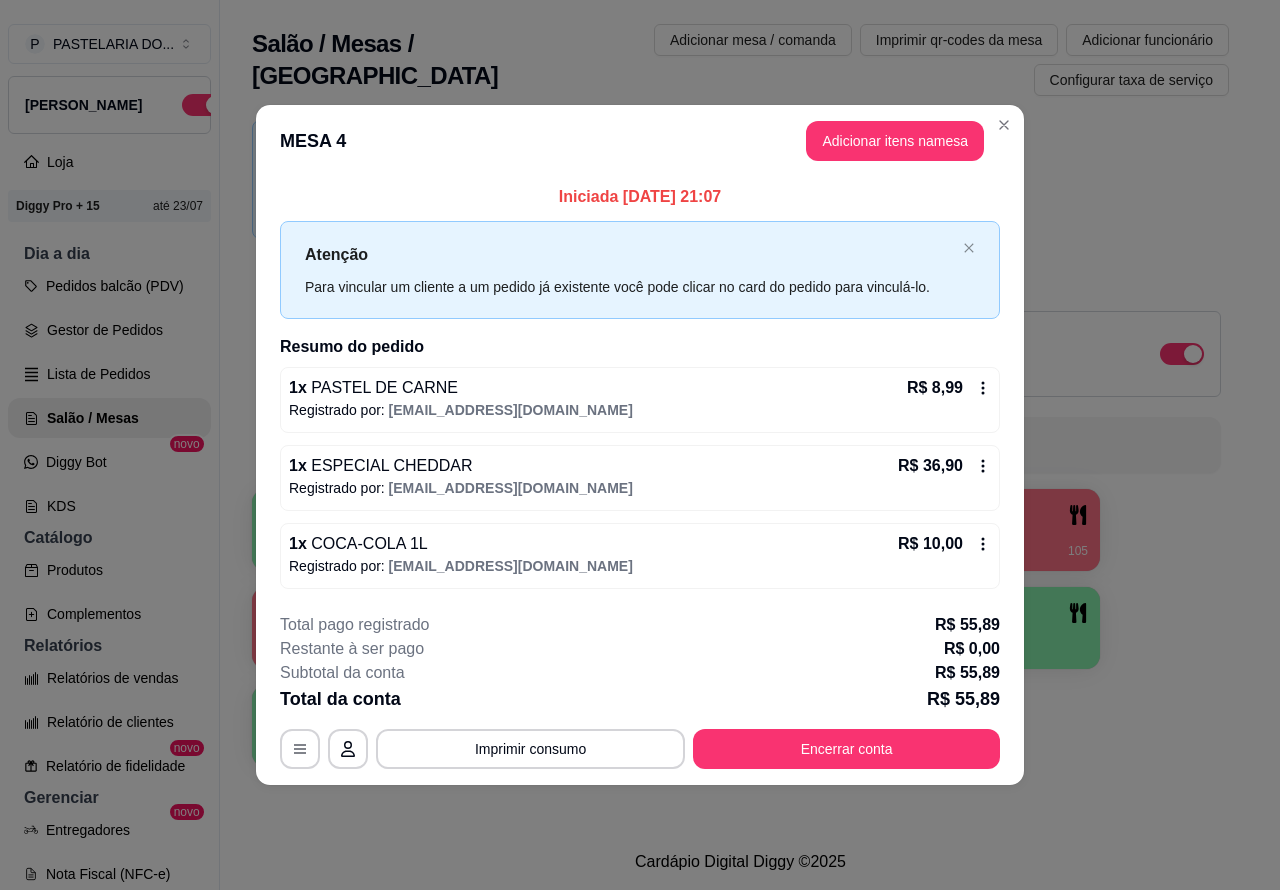 click at bounding box center [1004, 125] 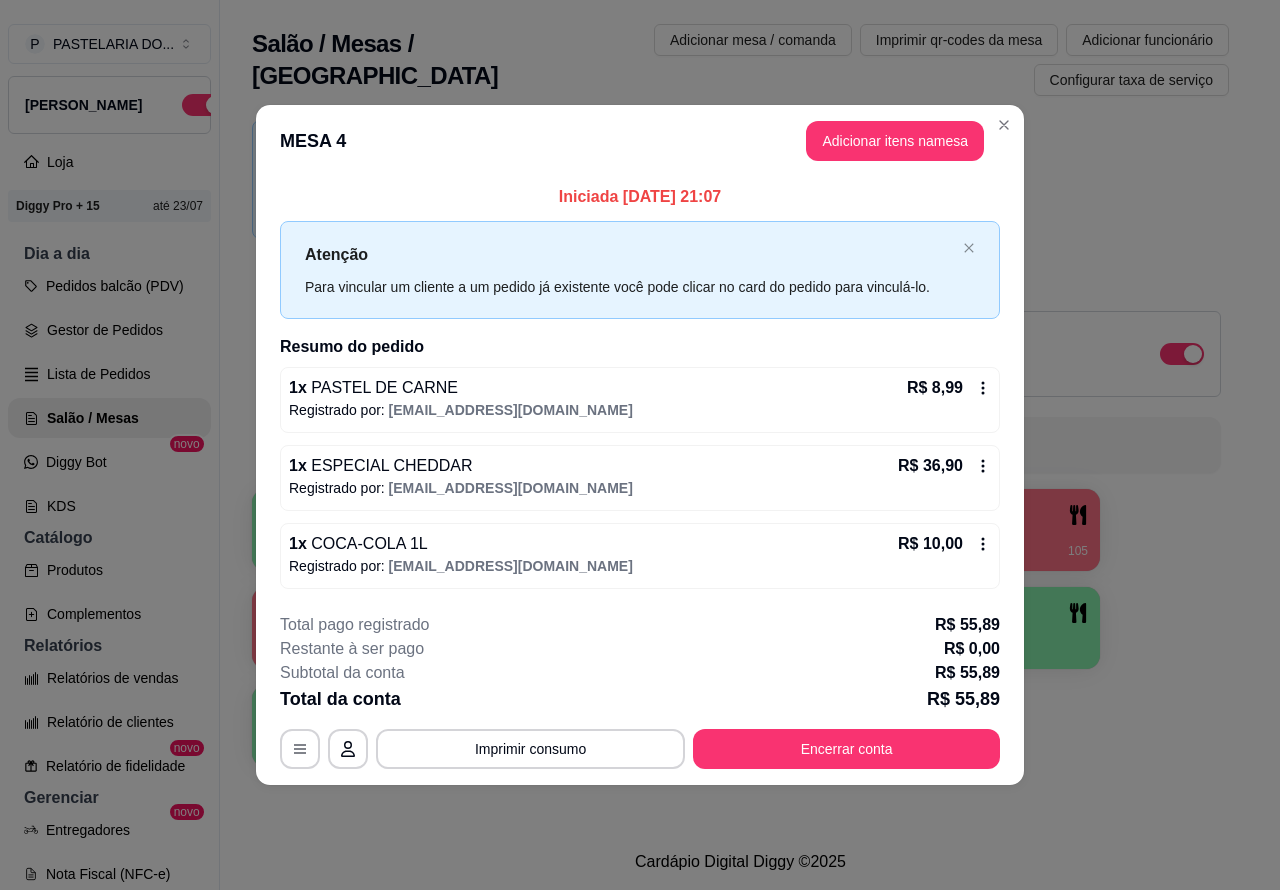 click on "Novidade! Agora é possível gerenciar o consumo da mesa por clientes.   Veja como isso funciona Todos Mesas Comandas Deixar cliente chamar o garçom na mesa Ao o cliente scanear o qr code, ele terá a opção de chamar o garçom naquela mesa. Busque pela mesa ou comanda
1 2 3 4 R$ 55,89 105 5 R$ 50,80 125 6 7 8 9 10" at bounding box center [740, 449] 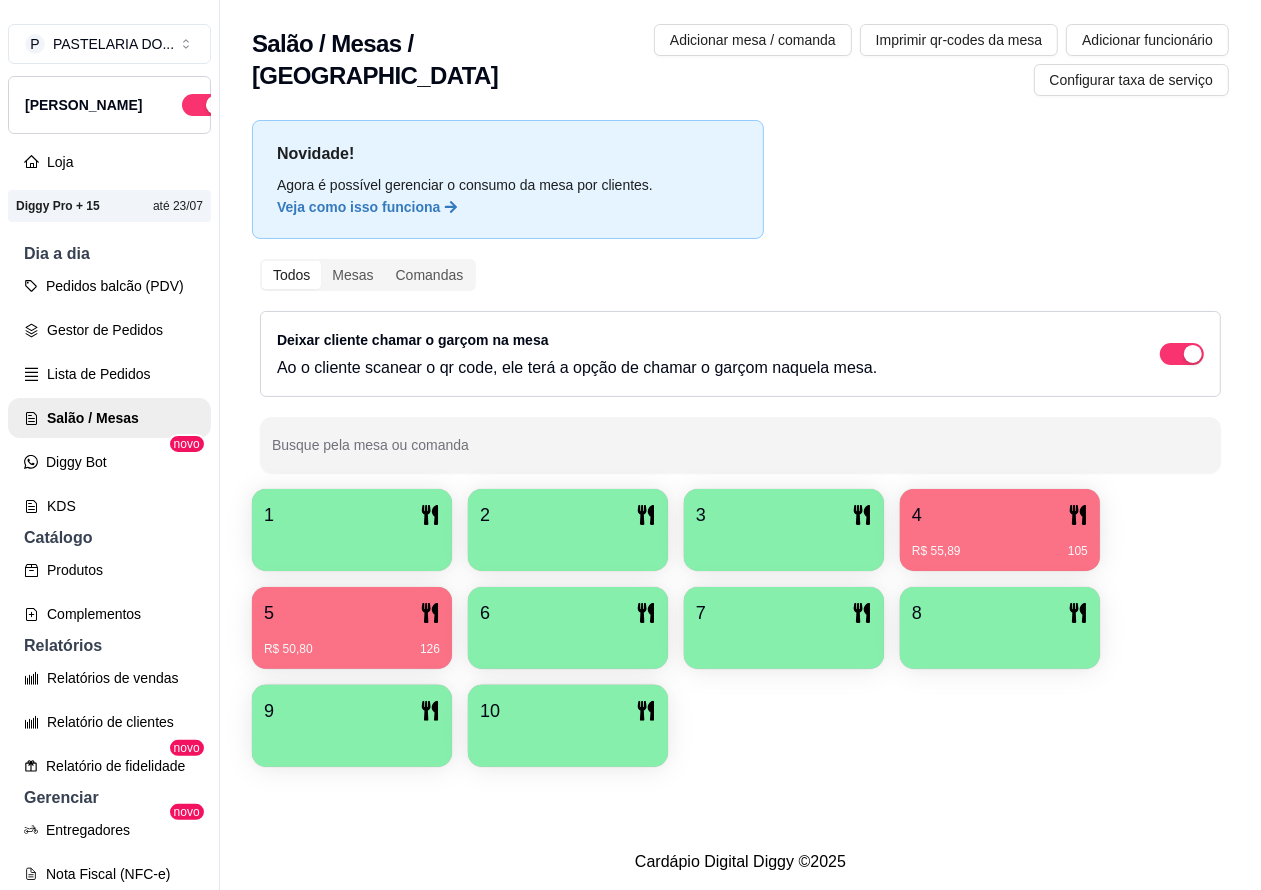 click on "1" at bounding box center (352, 515) 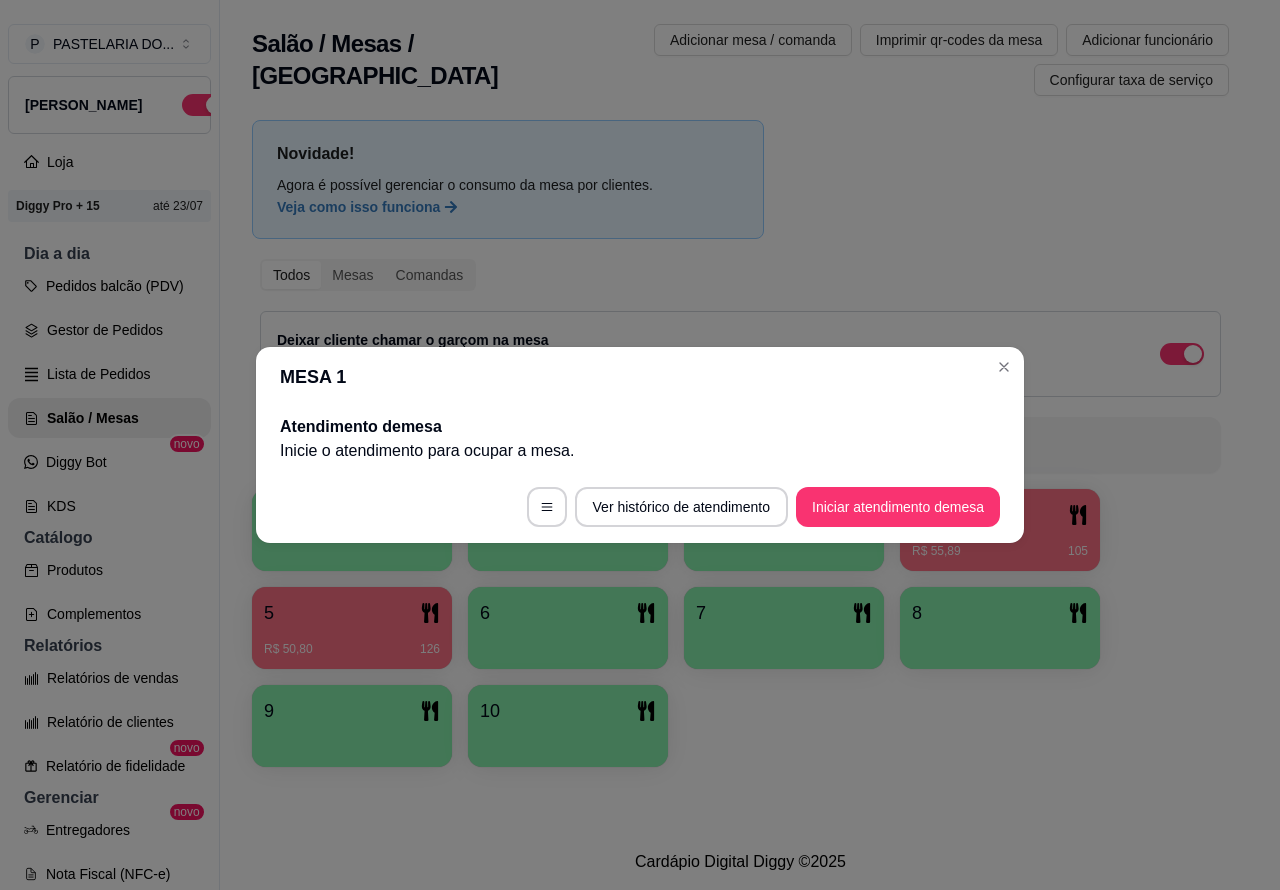 click on "Iniciar atendimento de  mesa" at bounding box center (898, 507) 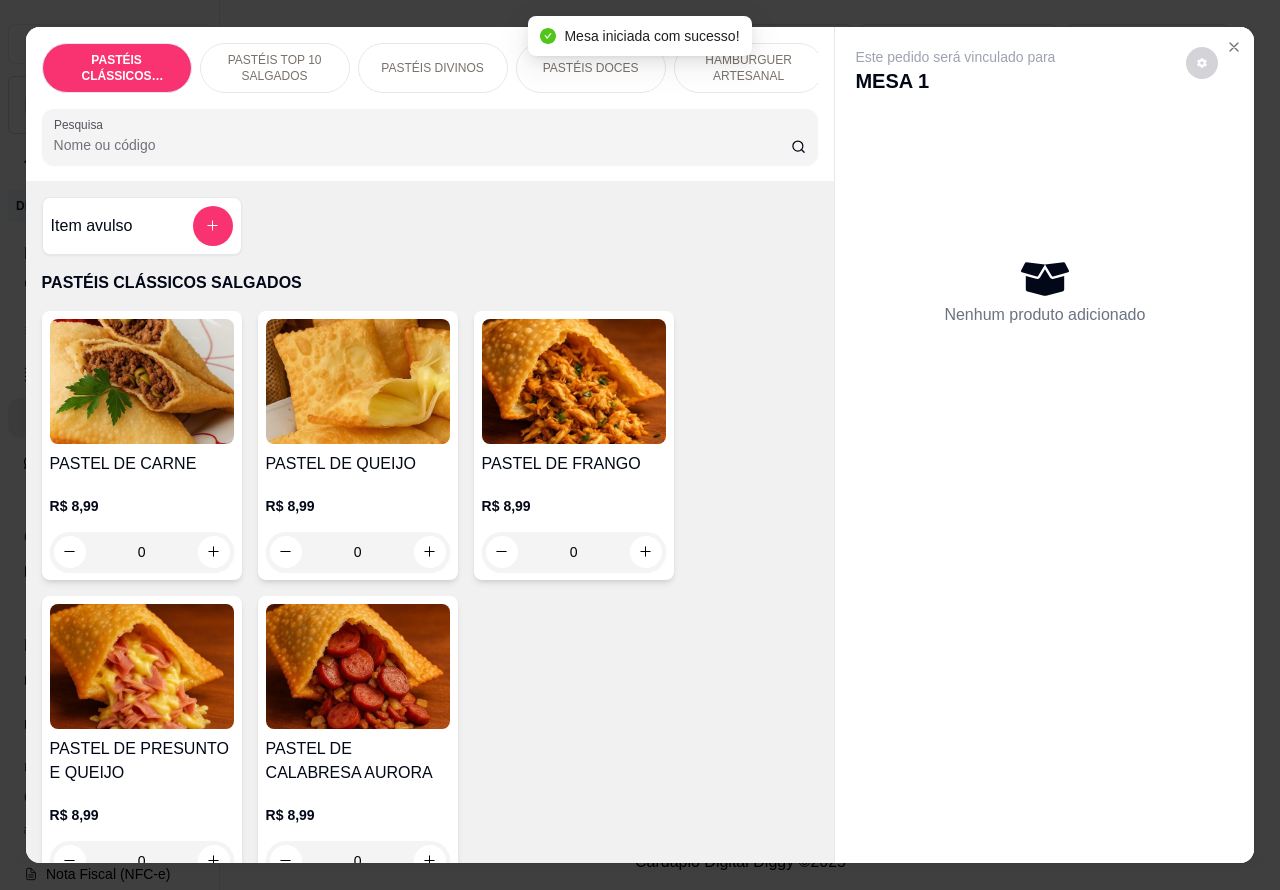 click 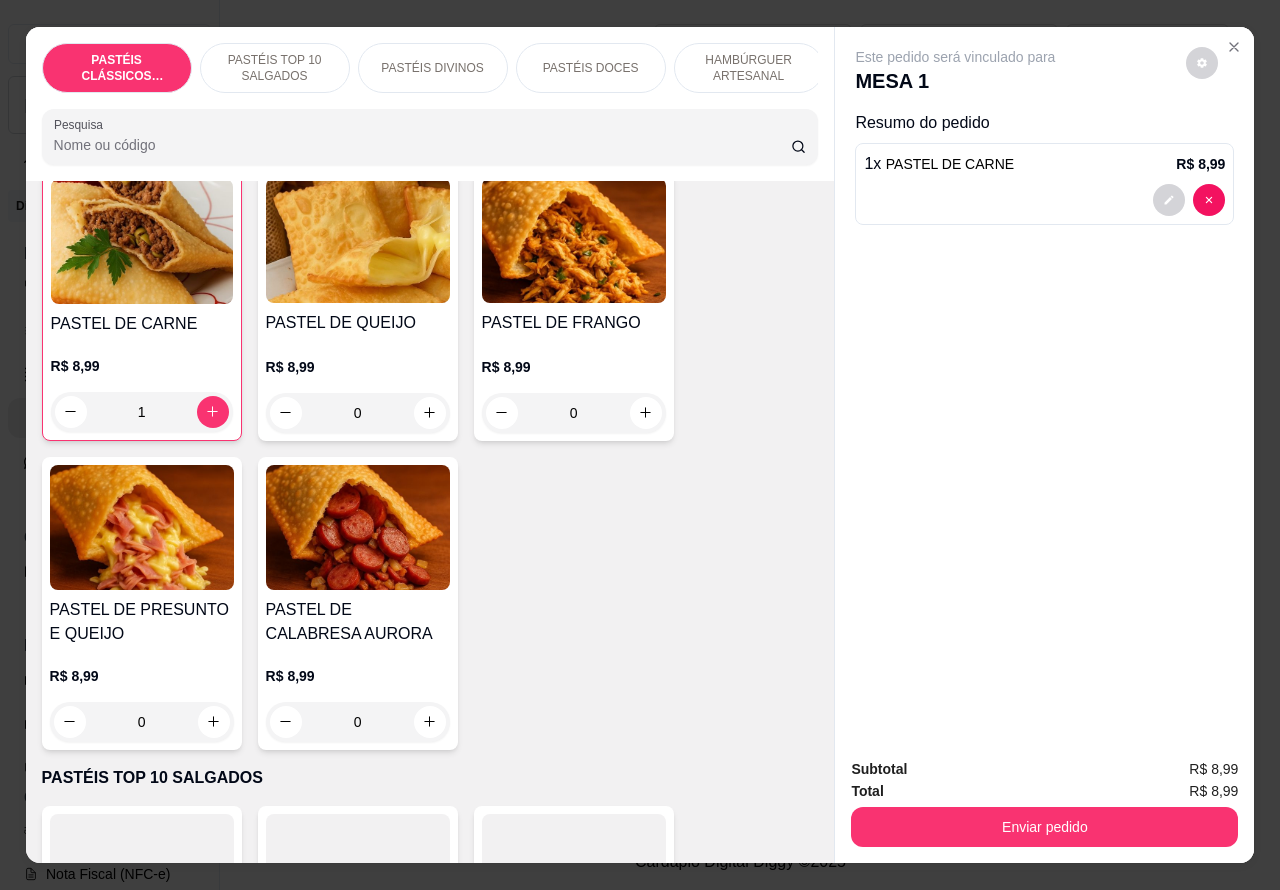 click on "PASTÉIS TOP 10 SALGADOS" at bounding box center (275, 68) 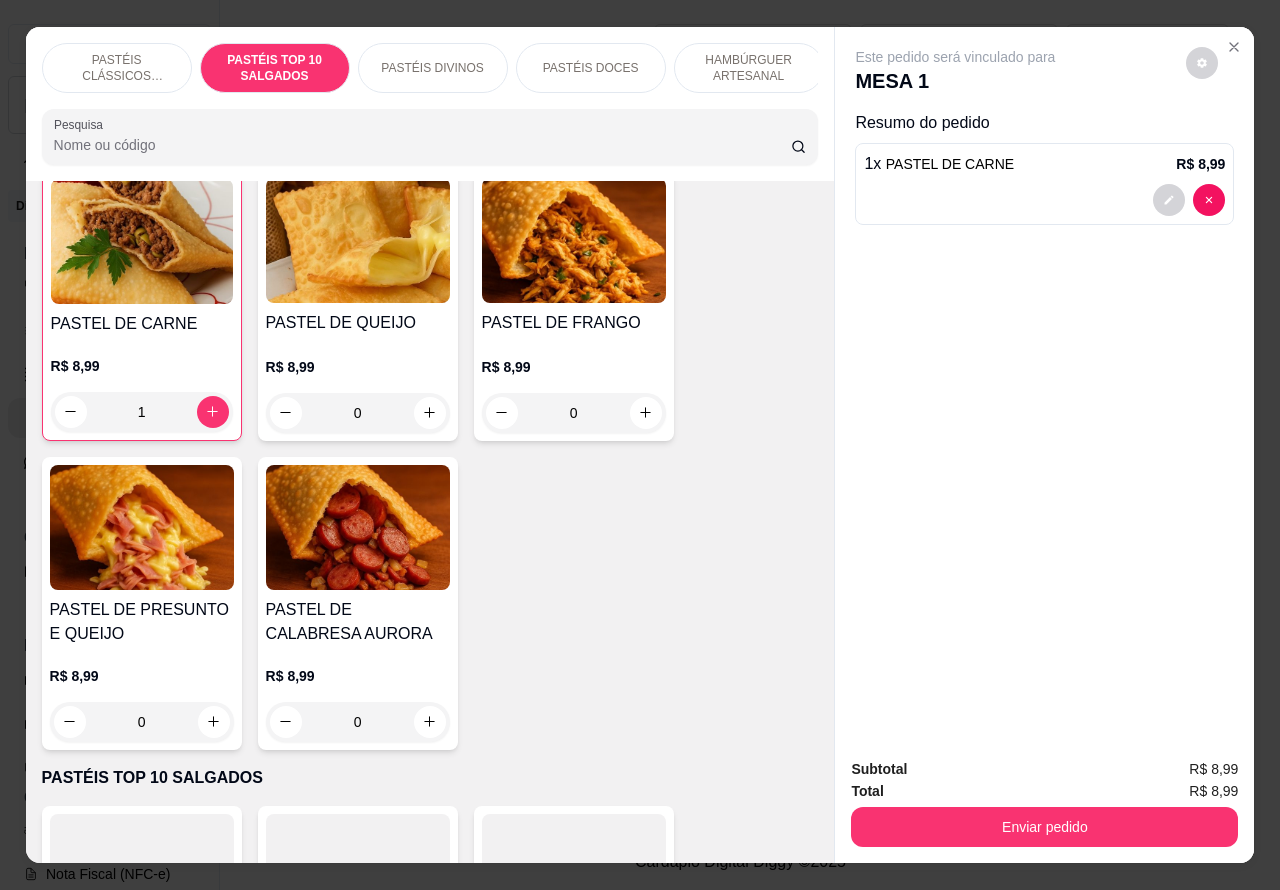 scroll, scrollTop: 726, scrollLeft: 0, axis: vertical 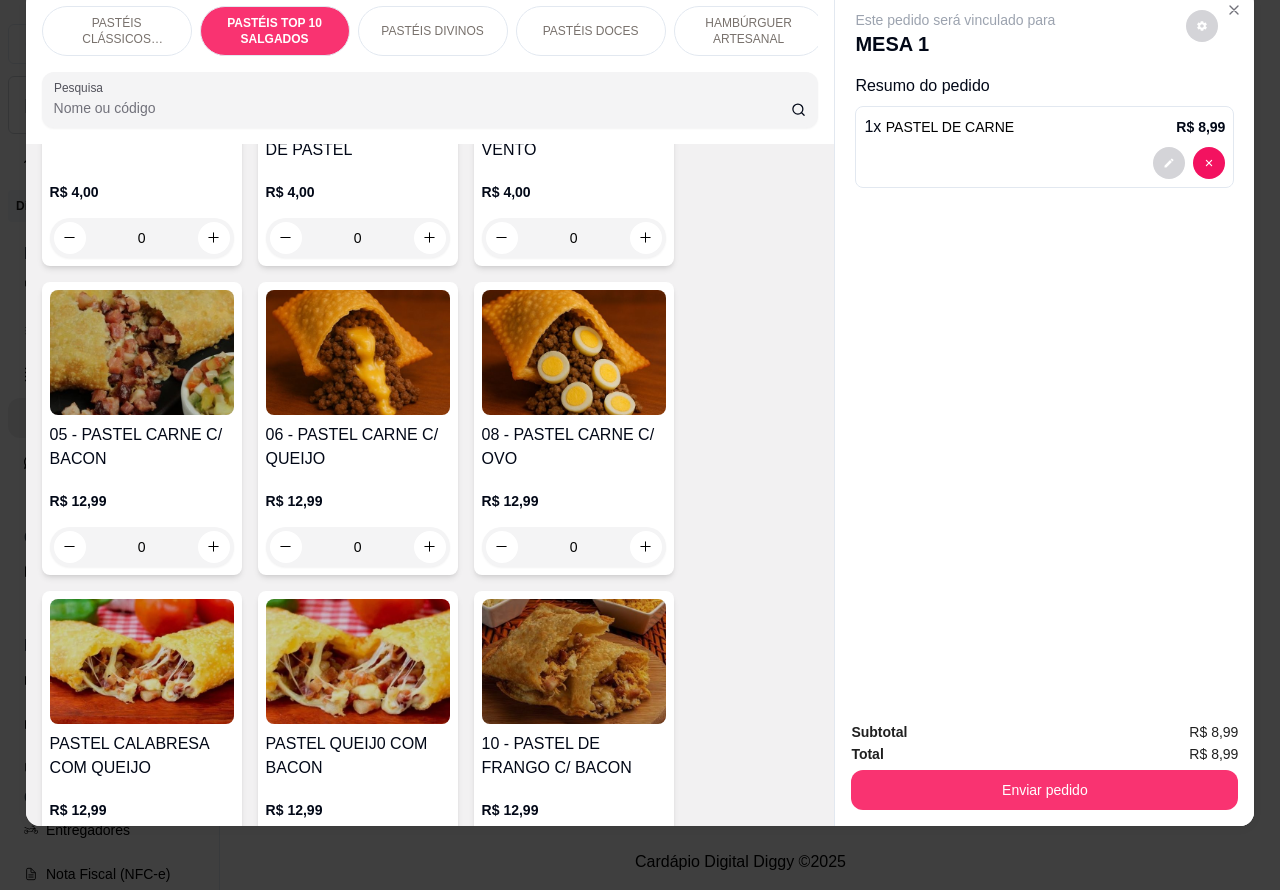 click on "0" at bounding box center [358, 547] 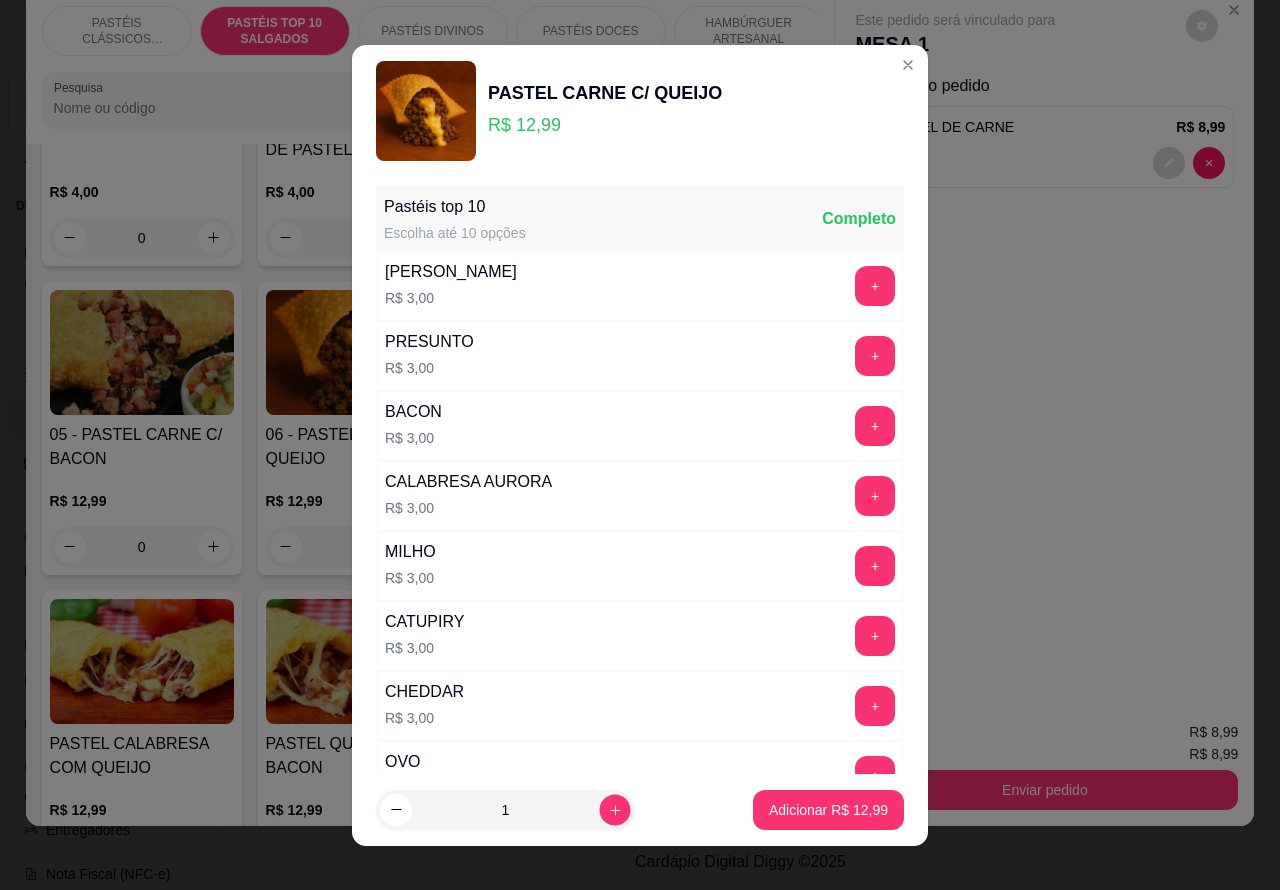 click 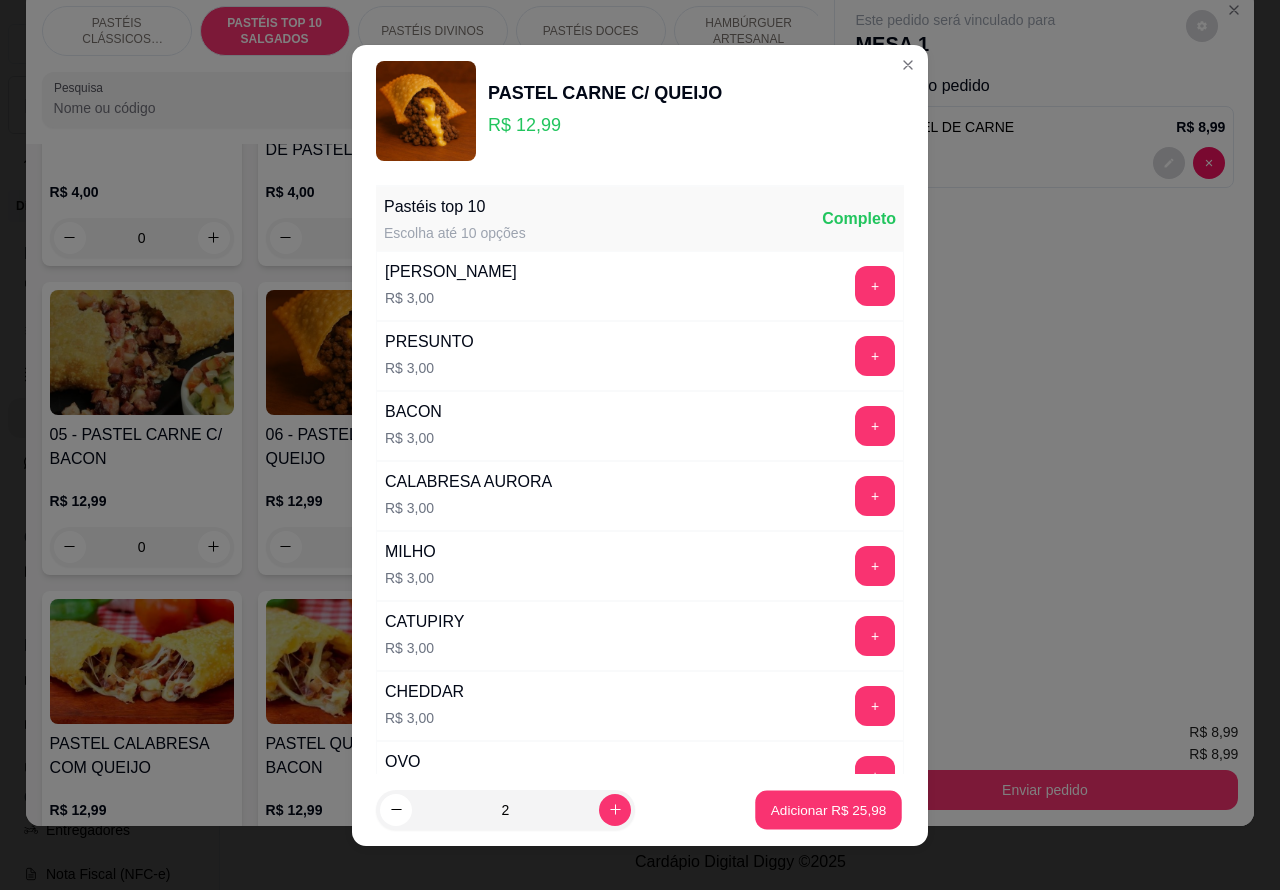 click on "Adicionar   R$ 25,98" at bounding box center (829, 809) 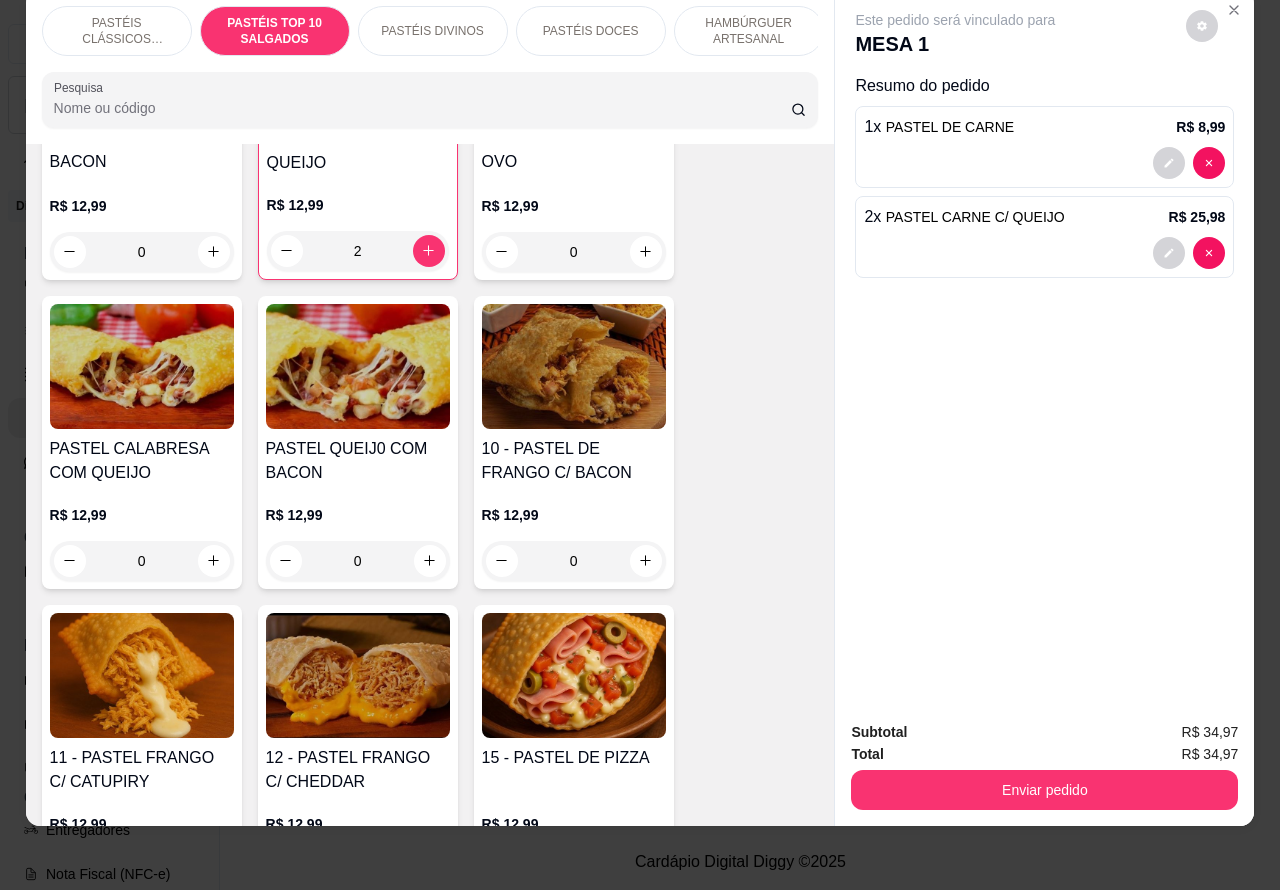 scroll, scrollTop: 1713, scrollLeft: 0, axis: vertical 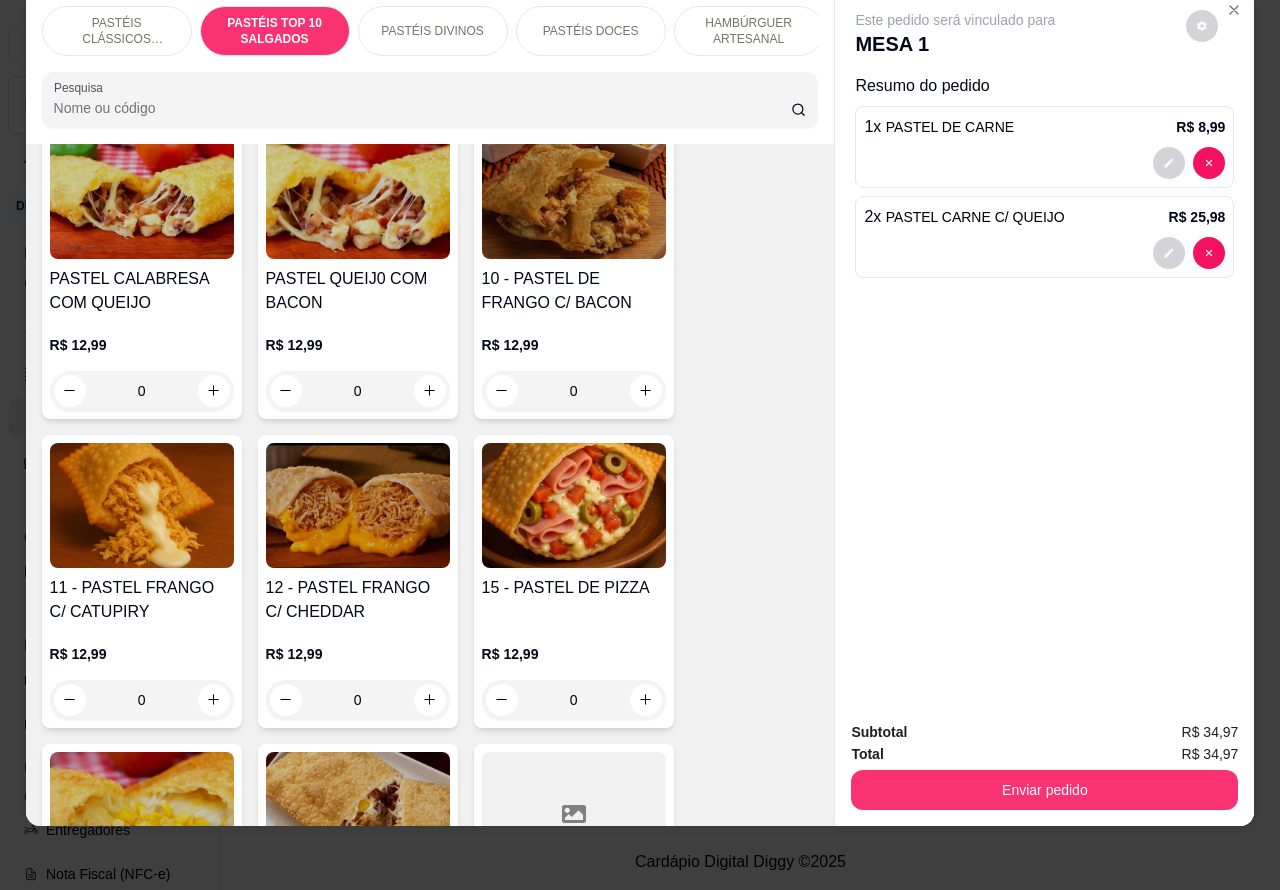 click on "0" at bounding box center (574, 700) 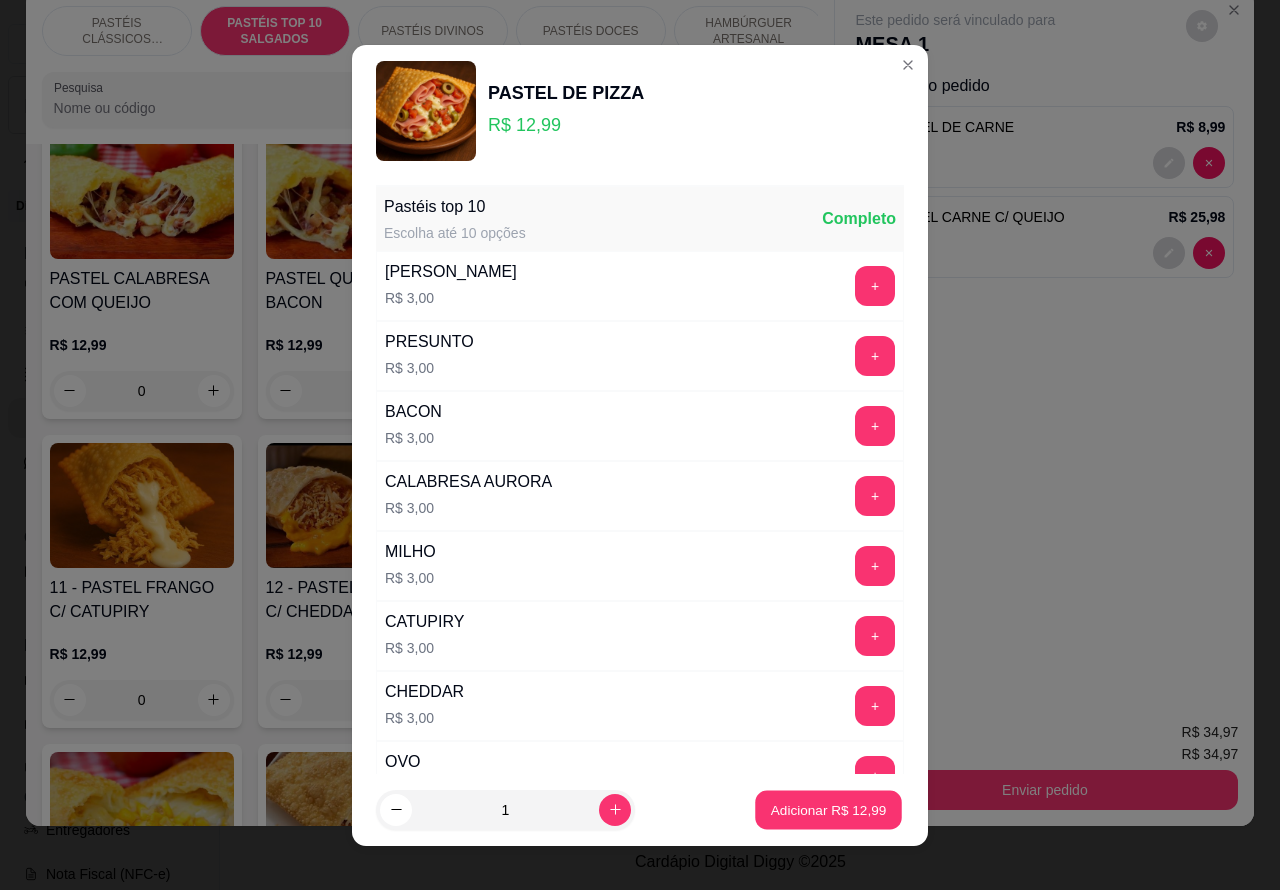 click on "Adicionar   R$ 12,99" at bounding box center [829, 809] 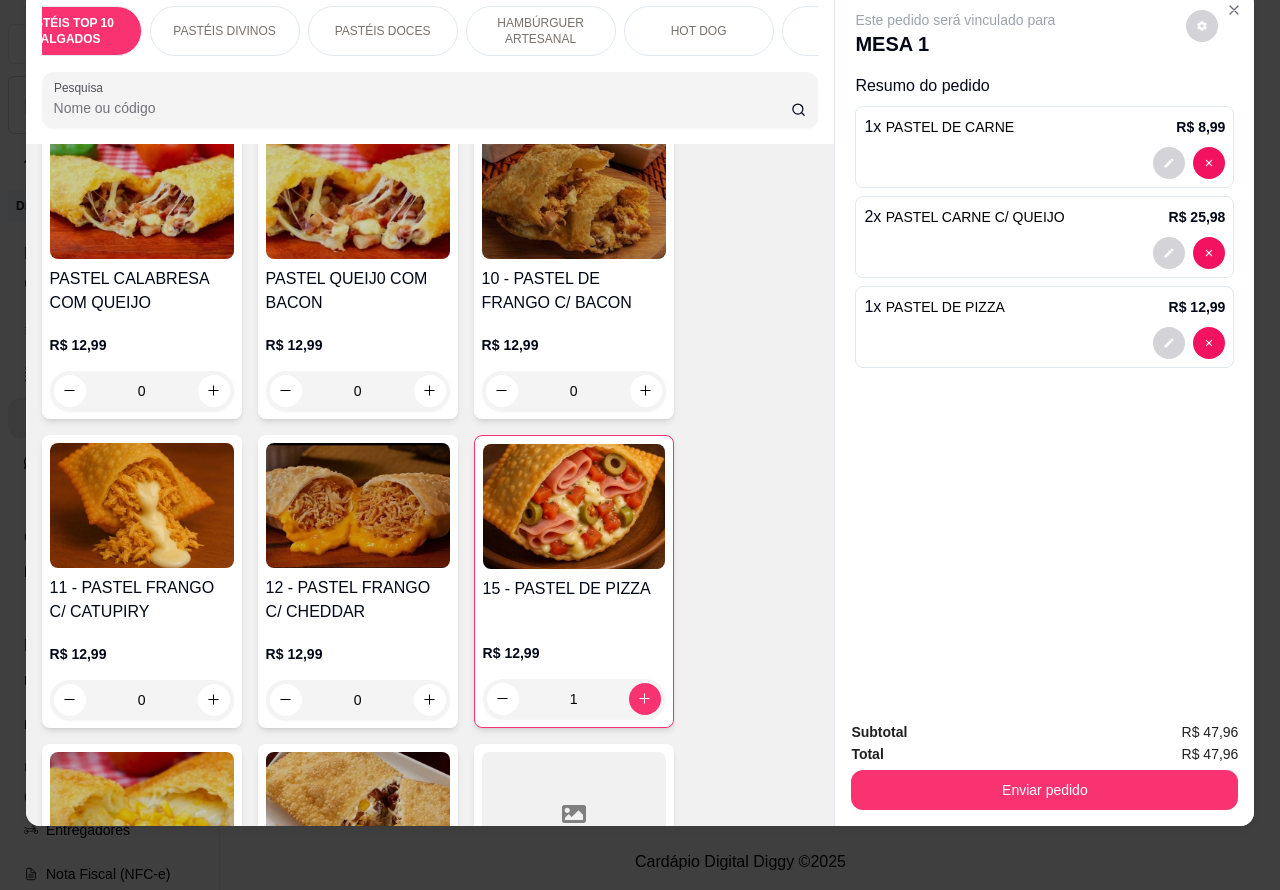 scroll, scrollTop: 0, scrollLeft: 215, axis: horizontal 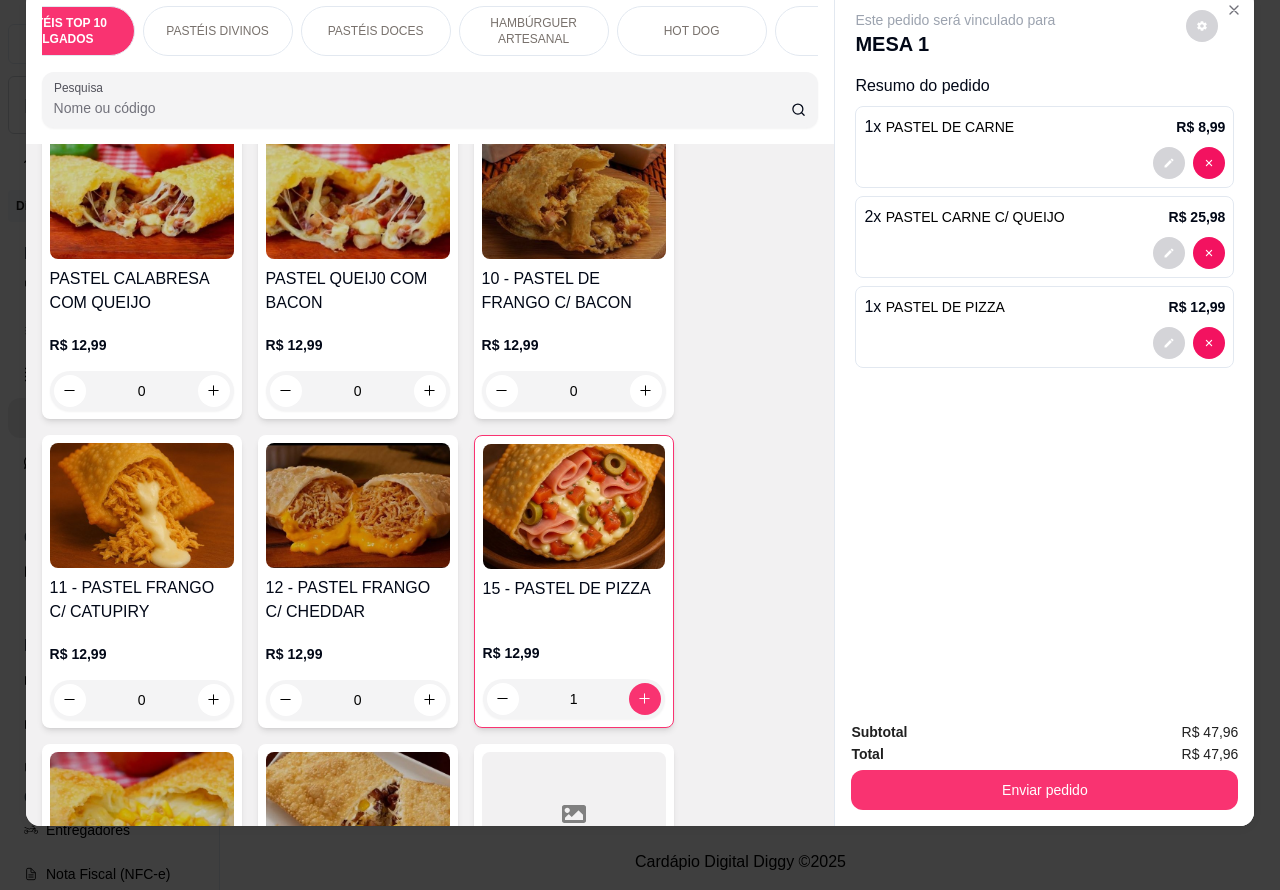click on "HOT DOG" at bounding box center (692, 31) 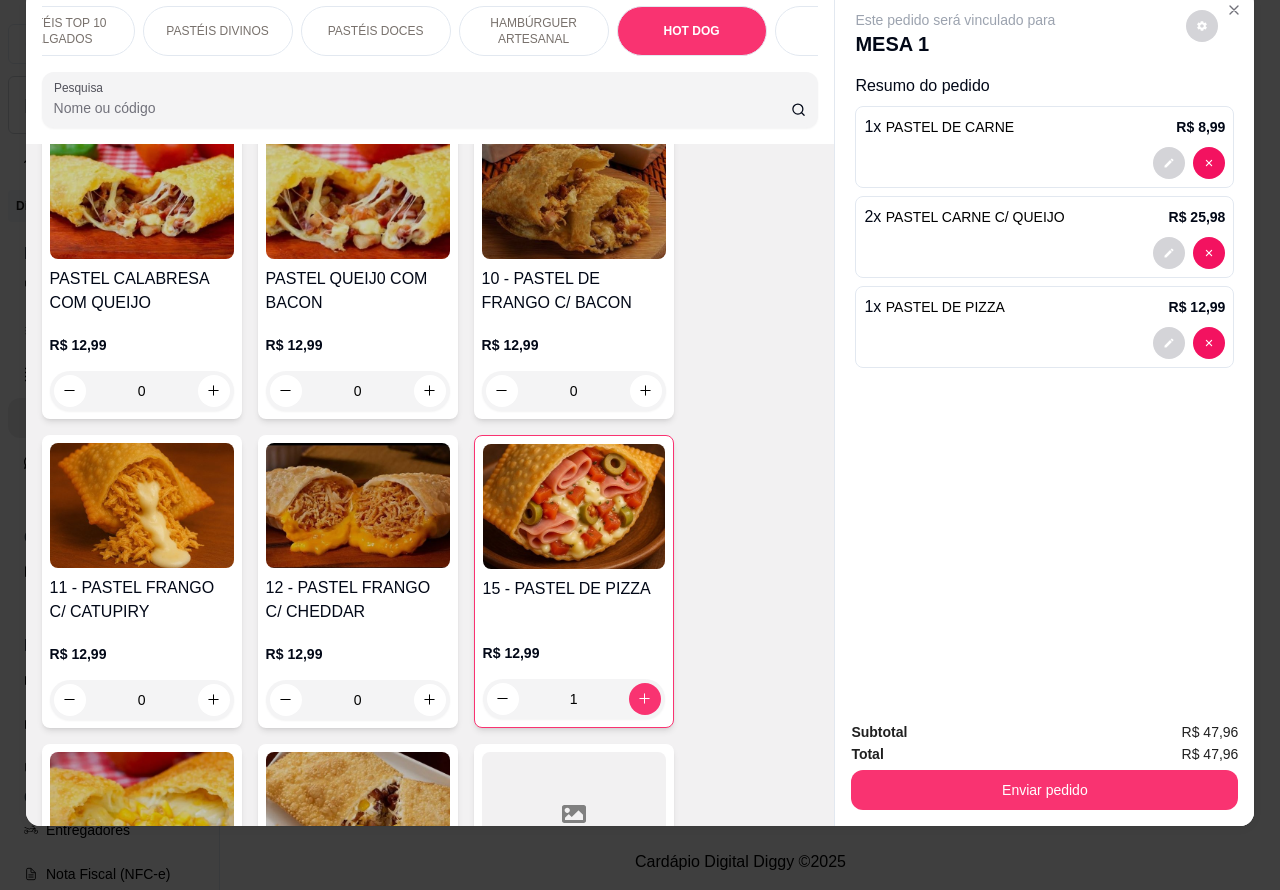 scroll, scrollTop: 6045, scrollLeft: 0, axis: vertical 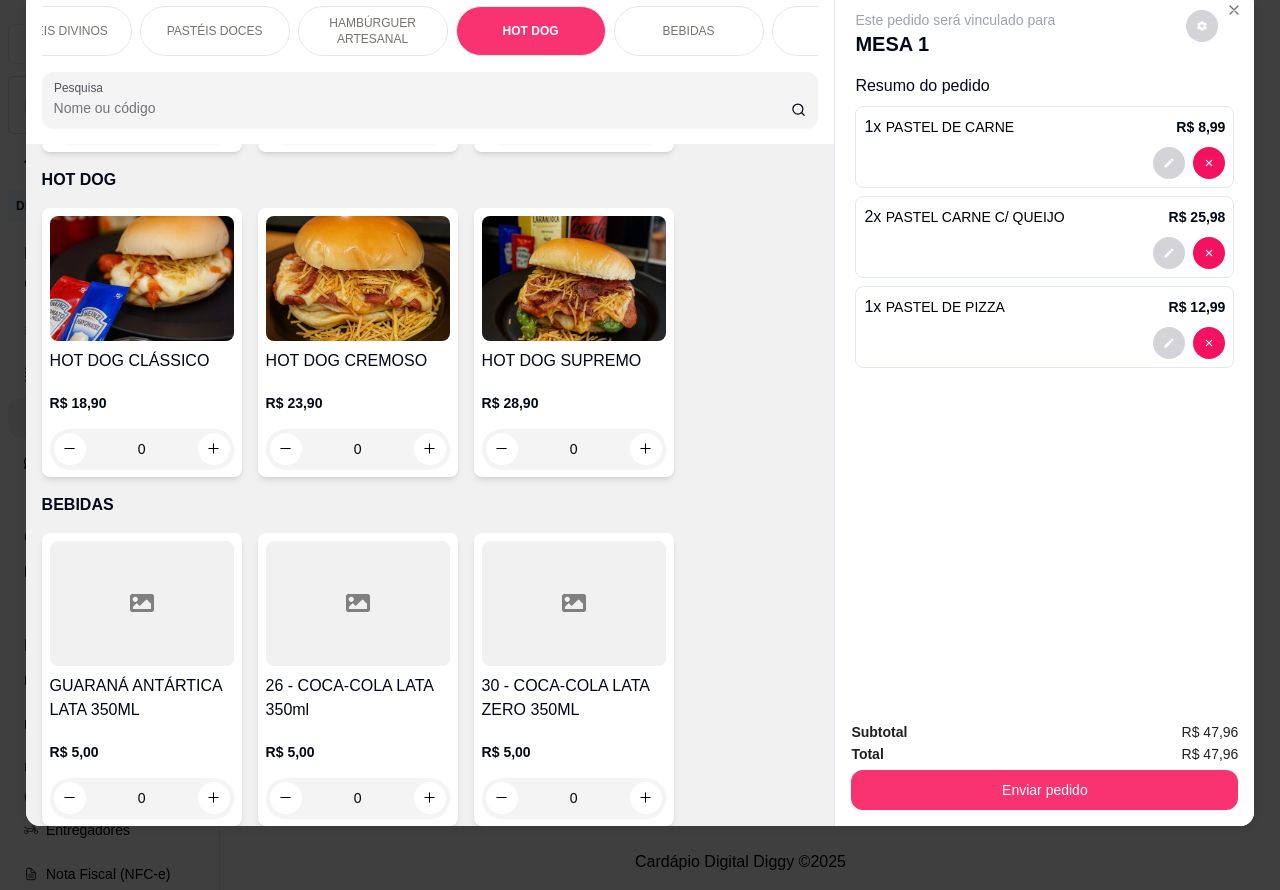 click on "BEBIDAS" at bounding box center (689, 31) 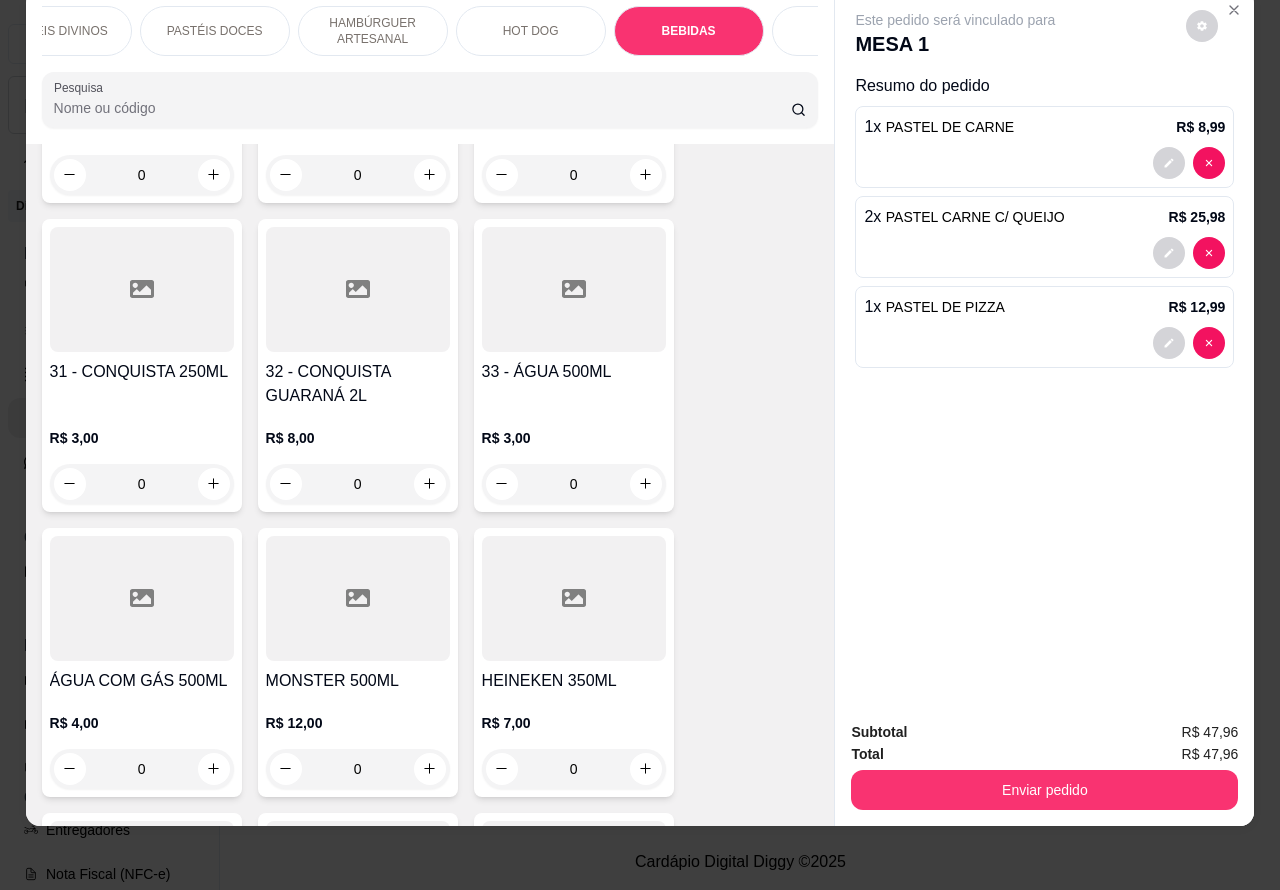 scroll, scrollTop: 7292, scrollLeft: 0, axis: vertical 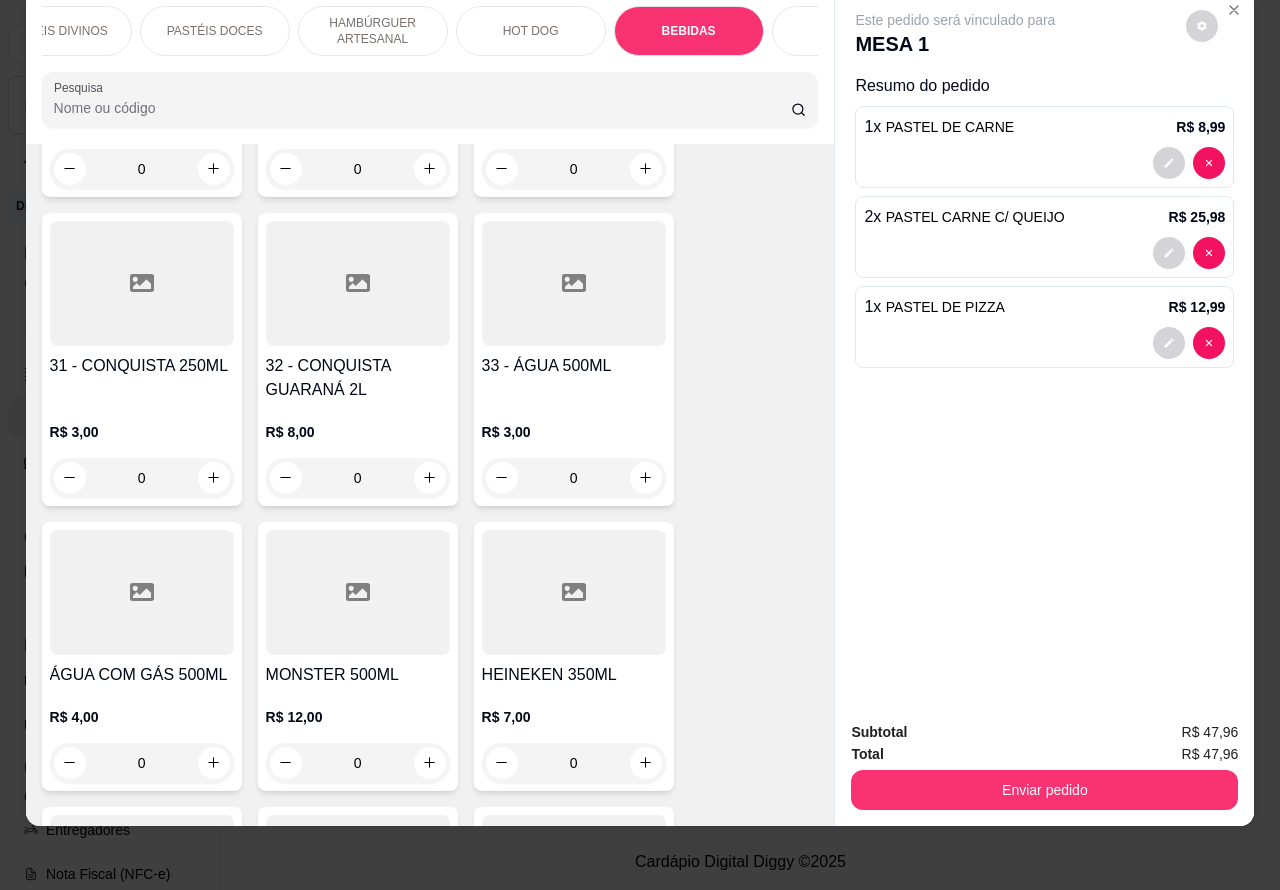 click 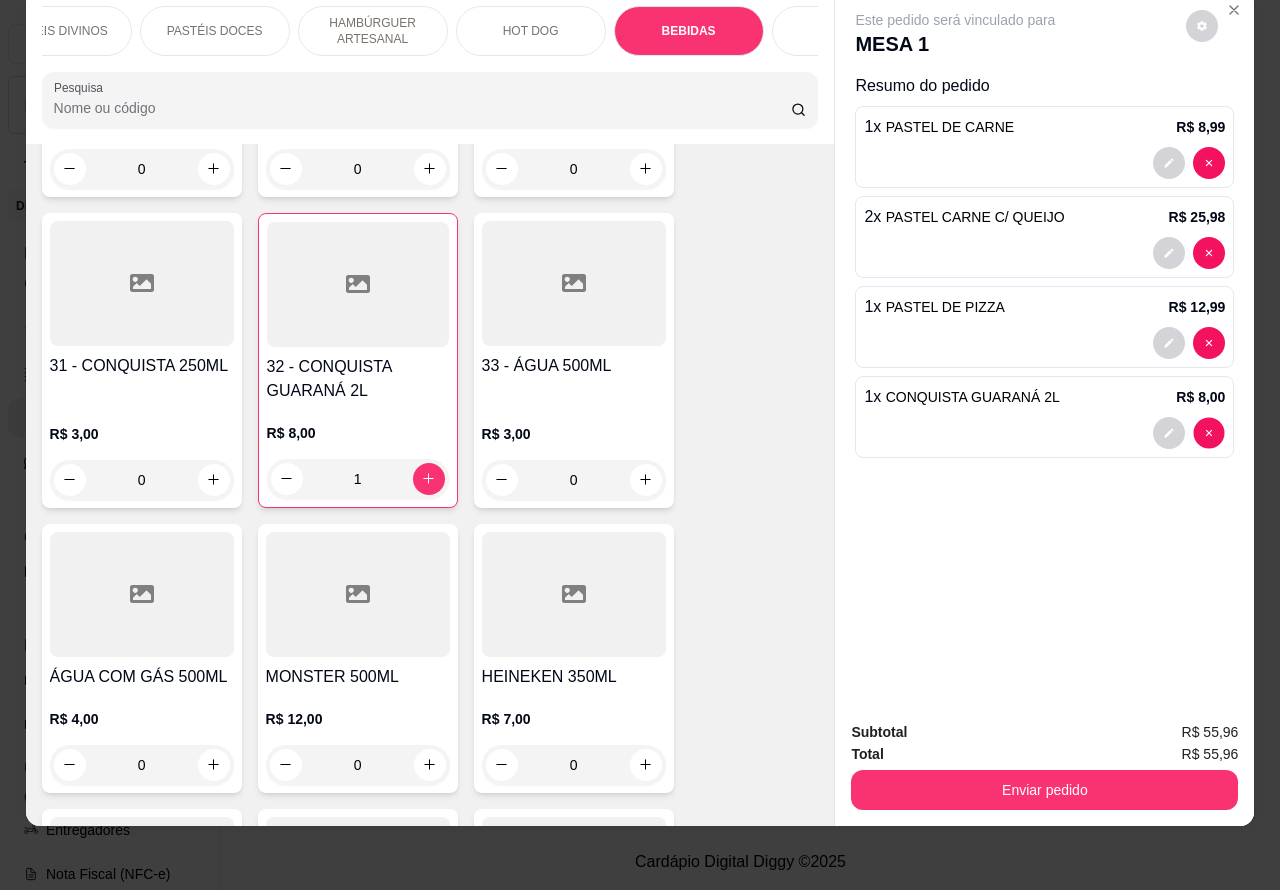 click on "Este pedido será vinculado para   MESA 1 Resumo do pedido 1 x   PASTEL DE CARNE  R$ 8,99 2 x   PASTEL CARNE C/ QUEIJO R$ 25,98 1 x   PASTEL DE PIZZA R$ 12,99 1 x   CONQUISTA GUARANÁ 2L R$ 8,00" at bounding box center [1044, 348] 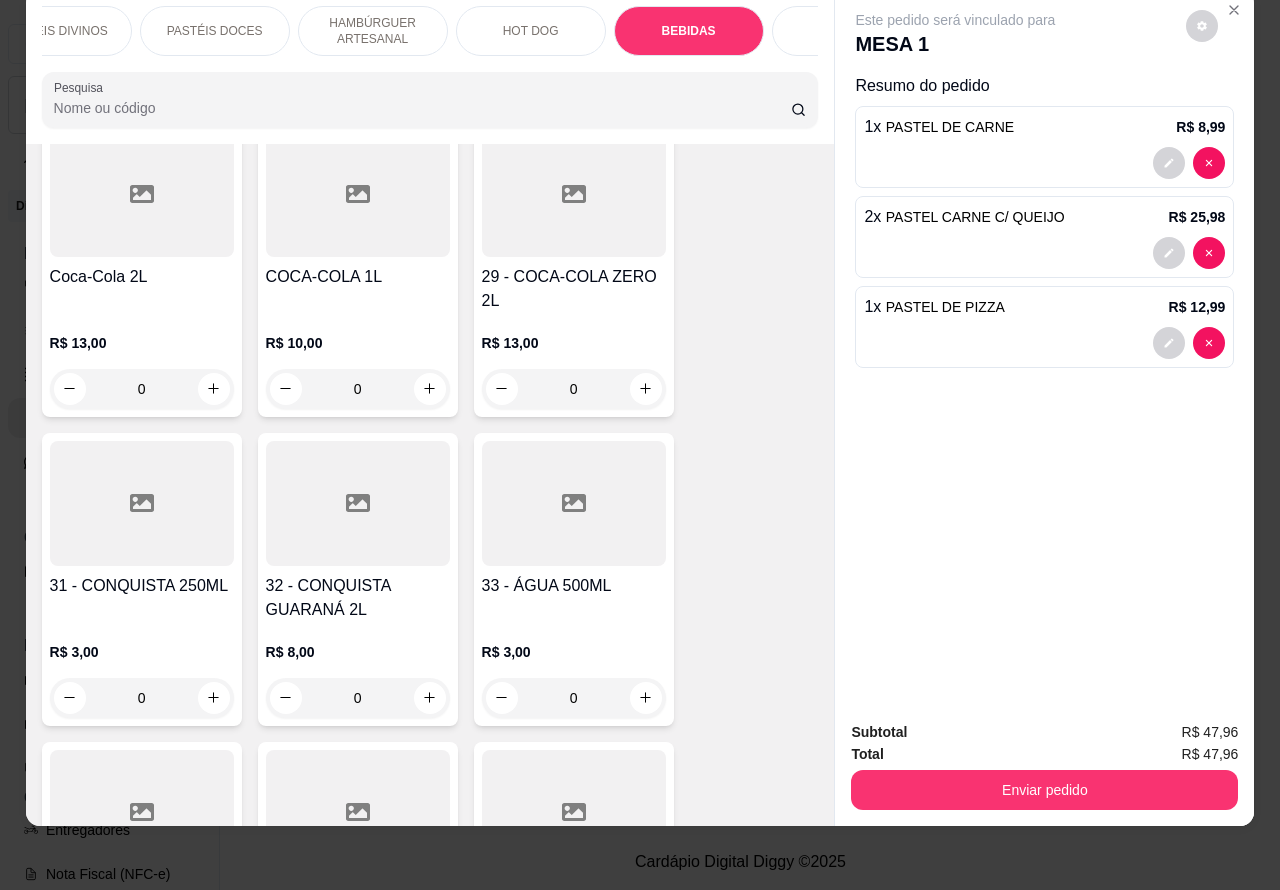 scroll, scrollTop: 6936, scrollLeft: 0, axis: vertical 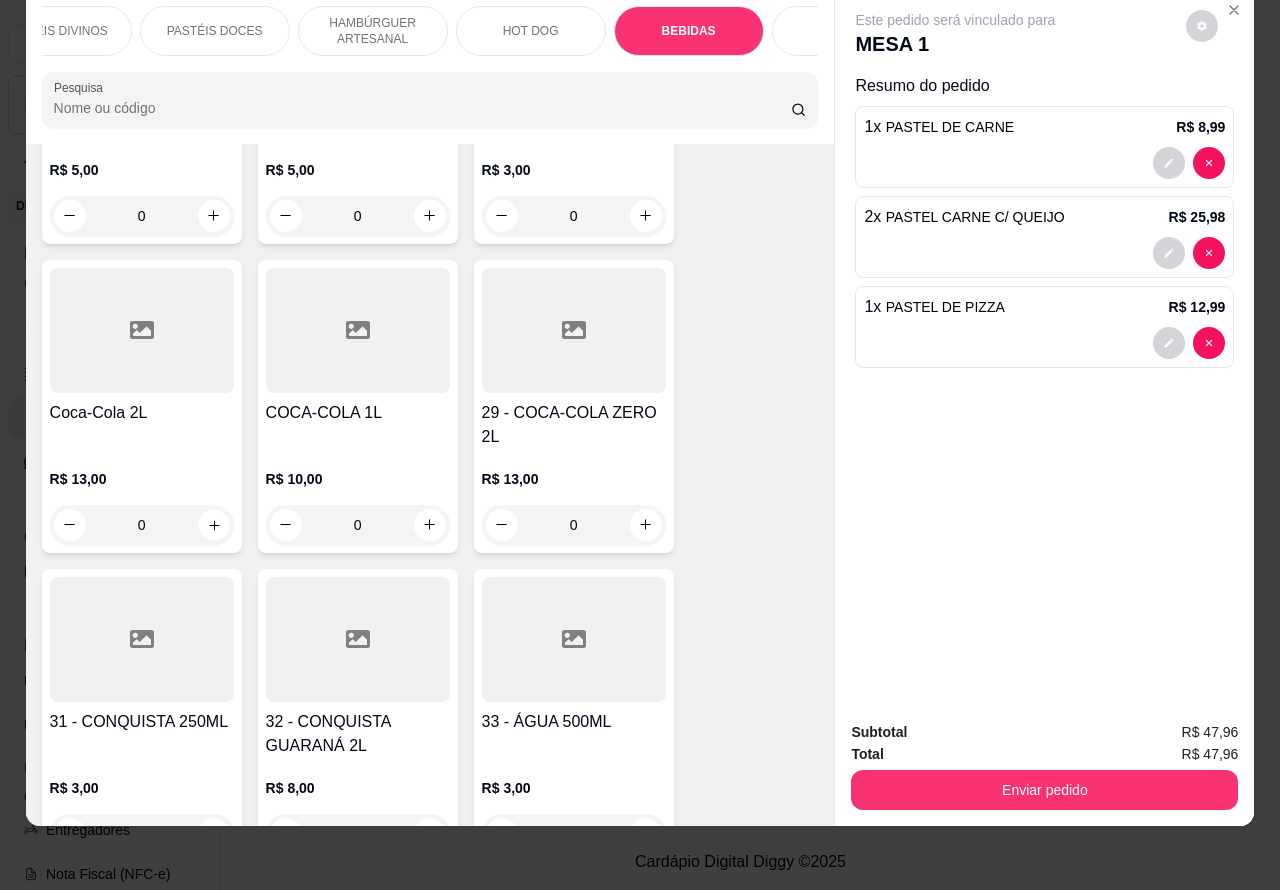 click 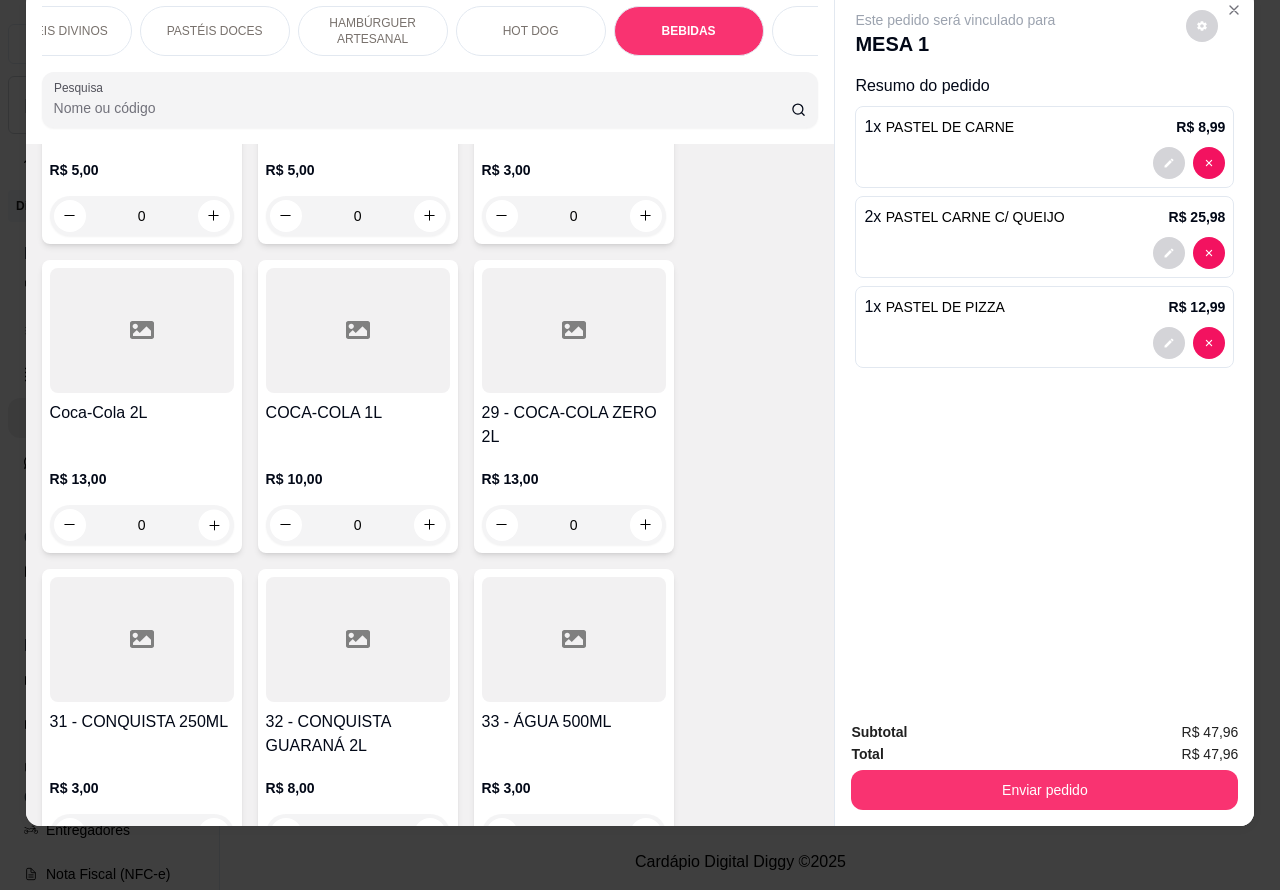 type on "1" 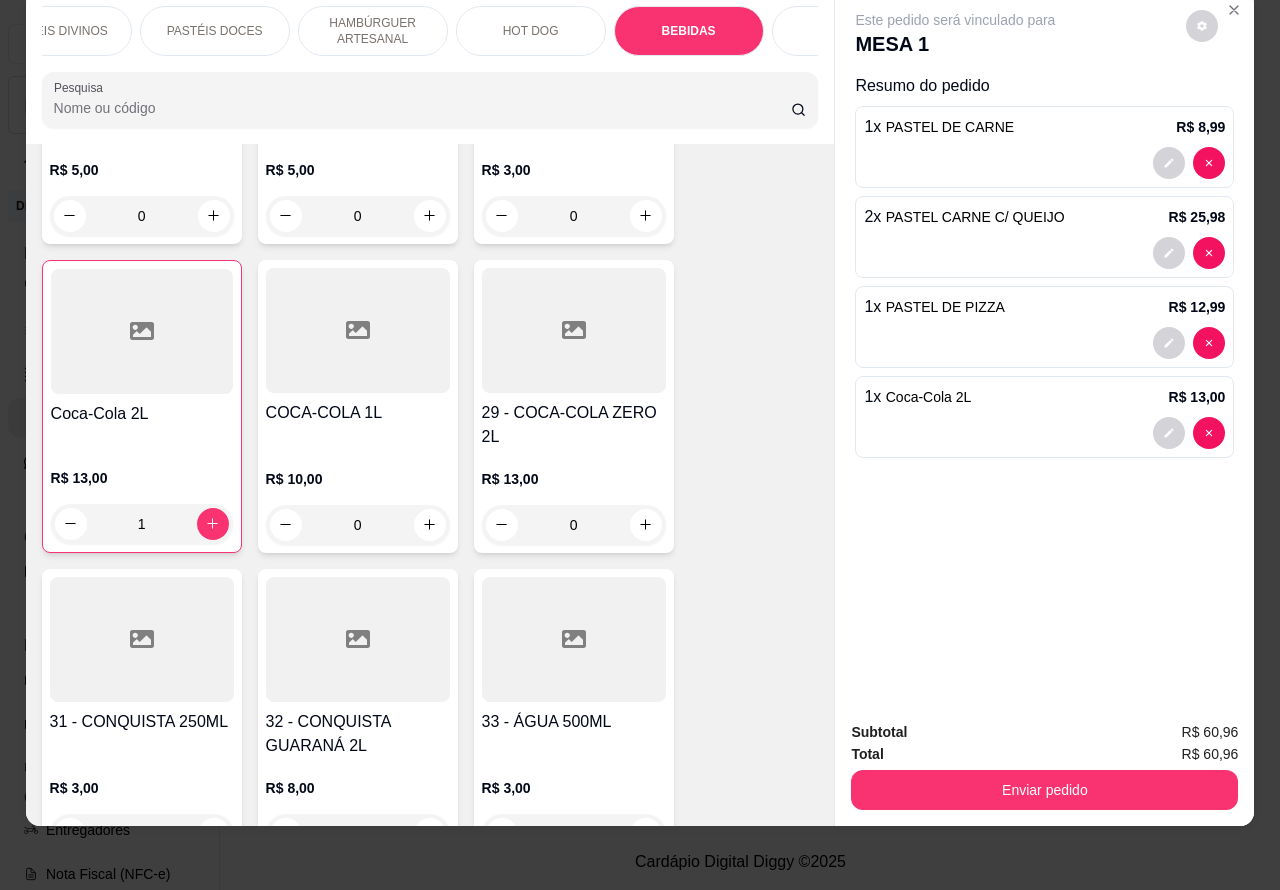 click on "Enviar pedido" at bounding box center (1044, 790) 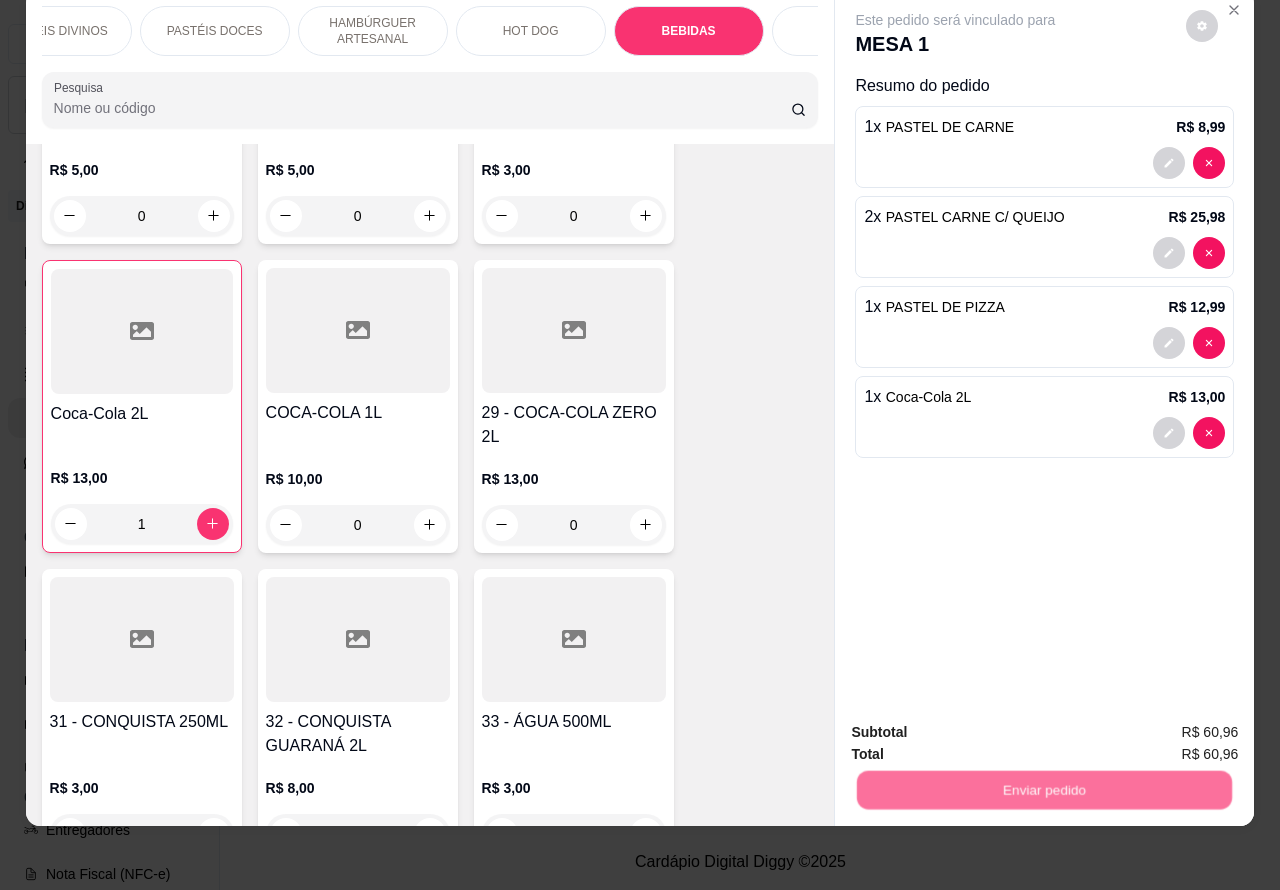 click on "Não registrar e enviar pedido" at bounding box center [977, 723] 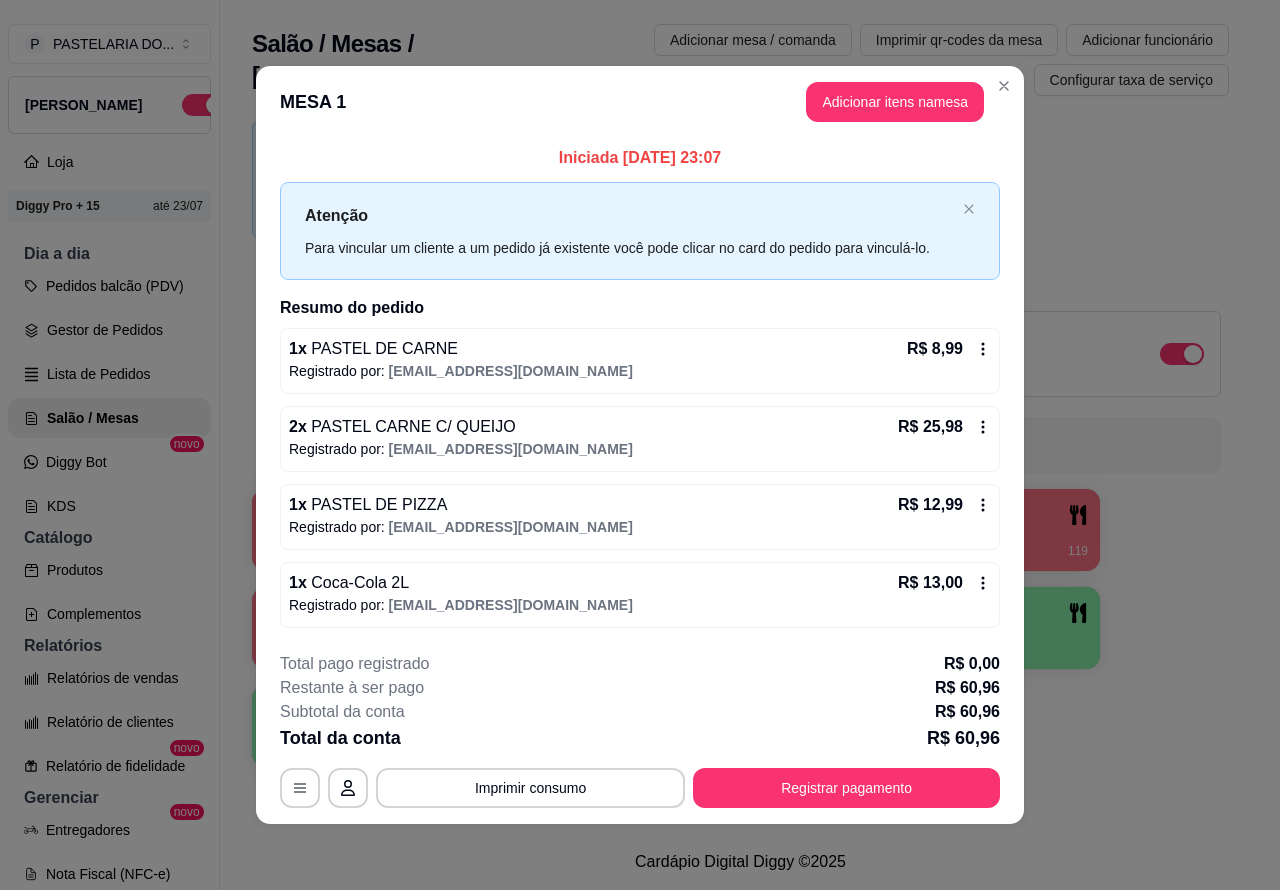 click on "Novidade! Agora é possível gerenciar o consumo da mesa por clientes.   Veja como isso funciona Todos Mesas Comandas Deixar cliente chamar o garçom na mesa Ao o cliente scanear o qr code, ele terá a opção de chamar o garçom naquela mesa. Busque pela mesa ou comanda
1 R$ 60,96 13 2 3 4 R$ 55,89 119 5 R$ 50,80 139 6 7 8 9 10" at bounding box center [740, 449] 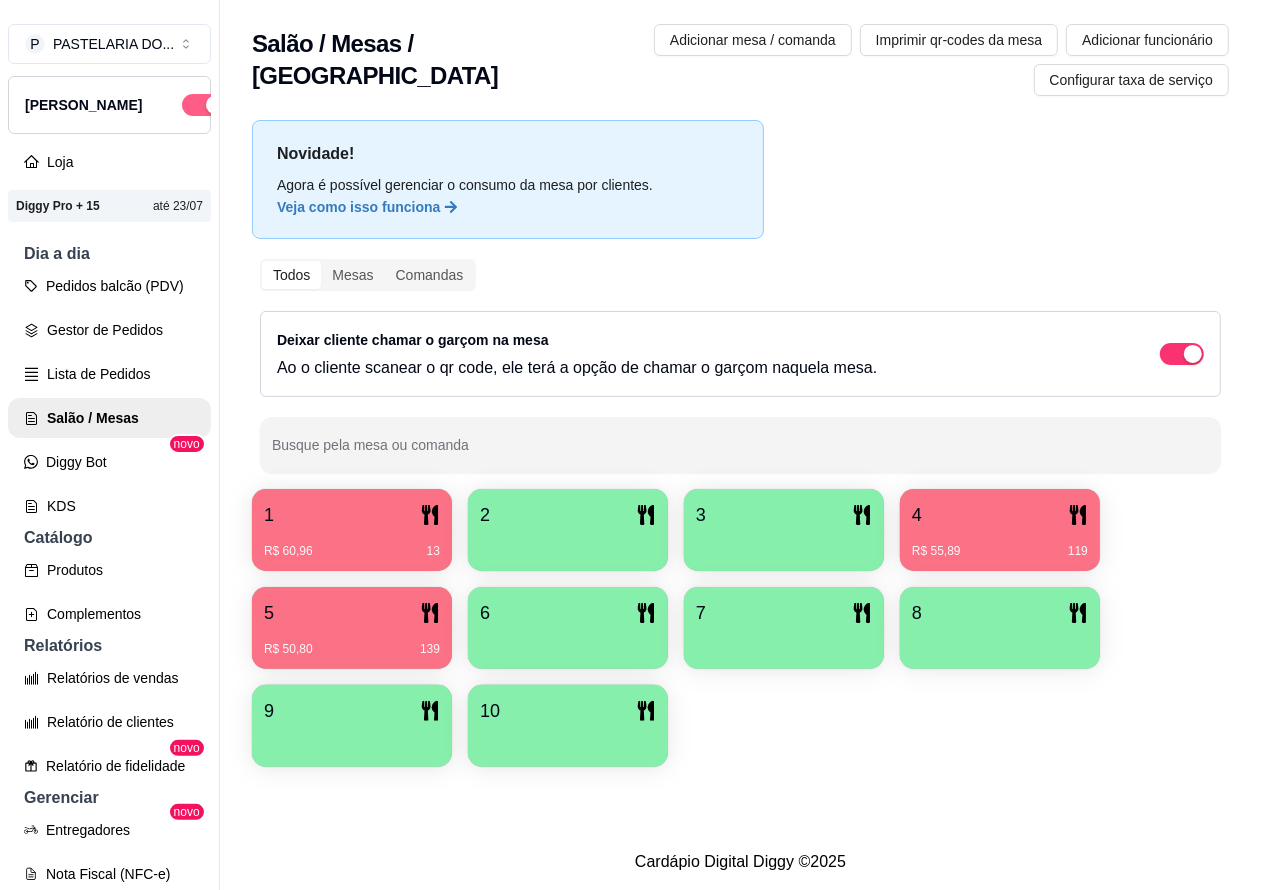 click at bounding box center (204, 105) 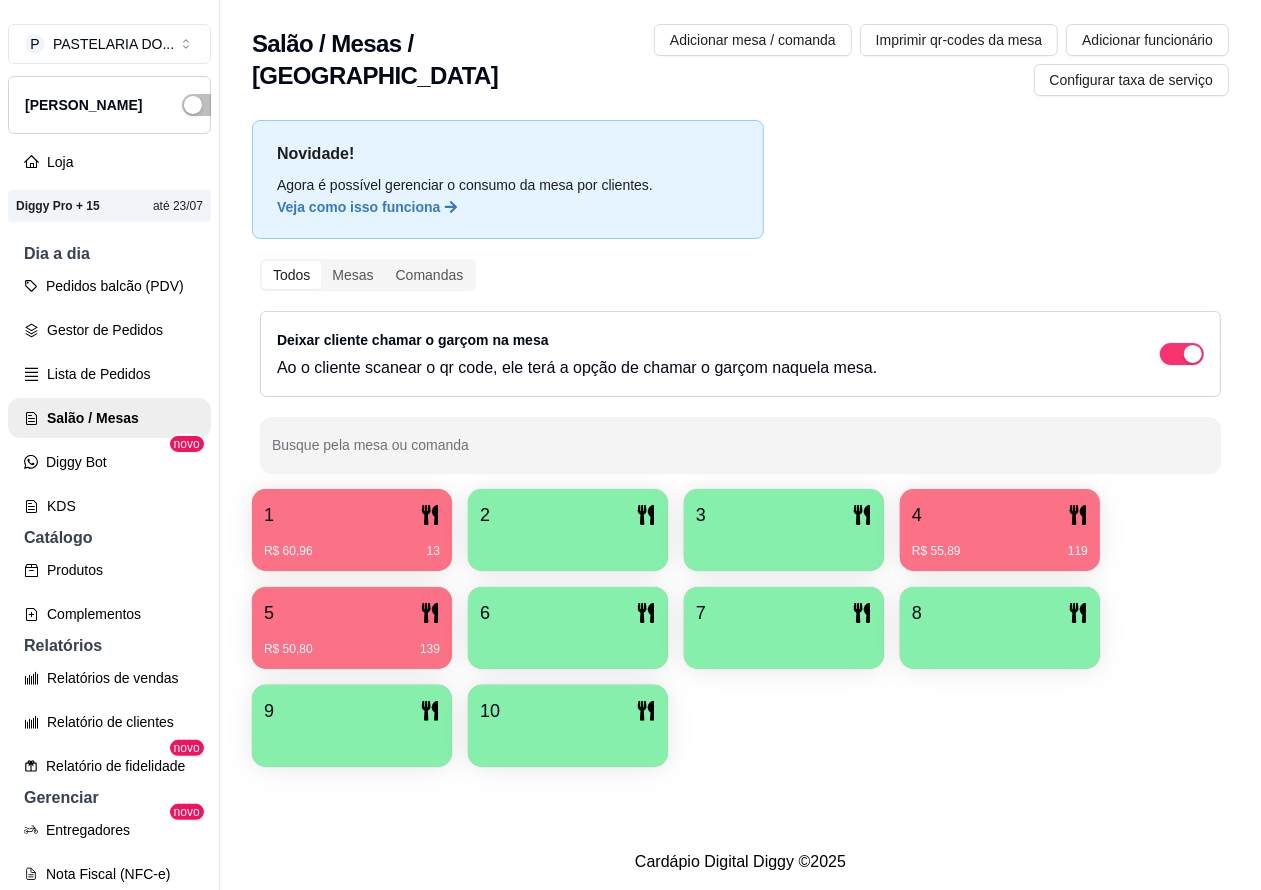 click on "5" at bounding box center (352, 613) 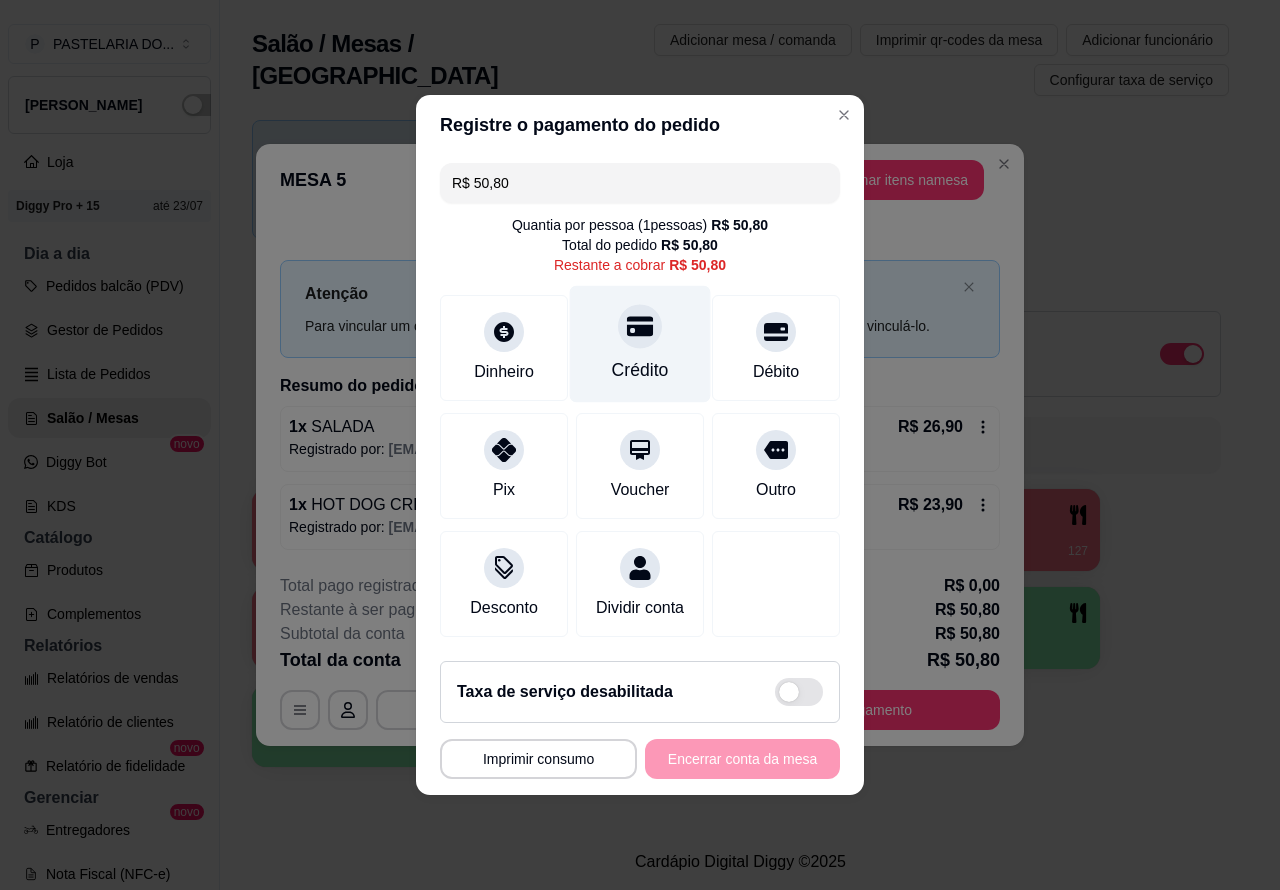 click 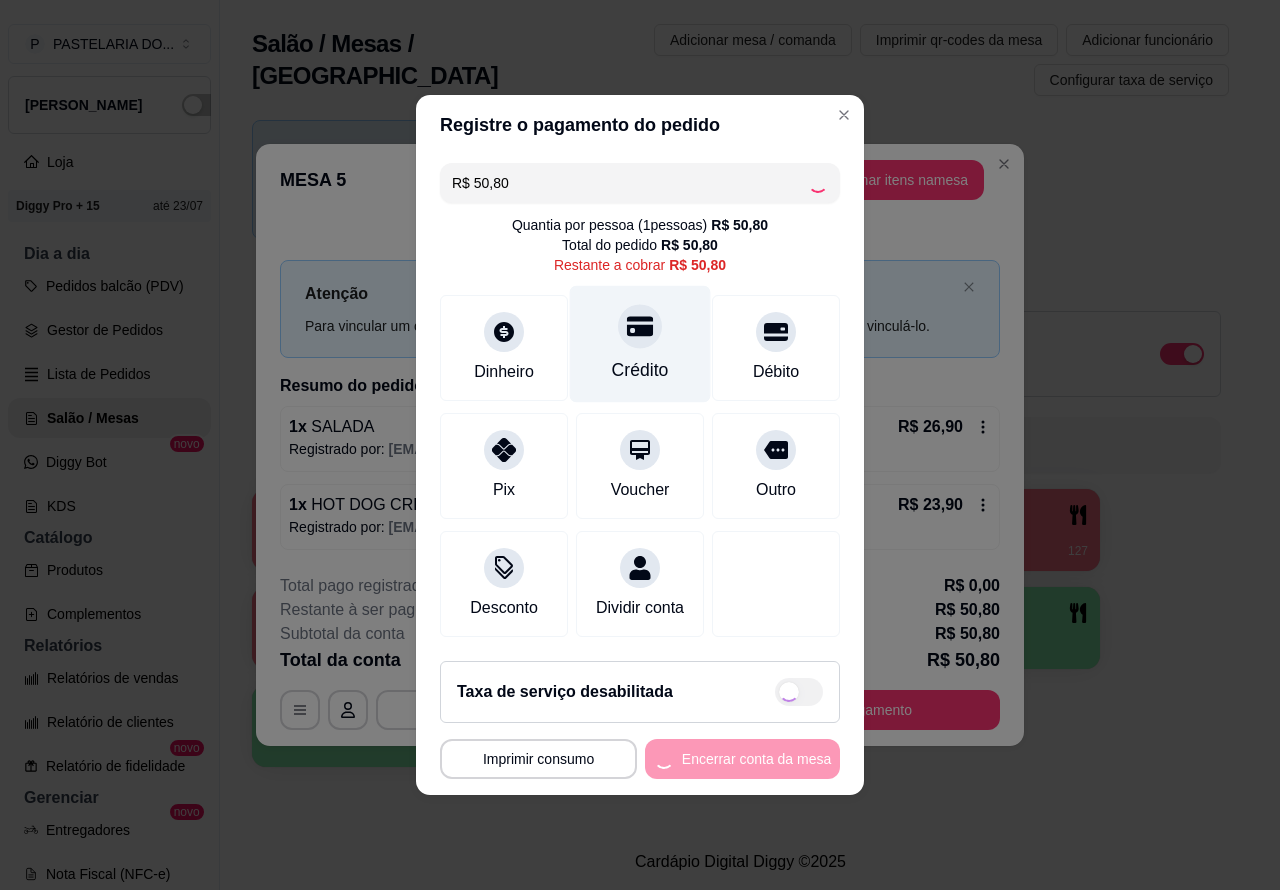 type on "R$ 0,00" 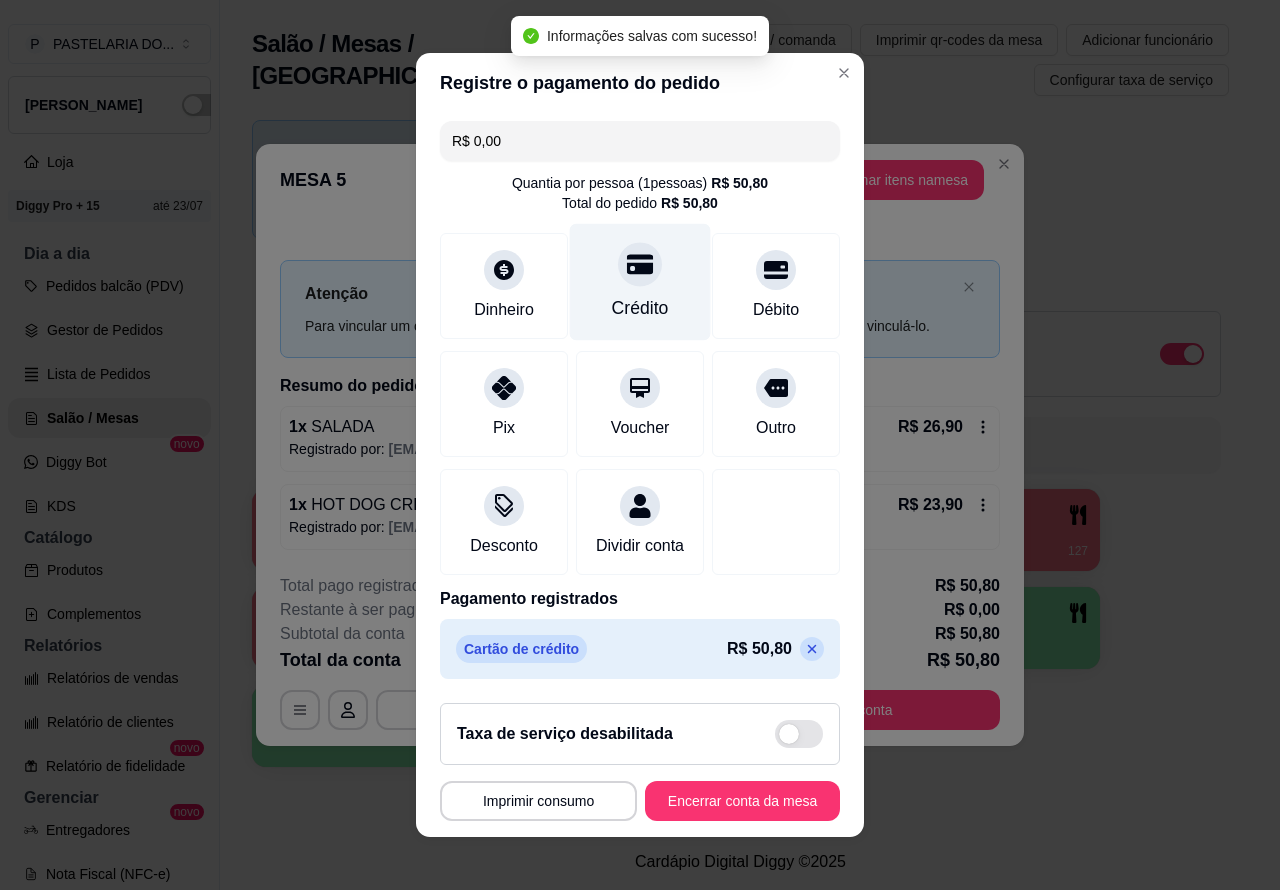 click on "Encerrar conta da mesa" at bounding box center [742, 801] 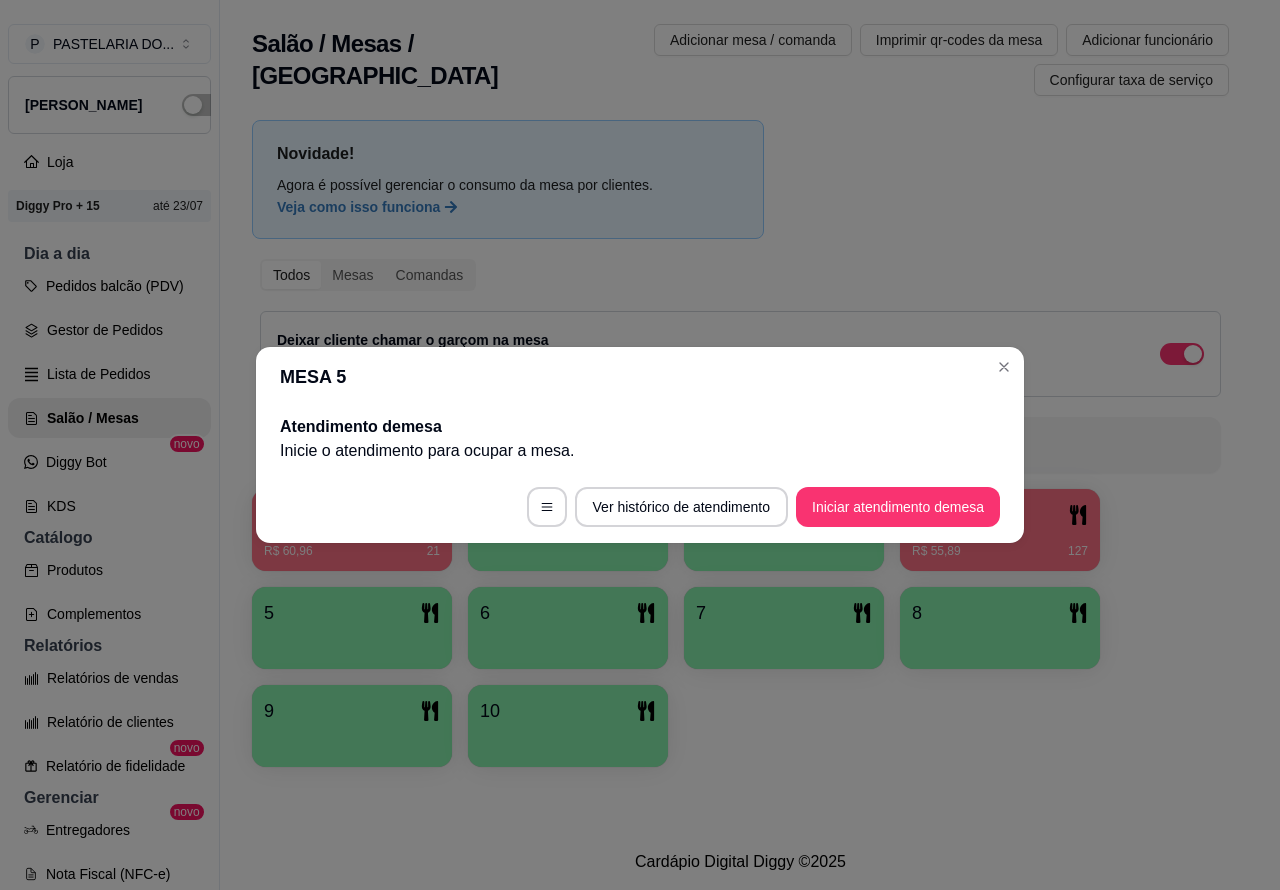click on "Salão / Mesas / Comandas Adicionar mesa / comanda Imprimir qr-codes da mesa Adicionar funcionário Configurar taxa de serviço Novidade! Agora é possível gerenciar o consumo da mesa por clientes.   Veja como isso funciona Todos Mesas Comandas Deixar cliente chamar o garçom na mesa Ao o cliente scanear o qr code, ele terá a opção de chamar o garçom naquela mesa. Busque pela mesa ou comanda
1 R$ 60,96 21 2 3 4 R$ 55,89 127 5 6 7 8 9 10" at bounding box center (740, 417) 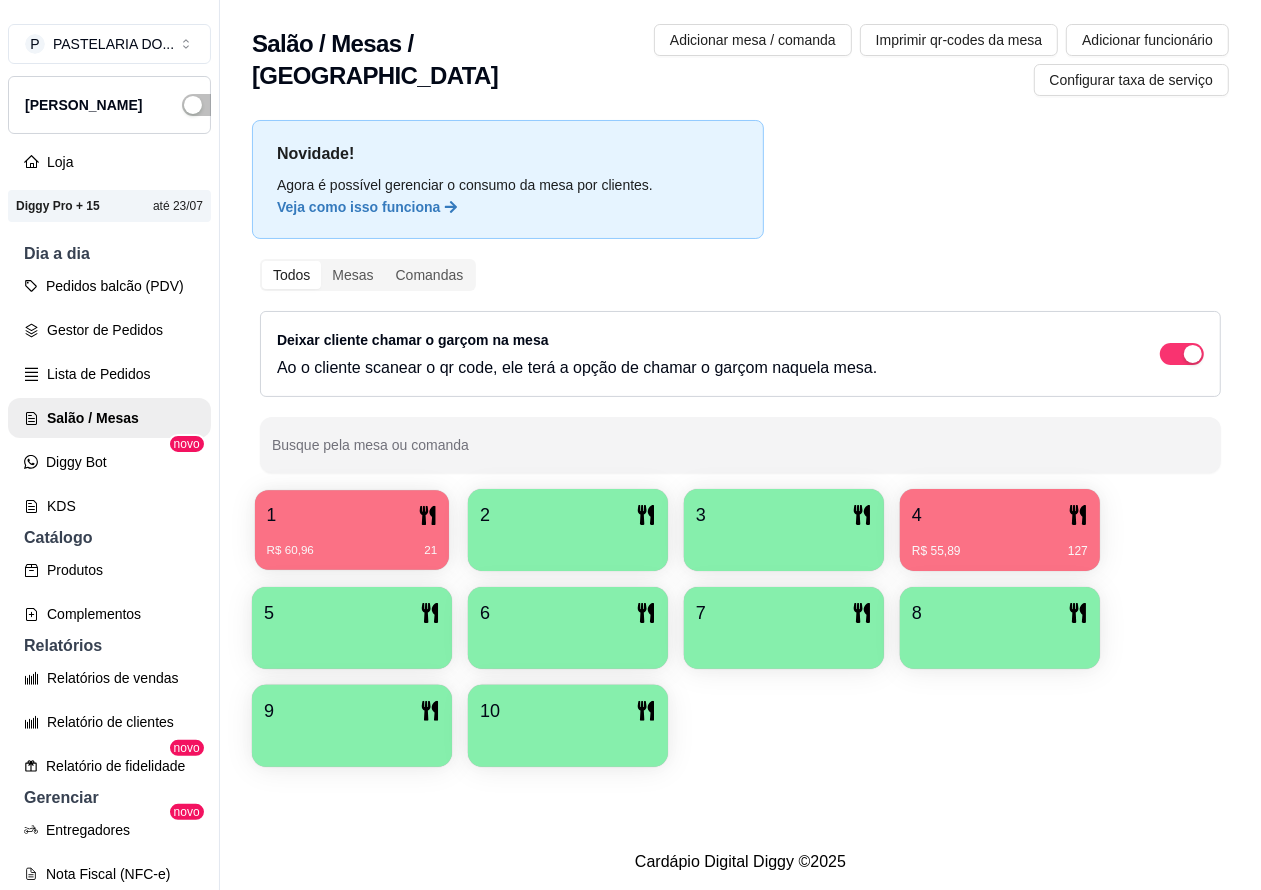 click on "R$ 60,96 21" at bounding box center [352, 543] 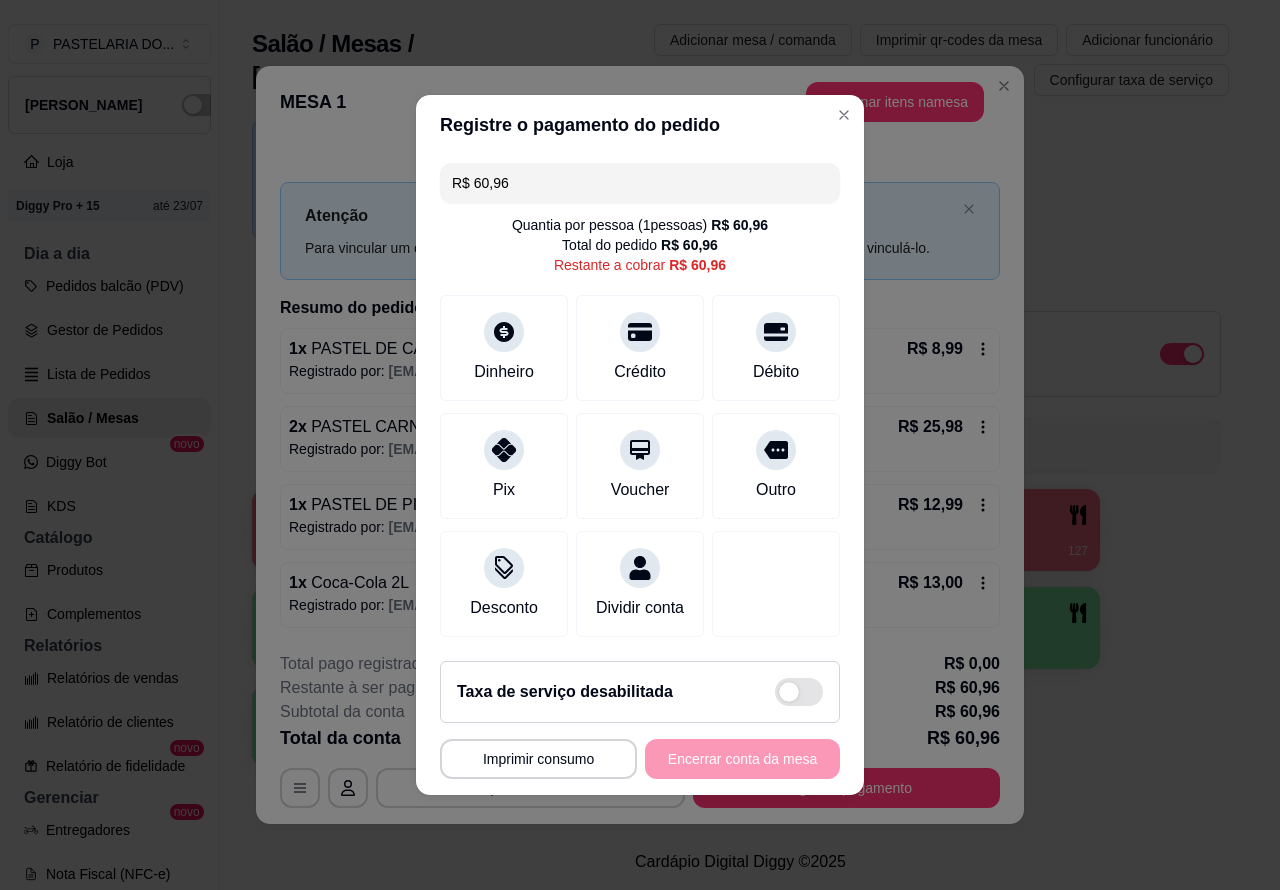 click on "**********" at bounding box center [640, 759] 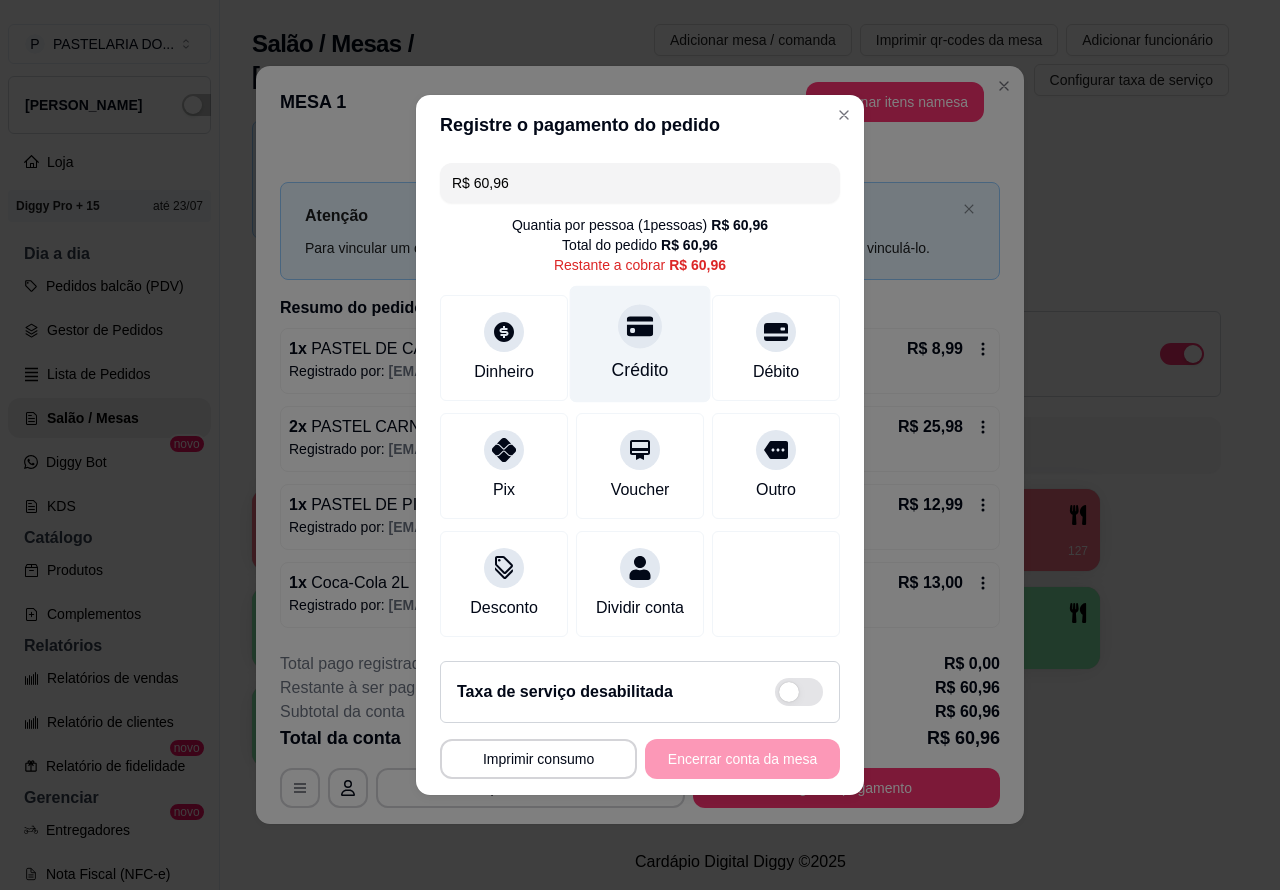 click at bounding box center (640, 326) 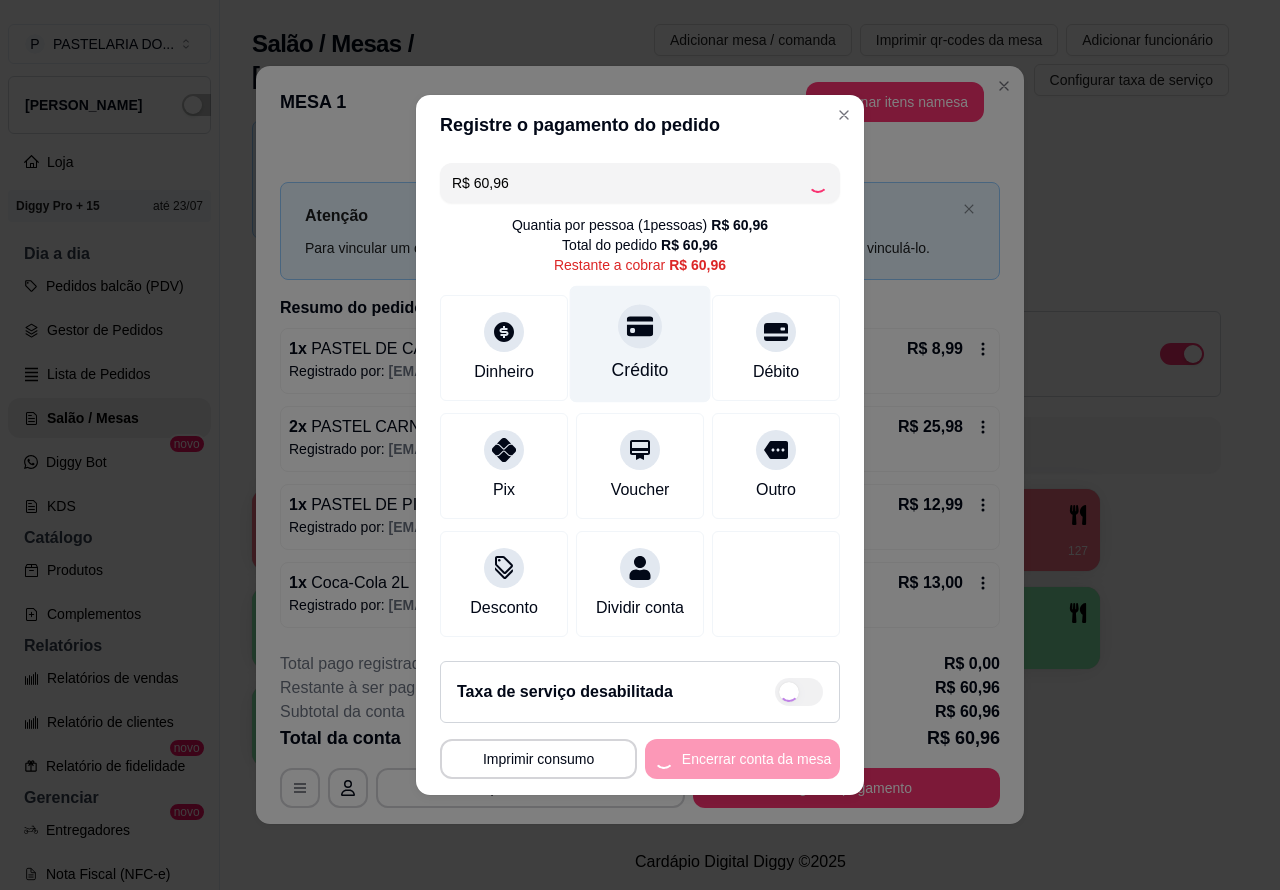 type on "R$ 0,00" 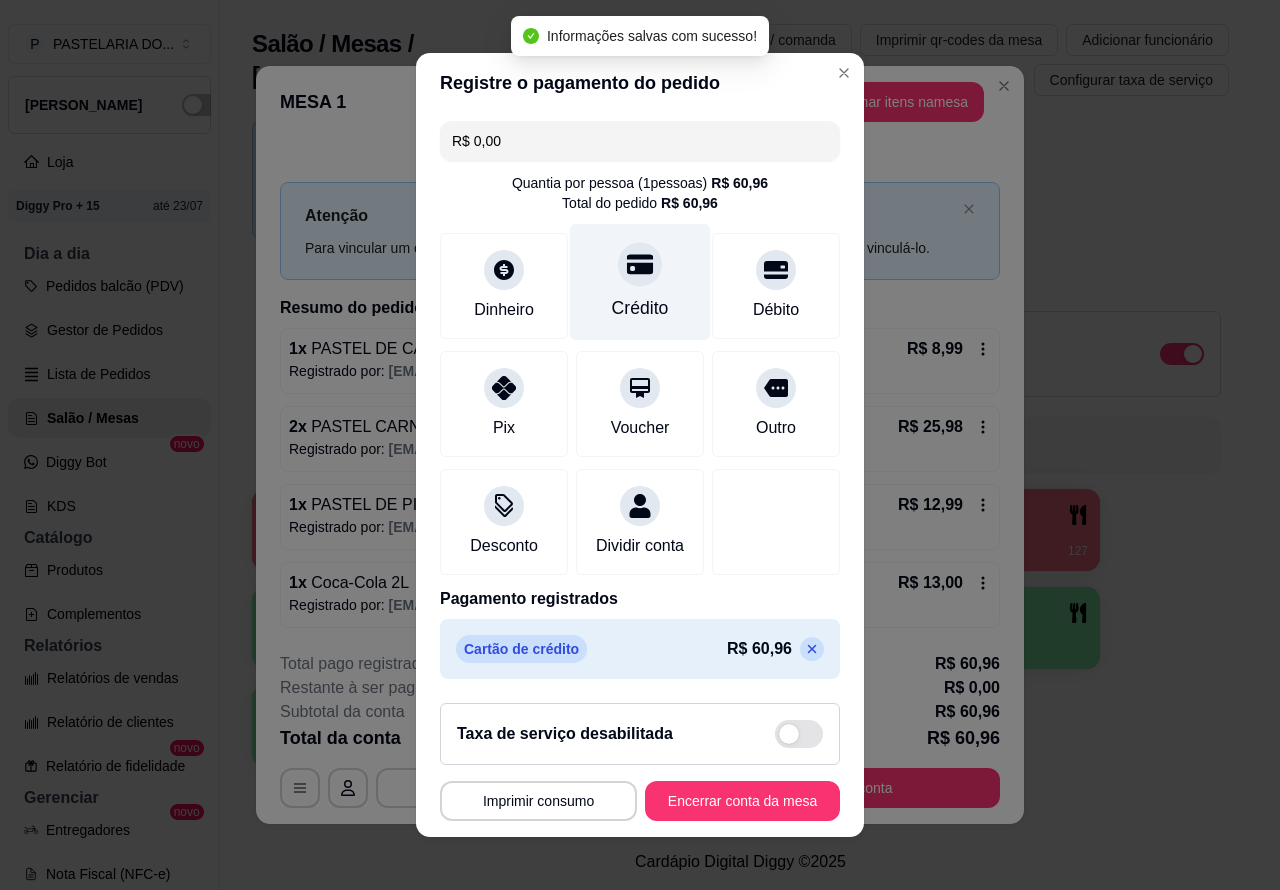 click on "Encerrar conta da mesa" at bounding box center (742, 801) 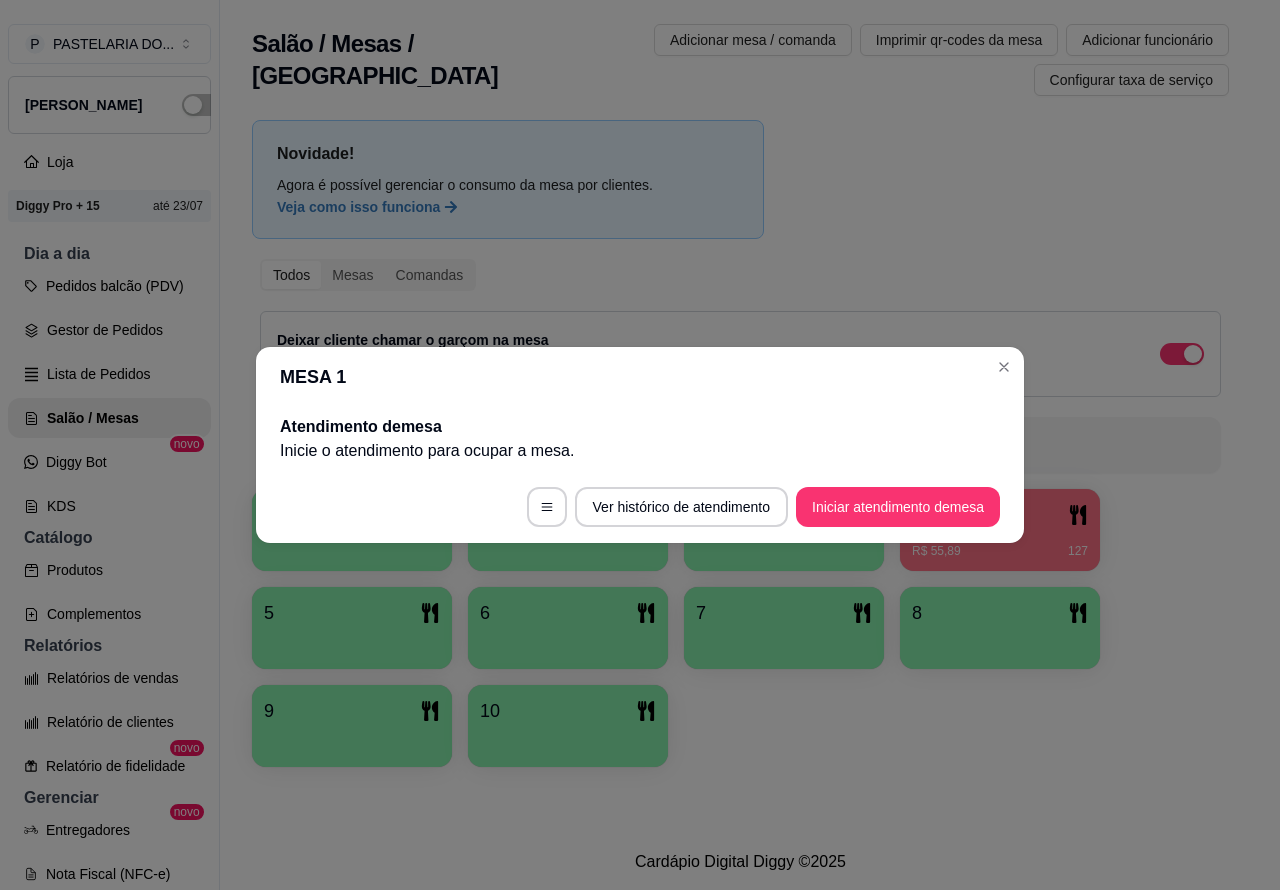click on "Novidade! Agora é possível gerenciar o consumo da mesa por clientes.   Veja como isso funciona Todos Mesas Comandas Deixar cliente chamar o garçom na mesa Ao o cliente scanear o qr code, ele terá a opção de chamar o garçom naquela mesa. Busque pela mesa ou comanda
1 2 3 4 R$ 55,89 127 5 6 7 8 9 10" at bounding box center [740, 449] 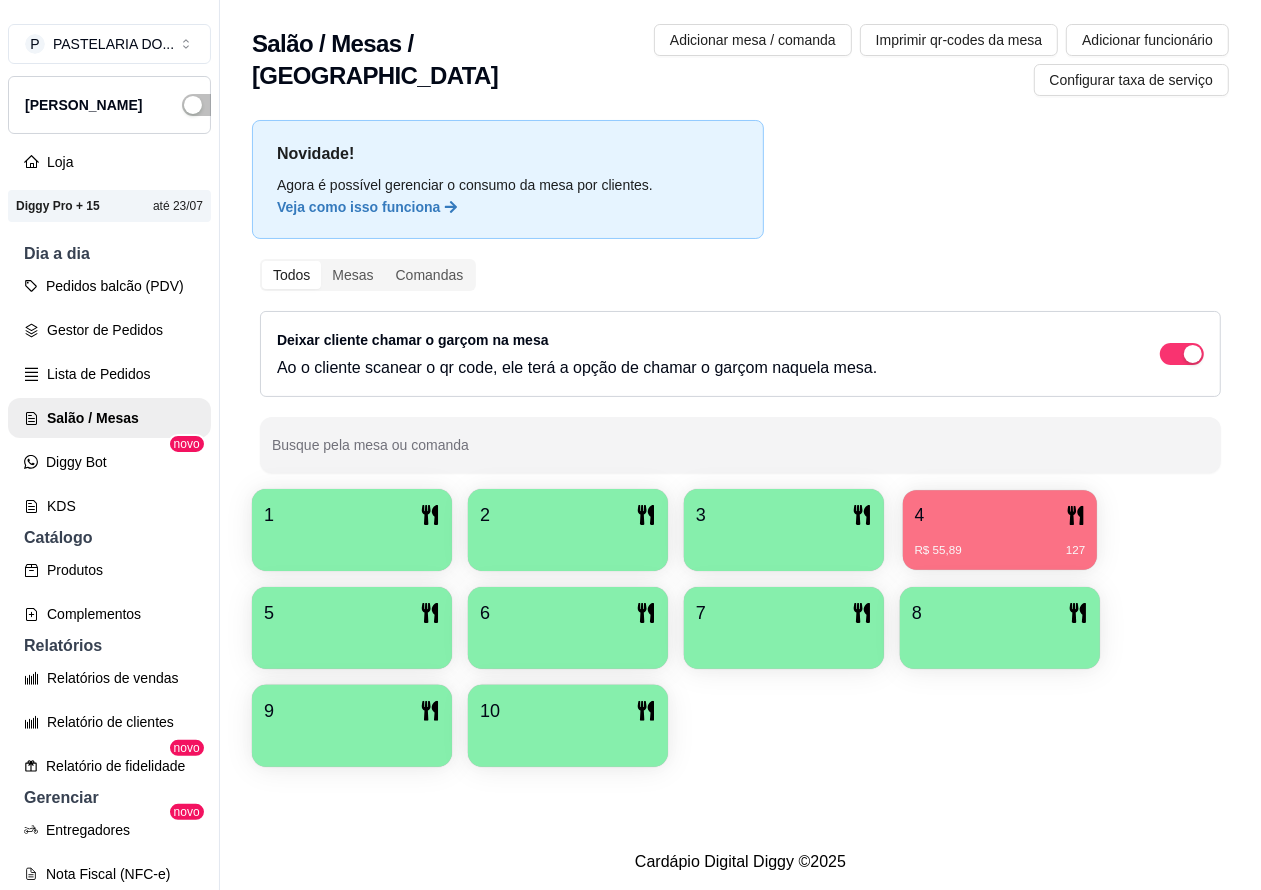 click on "R$ 55,89 127" at bounding box center (1000, 543) 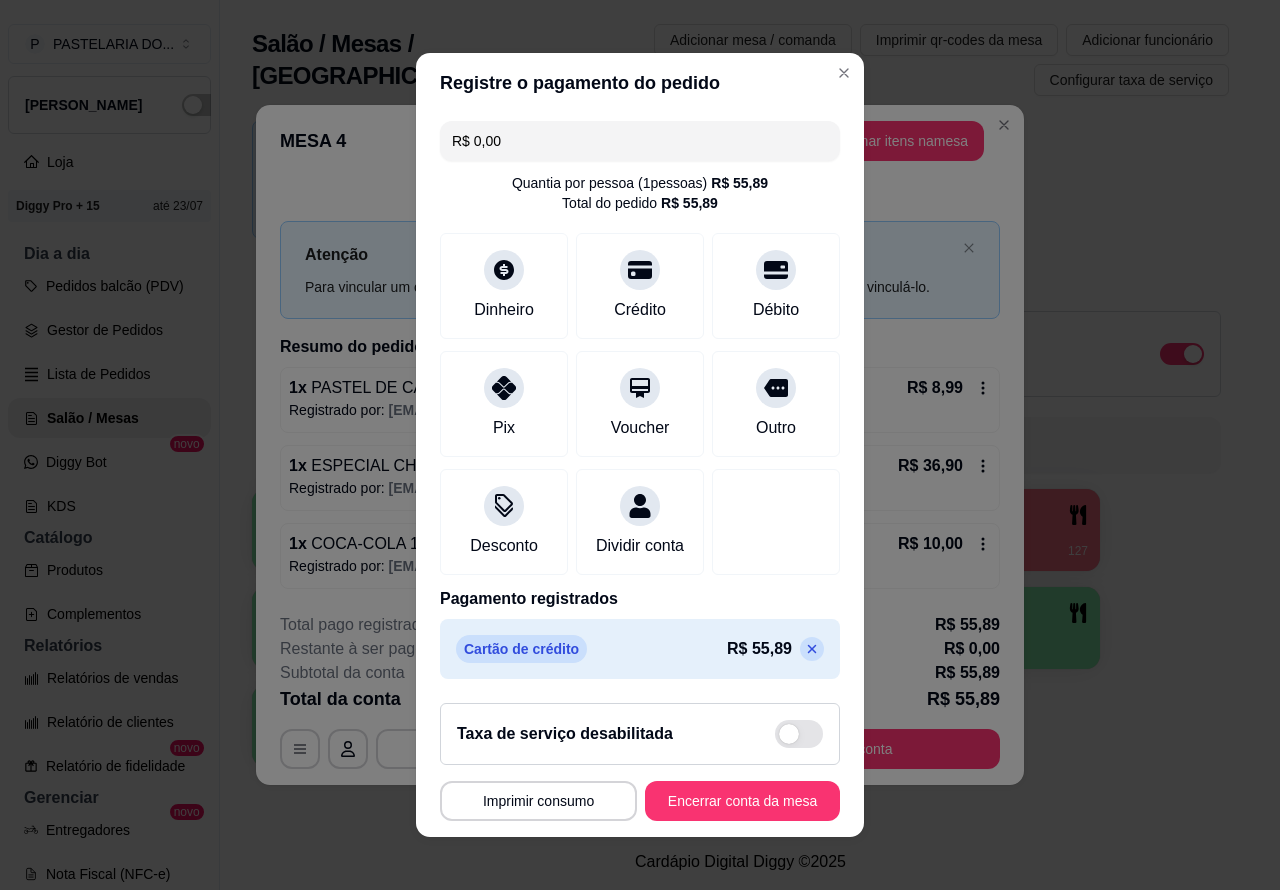 click on "Encerrar conta da mesa" at bounding box center [742, 801] 